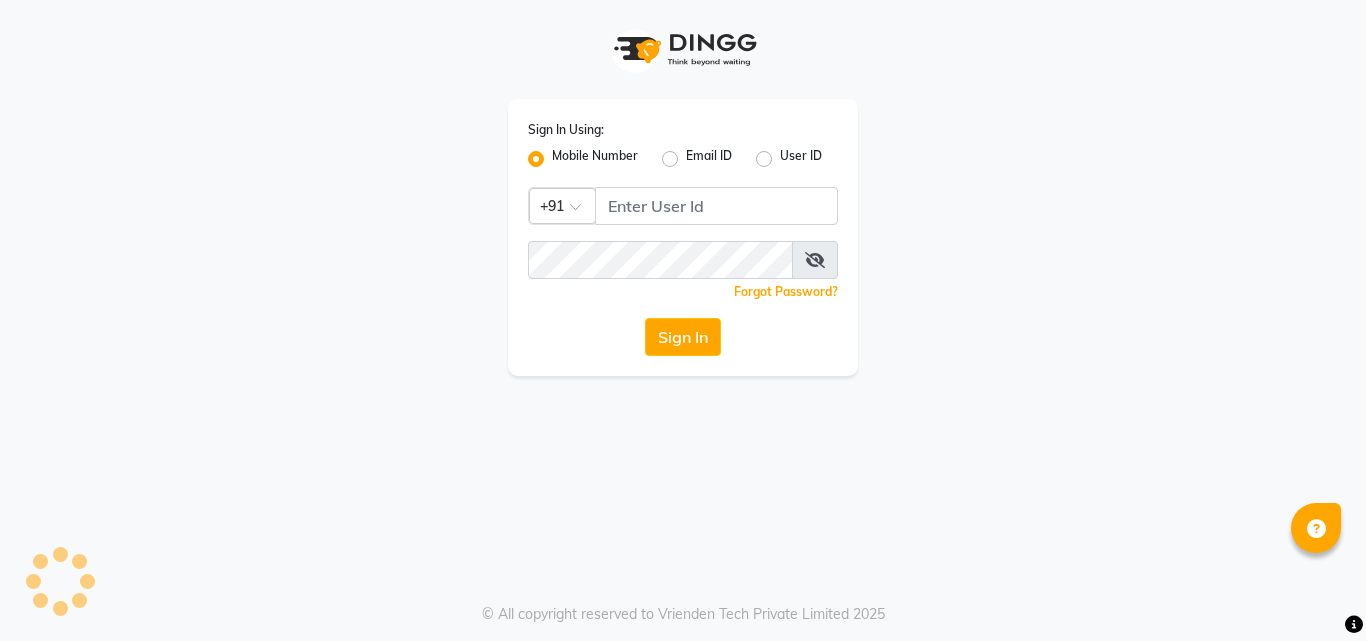 scroll, scrollTop: 0, scrollLeft: 0, axis: both 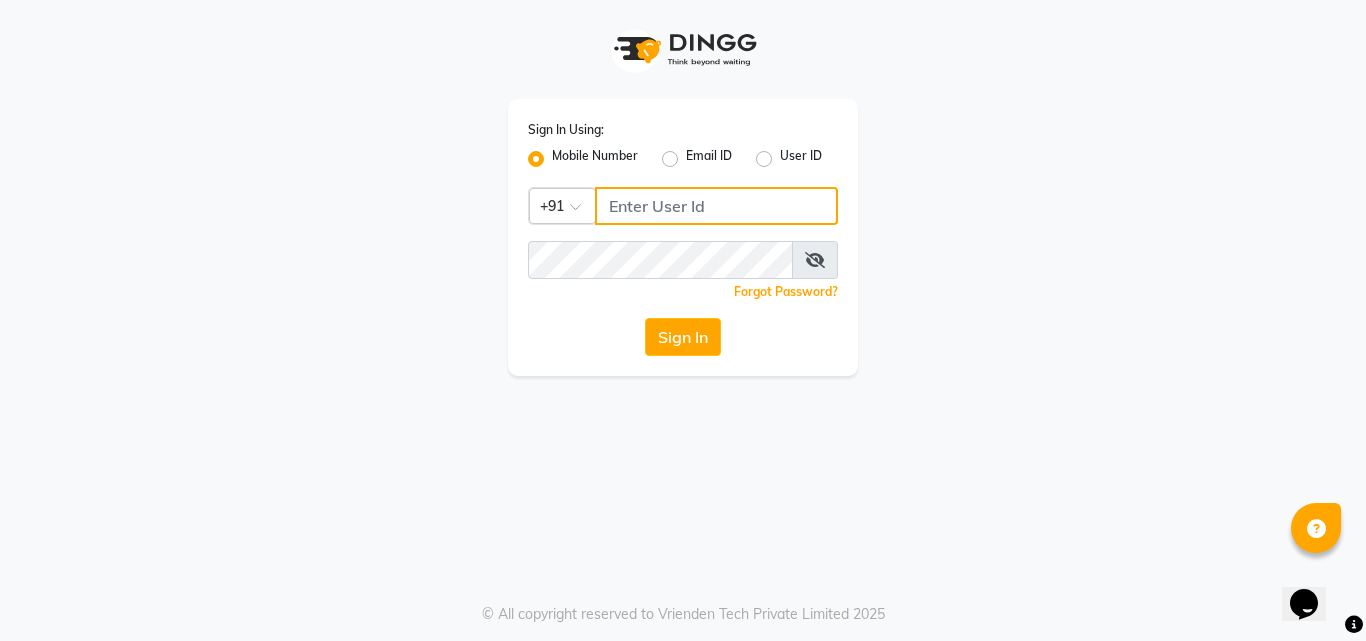click 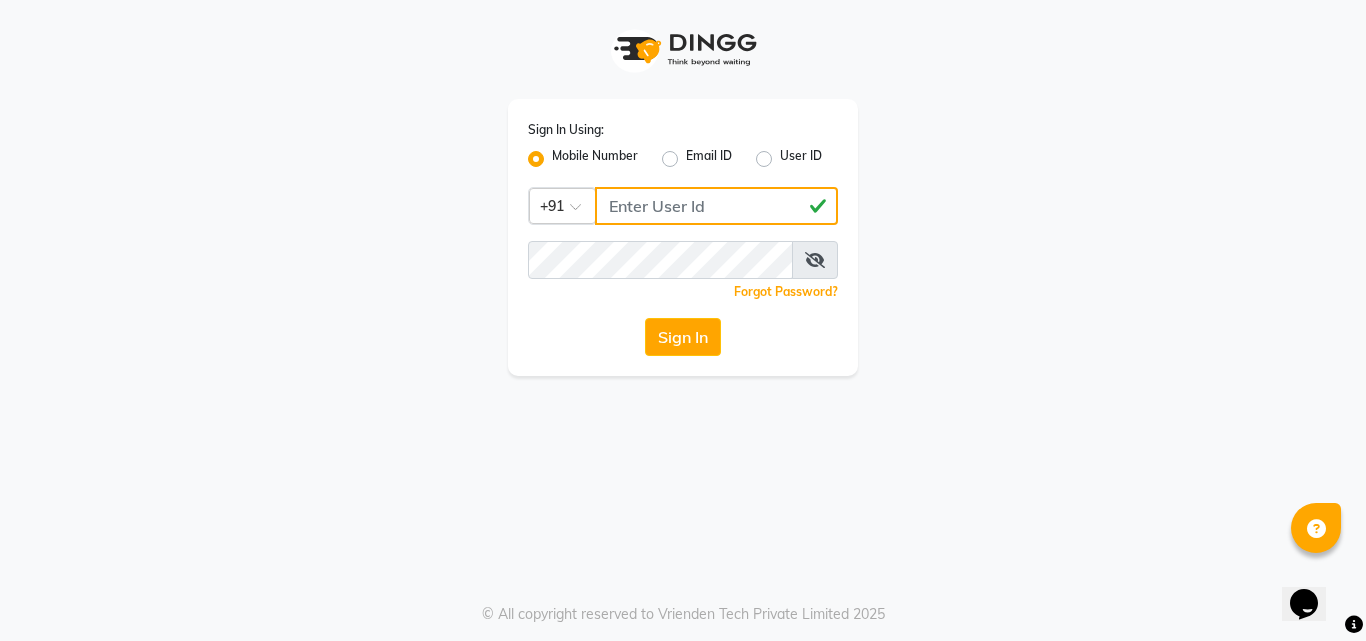 type on "[PHONE]" 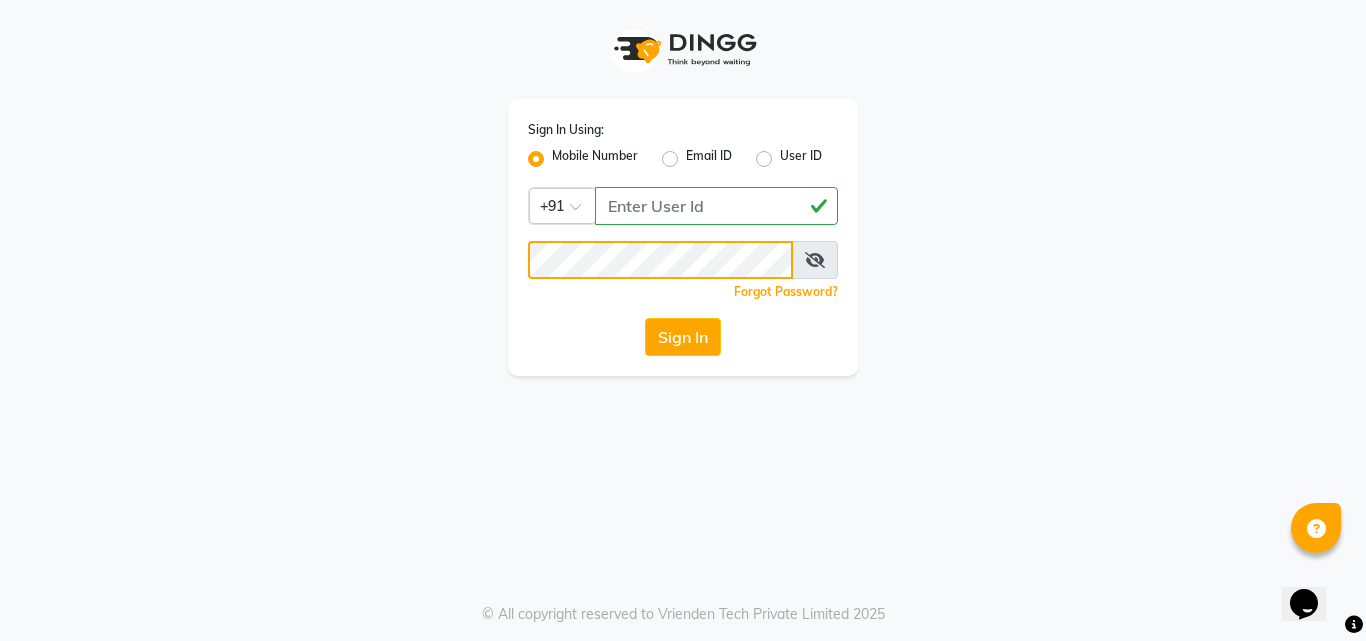 click on "Sign In" 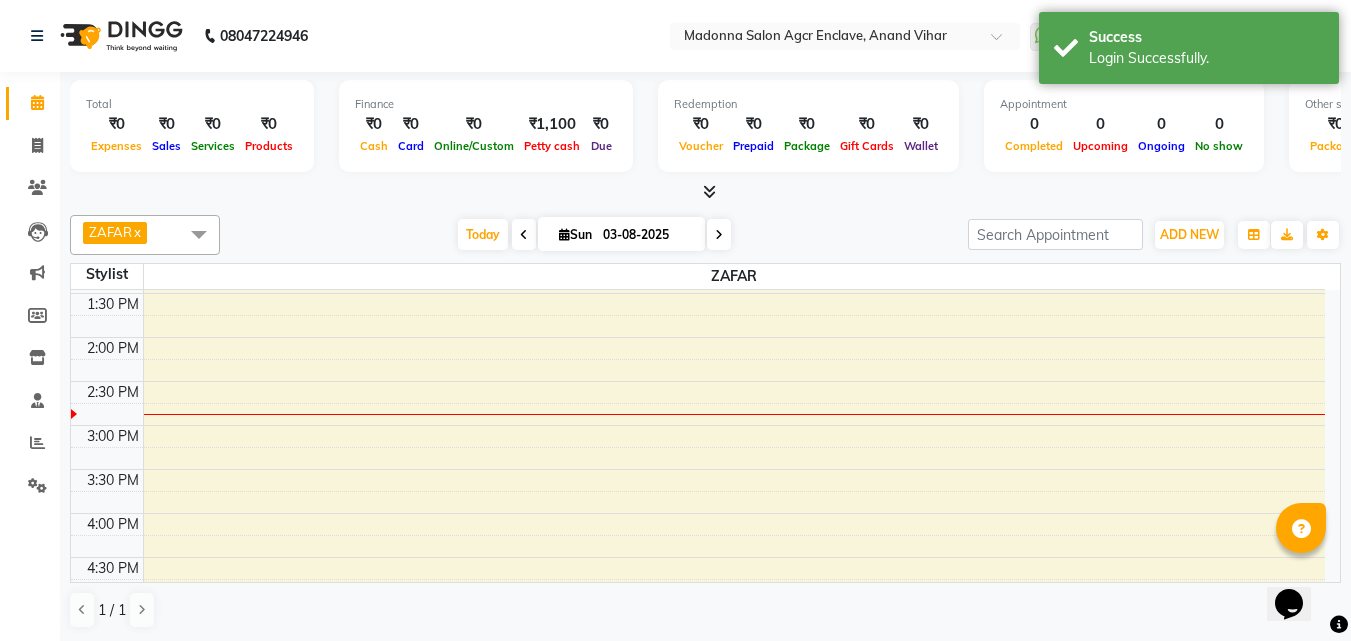 scroll, scrollTop: 0, scrollLeft: 0, axis: both 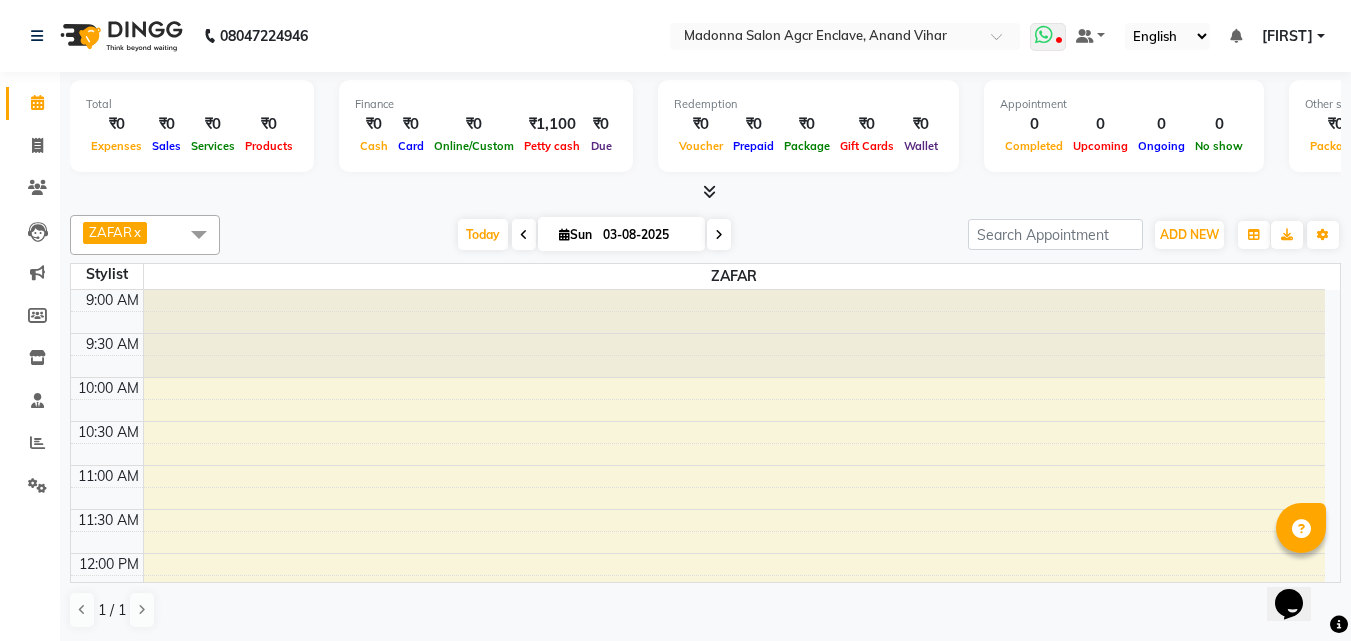 click at bounding box center (1044, 35) 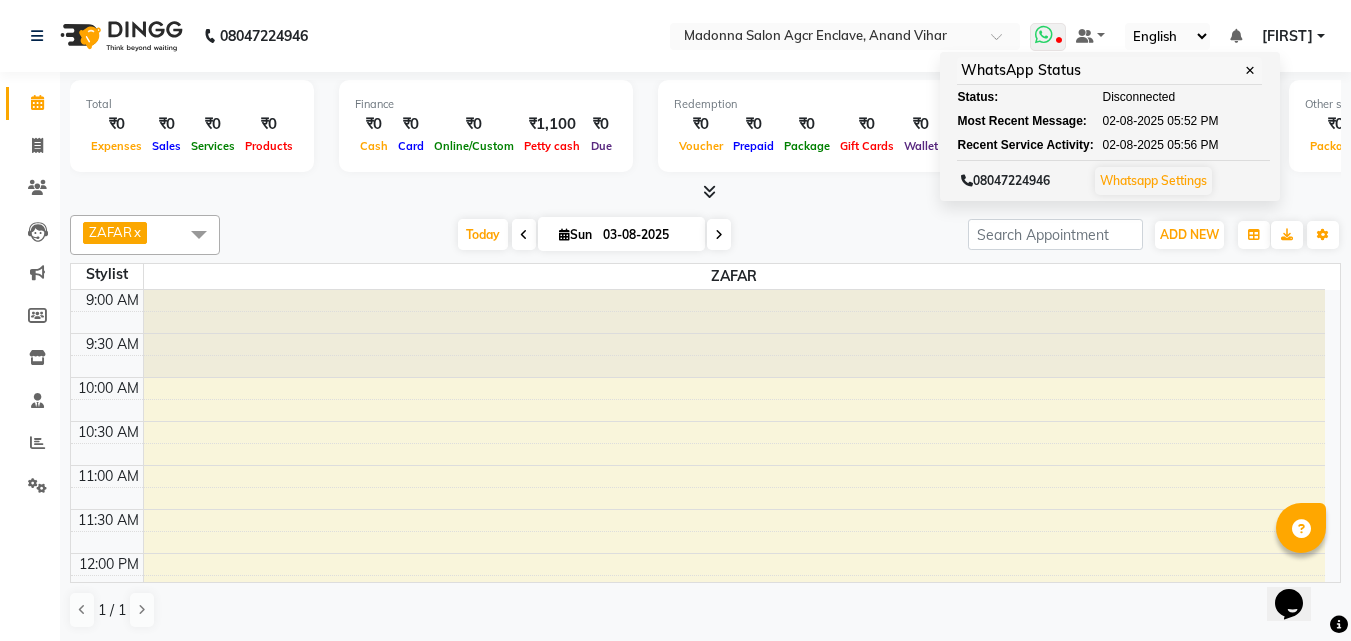 click on "✕" at bounding box center [1250, 70] 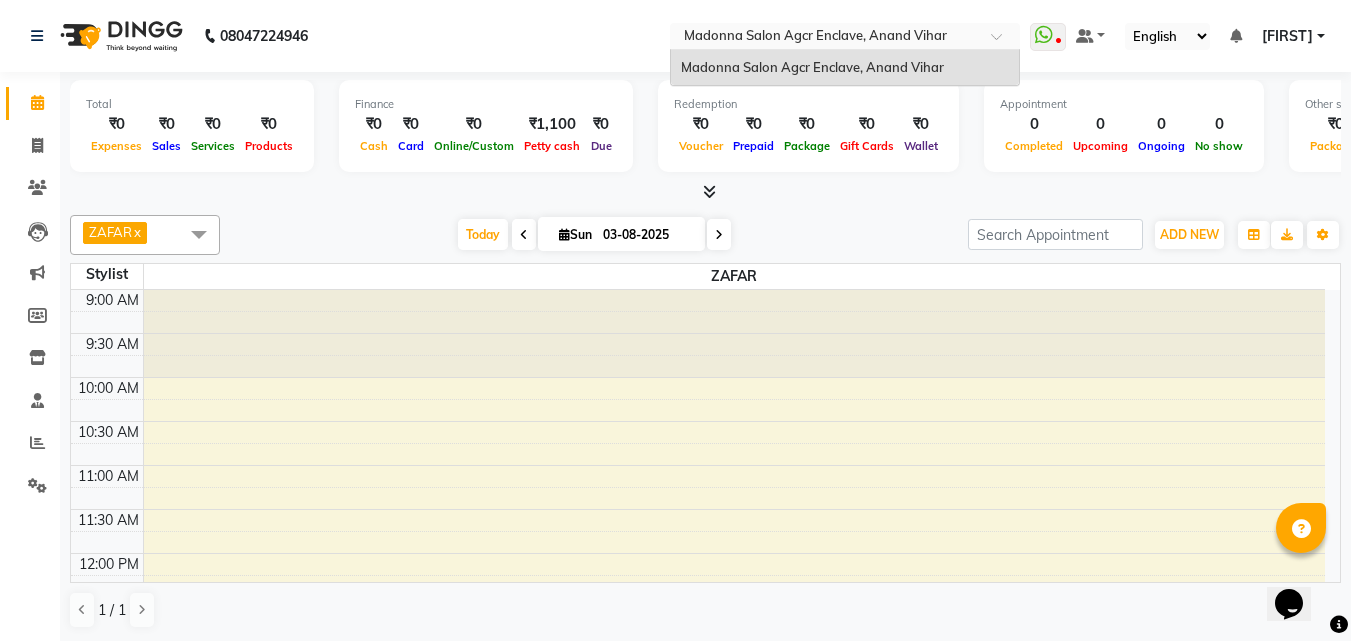 click at bounding box center (1003, 42) 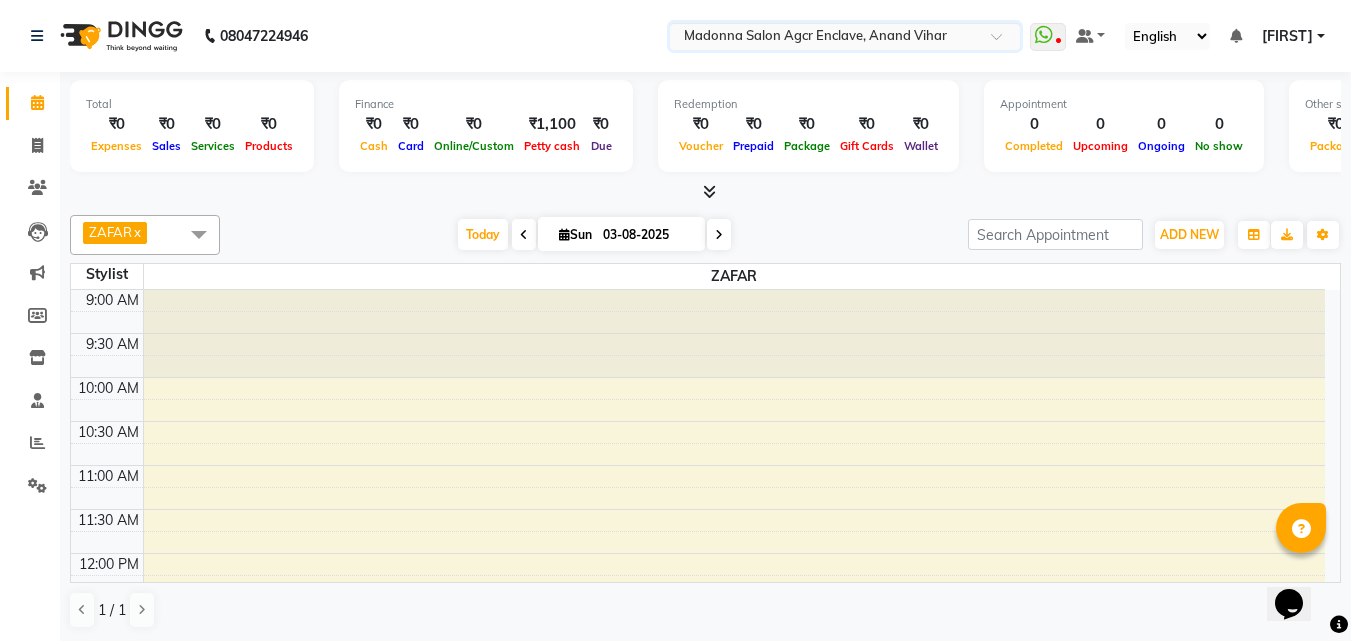click at bounding box center (1003, 42) 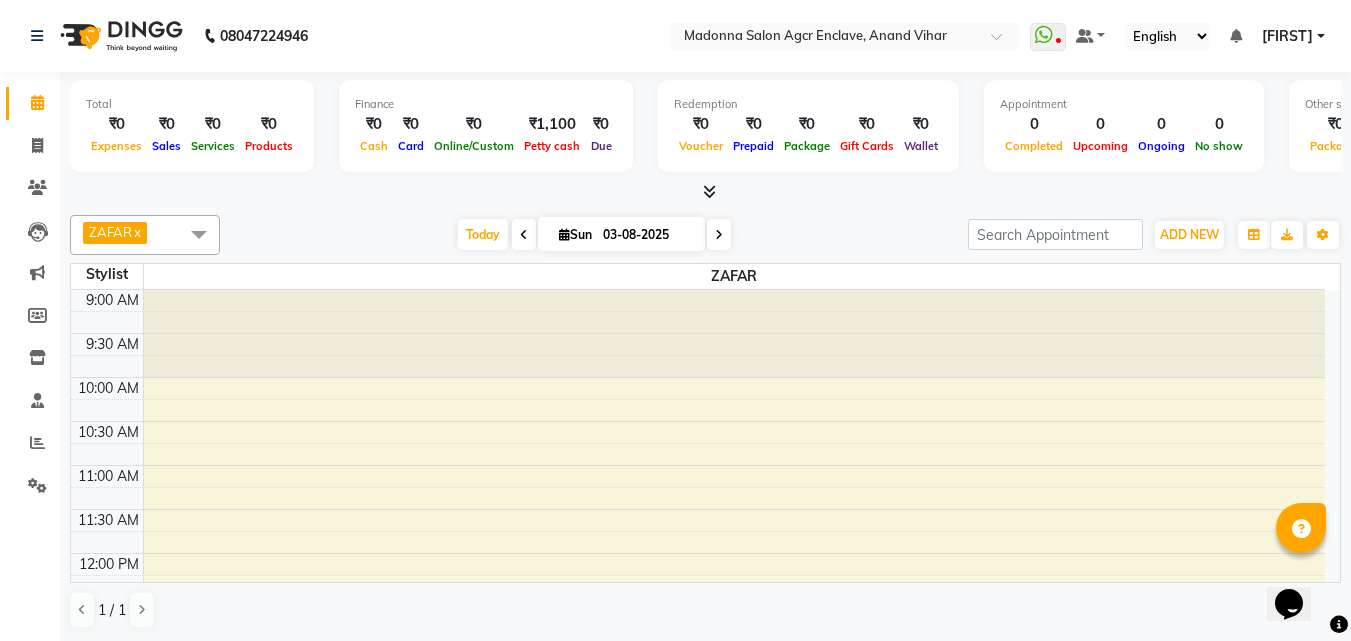 click on "[PHONE] Select Location × Madonna Salon Agcr Enclave, [ADDRESS], [CITY]  WhatsApp Status  ✕ Status:  Disconnected Most Recent Message: 02-08-2025     05:52 PM Recent Service Activity: 02-08-2025     05:56 PM  [PHONE] Whatsapp Settings Default Panel My Panel English ENGLISH Español العربية मराठी हिंदी ગુજરાતી தமிழ் 中文 Notifications nothing to show [FIRST] Manage Profile Change Password Sign out  Version:3.15.11" 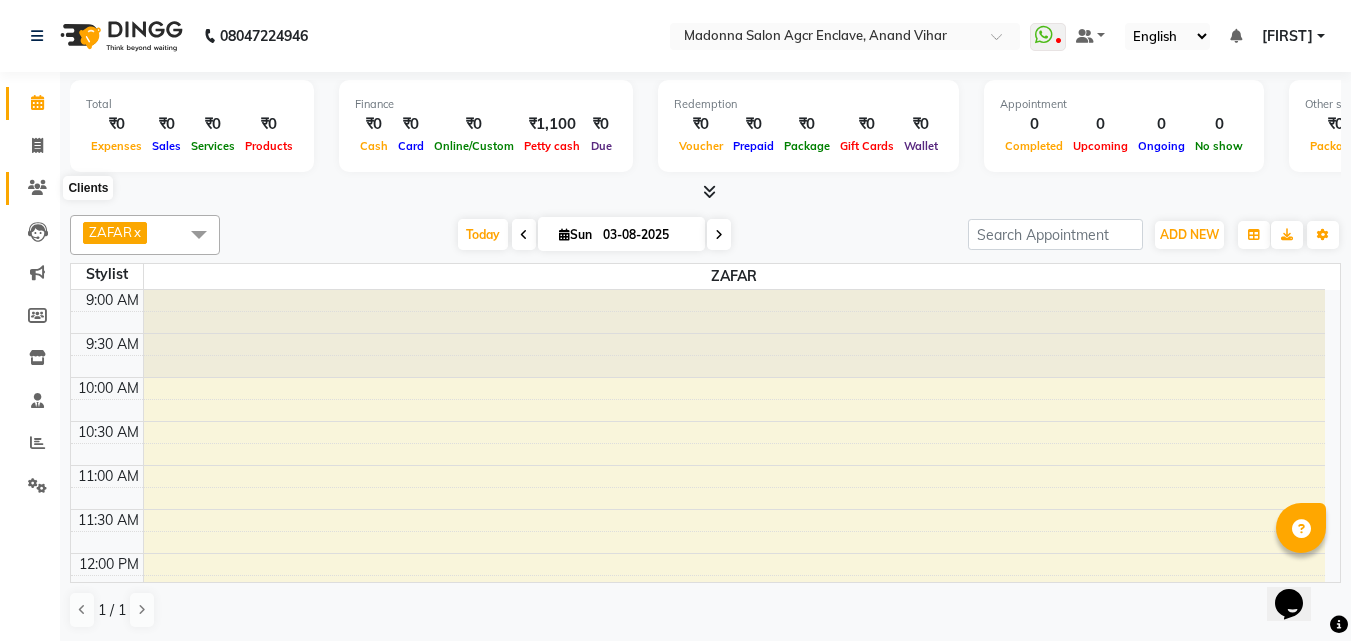 click 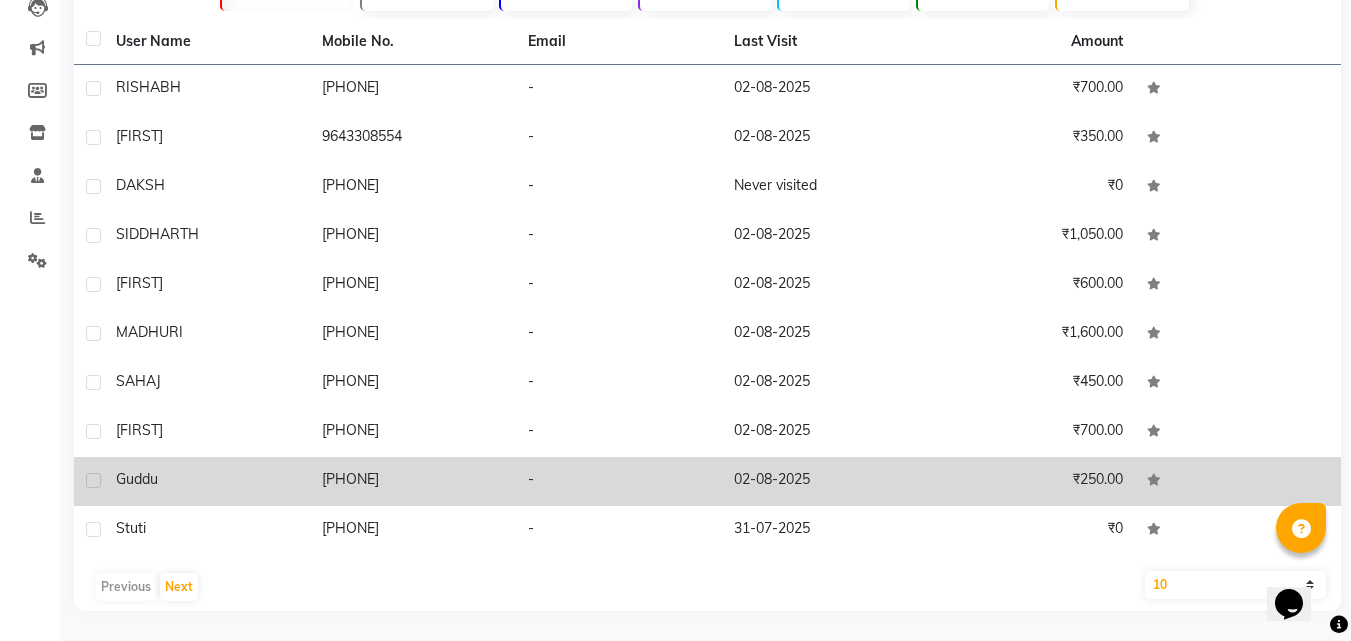 scroll, scrollTop: 0, scrollLeft: 0, axis: both 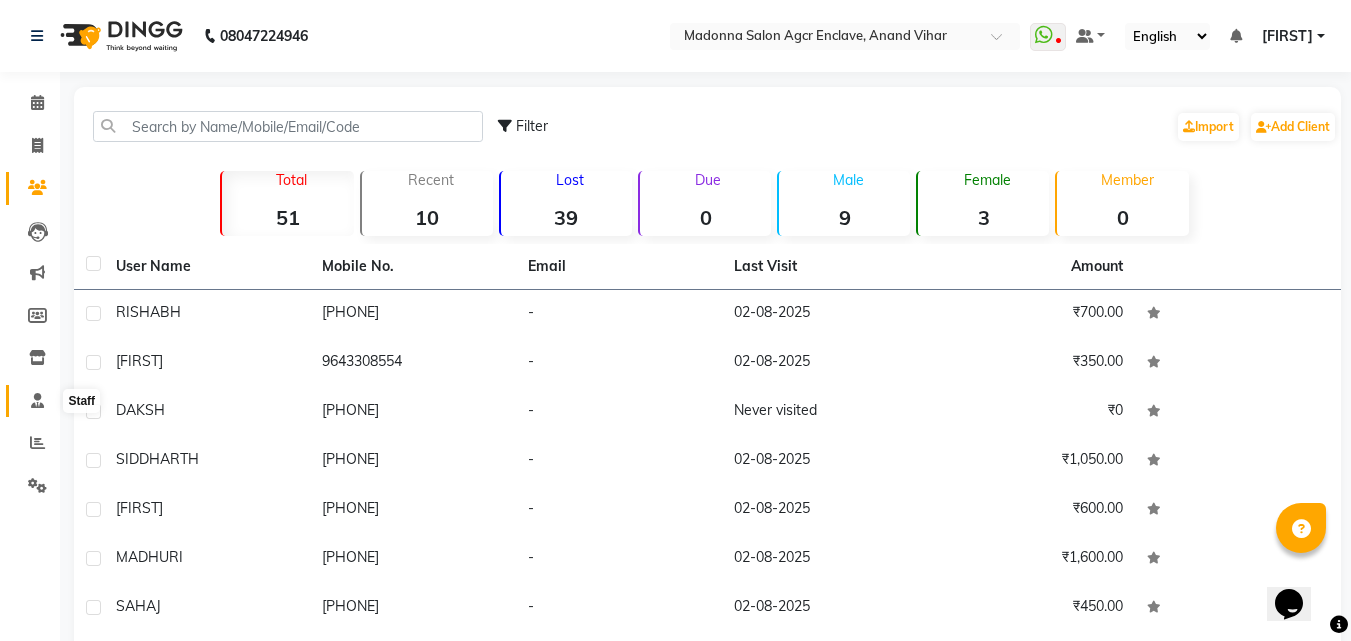 click 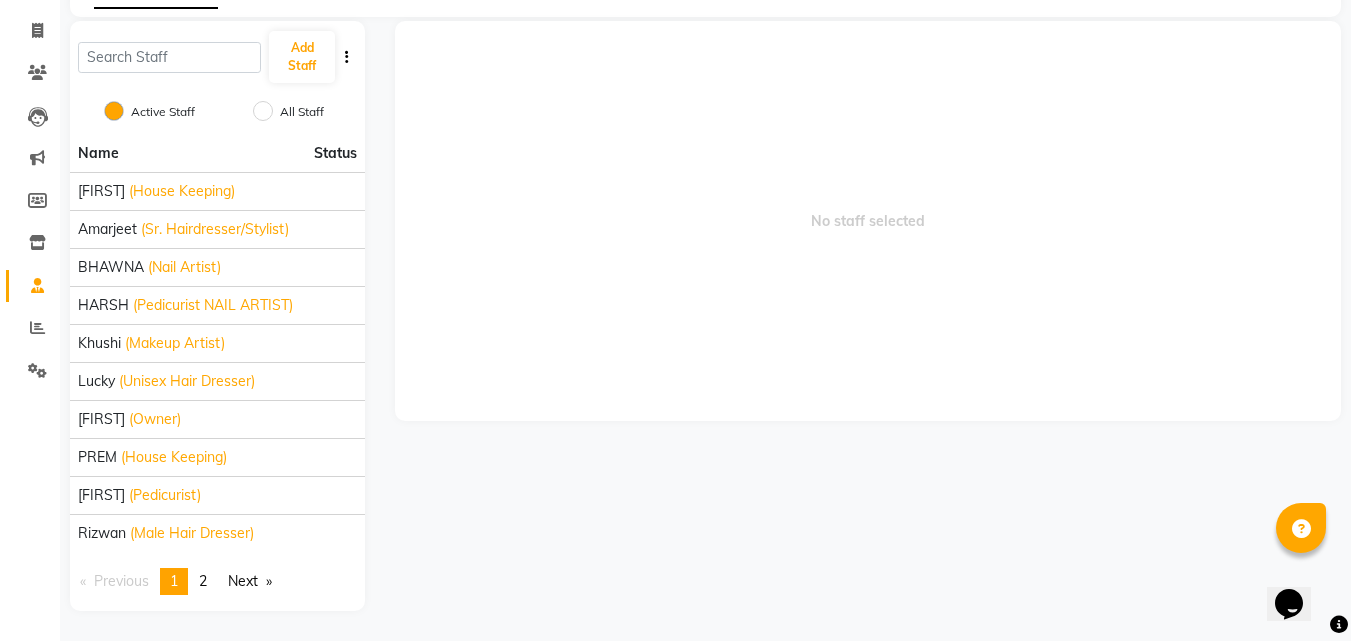 scroll, scrollTop: 0, scrollLeft: 0, axis: both 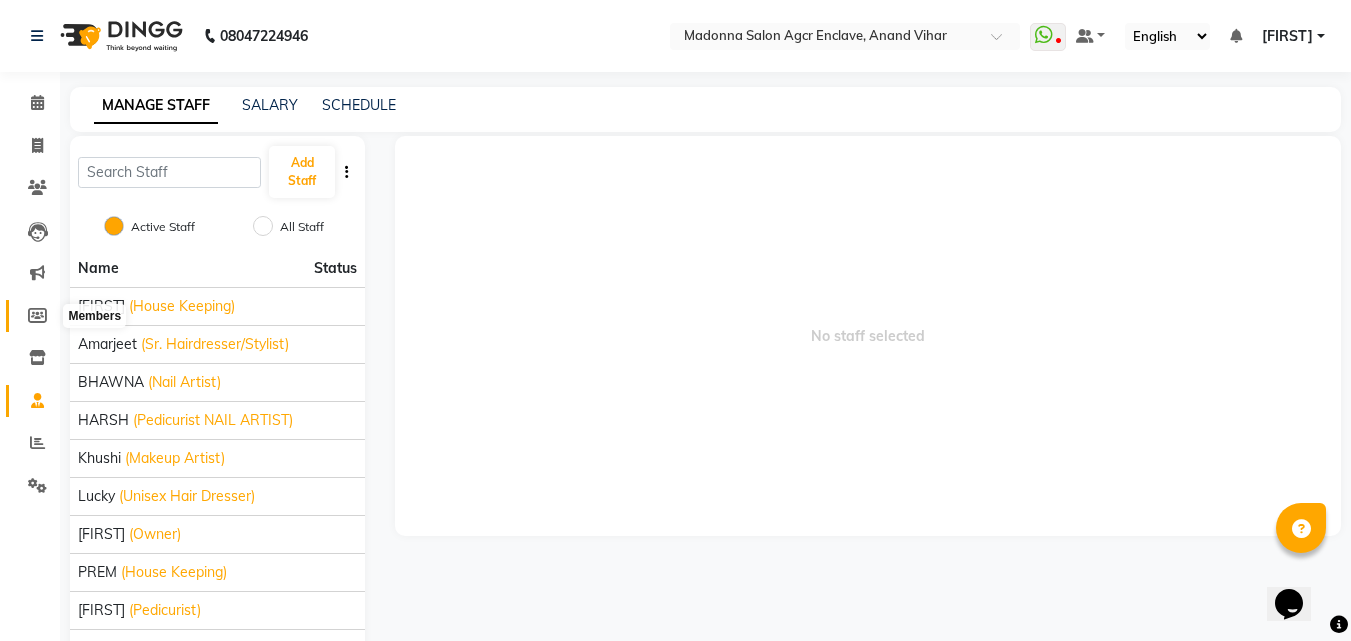 click 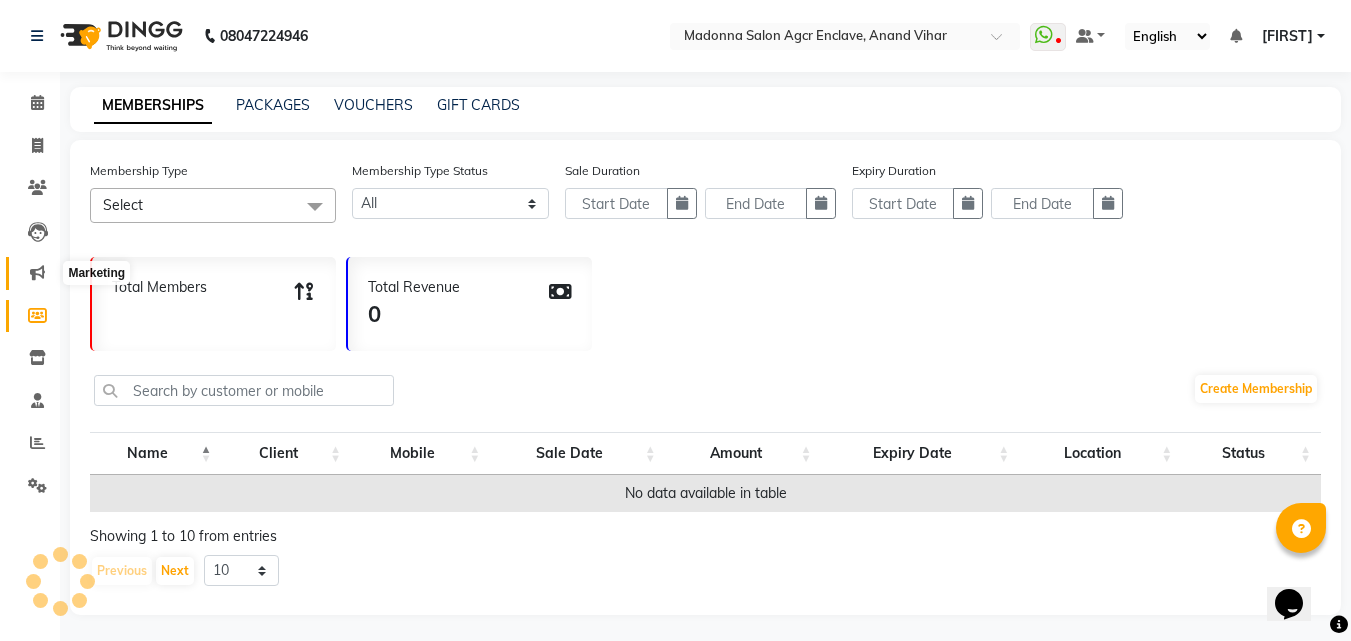 click 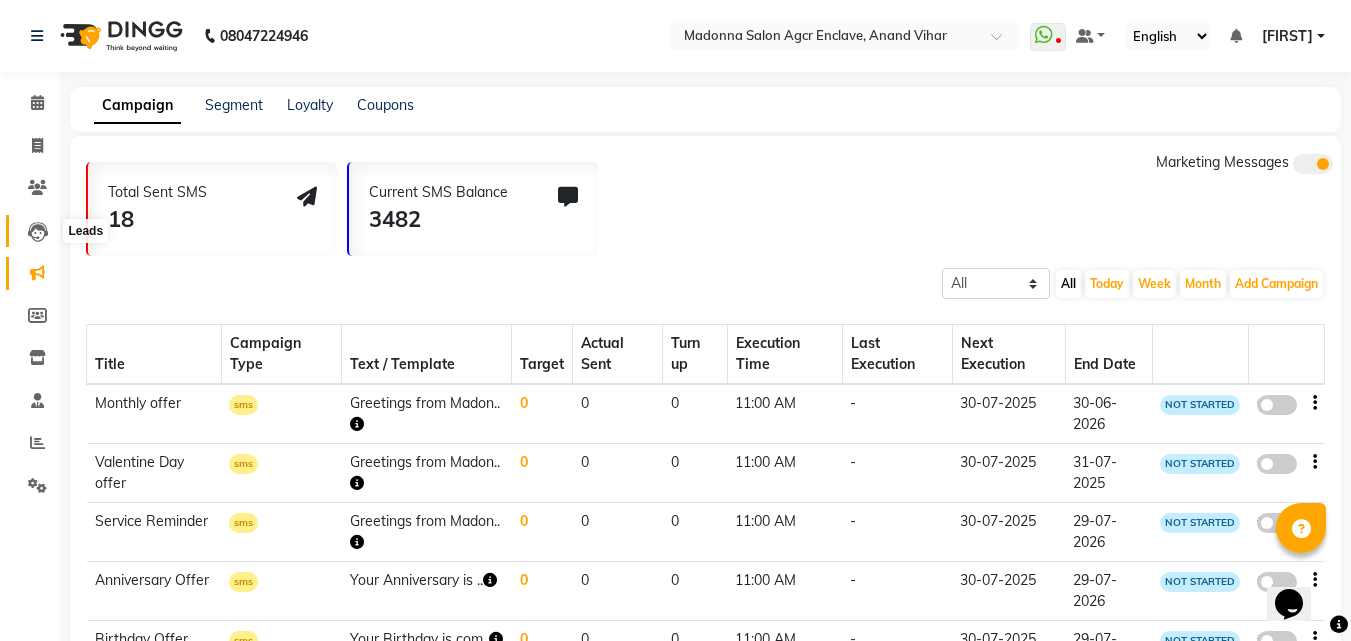 click 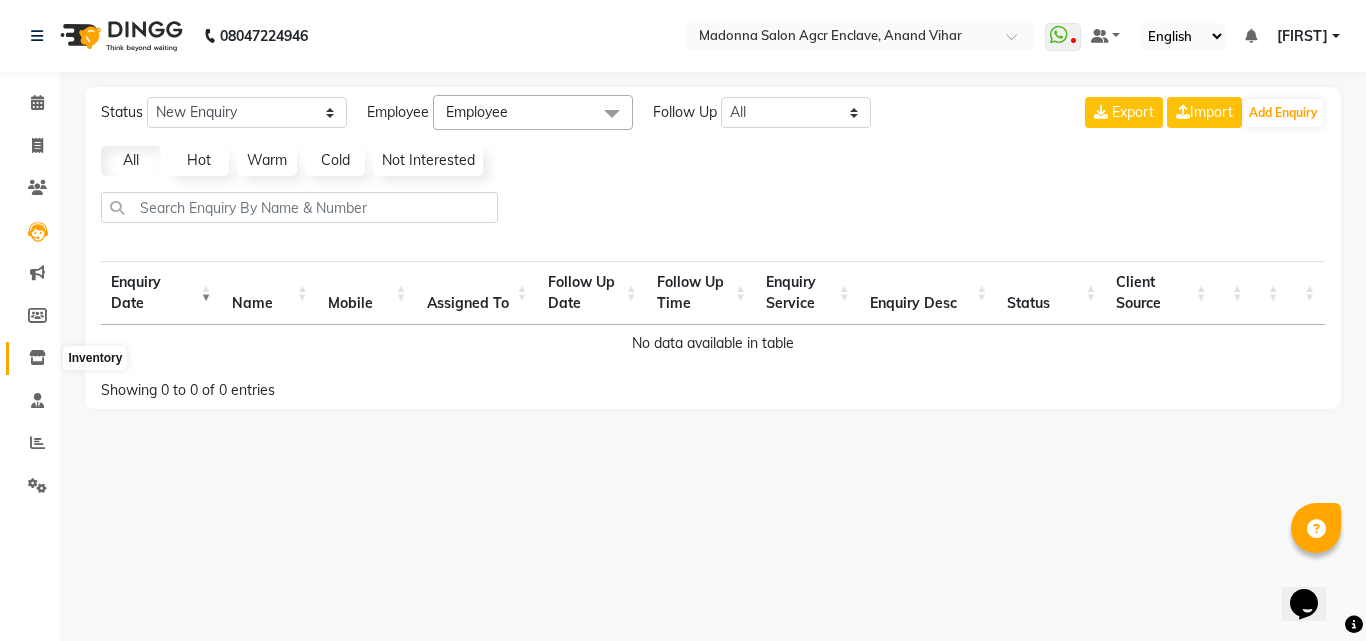 click 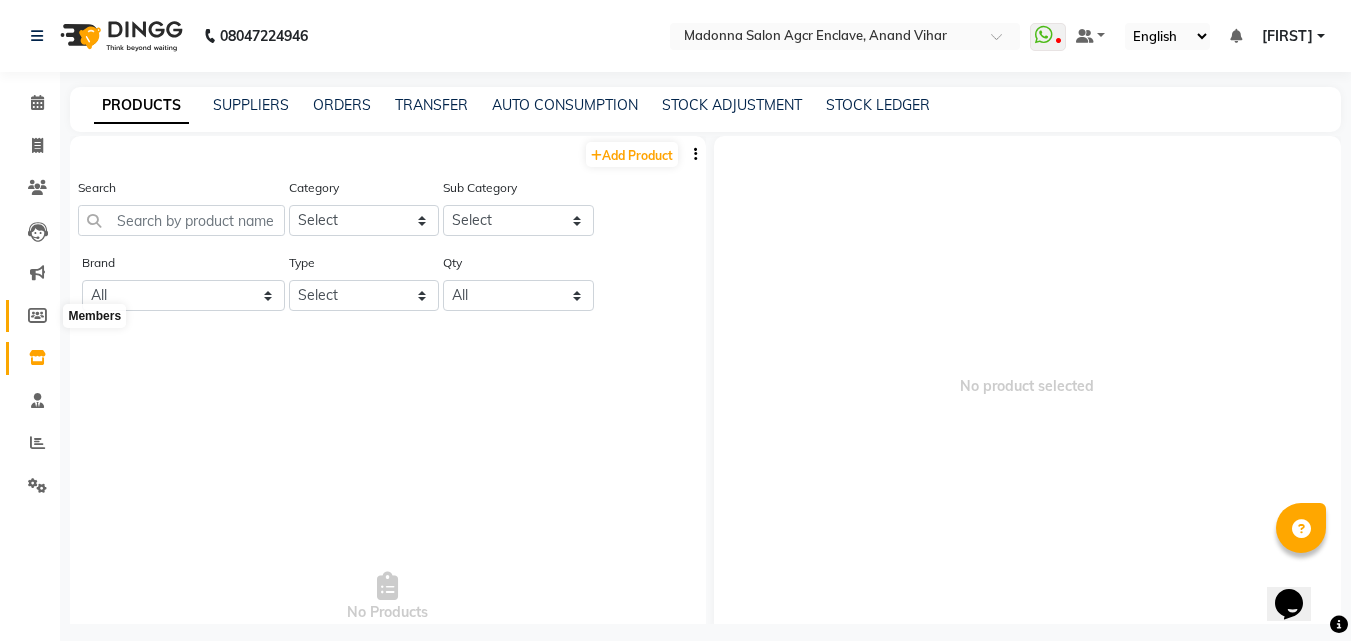 click 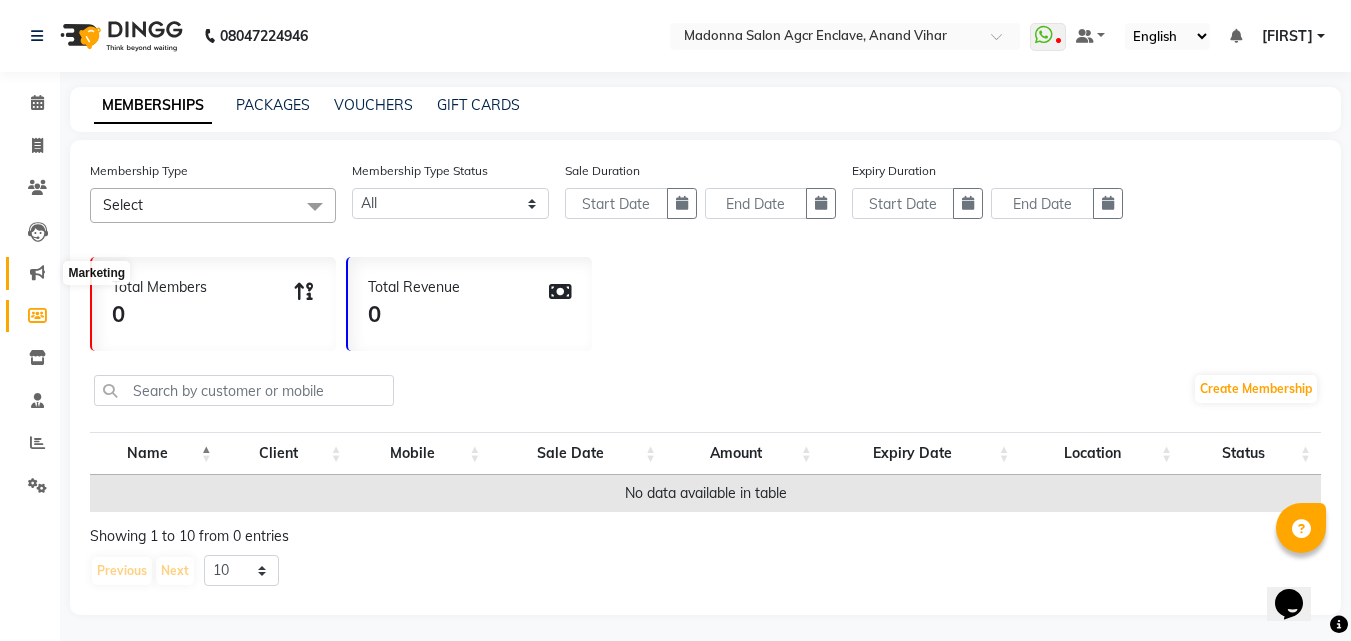 click 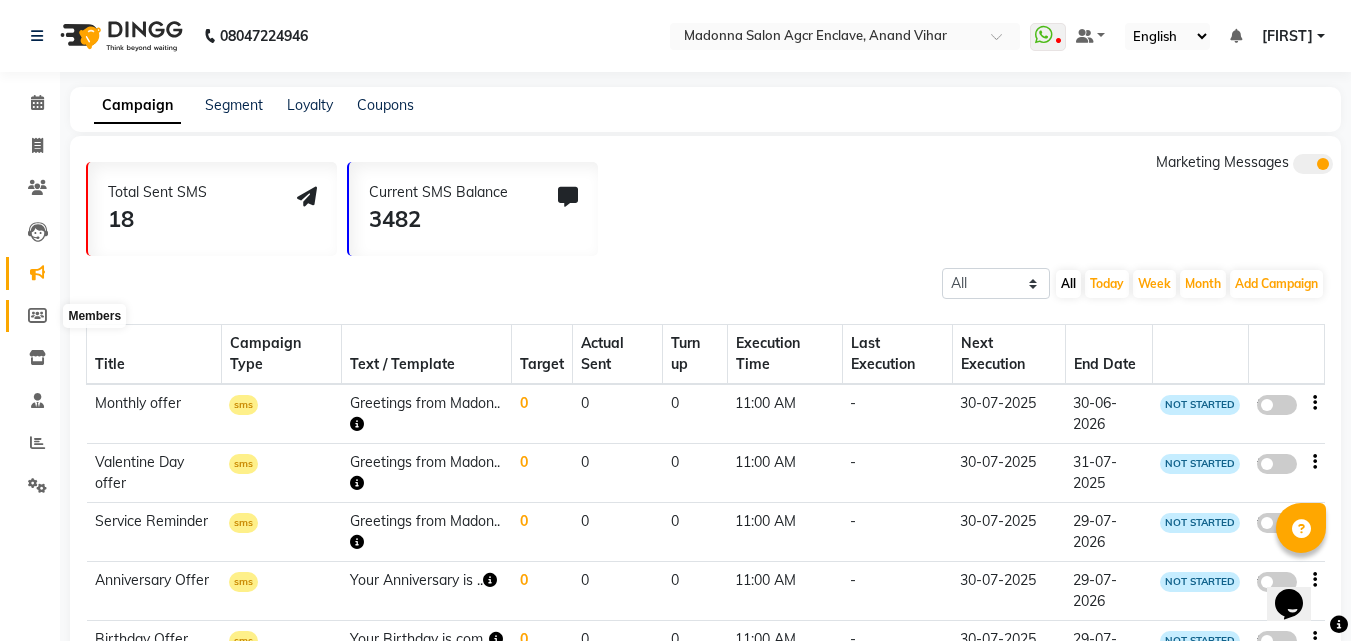 click 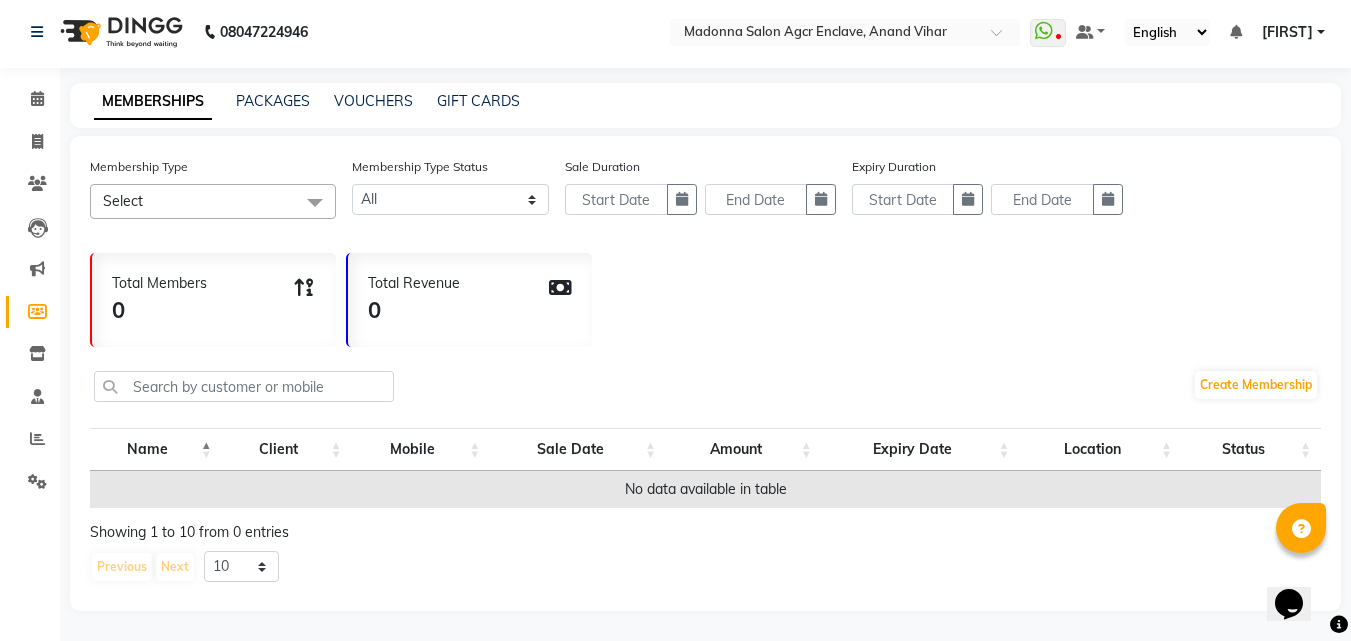 scroll, scrollTop: 0, scrollLeft: 0, axis: both 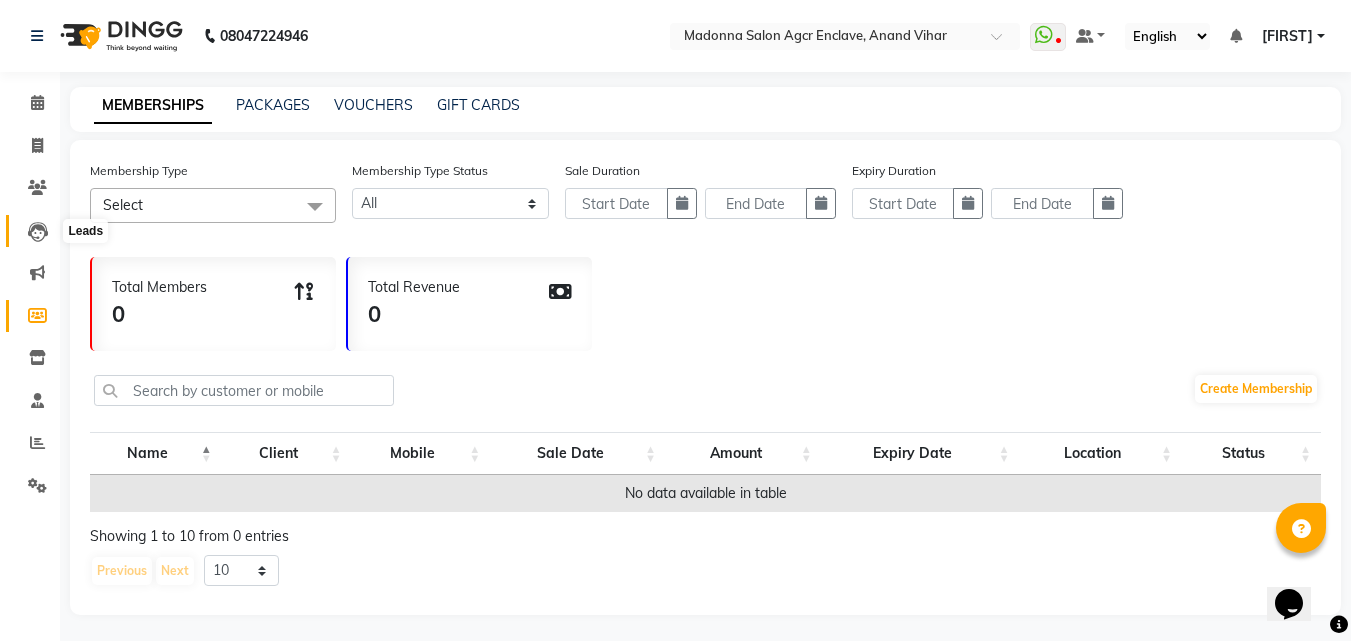 click 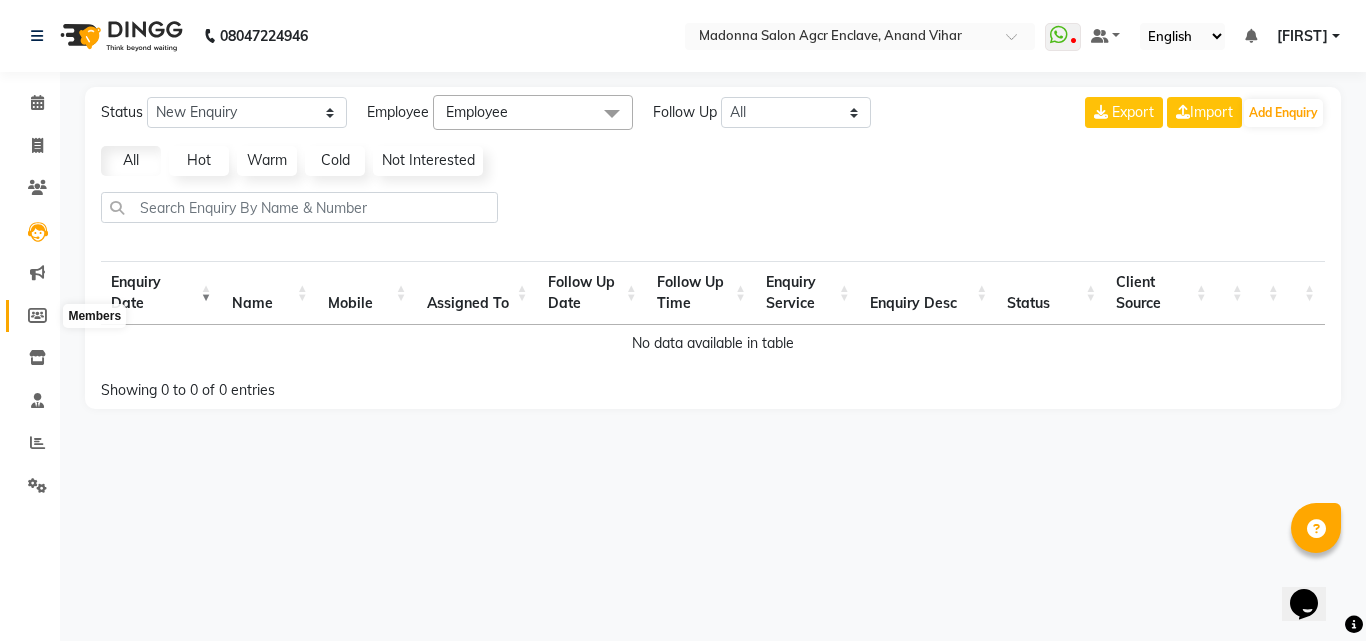 click 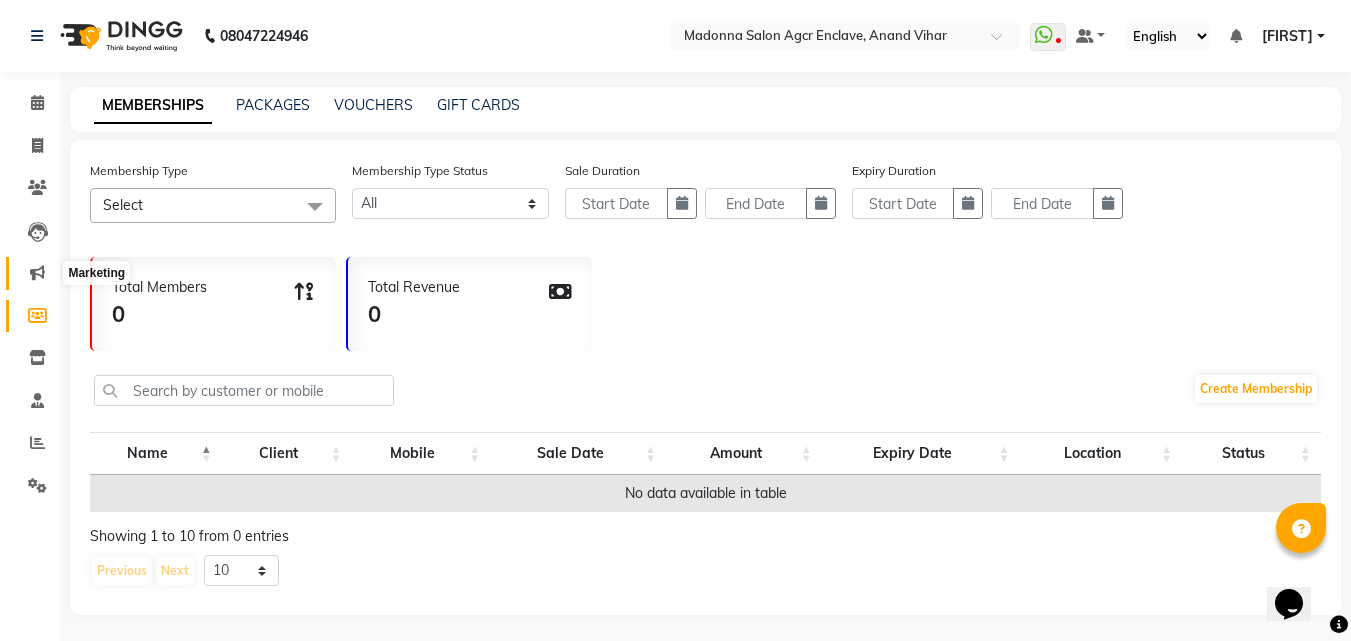 click 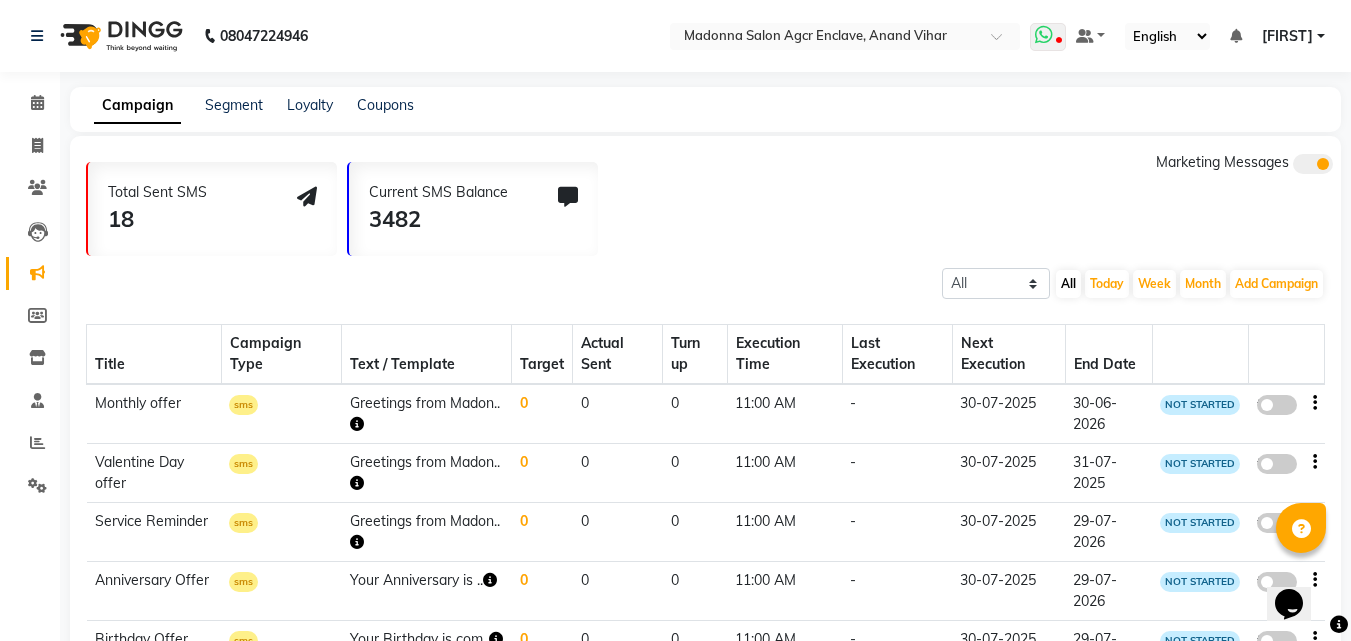 click at bounding box center (1048, 37) 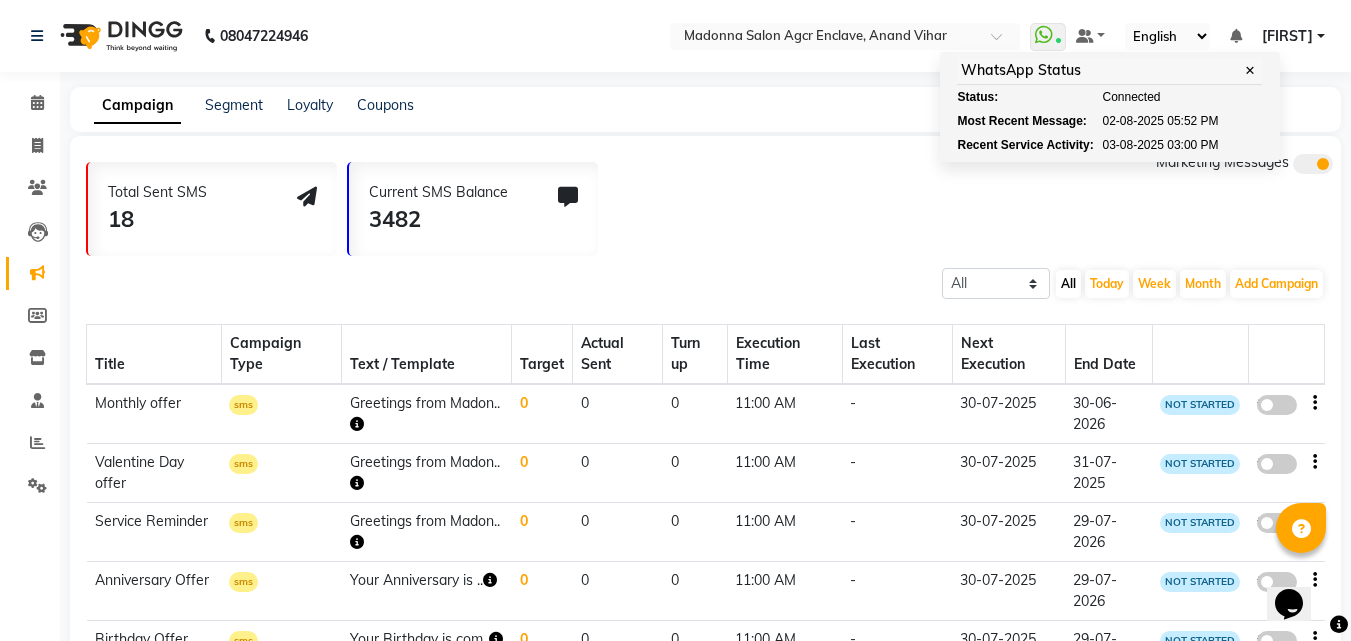 click on "Total Sent SMS 18 Current SMS Balance 3482 Marketing Messages" 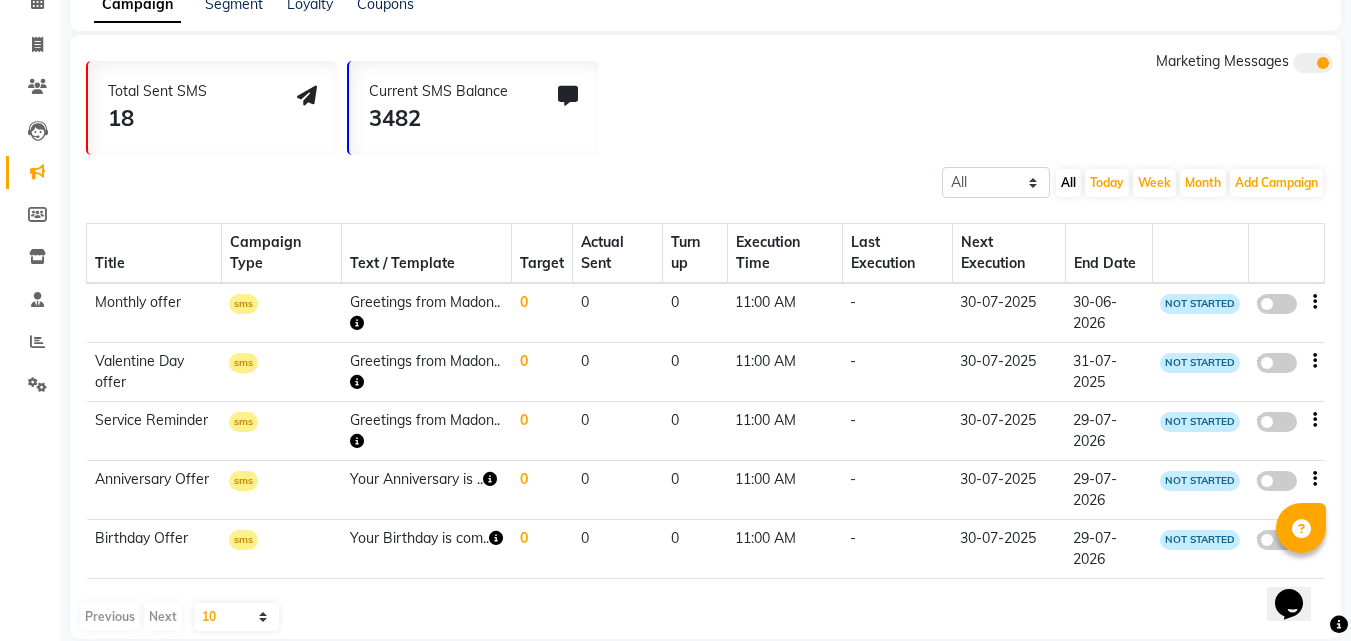 scroll, scrollTop: 129, scrollLeft: 0, axis: vertical 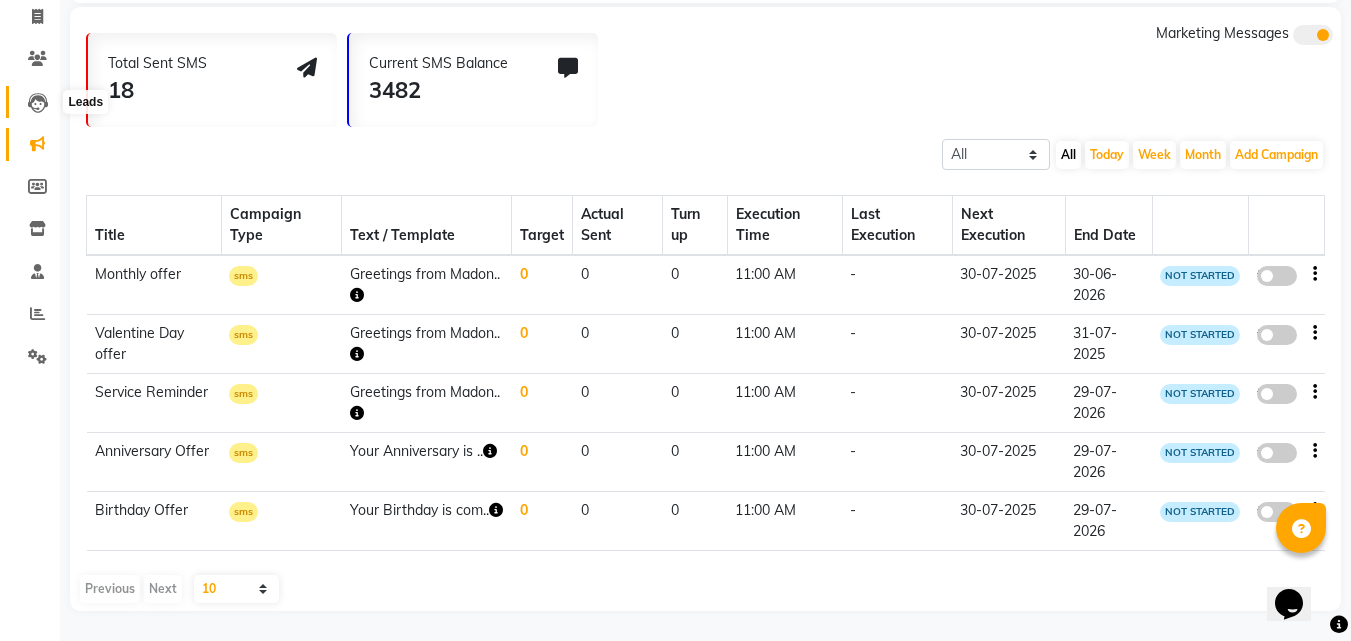 click 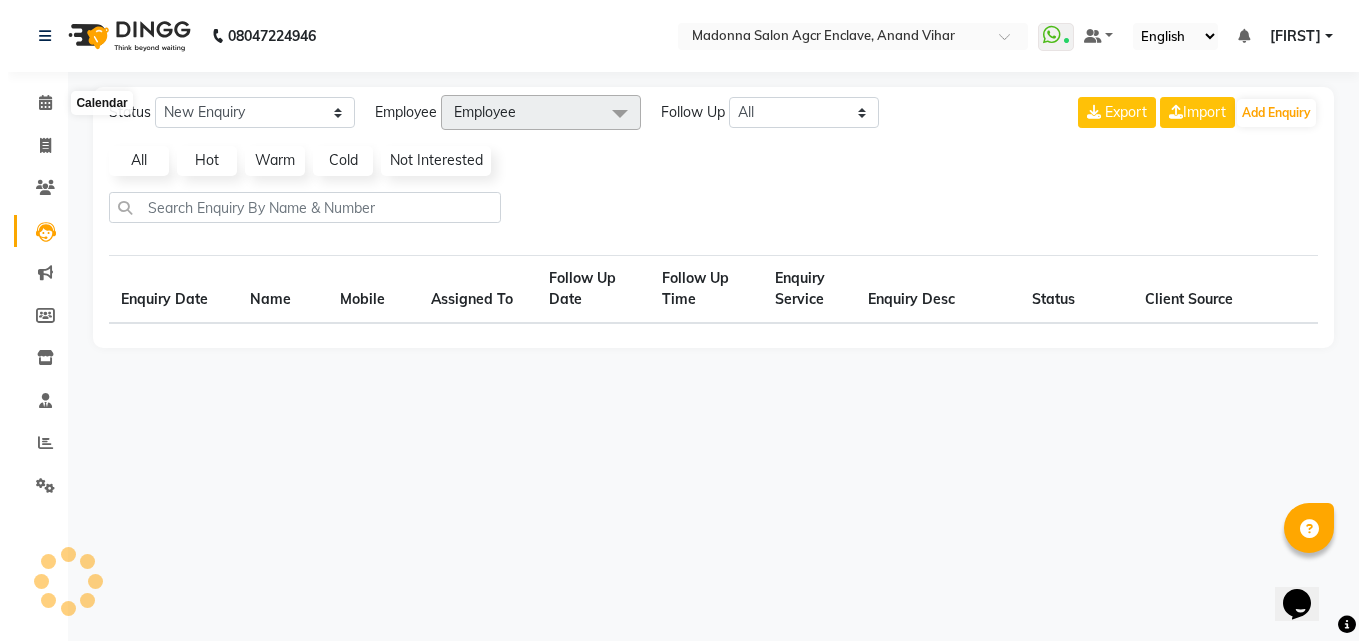 scroll, scrollTop: 0, scrollLeft: 0, axis: both 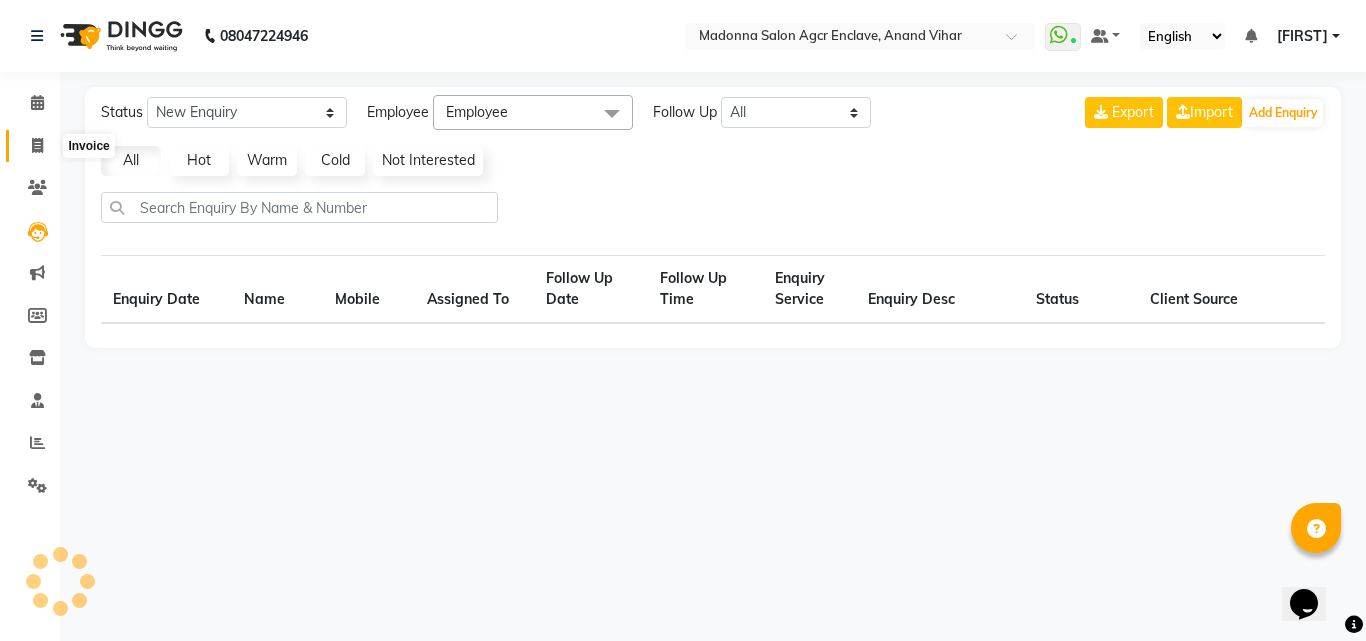 click 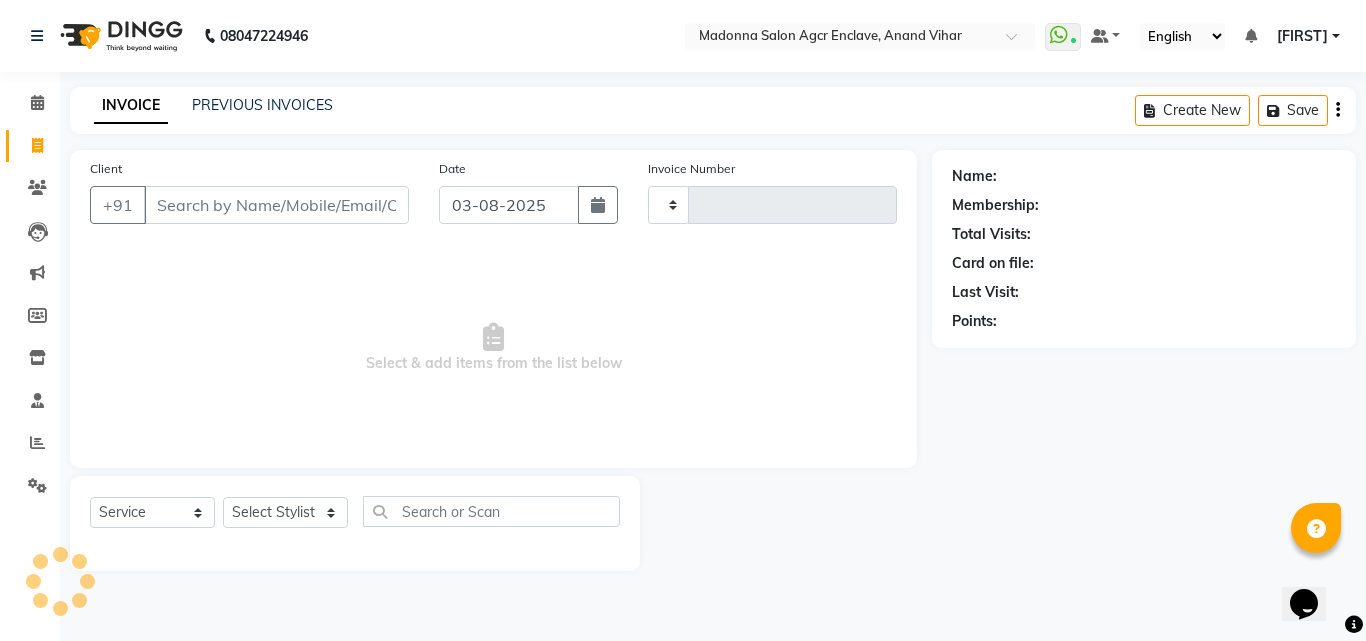 type on "0011" 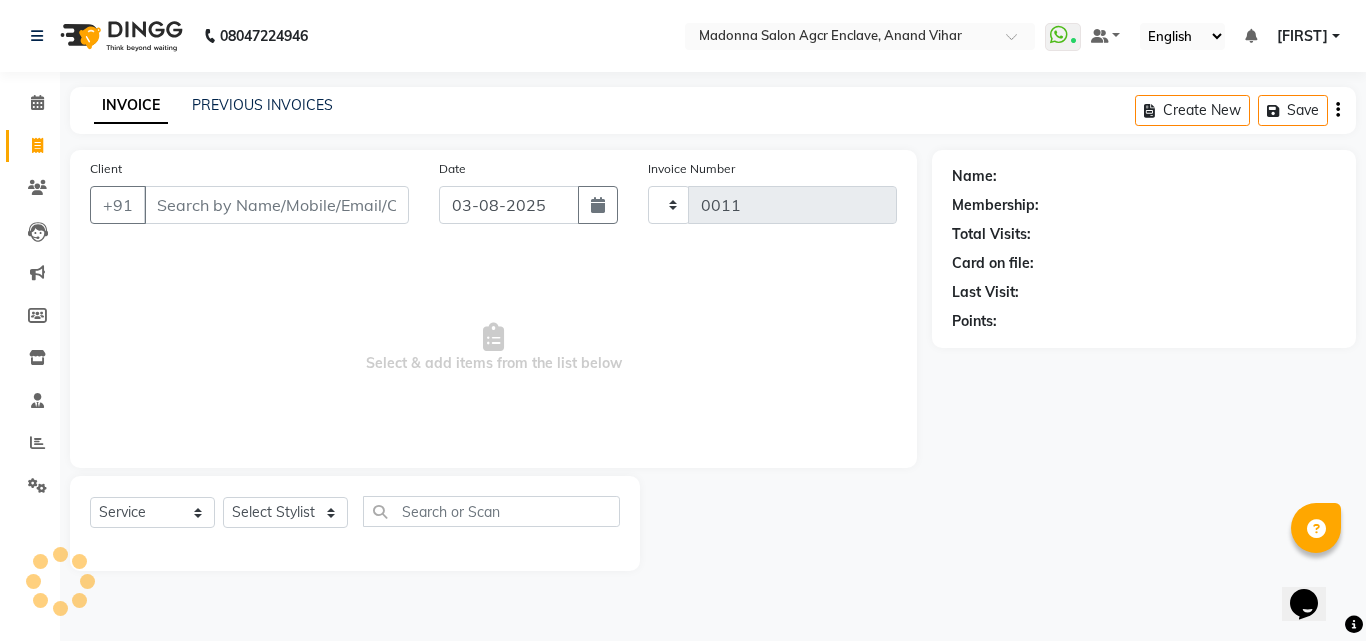 select on "8560" 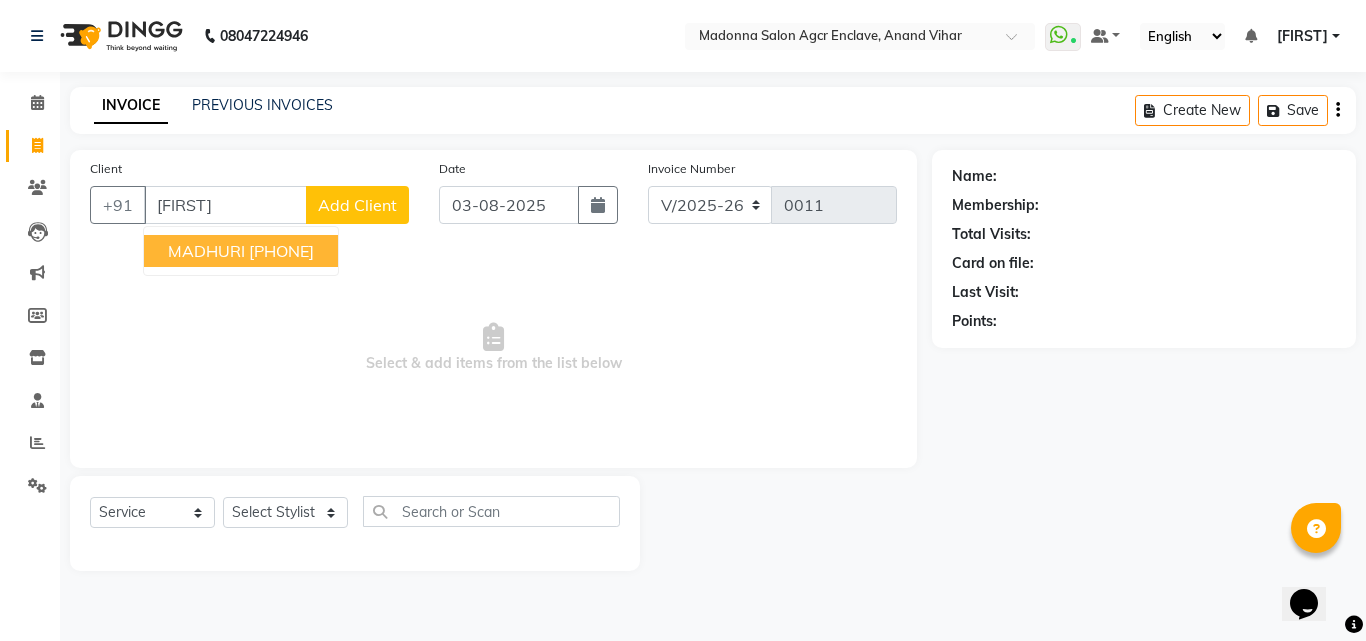 click on "MADHURI  9811195227" at bounding box center (241, 251) 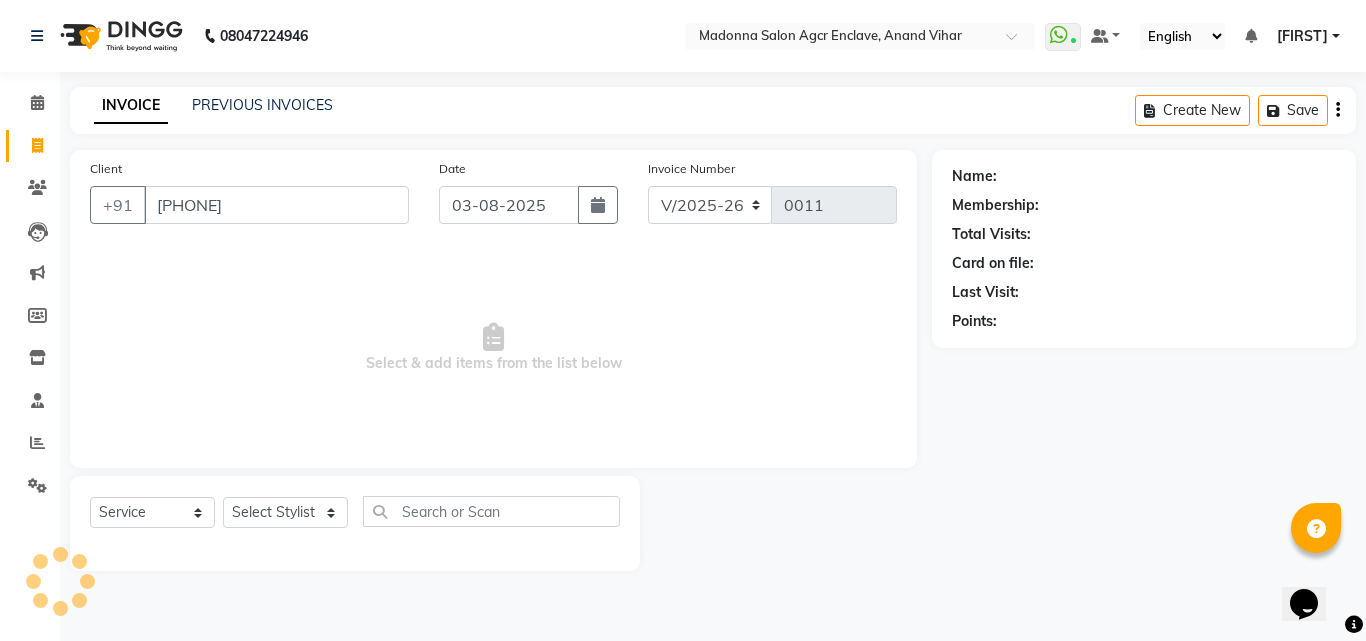 type on "[PHONE]" 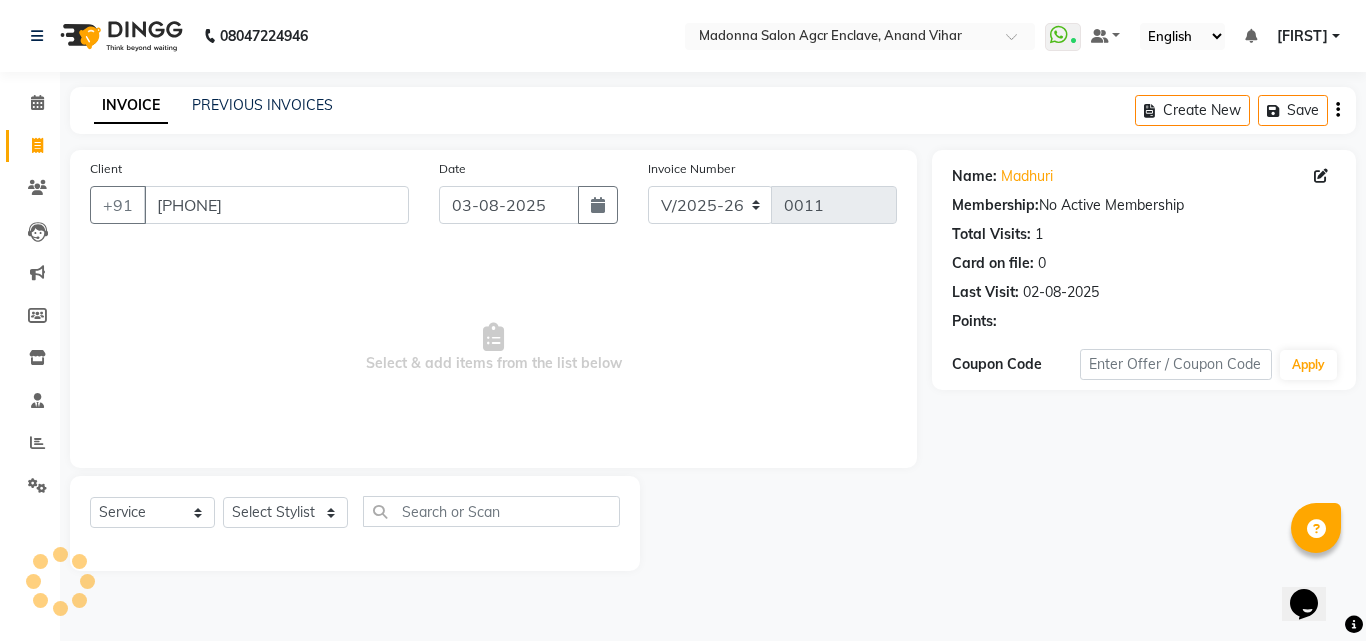 click on "Name: Madhuri  Membership:  No Active Membership  Total Visits:  1 Card on file:  0 Last Visit:   02-08-2025 Points:" 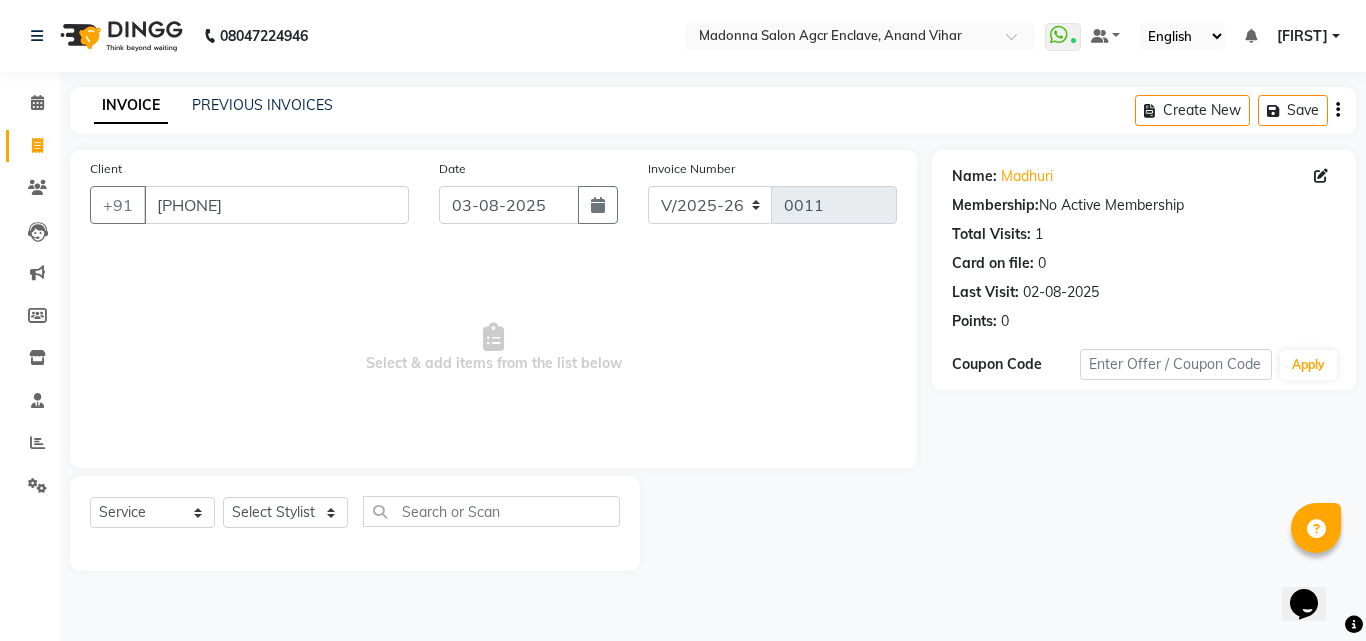 click 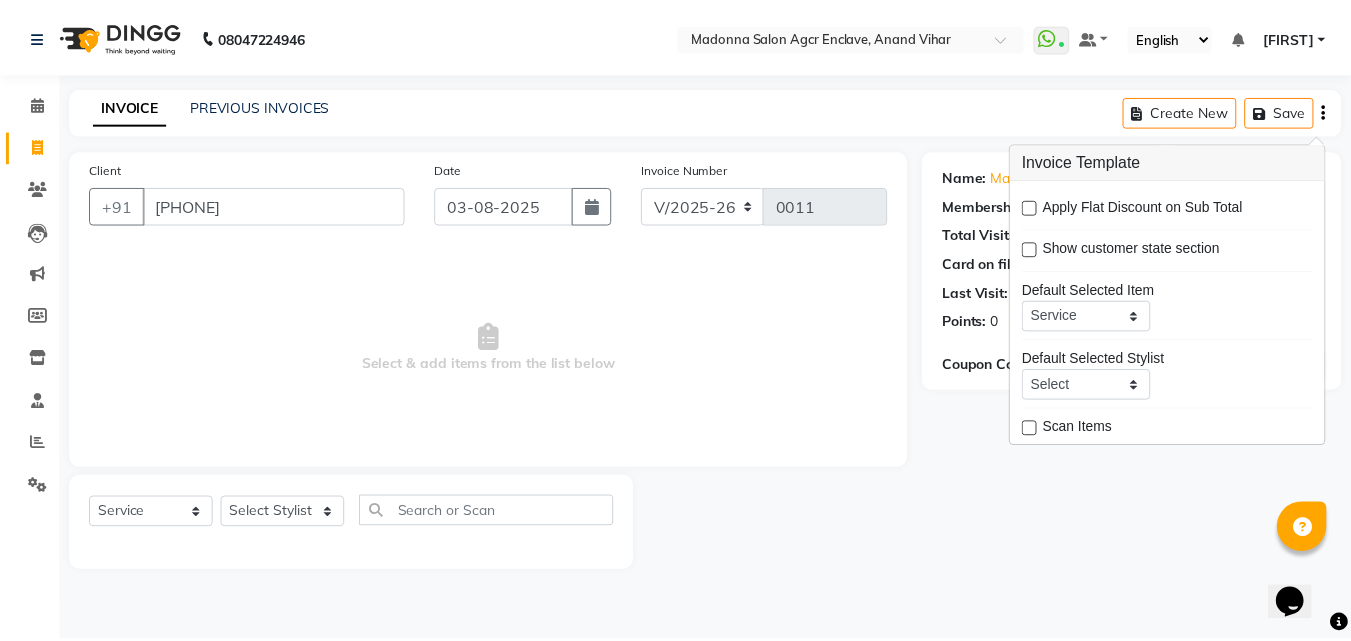 scroll, scrollTop: 98, scrollLeft: 0, axis: vertical 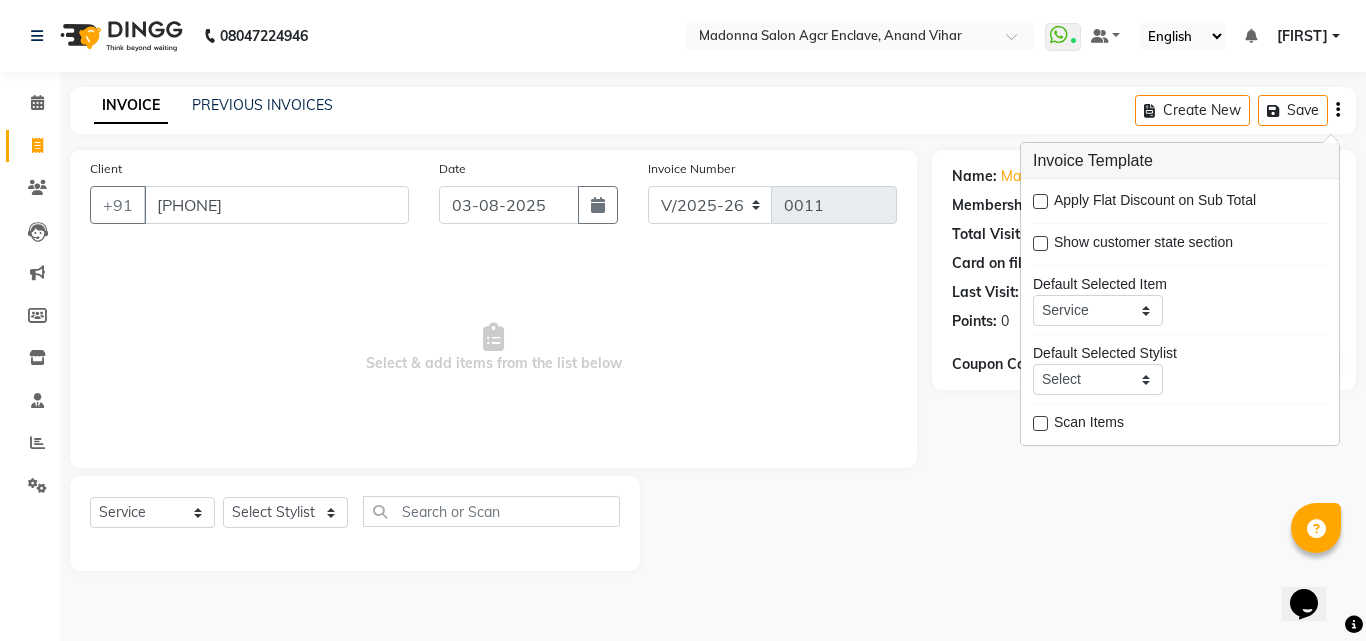 click at bounding box center [1040, 201] 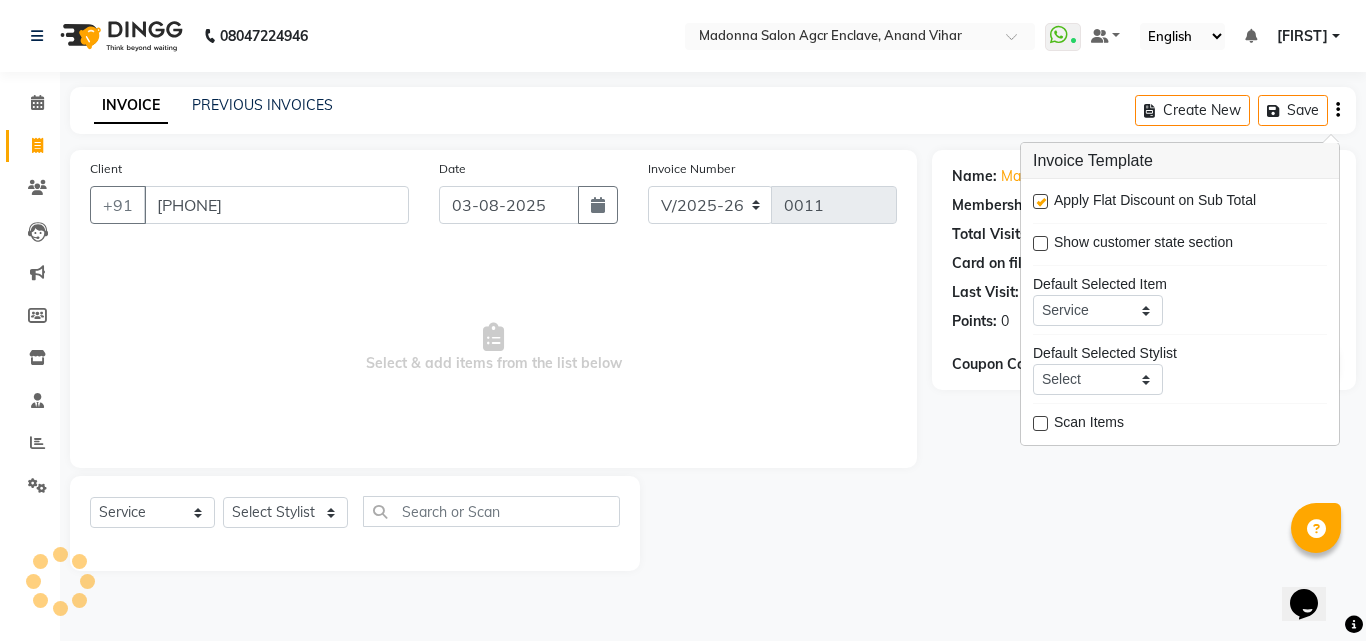 click at bounding box center (1040, 201) 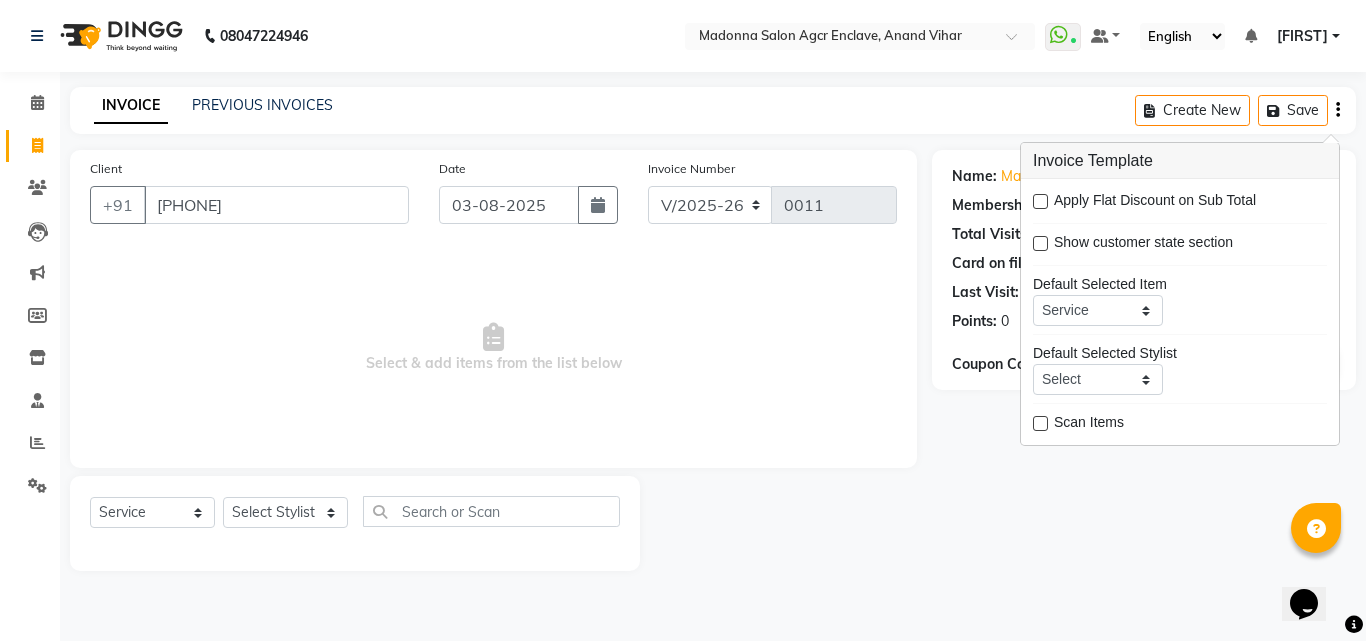 click on "INVOICE PREVIOUS INVOICES Create New   Save  Client +91 9811195227 Date 03-08-2025 Invoice Number V/2025 V/2025-26 0011  Select & add items from the list below  Select  Service  Product  Membership  Package Voucher Prepaid Gift Card  Select Stylist Abhishek Amarjeet  BHAWNA HARSH Khushi Lucky Naman PREM Rajeev Rizwan Shahnawaz Shalu Sorav Verma Vikas Kumar Vishal YASH ZAFAR Zaid Name: Madhuri  Membership:  No Active Membership  Total Visits:  1 Card on file:  0 Last Visit:   02-08-2025 Points:   0  Coupon Code Apply" 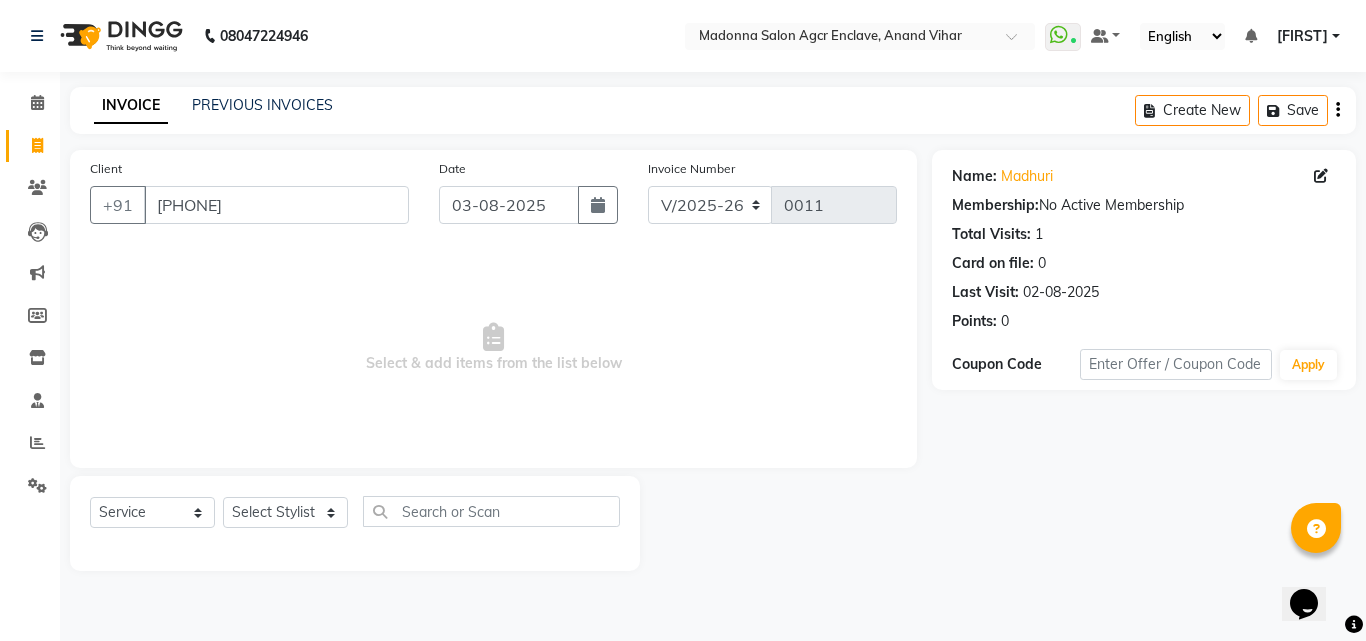 click on "Select & add items from the list below" at bounding box center [493, 348] 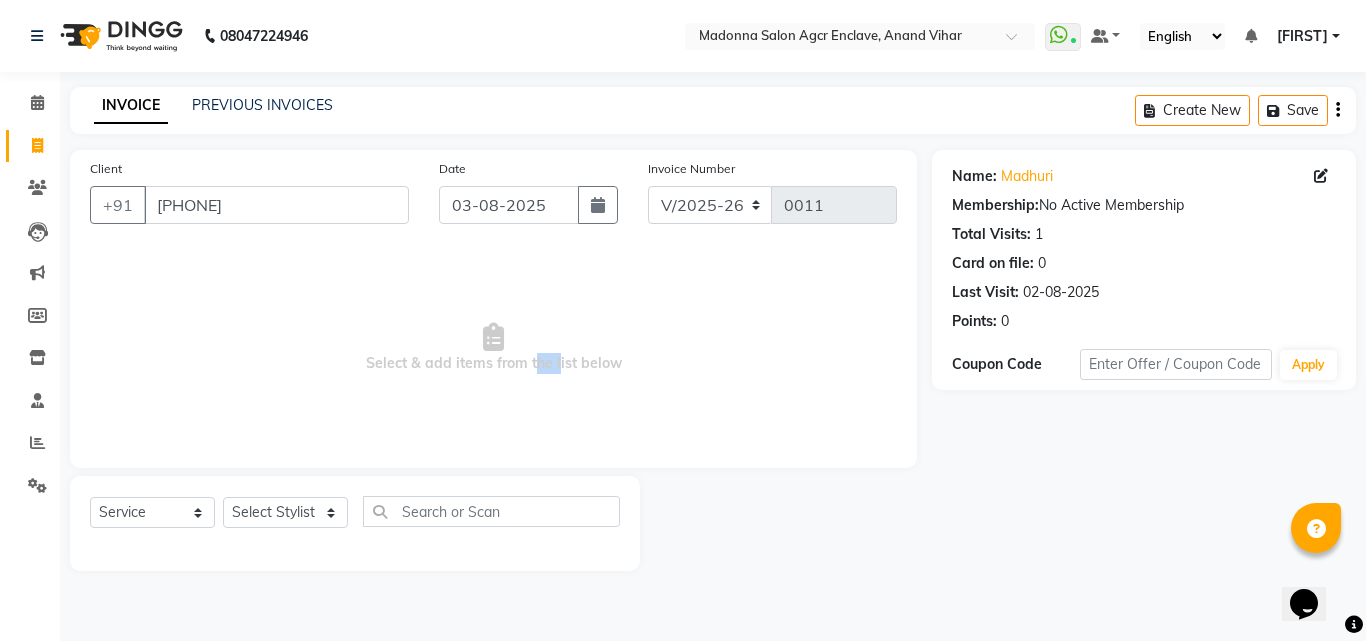 click on "Select & add items from the list below" at bounding box center [493, 348] 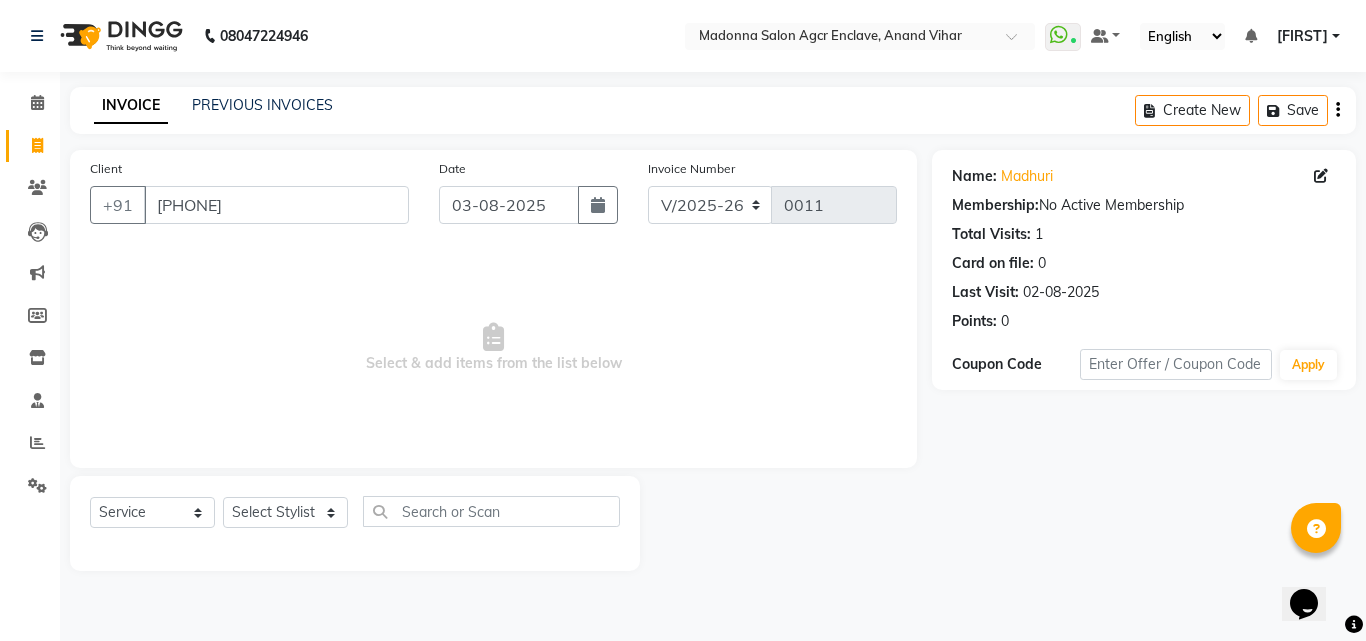 click on "Select & add items from the list below" at bounding box center [493, 348] 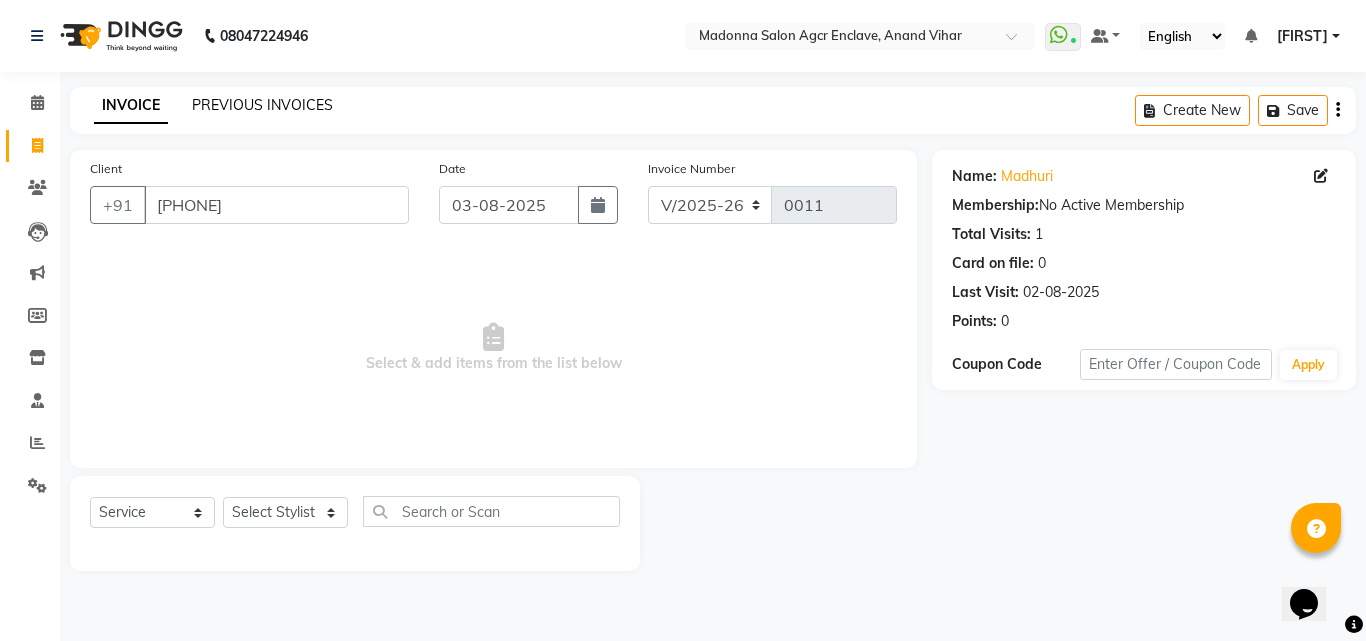 click on "PREVIOUS INVOICES" 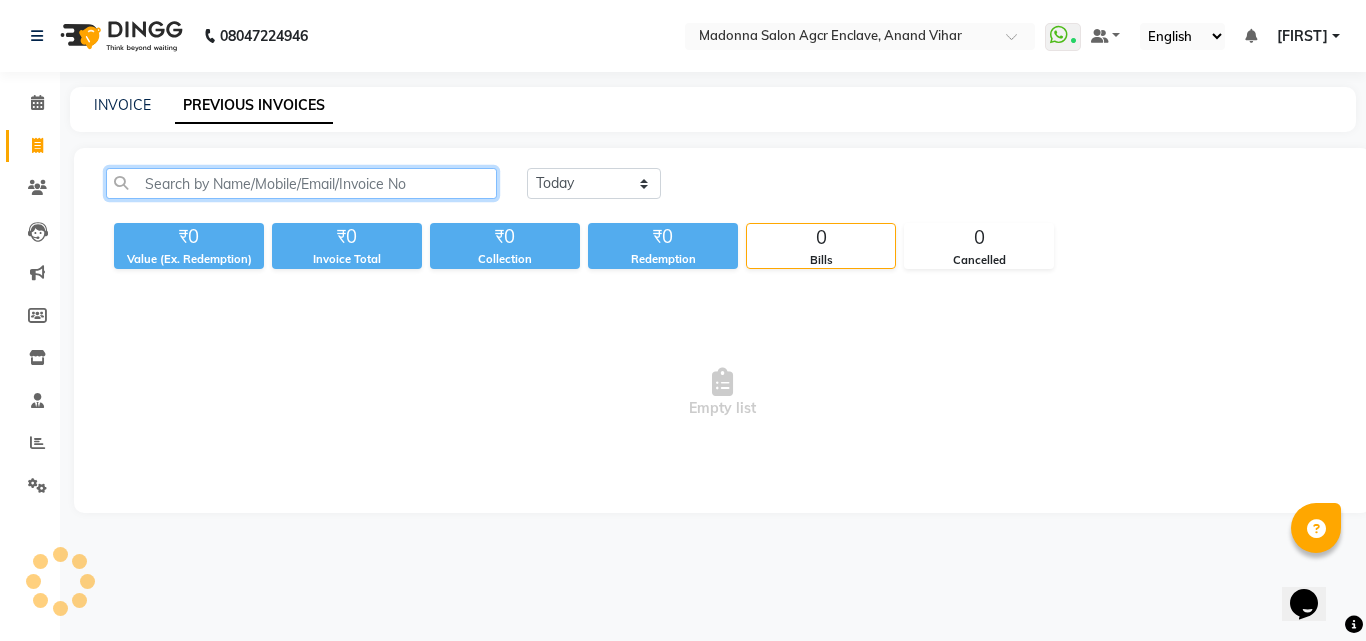 click 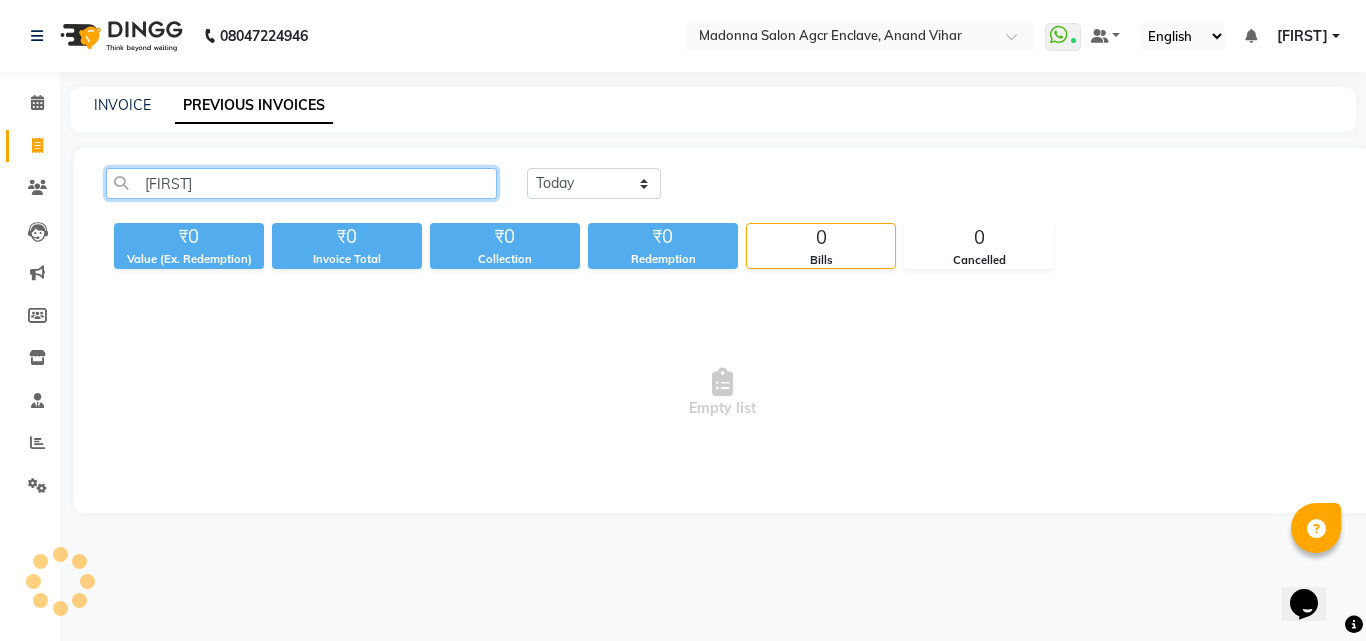 type on "madhuri" 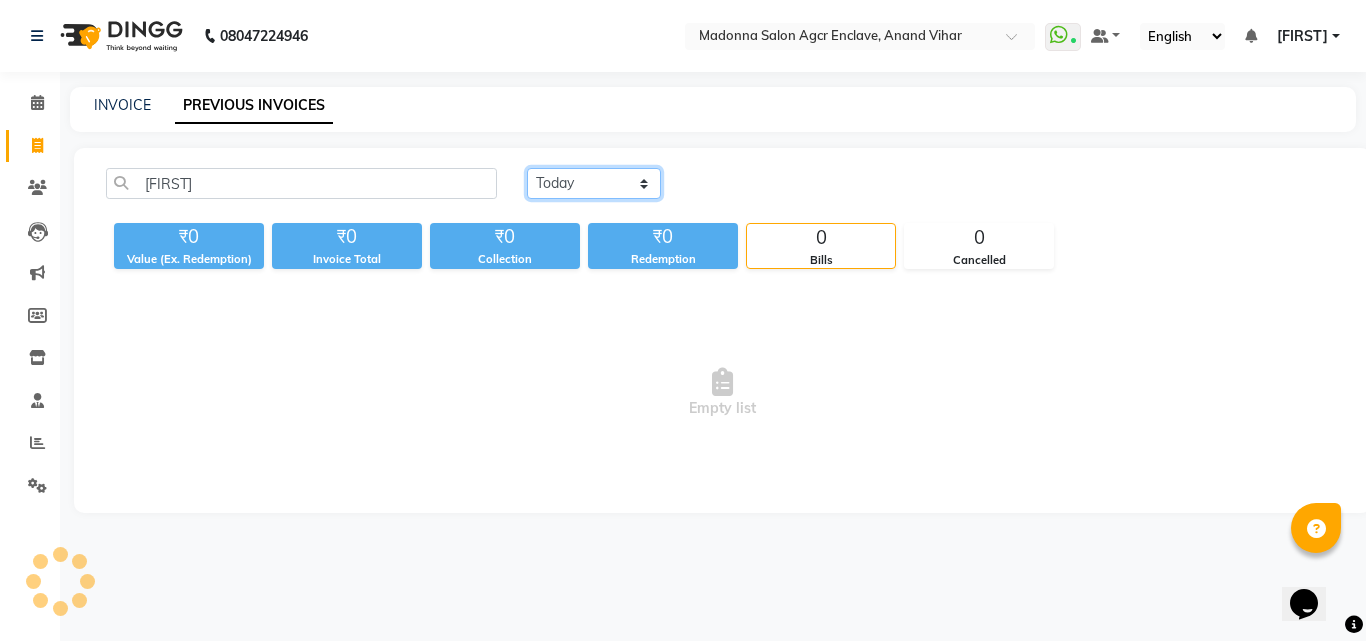 click on "Today Yesterday Custom Range" 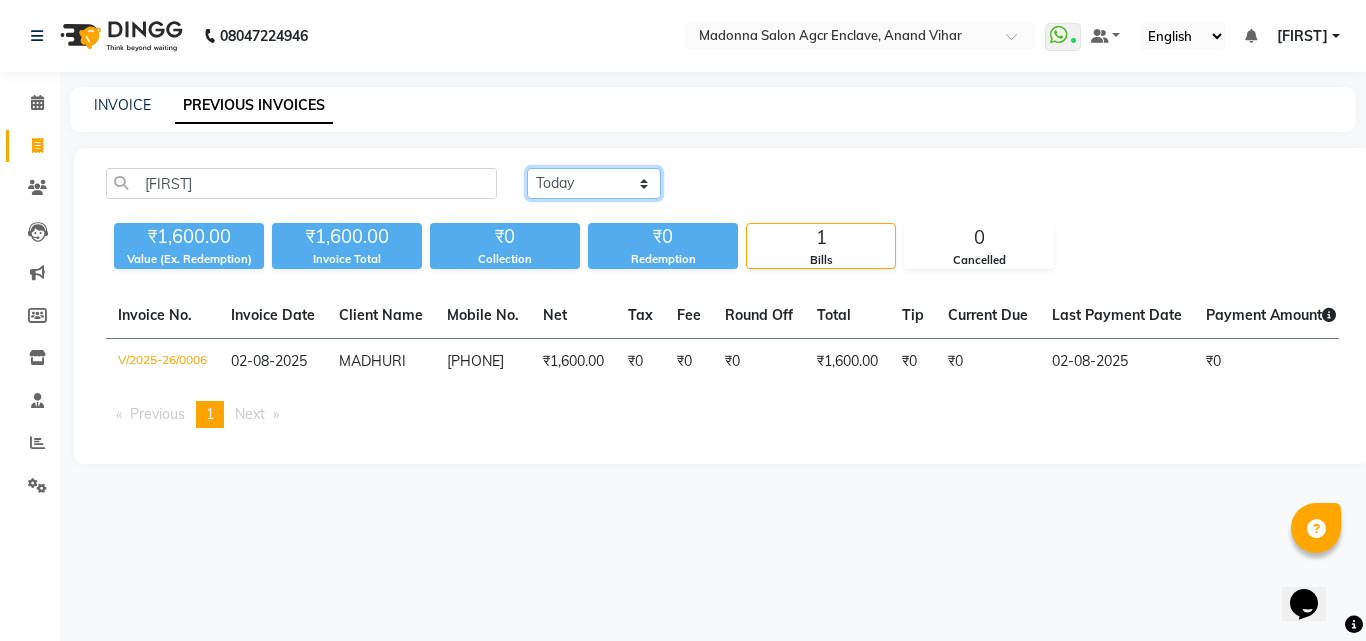 select on "yesterday" 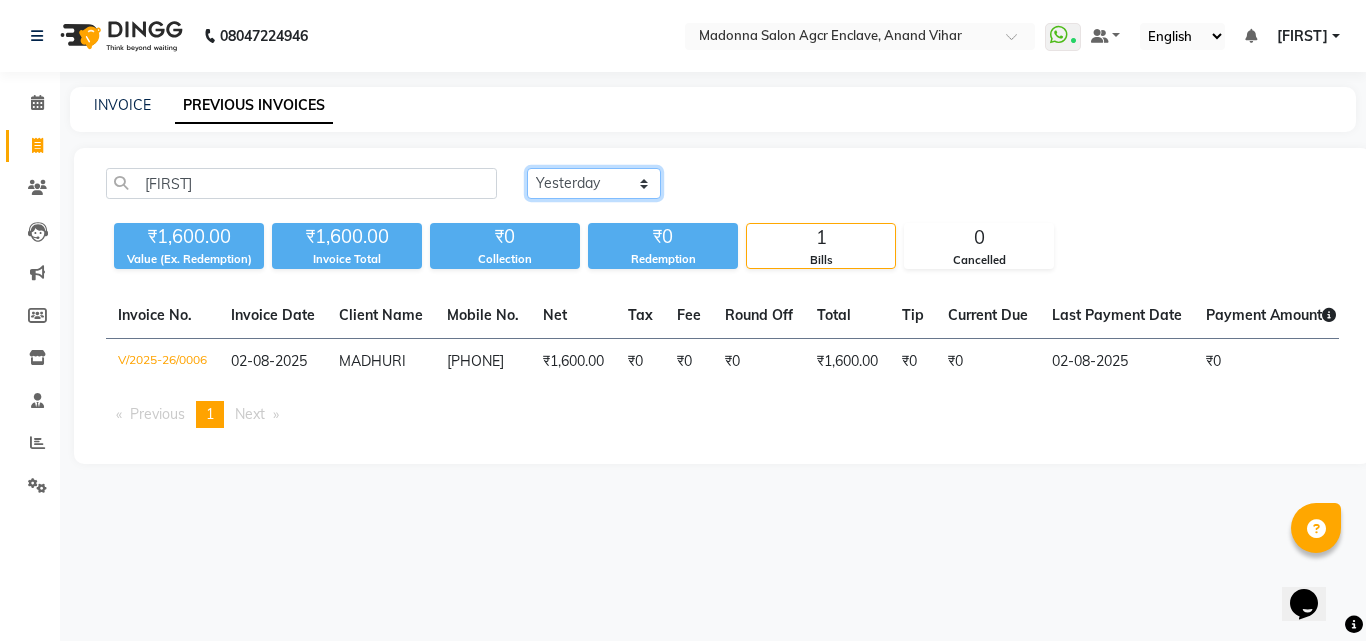 click on "Today Yesterday Custom Range" 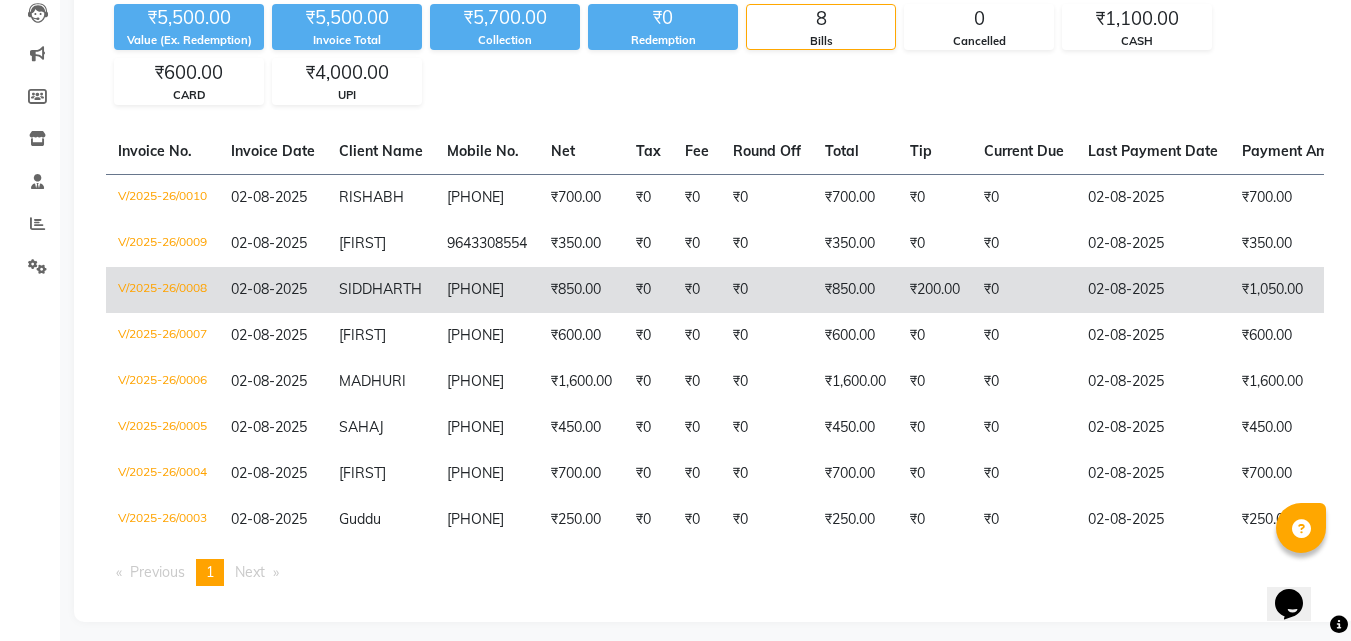 scroll, scrollTop: 245, scrollLeft: 0, axis: vertical 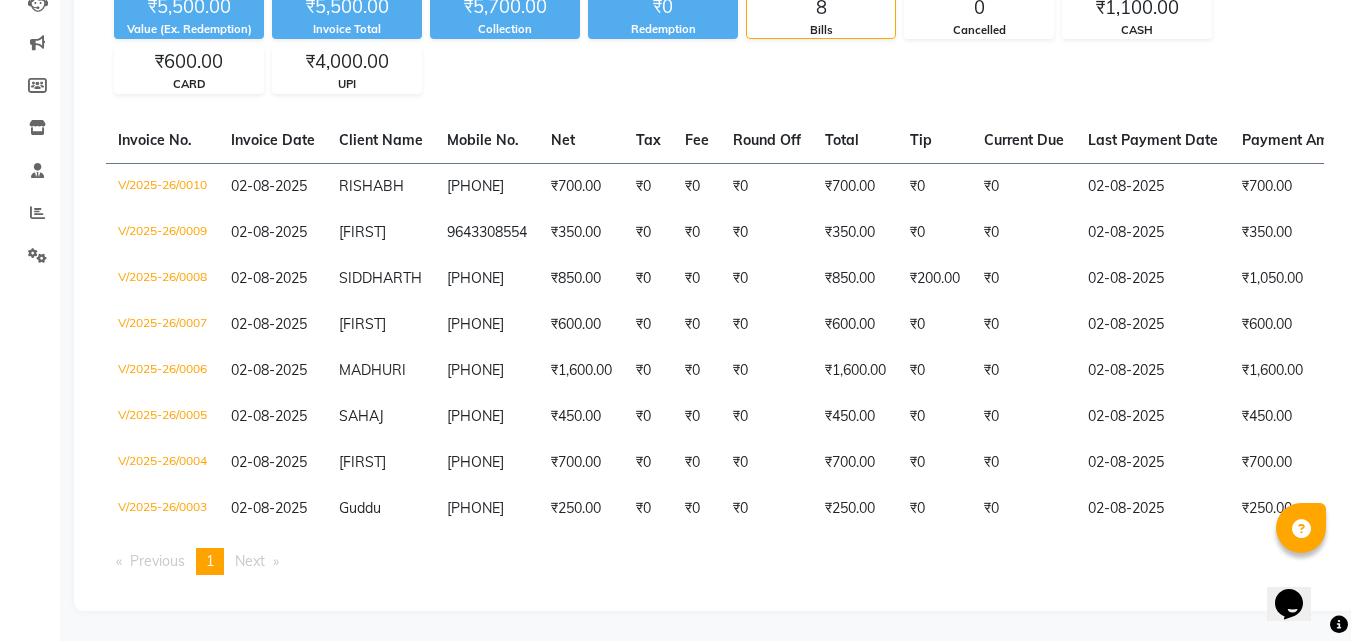 click on "Next  page" at bounding box center [250, 561] 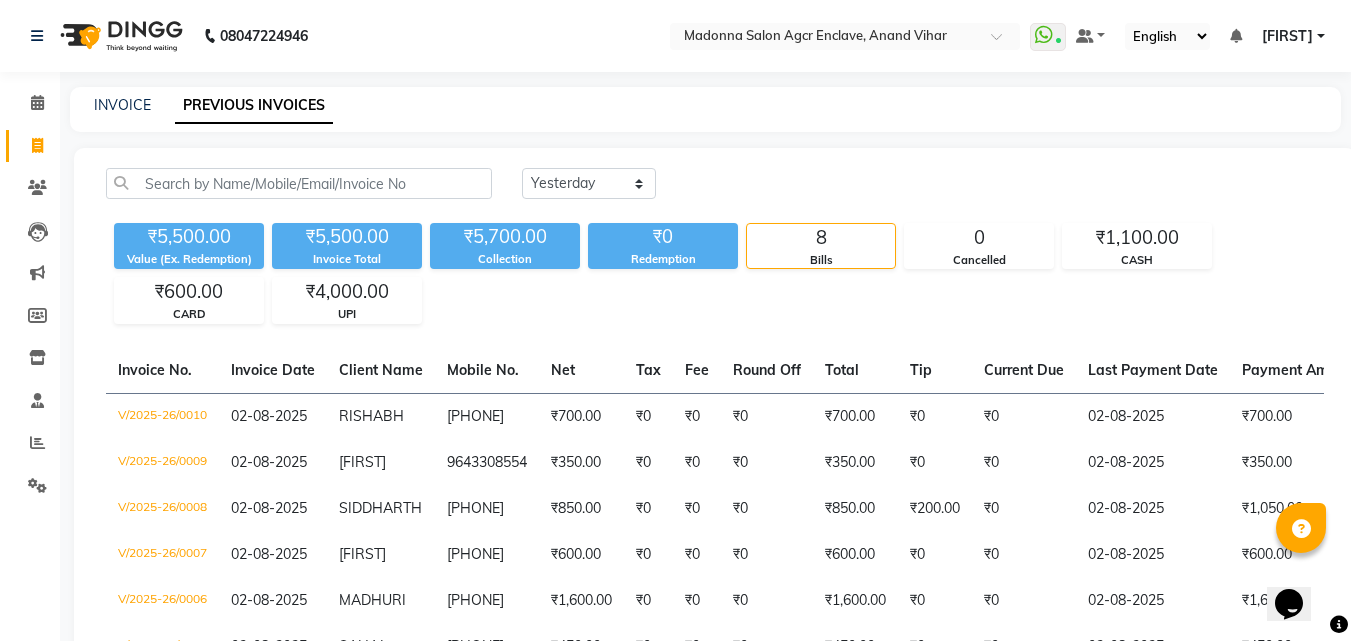 scroll, scrollTop: 245, scrollLeft: 0, axis: vertical 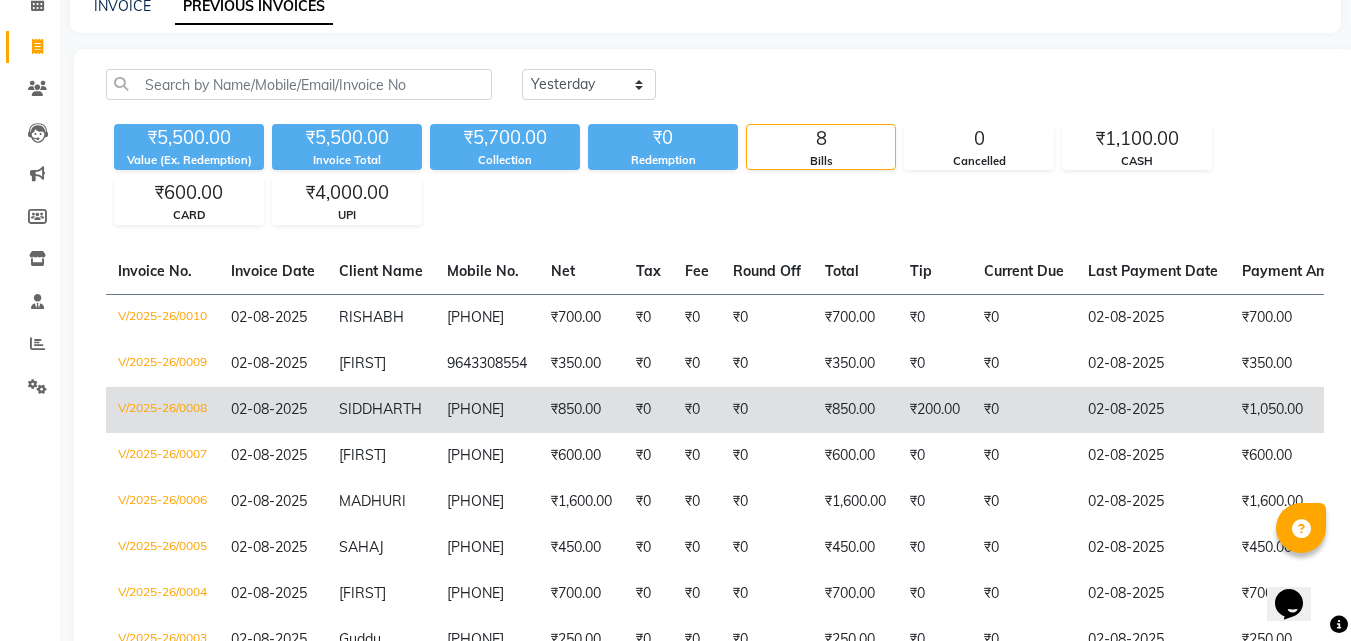 click on "Invoice Date" 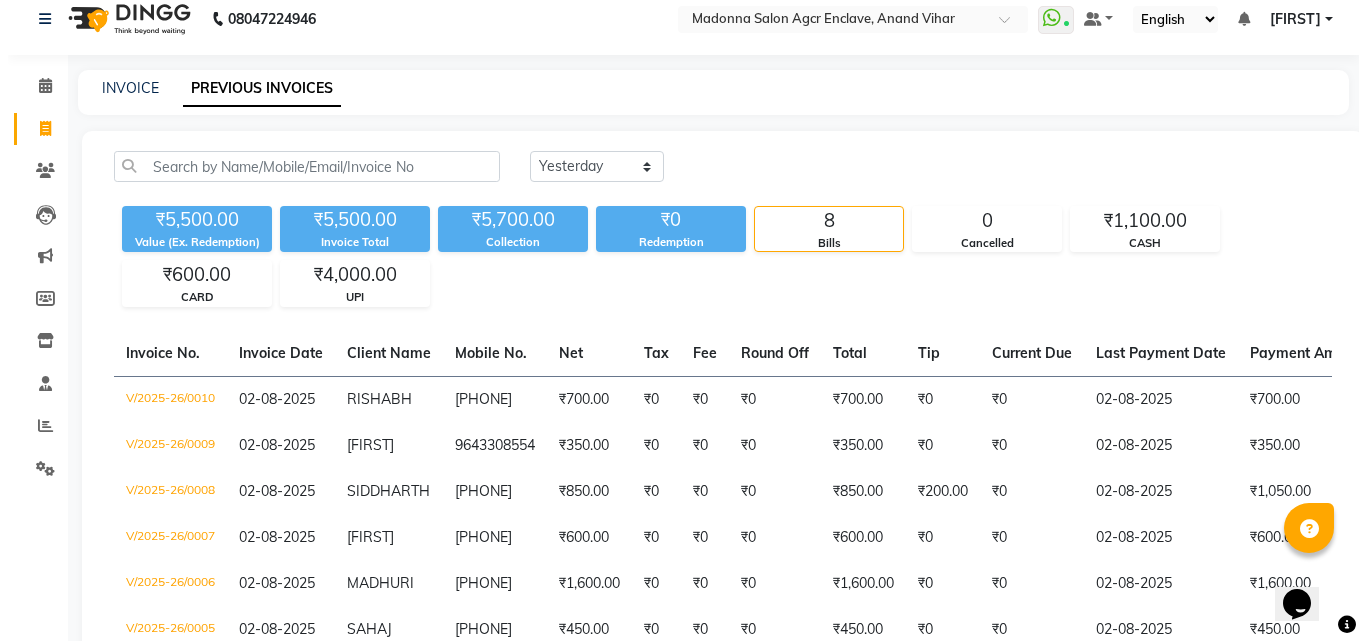 scroll, scrollTop: 0, scrollLeft: 0, axis: both 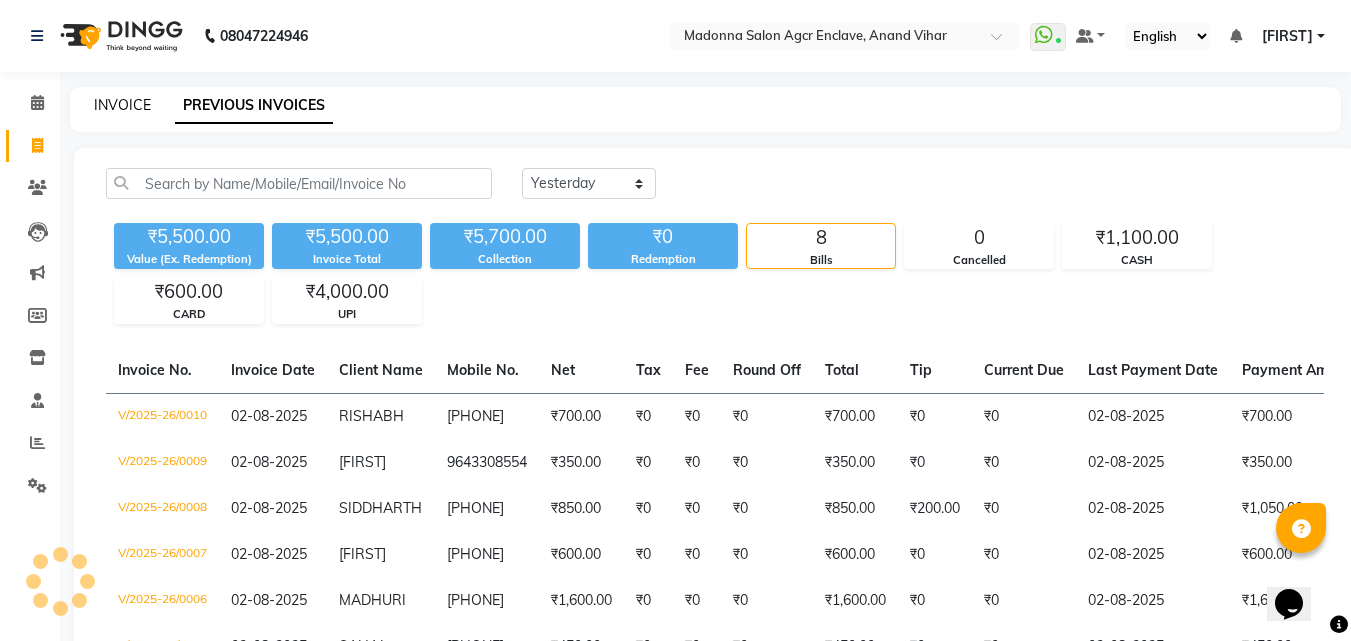 click on "INVOICE" 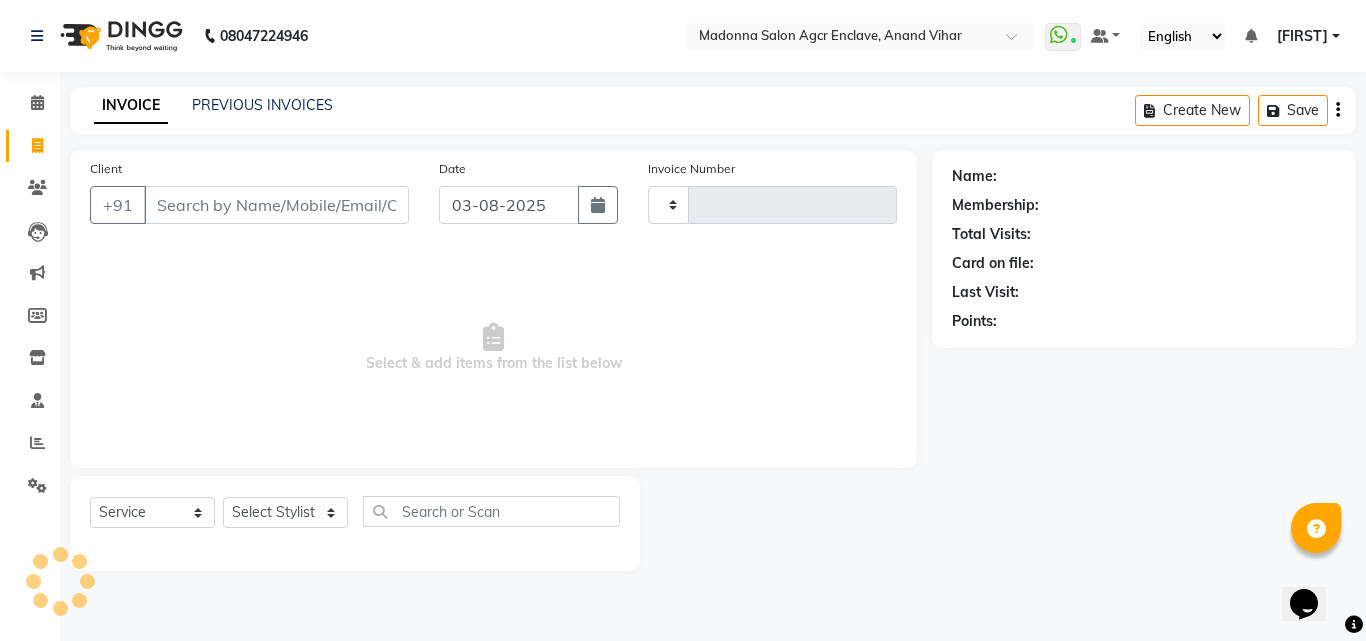 type on "0011" 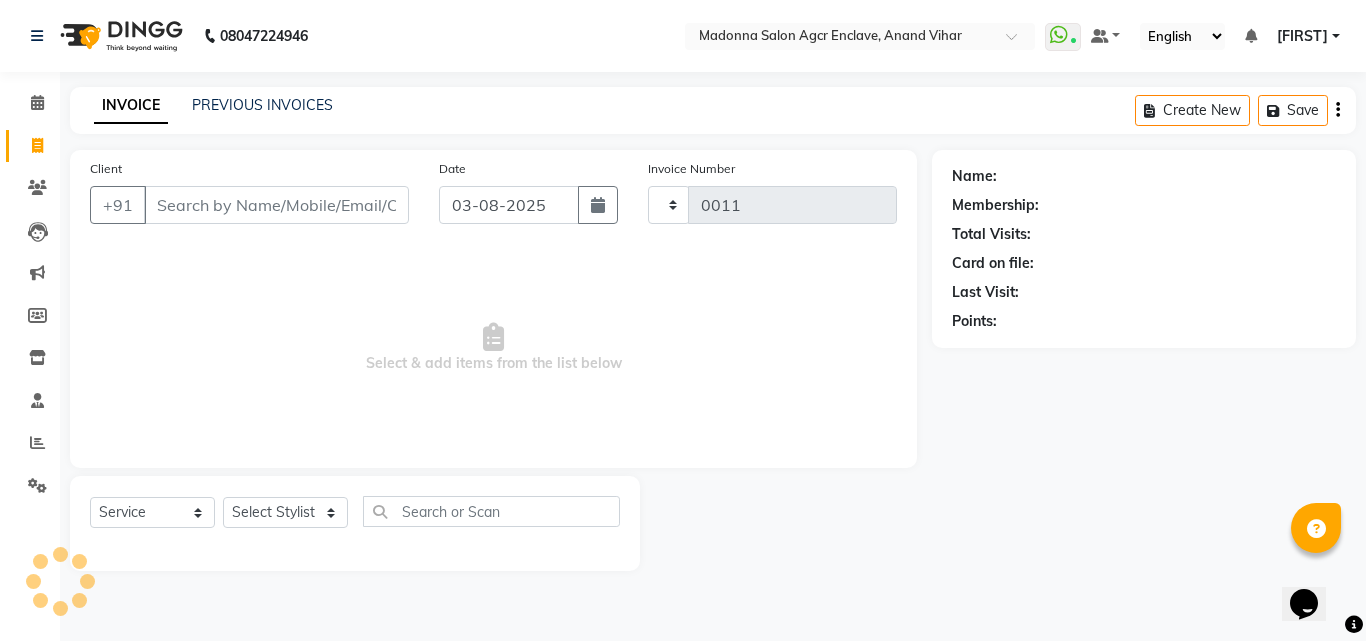 select on "8560" 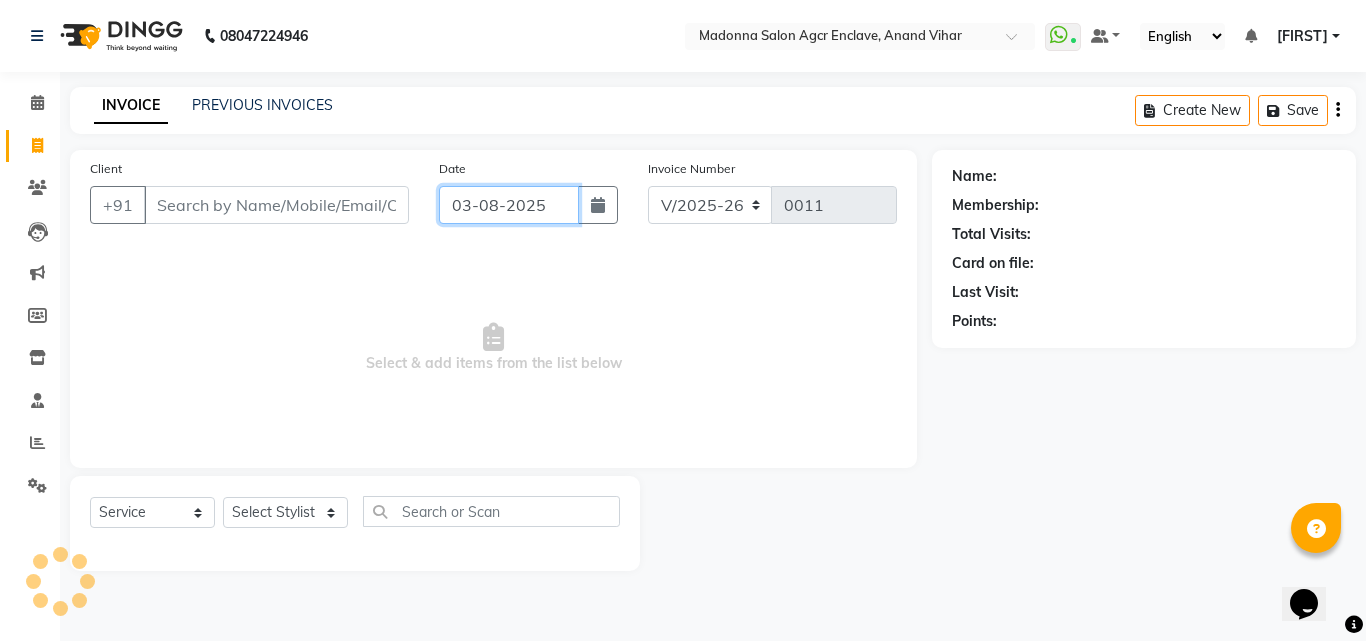 click on "03-08-2025" 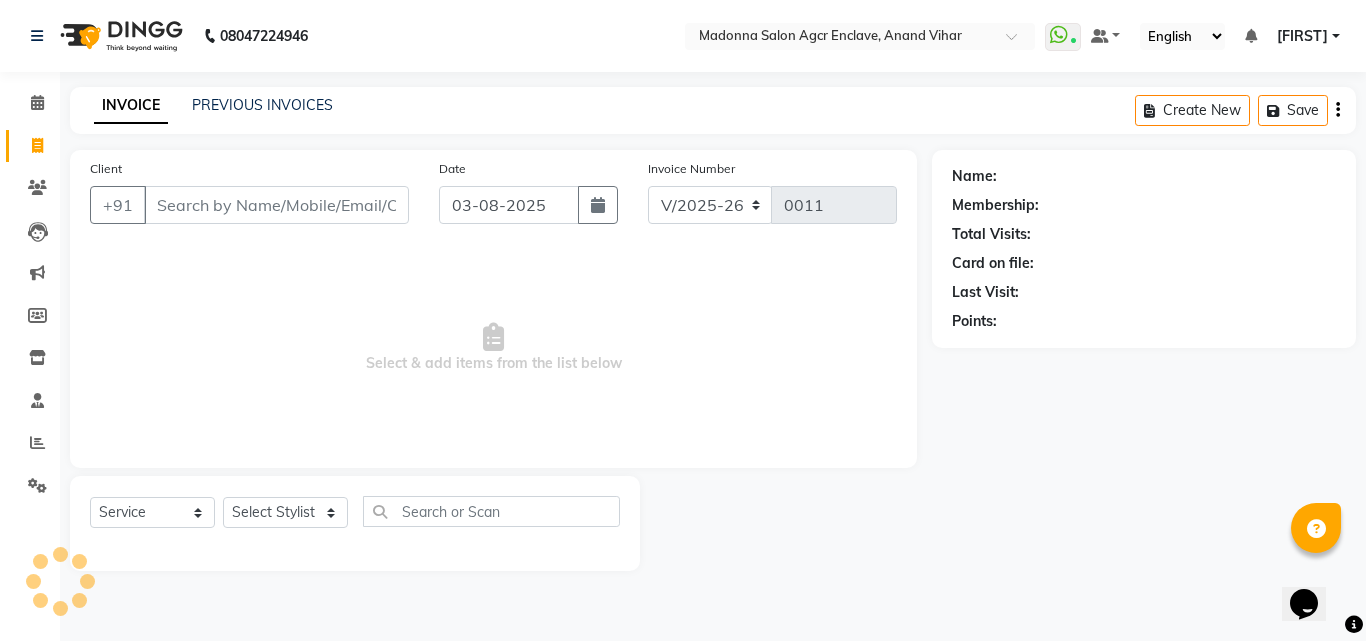select on "8" 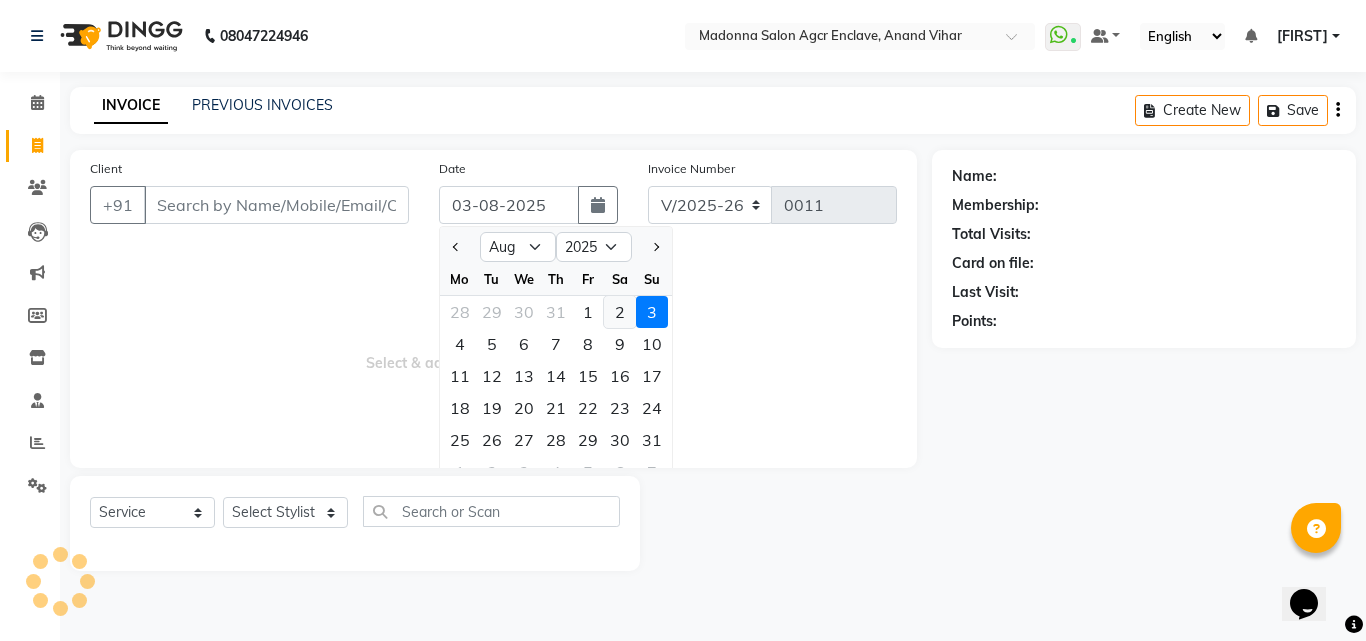 click on "2" 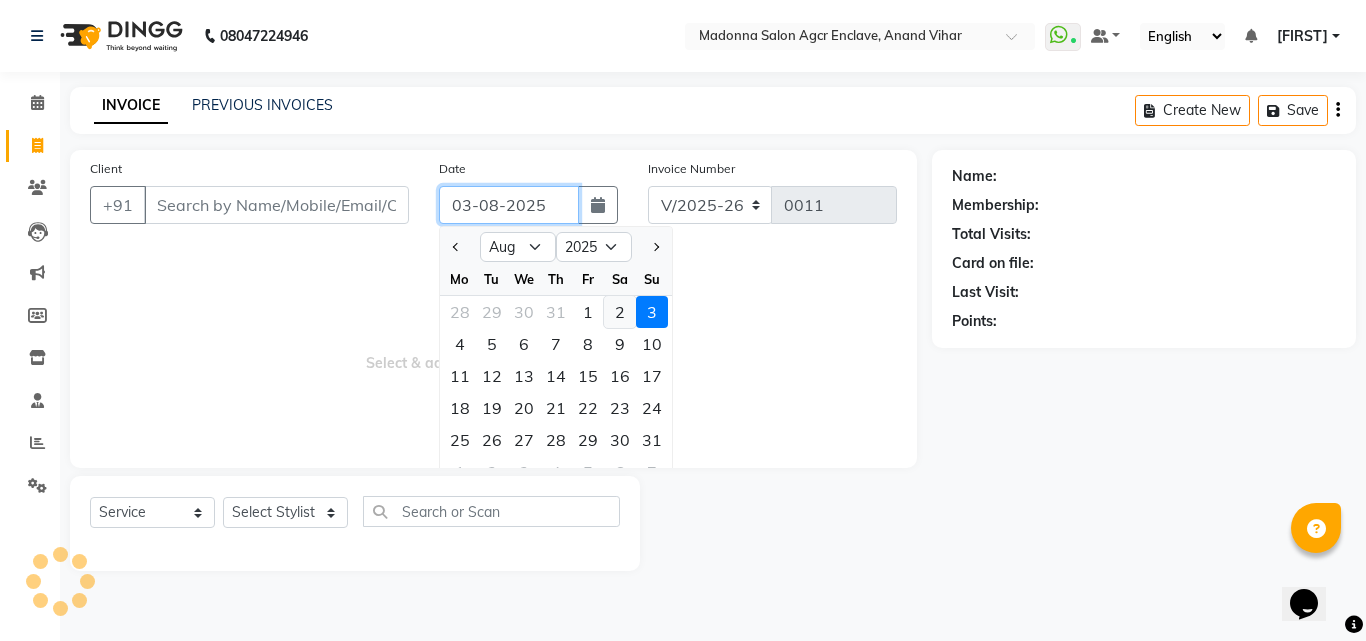 type on "02-08-2025" 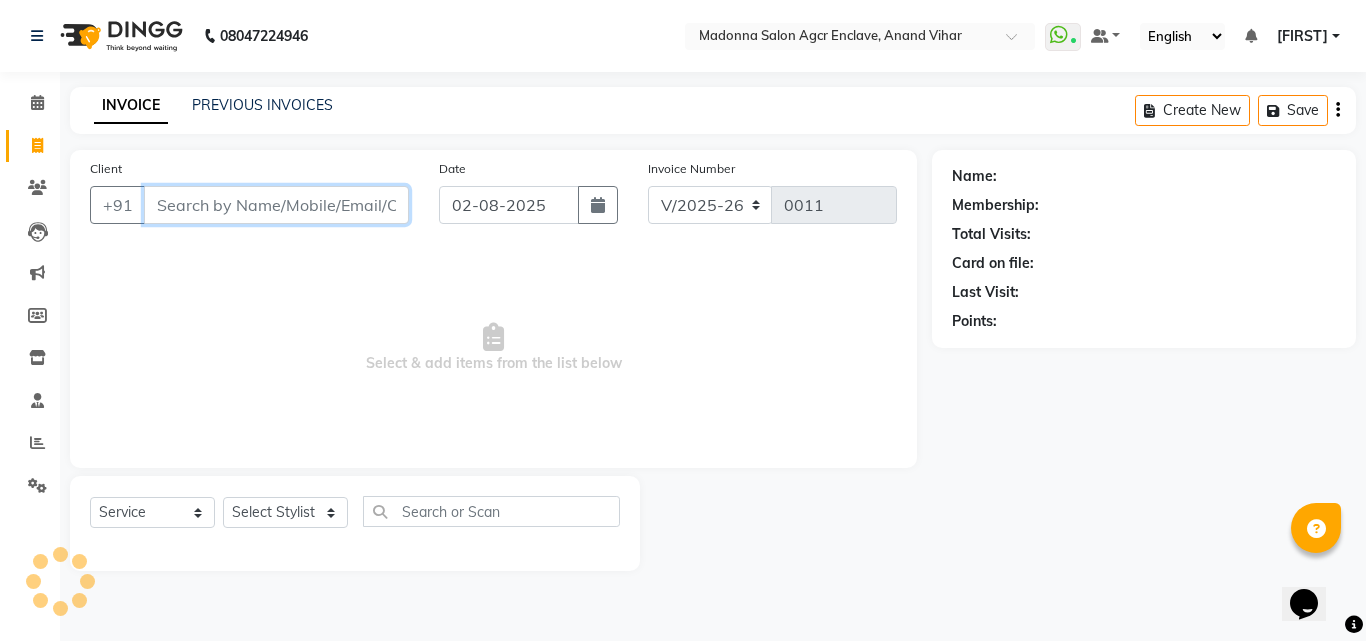 click on "Client" at bounding box center (276, 205) 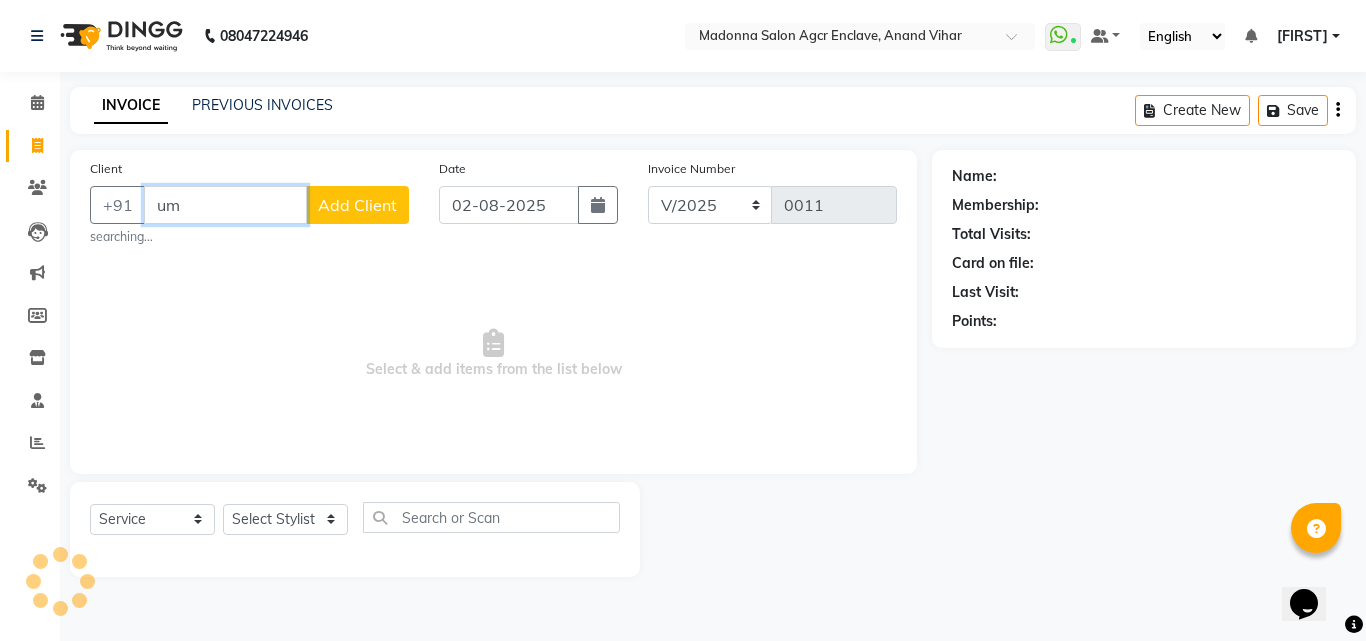 type on "u" 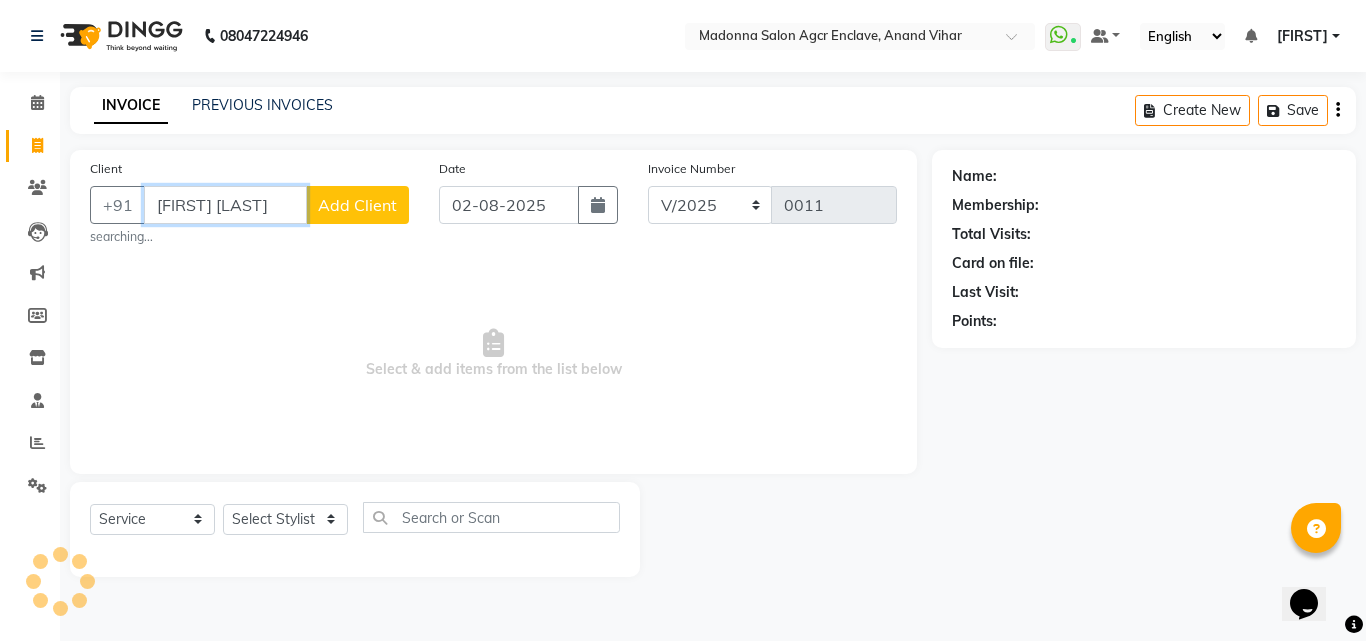 type on "Umang Malhotra" 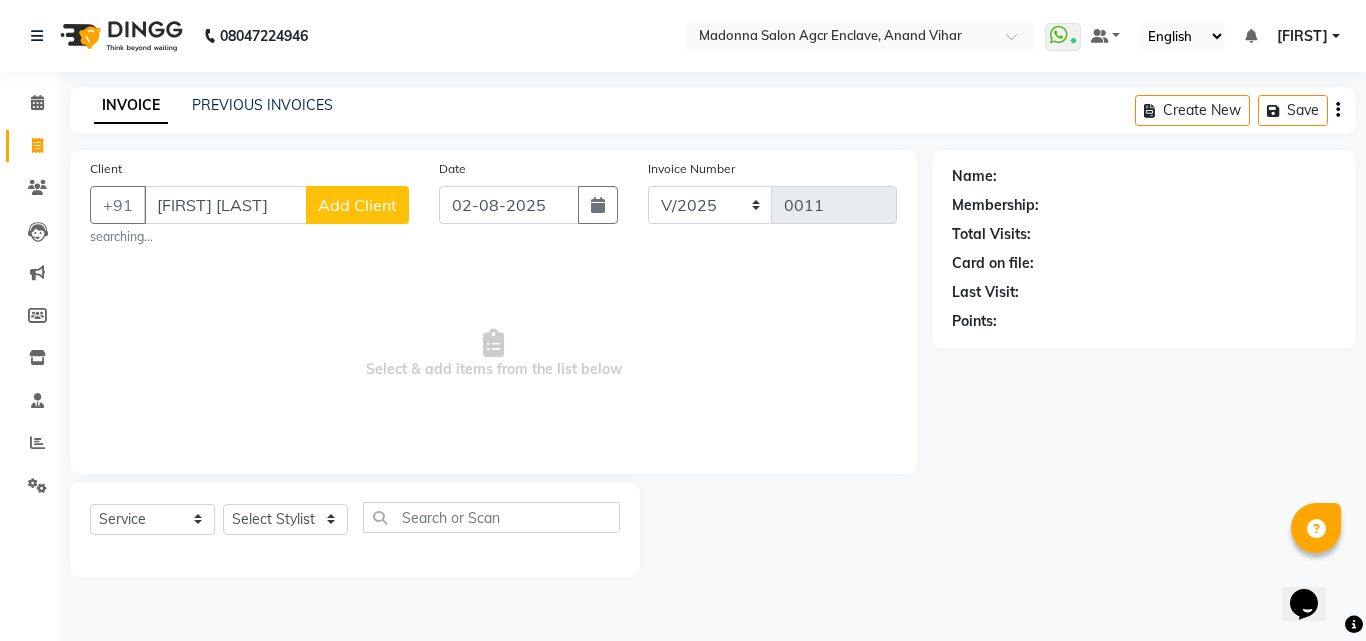 click on "Add Client" 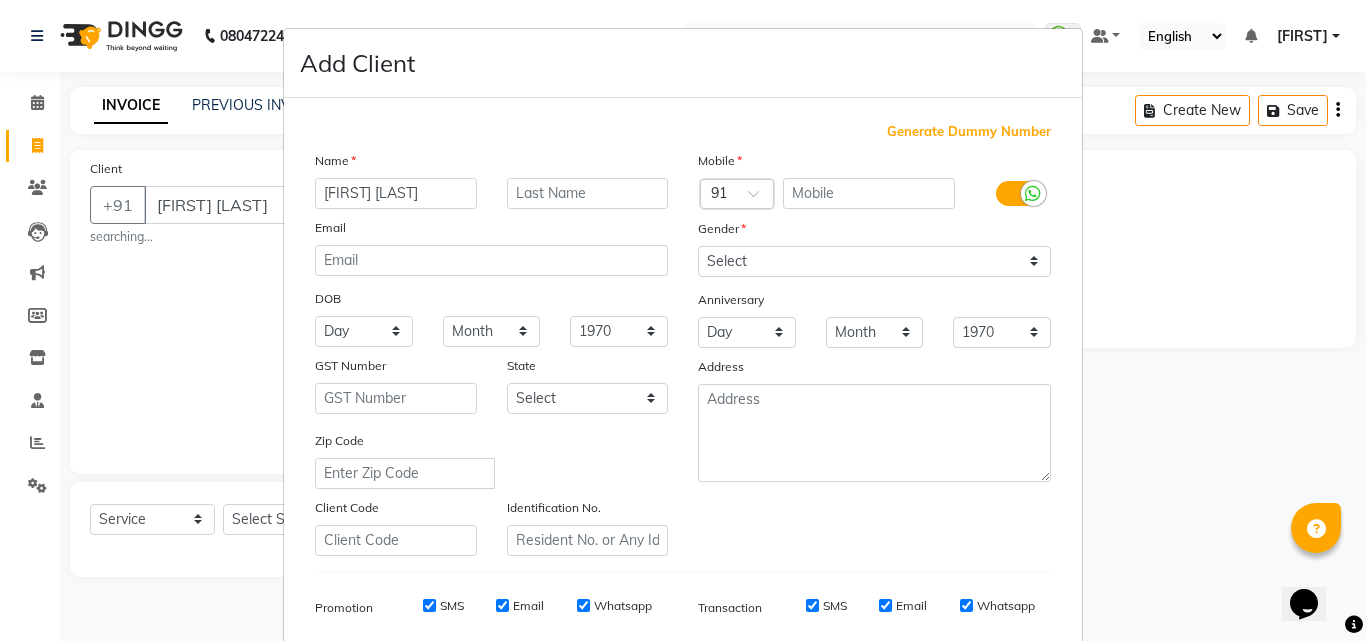 click on "Umang Malhotra" at bounding box center [396, 193] 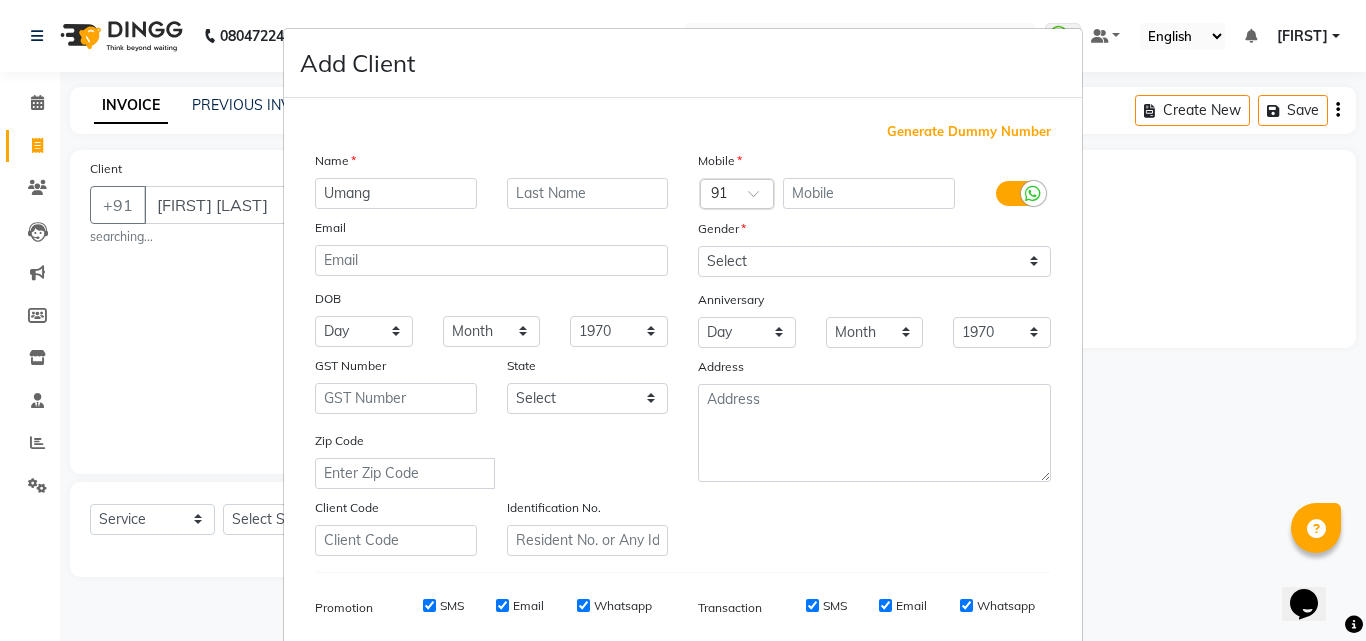 type on "Umang" 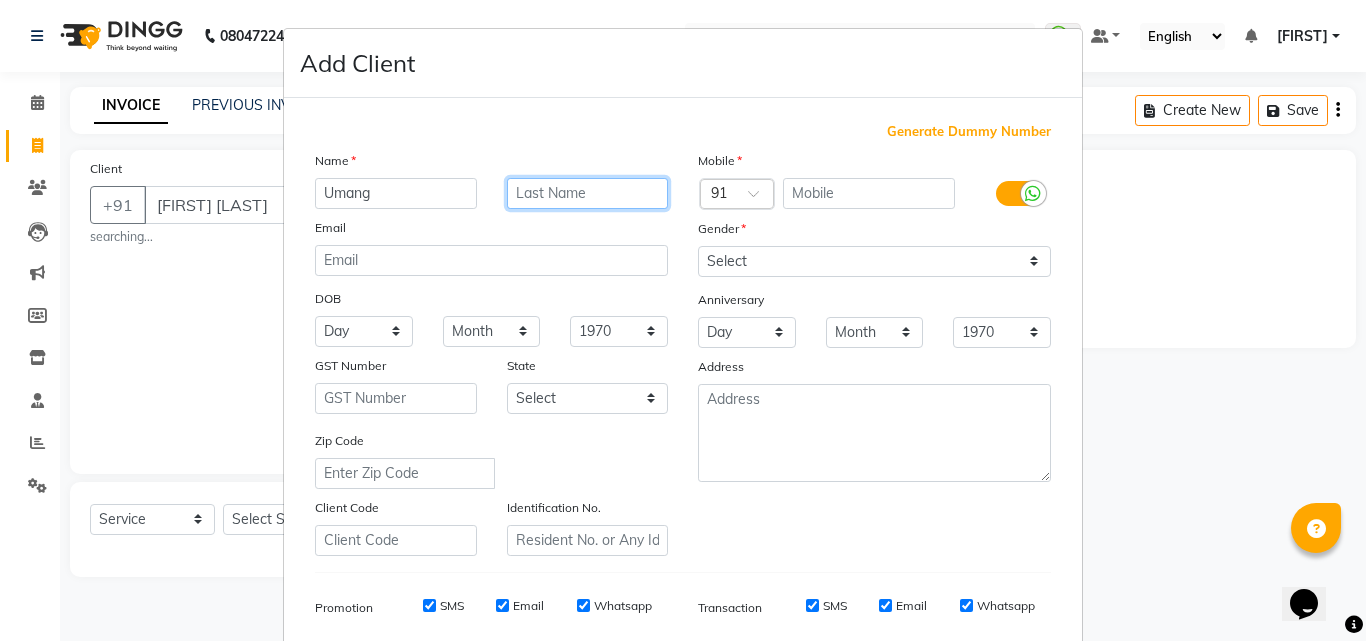 paste on "Malhotra" 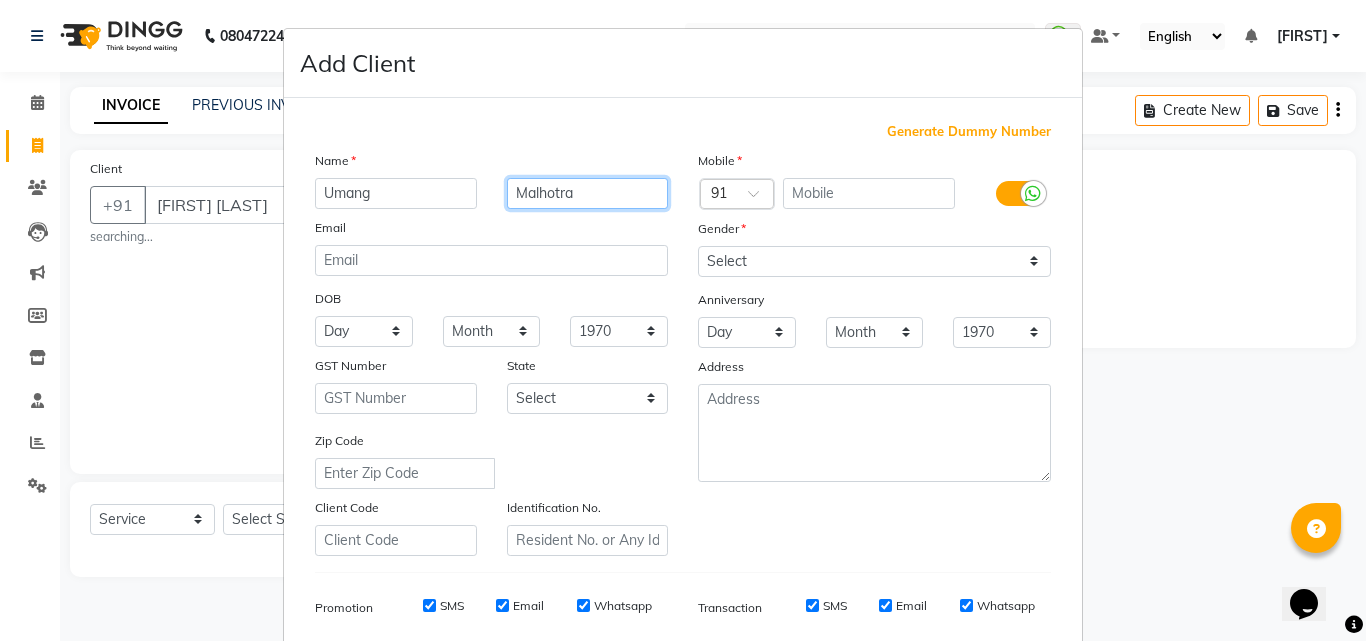 type on "Malhotra" 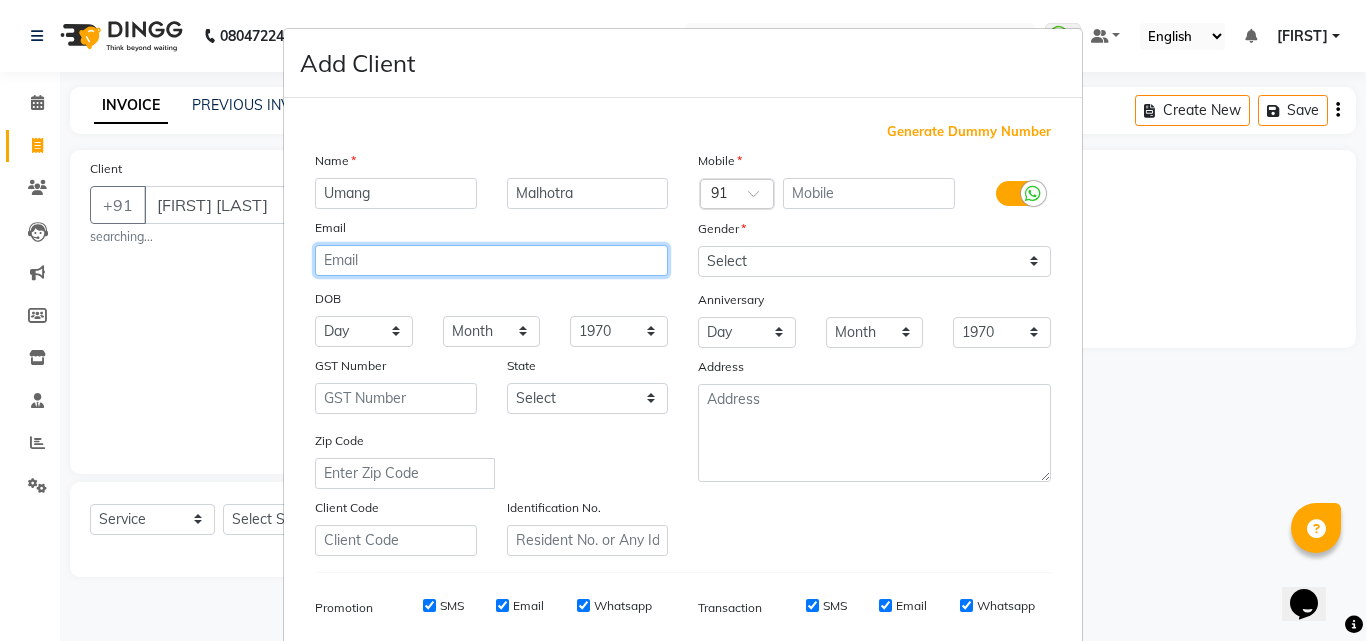 click at bounding box center (491, 260) 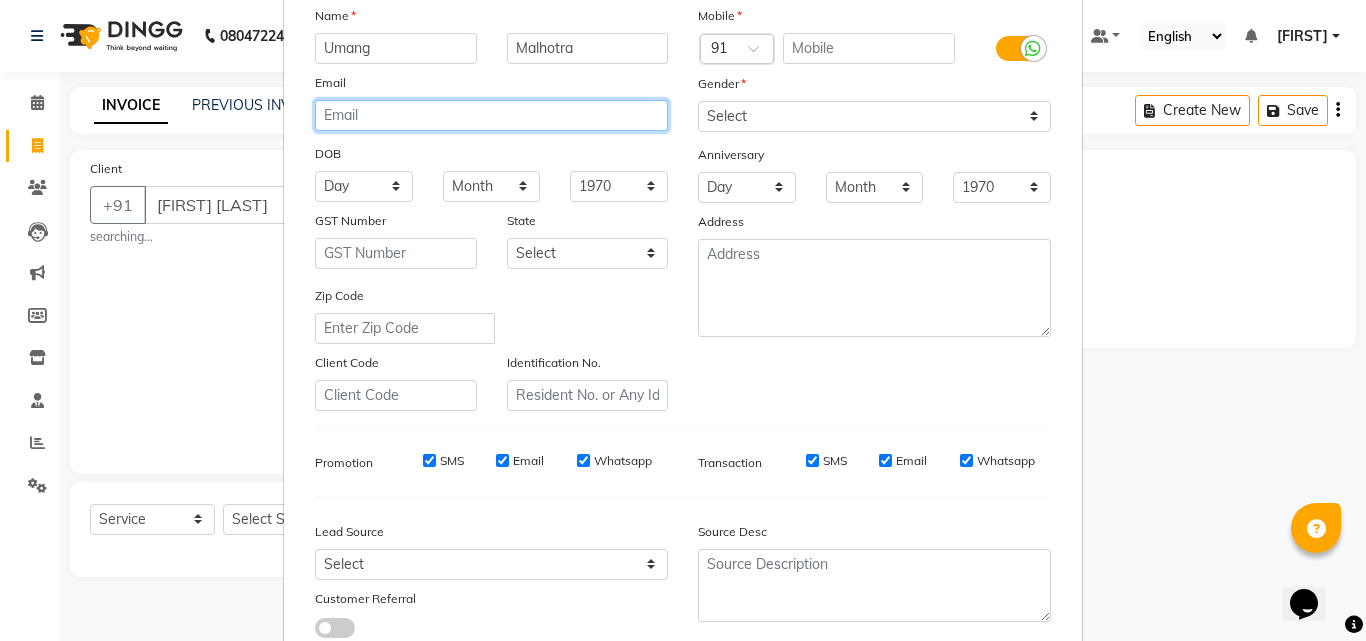 scroll, scrollTop: 165, scrollLeft: 0, axis: vertical 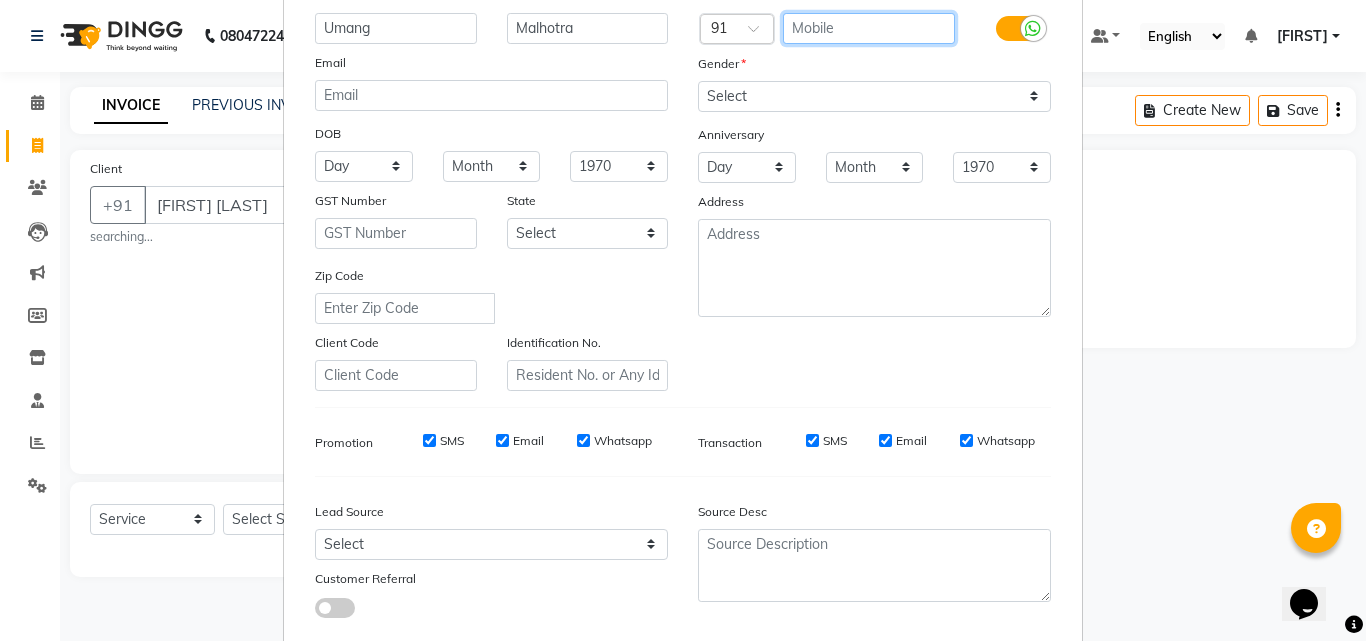 click at bounding box center [869, 28] 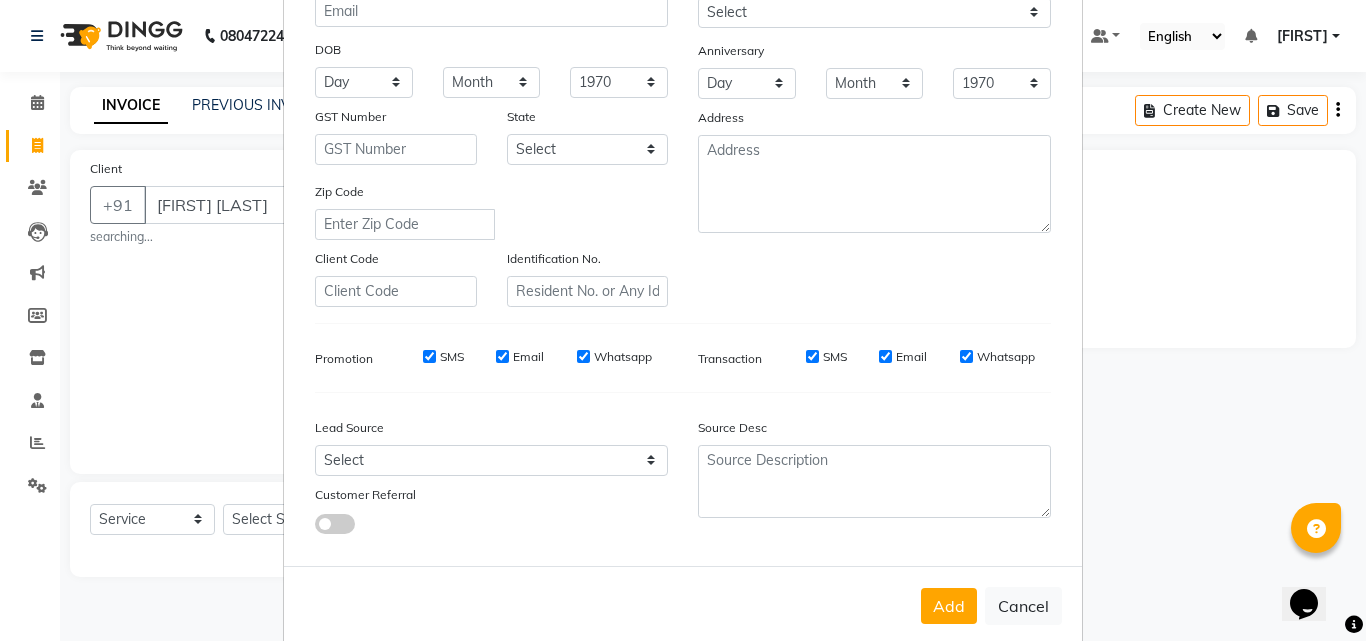 scroll, scrollTop: 277, scrollLeft: 0, axis: vertical 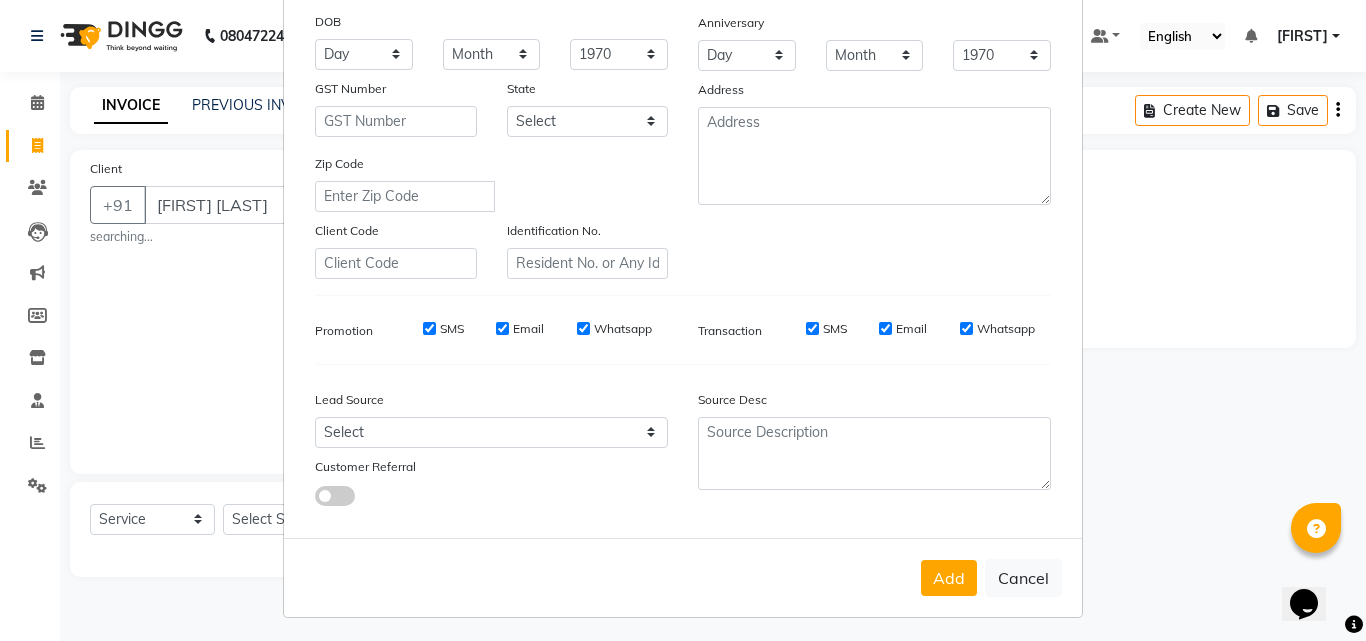 type on "[PHONE]" 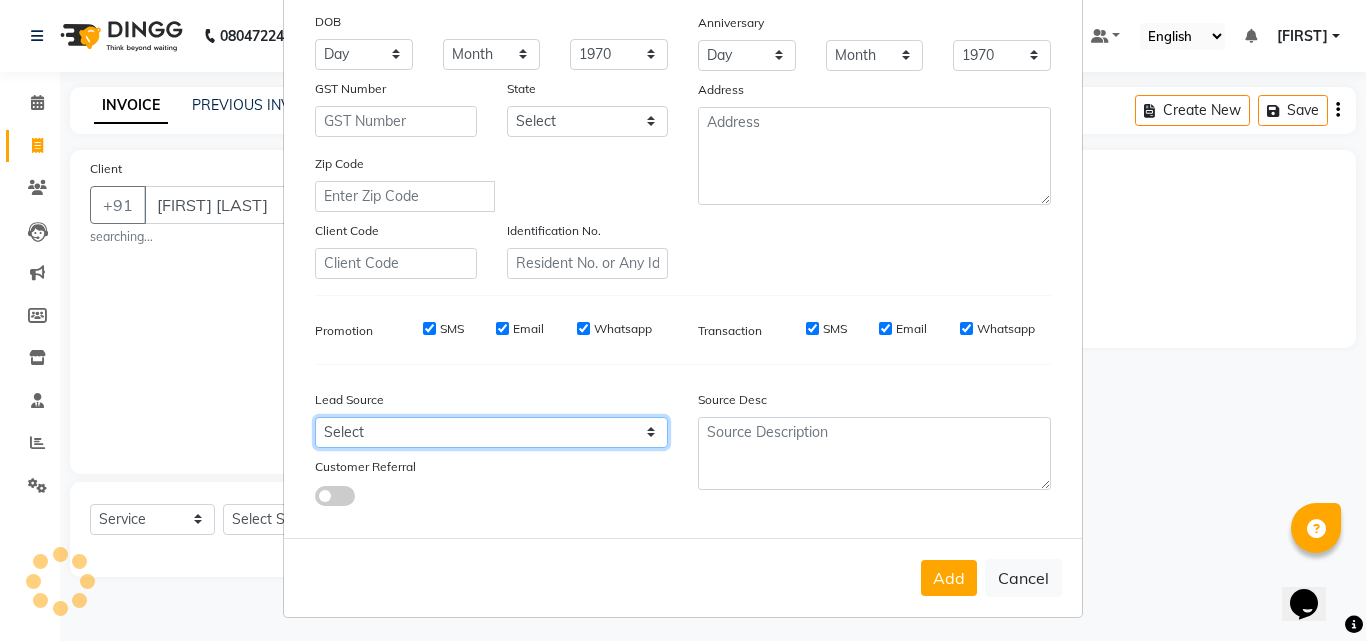 click on "Select Walk-in Referral Internet Friend Word of Mouth Advertisement Facebook JustDial Google Other" at bounding box center [491, 432] 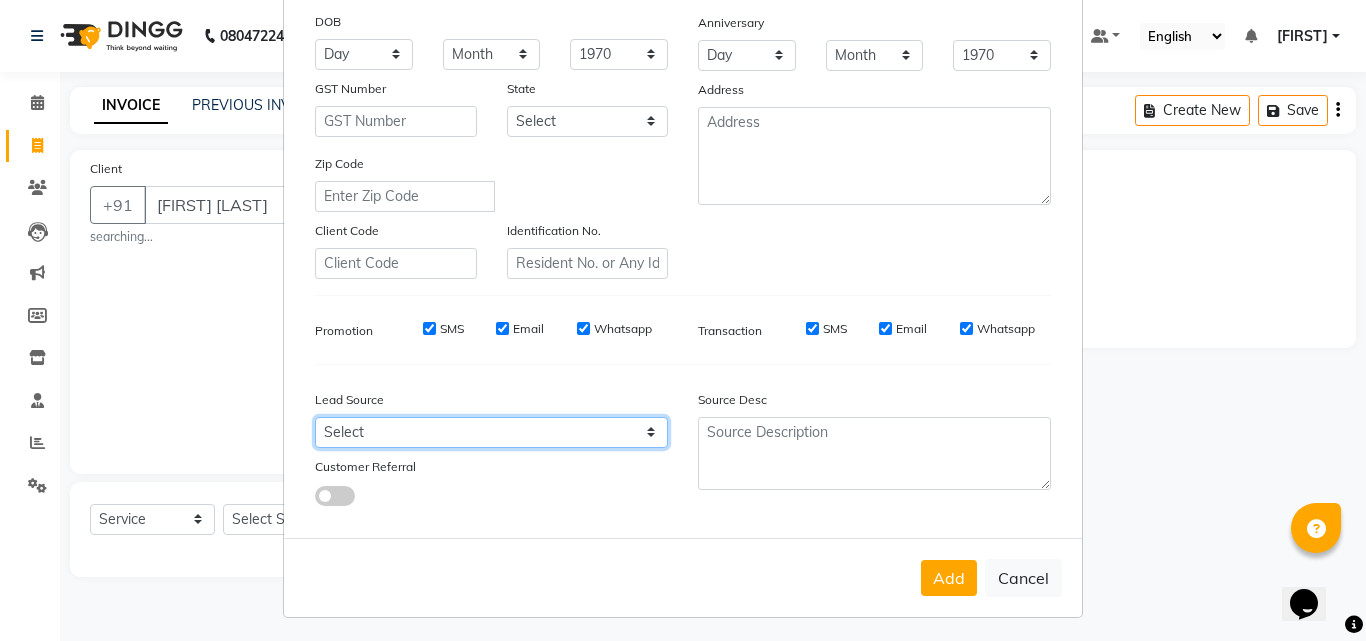 select on "55869" 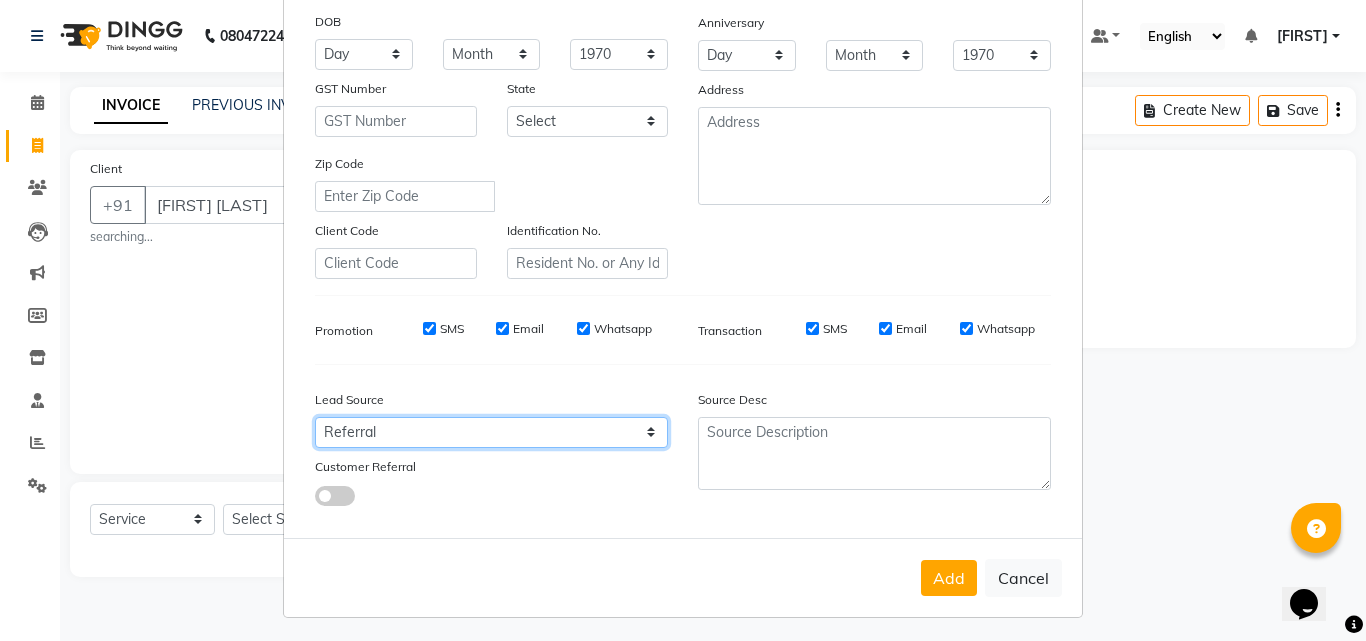 click on "Select Walk-in Referral Internet Friend Word of Mouth Advertisement Facebook JustDial Google Other" at bounding box center (491, 432) 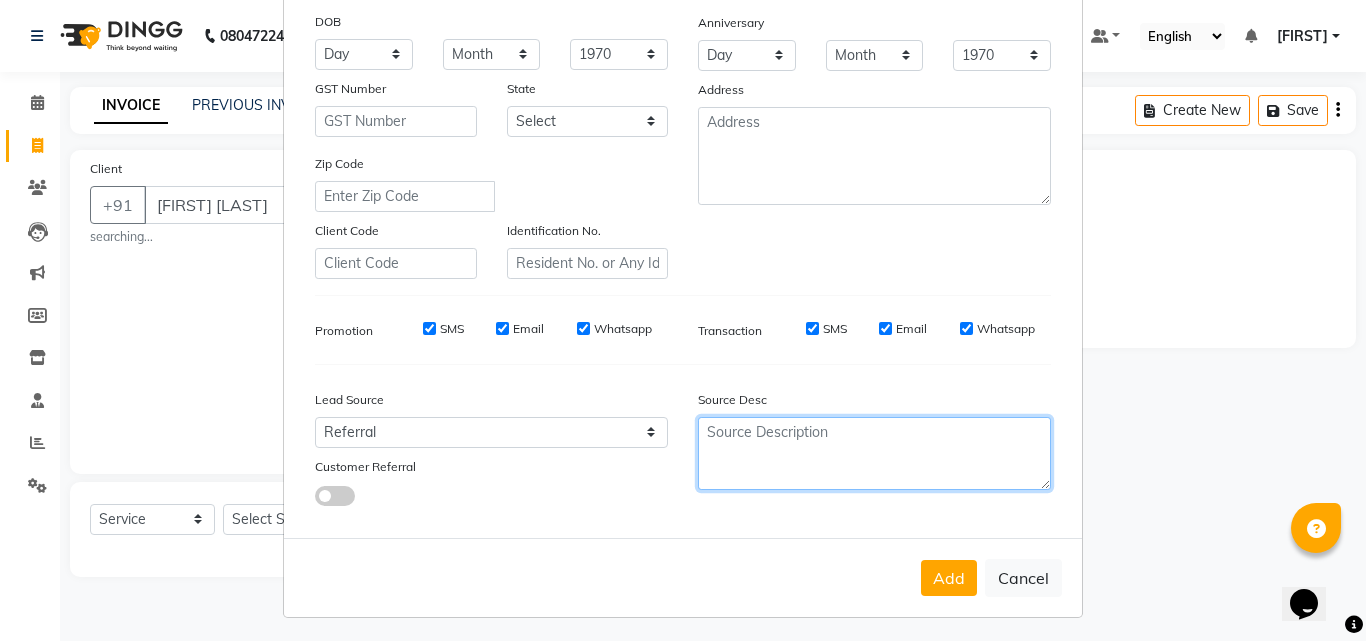 click at bounding box center [874, 453] 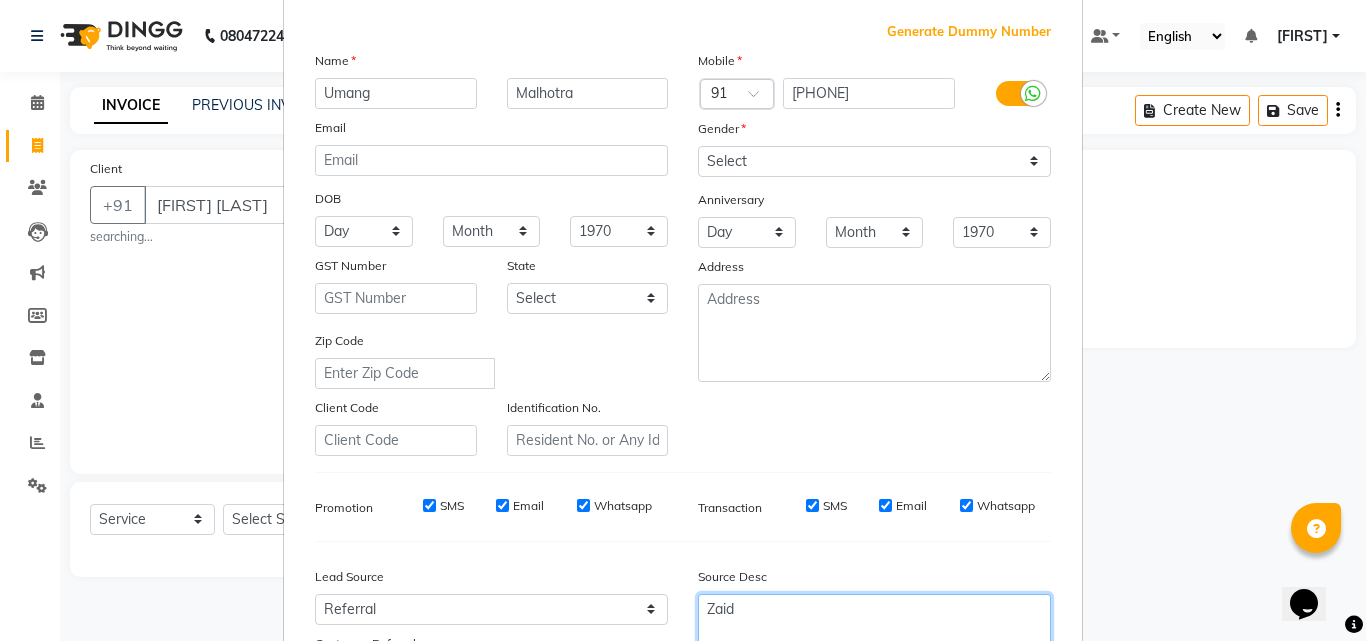 scroll, scrollTop: 58, scrollLeft: 0, axis: vertical 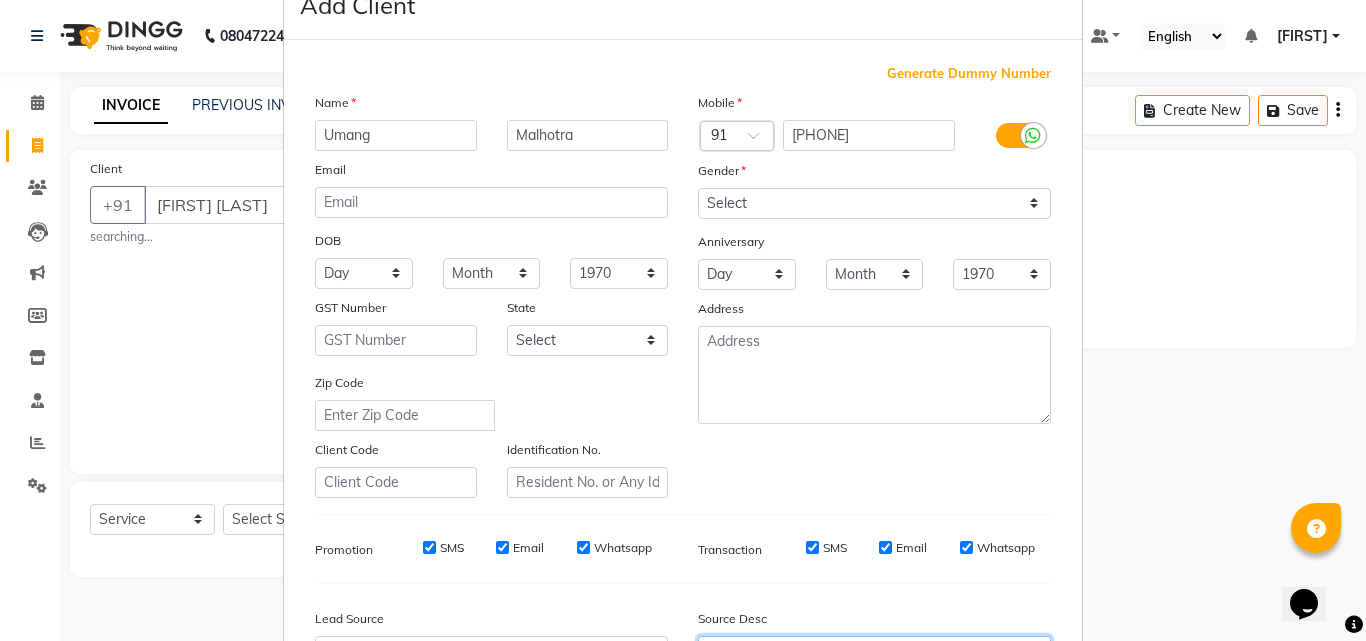 type on "Zaid" 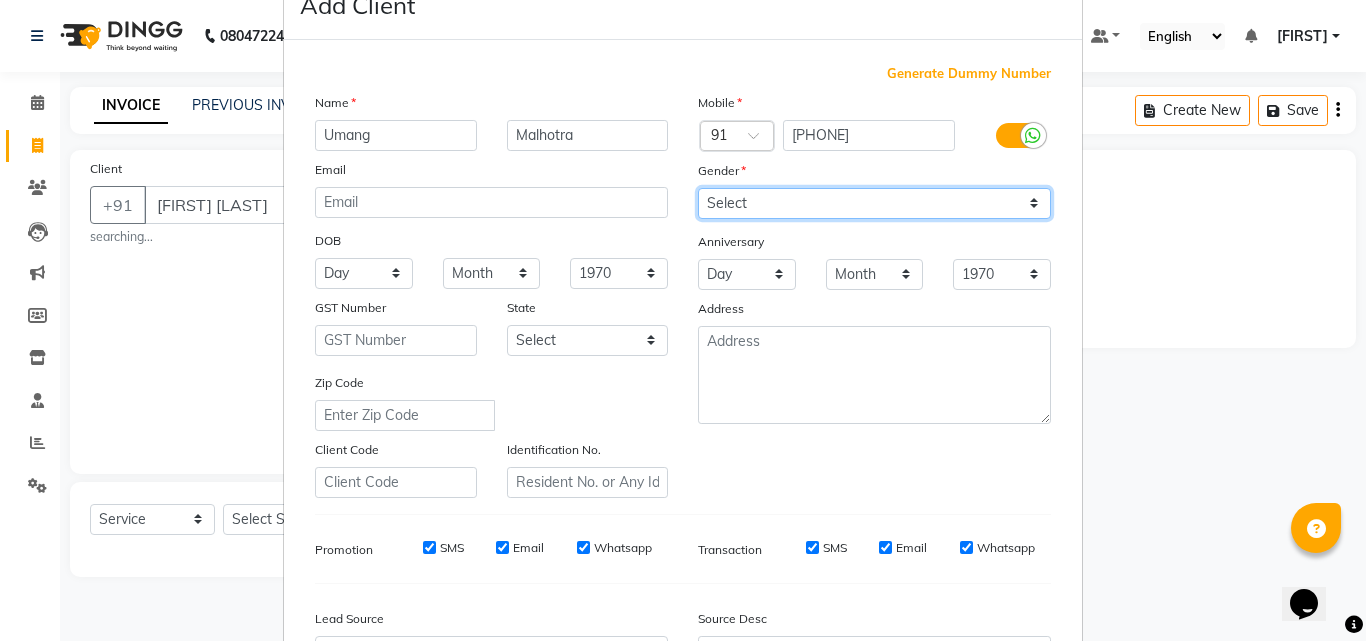 click on "Select Male Female Other Prefer Not To Say" at bounding box center (874, 203) 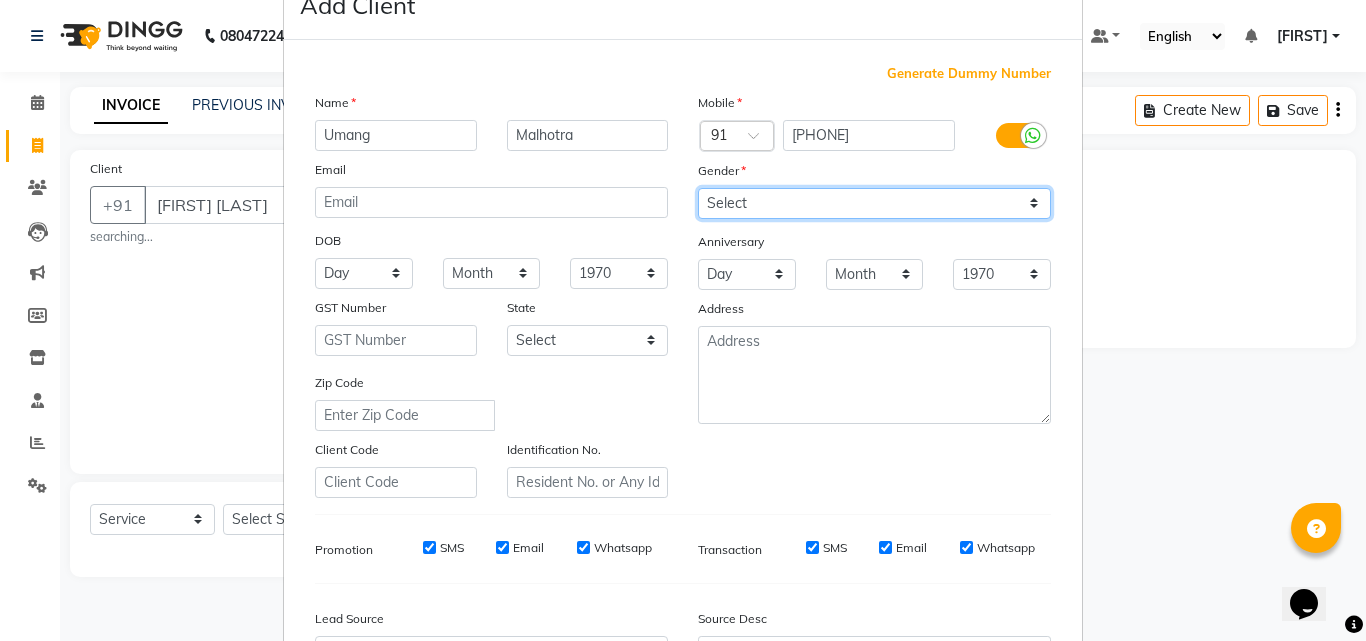 select on "male" 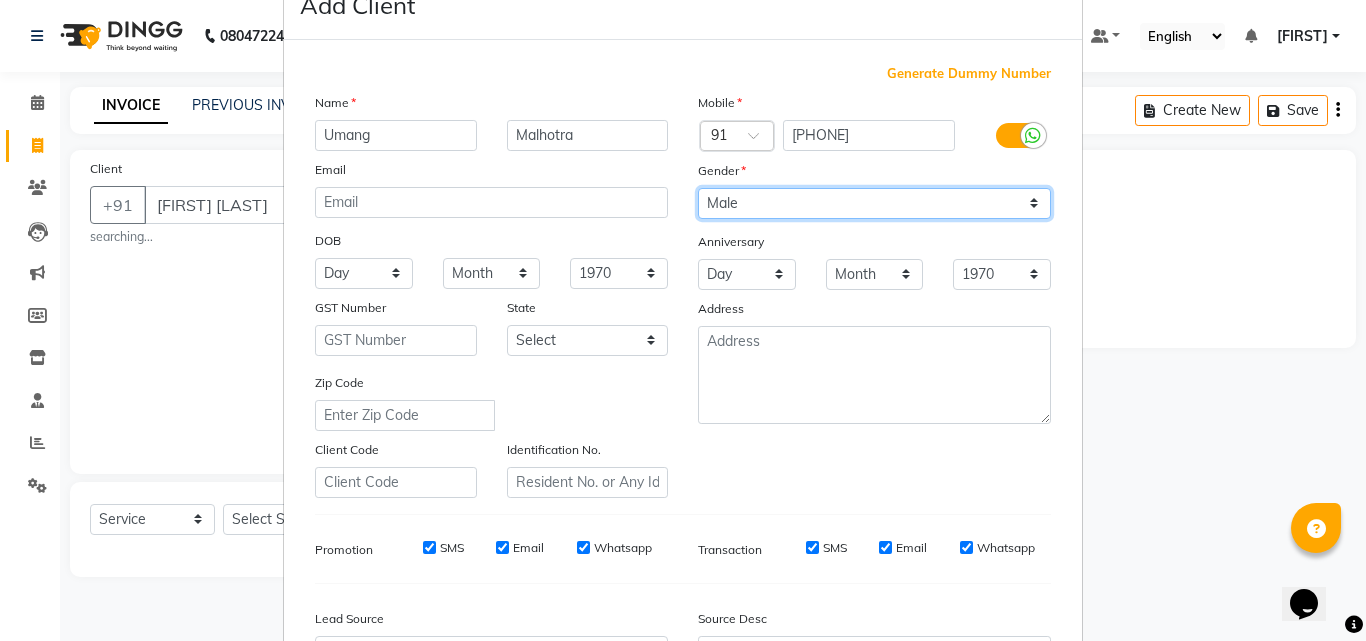 click on "Select Male Female Other Prefer Not To Say" at bounding box center (874, 203) 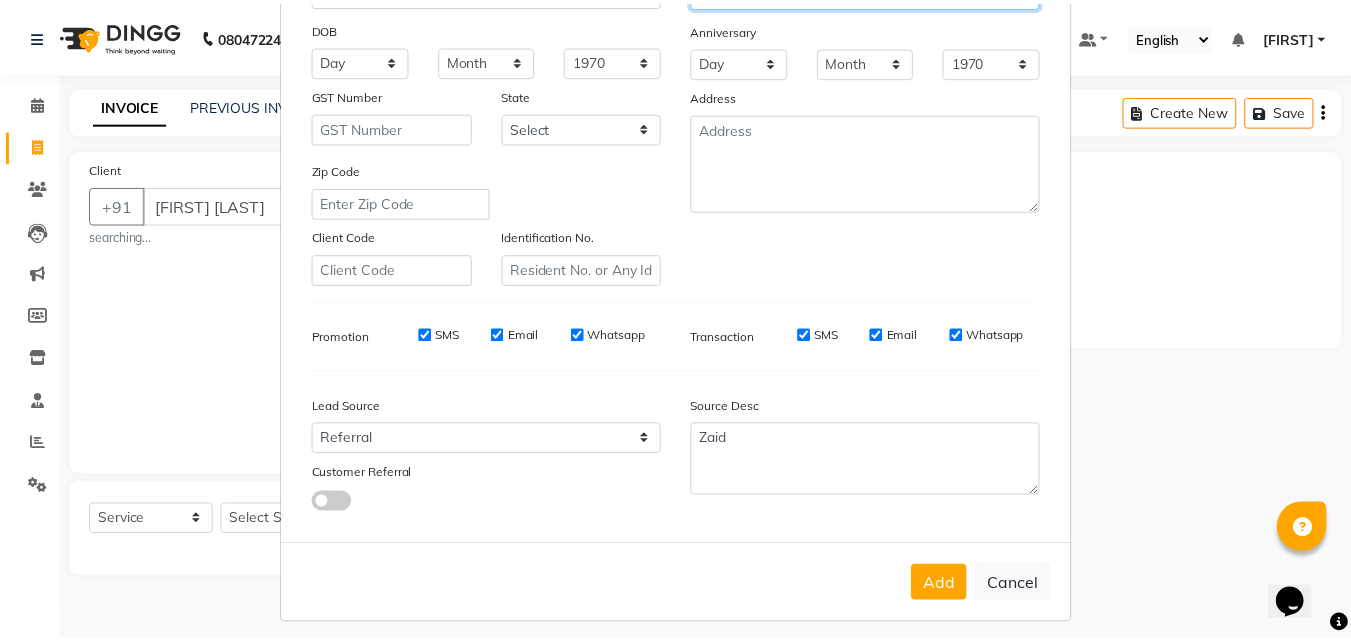 scroll, scrollTop: 282, scrollLeft: 0, axis: vertical 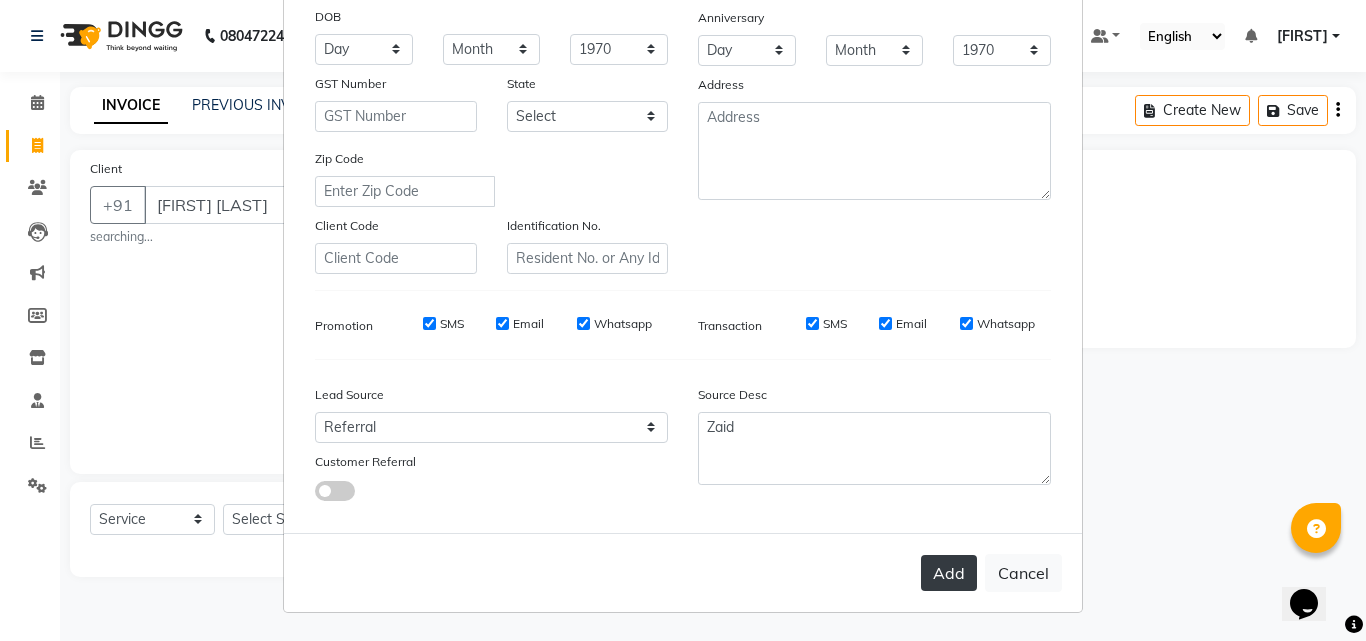 click on "Add" at bounding box center [949, 573] 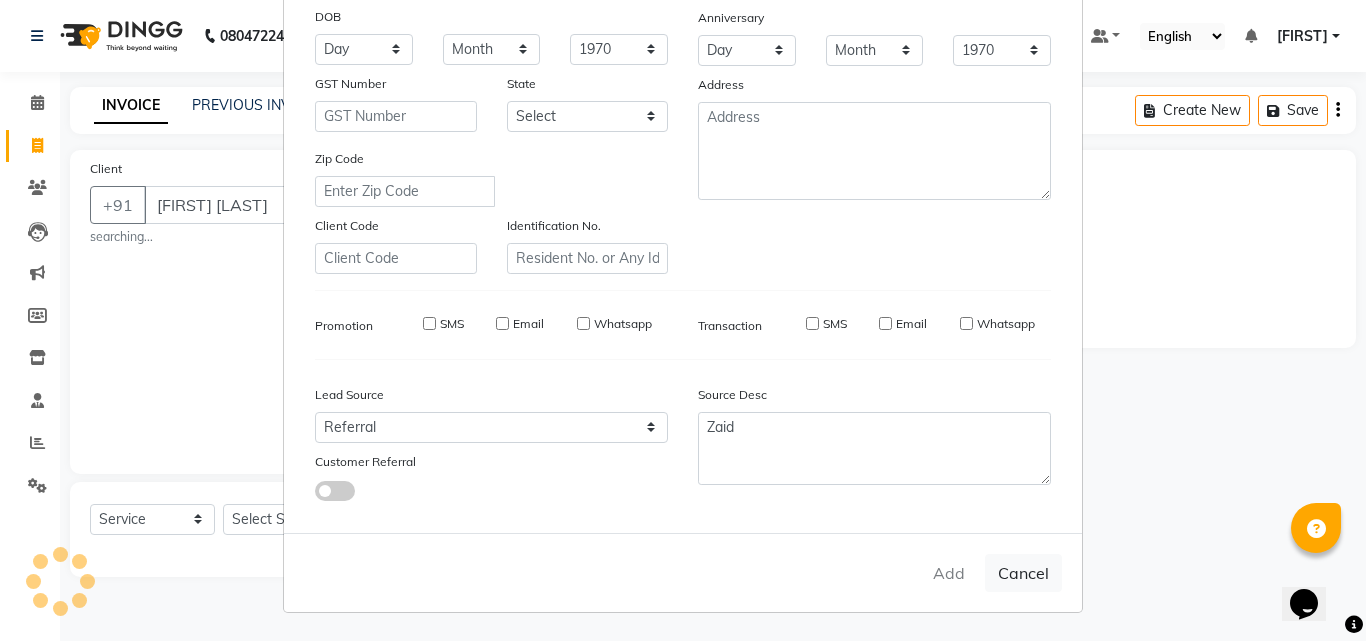 type on "[PHONE]" 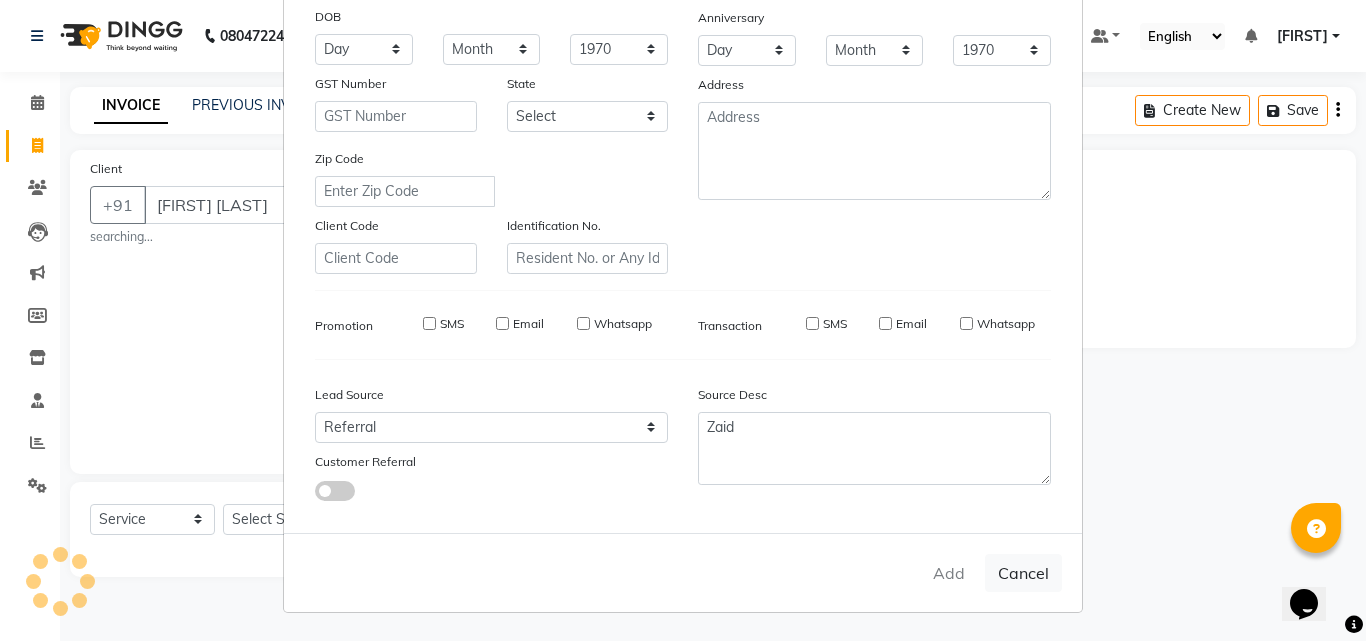type 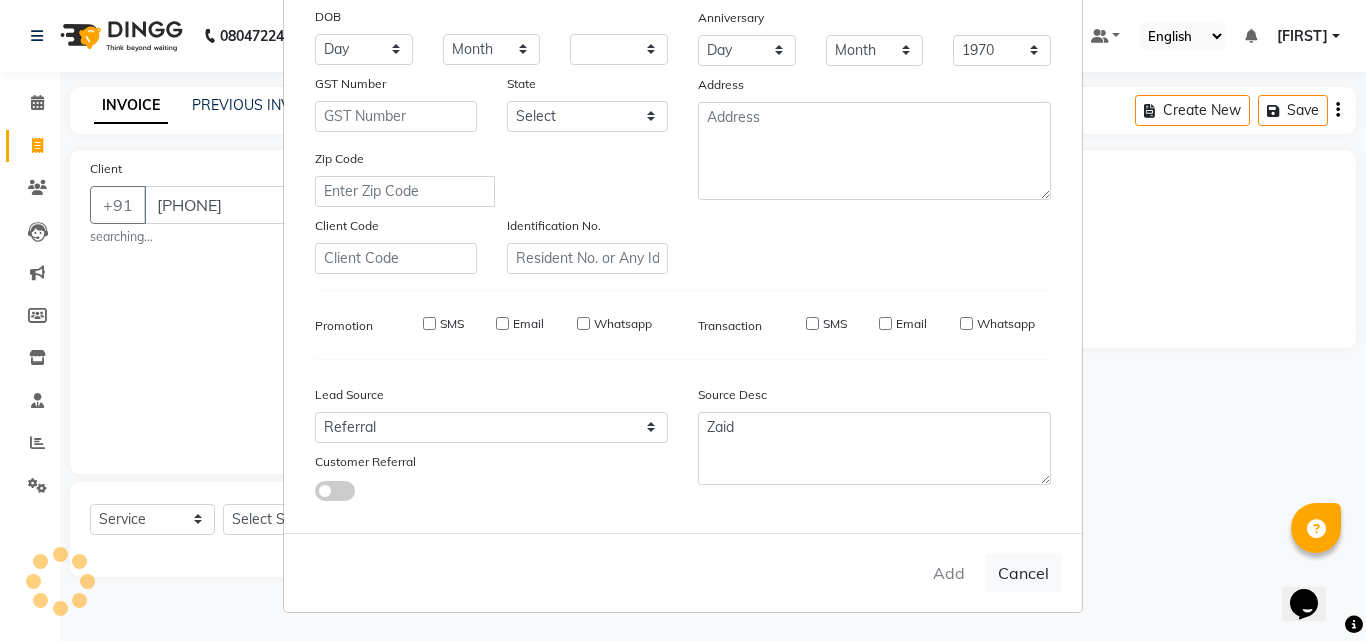 select 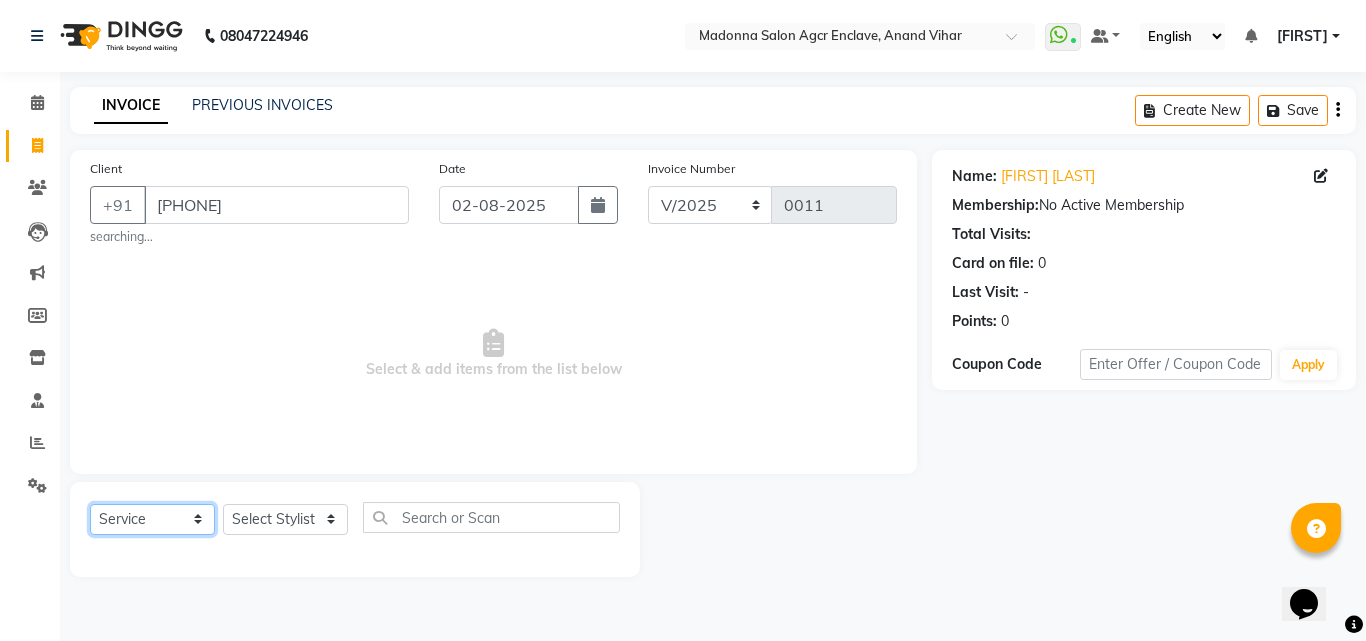 click on "Select  Service  Product  Membership  Package Voucher Prepaid Gift Card" 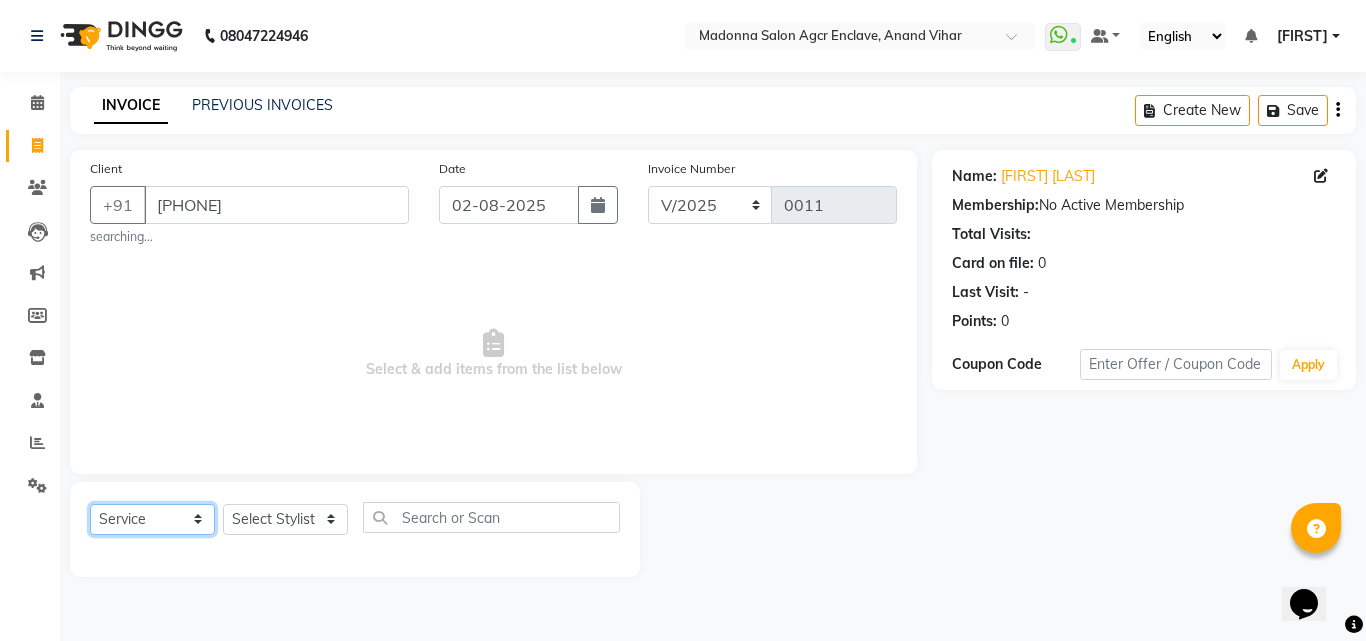 click on "Select  Service  Product  Membership  Package Voucher Prepaid Gift Card" 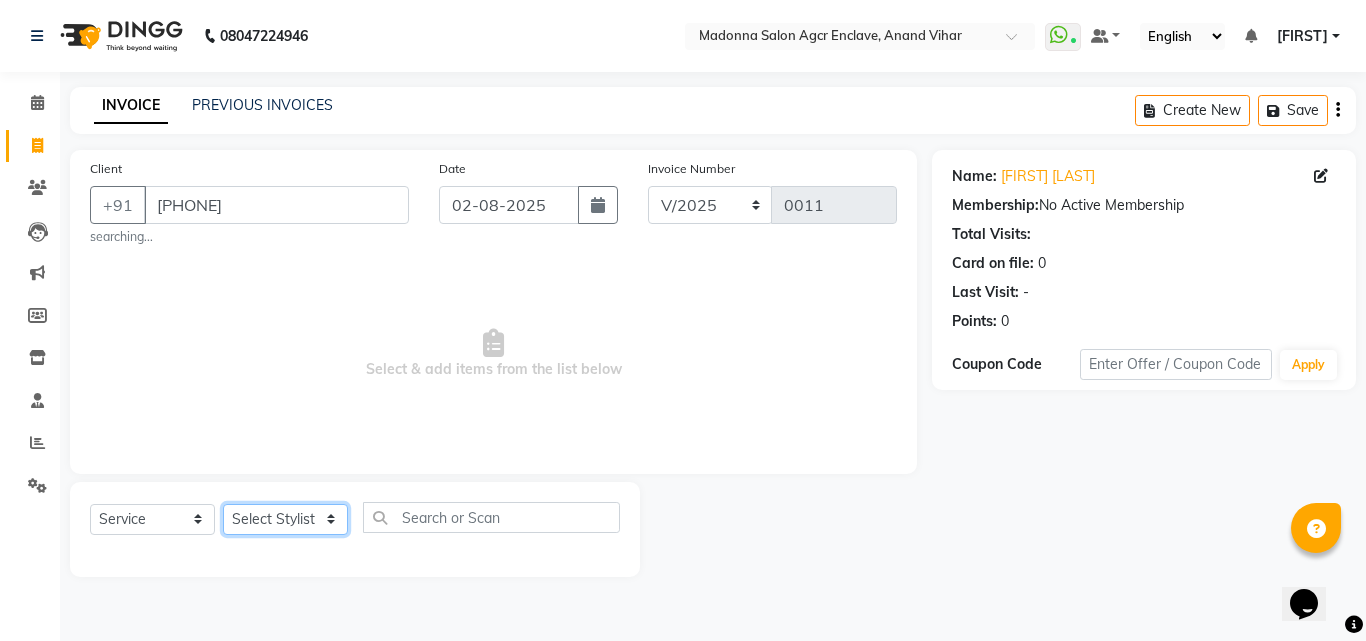 click on "Select Stylist [NAME] [NAME]  [NAME] [NAME] [NAME] [NAME] [NAME] [NAME] [NAME] [NAME] [NAME] [NAME] [NAME] [NAME] [NAME] [NAME] [NAME]" 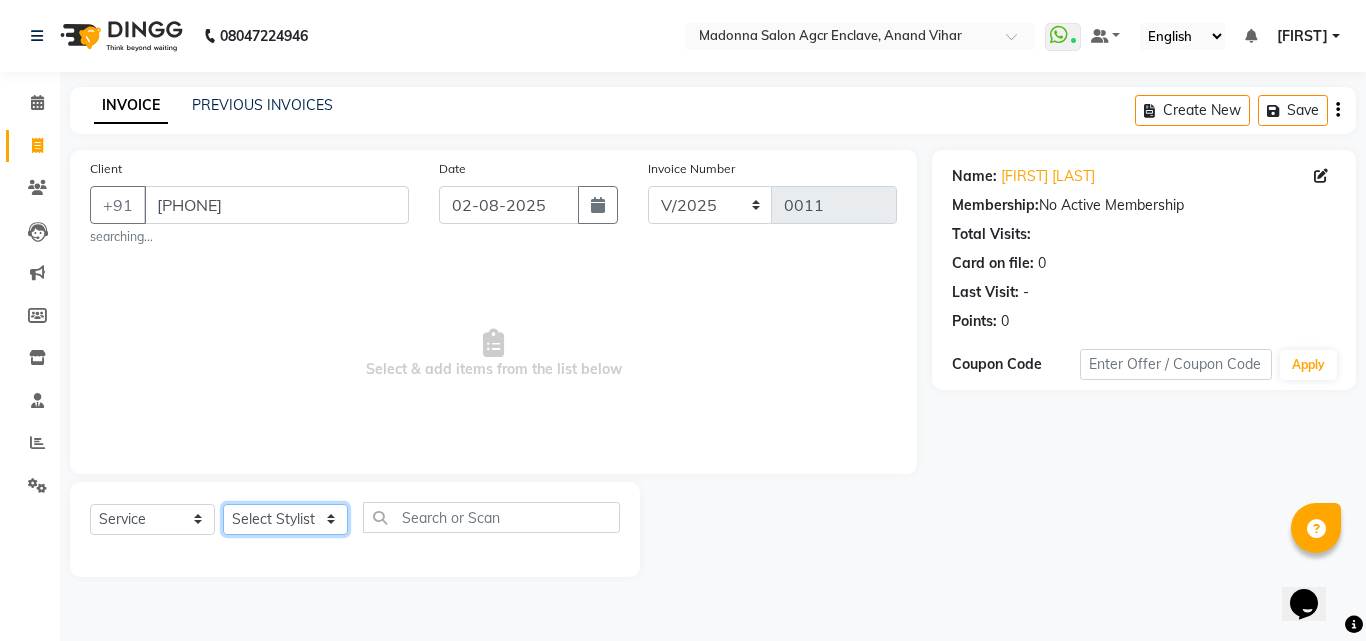 click on "Select Stylist [NAME] [NAME]  [NAME] [NAME] [NAME] [NAME] [NAME] [NAME] [NAME] [NAME] [NAME] [NAME] [NAME] [NAME] [NAME] [NAME] [NAME]" 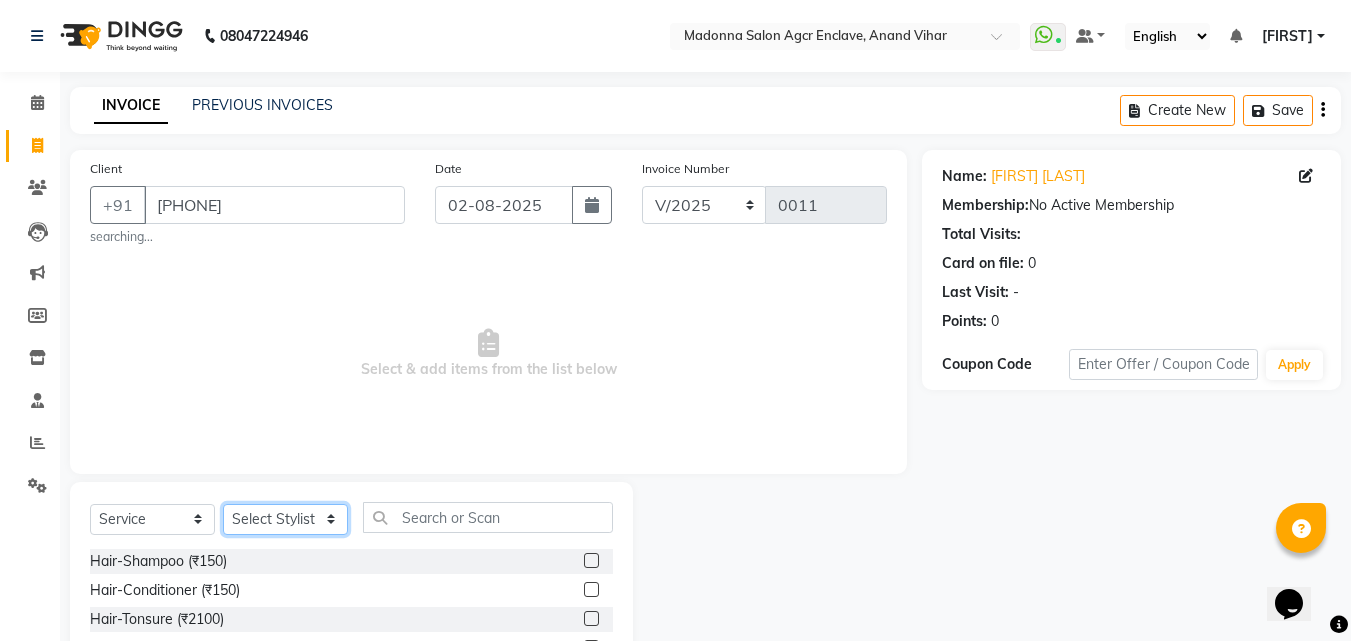 click on "Select Stylist [NAME] [NAME]  [NAME] [NAME] [NAME] [NAME] [NAME] [NAME] [NAME] [NAME] [NAME] [NAME] [NAME] [NAME] [NAME] [NAME] [NAME]" 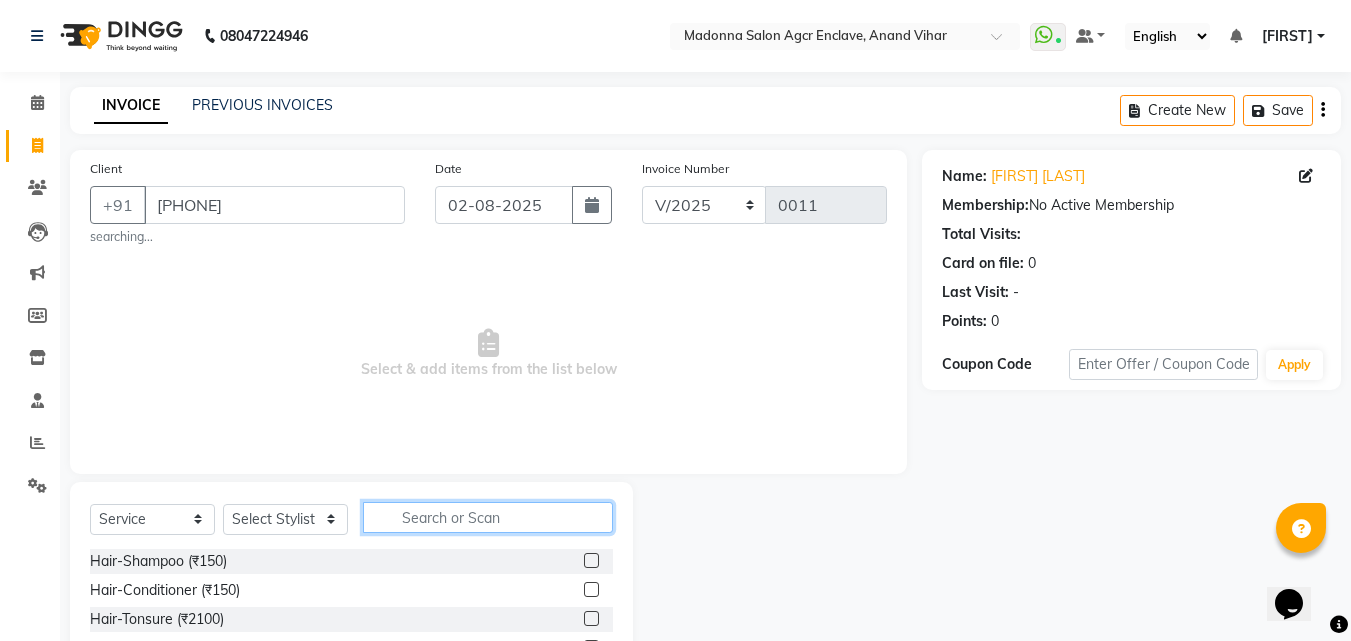 click 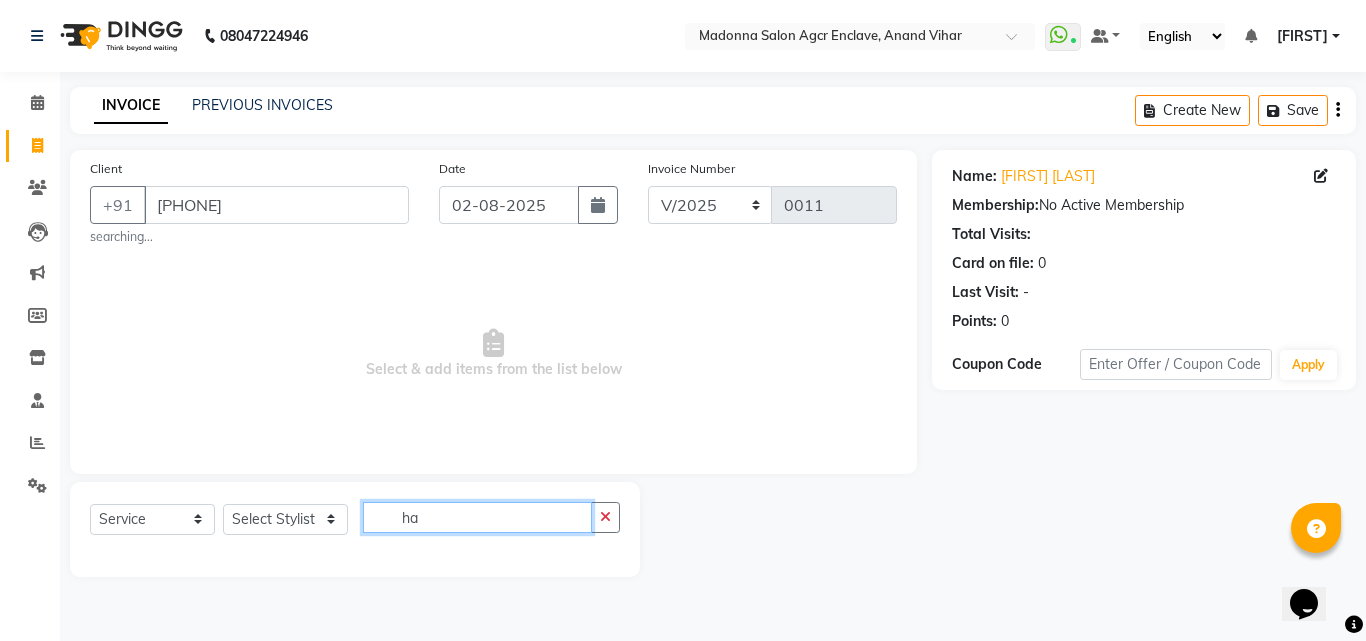 type on "h" 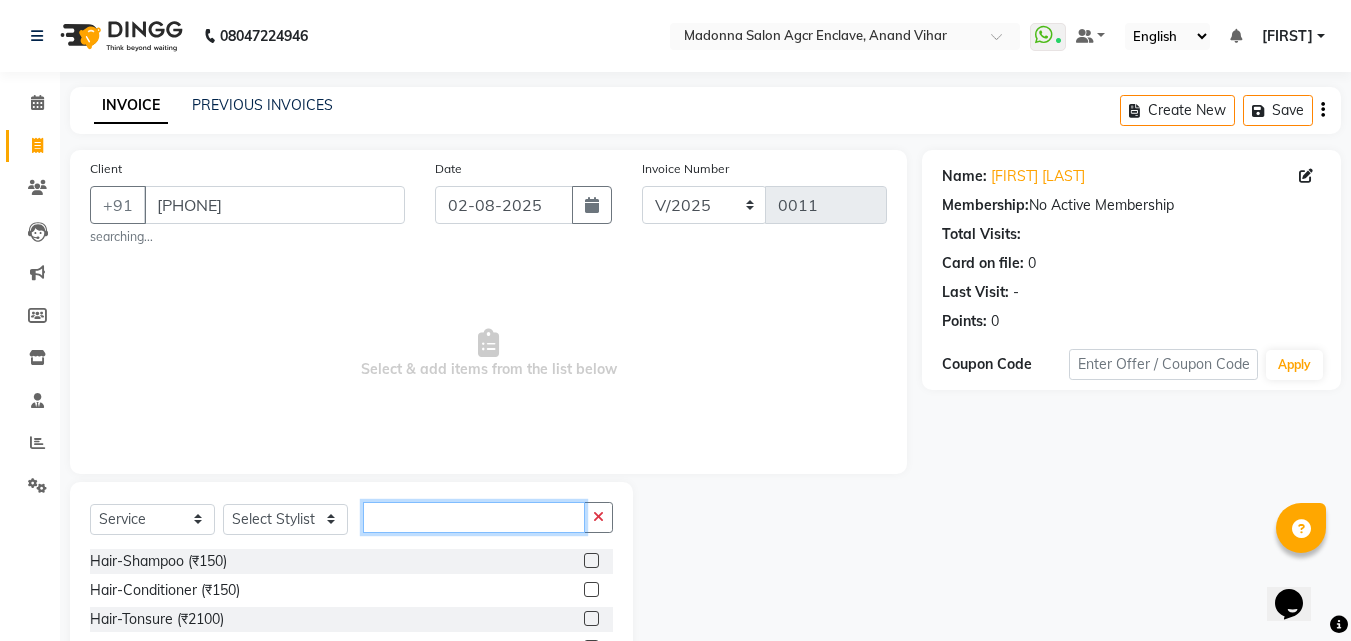 type 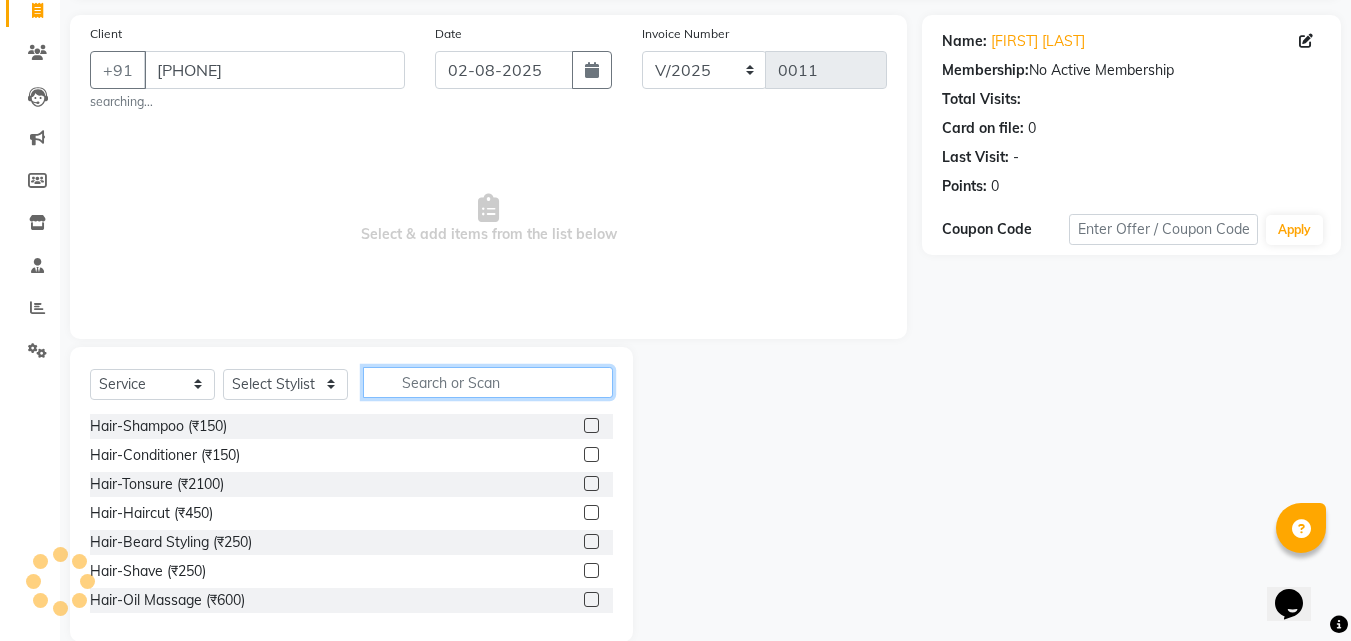 scroll, scrollTop: 166, scrollLeft: 0, axis: vertical 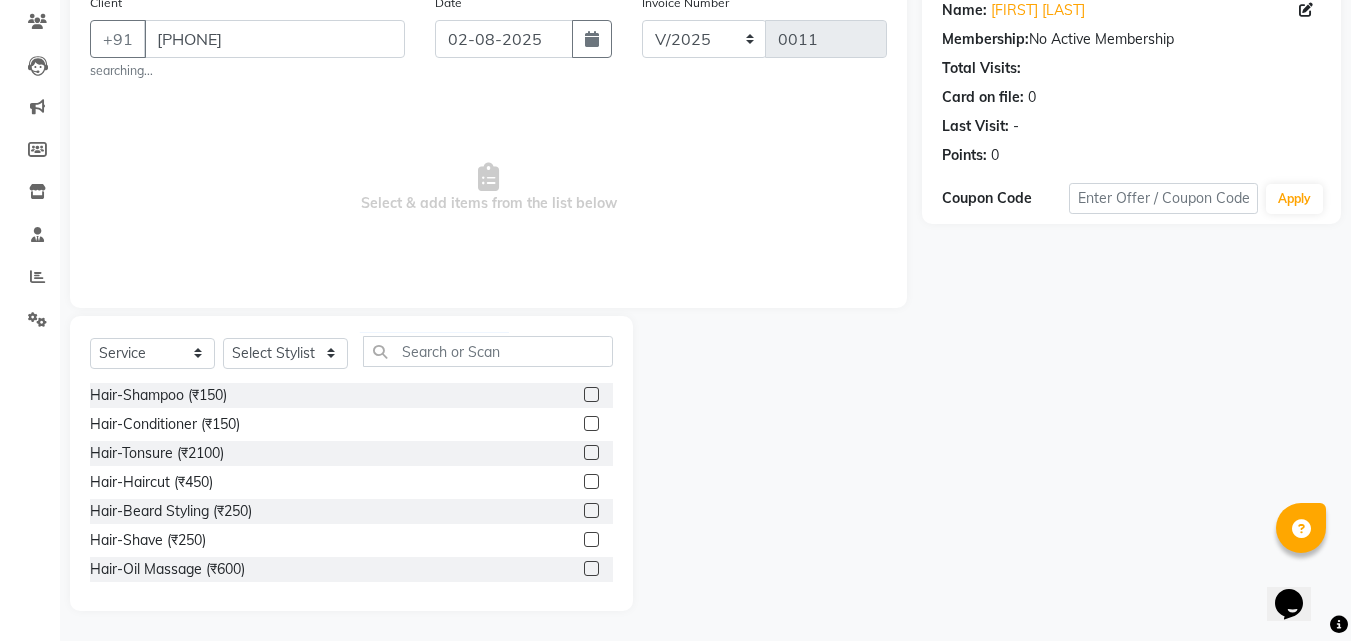 click on "Hair-Haircut (₹450)" 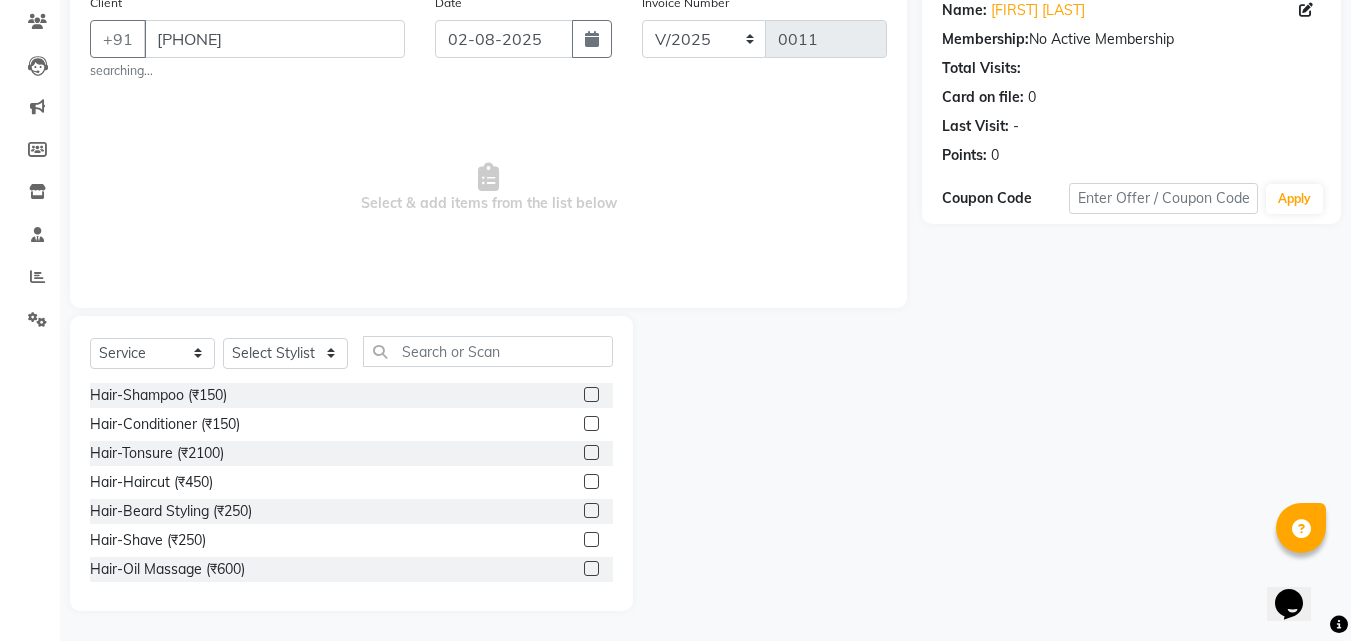 click 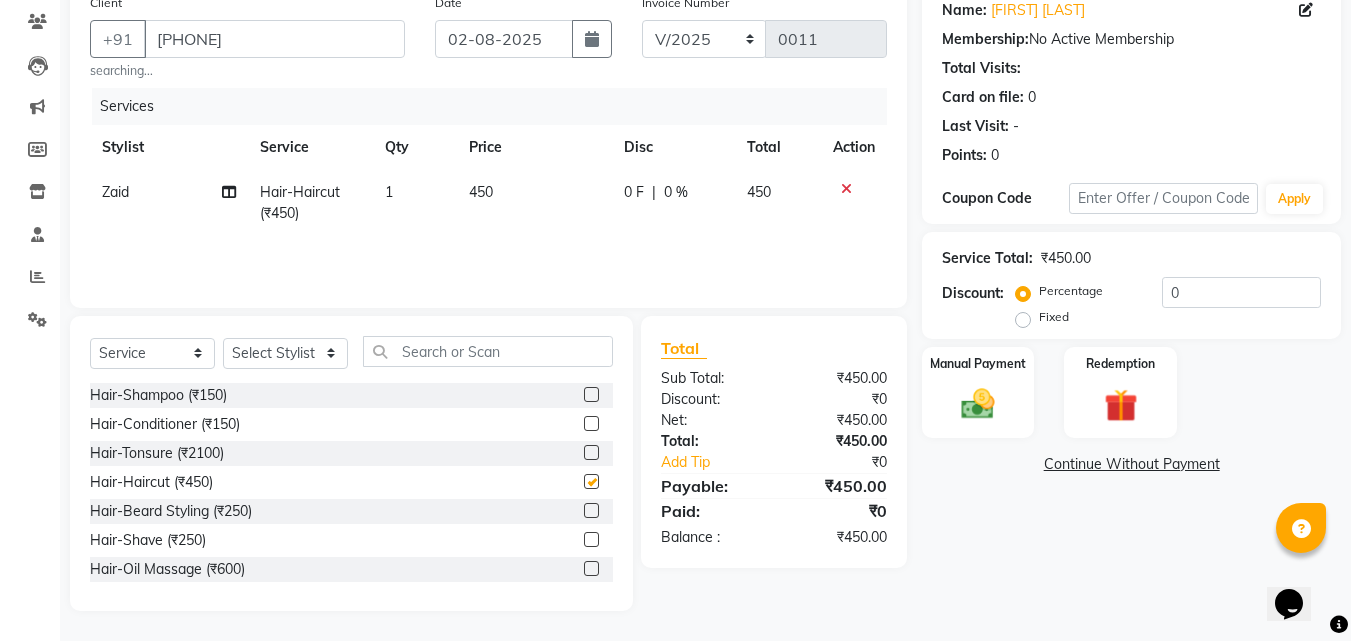 checkbox on "false" 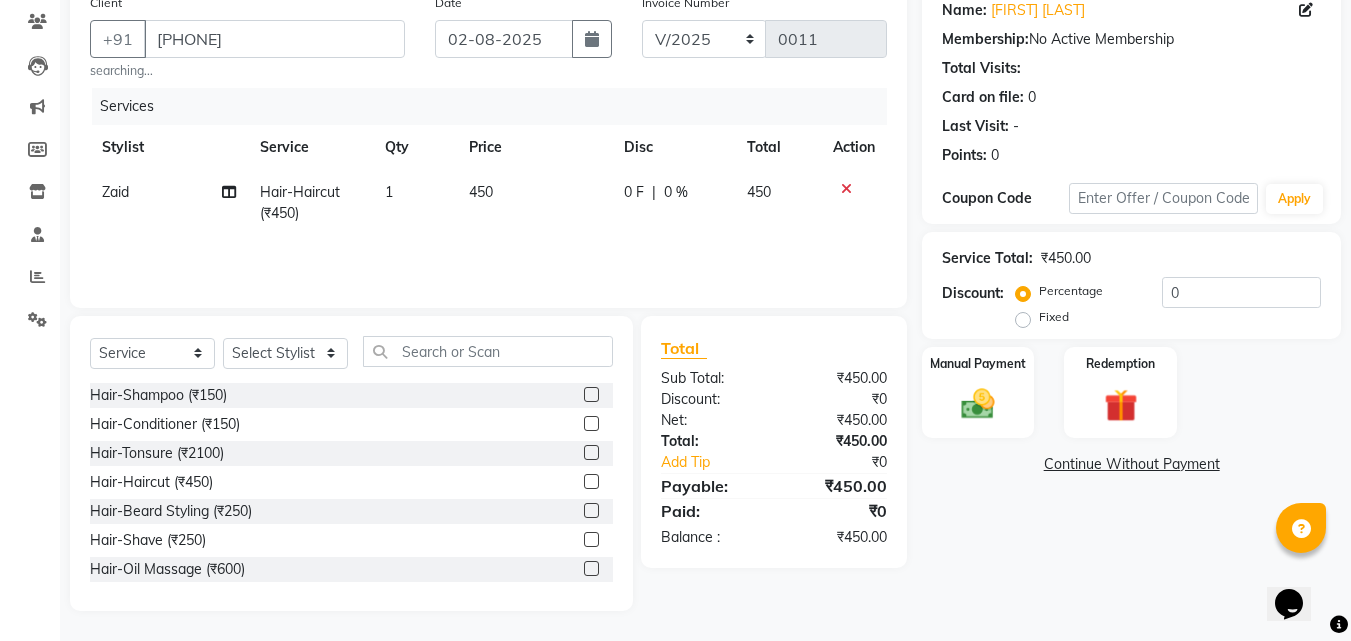 click 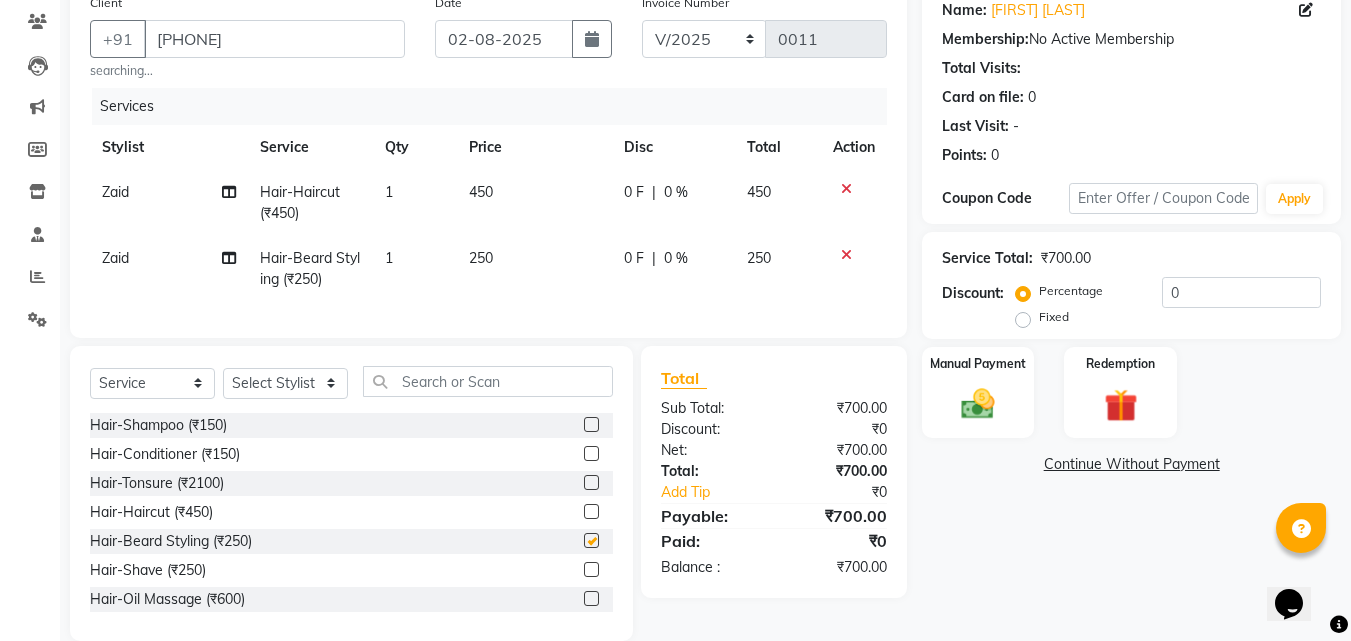 checkbox on "false" 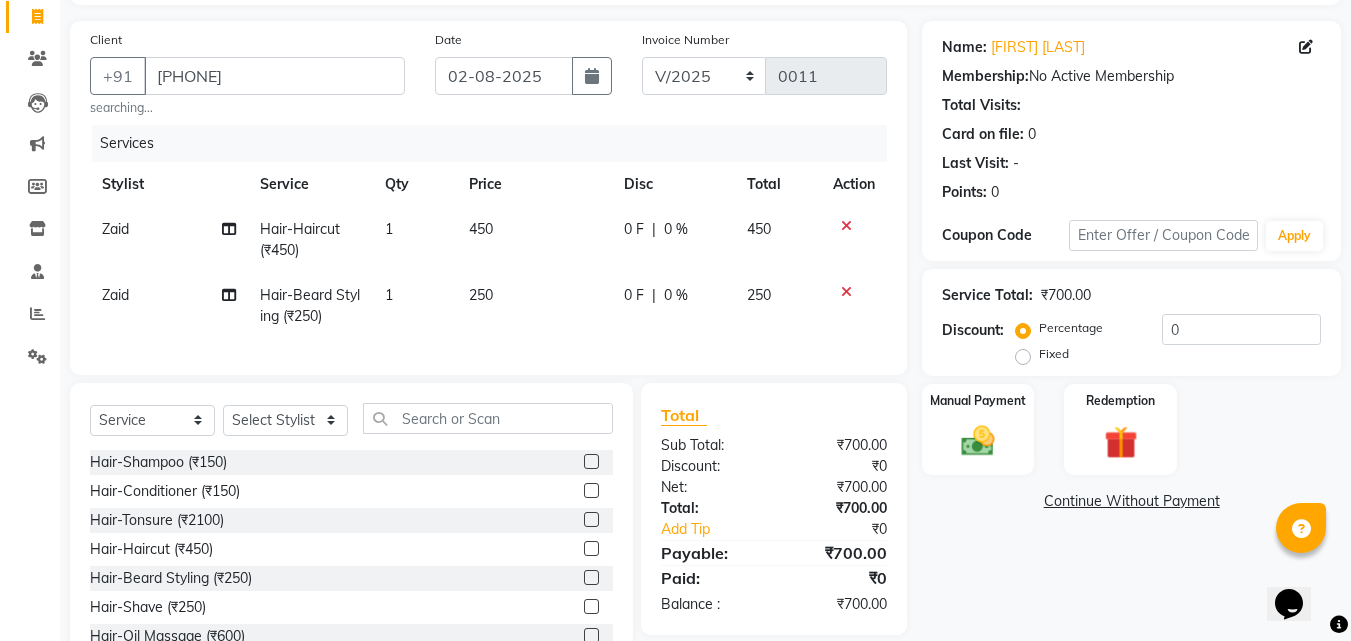 scroll, scrollTop: 0, scrollLeft: 0, axis: both 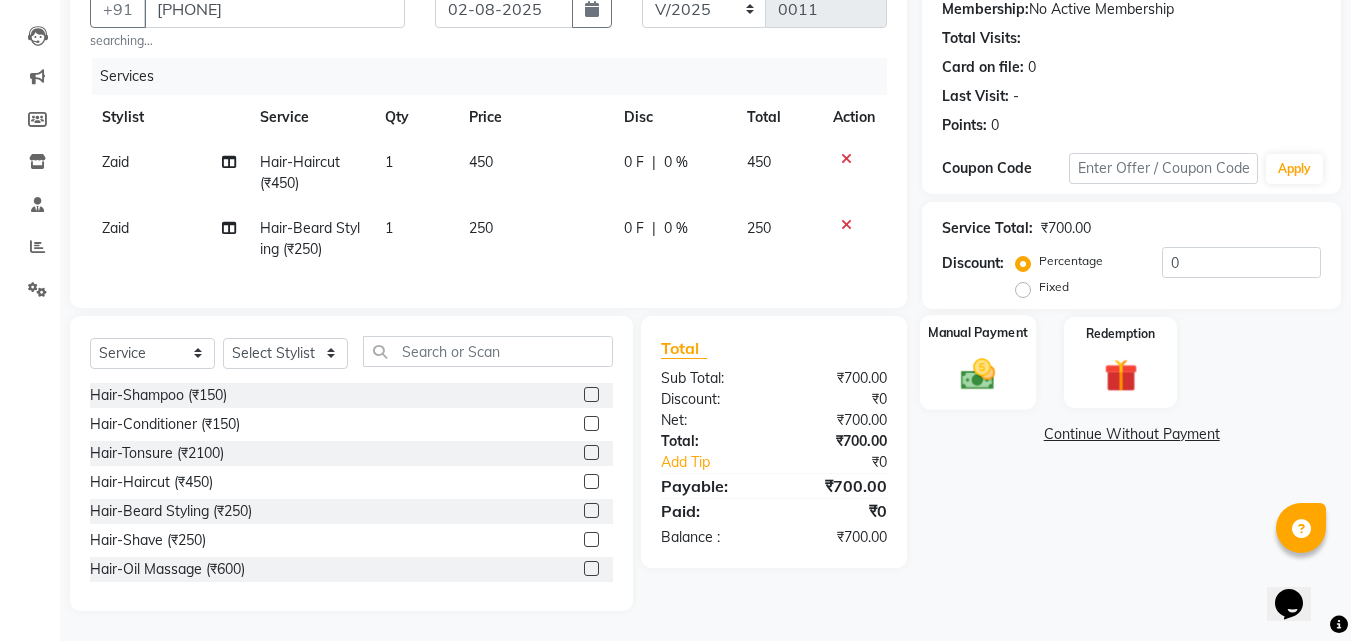 click 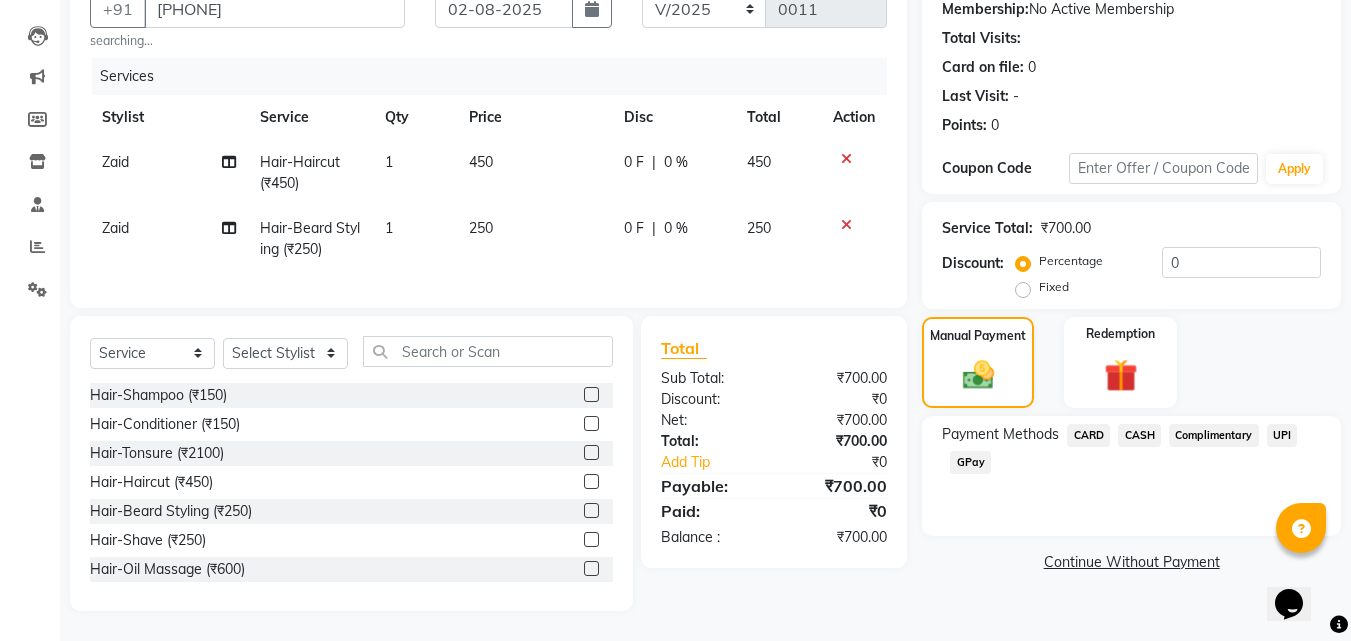 click on "CASH" 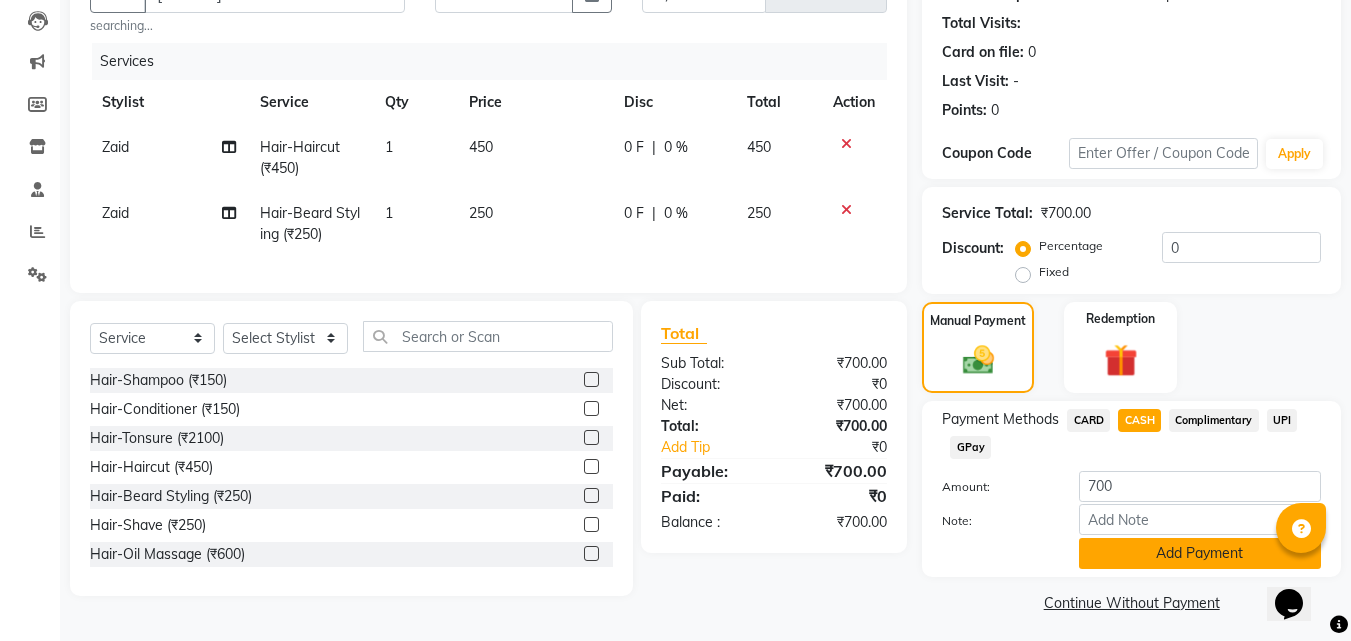 click on "Add Payment" 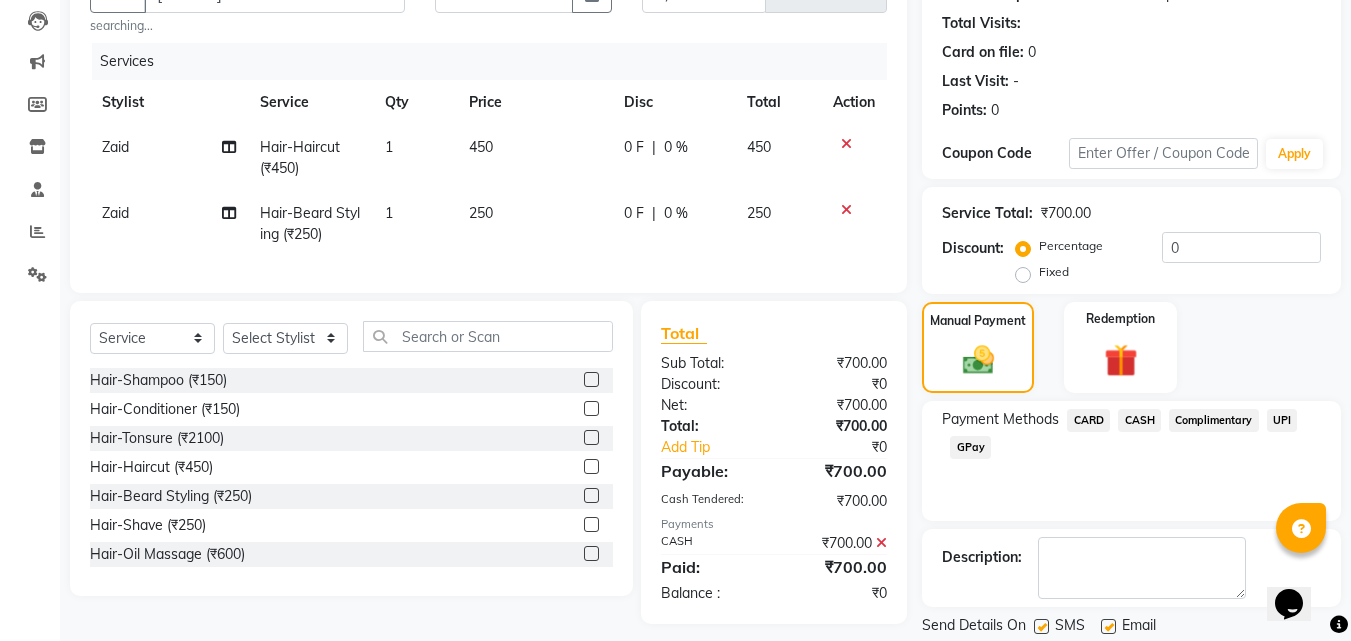 scroll, scrollTop: 38, scrollLeft: 0, axis: vertical 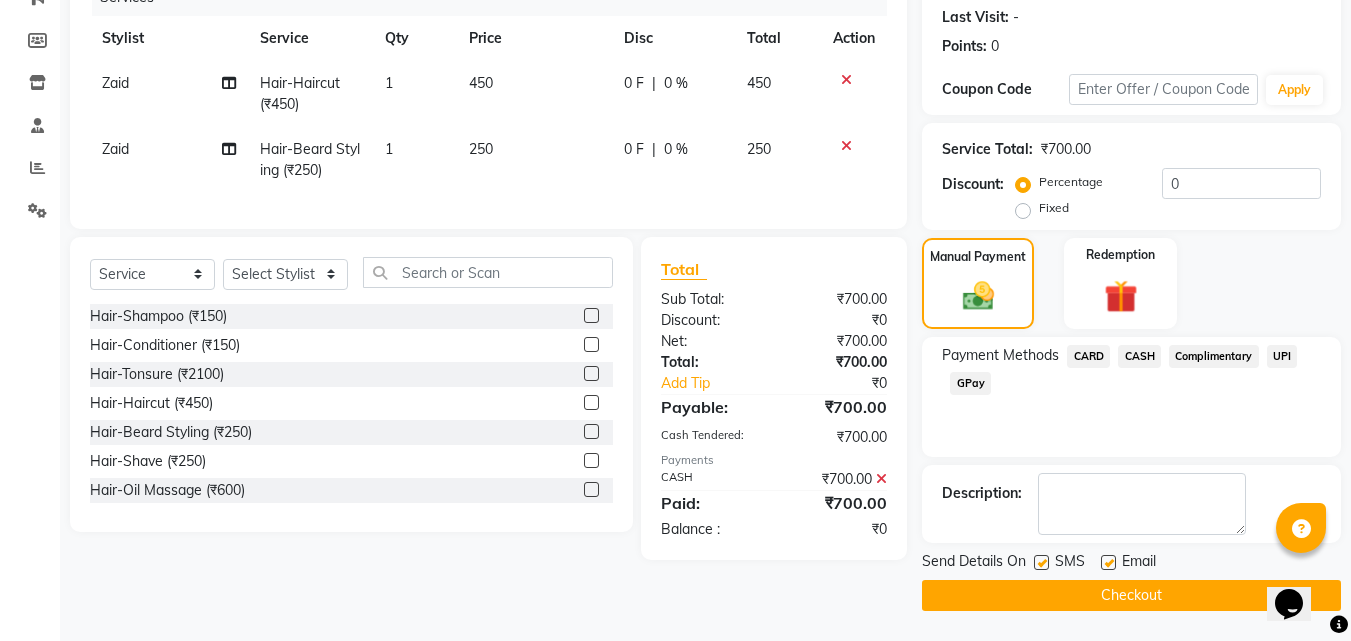 click on "Checkout" 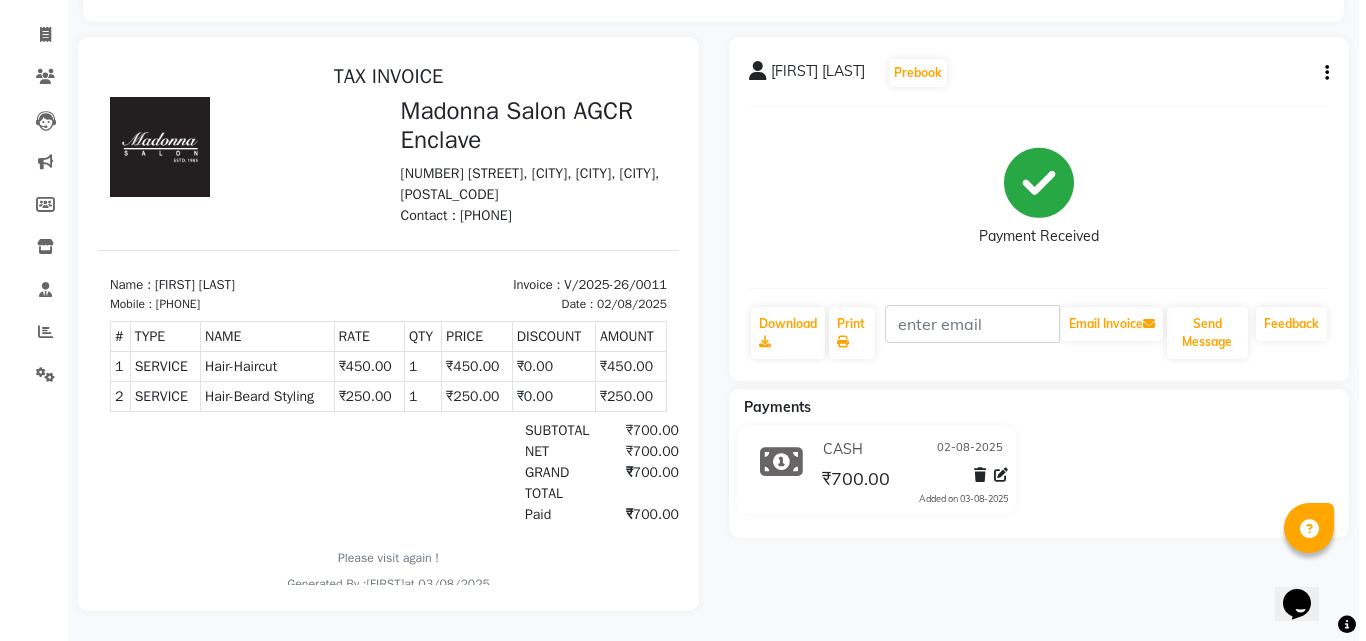 scroll, scrollTop: 0, scrollLeft: 0, axis: both 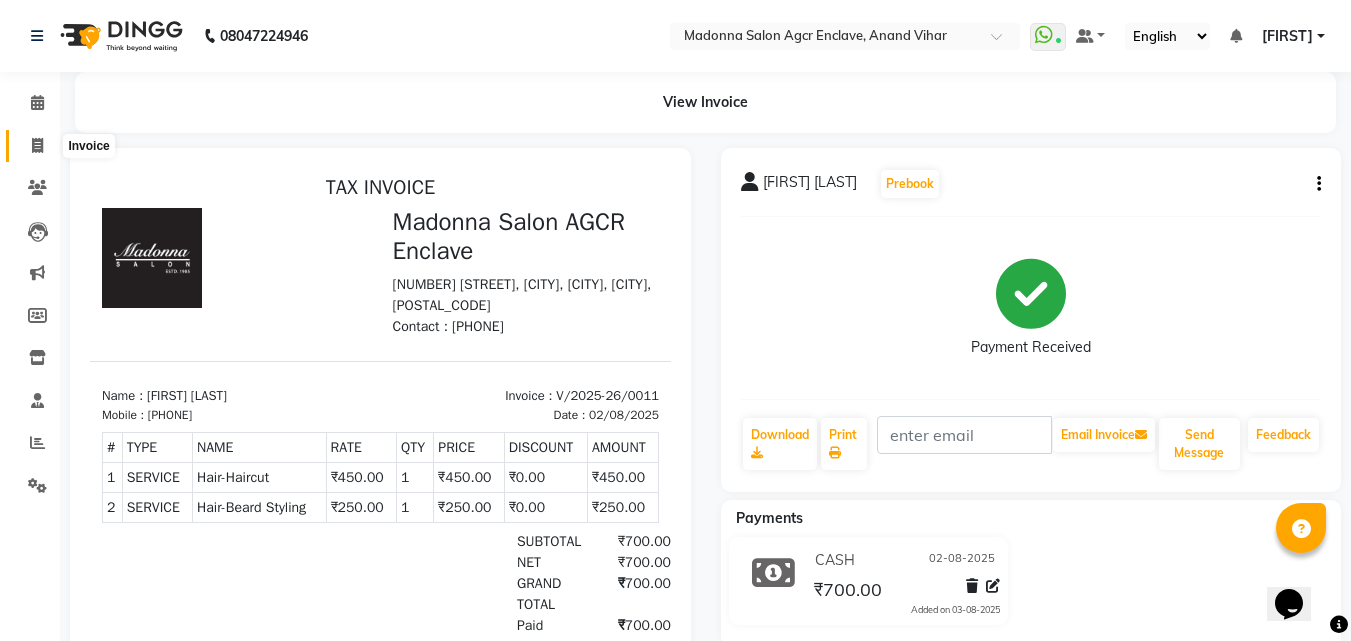 click 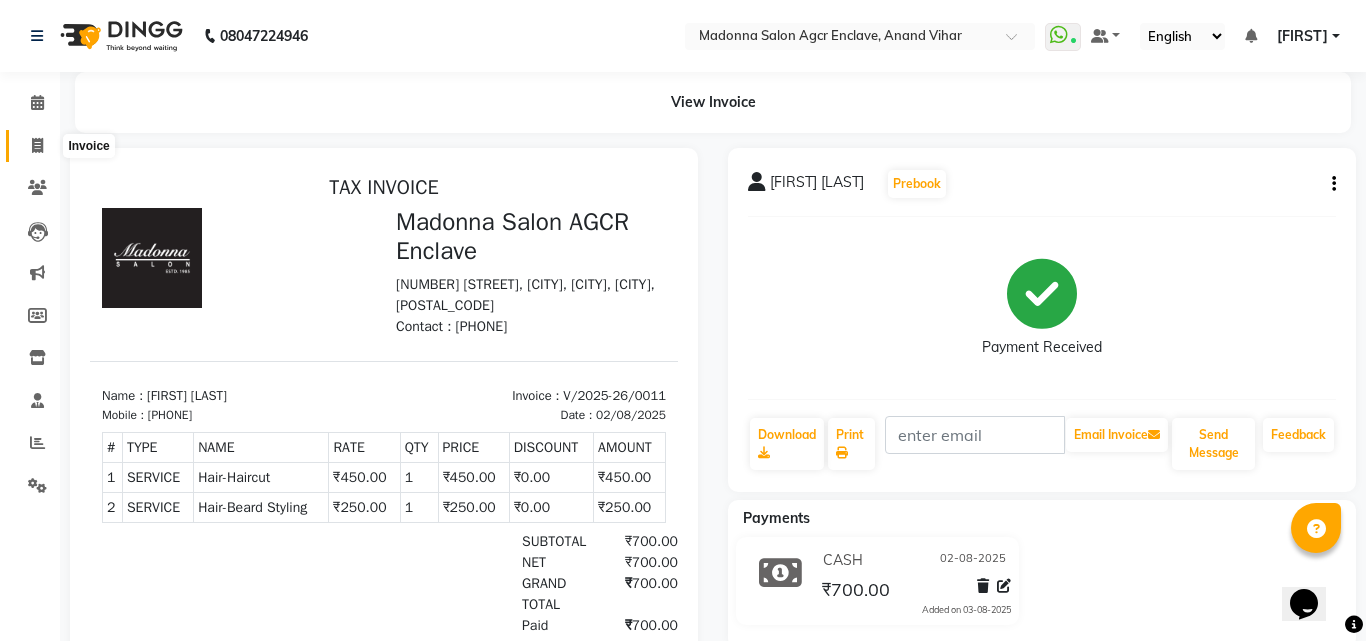 select on "service" 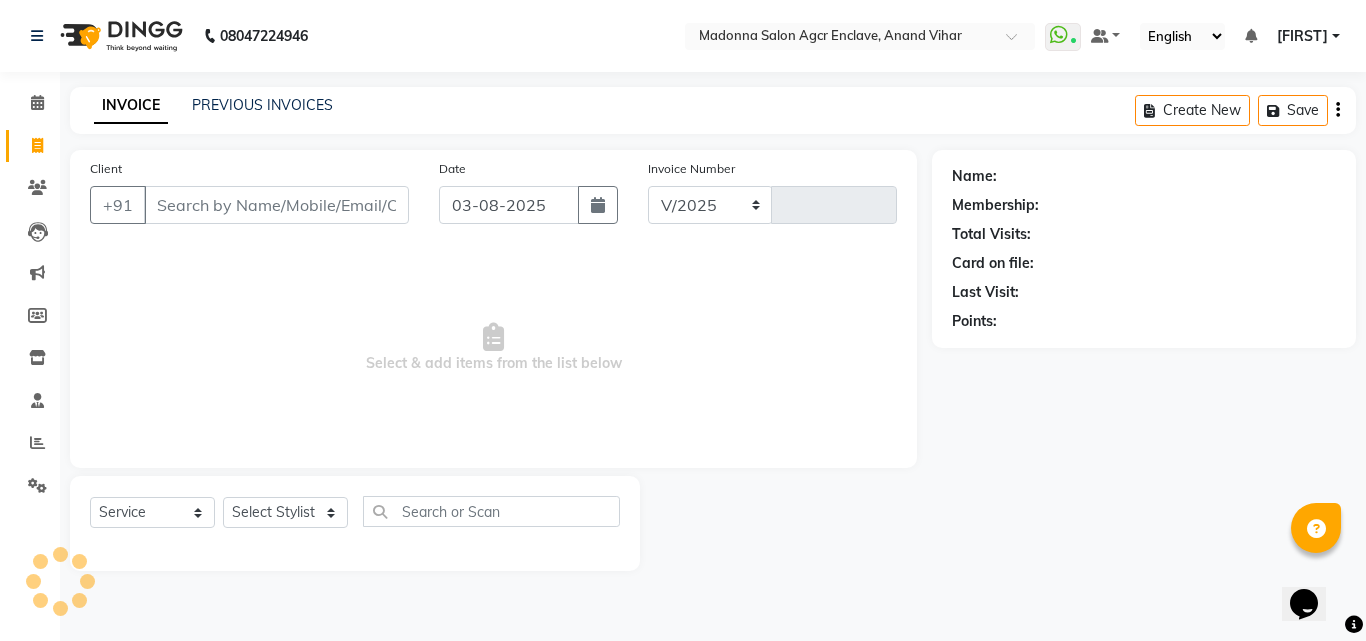 select on "8560" 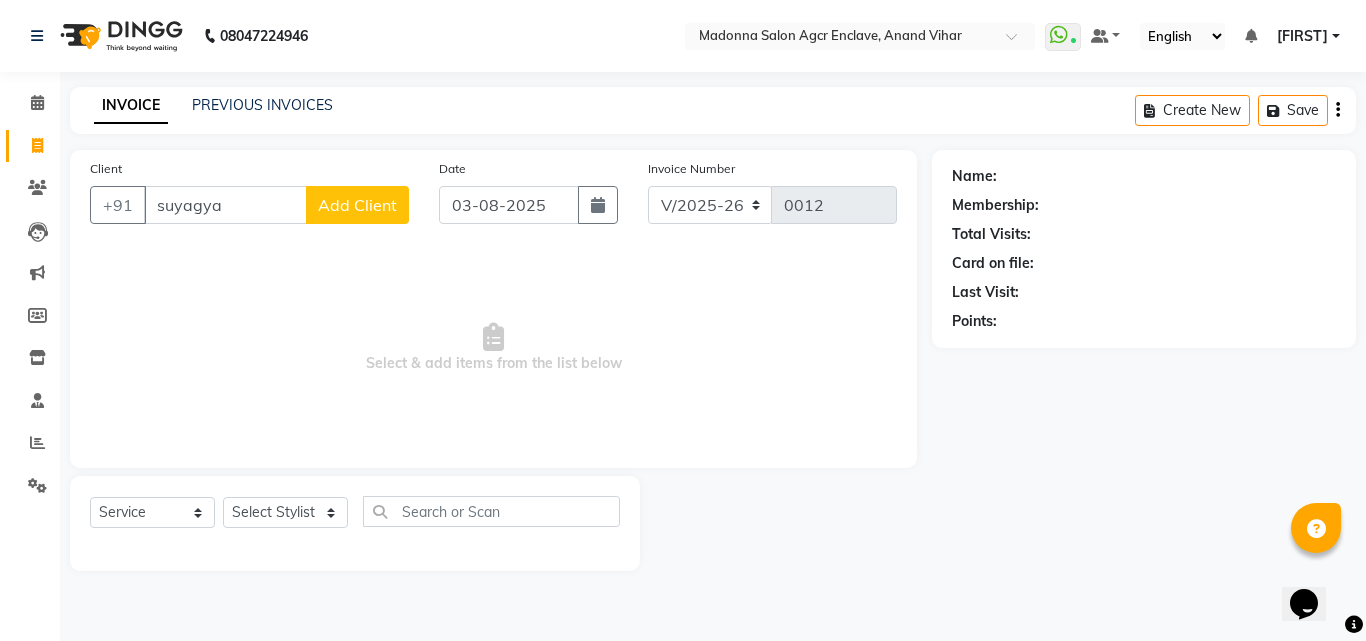type on "suyagya" 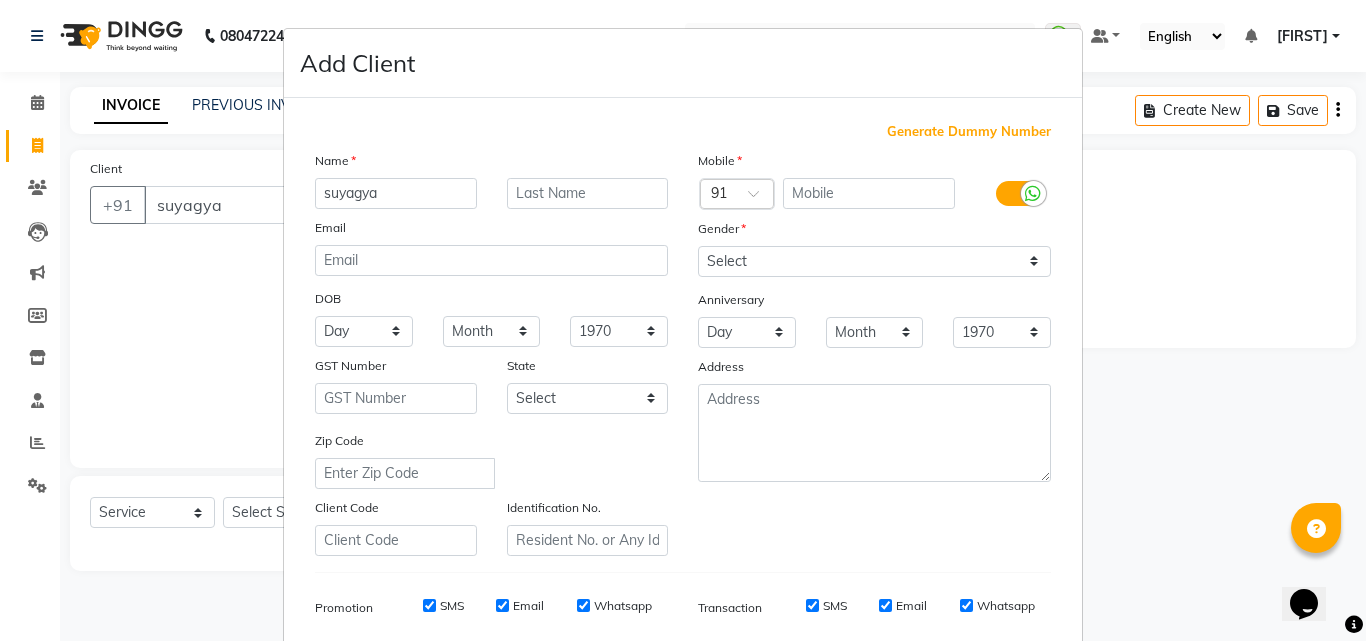click on "Name suyagya Email DOB Day 01 02 03 04 05 06 07 08 09 10 11 12 13 14 15 16 17 18 19 20 21 22 23 24 25 26 27 28 29 30 31 Month January February March April May June July August September October November December 1940 1941 1942 1943 1944 1945 1946 1947 1948 1949 1950 1951 1952 1953 1954 1955 1956 1957 1958 1959 1960 1961 1962 1963 1964 1965 1966 1967 1968 1969 1970 1971 1972 1973 1974 1975 1976 1977 1978 1979 1980 1981 1982 1983 1984 1985 1986 1987 1988 1989 1990 1991 1992 1993 1994 1995 1996 1997 1998 1999 2000 2001 2002 2003 2004 2005 2006 2007 2008 2009 2010 2011 2012 2013 2014 2015 2016 2017 2018 2019 2020 2021 2022 2023 2024 GST Number State Select Andaman and Nicobar Islands Andhra Pradesh Arunachal Pradesh Assam Bihar Chandigarh Chhattisgarh Dadra and Nagar Haveli Daman and Diu Delhi Goa Gujarat Haryana Himachal Pradesh Jammu and Kashmir Jharkhand Karnataka Kerala Lakshadweep Madhya Pradesh Maharashtra Manipur Meghalaya Mizoram Nagaland Odisha Pondicherry Punjab Rajasthan Sikkim Tamil Nadu Telangana" at bounding box center (491, 353) 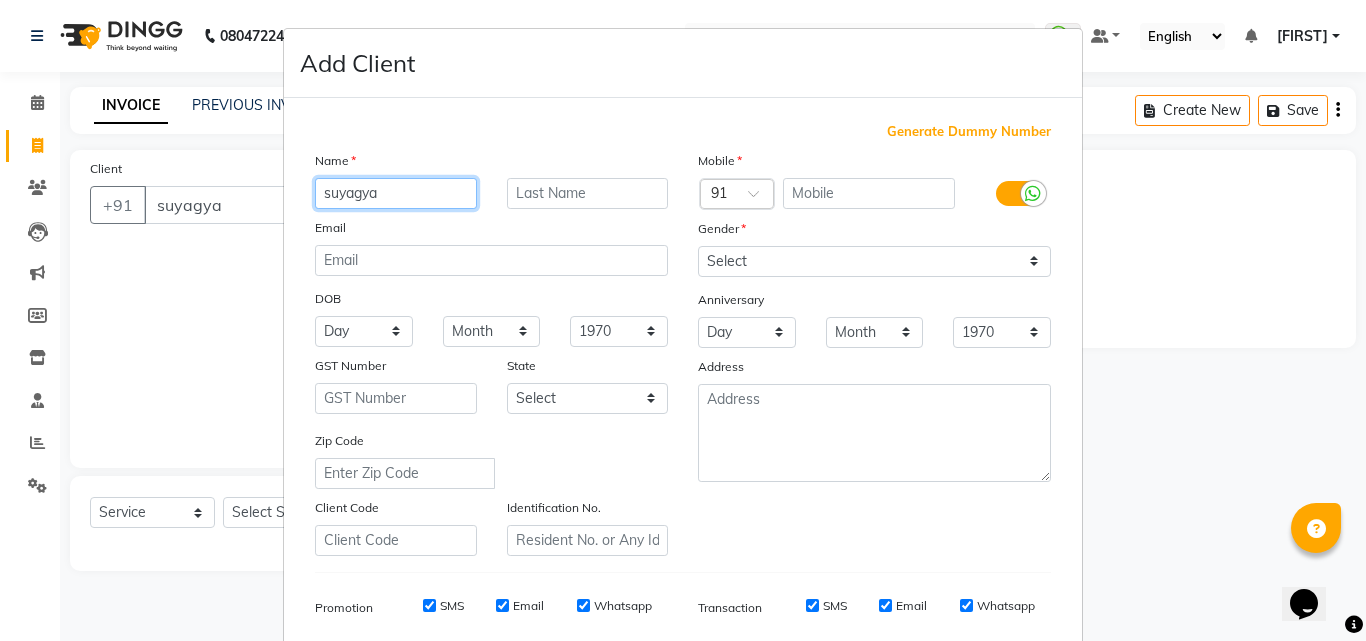 click on "suyagya" at bounding box center (396, 193) 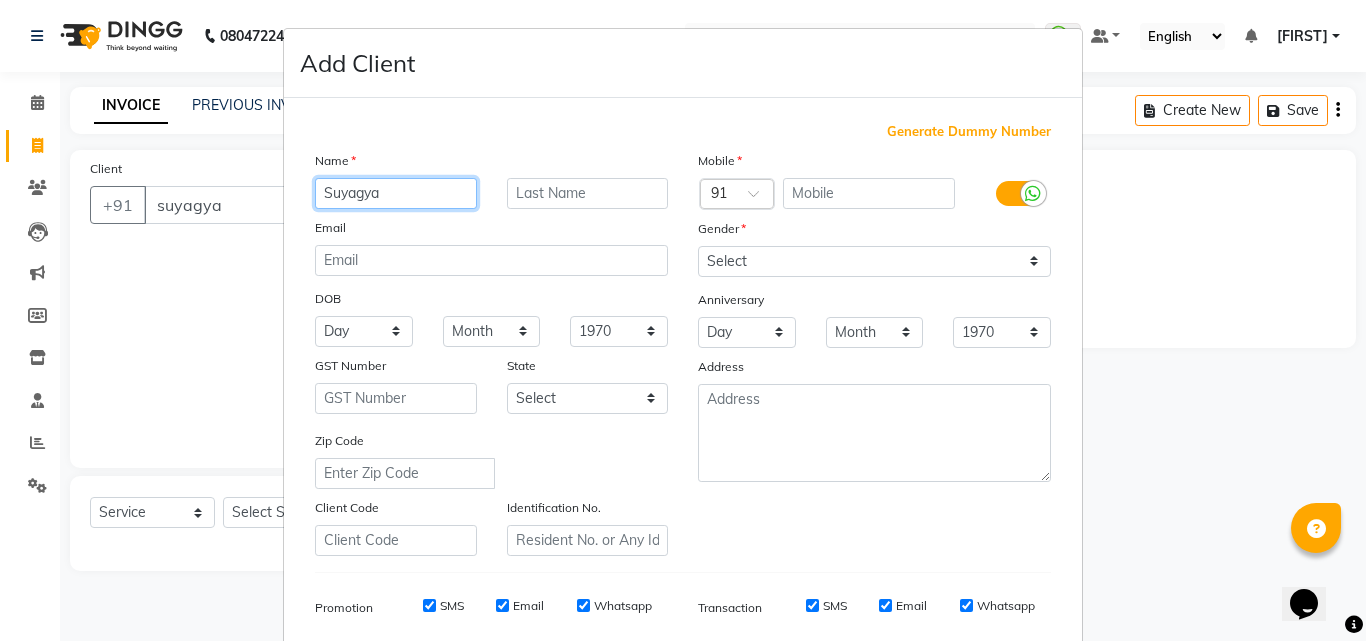 type on "Suyagya" 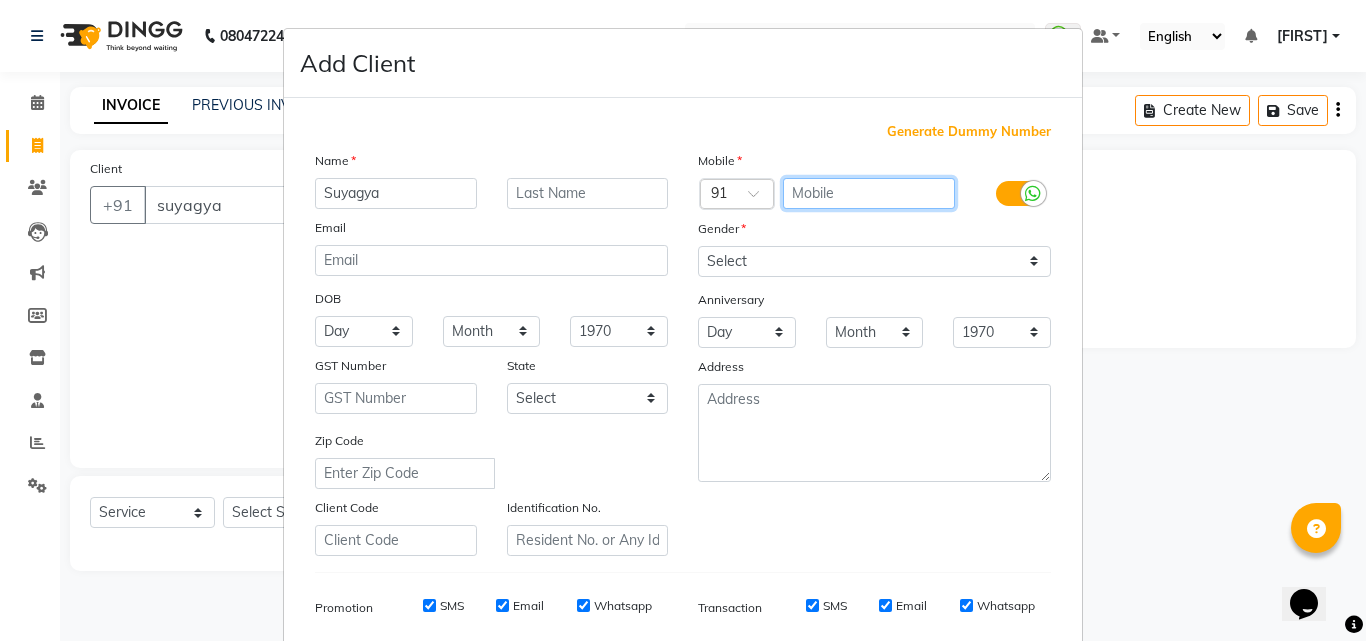 click at bounding box center [869, 193] 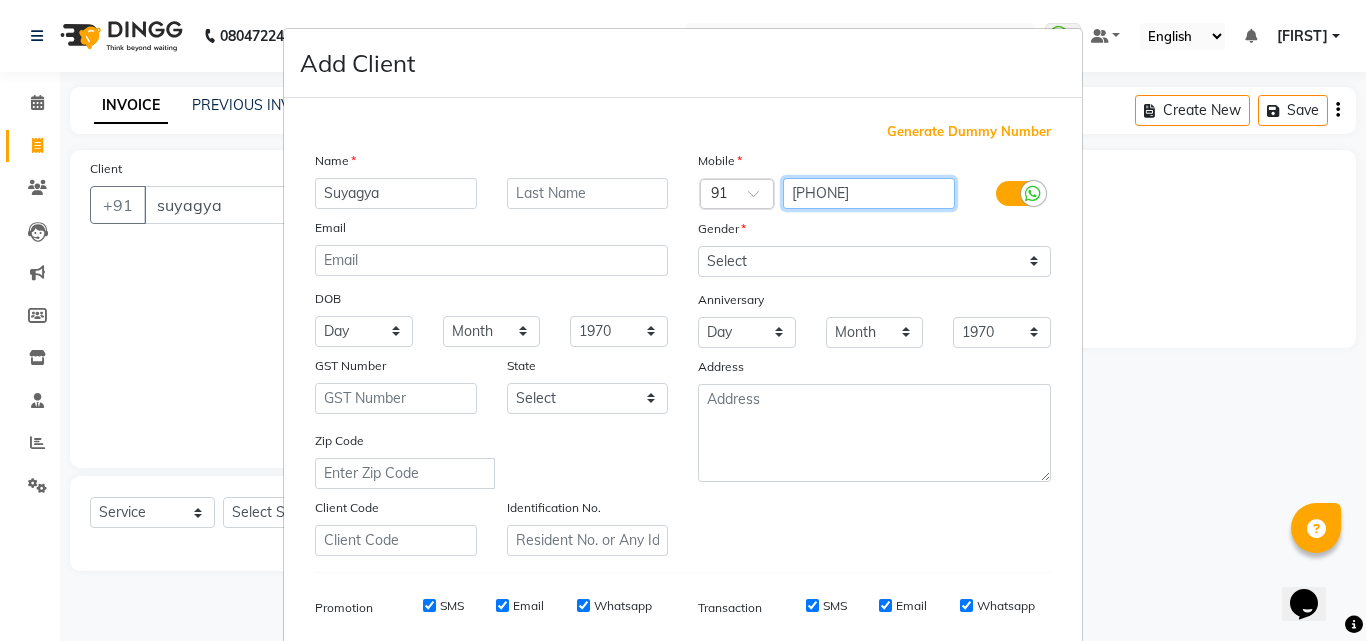 click on "96580805103" at bounding box center [869, 193] 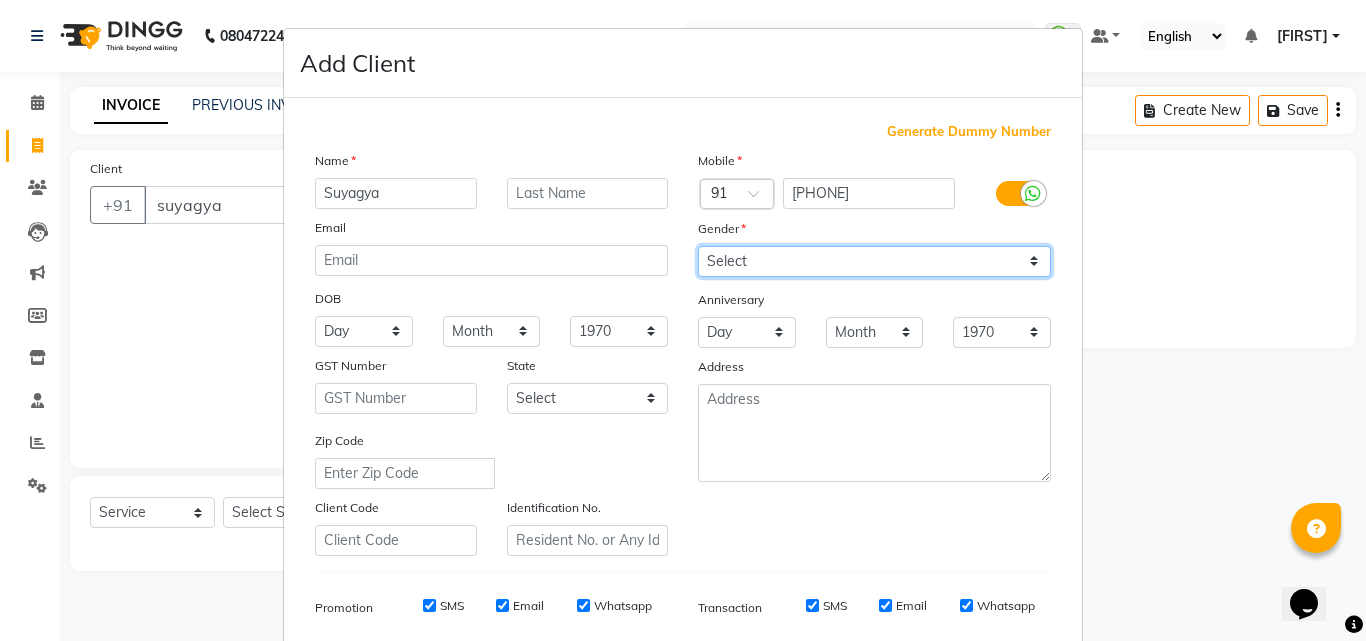 click on "Select Male Female Other Prefer Not To Say" at bounding box center [874, 261] 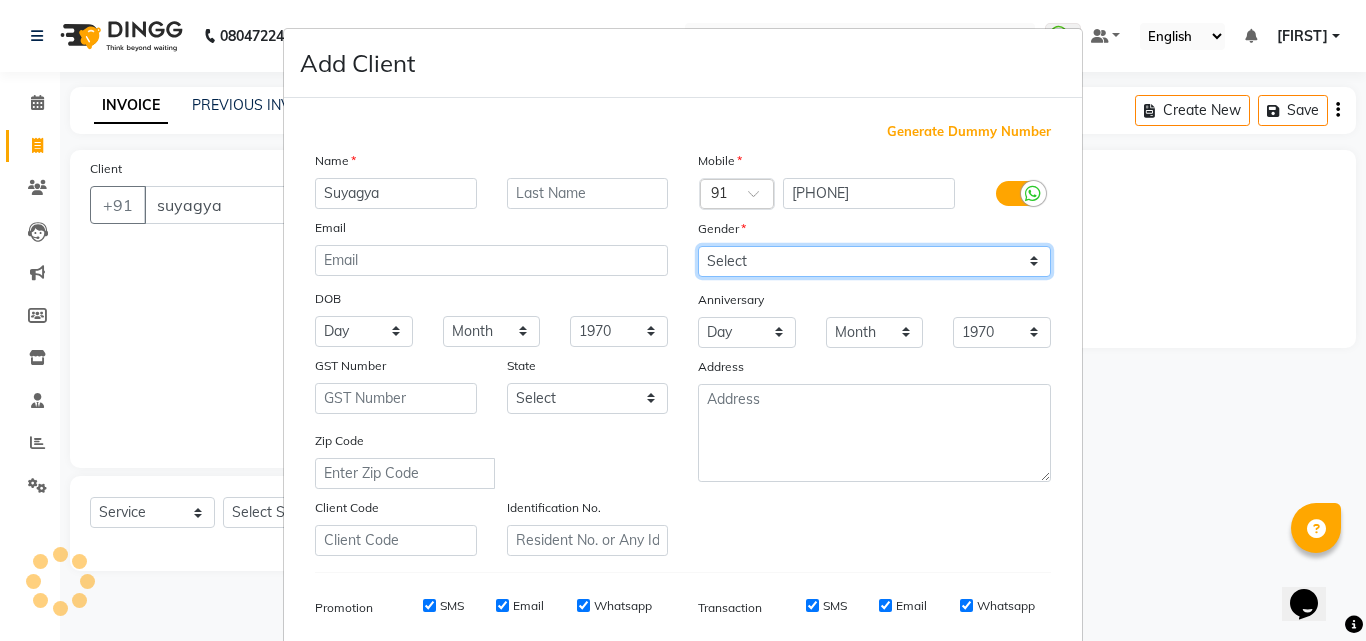 select on "female" 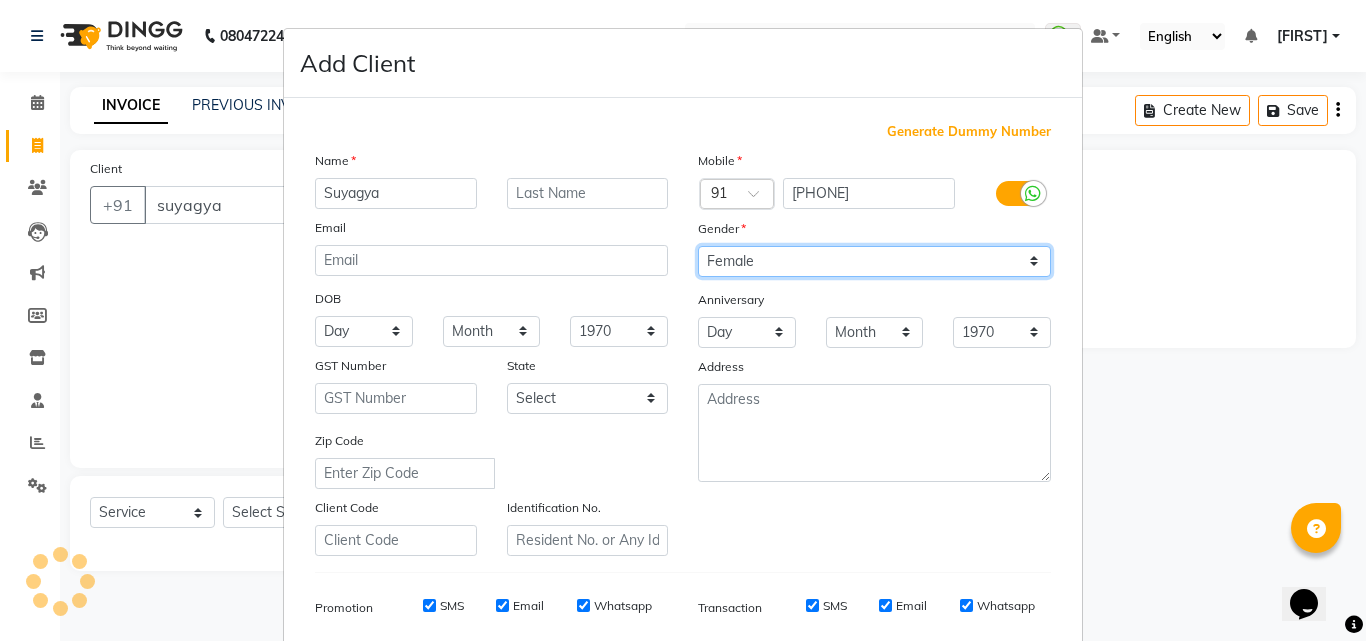 click on "Select Male Female Other Prefer Not To Say" at bounding box center [874, 261] 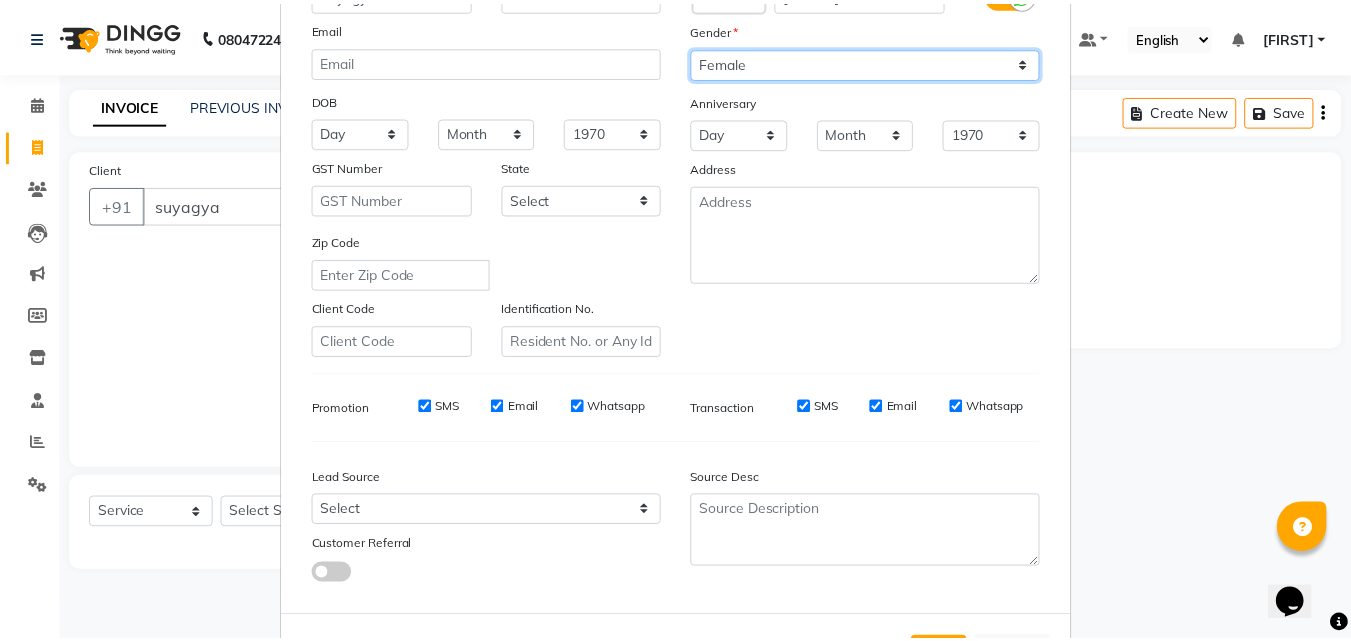scroll, scrollTop: 242, scrollLeft: 0, axis: vertical 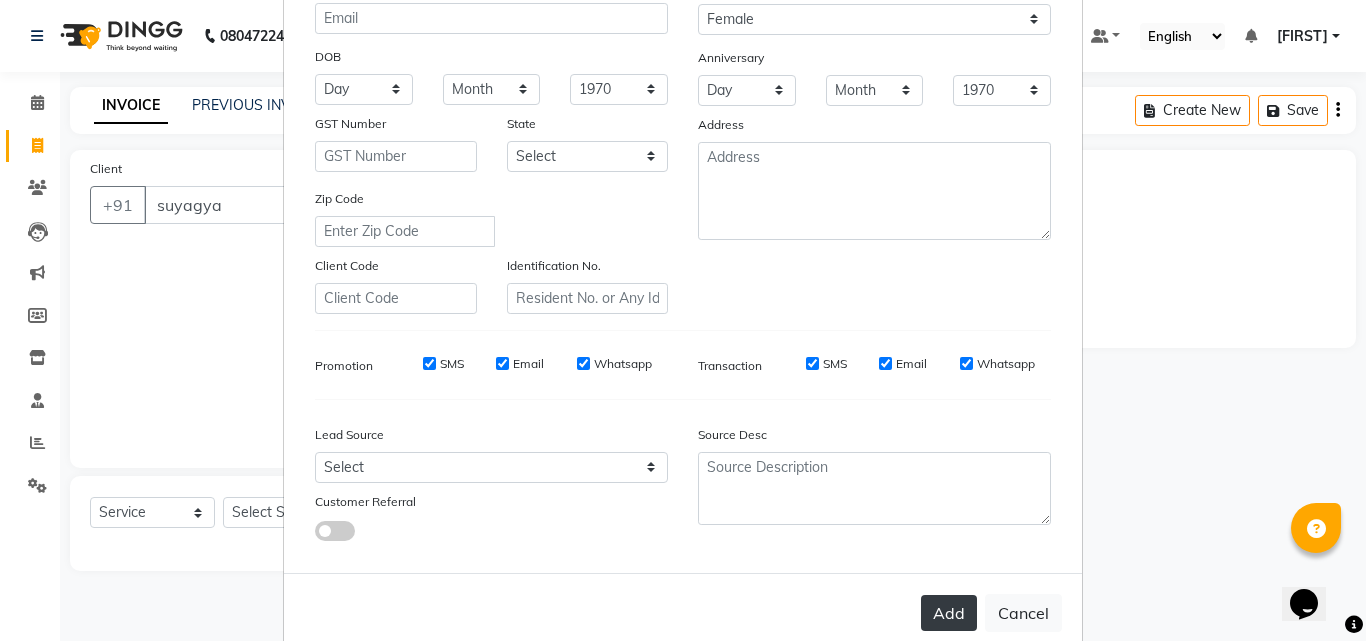 click on "Add" at bounding box center (949, 613) 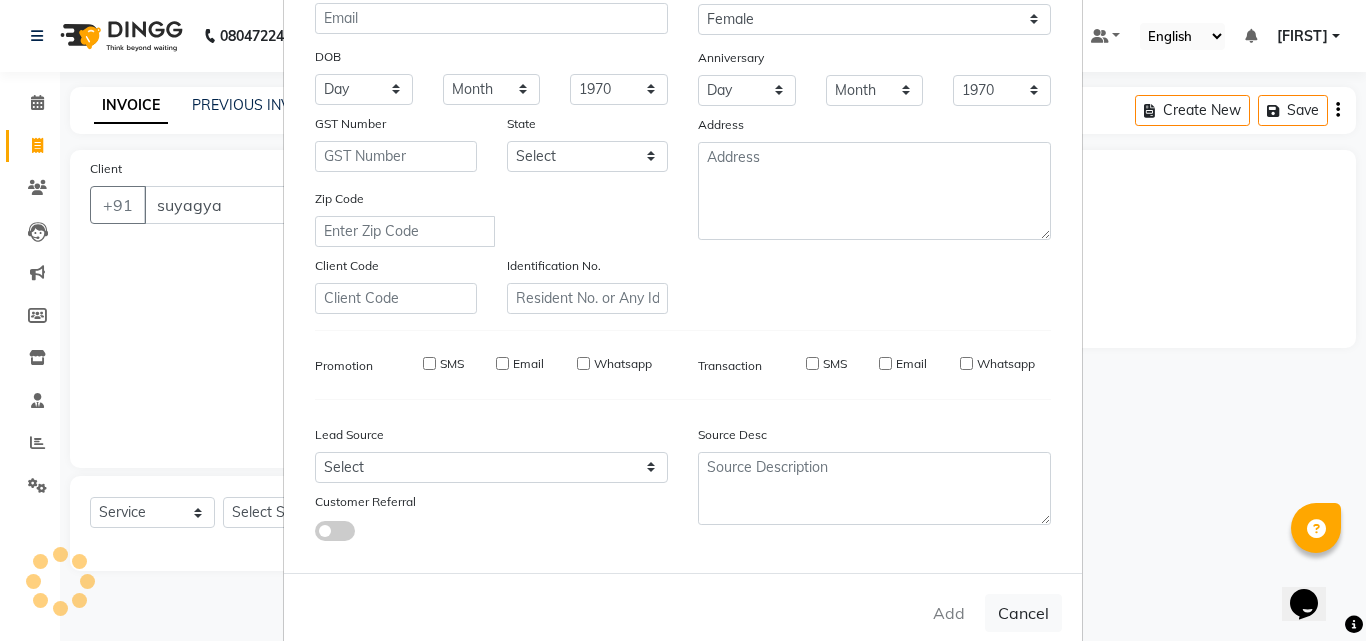 type on "[PHONE]" 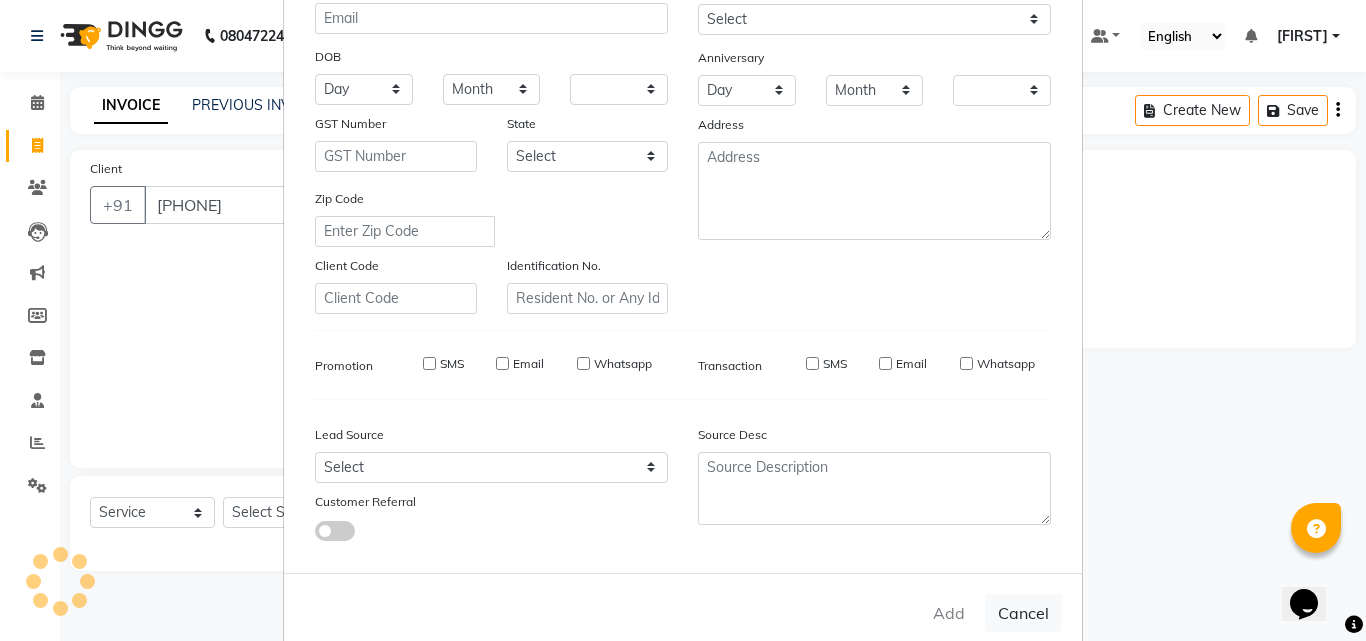 checkbox on "false" 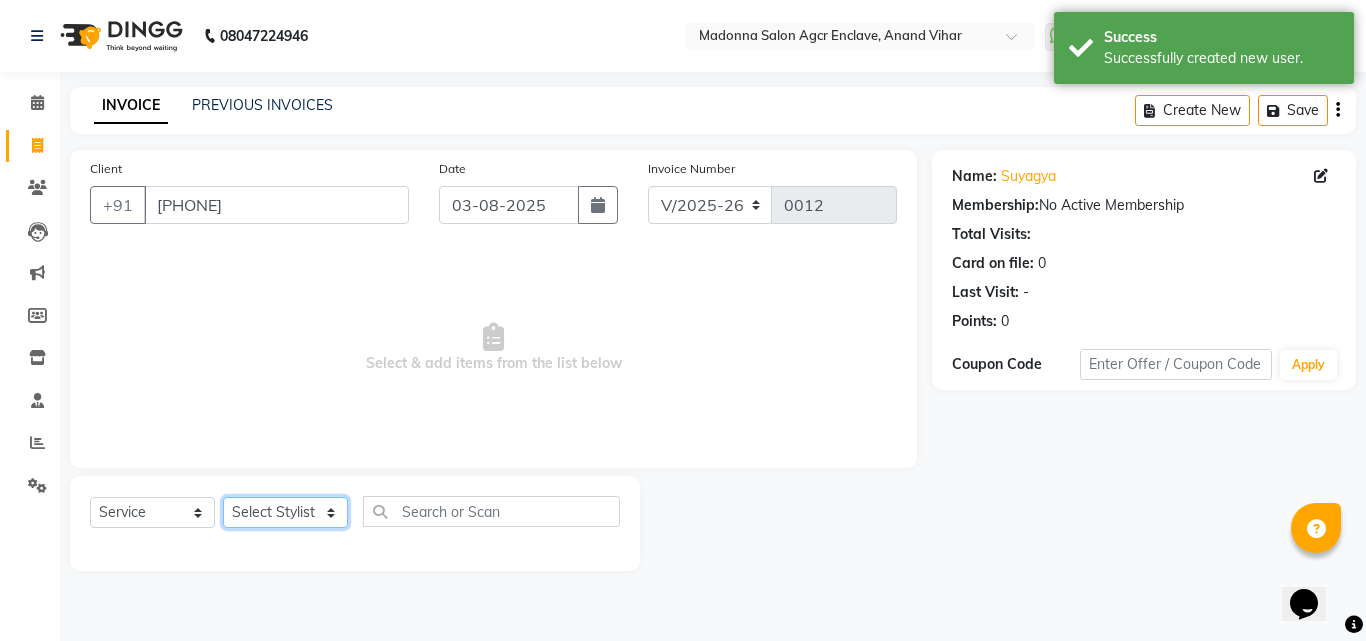 click on "Select Stylist [NAME] [NAME]  [NAME] [NAME] [NAME] [NAME] [NAME] [NAME] [NAME] [NAME] [NAME] [NAME] [NAME] [NAME] [NAME] [NAME] [NAME]" 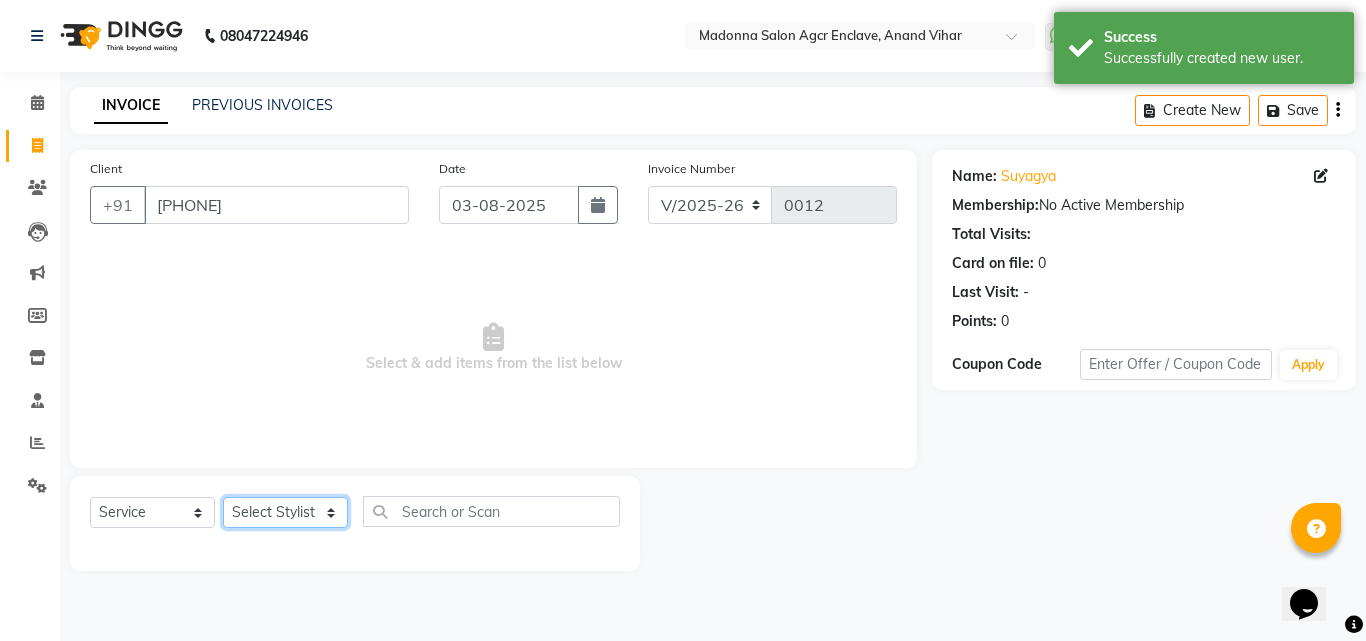 select on "[NUMBER]" 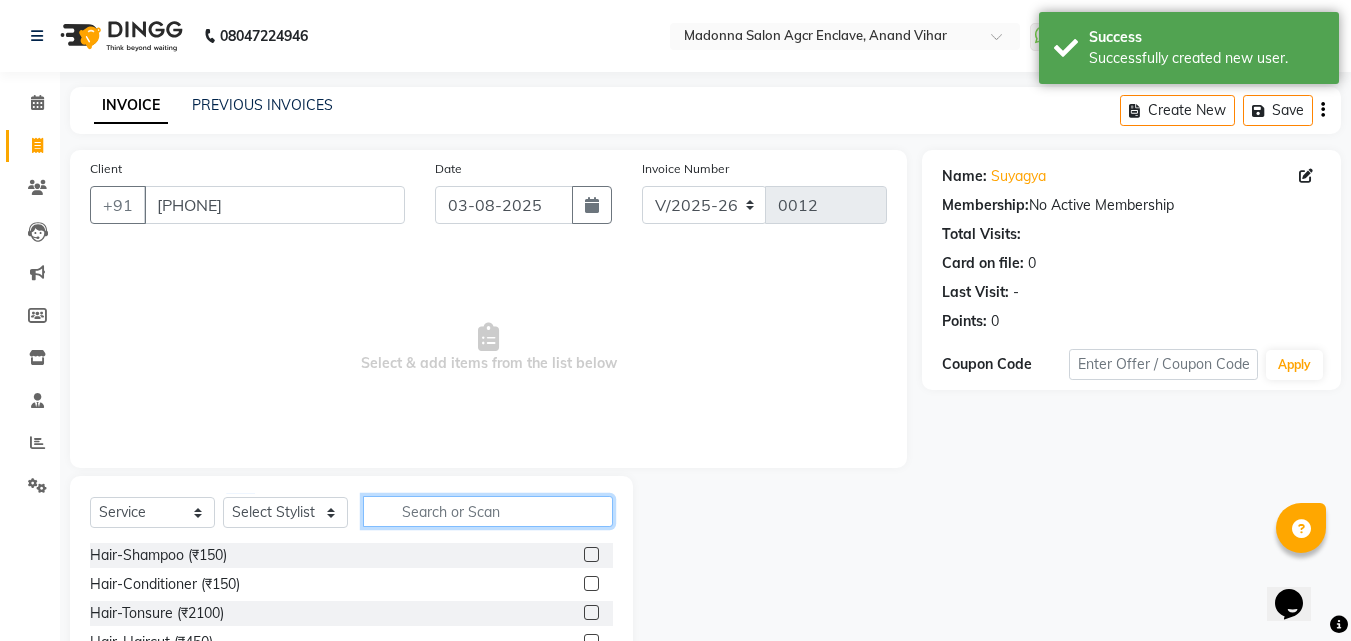 click 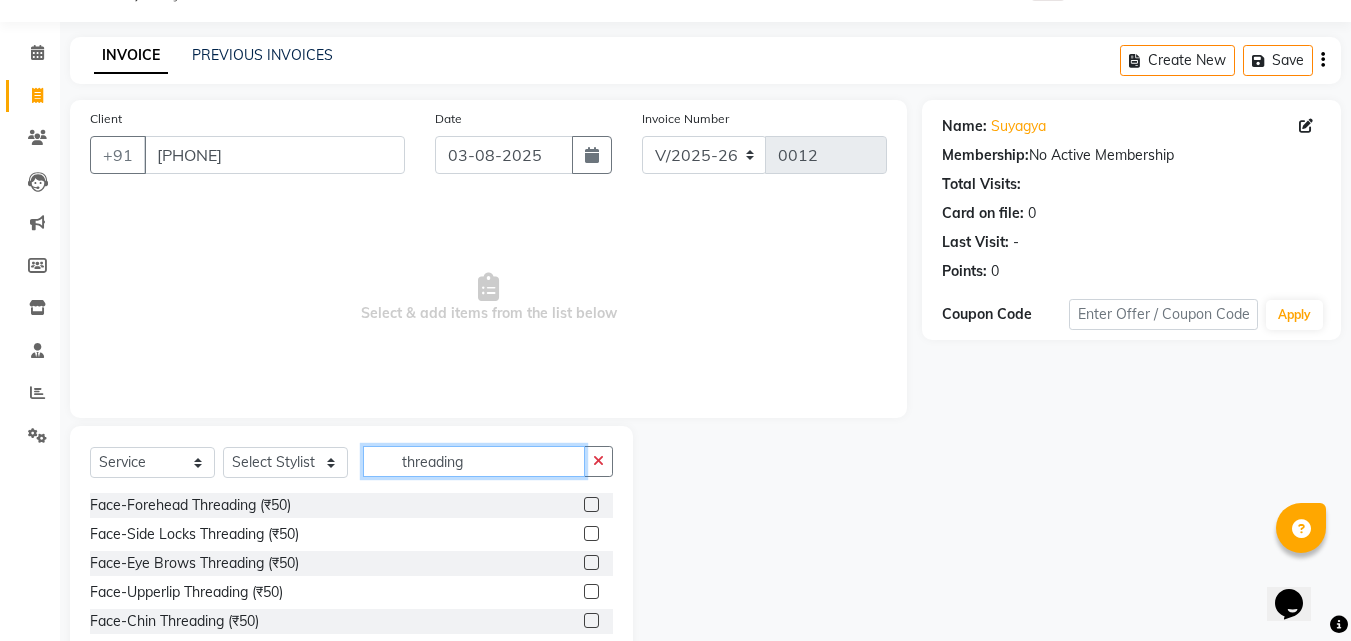 scroll, scrollTop: 134, scrollLeft: 0, axis: vertical 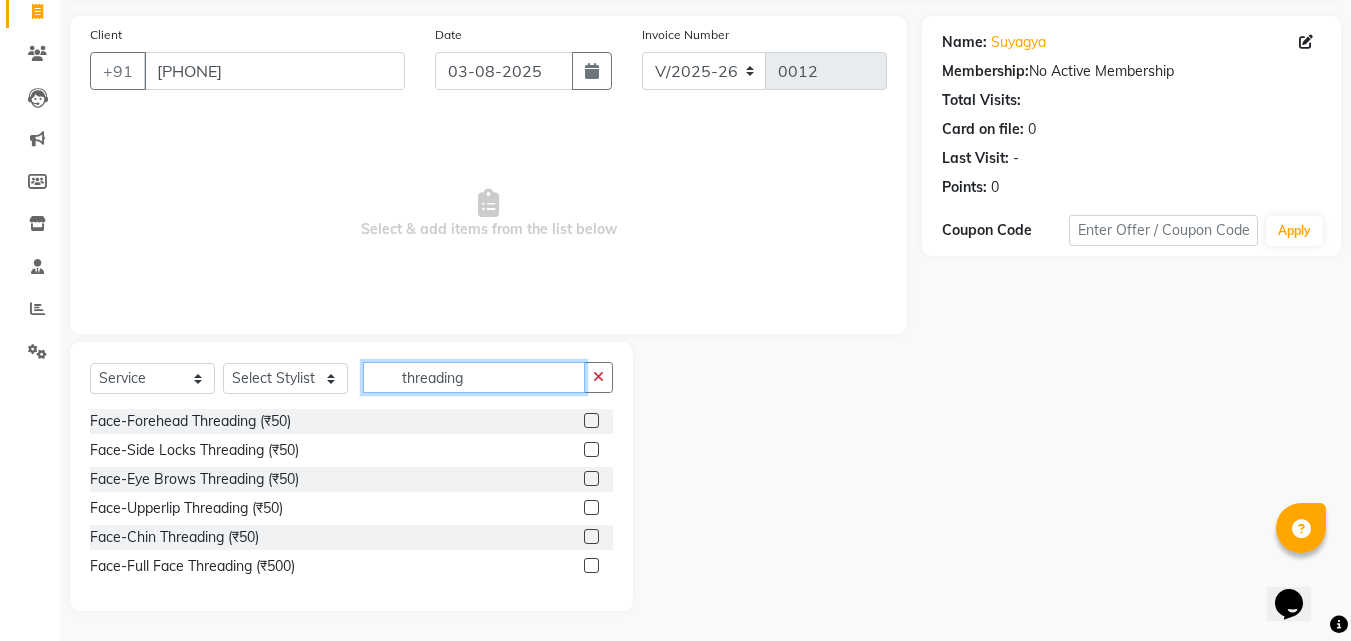 type on "threading" 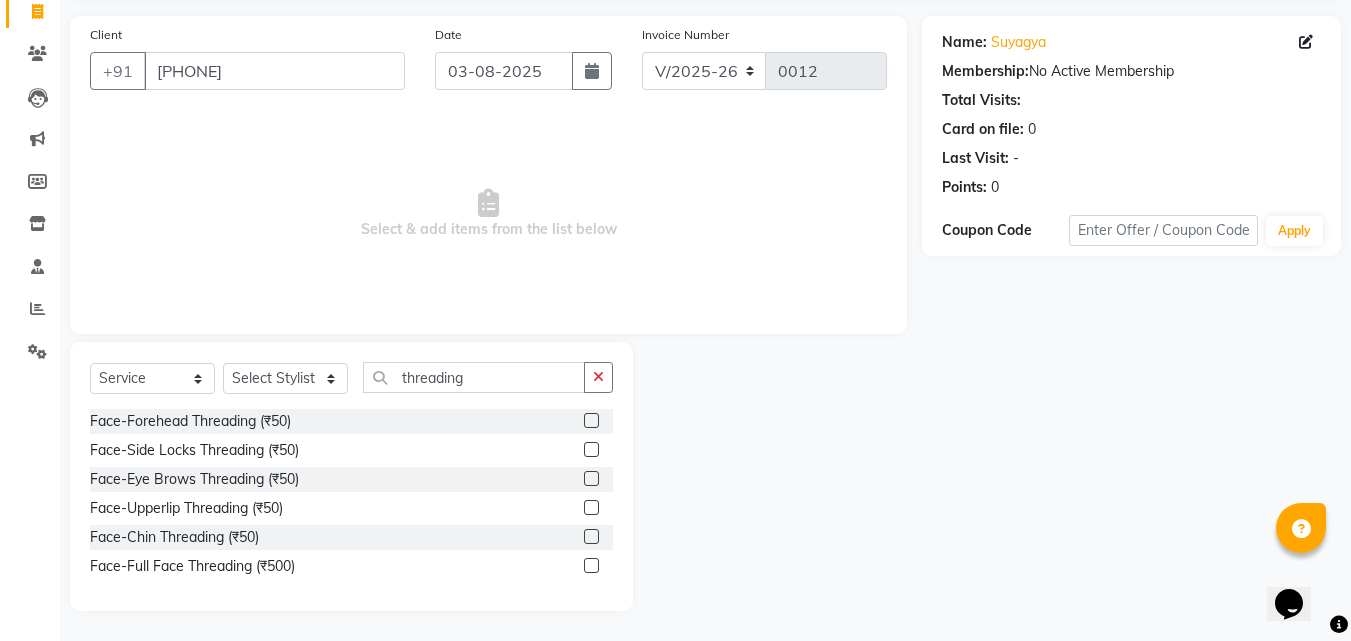 click 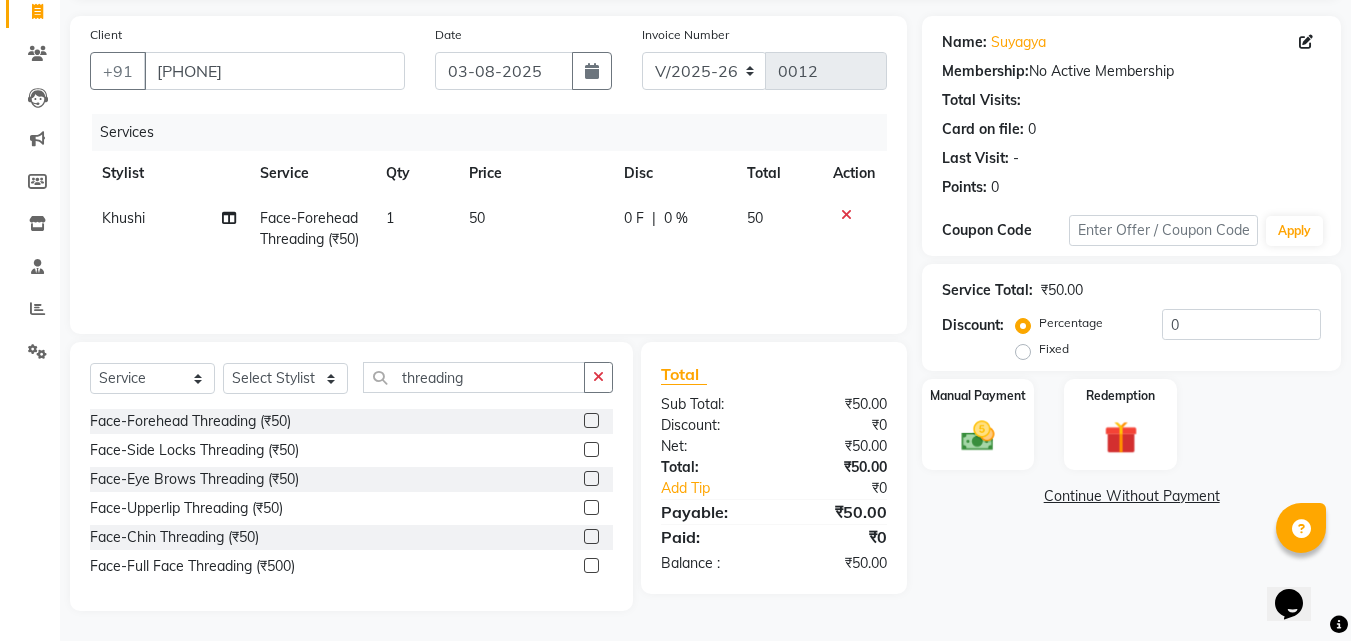 click 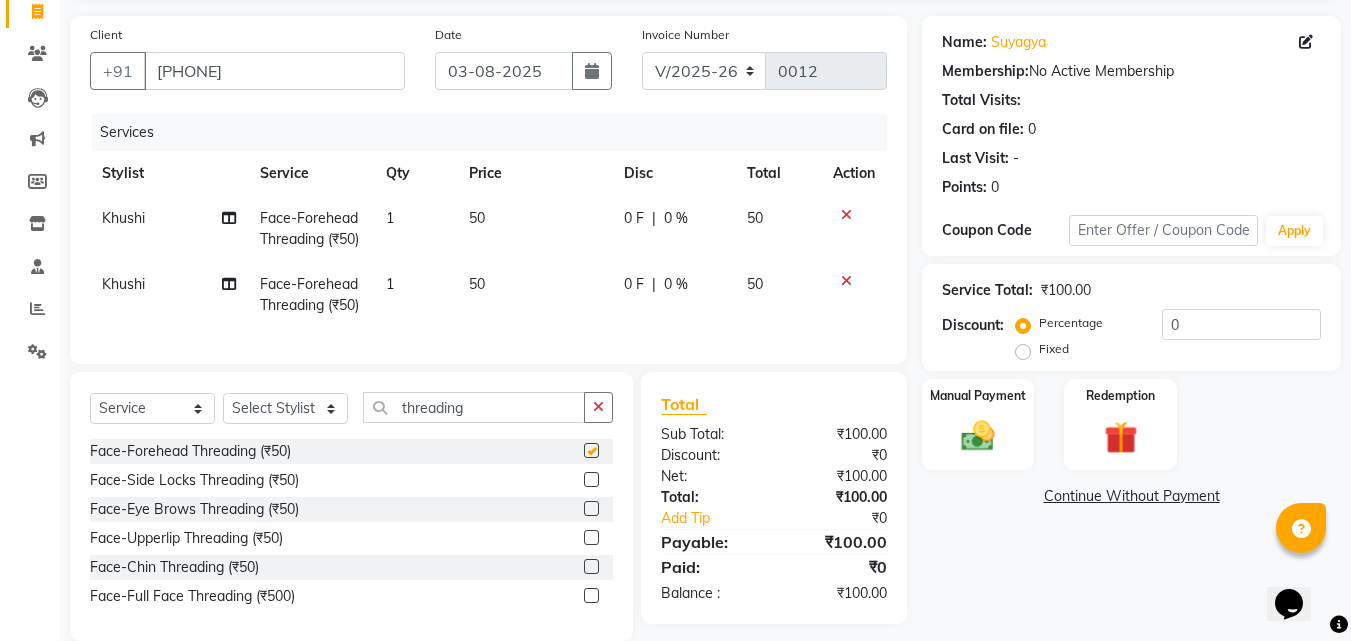 checkbox on "false" 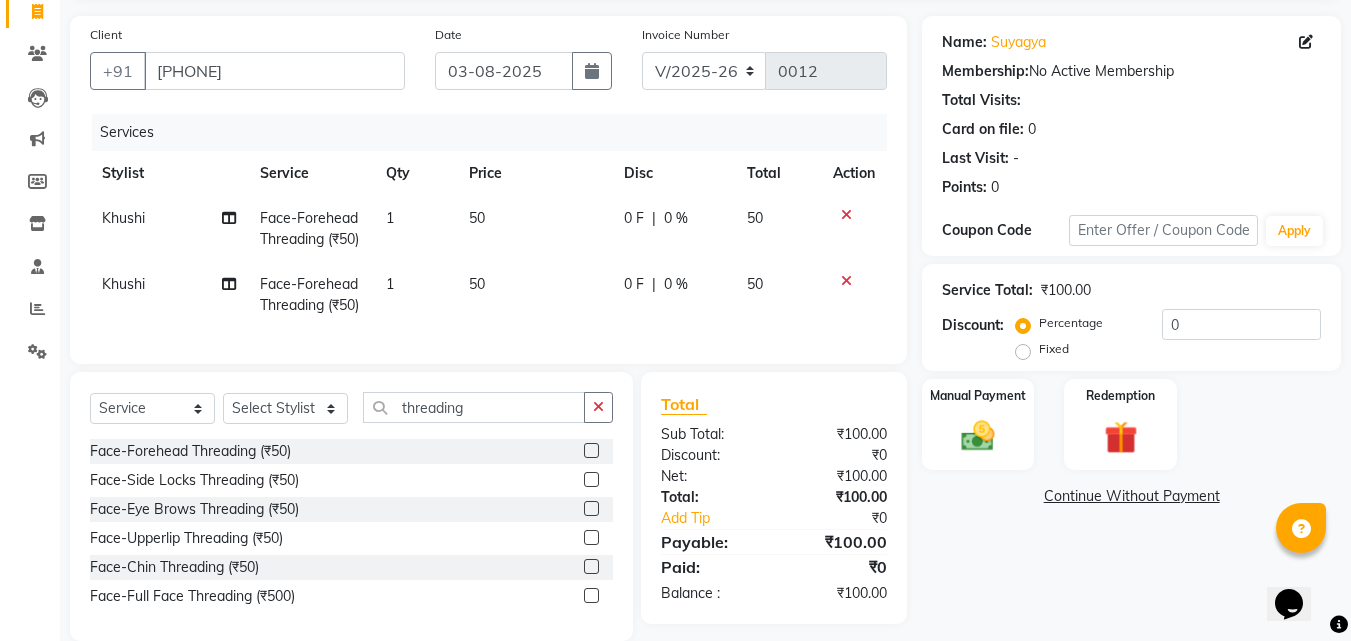 click 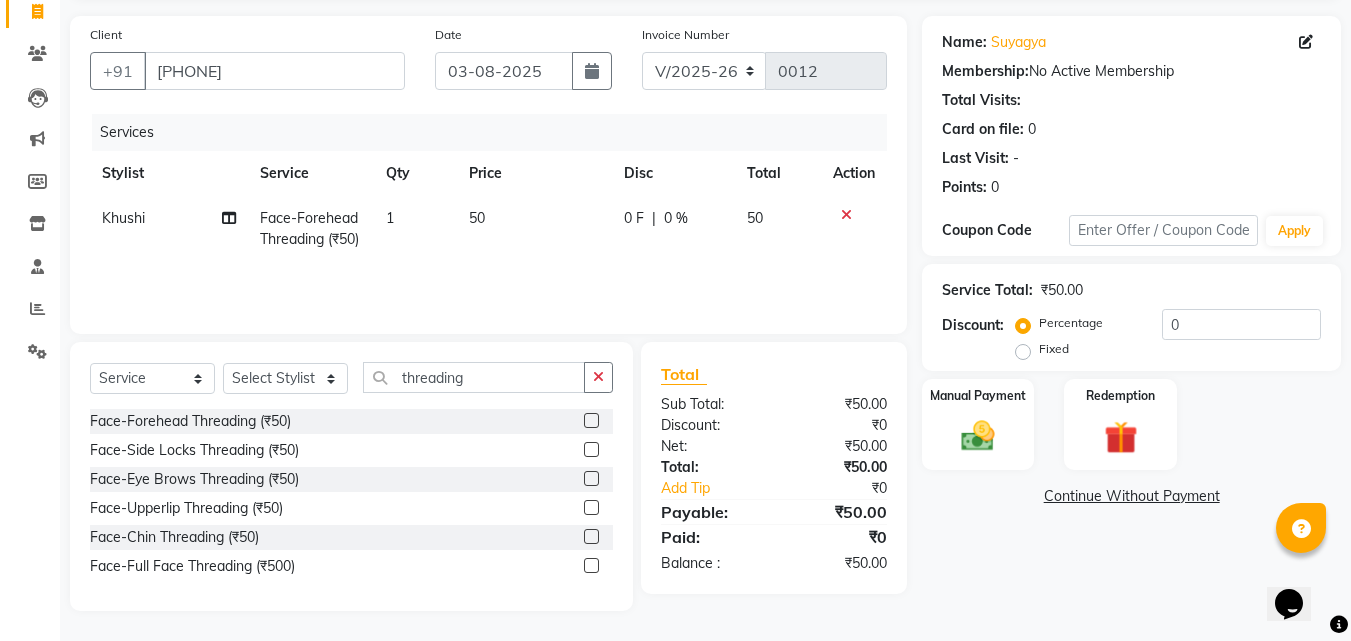 click 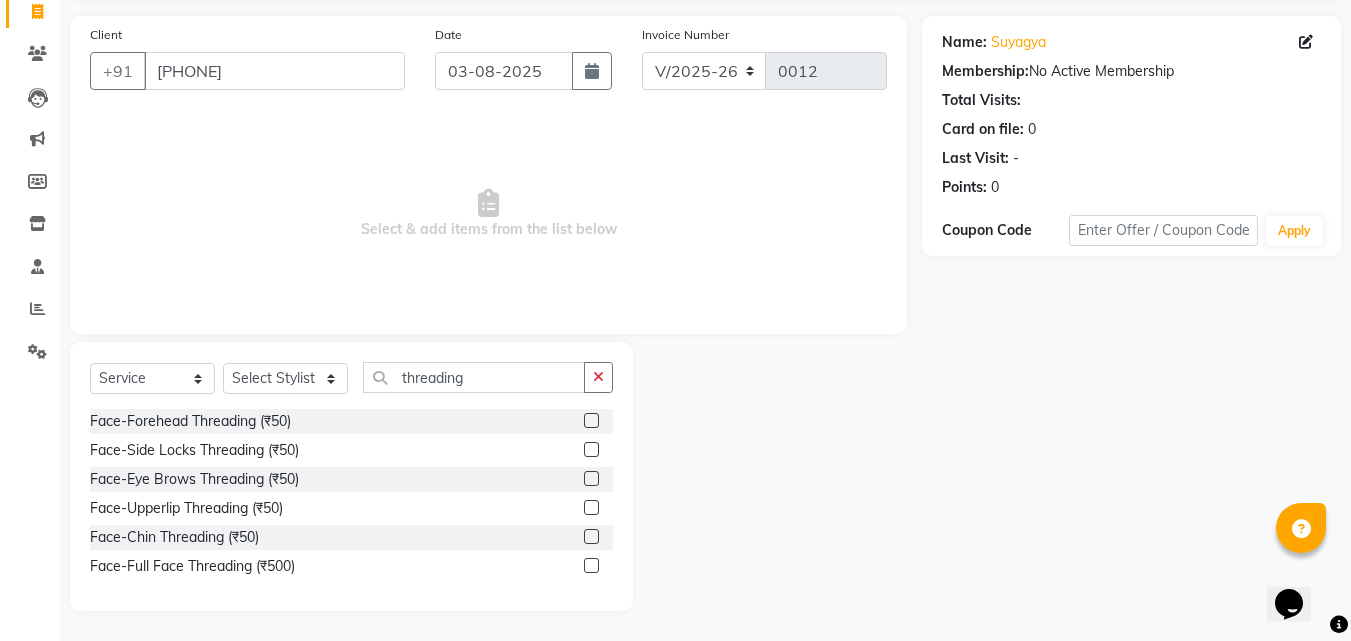 click 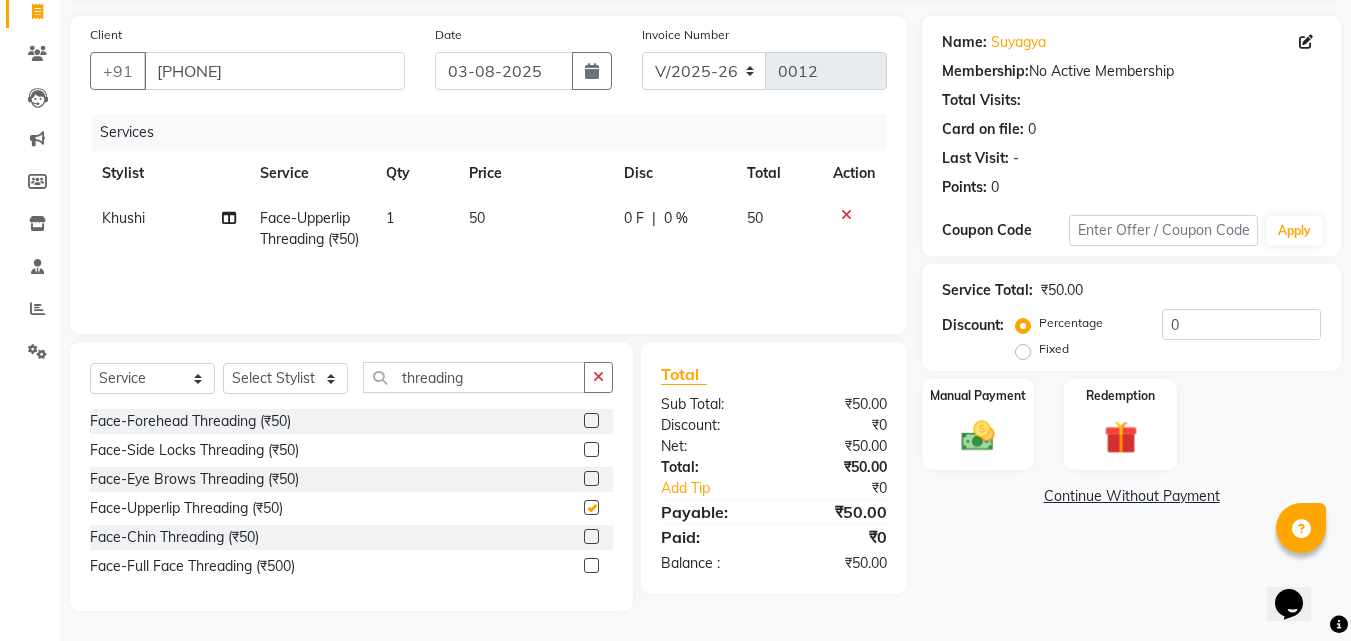 checkbox on "false" 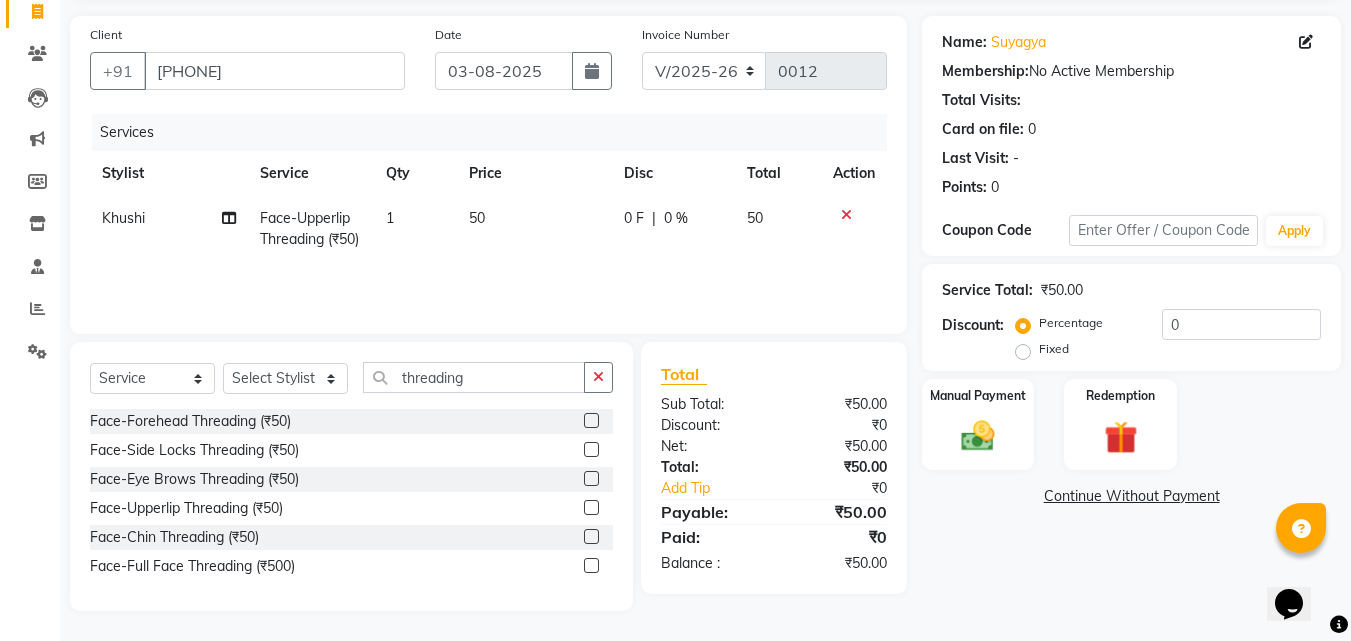 click 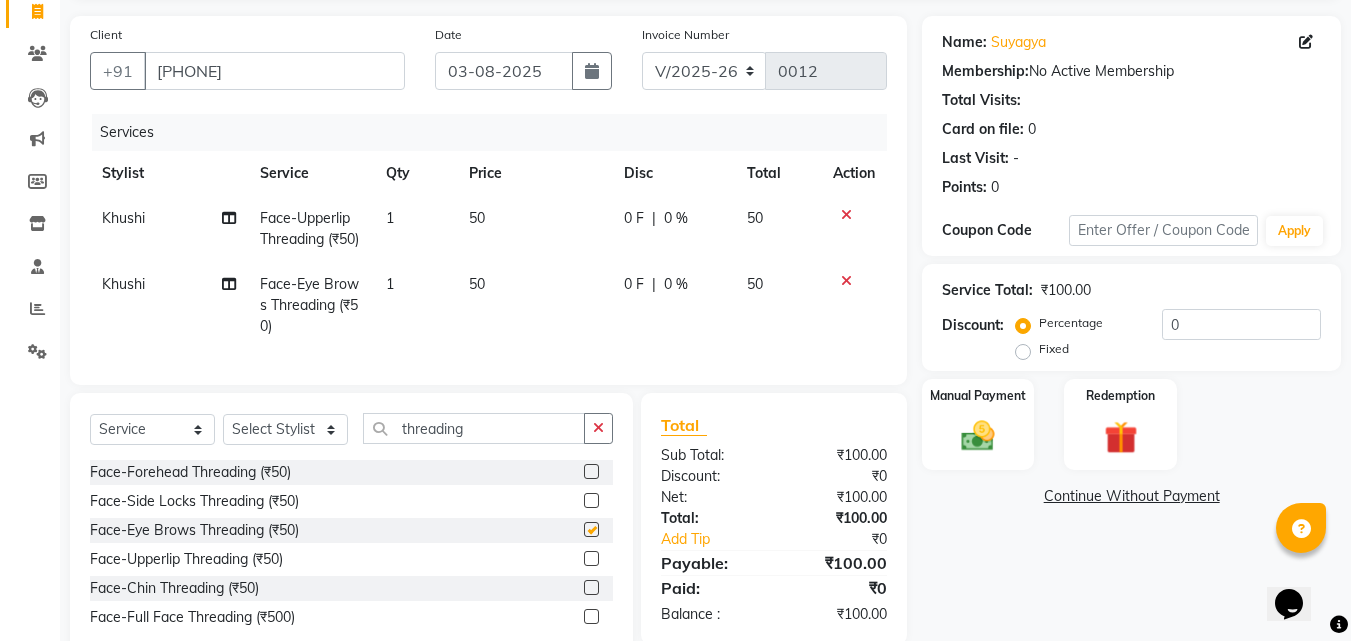 checkbox on "false" 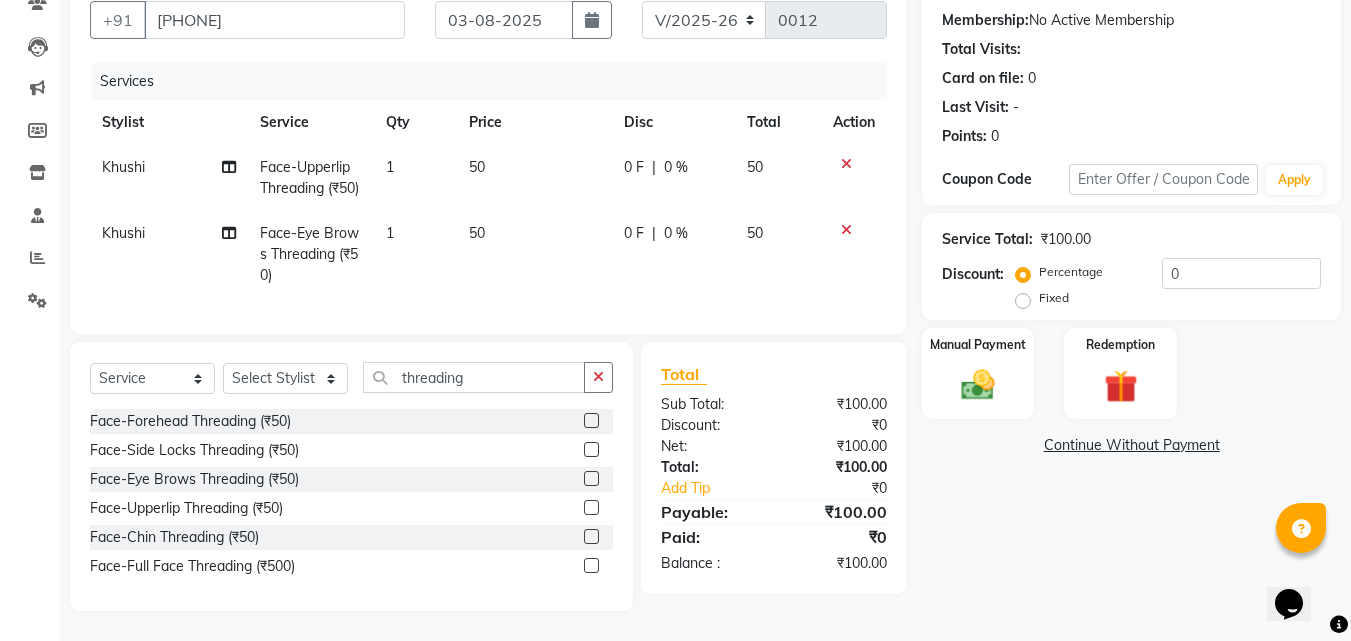 scroll, scrollTop: 221, scrollLeft: 0, axis: vertical 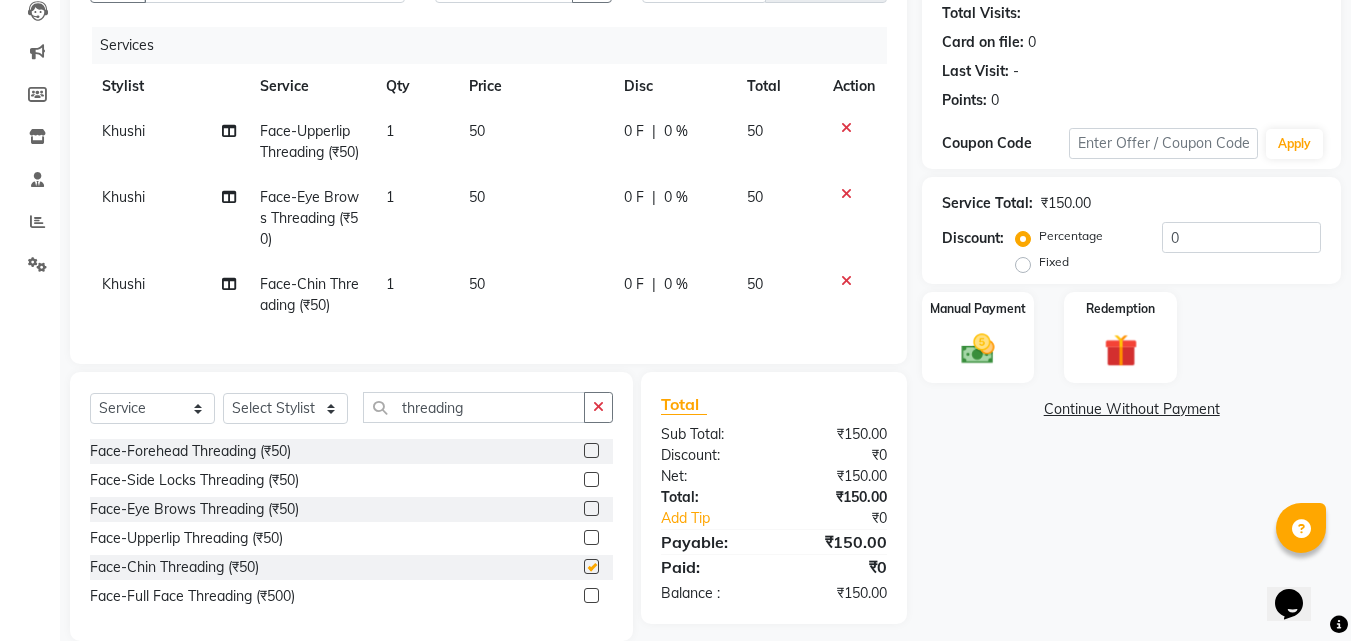 checkbox on "false" 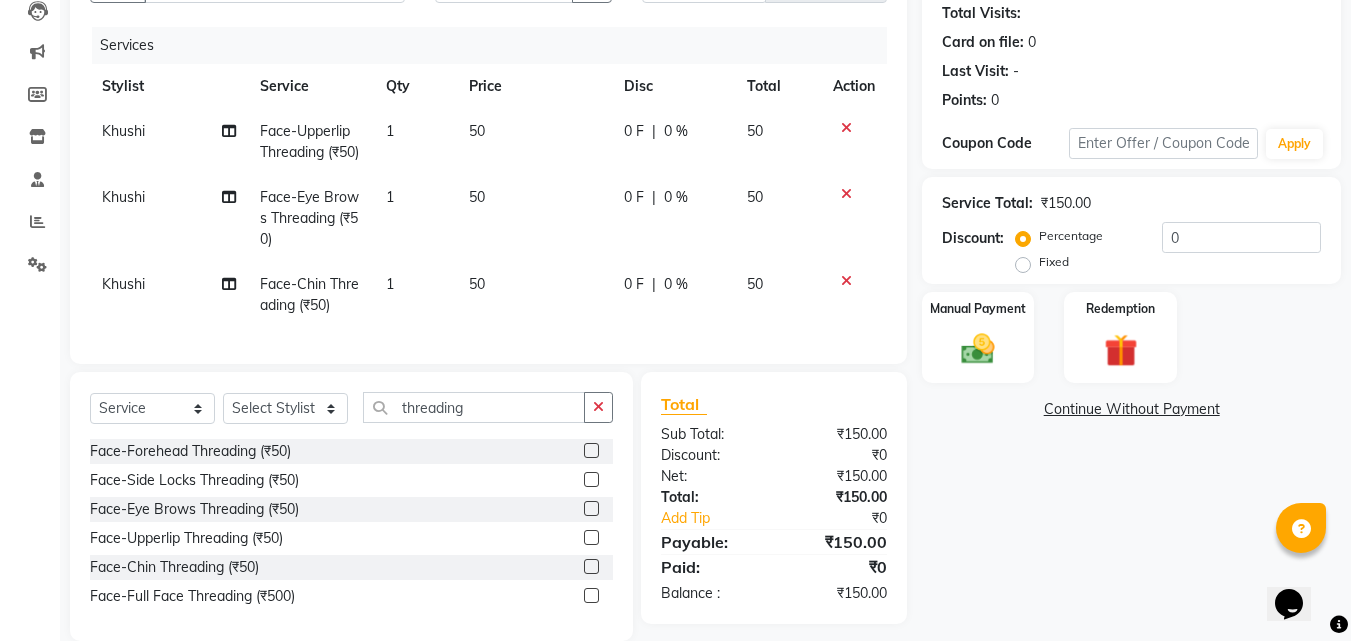 scroll, scrollTop: 287, scrollLeft: 0, axis: vertical 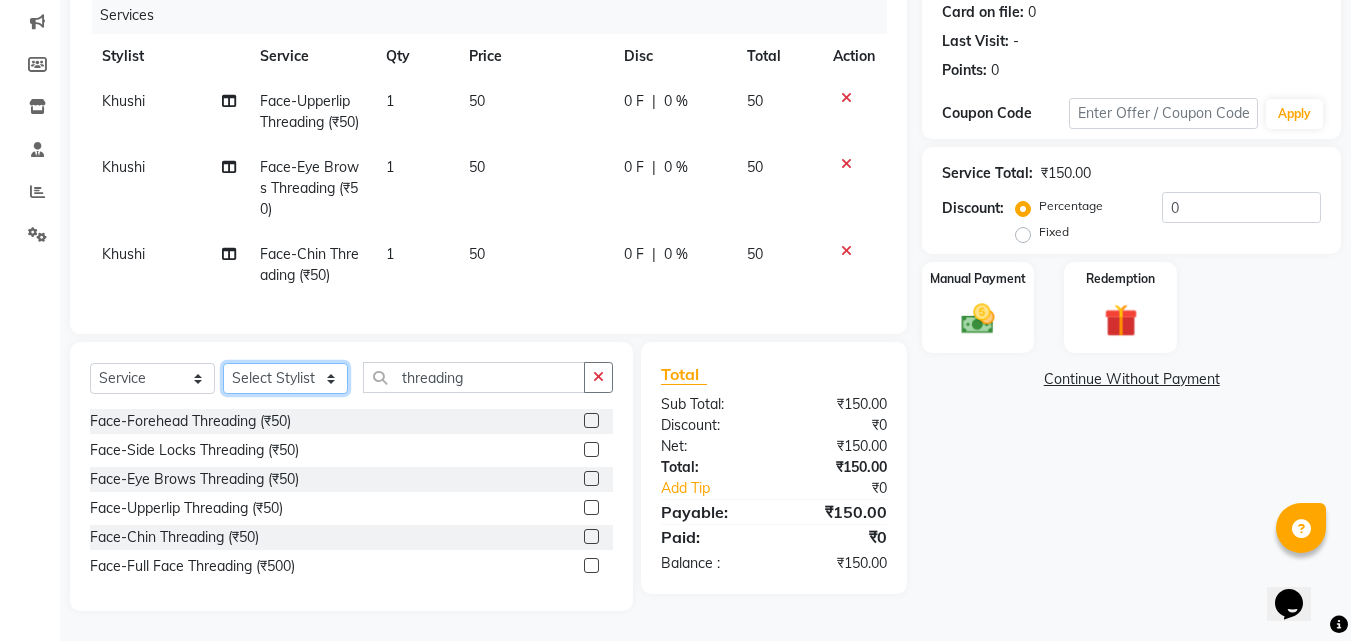 click on "Select Stylist [NAME] [NAME]  [NAME] [NAME] [NAME] [NAME] [NAME] [NAME] [NAME] [NAME] [NAME] [NAME] [NAME] [NAME] [NAME] [NAME] [NAME]" 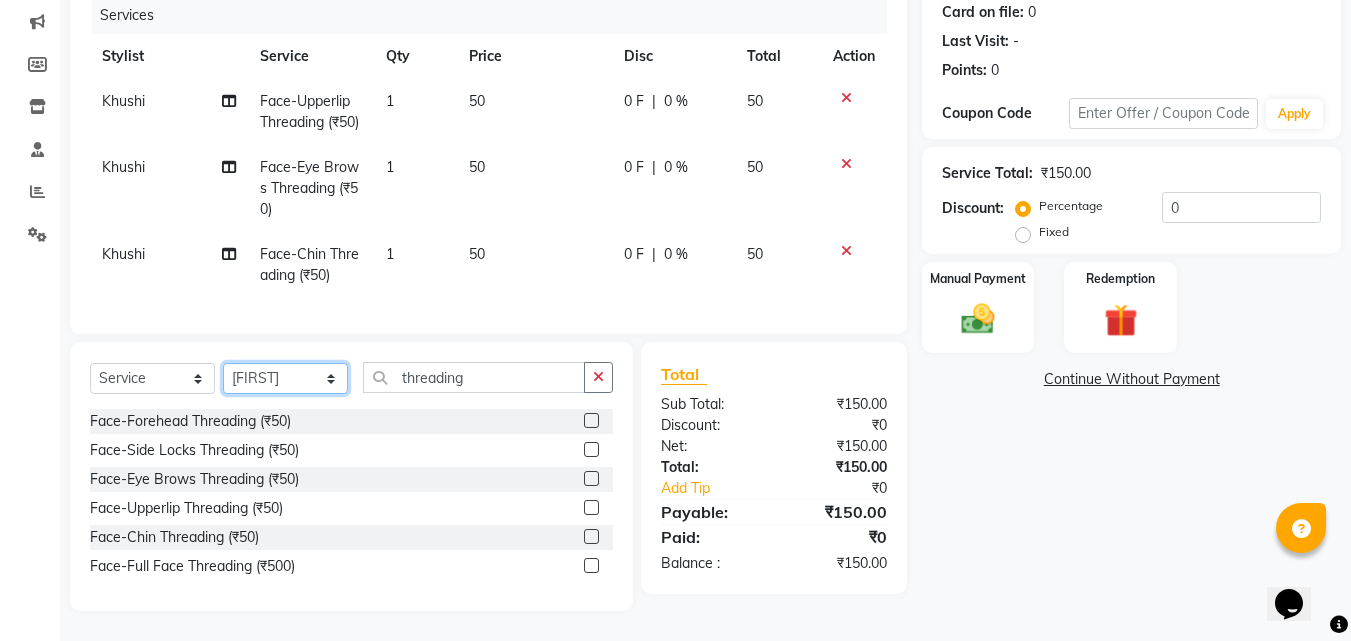 click on "Select Stylist [NAME] [NAME]  [NAME] [NAME] [NAME] [NAME] [NAME] [NAME] [NAME] [NAME] [NAME] [NAME] [NAME] [NAME] [NAME] [NAME] [NAME]" 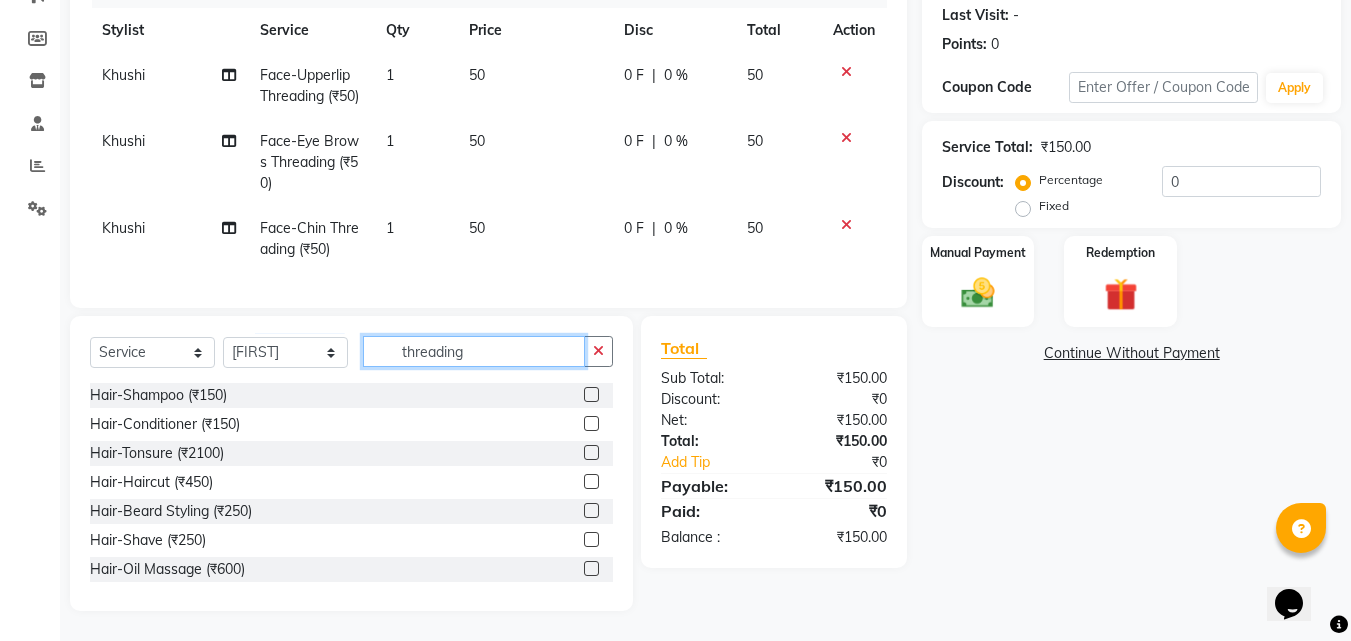 click on "threading" 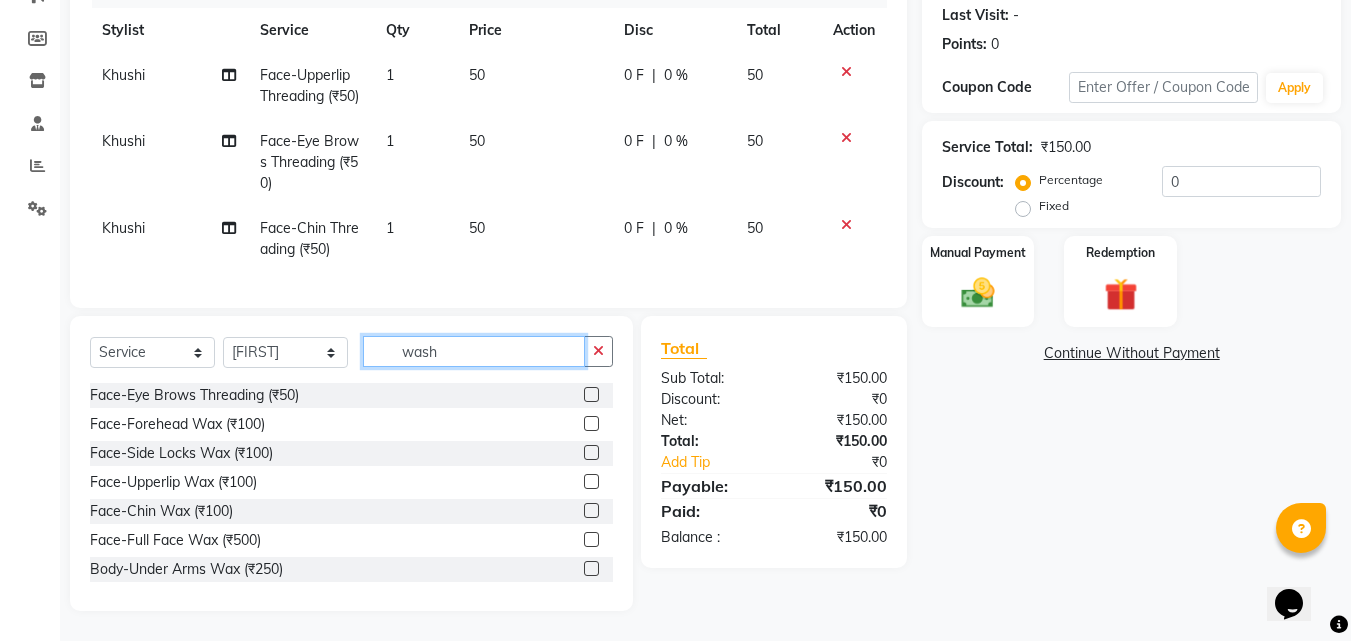 scroll, scrollTop: 270, scrollLeft: 0, axis: vertical 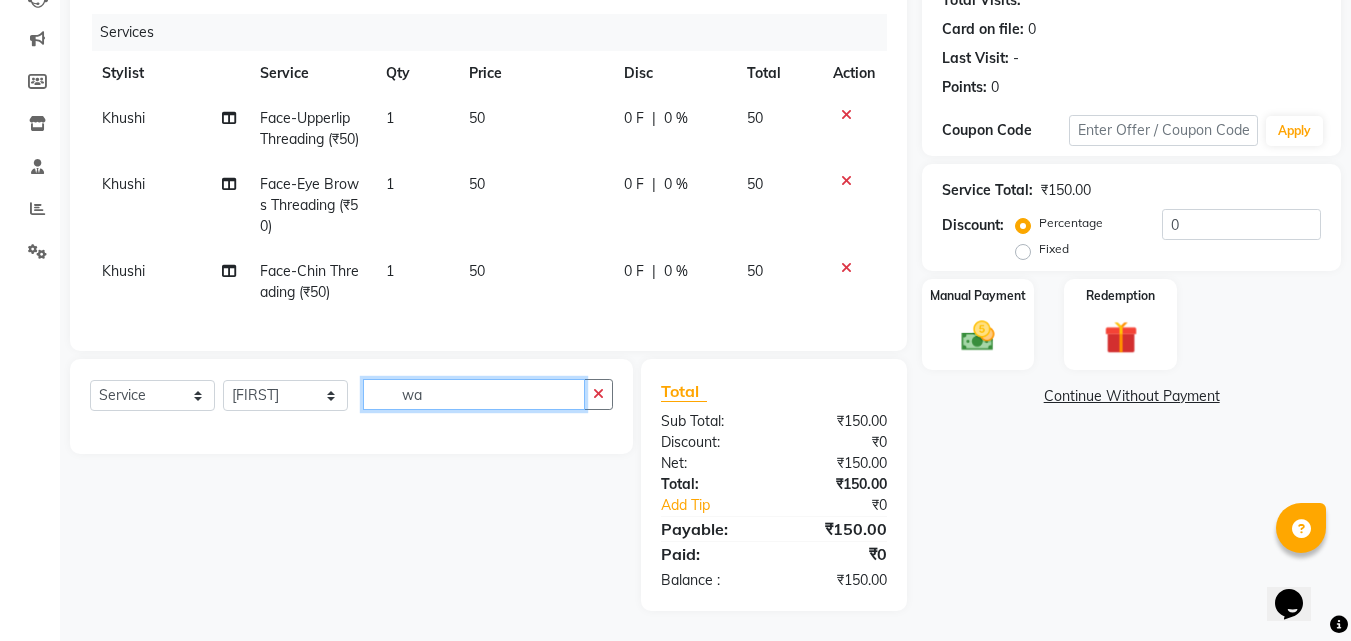 type on "w" 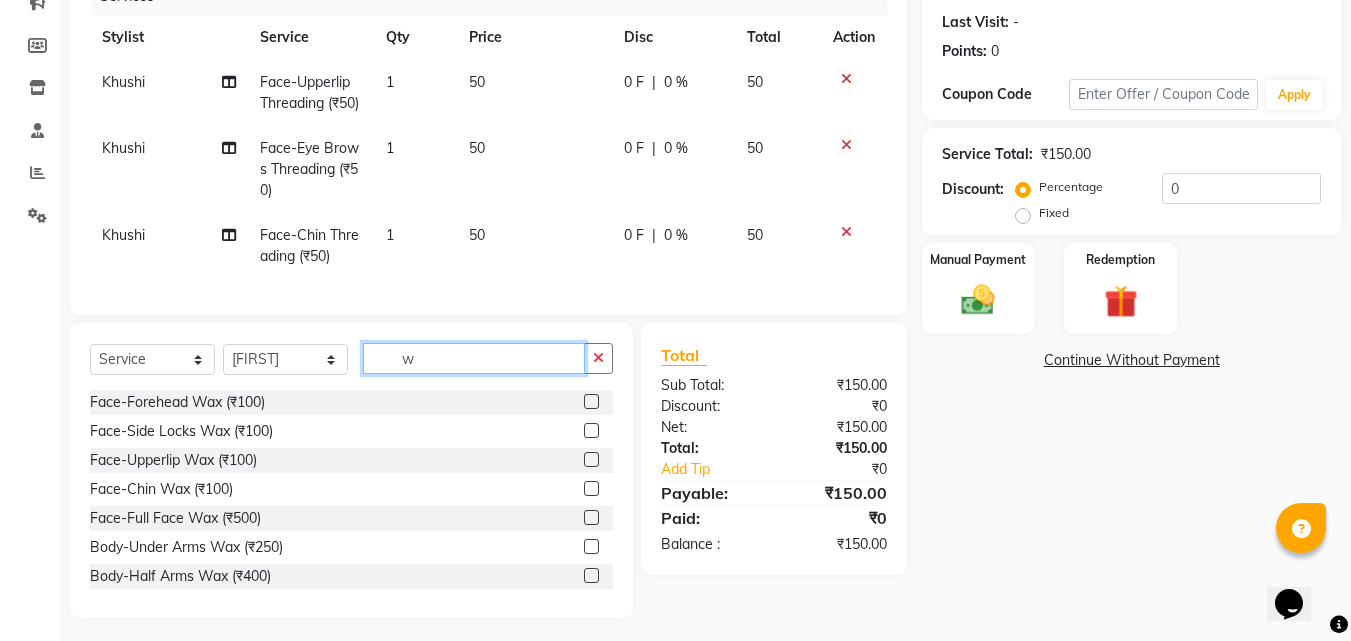 scroll, scrollTop: 287, scrollLeft: 0, axis: vertical 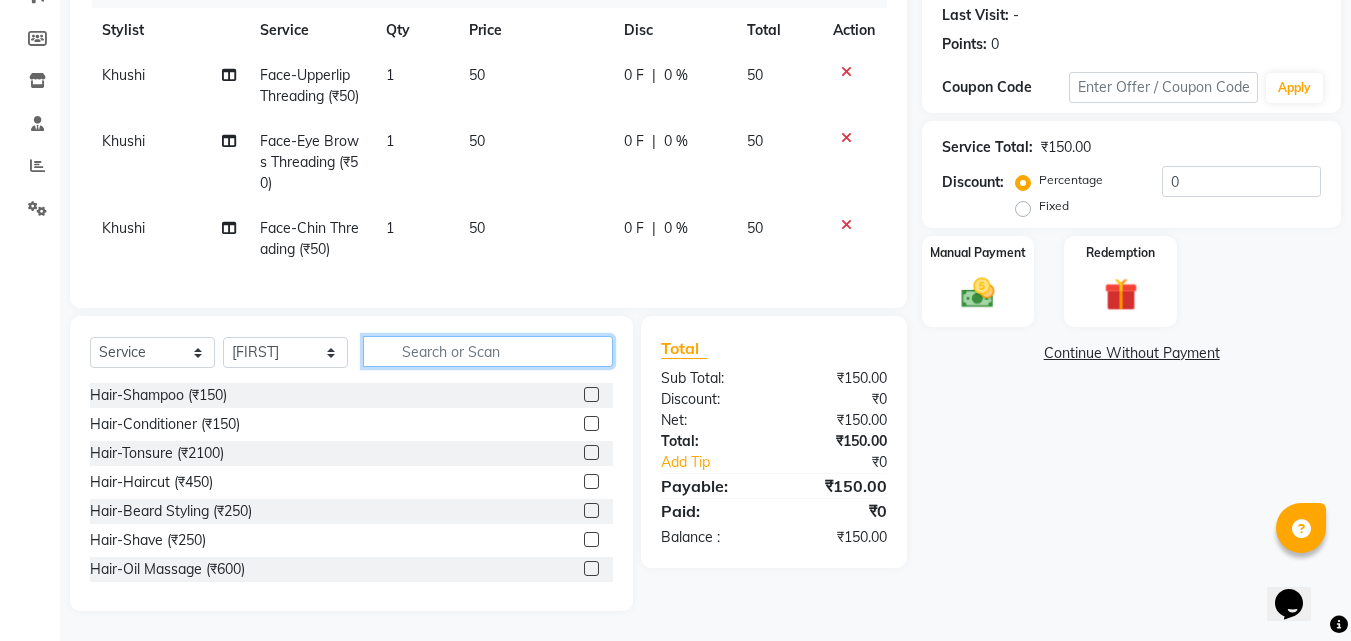 type 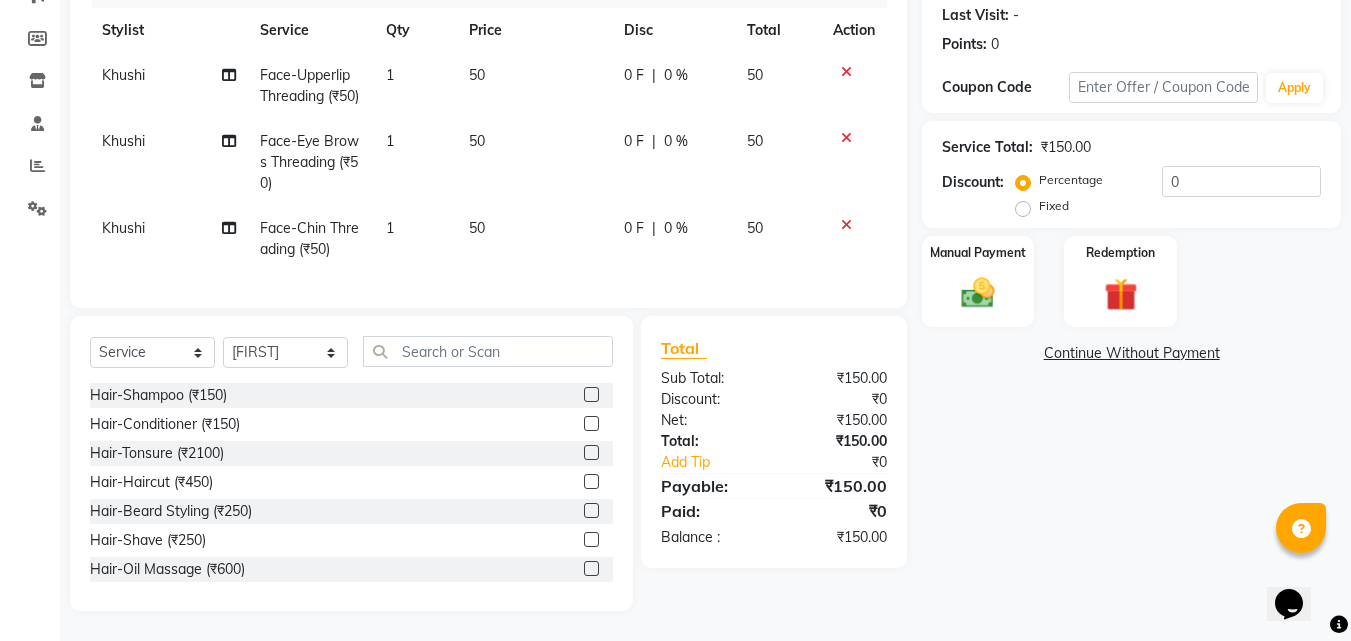 click 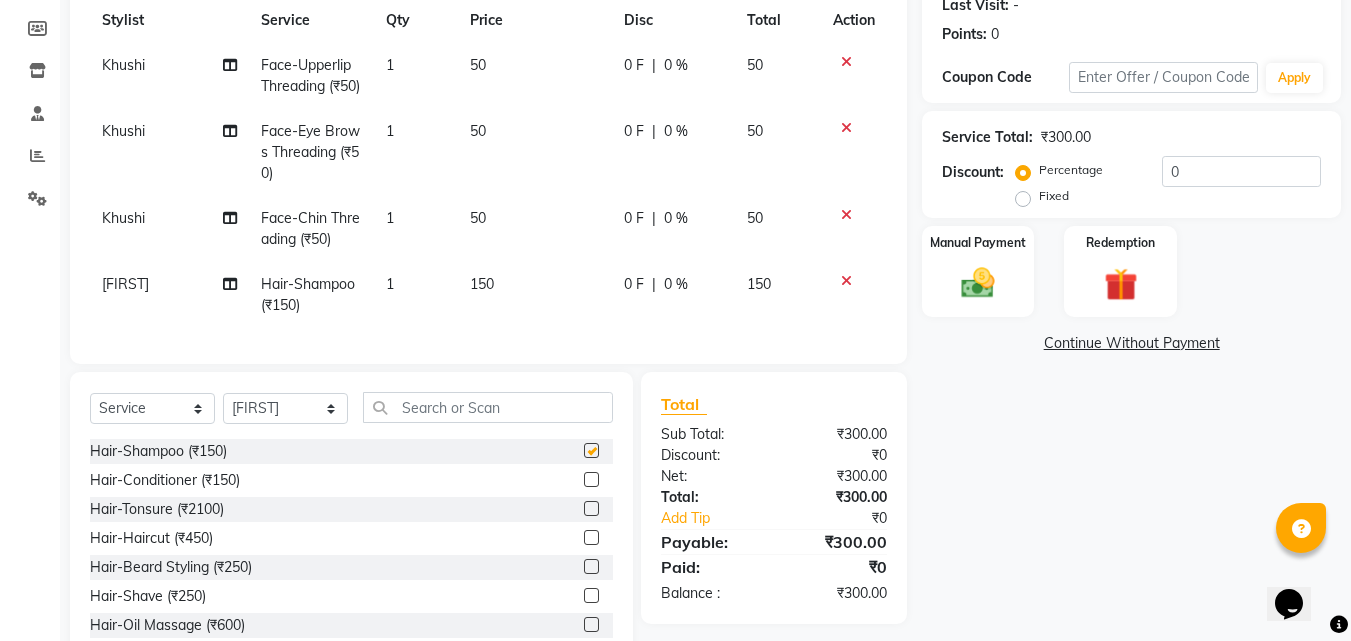 checkbox on "false" 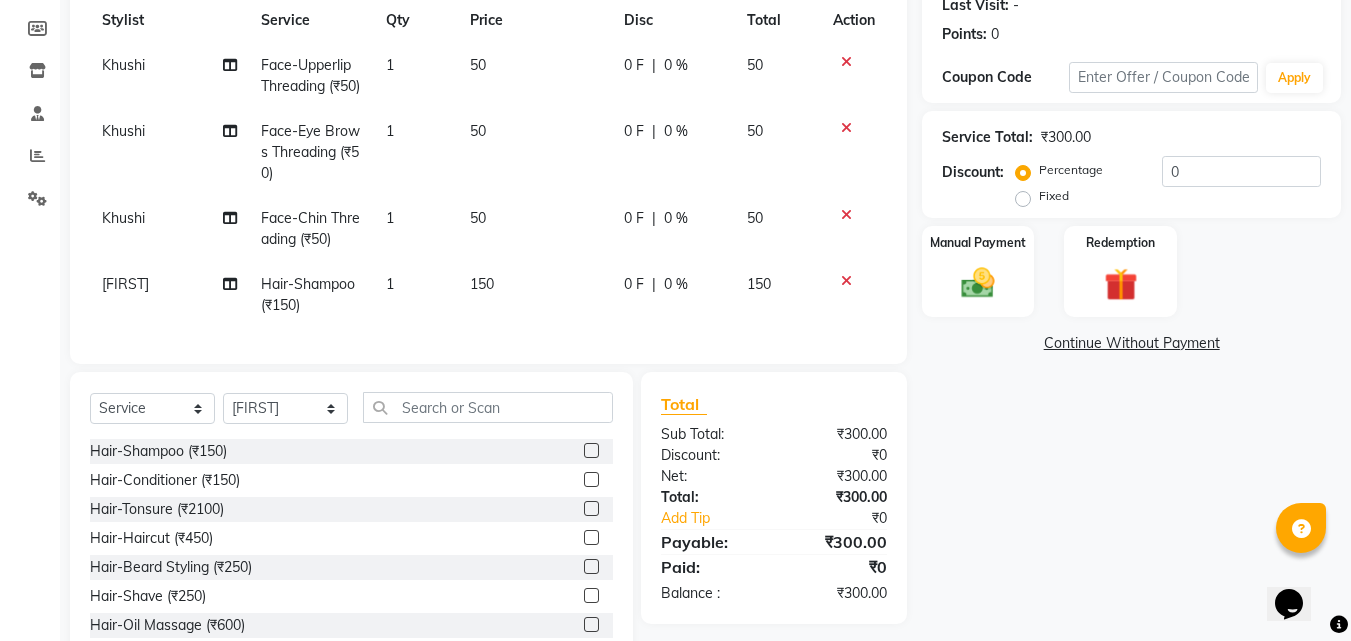 click 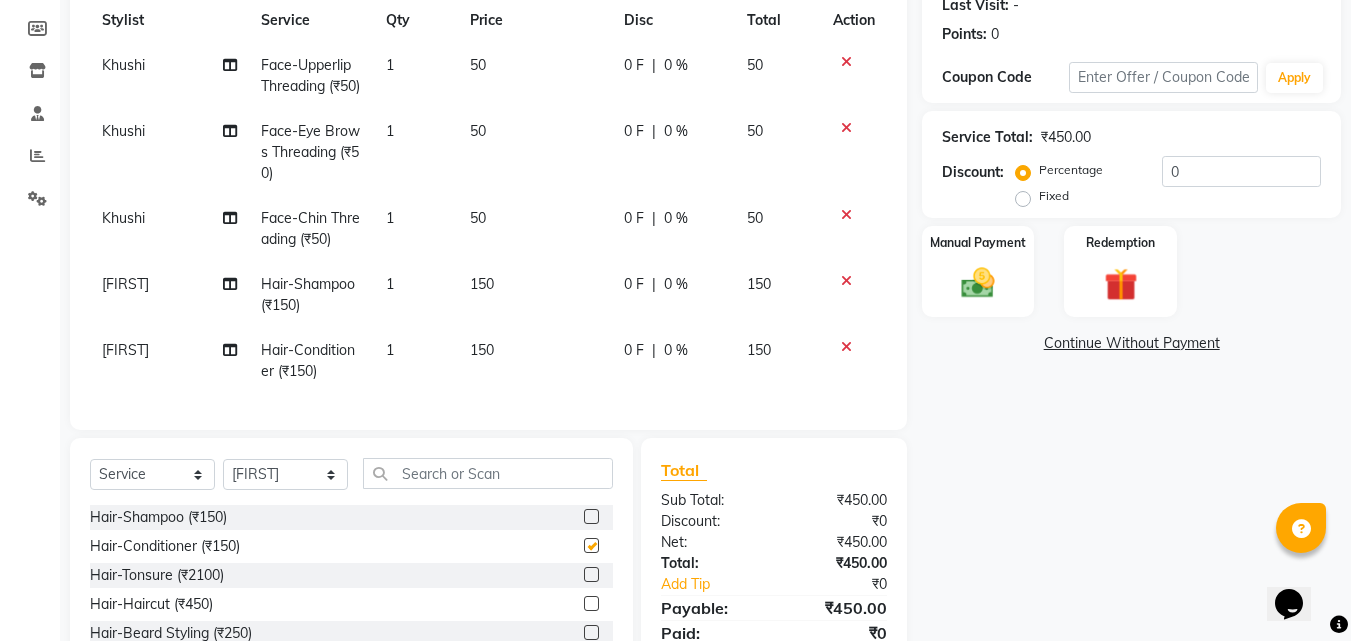 checkbox on "false" 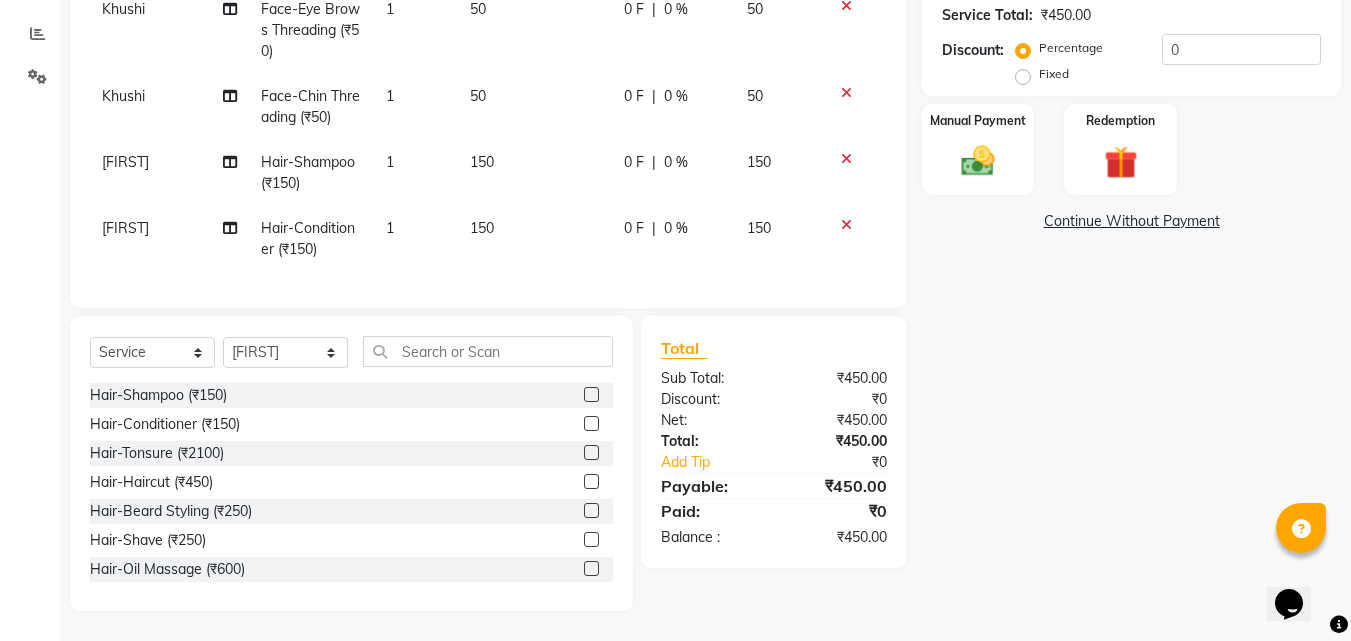 scroll, scrollTop: 445, scrollLeft: 0, axis: vertical 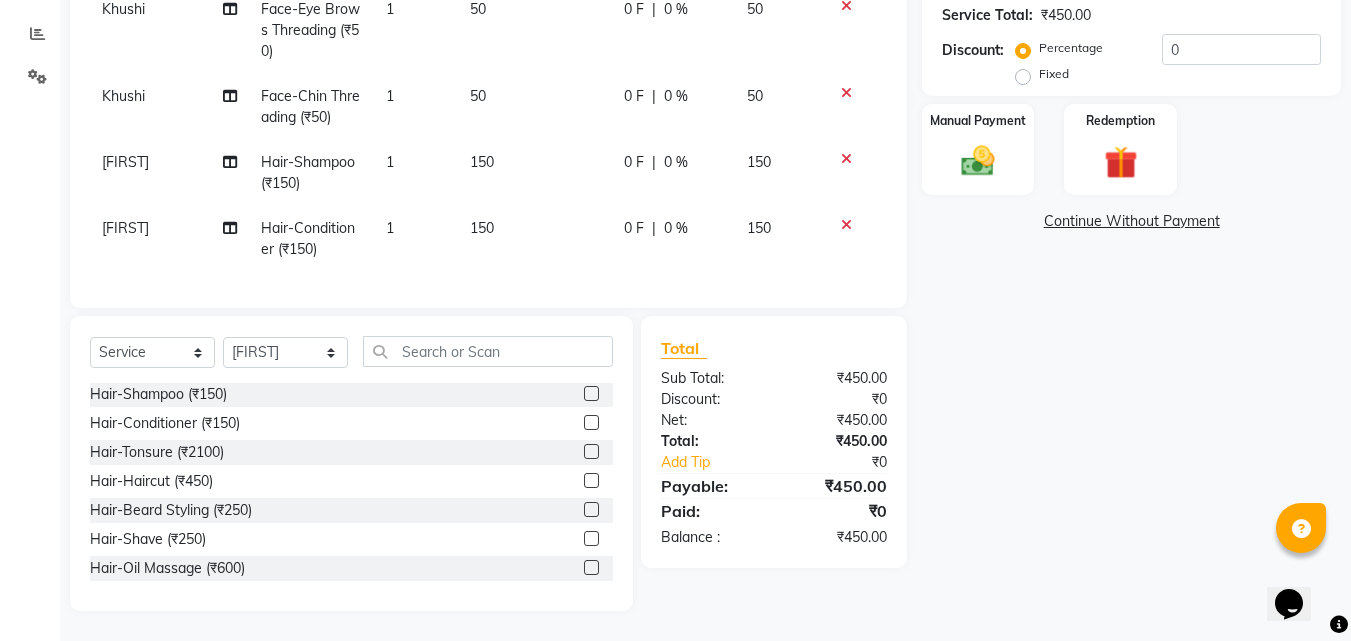 click on "150" 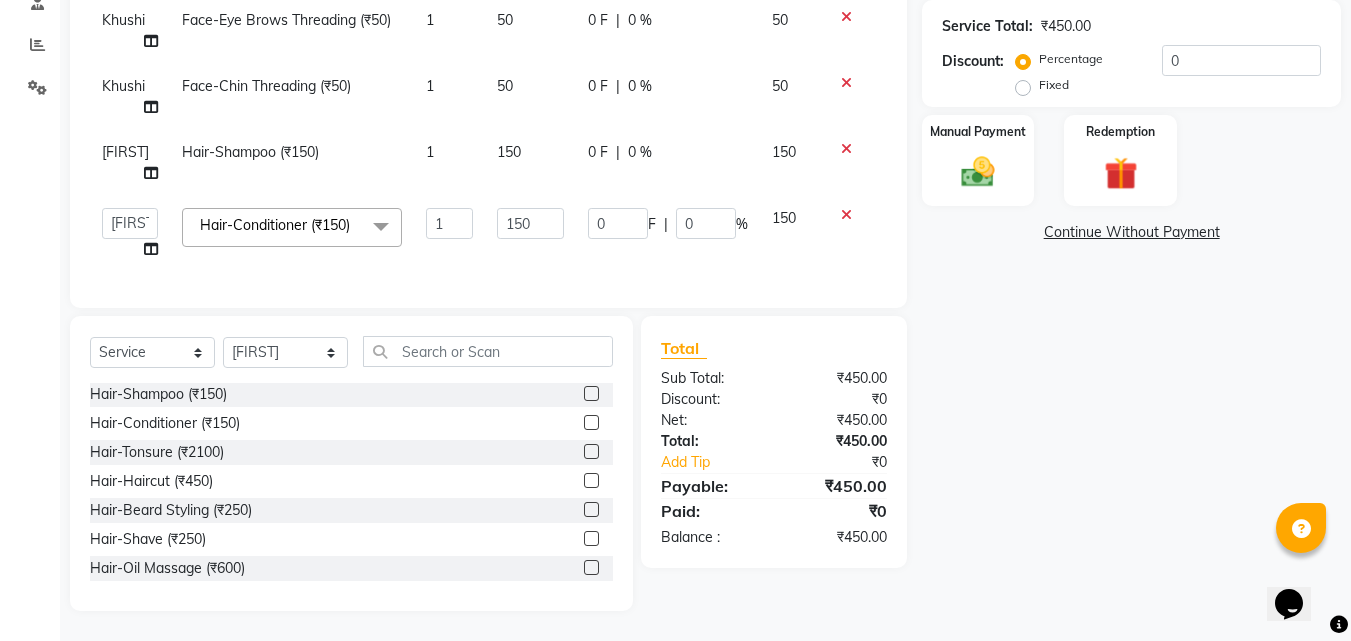scroll, scrollTop: 422, scrollLeft: 0, axis: vertical 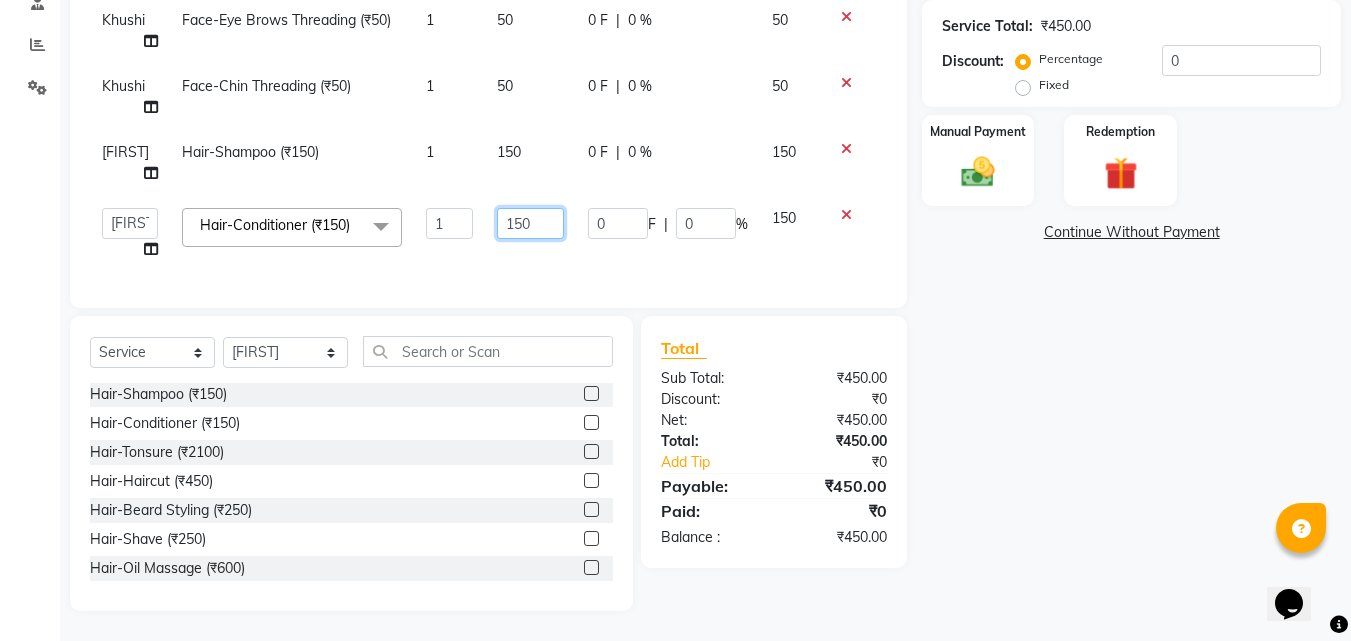 click on "150" 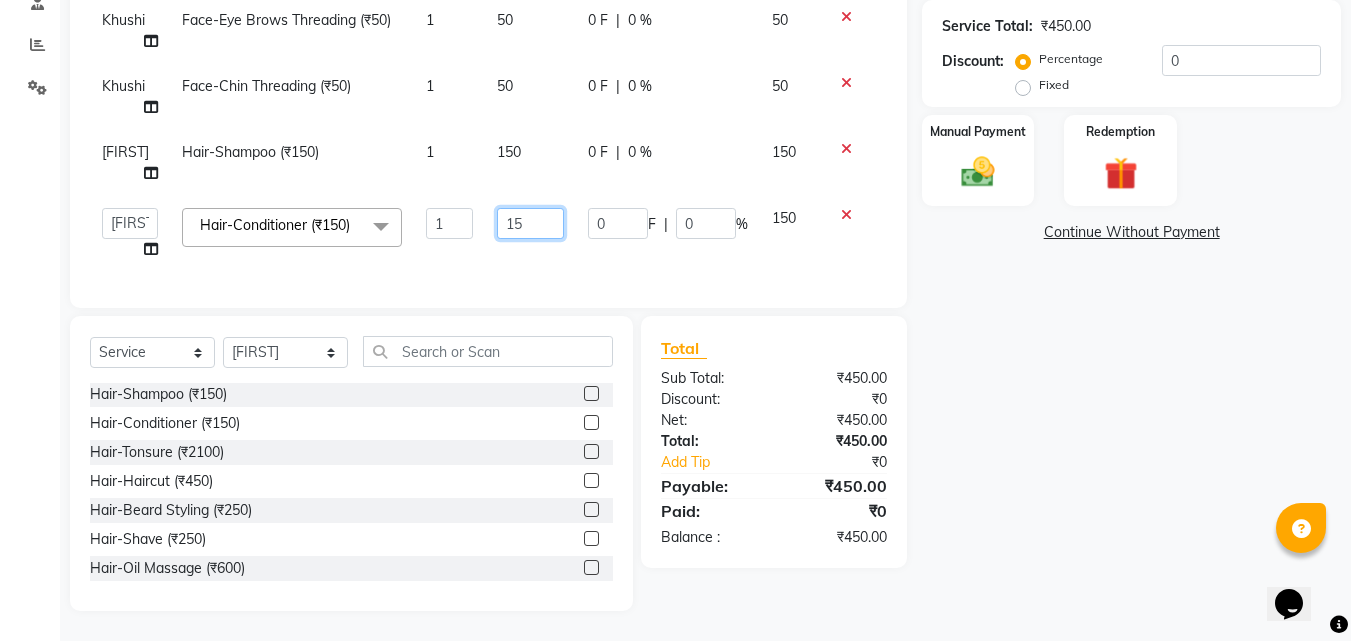 type on "1" 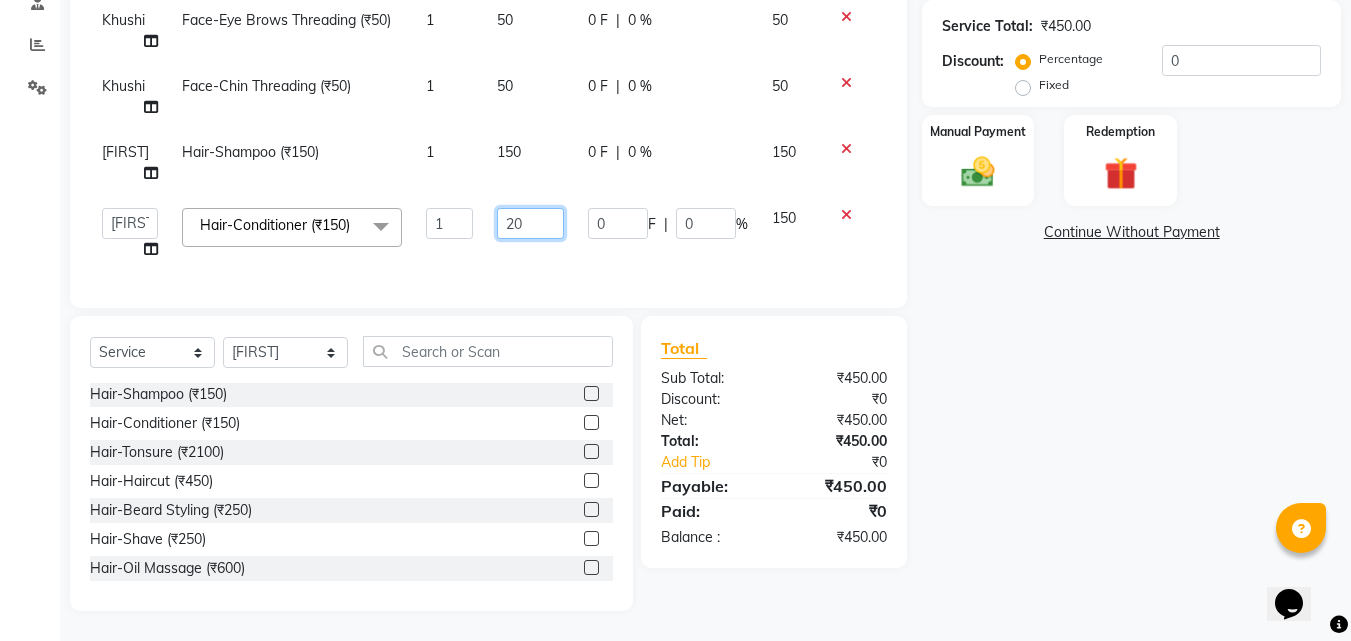 type on "200" 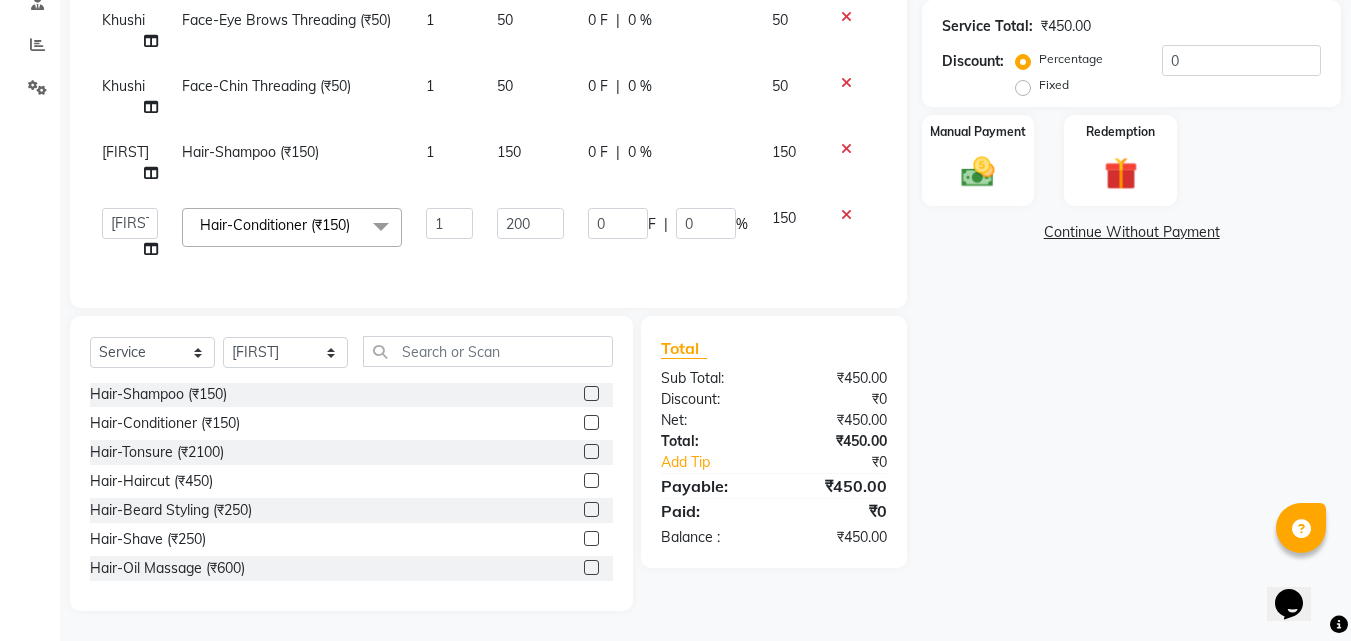 click on "Name: Suyagya  Membership:  No Active Membership  Total Visits:   Card on file:  0 Last Visit:   - Points:   0  Coupon Code Apply Service Total:  ₹450.00  Discount:  Percentage   Fixed  0 Manual Payment Redemption  Continue Without Payment" 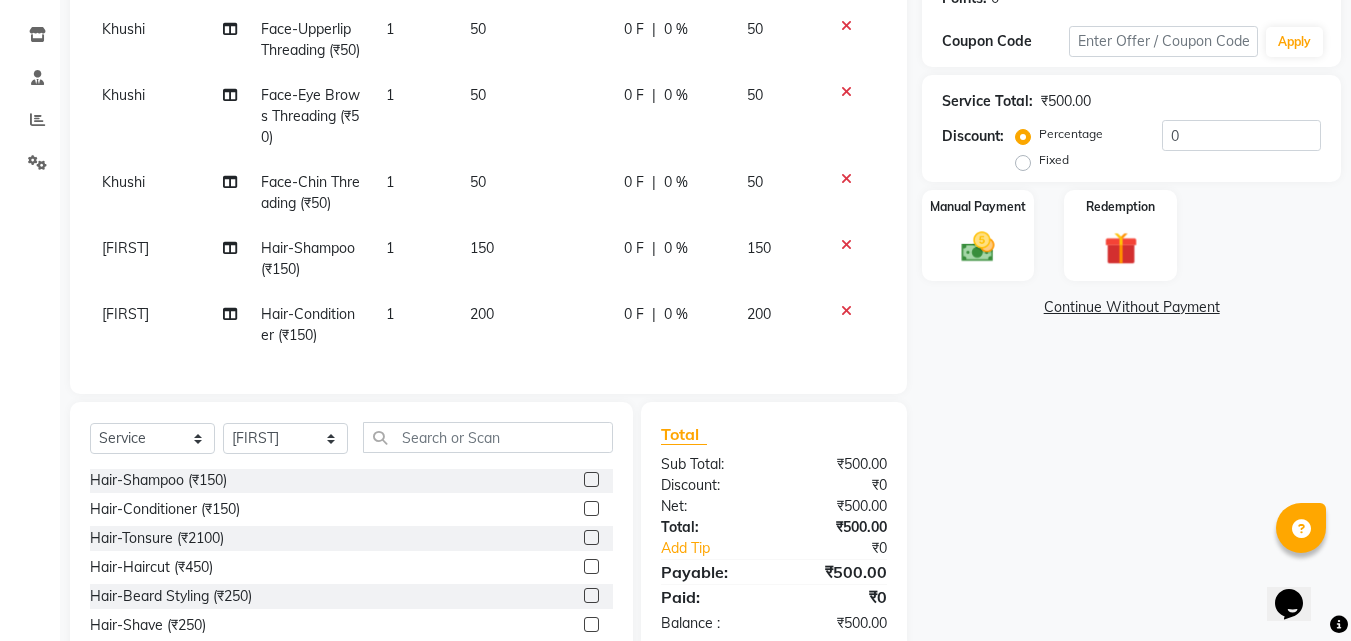 scroll, scrollTop: 264, scrollLeft: 0, axis: vertical 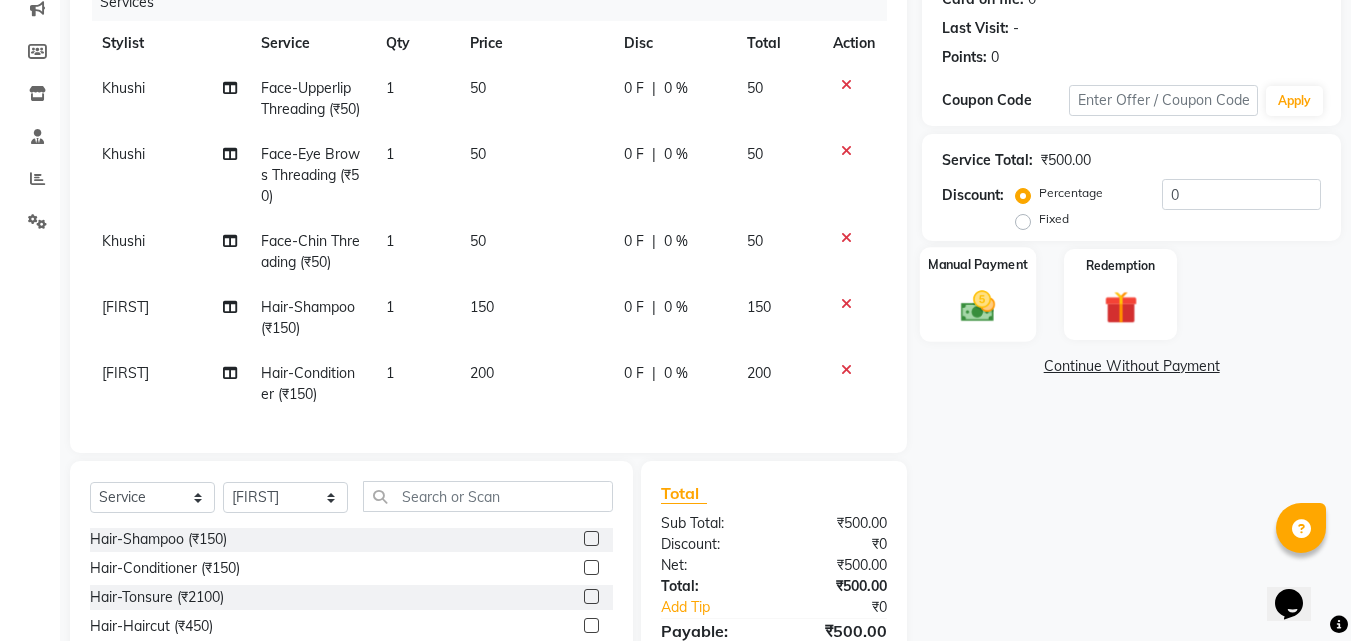 click 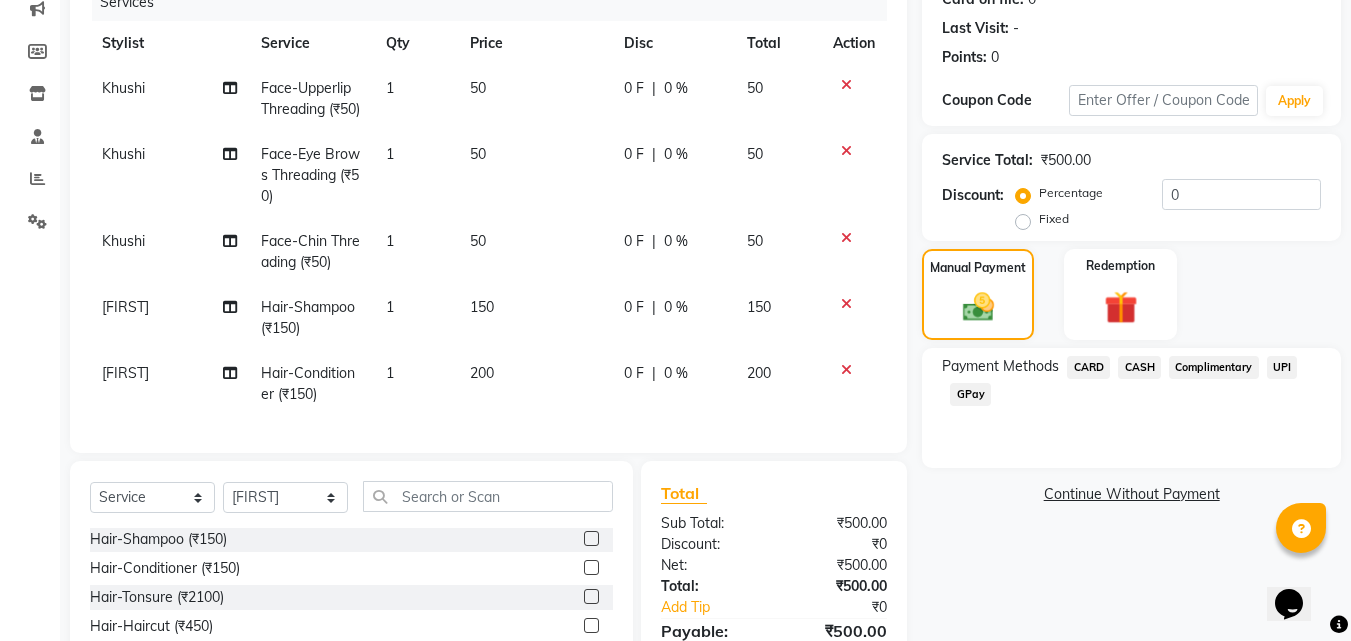 click on "Continue Without Payment" 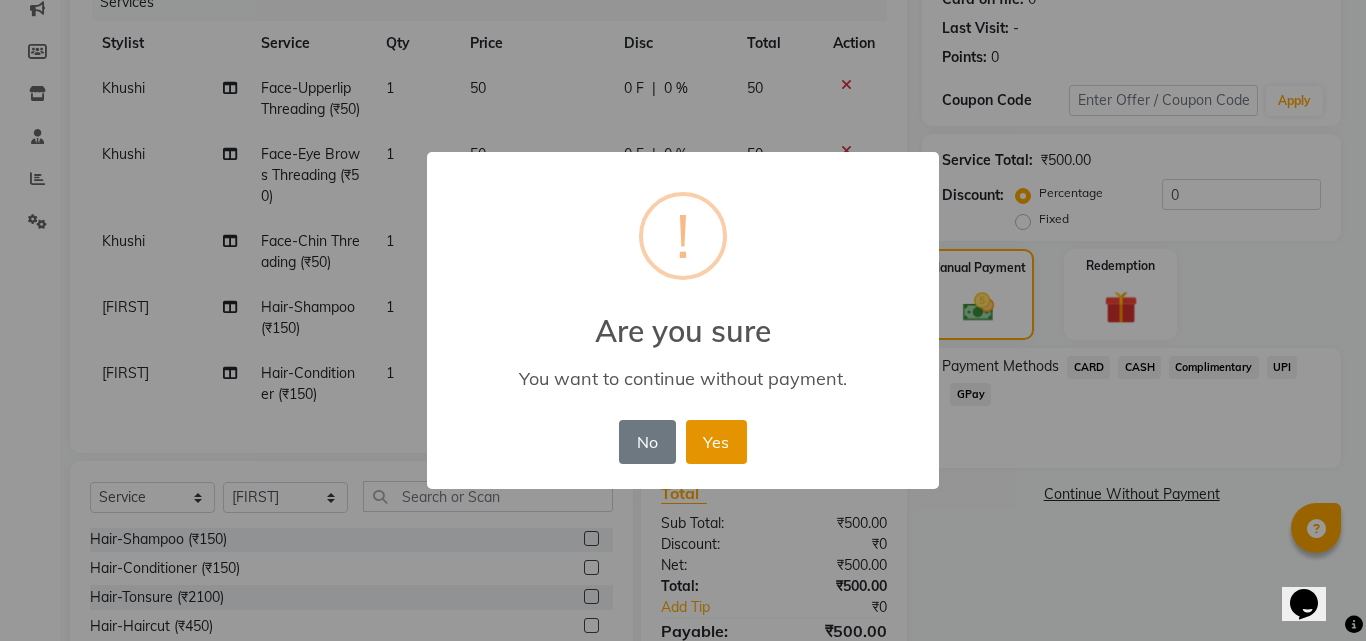click on "Yes" at bounding box center (716, 442) 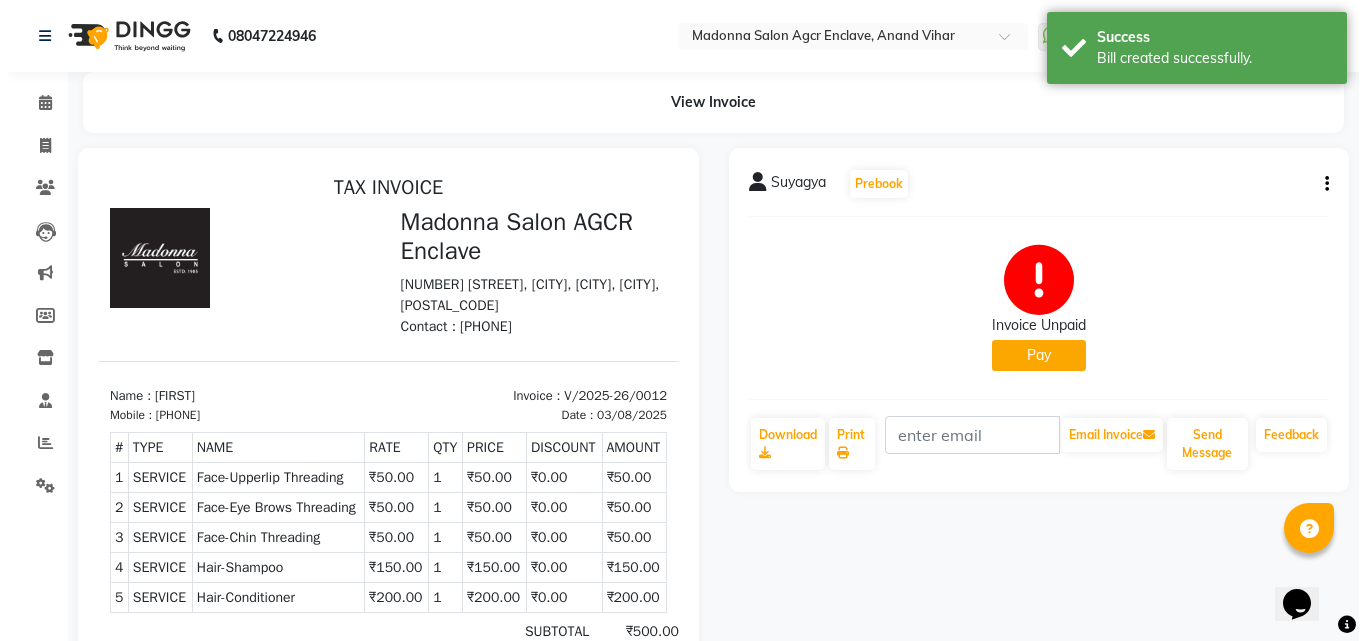 scroll, scrollTop: 16, scrollLeft: 0, axis: vertical 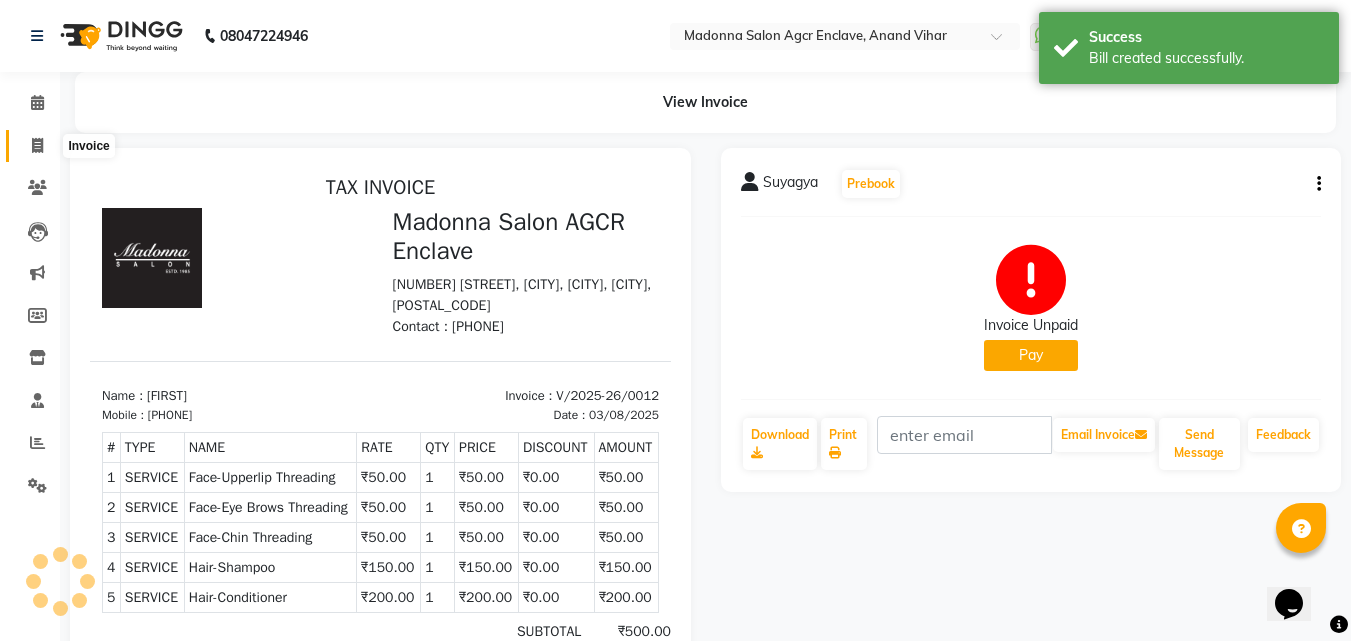 click 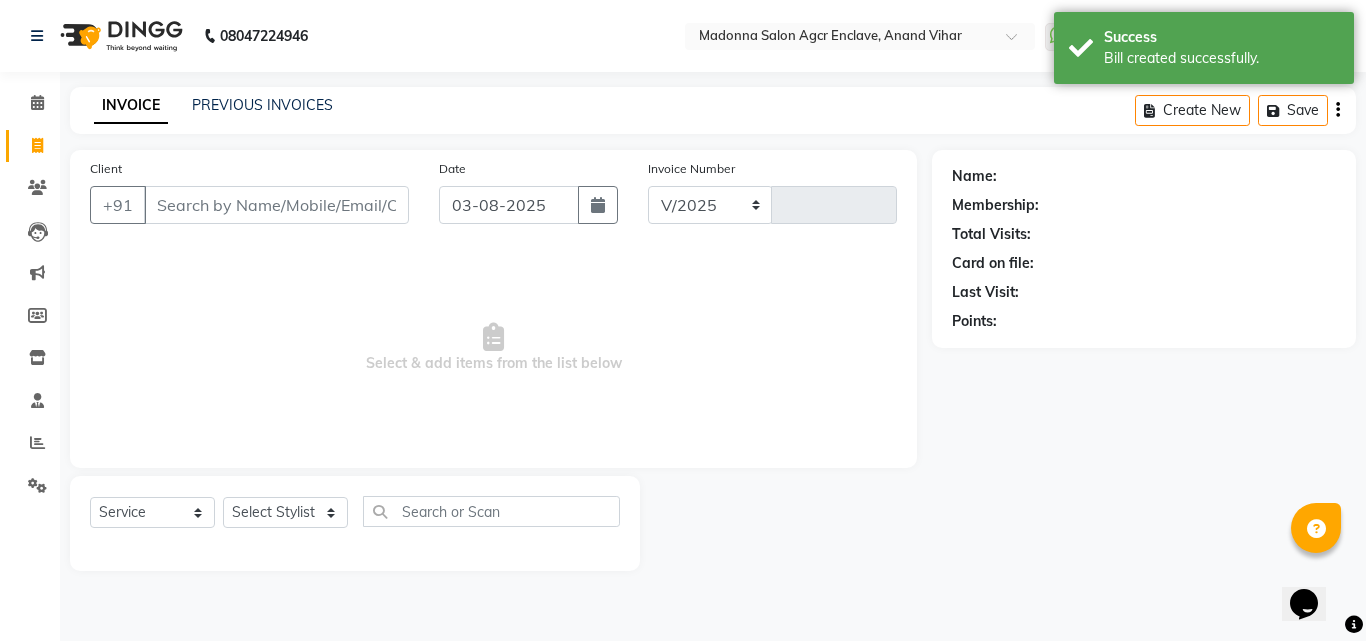 select on "8560" 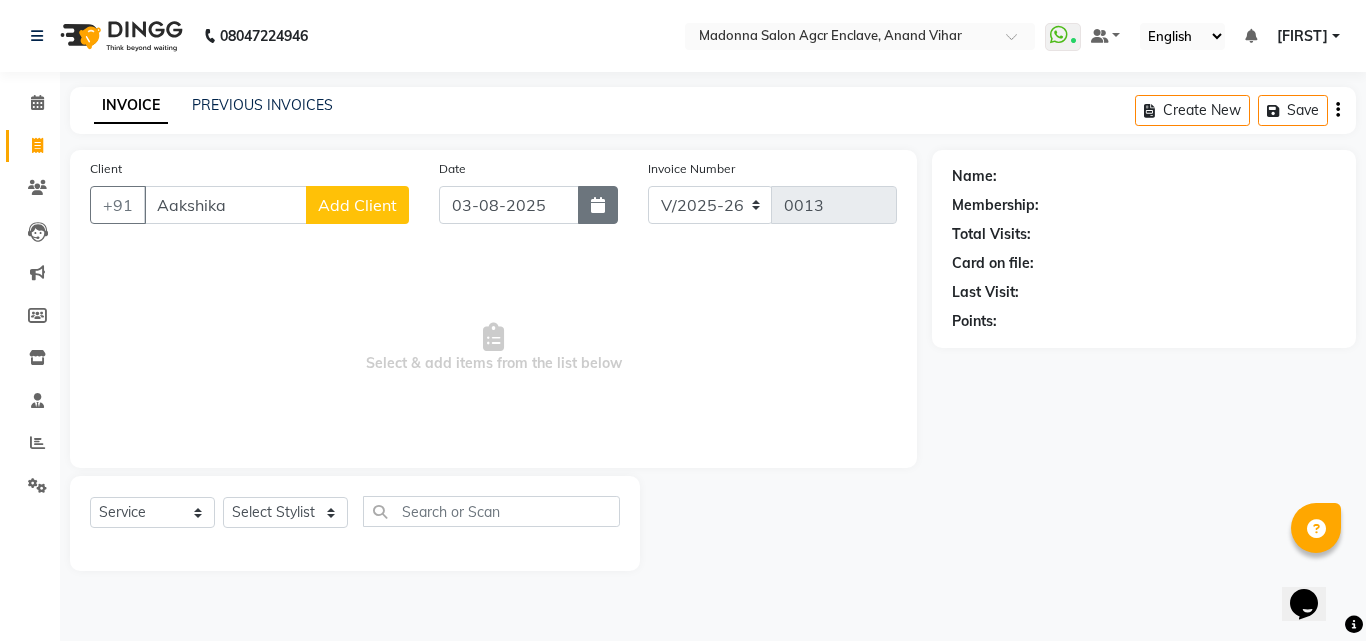 type on "Aakshika" 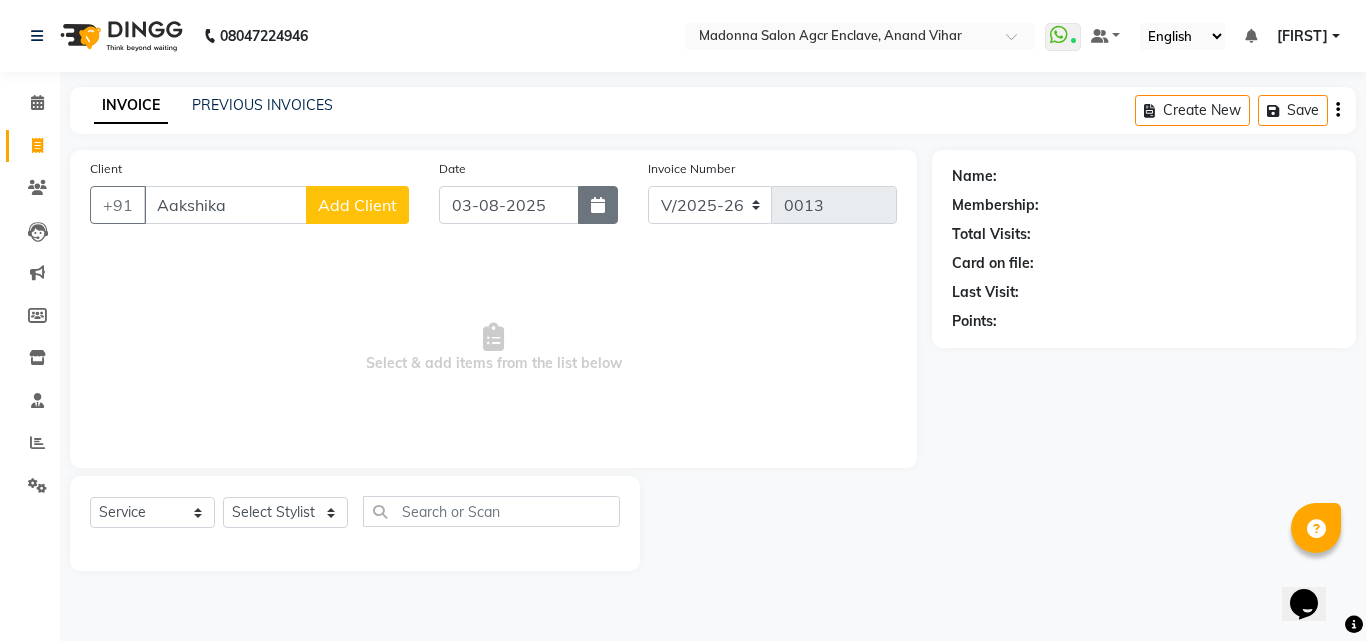 click 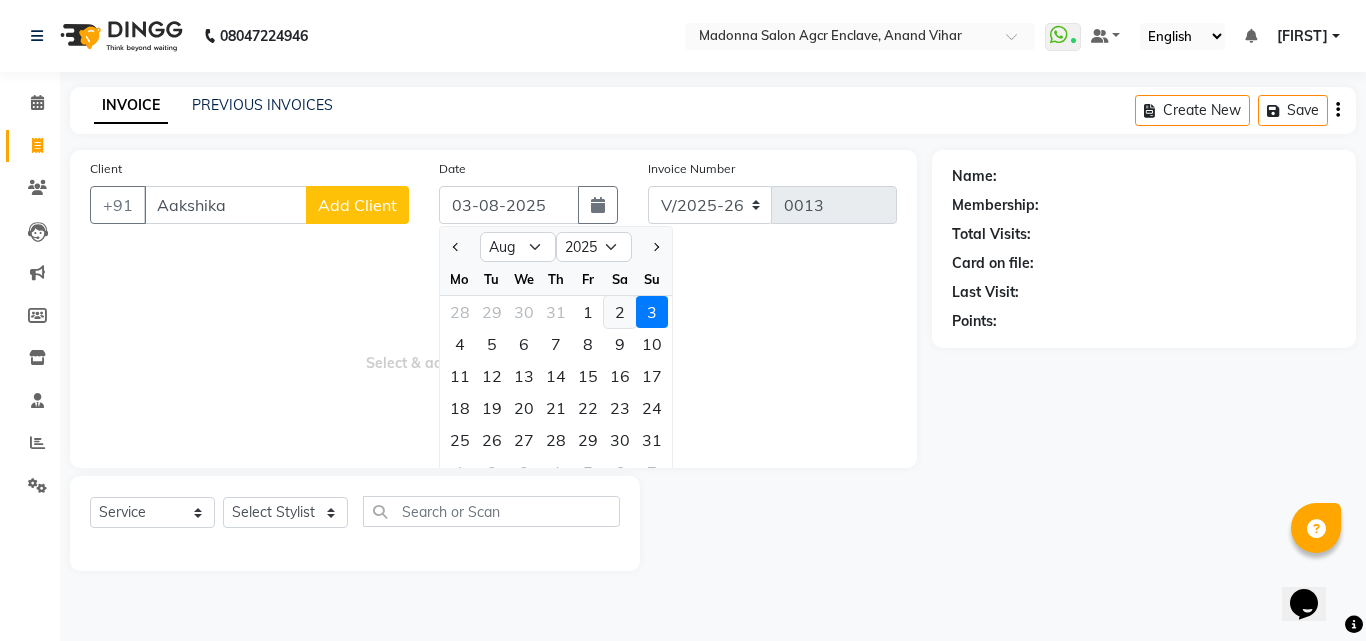 click on "2" 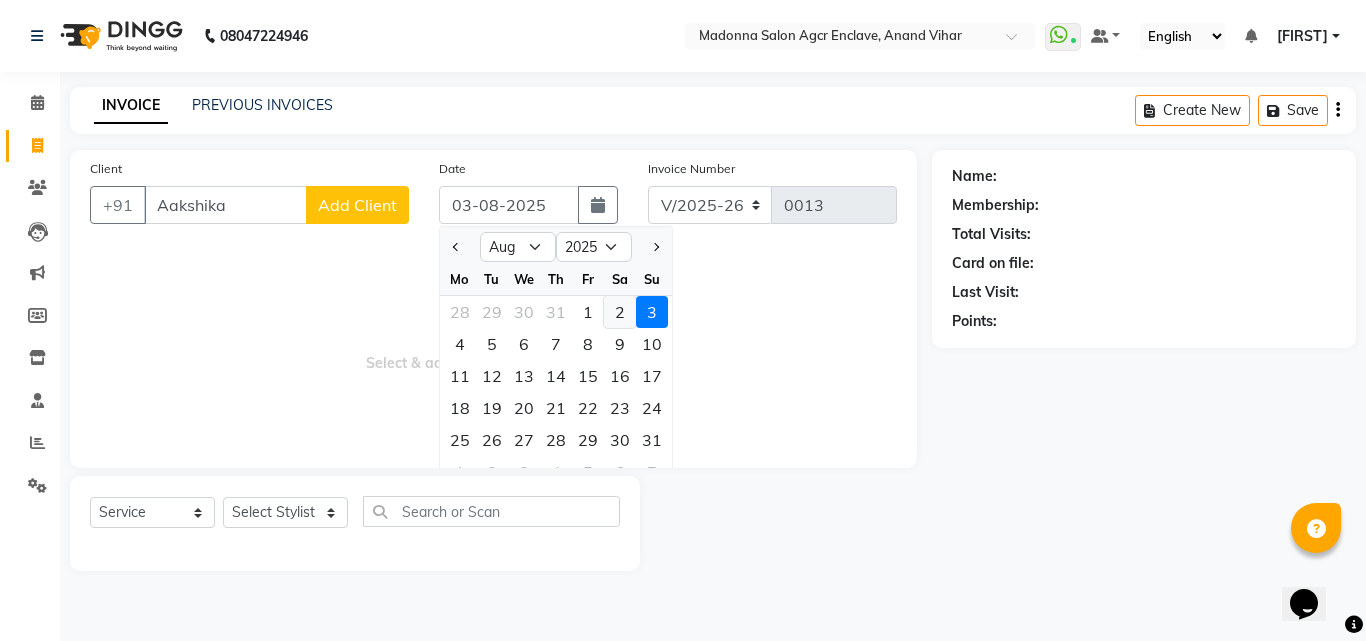 type on "02-08-2025" 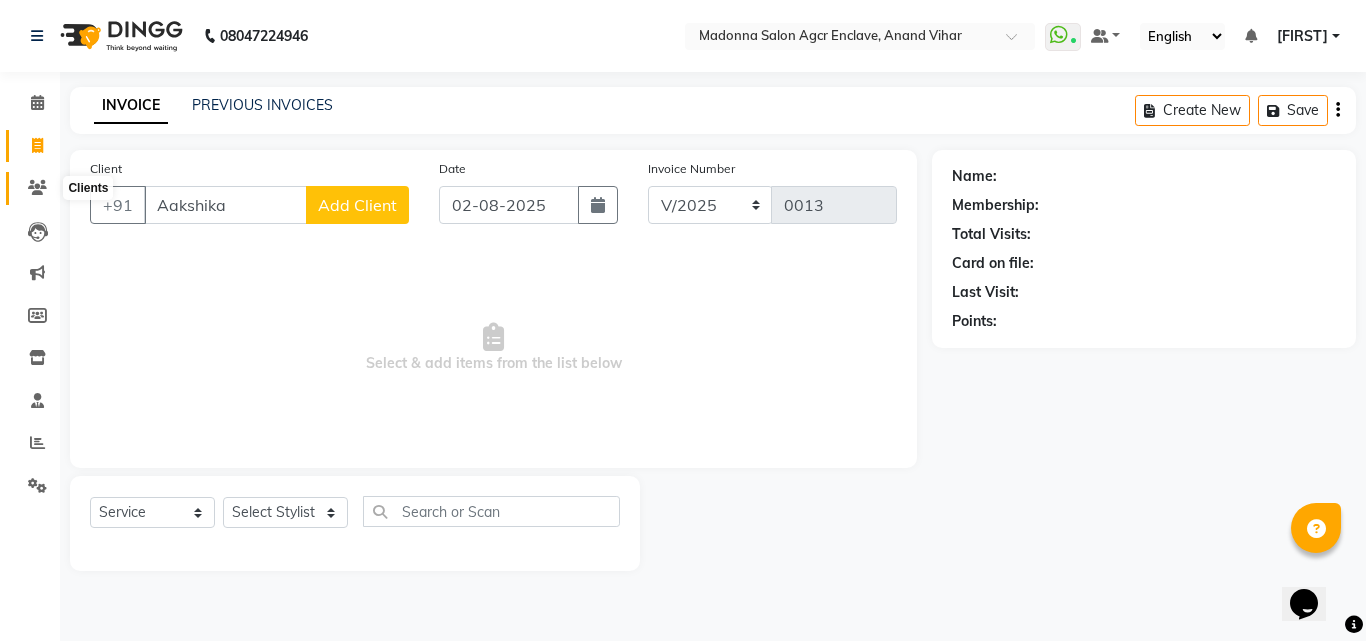 click 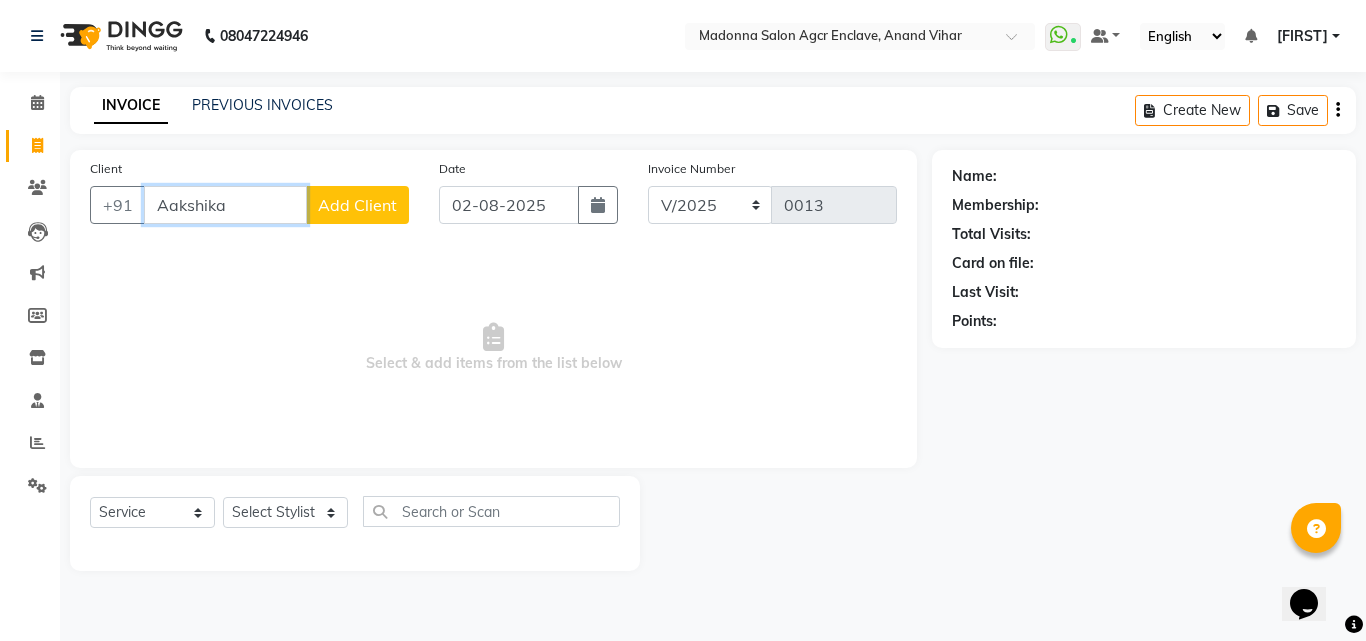 click on "Aakshika" at bounding box center (225, 205) 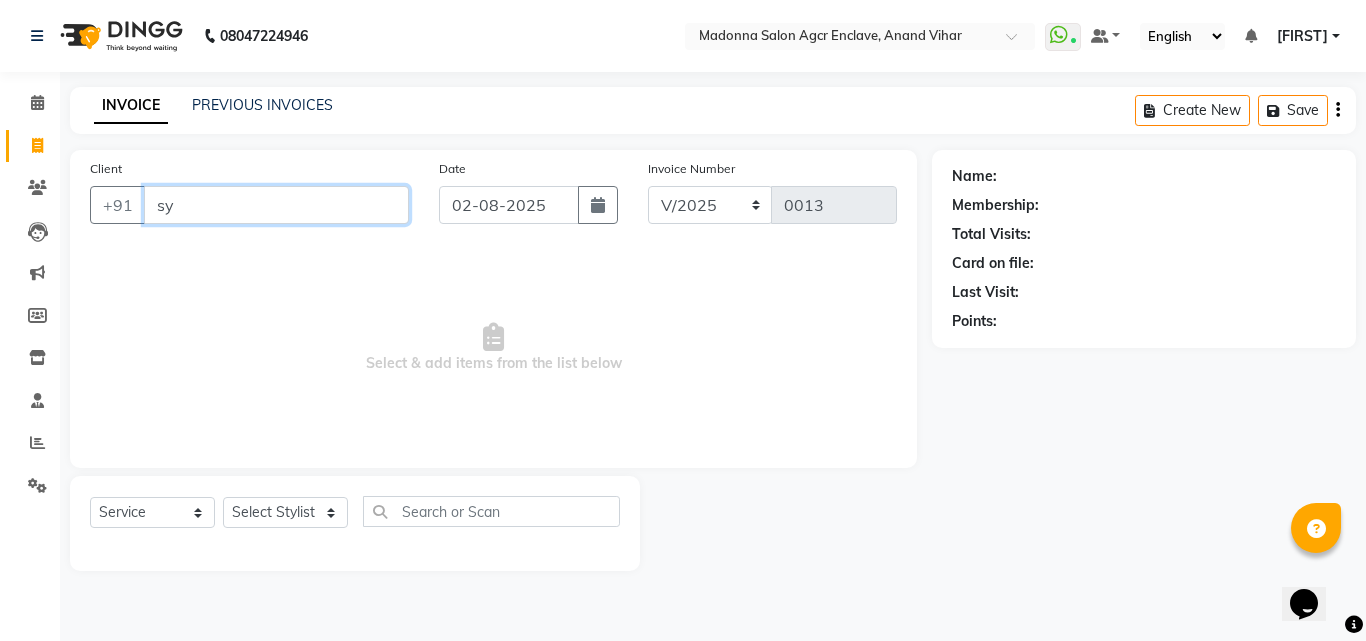 type on "sy" 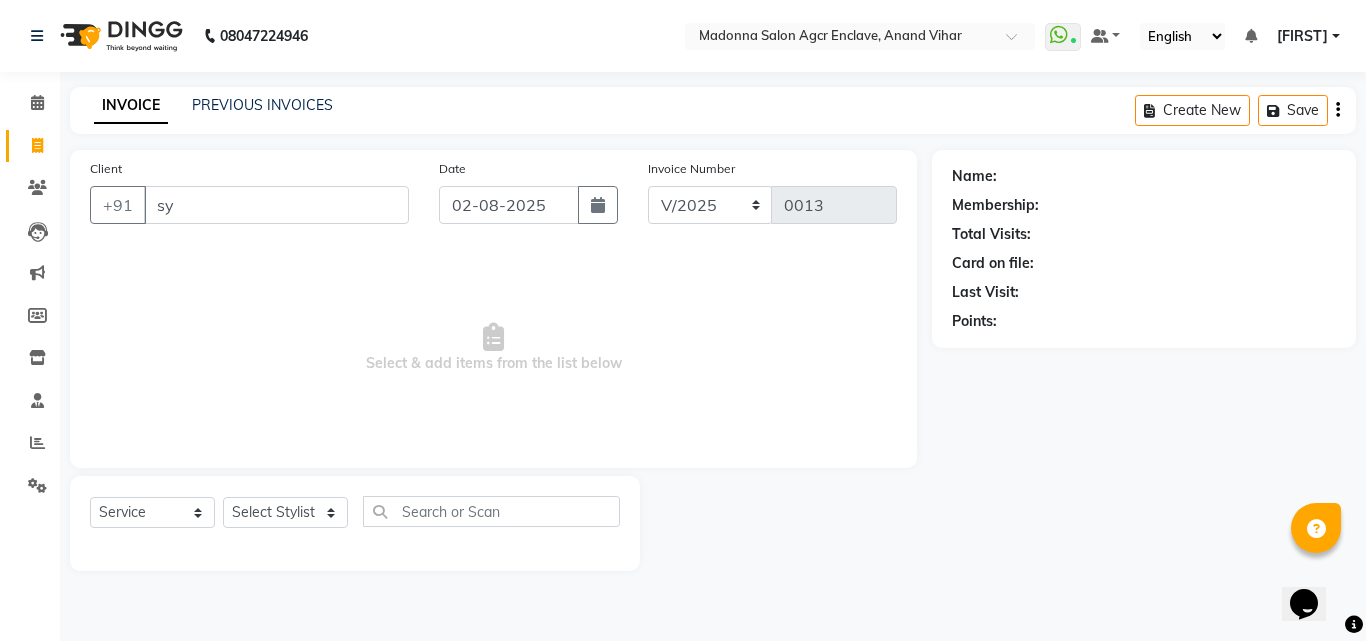 click on "INVOICE PREVIOUS INVOICES Create New   Save" 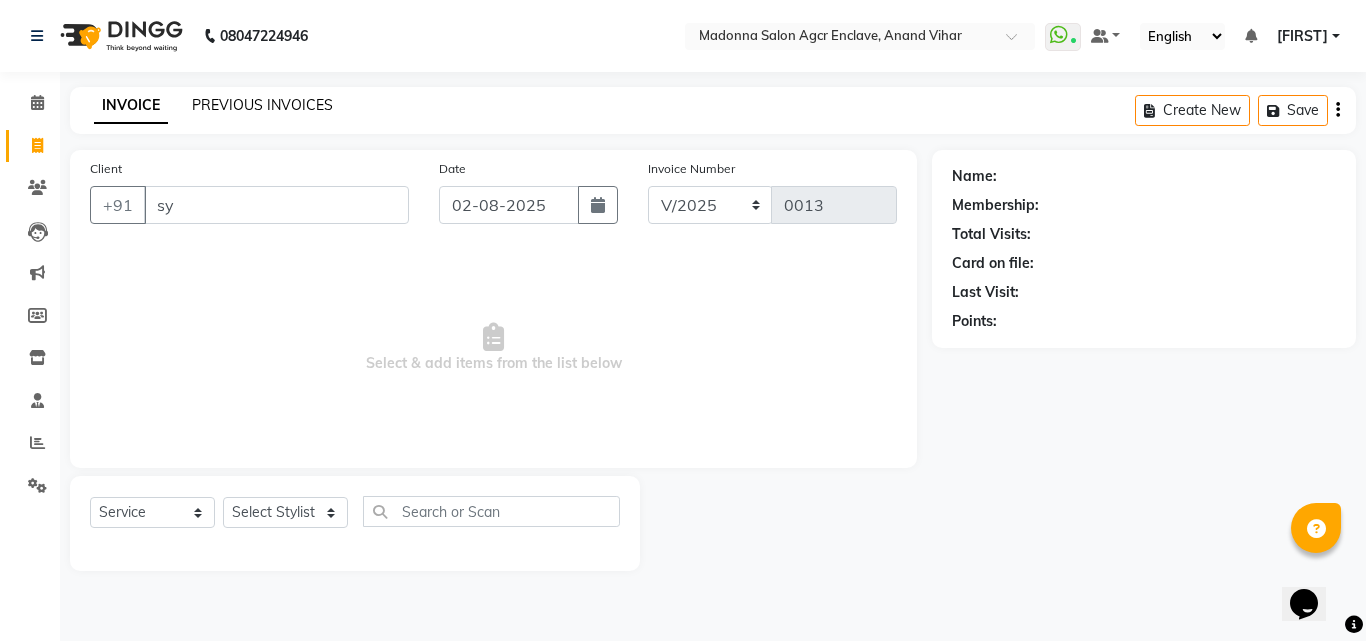 click on "PREVIOUS INVOICES" 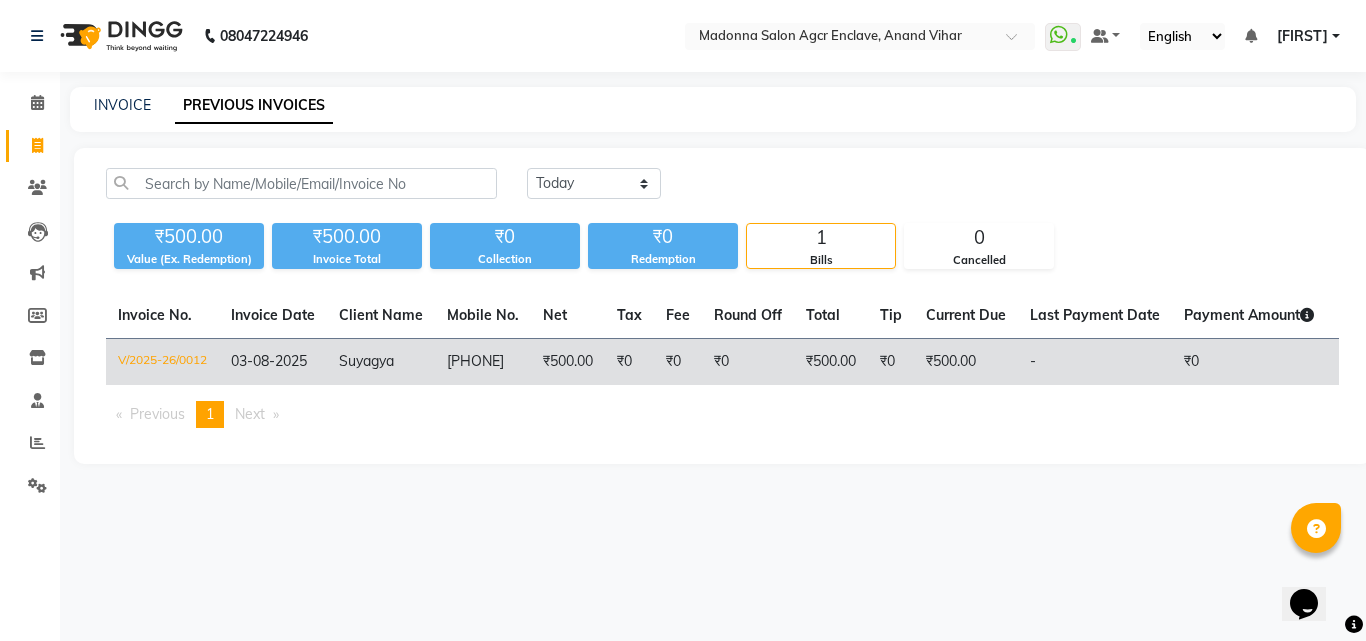 click on "Suyagya" 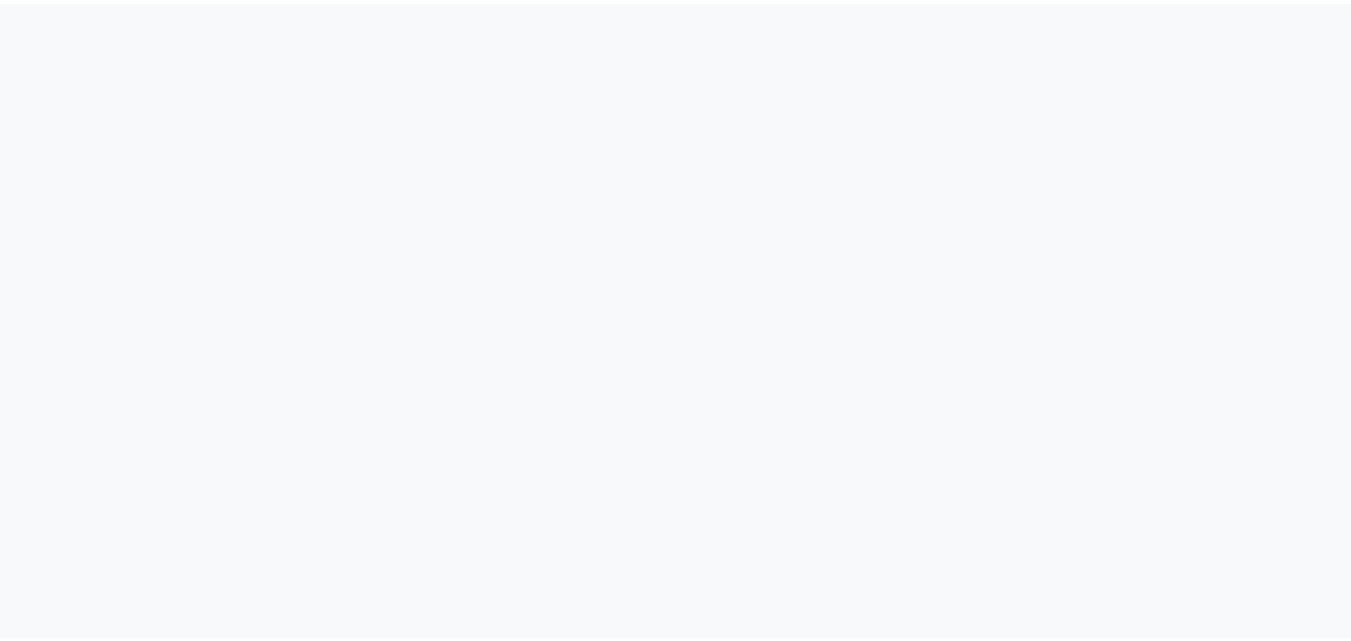 scroll, scrollTop: 0, scrollLeft: 0, axis: both 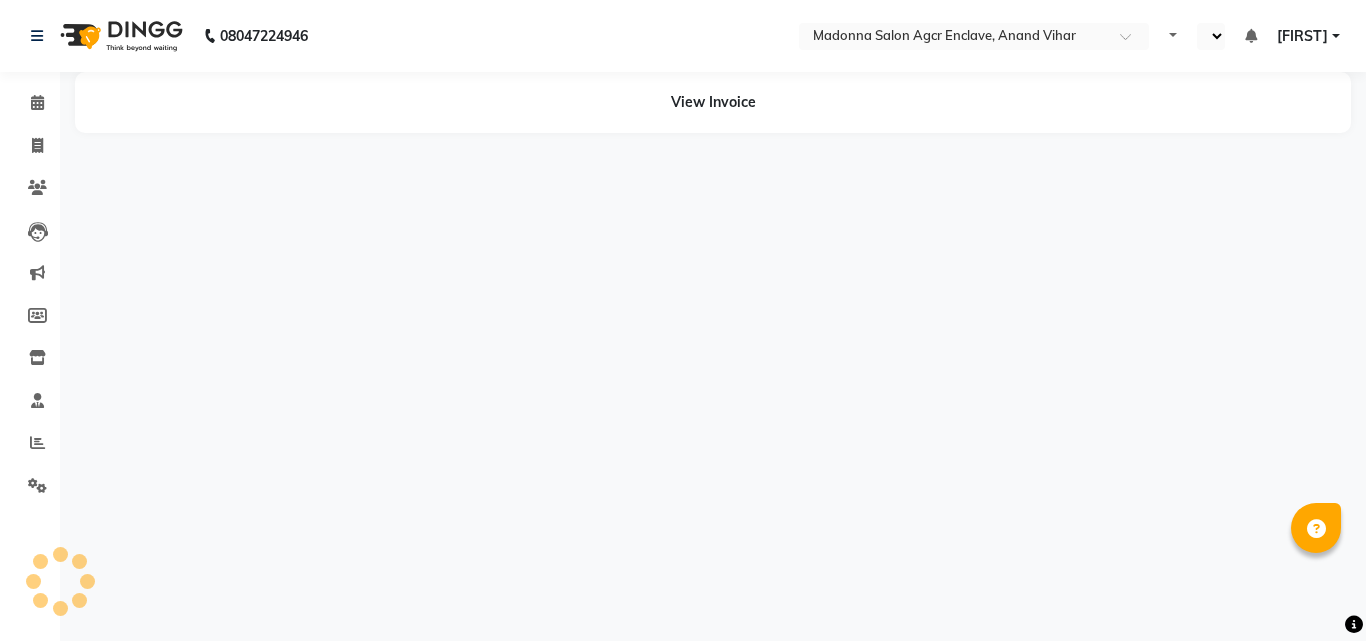 select on "en" 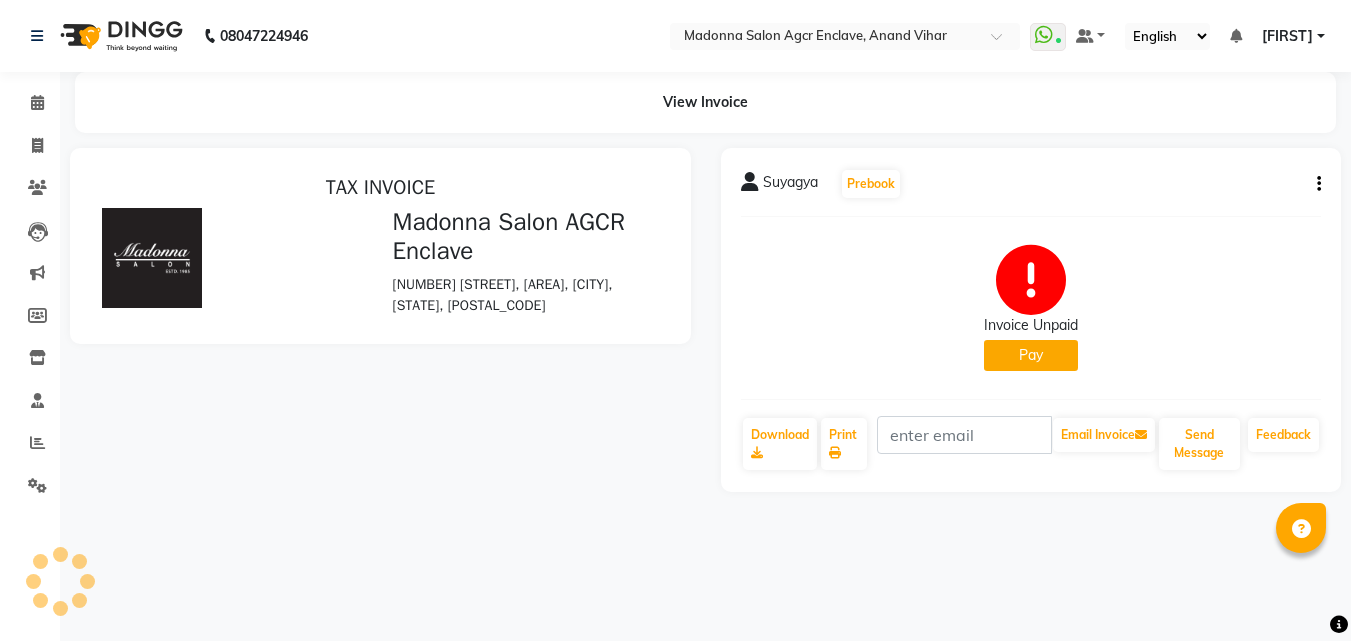 scroll, scrollTop: 0, scrollLeft: 0, axis: both 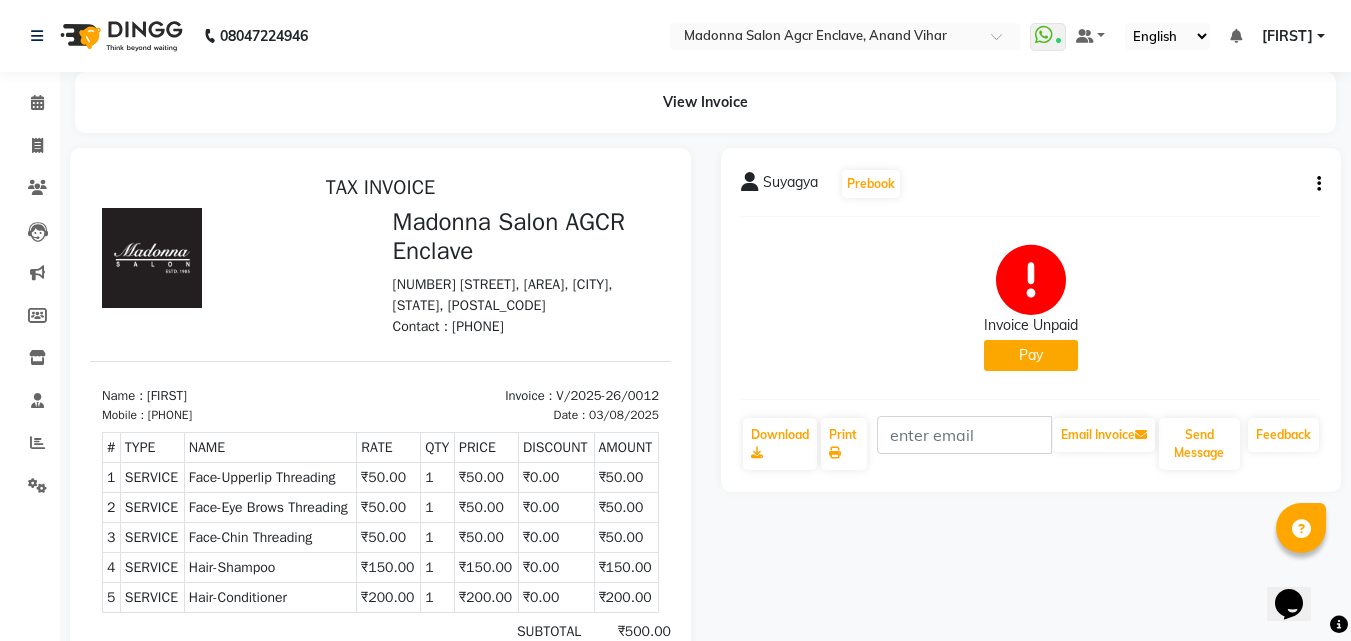 click 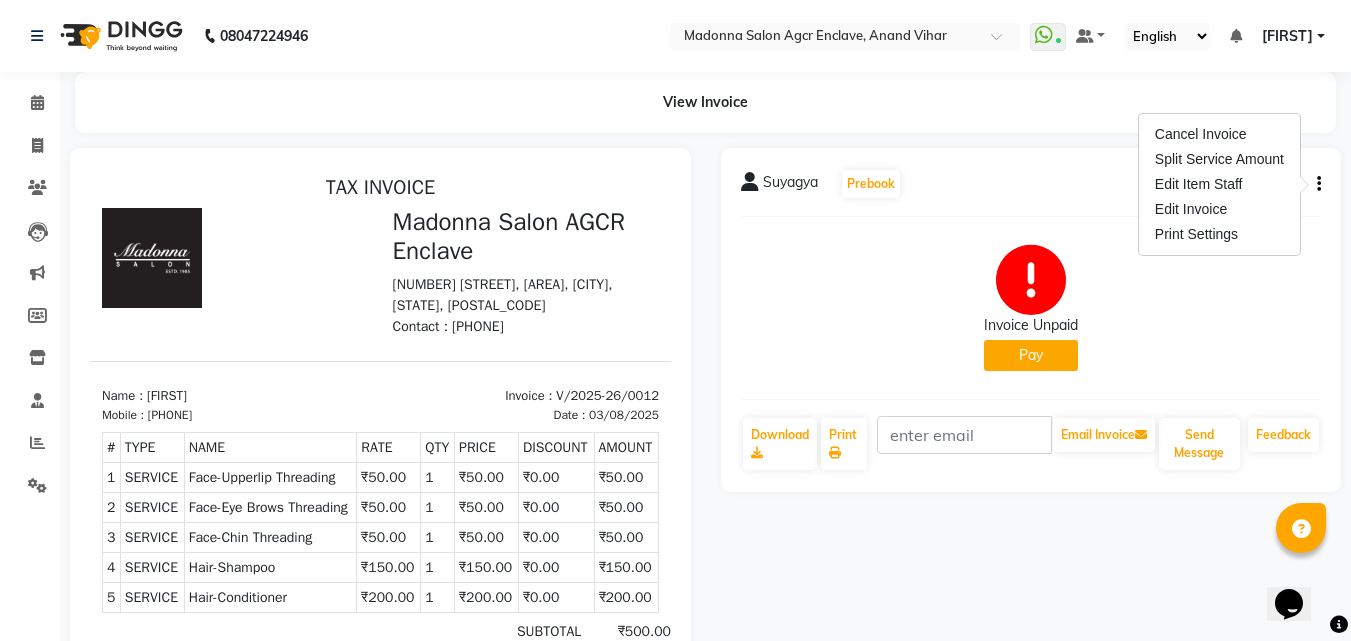 click 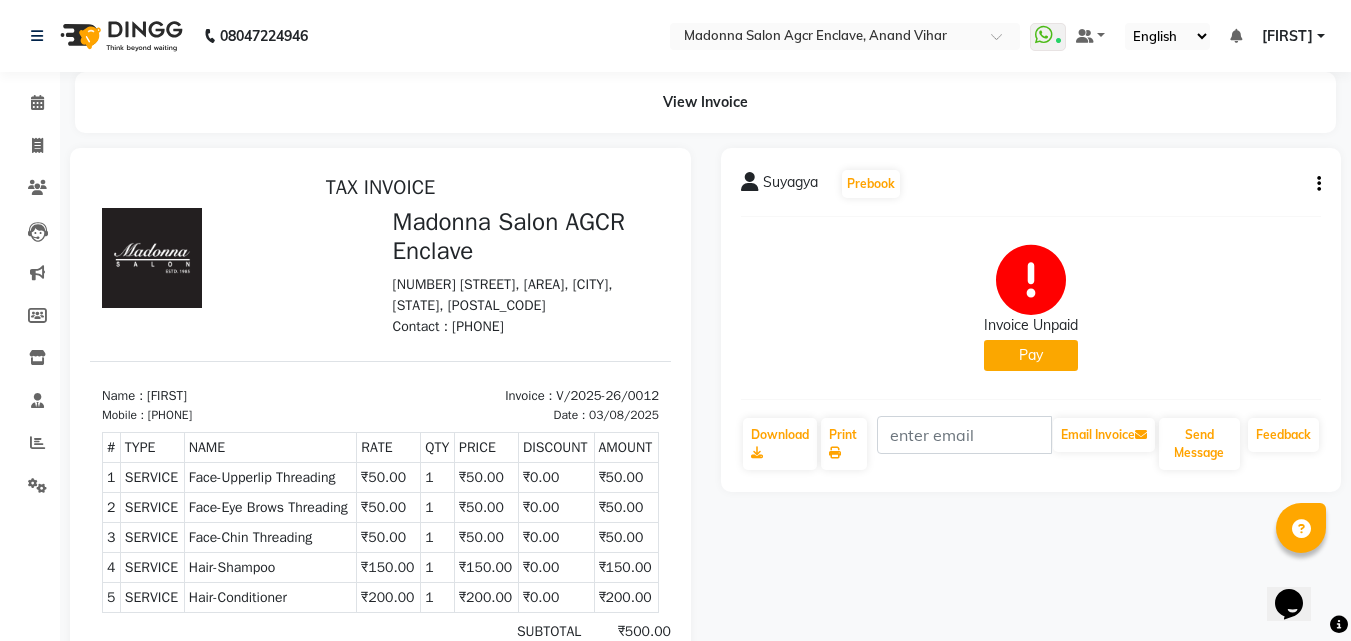 click 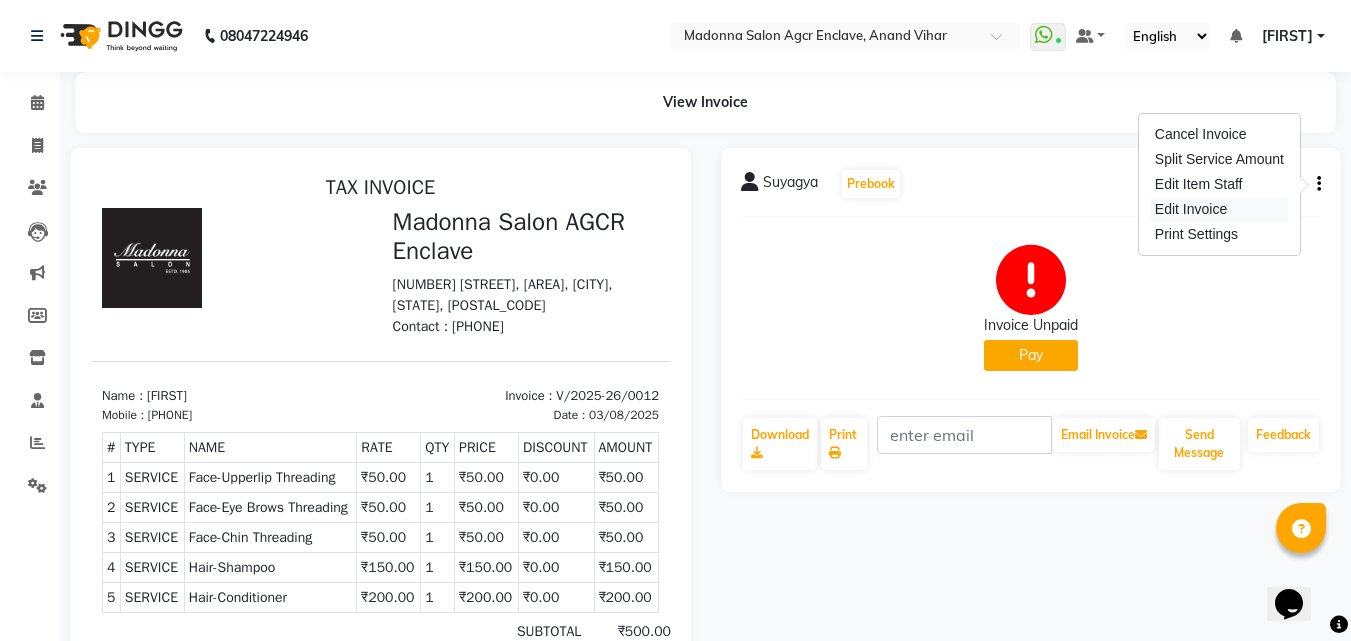 click on "Edit Invoice" at bounding box center (1219, 209) 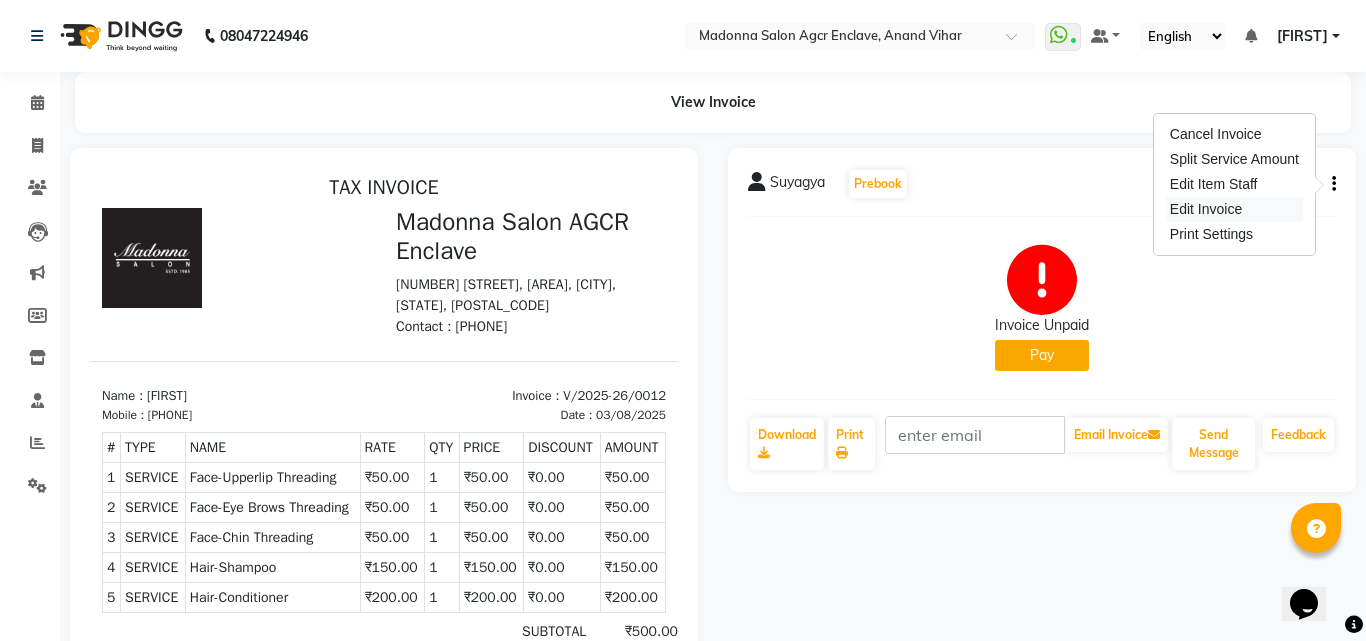 select on "service" 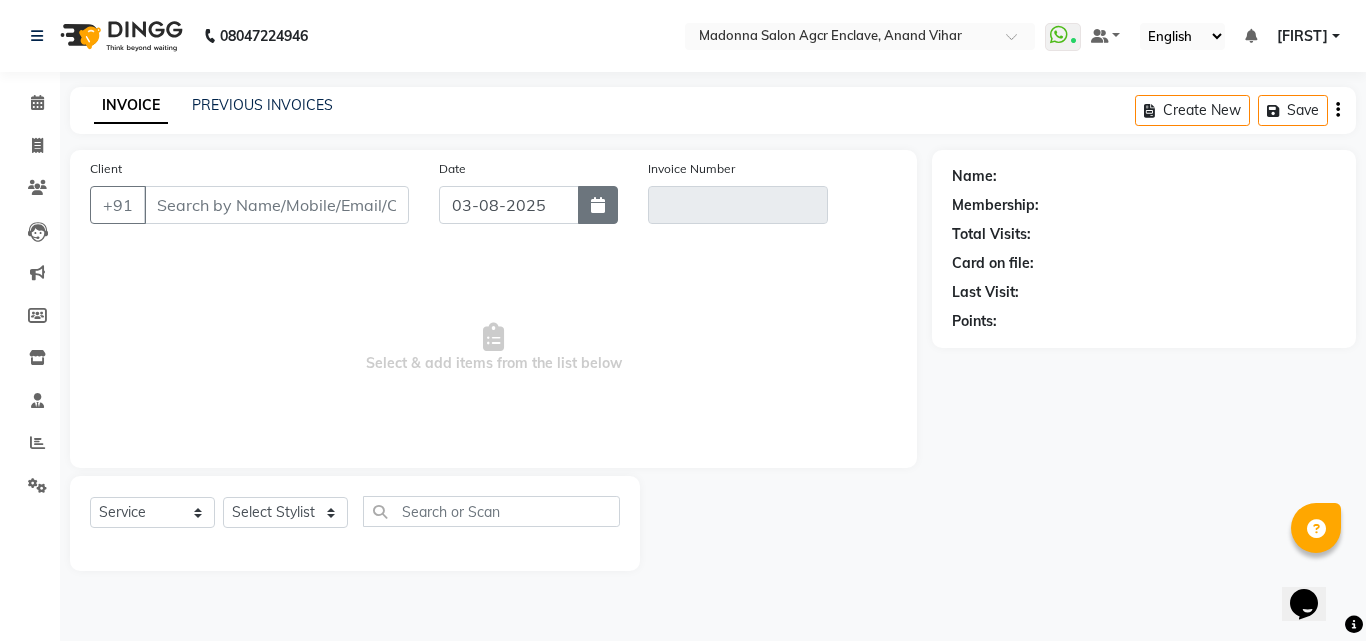 click 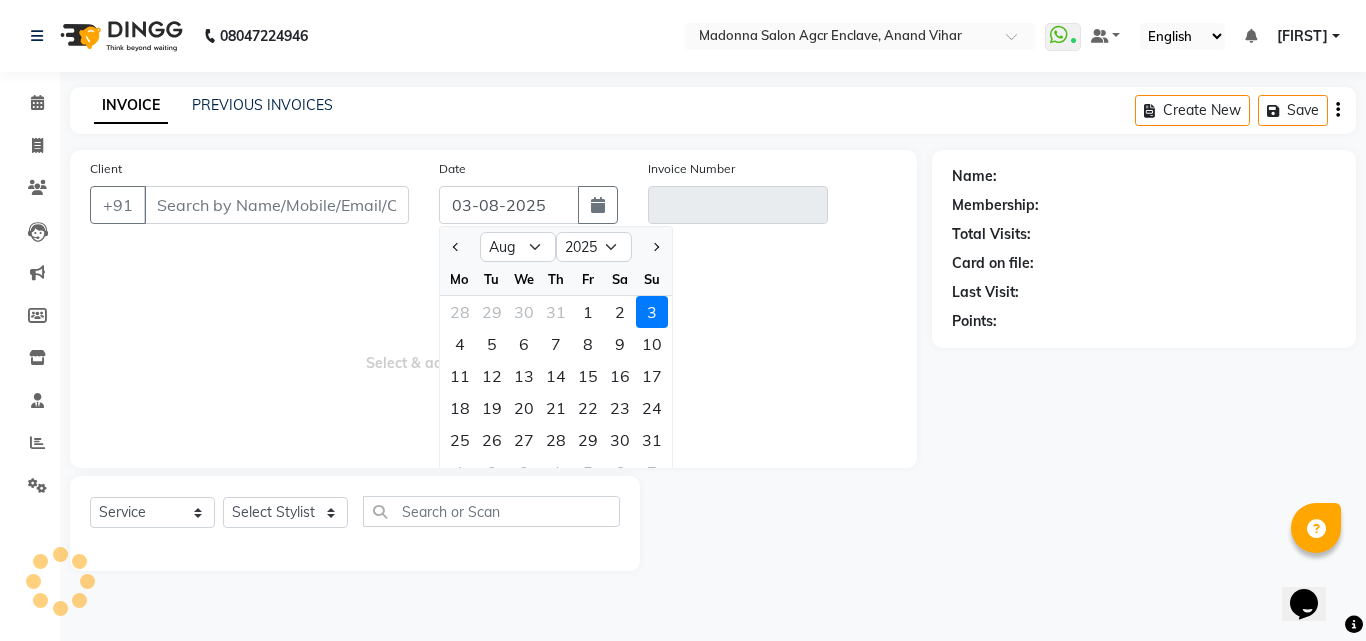 type on "[PHONE]" 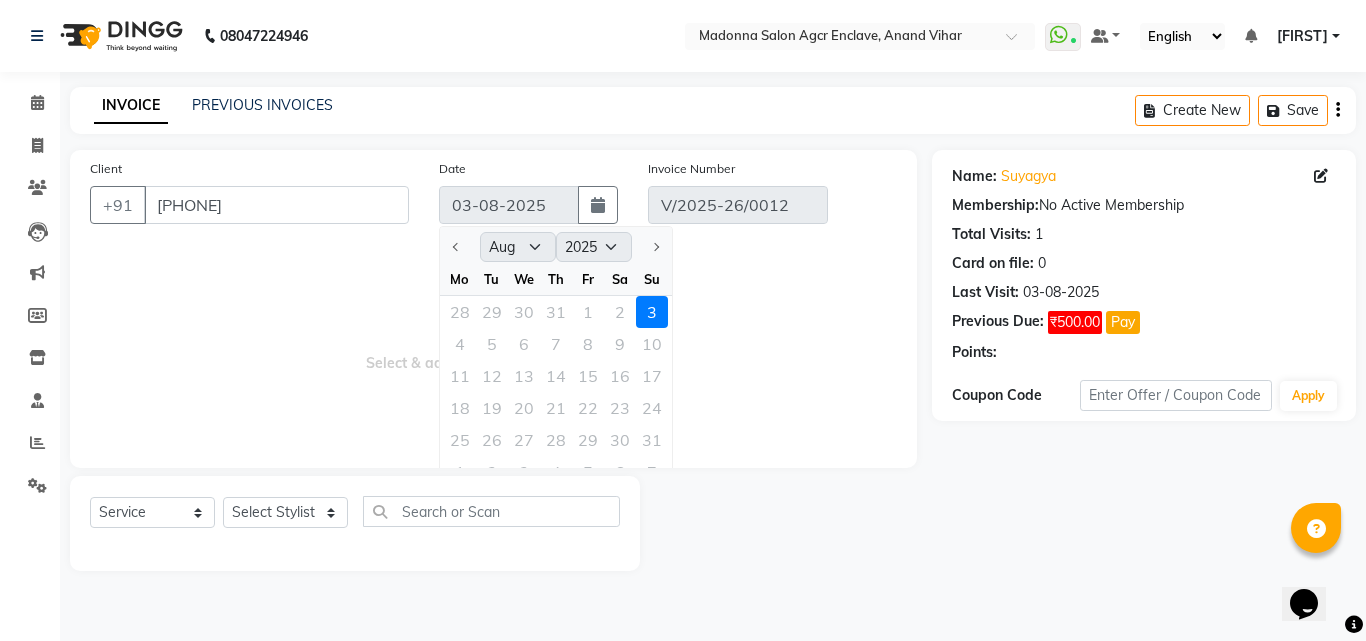 select on "select" 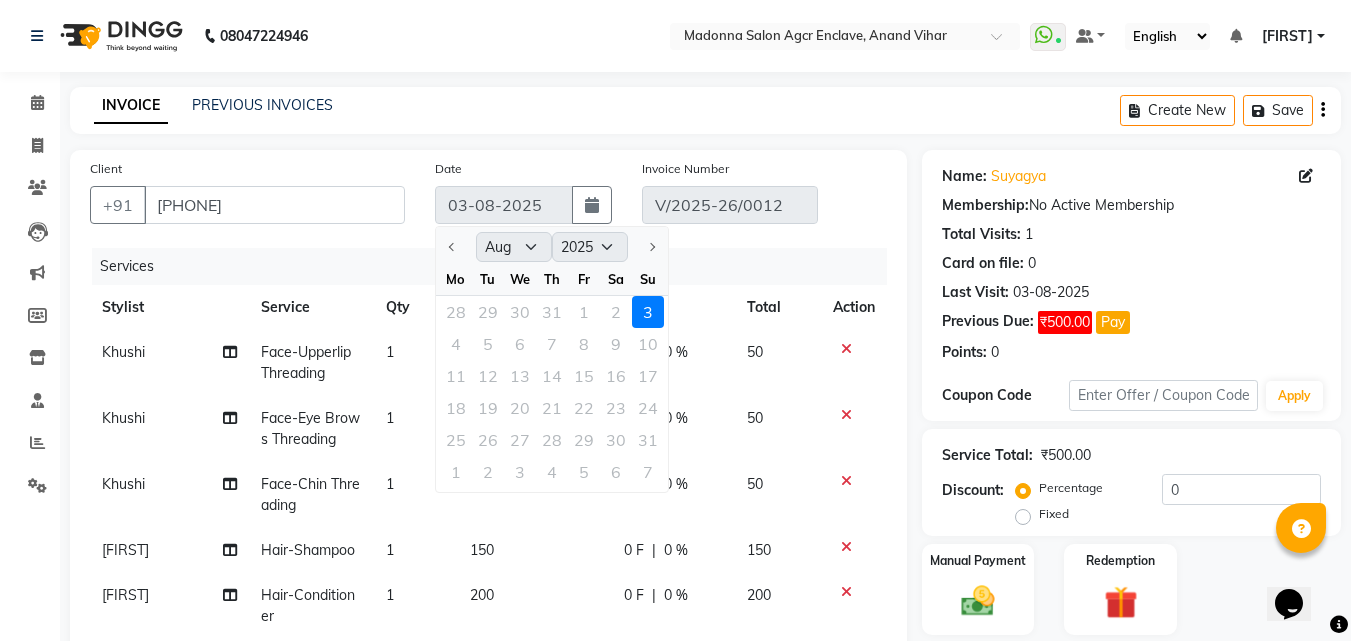 click on "28 29 30 31 1 2 3" 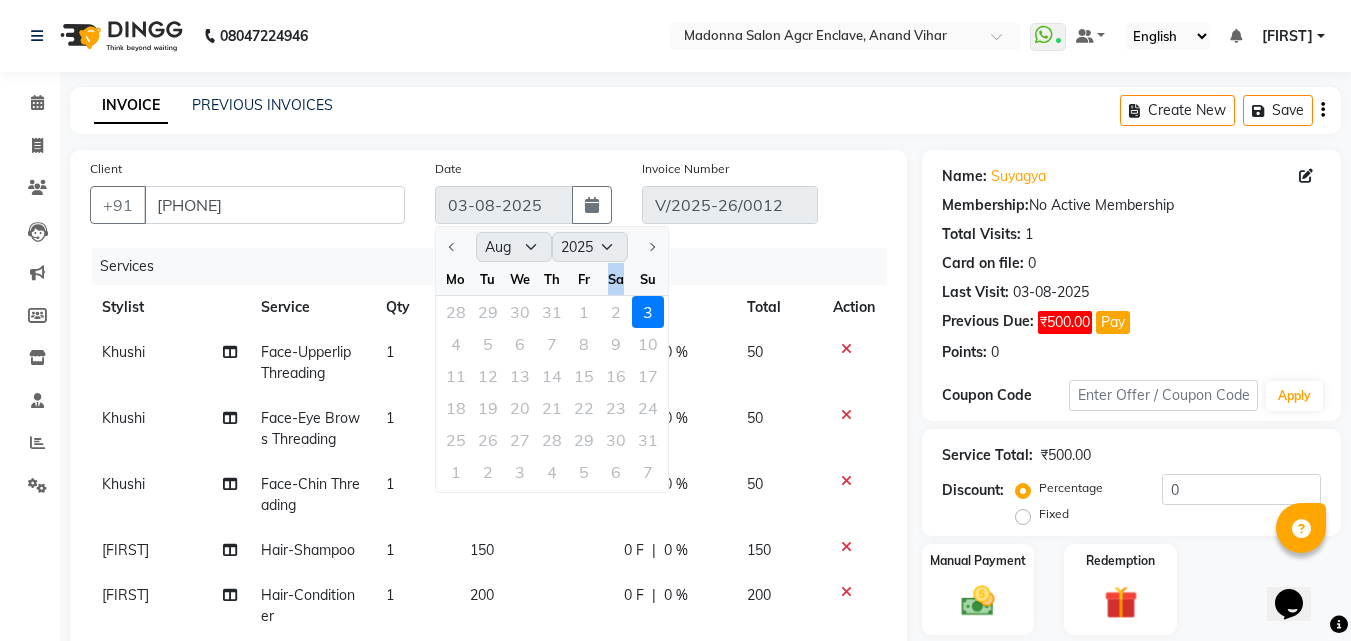 click on "Sa" 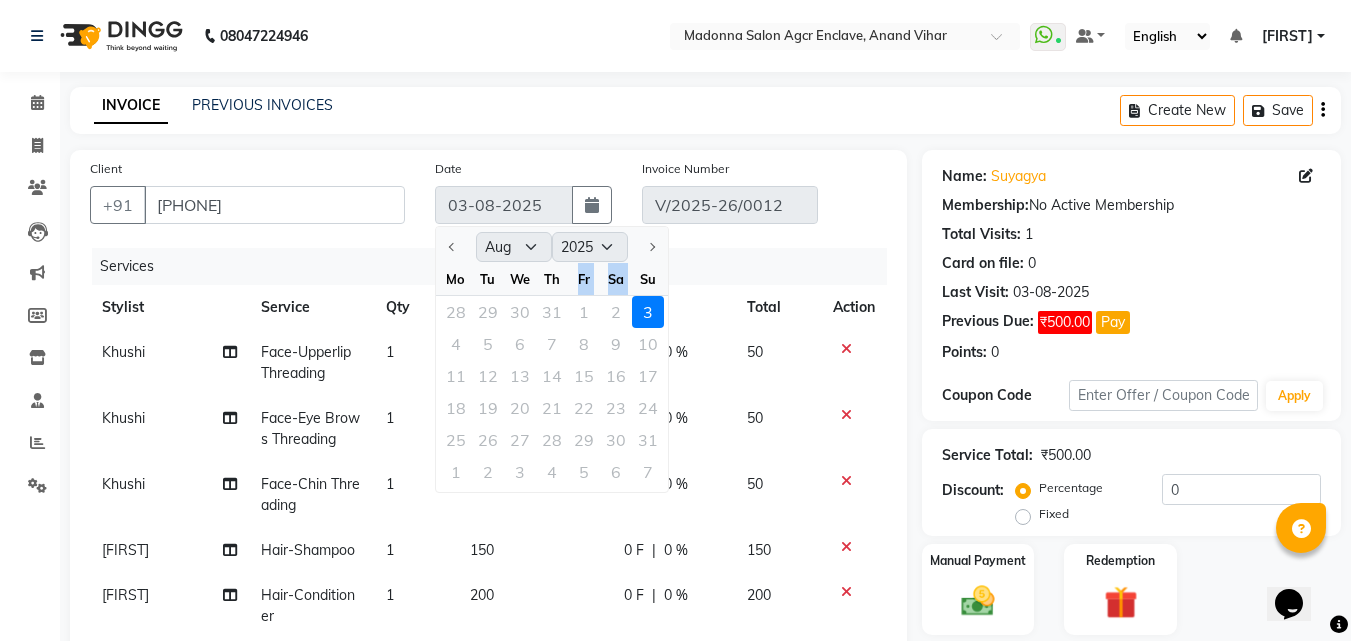 click on "Sa" 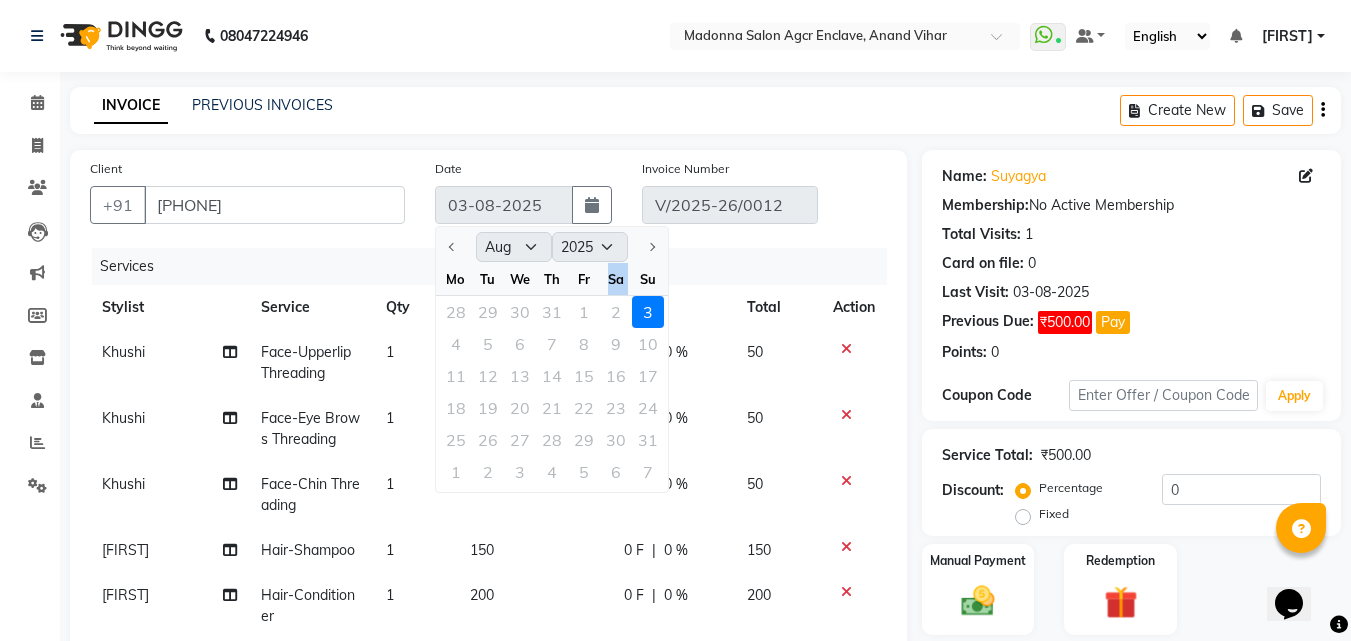 click on "Sa" 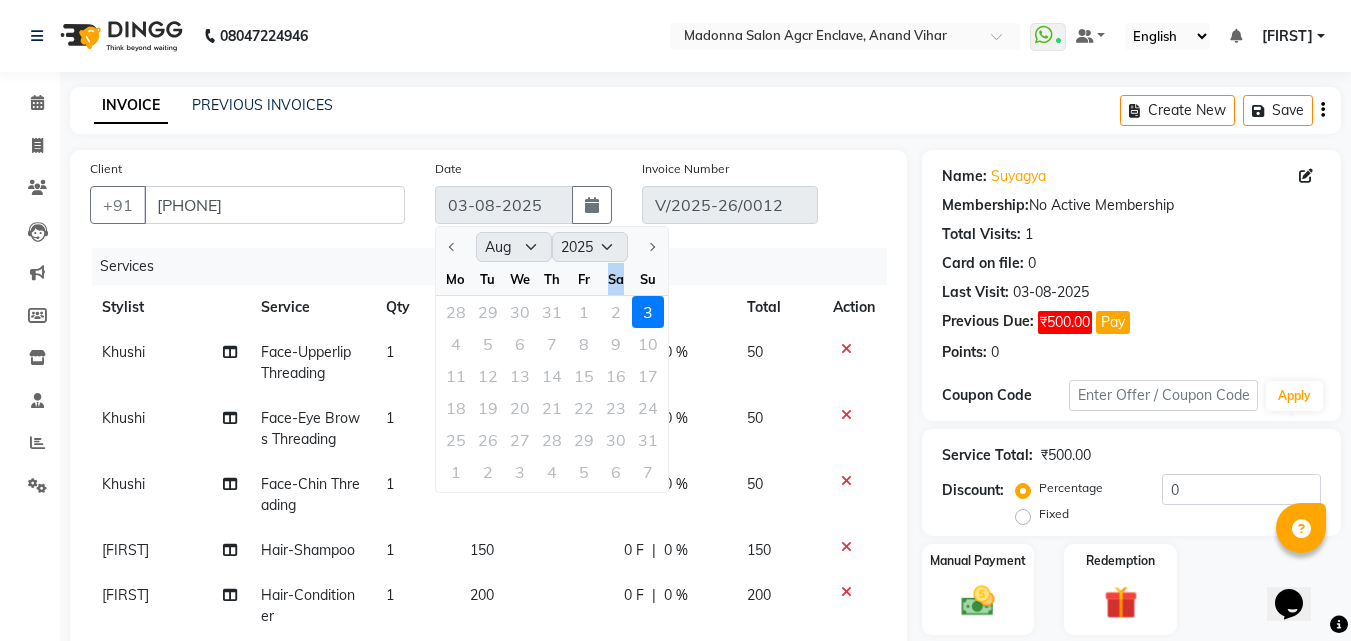 click on "Sa" 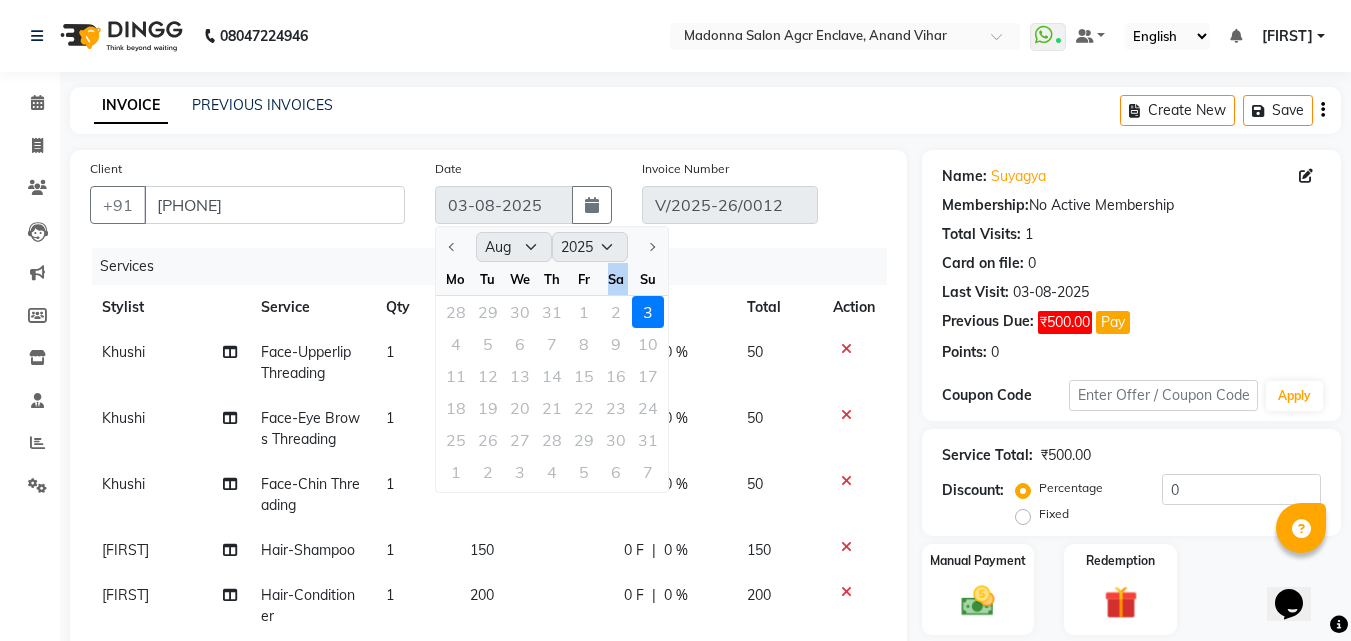 click on "Sa" 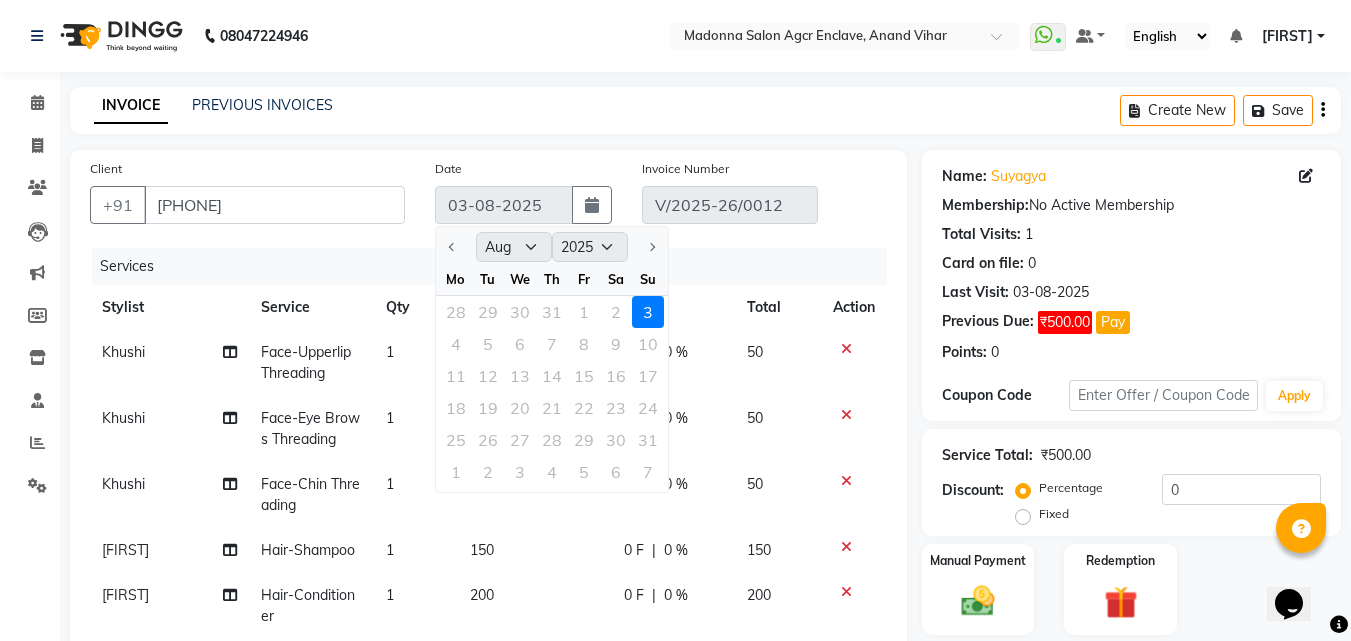 click on "28 29 30 31 1 2 3" 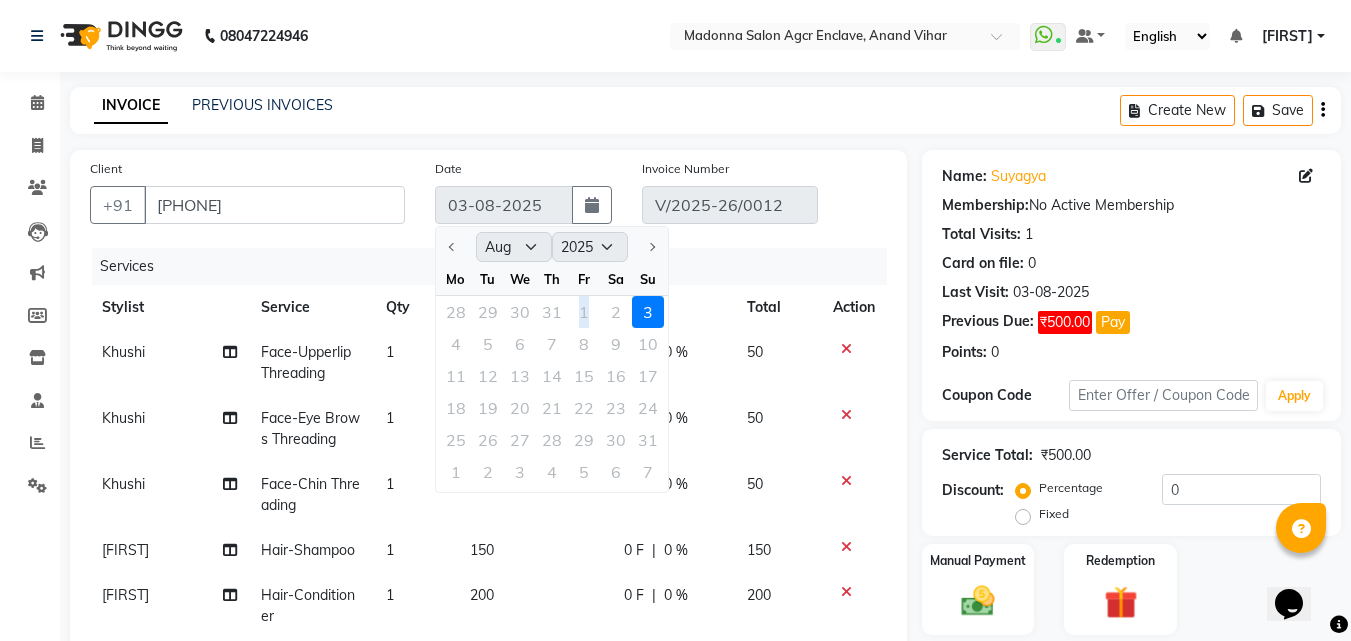 click on "28 29 30 31 1 2 3" 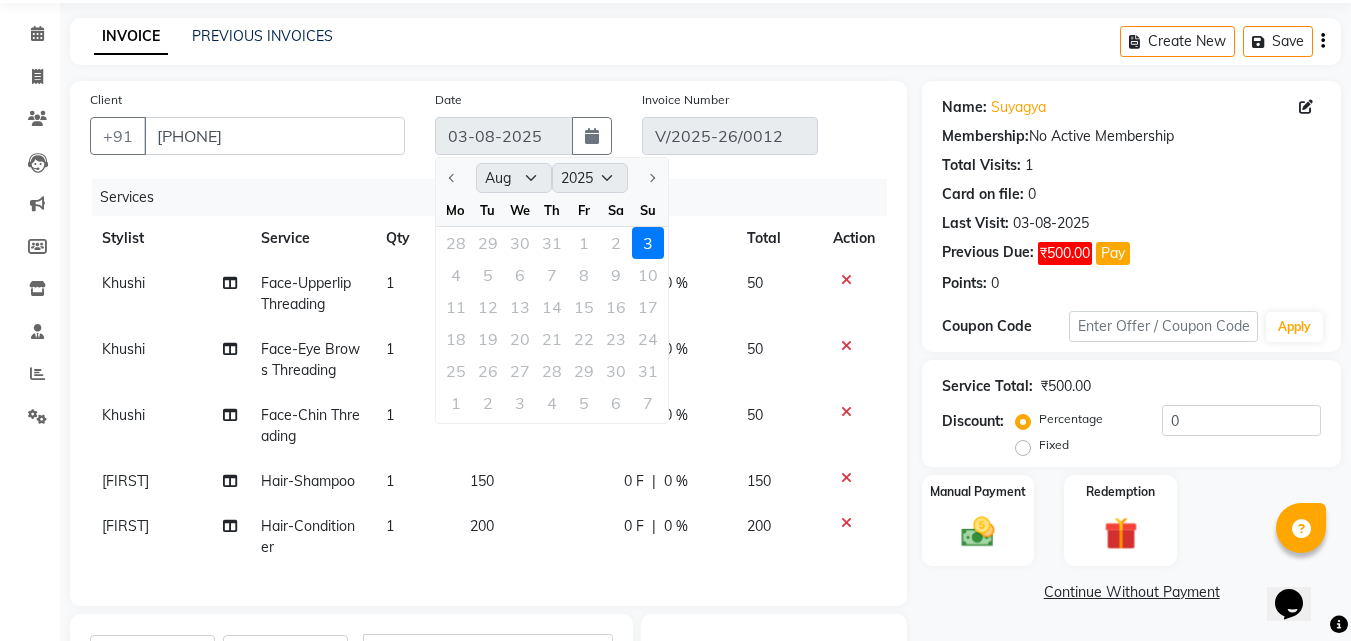 scroll, scrollTop: 68, scrollLeft: 0, axis: vertical 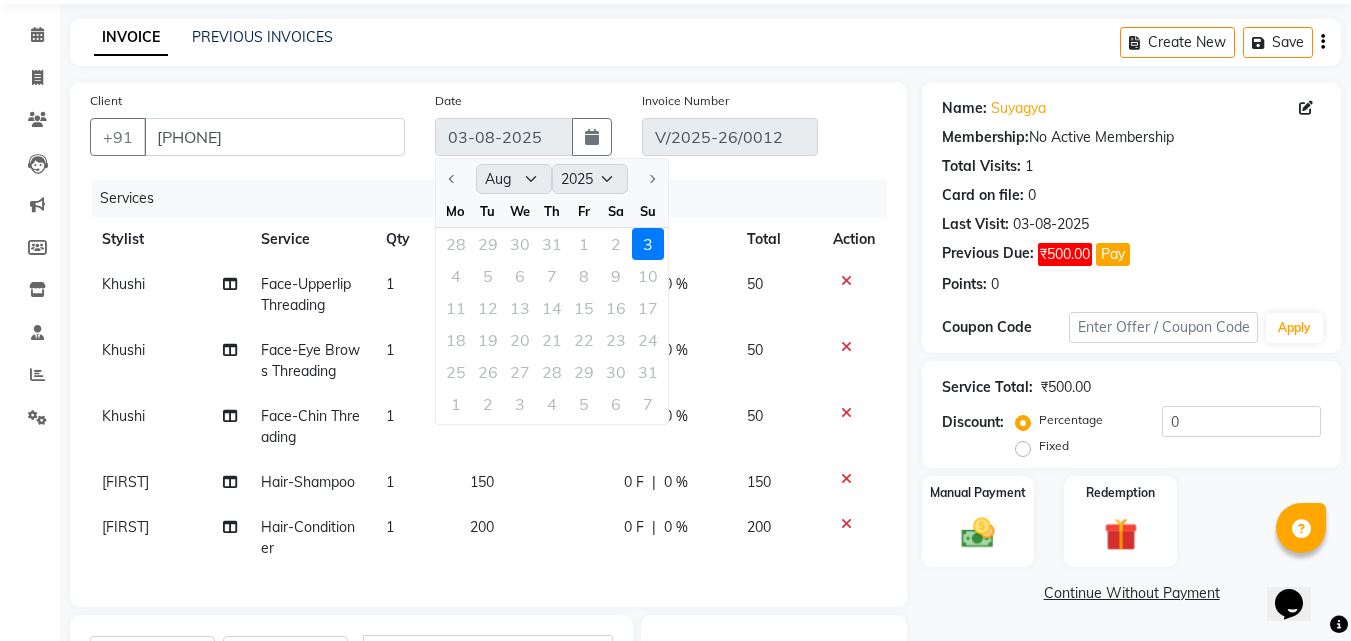 click on "4 5 6 7 8 9 10" 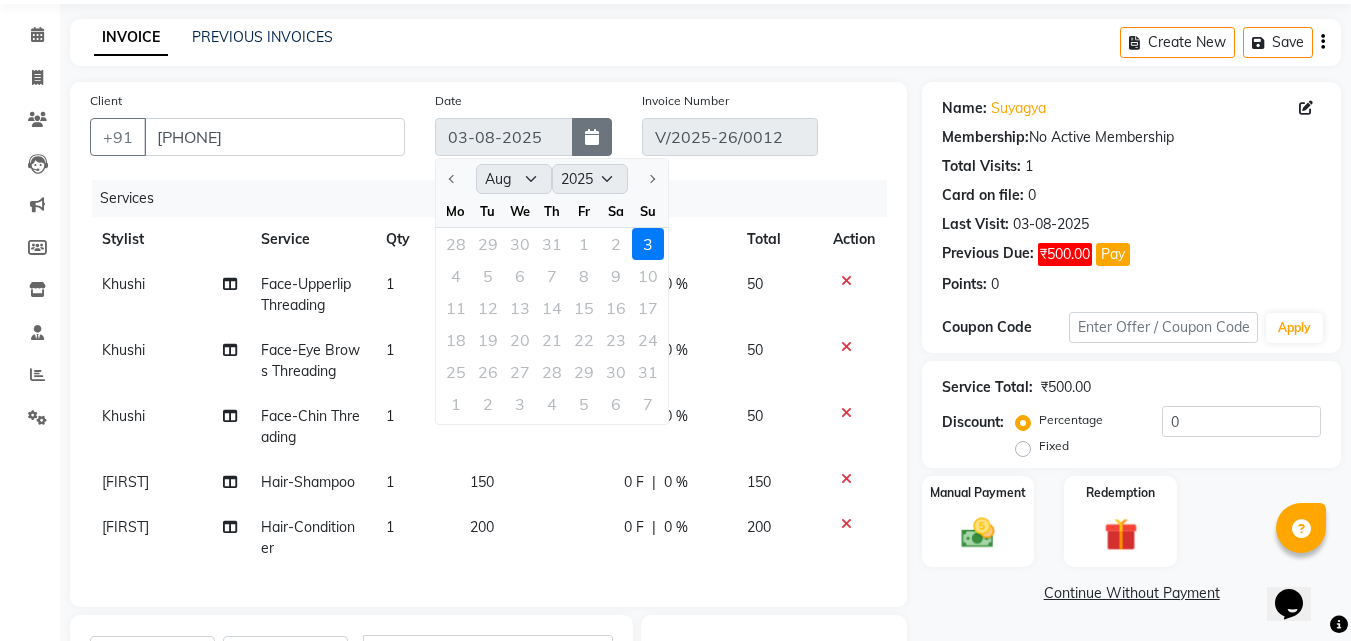 click 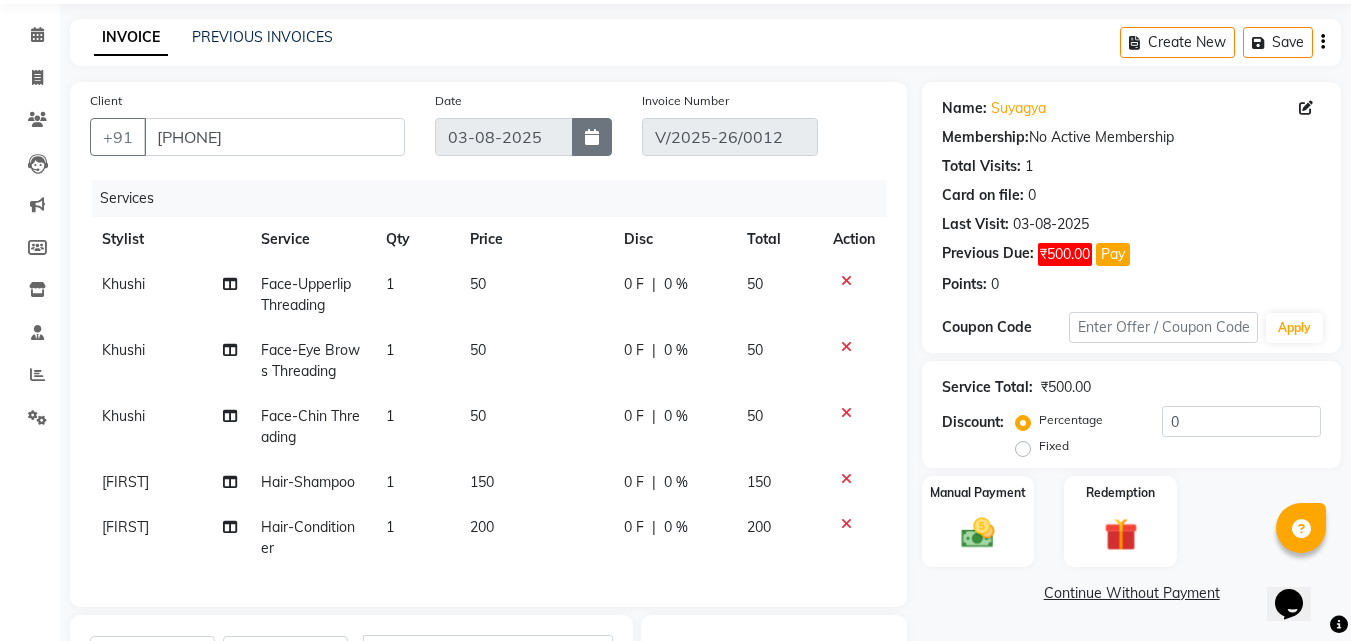 click 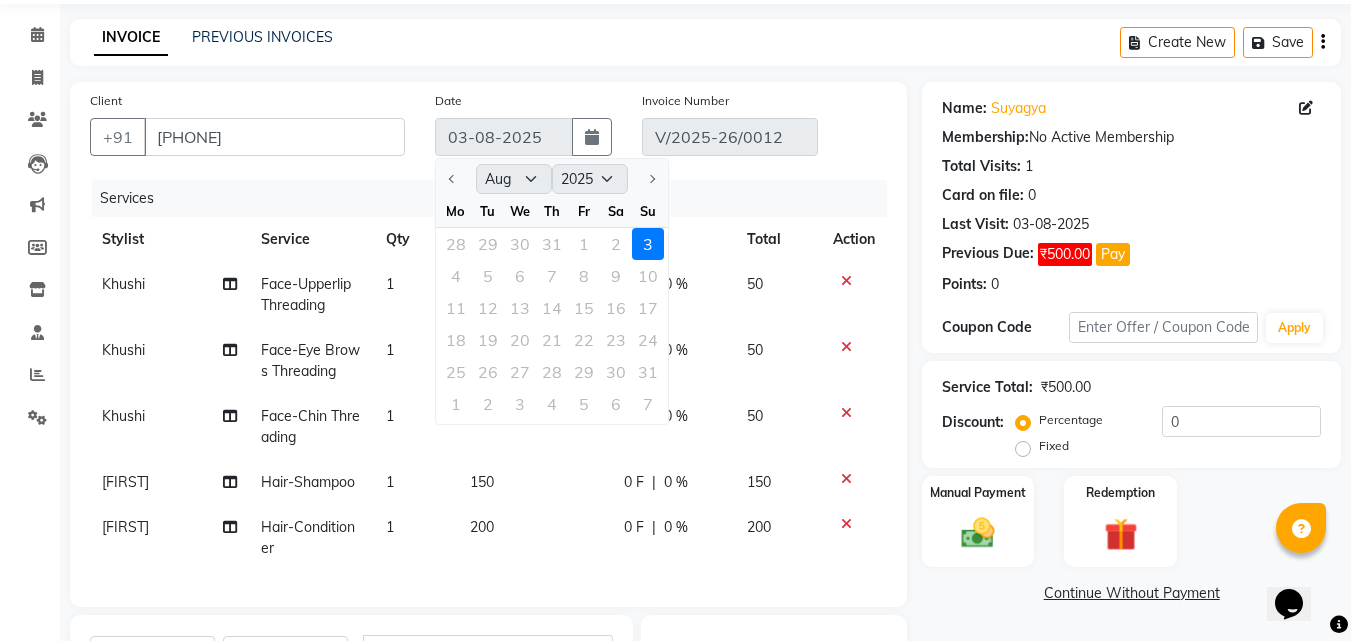 click on "28 29 30 31 1 2 3" 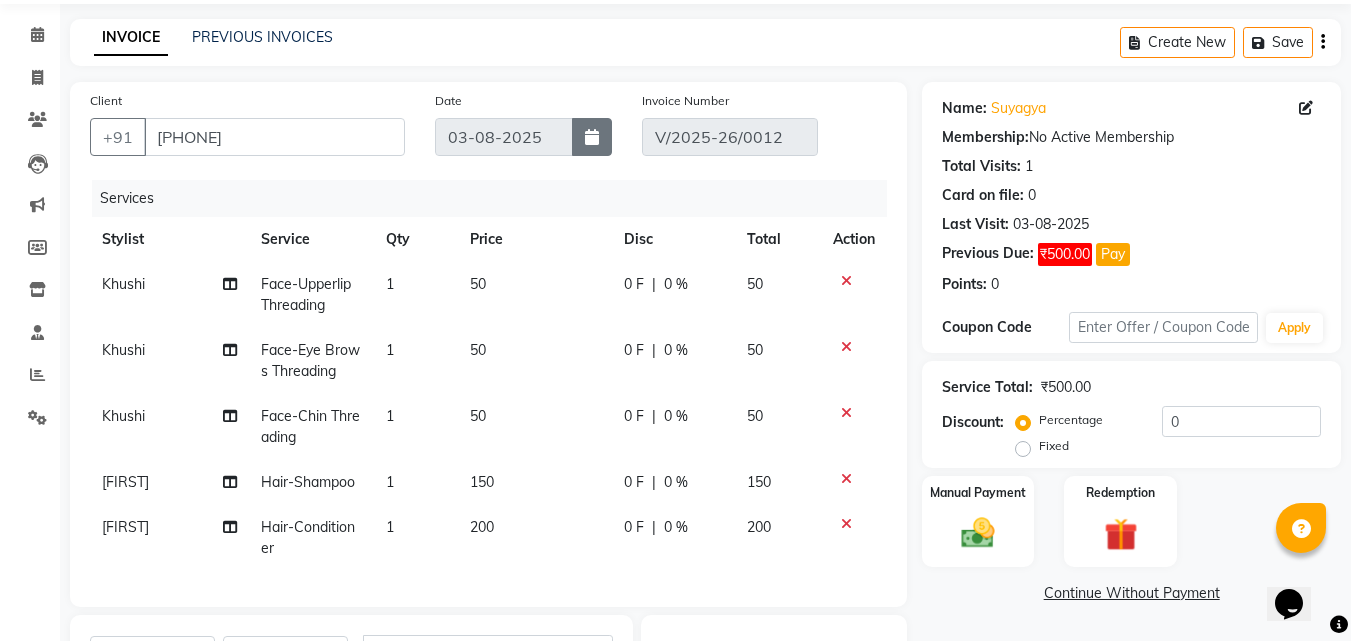 click 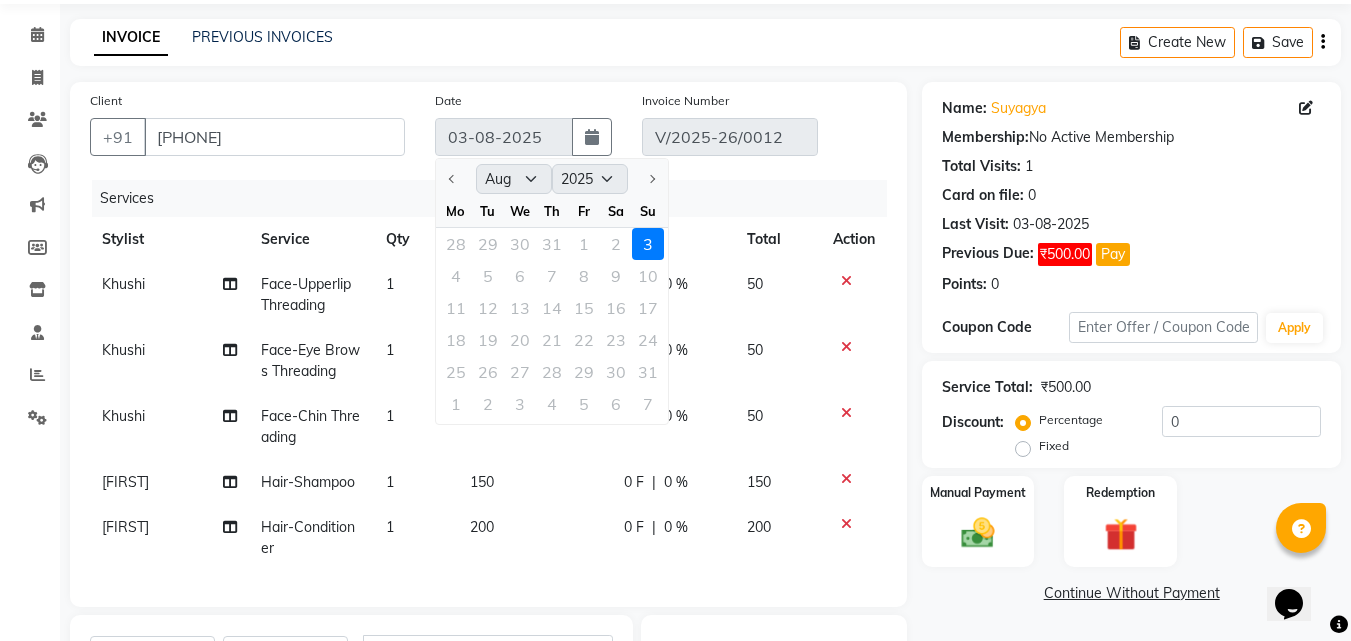 click on "4 5 6 7 8 9 10" 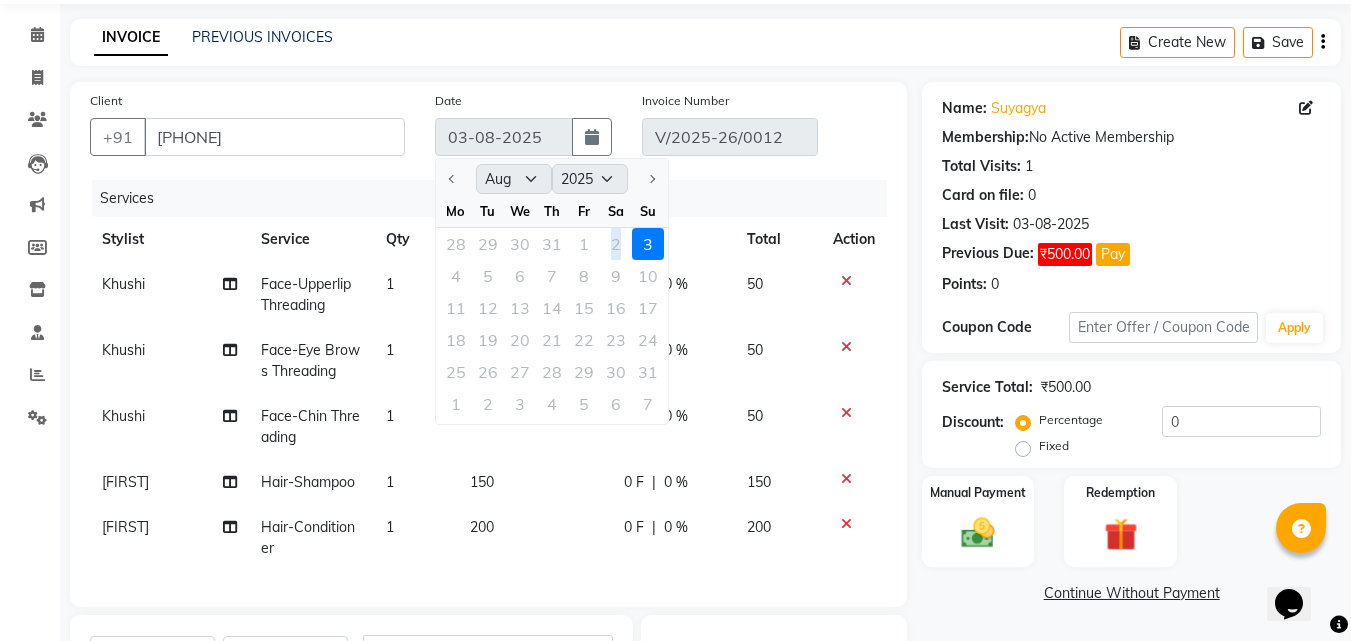 click on "28 29 30 31 1 2 3" 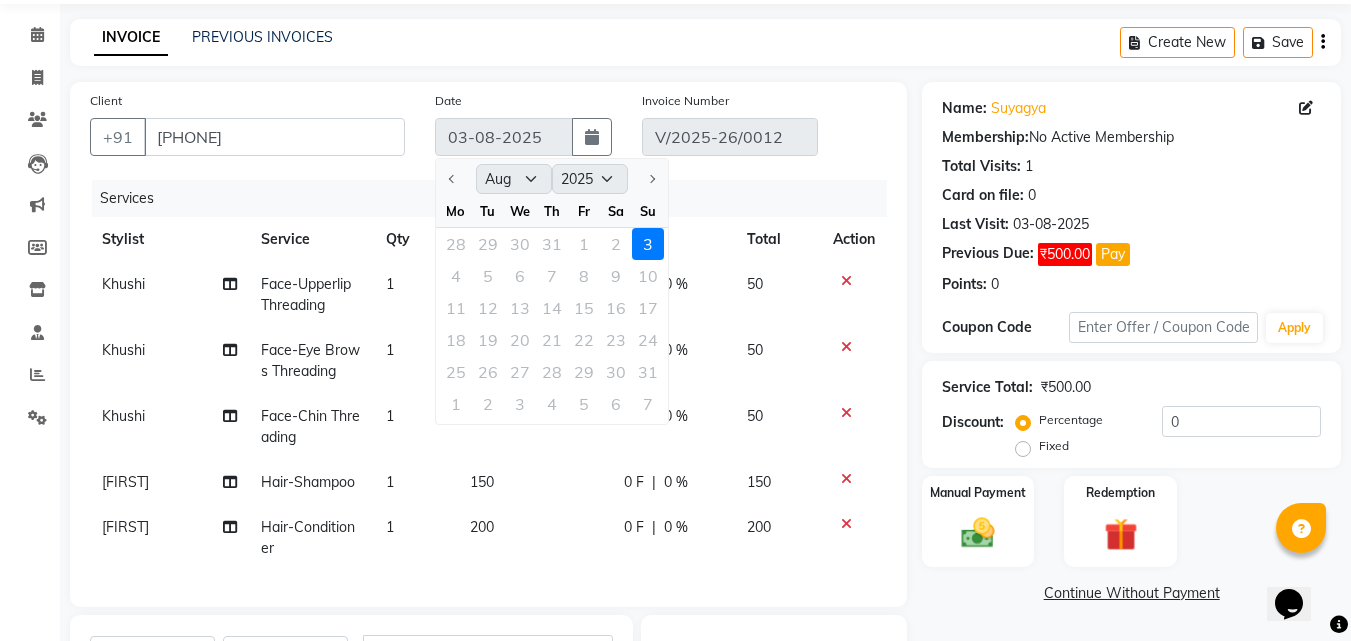 click on "4 5 6 7 8 9 10" 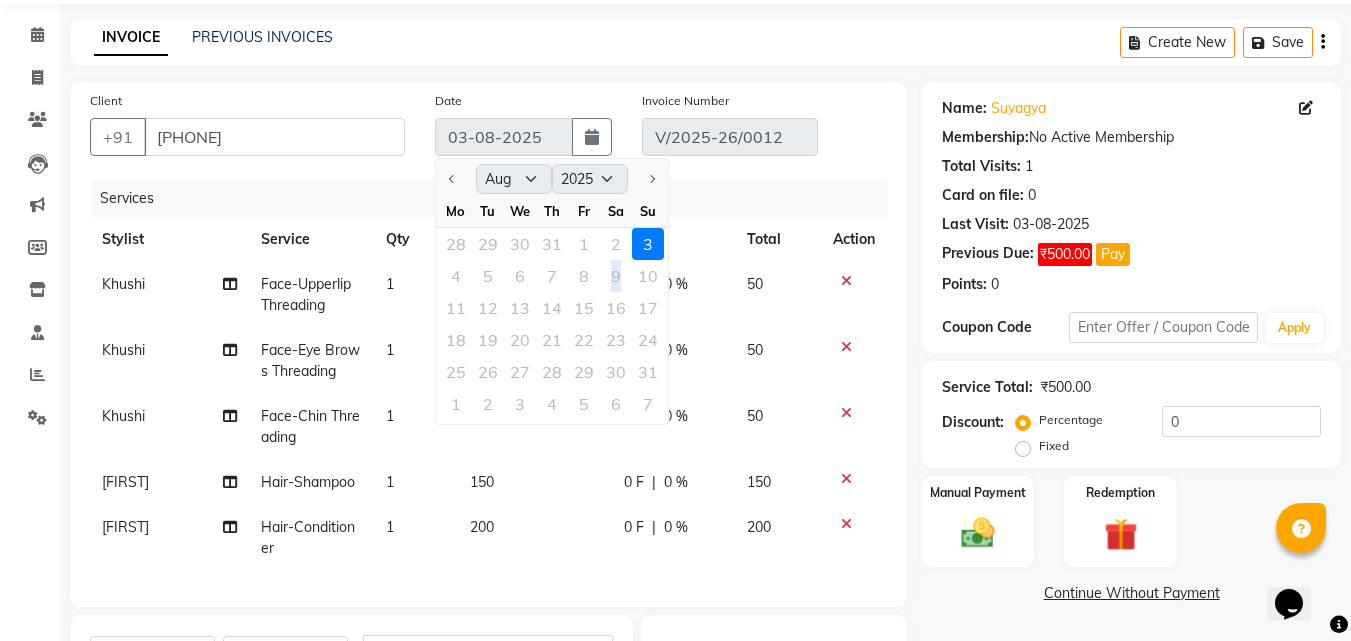 click on "4 5 6 7 8 9 10" 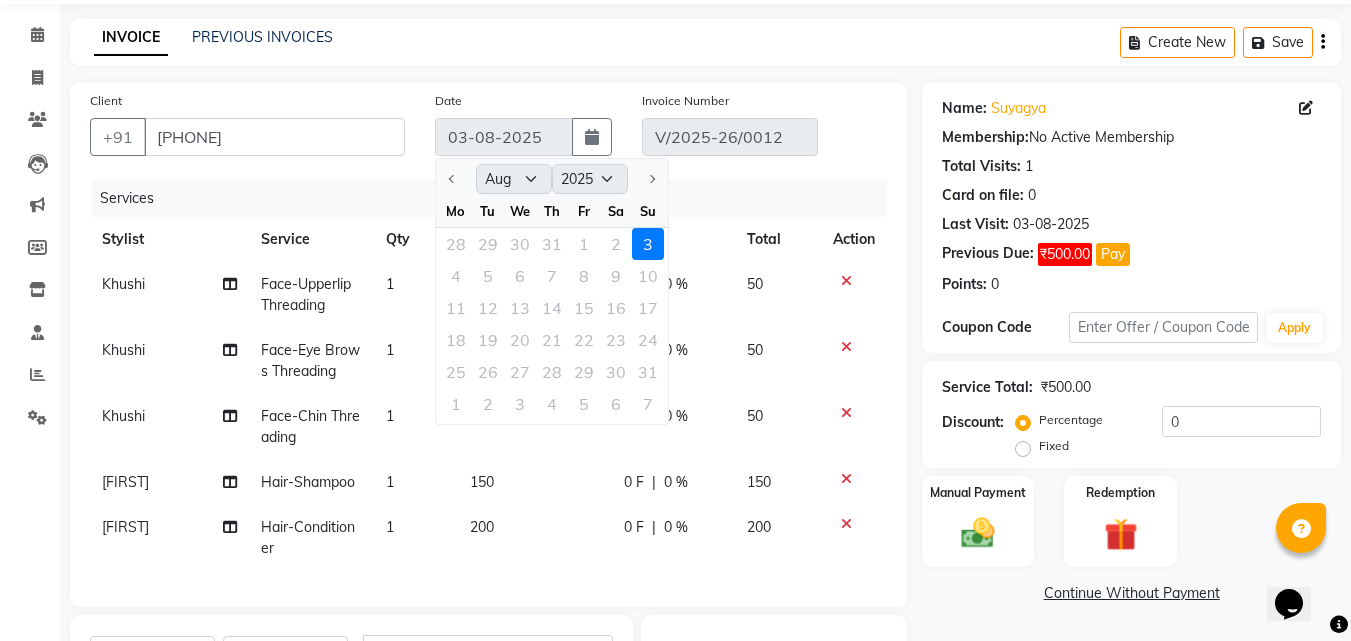 click on "Client +91 965805103 Date 03-08-2025 Jan Feb Mar Apr May Jun Jul Aug Sep Oct Nov Dec 2015 2016 2017 2018 2019 2020 2021 2022 2023 2024 2025 2026 2027 2028 2029 2030 2031 2032 2033 2034 2035 Mo Tu We Th Fr Sa Su 28 29 30 31 1 2 3 4 5 6 7 8 9 10 11 12 13 14 15 16 17 18 19 20 21 22 23 24 25 26 27 28 29 30 31 1 2 3 4 5 6 7 Invoice Number V/2025-26/0012 Services Stylist Service Qty Price Disc Total Action Khushi Face-Upperlip Threading 1 50 0 F | 0 % 50 Khushi Face-Eye Brows Threading 1 50 0 F | 0 % 50 Khushi Face-Chin Threading 1 50 0 F | 0 % 50 Rajeev Hair-Shampoo 1 150 0 F | 0 % 150 Rajeev Hair-Conditioner 1 200 0 F | 0 % 200" 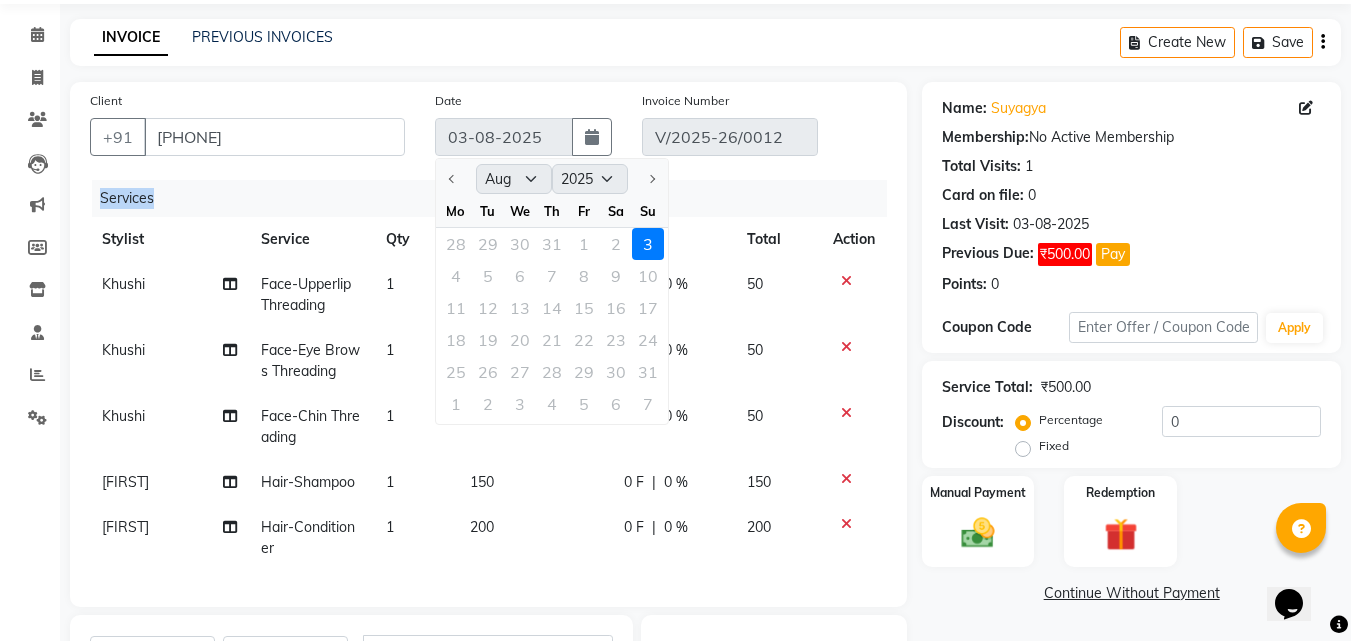 click on "Client +91 965805103 Date 03-08-2025 Jan Feb Mar Apr May Jun Jul Aug Sep Oct Nov Dec 2015 2016 2017 2018 2019 2020 2021 2022 2023 2024 2025 2026 2027 2028 2029 2030 2031 2032 2033 2034 2035 Mo Tu We Th Fr Sa Su 28 29 30 31 1 2 3 4 5 6 7 8 9 10 11 12 13 14 15 16 17 18 19 20 21 22 23 24 25 26 27 28 29 30 31 1 2 3 4 5 6 7 Invoice Number V/2025-26/0012 Services Stylist Service Qty Price Disc Total Action Khushi Face-Upperlip Threading 1 50 0 F | 0 % 50 Khushi Face-Eye Brows Threading 1 50 0 F | 0 % 50 Khushi Face-Chin Threading 1 50 0 F | 0 % 50 Rajeev Hair-Shampoo 1 150 0 F | 0 % 150 Rajeev Hair-Conditioner 1 200 0 F | 0 % 200" 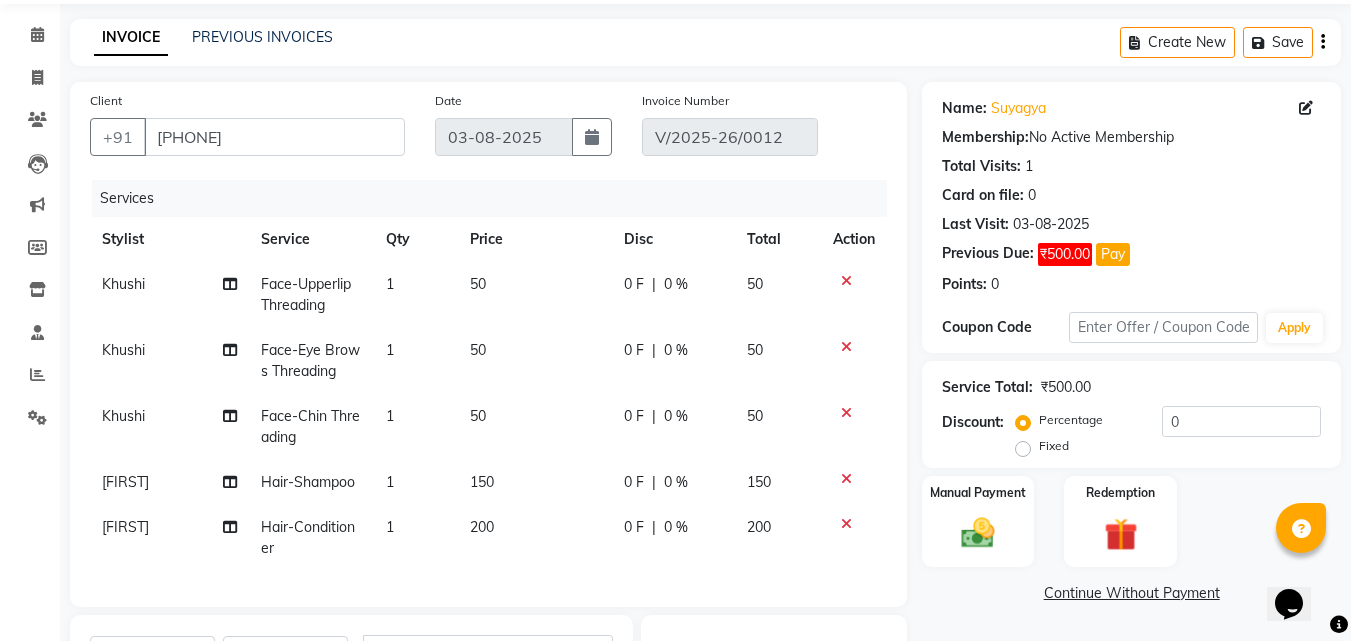 click on "Client +91 965805103 Date 03-08-2025 Invoice Number V/2025-26/0012 Services Stylist Service Qty Price Disc Total Action Khushi Face-Upperlip Threading 1 50 0 F | 0 % 50 Khushi Face-Eye Brows Threading 1 50 0 F | 0 % 50 Khushi Face-Chin Threading 1 50 0 F | 0 % 50 Rajeev Hair-Shampoo 1 150 0 F | 0 % 150 Rajeev Hair-Conditioner 1 200 0 F | 0 % 200" 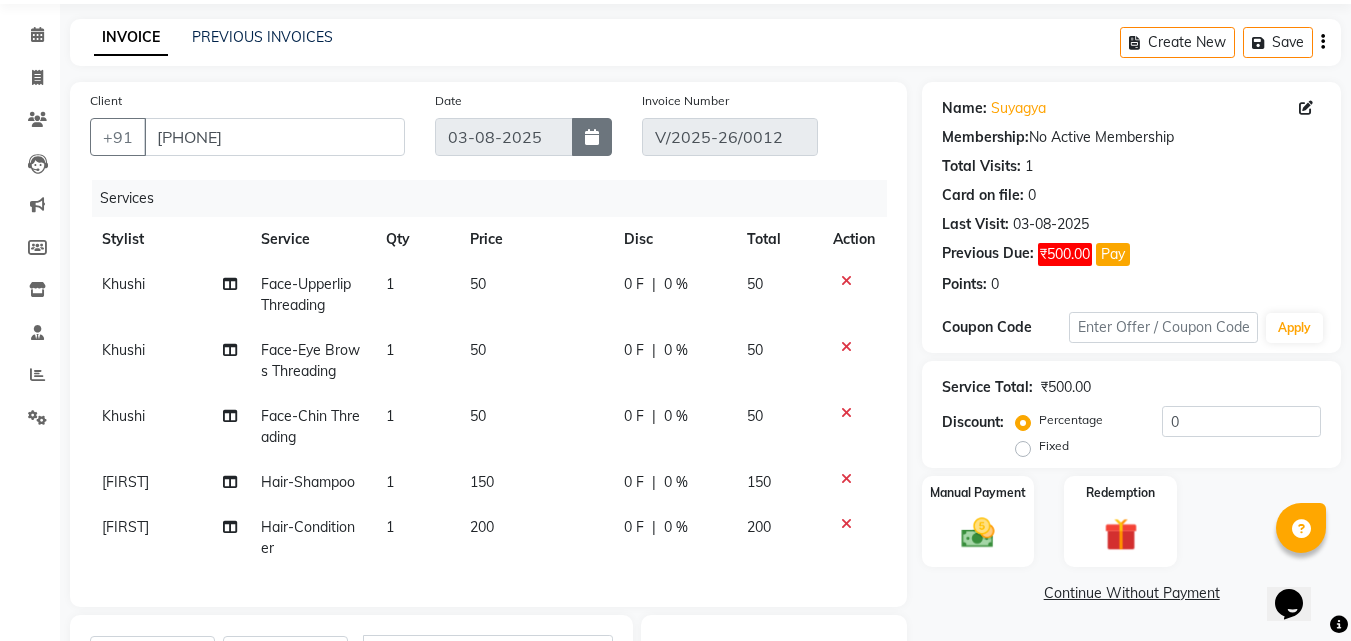 click 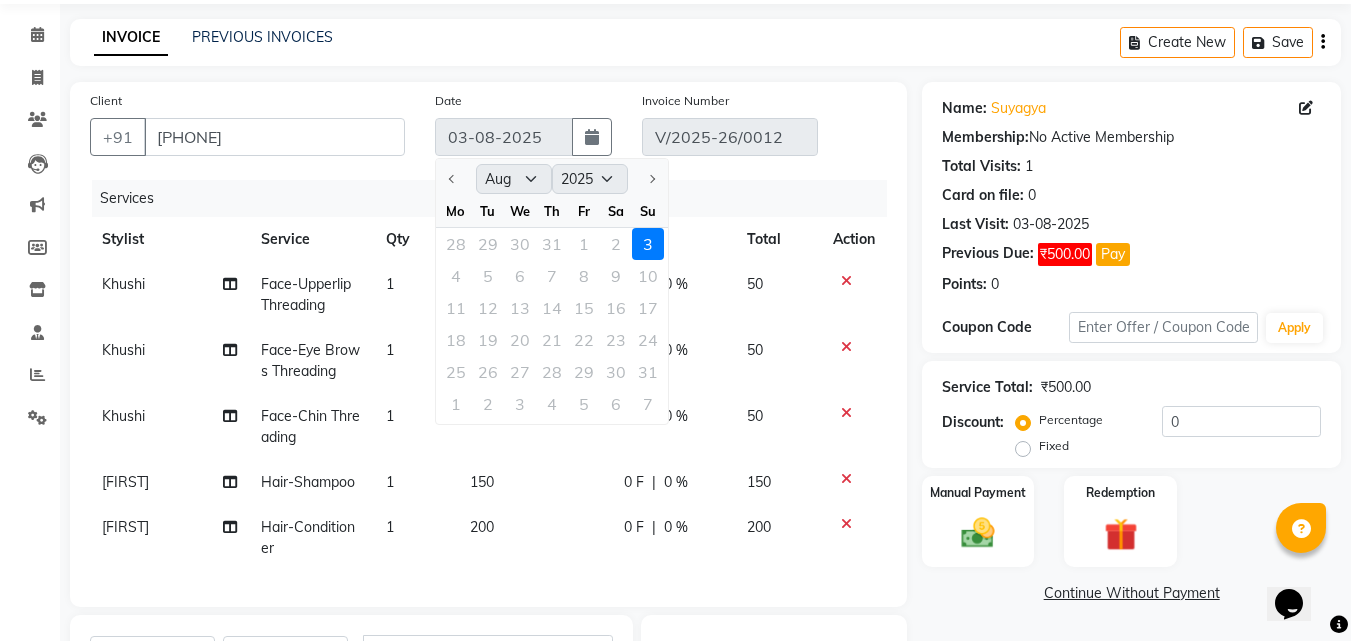 click on "4 5 6 7 8 9 10" 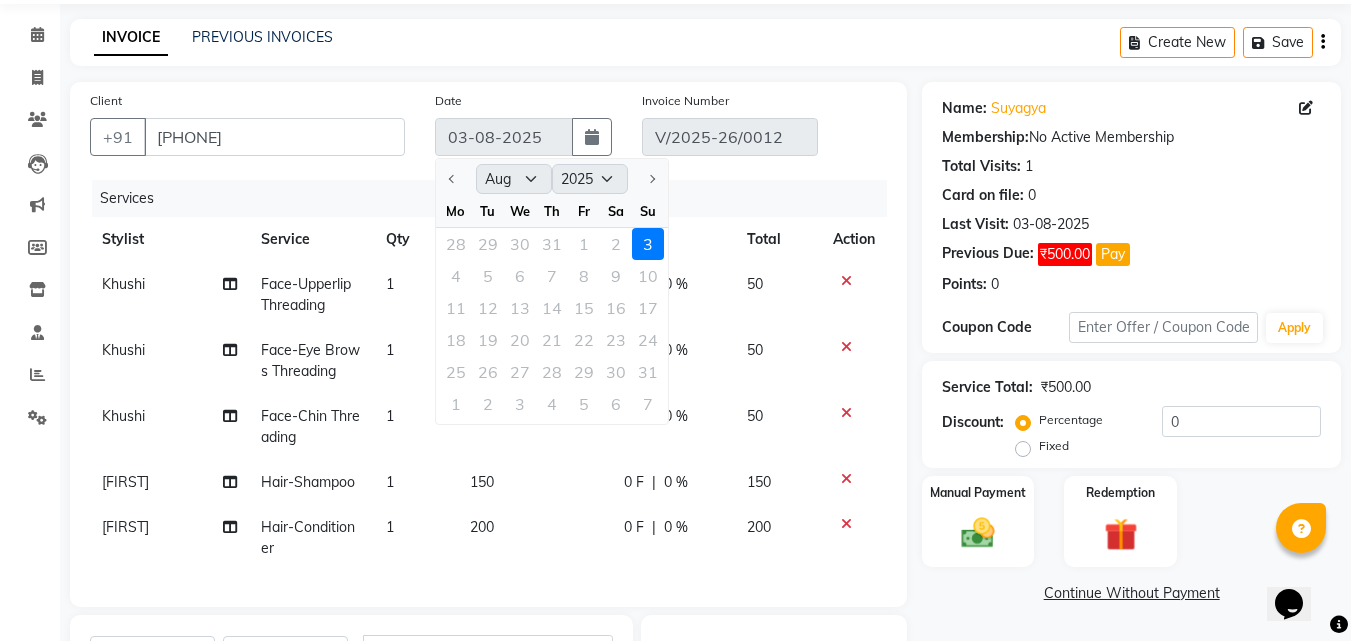 click on "Create New   Save" 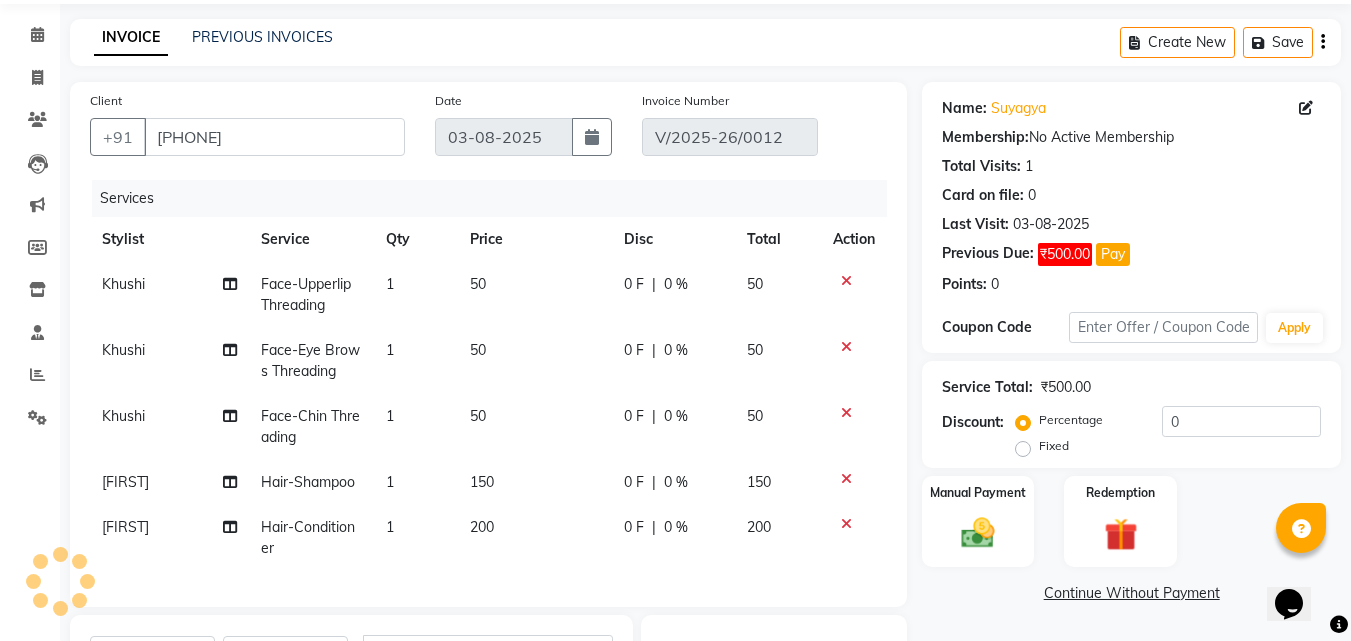 click 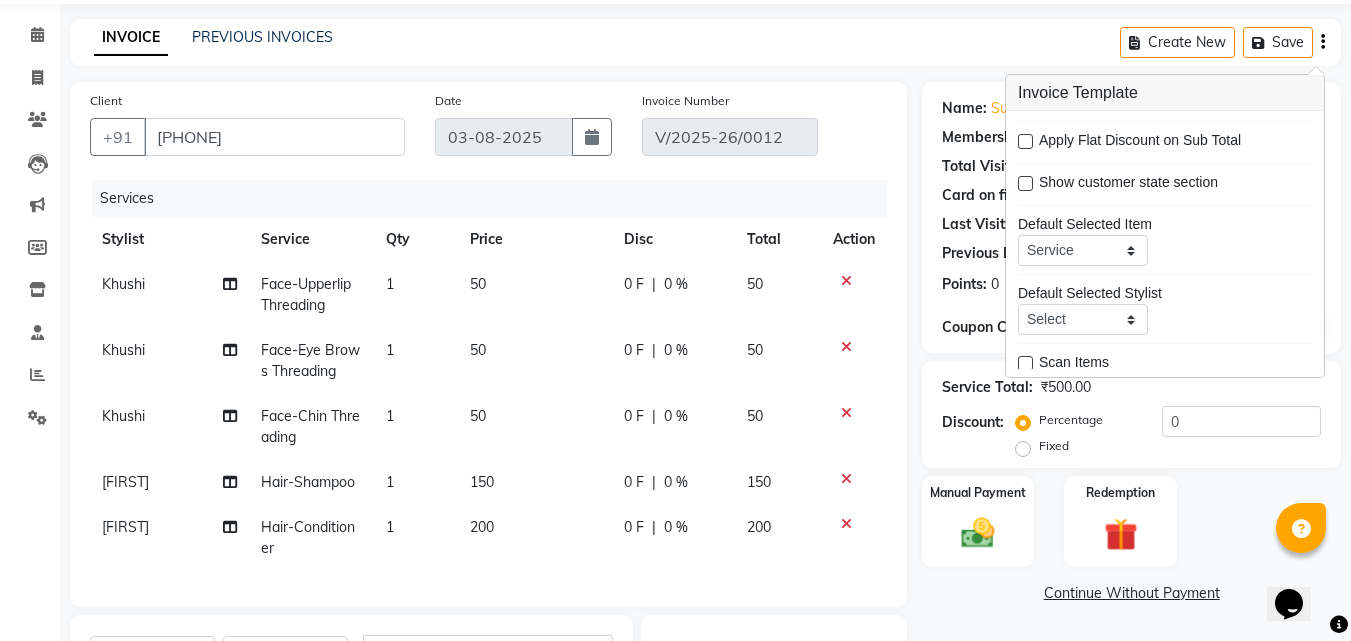 scroll, scrollTop: 98, scrollLeft: 0, axis: vertical 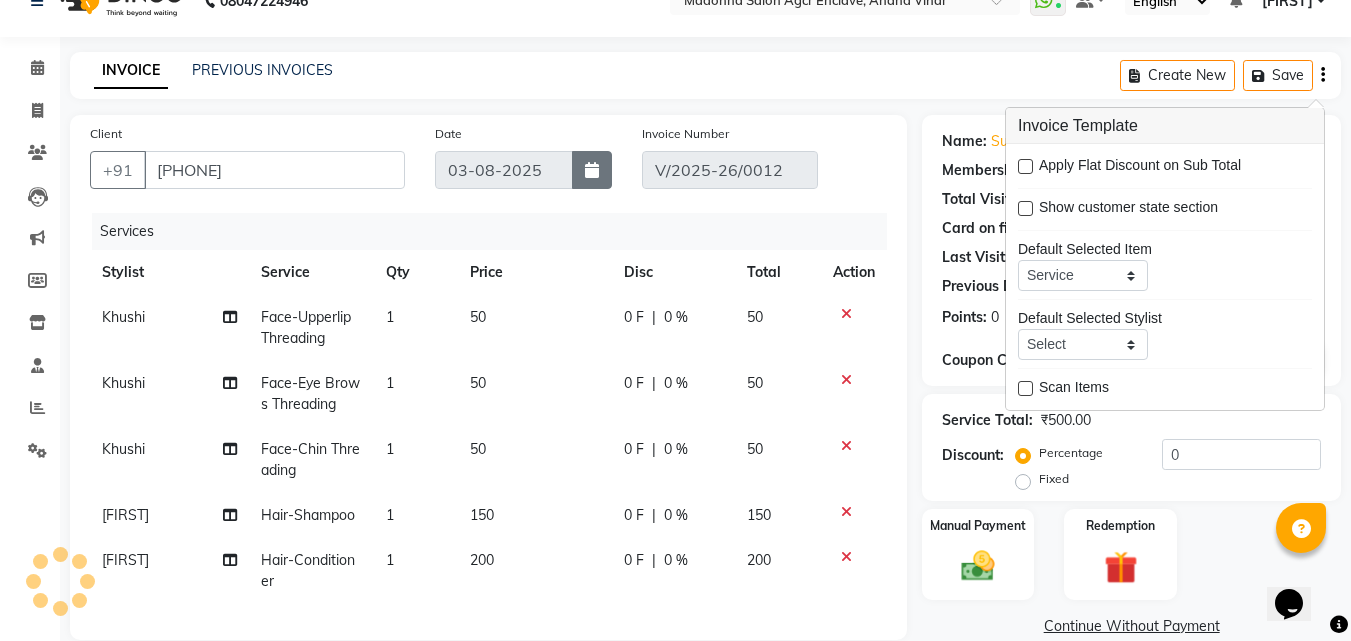 click 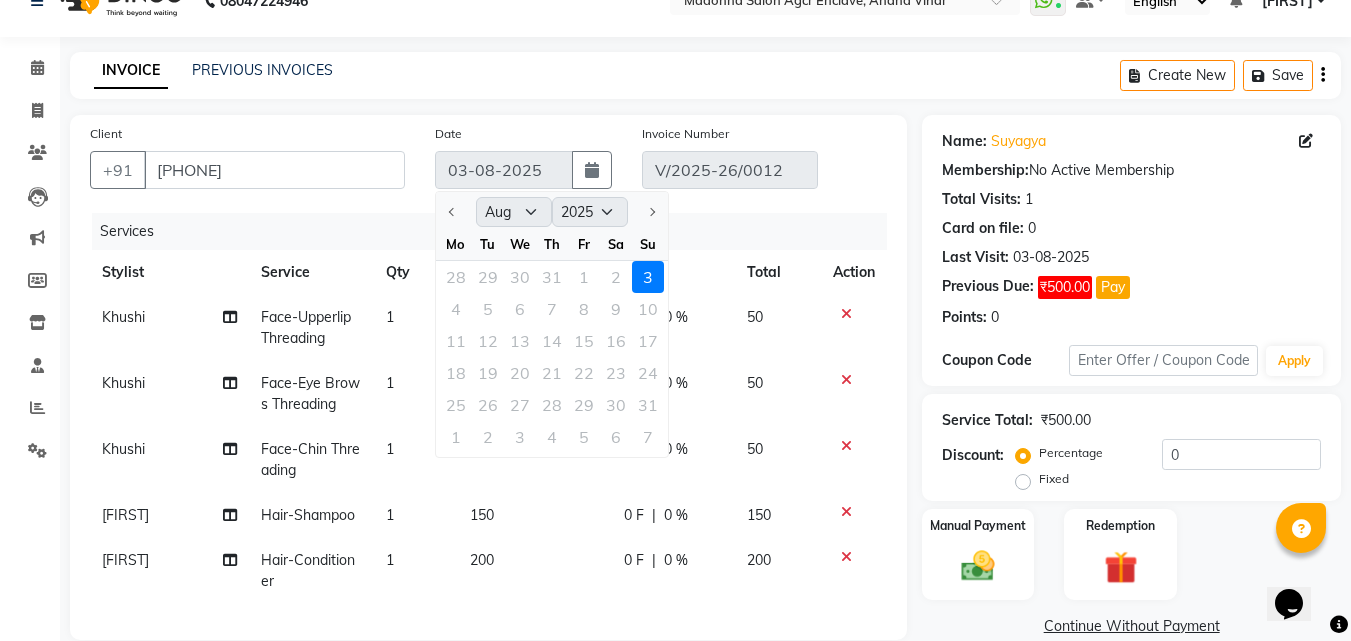 click on "28 29 30 31 1 2 3" 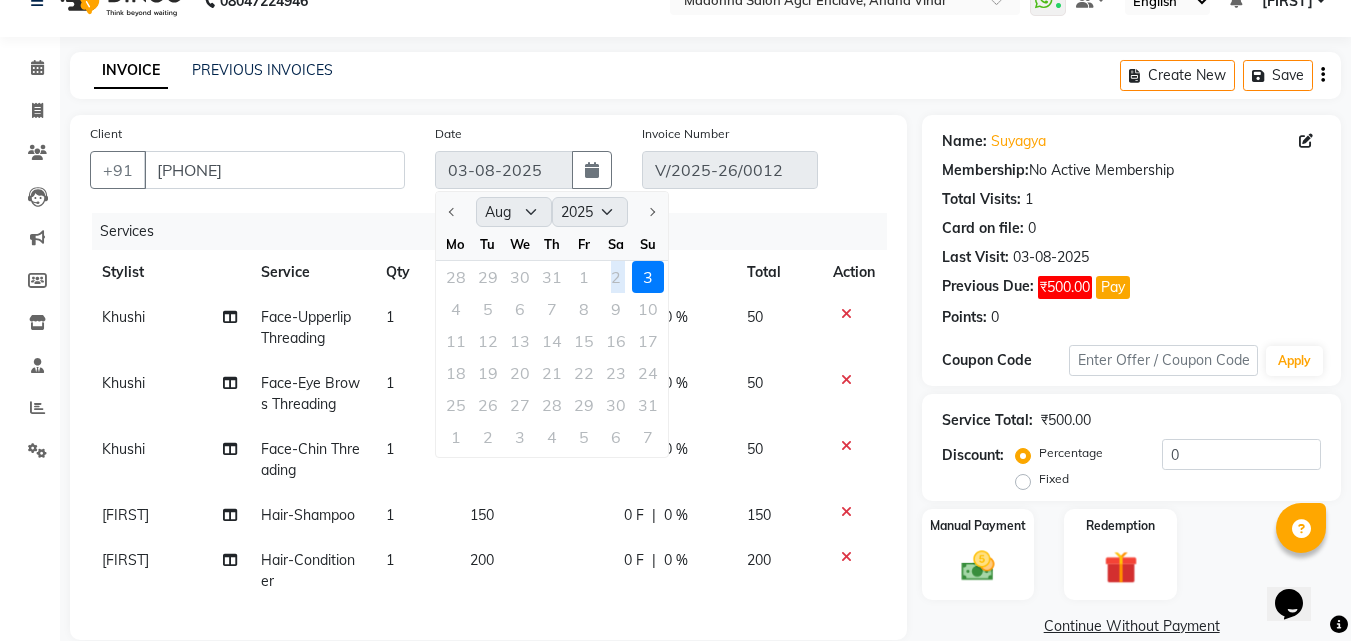 click on "28 29 30 31 1 2 3" 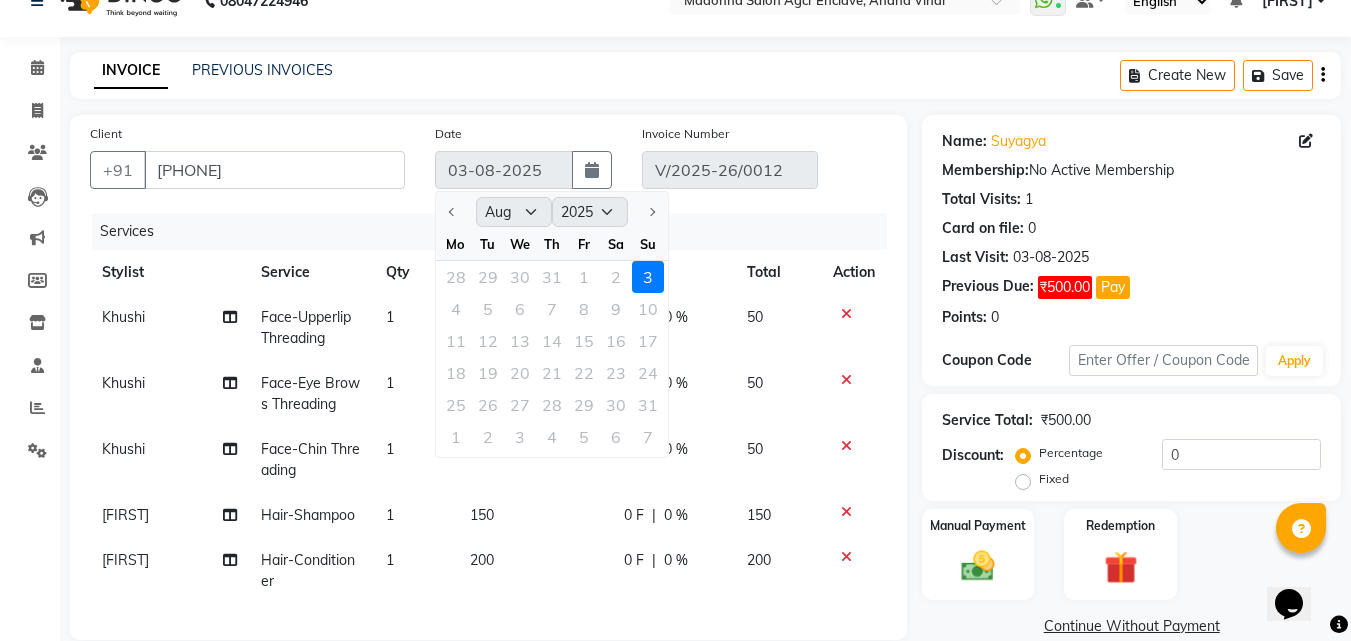 click on "Date 03-08-2025 Jan Feb Mar Apr May Jun Jul Aug Sep Oct Nov Dec 2015 2016 2017 2018 2019 2020 2021 2022 2023 2024 2025 2026 2027 2028 2029 2030 2031 2032 2033 2034 2035 Mo Tu We Th Fr Sa Su 28 29 30 31 1 2 3 4 5 6 7 8 9 10 11 12 13 14 15 16 17 18 19 20 21 22 23 24 25 26 27 28 29 30 31 1 2 3 4 5 6 7" 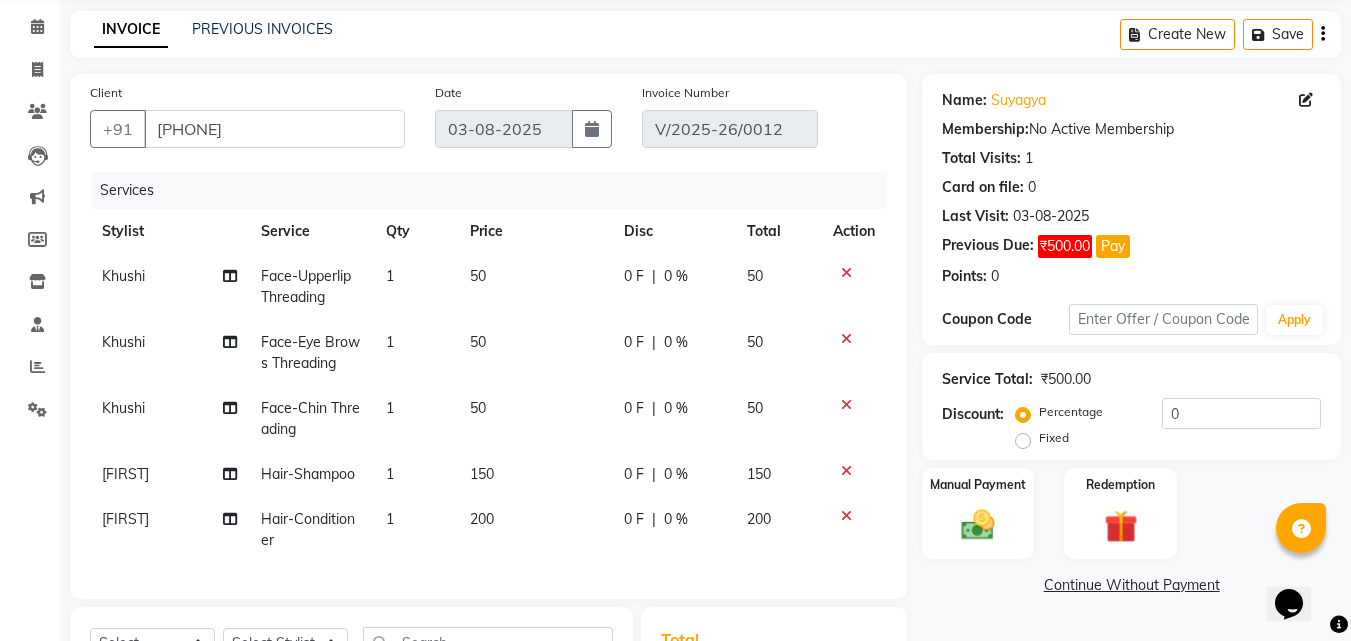 scroll, scrollTop: 75, scrollLeft: 0, axis: vertical 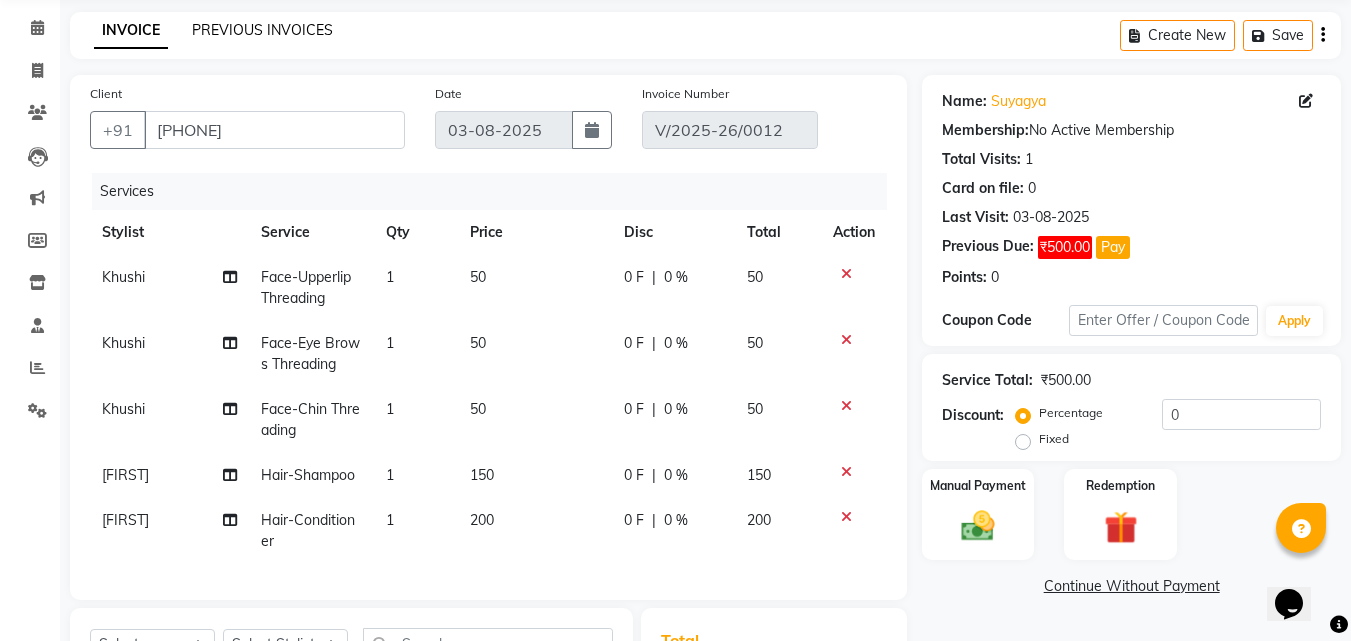 click on "PREVIOUS INVOICES" 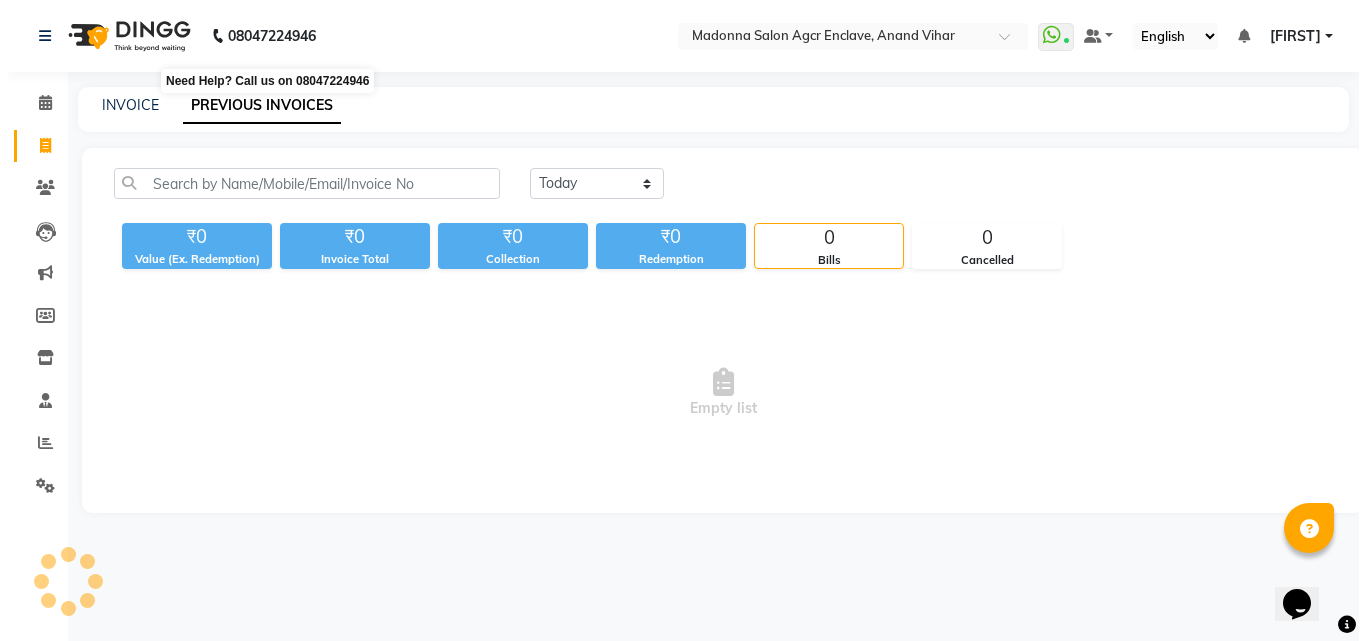 scroll, scrollTop: 0, scrollLeft: 0, axis: both 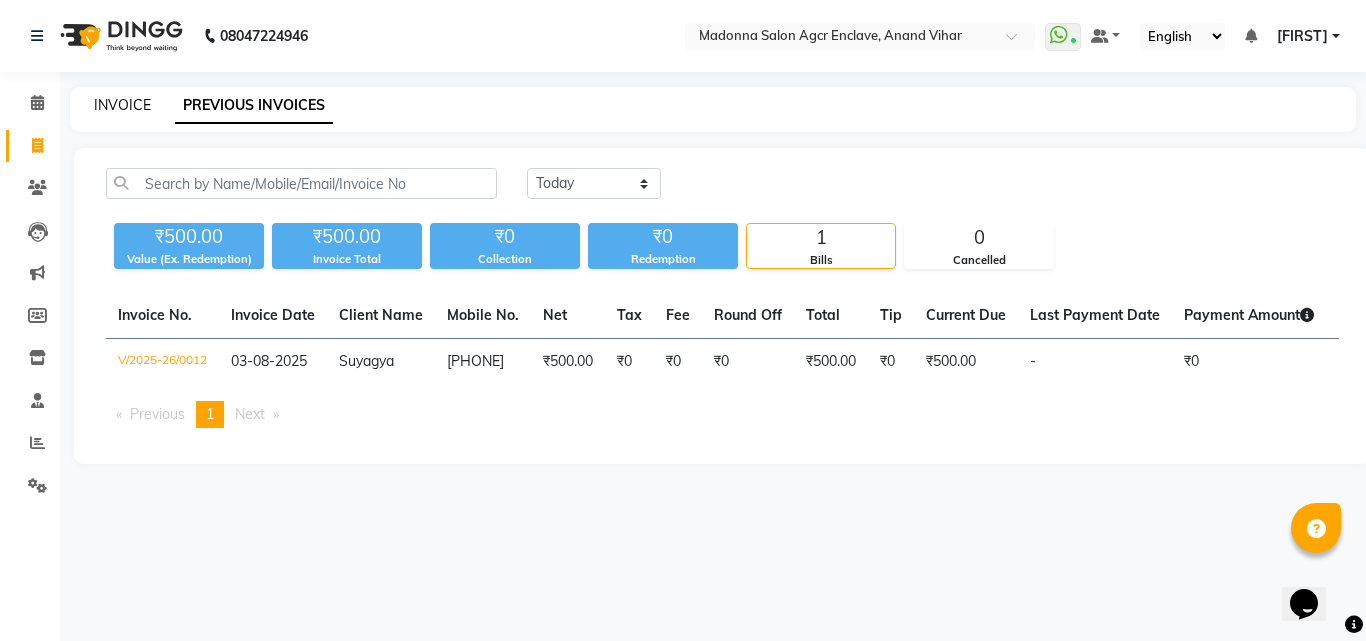 click on "INVOICE" 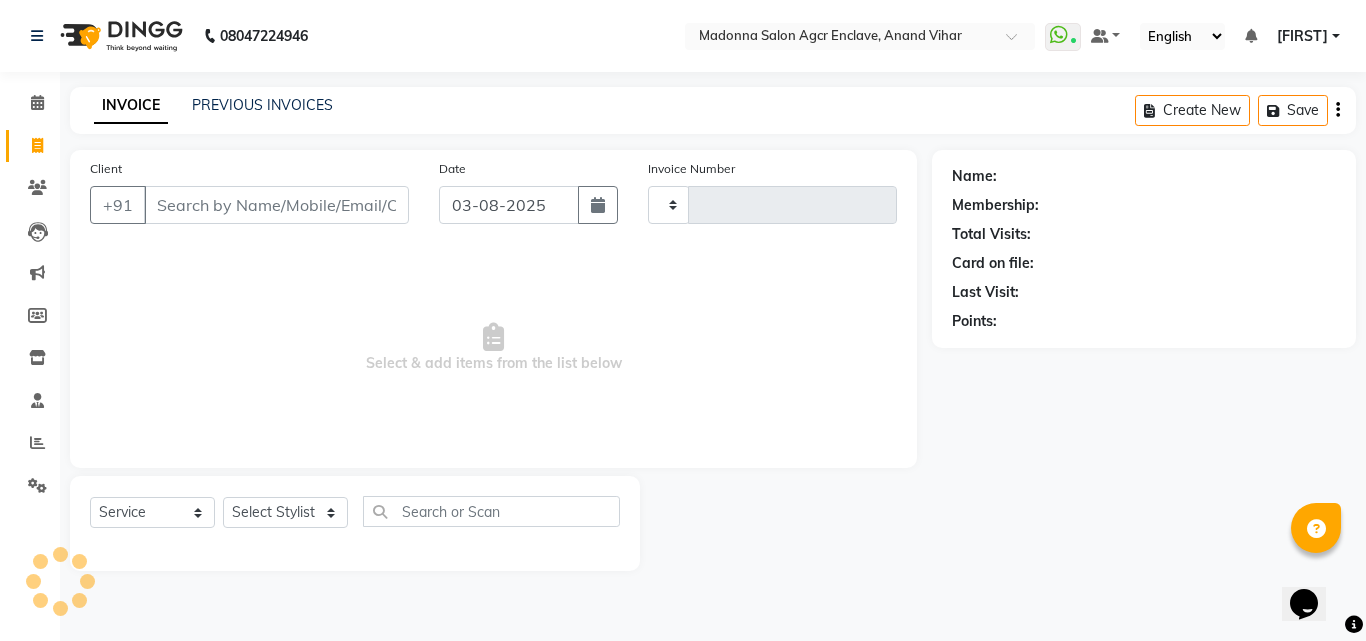 type on "0013" 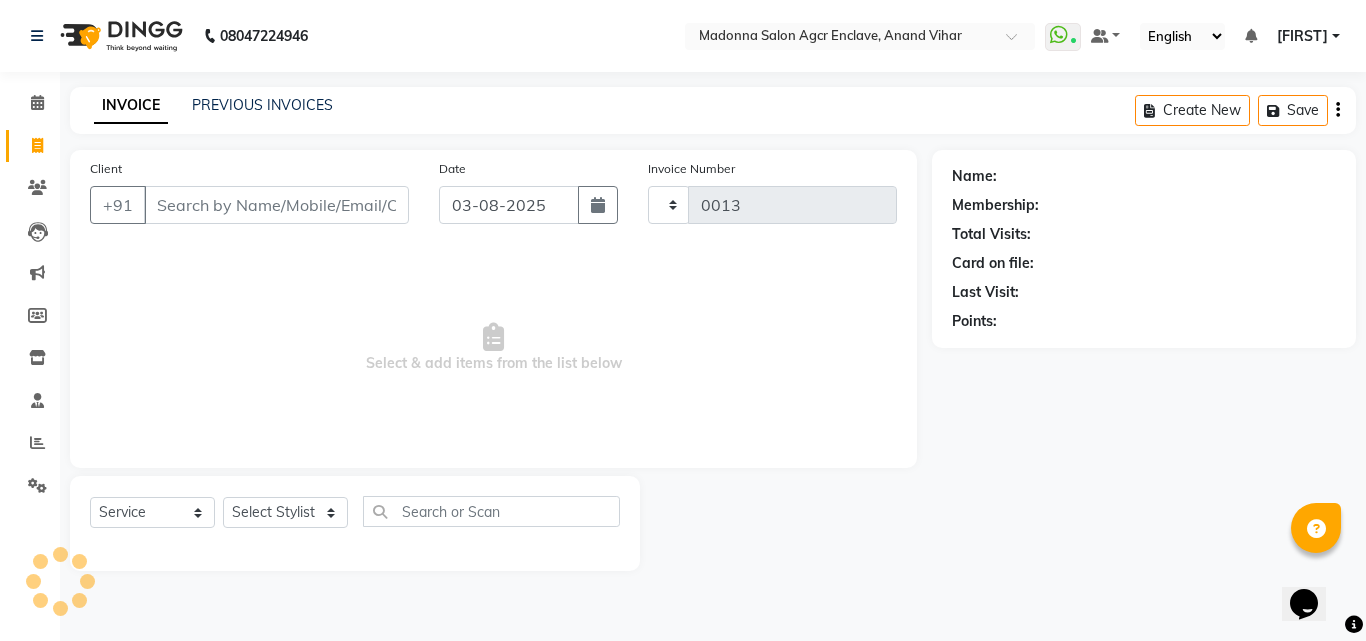 select on "8560" 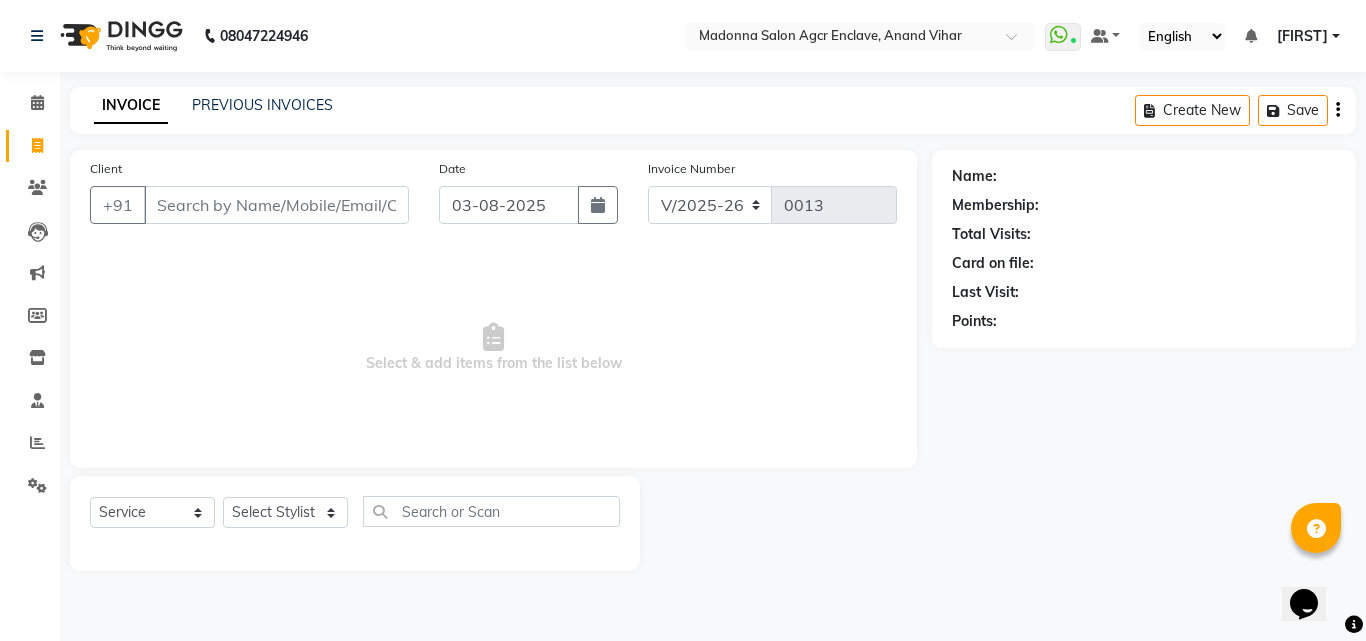 type on "a" 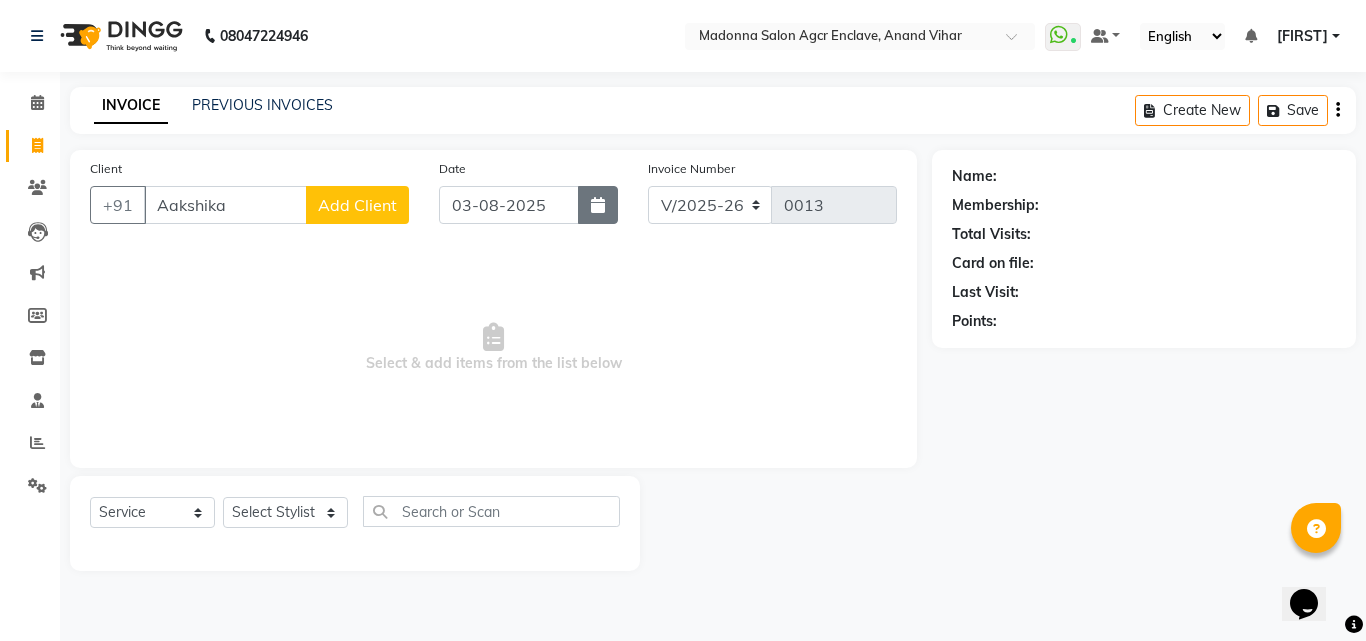 type on "Aakshika" 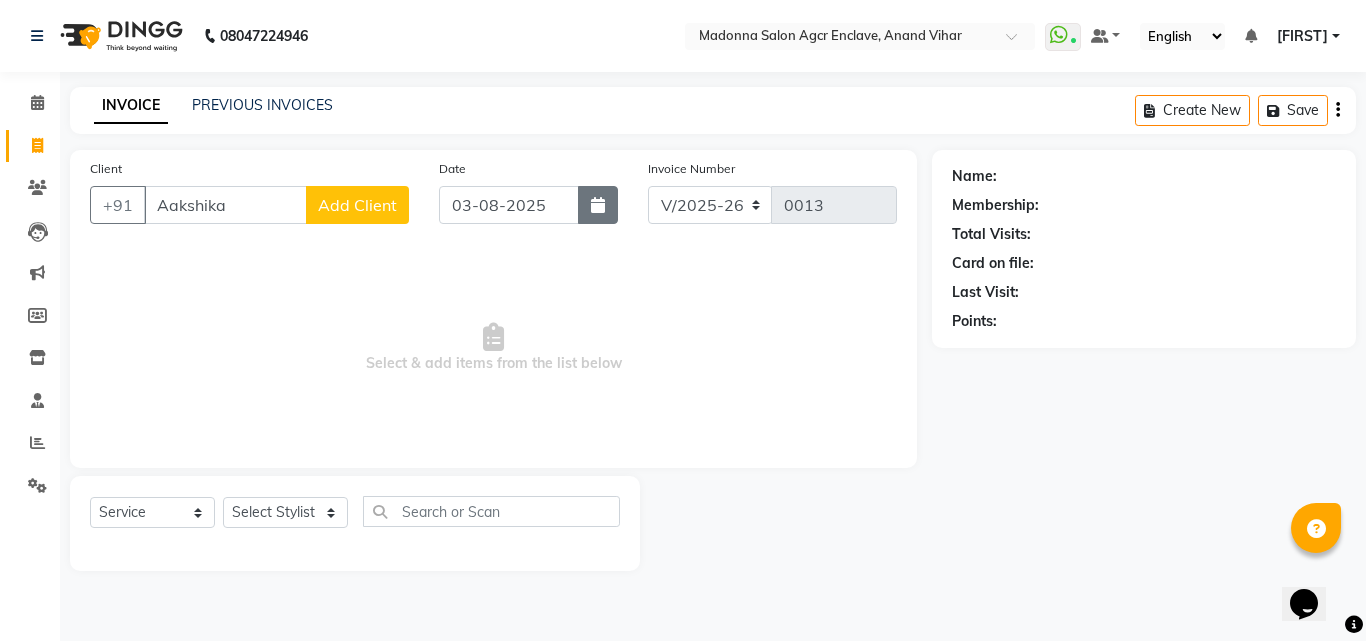 click 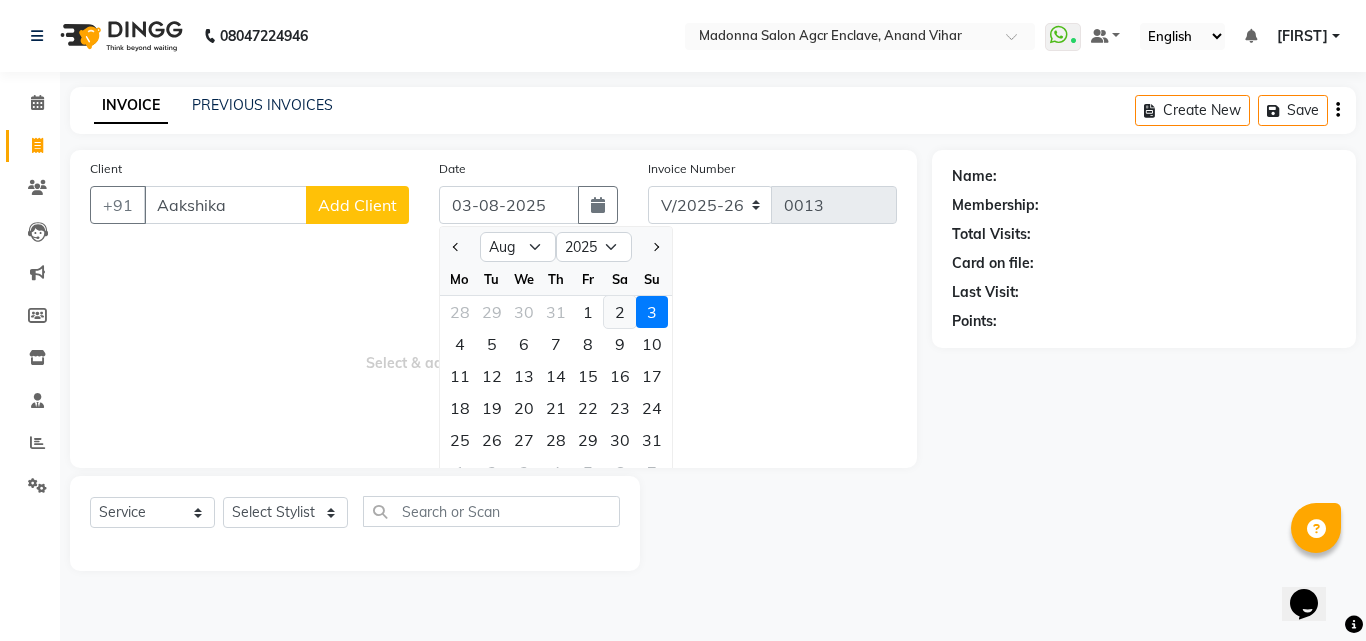 click on "2" 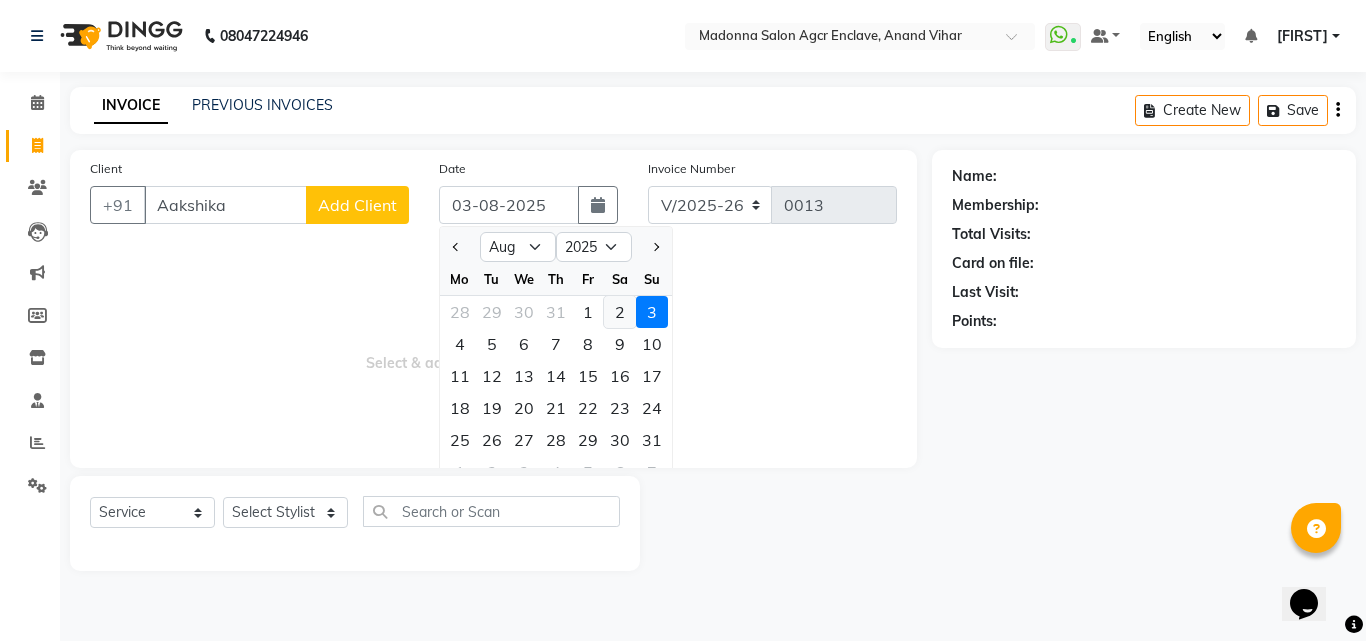 type on "02-08-2025" 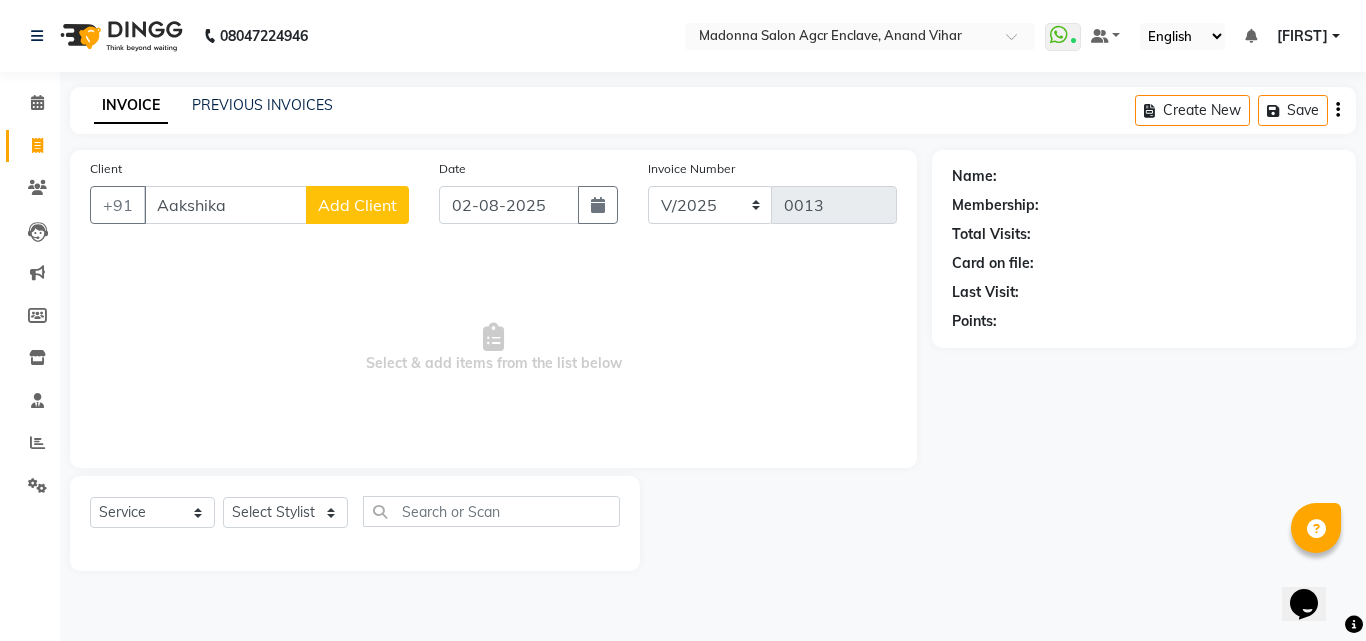 click on "Add Client" 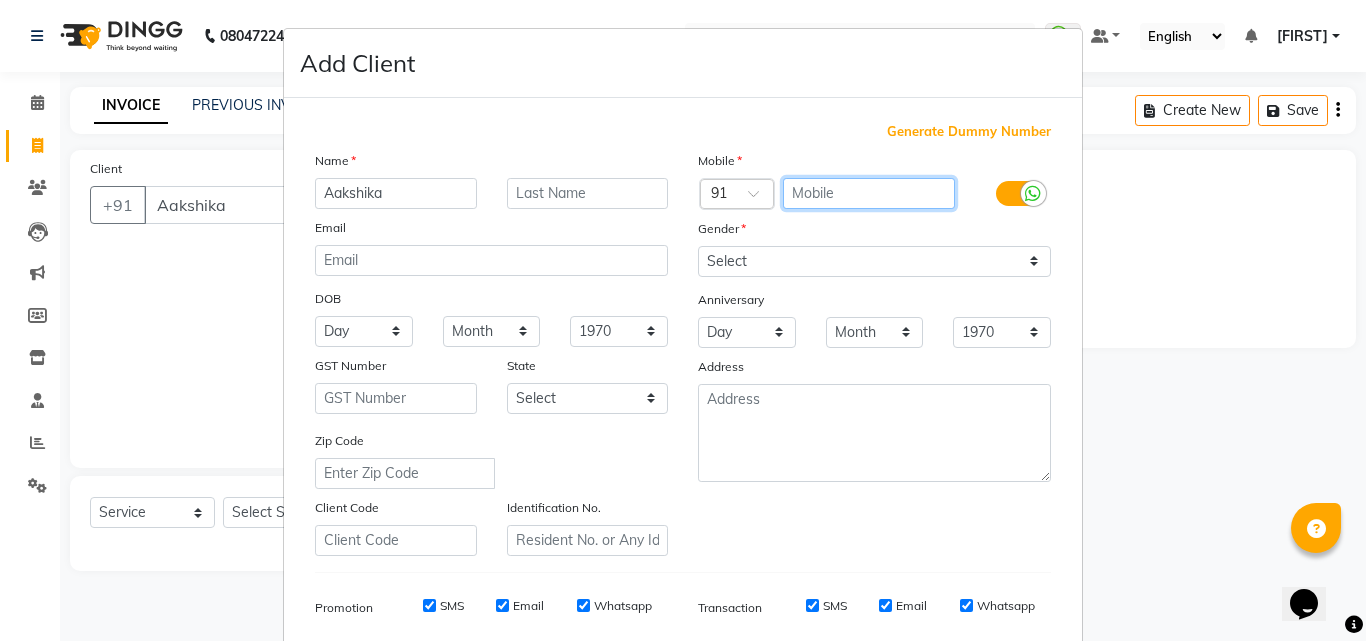 click at bounding box center [869, 193] 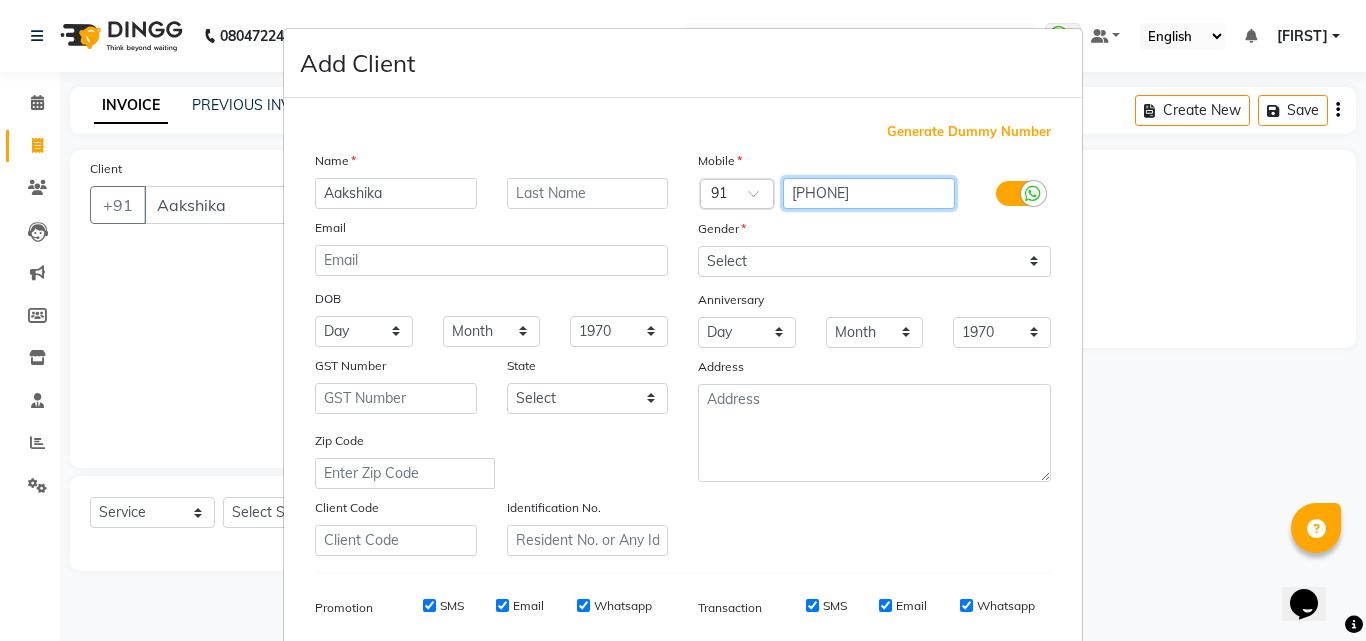 type on "[PHONE]" 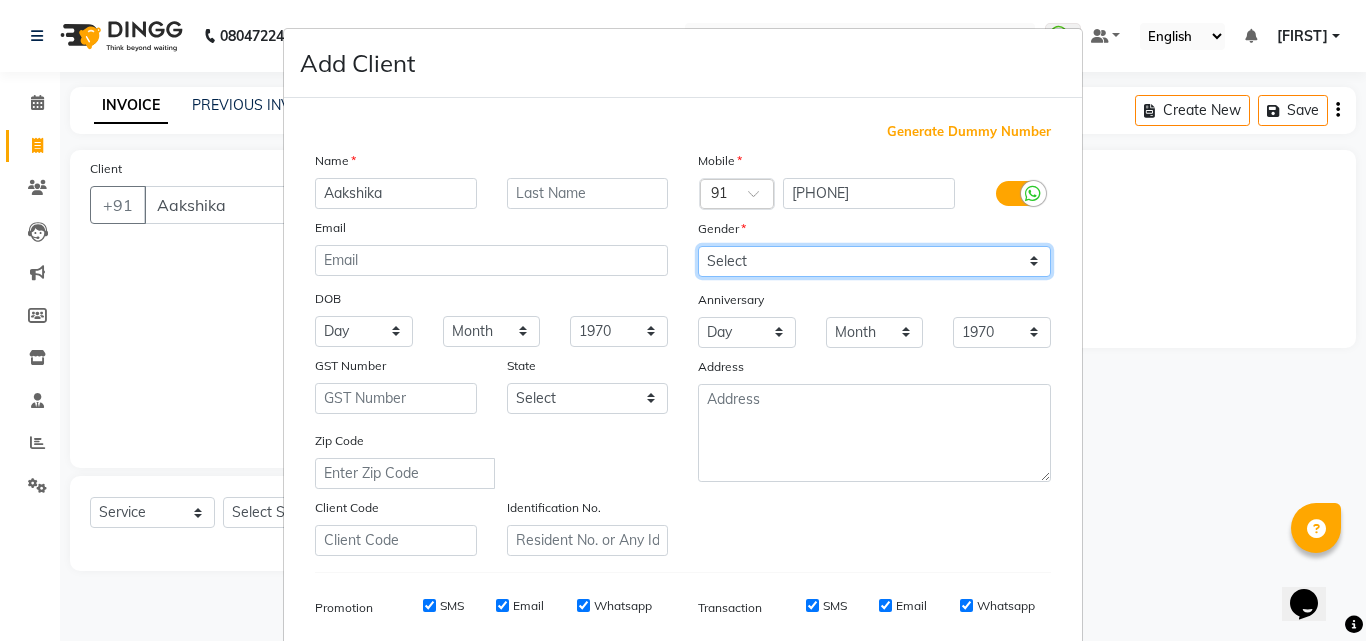 click on "Select Male Female Other Prefer Not To Say" at bounding box center [874, 261] 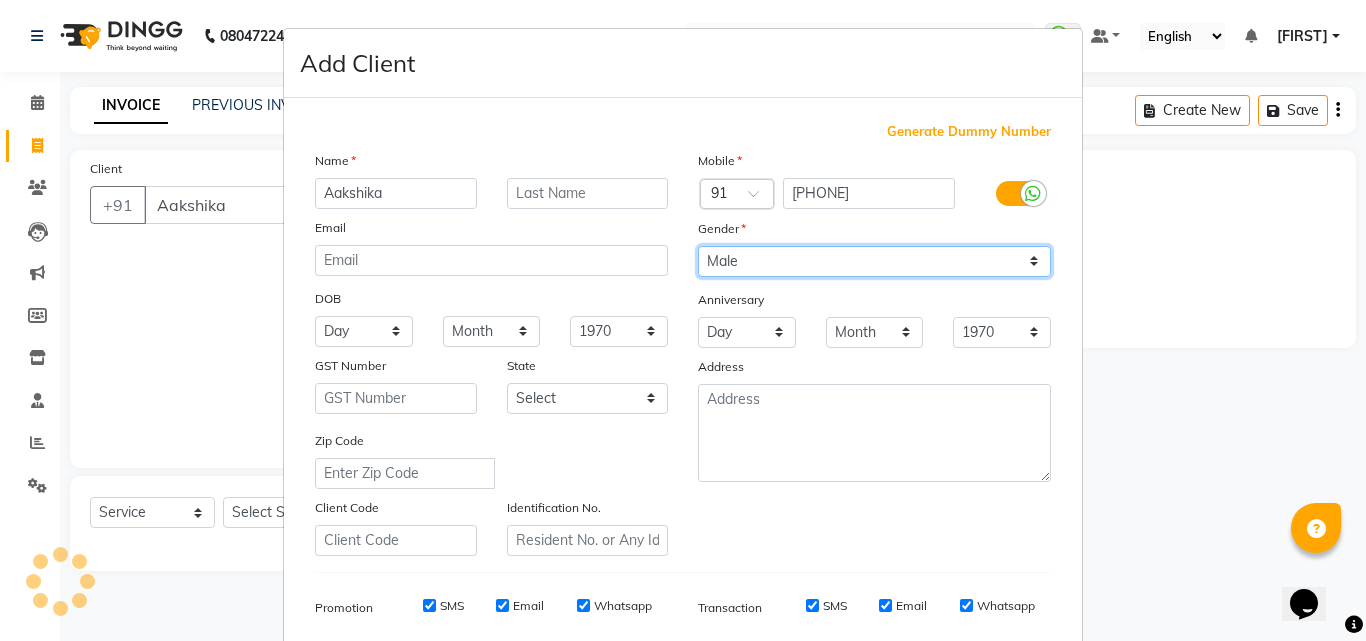 click on "Select Male Female Other Prefer Not To Say" at bounding box center [874, 261] 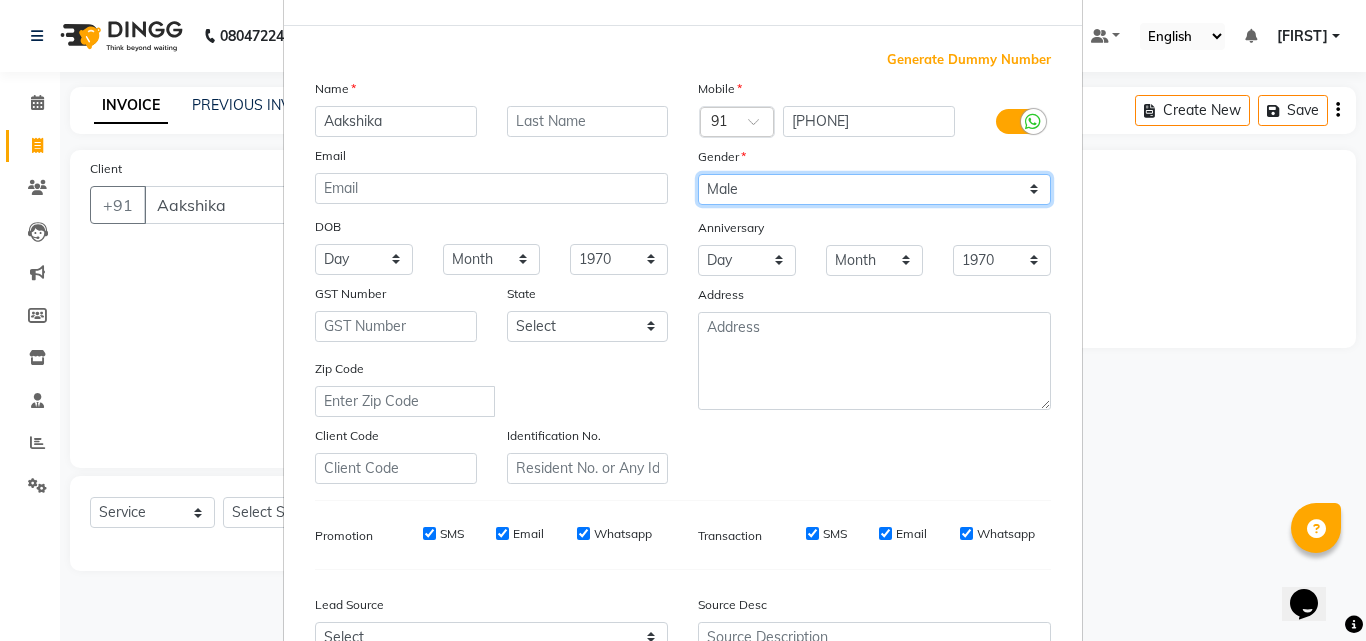 scroll, scrollTop: 71, scrollLeft: 0, axis: vertical 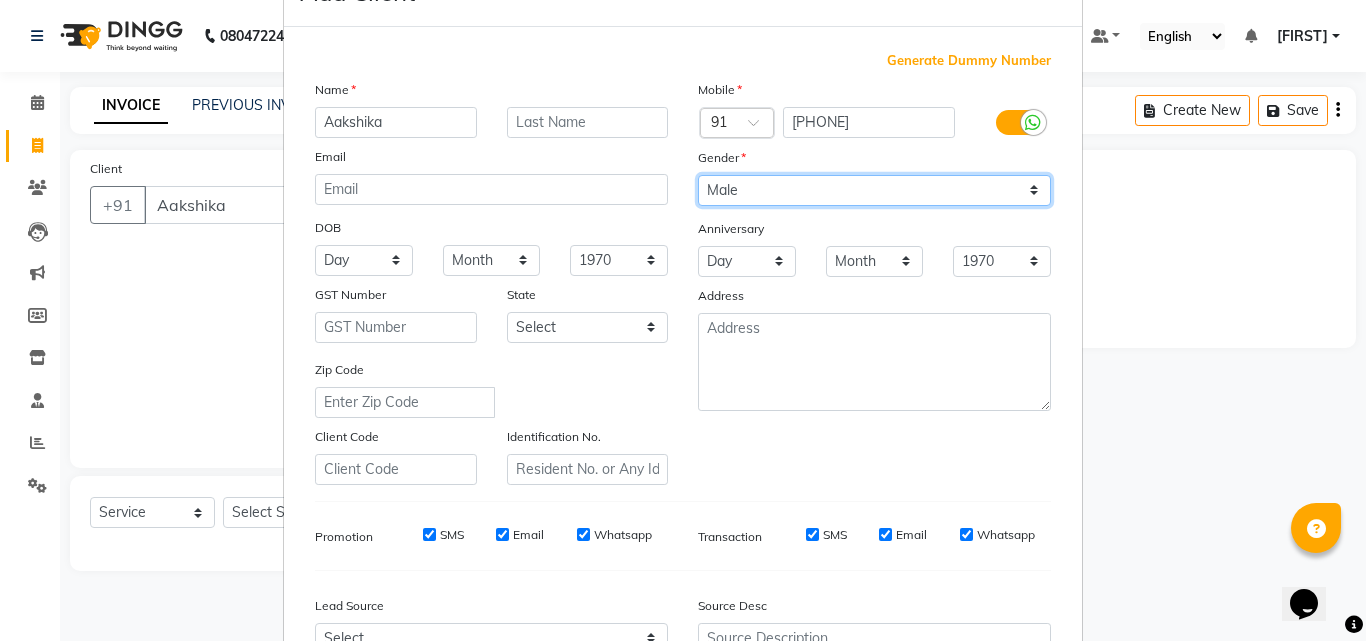 click on "Select Male Female Other Prefer Not To Say" at bounding box center (874, 190) 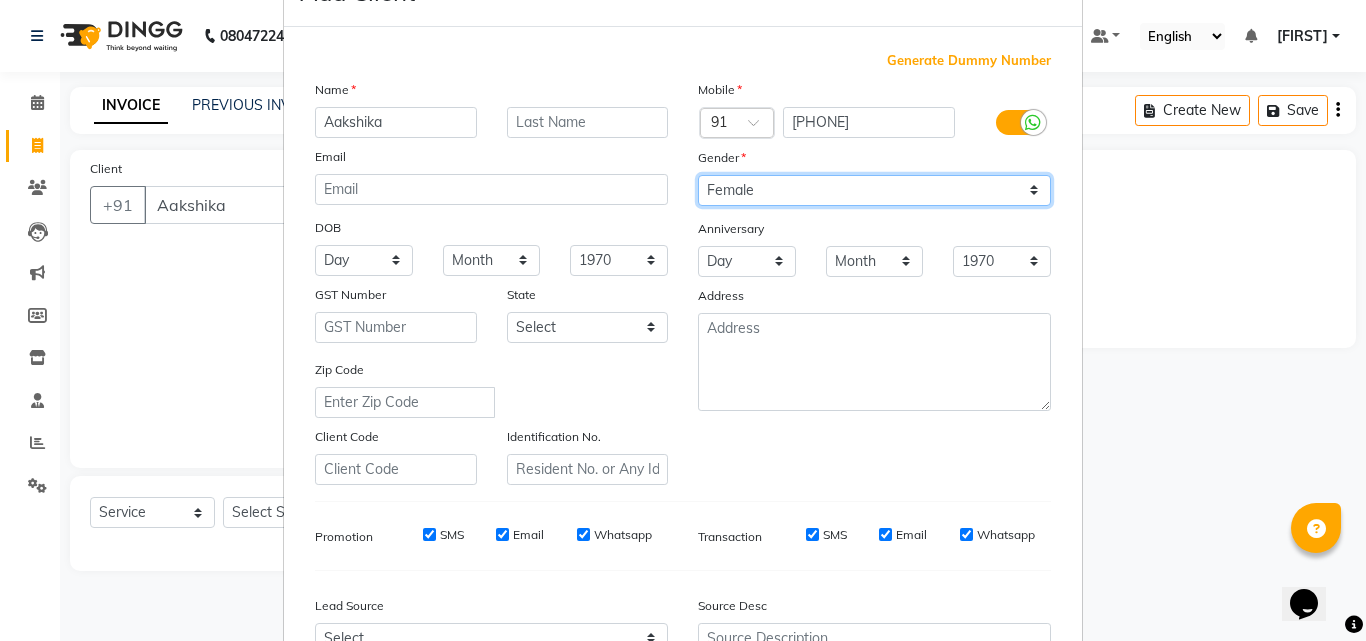 click on "Select Male Female Other Prefer Not To Say" at bounding box center (874, 190) 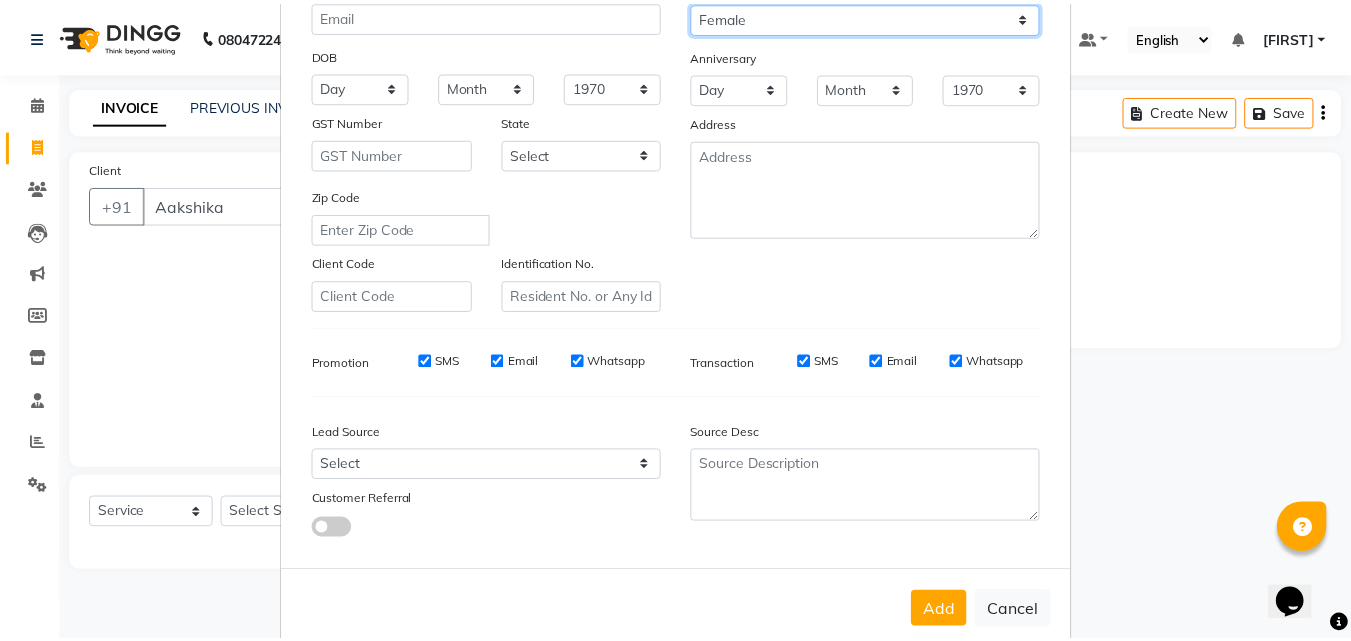 scroll, scrollTop: 282, scrollLeft: 0, axis: vertical 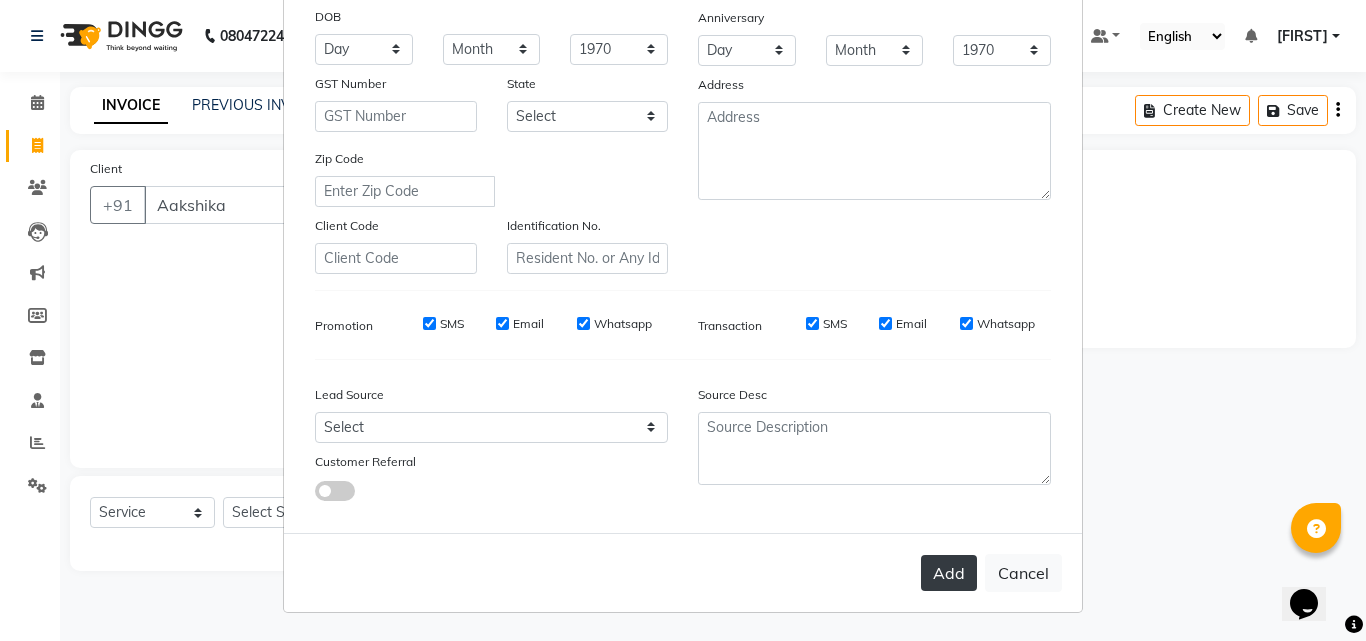 click on "Add" at bounding box center [949, 573] 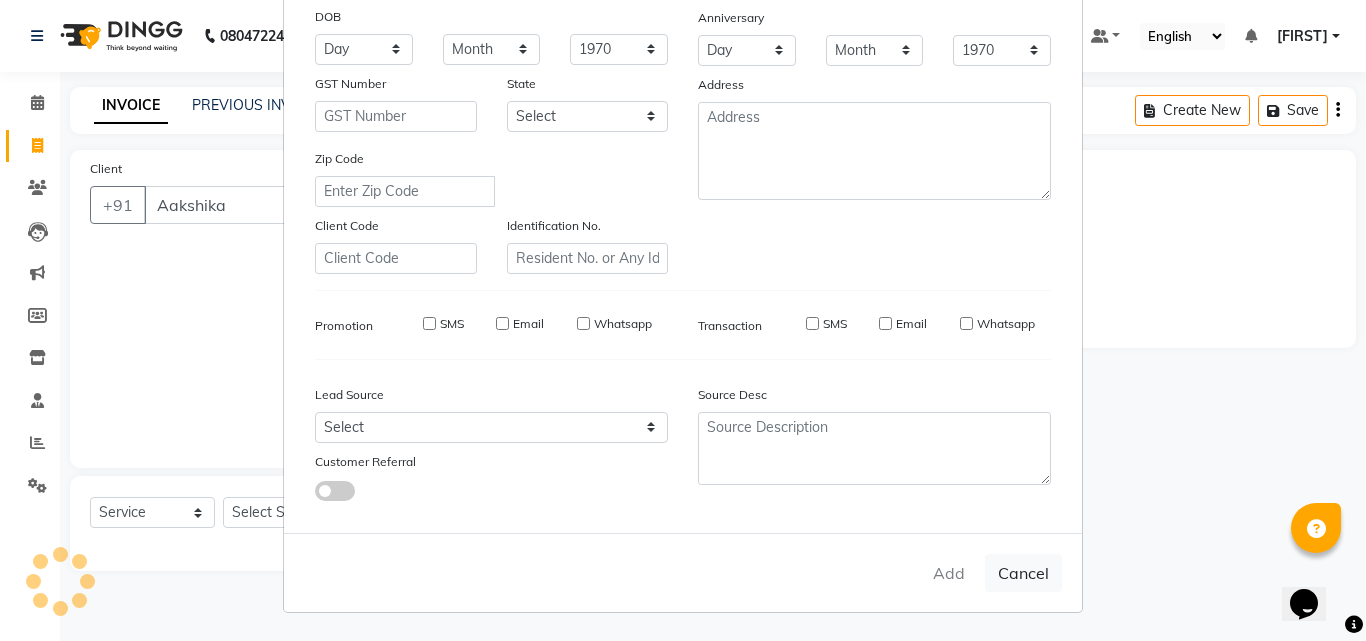 type on "[PHONE]" 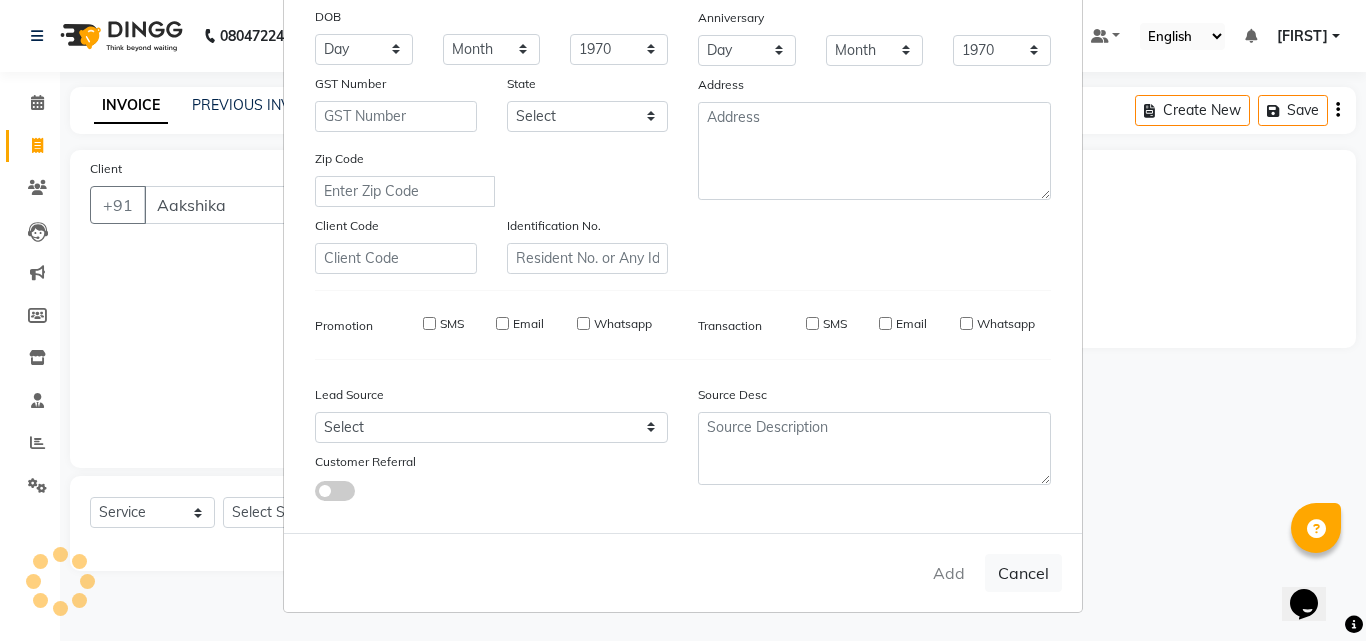 type 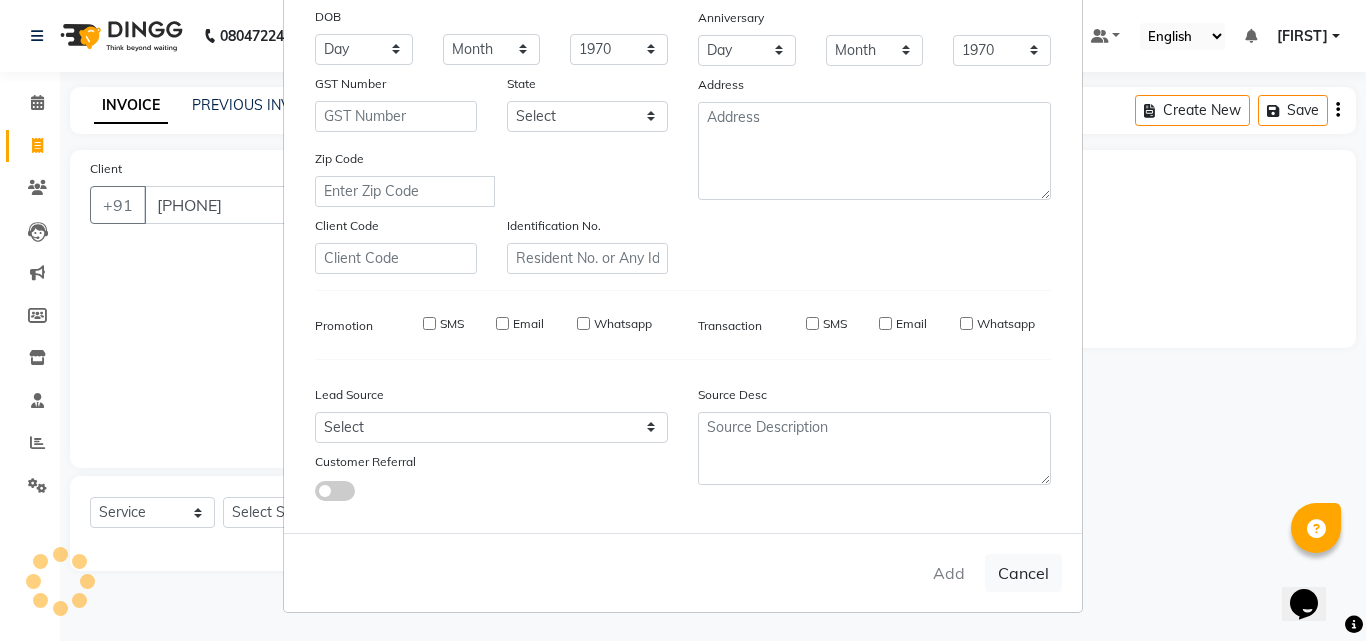 select 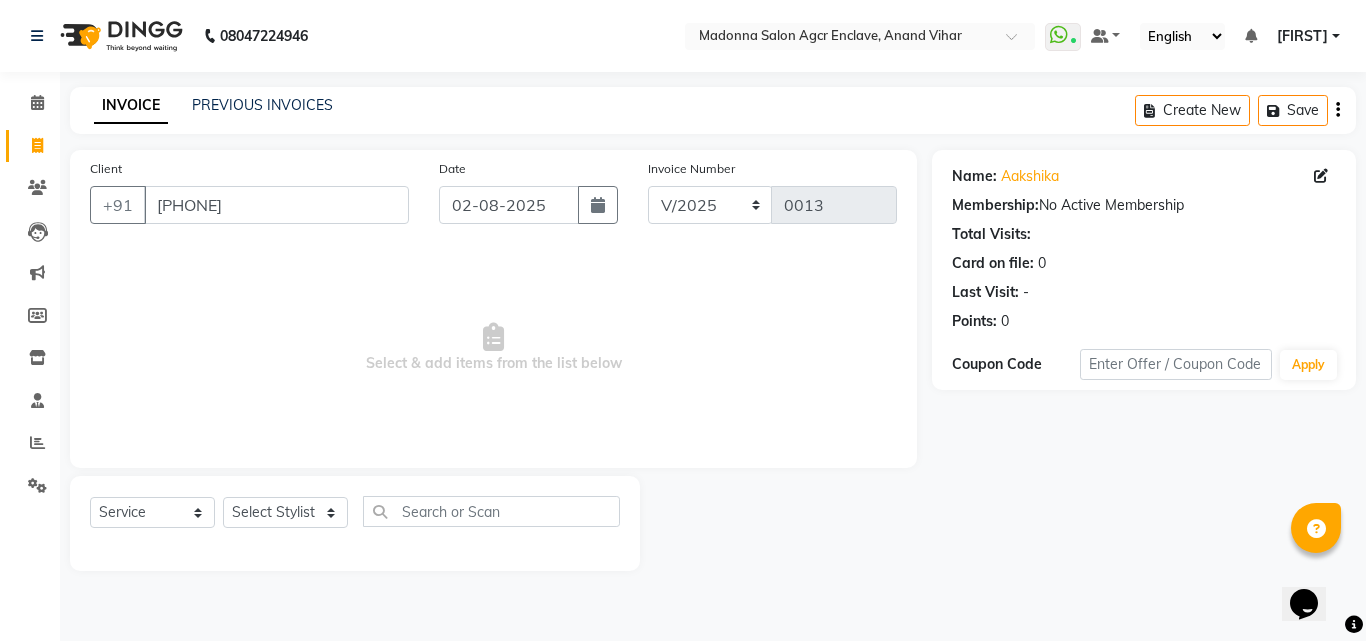 drag, startPoint x: 731, startPoint y: 410, endPoint x: 608, endPoint y: 370, distance: 129.34064 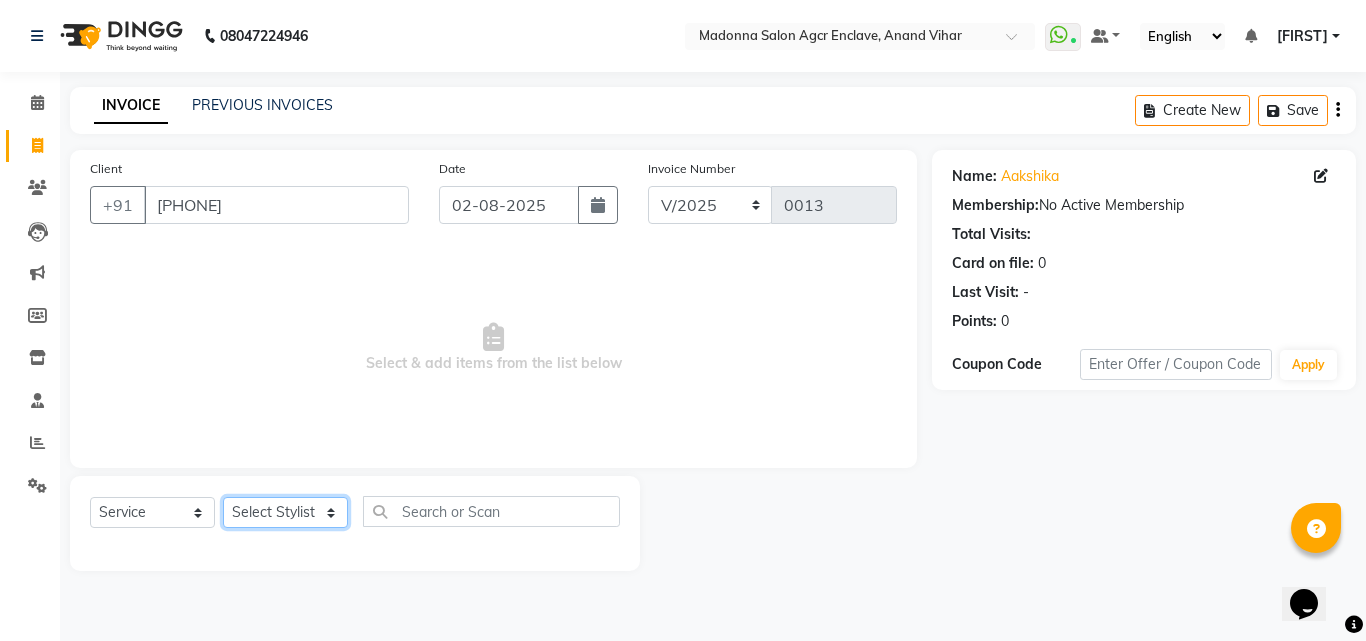 click on "Select Stylist [NAME] [NAME]  [NAME] [NAME] [NAME] [NAME] [NAME] [NAME] [NAME] [NAME] [NAME] [NAME] [NAME] [NAME] [NAME] [NAME] [NAME]" 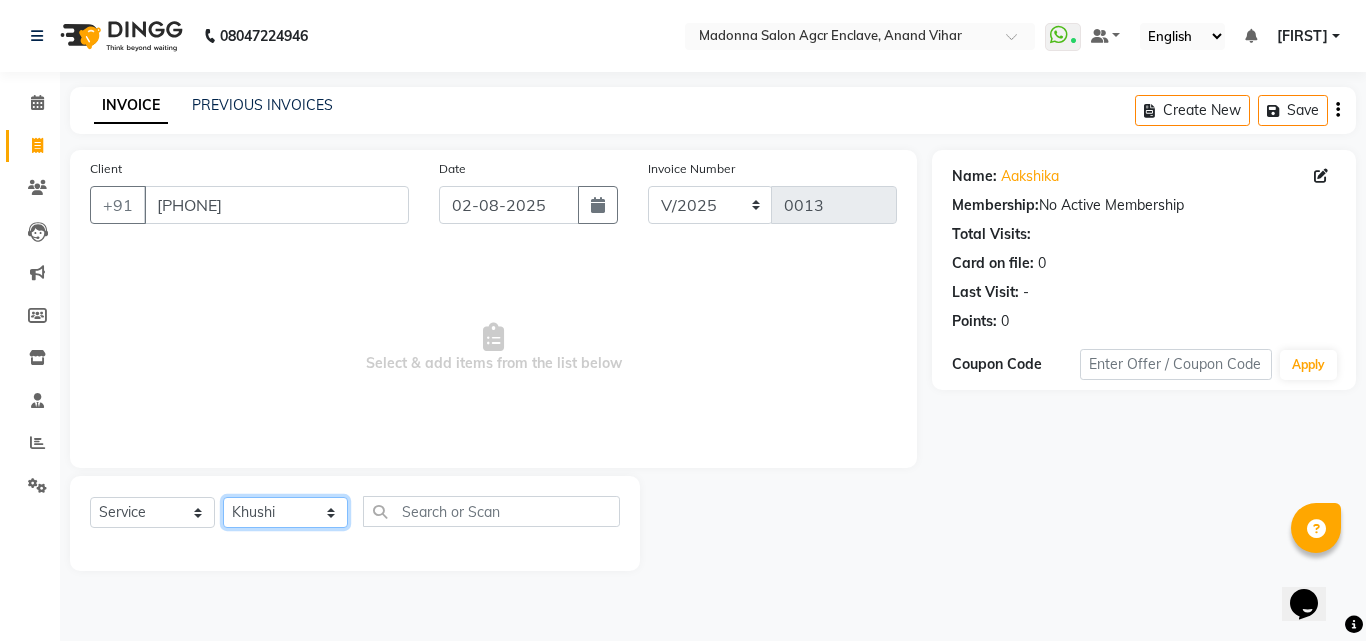 click on "Select Stylist [NAME] [NAME]  [NAME] [NAME] [NAME] [NAME] [NAME] [NAME] [NAME] [NAME] [NAME] [NAME] [NAME] [NAME] [NAME] [NAME] [NAME]" 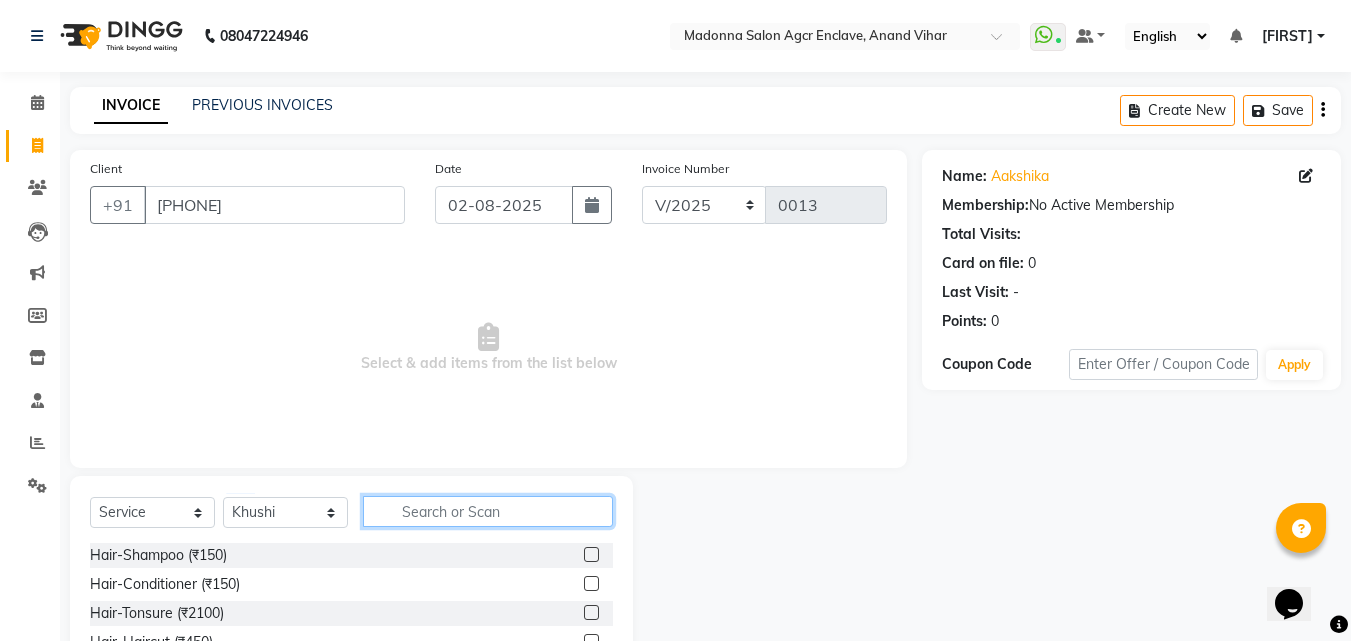 click 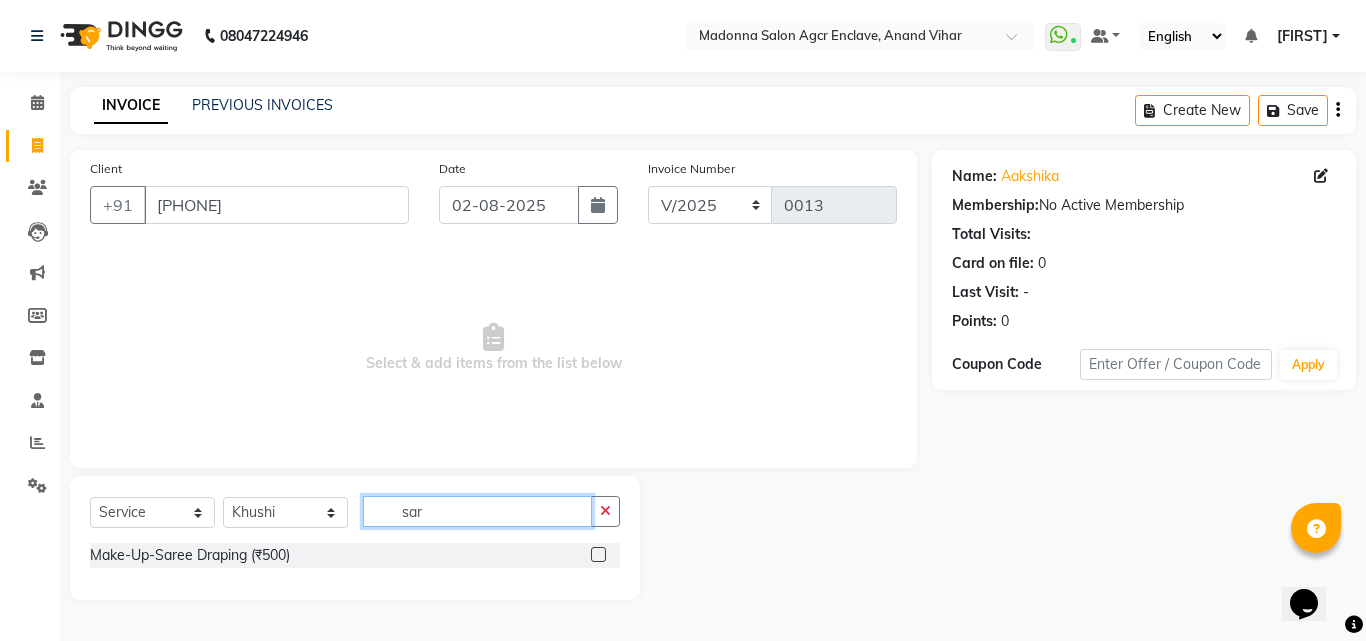 type on "sar" 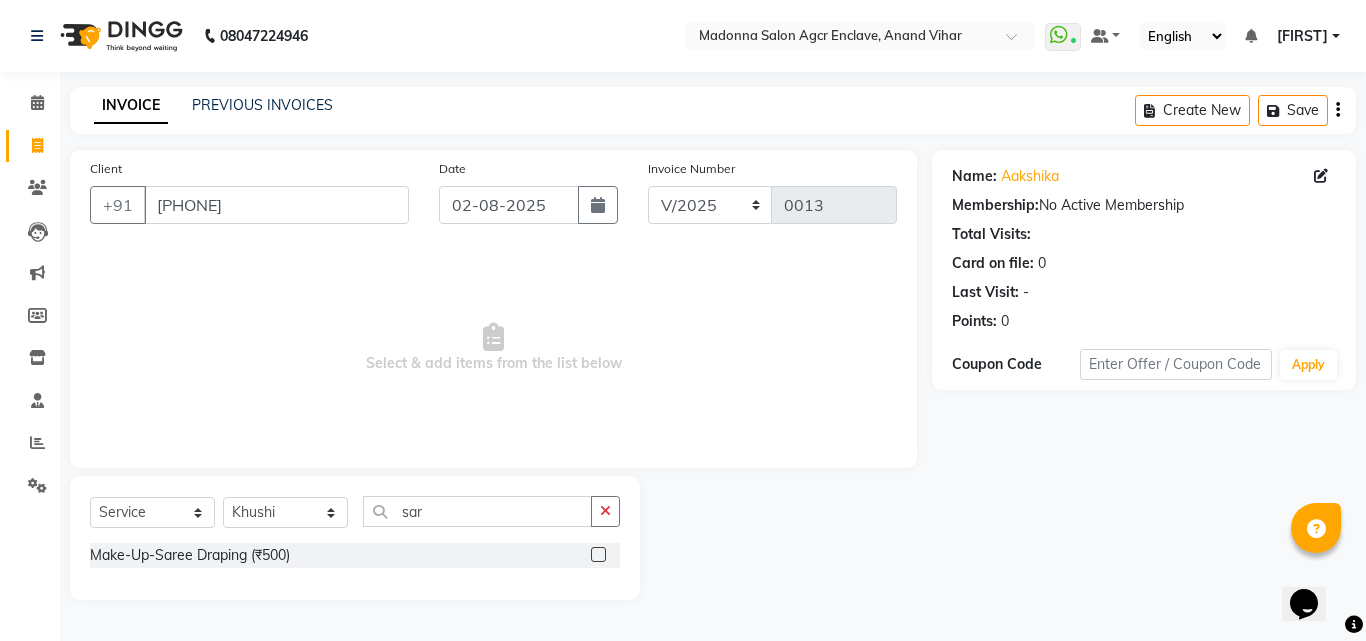 click 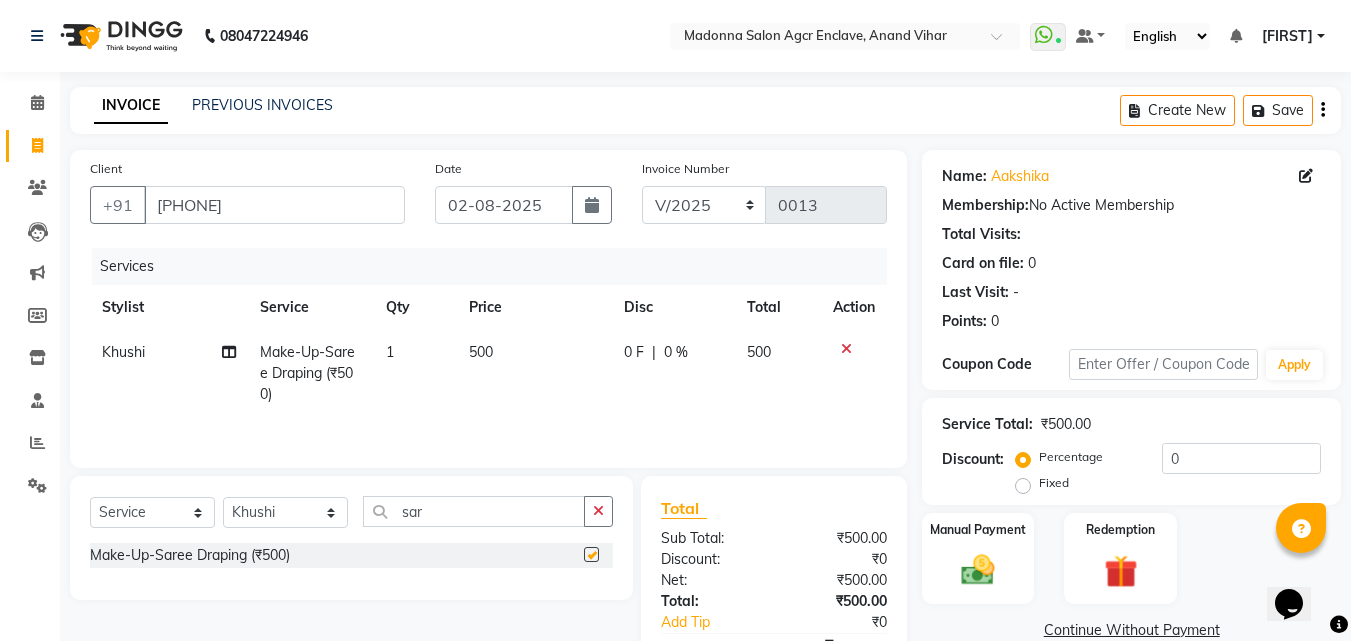 checkbox on "false" 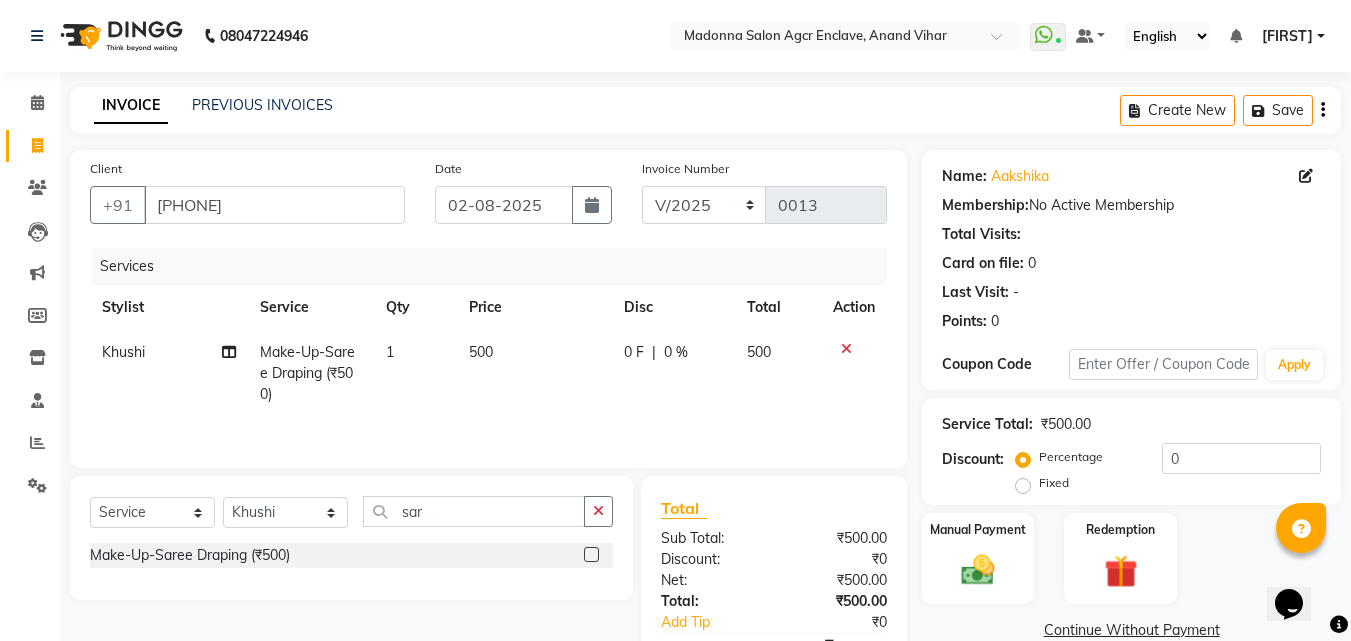click on "500" 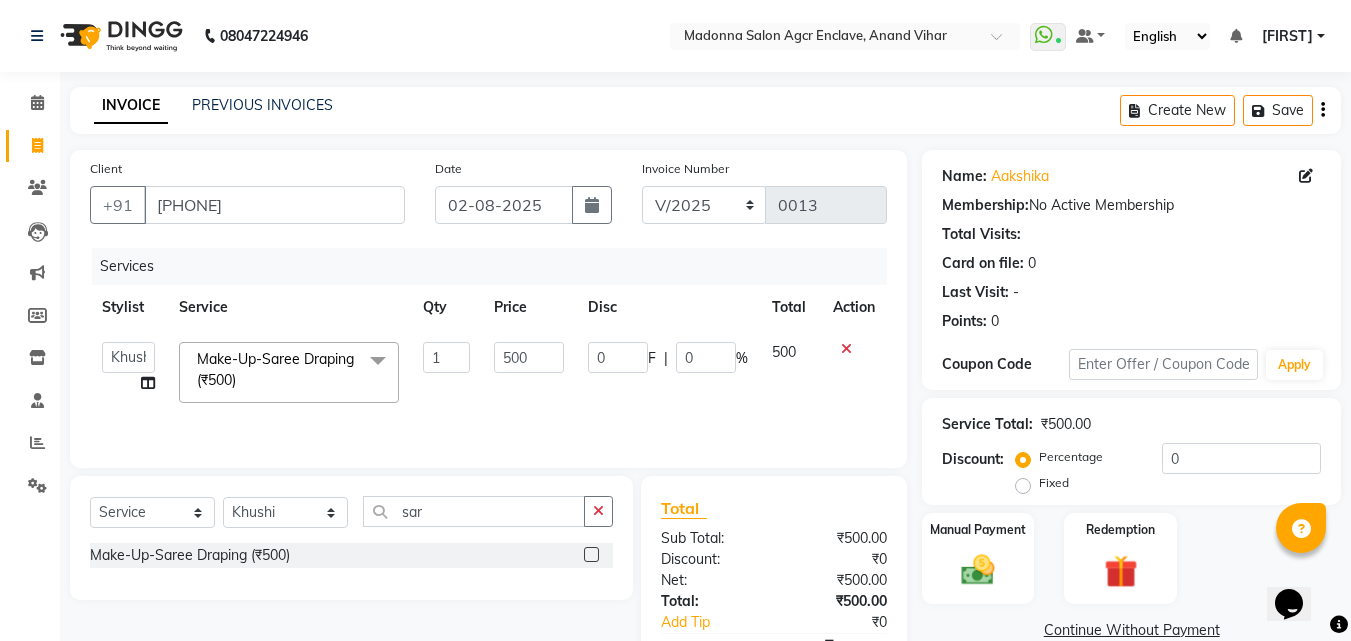 click on "1" 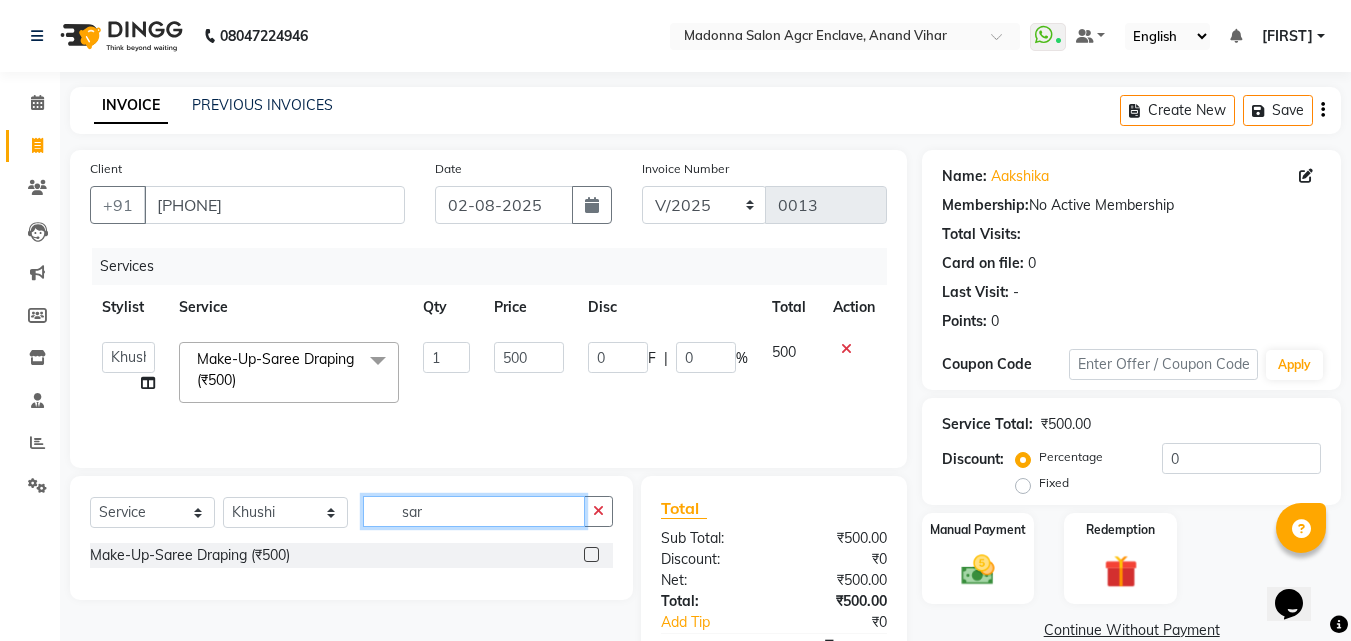click on "sar" 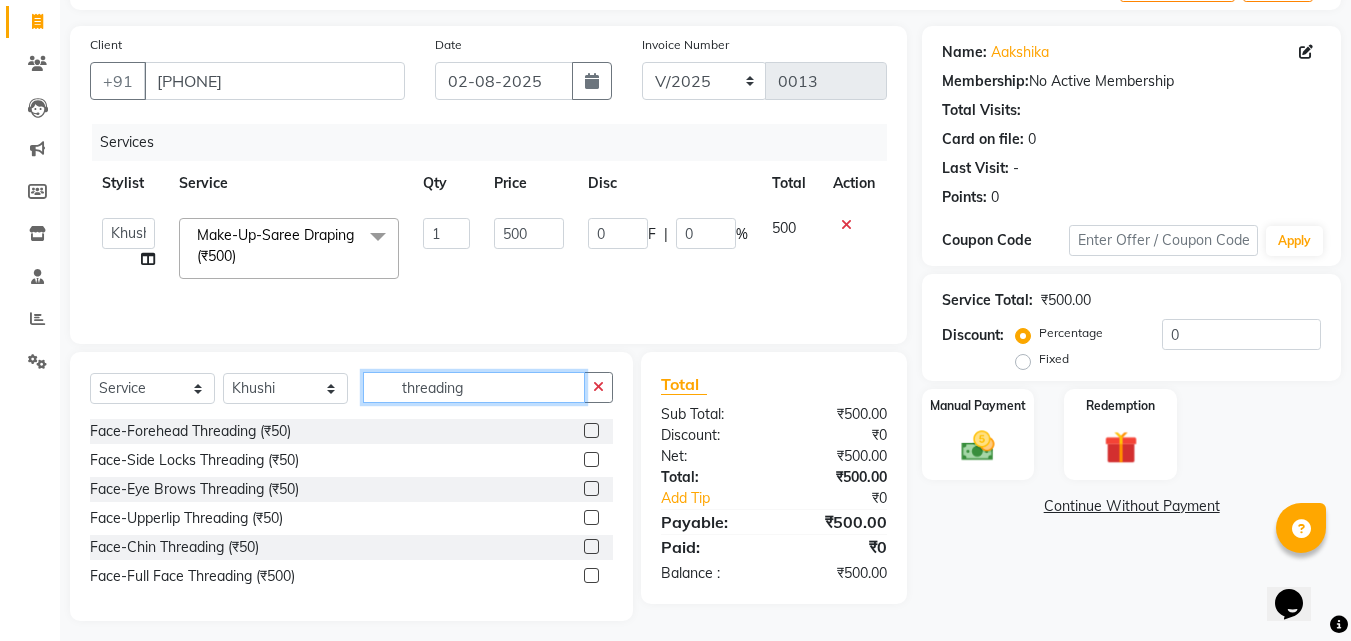 scroll, scrollTop: 134, scrollLeft: 0, axis: vertical 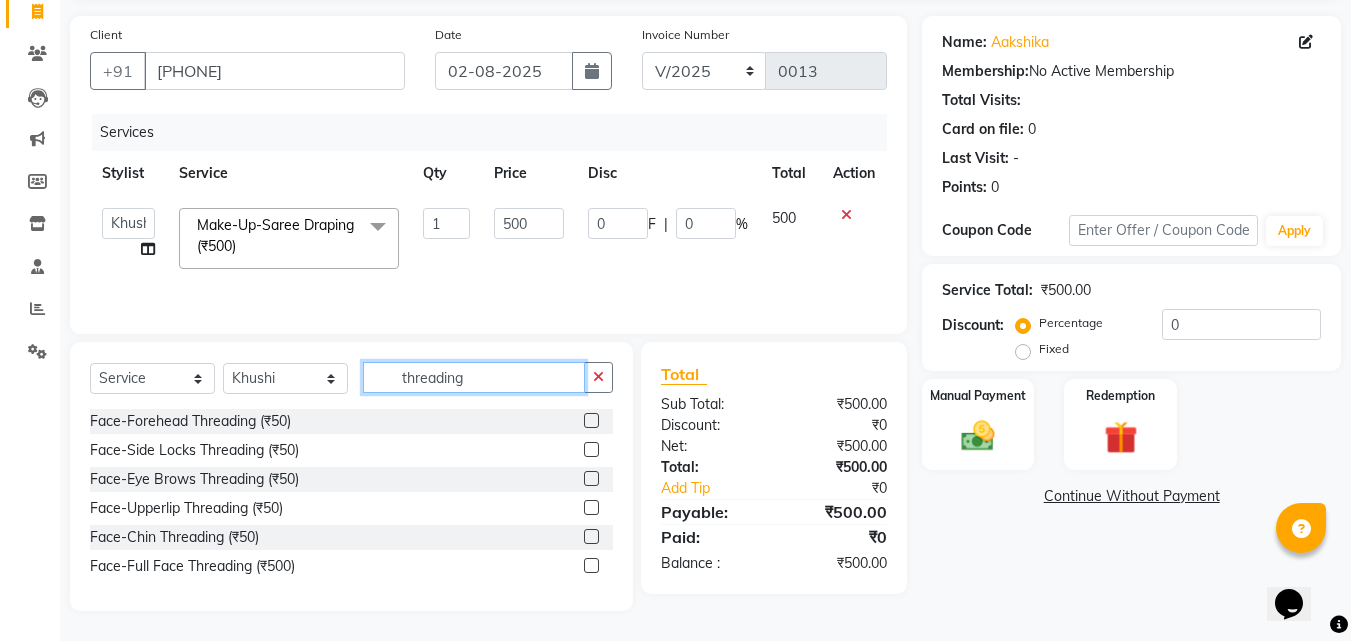 type on "threading" 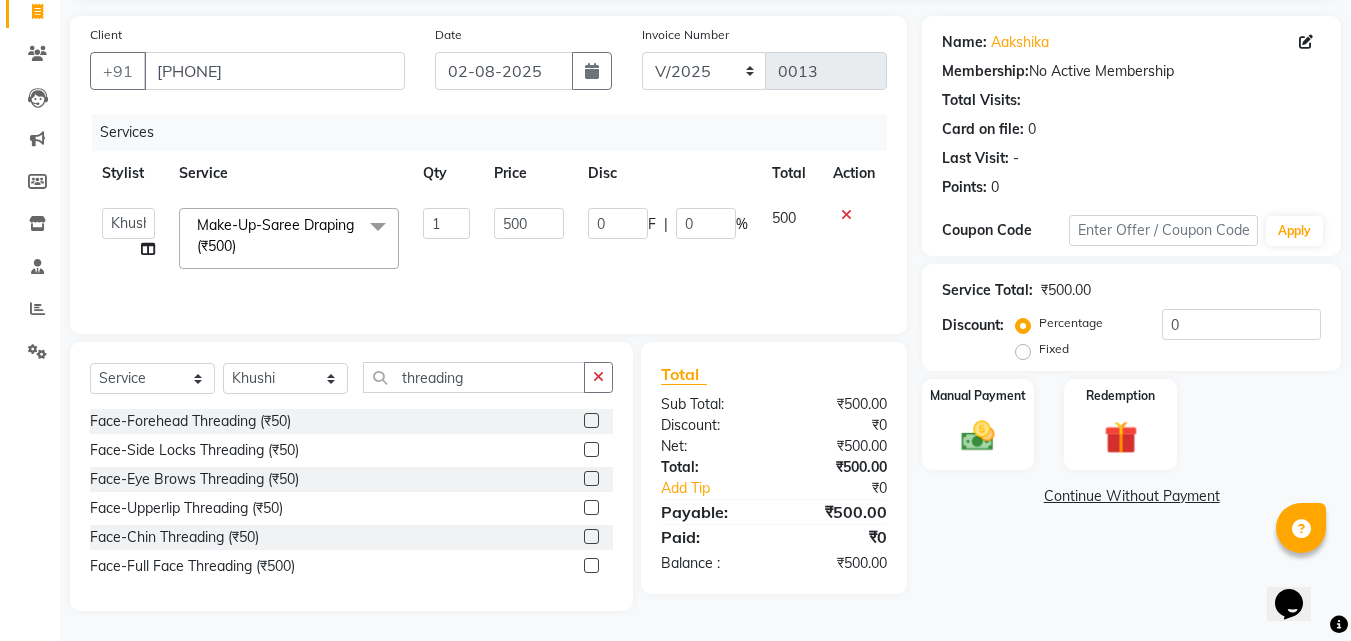 click 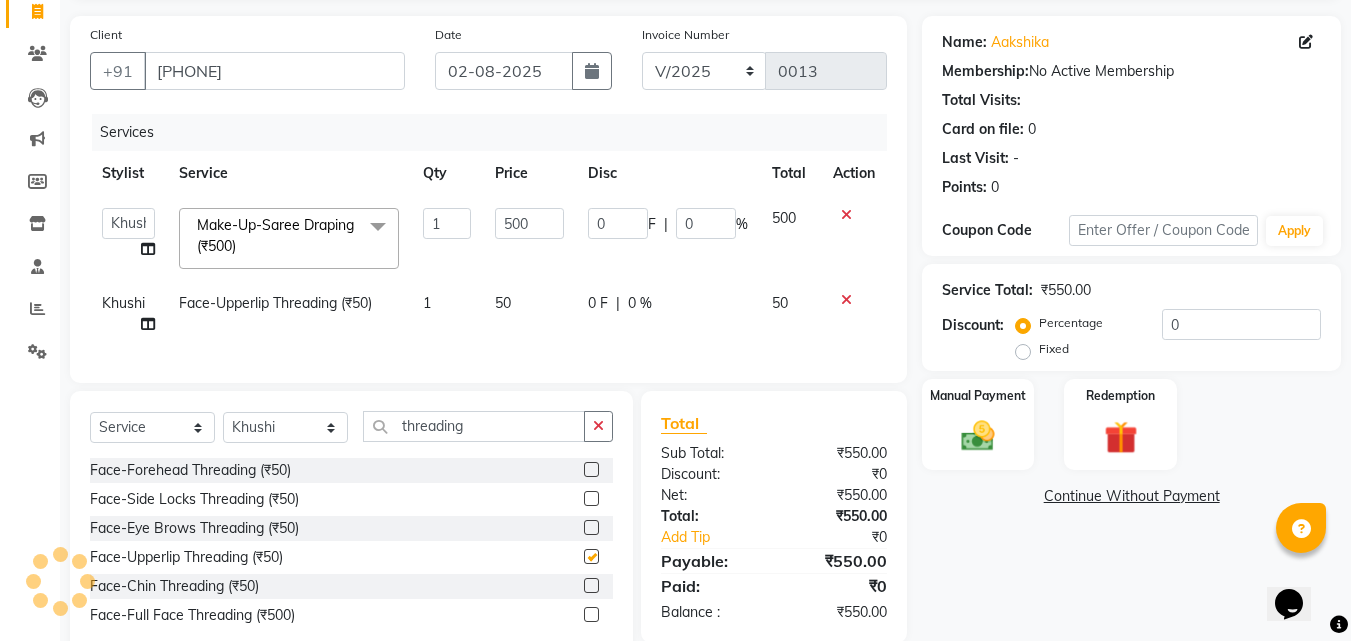 checkbox on "false" 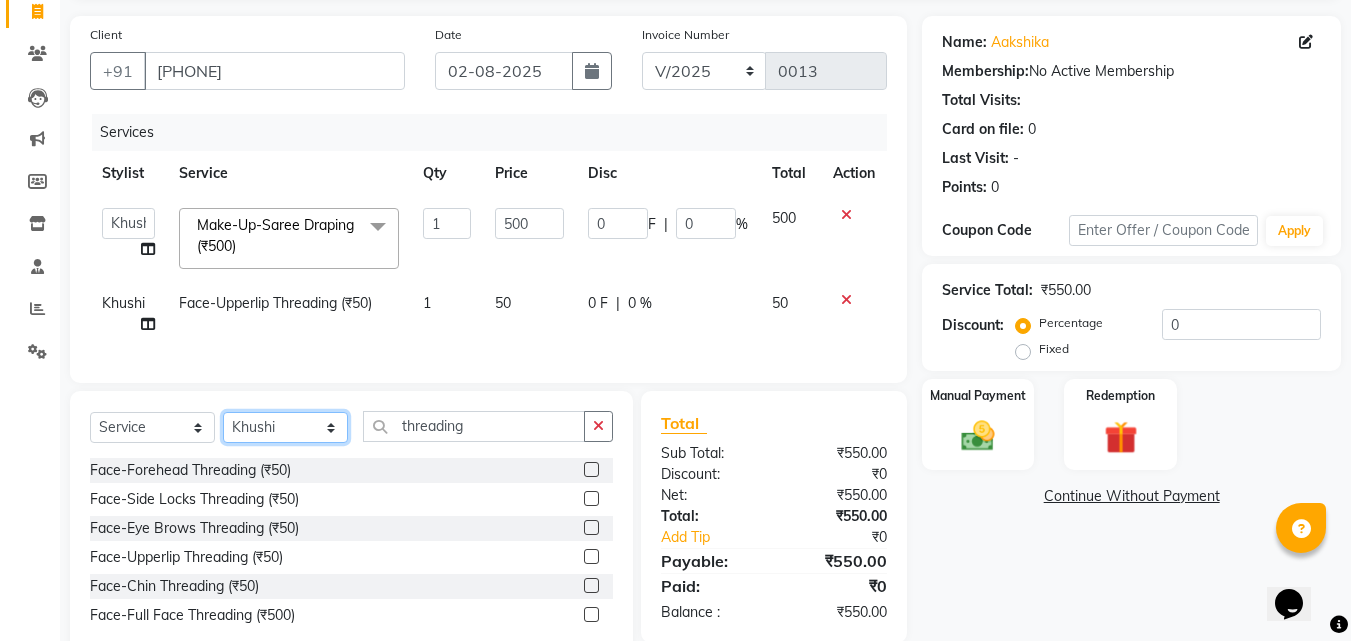 click on "Select Stylist [NAME] [NAME]  [NAME] [NAME] [NAME] [NAME] [NAME] [NAME] [NAME] [NAME] [NAME] [NAME] [NAME] [NAME] [NAME] [NAME] [NAME]" 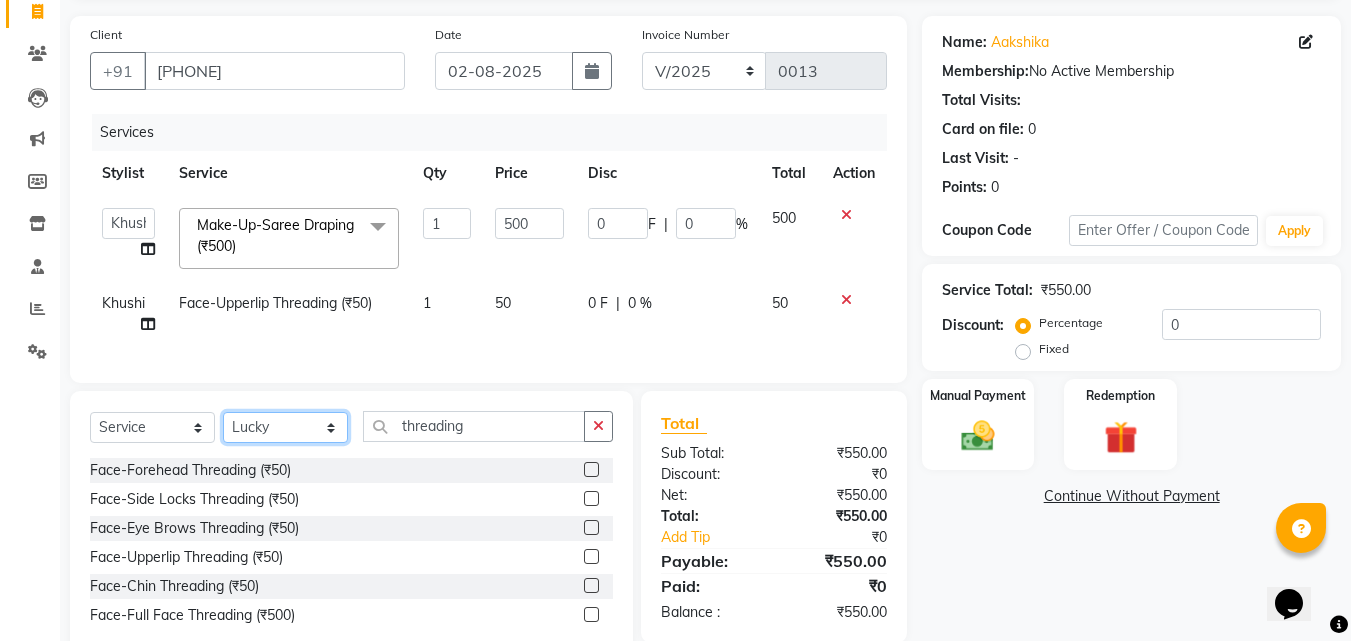 click on "Select Stylist [NAME] [NAME]  [NAME] [NAME] [NAME] [NAME] [NAME] [NAME] [NAME] [NAME] [NAME] [NAME] [NAME] [NAME] [NAME] [NAME] [NAME]" 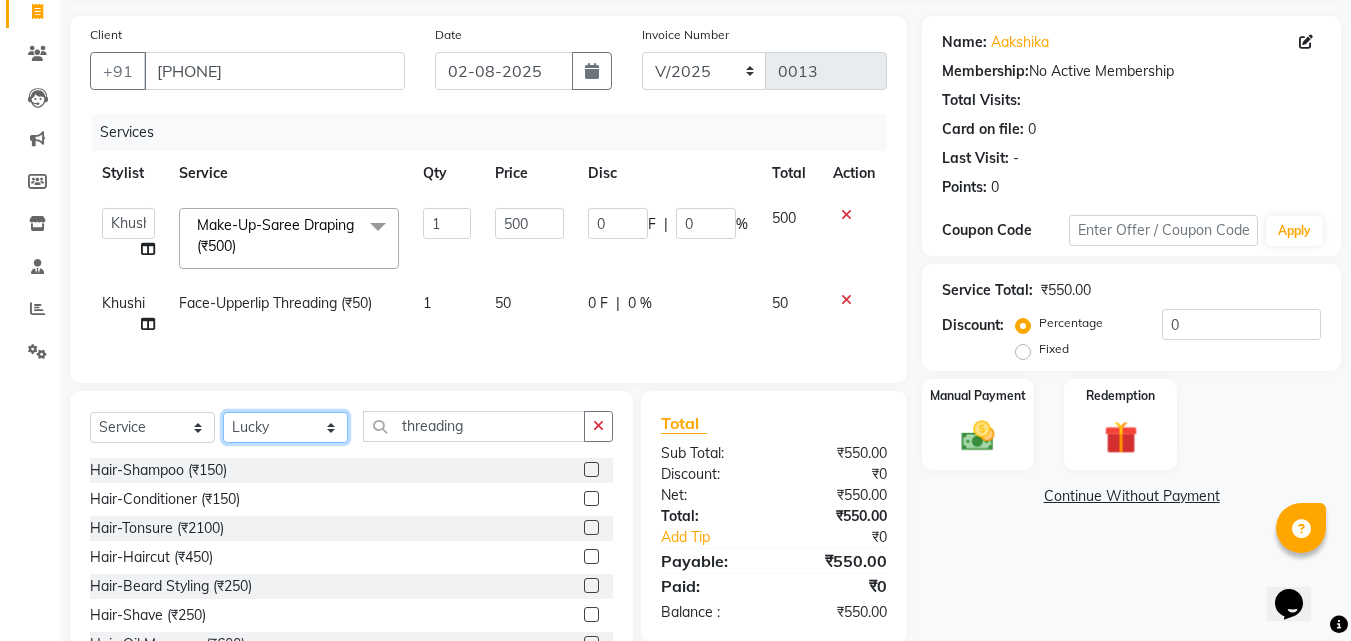click on "Select Stylist [NAME] [NAME]  [NAME] [NAME] [NAME] [NAME] [NAME] [NAME] [NAME] [NAME] [NAME] [NAME] [NAME] [NAME] [NAME] [NAME] [NAME]" 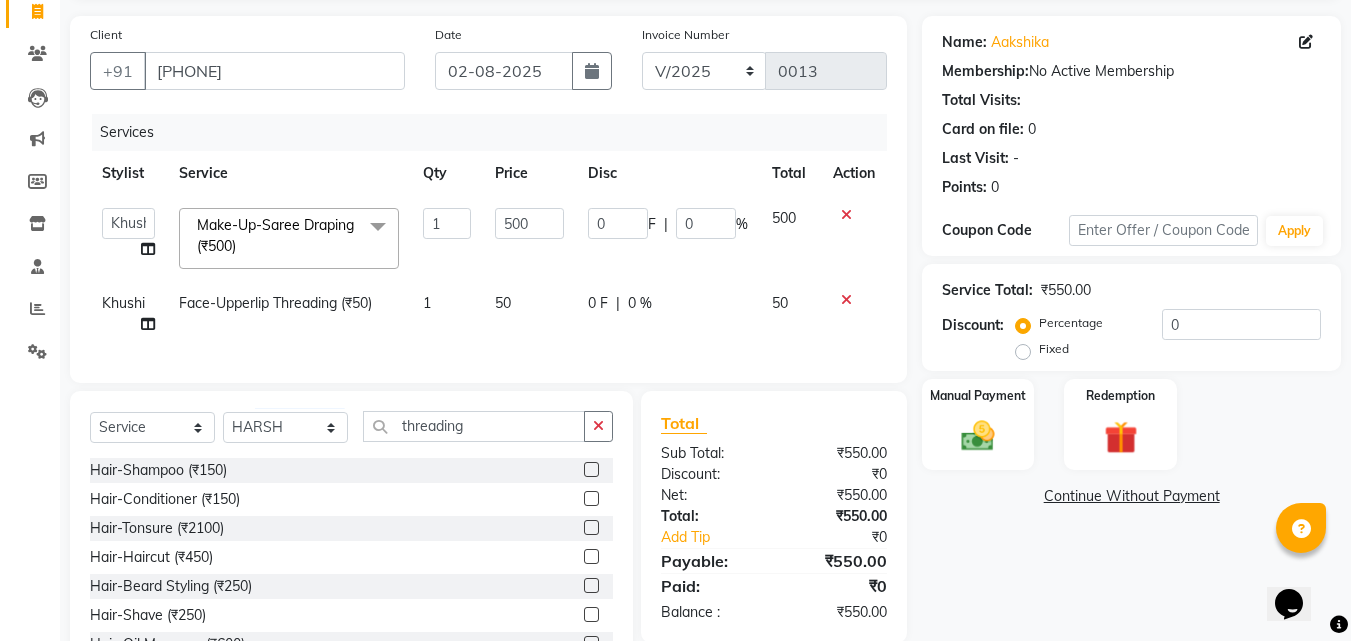click 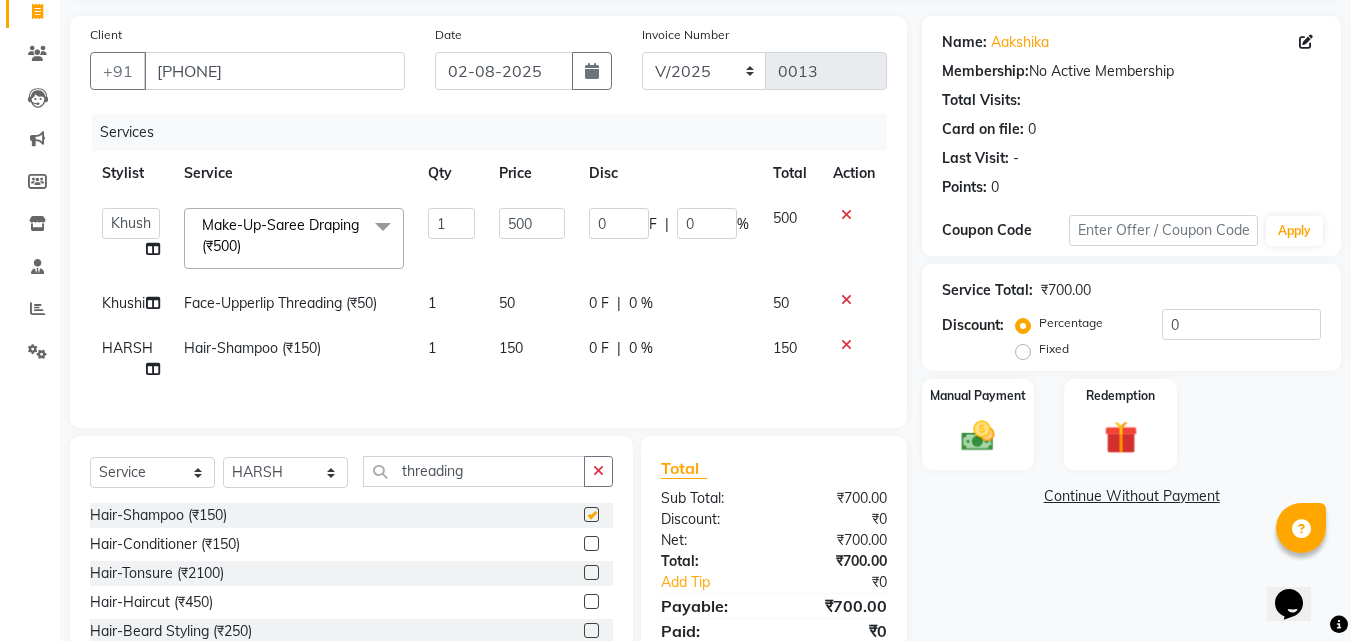 checkbox on "false" 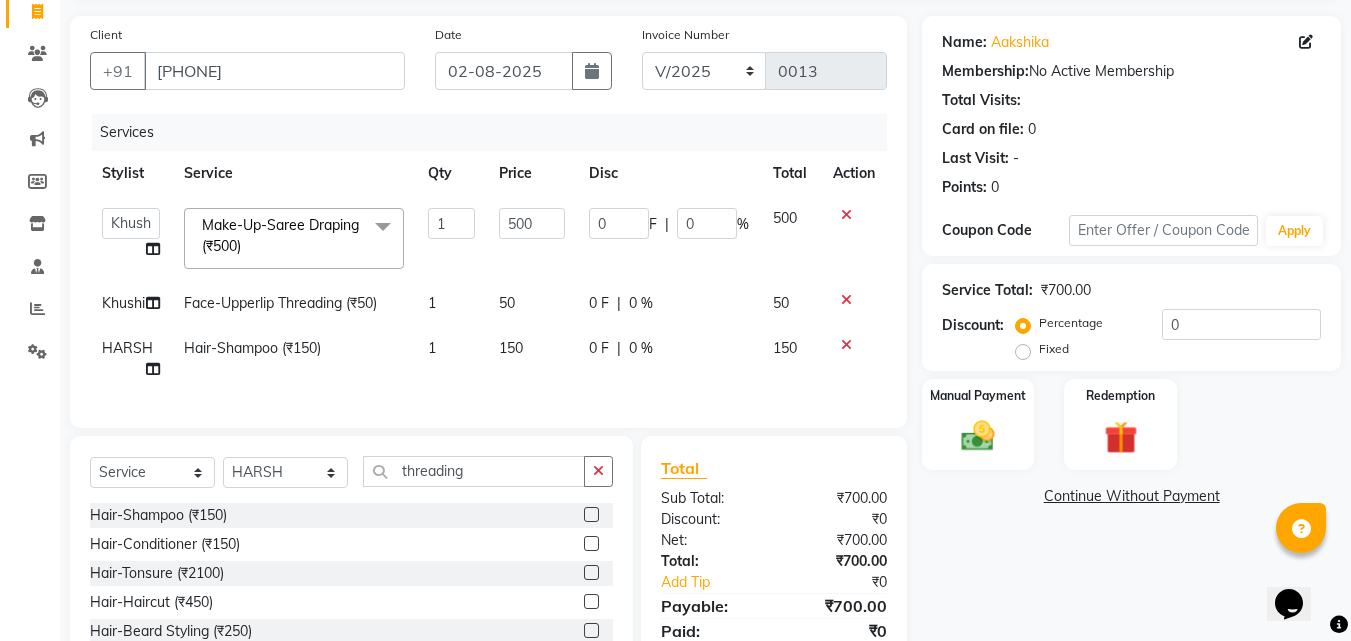 click 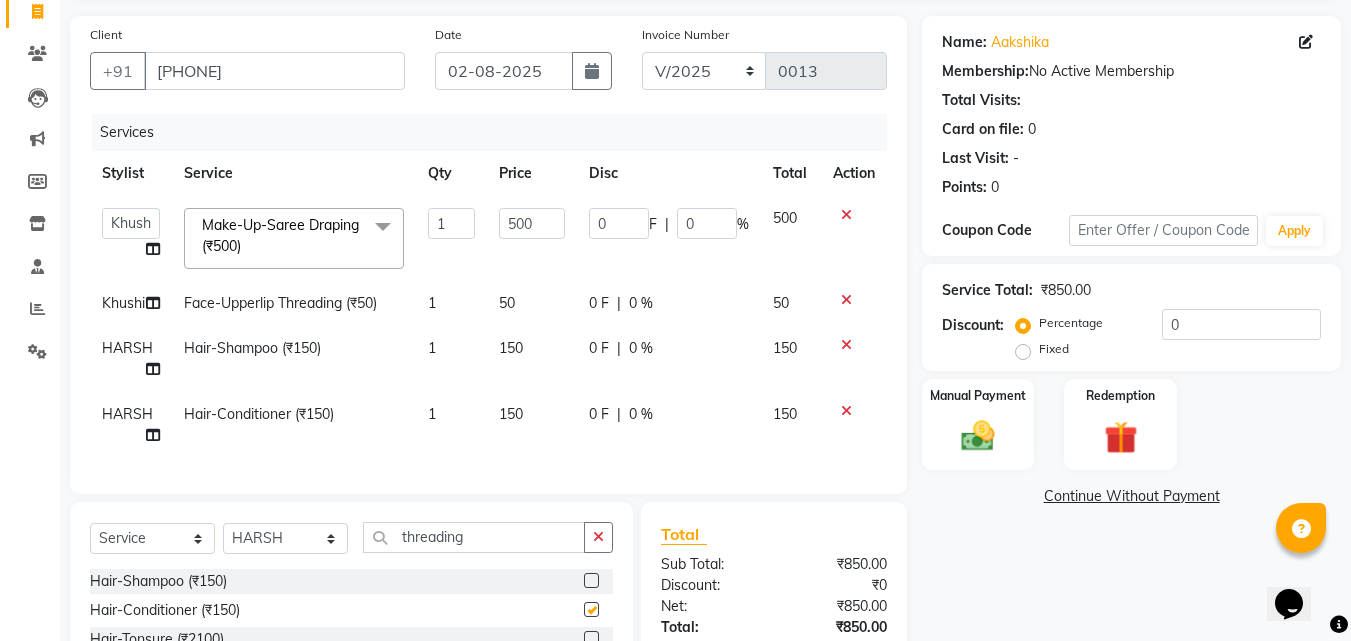 checkbox on "false" 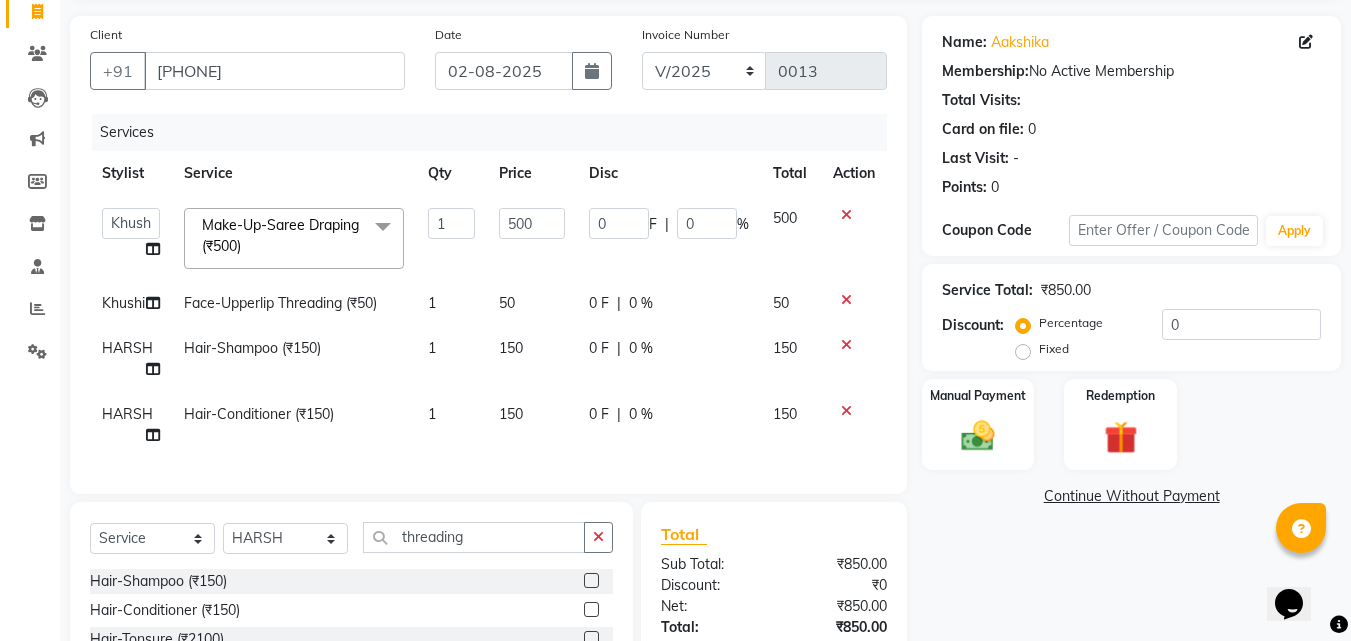 click on "150" 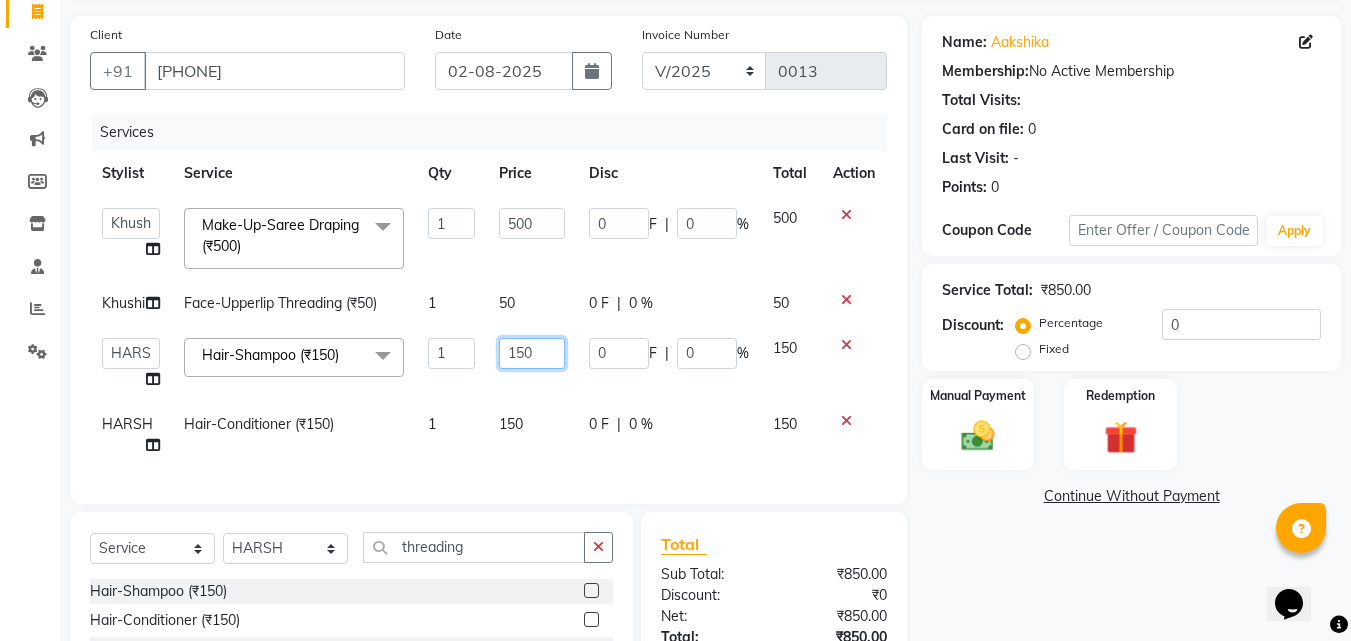 click on "150" 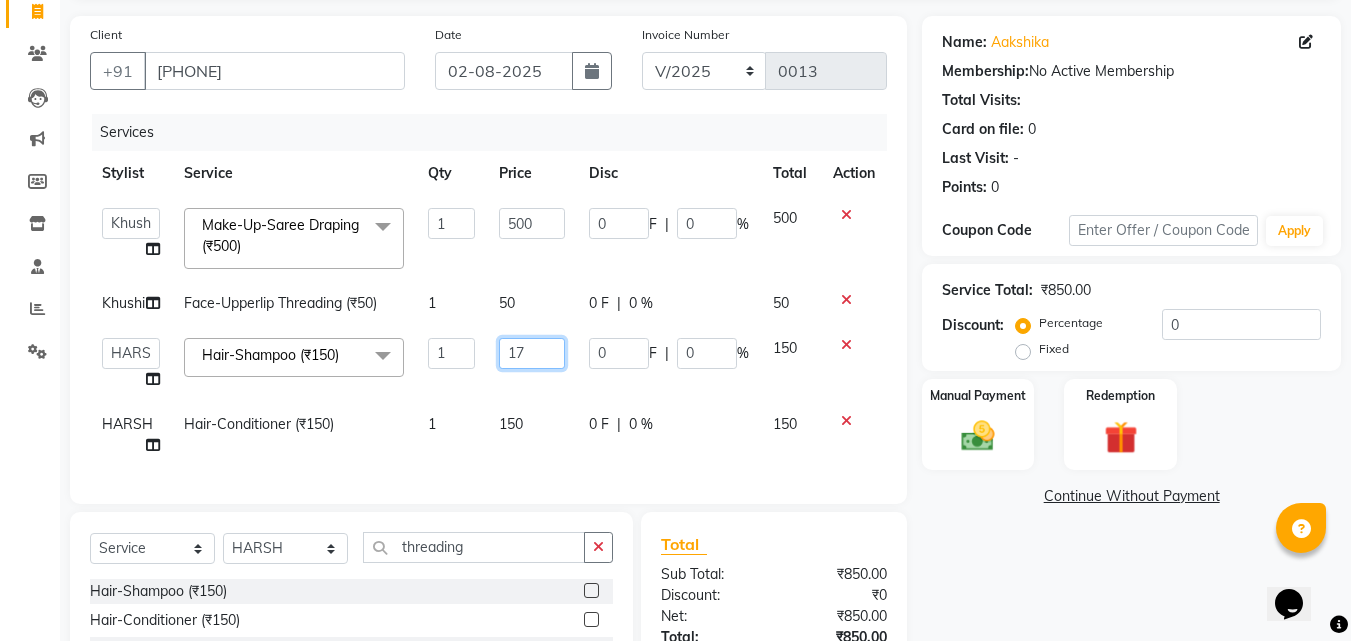 type on "175" 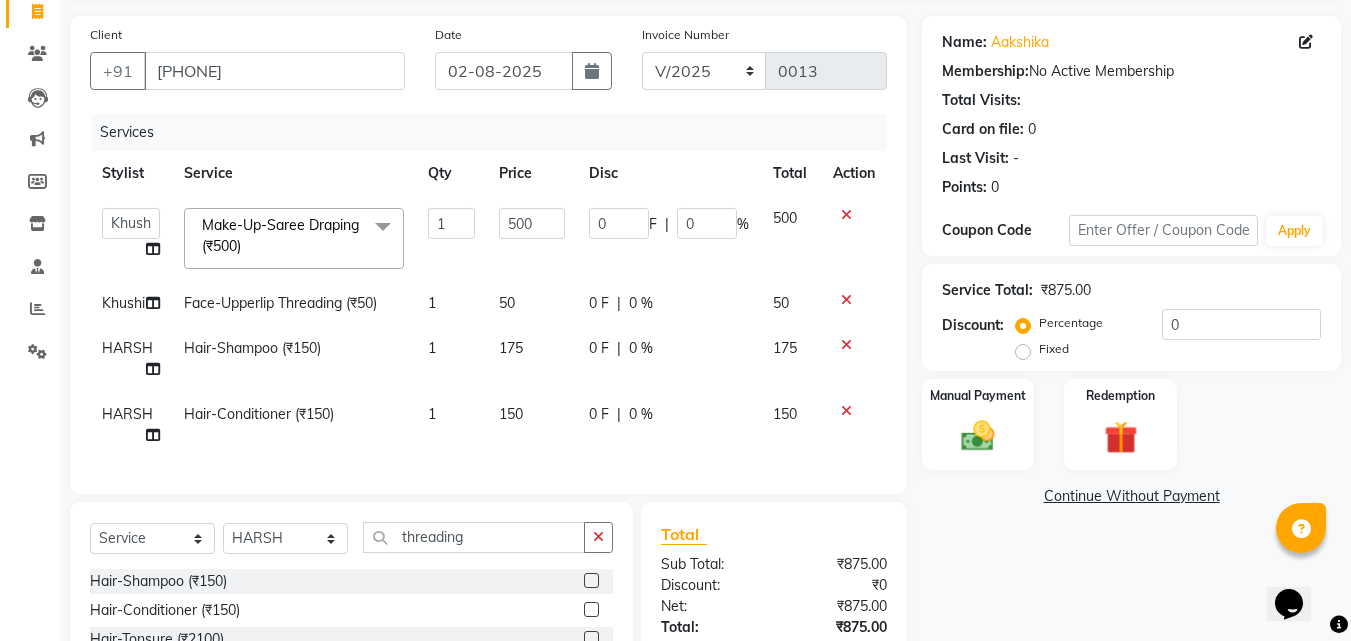 click on "150" 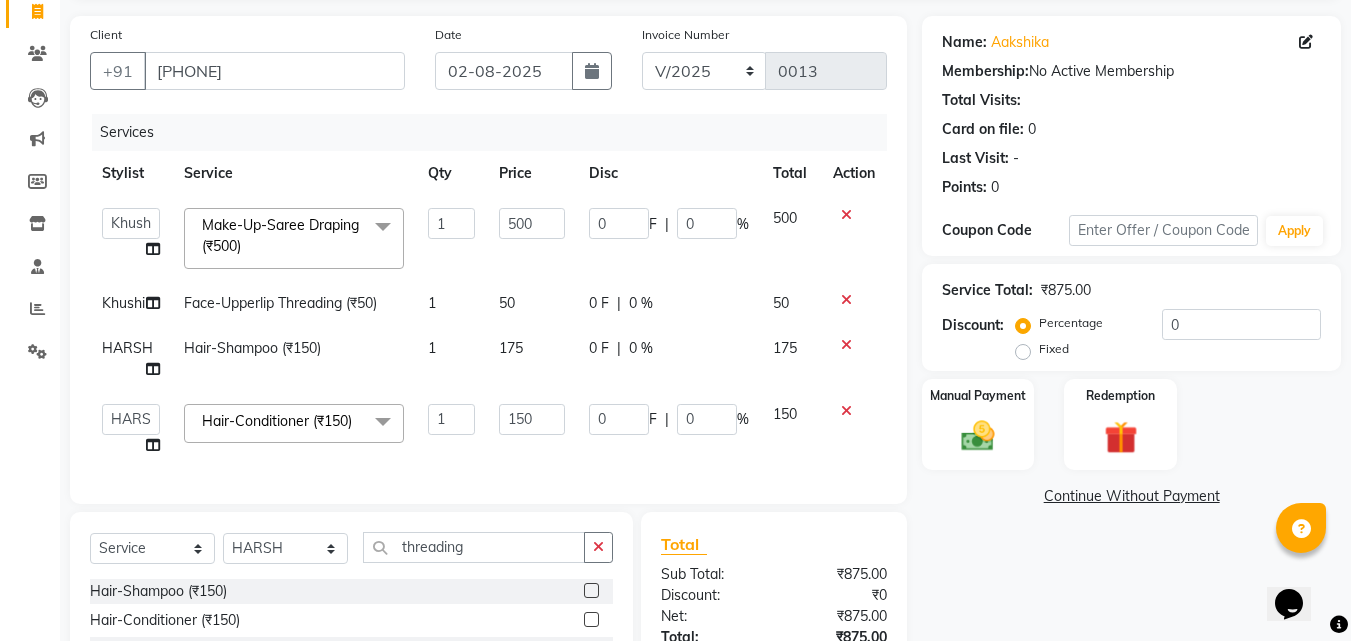 click on "150" 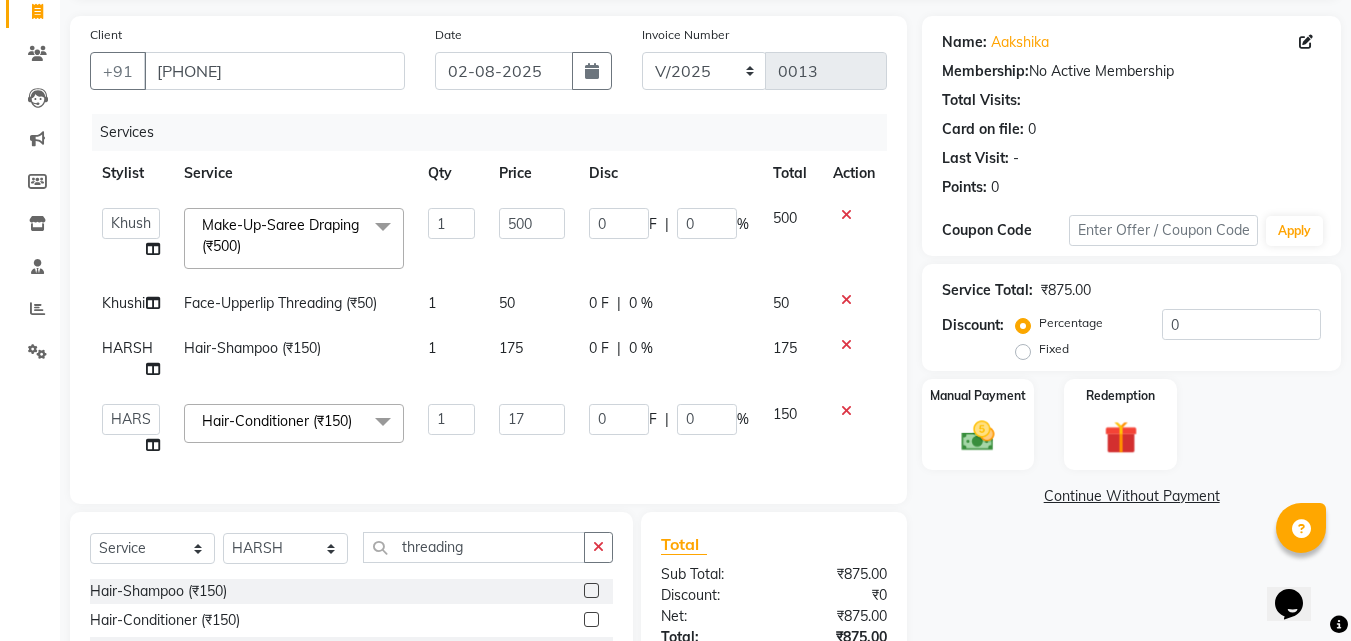 type on "175" 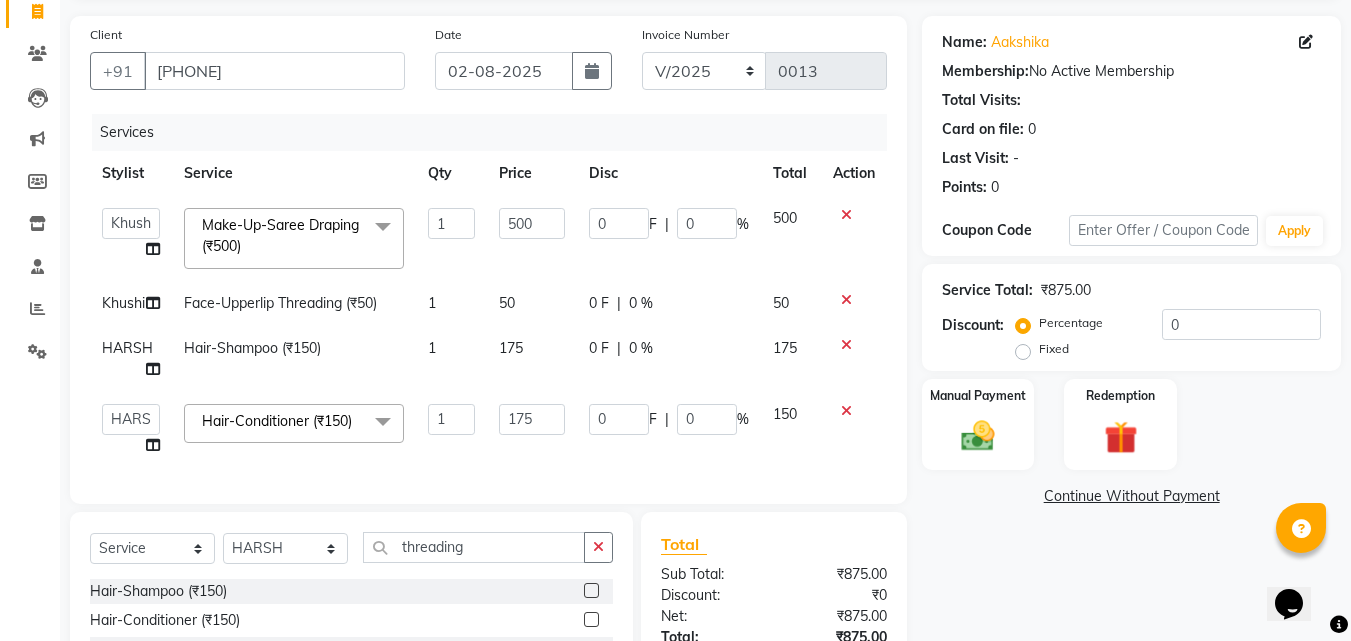 click on "Services Stylist Service Qty Price Disc Total Action  Abhishek   Amarjeet    BHAWNA   HARSH   Khushi   Lucky   Naman   PREM   Rajeev   Rizwan   Shahnawaz   Shalu   Sorav Verma   Vikas Kumar   Vishal   YASH   ZAFAR   Zaid  Make-Up-Saree Draping (₹500)  x Hair-Shampoo (₹150) Hair-Conditioner (₹150) Hair-Tonsure (₹2100) Hair-Haircut (₹450) Hair-Beard Styling (₹250) Hair-Shave (₹250) Hair-Oil Massage (₹600) Hair-Plex Treatment (₹1500) Hair-Hair Spa (₹1500) Hair-Color (₹1200) Hair-Beard Color (₹600) Hair-Highlights (₹2500) Hair-Rebonding (₹2500) Hair-Smoothening (₹2500) Hair-Keratin (₹2500) Hair-Botox (₹3000) Hair-Perming (₹3000) Face-Forehead Threading (₹50) Face-Side Locks Threading (₹50) Face-Eye Brows Threading (₹50) Face-Upperlip Threading (₹50) Face-Chin Threading (₹50) Face-Full Face Threading (₹500) Face-Forehead Wax (₹100) Face-Side Locks Wax (₹100) Face-Upperlip Wax (₹100) Face-Chin Wax (₹100) Face-Full Face Wax (₹500) Face-Face Bleach (₹600) 1" 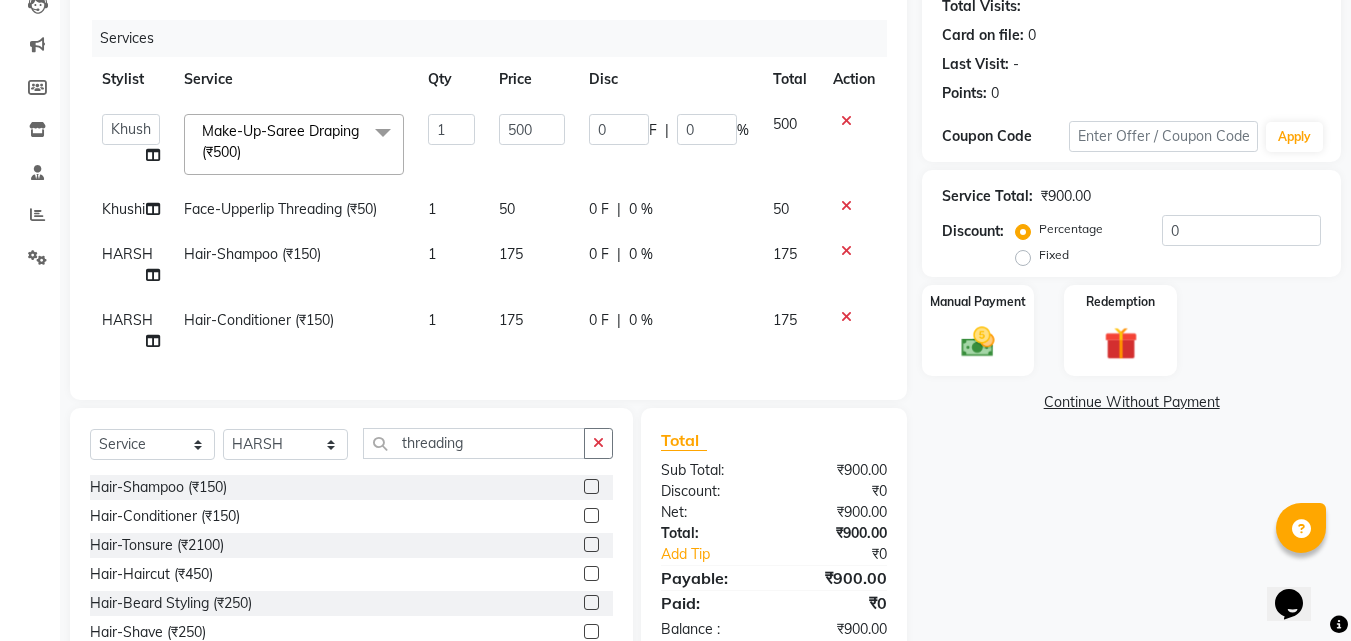 scroll, scrollTop: 241, scrollLeft: 0, axis: vertical 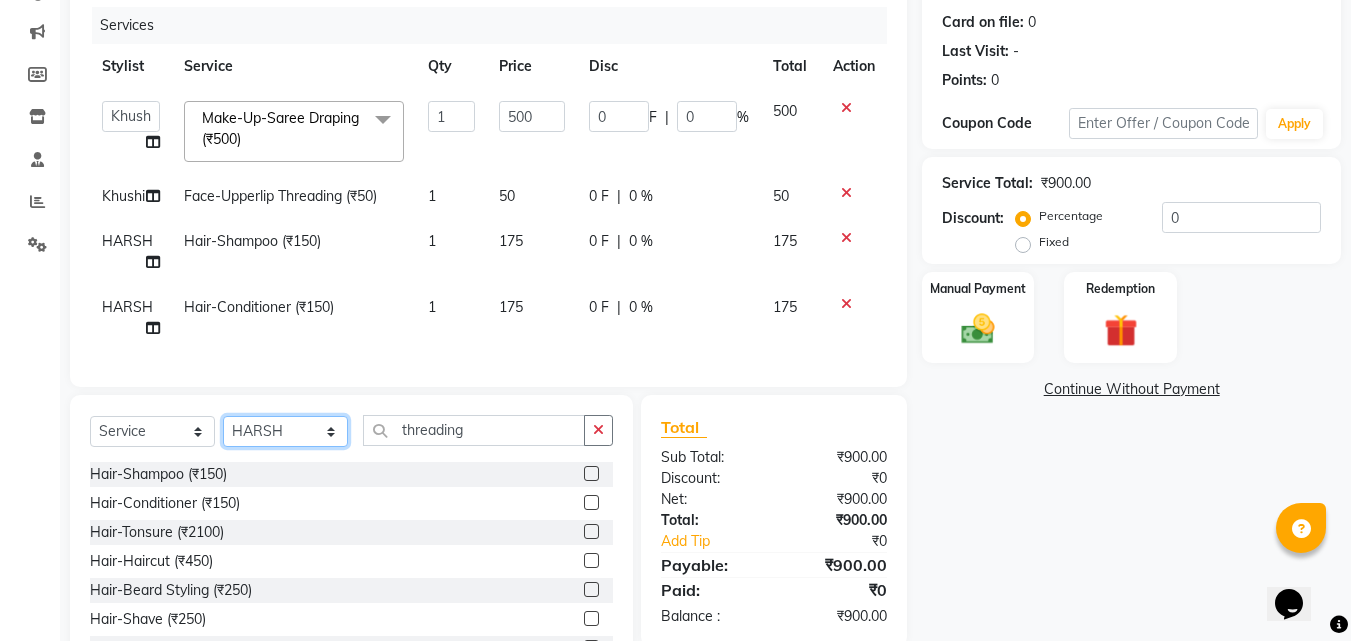 click on "Select Stylist [NAME] [NAME]  [NAME] [NAME] [NAME] [NAME] [NAME] [NAME] [NAME] [NAME] [NAME] [NAME] [NAME] [NAME] [NAME] [NAME] [NAME]" 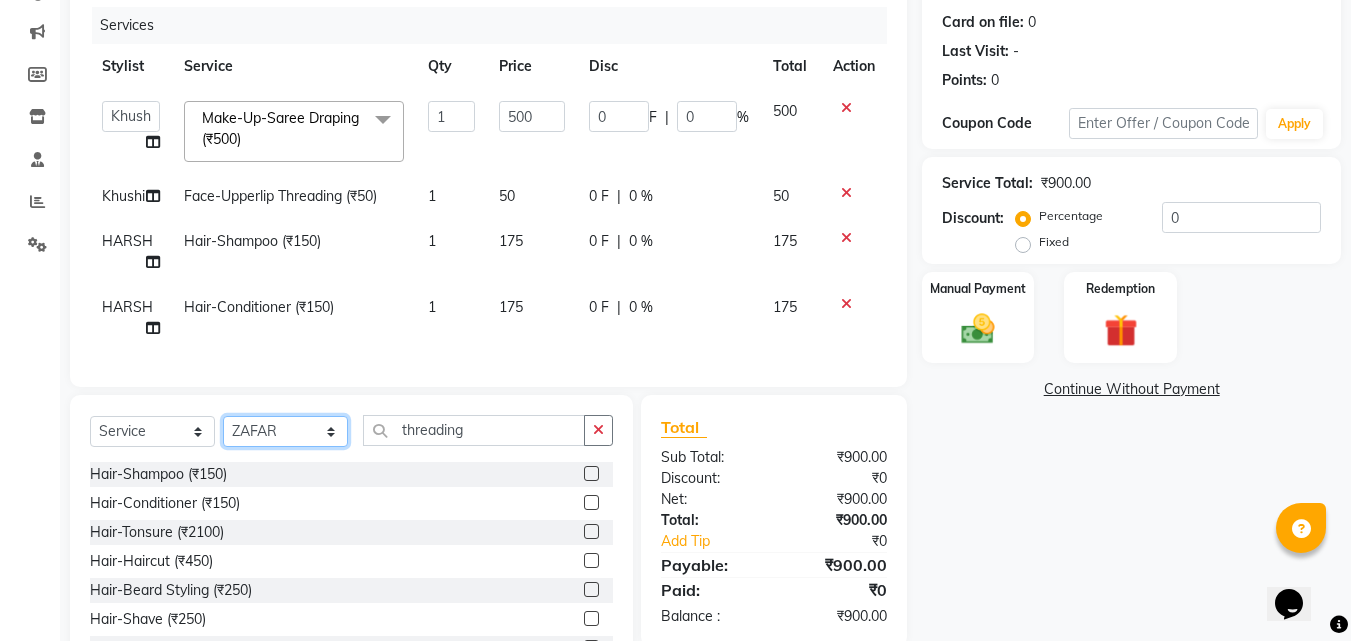 click on "Select Stylist [NAME] [NAME]  [NAME] [NAME] [NAME] [NAME] [NAME] [NAME] [NAME] [NAME] [NAME] [NAME] [NAME] [NAME] [NAME] [NAME] [NAME]" 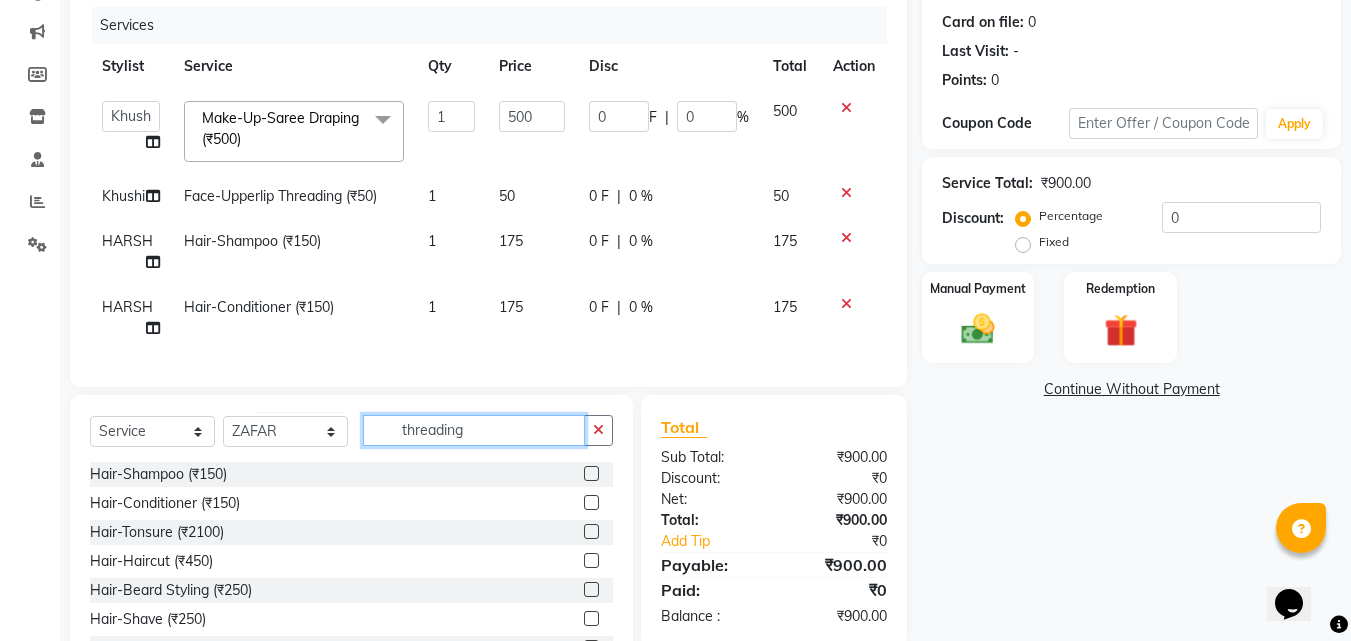 click on "threading" 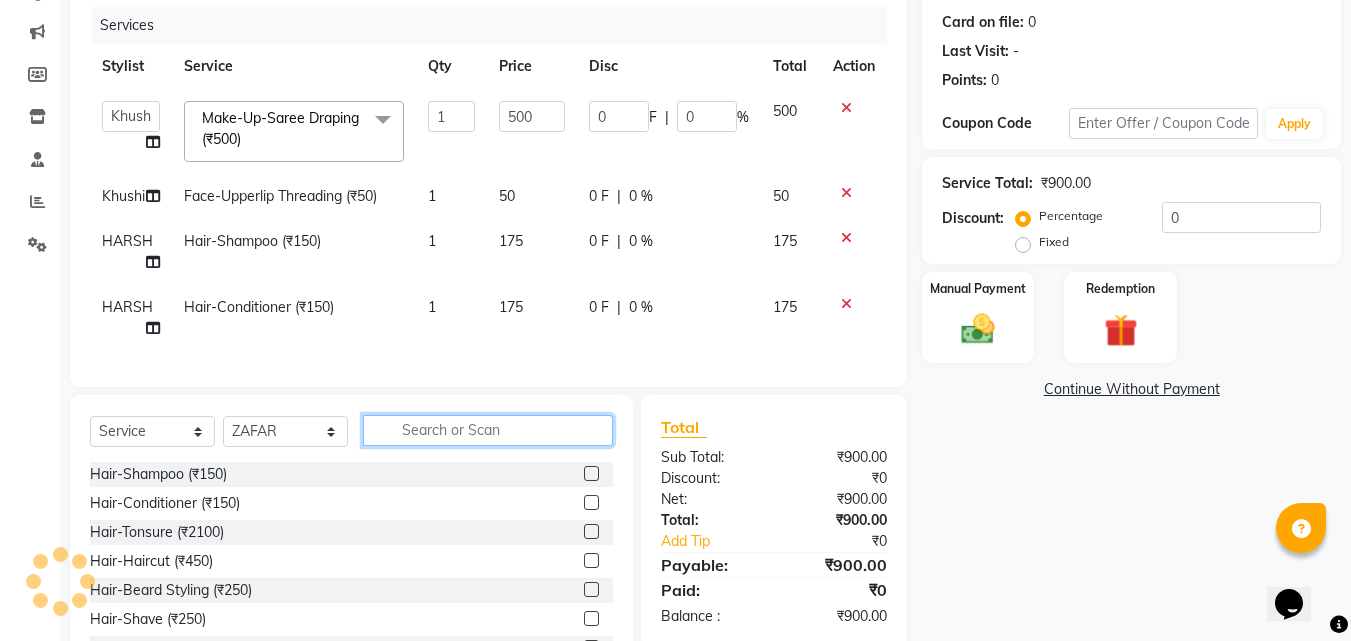 type 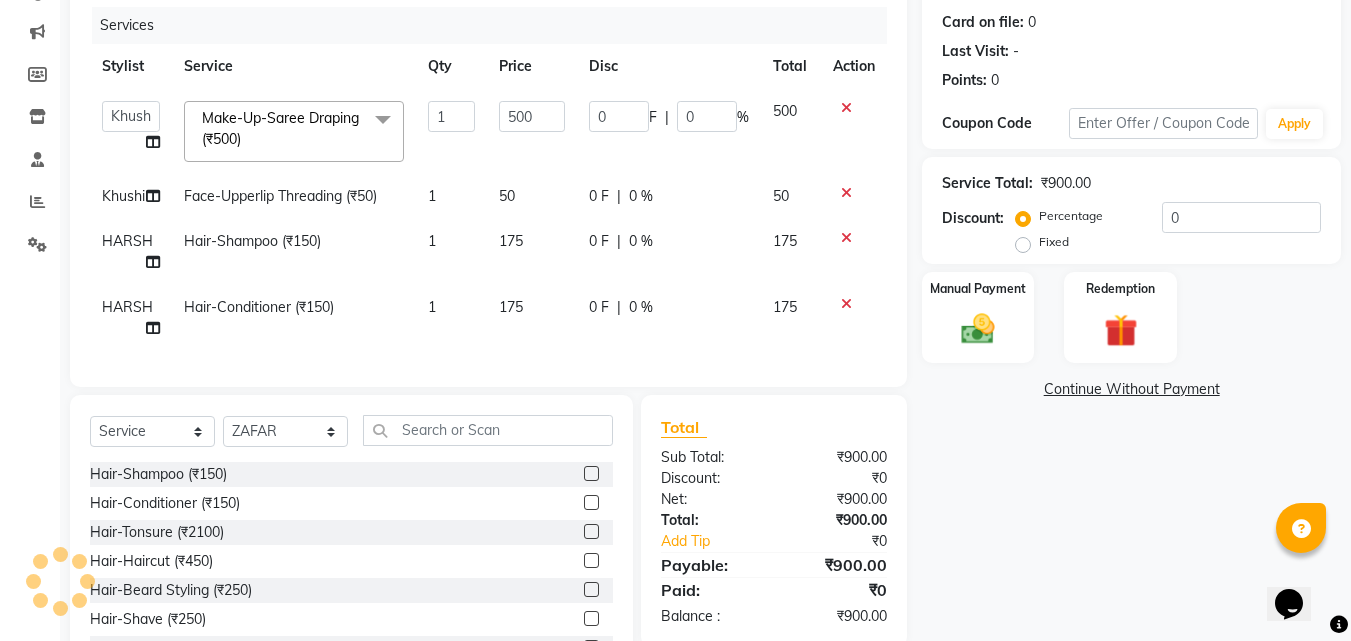 click 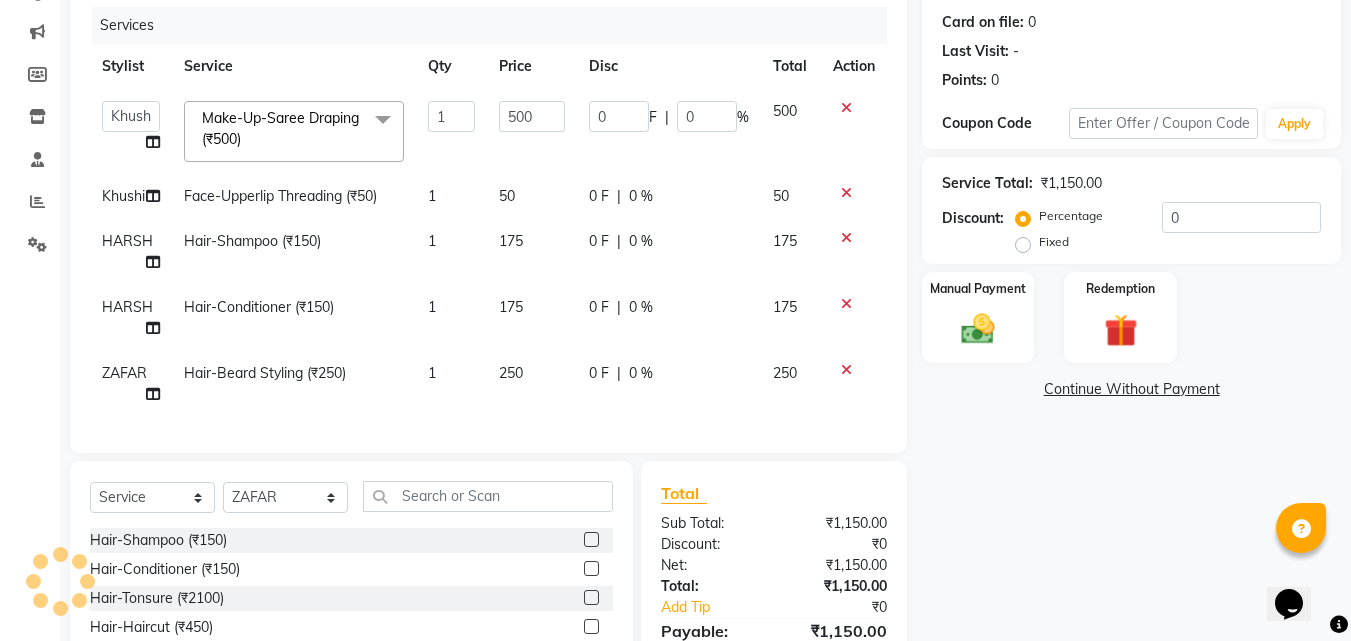 checkbox on "false" 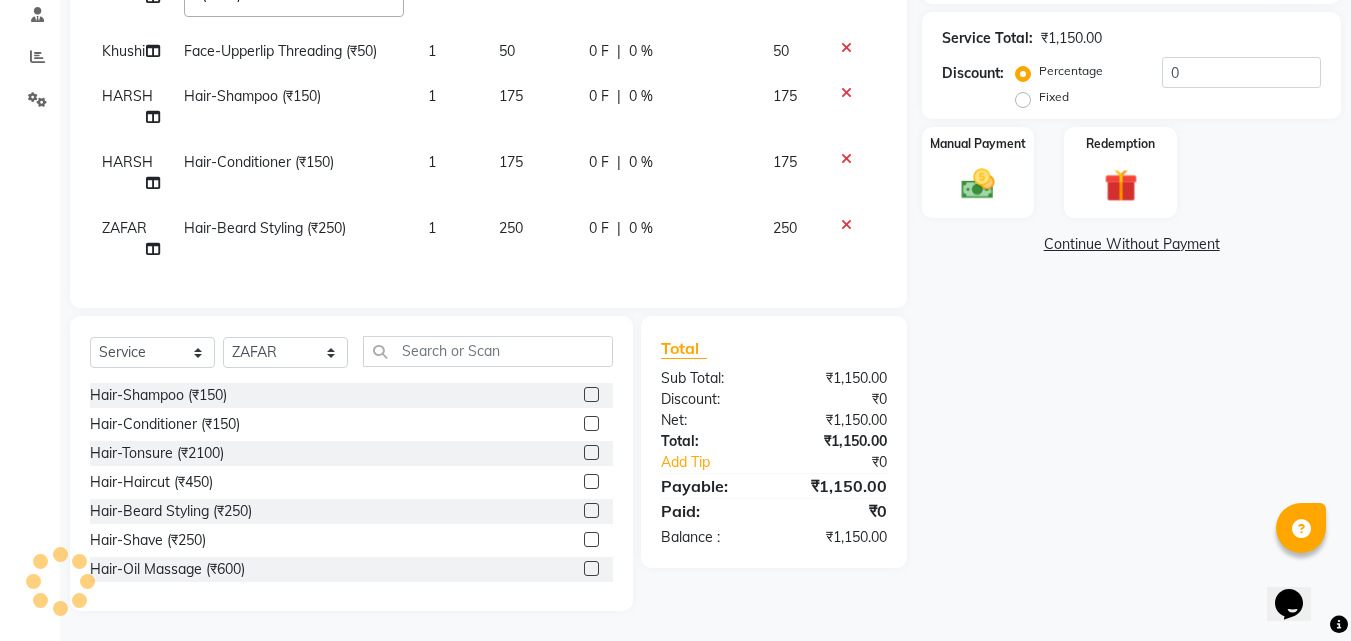 scroll, scrollTop: 422, scrollLeft: 0, axis: vertical 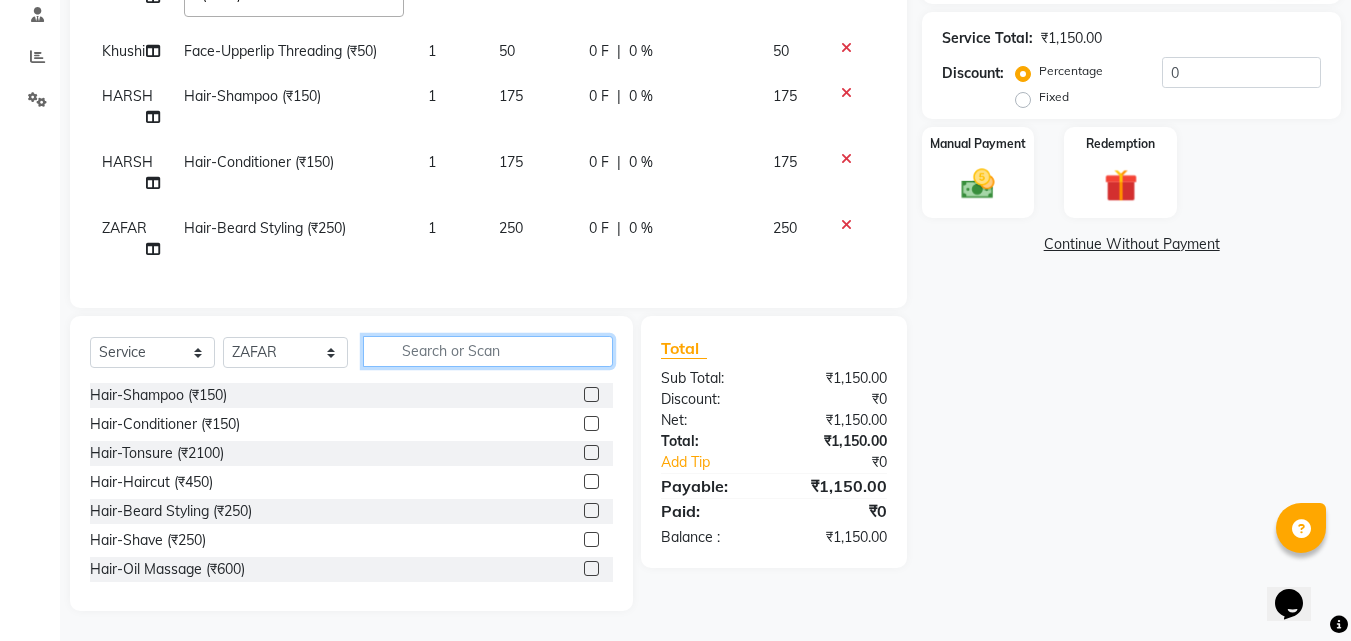 click 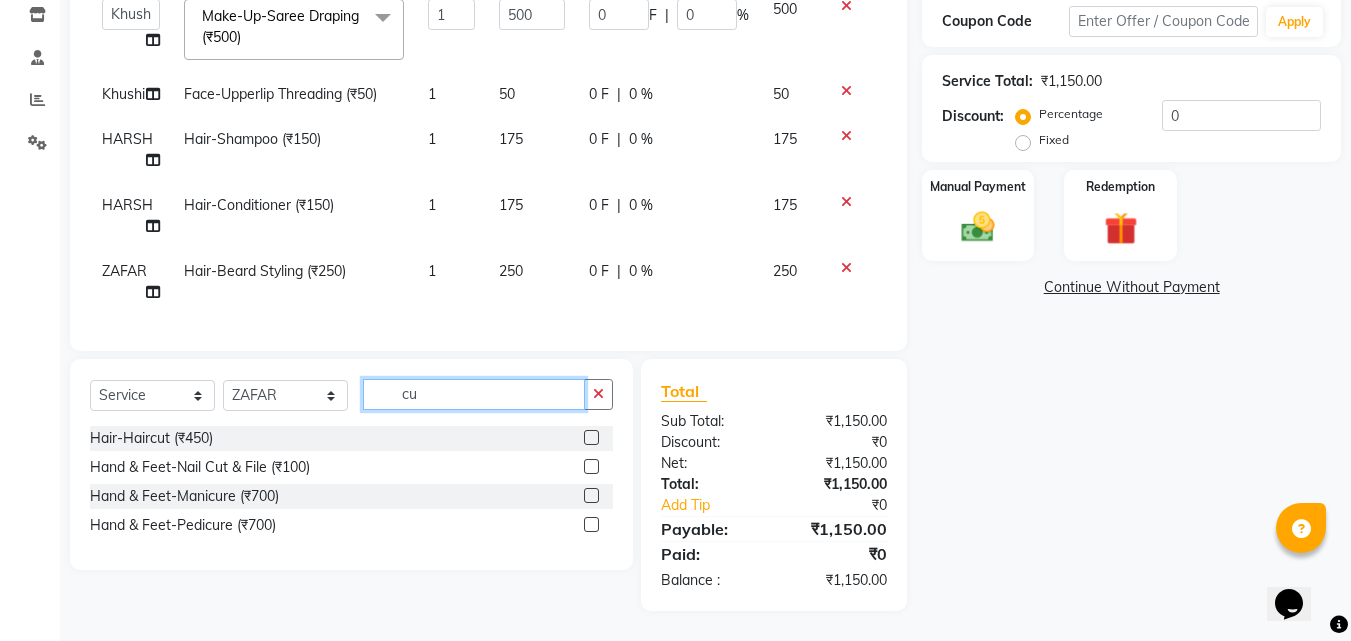 scroll, scrollTop: 379, scrollLeft: 0, axis: vertical 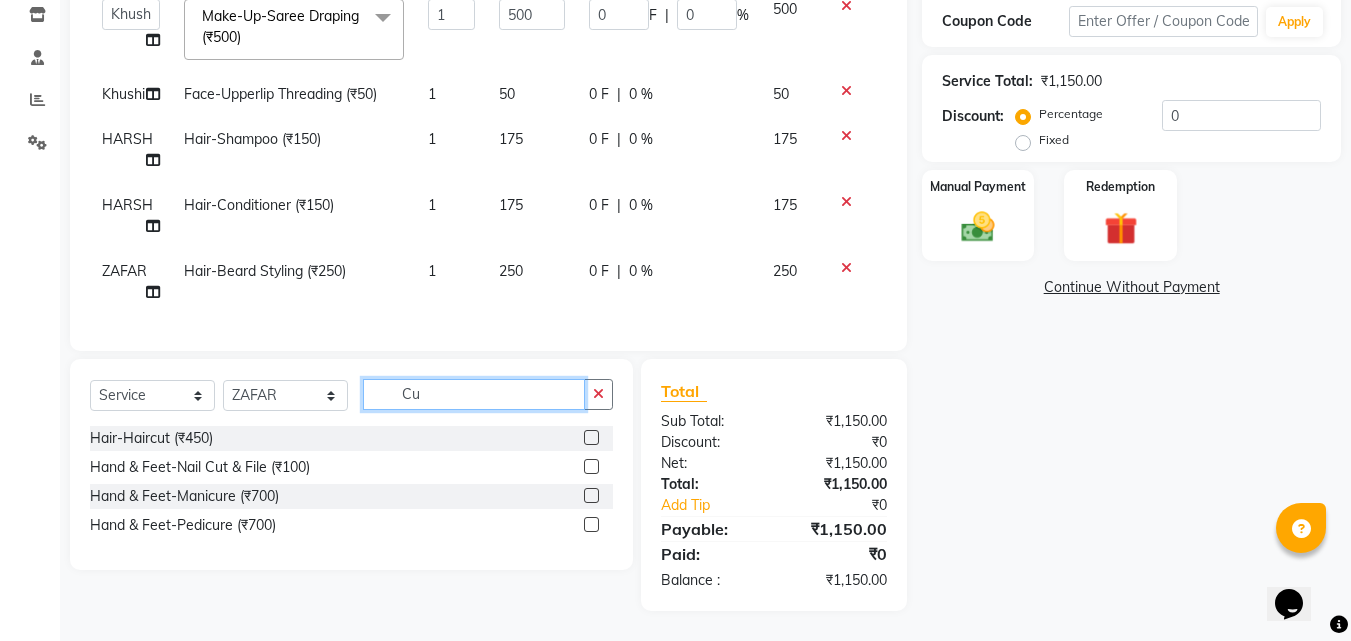 type on "C" 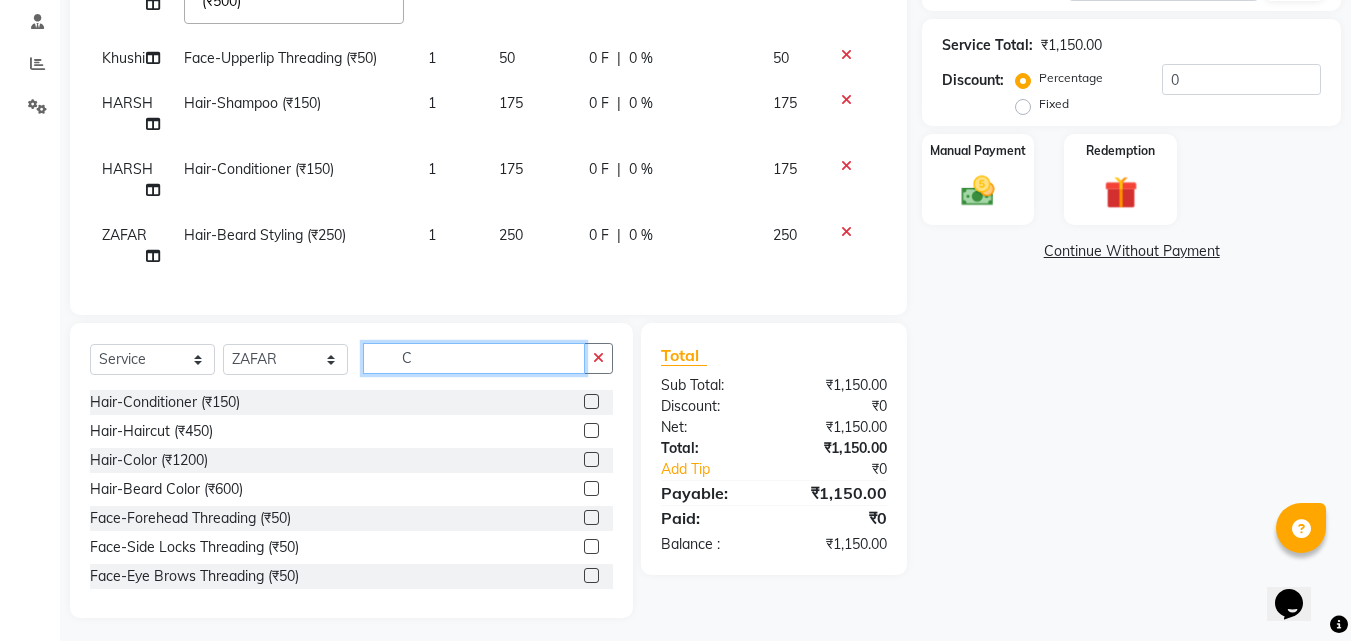 scroll, scrollTop: 422, scrollLeft: 0, axis: vertical 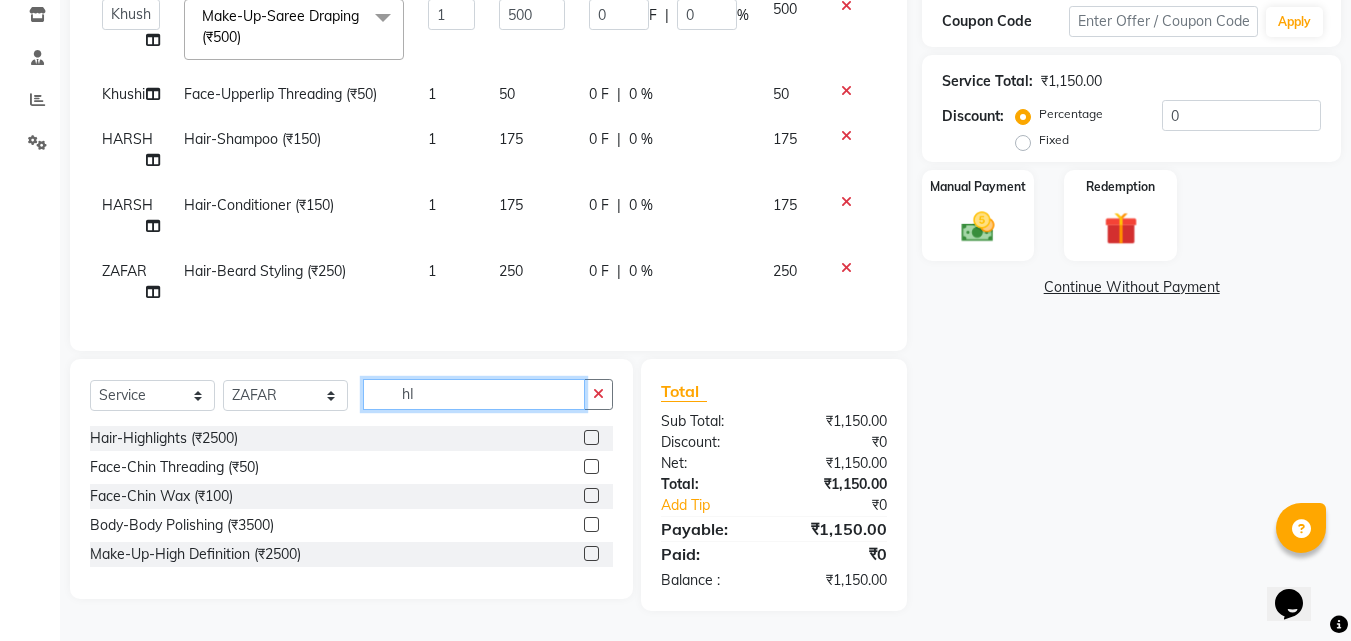 type on "h" 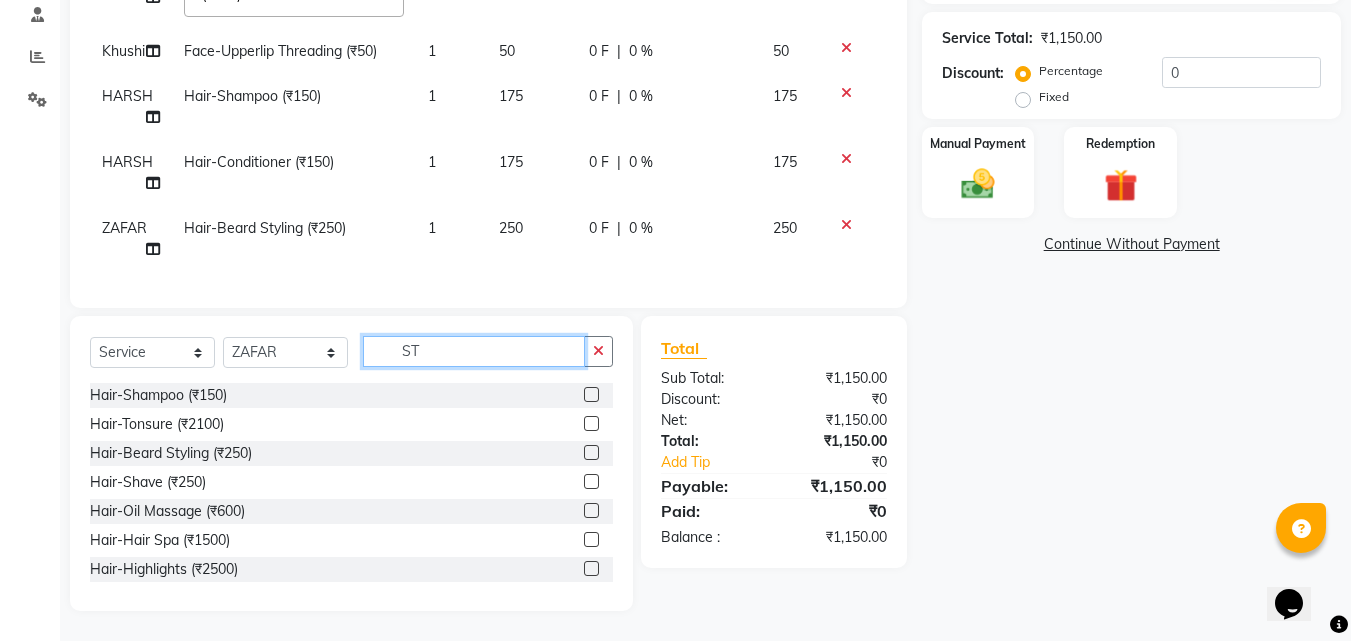 scroll, scrollTop: 379, scrollLeft: 0, axis: vertical 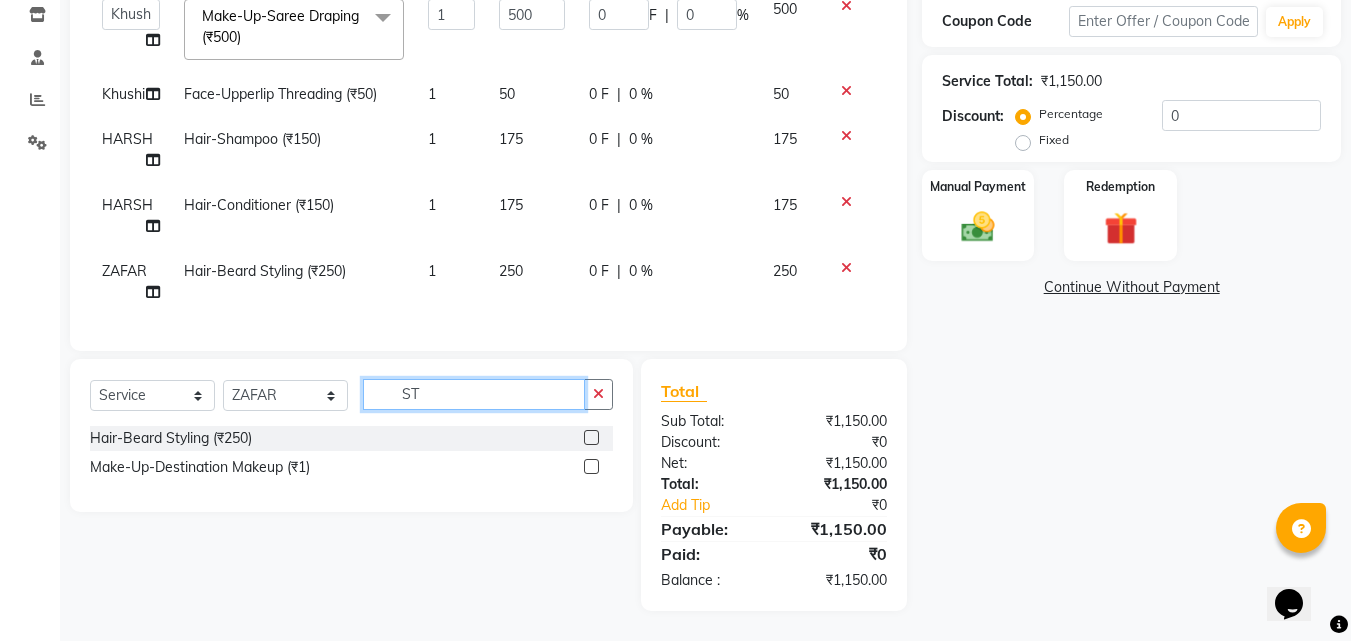 type on "S" 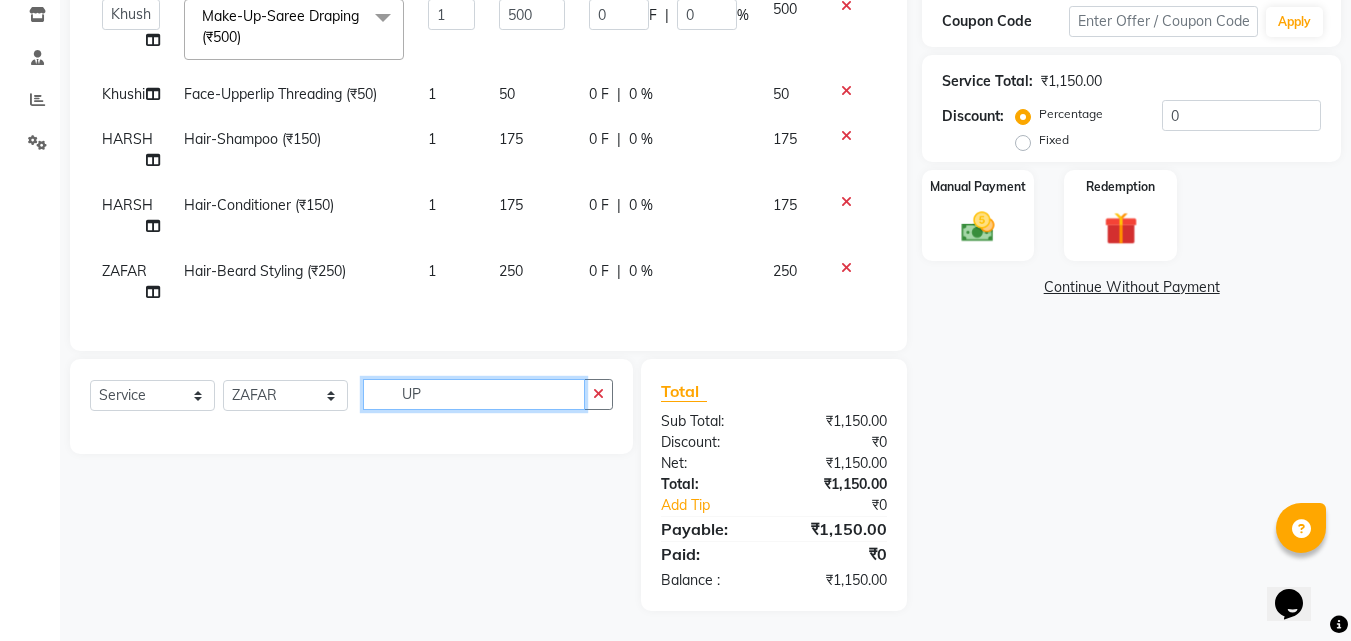 scroll, scrollTop: 422, scrollLeft: 0, axis: vertical 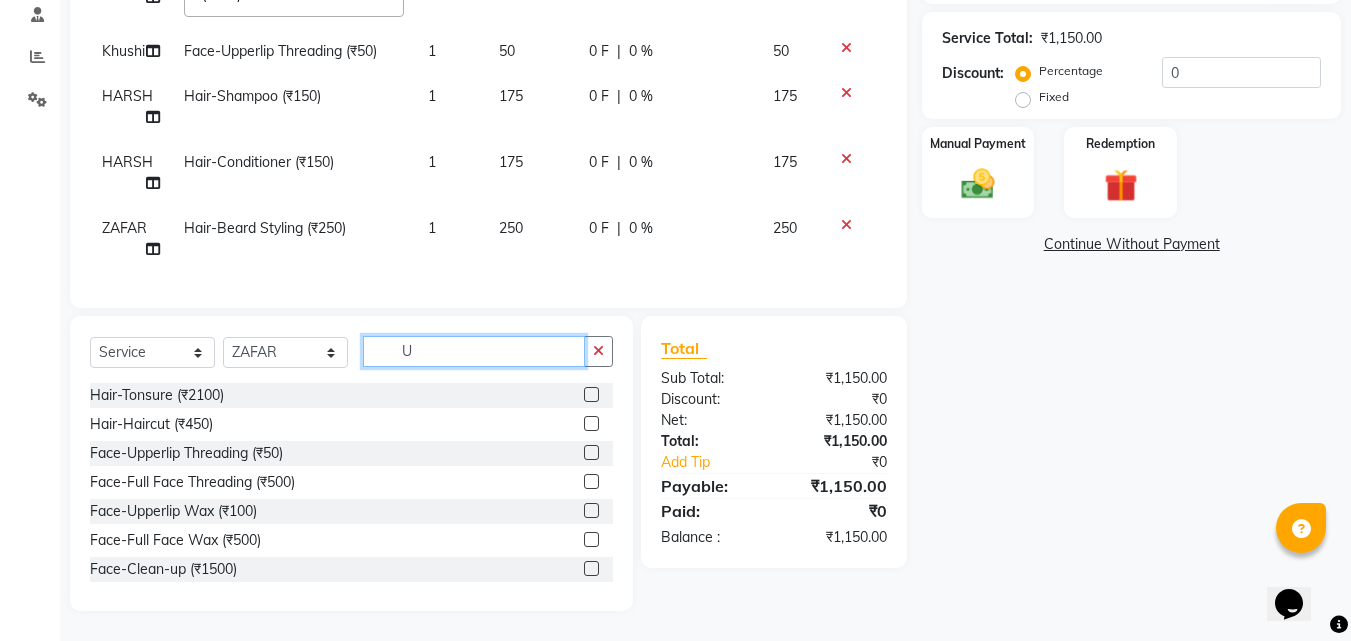 type 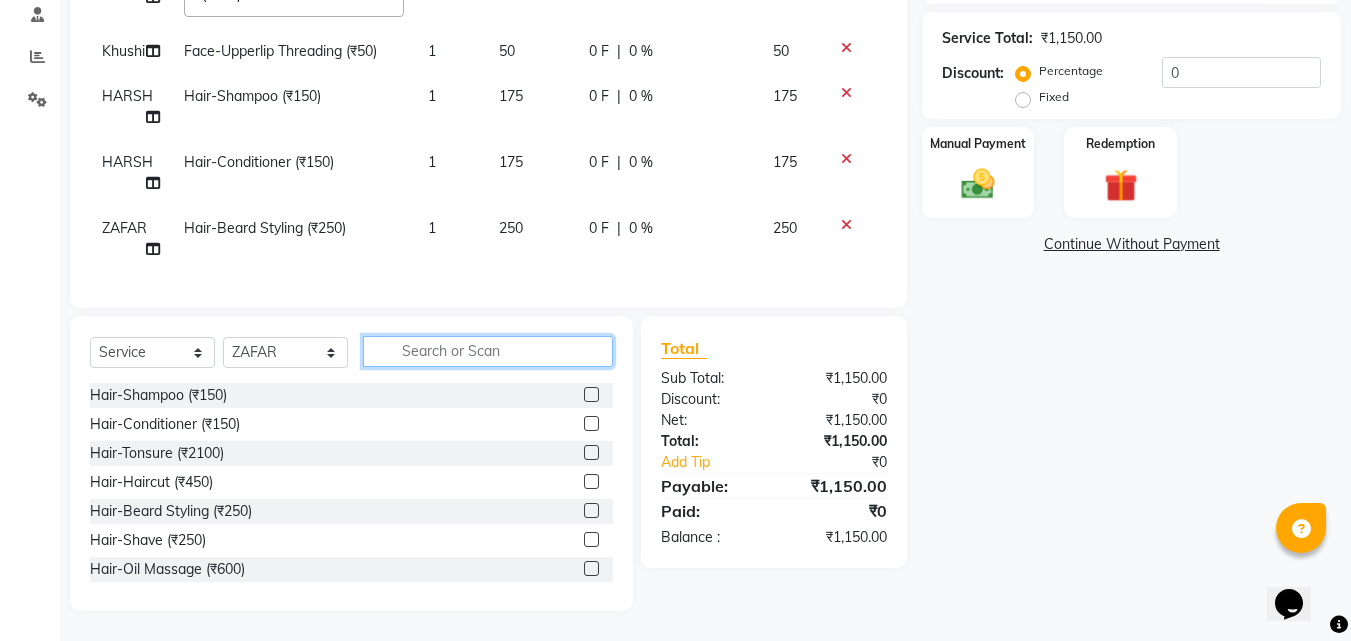 scroll, scrollTop: 408, scrollLeft: 0, axis: vertical 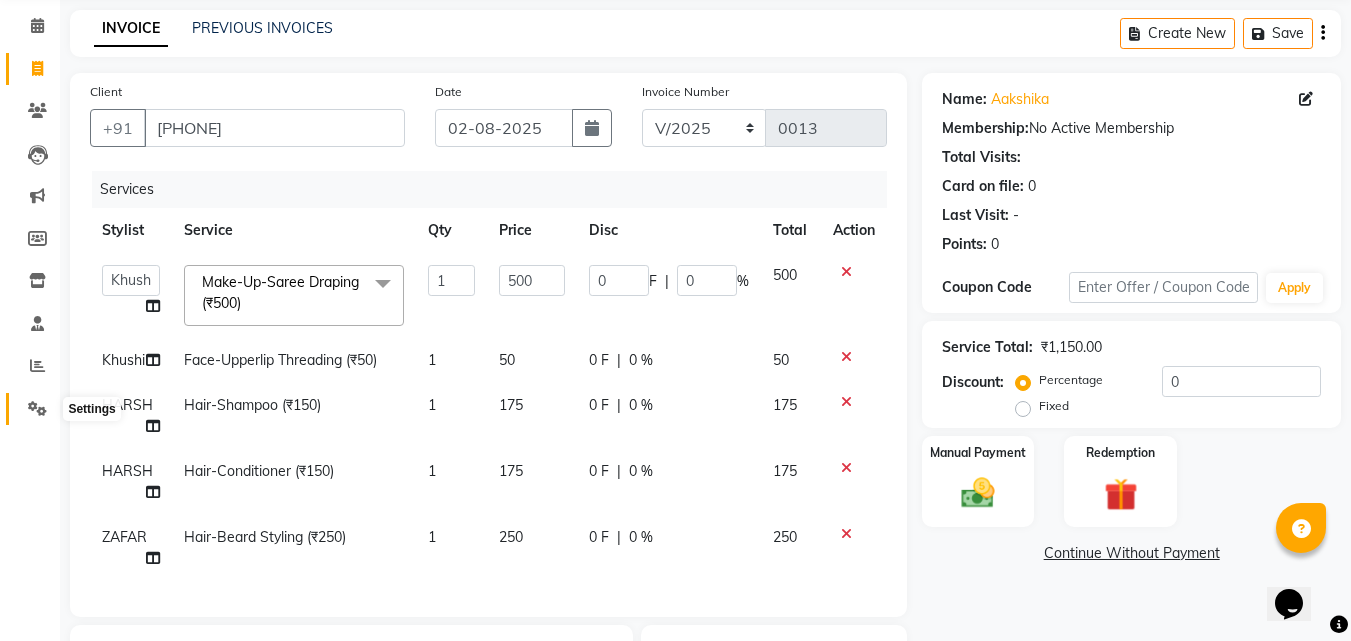 click 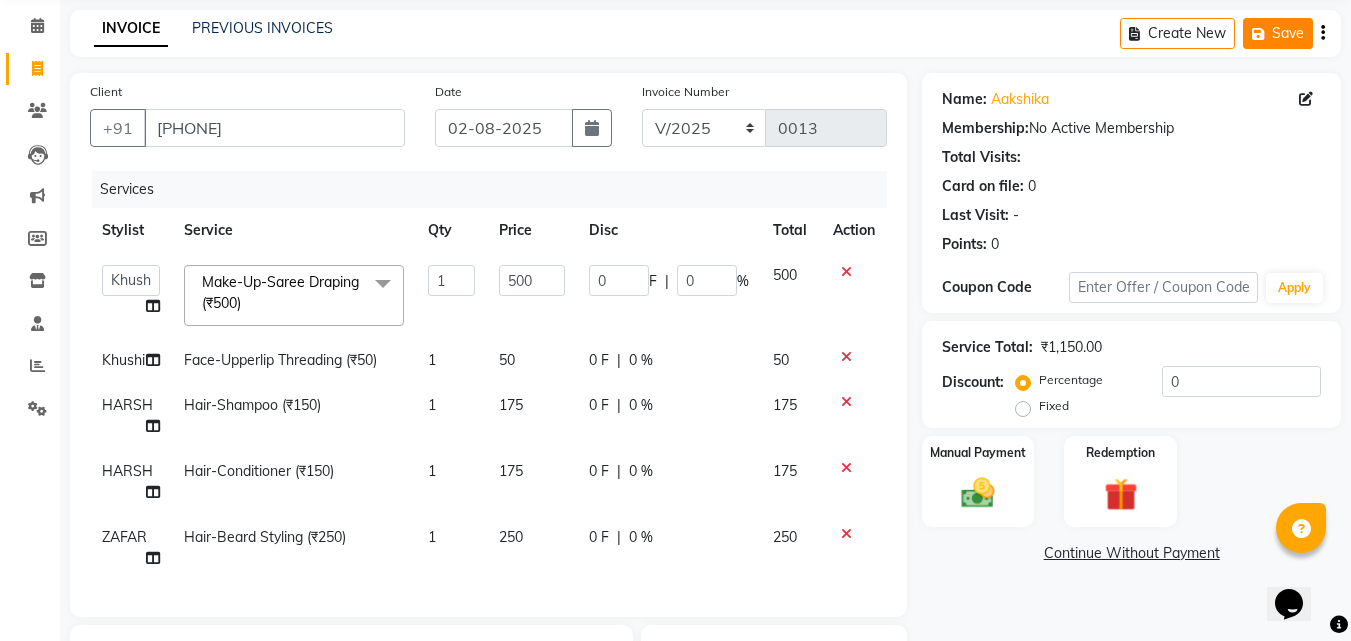 click 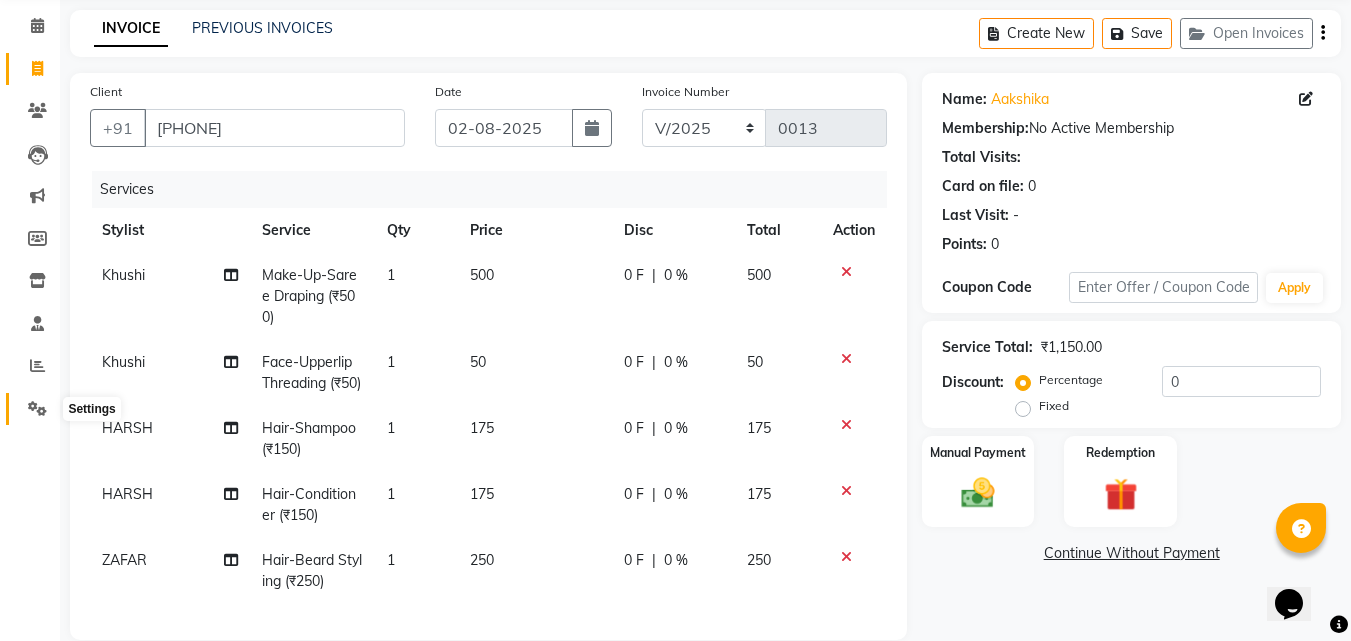 click 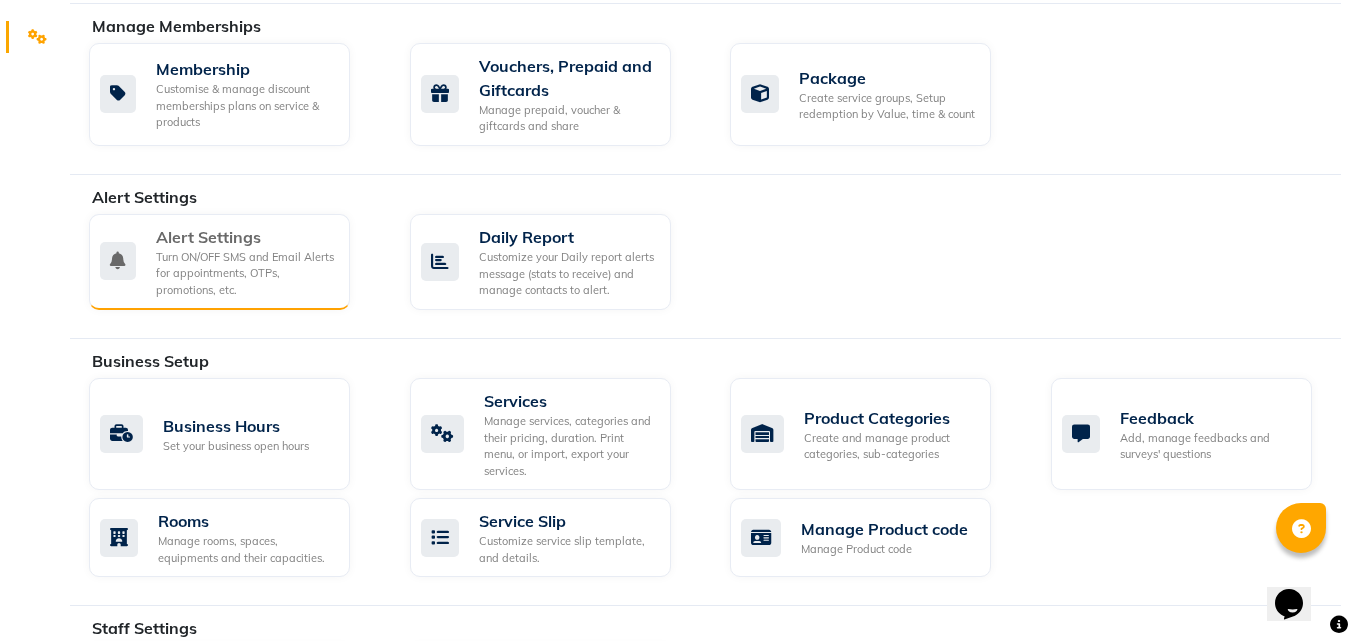 scroll, scrollTop: 450, scrollLeft: 0, axis: vertical 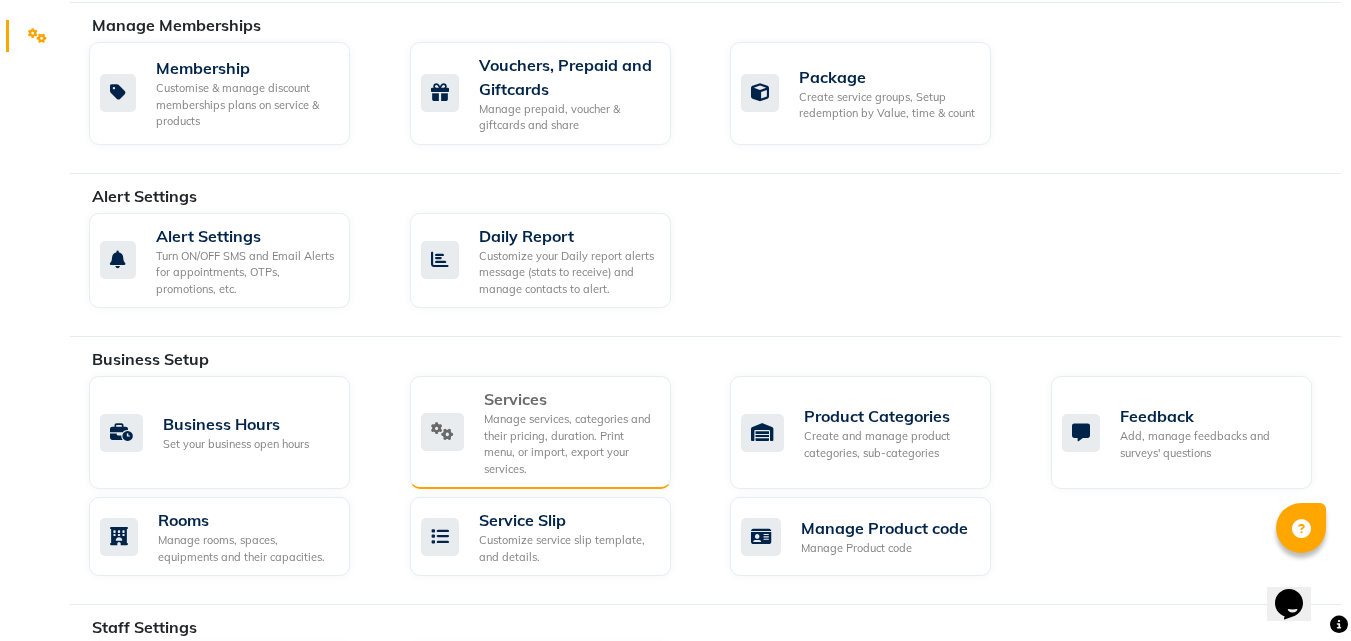click on "Manage services, categories and their pricing, duration. Print menu, or import, export your services." 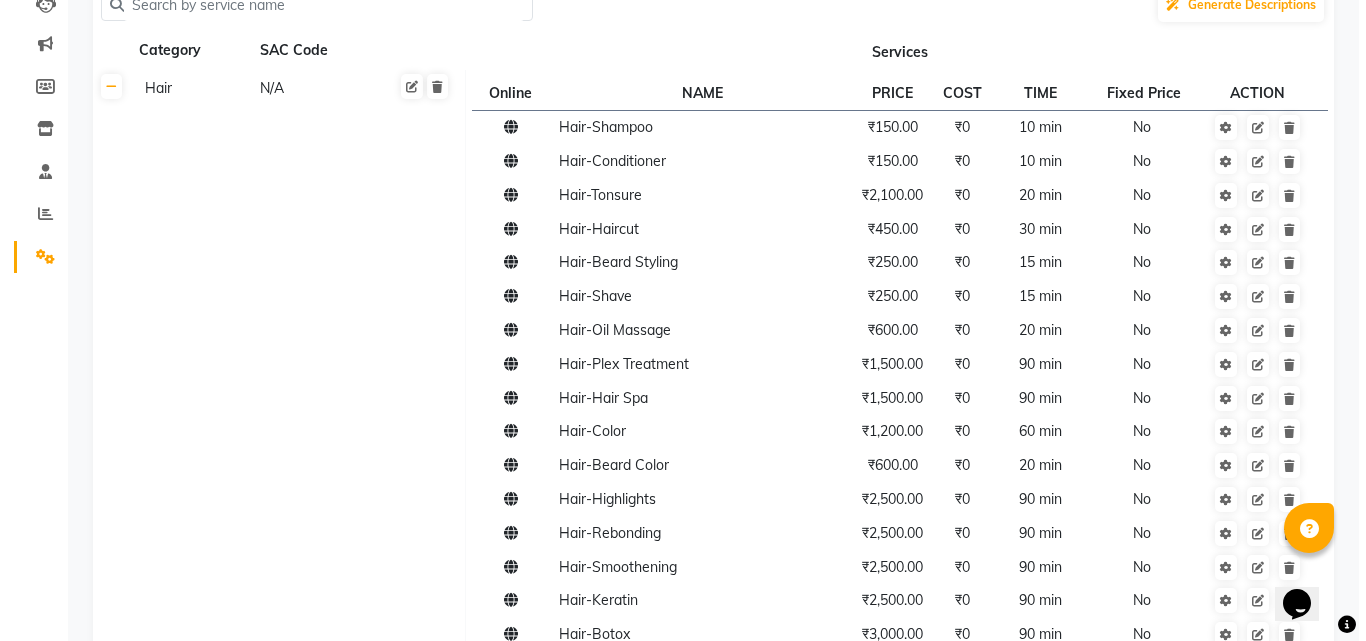 scroll, scrollTop: 234, scrollLeft: 0, axis: vertical 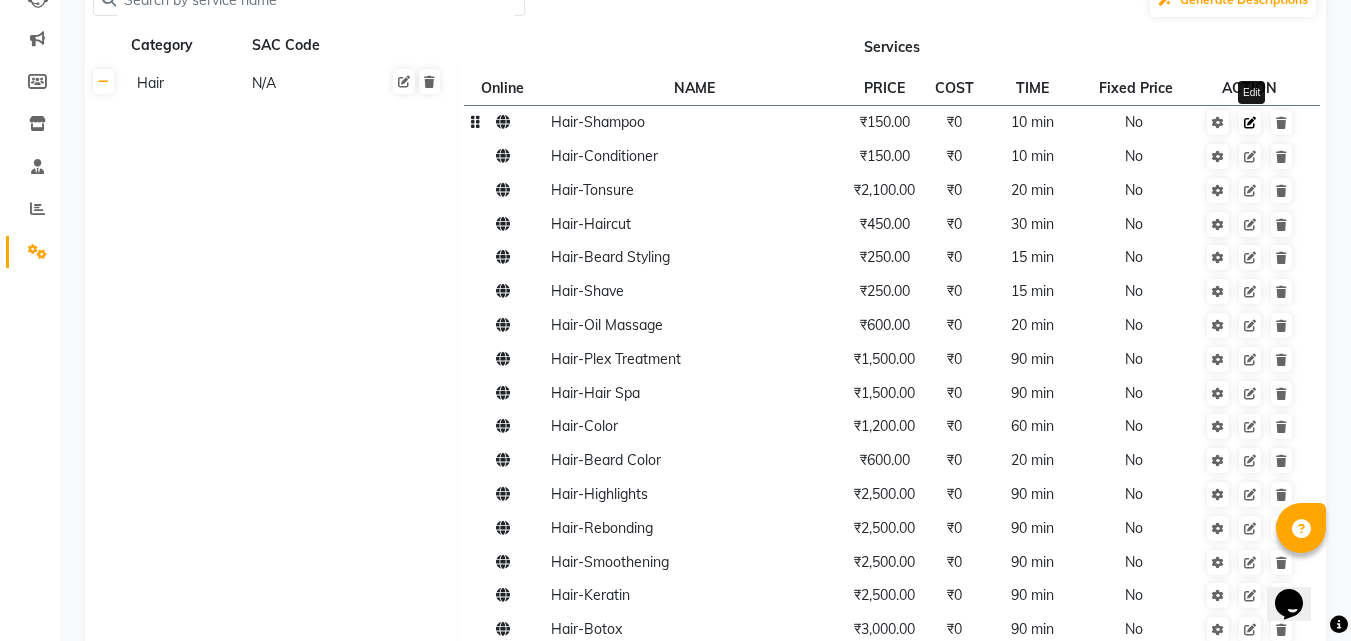 click 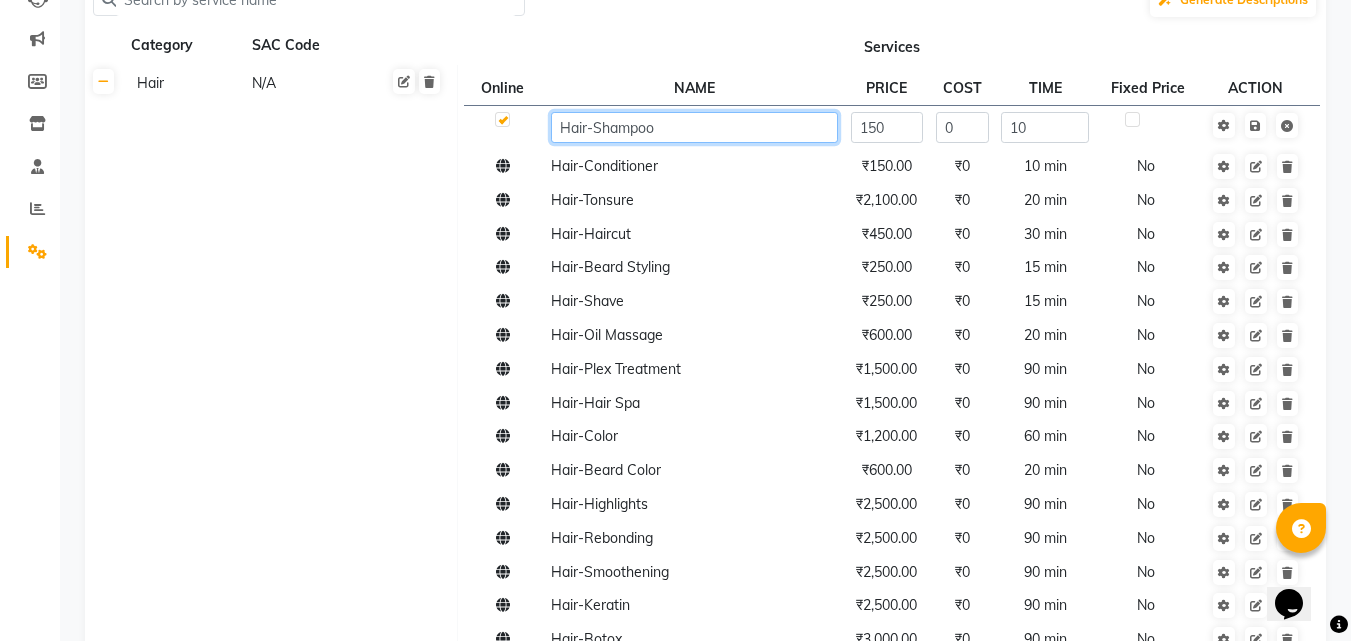 click on "Hair-Shampoo" 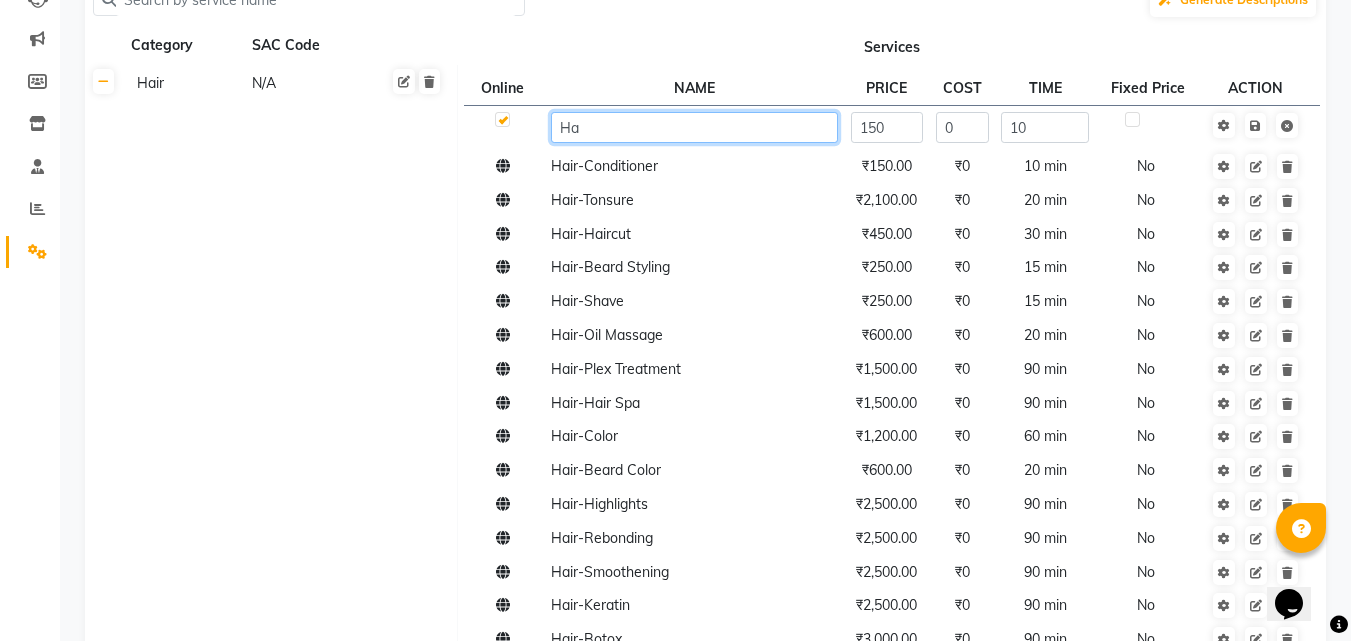 type on "H" 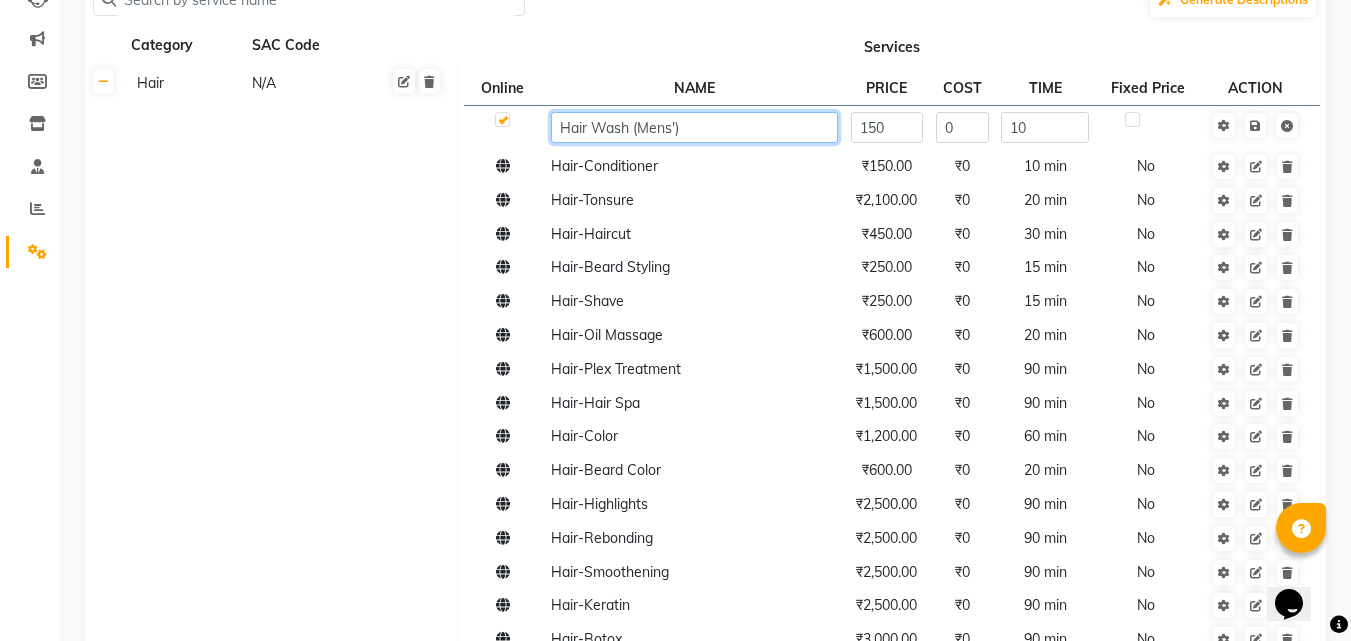 type on "Hair Wash (Mens's)" 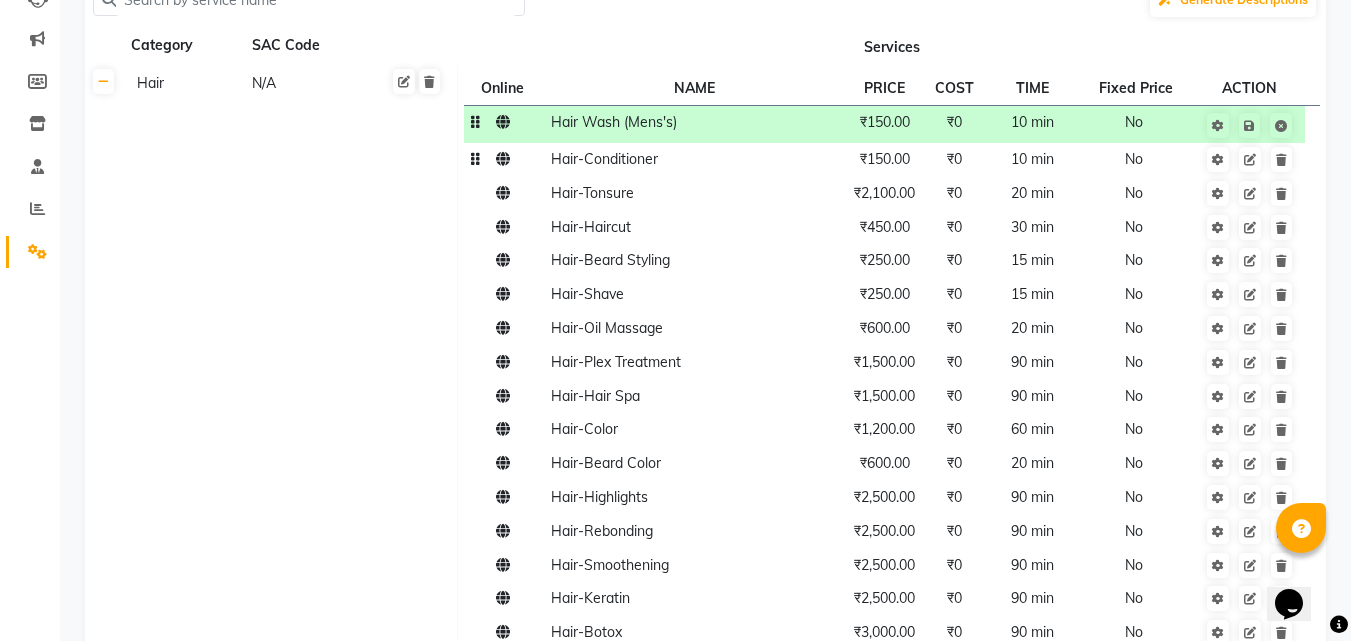 click on "Hair-Conditioner" 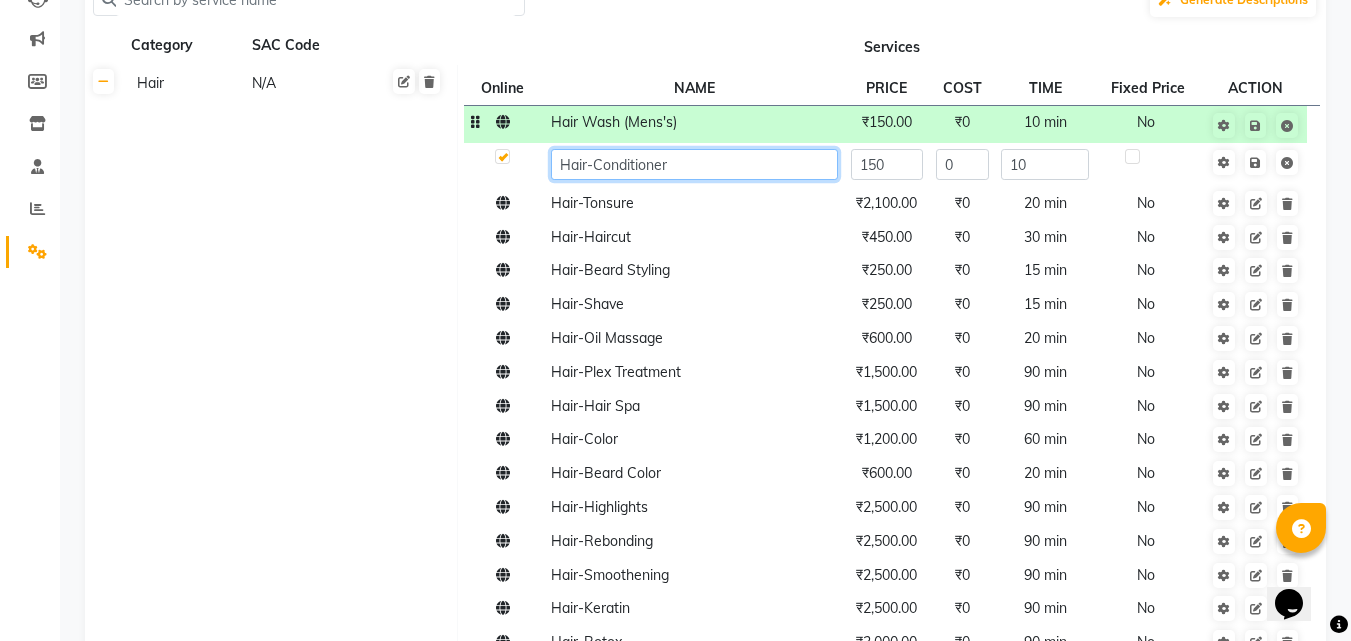 click on "Hair-Conditioner" 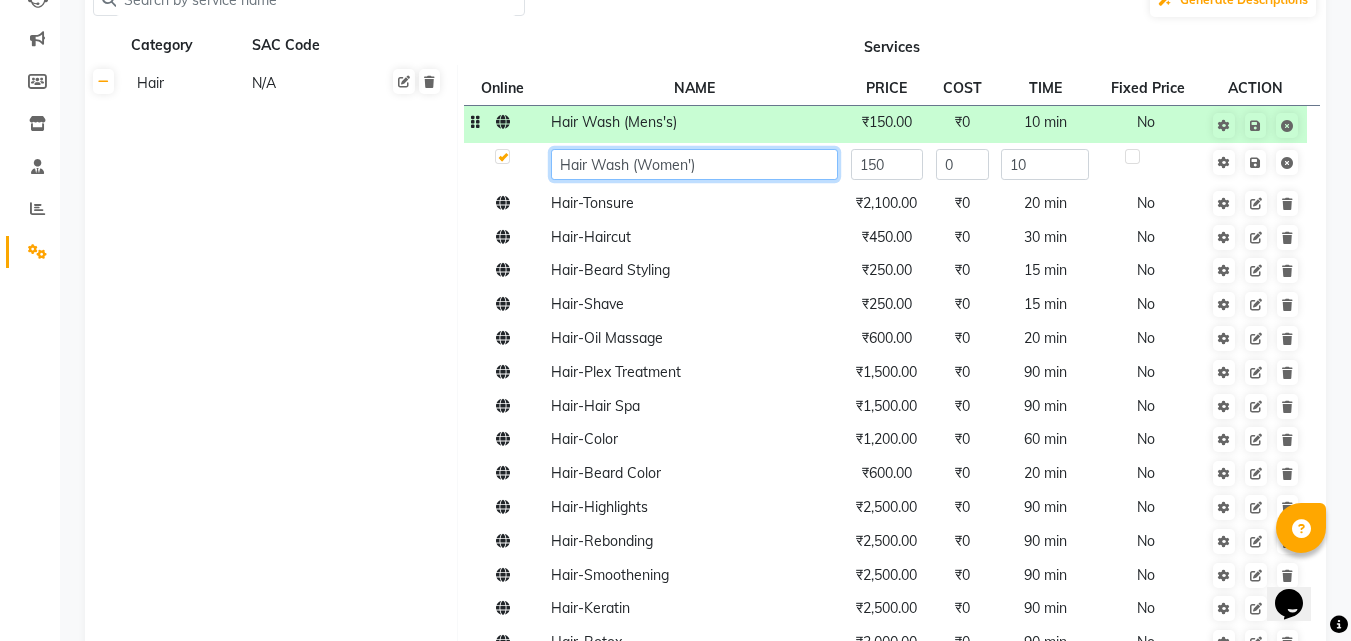 type on "Hair Wash (Women's)" 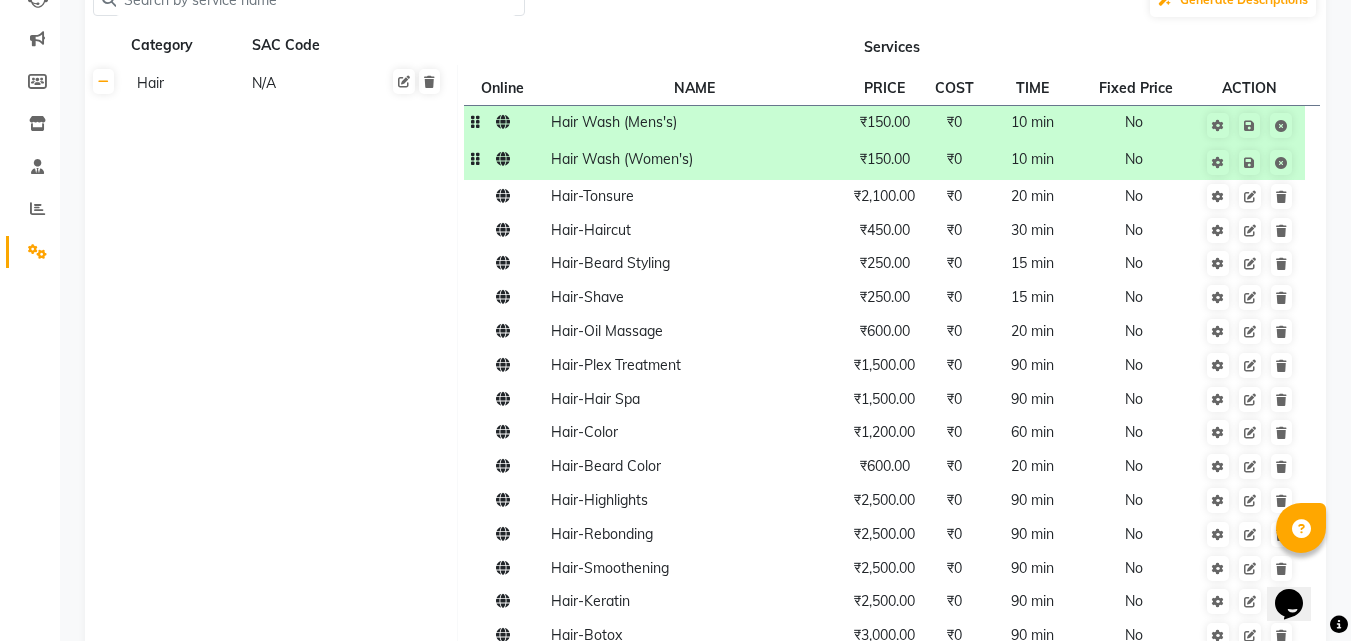 click on "₹150.00" 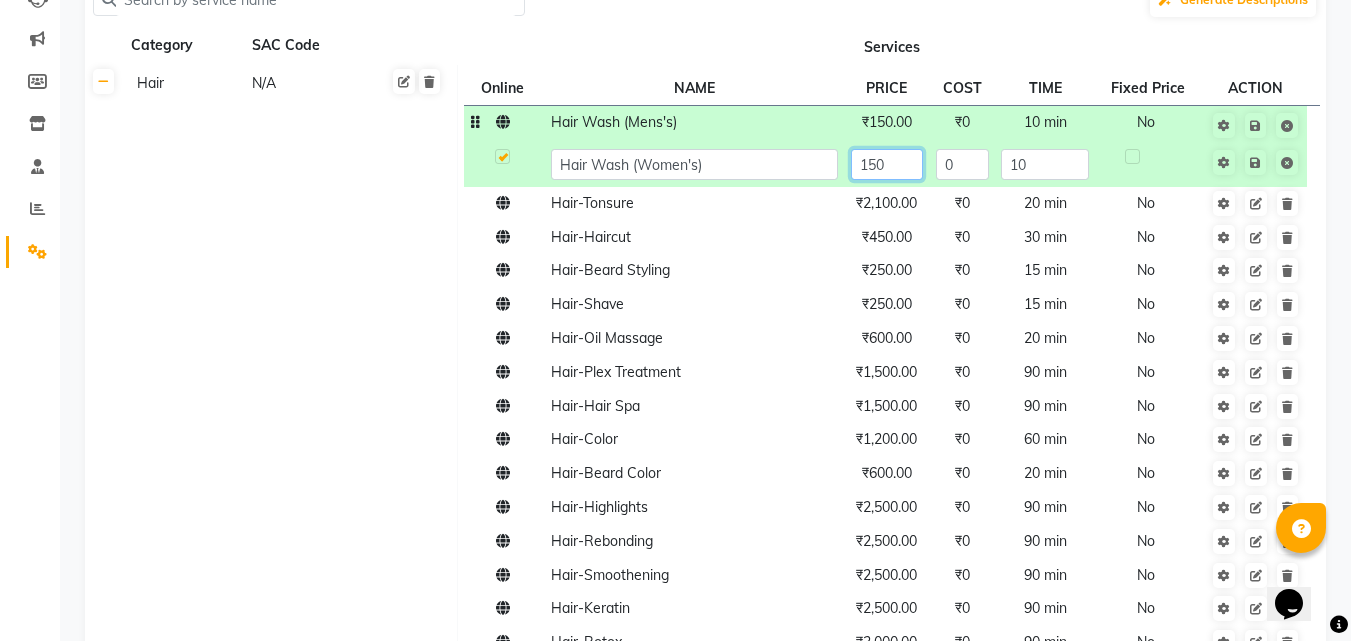 click on "150" 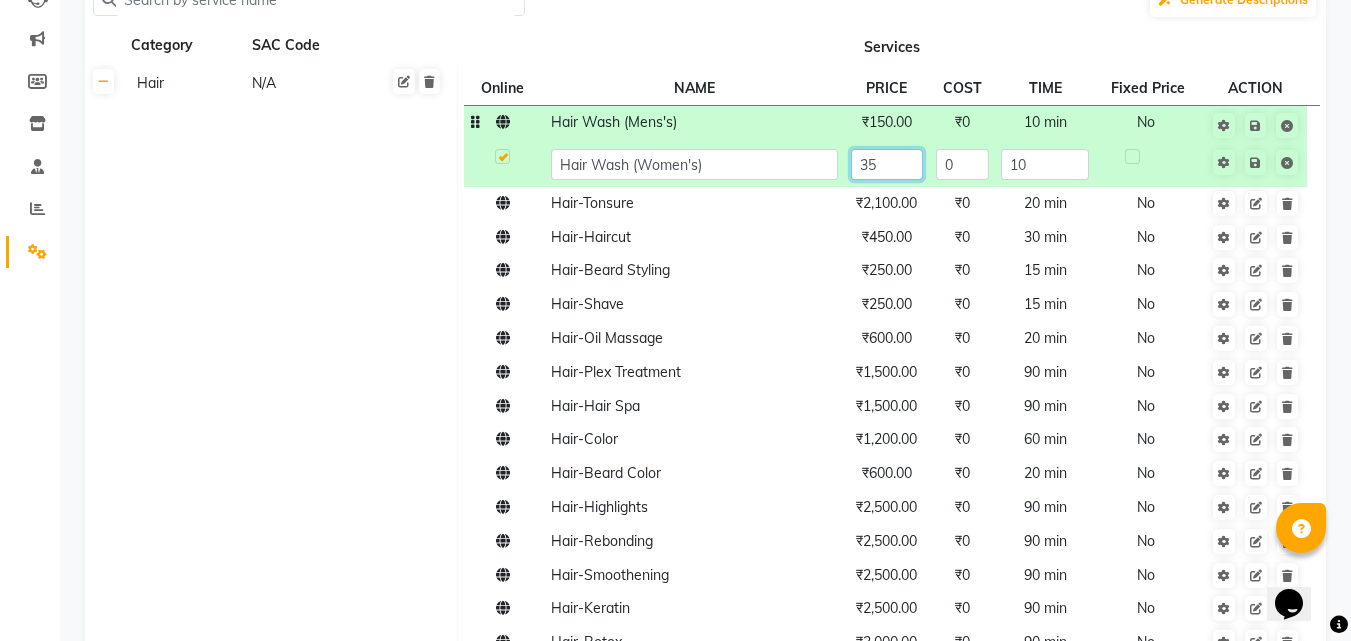 type on "350" 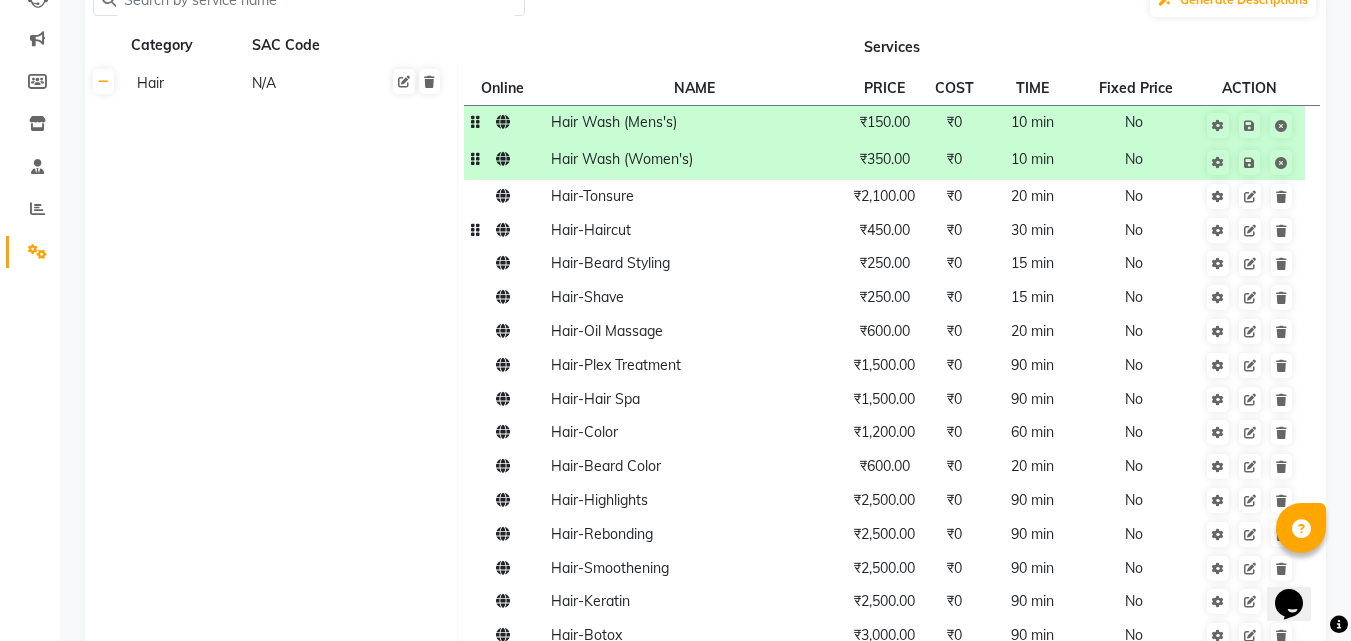 click on "30 min" 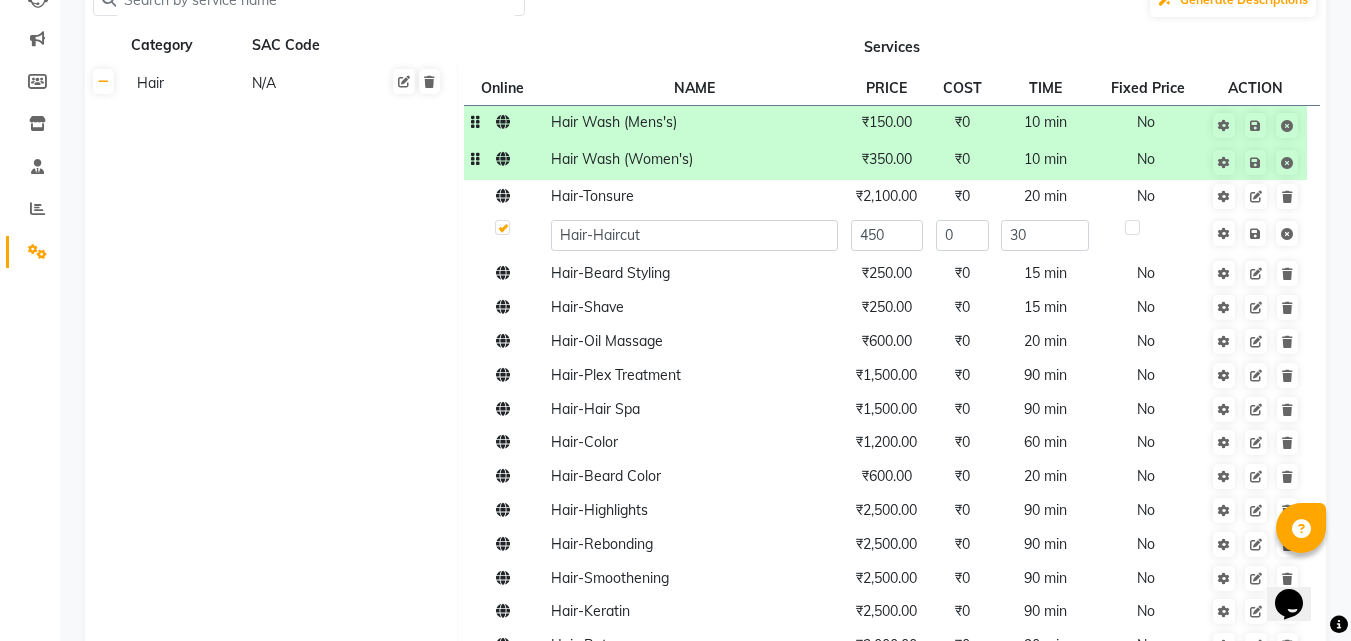 click on "₹350.00" 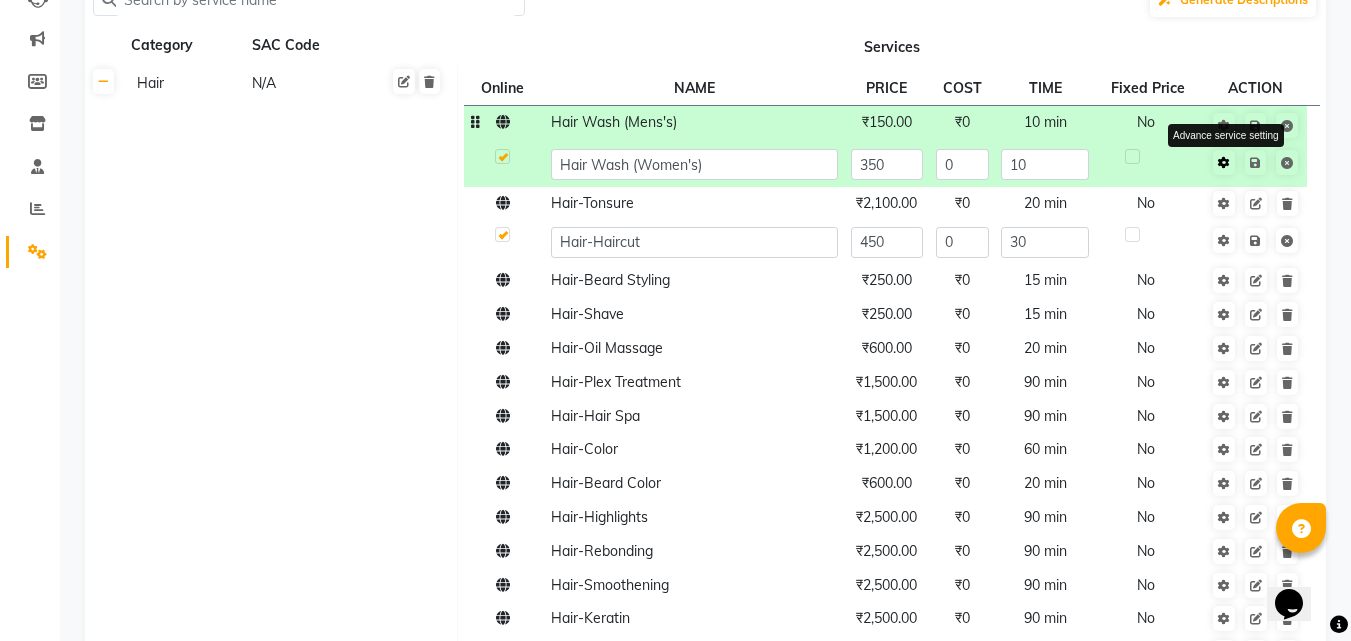 click 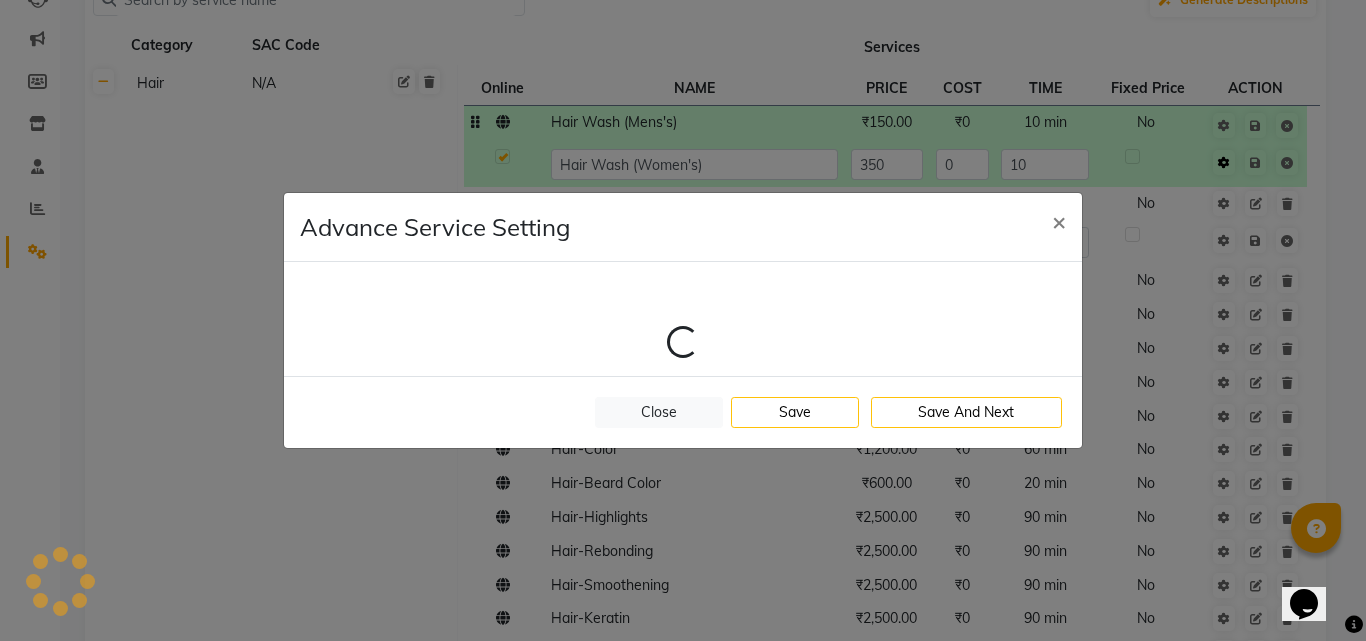 select on "1: 123300" 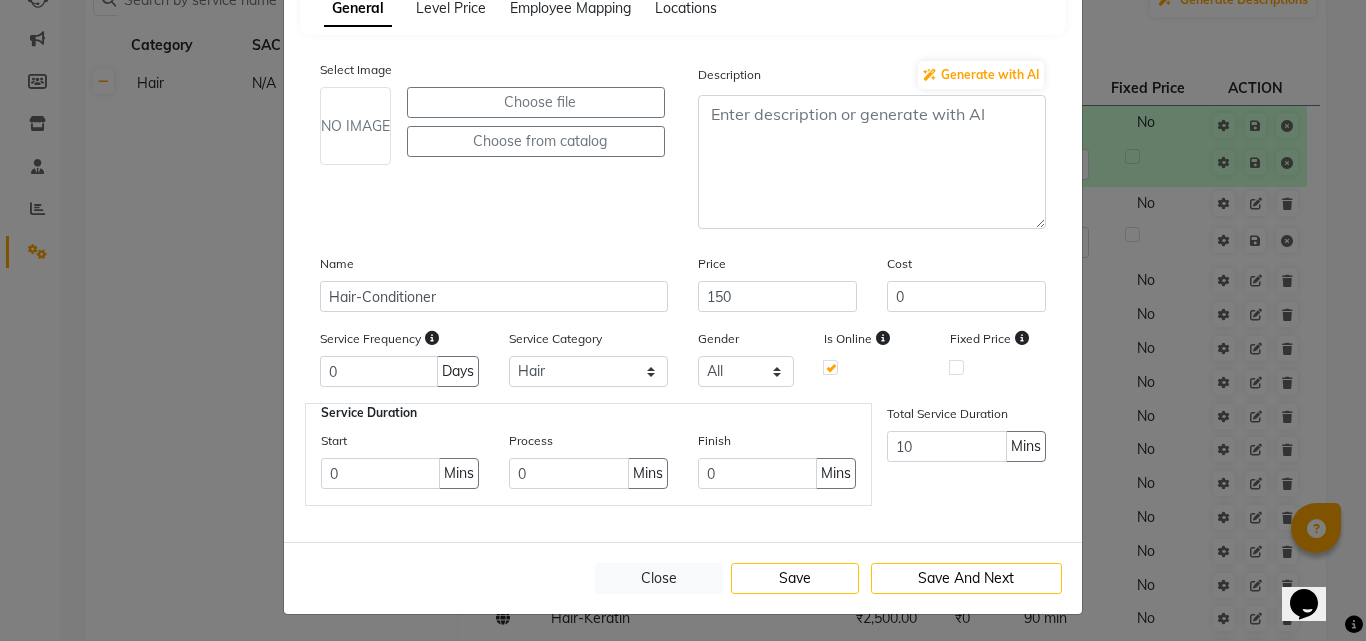 scroll, scrollTop: 126, scrollLeft: 0, axis: vertical 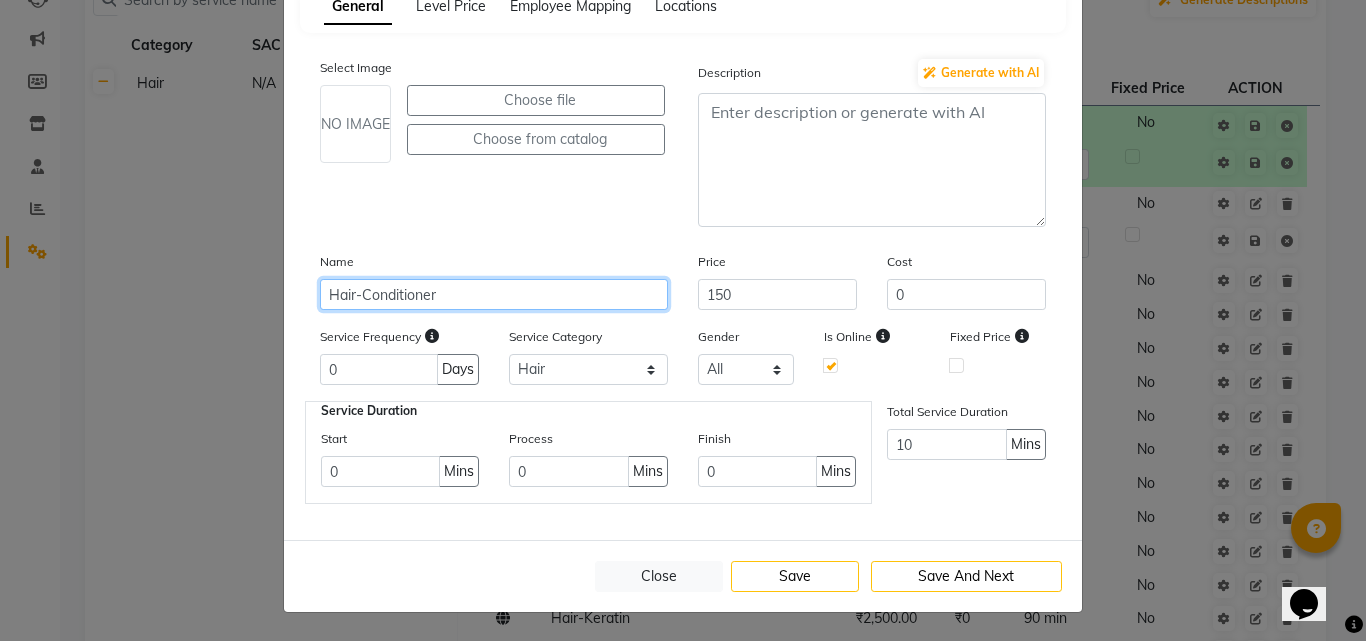 click on "Hair-Conditioner" 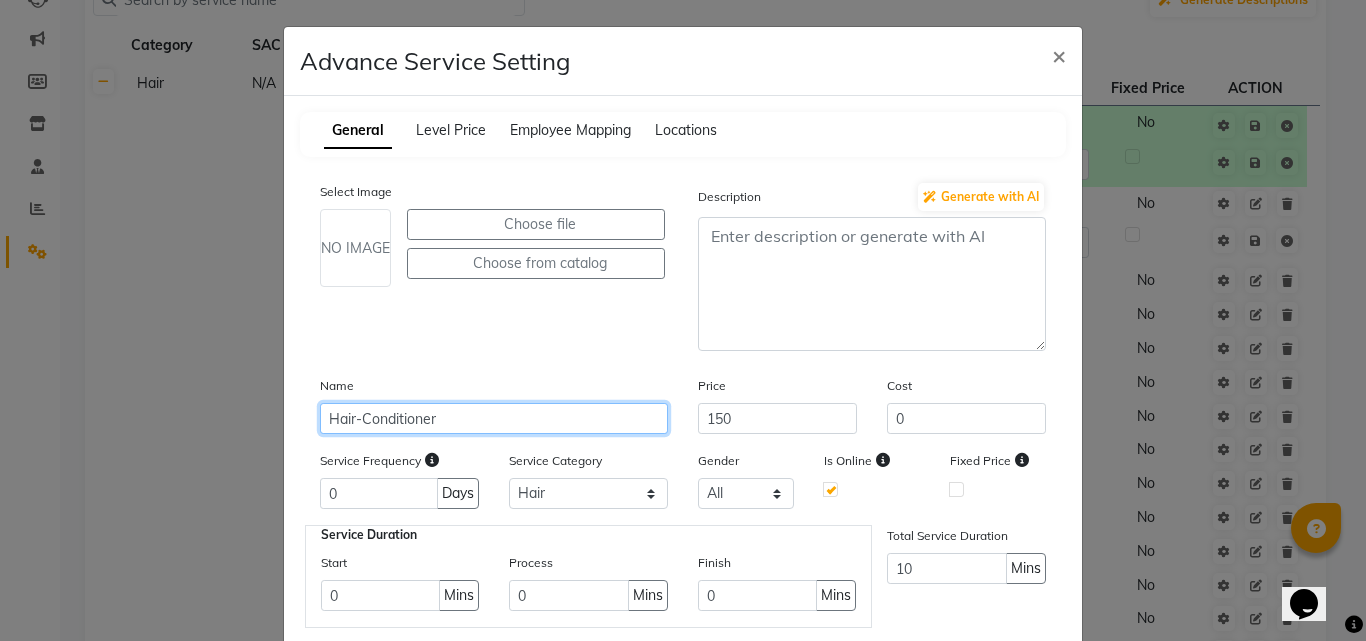 scroll, scrollTop: 3, scrollLeft: 0, axis: vertical 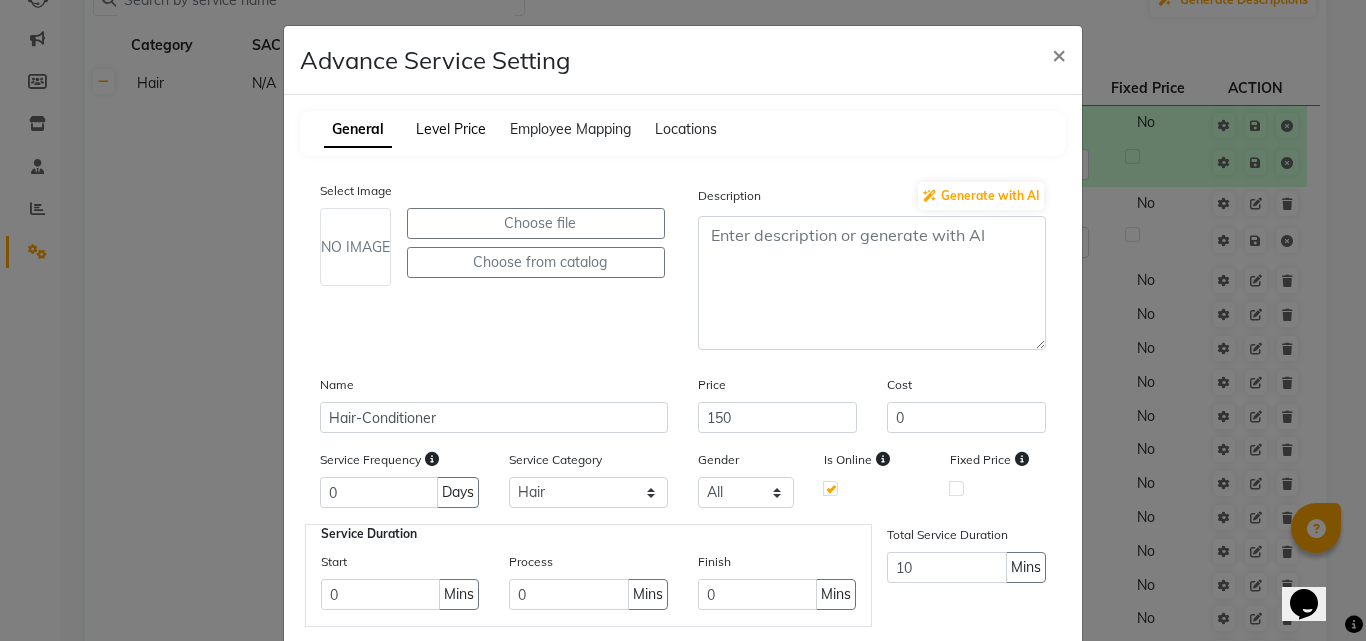 click on "Level Price" 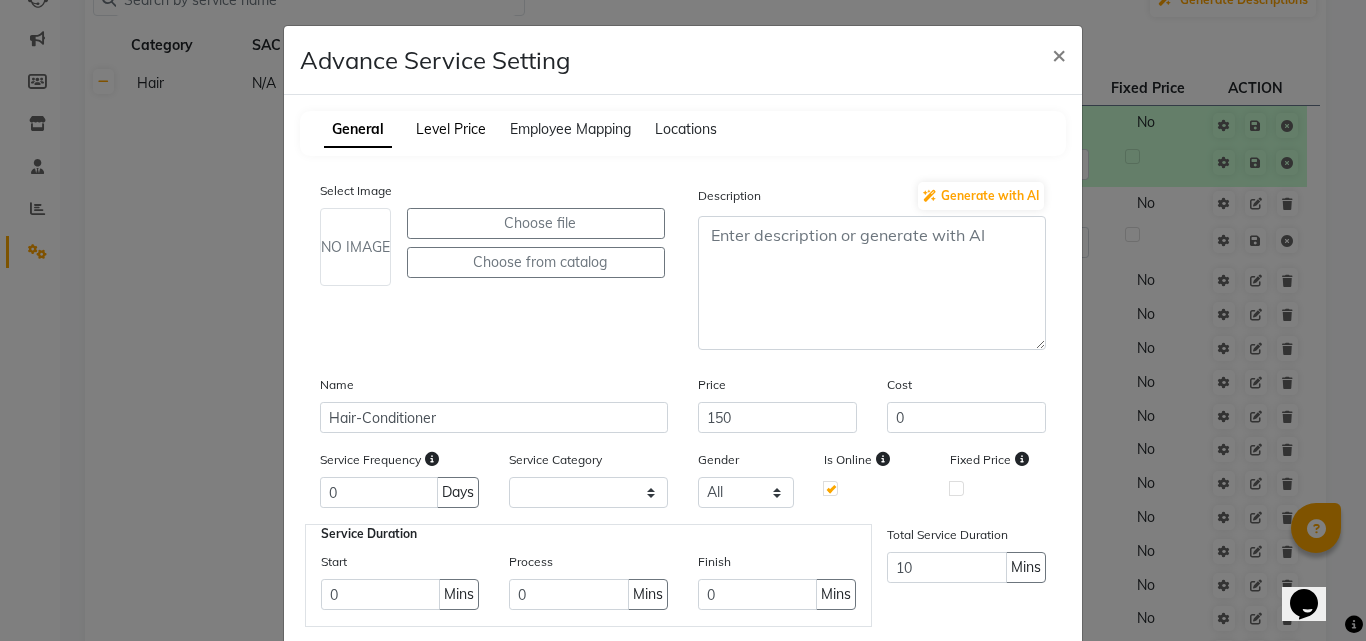scroll, scrollTop: 0, scrollLeft: 0, axis: both 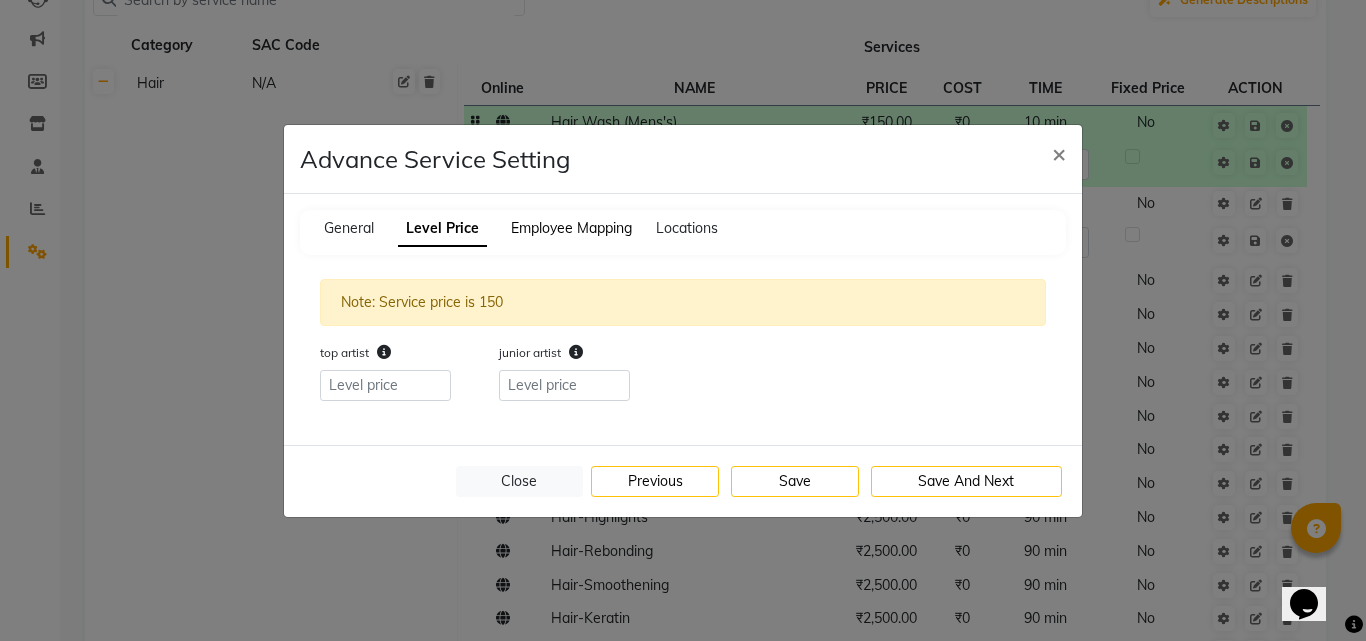 click on "Employee Mapping" 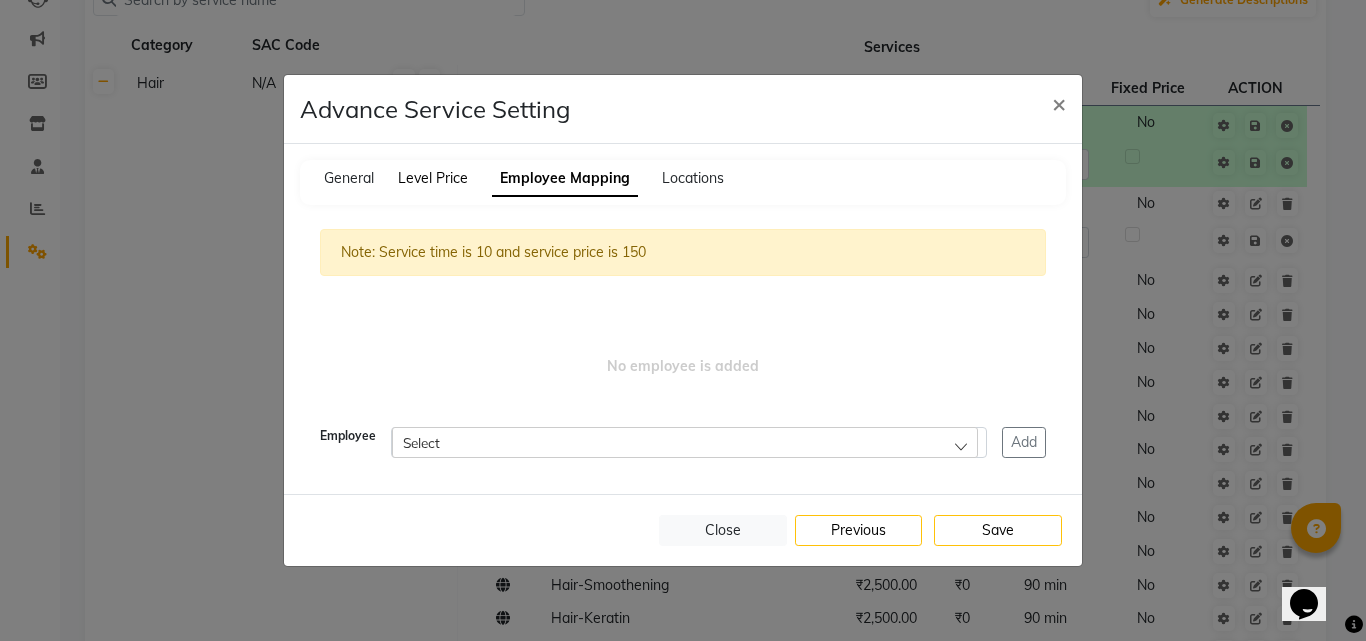 click on "Level Price" 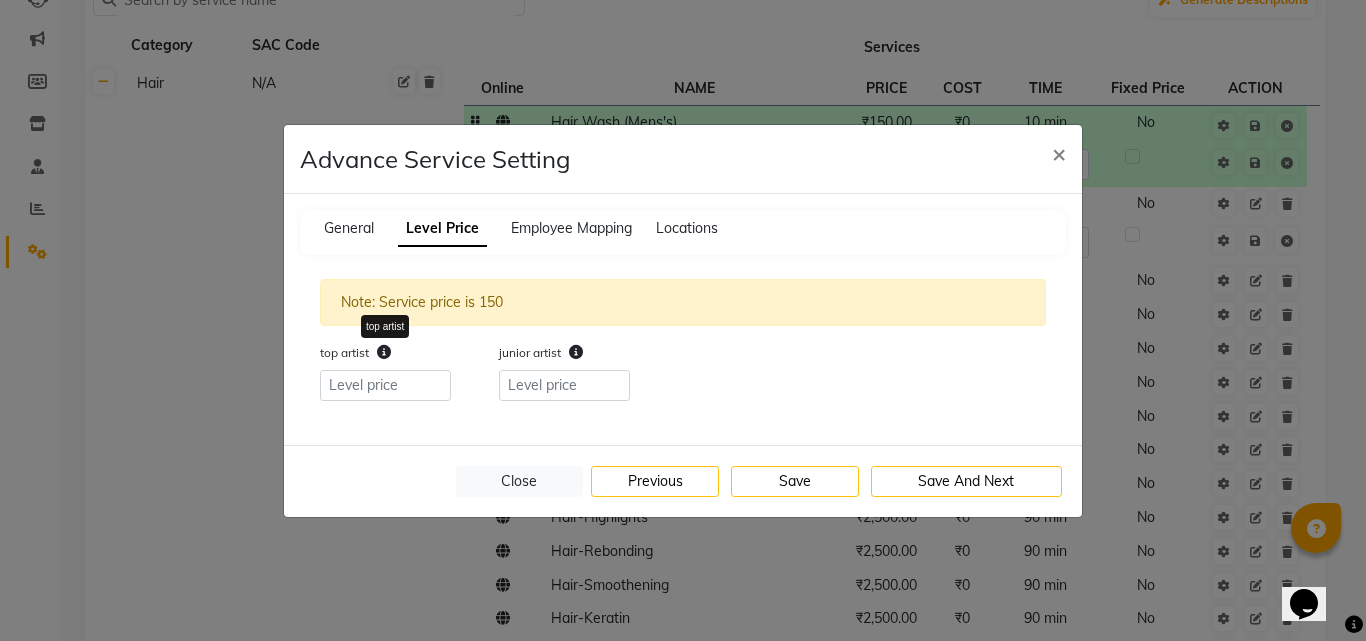 click 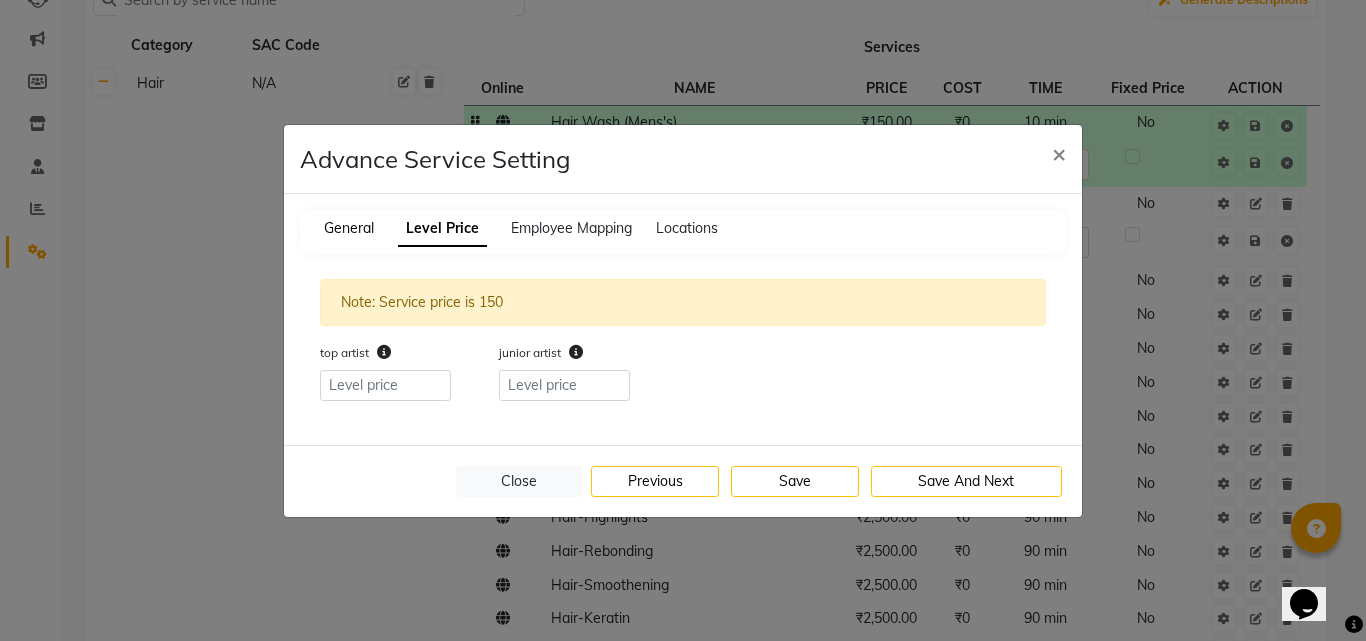 click on "General" 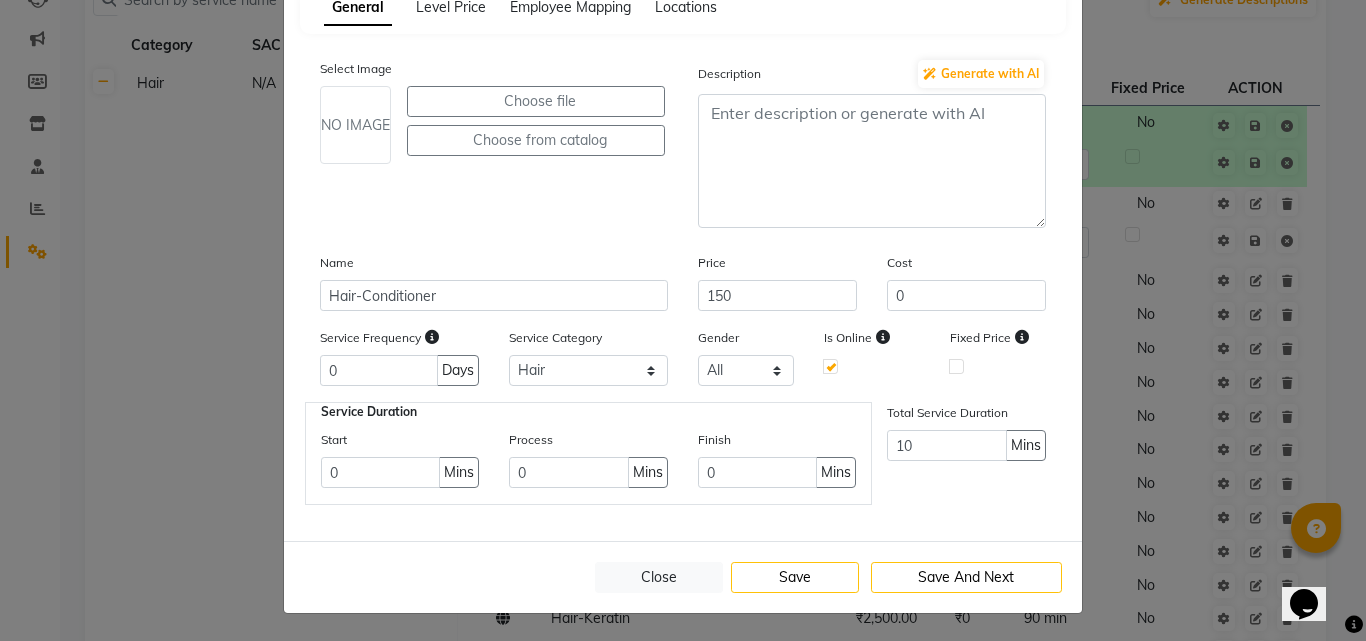 scroll, scrollTop: 126, scrollLeft: 0, axis: vertical 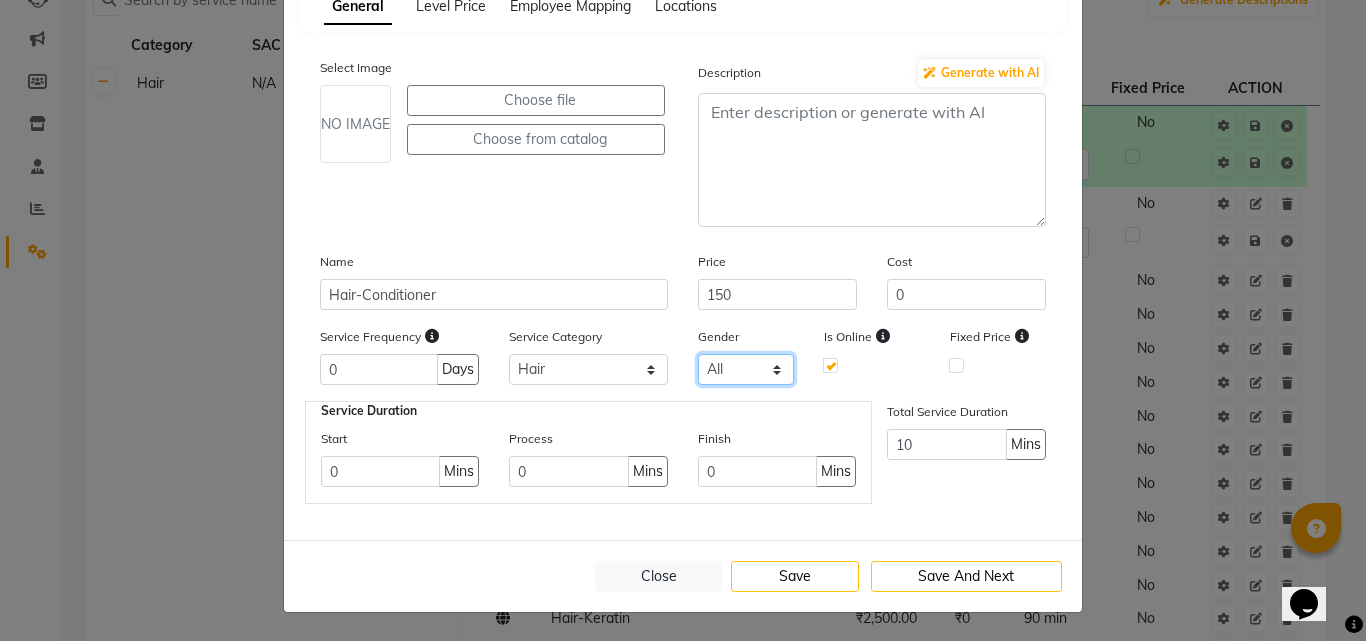 click on "All Male Female Other" 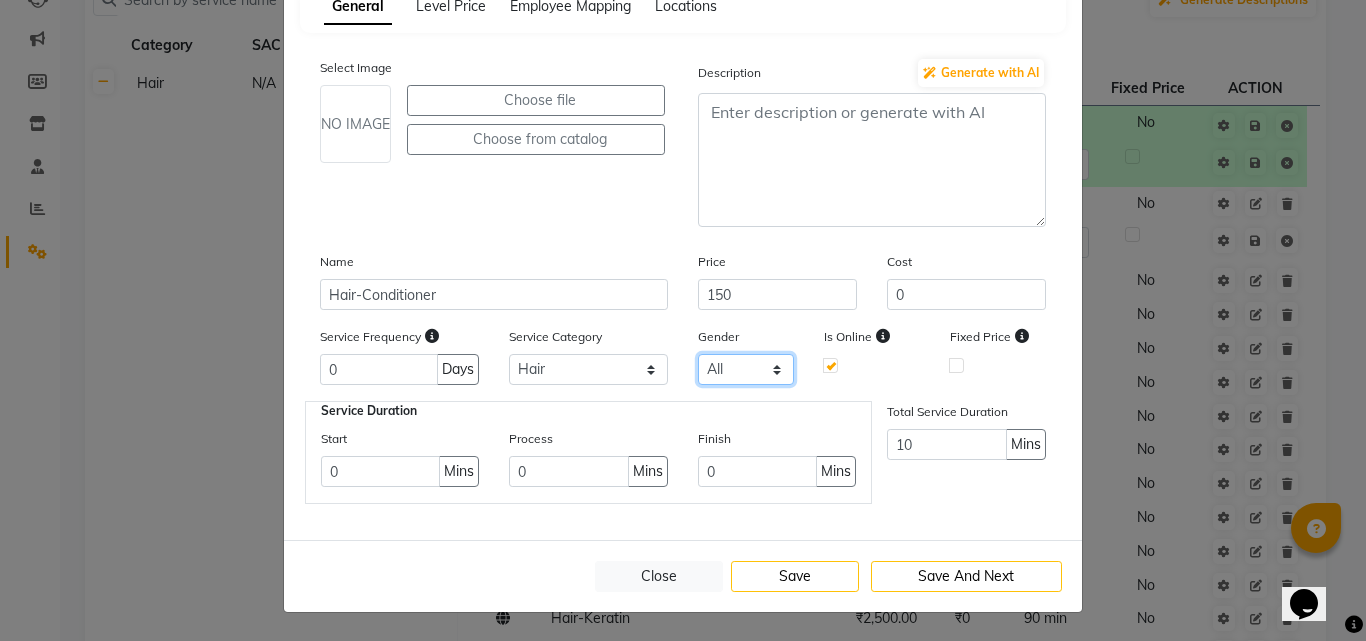 click on "All Male Female Other" 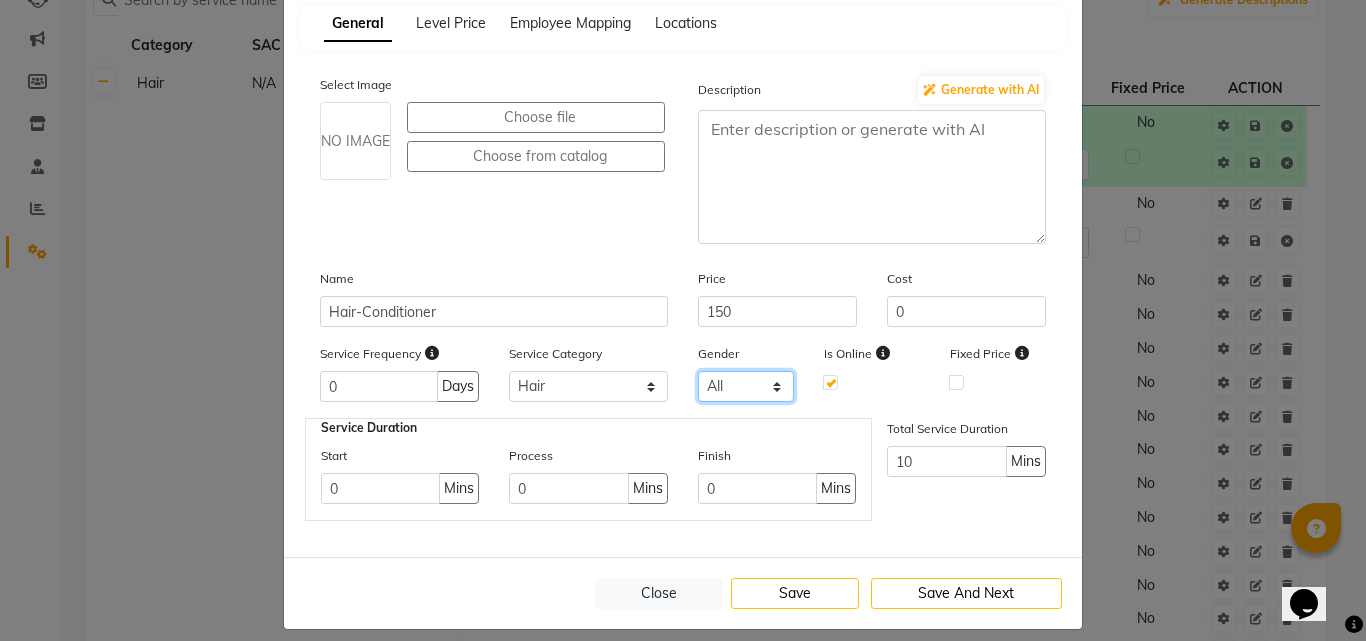 scroll, scrollTop: 126, scrollLeft: 0, axis: vertical 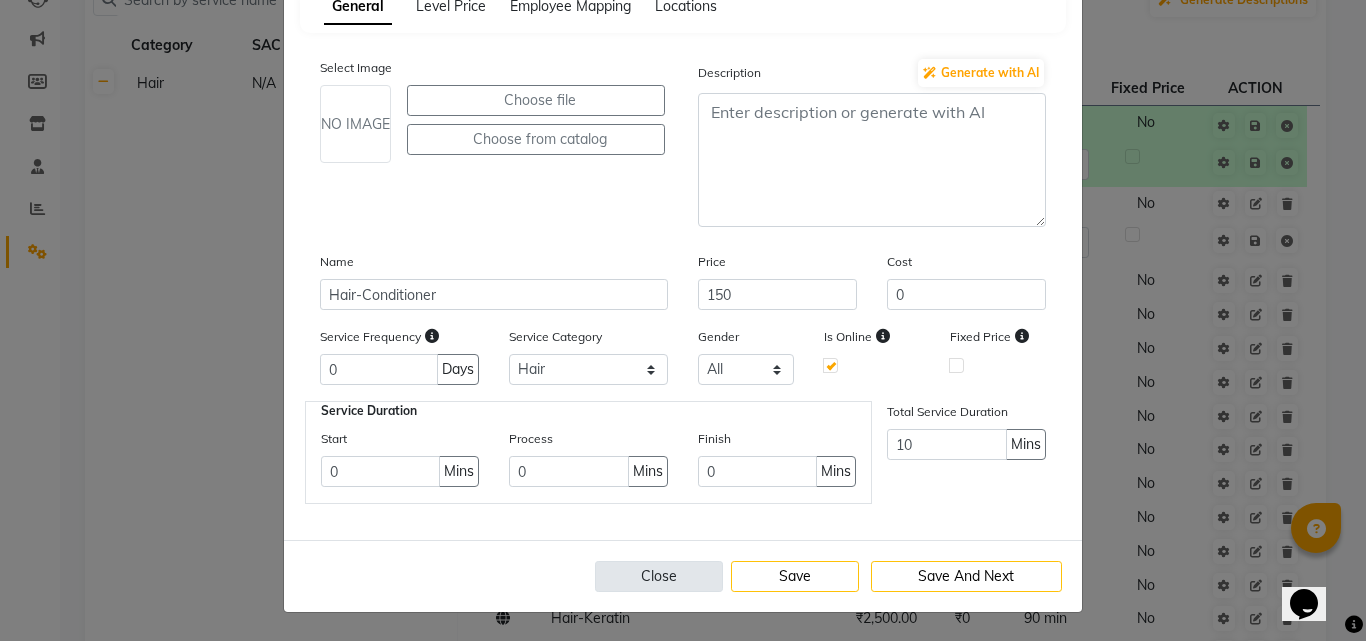 click on "Close" 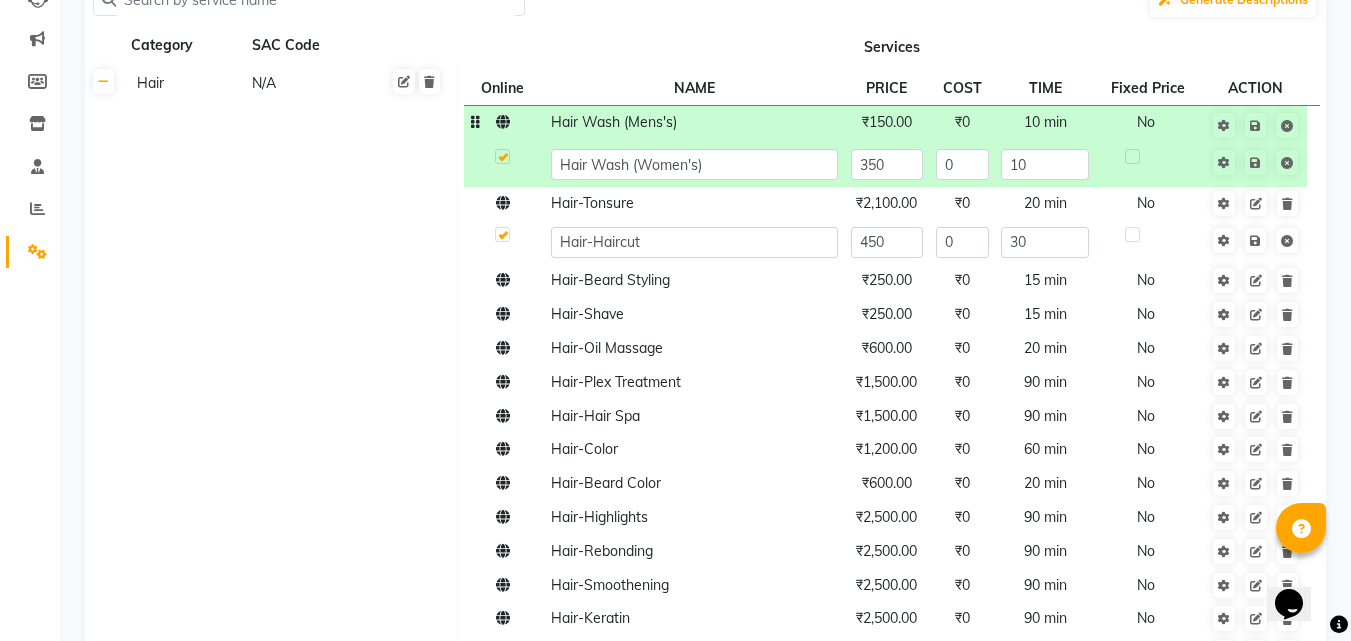 click 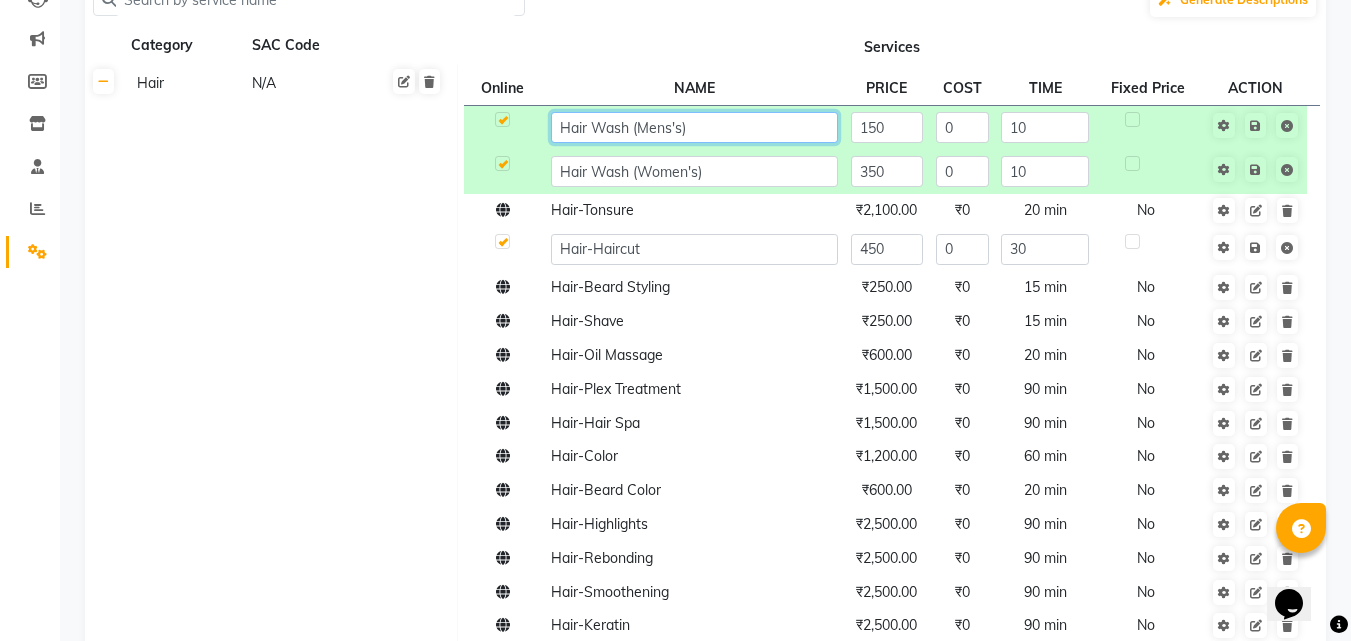 click on "Hair Wash (Mens's)" 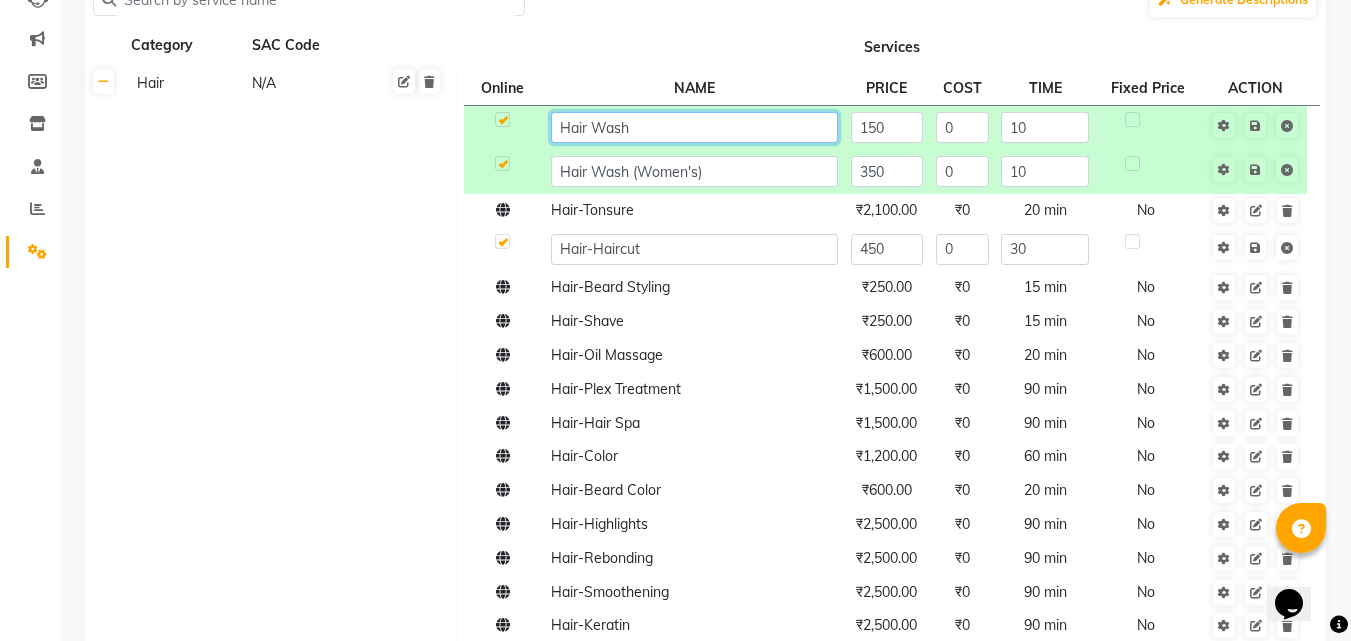 type on "Hair Wash" 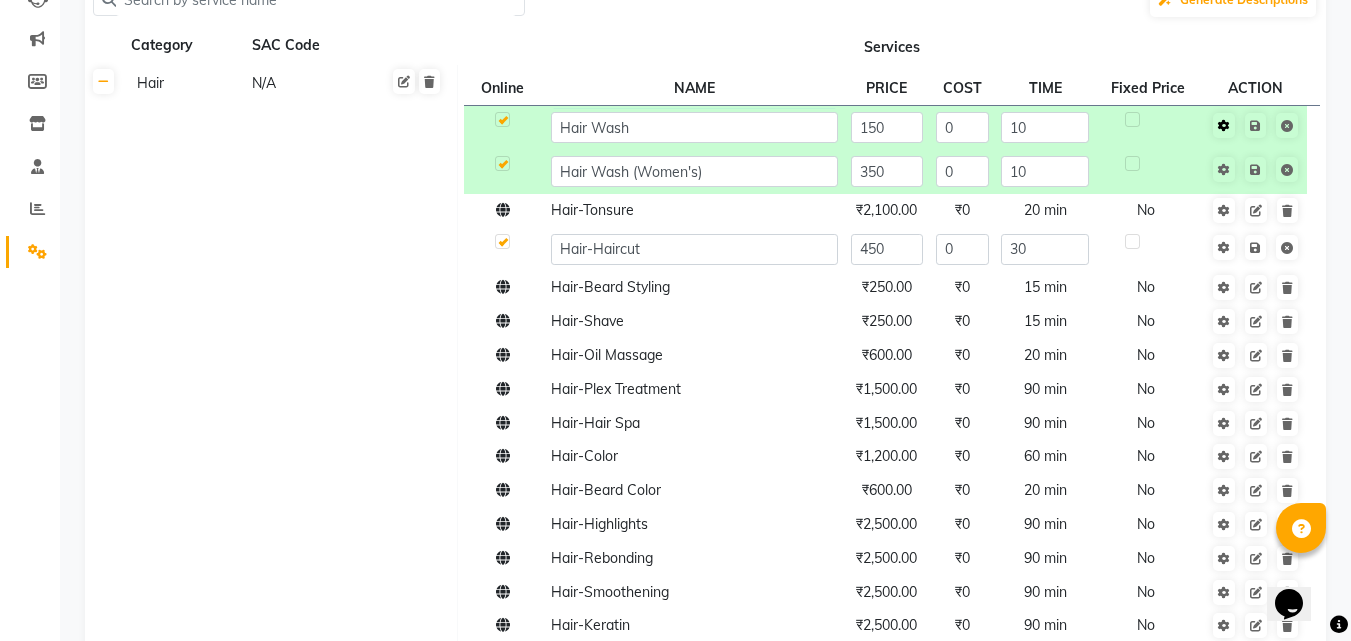 click 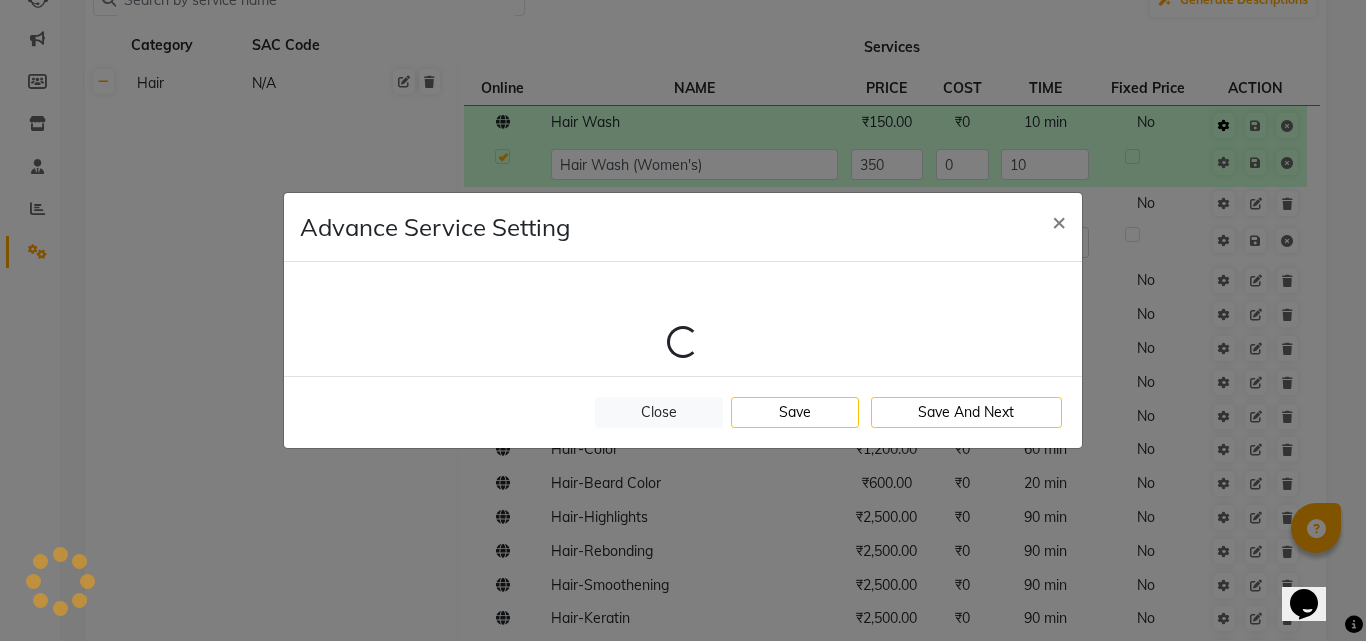 select on "1: 123300" 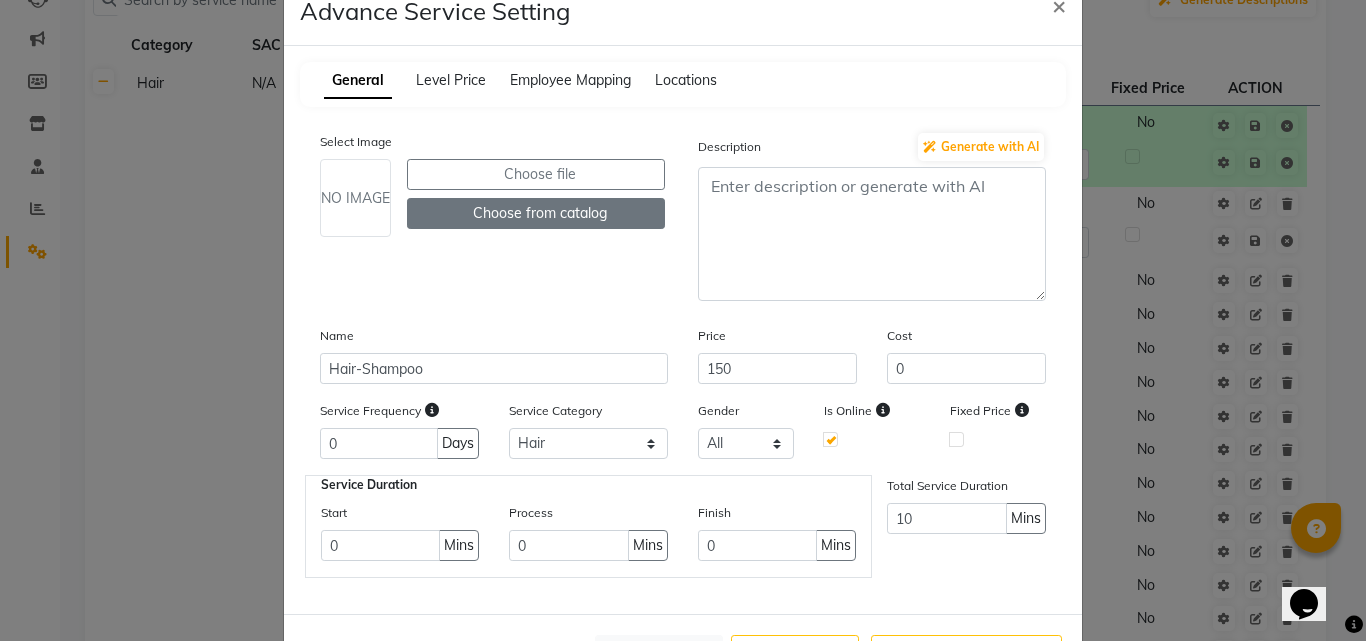 scroll, scrollTop: 126, scrollLeft: 0, axis: vertical 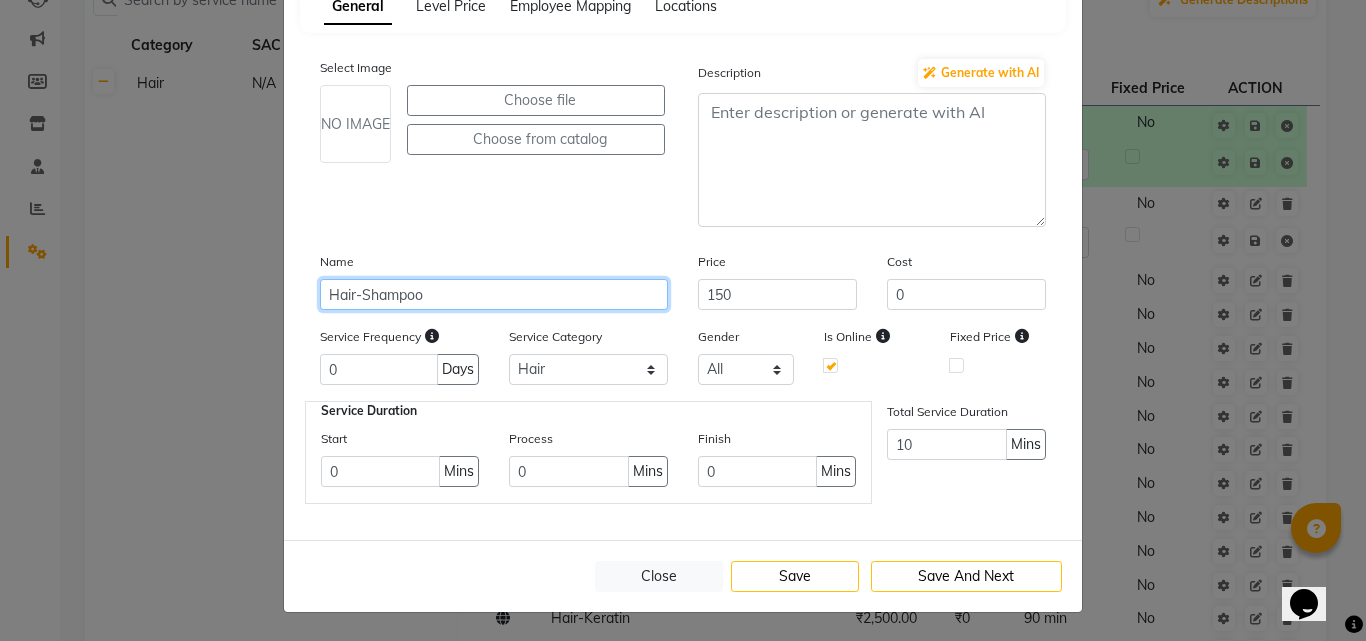 click on "Hair-Shampoo" 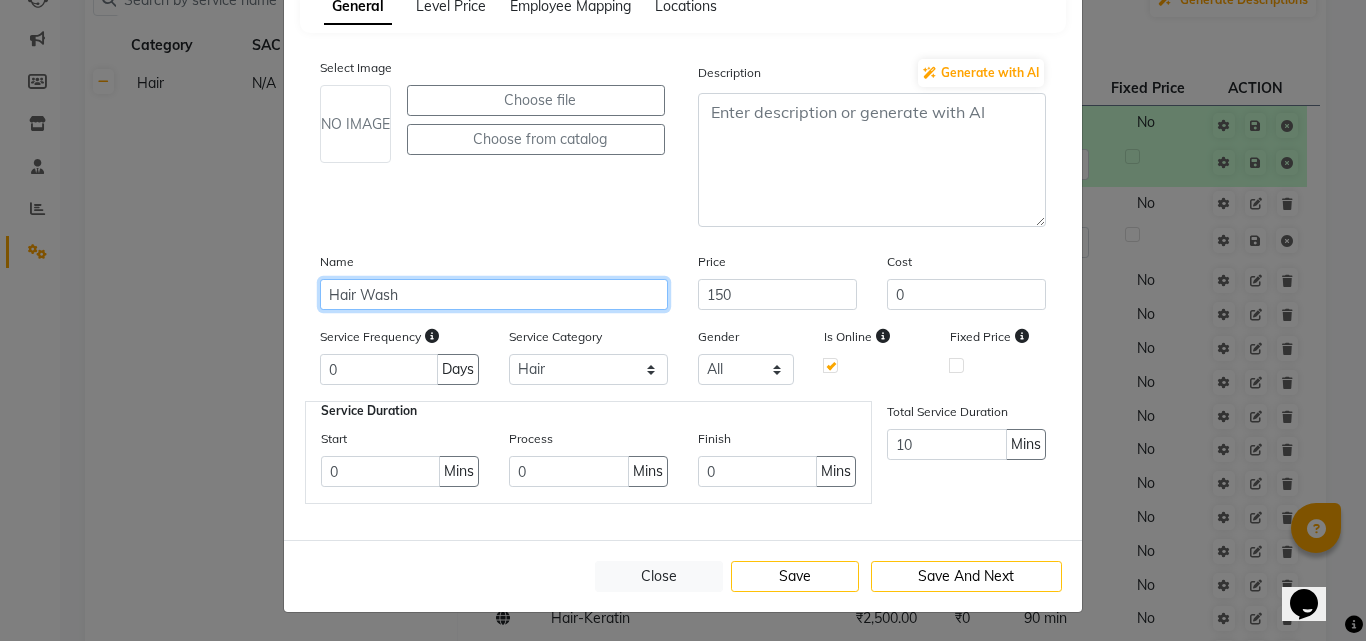 type on "Hair Wash" 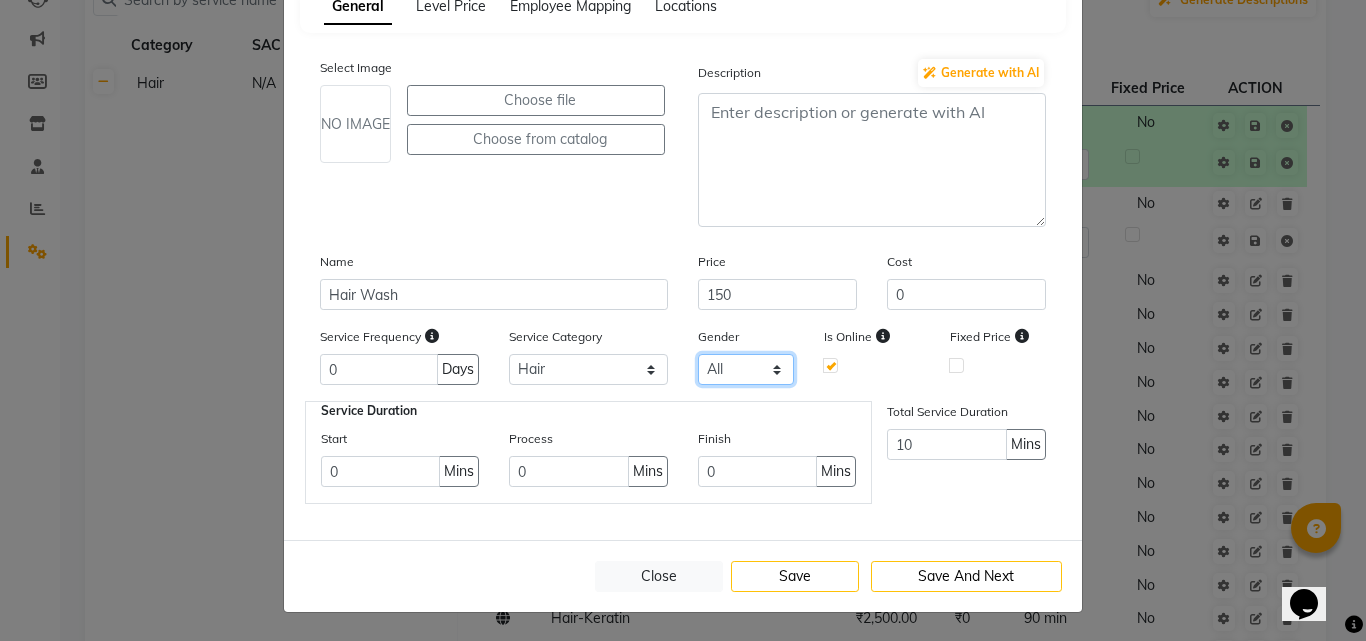 click on "All Male Female Other" 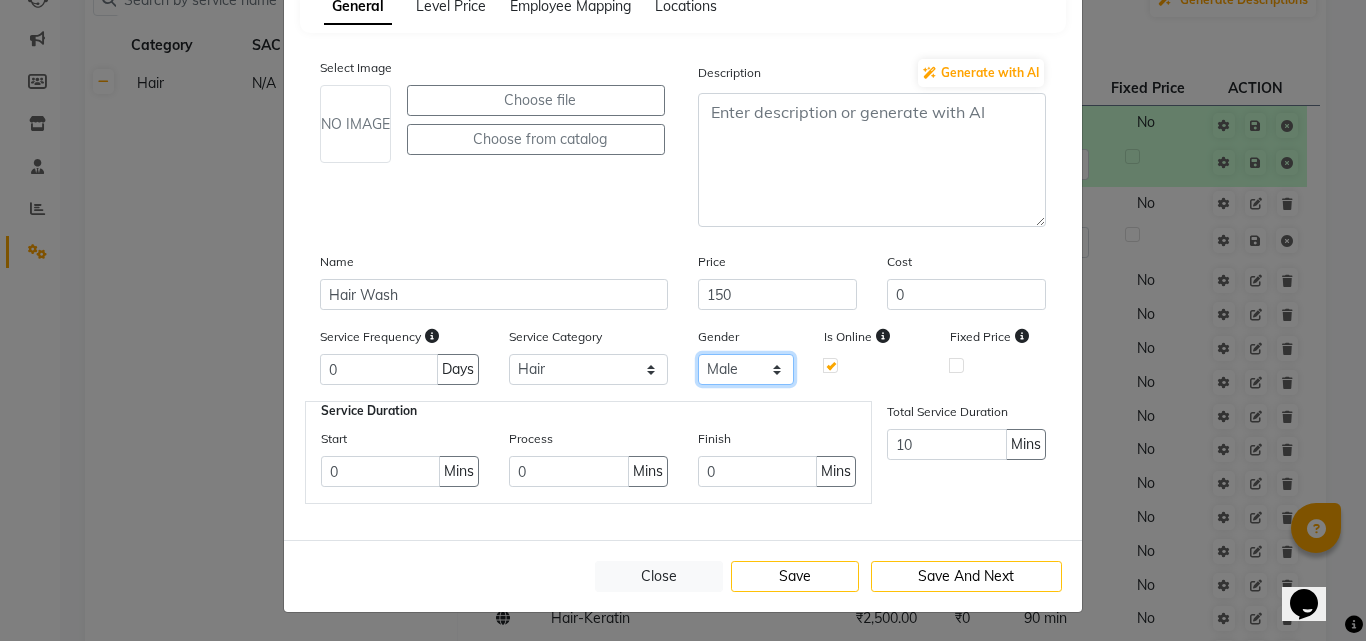 click on "All Male Female Other" 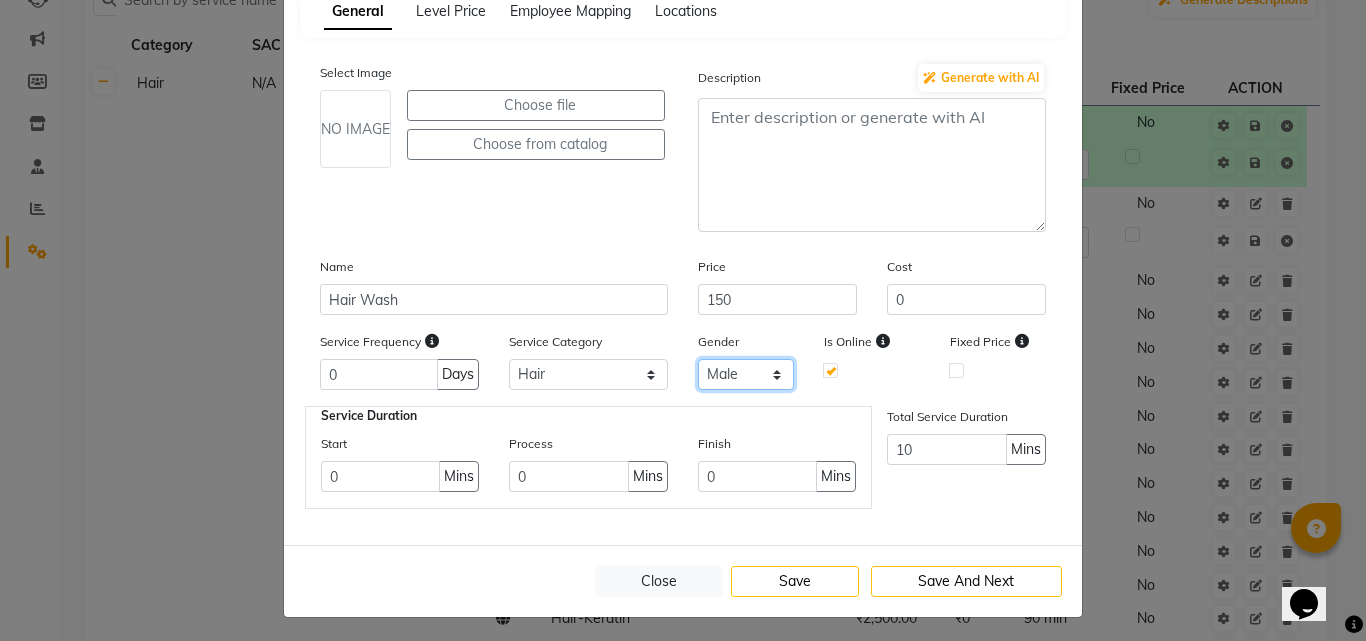 scroll, scrollTop: 126, scrollLeft: 0, axis: vertical 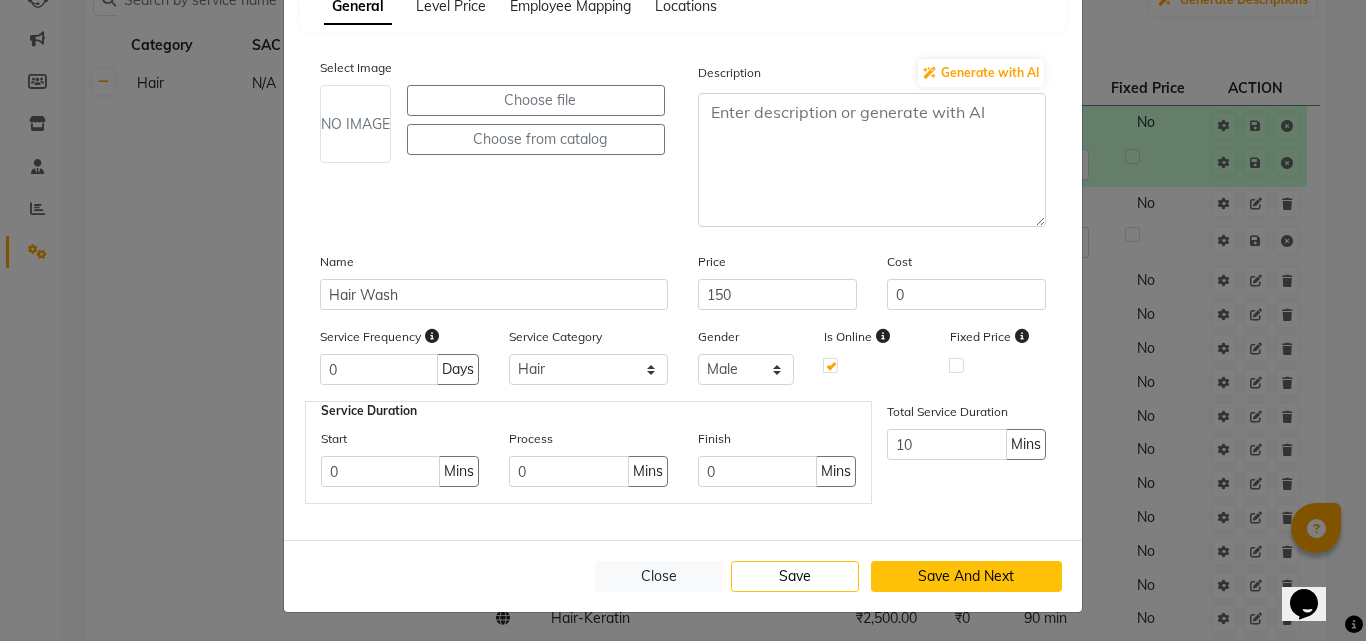 click on "Save And Next" 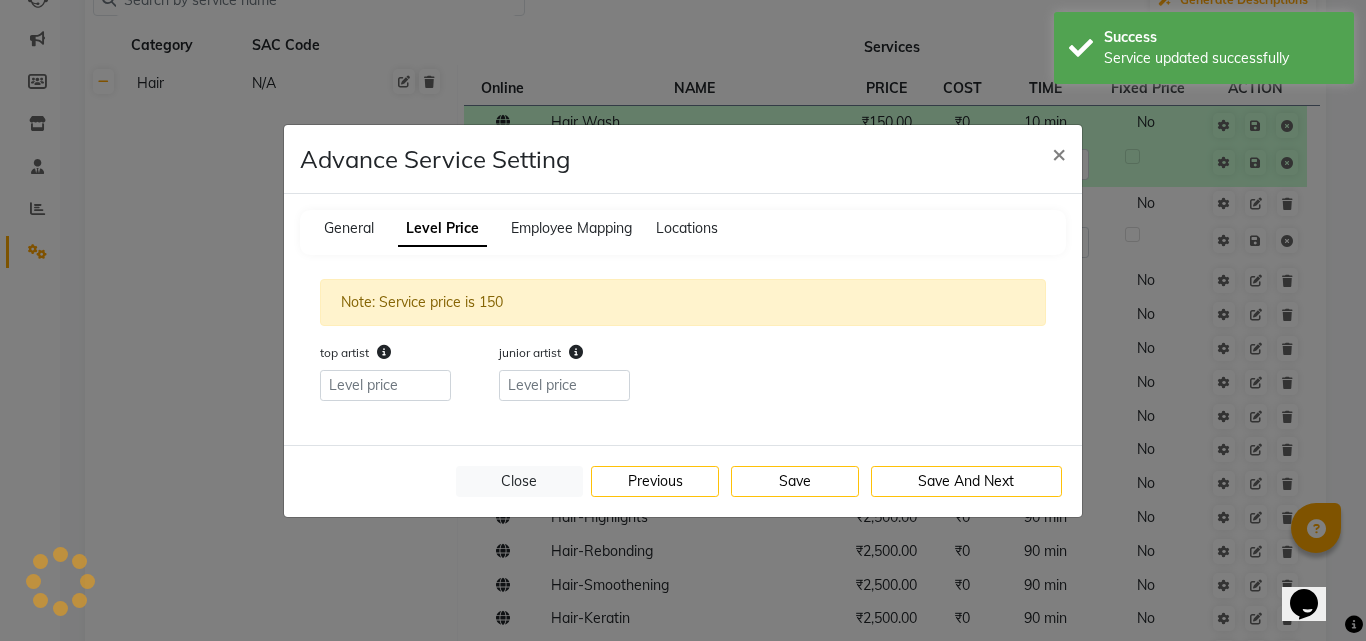 scroll, scrollTop: 0, scrollLeft: 0, axis: both 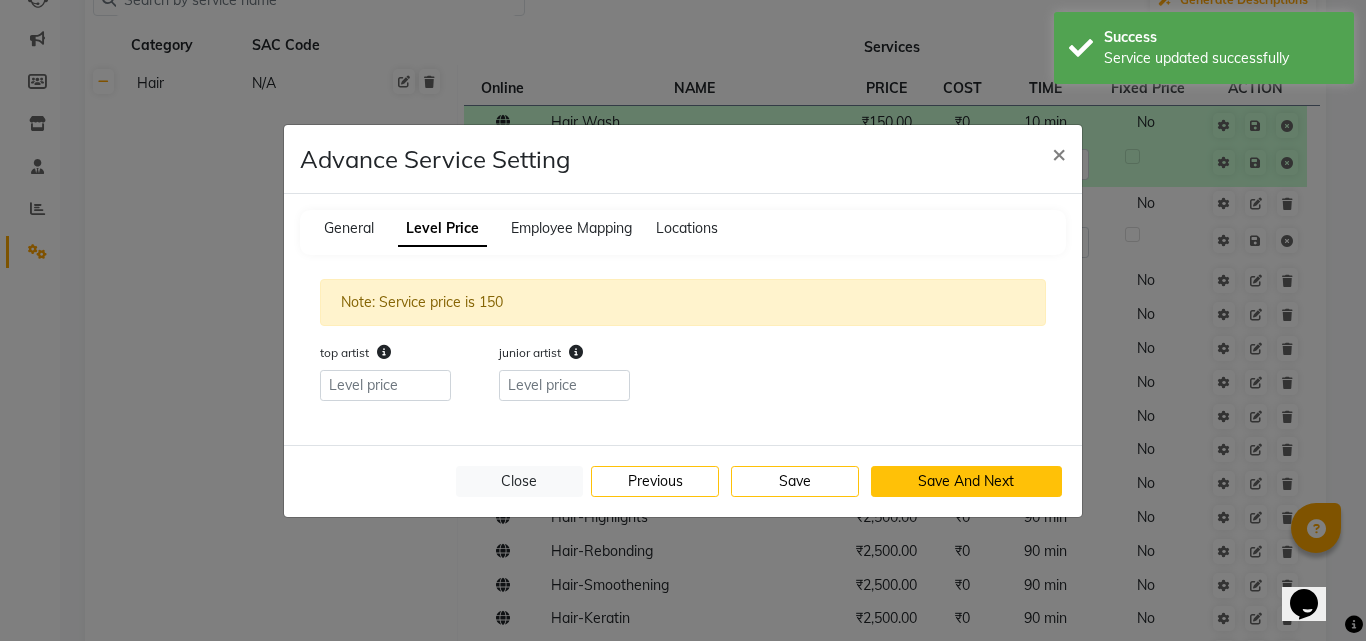 click on "Save And Next" 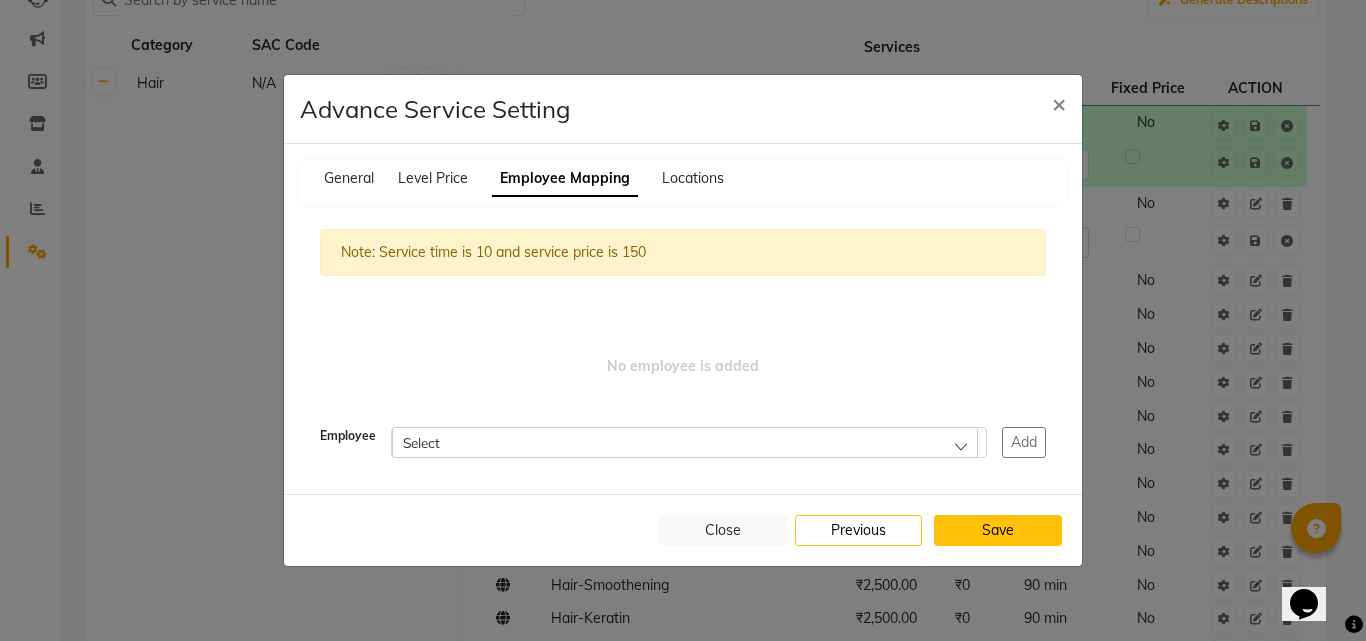 click on "Save" 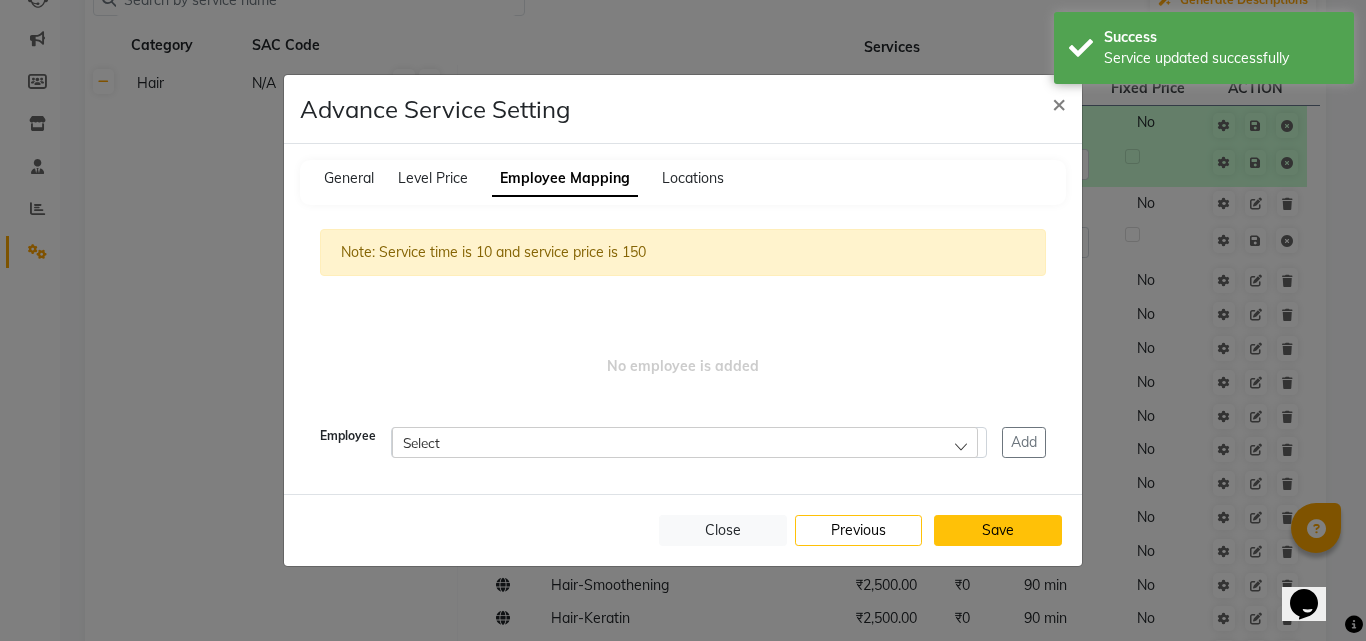 click on "Save" 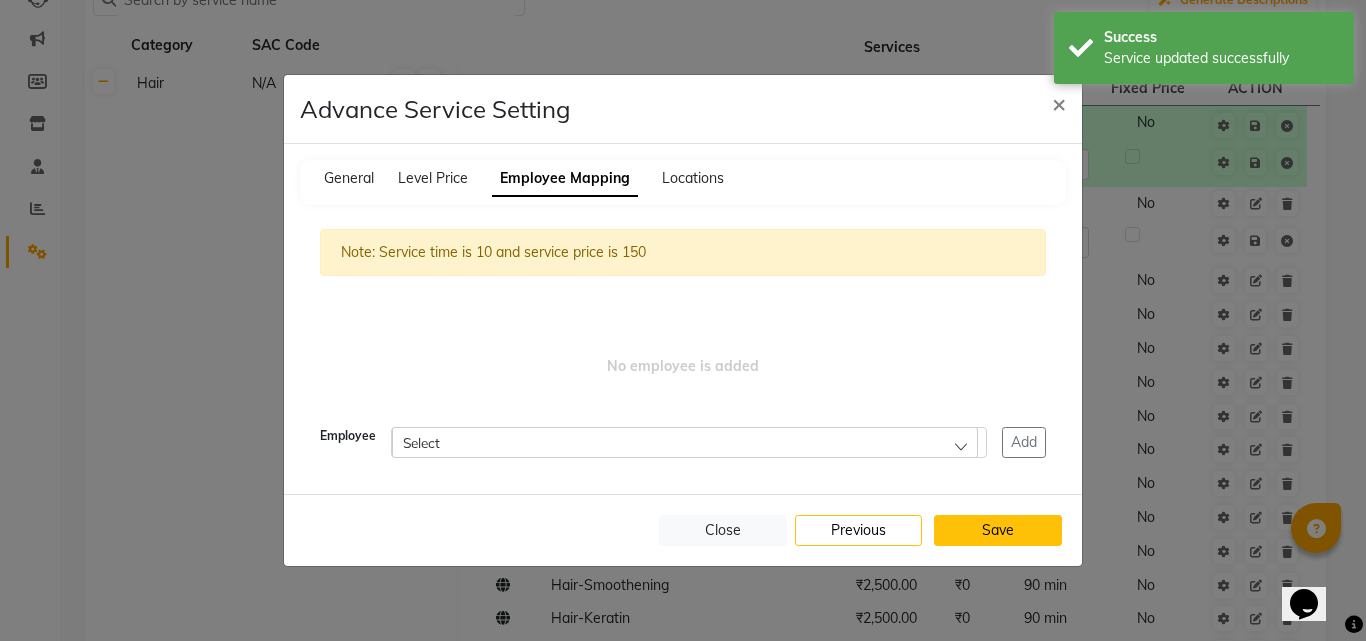 click on "Save" 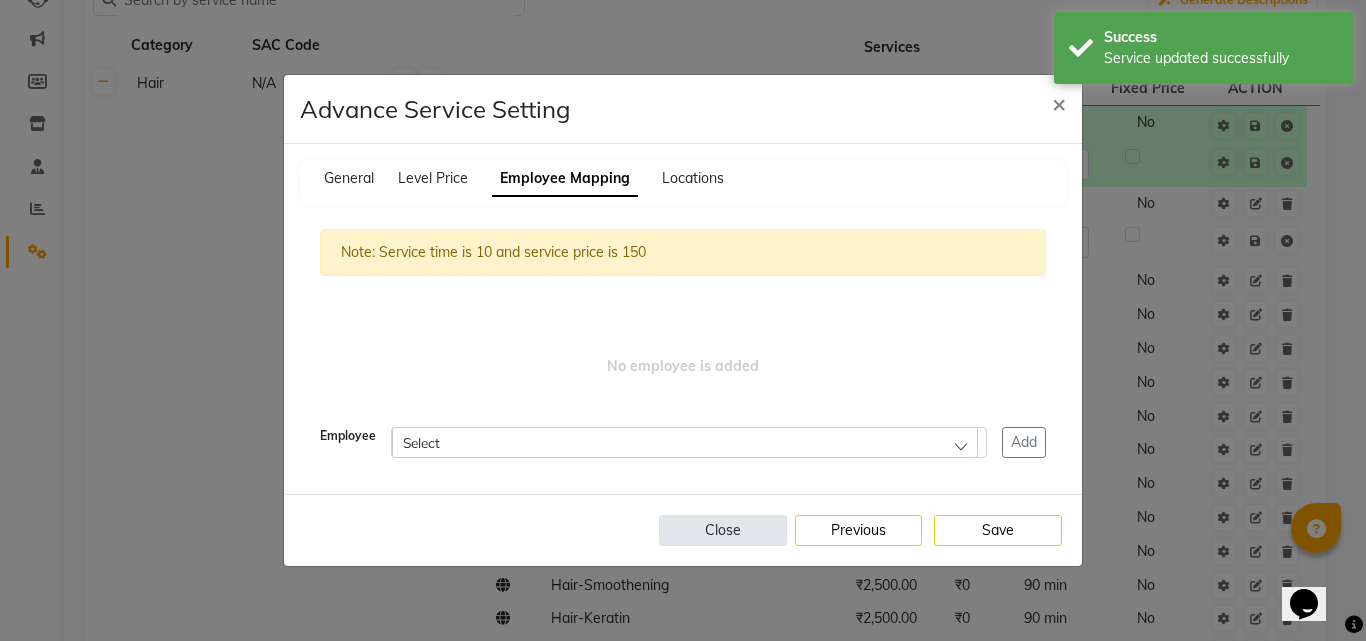 click on "Close" 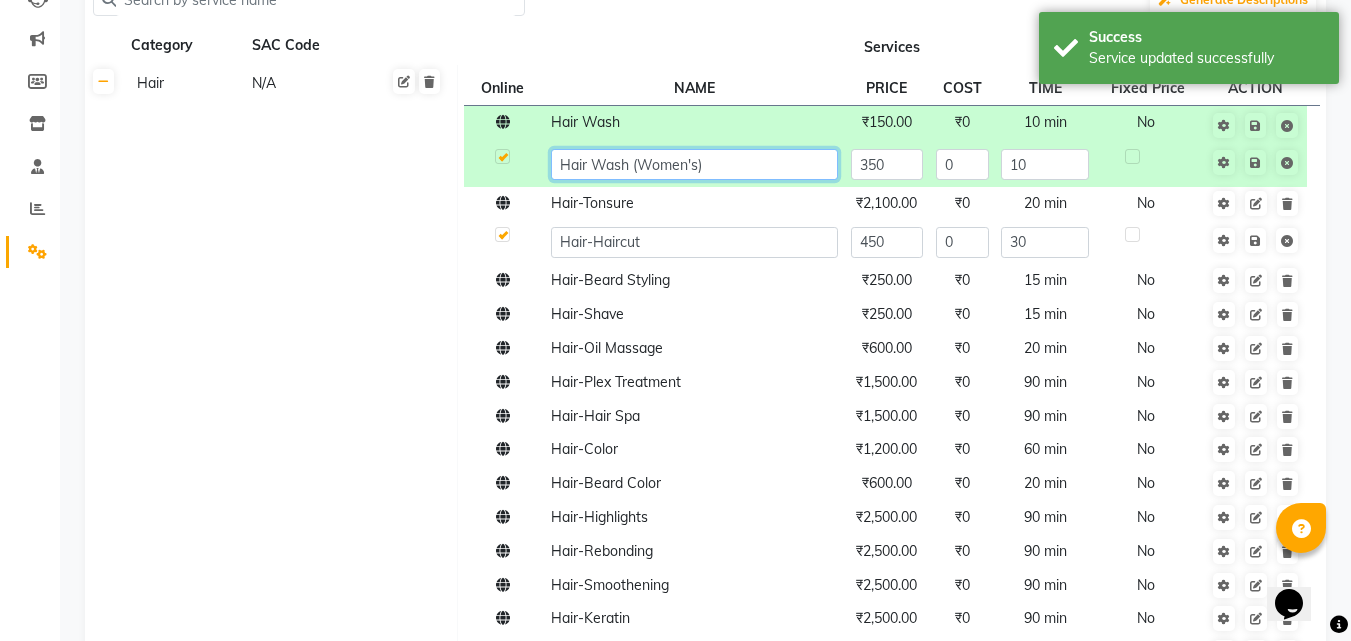 click on "Hair Wash (Women's)" 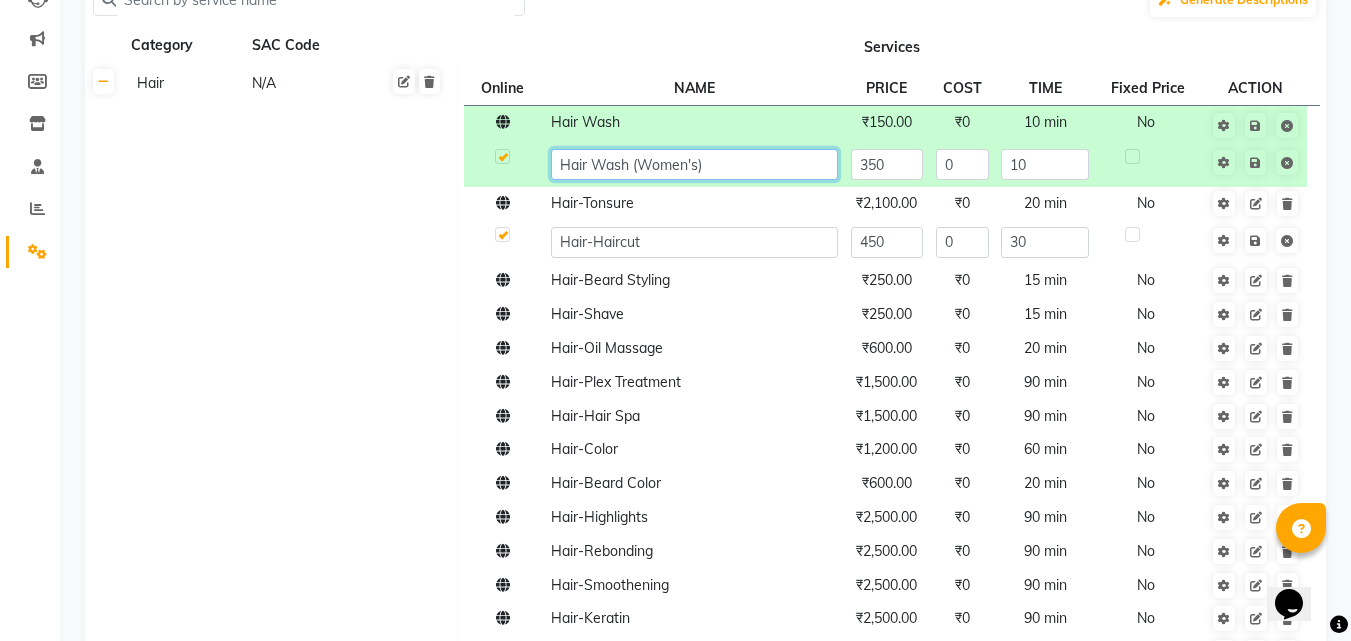 click on "Hair Wash (Women's)" 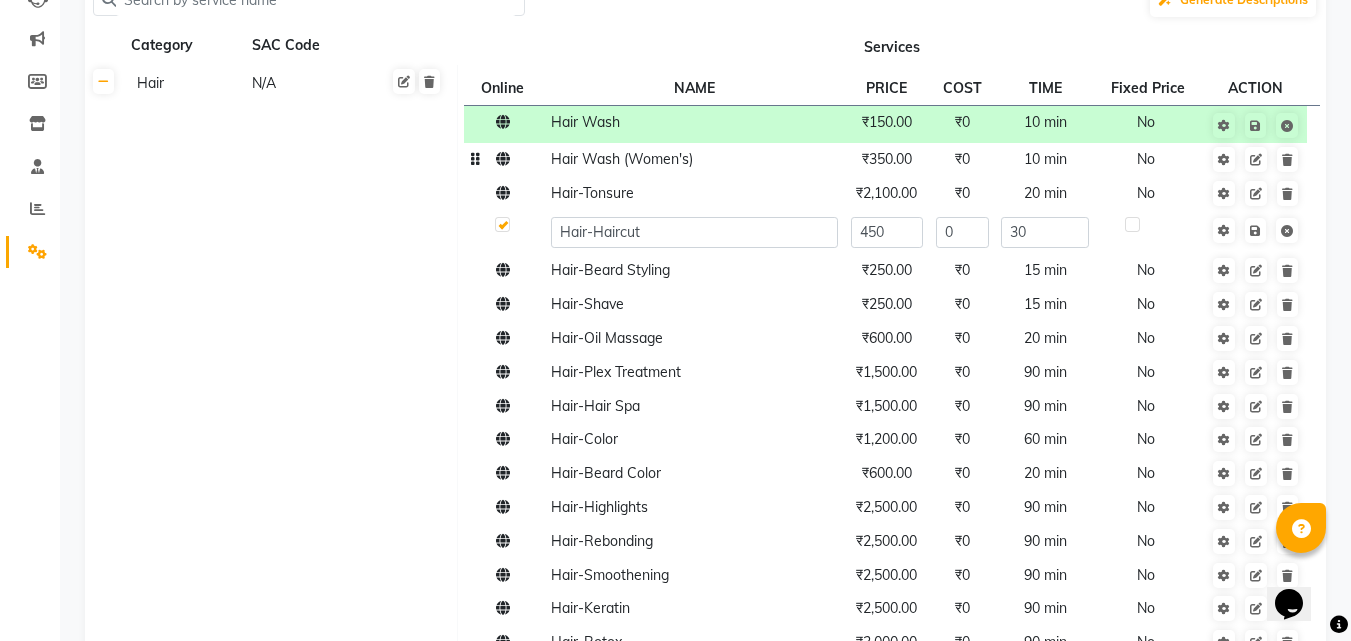 click on "Hair Wash (Women's)" 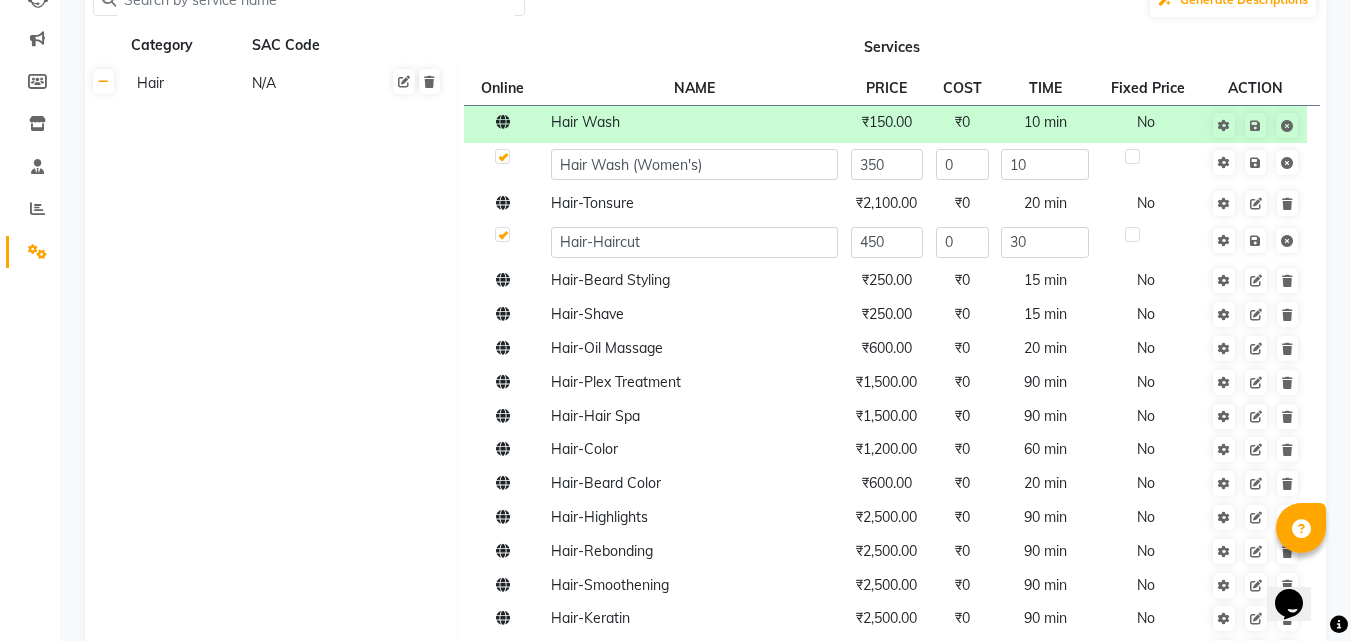 click 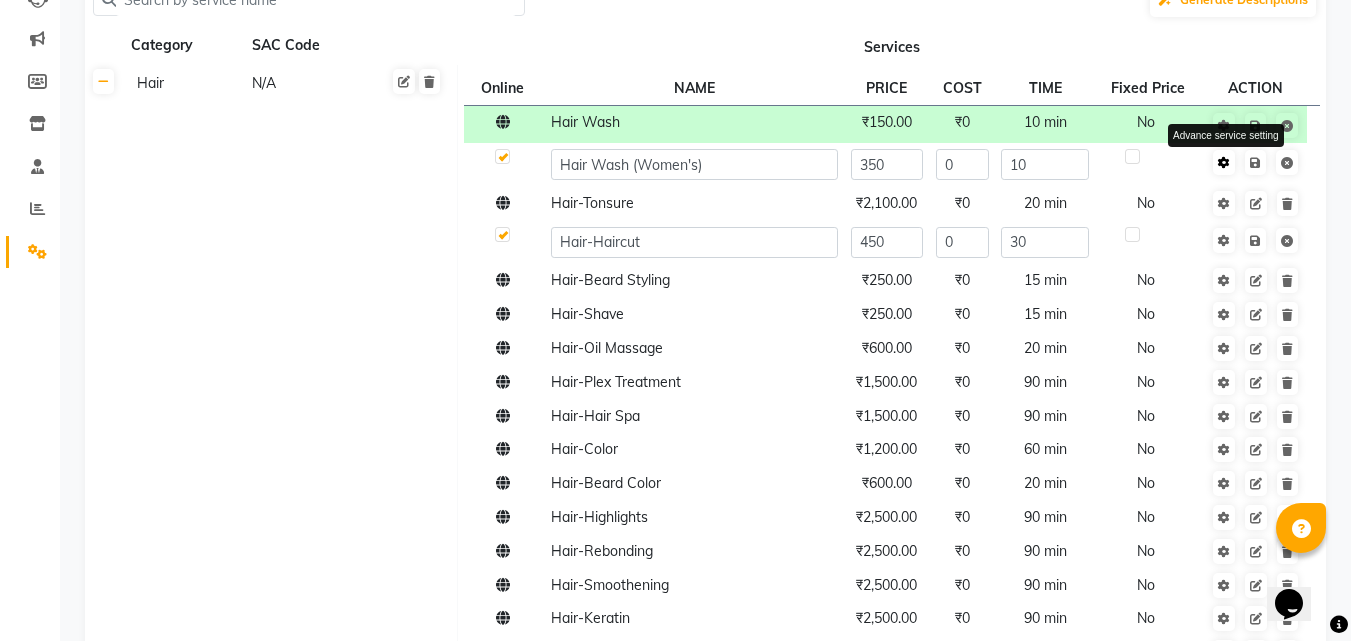 click 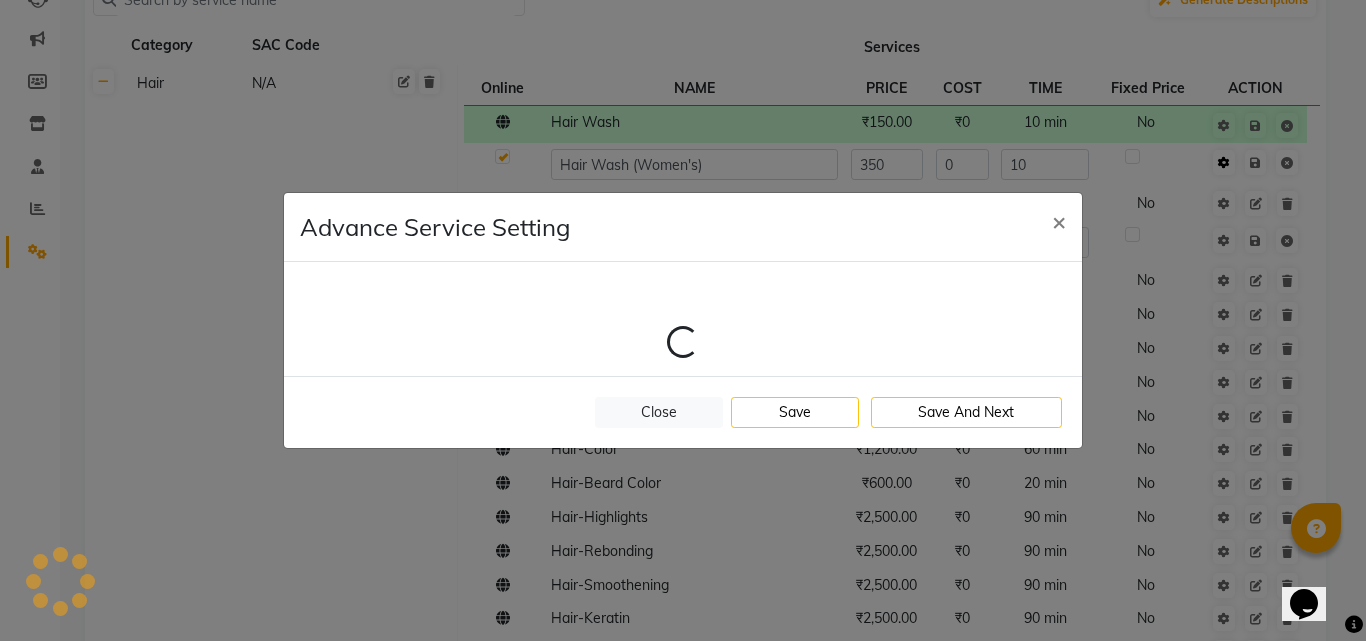 select on "1: 123300" 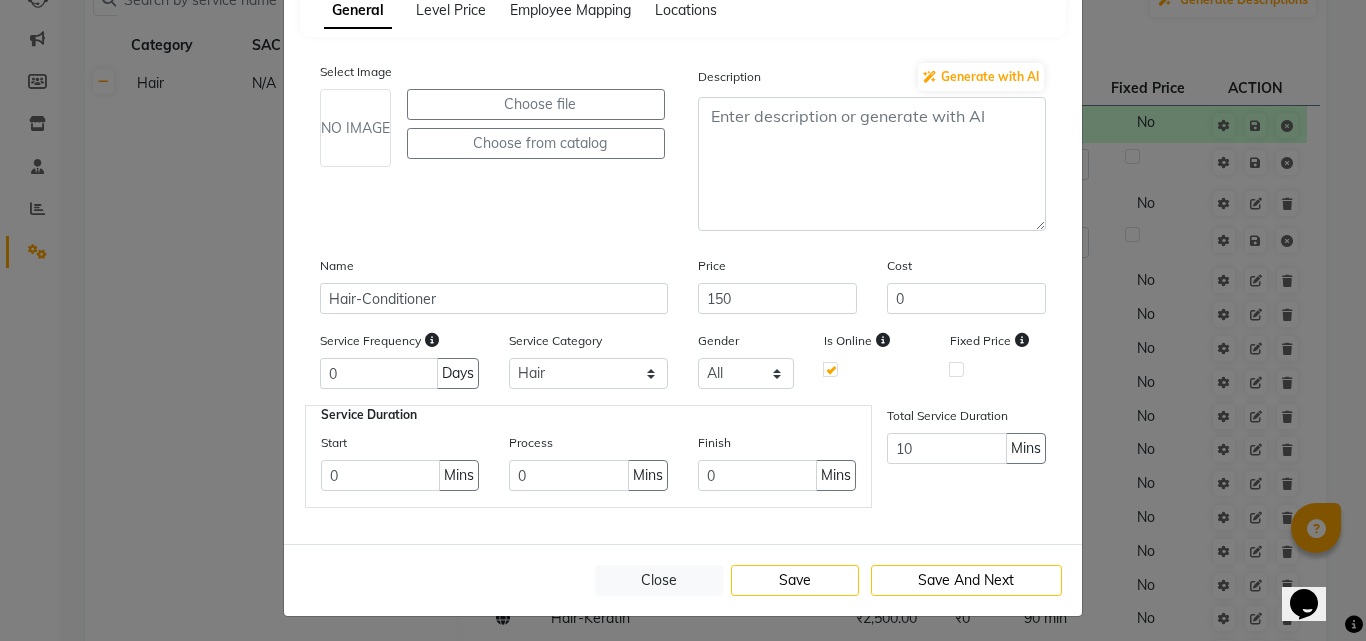 scroll, scrollTop: 126, scrollLeft: 0, axis: vertical 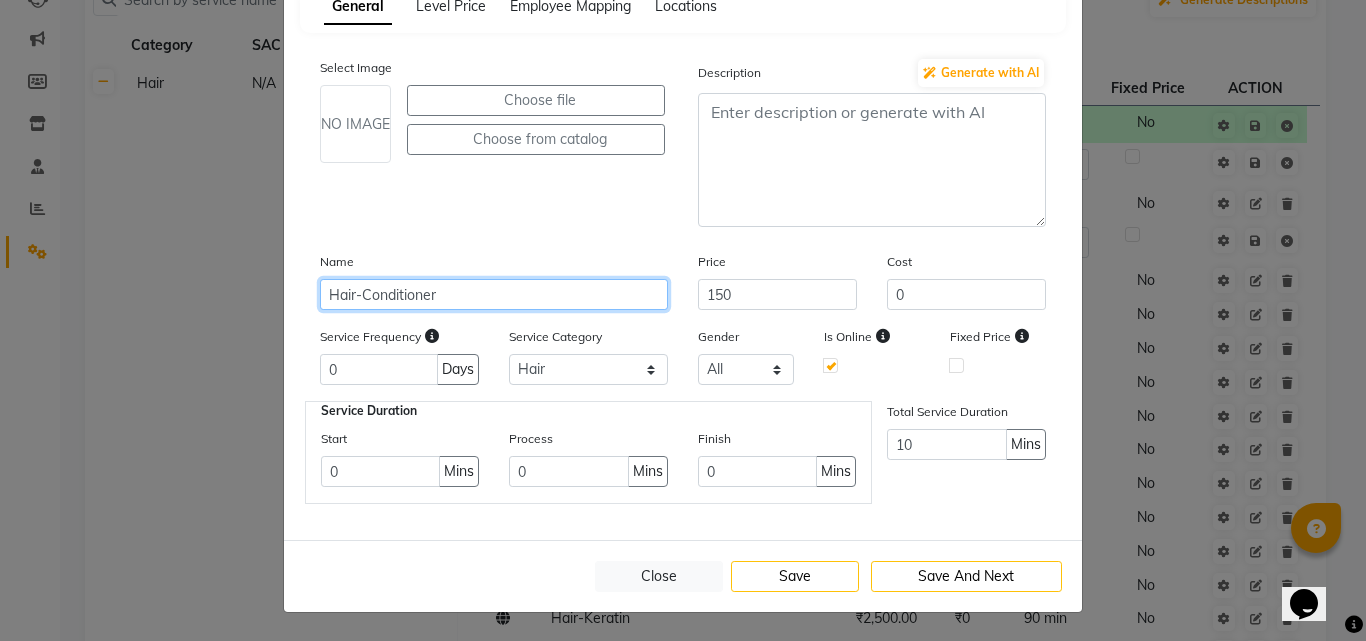 click on "Hair-Conditioner" 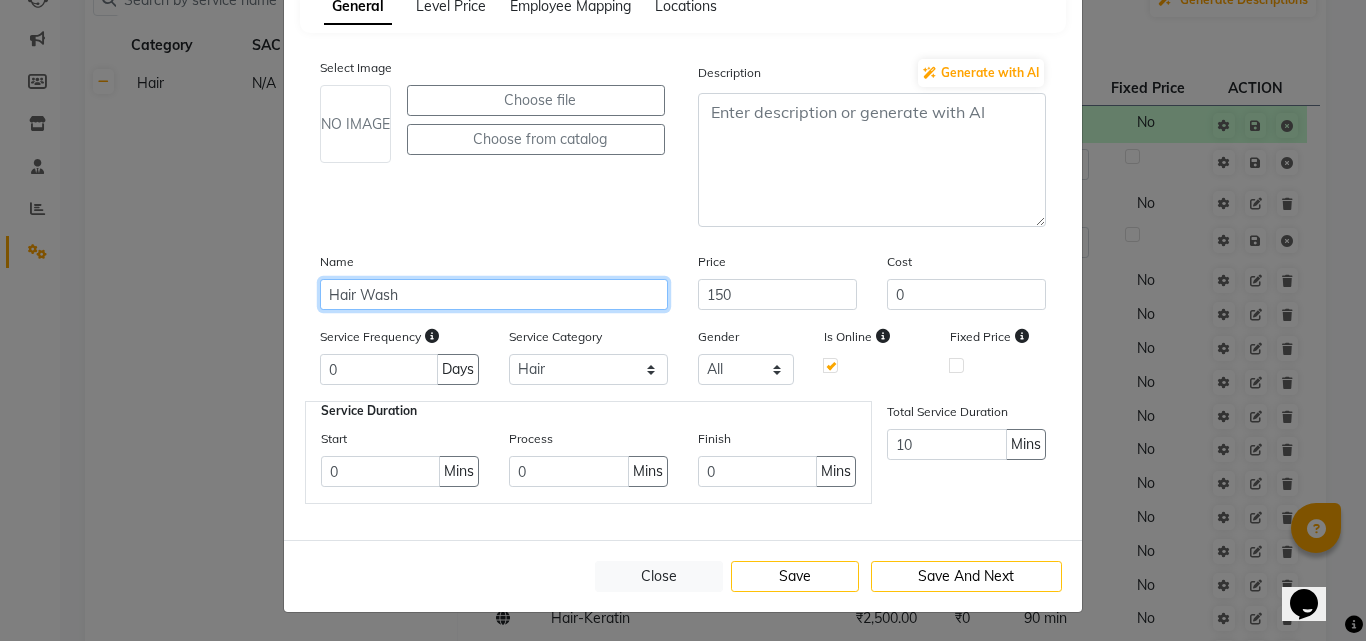 type on "Hair Wash" 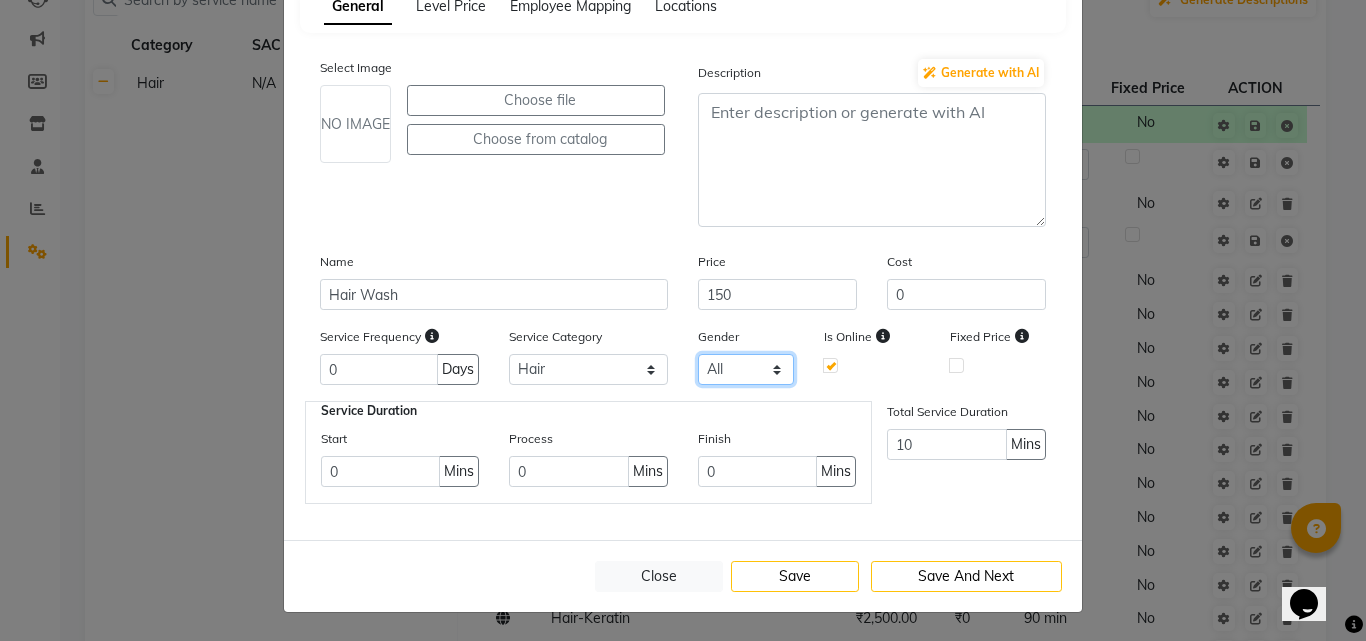 click on "All Male Female Other" 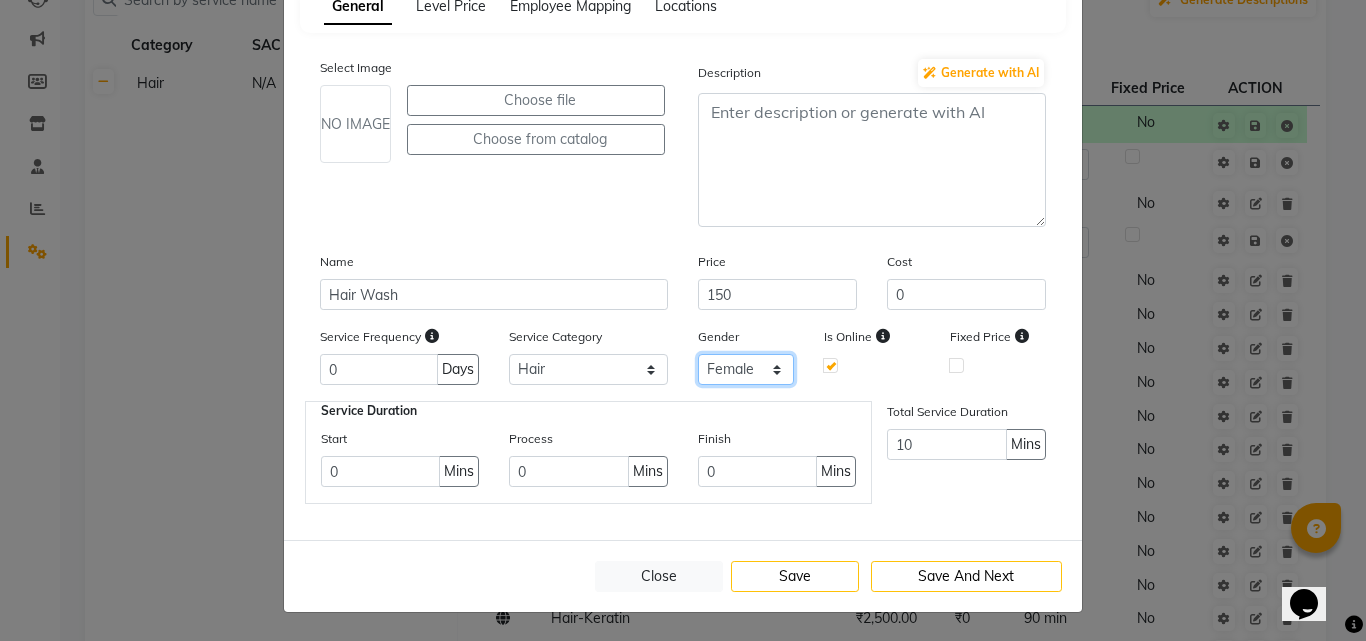 click on "All Male Female Other" 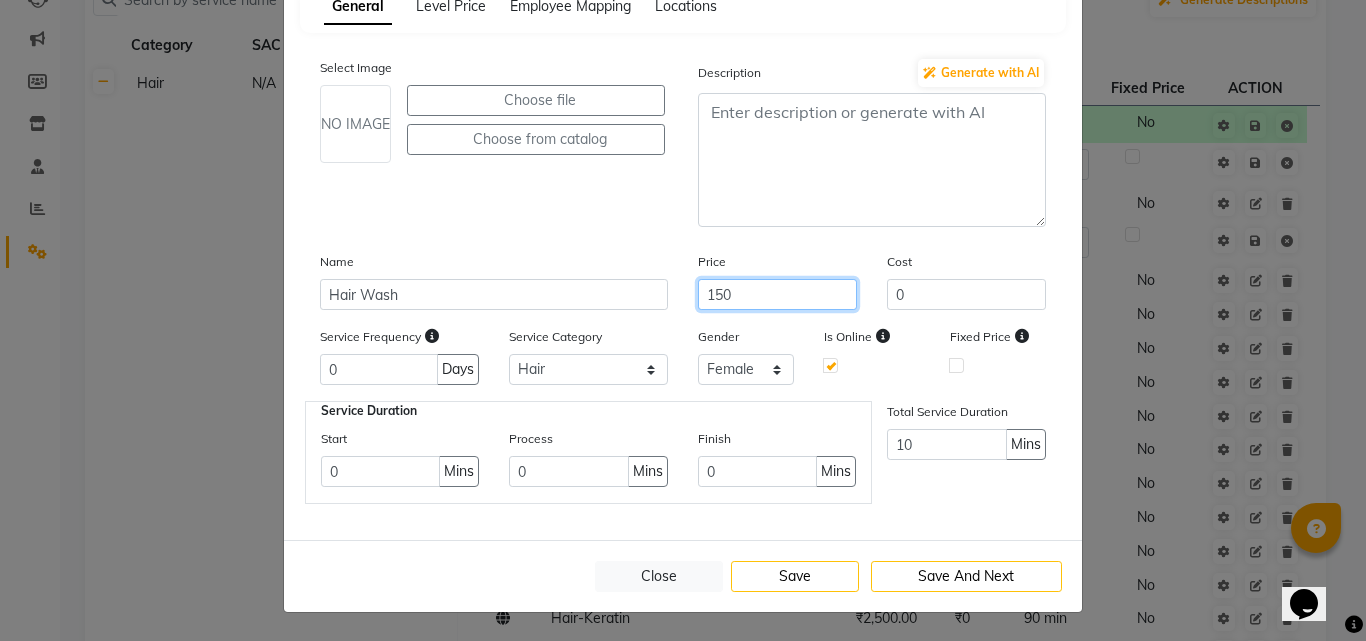 click on "150" 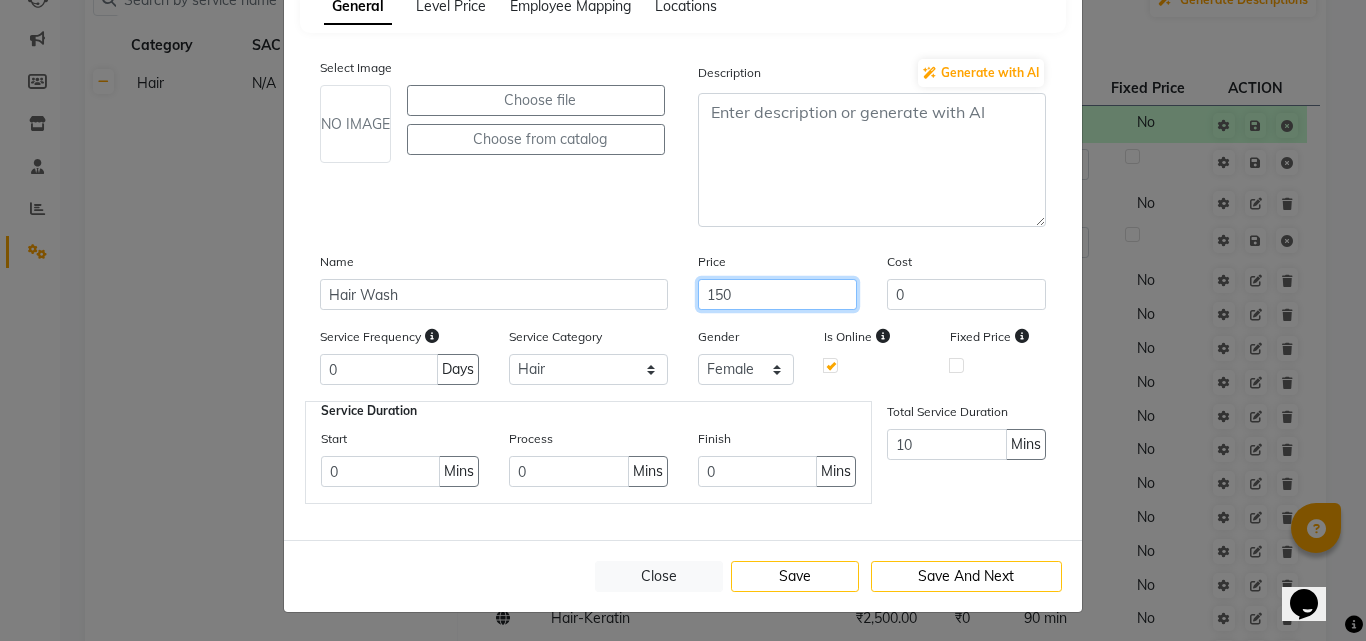 click on "150" 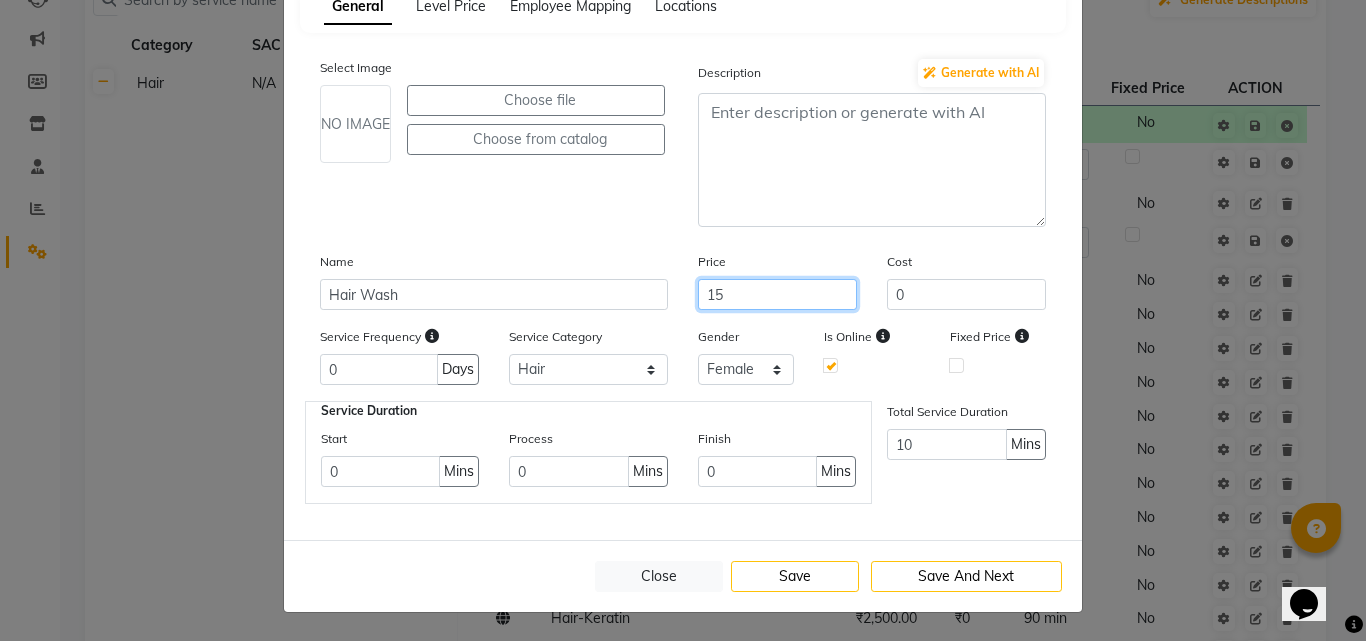 type on "1" 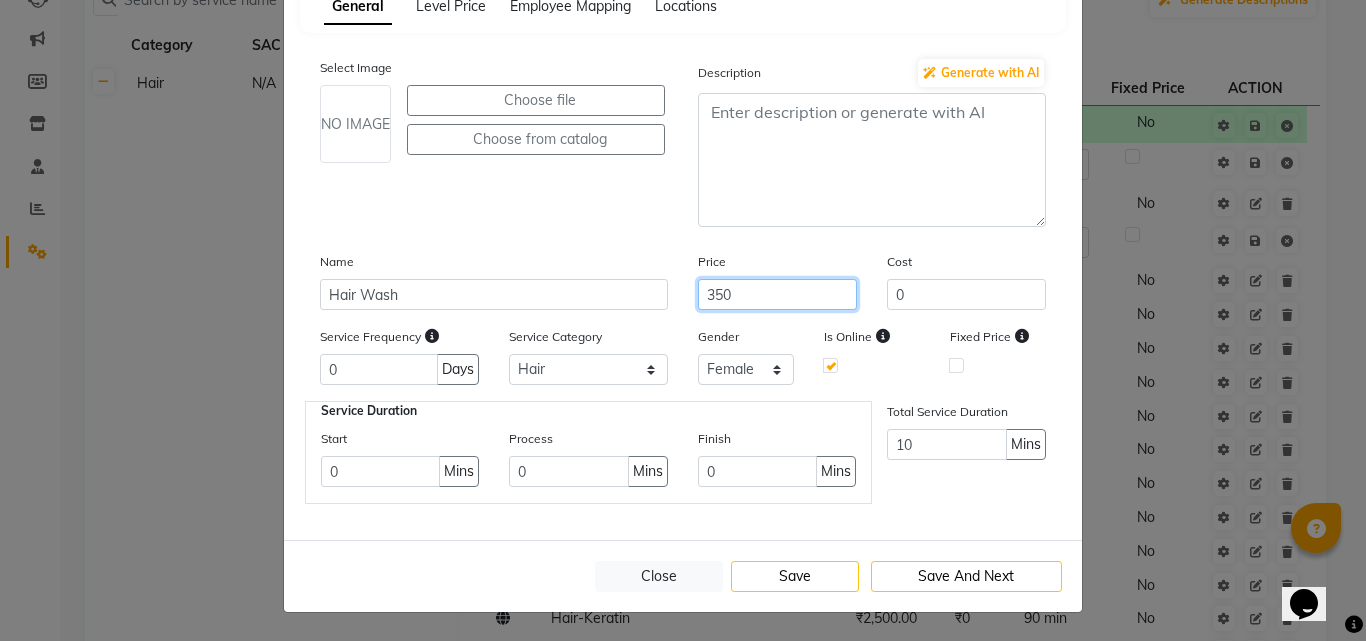 type on "350" 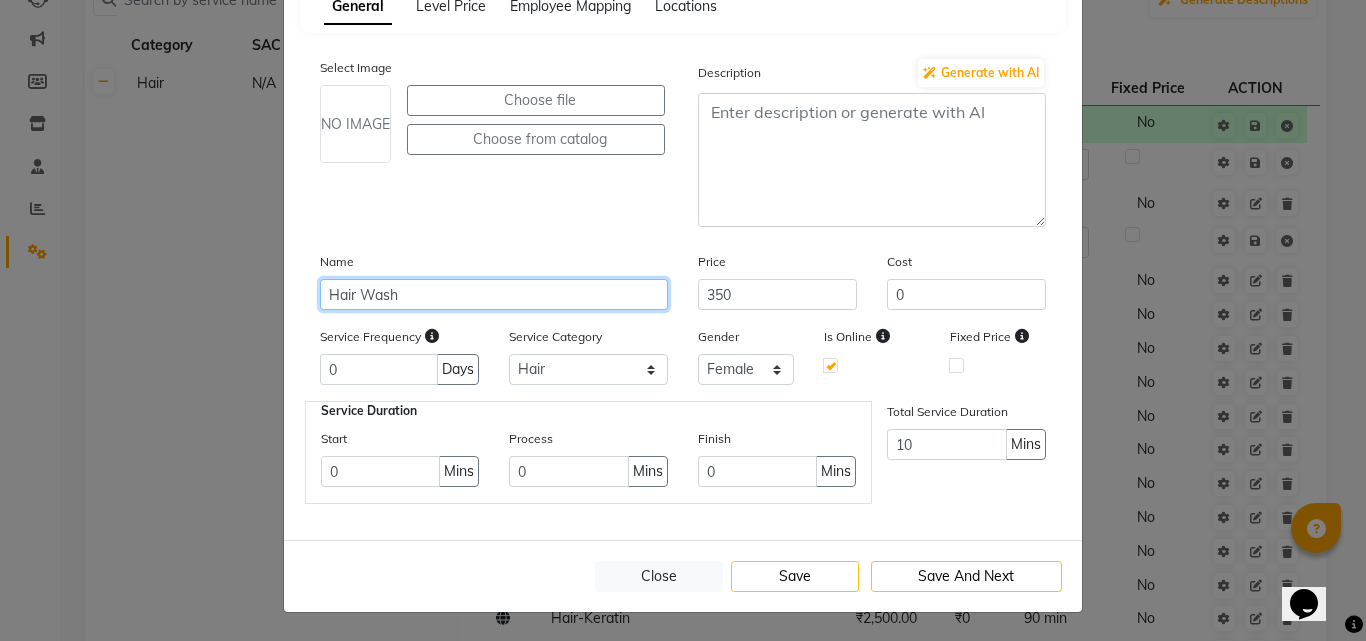 click on "Hair Wash" 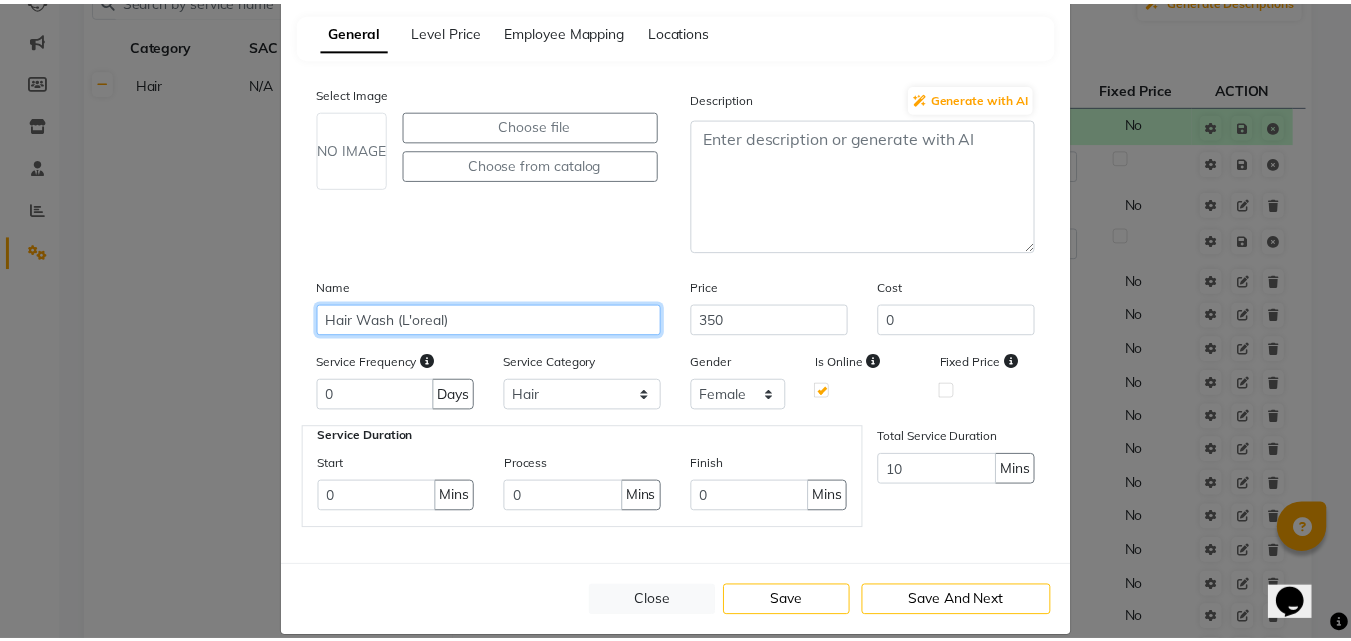 scroll, scrollTop: 126, scrollLeft: 0, axis: vertical 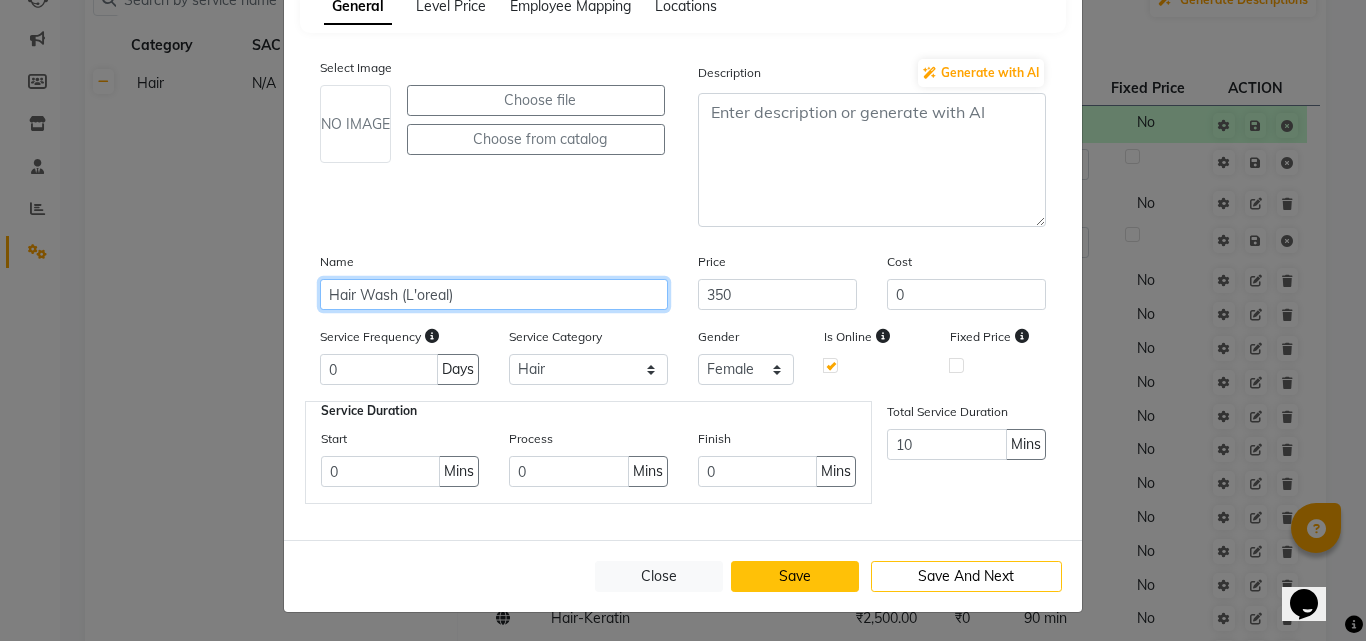 type on "Hair Wash (L'oreal)" 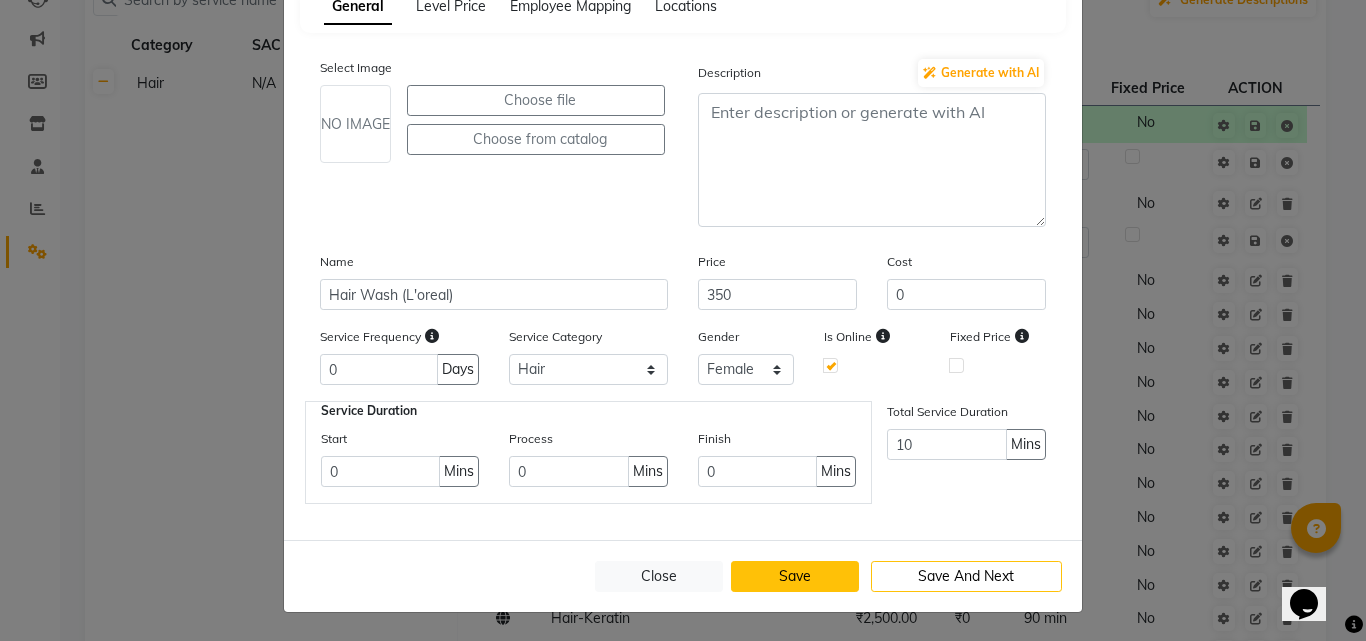 click on "Save" 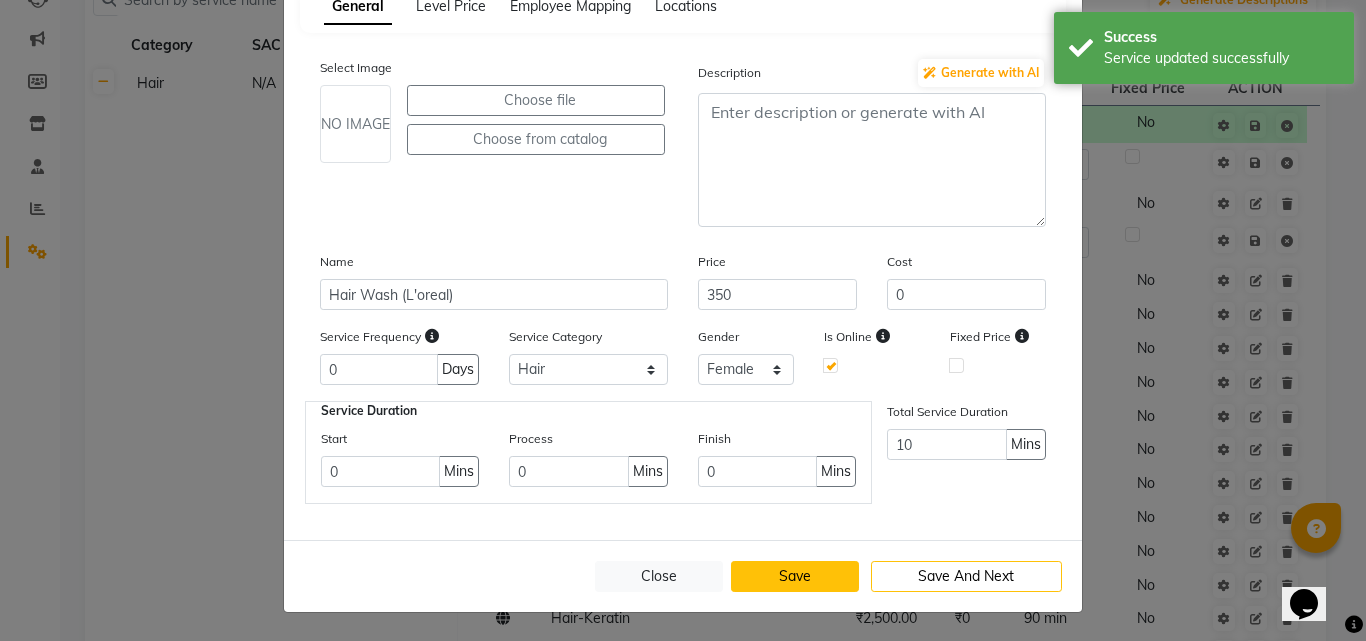 click on "Save" 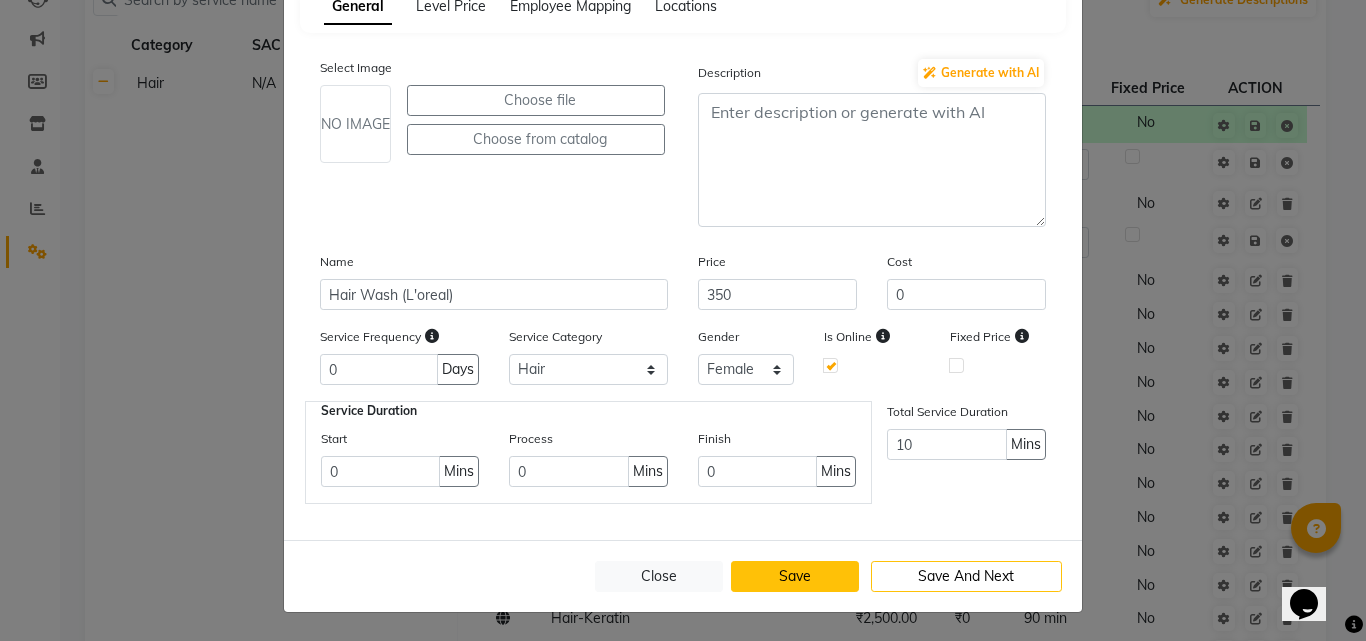click on "Save" 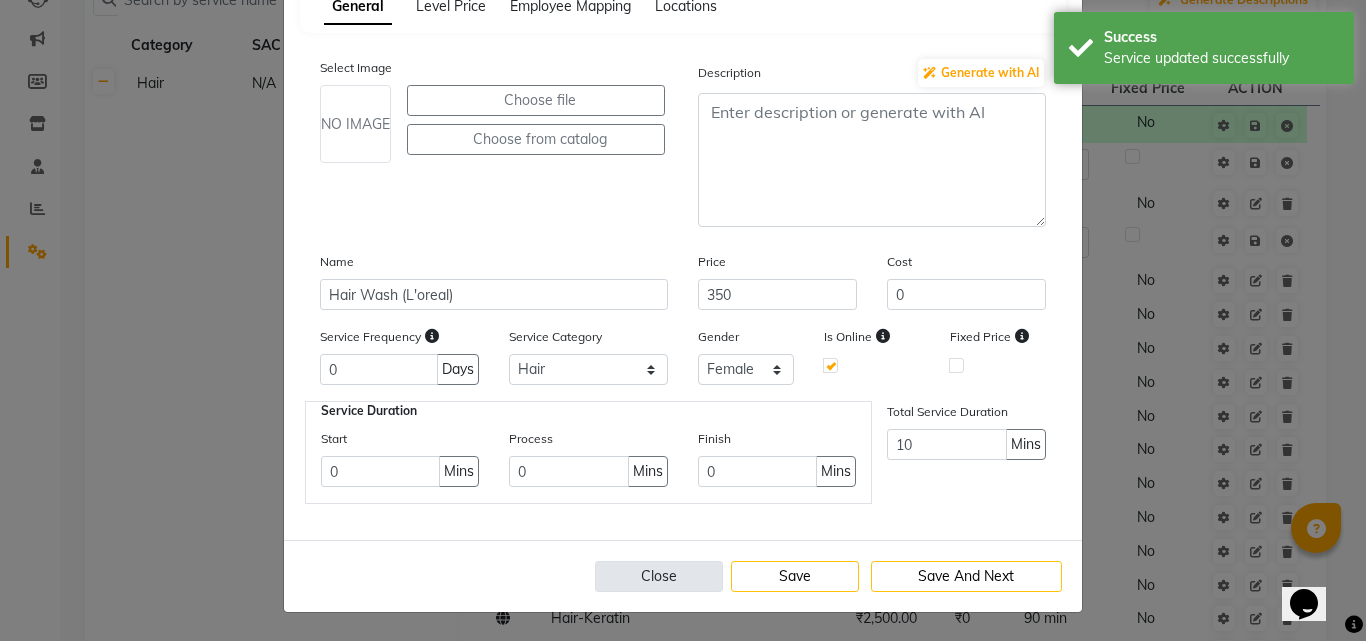 click on "Close" 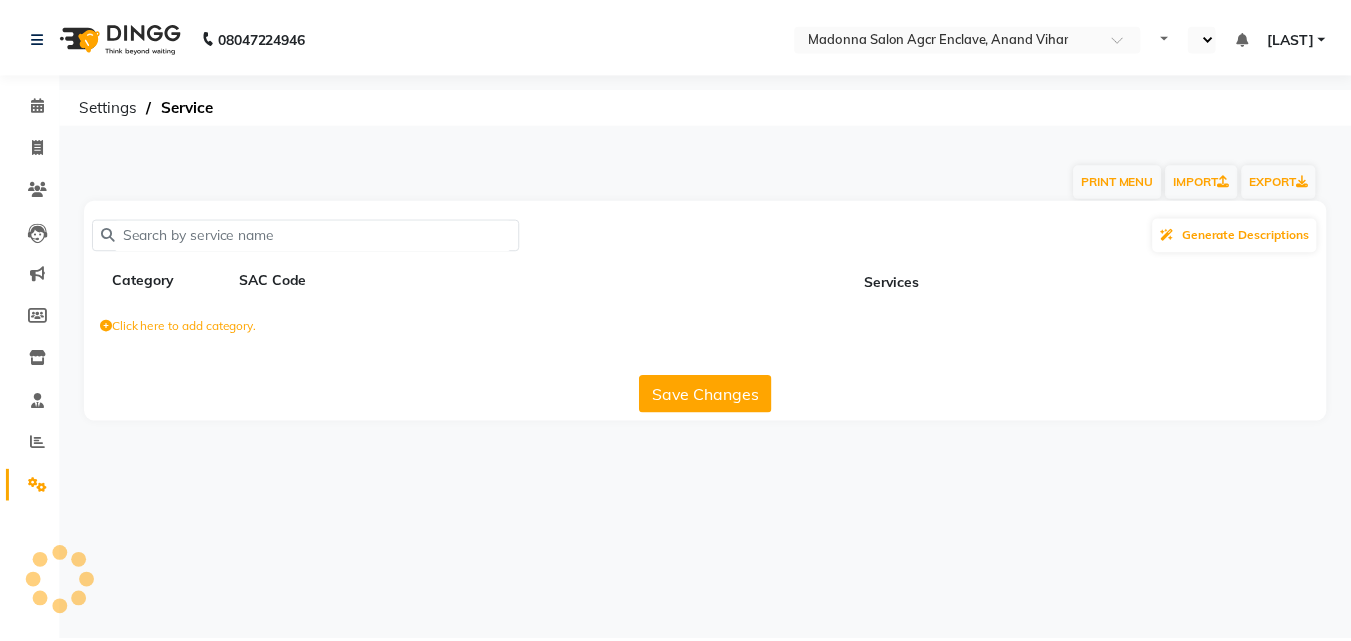 scroll, scrollTop: 0, scrollLeft: 0, axis: both 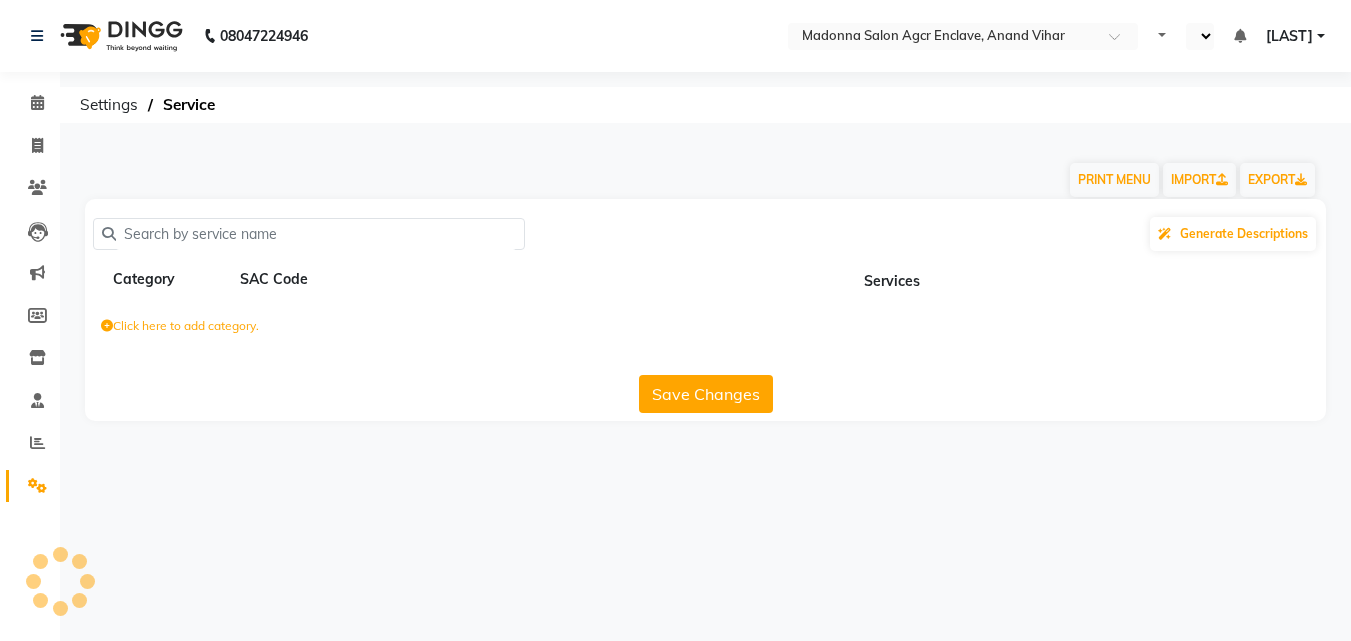 select on "en" 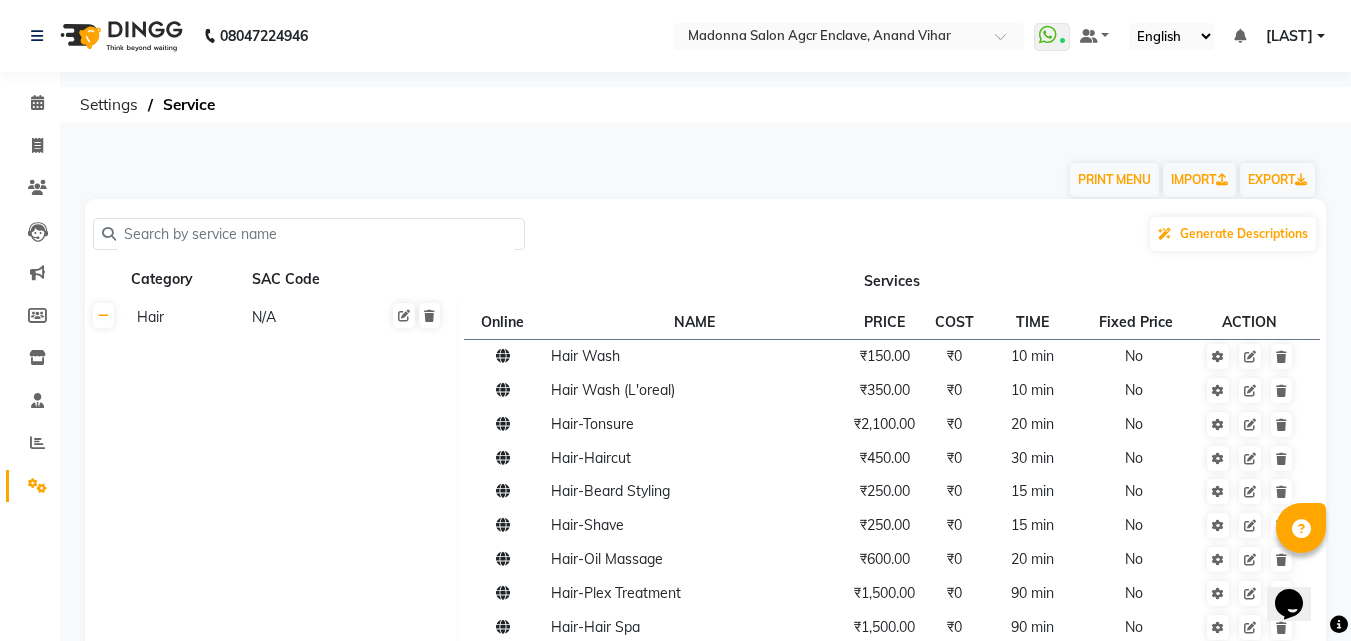scroll, scrollTop: 0, scrollLeft: 0, axis: both 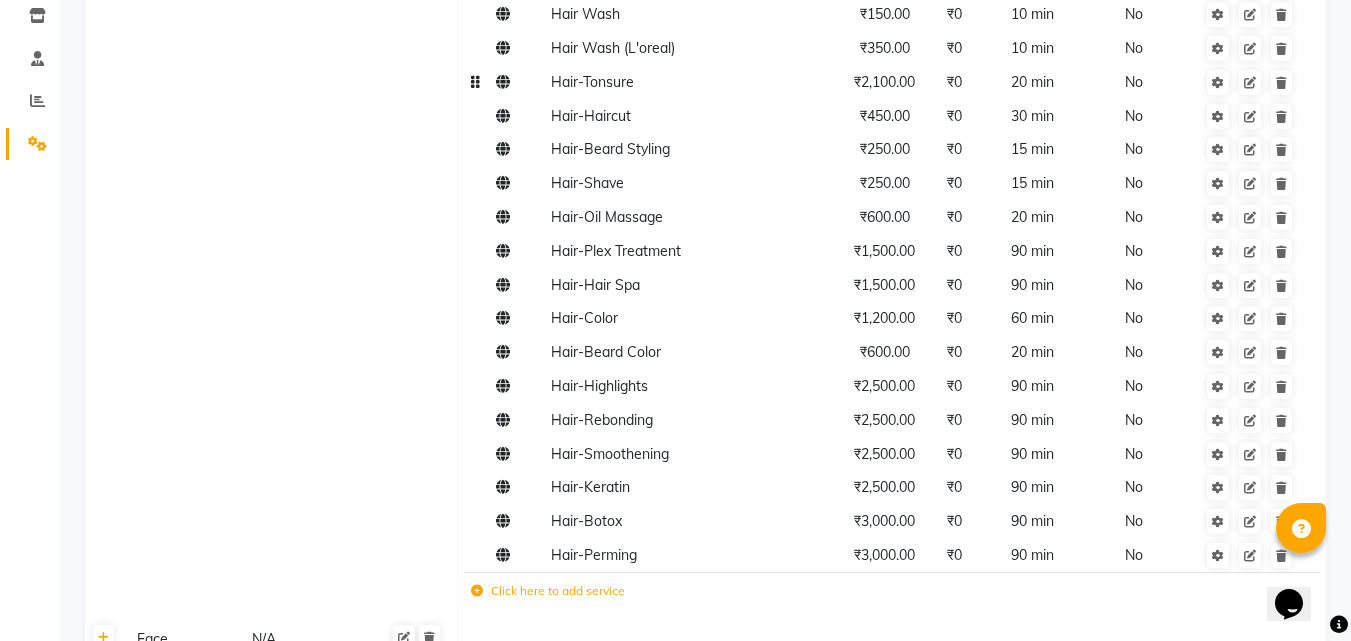click on "PRINT MENU   IMPORT   EXPORT  Generate Descriptions Category SAC Code Services Hair N/A Online  NAME  PRICE COST TIME Fixed Price  ACTION Hair Wash ₹150.00 ₹0 10 min  No  Hair Wash (L'oreal) ₹350.00 ₹0 10 min  No  Hair-Tonsure ₹2,100.00 ₹0 20 min  No  Hair-Haircut ₹450.00 ₹0 30 min  No  Hair-Beard Styling ₹250.00 ₹0 15 min  No  Hair-Shave ₹250.00 ₹0 15 min  No  Hair-Oil Massage ₹600.00 ₹0 20 min  No  Hair-Plex Treatment ₹1,500.00 ₹0 90 min  No  Hair-Hair Spa ₹1,500.00 ₹0 90 min  No  Hair-Color ₹1,200.00 ₹0 60 min  No  Hair-Beard Color ₹600.00 ₹0 20 min  No  Hair-Highlights ₹2,500.00 ₹0 90 min  No  Hair-Rebonding ₹2,500.00 ₹0 90 min  No  Hair-Smoothening ₹2,500.00 ₹0 90 min  No  Hair-Keratin ₹2,500.00 ₹0 90 min  No  Hair-Botox ₹3,000.00 ₹0 90 min  No  Hair-Perming ₹3,000.00 ₹0 90 min  No  Click here to add service Face N/A Hand & Feet N/A Body N/A Make-Up N/A Nails  N/A  Click here to add category.  Save Changes" 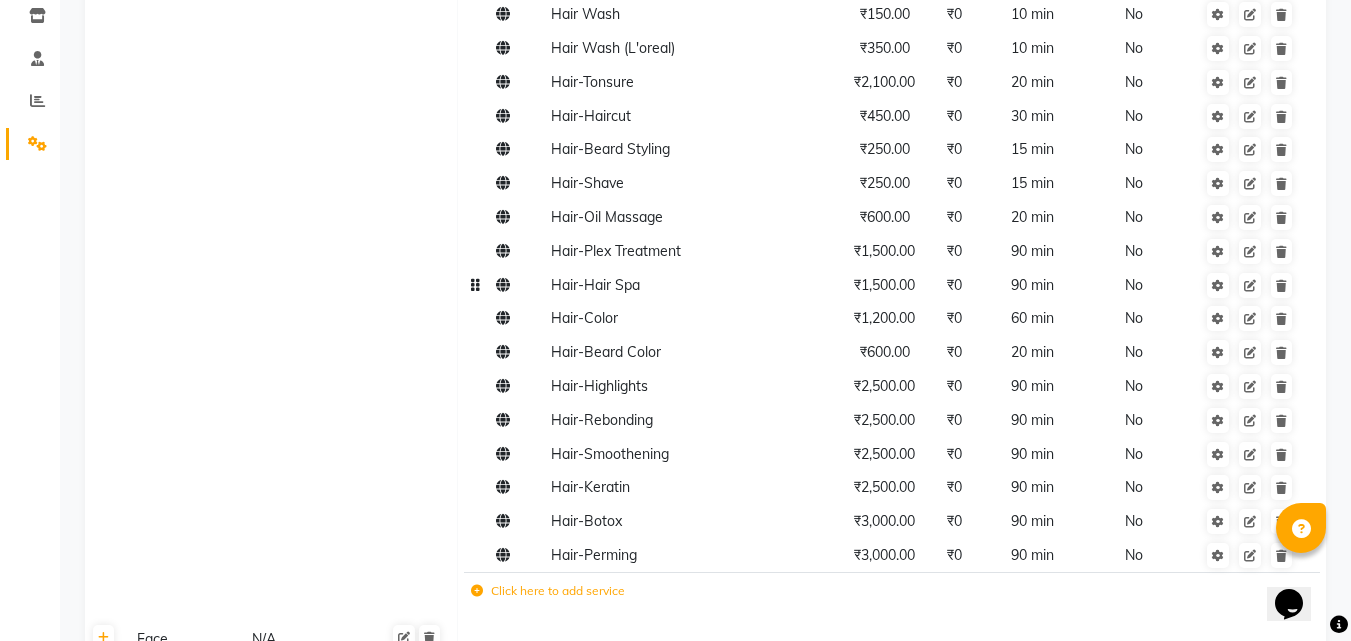 scroll, scrollTop: 662, scrollLeft: 0, axis: vertical 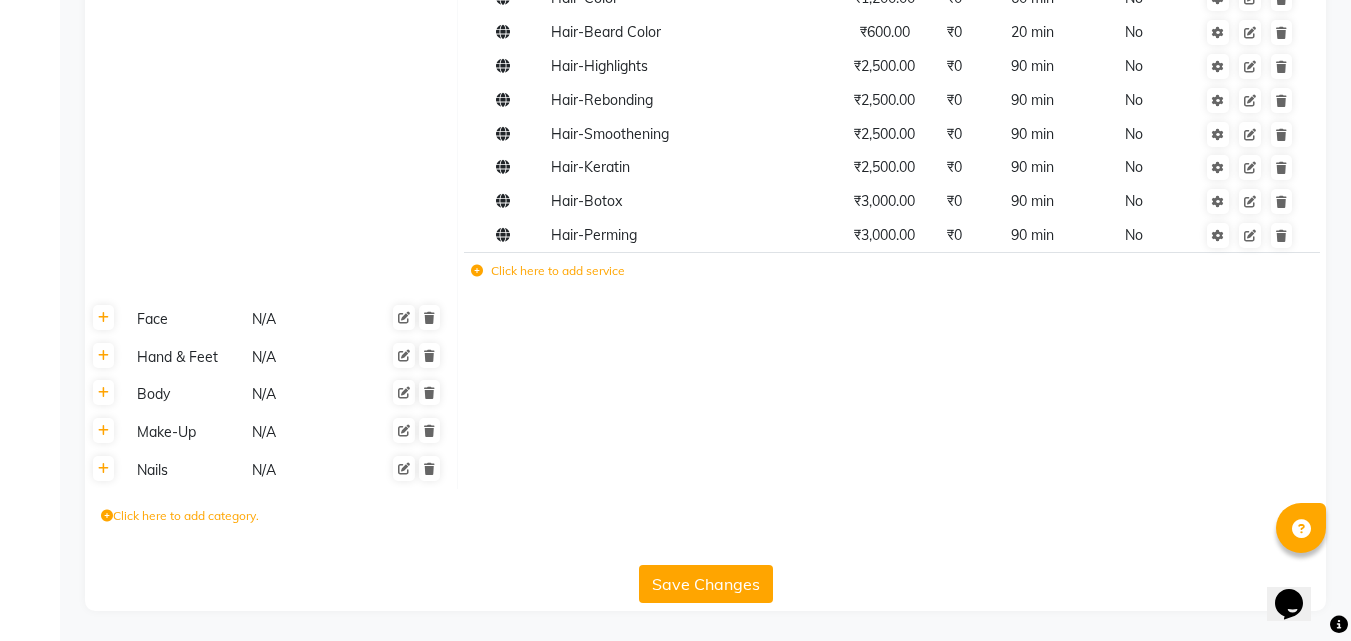 click on "Click here to add service" 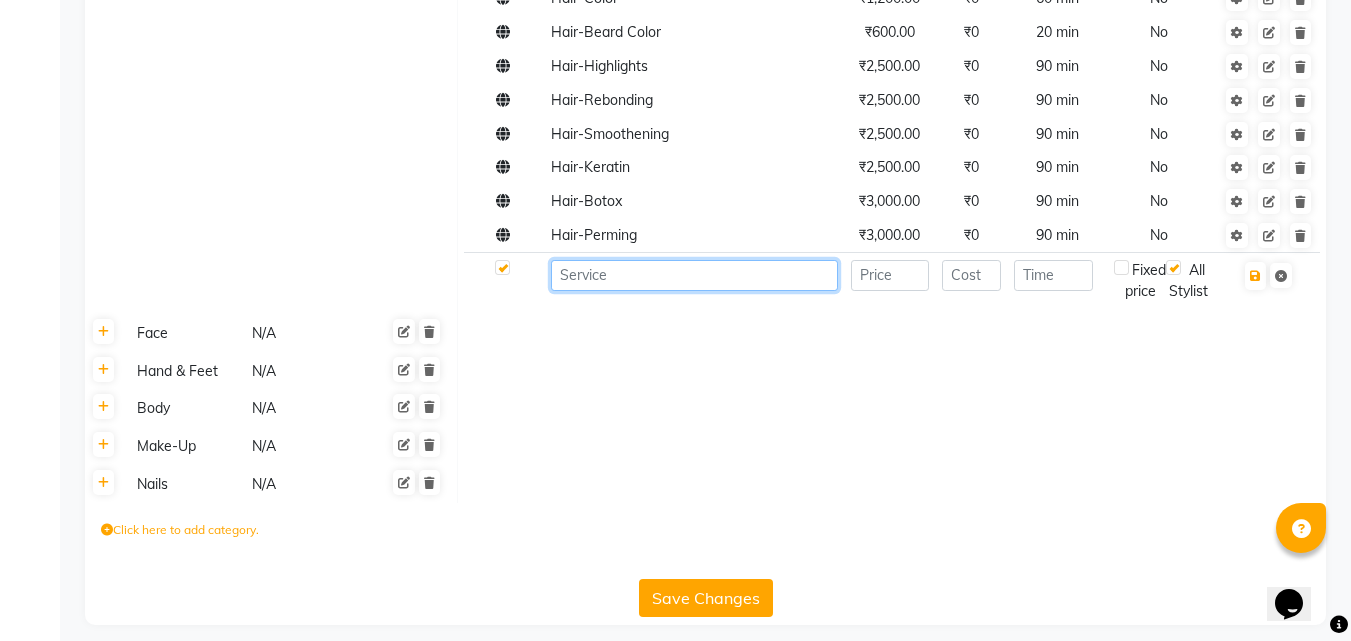 click 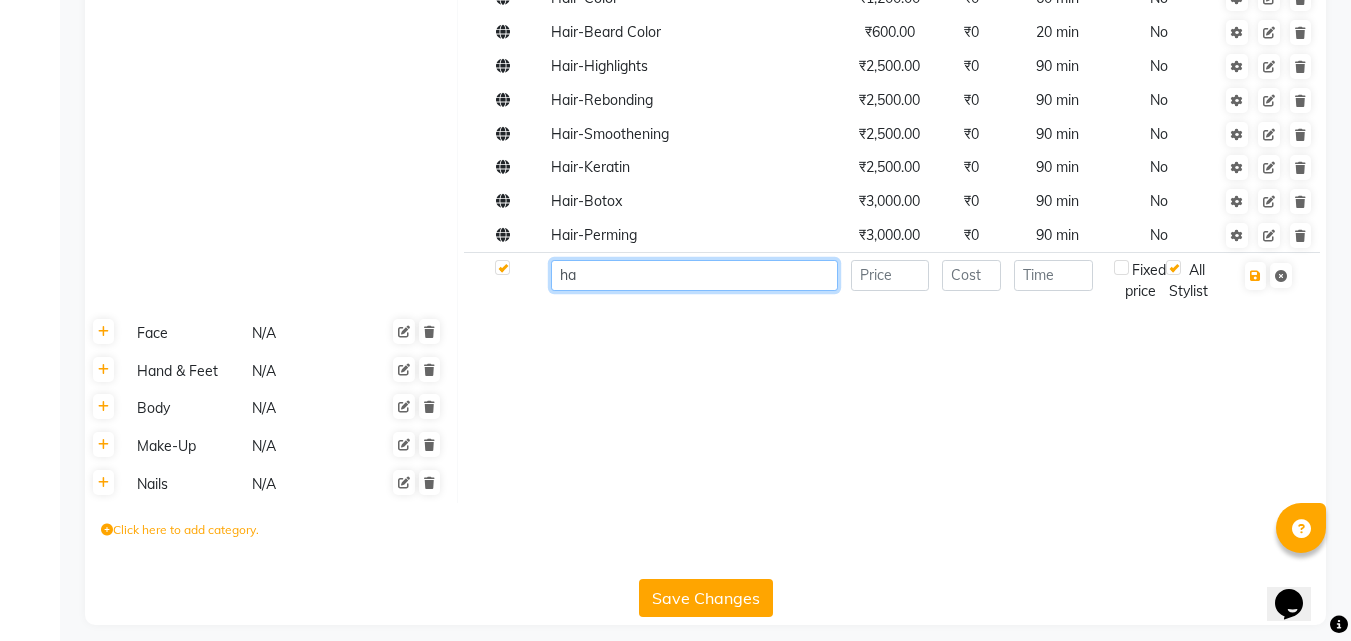 type on "h" 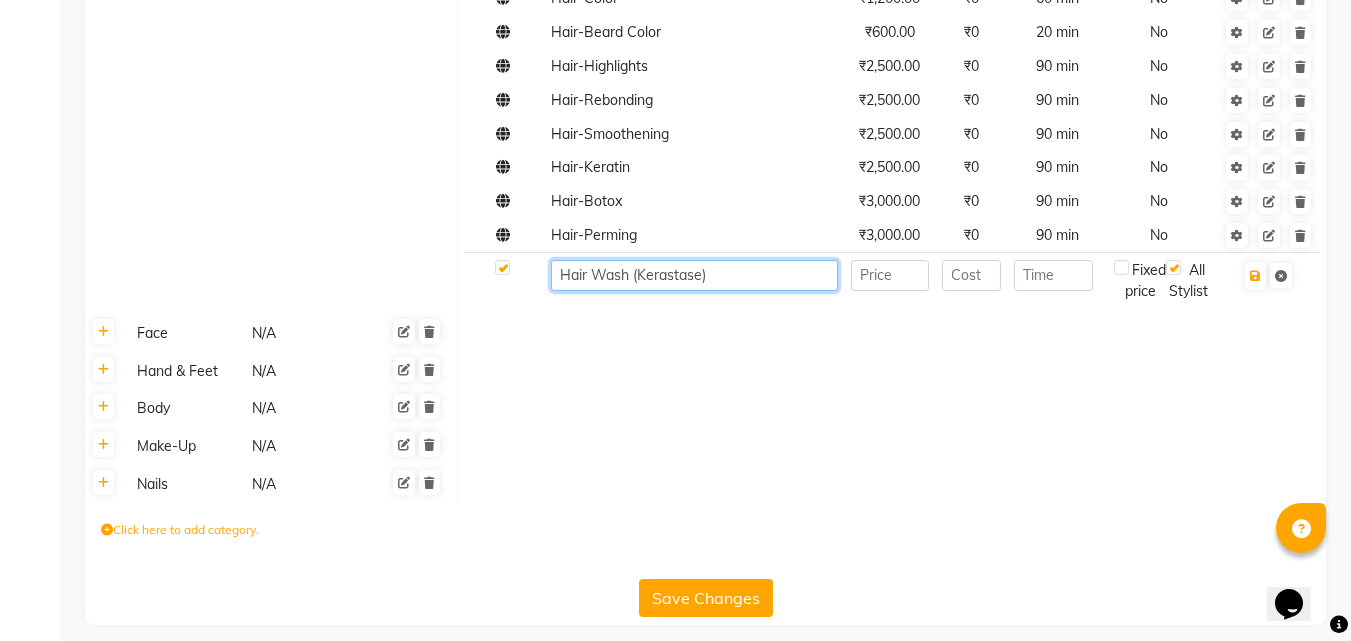 type on "Hair Wash (Kerastase)" 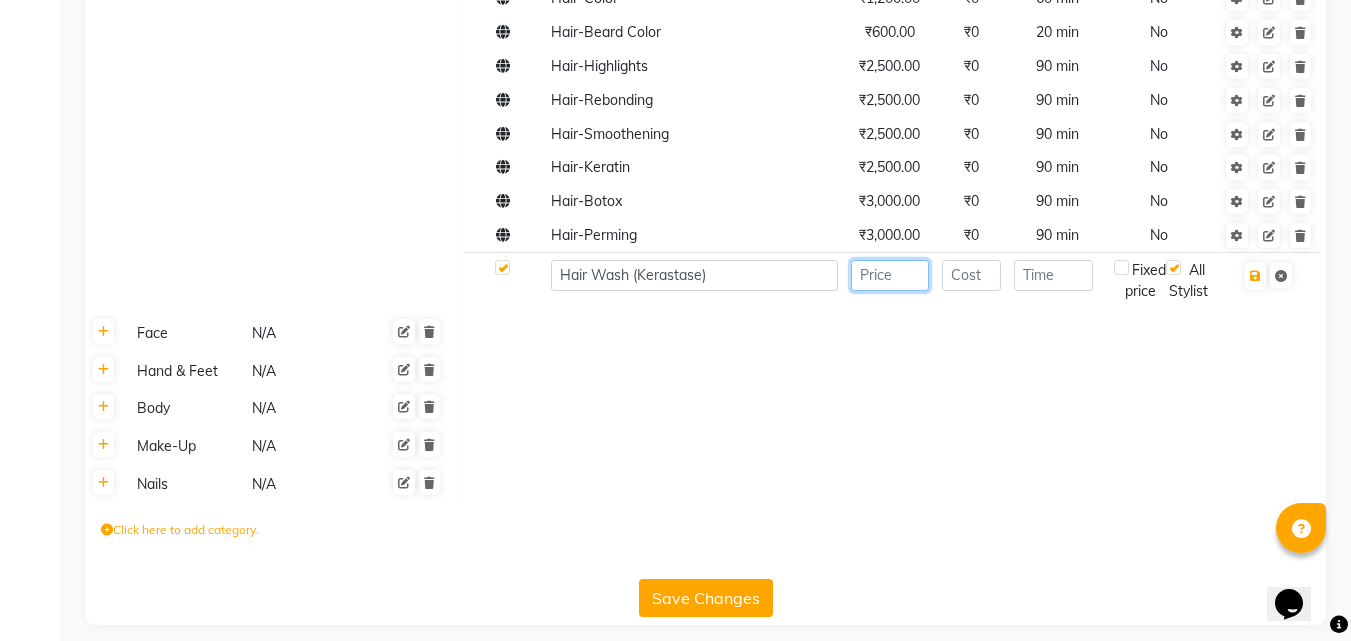 click 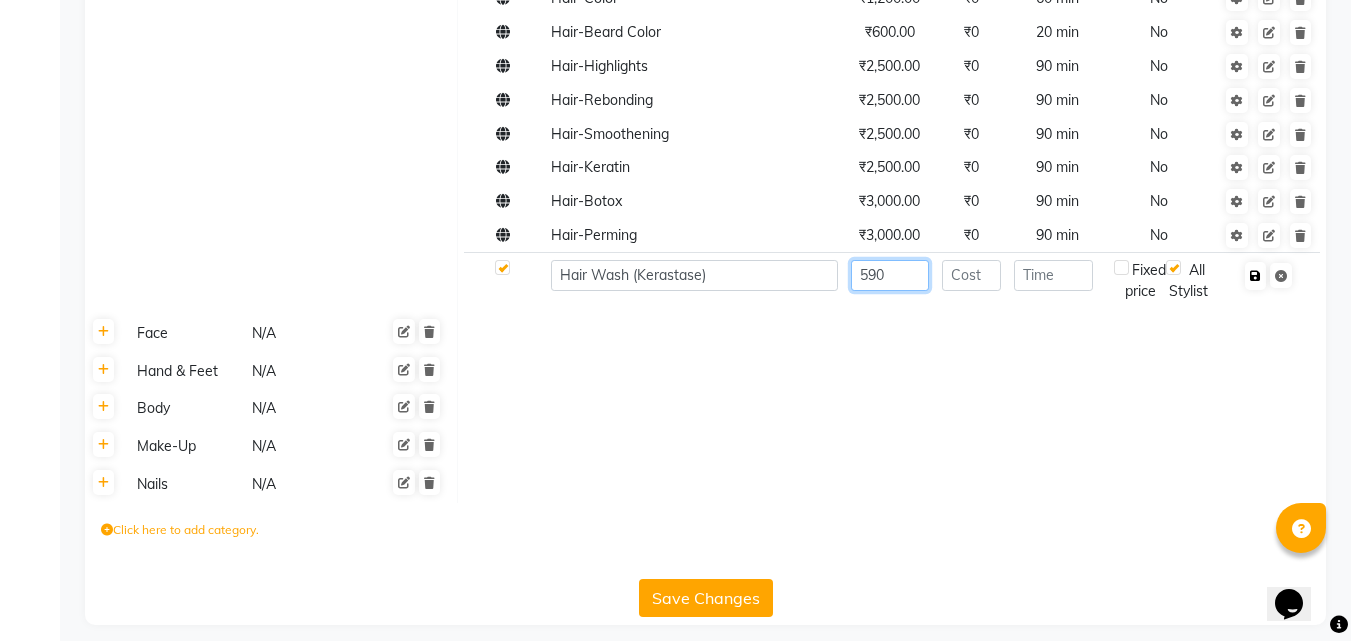 type on "590" 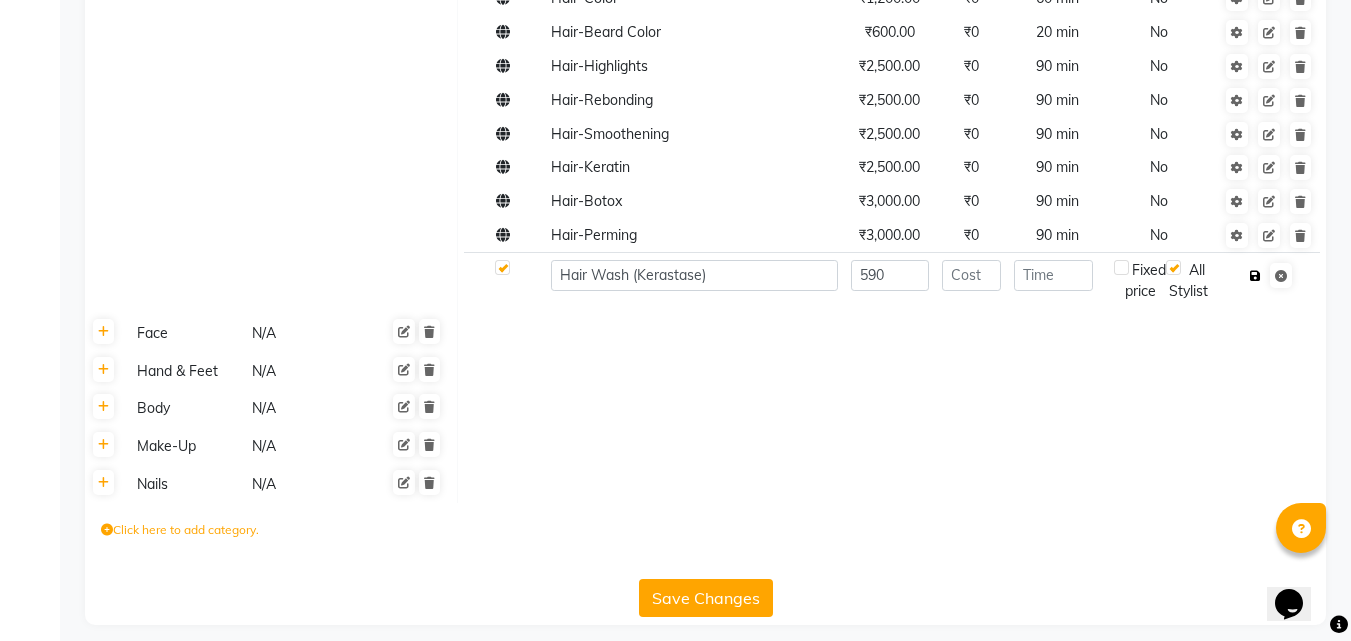 click at bounding box center [1255, 276] 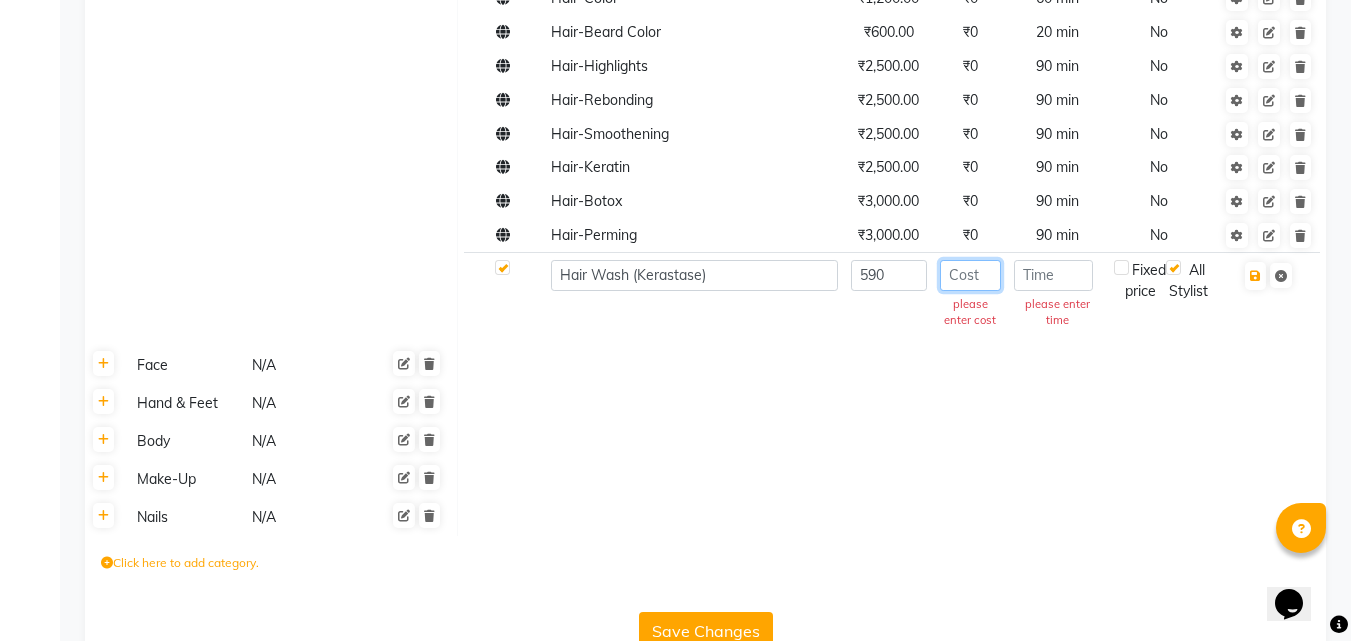 click 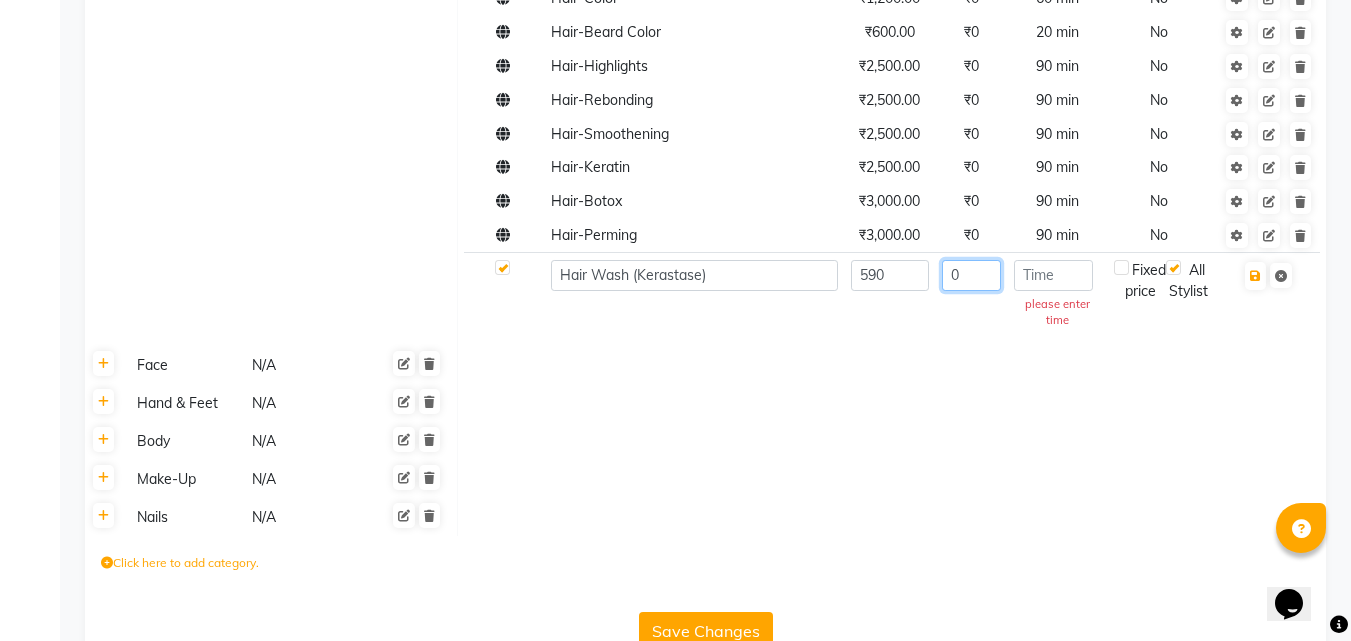 type on "0" 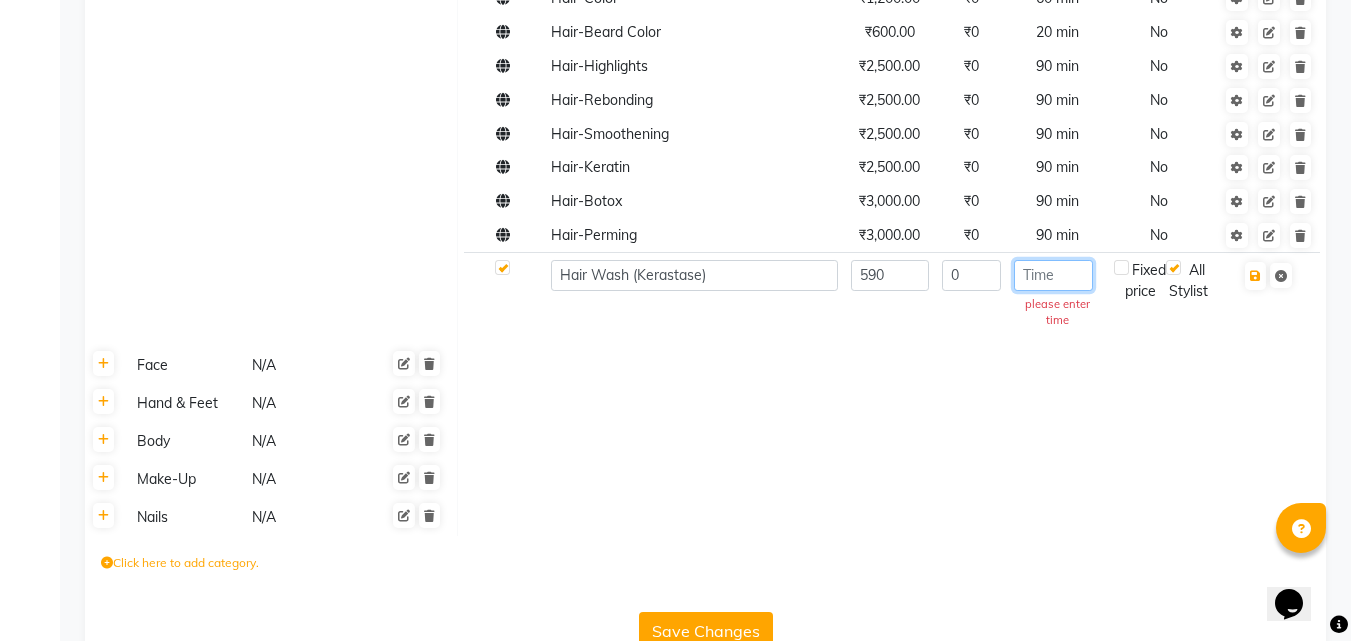 click 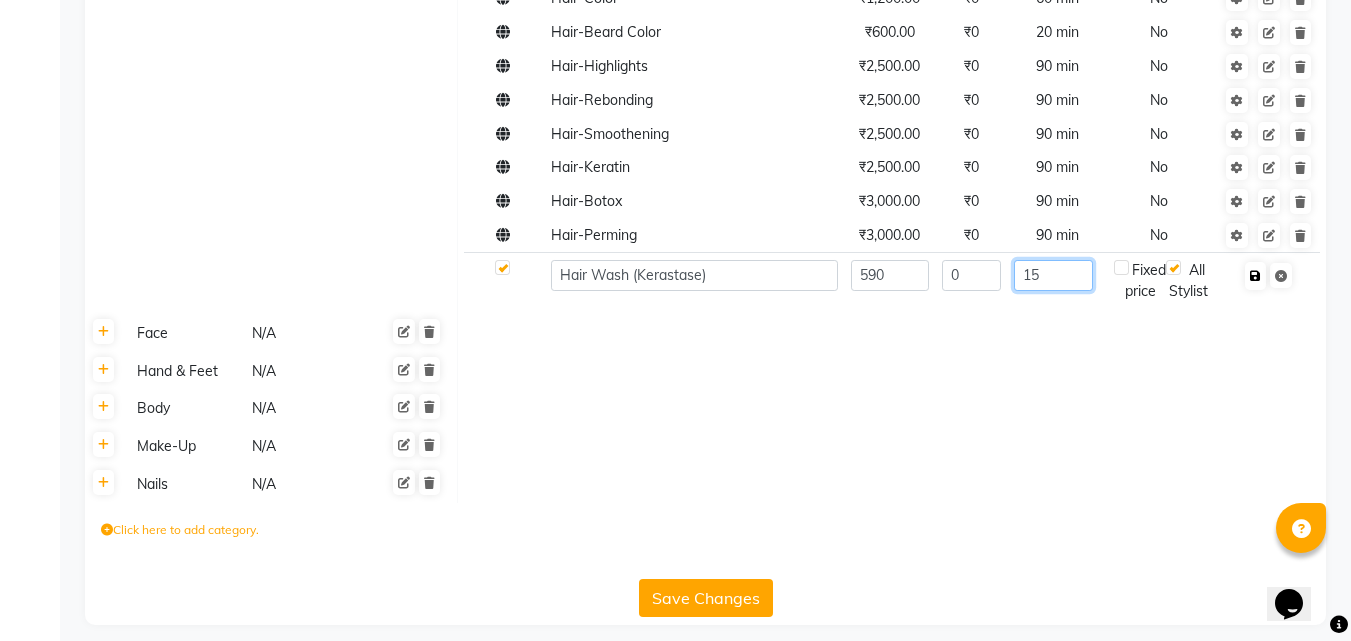 type on "15" 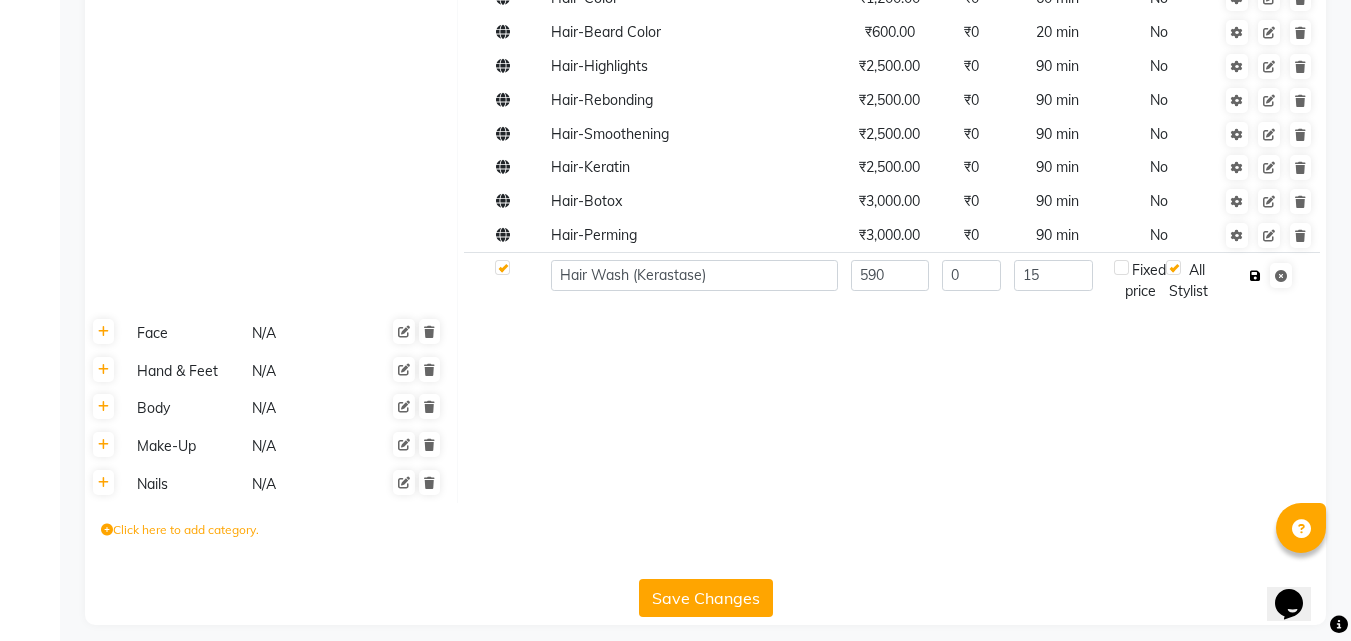 click at bounding box center [1255, 276] 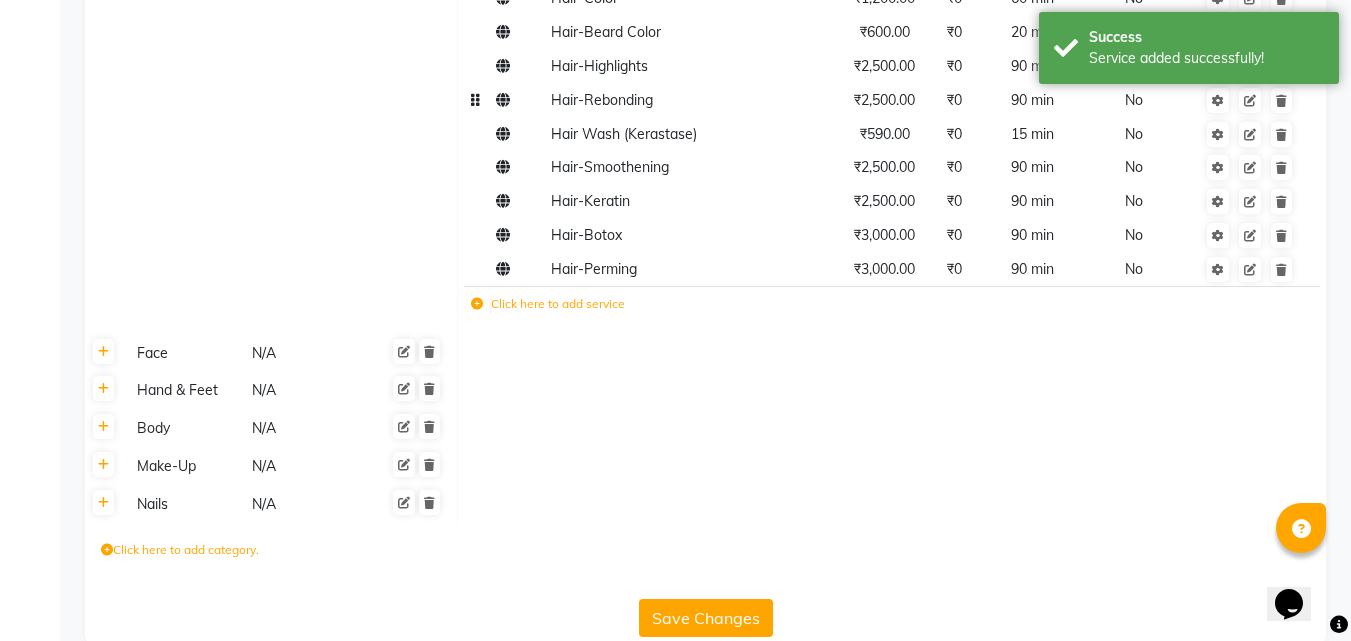 click 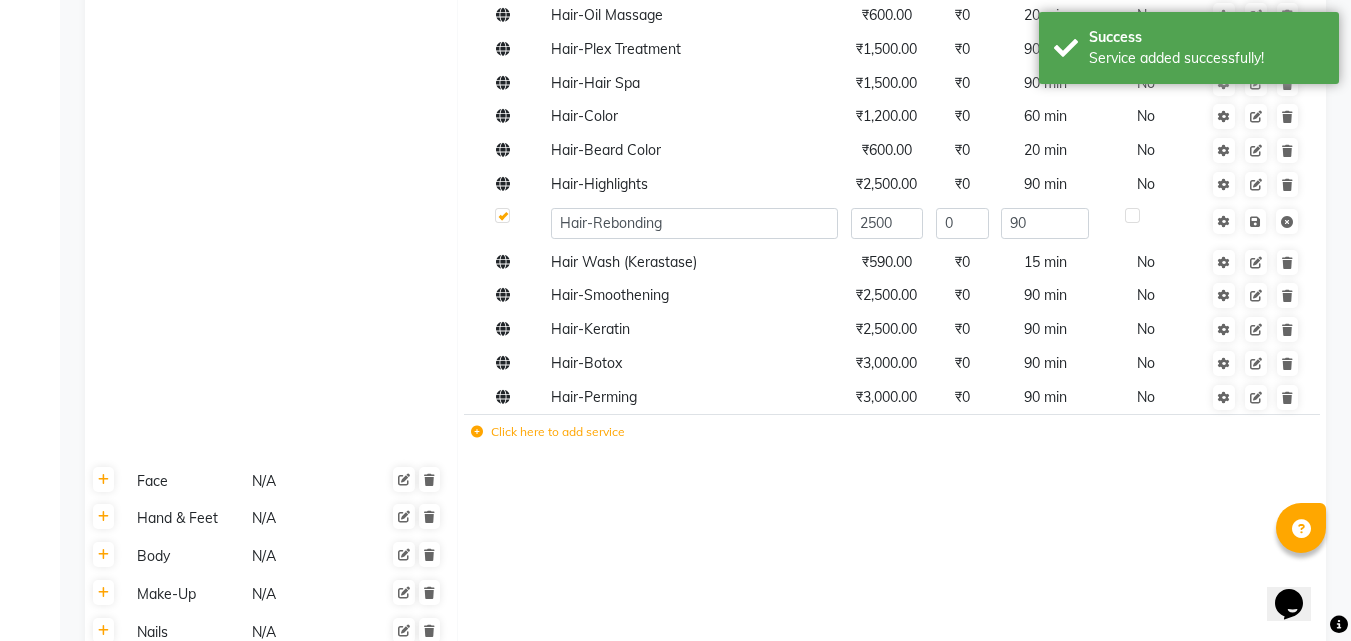 scroll, scrollTop: 464, scrollLeft: 0, axis: vertical 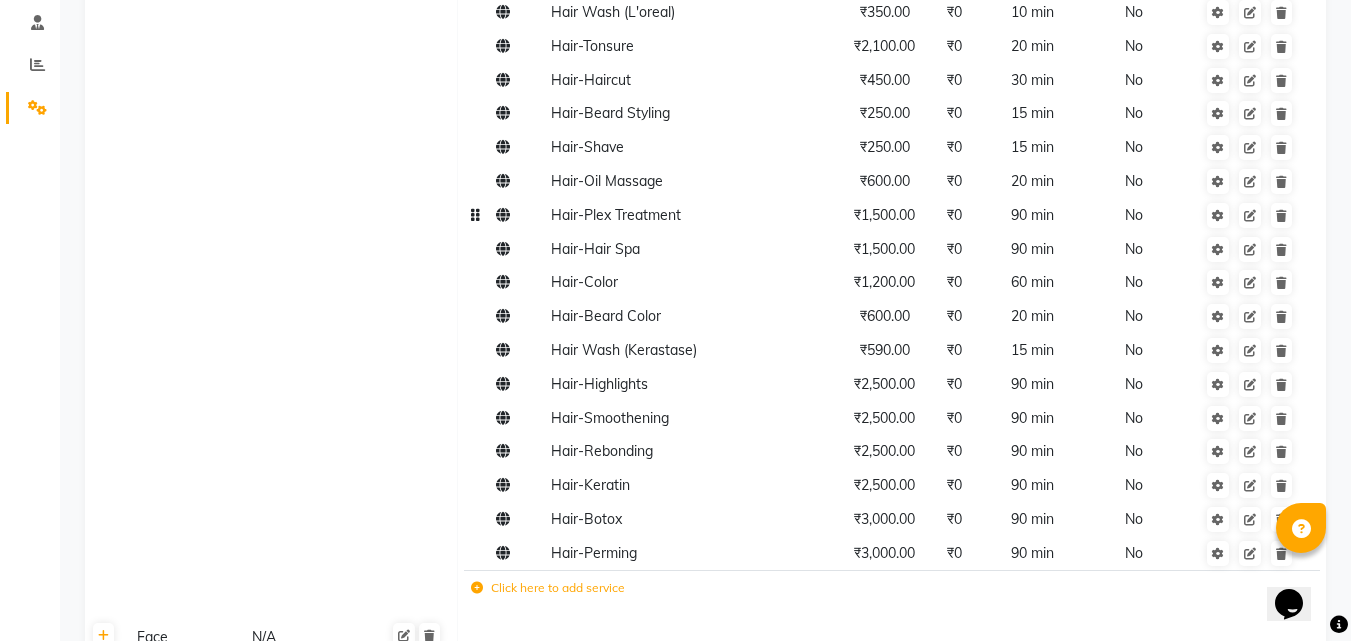 click 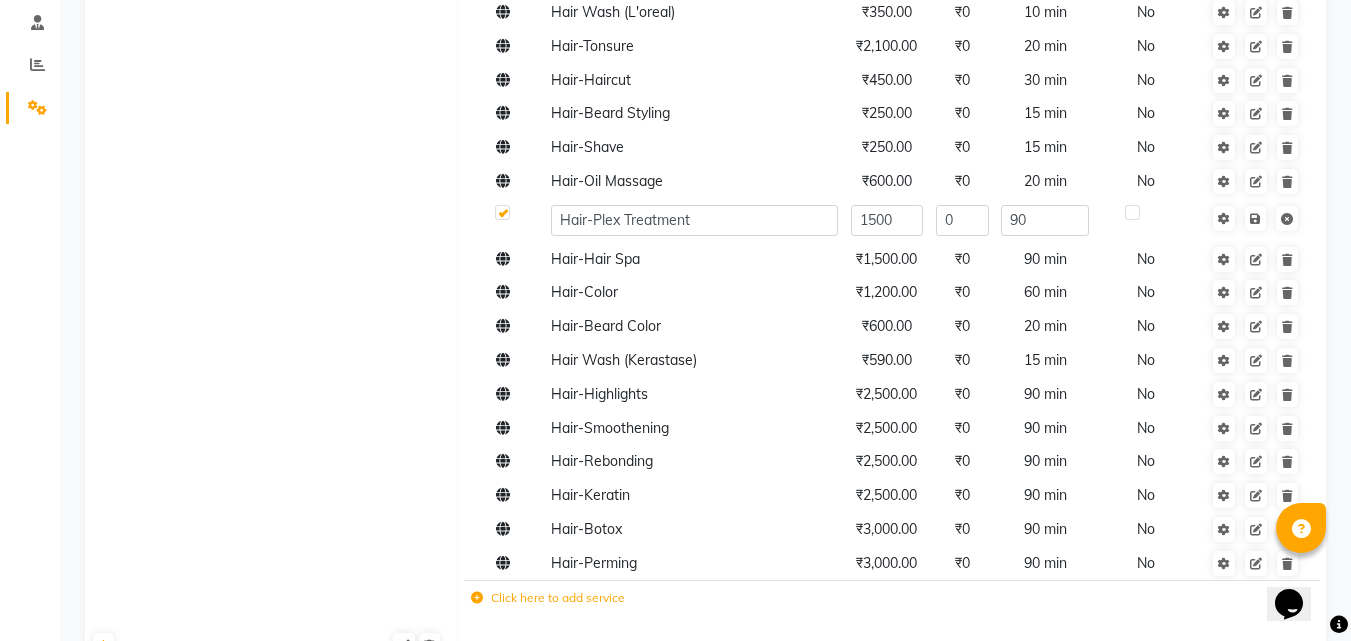 click 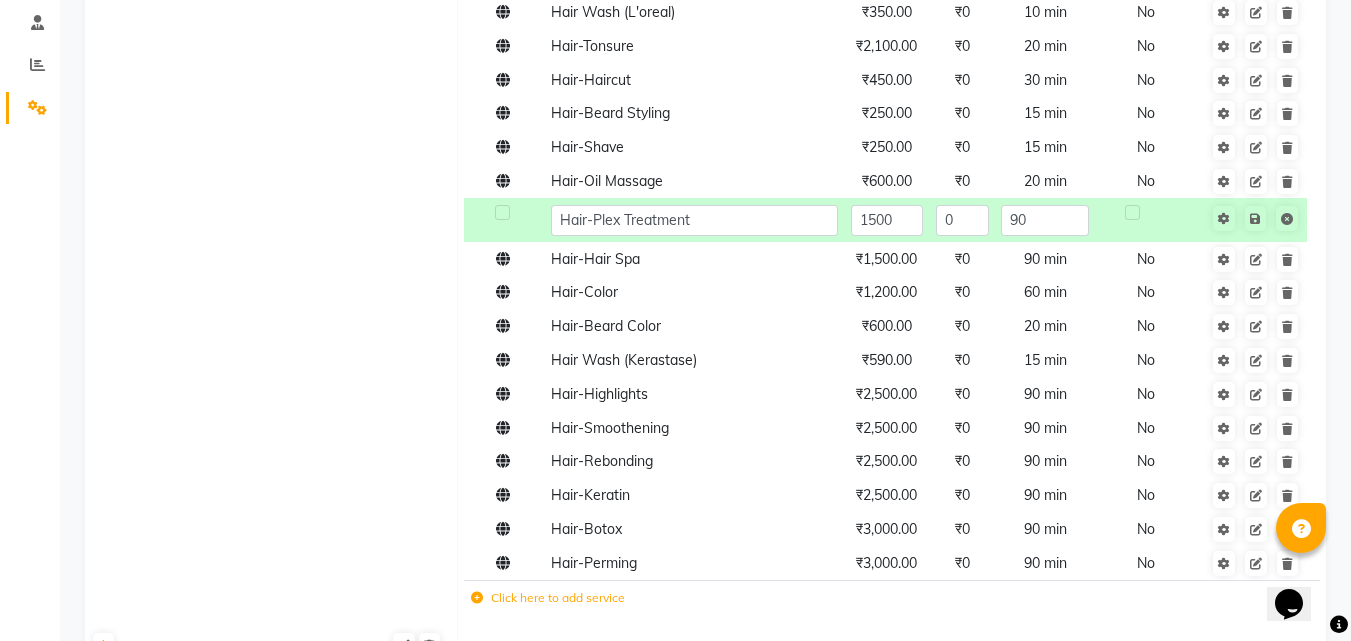 click 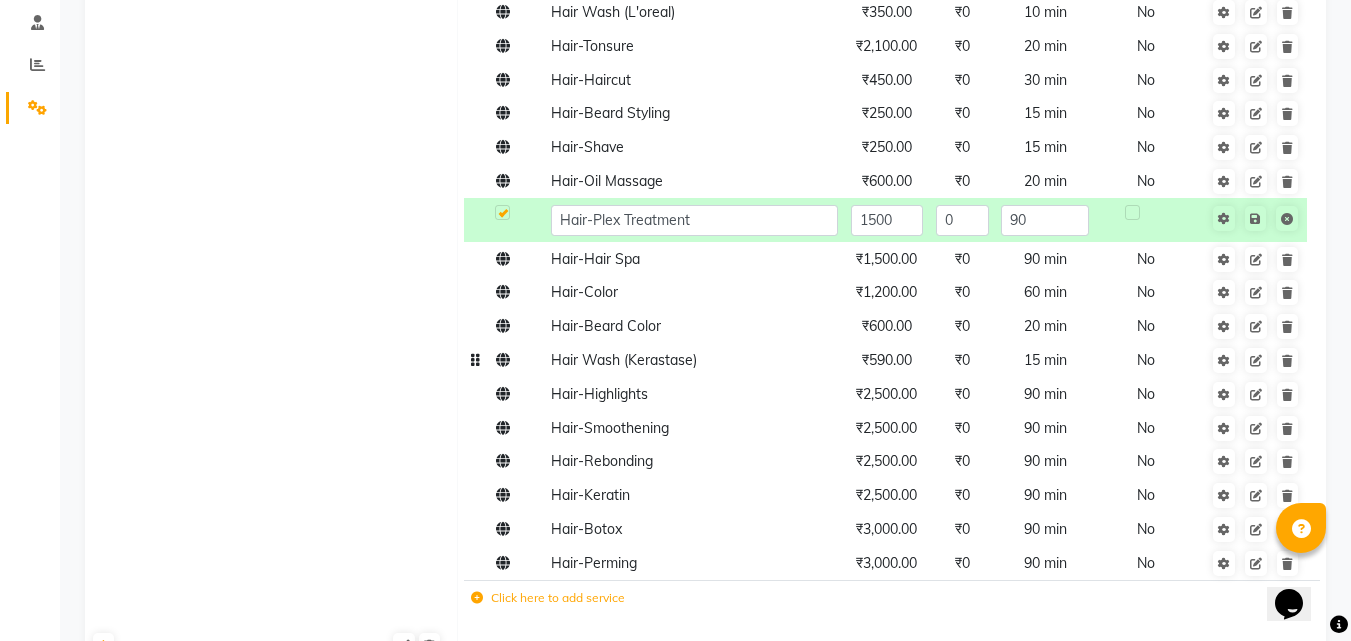 click on "Hair Wash (Kerastase)" 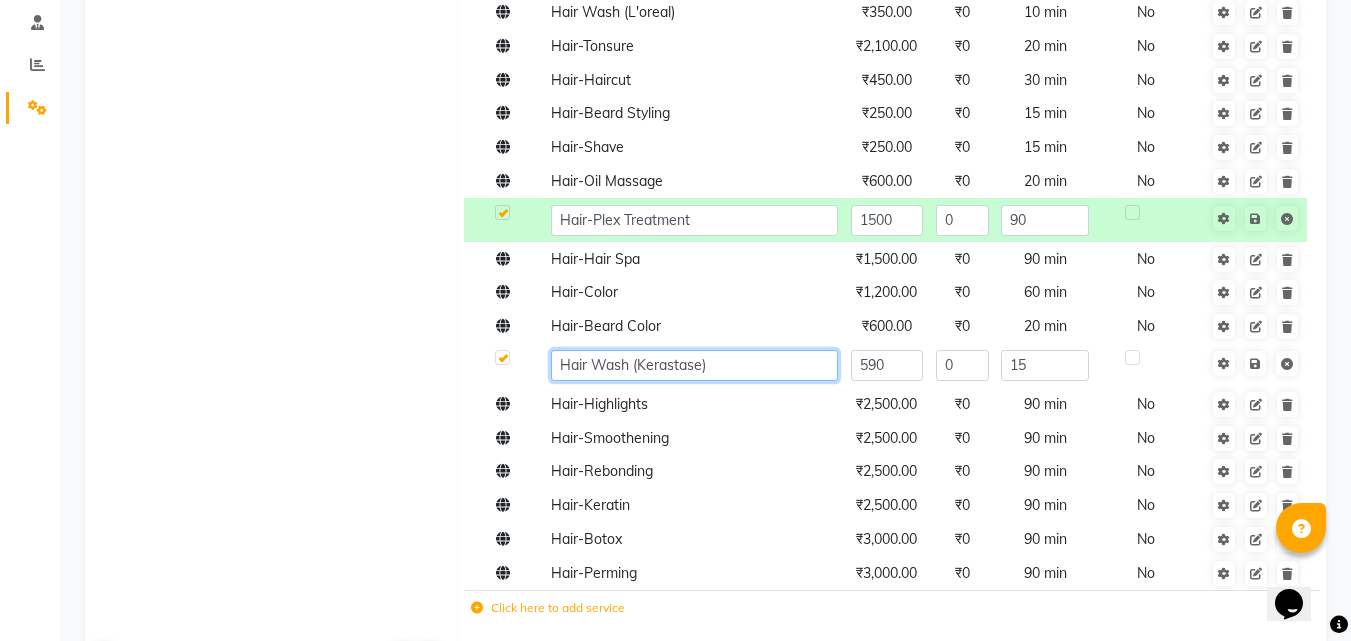 click on "Hair Wash (Kerastase)" 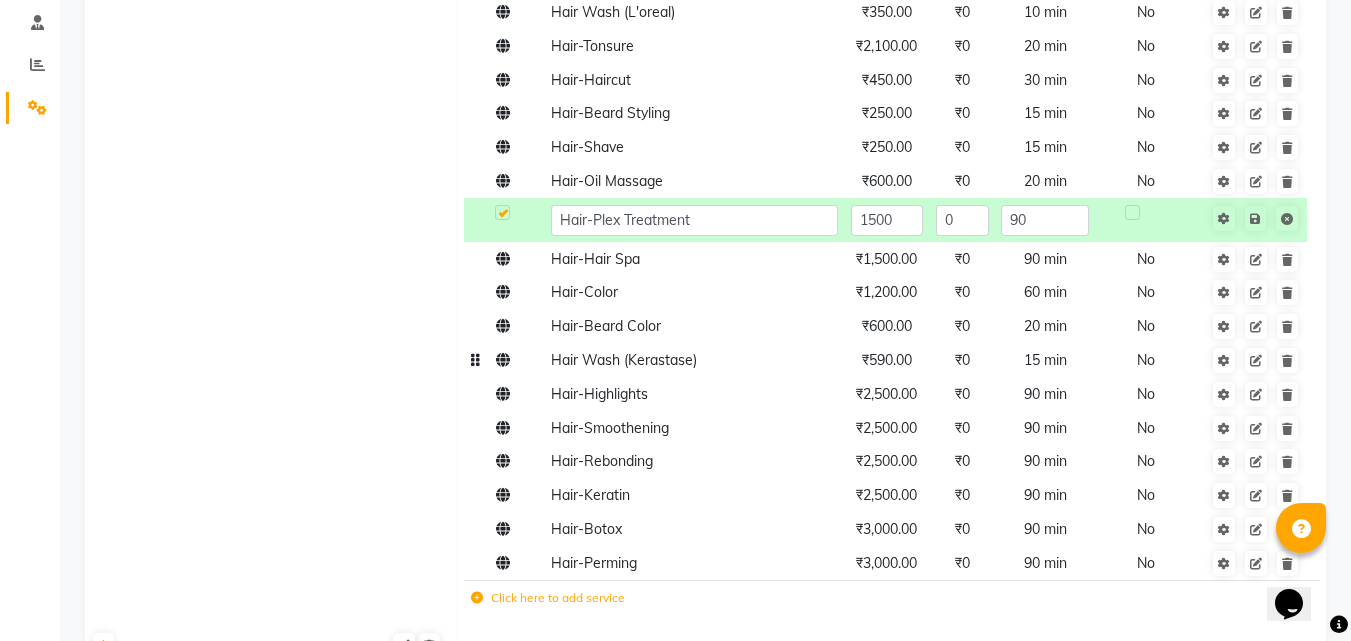 click on "Hair N/A" 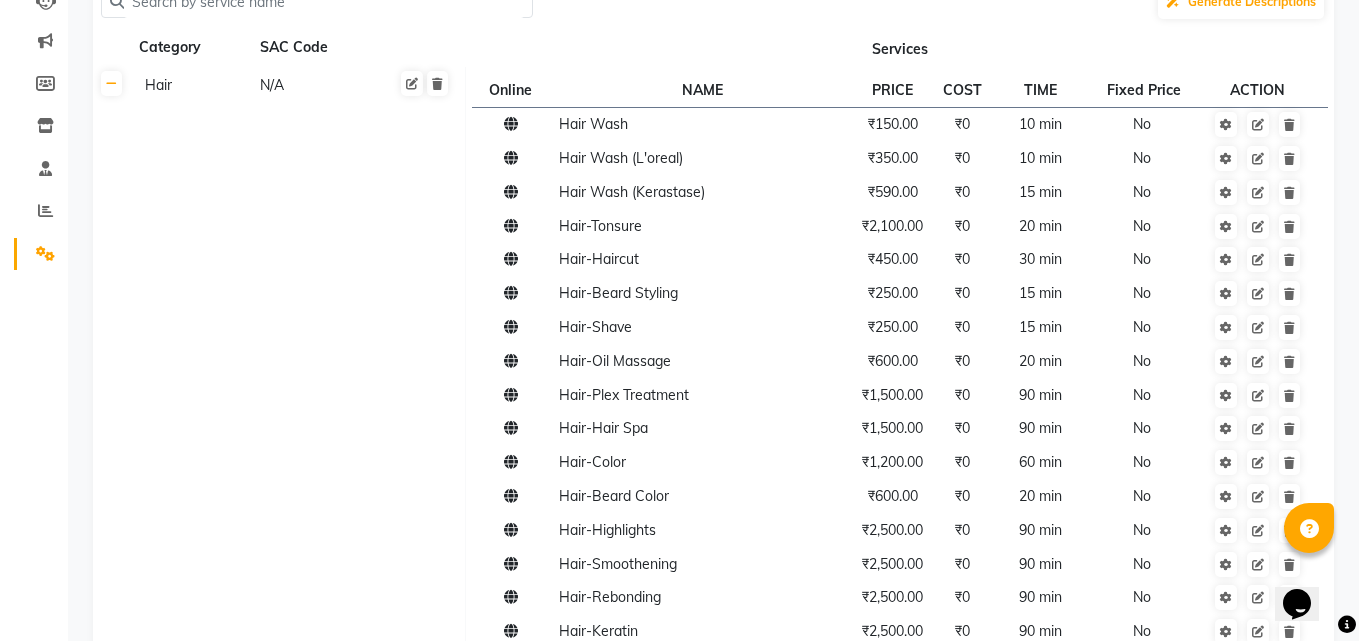 scroll, scrollTop: 135, scrollLeft: 0, axis: vertical 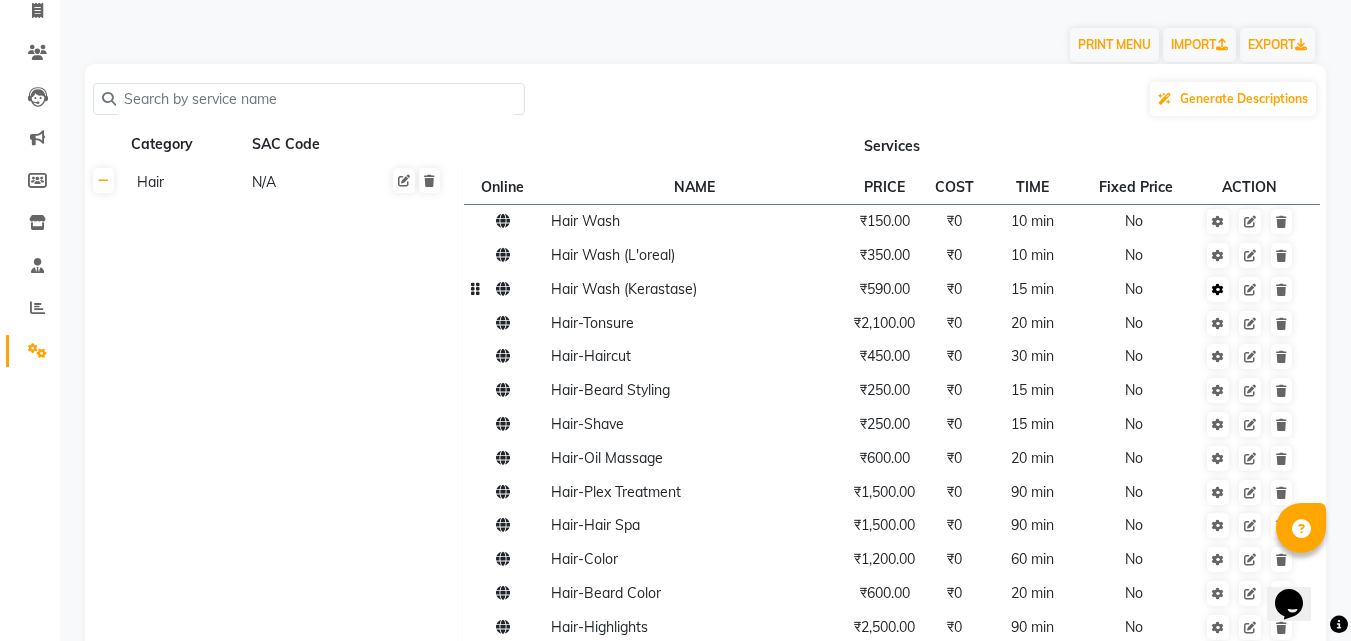click 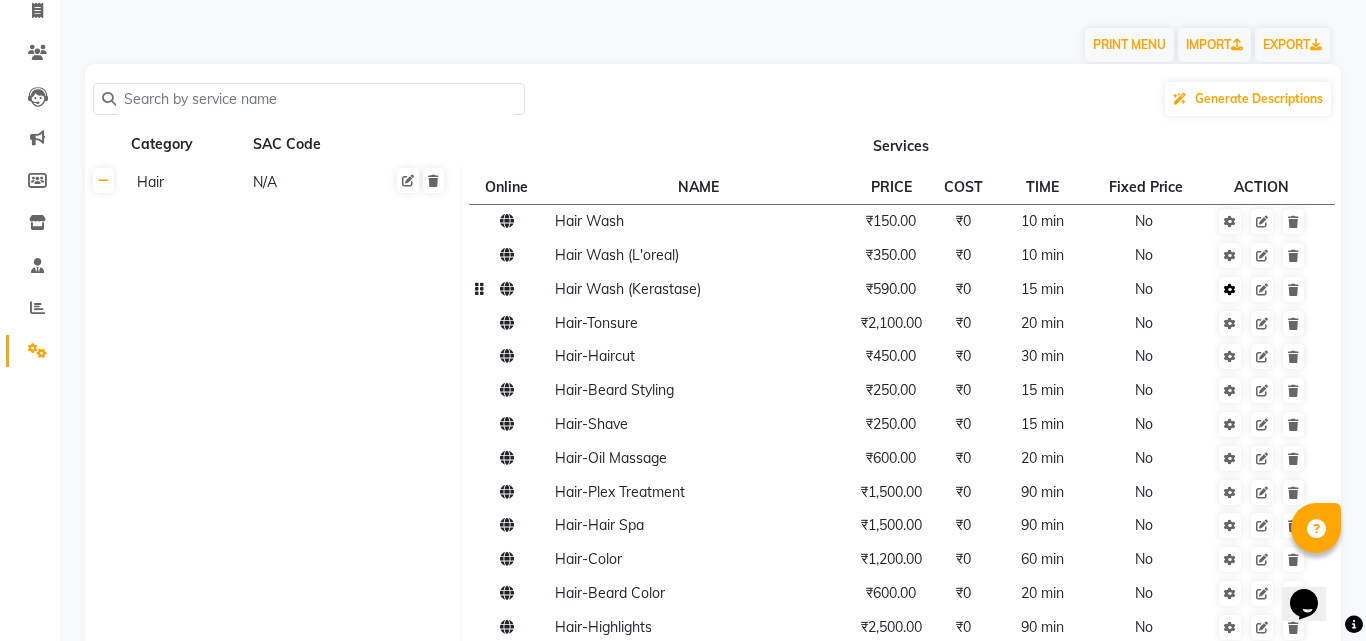 select on "1: 123300" 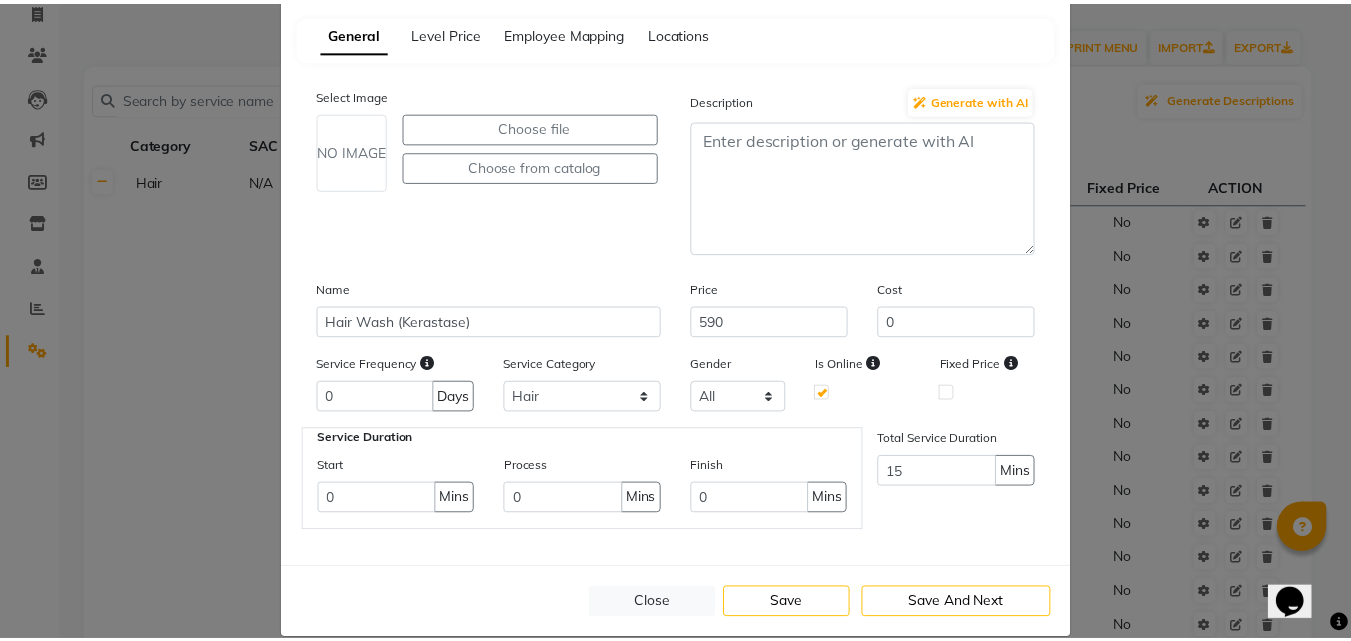 scroll, scrollTop: 126, scrollLeft: 0, axis: vertical 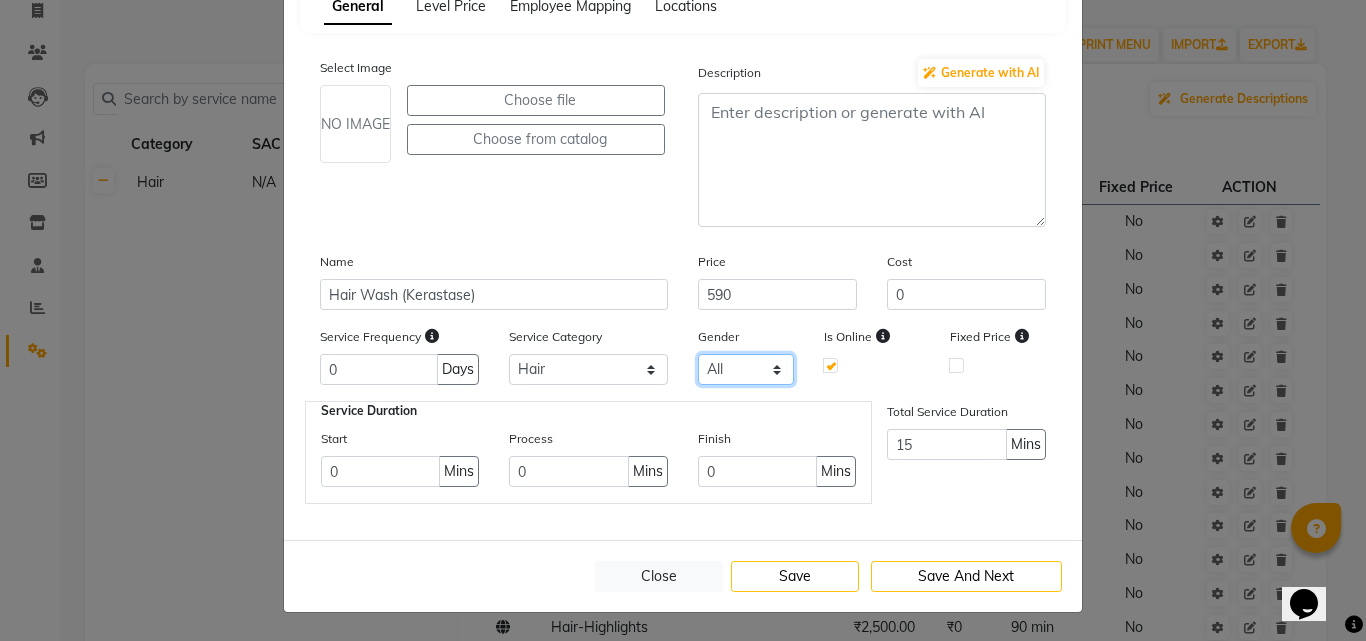 click on "All Male Female Other" 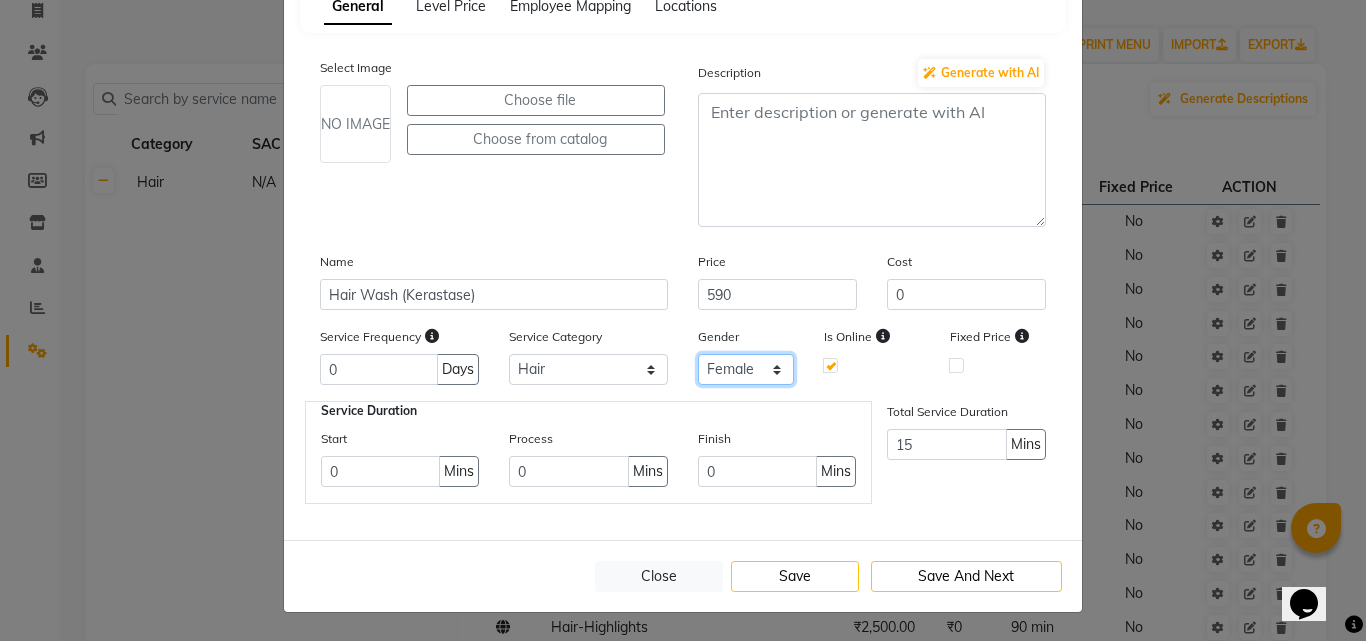 click on "All Male Female Other" 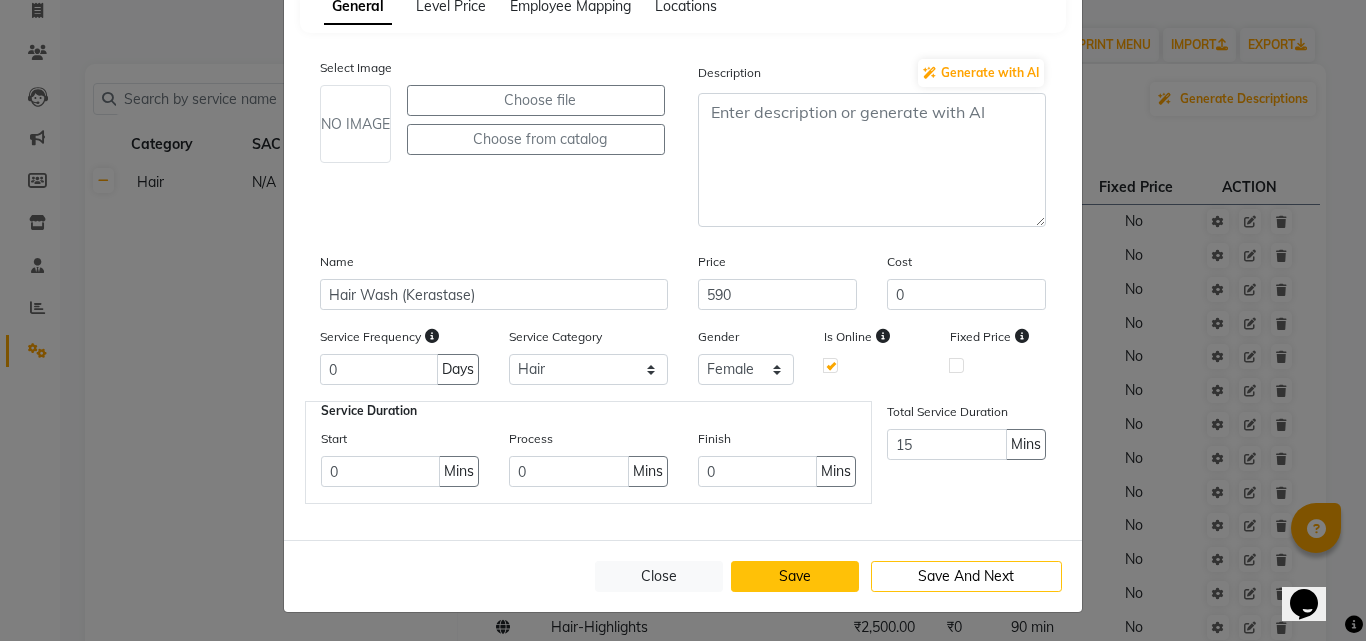 click on "Save" 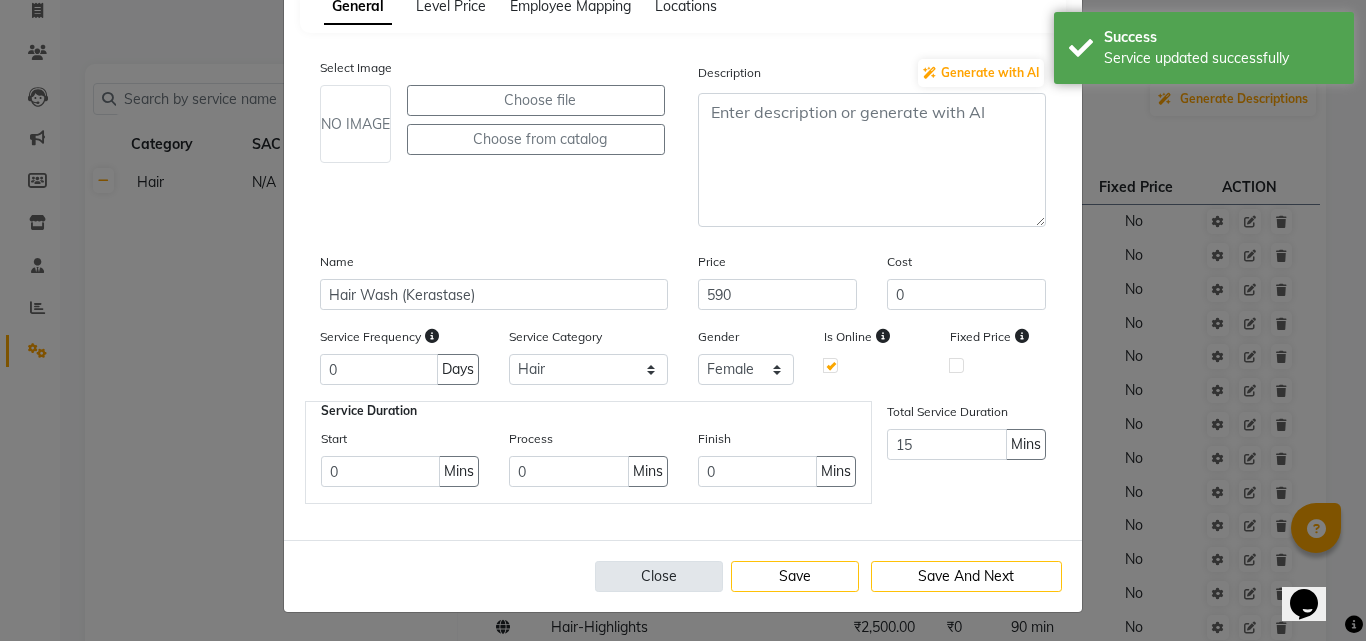 click on "Close" 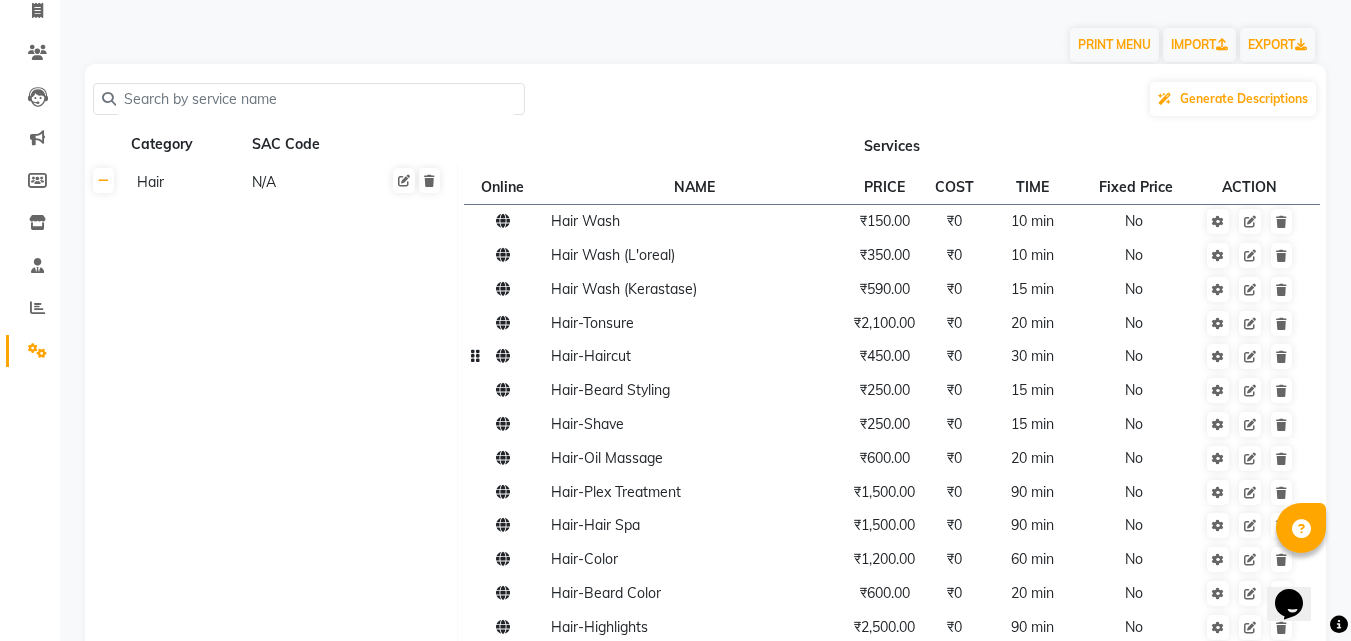 click on "Hair-Haircut" 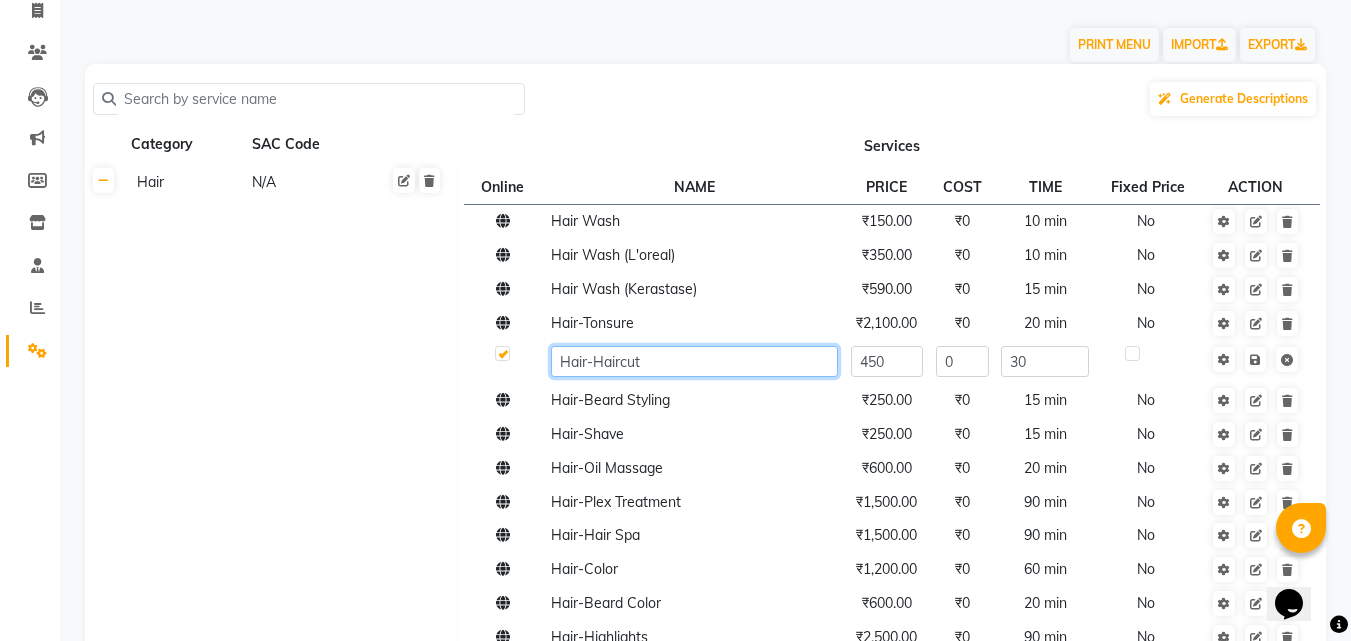 click on "Hair-Haircut" 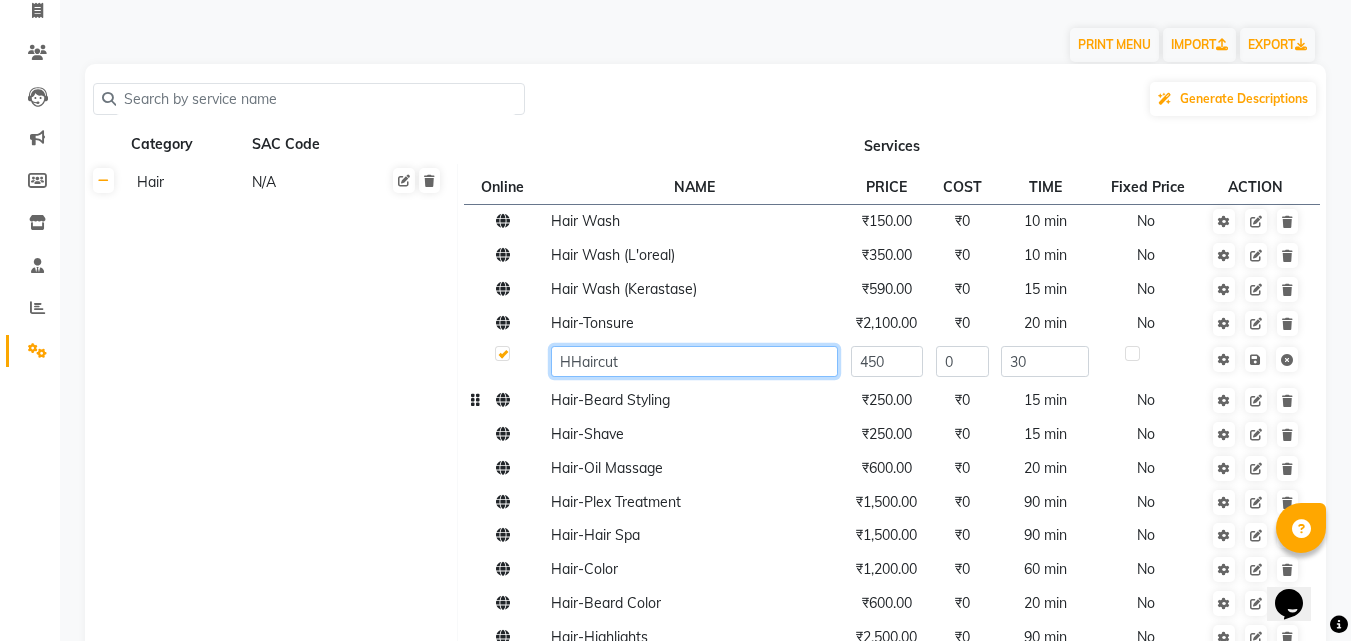 type on "Haircut" 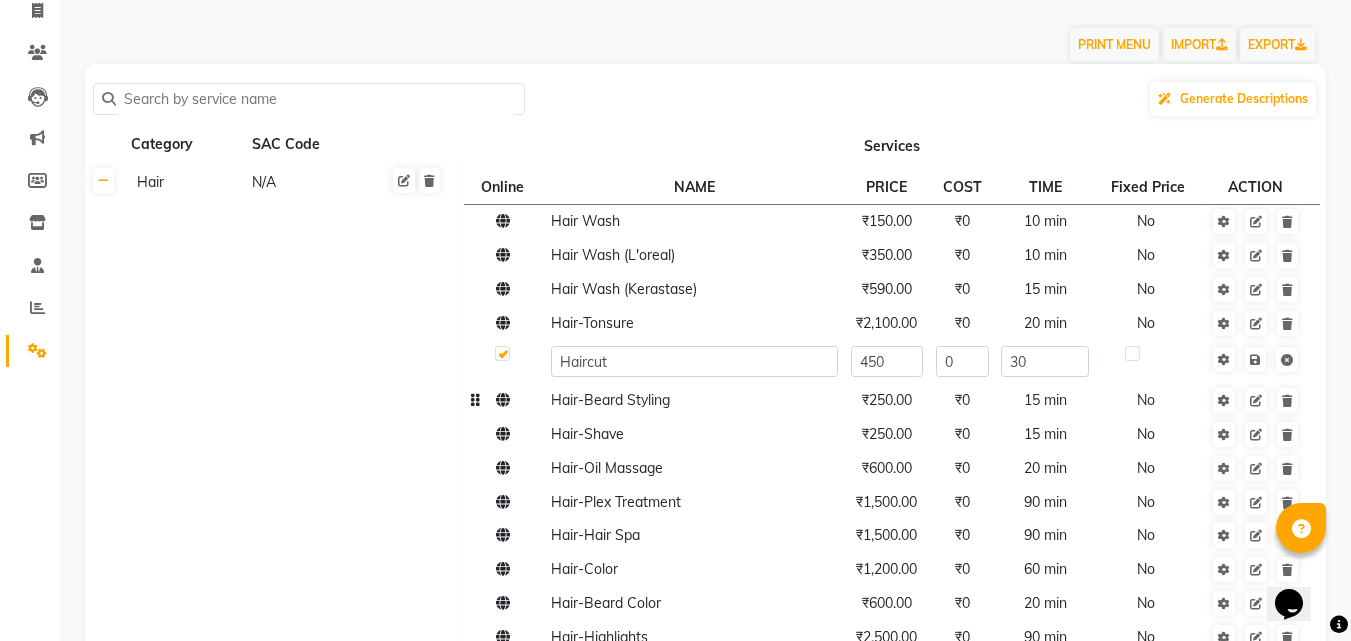 click on "Hair-Beard Styling" 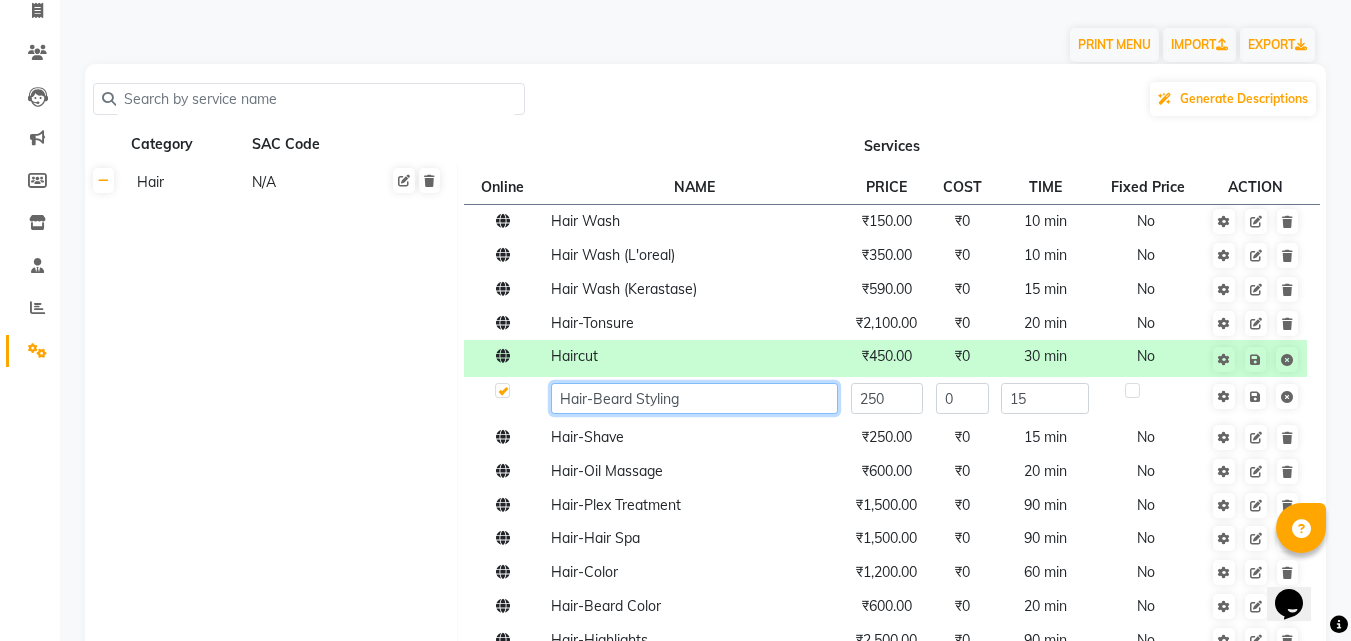 click on "Hair-Beard Styling" 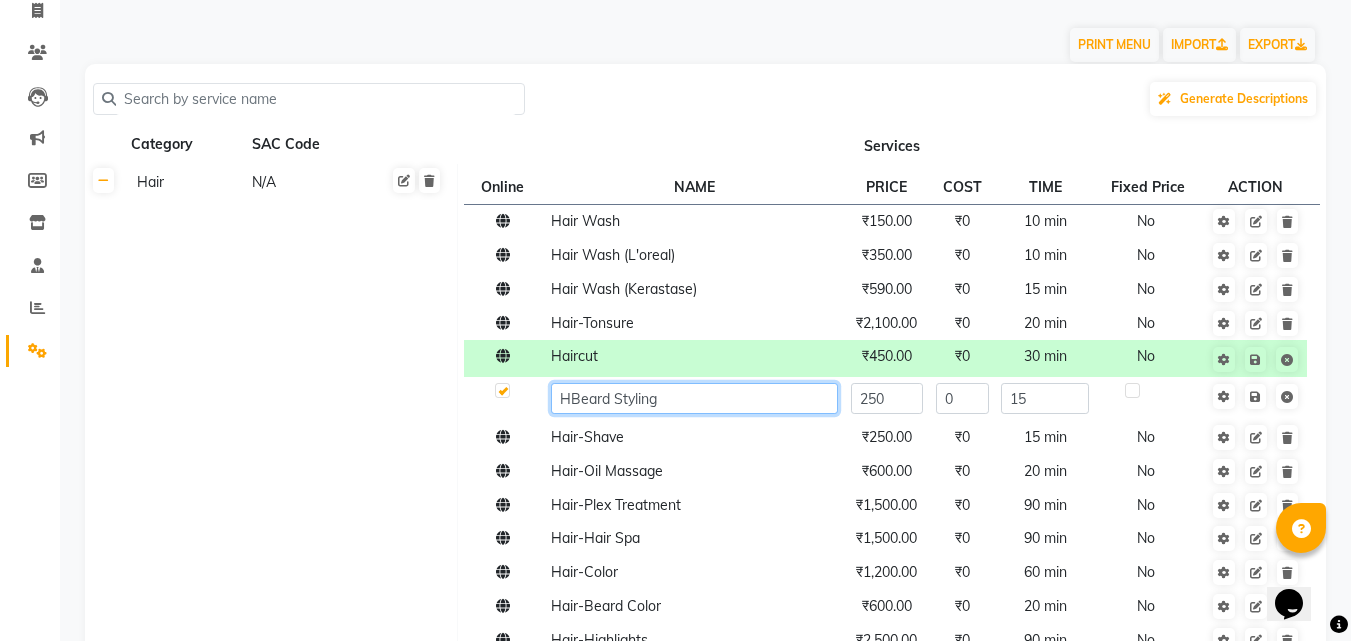 type on "Beard Styling" 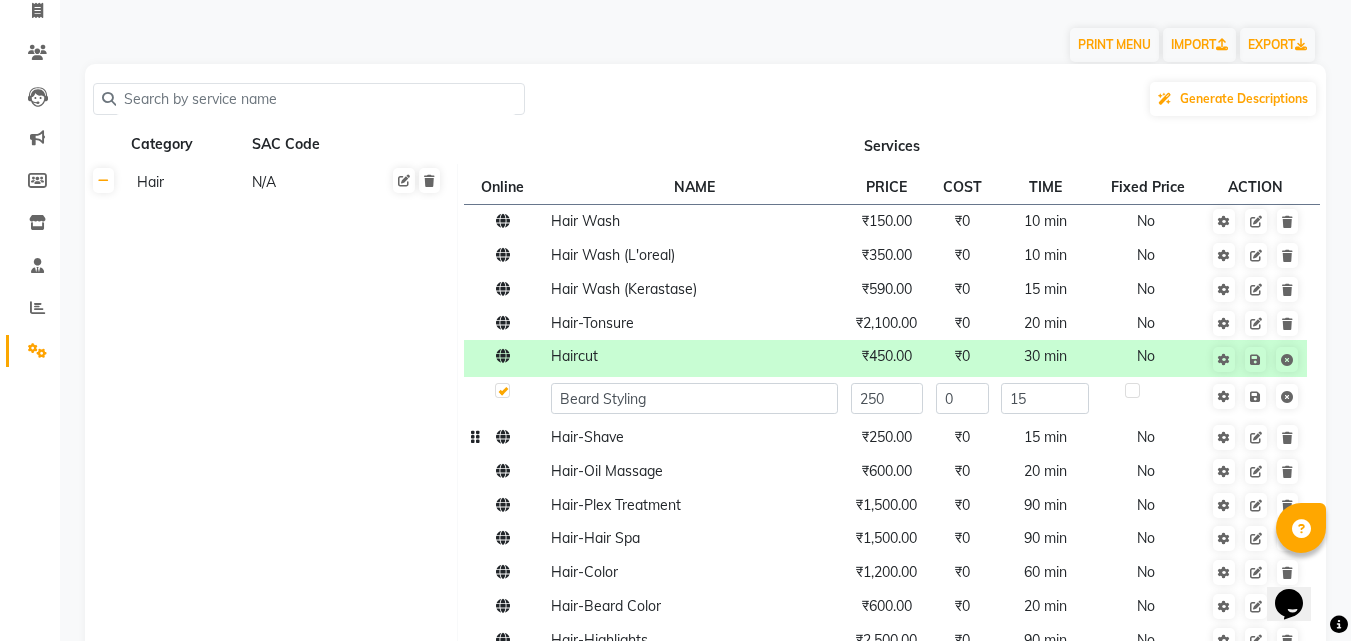 click on "Hair-Shave" 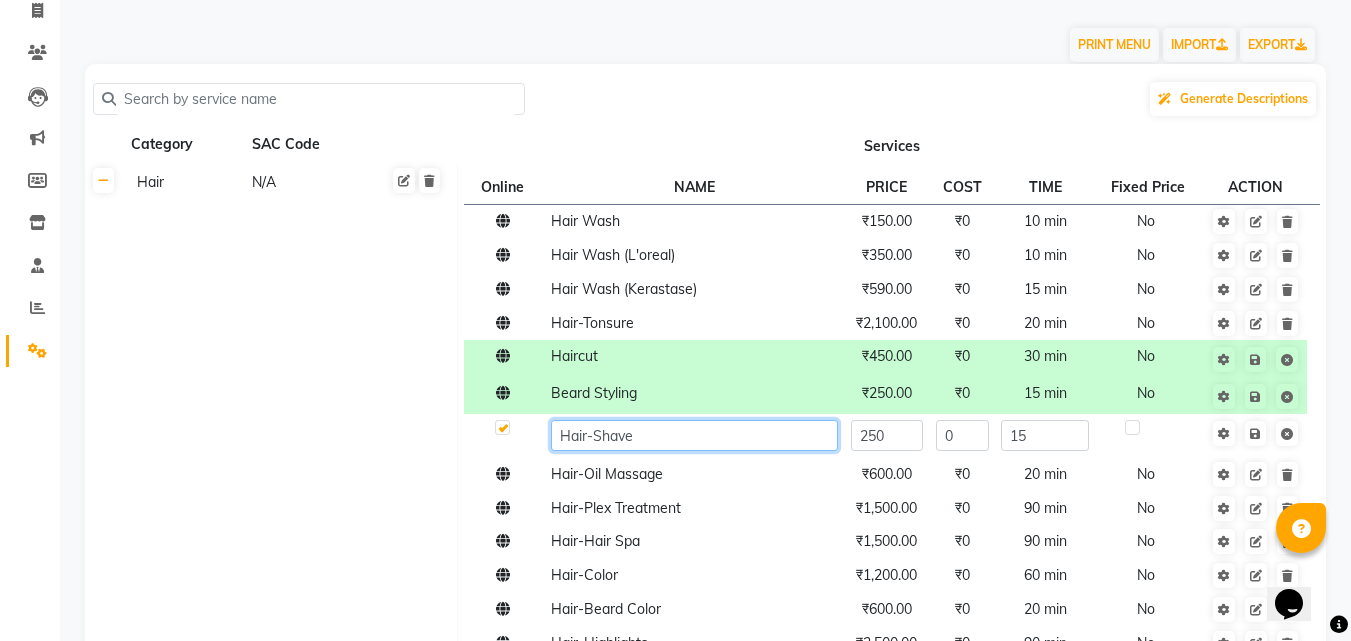 click on "Hair-Shave" 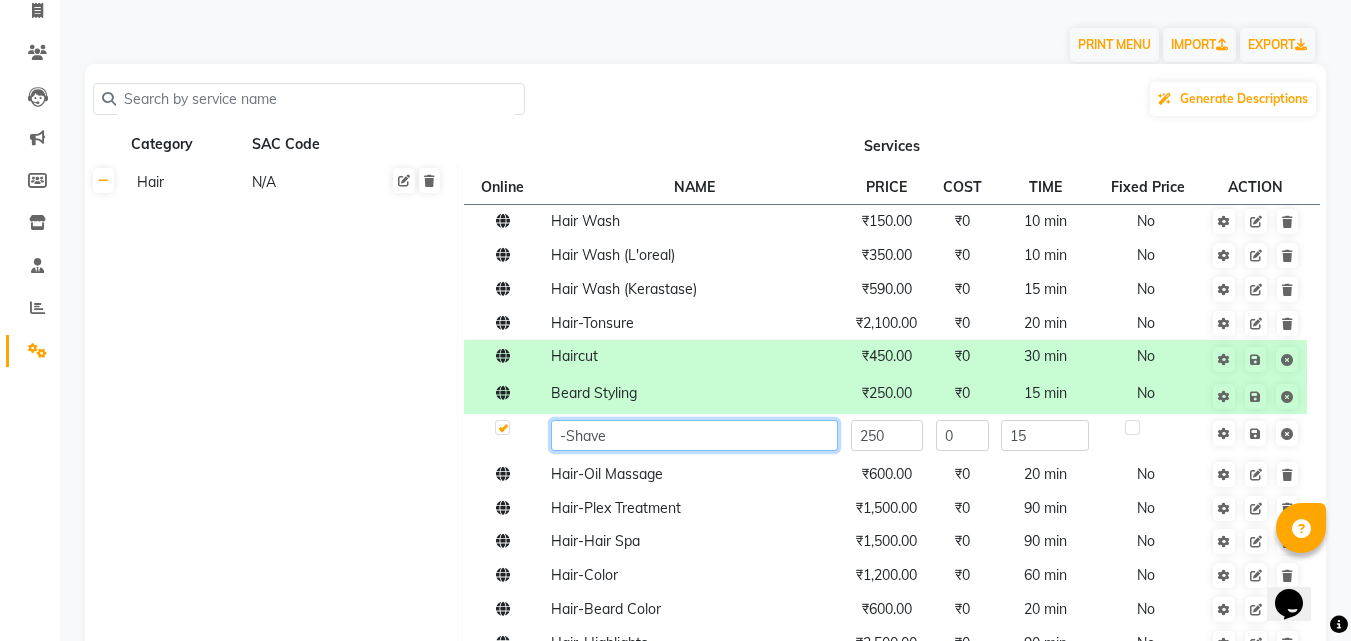 type on "Shave" 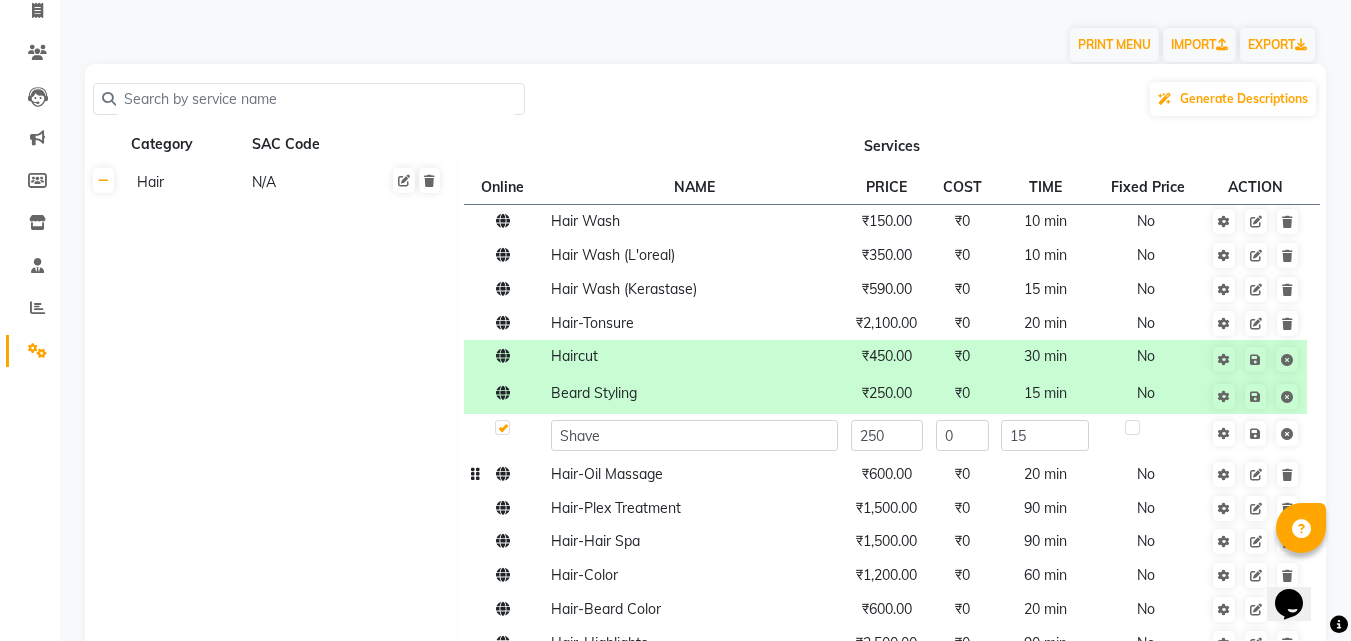 click on "Hair Wash ₹150.00 ₹0 10 min  No  Hair Wash (L'oreal) ₹350.00 ₹0 10 min  No  Hair Wash (Kerastase) ₹590.00 ₹0 15 min  No  Hair-Tonsure ₹2,100.00 ₹0 20 min  No  Haircut ₹450.00 ₹0 30 min  No  Beard Styling ₹250.00 ₹0 15 min  No  Shave 250 0 15 Hair-Oil Massage ₹600.00 ₹0 20 min  No  Hair-Plex Treatment ₹1,500.00 ₹0 90 min  No  Hair-Hair Spa ₹1,500.00 ₹0 90 min  No  Hair-Color ₹1,200.00 ₹0 60 min  No  Hair-Beard Color ₹600.00 ₹0 20 min  No  Hair-Highlights ₹2,500.00 ₹0 90 min  No  Hair-Smoothening ₹2,500.00 ₹0 90 min  No  Hair-Rebonding ₹2,500.00 ₹0 90 min  No  Hair-Keratin ₹2,500.00 ₹0 90 min  No  Hair-Botox ₹3,000.00 ₹0 90 min  No  Hair-Perming ₹3,000.00 ₹0 90 min  No  Click here to add service" 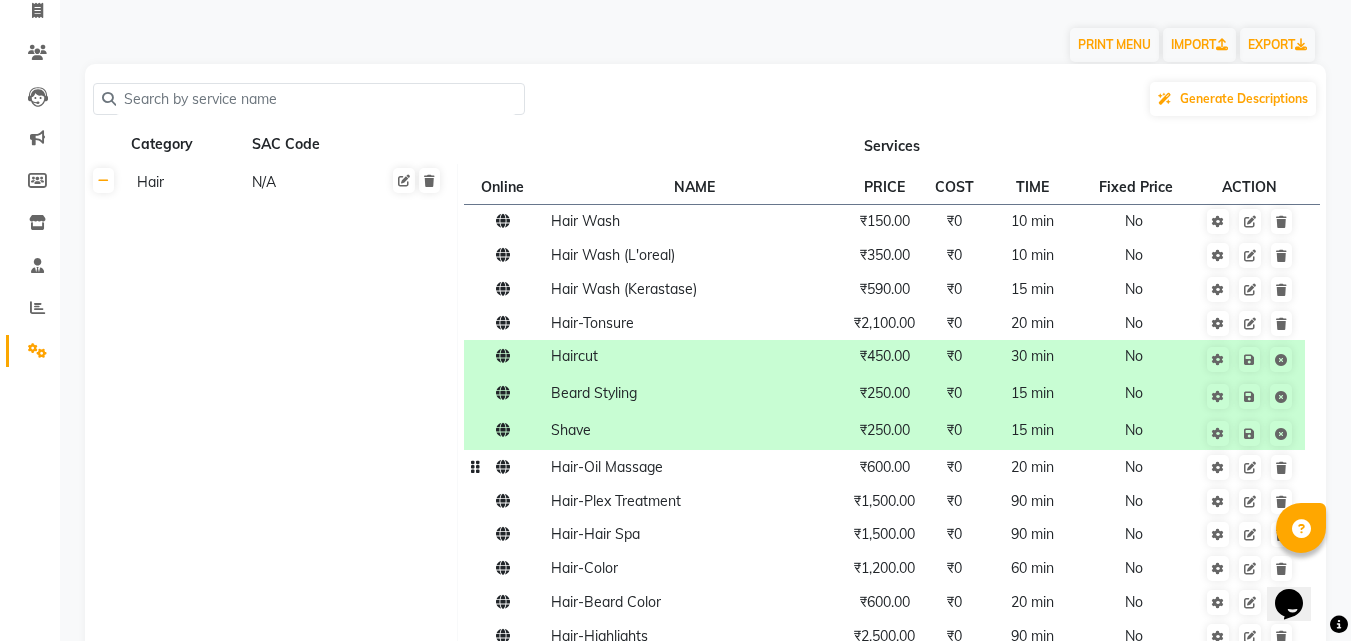 click on "Hair-Oil Massage" 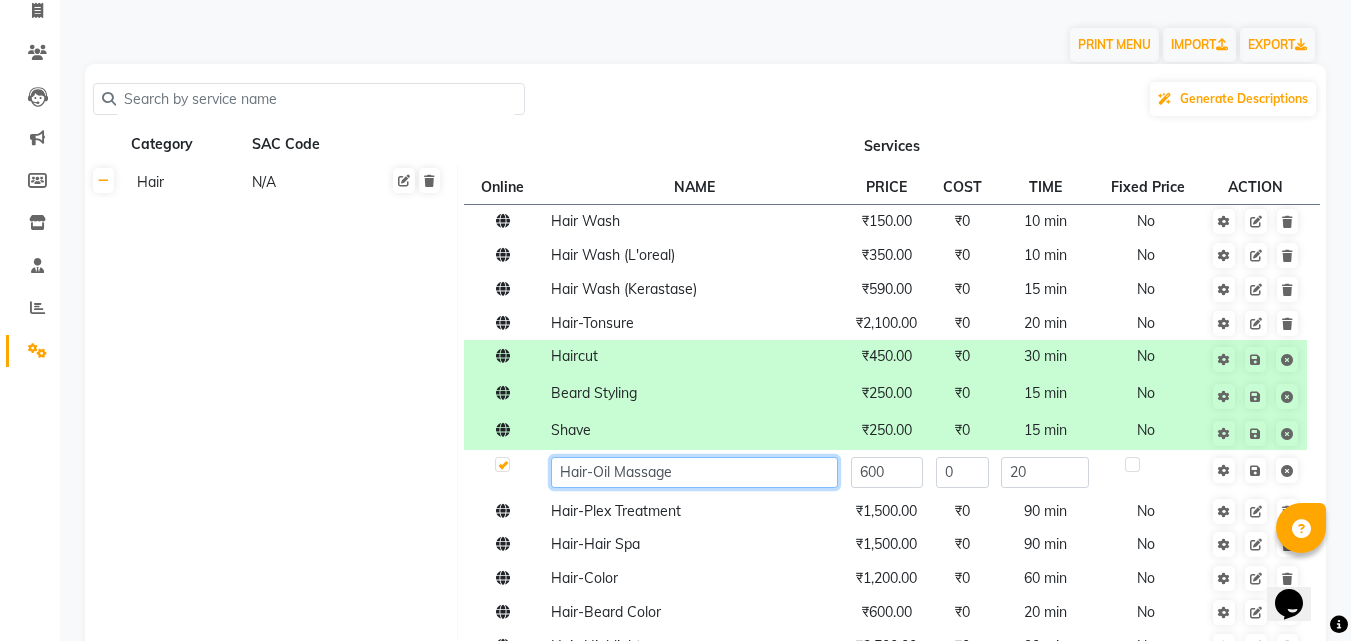 click on "Hair-Oil Massage" 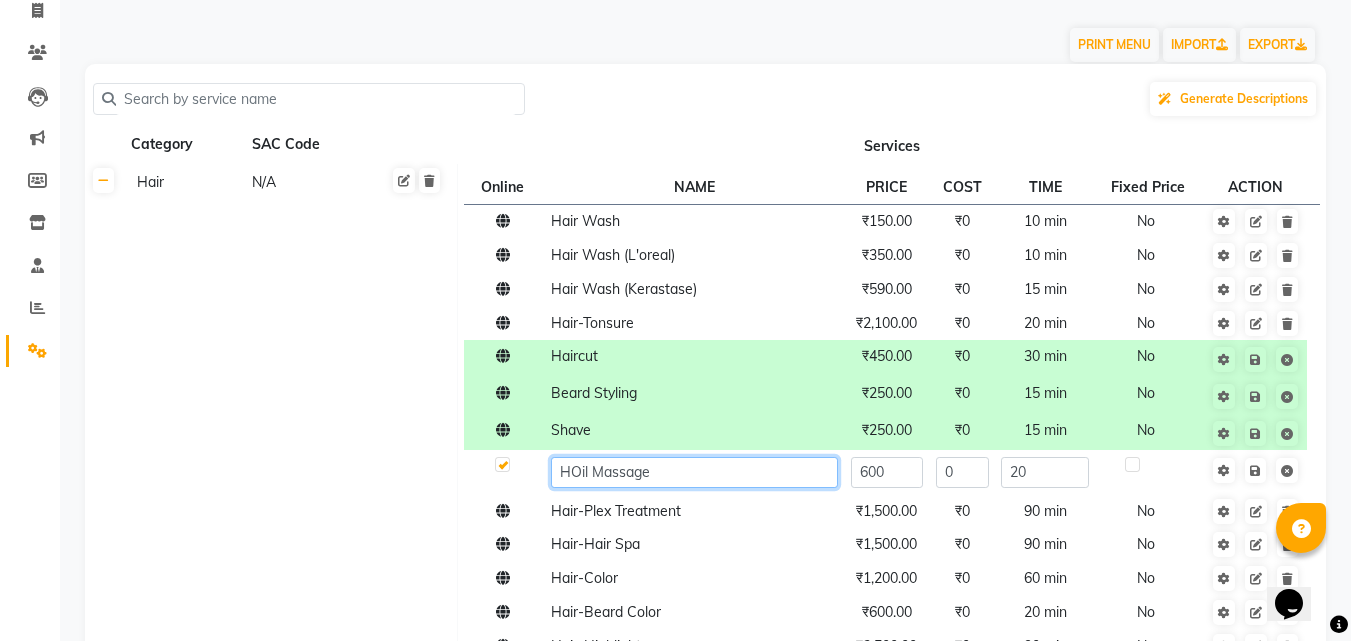 type on "Oil Massage" 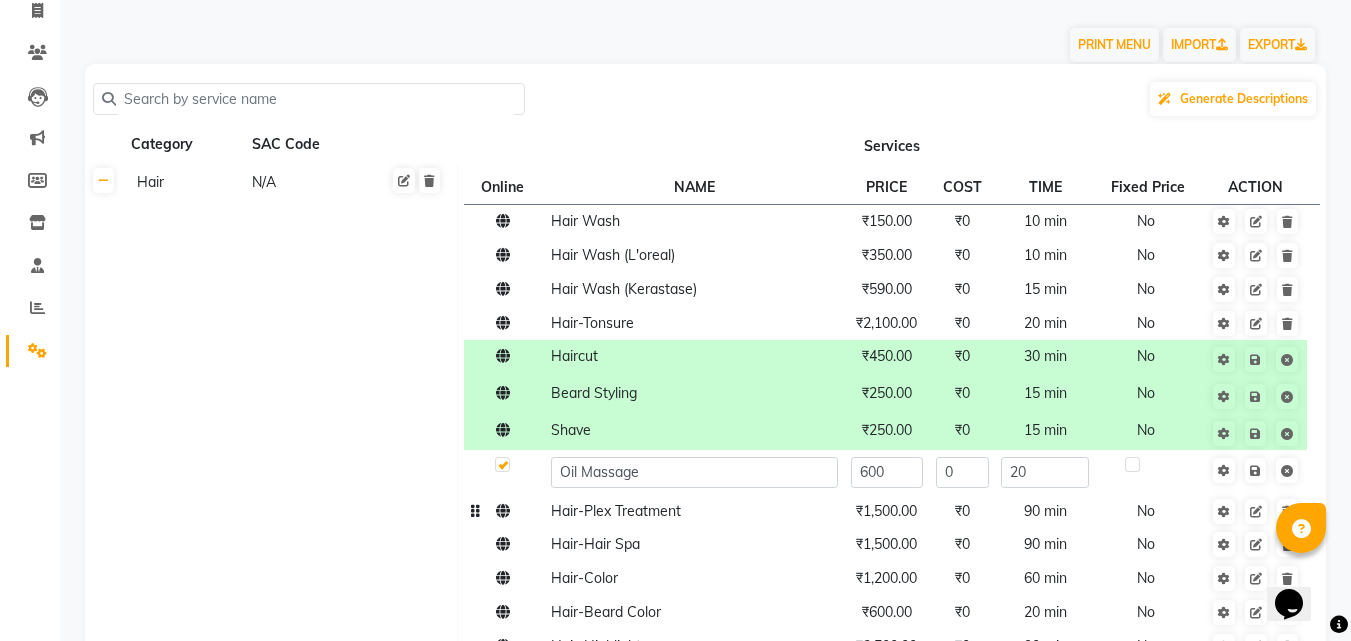 click on "Hair Wash ₹150.00 ₹0 10 min  No  Hair Wash (L'oreal) ₹350.00 ₹0 10 min  No  Hair Wash (Kerastase) ₹590.00 ₹0 15 min  No  Hair-Tonsure ₹2,100.00 ₹0 20 min  No  Haircut ₹450.00 ₹0 30 min  No  Beard Styling ₹250.00 ₹0 15 min  No  Shave ₹250.00 ₹0 15 min  No  Oil Massage 600 0 20 Hair-Plex Treatment ₹1,500.00 ₹0 90 min  No  Hair-Hair Spa ₹1,500.00 ₹0 90 min  No  Hair-Color ₹1,200.00 ₹0 60 min  No  Hair-Beard Color ₹600.00 ₹0 20 min  No  Hair-Highlights ₹2,500.00 ₹0 90 min  No  Hair-Smoothening ₹2,500.00 ₹0 90 min  No  Hair-Rebonding ₹2,500.00 ₹0 90 min  No  Hair-Keratin ₹2,500.00 ₹0 90 min  No  Hair-Botox ₹3,000.00 ₹0 90 min  No  Hair-Perming ₹3,000.00 ₹0 90 min  No  Click here to add service" 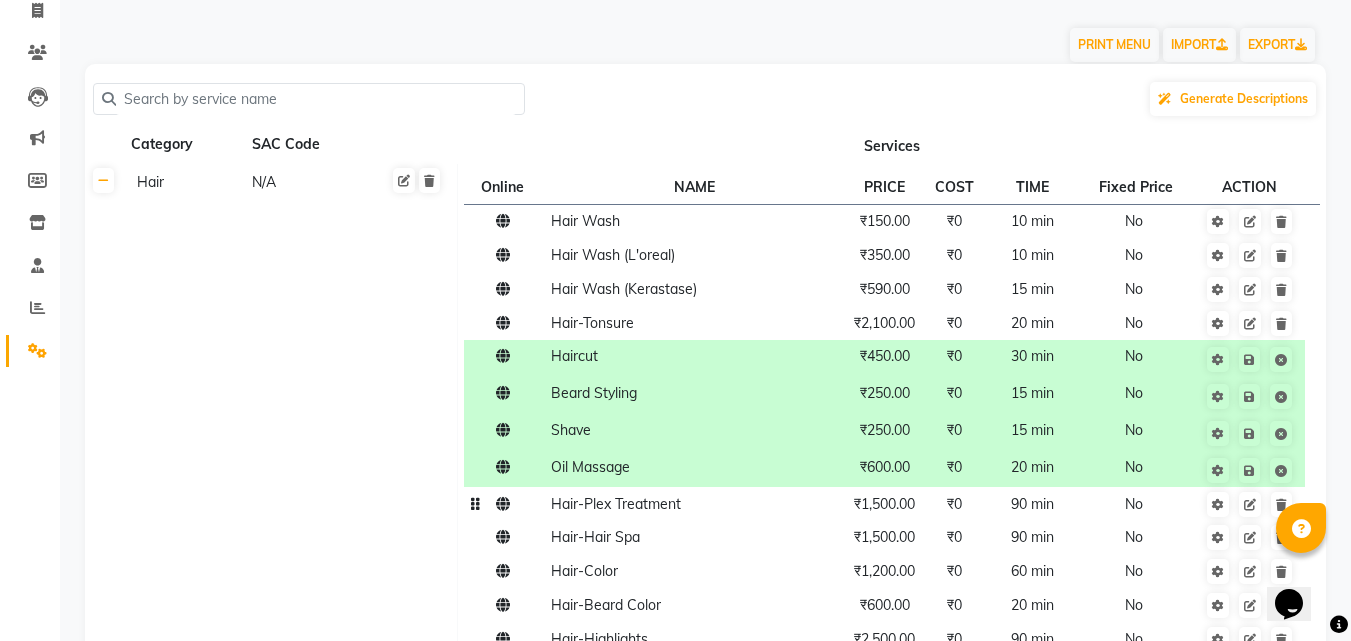 click on "Hair-Plex Treatment" 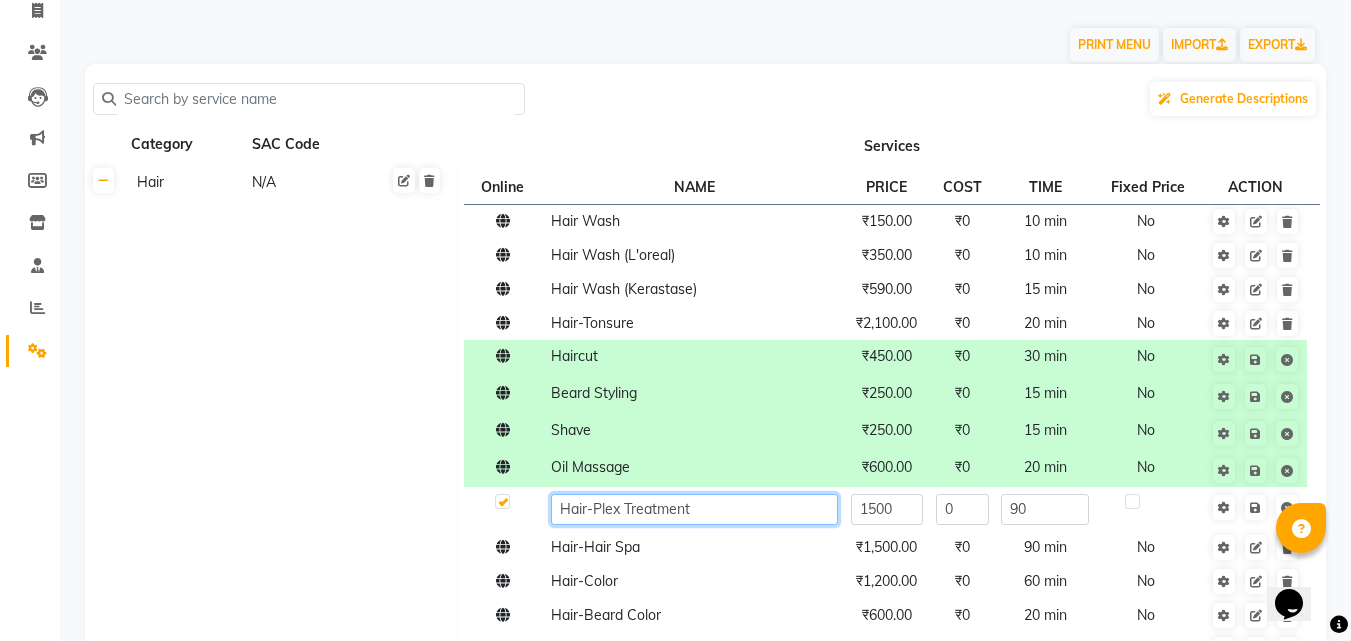 click on "Hair-Plex Treatment" 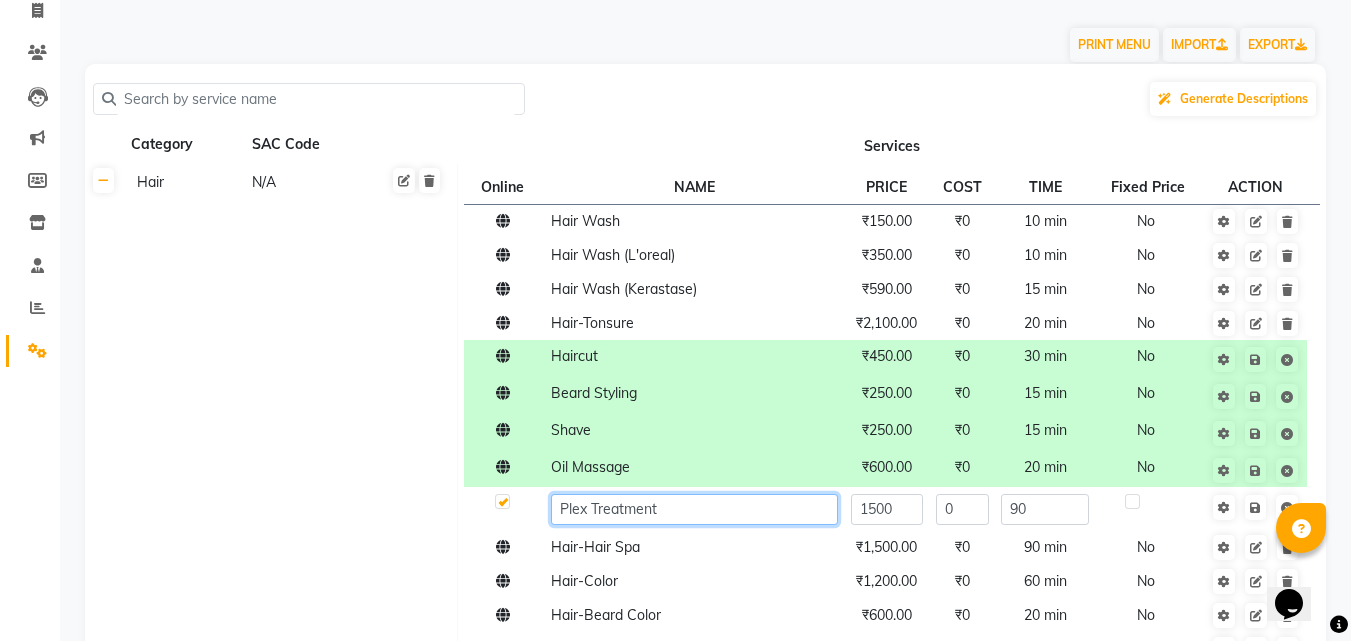 type on "Plex Treatment" 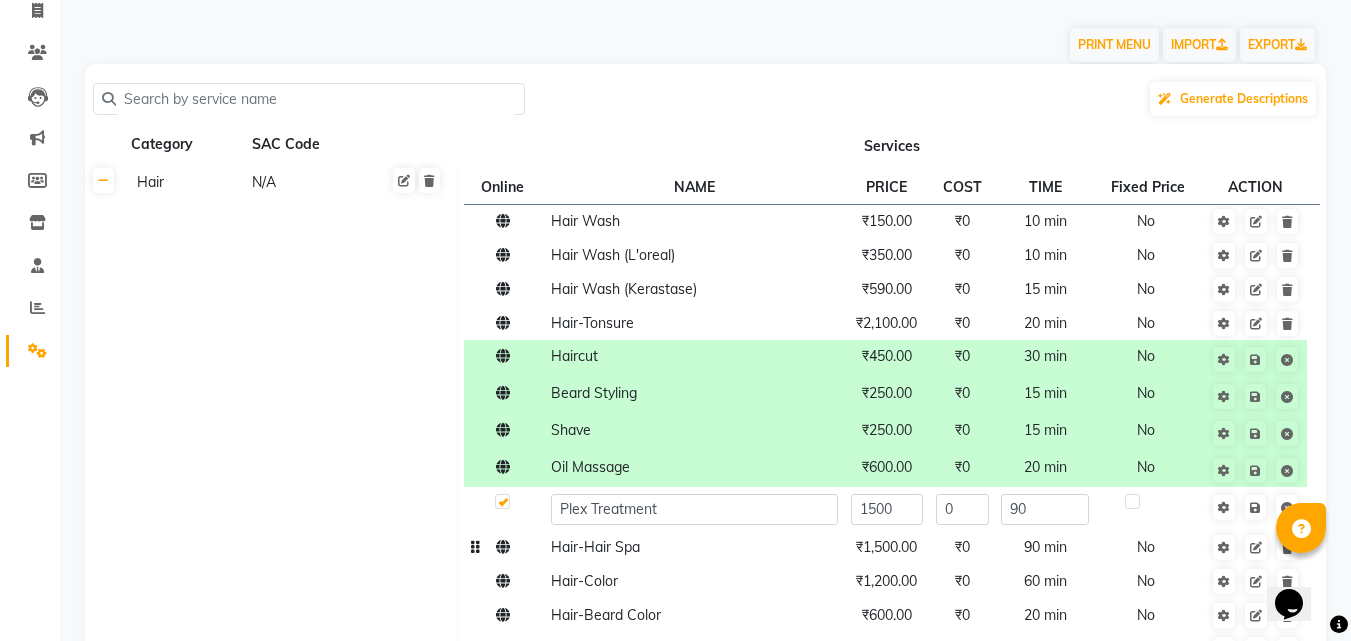 click on "Hair-Hair Spa" 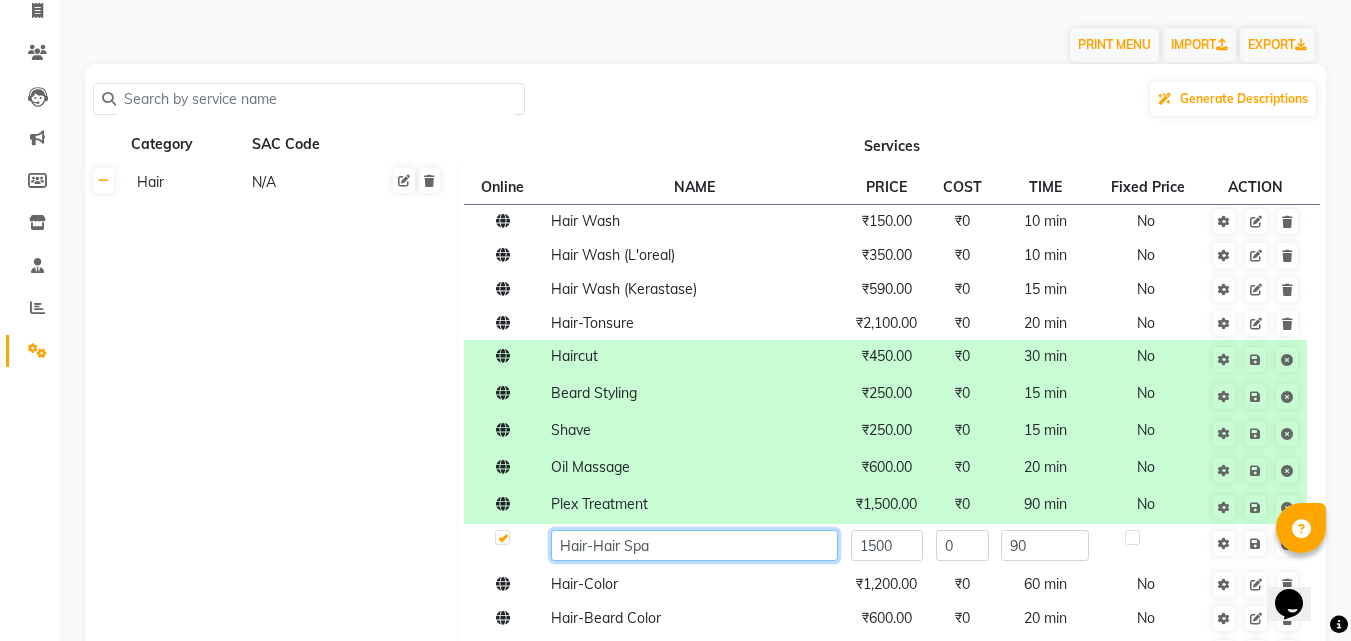 click on "Hair-Hair Spa" 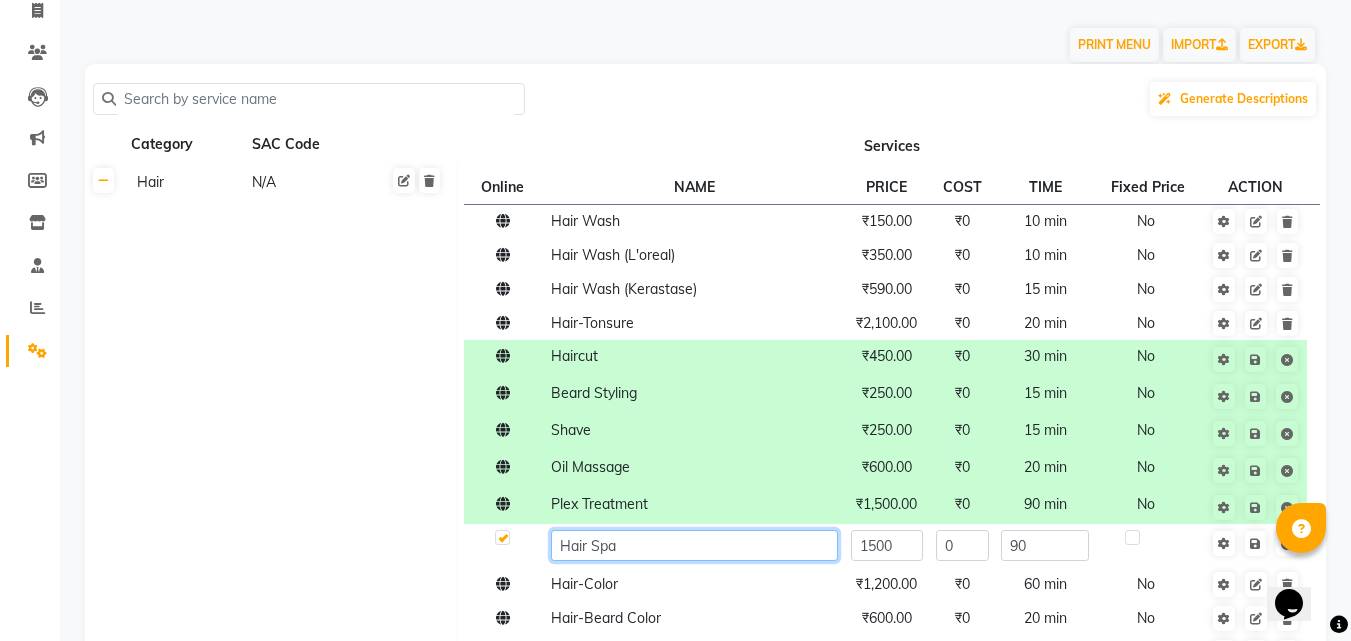 type on "Hair Spa" 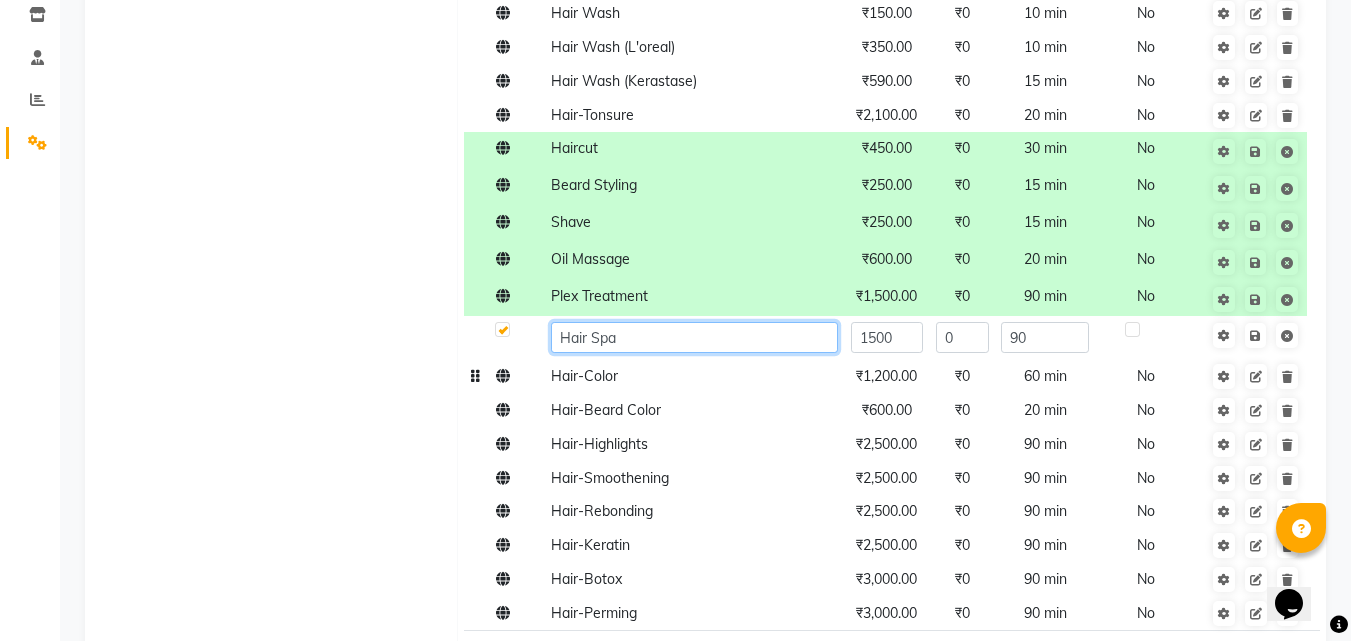 scroll, scrollTop: 344, scrollLeft: 0, axis: vertical 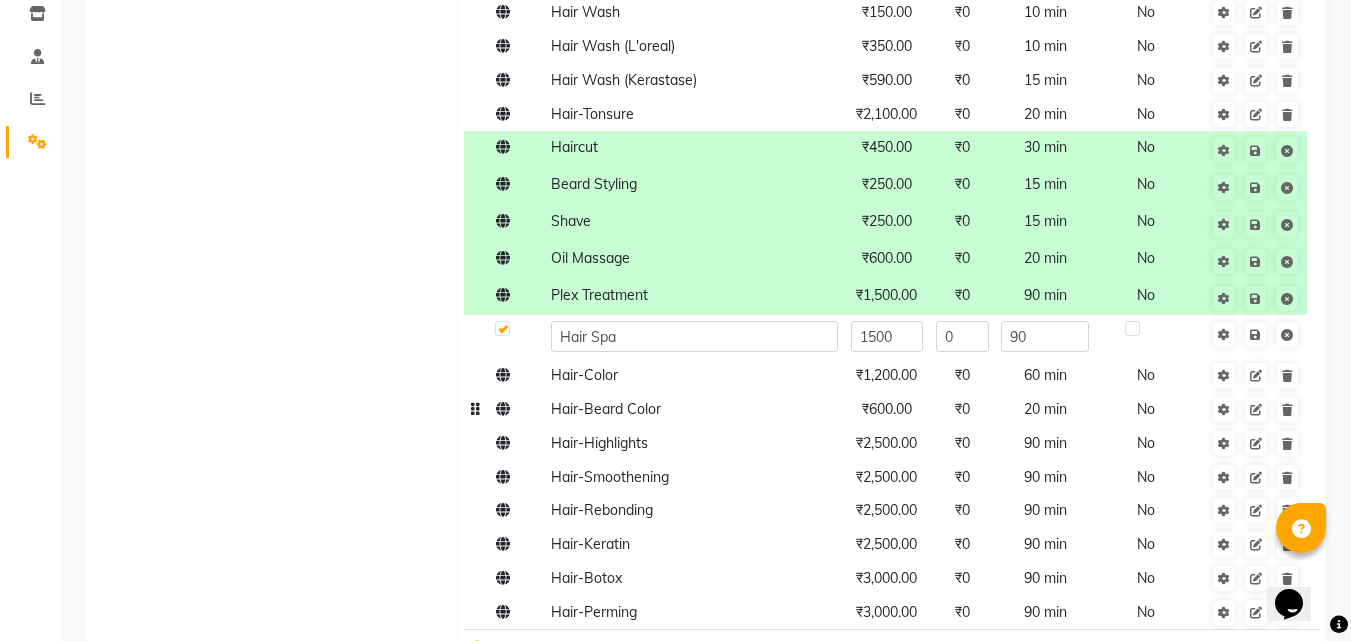 click on "Hair-Beard Color" 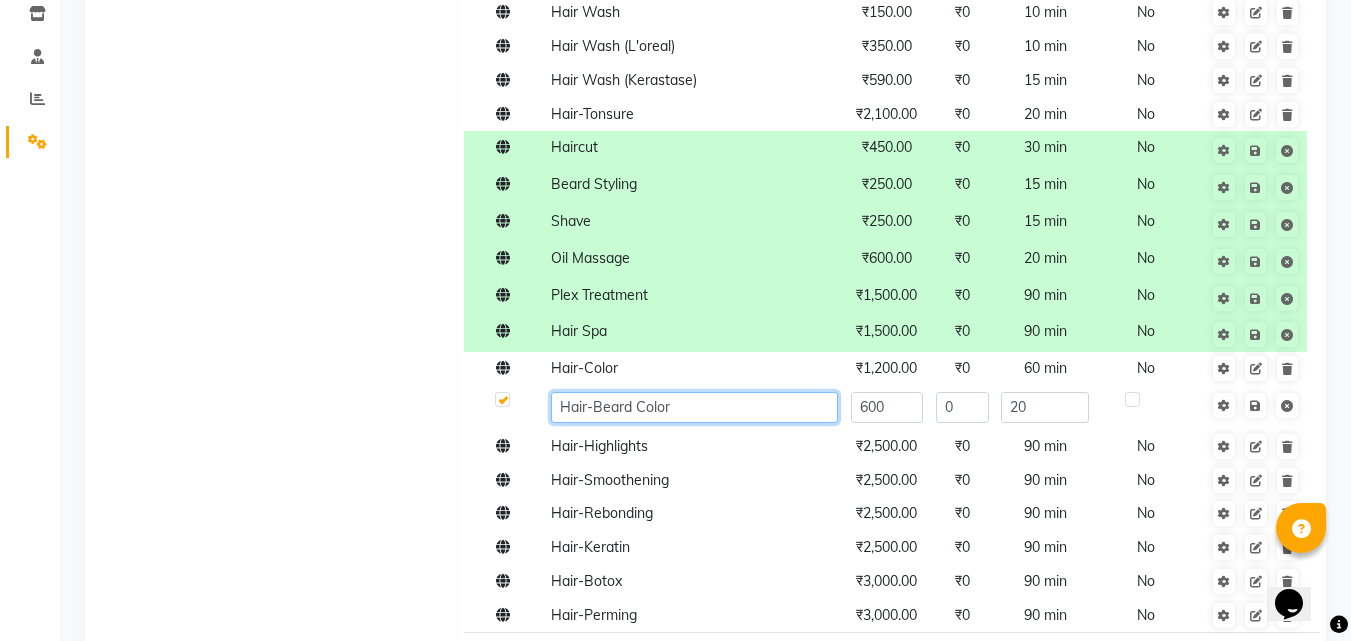 click on "Hair-Beard Color" 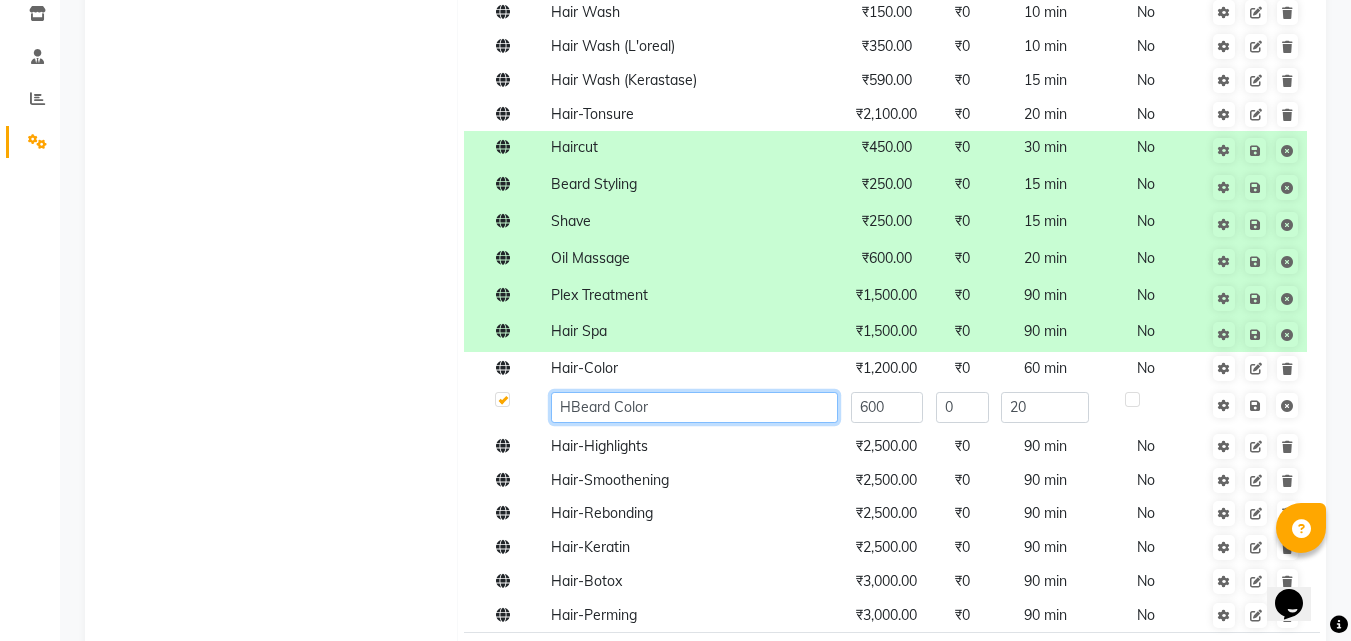 type on "Beard Color" 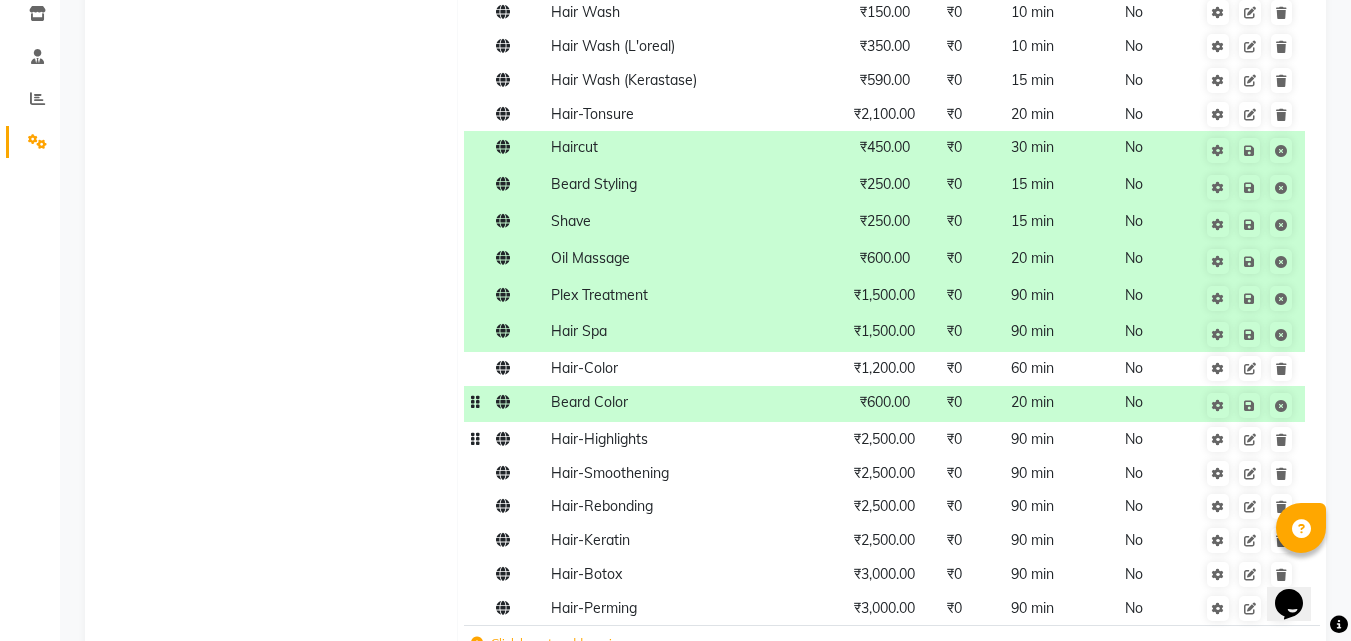 click on "Hair-Highlights" 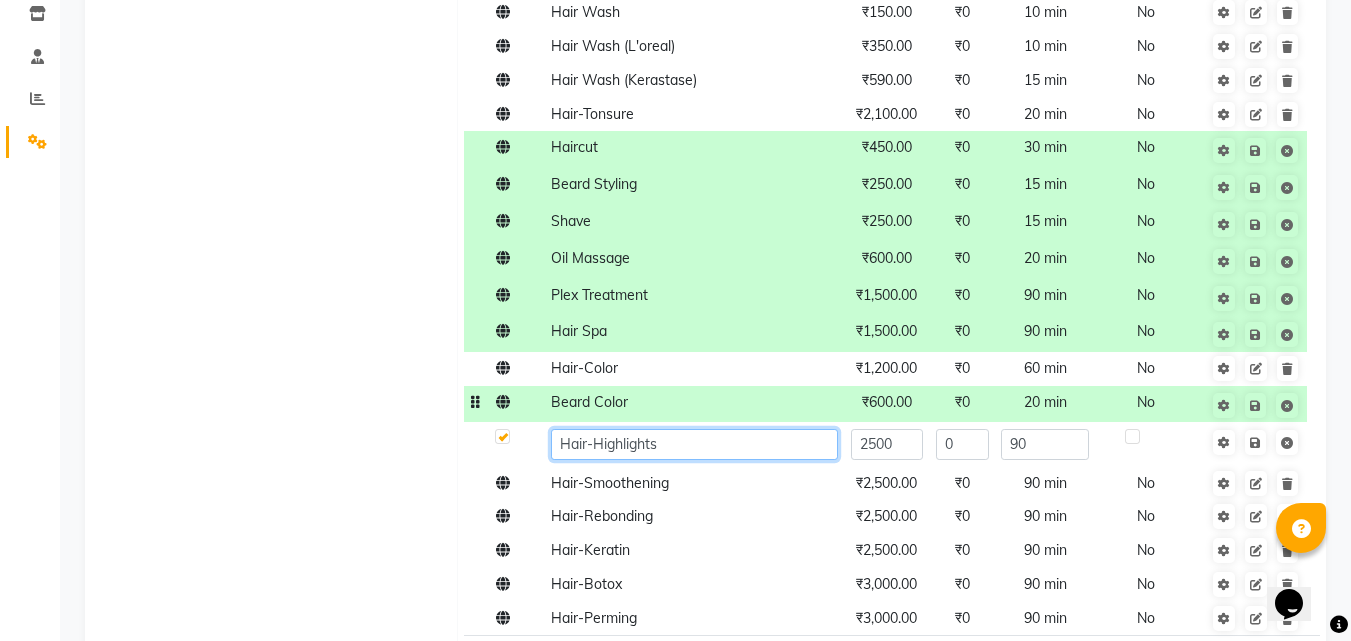 click on "Hair-Highlights" 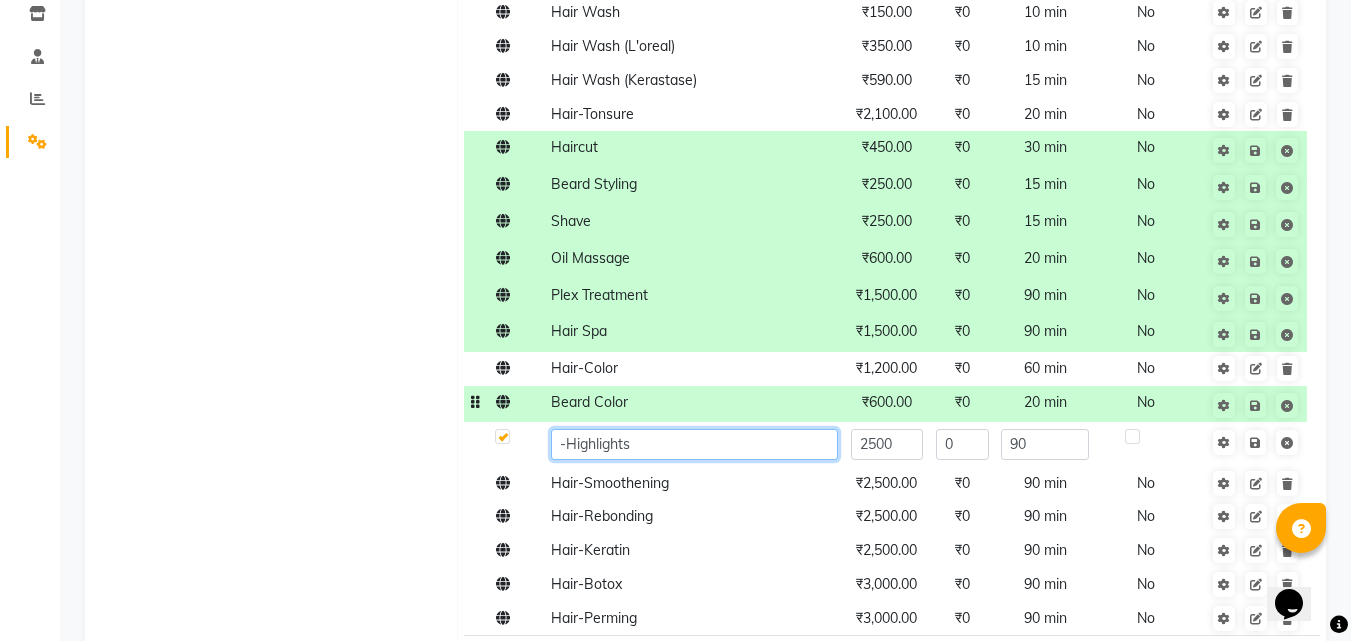 type on "Highlights" 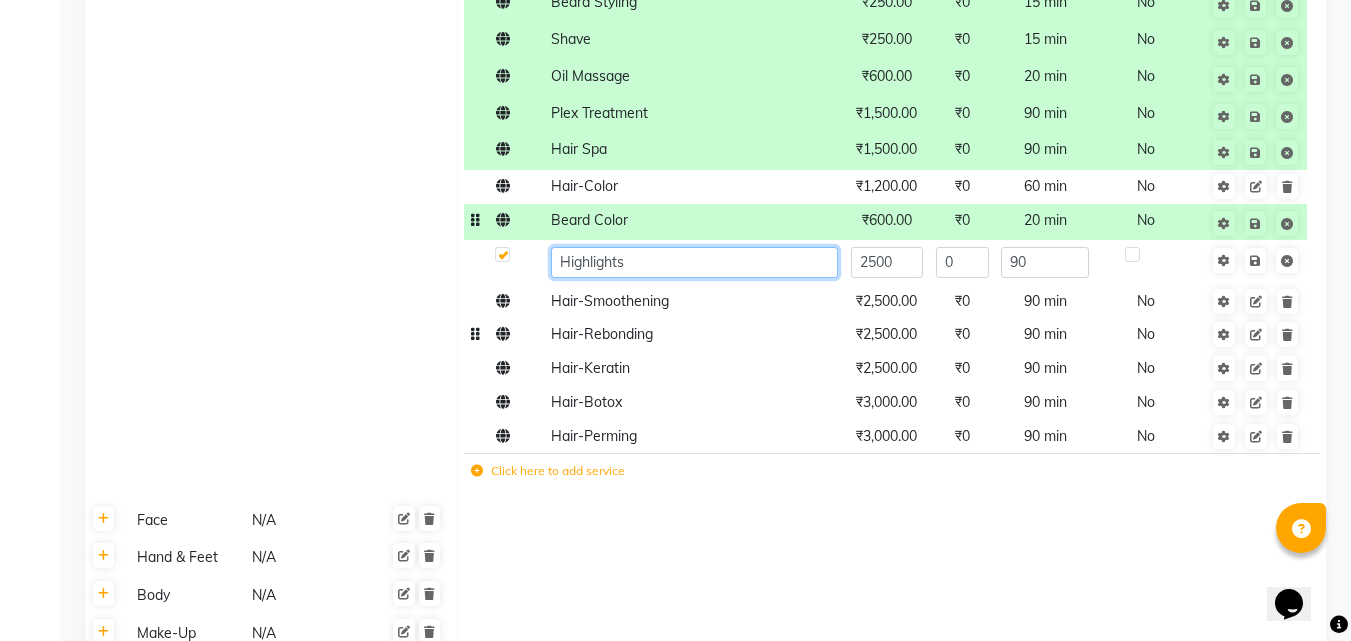 scroll, scrollTop: 590, scrollLeft: 0, axis: vertical 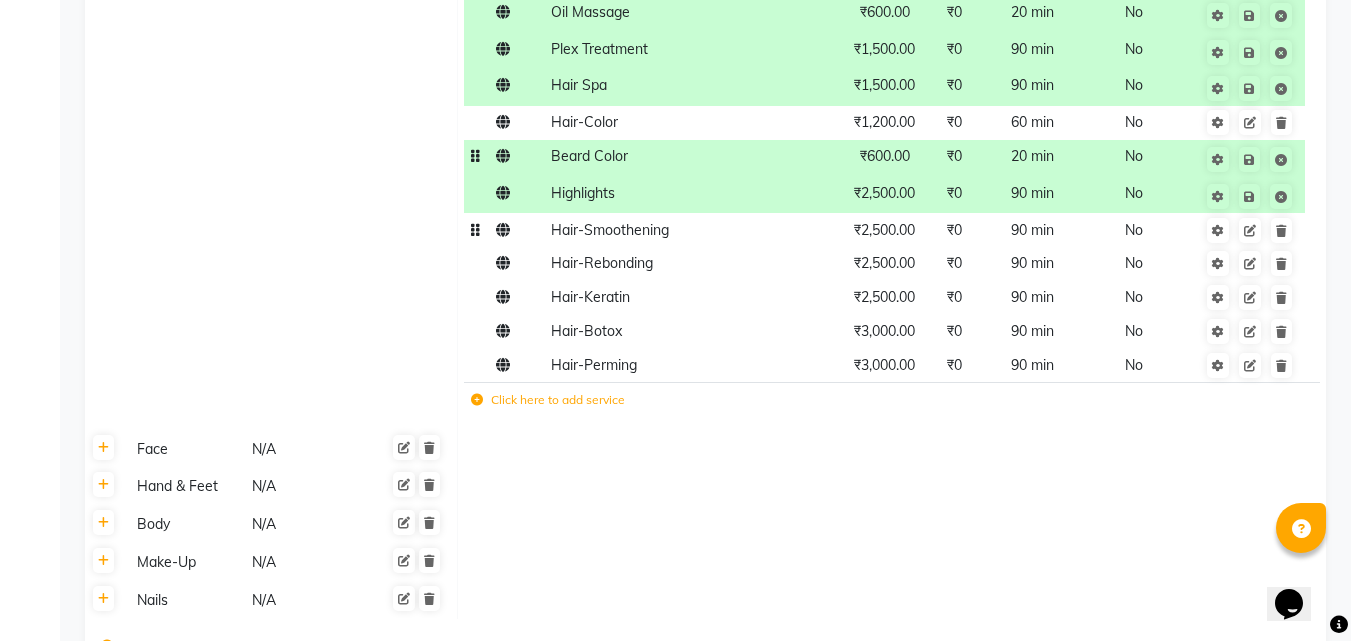 click on "Hair-Smoothening" 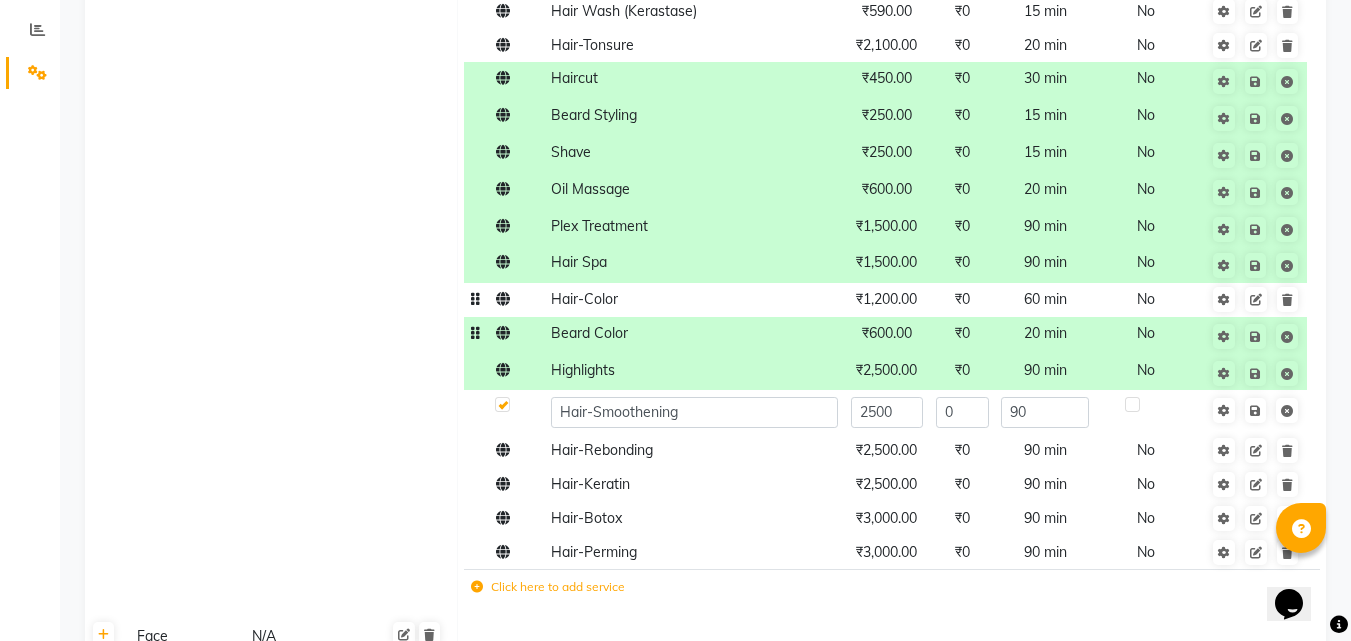 scroll, scrollTop: 418, scrollLeft: 0, axis: vertical 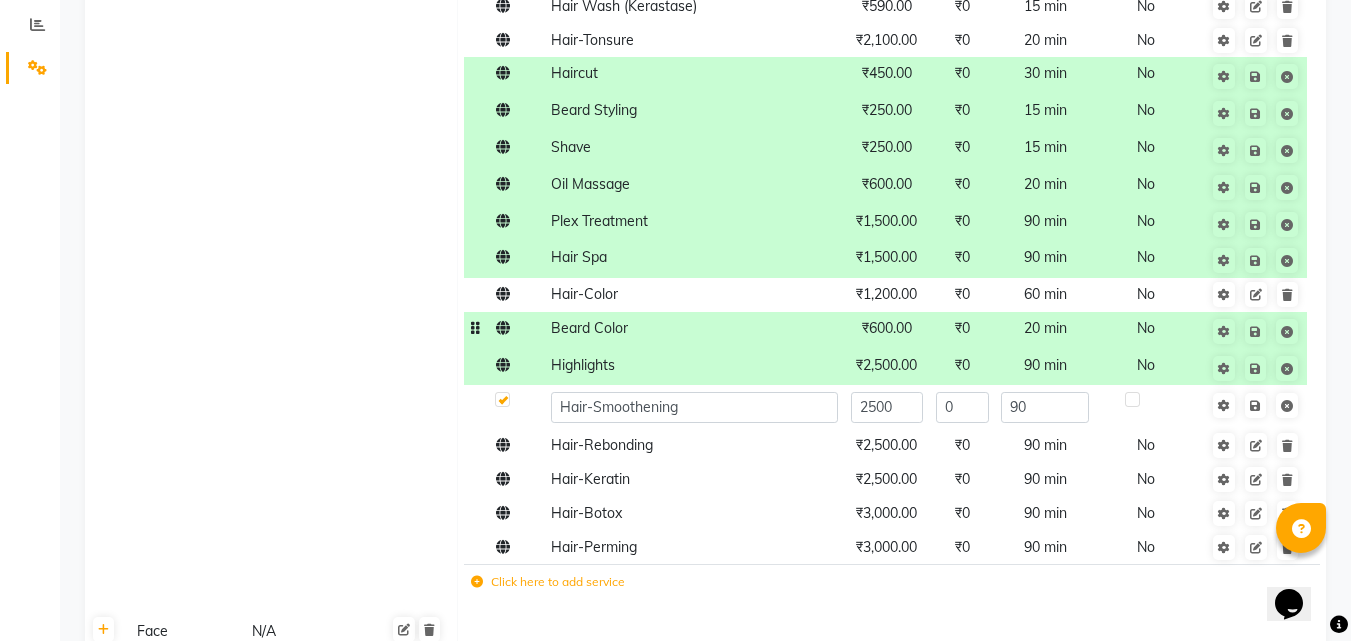 click on "Click here to add service" 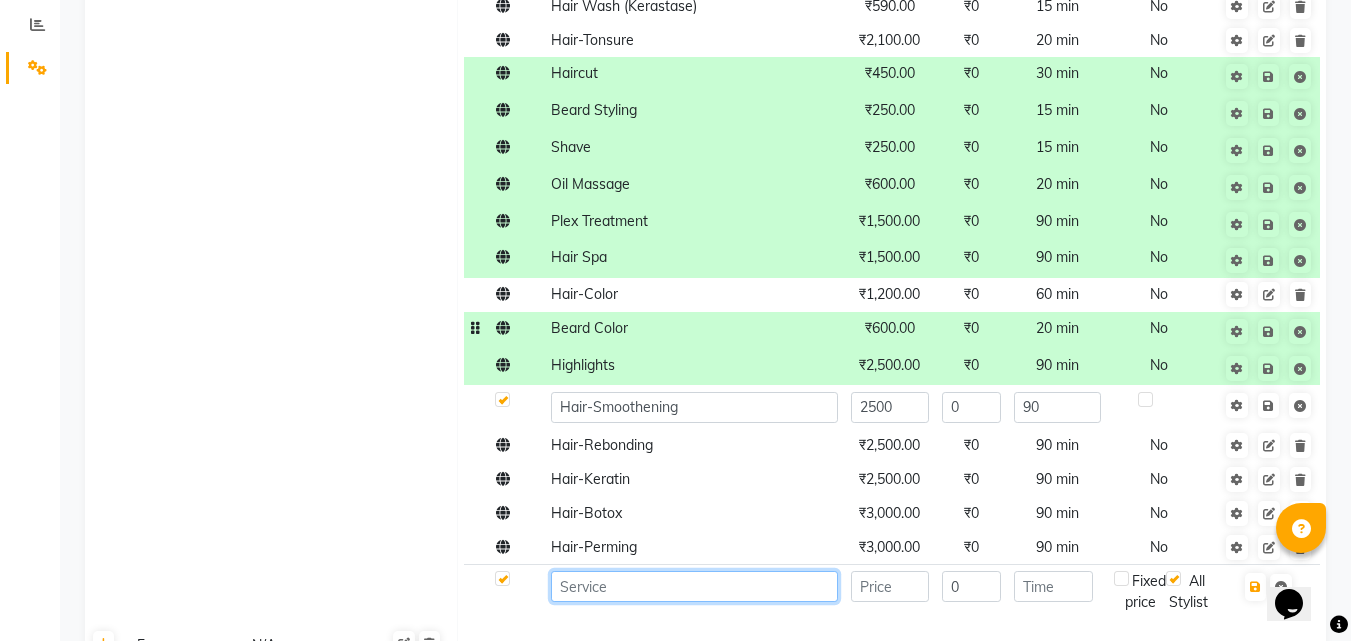 click 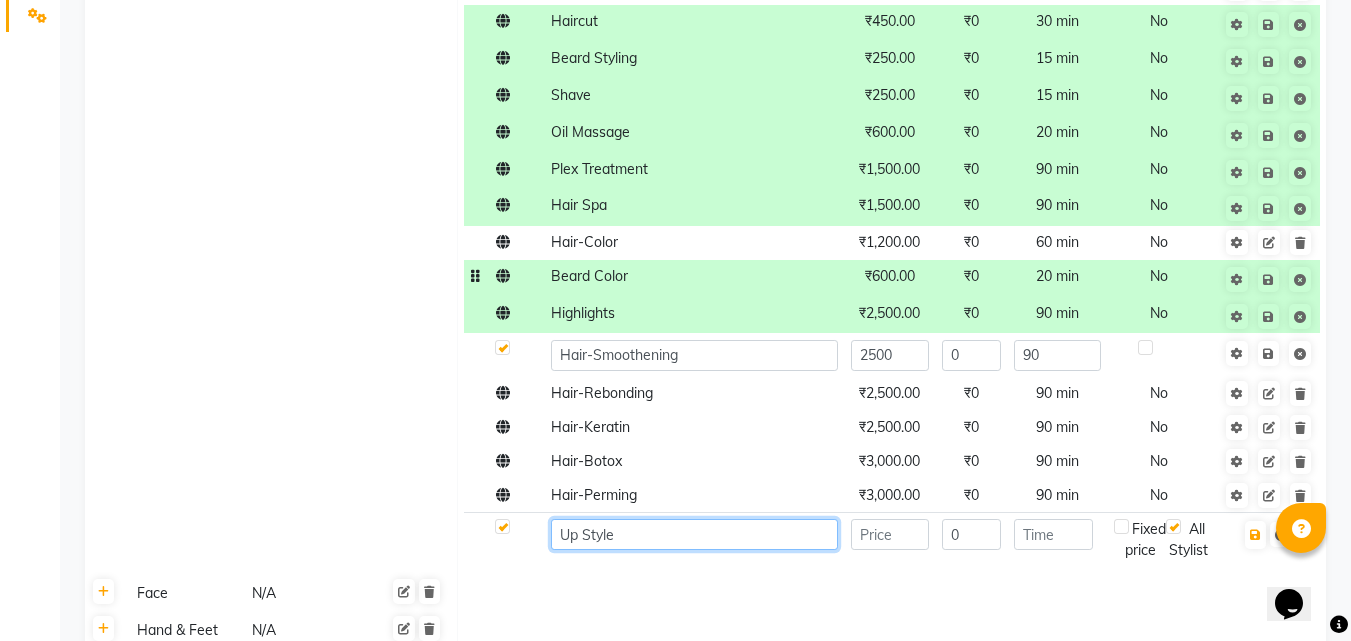 scroll, scrollTop: 469, scrollLeft: 0, axis: vertical 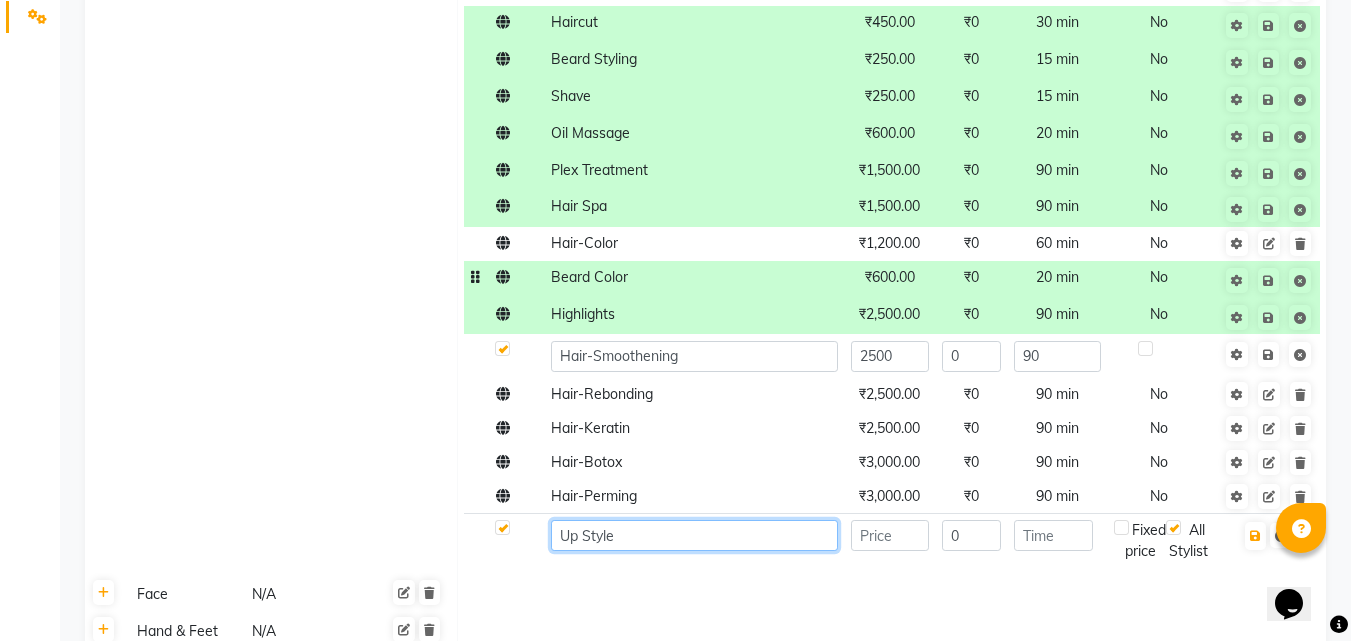 type on "Up Style" 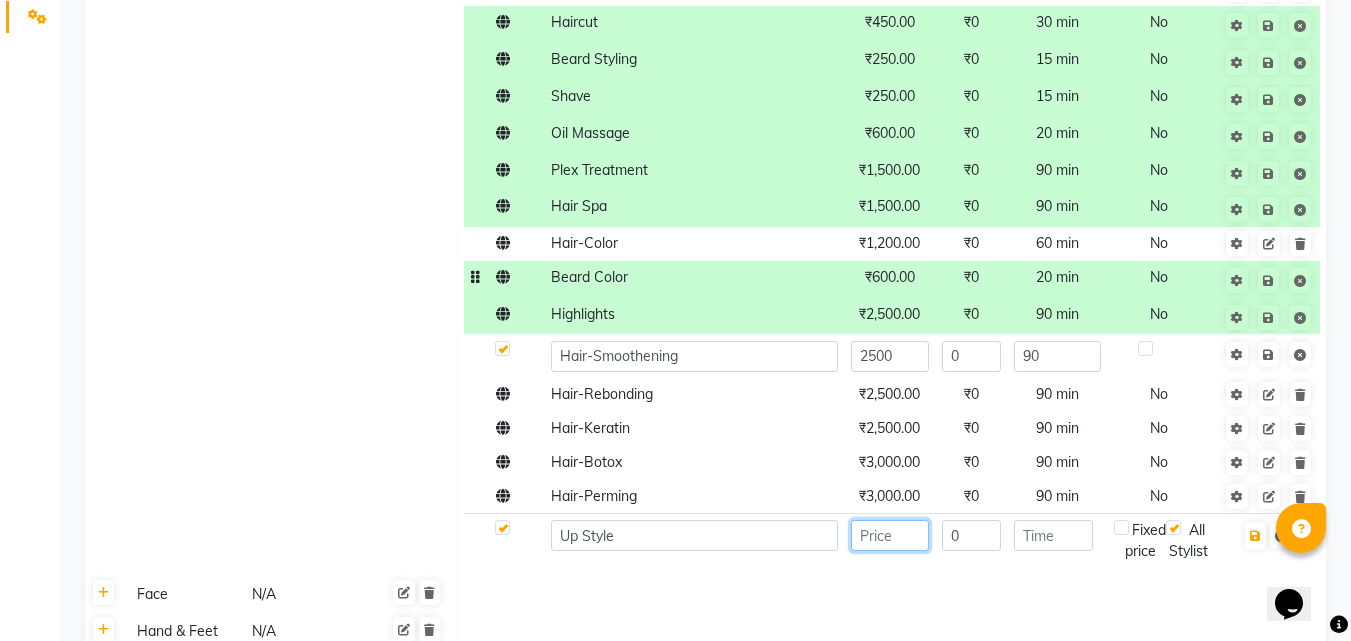 click 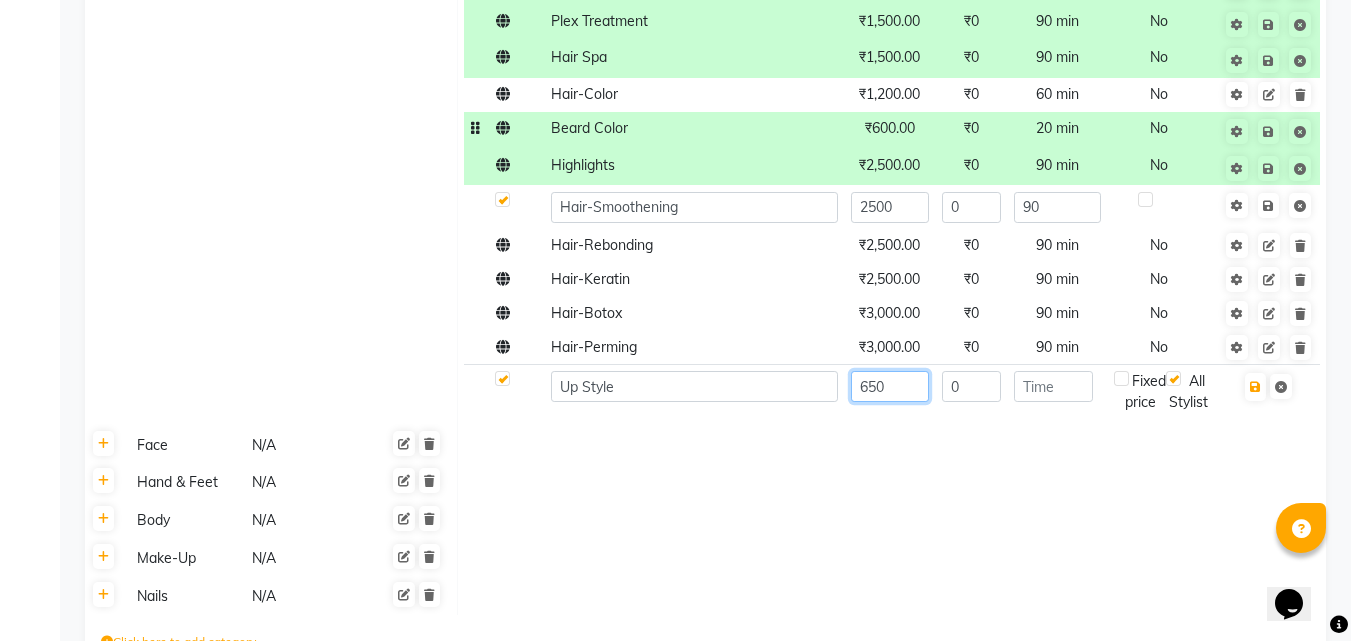 scroll, scrollTop: 671, scrollLeft: 0, axis: vertical 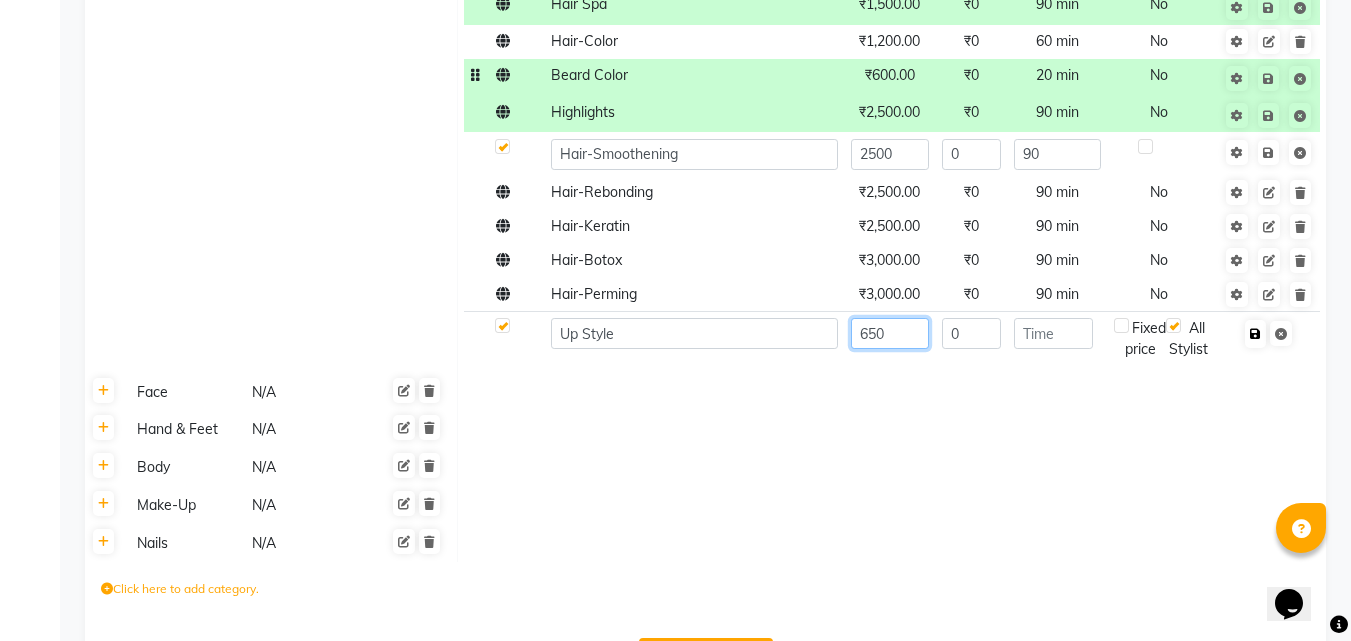 type on "650" 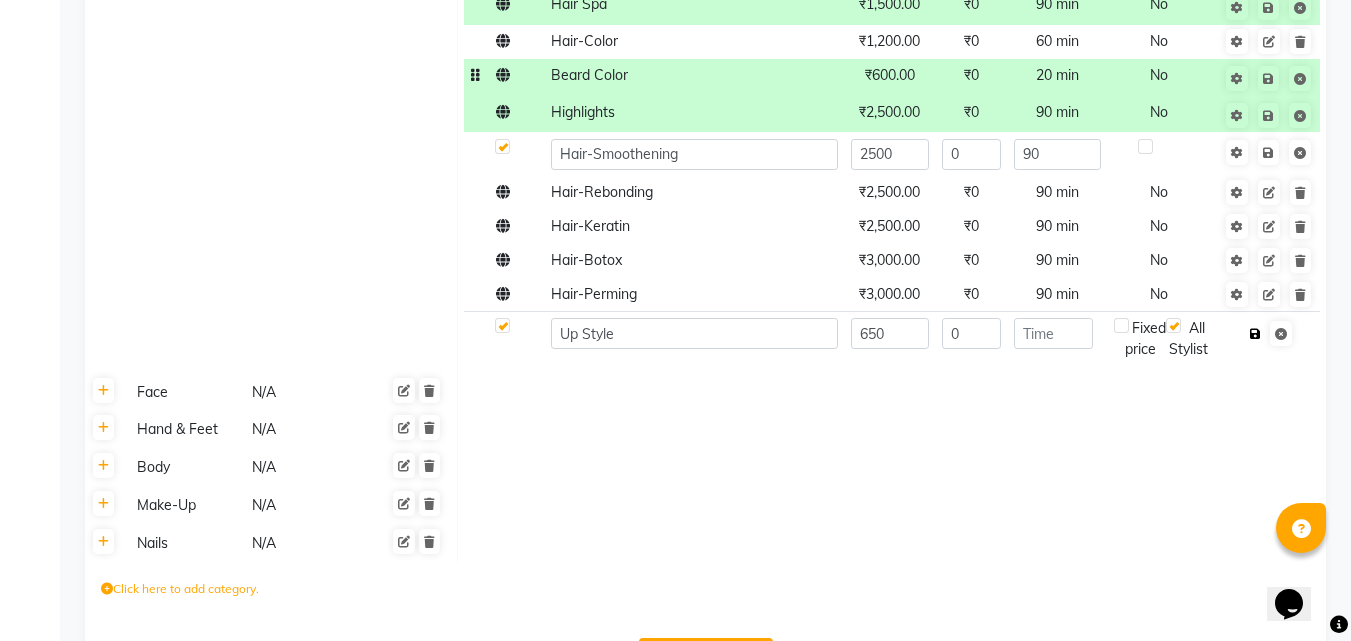 click at bounding box center (1255, 334) 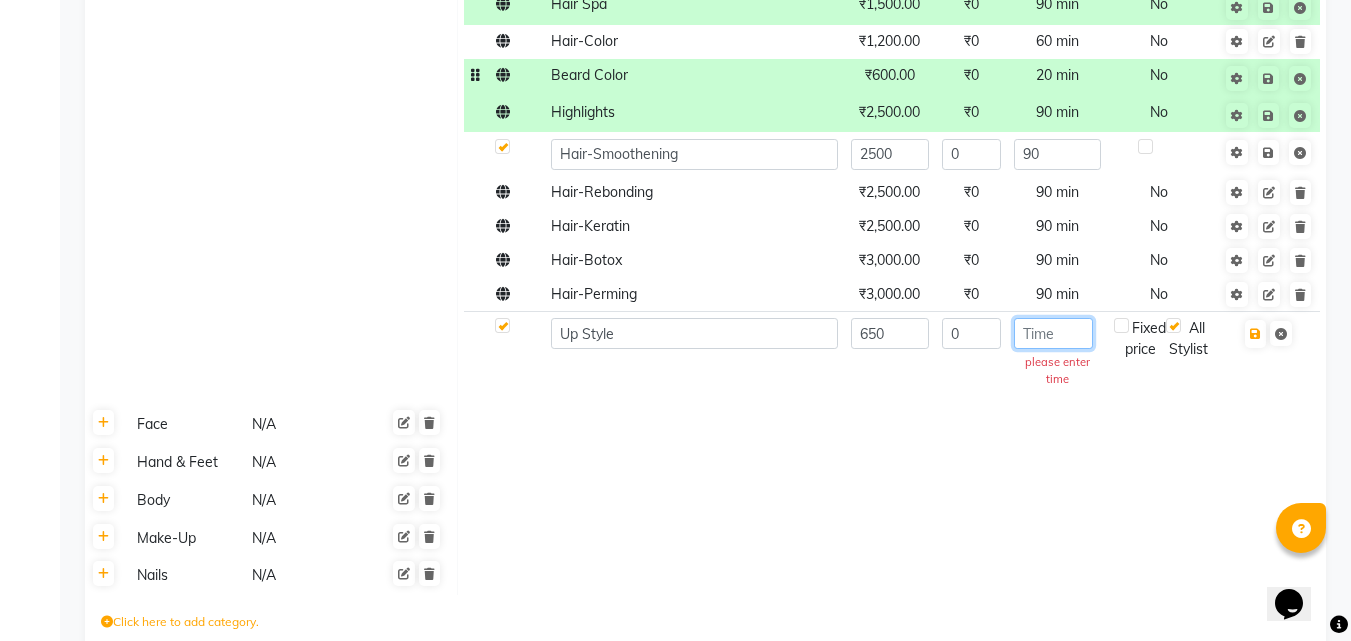 click 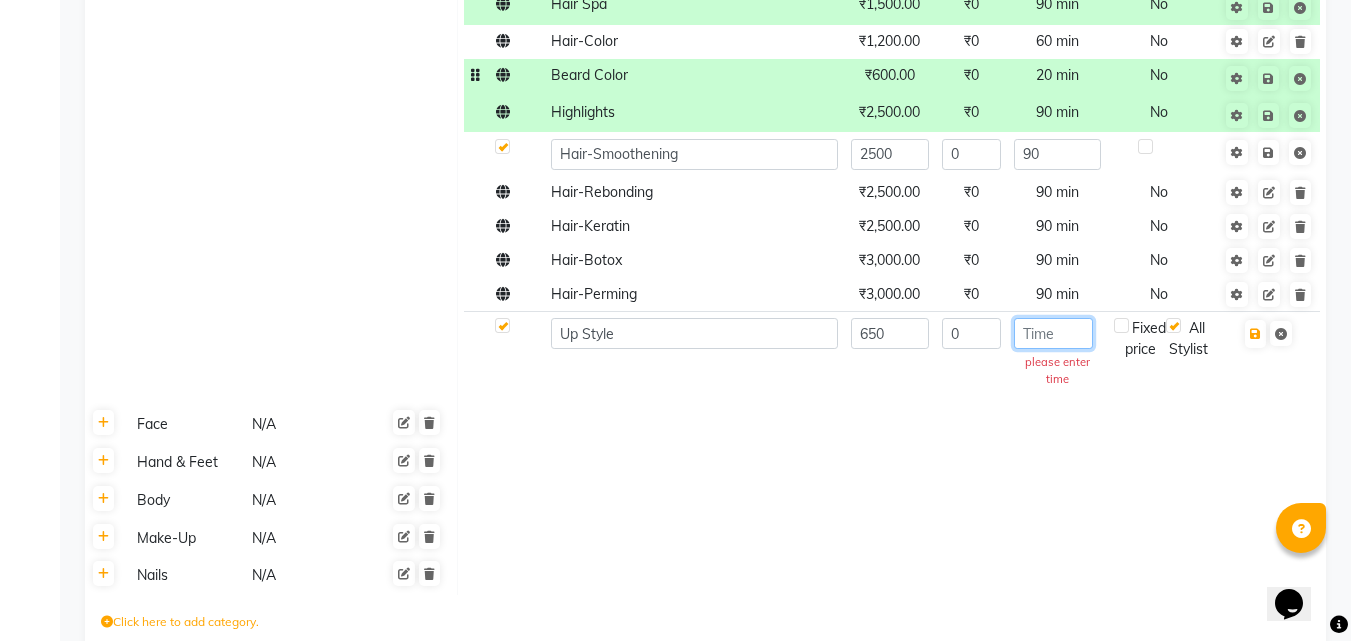 type on "2" 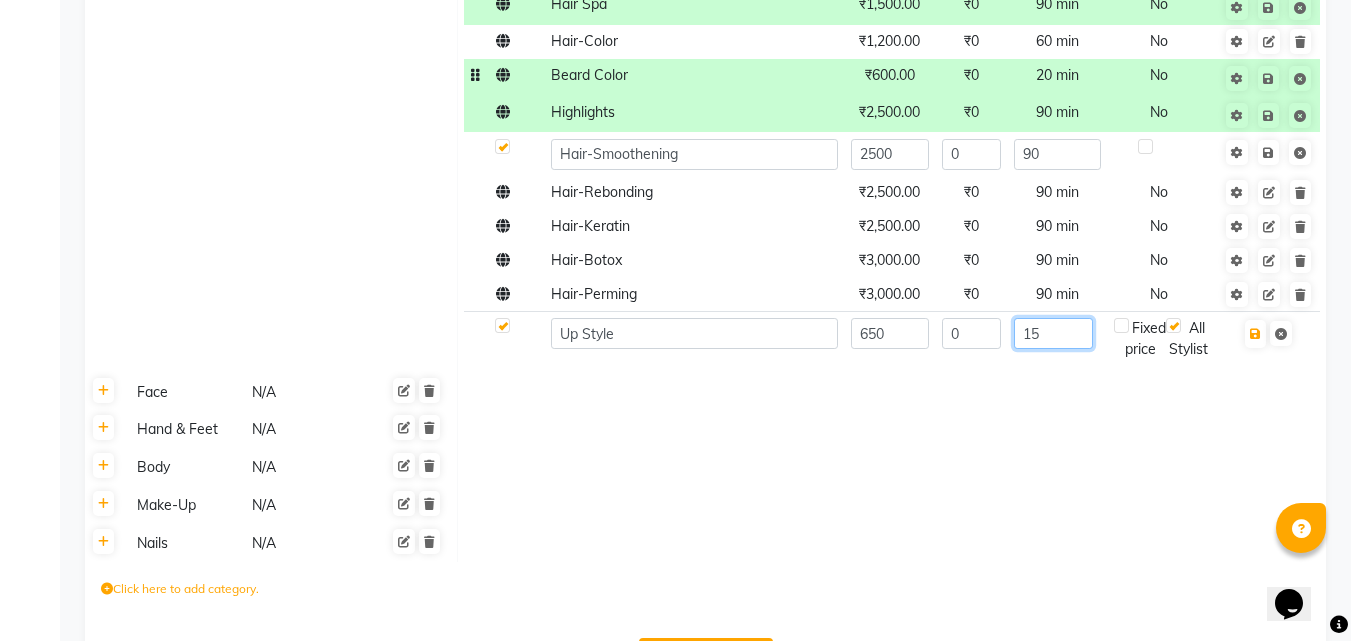 type on "15" 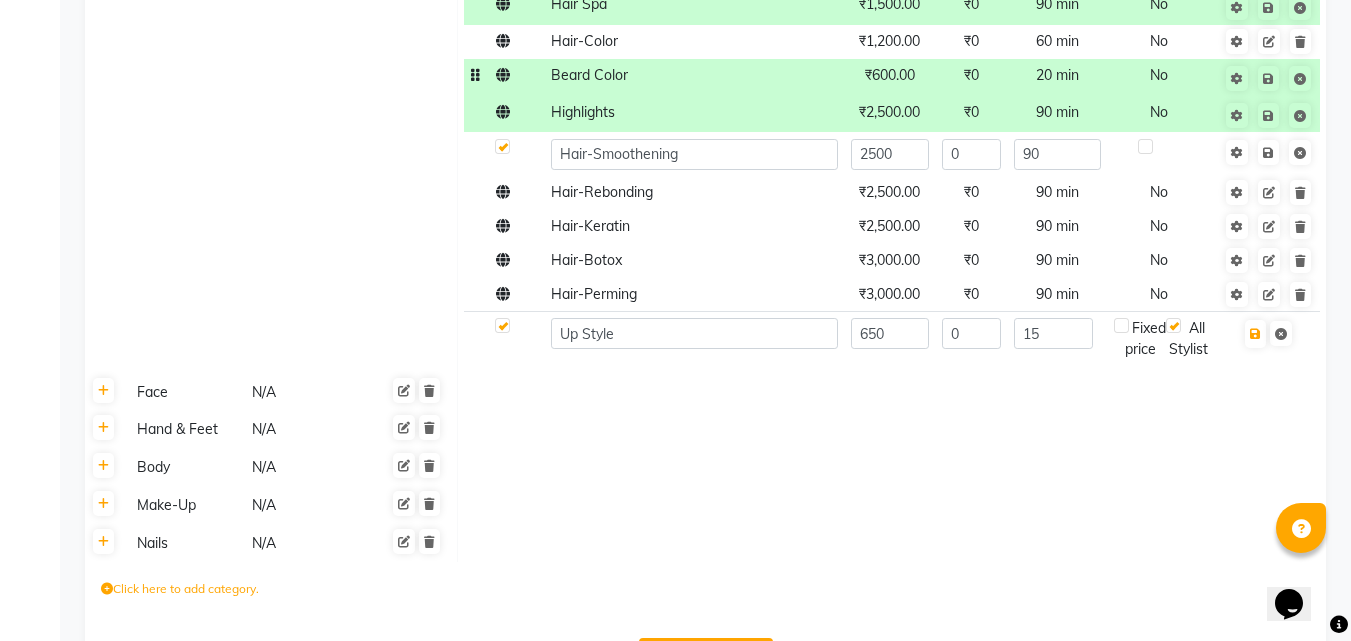 click 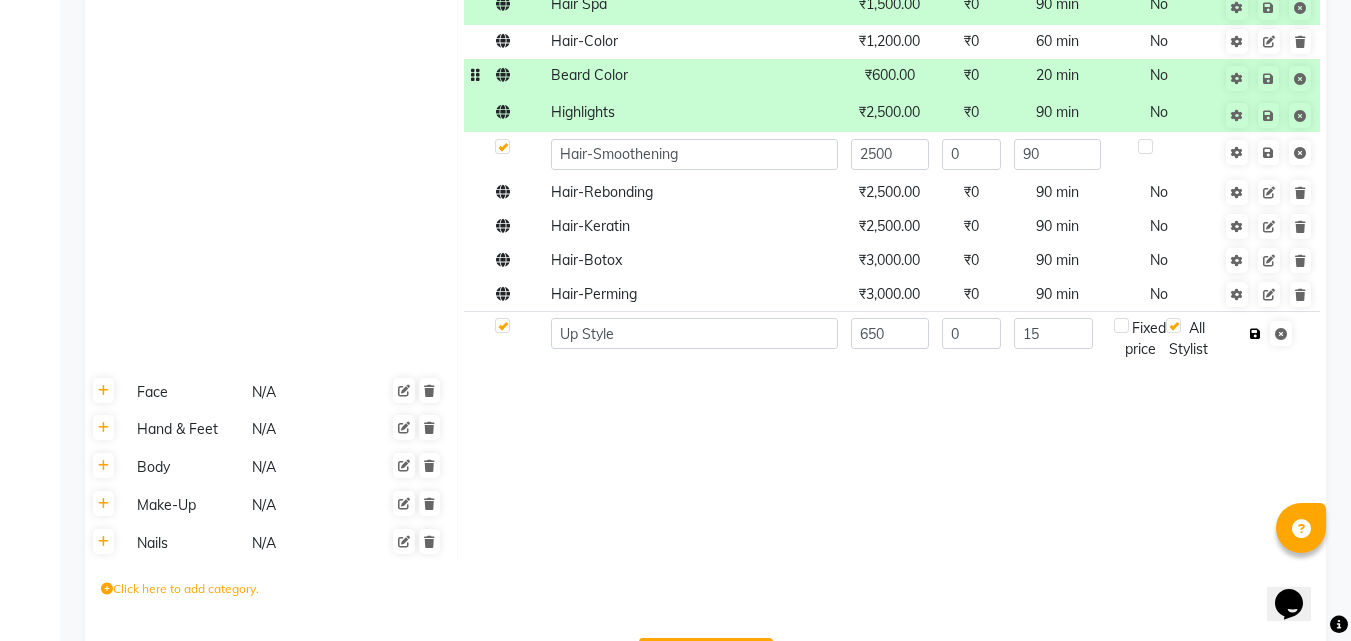click at bounding box center (1255, 334) 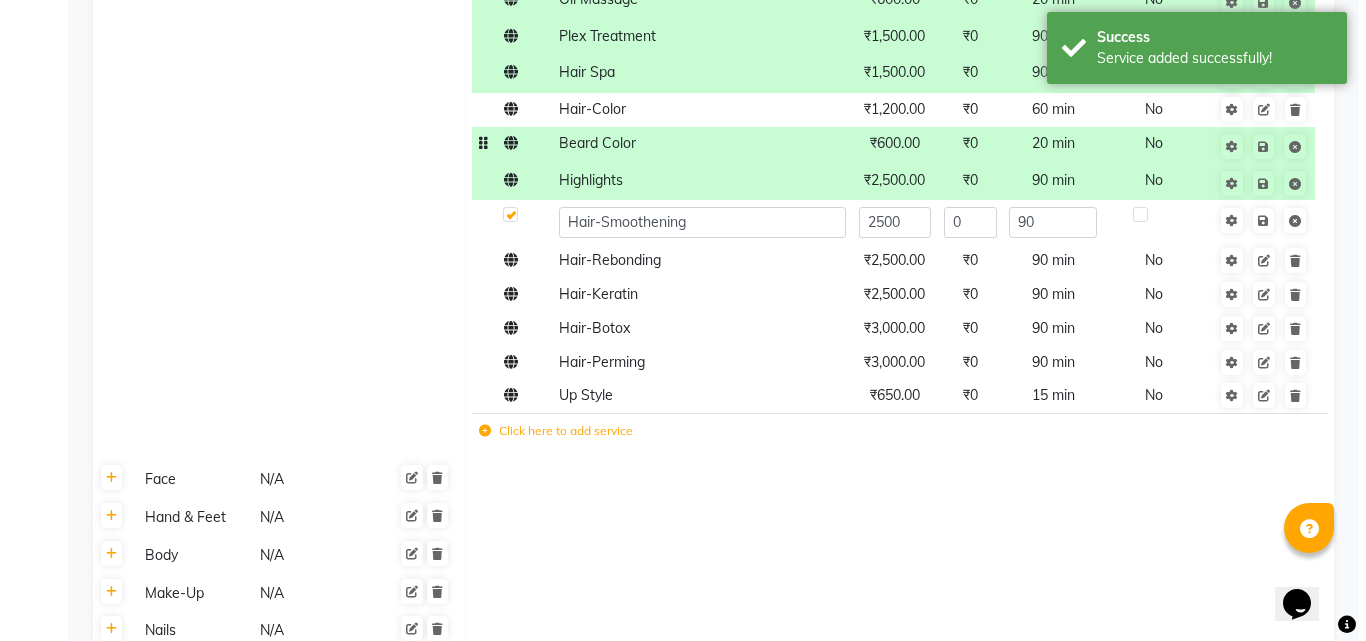 scroll, scrollTop: 557, scrollLeft: 0, axis: vertical 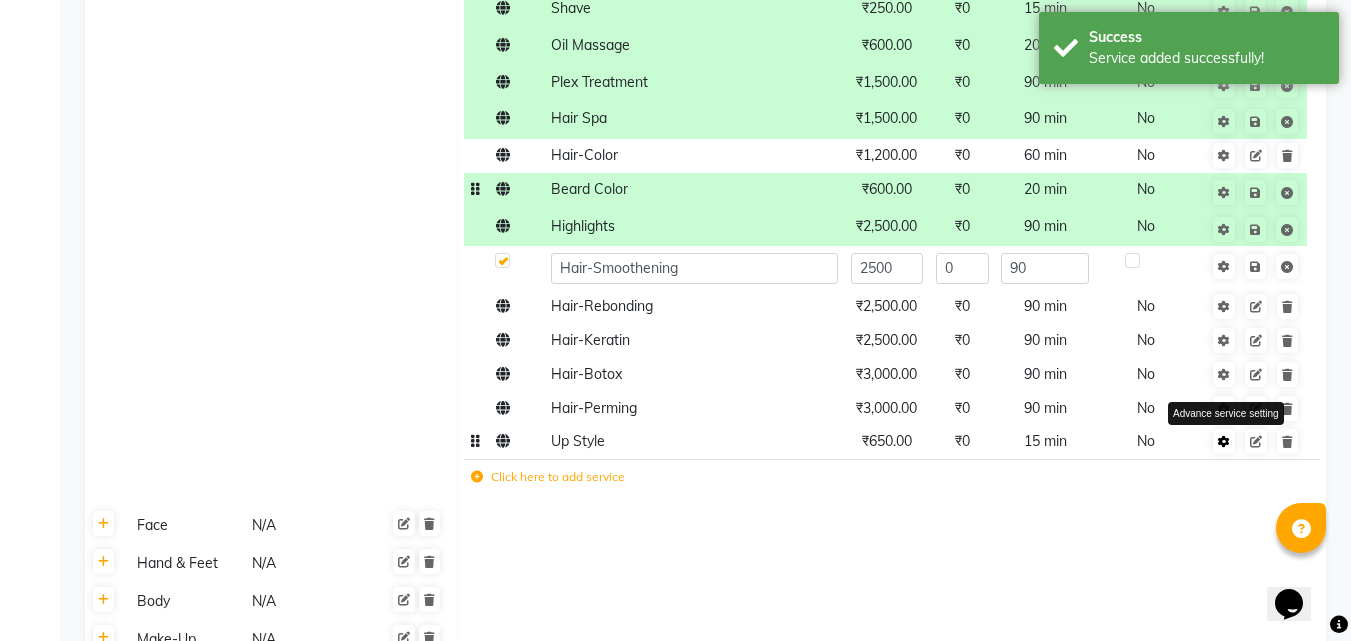 click 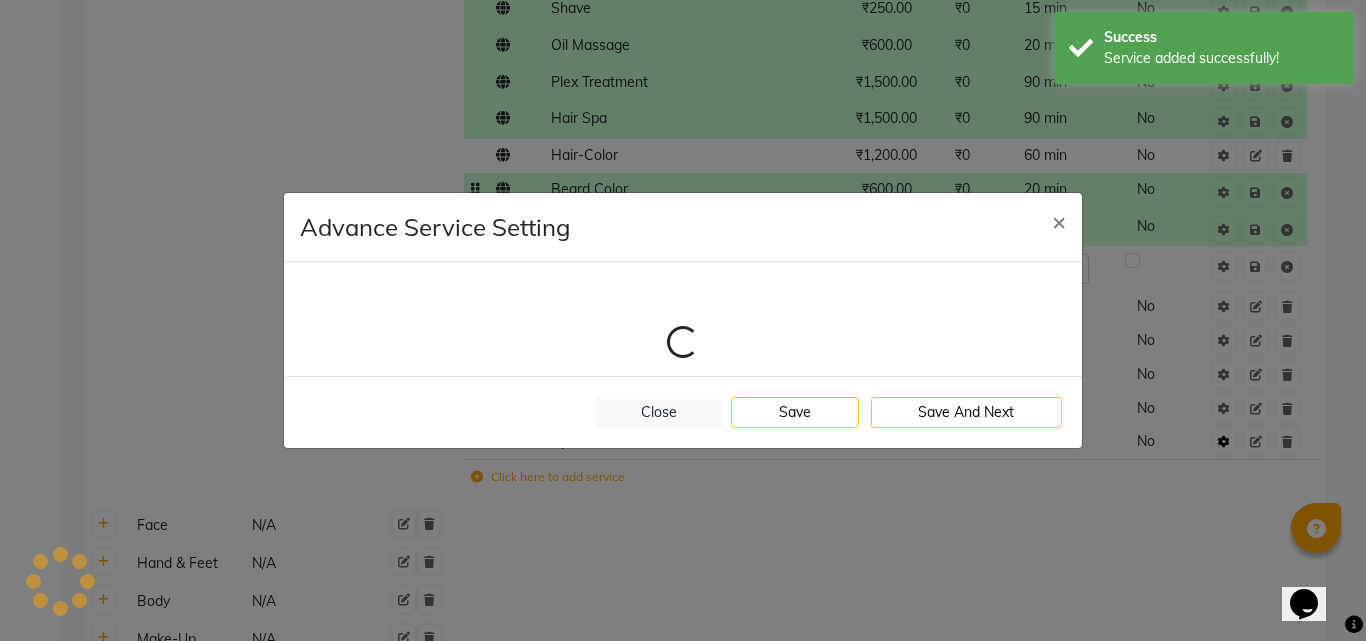 select on "1: 123300" 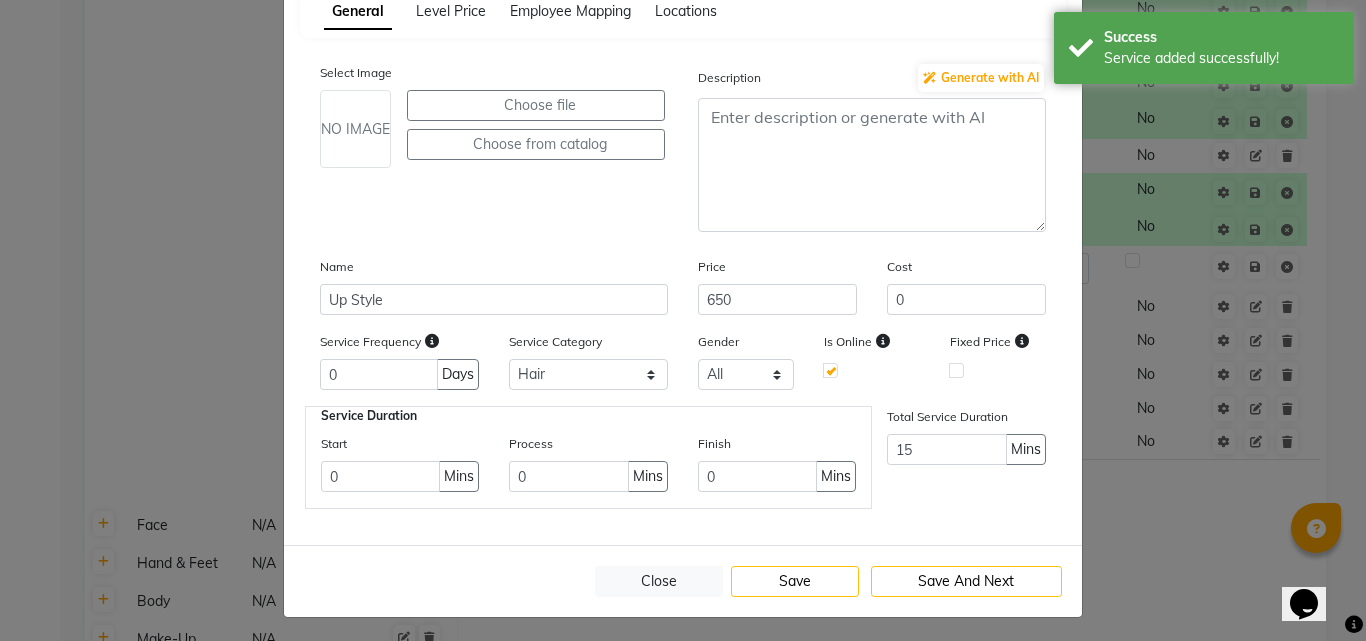 scroll, scrollTop: 126, scrollLeft: 0, axis: vertical 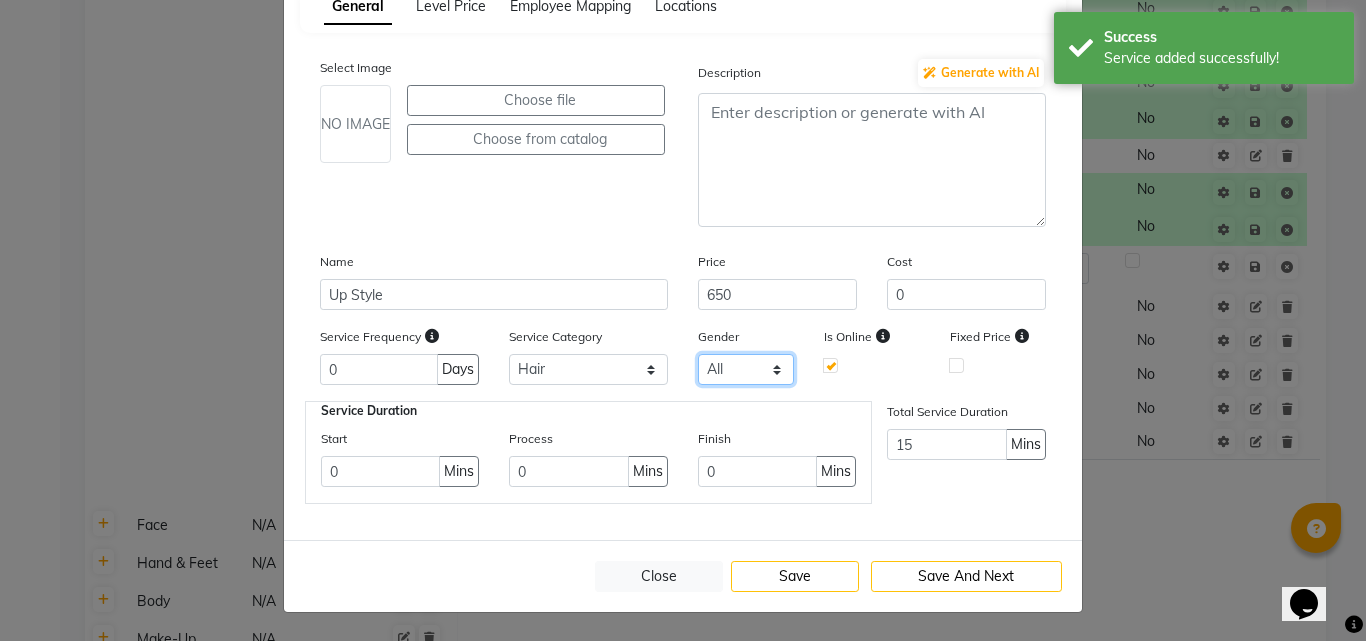 click on "All Male Female Other" 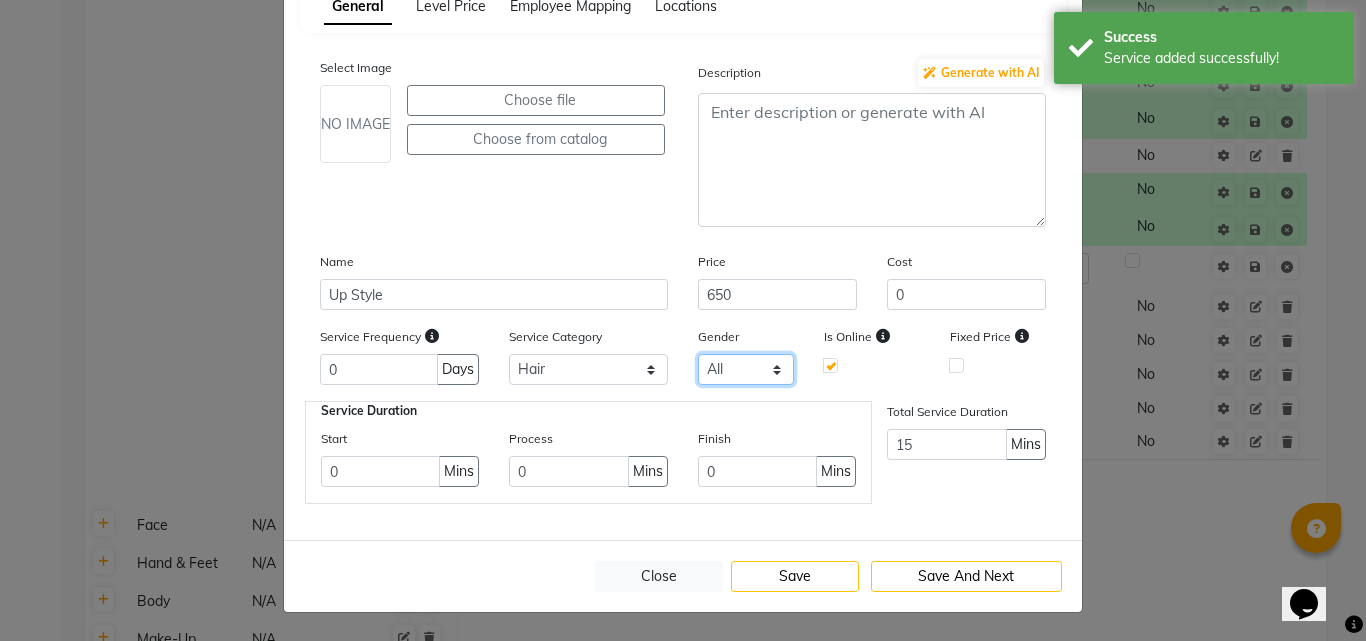select on "female" 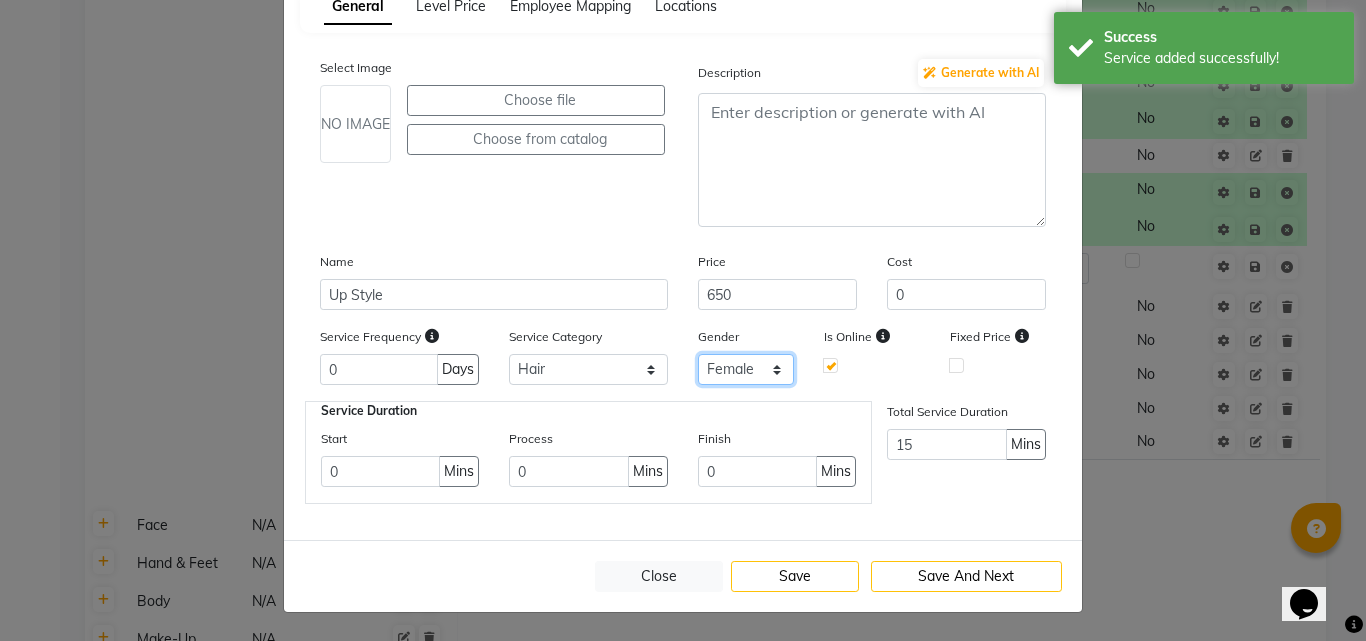 click on "All Male Female Other" 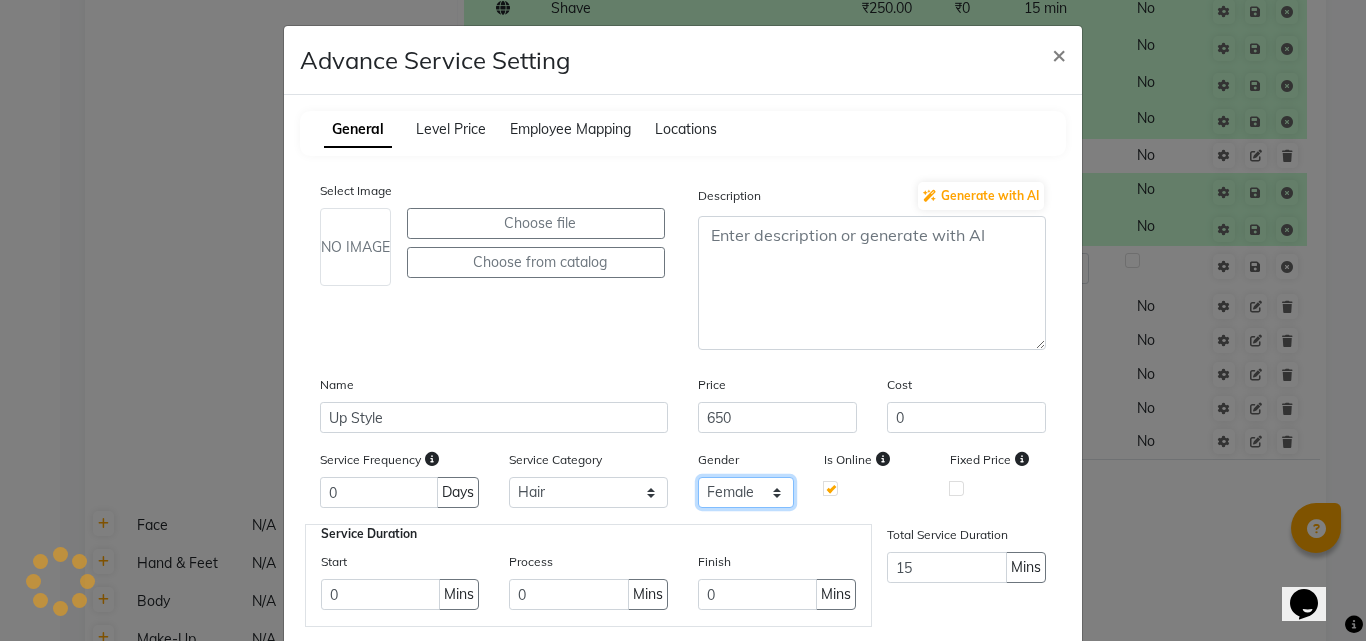 scroll, scrollTop: 0, scrollLeft: 0, axis: both 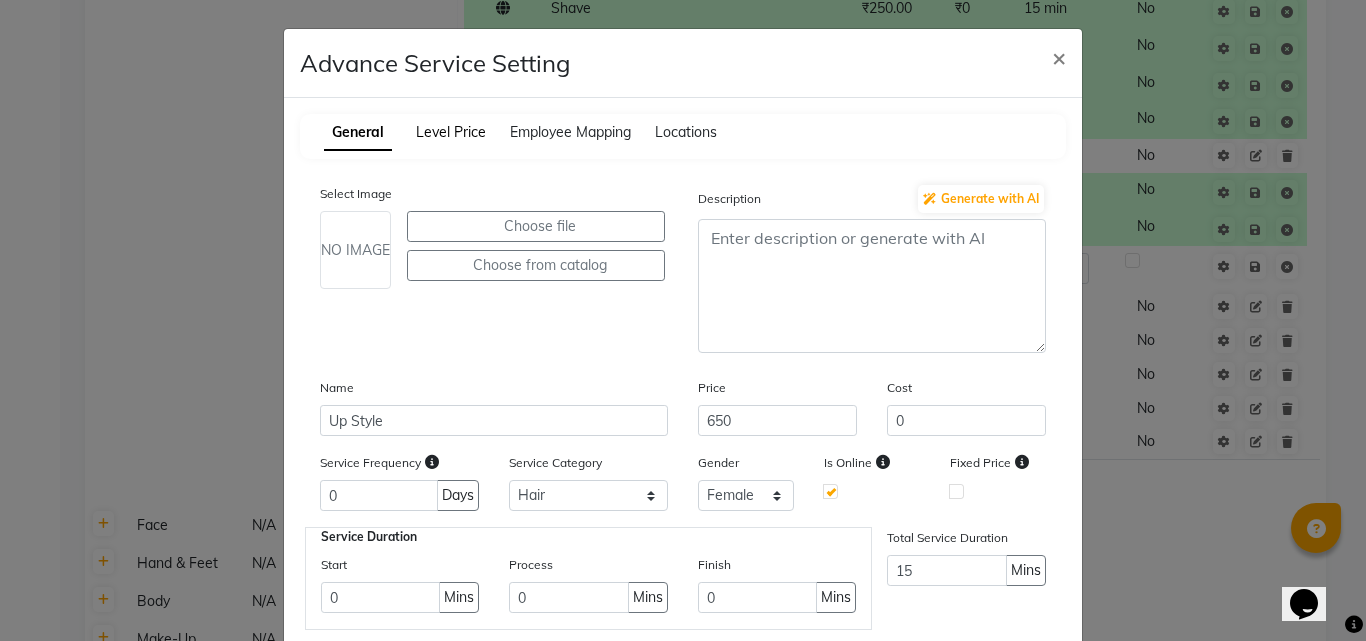 click on "Level Price" 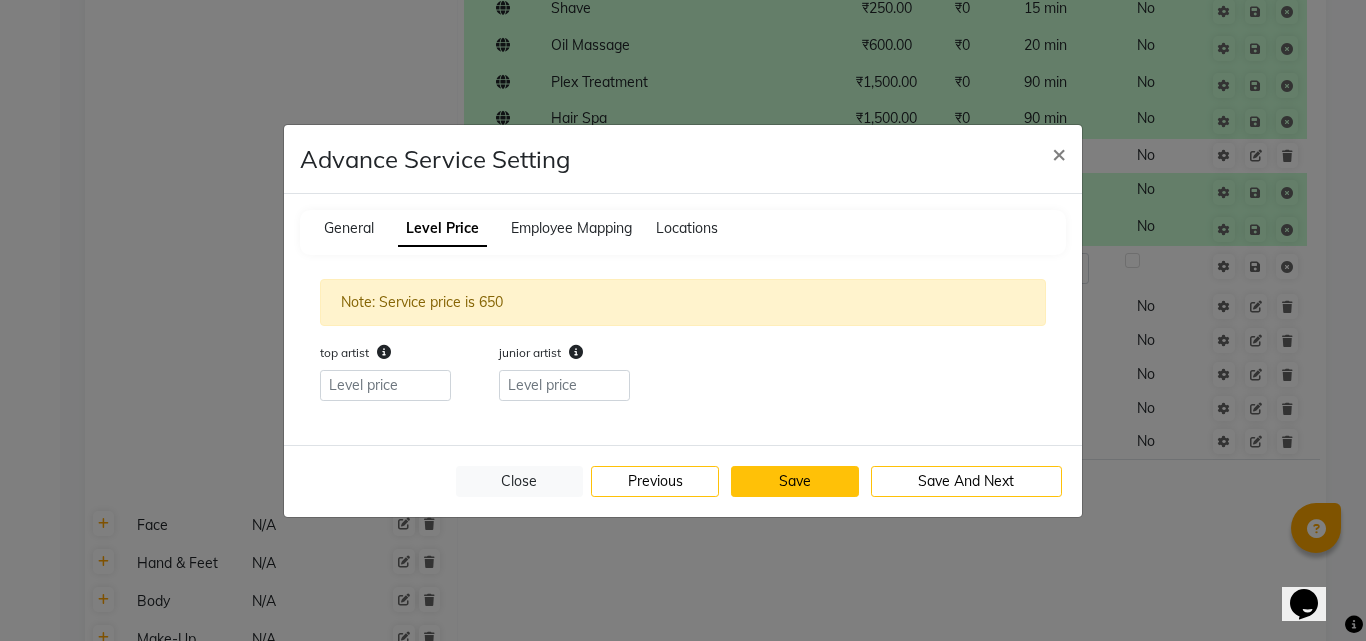 click on "Save" 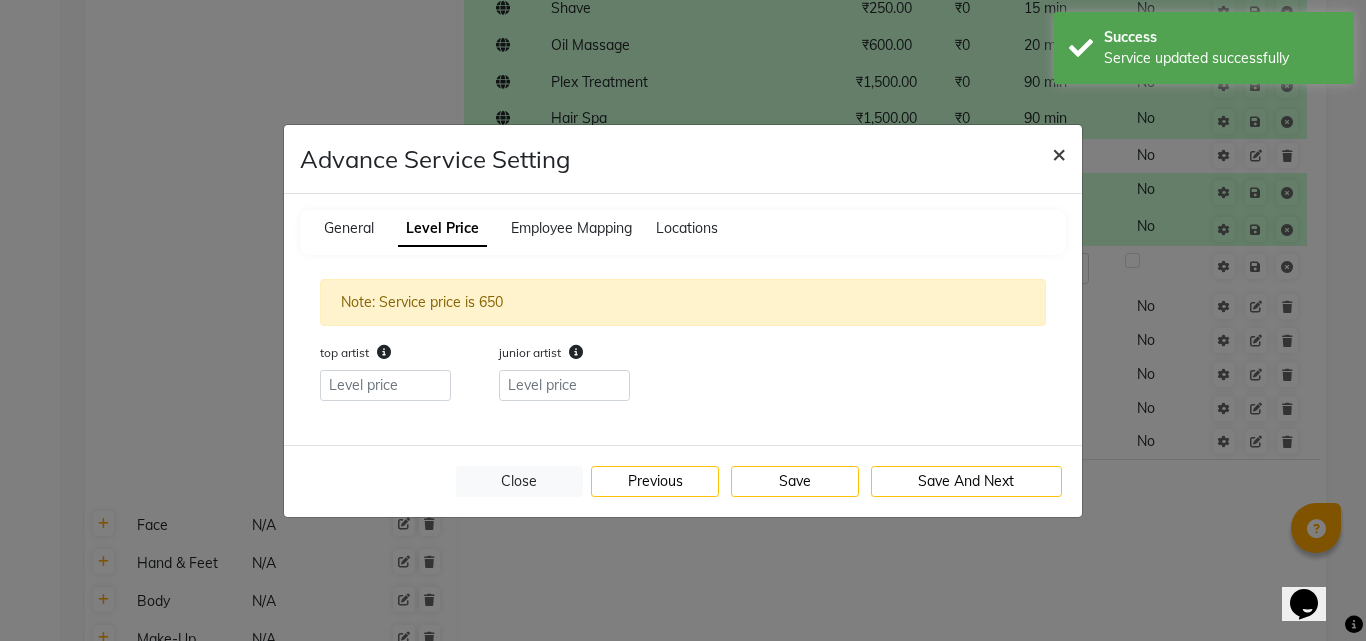 click on "×" 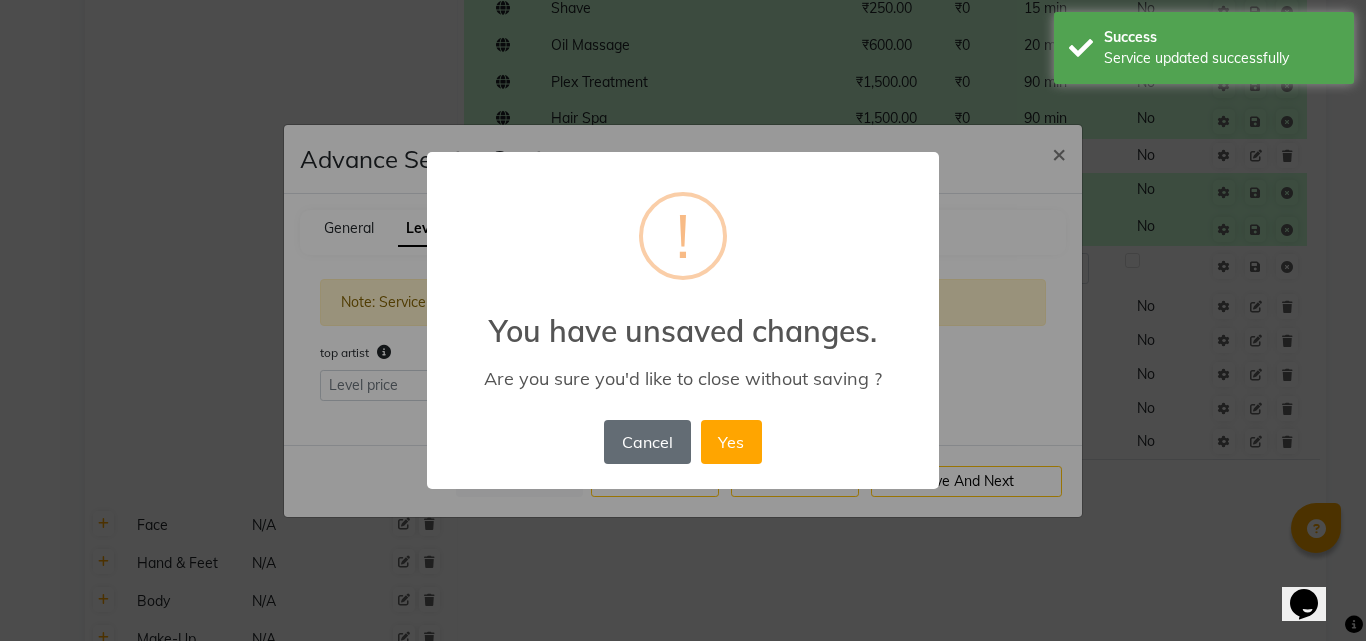 click on "Cancel" at bounding box center (647, 442) 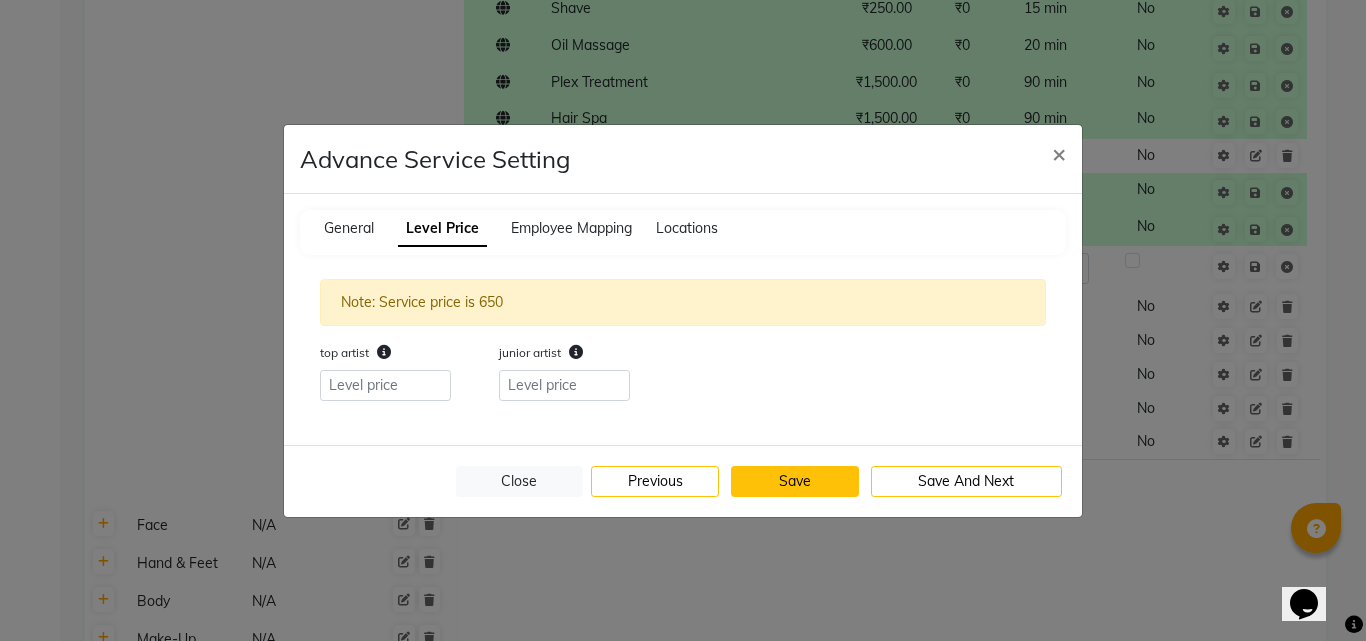 click on "Save" 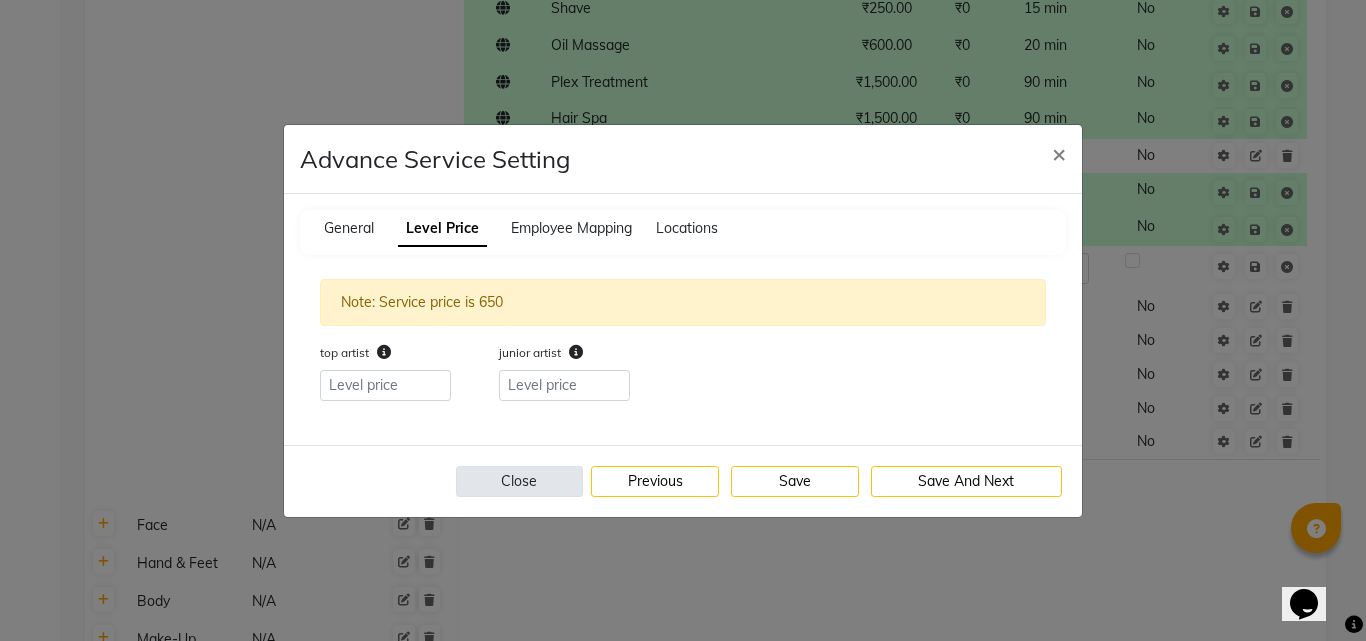 click on "Close" 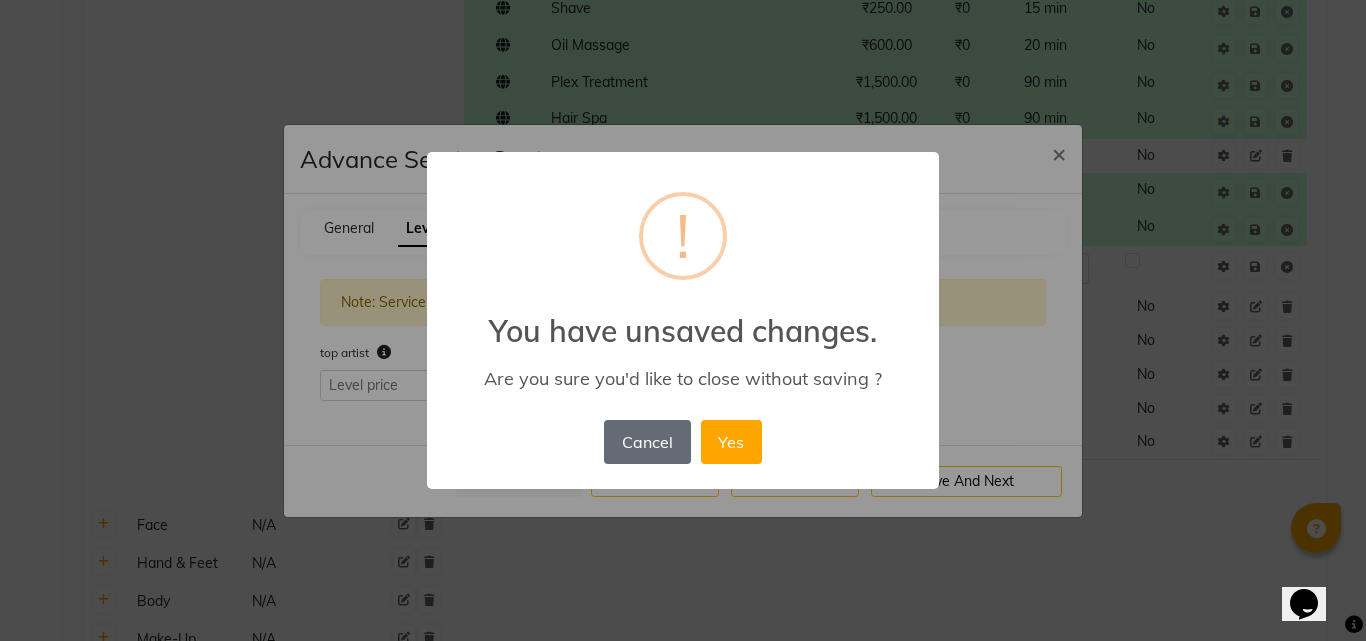 click on "Cancel" at bounding box center (647, 442) 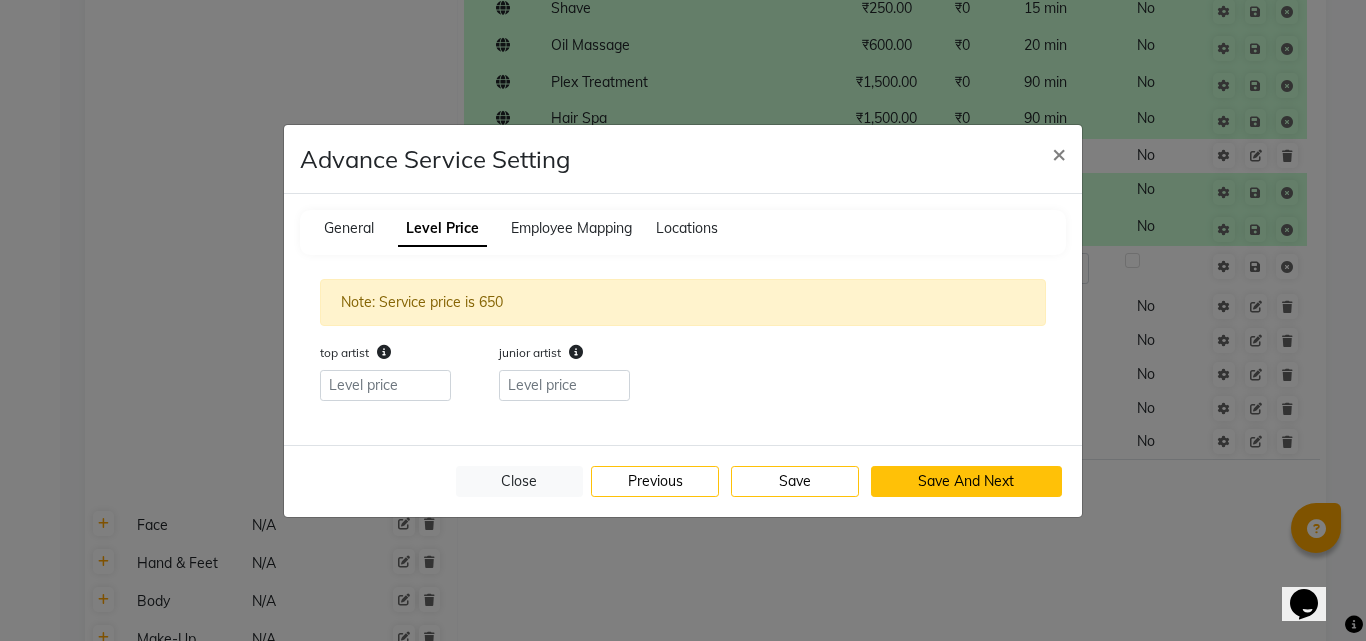 click on "Save And Next" 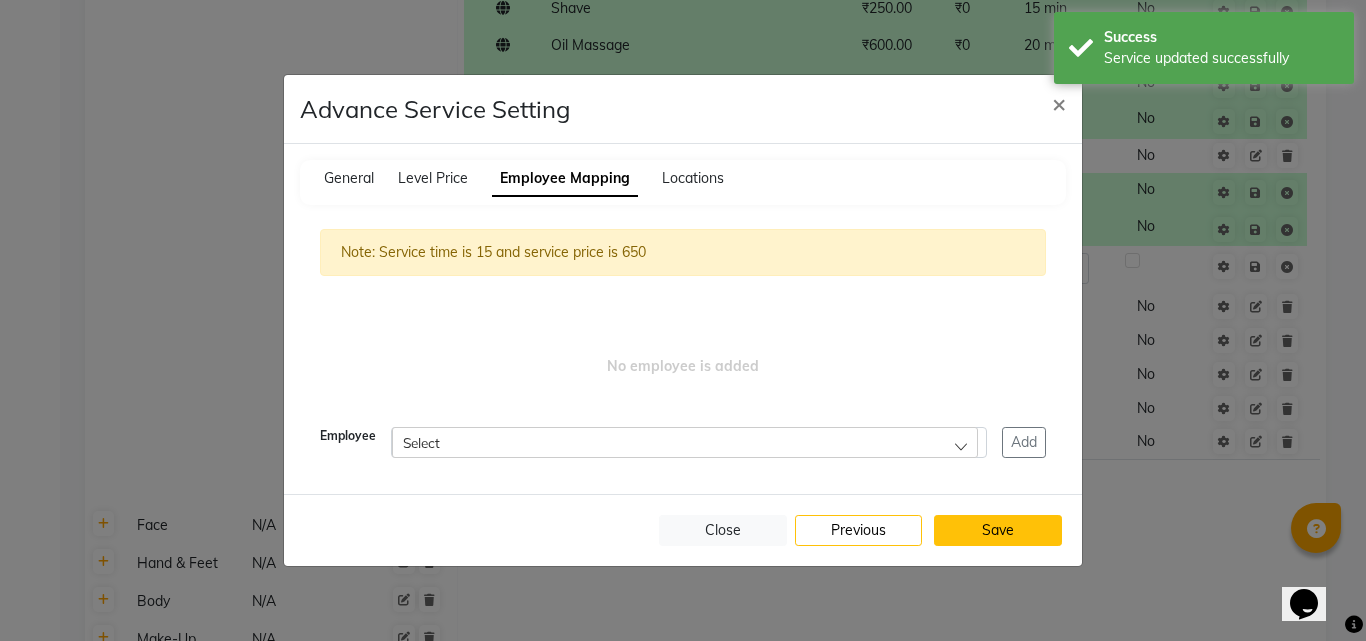 click on "Save" 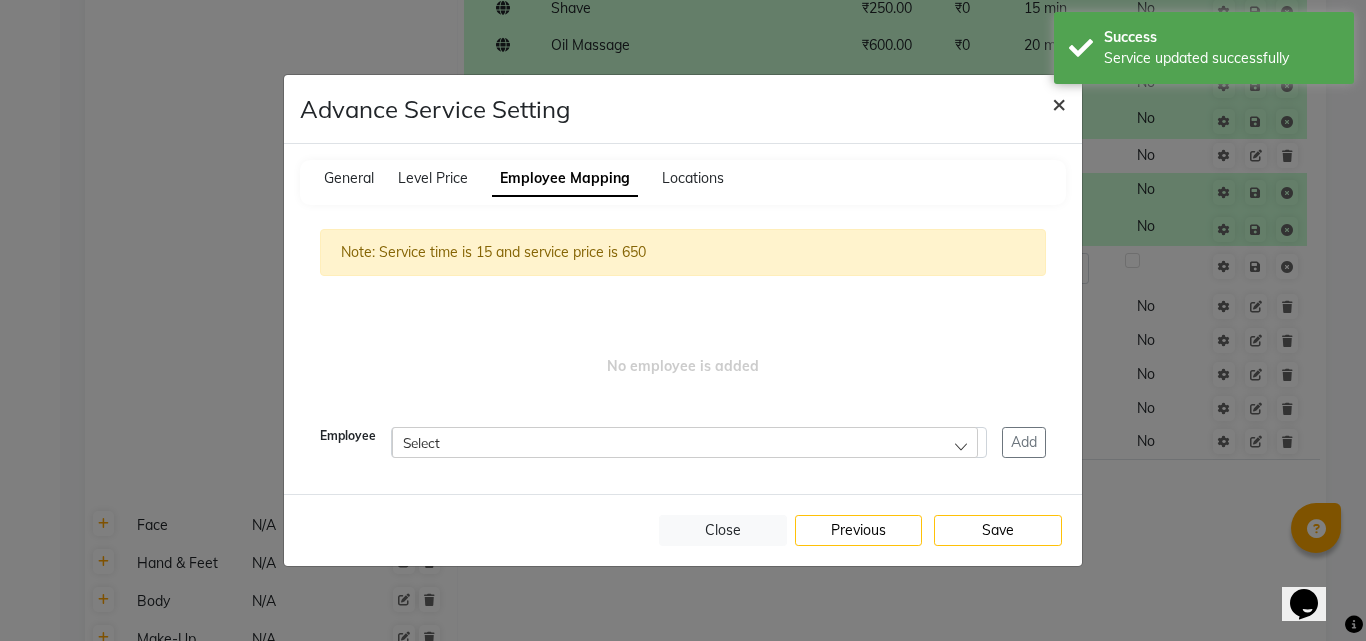 click on "×" 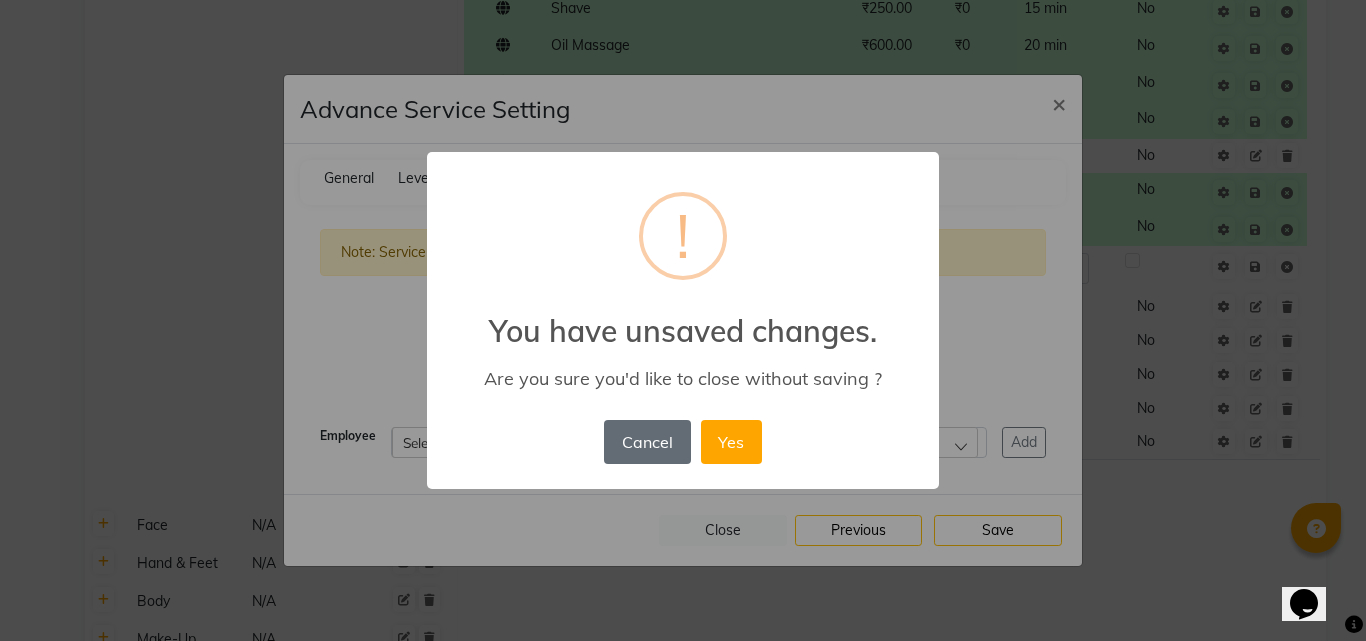 click on "Cancel" at bounding box center [647, 442] 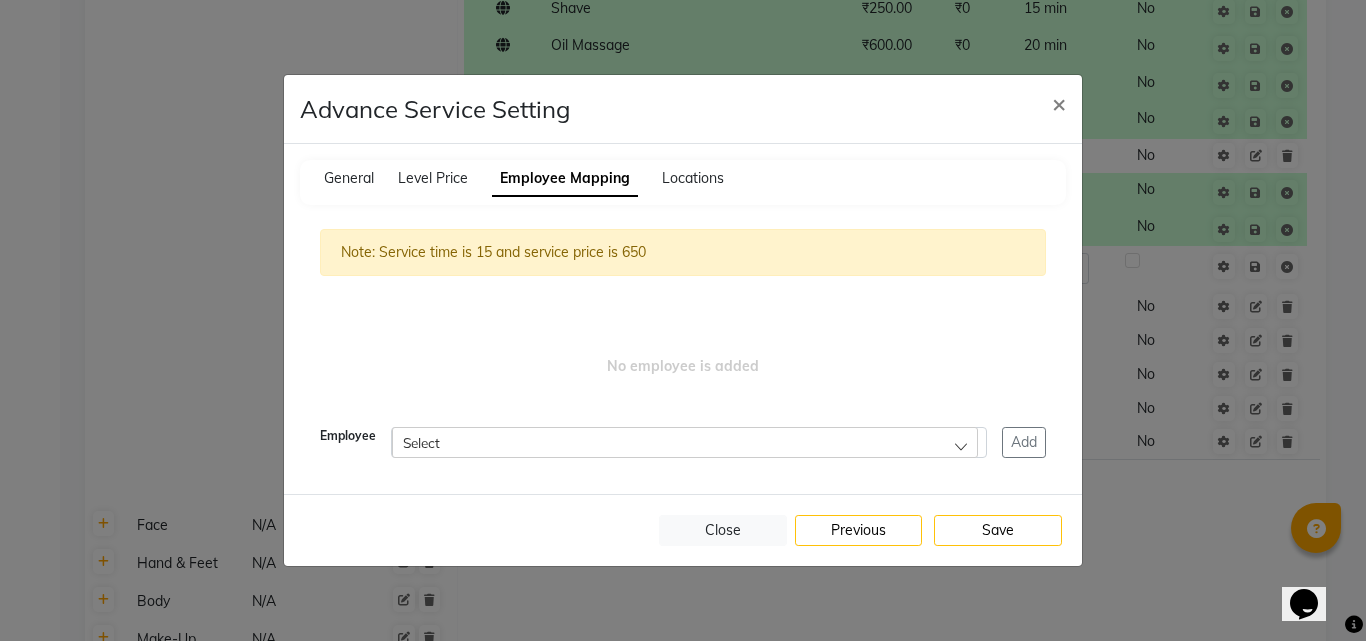 click on "General Level Price Employee Mapping Locations" 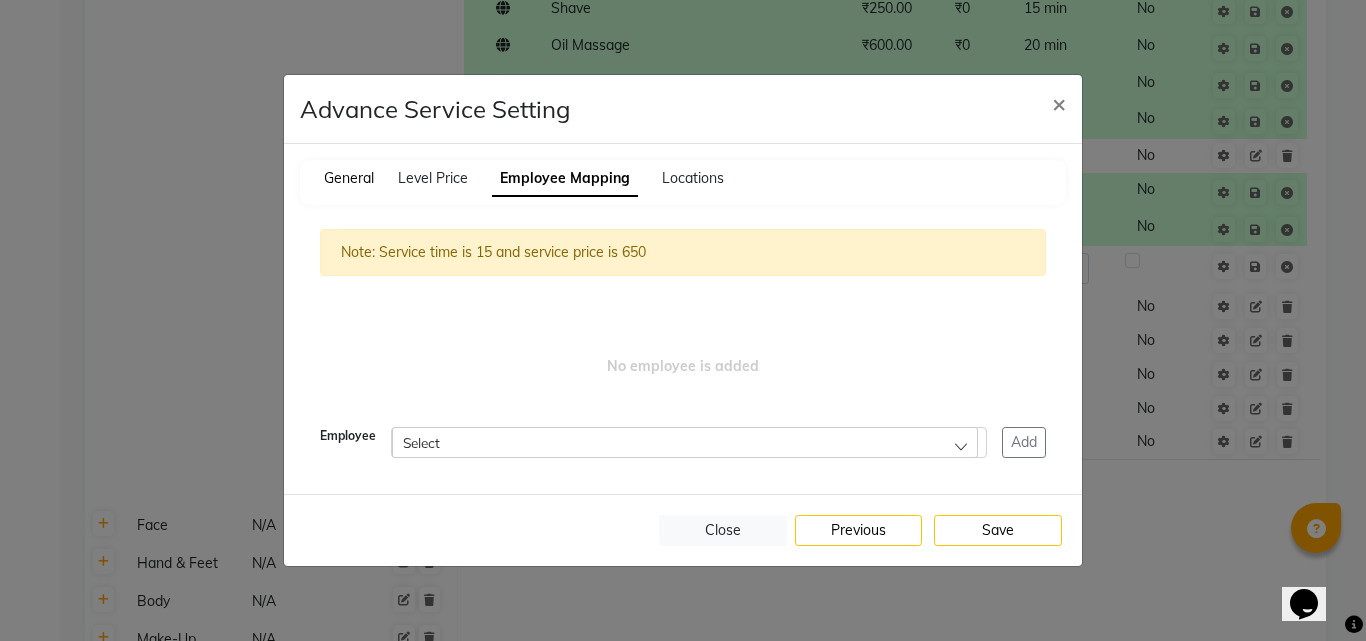 click on "General" 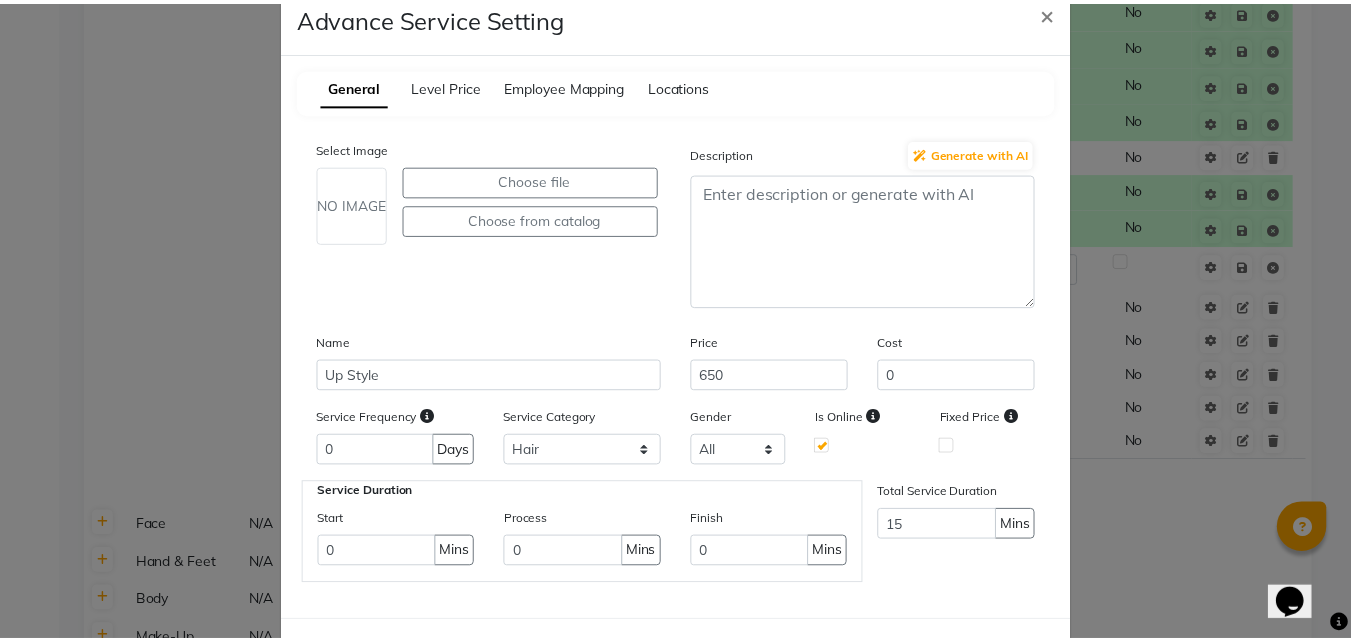 scroll, scrollTop: 126, scrollLeft: 0, axis: vertical 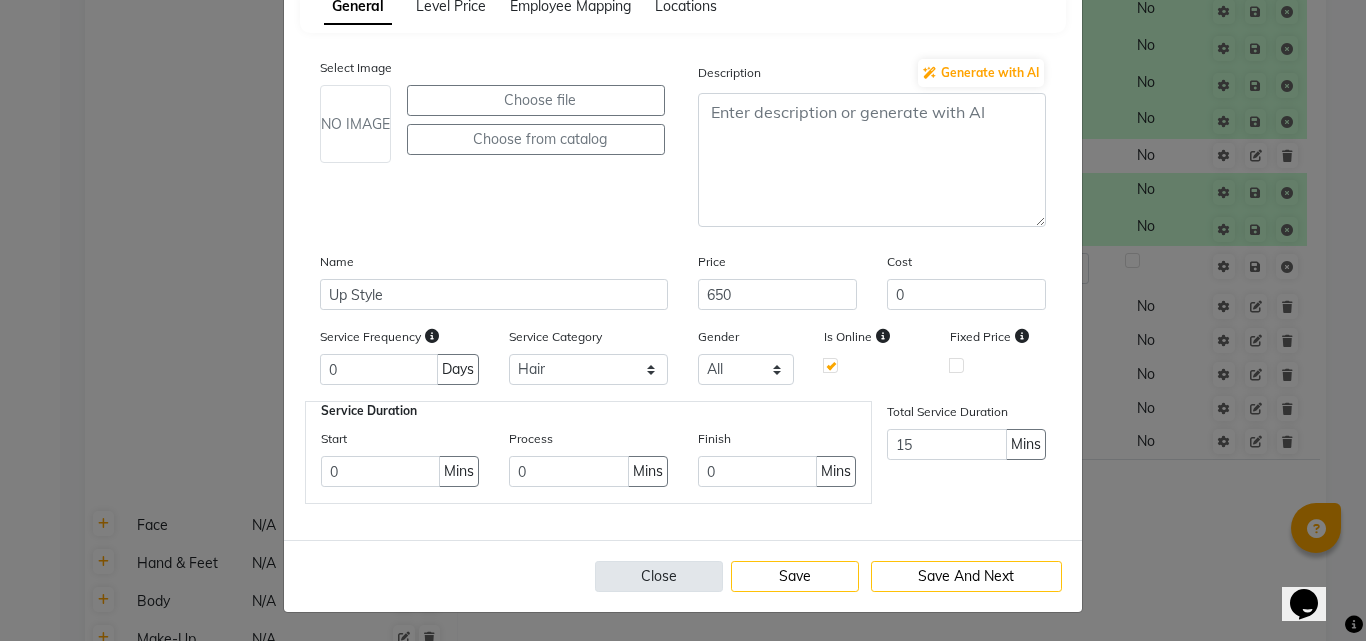 click on "Close" 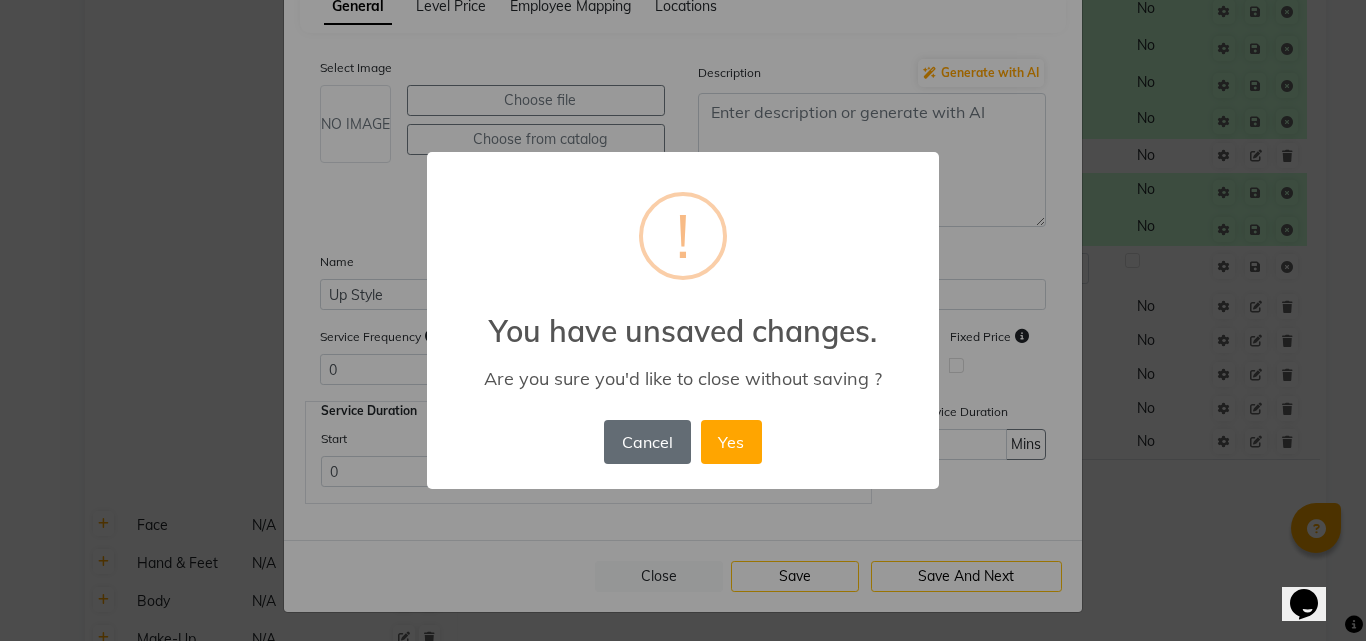 click on "Cancel" at bounding box center [647, 442] 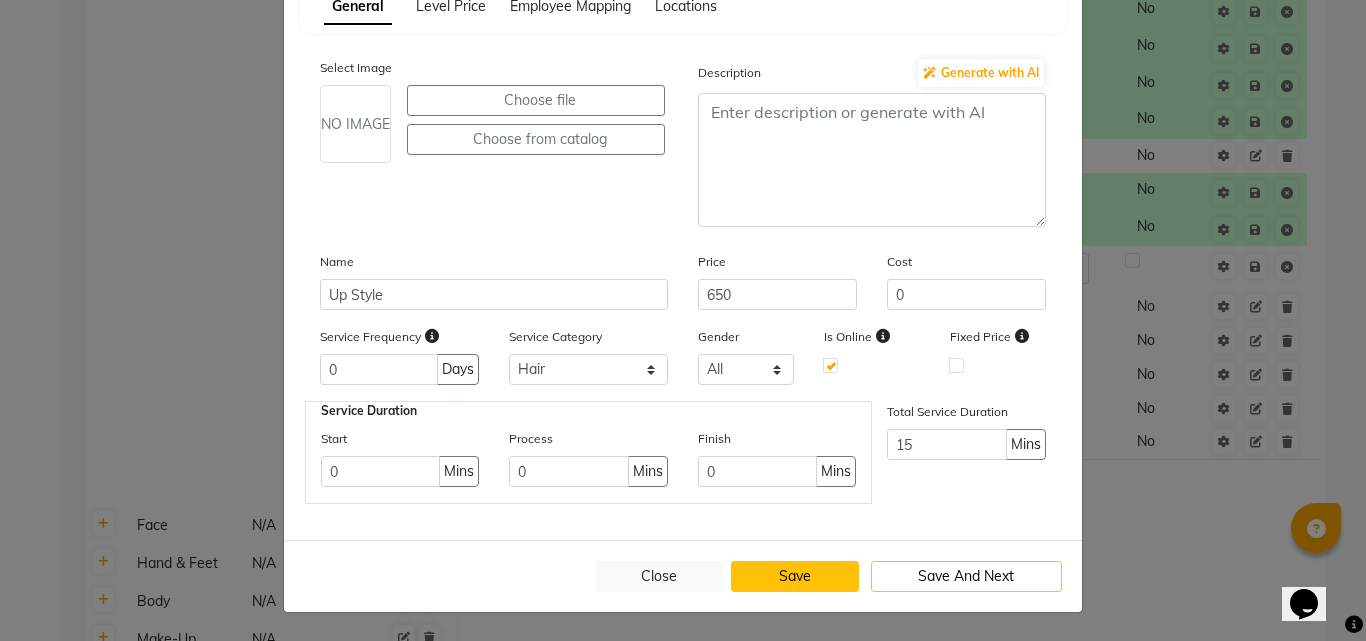click on "Save" 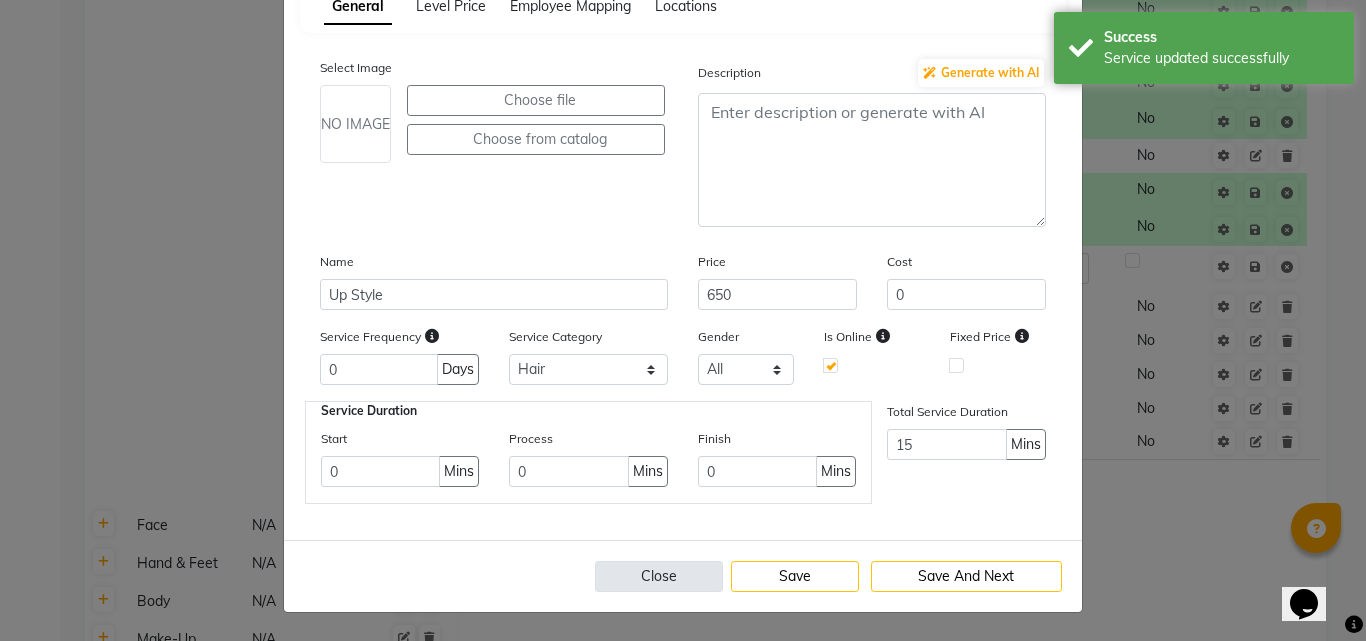 click on "Close" 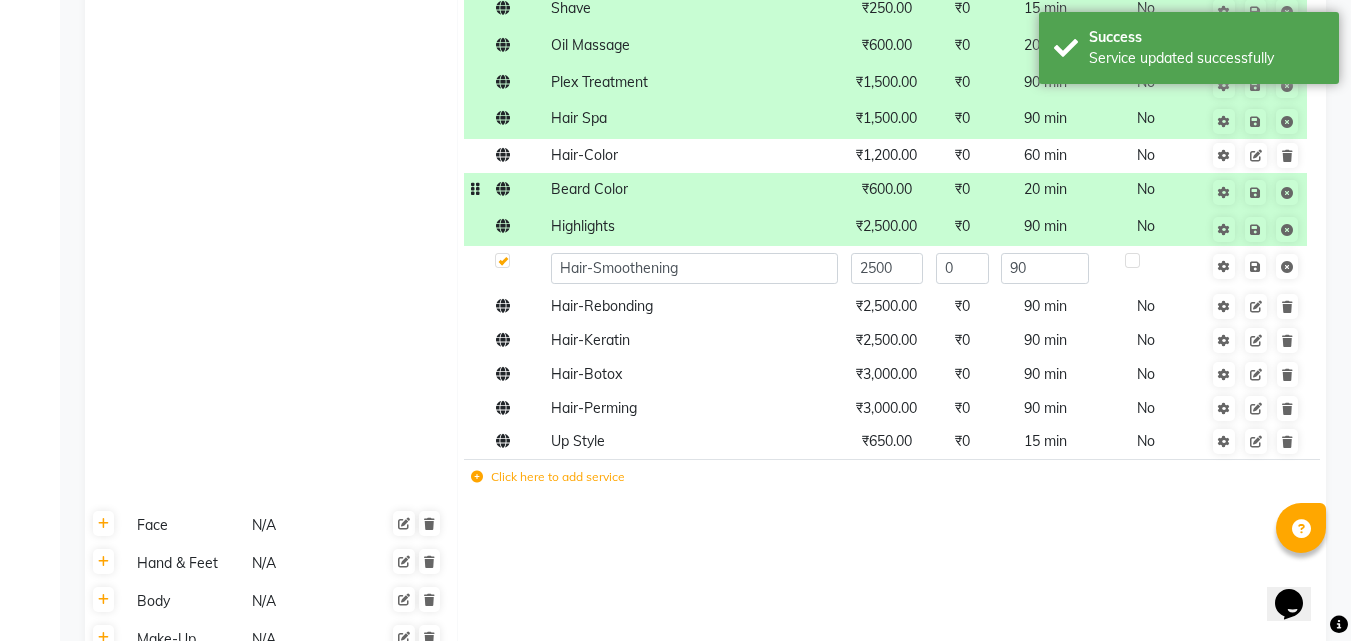 click on "Click here to add service" 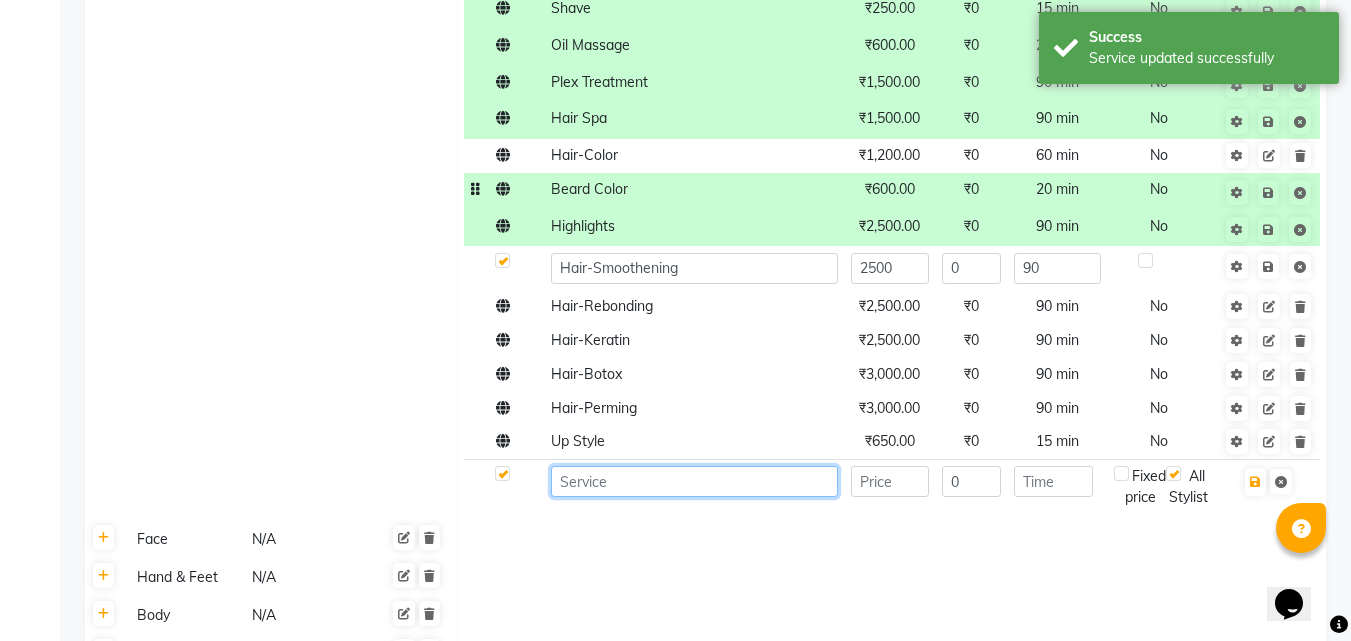 click 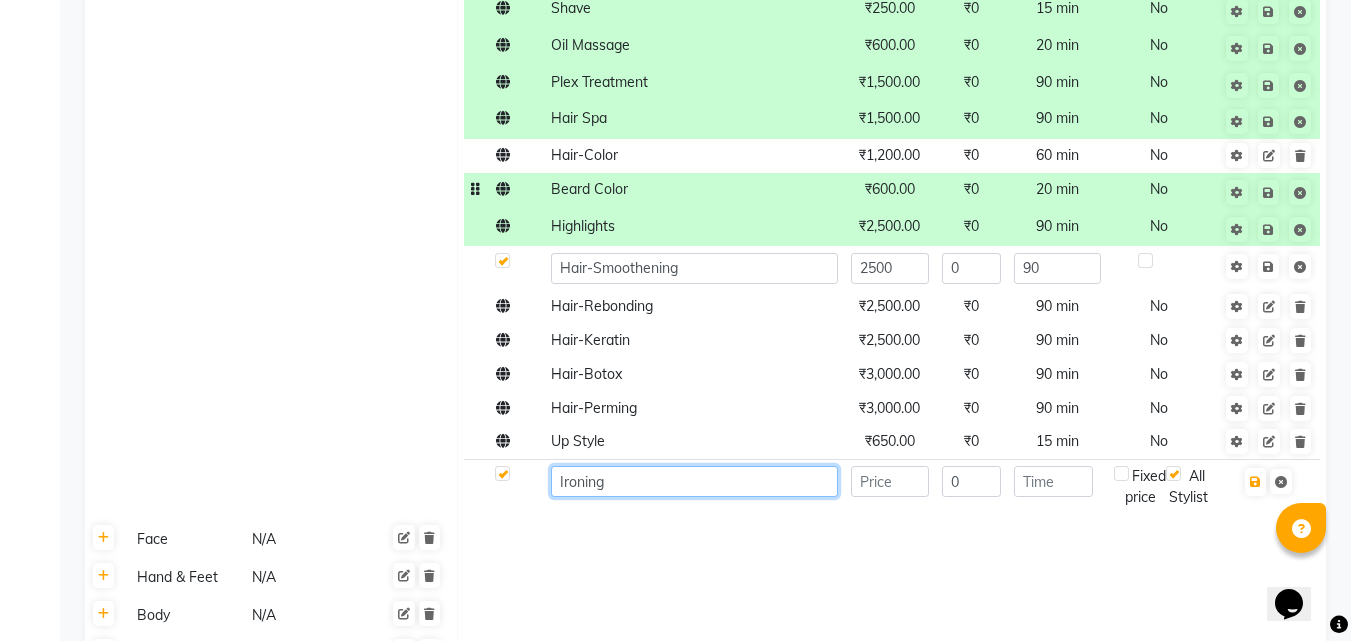 type on "Ironing" 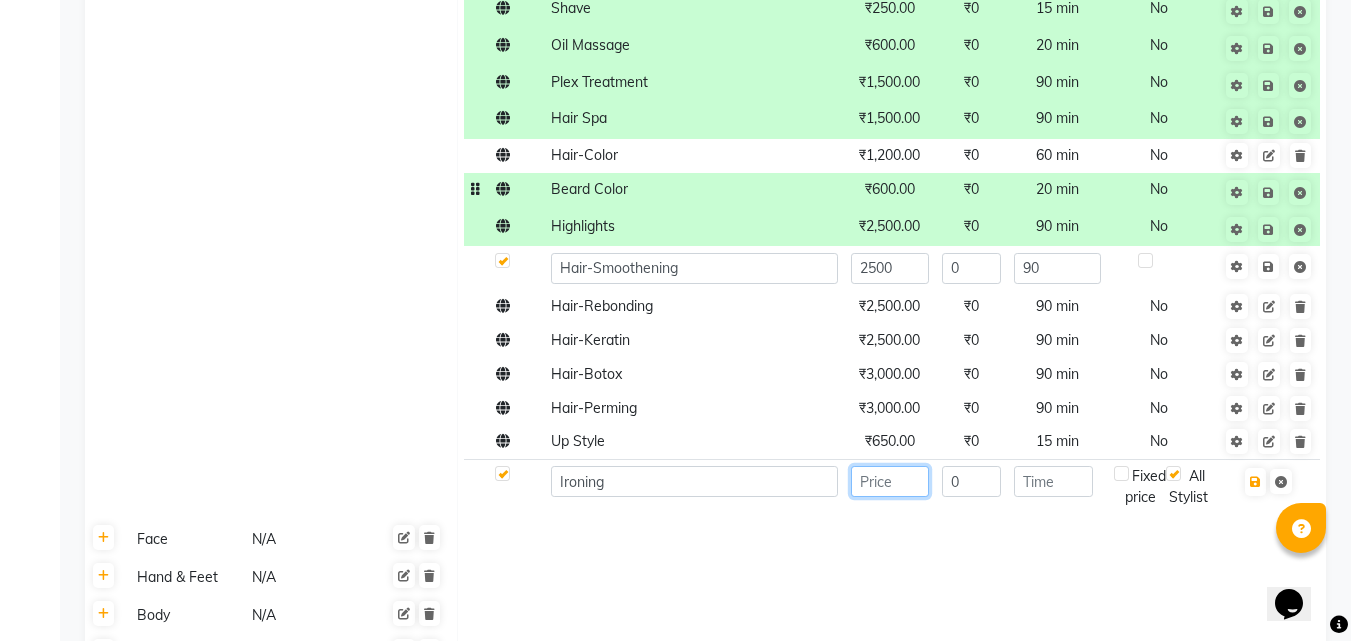 click 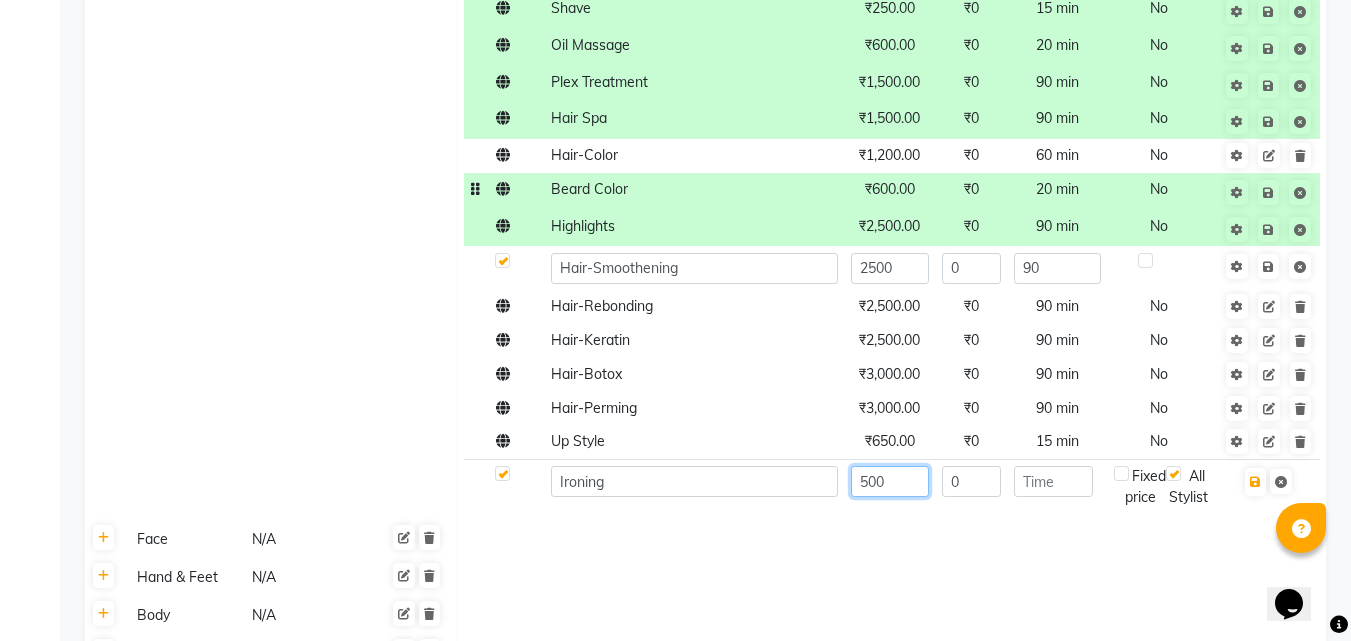 type on "500" 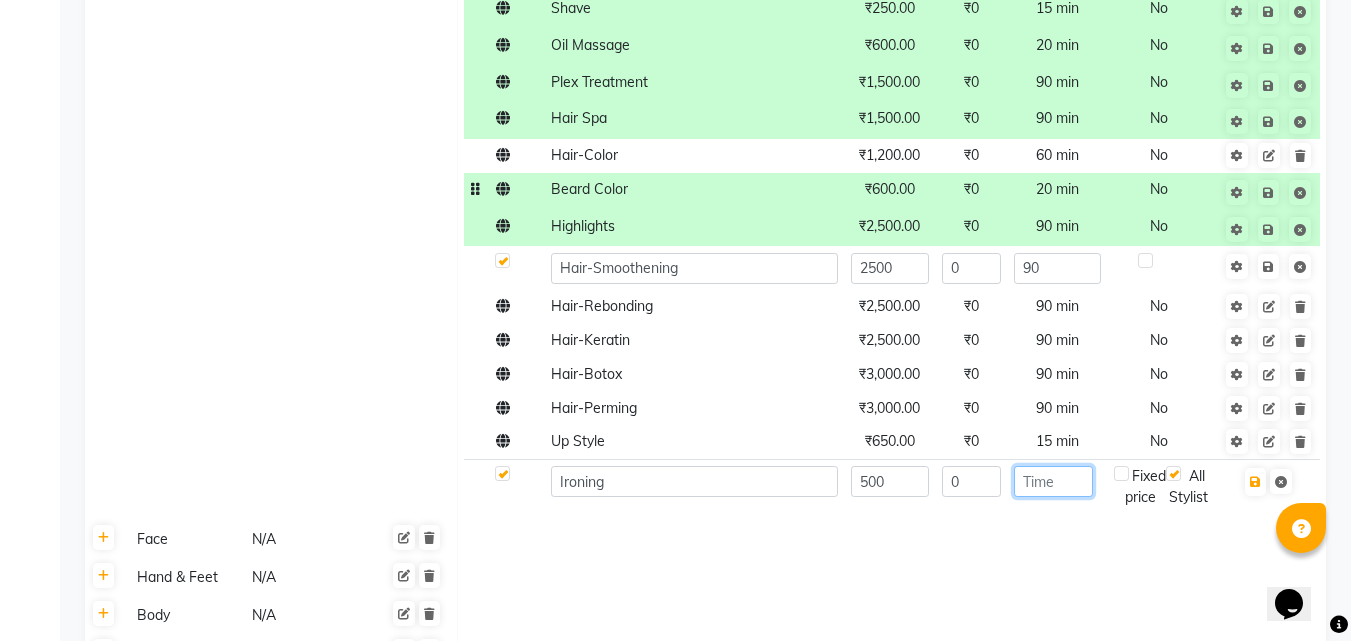 click 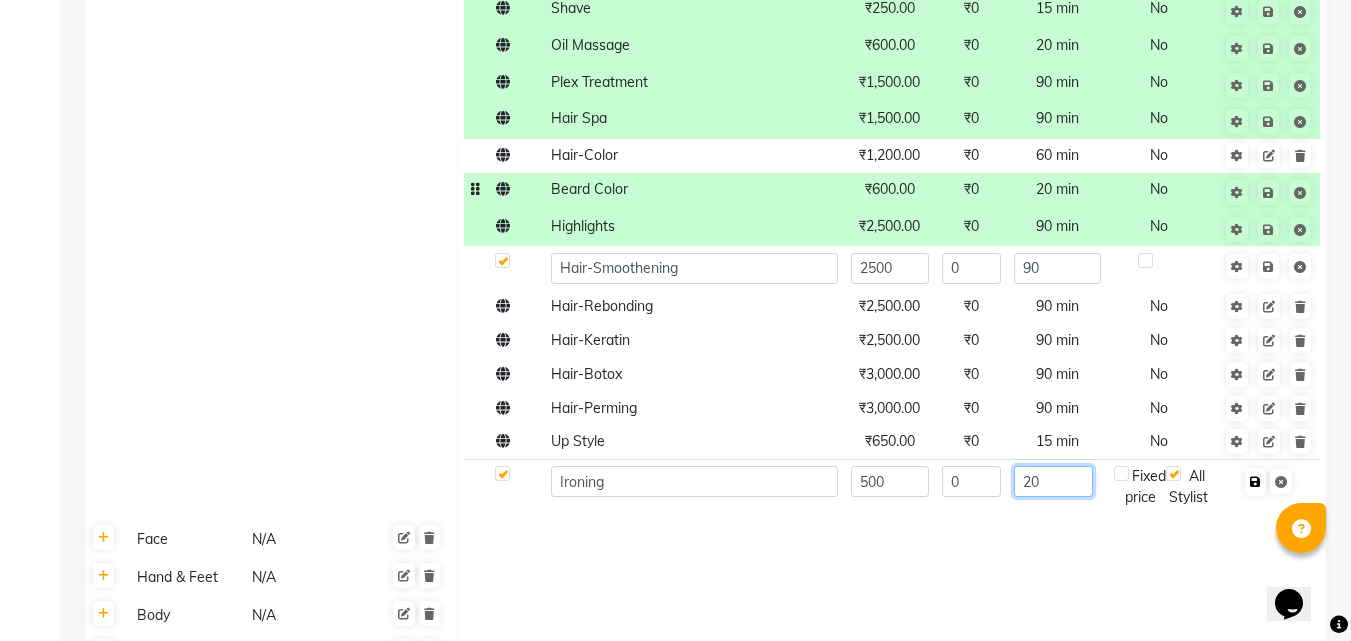 type on "20" 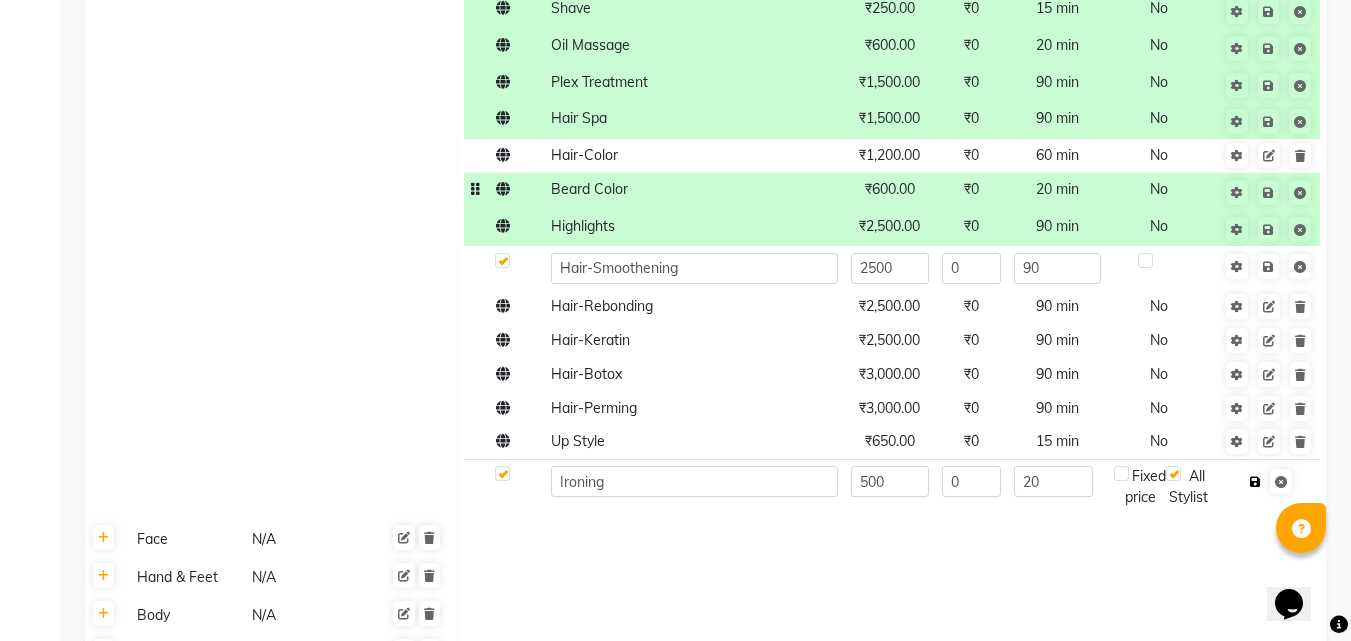 click at bounding box center (1255, 482) 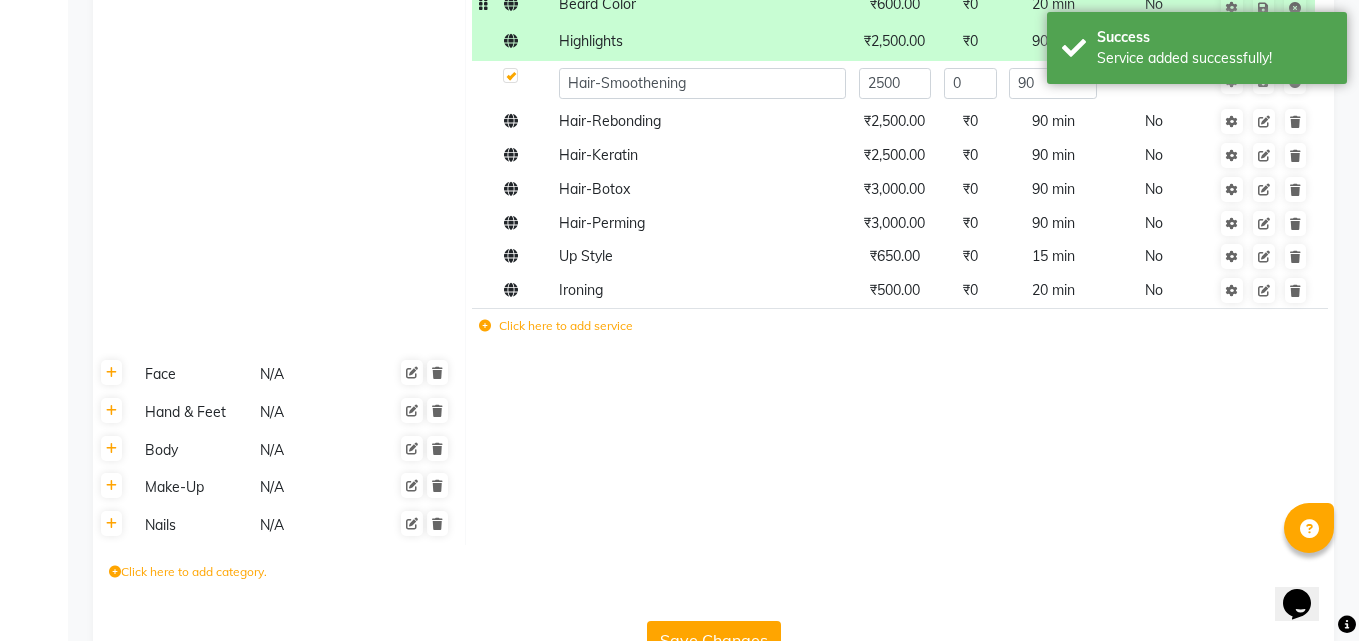 scroll, scrollTop: 744, scrollLeft: 0, axis: vertical 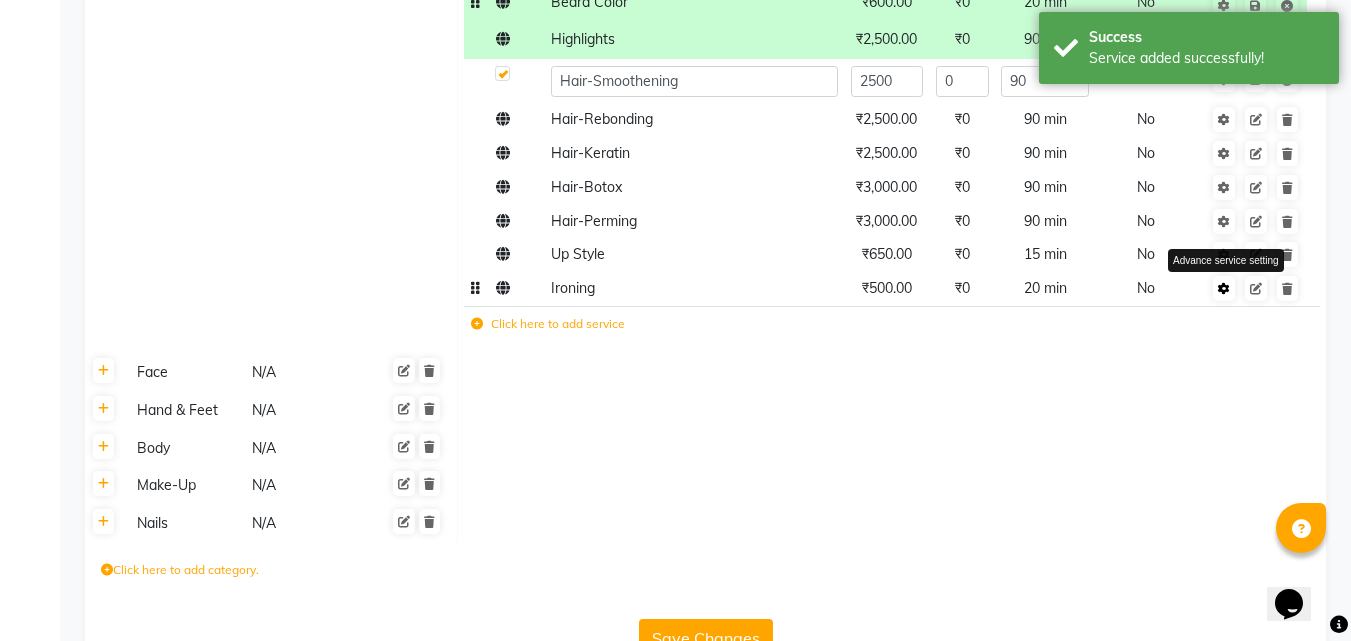 click 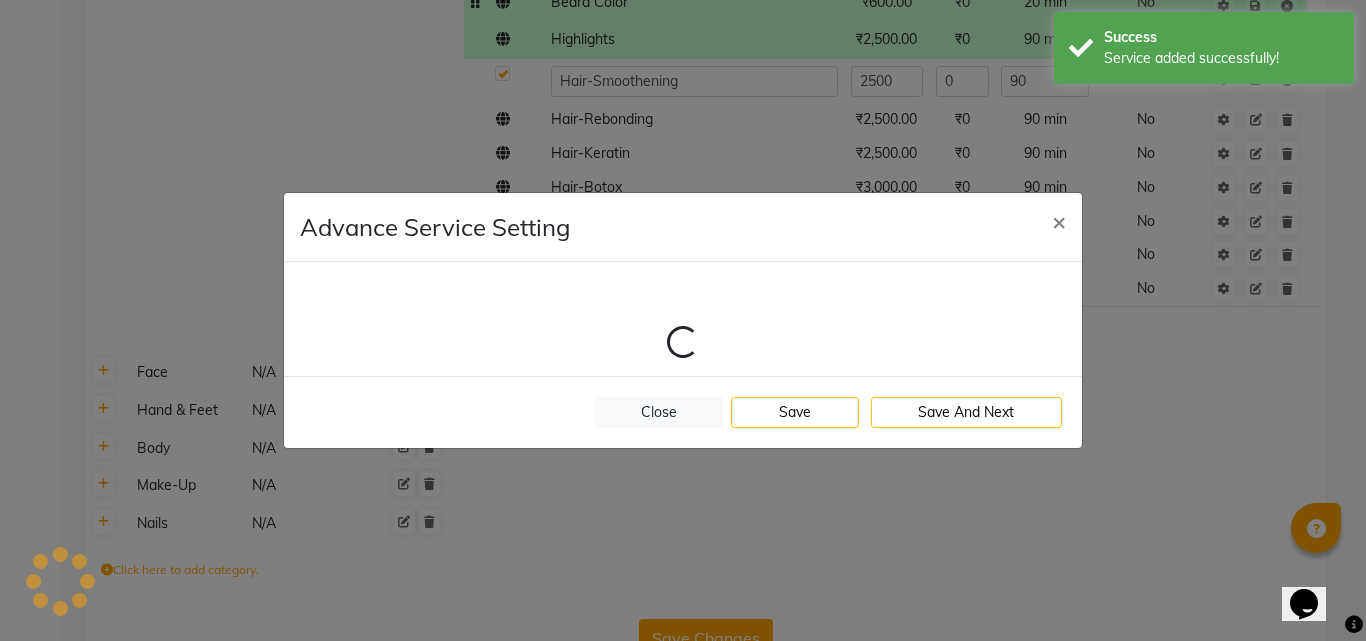 select on "1: 123300" 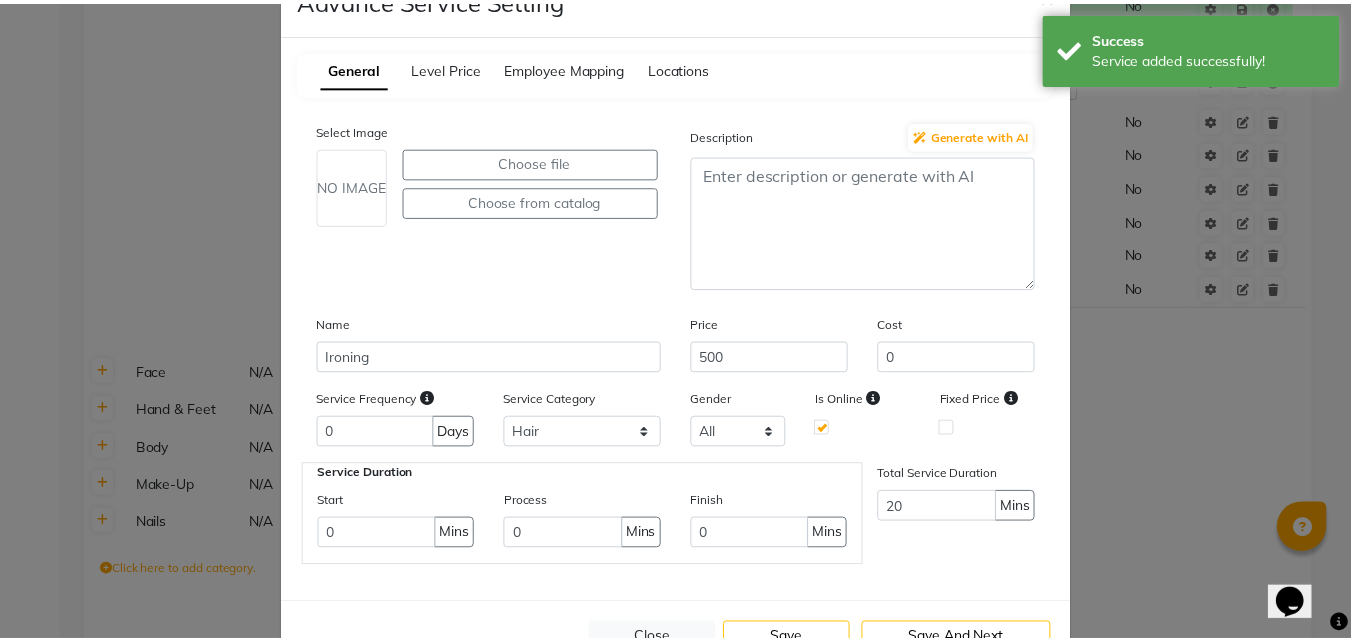 scroll, scrollTop: 126, scrollLeft: 0, axis: vertical 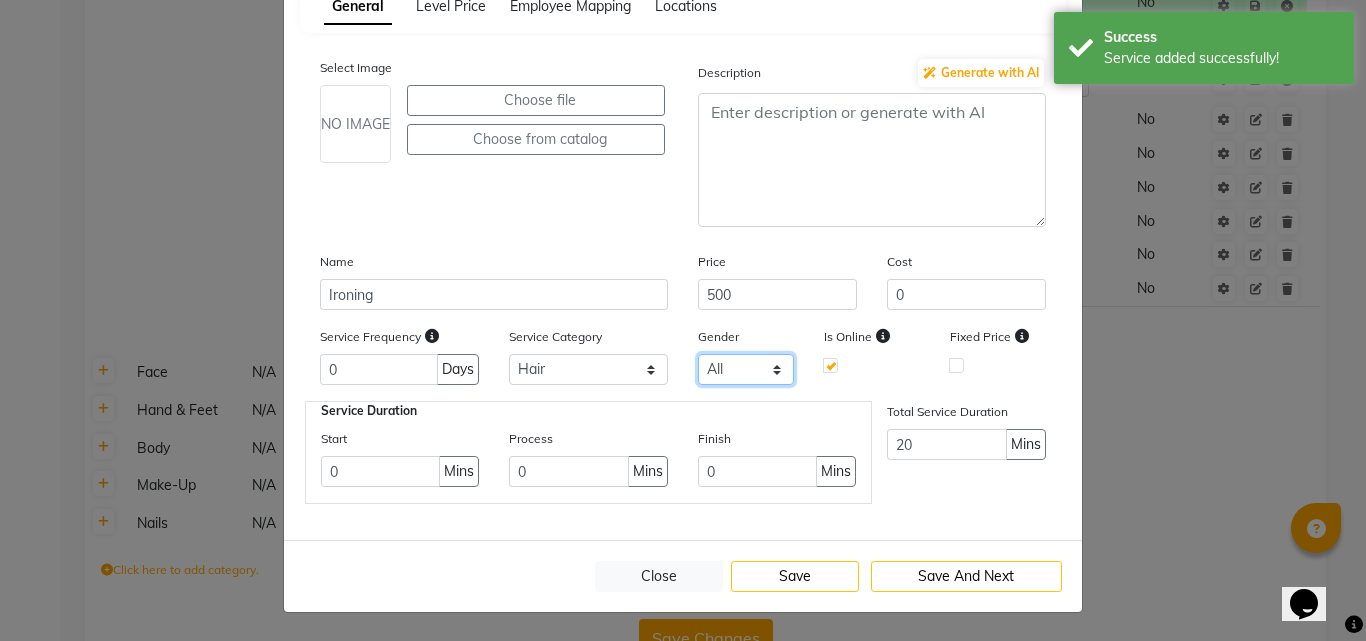 click on "All Male Female Other" 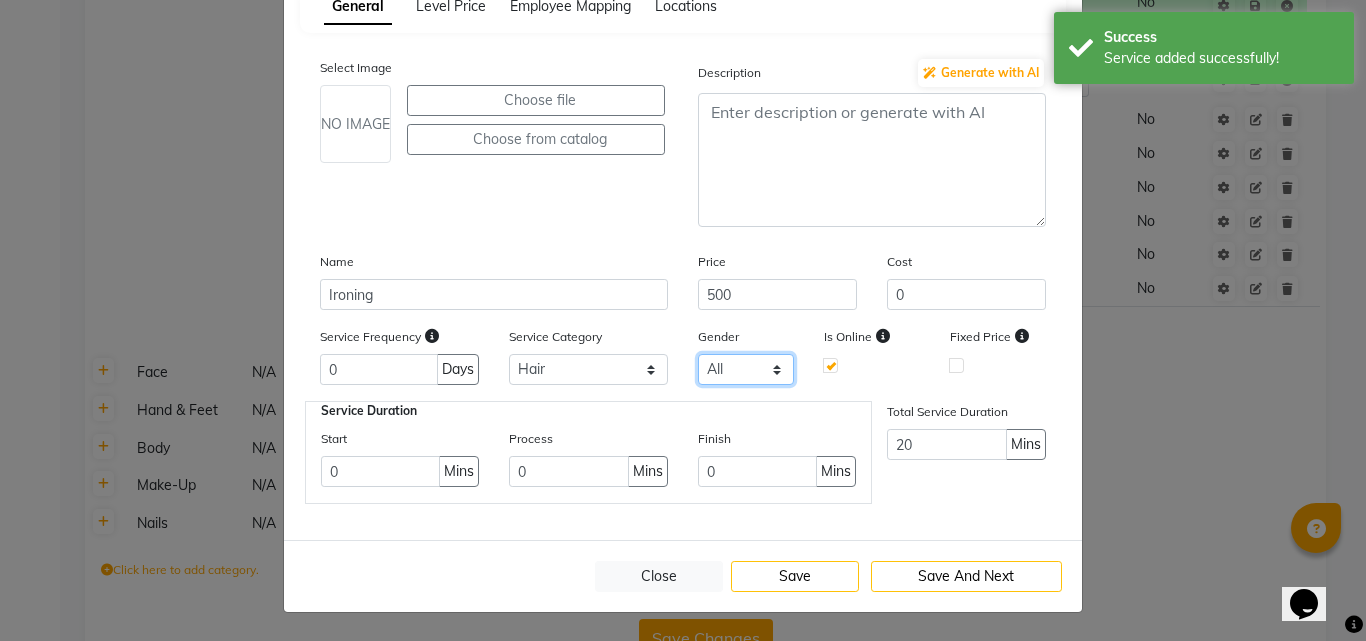 select on "female" 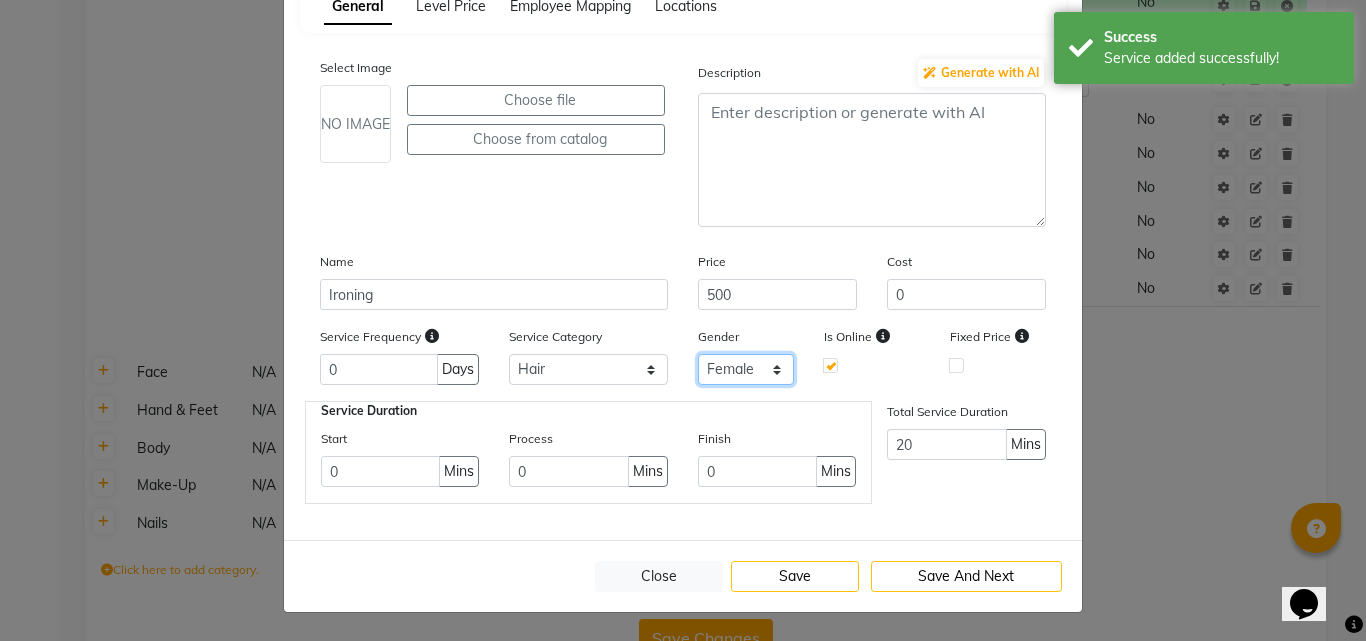 click on "All Male Female Other" 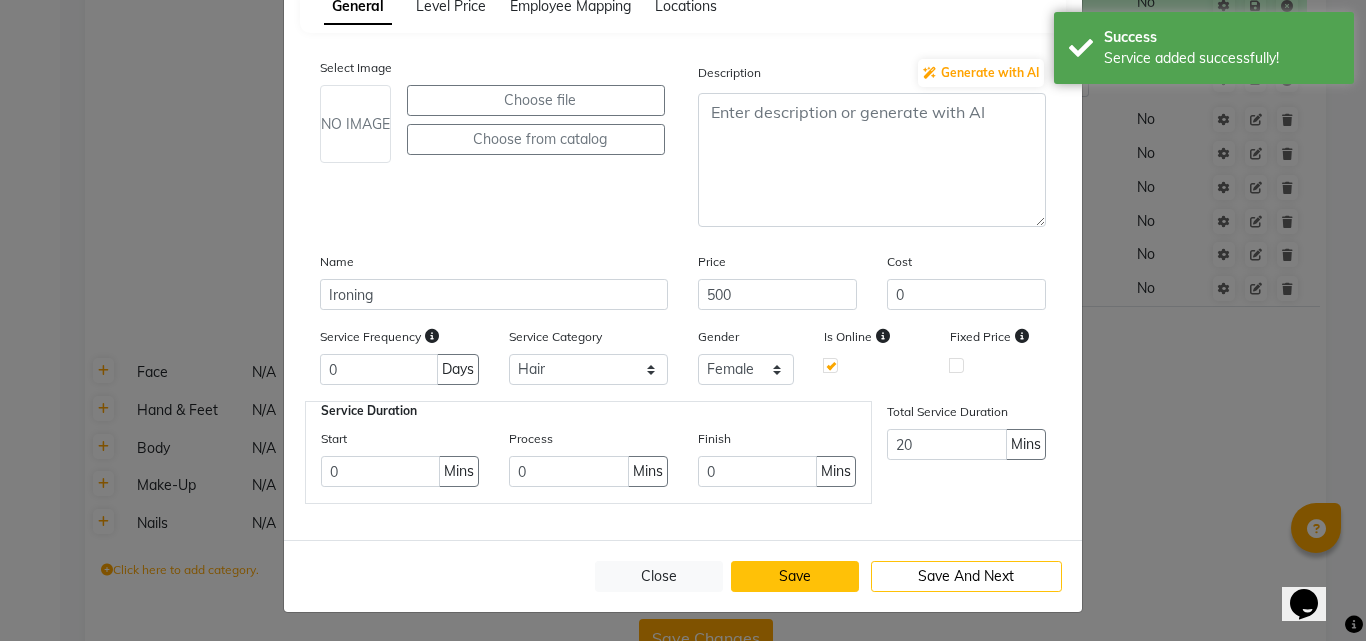click on "Save" 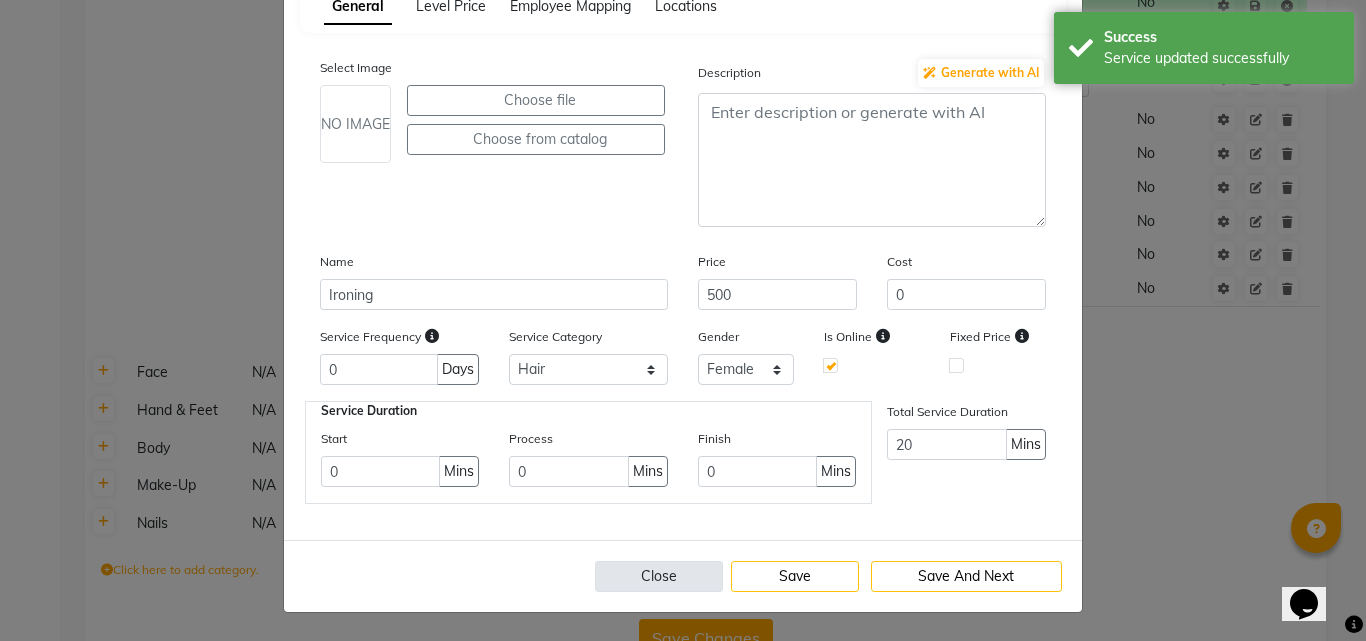 click on "Close" 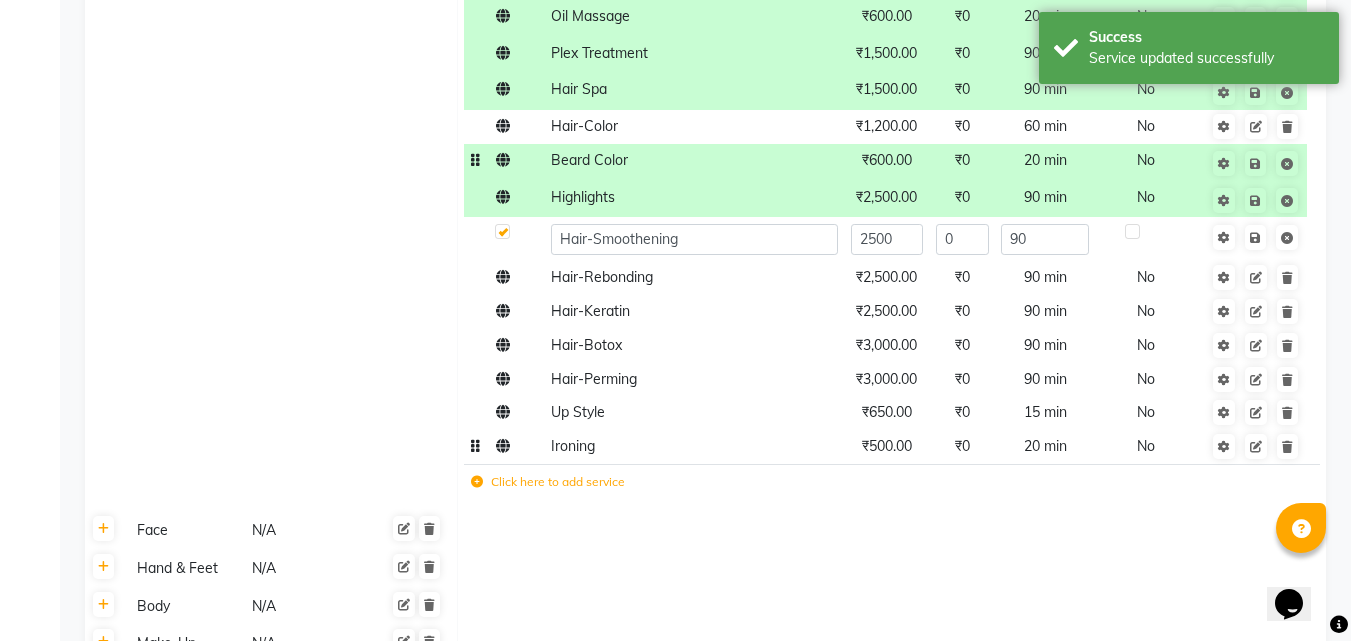 scroll, scrollTop: 585, scrollLeft: 0, axis: vertical 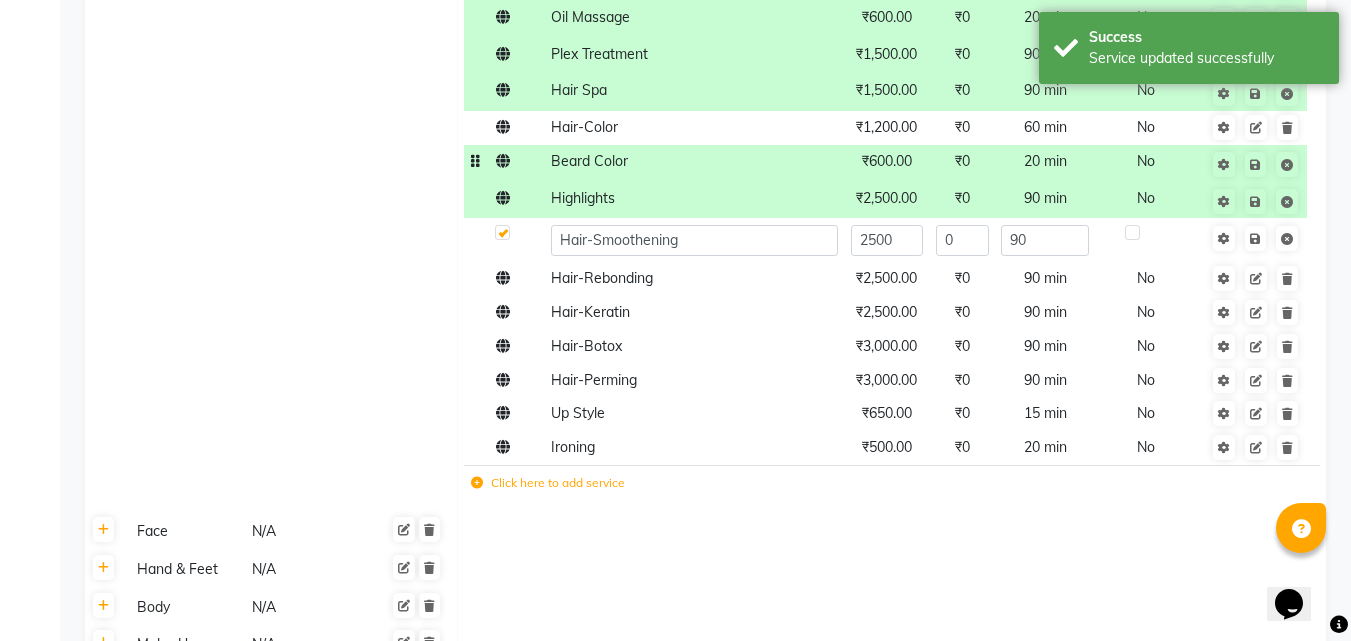 click on "Click here to add service" 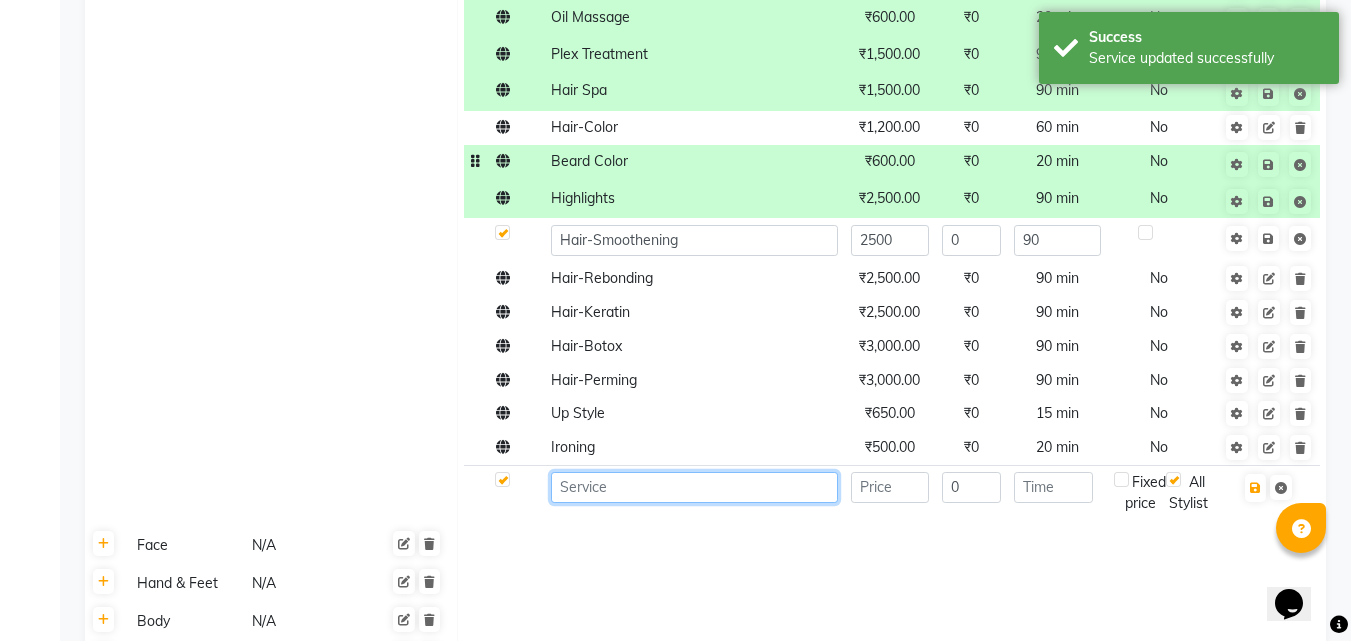 click 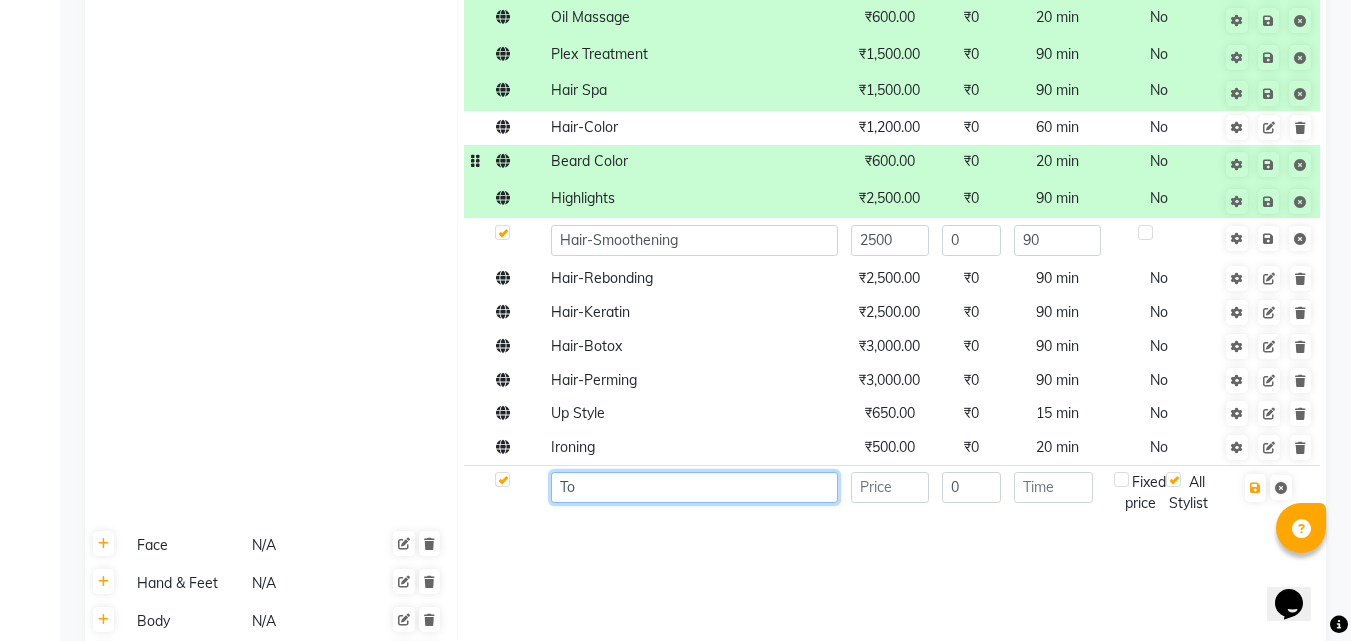 type on "T" 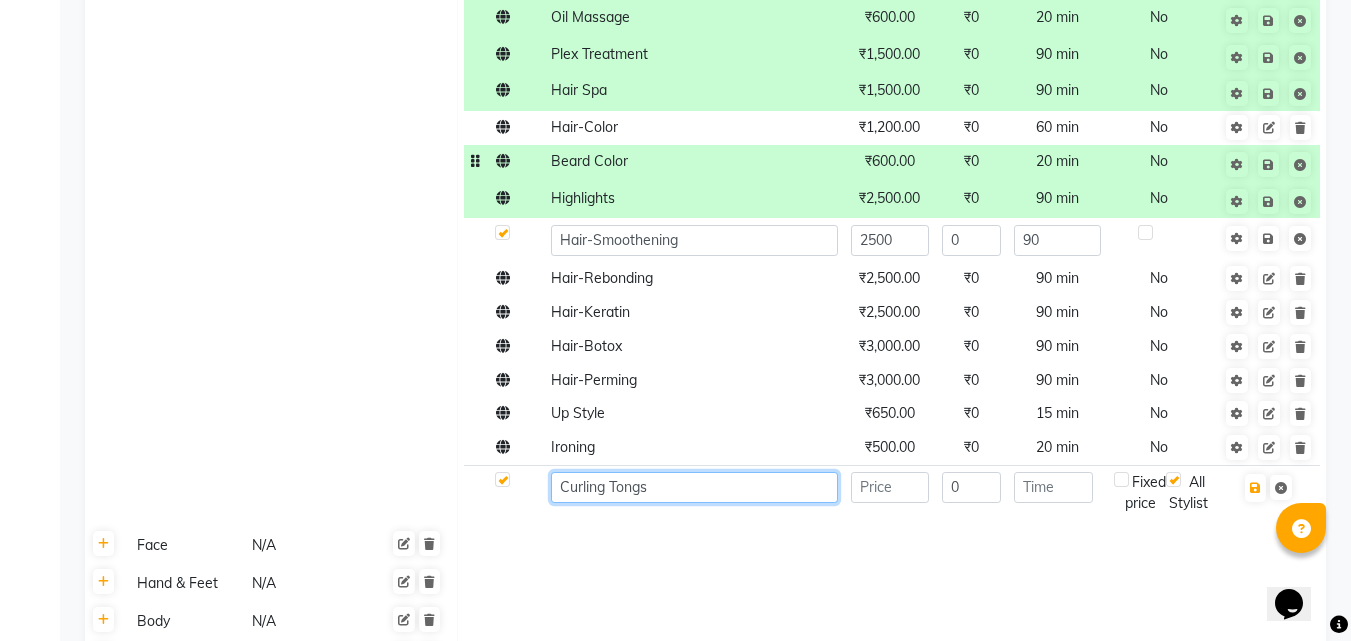 type on "Curling Tongs" 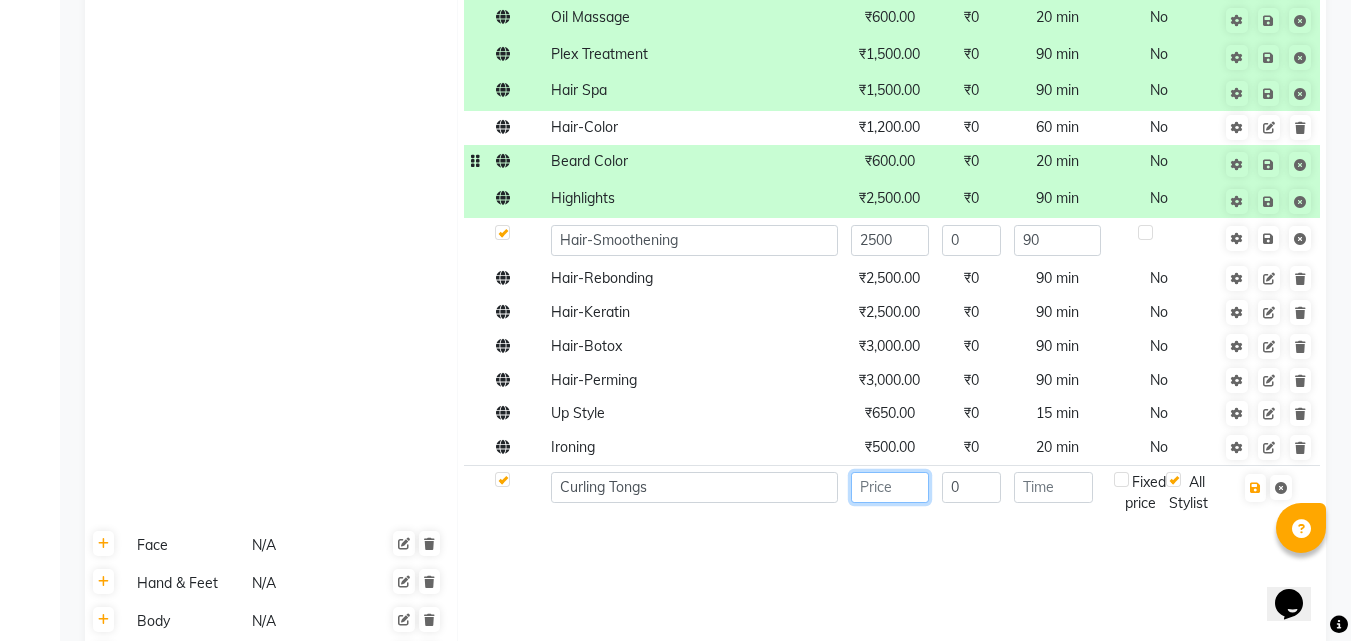 click 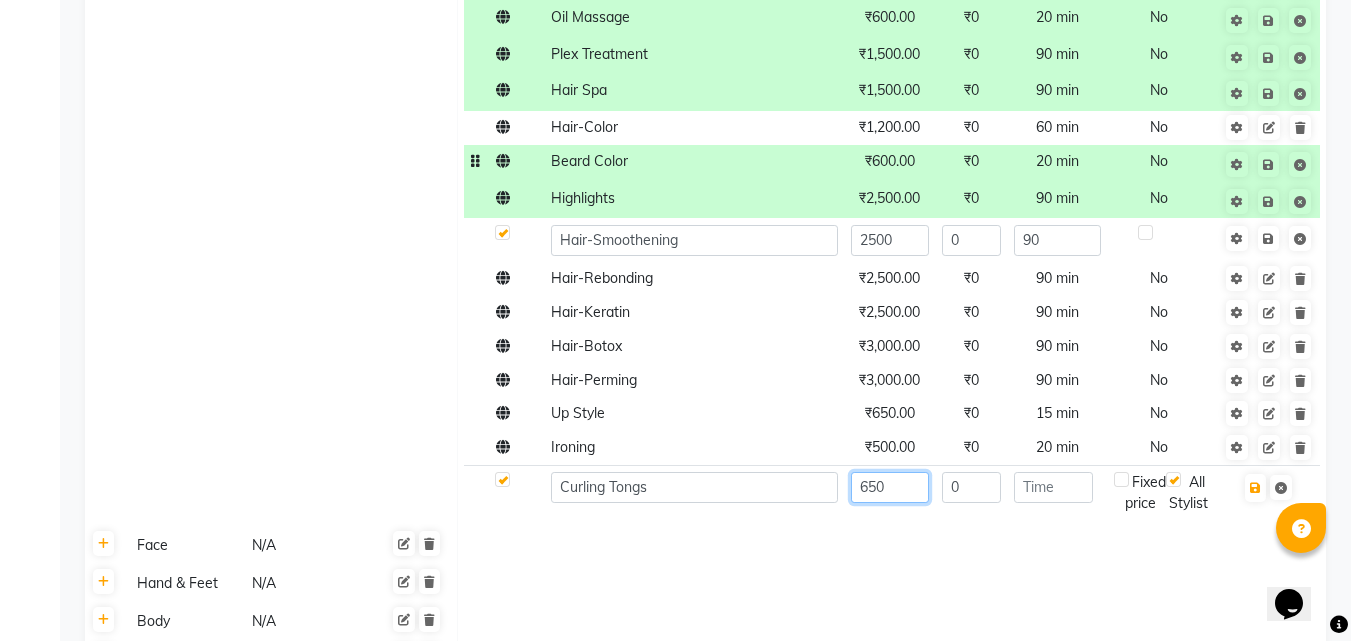 type on "650" 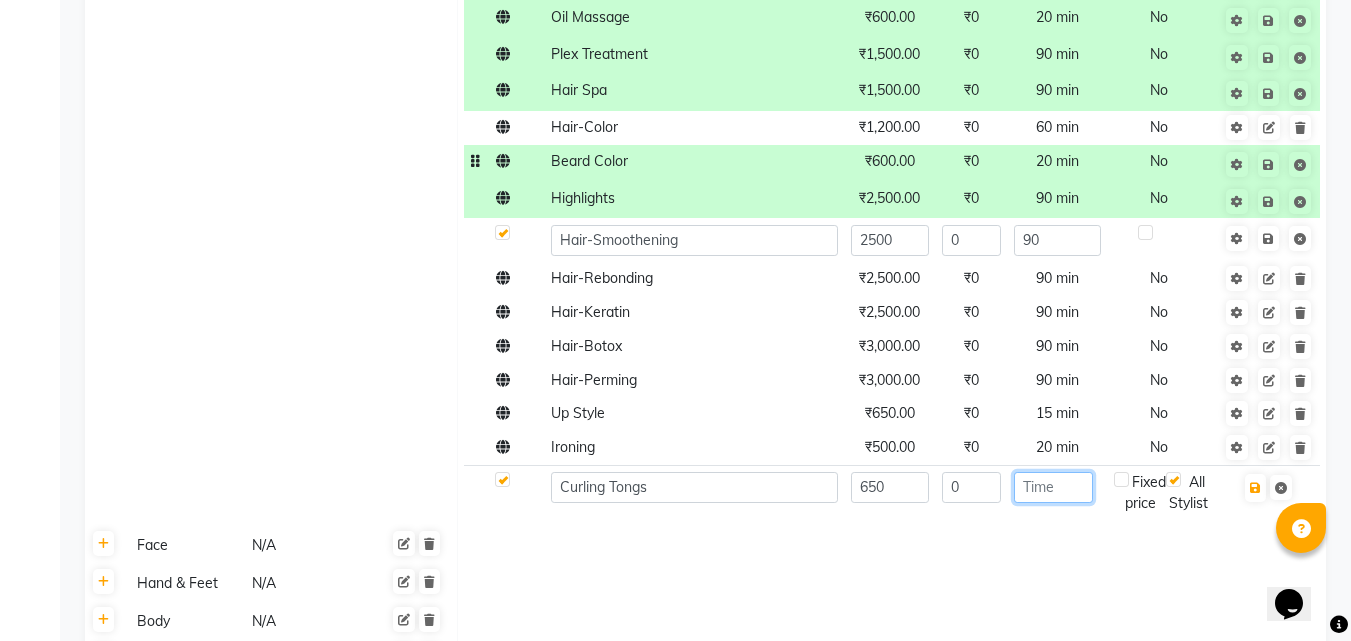 click 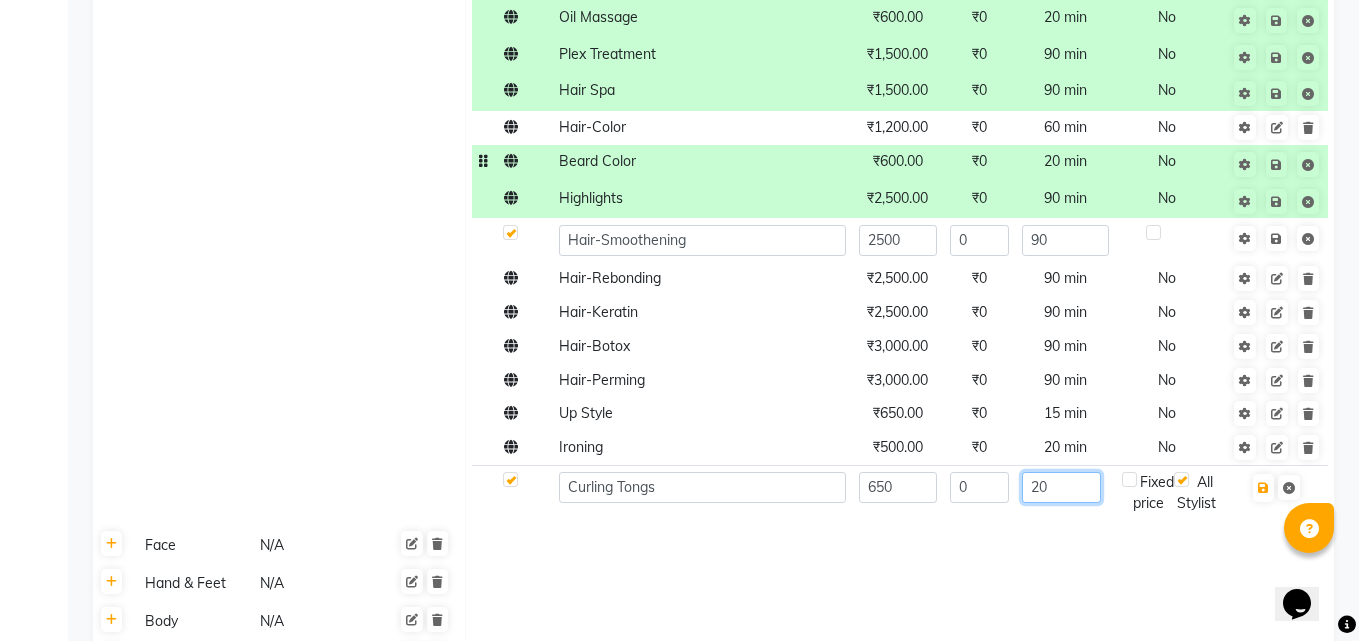 scroll, scrollTop: 588, scrollLeft: 0, axis: vertical 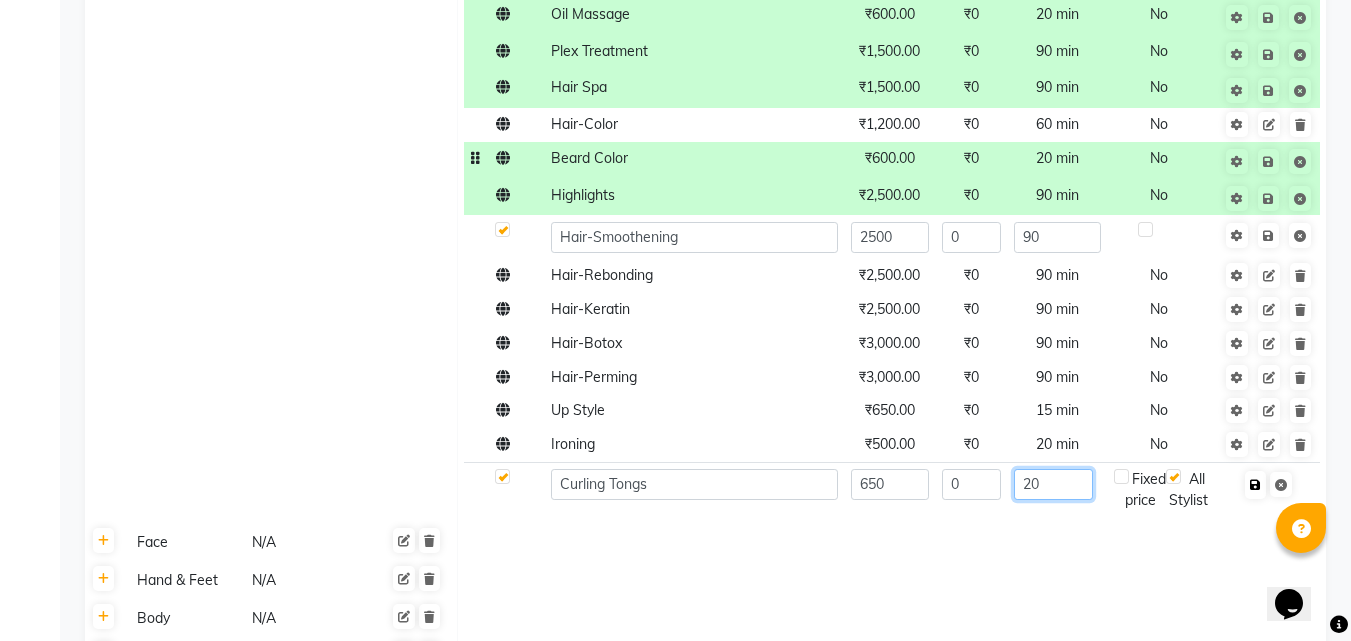 type on "20" 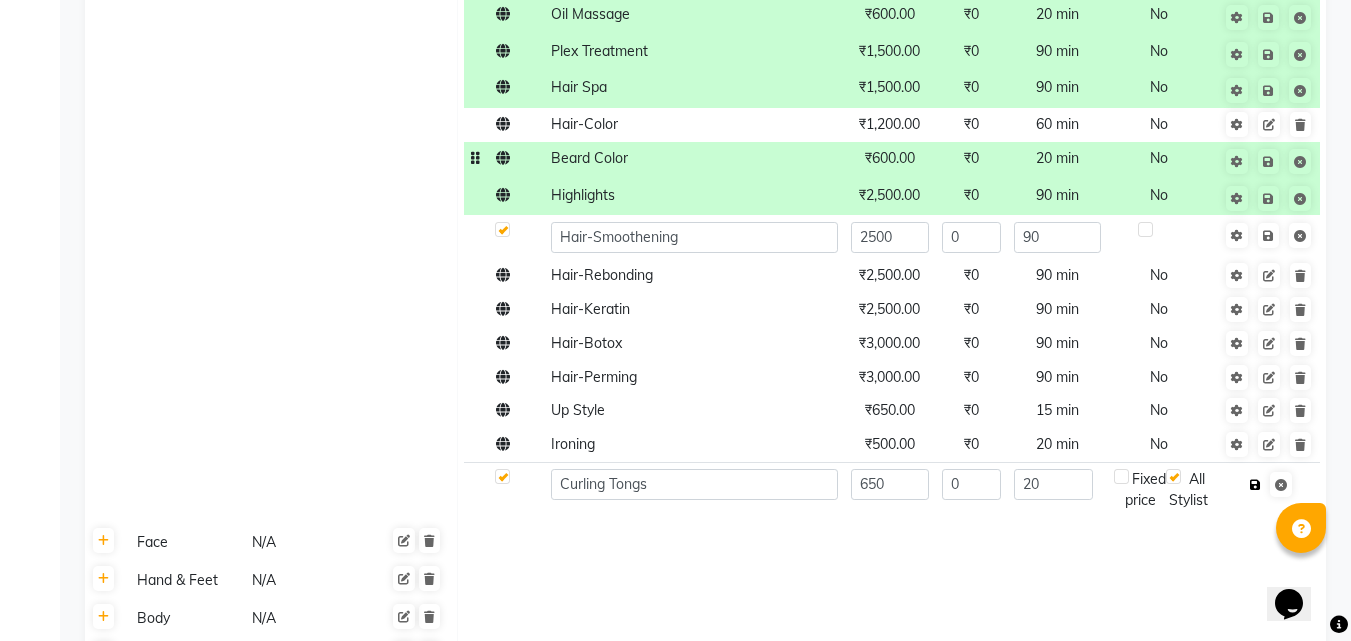 click at bounding box center [1255, 485] 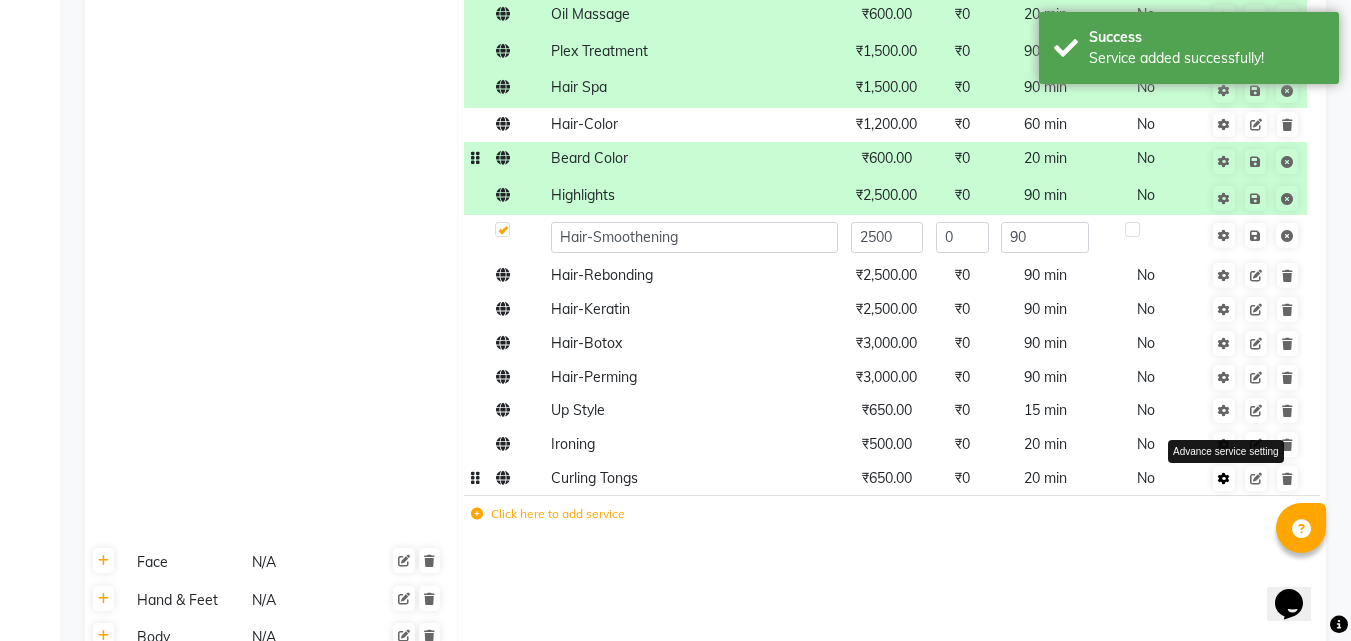 click 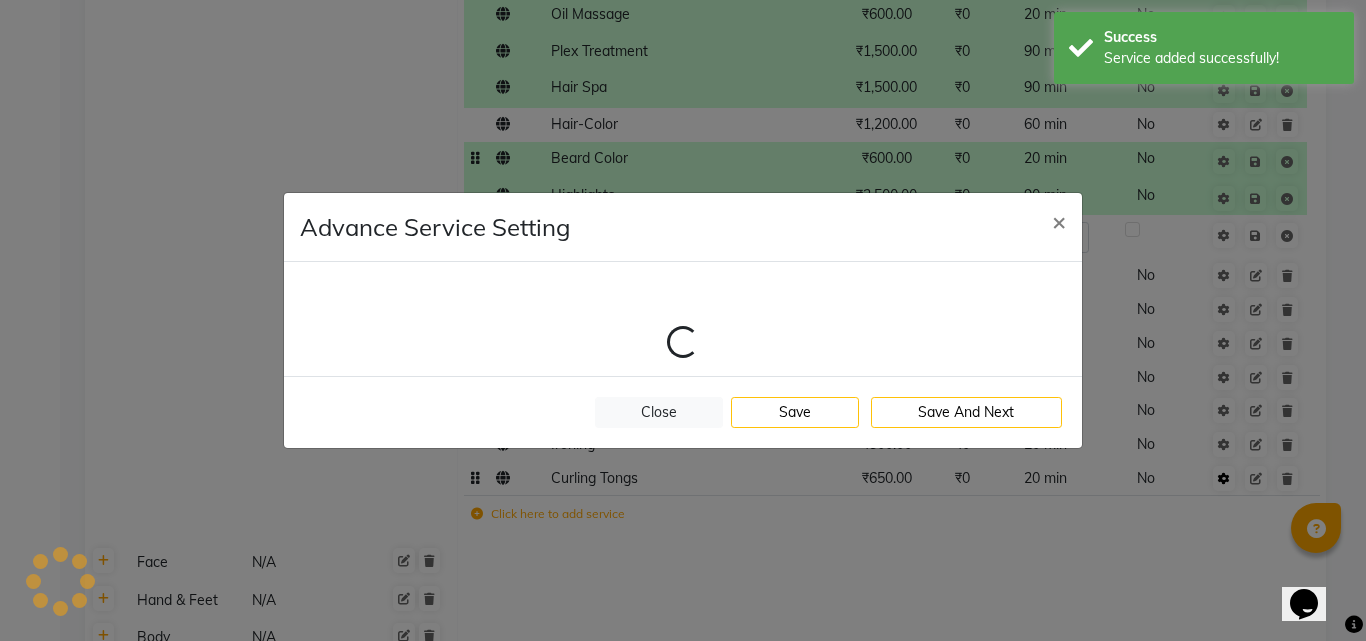 select on "1: 123300" 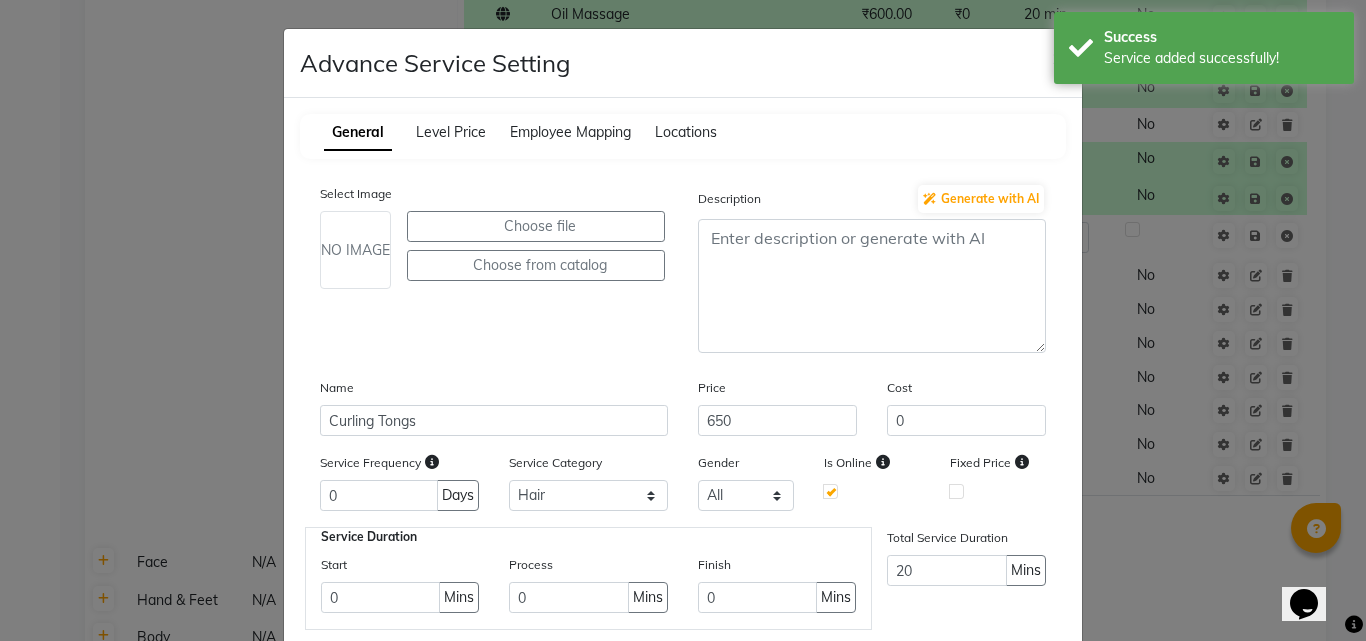 click on "Gender All Male Female Other" 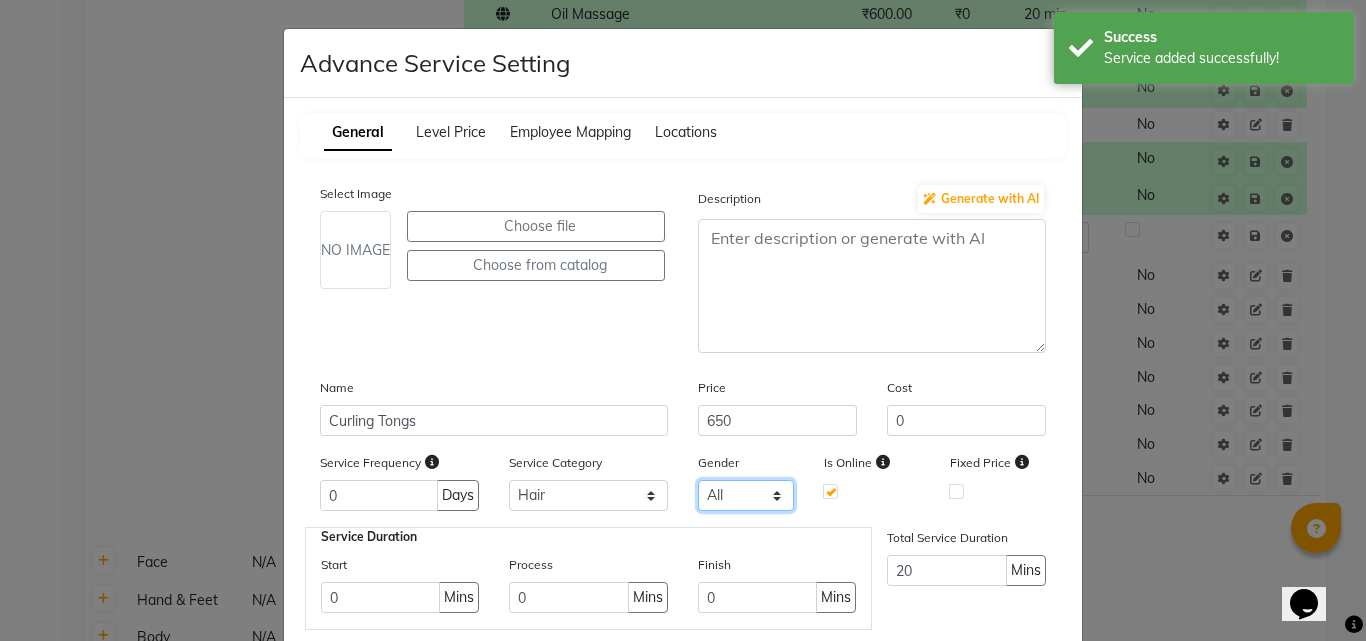 click on "All Male Female Other" 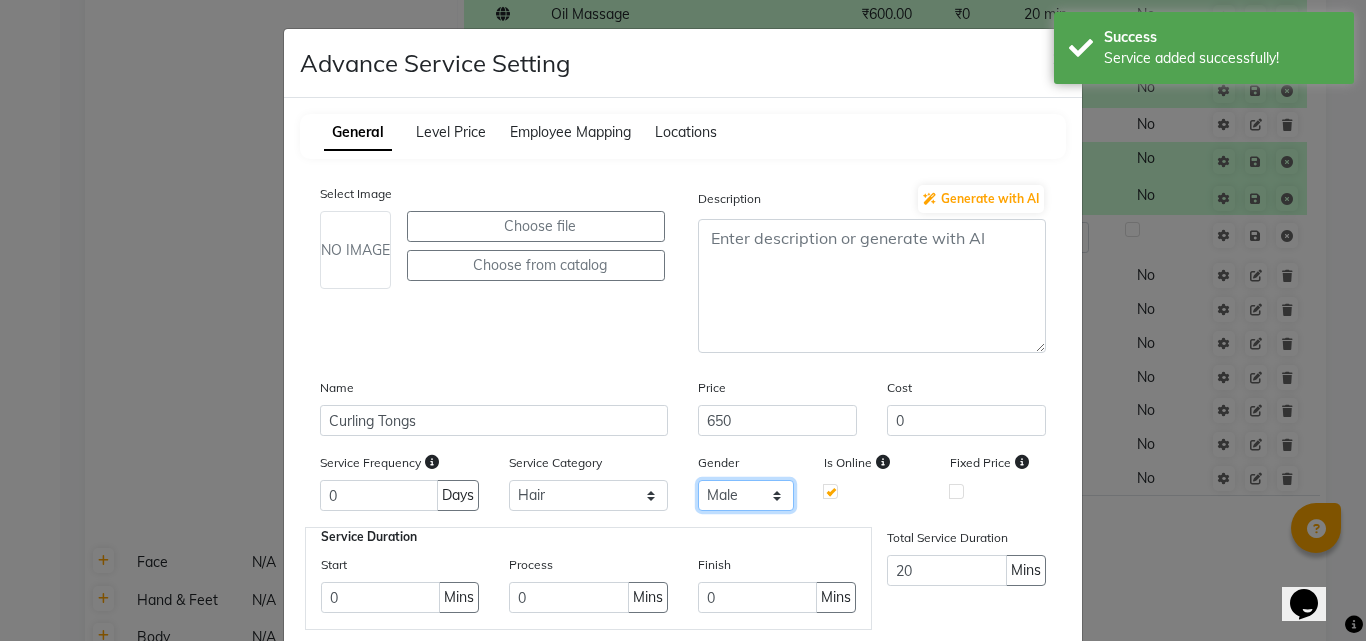 click on "All Male Female Other" 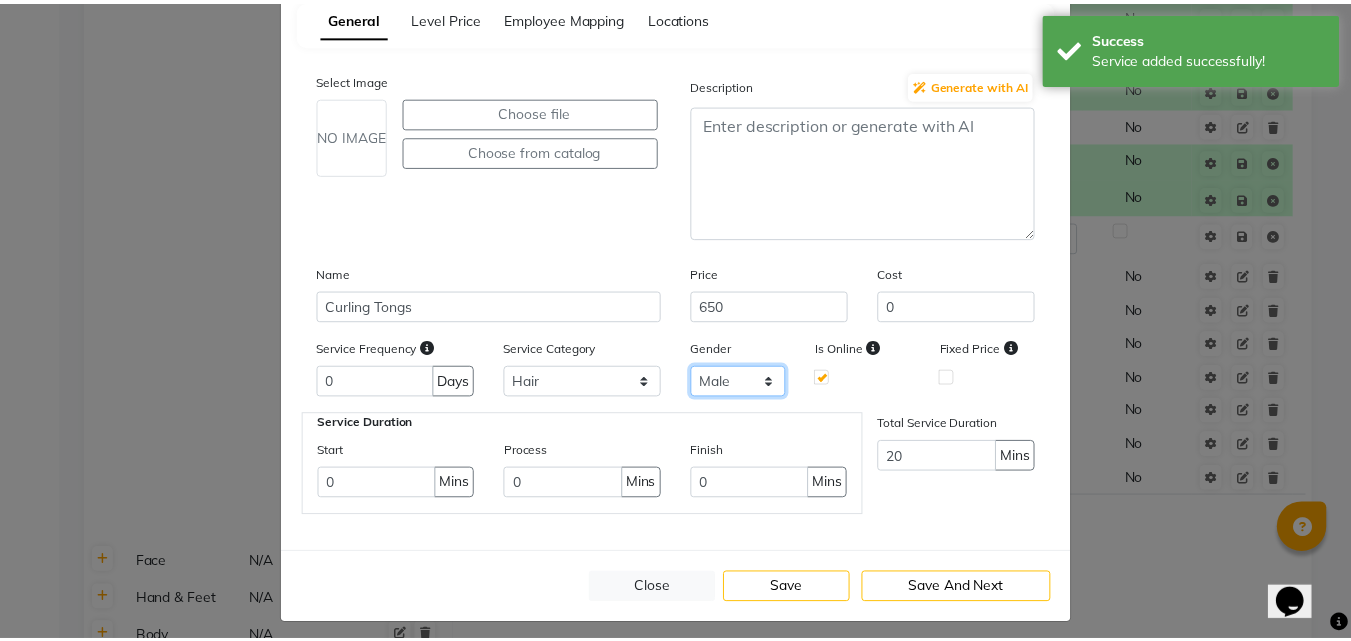 scroll, scrollTop: 126, scrollLeft: 0, axis: vertical 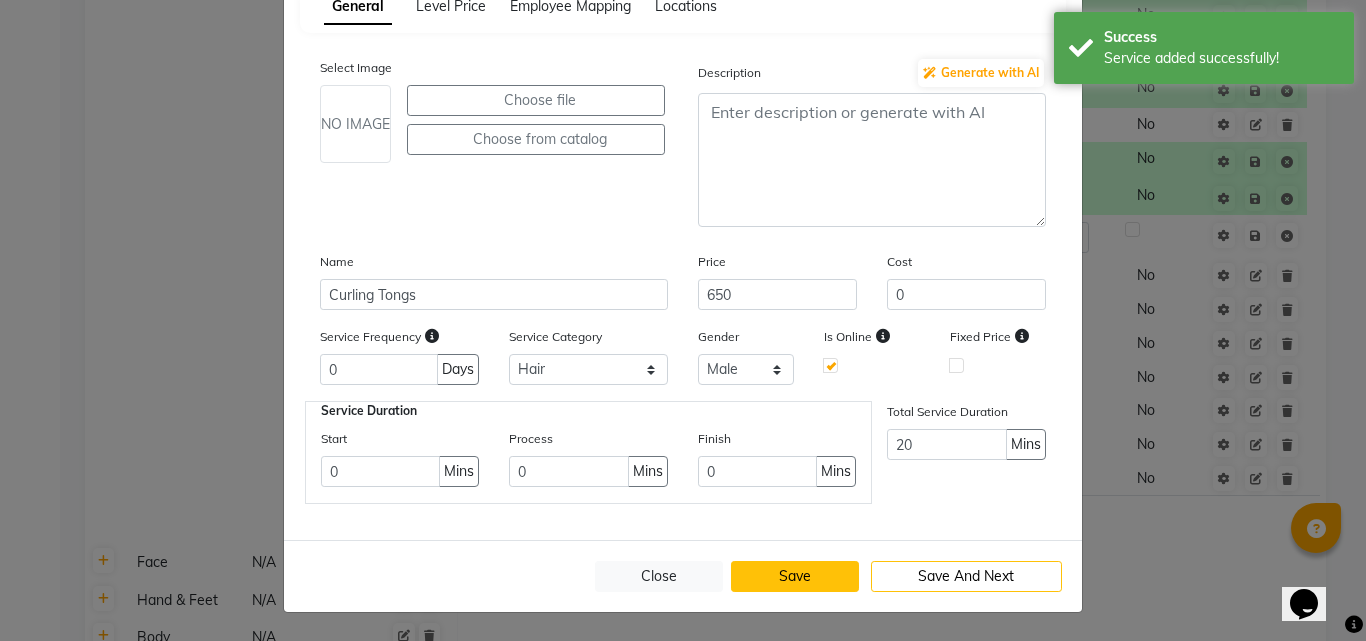click on "Save" 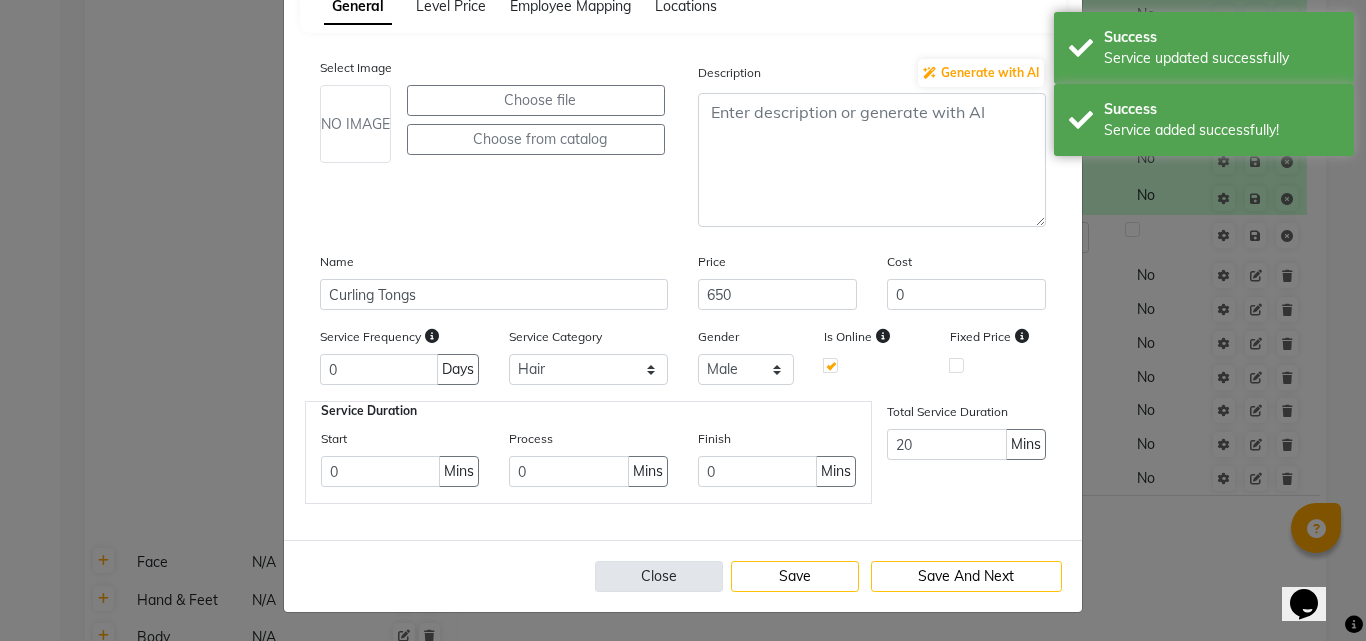 click on "Close" 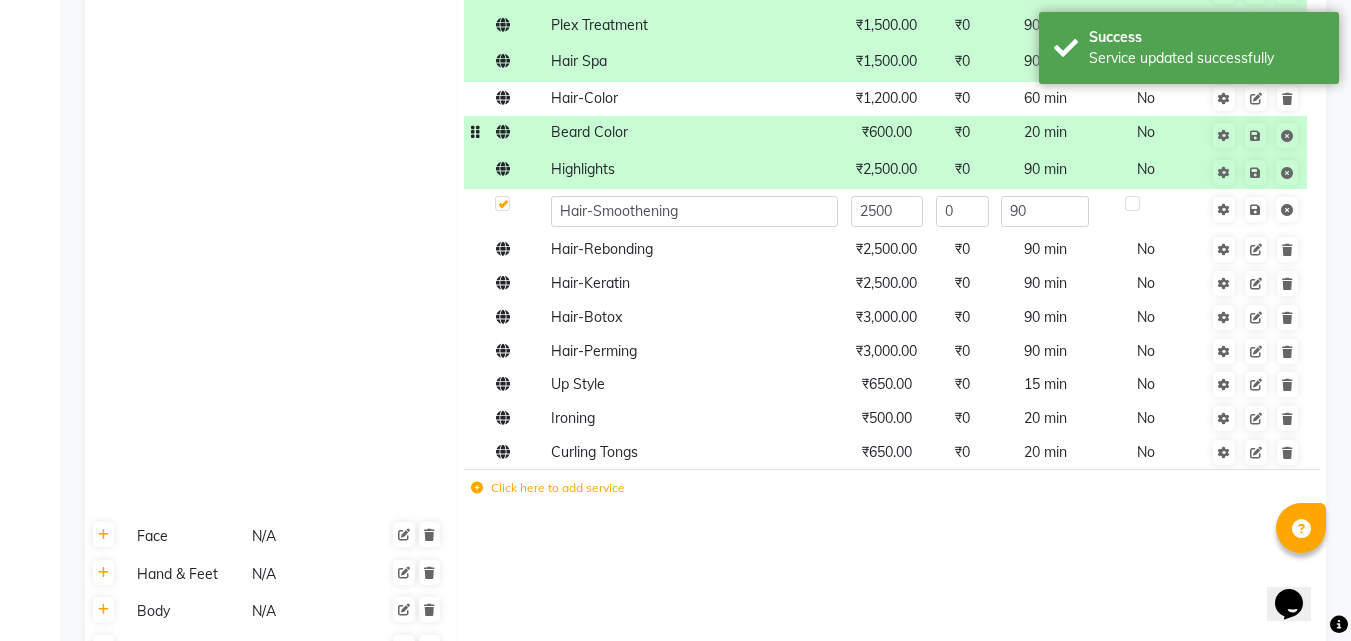 scroll, scrollTop: 615, scrollLeft: 0, axis: vertical 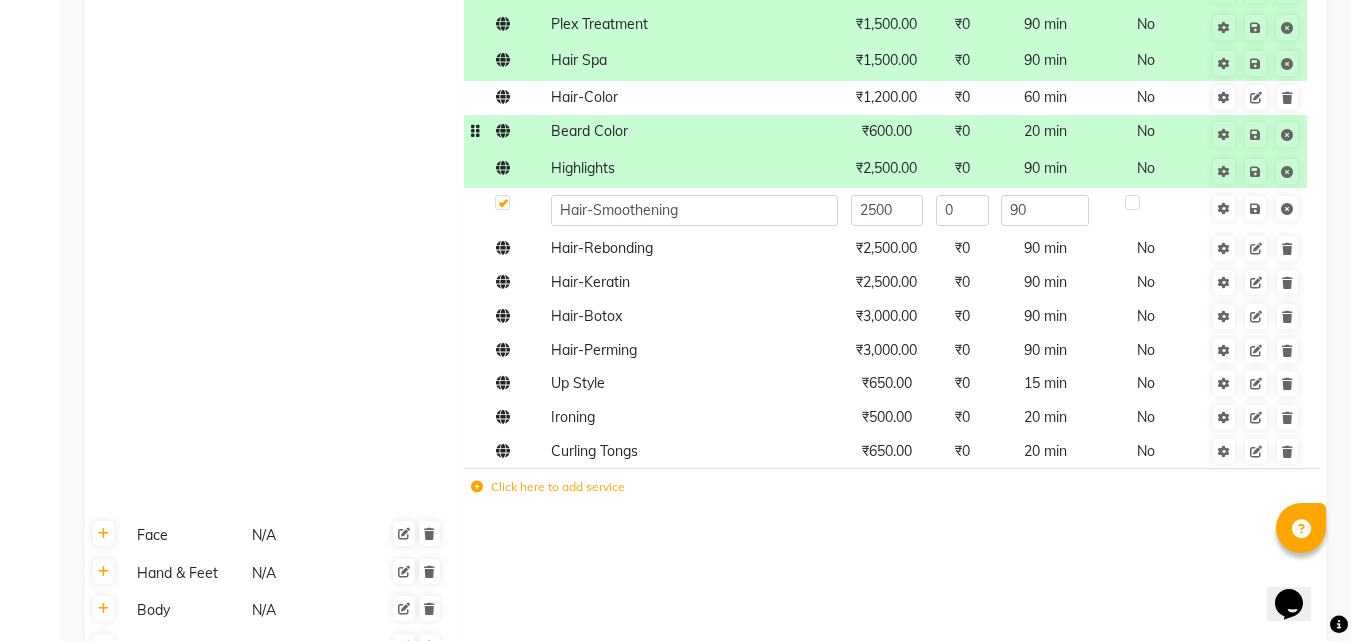 click on "Click here to add service" 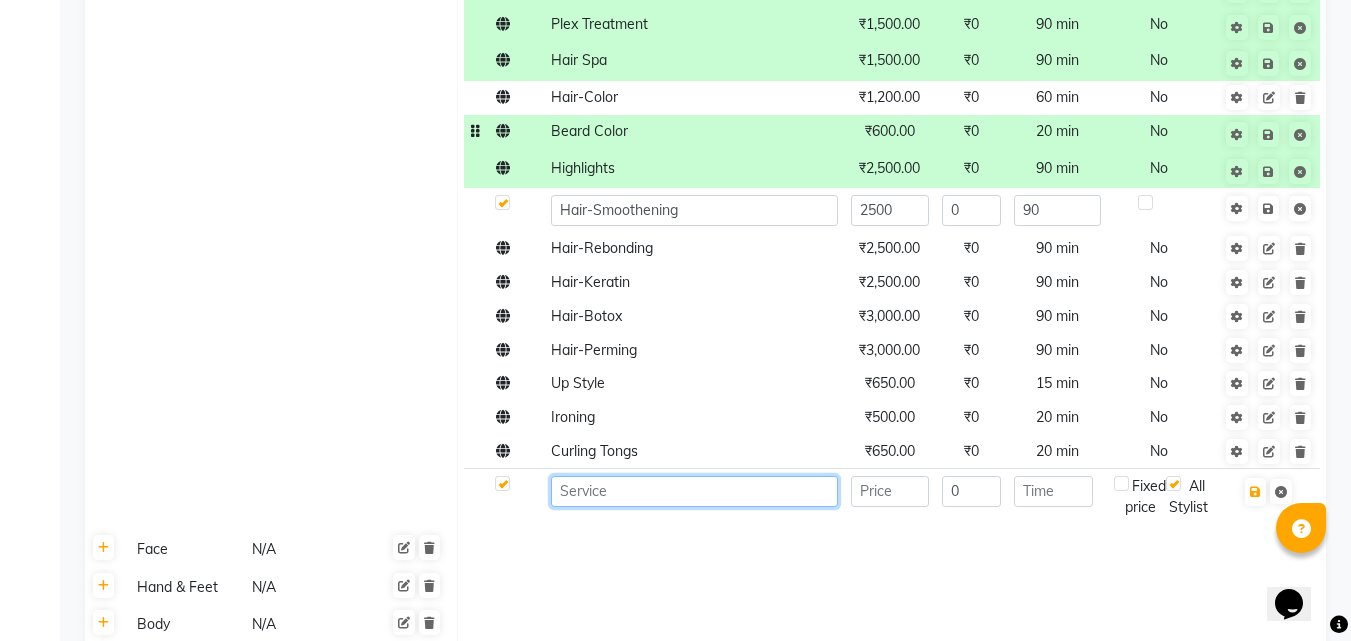 click 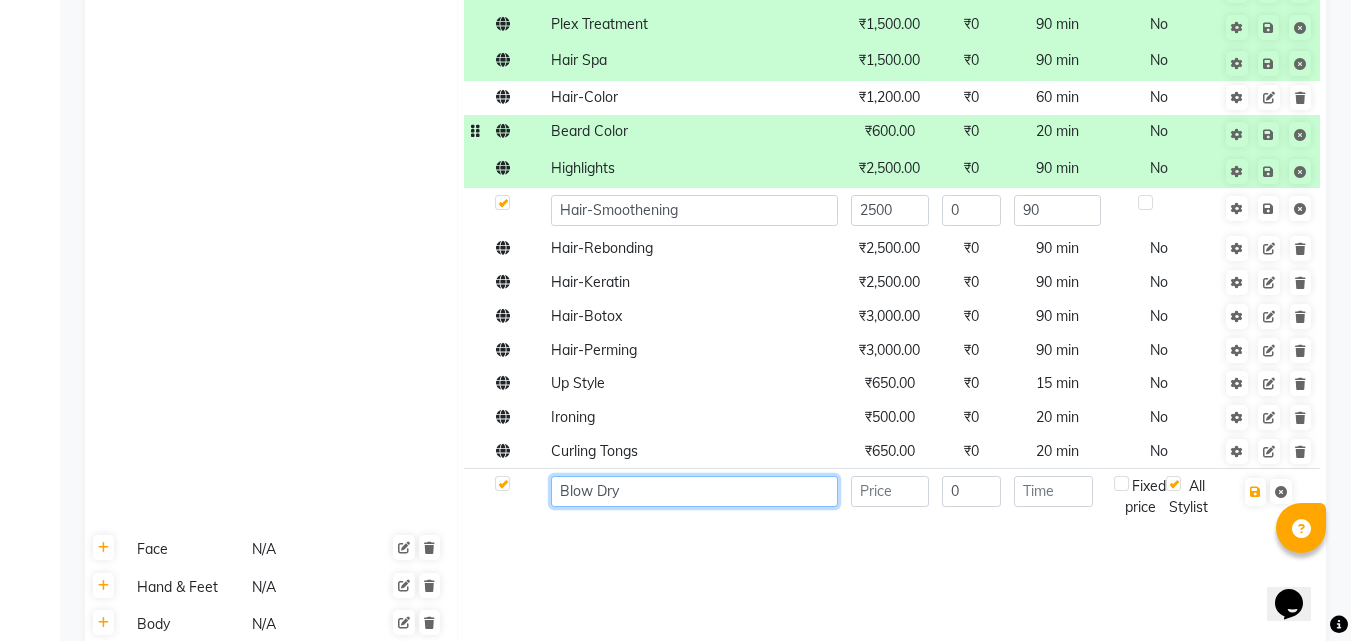 type on "Blow Dry" 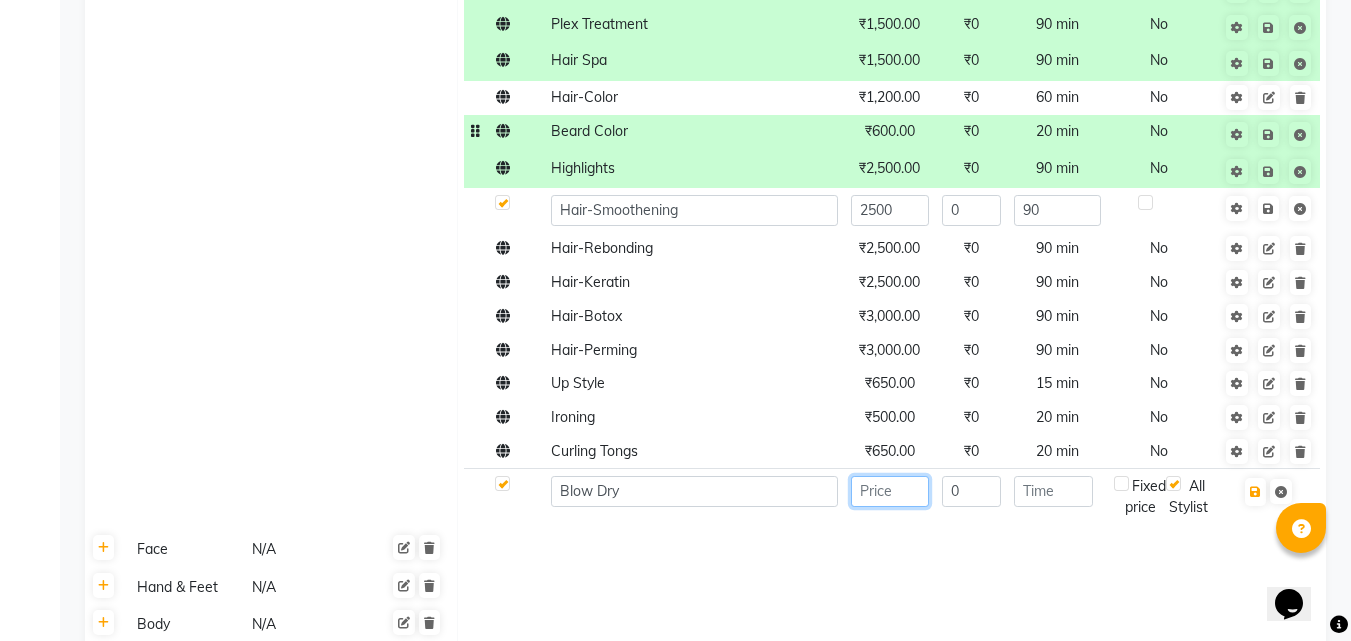 click 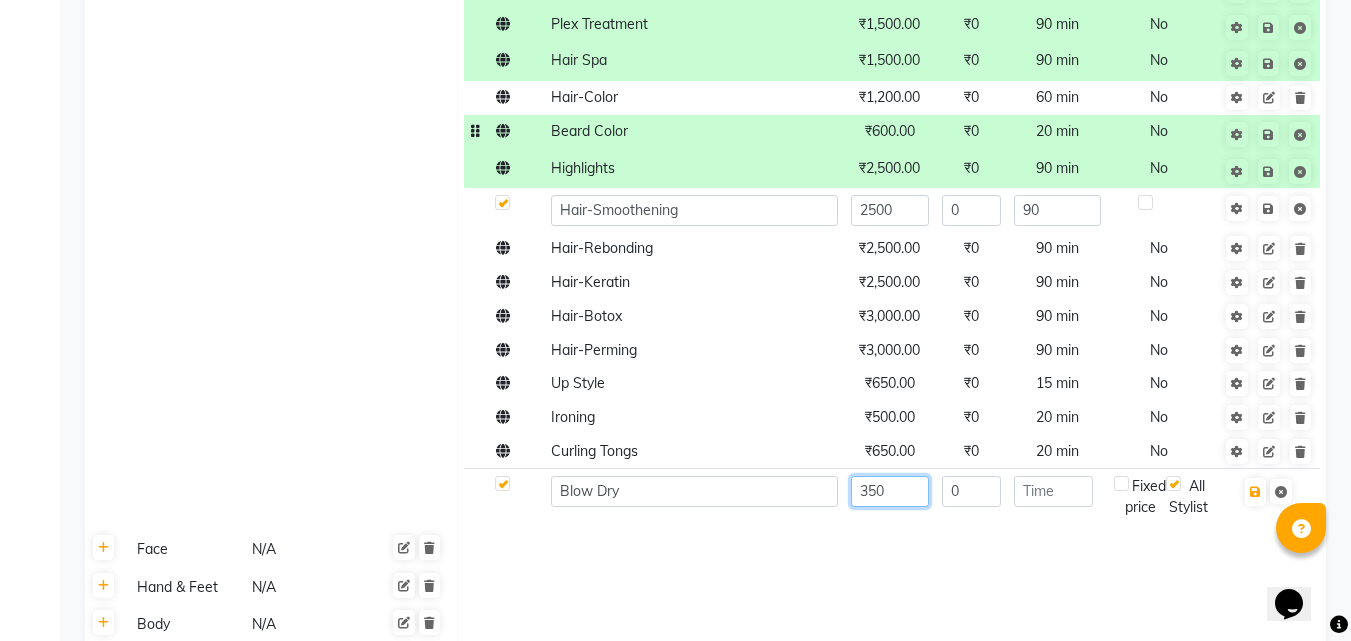 type on "350" 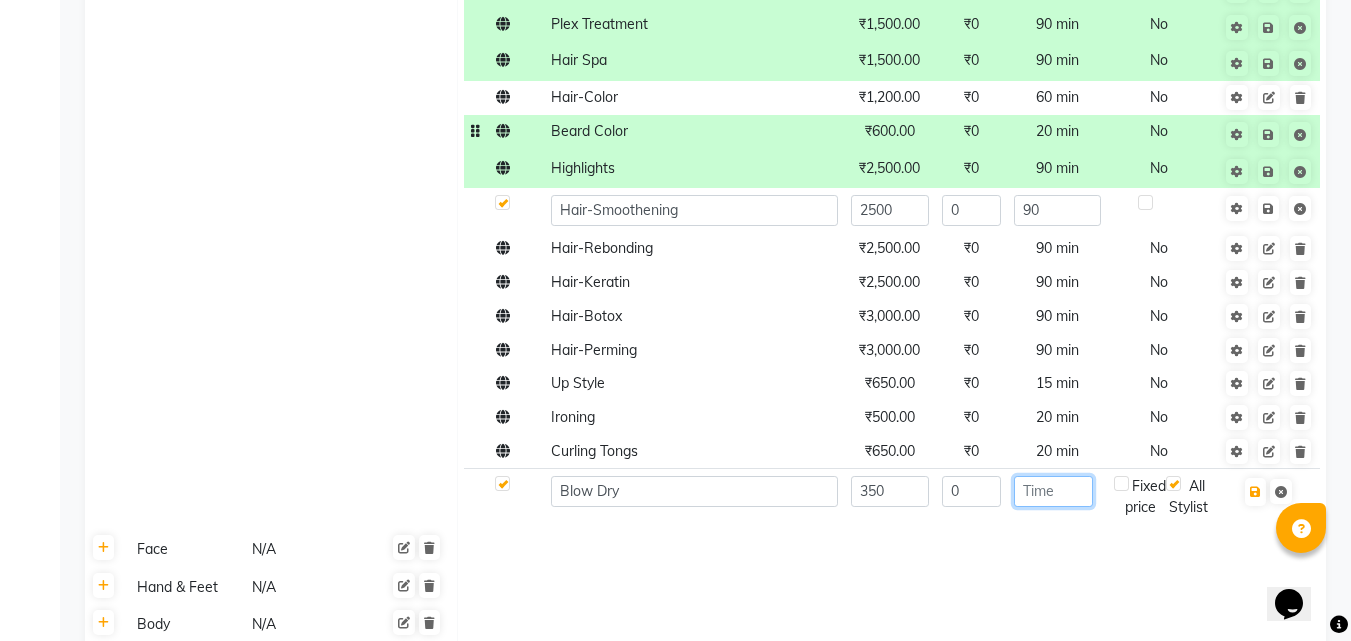 click 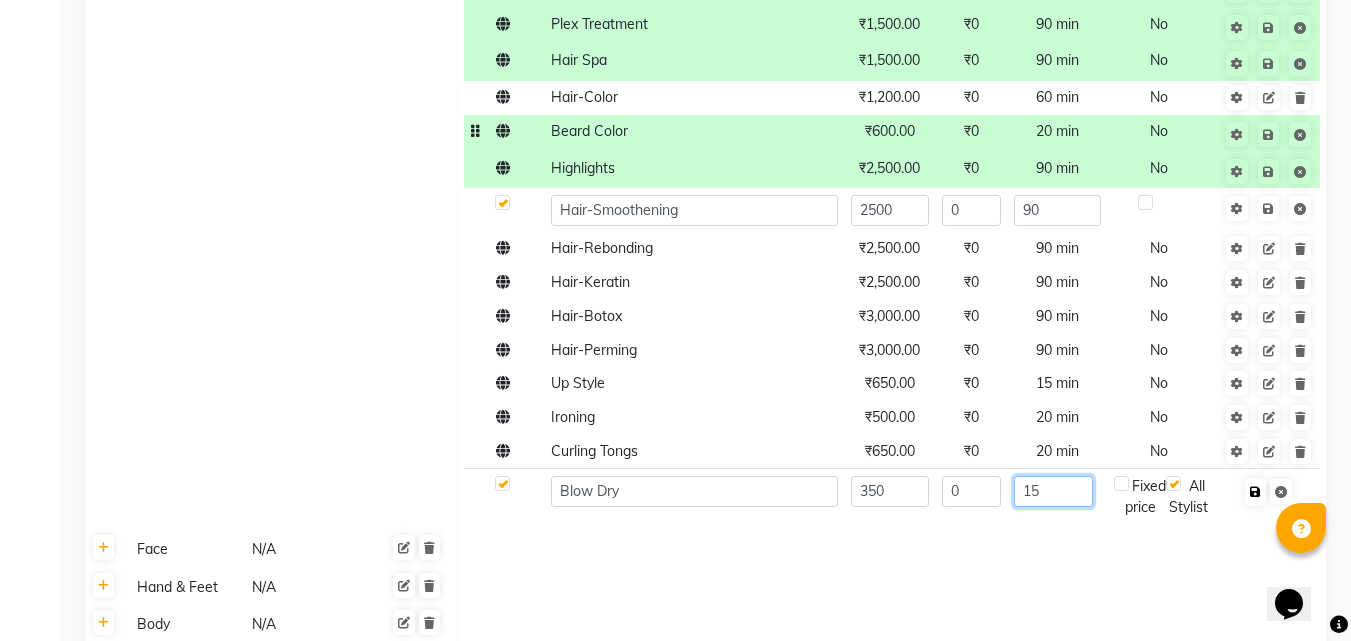 type on "15" 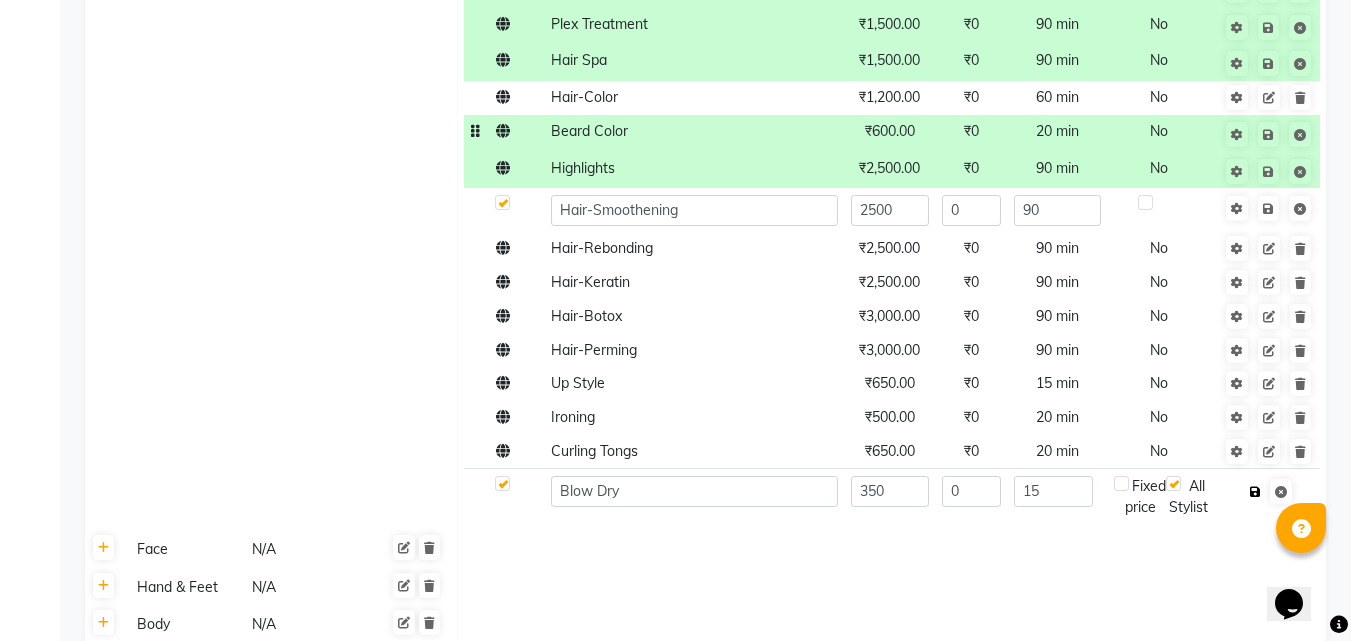 click at bounding box center (1255, 492) 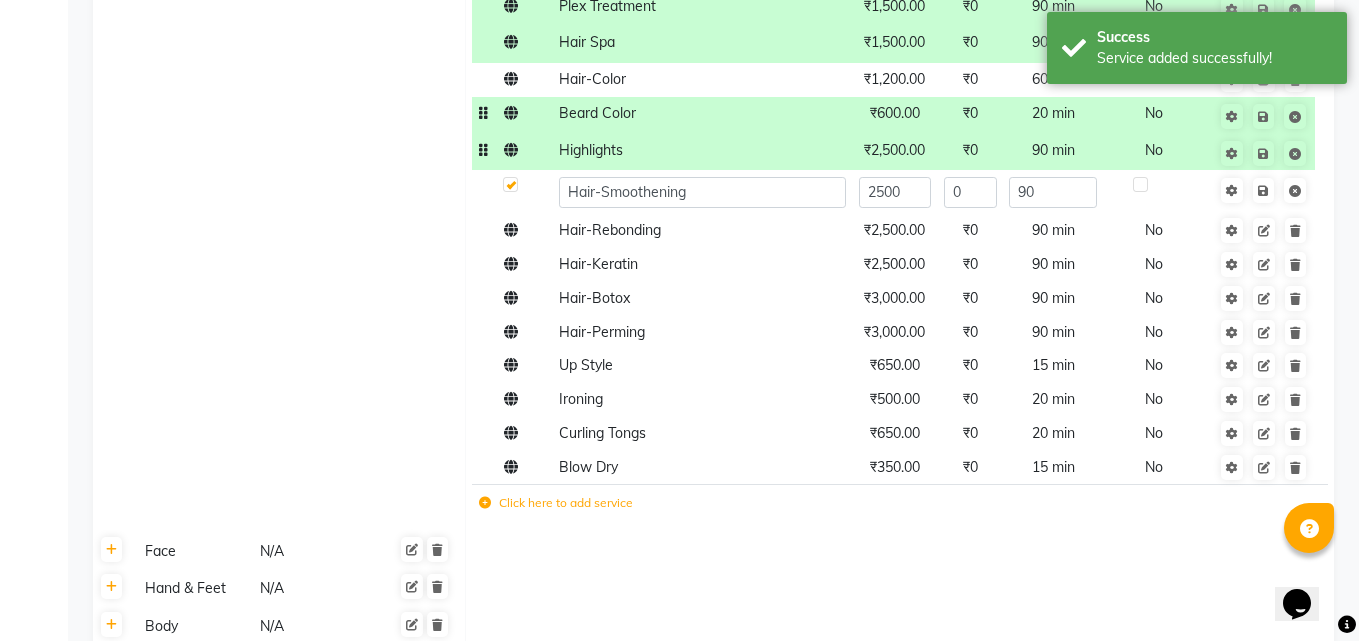 scroll, scrollTop: 683, scrollLeft: 0, axis: vertical 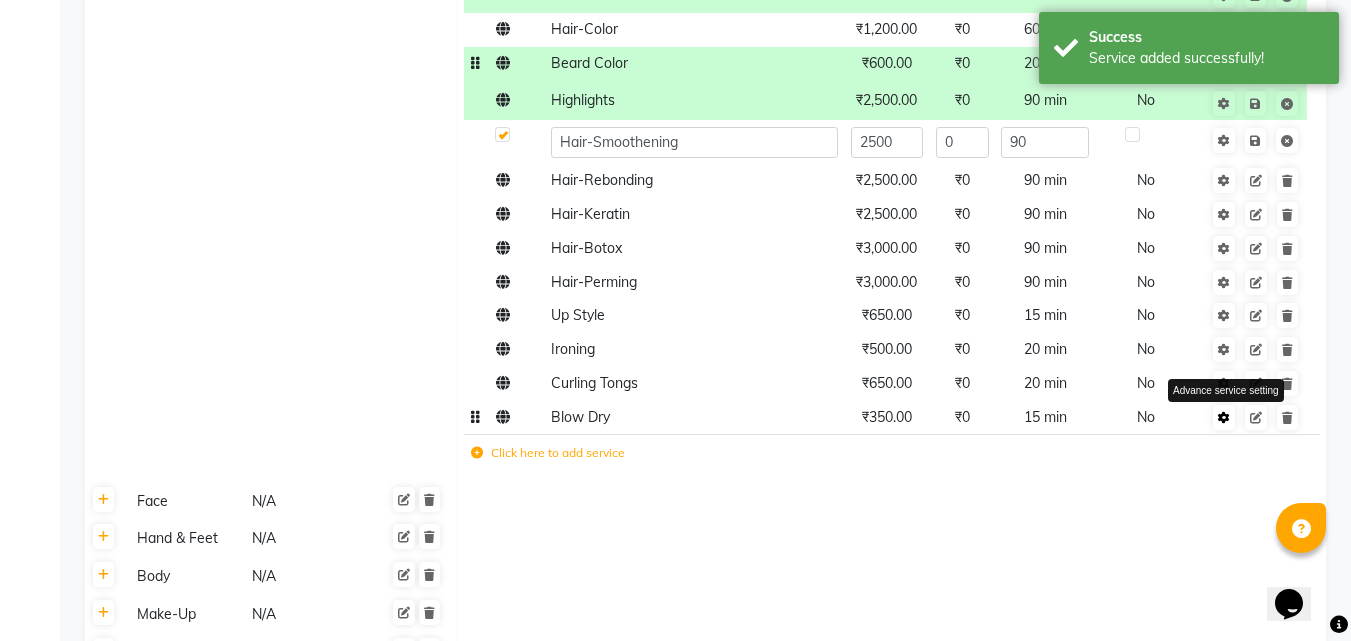 click 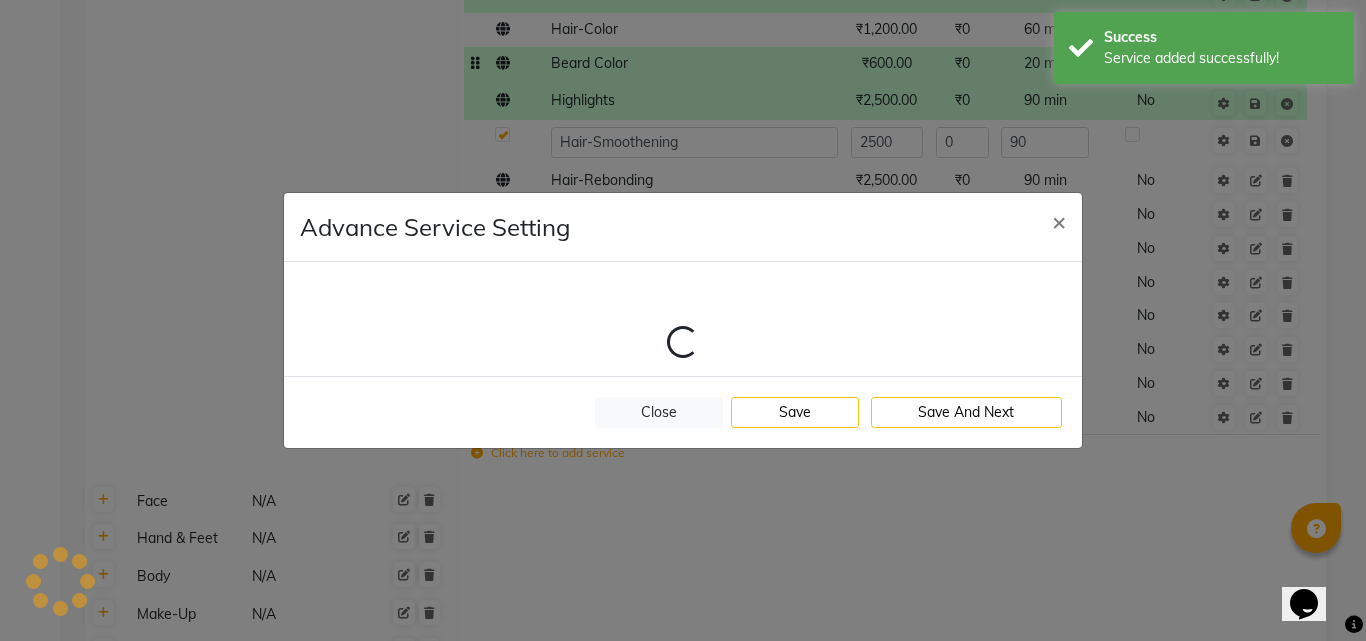 select on "1: 123300" 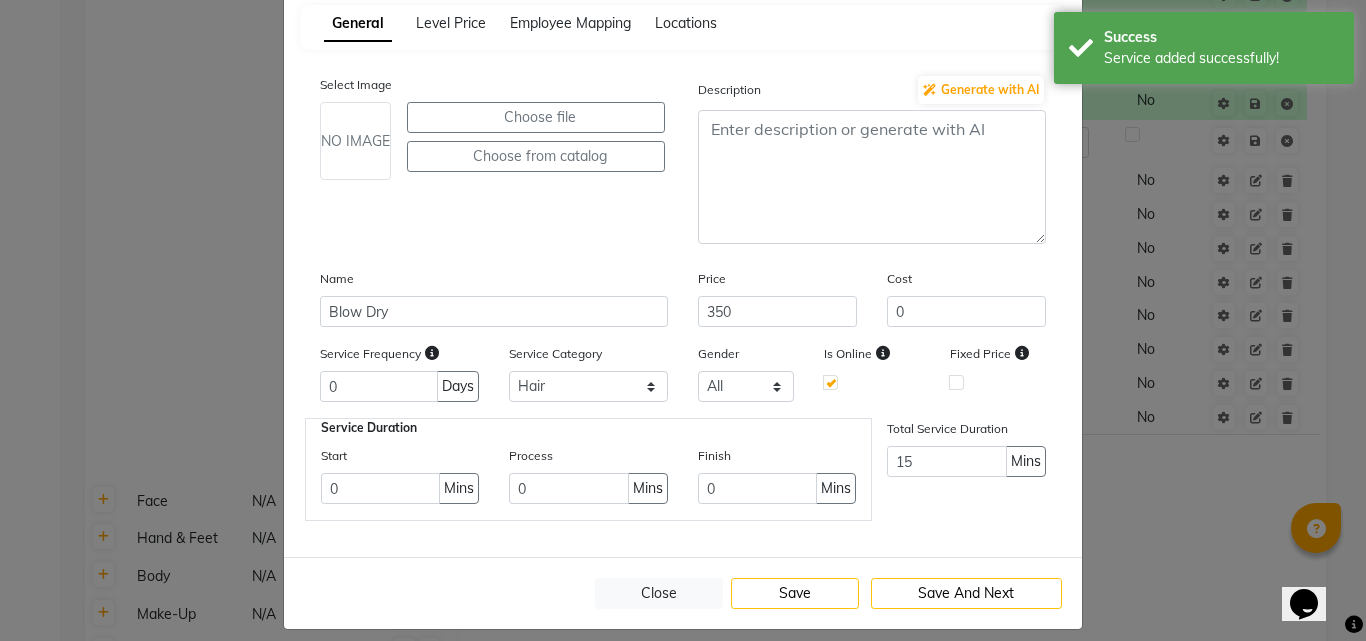 scroll, scrollTop: 126, scrollLeft: 0, axis: vertical 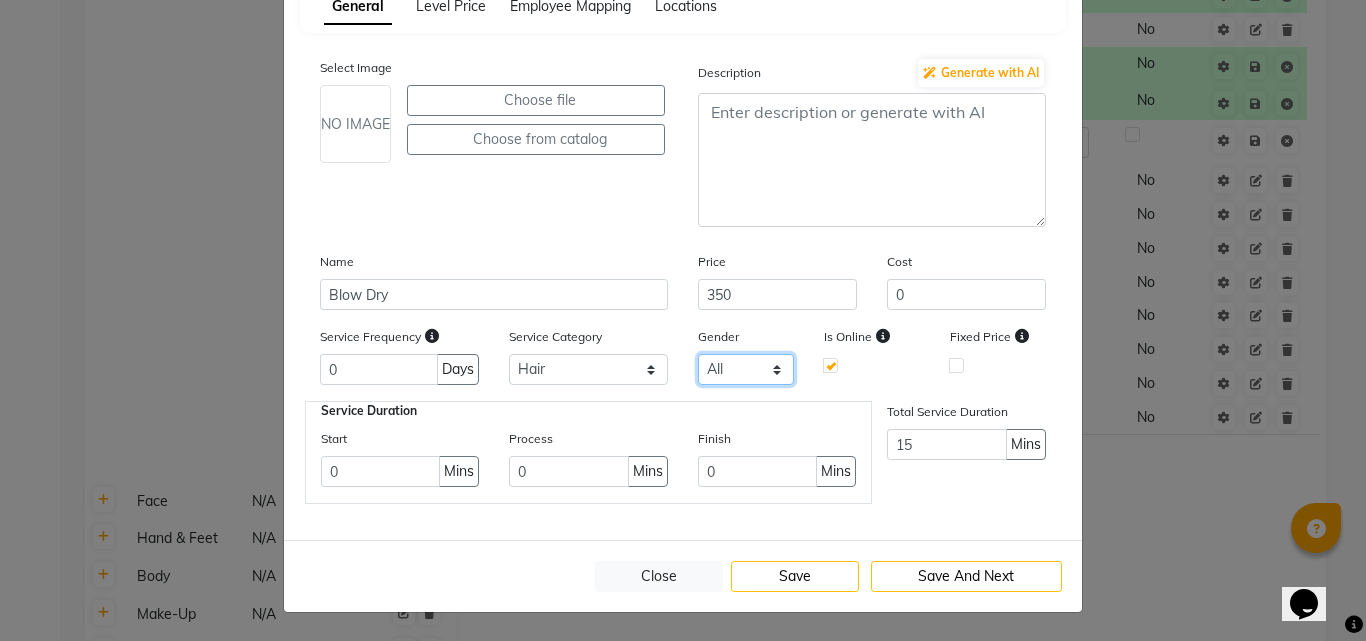 click on "All Male Female Other" 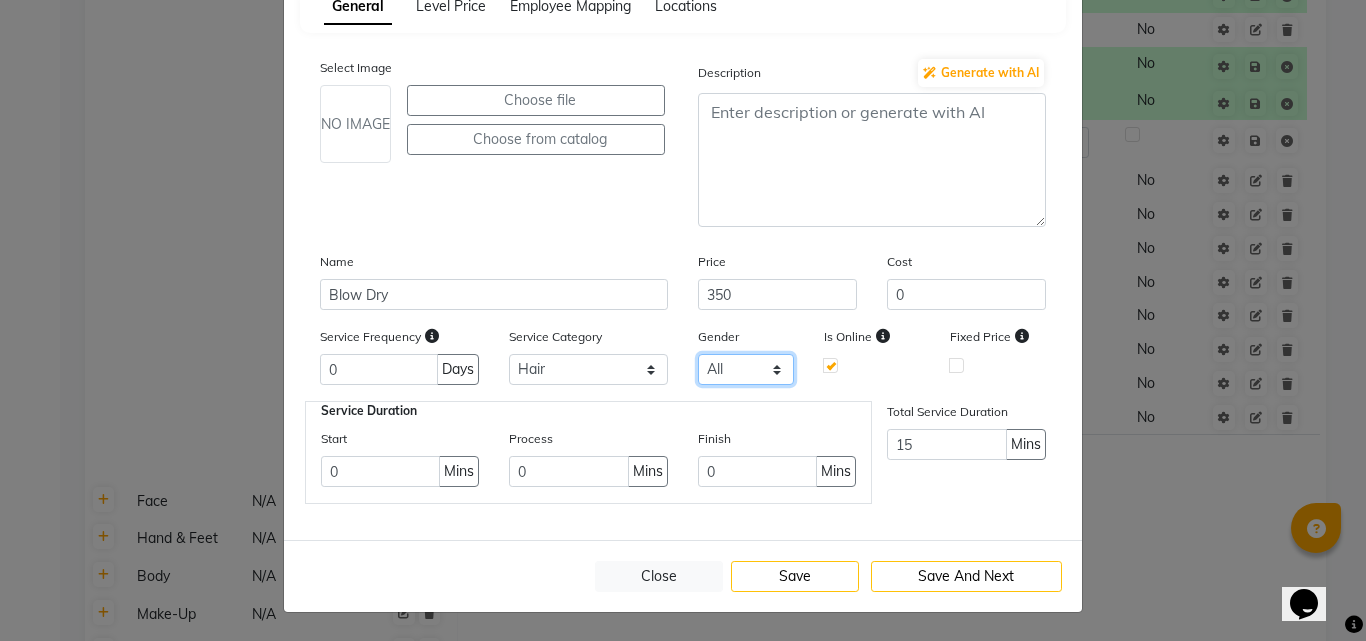 click on "All Male Female Other" 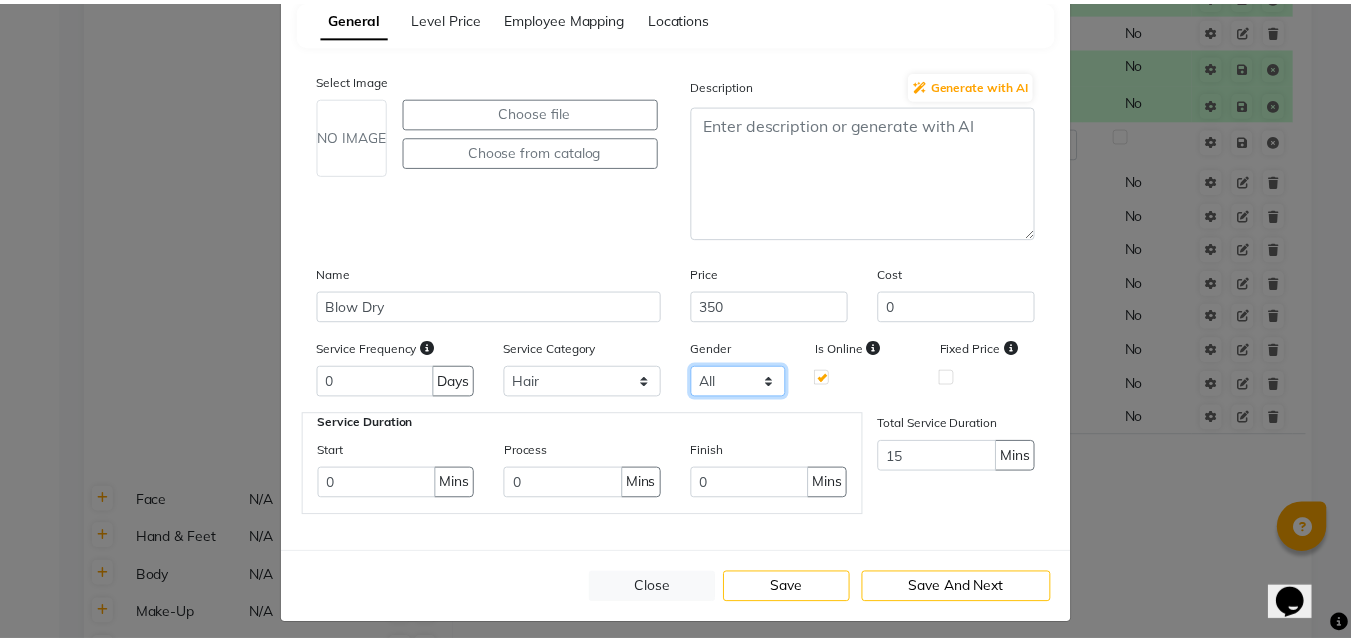 scroll, scrollTop: 126, scrollLeft: 0, axis: vertical 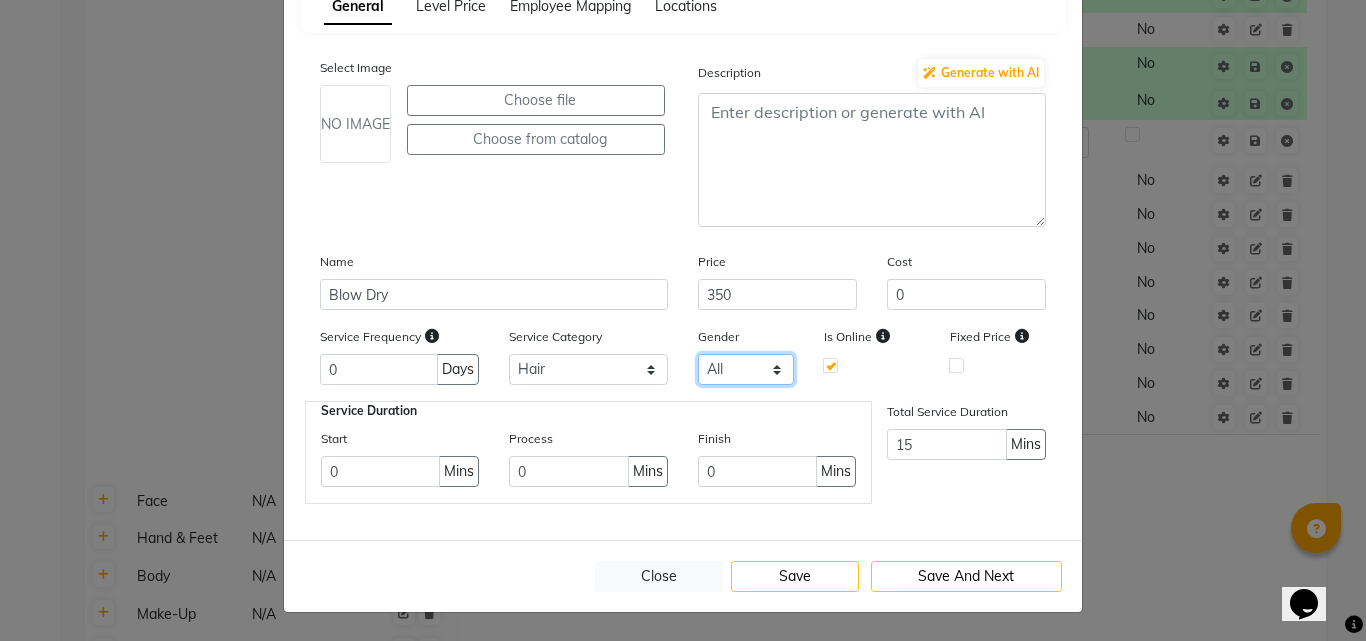 click on "All Male Female Other" 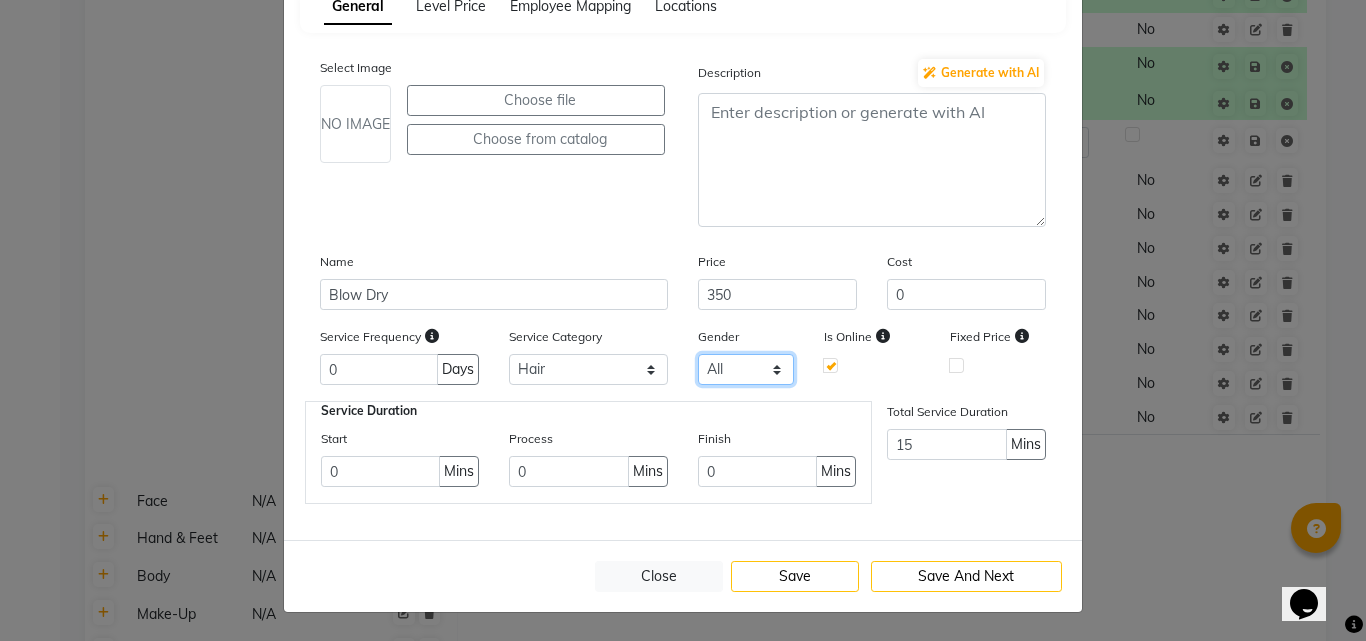 select on "female" 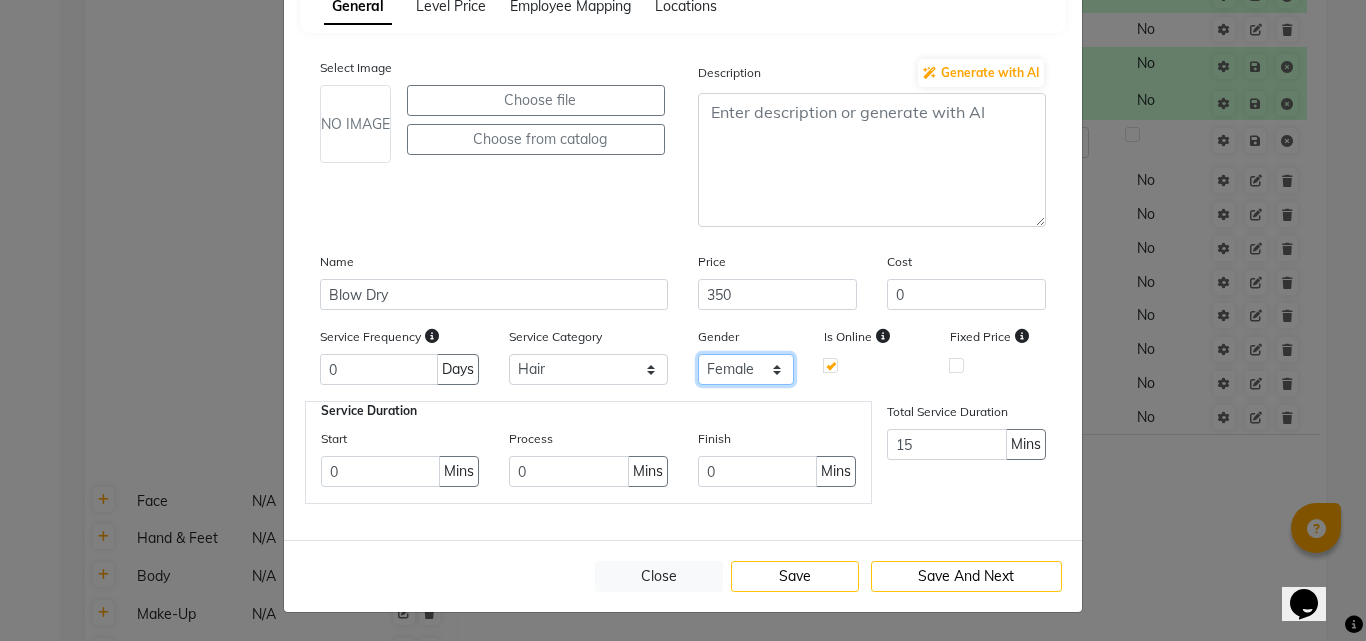 click on "All Male Female Other" 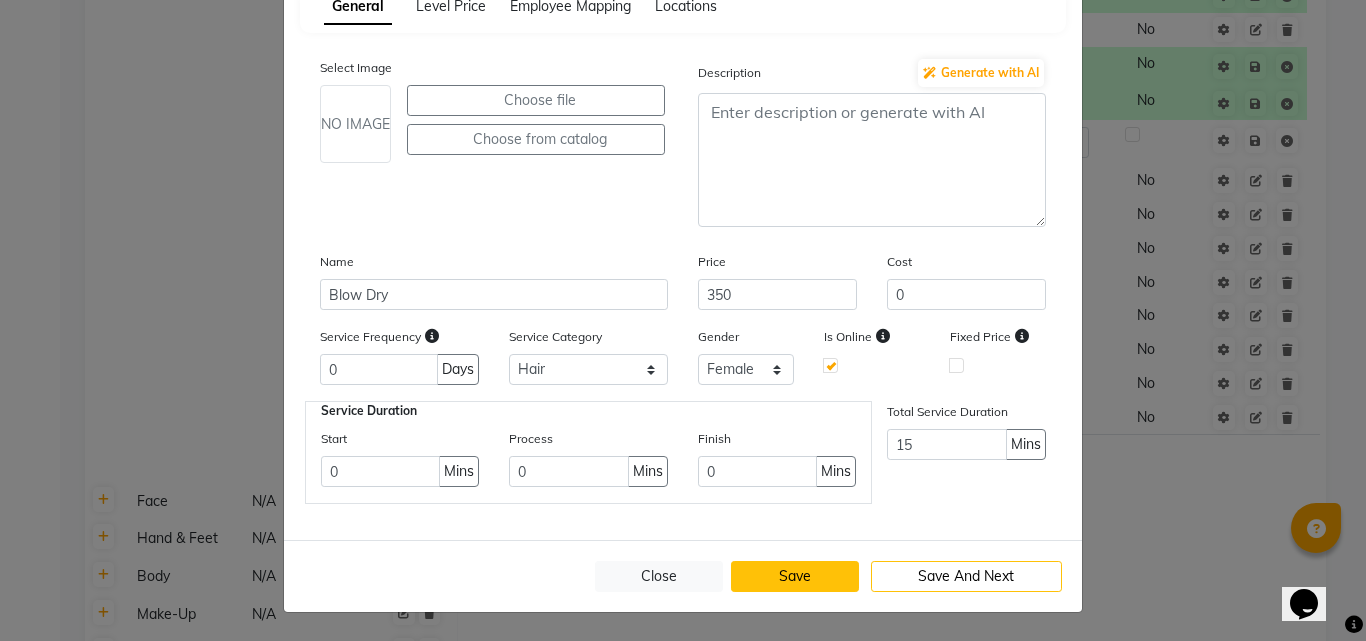 click on "Save" 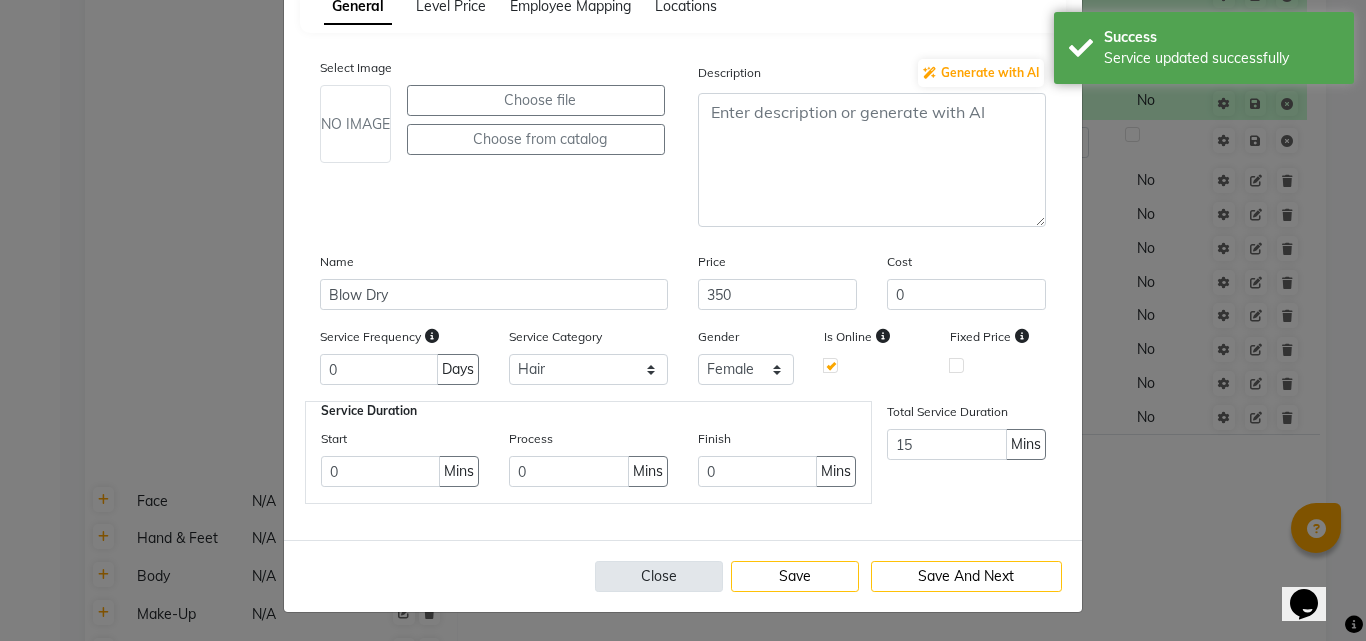 click on "Close" 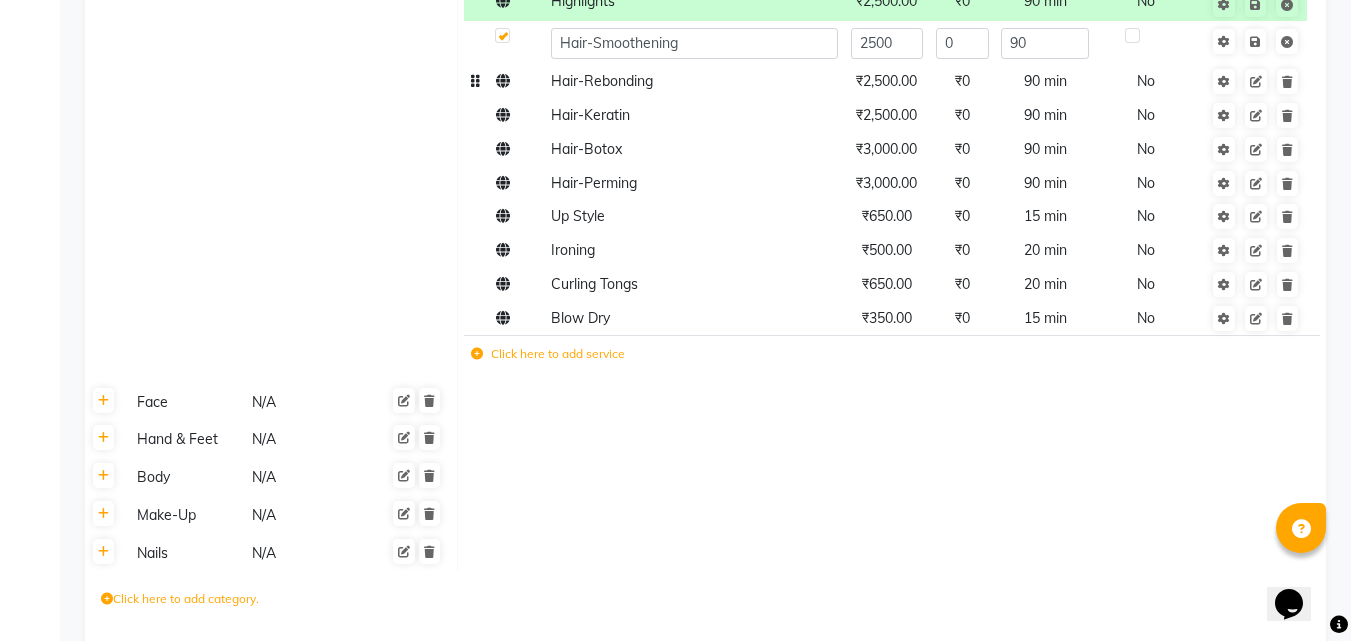 scroll, scrollTop: 815, scrollLeft: 0, axis: vertical 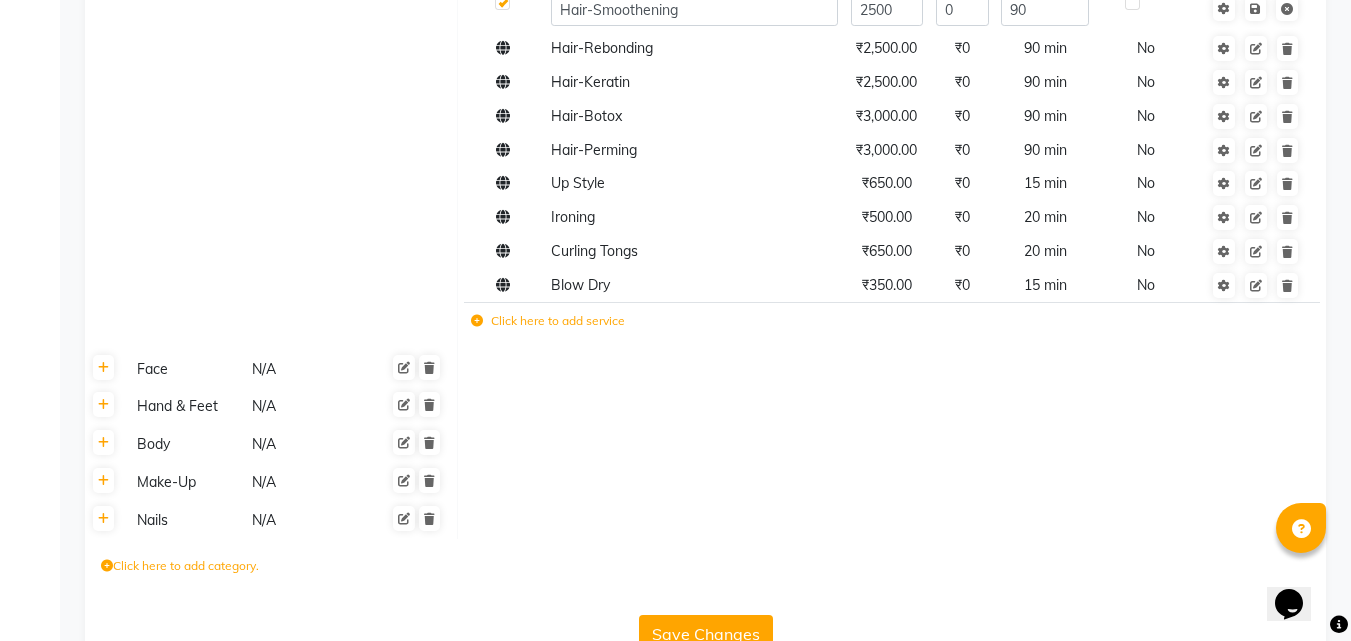 click on "Click here to add service" 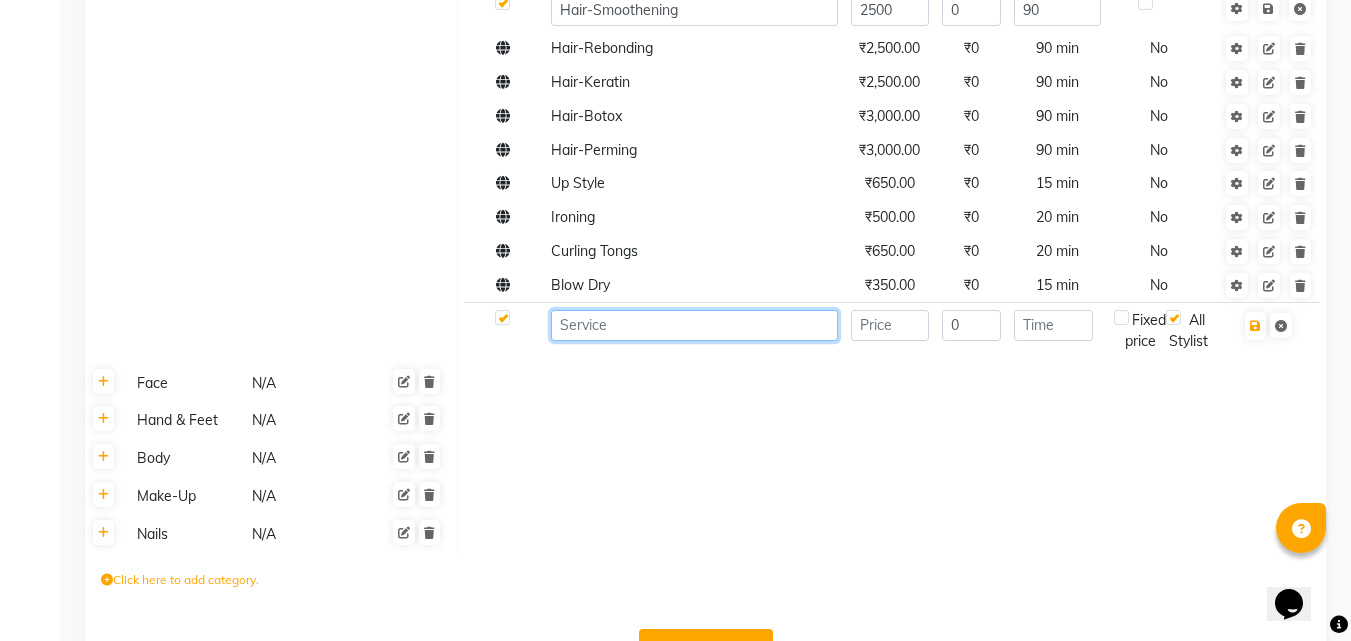 click 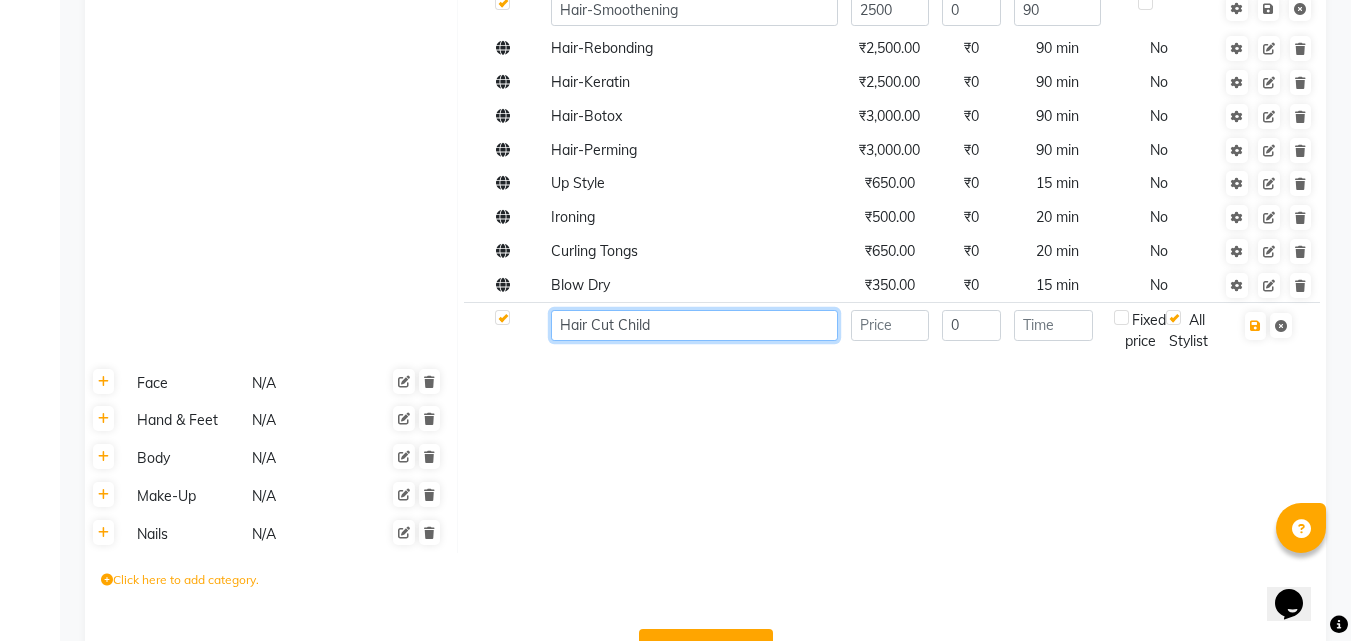 drag, startPoint x: 614, startPoint y: 322, endPoint x: 723, endPoint y: 314, distance: 109.29318 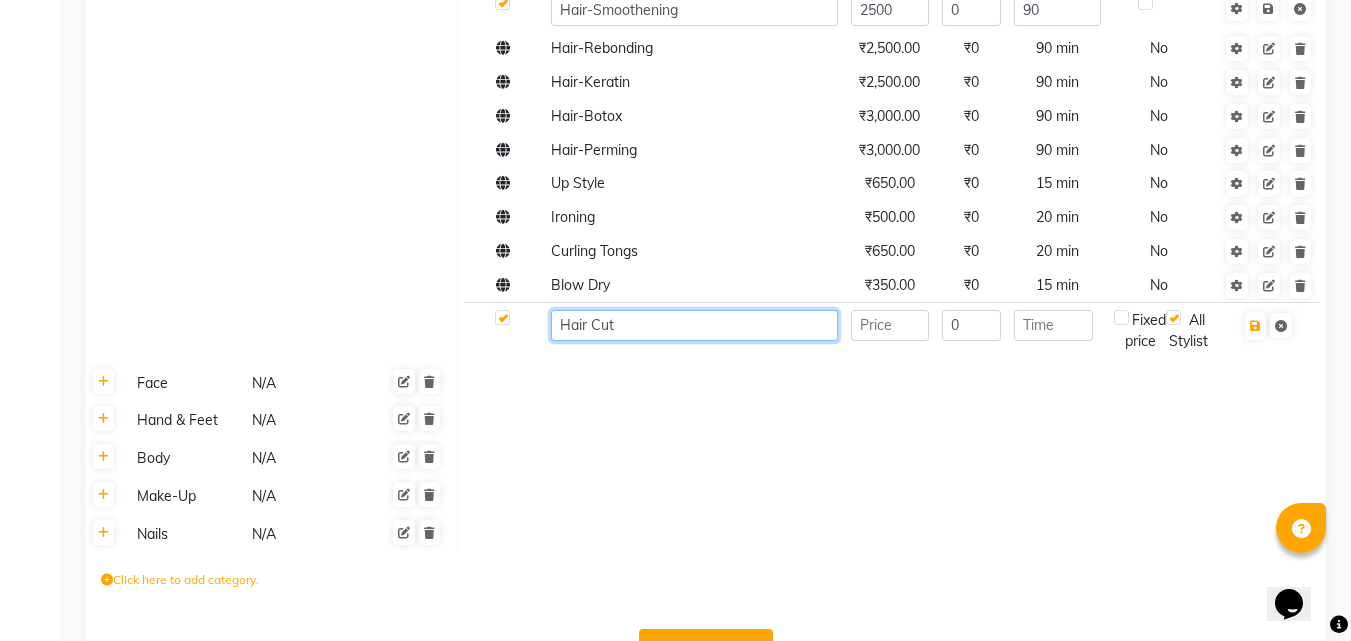 paste on "Child" 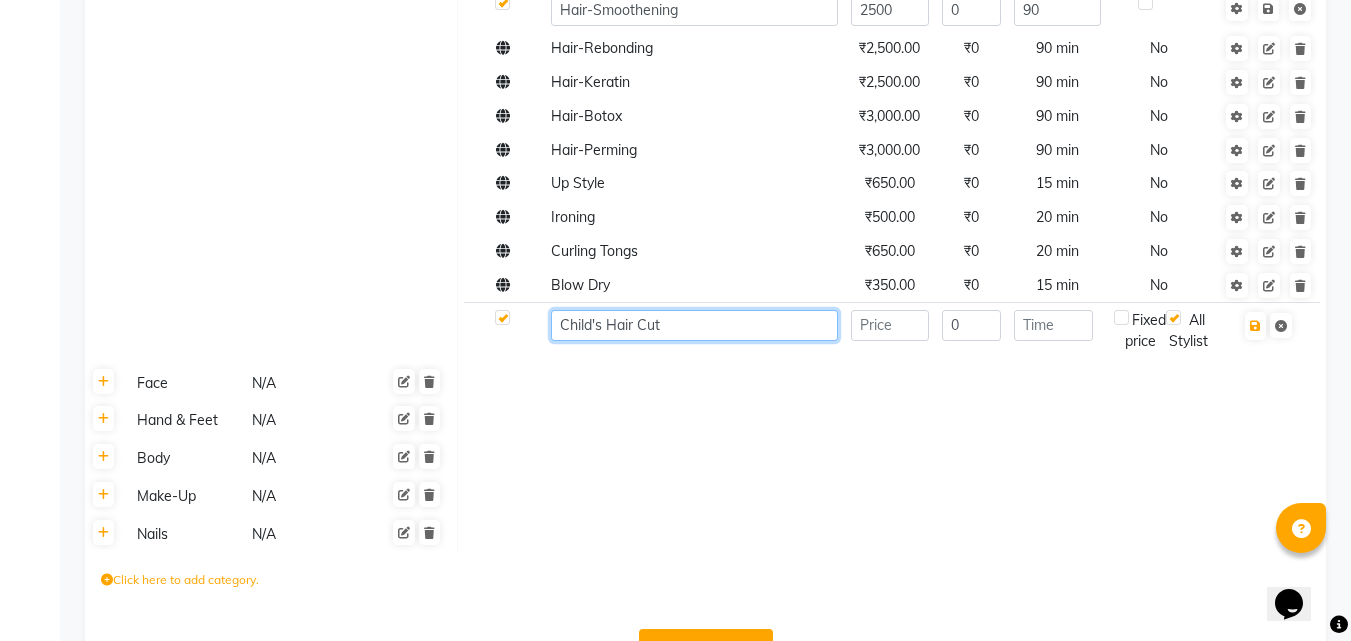 type on "Child's Hair Cut" 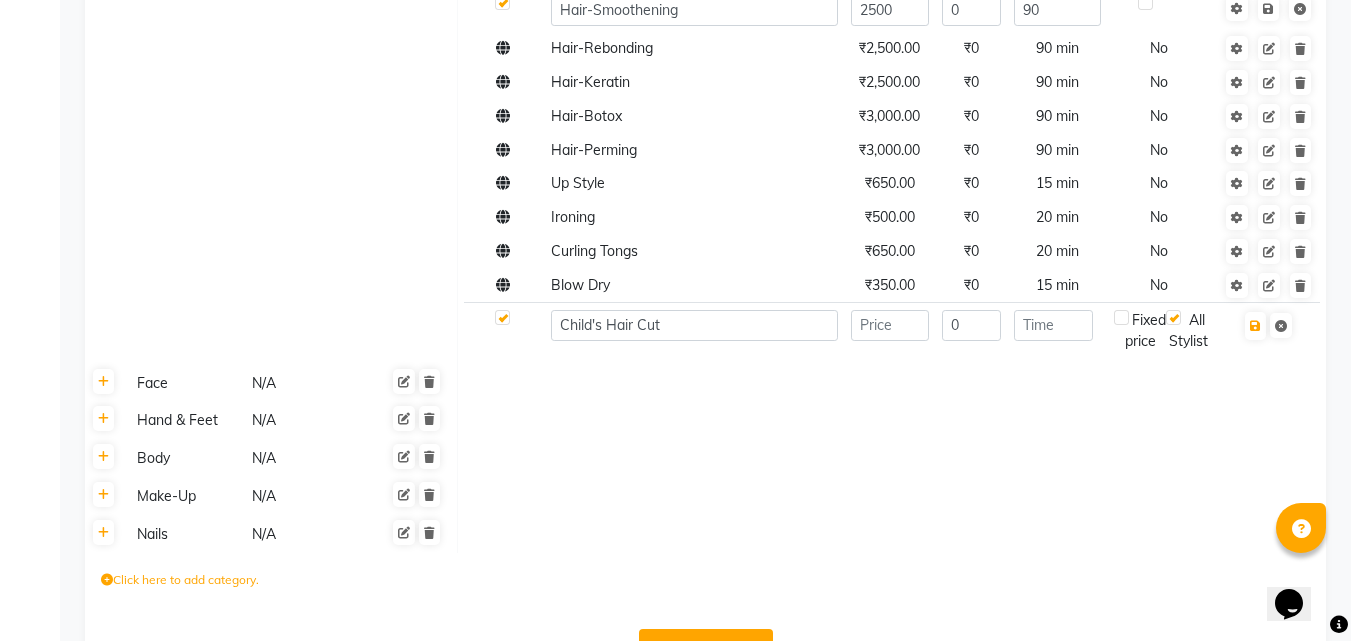click 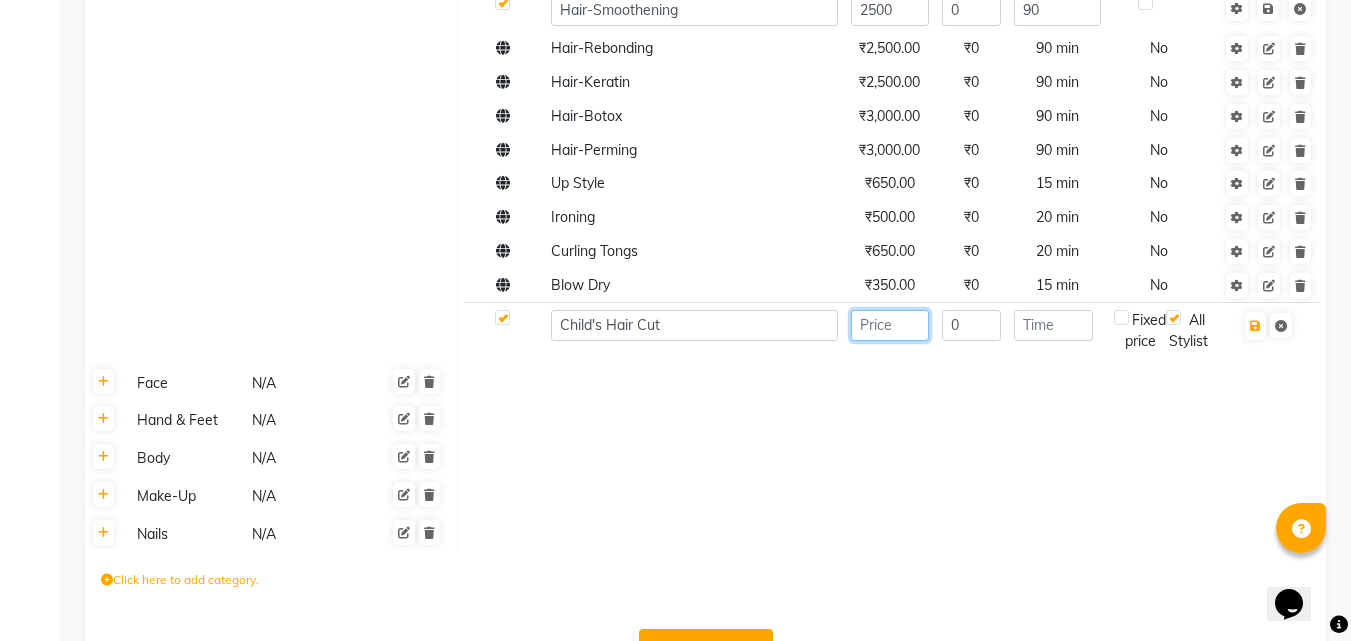 click 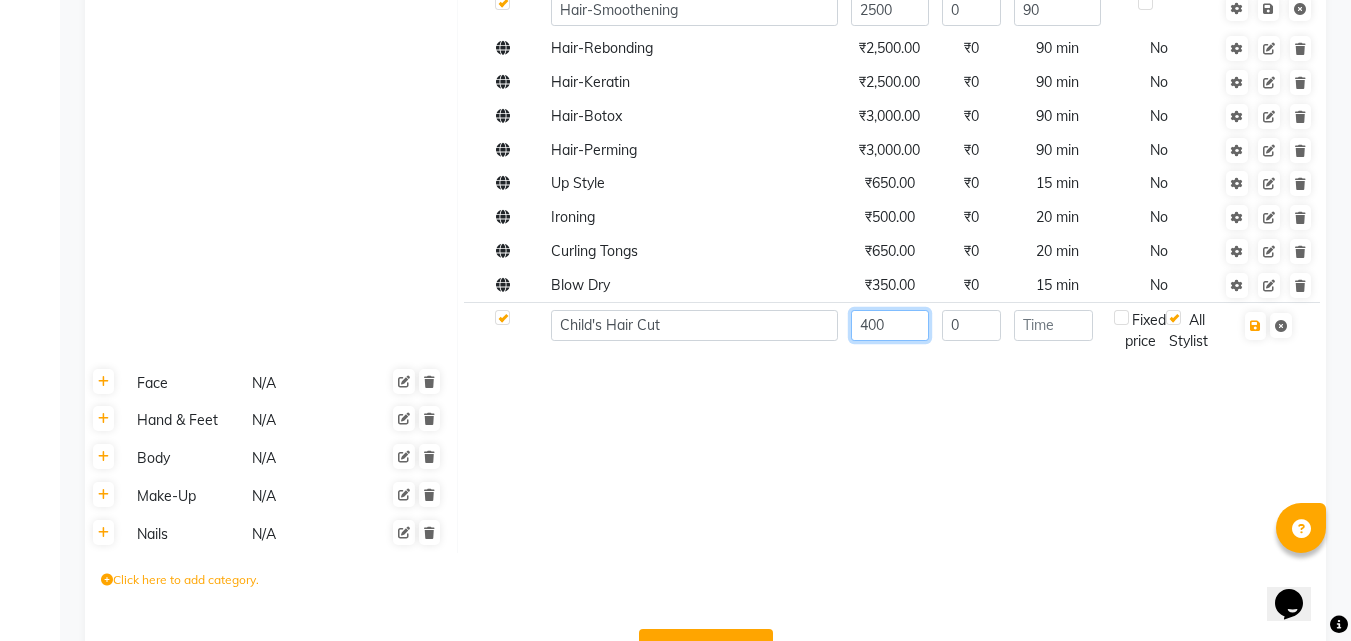 type on "400" 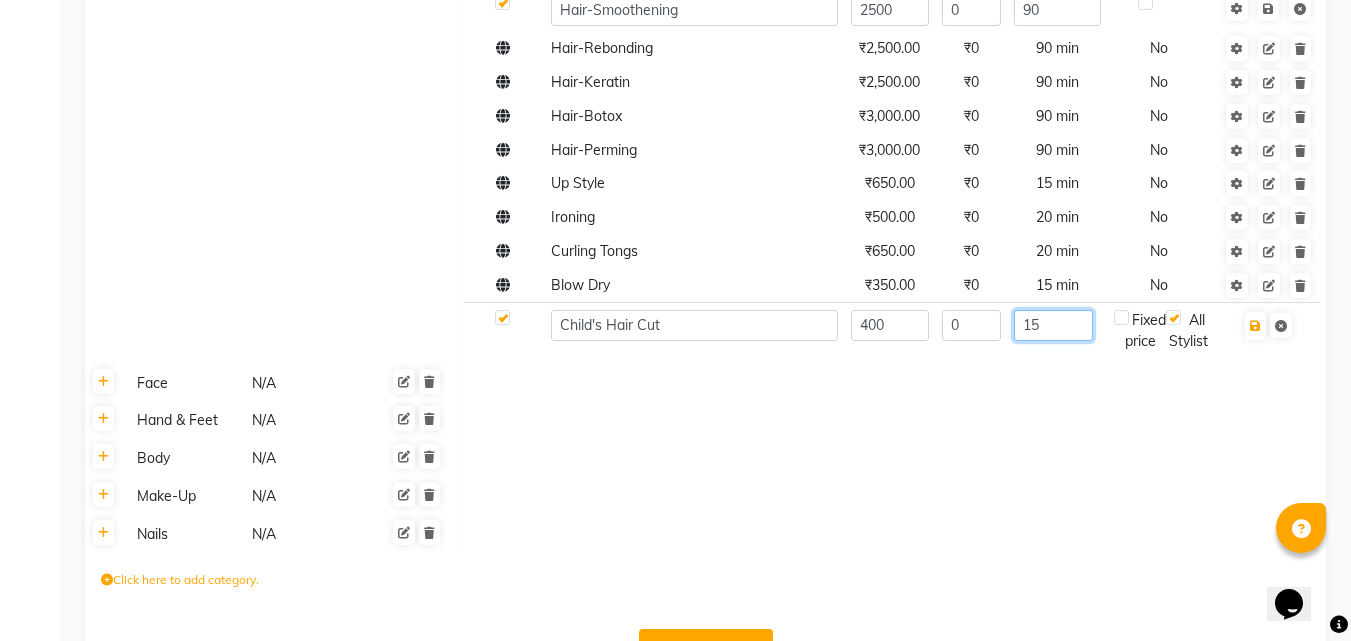type on "15" 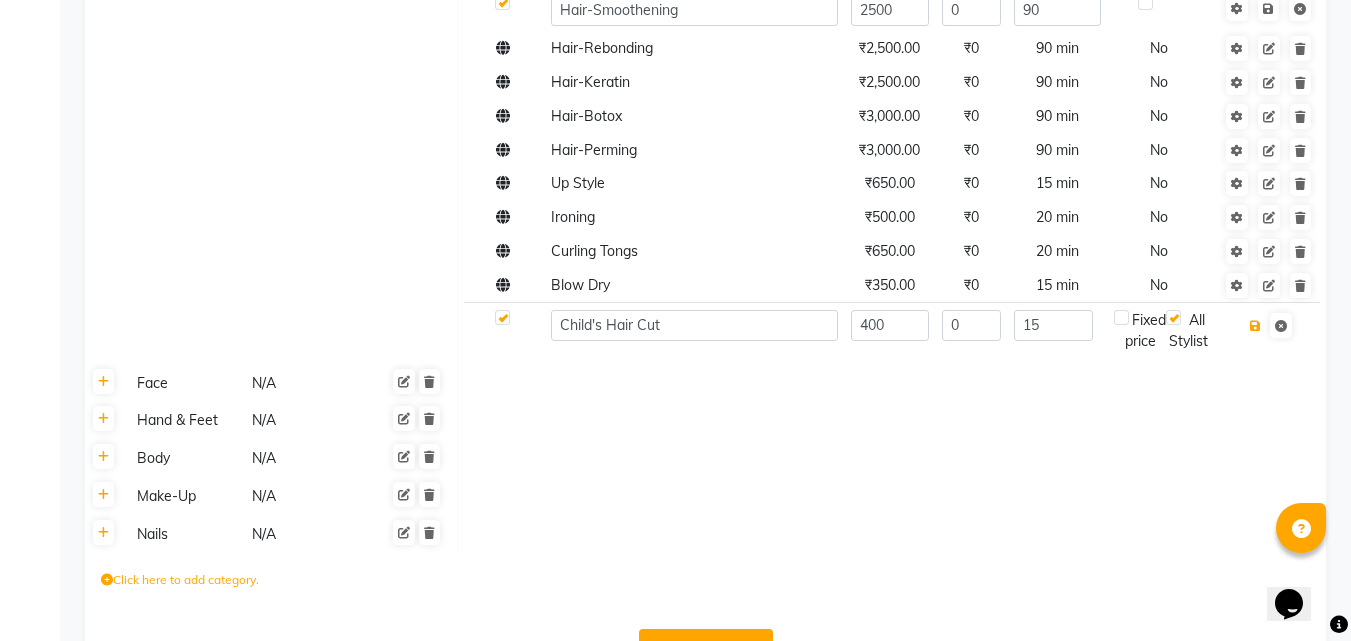 type 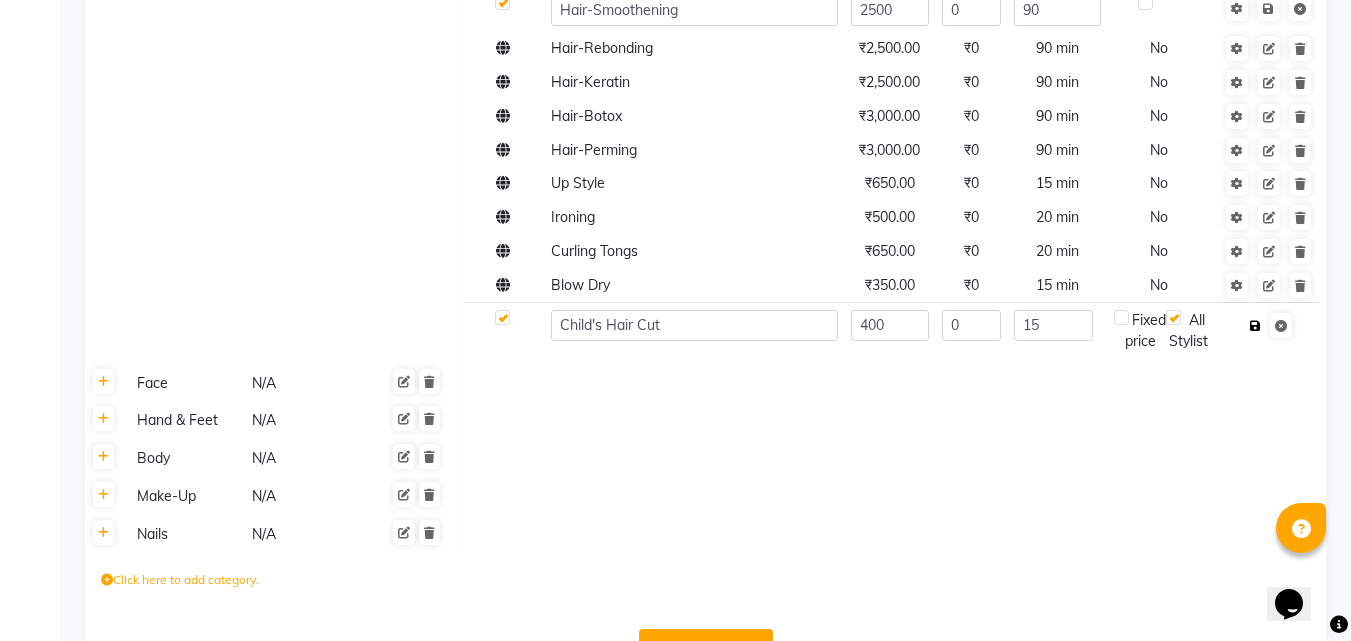 click at bounding box center [1255, 326] 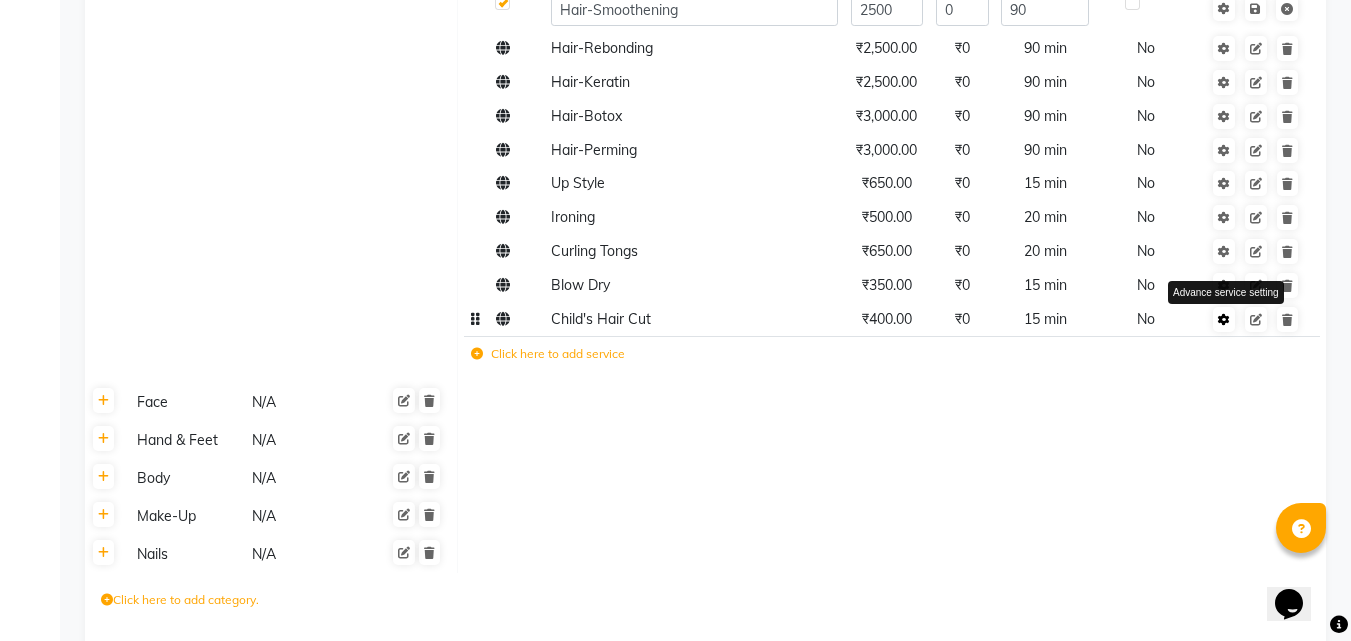 click 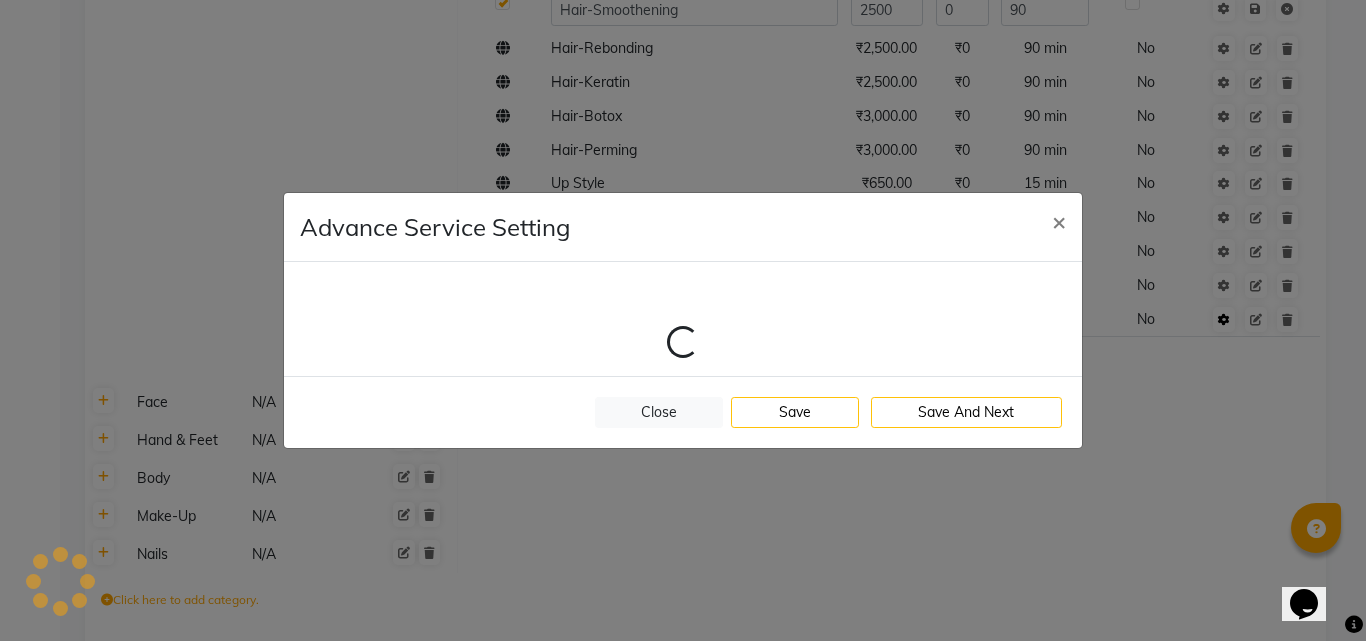 select on "1: 123300" 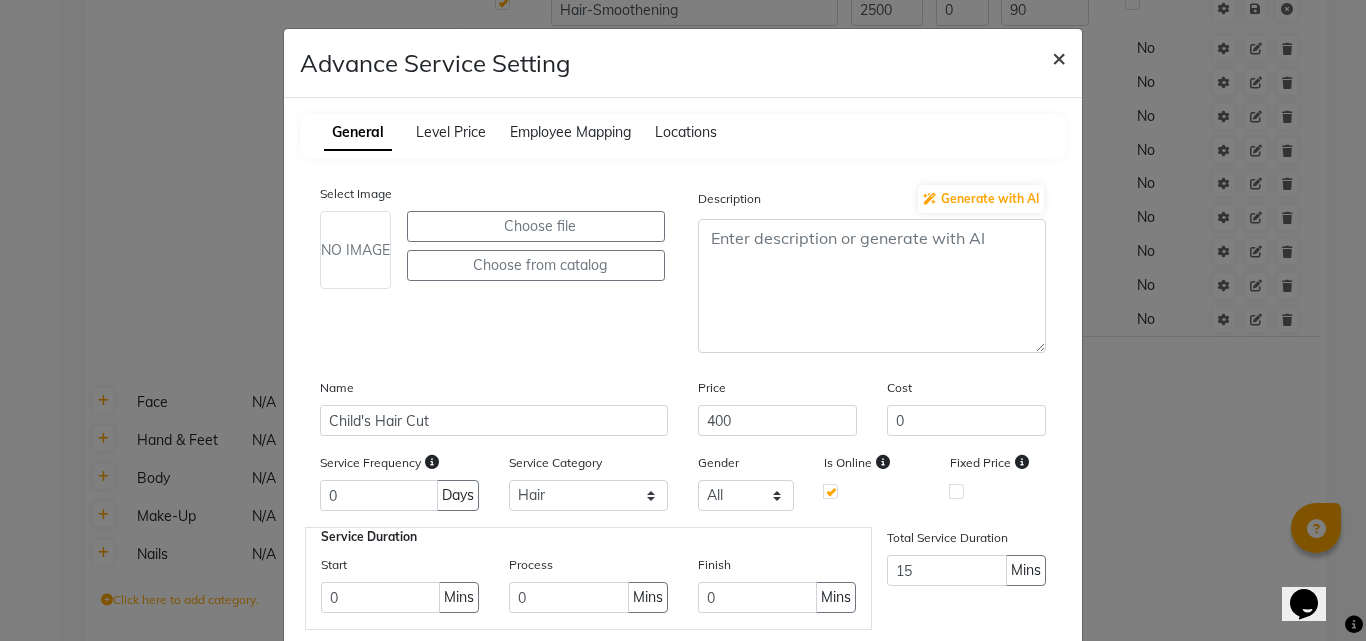 click on "×" 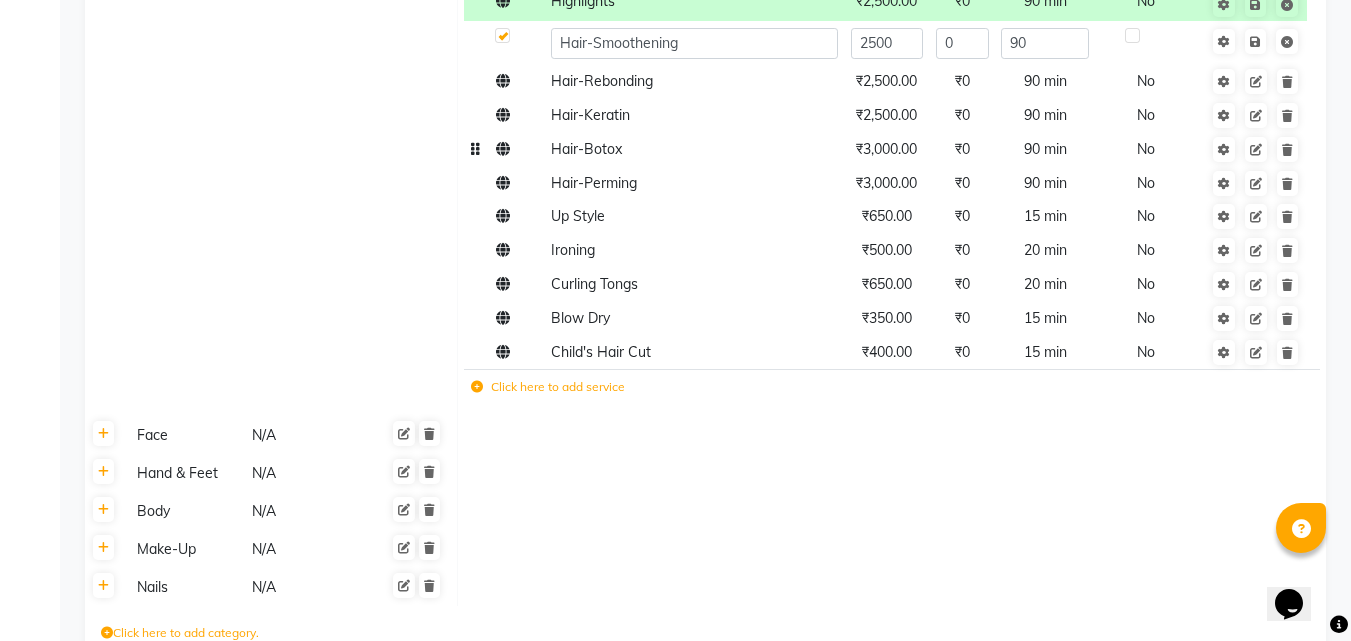 scroll, scrollTop: 822, scrollLeft: 0, axis: vertical 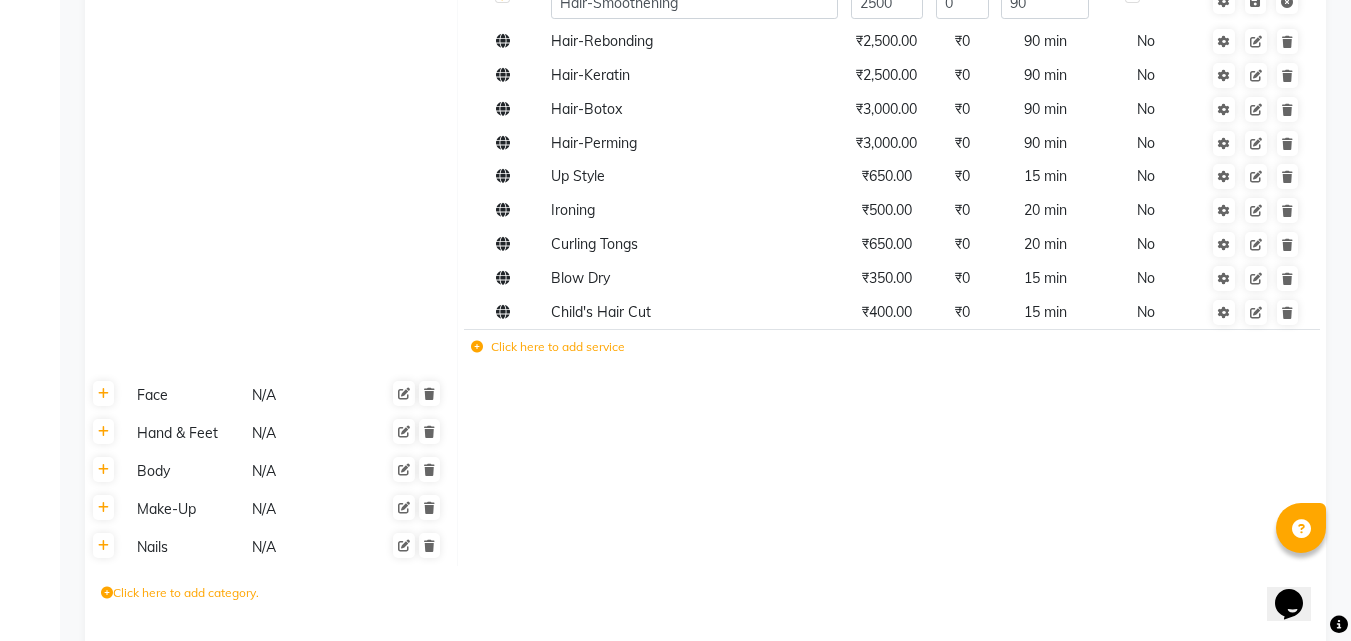 click on "Click here to add service" 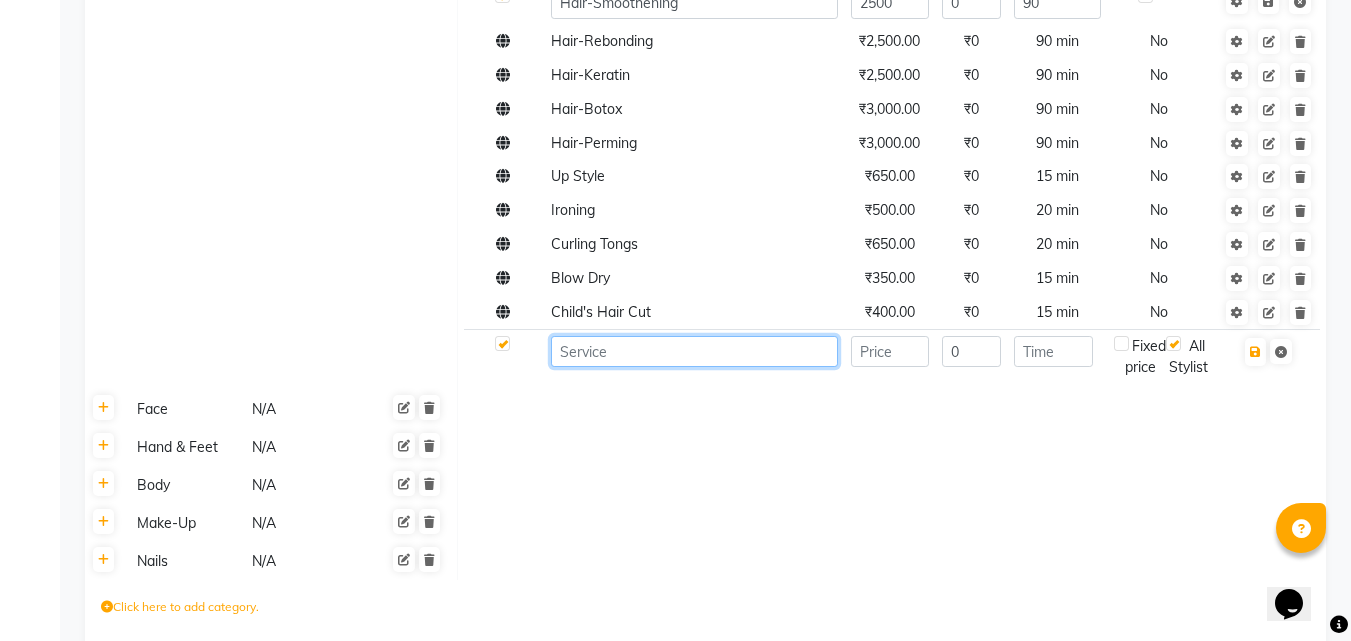 click 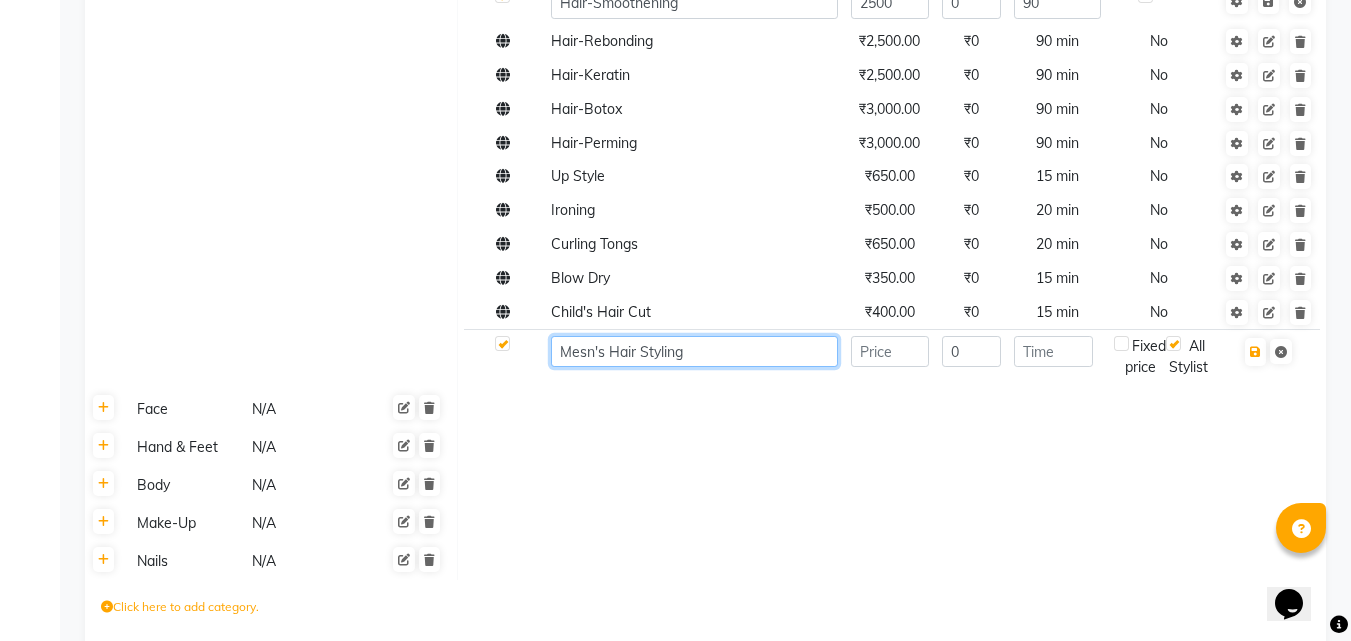 type on "Mesn's Hair Styling" 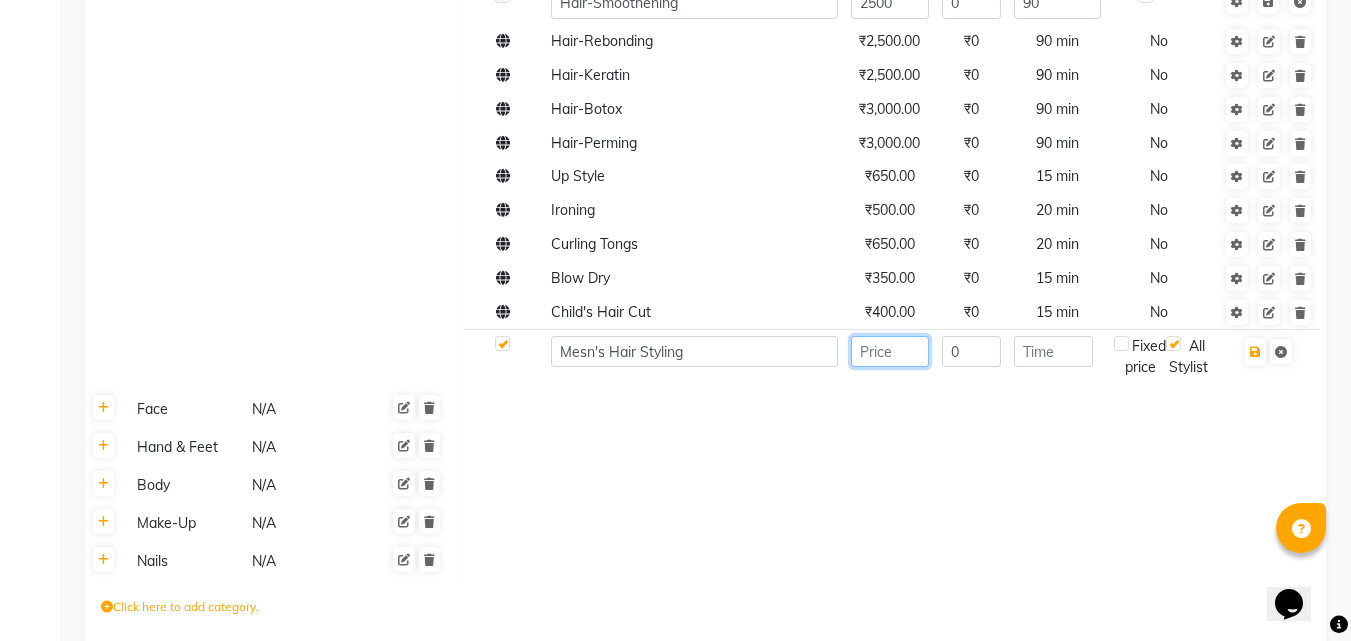 click 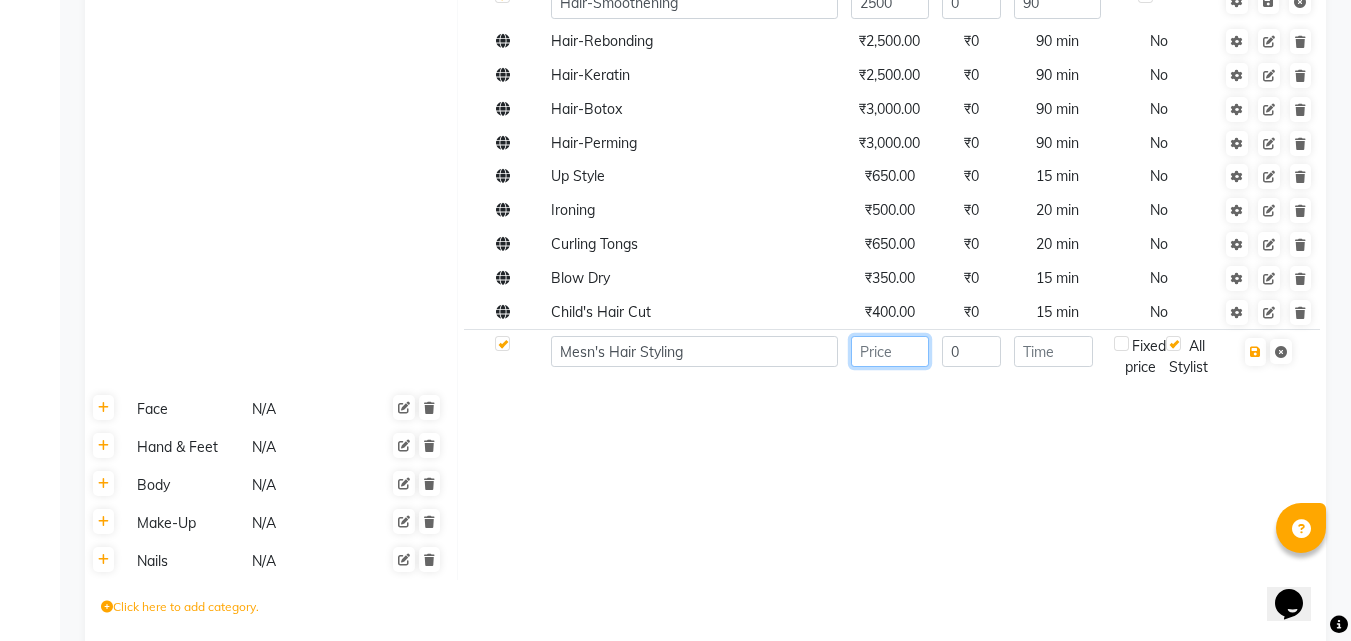 type on "-1" 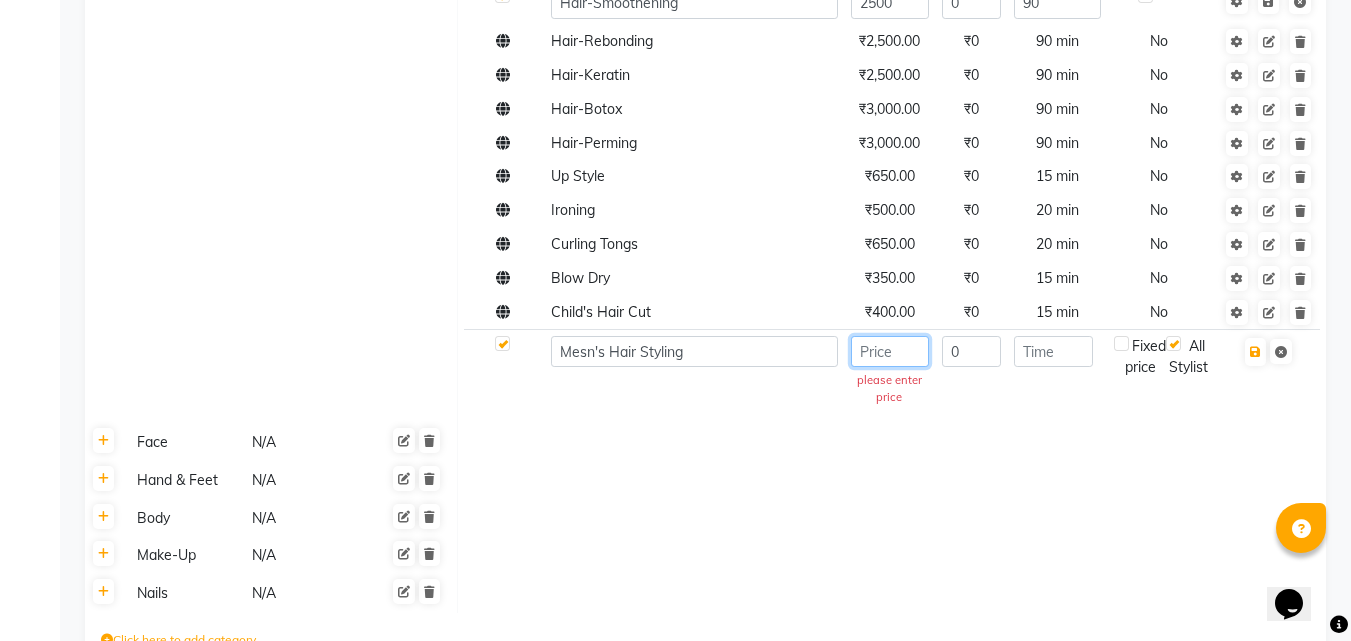 type on "-1" 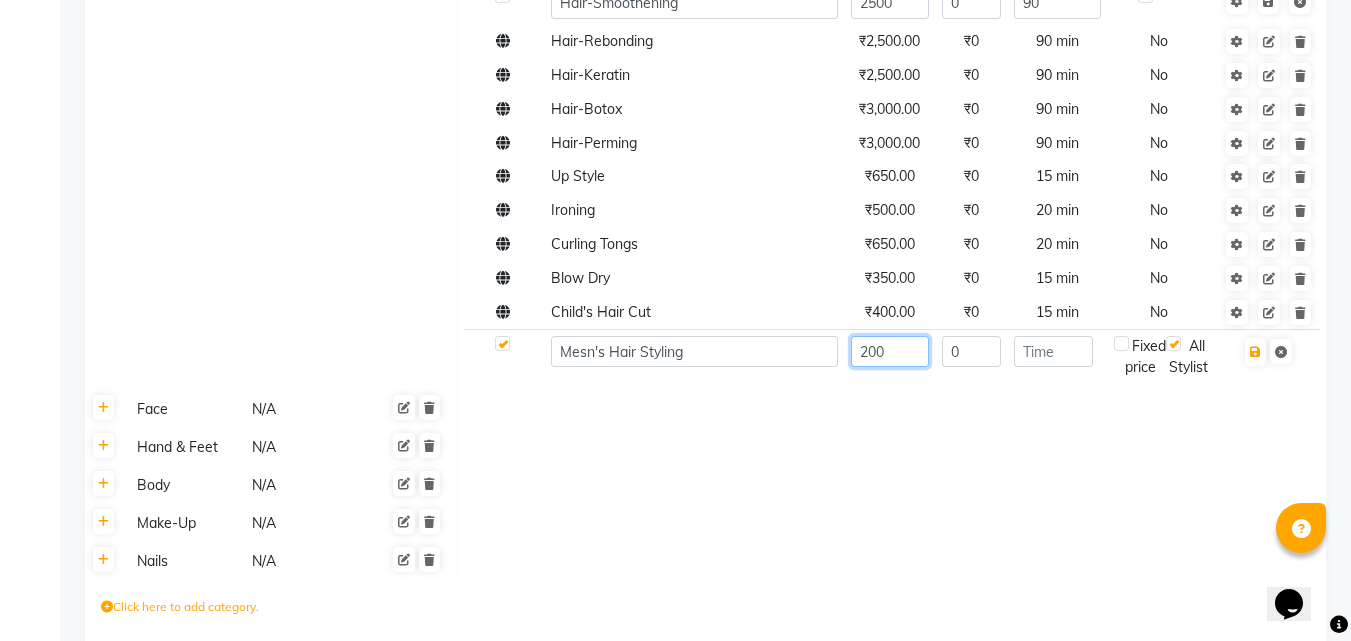 type on "200" 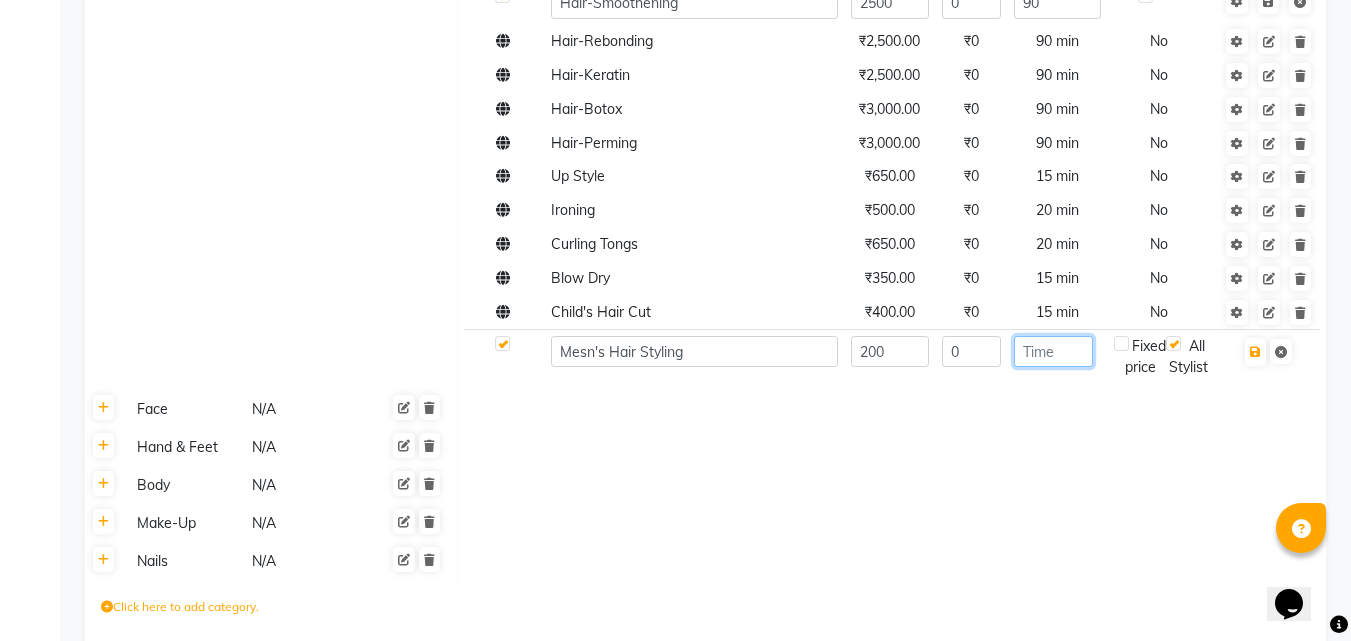 click 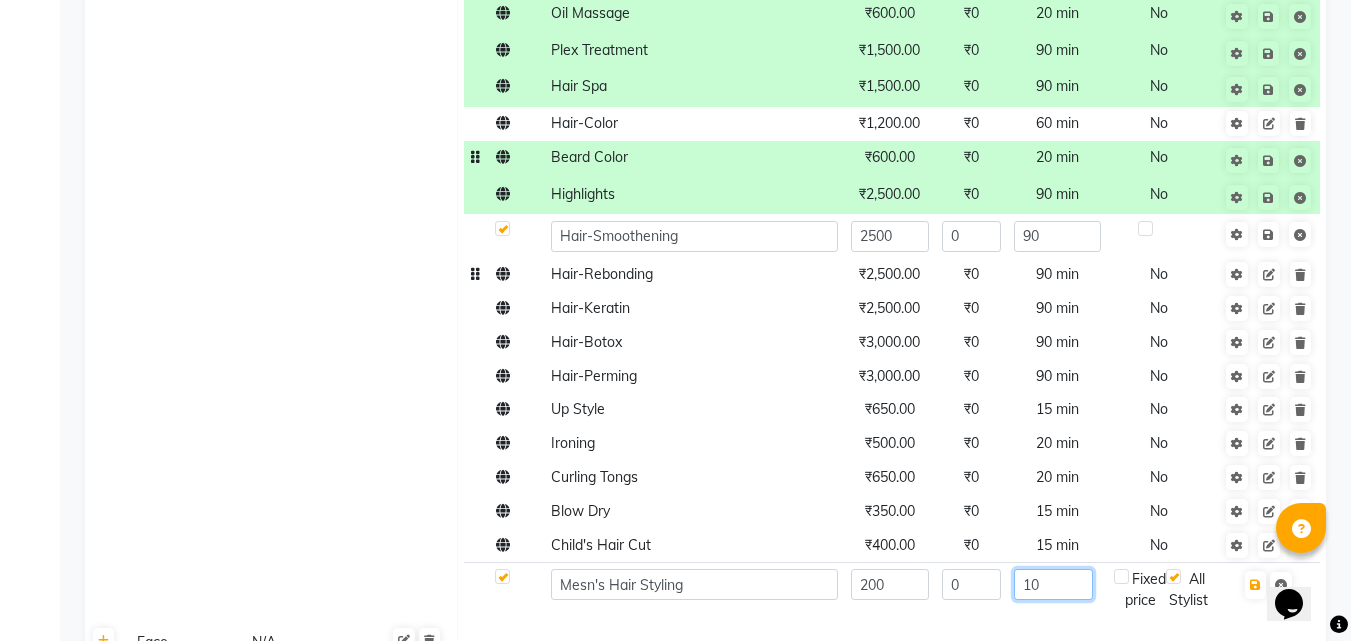 scroll, scrollTop: 831, scrollLeft: 0, axis: vertical 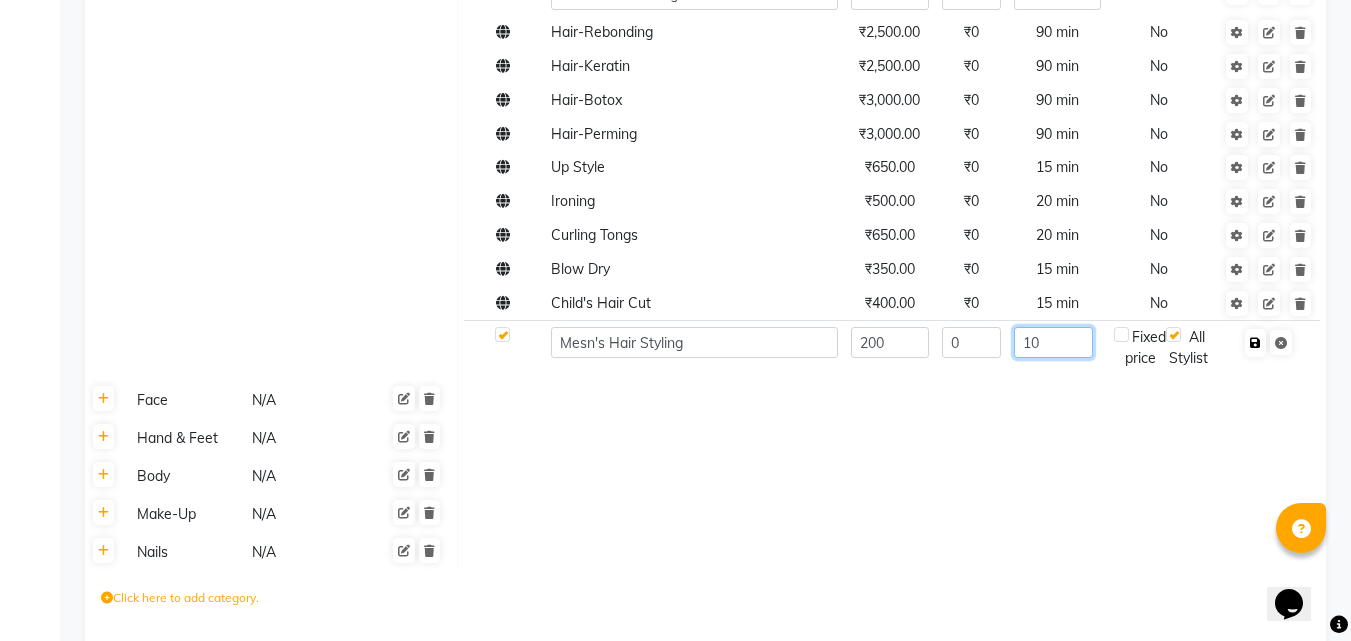 type on "10" 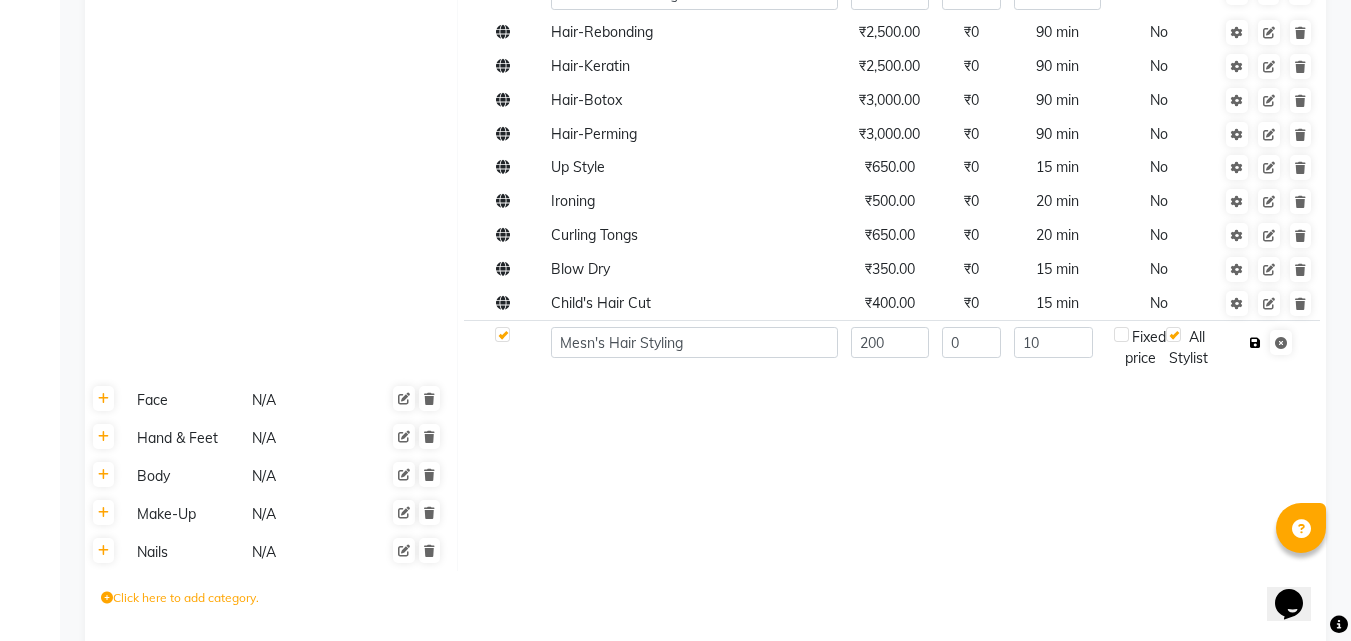 click at bounding box center [1255, 343] 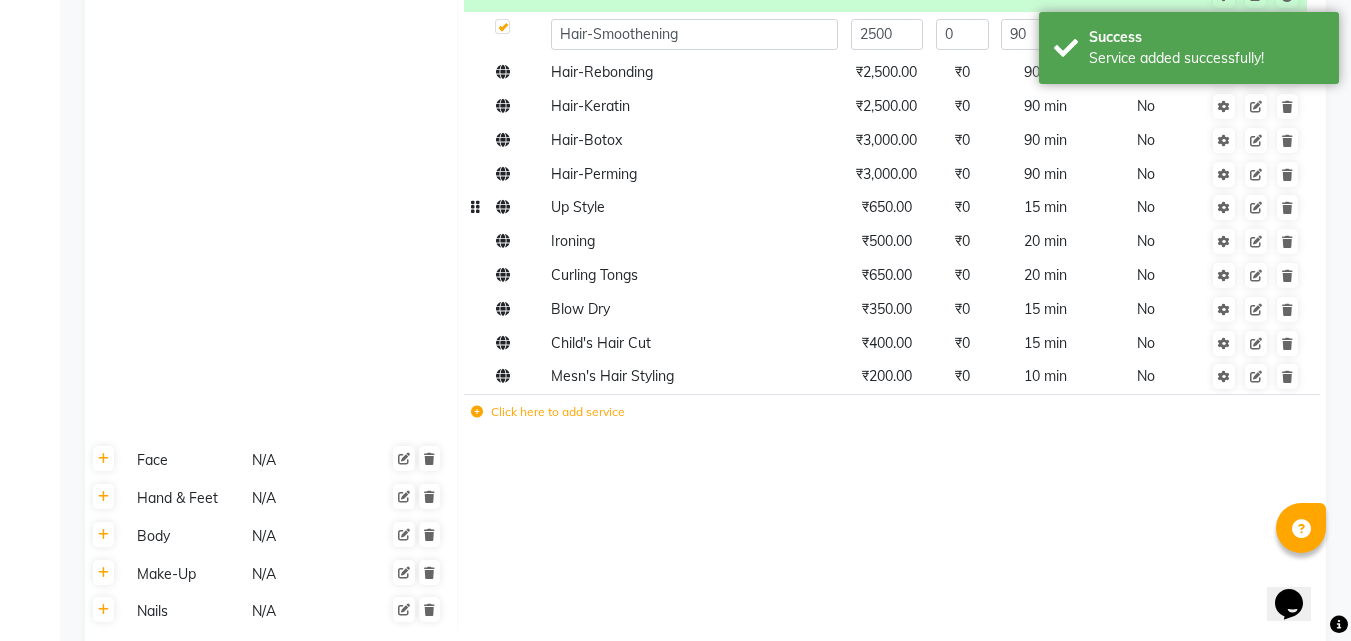 scroll, scrollTop: 933, scrollLeft: 0, axis: vertical 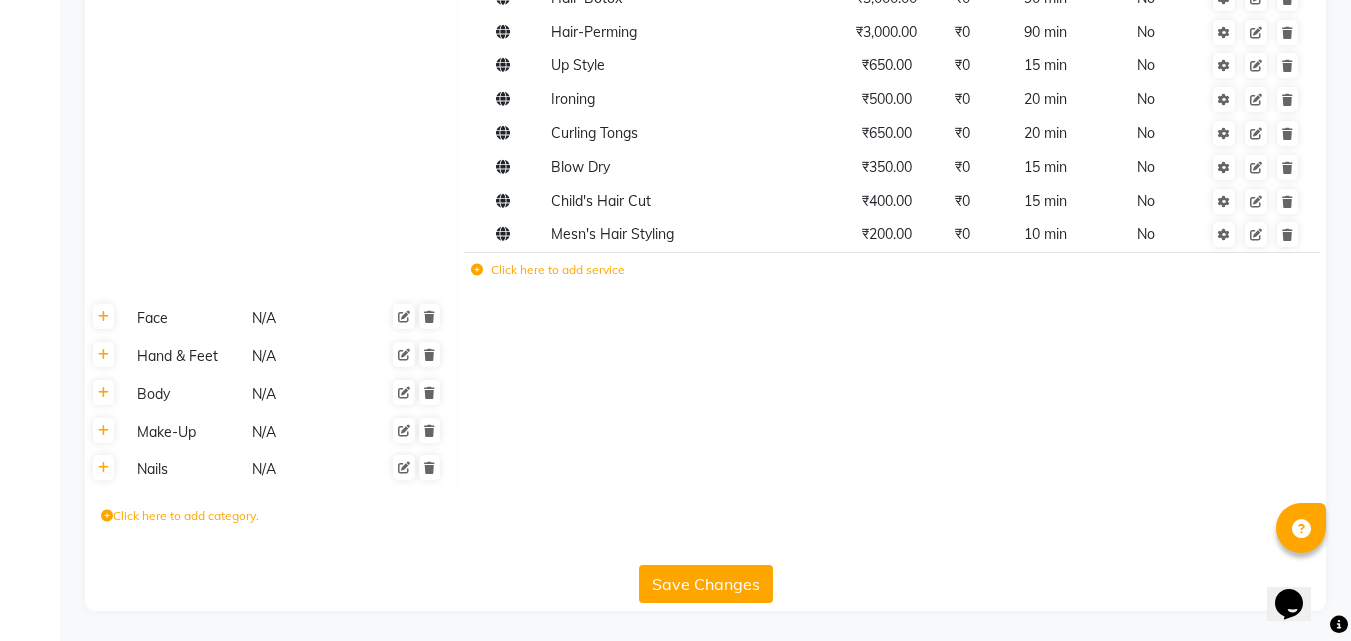 click on "Save Changes" 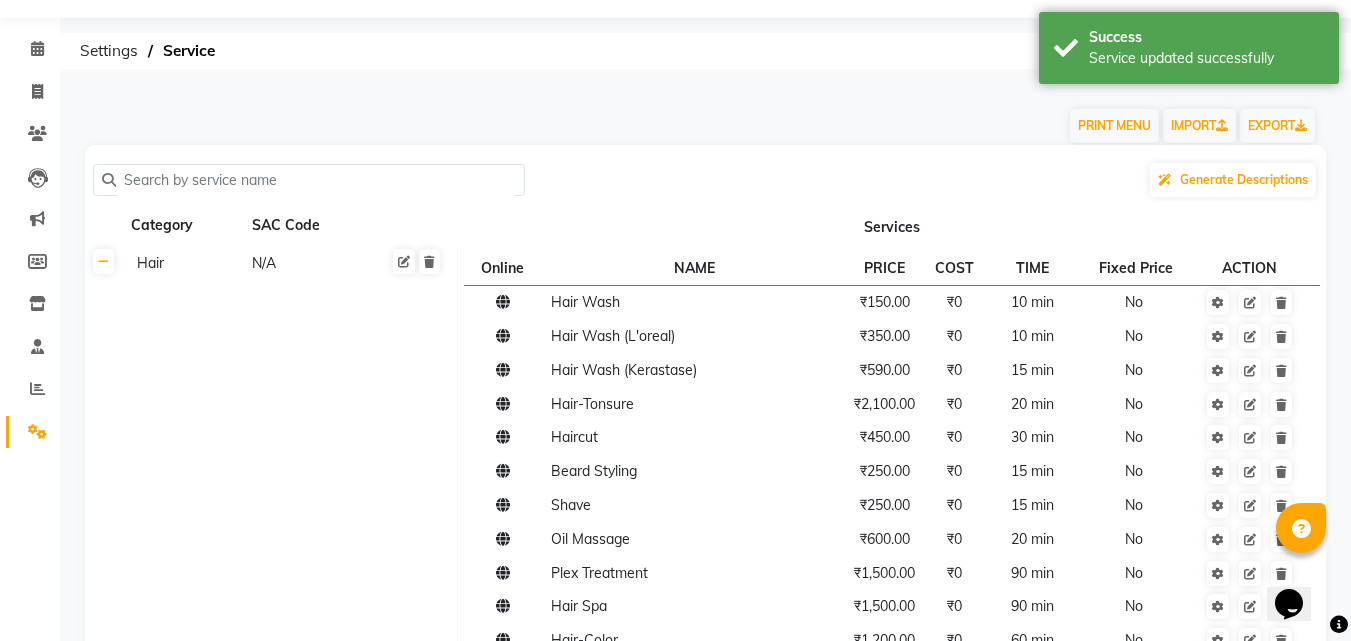 scroll, scrollTop: 0, scrollLeft: 0, axis: both 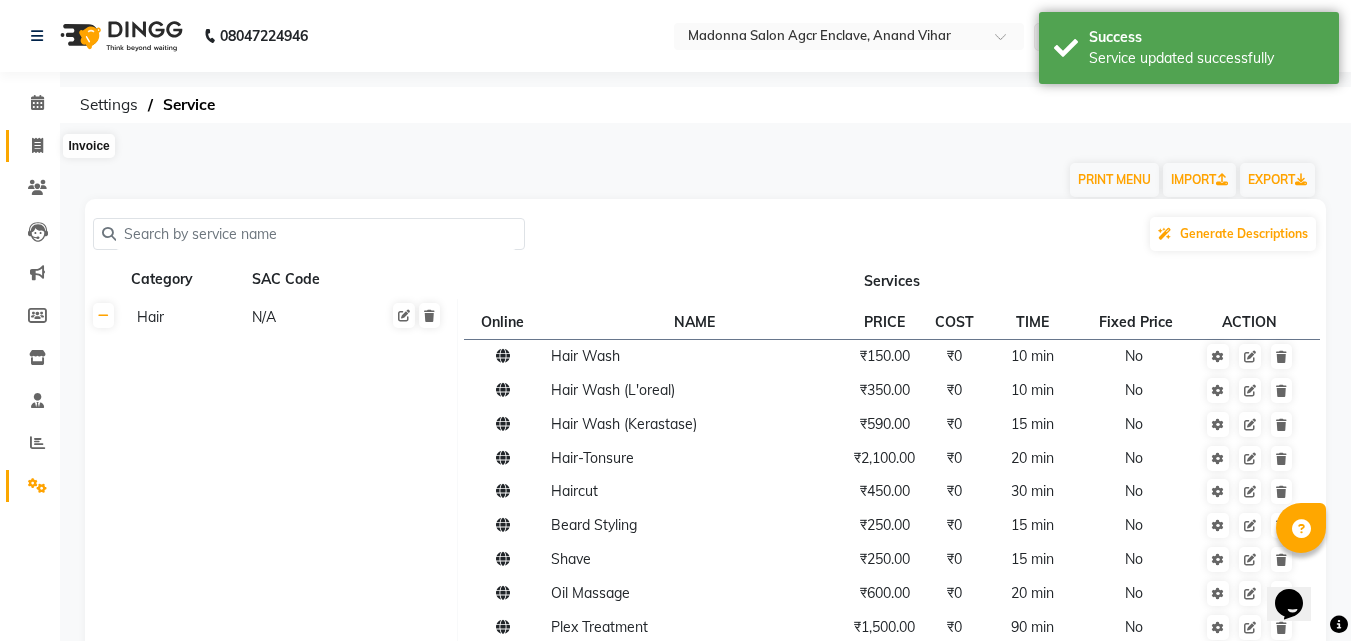 click 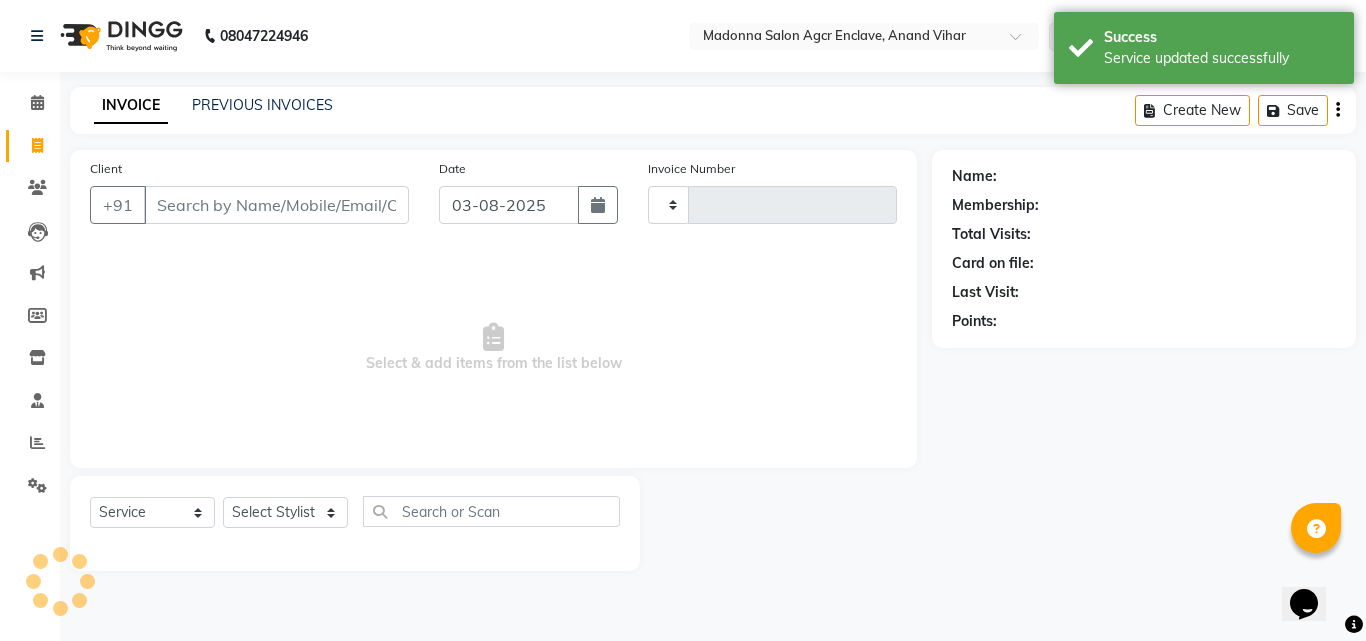 type on "0013" 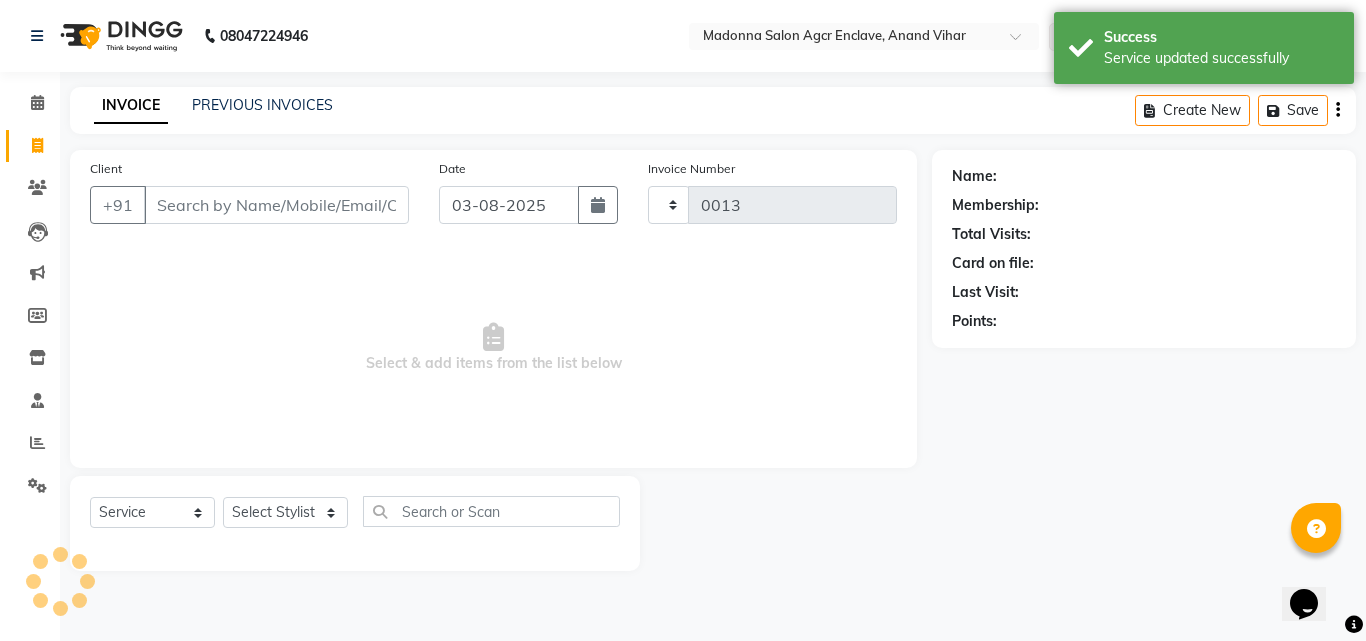 select on "8560" 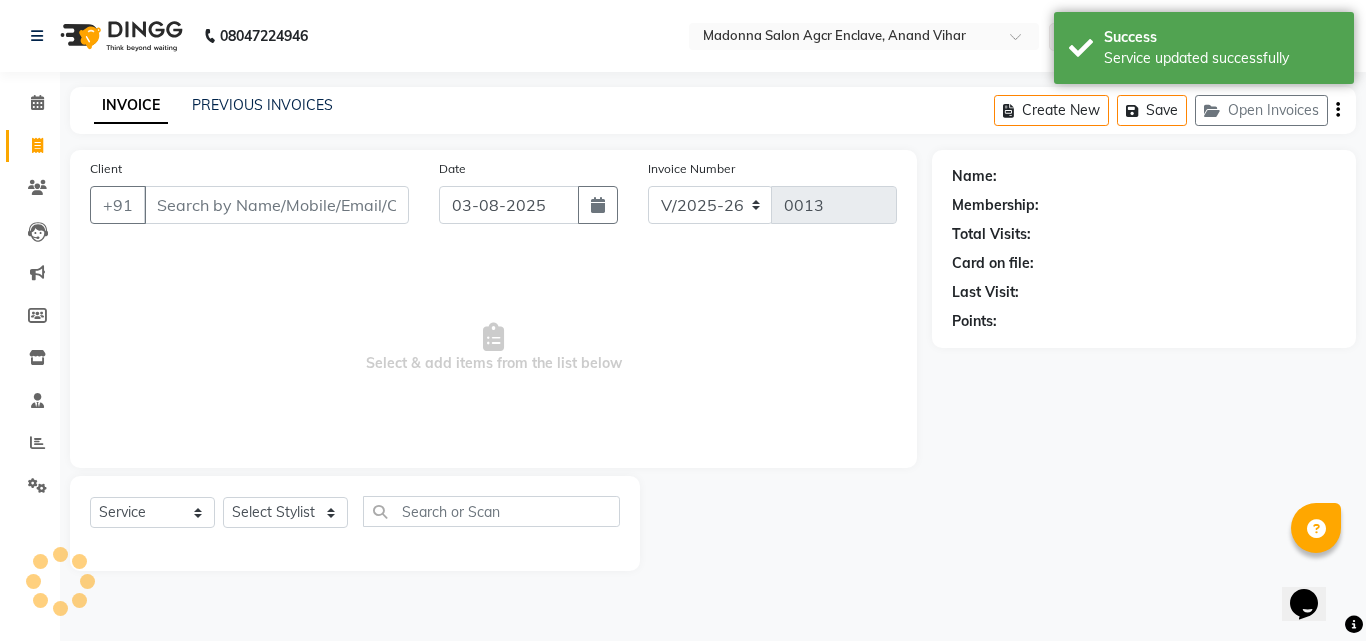 click on "PREVIOUS INVOICES" 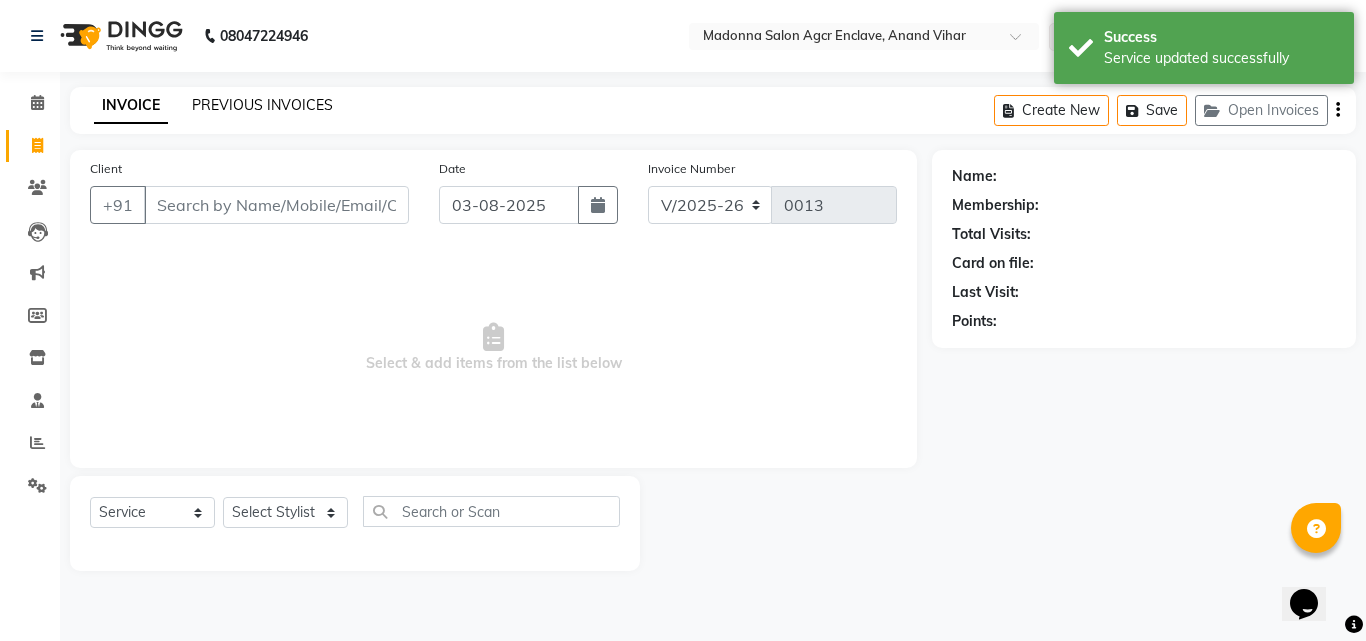 click on "PREVIOUS INVOICES" 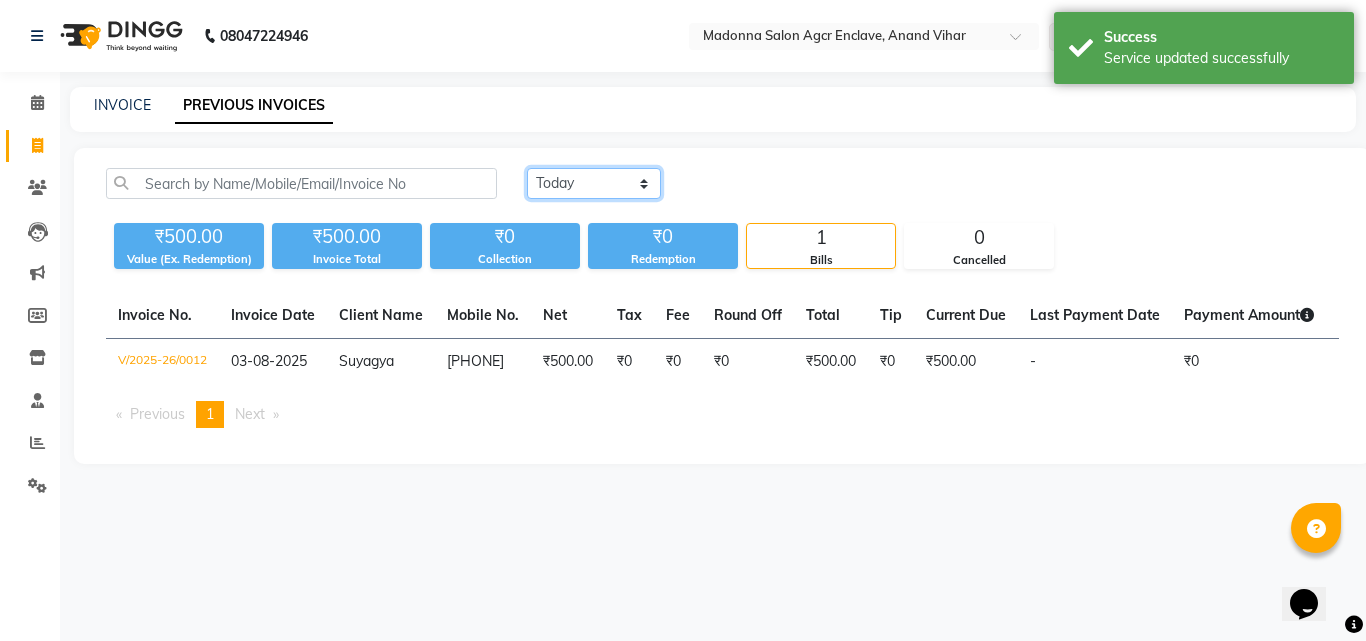 click on "Today Yesterday Custom Range" 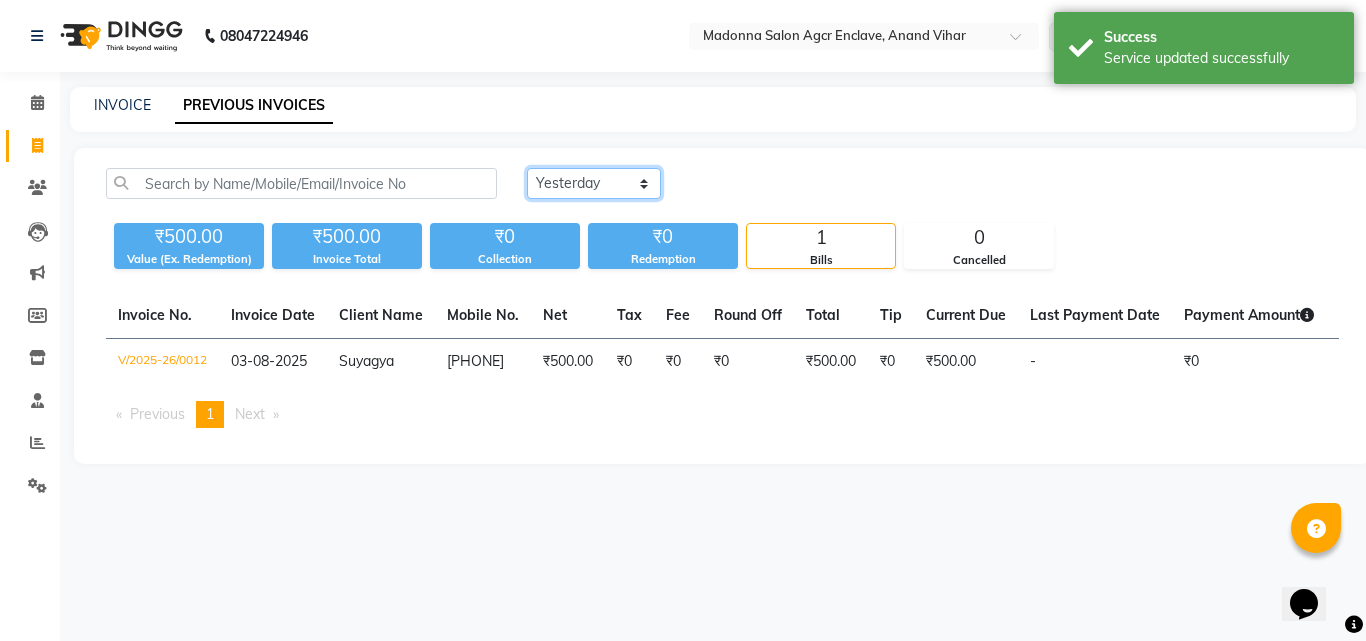 click on "Today Yesterday Custom Range" 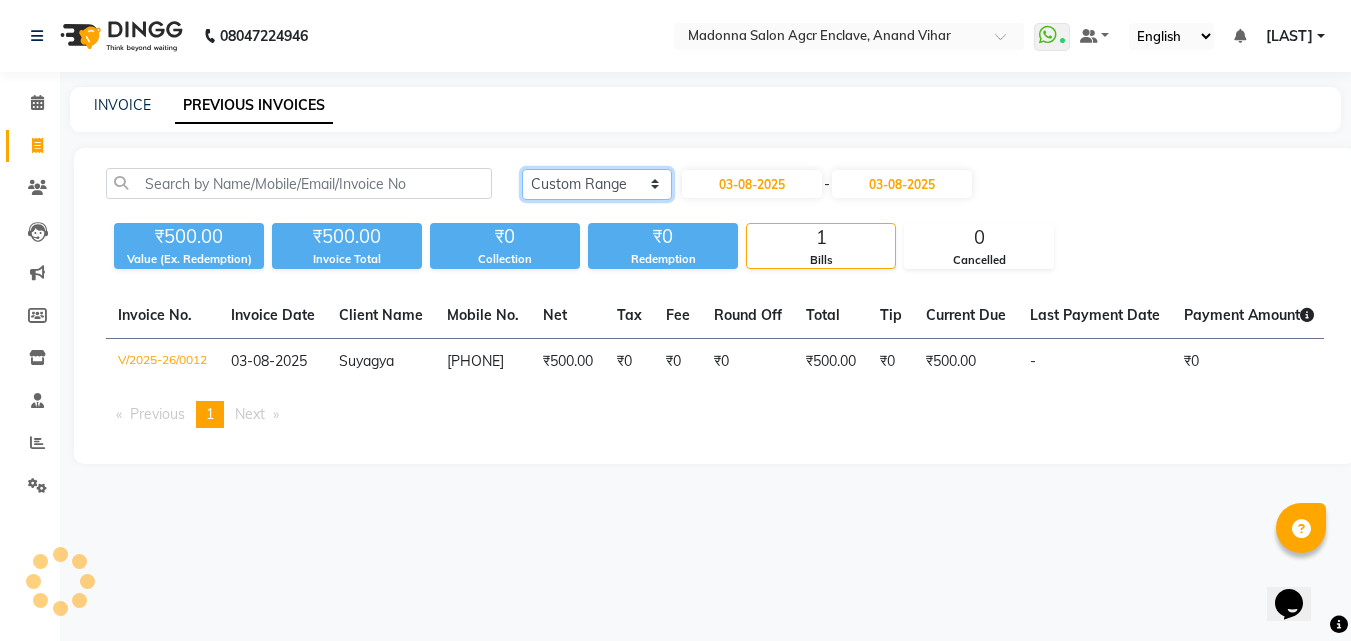 scroll, scrollTop: 0, scrollLeft: 0, axis: both 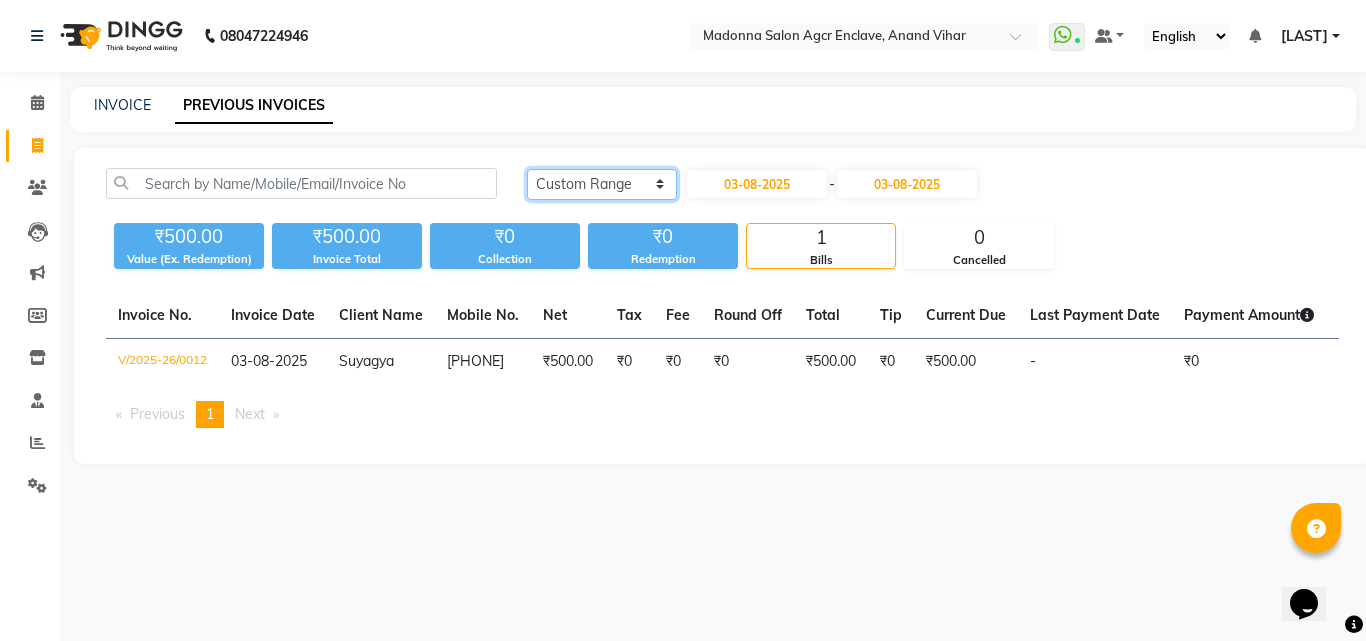 select on "yesterday" 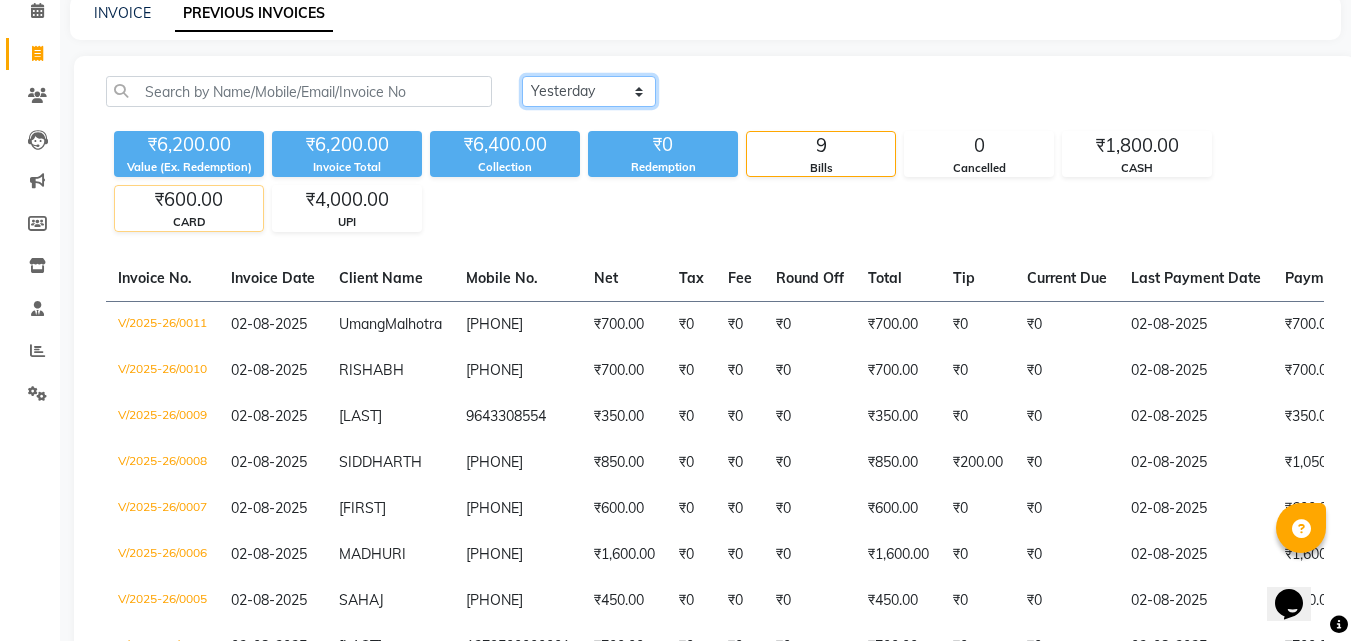 scroll, scrollTop: 44, scrollLeft: 0, axis: vertical 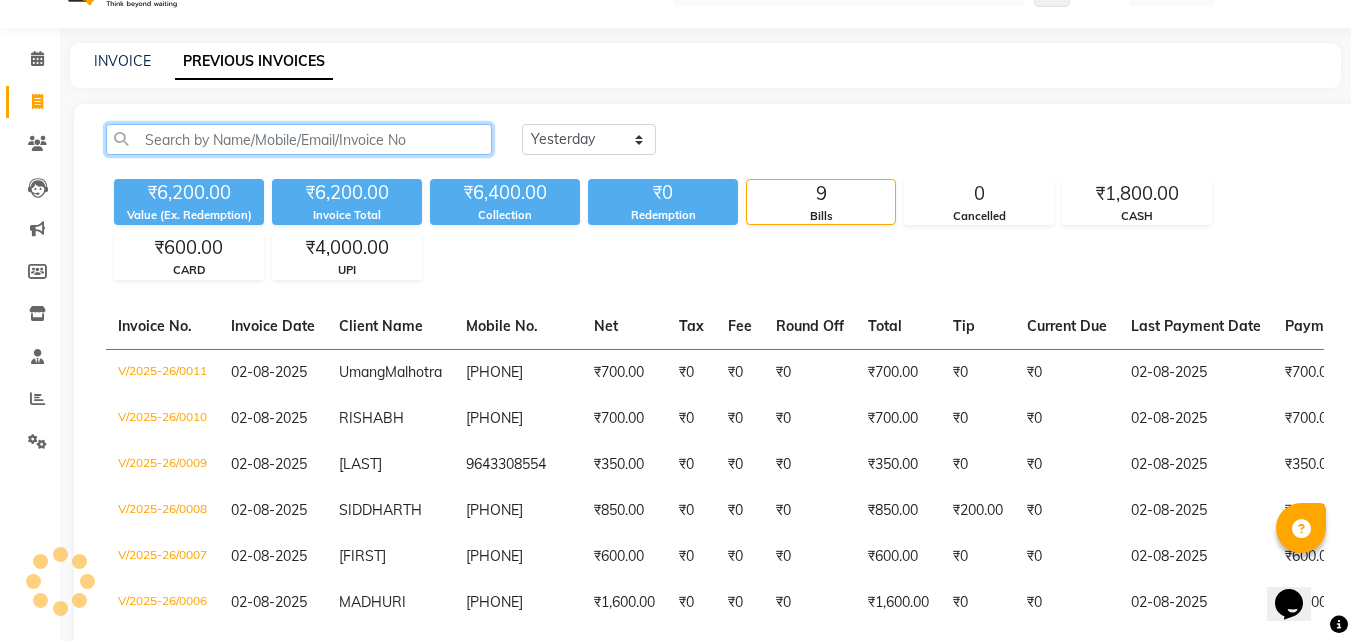 click 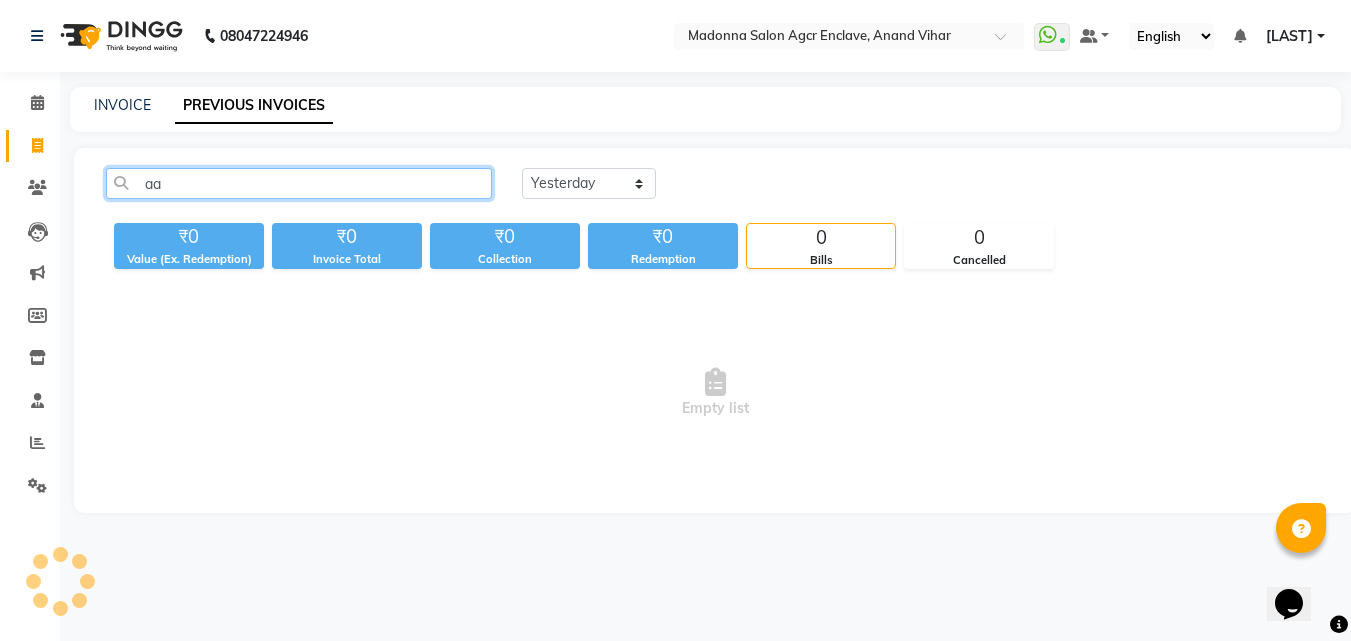 scroll, scrollTop: 0, scrollLeft: 0, axis: both 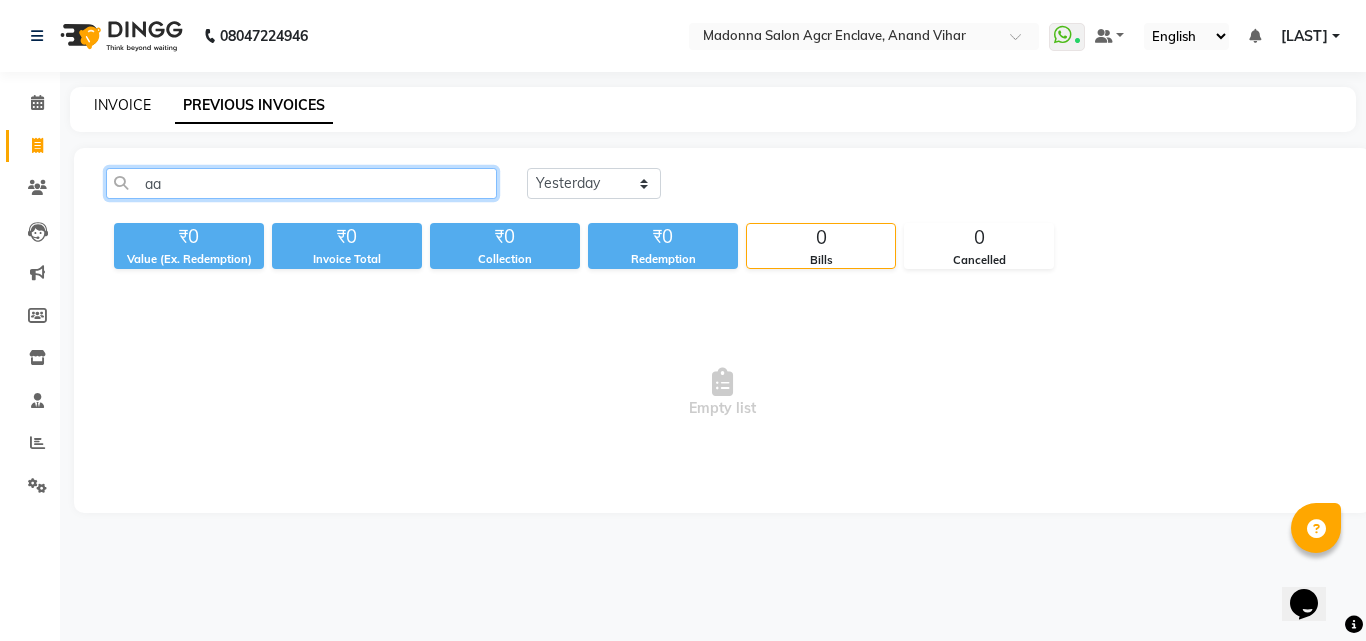 type on "aa" 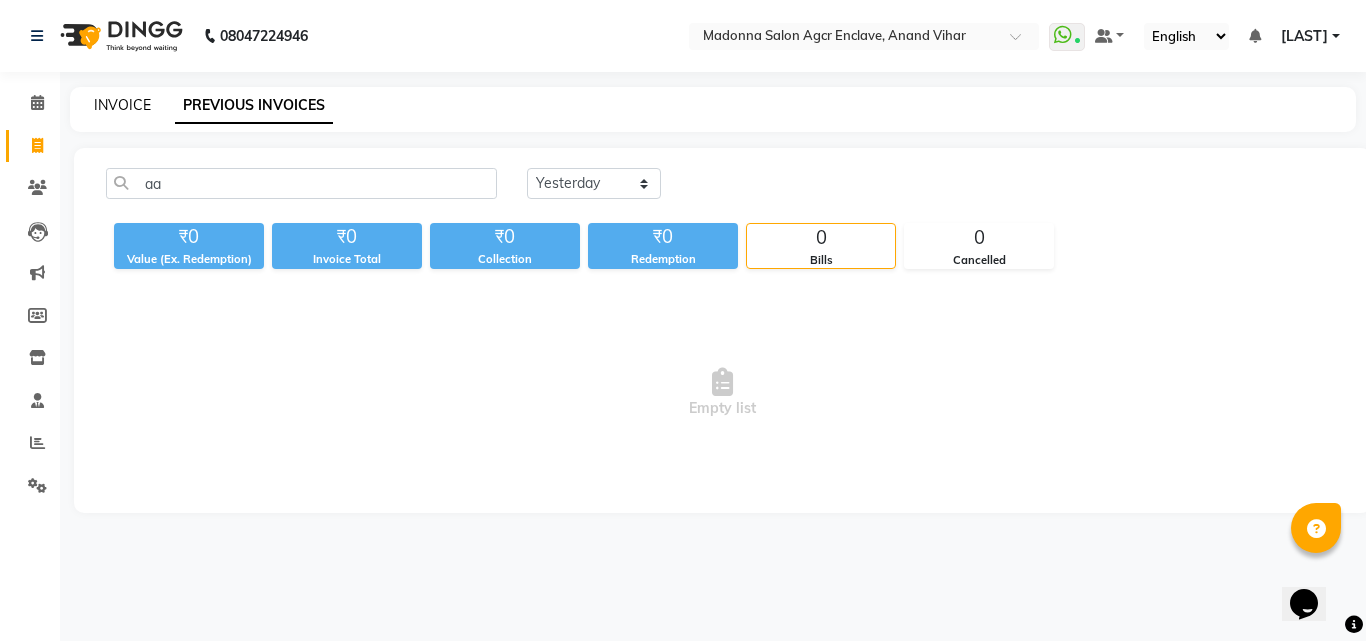 click on "INVOICE" 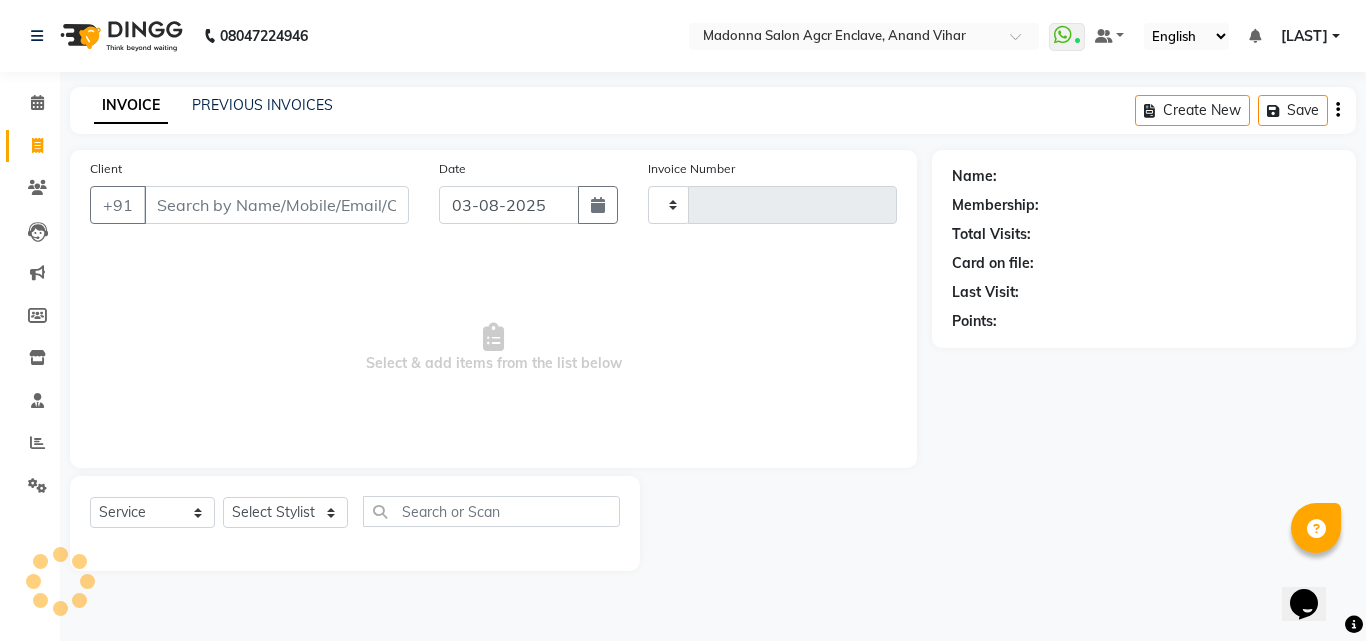 type on "0013" 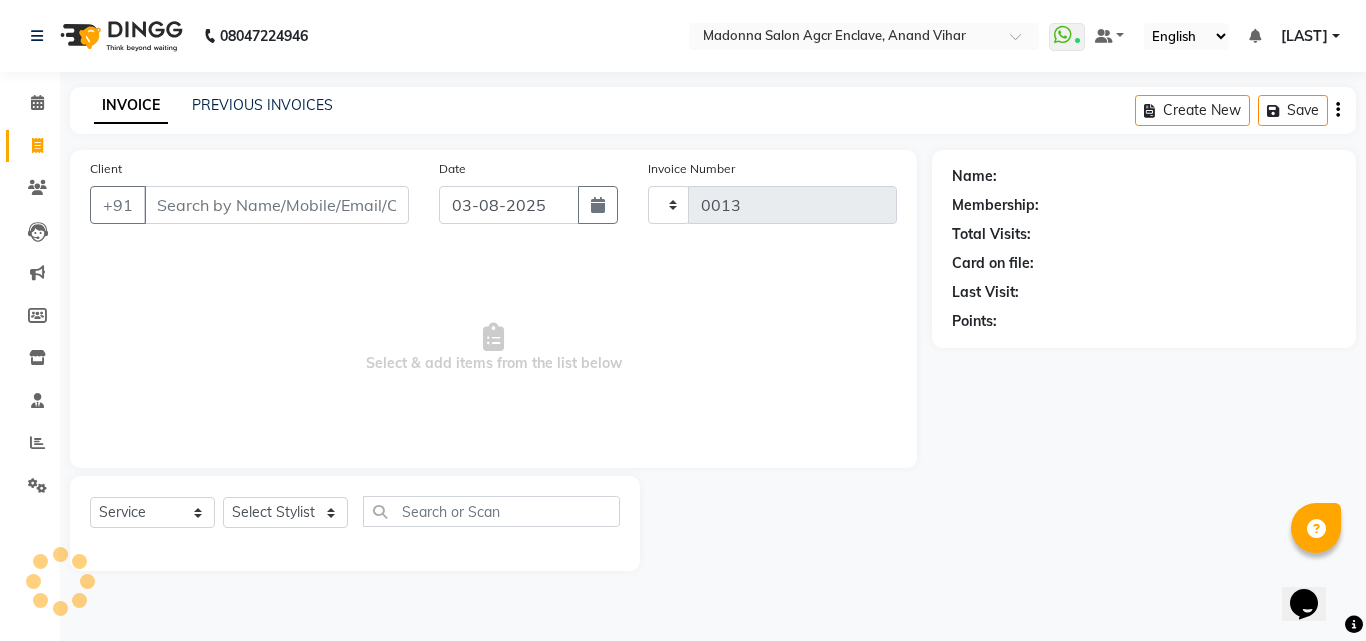 select on "8560" 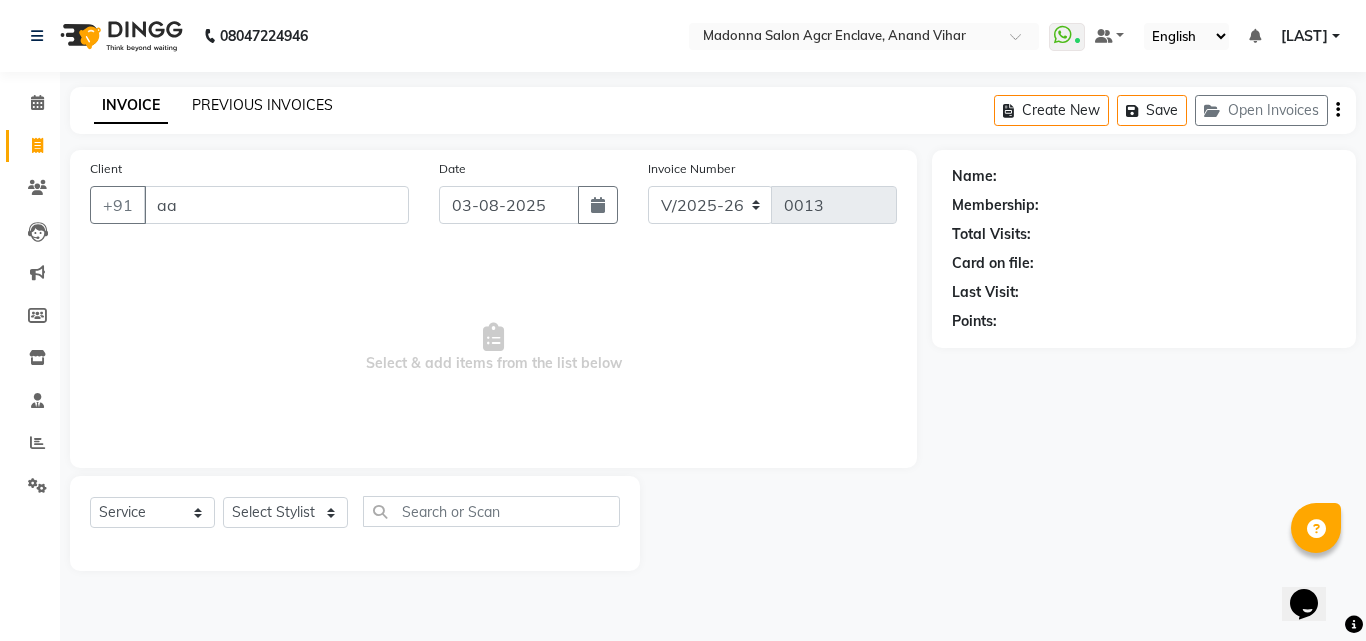 click on "PREVIOUS INVOICES" 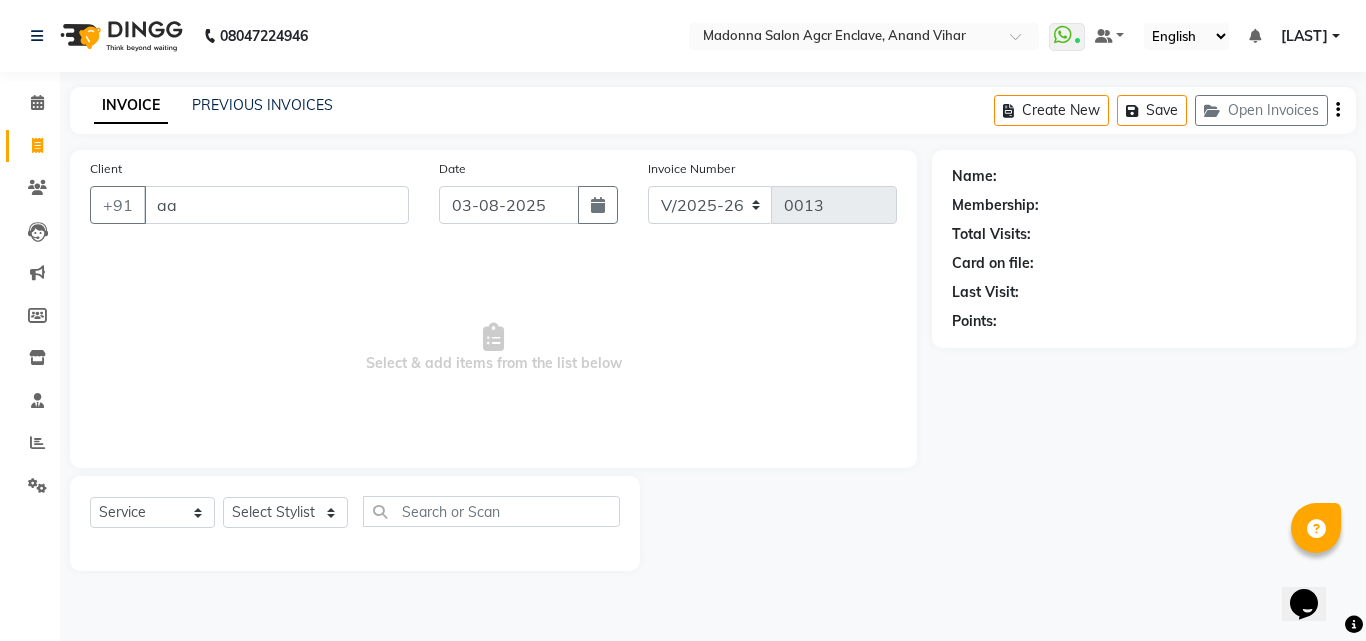 click on "INVOICE PREVIOUS INVOICES Create New   Save   Open Invoices  Client +[PHONE] aa Date 03-08-2025 Invoice Number V/2025 V/2025-26 0013  Select & add items from the list below  Select  Service  Product  Membership  Package Voucher Prepaid Gift Card  Select Stylist [NAME] [NAME]  [NAME] [NAME] [NAME] [NAME] [NAME] [NAME] [NAME] [NAME] [NAME] [NAME] [NAME] [NAME] [NAME] [NAME] [NAME] Name: Membership: Total Visits: Card on file: Last Visit:  Points:" 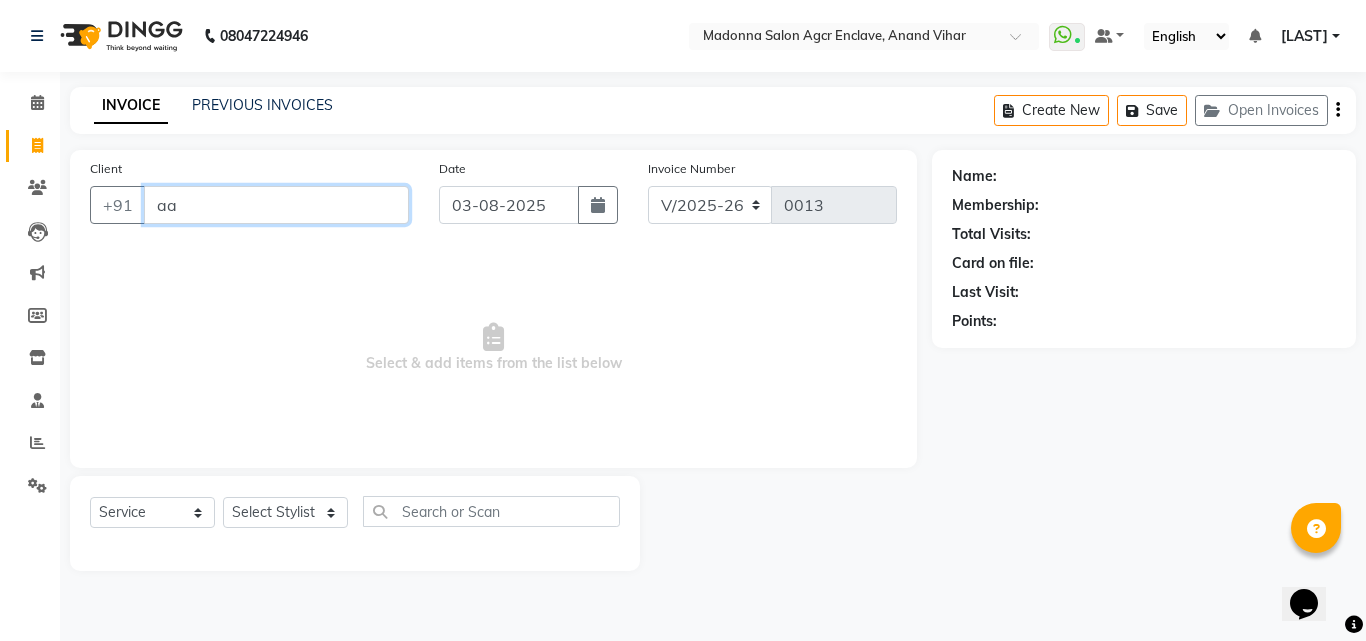 click on "aa" at bounding box center (276, 205) 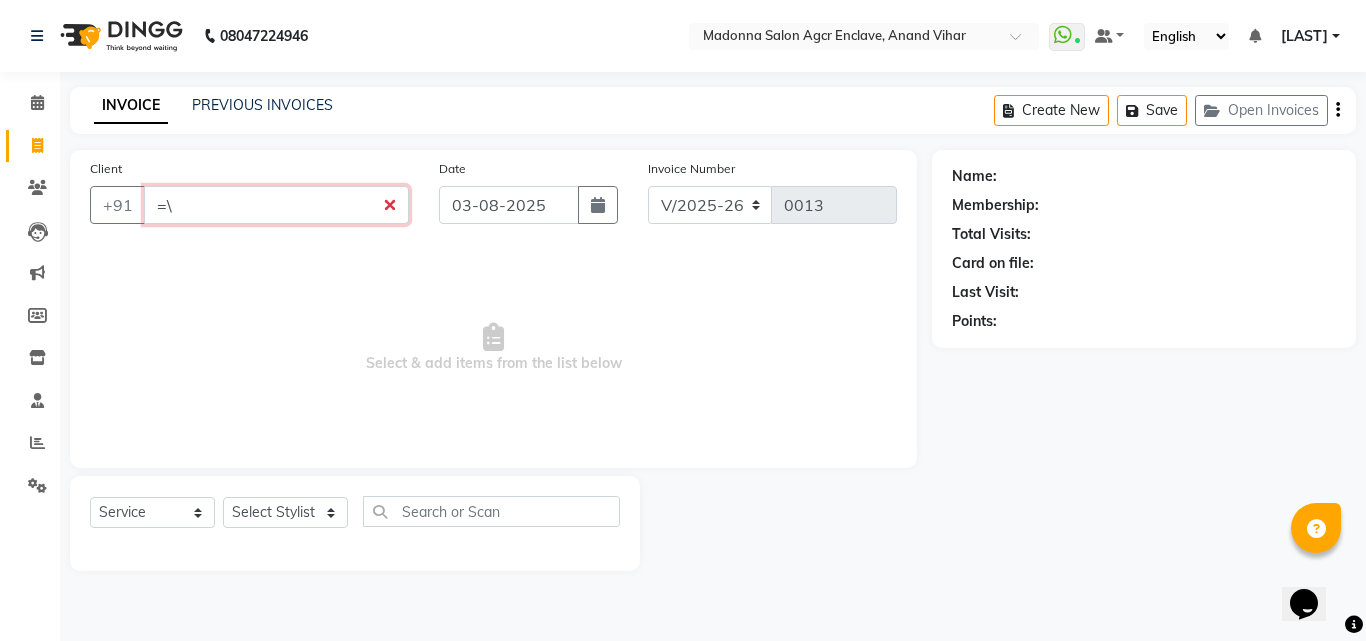 type on "=" 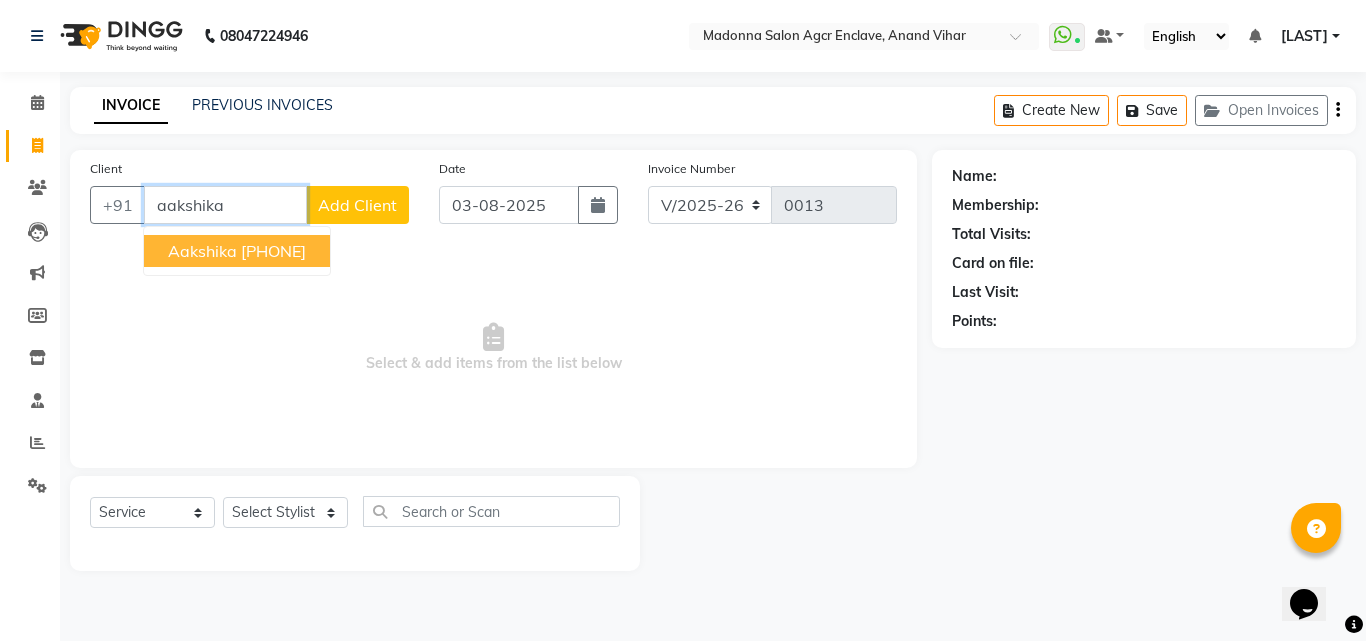 click on "[PHONE]" at bounding box center [273, 251] 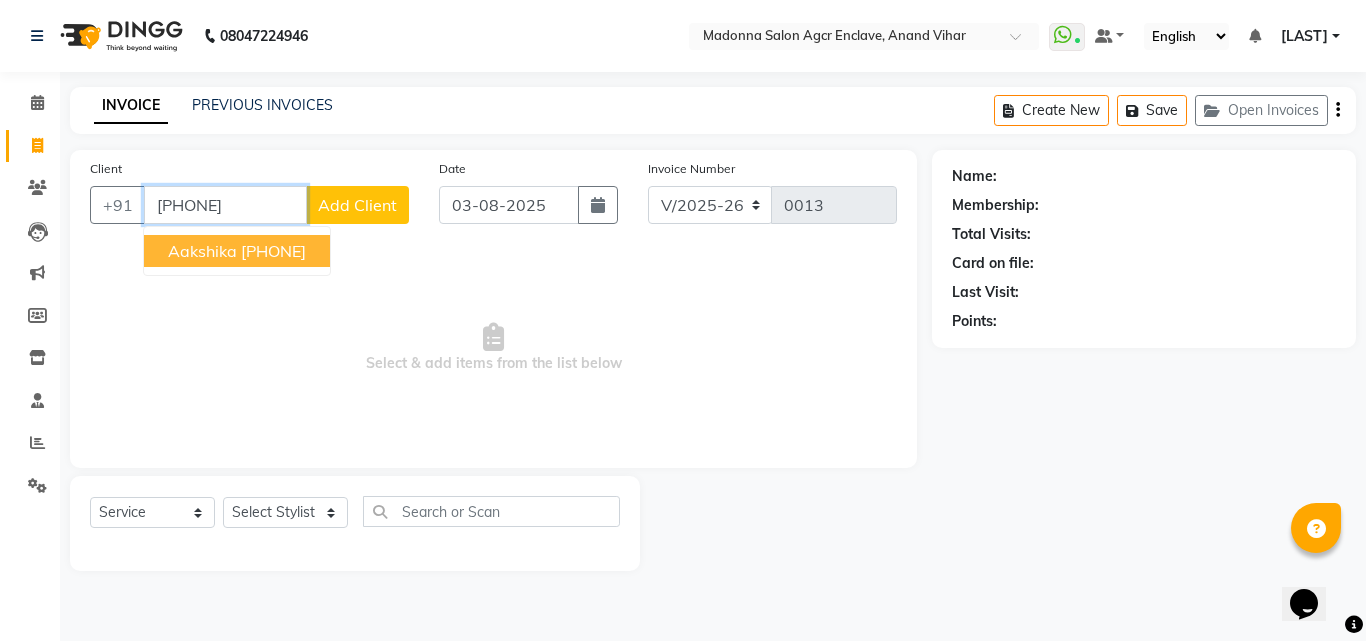 type on "[PHONE]" 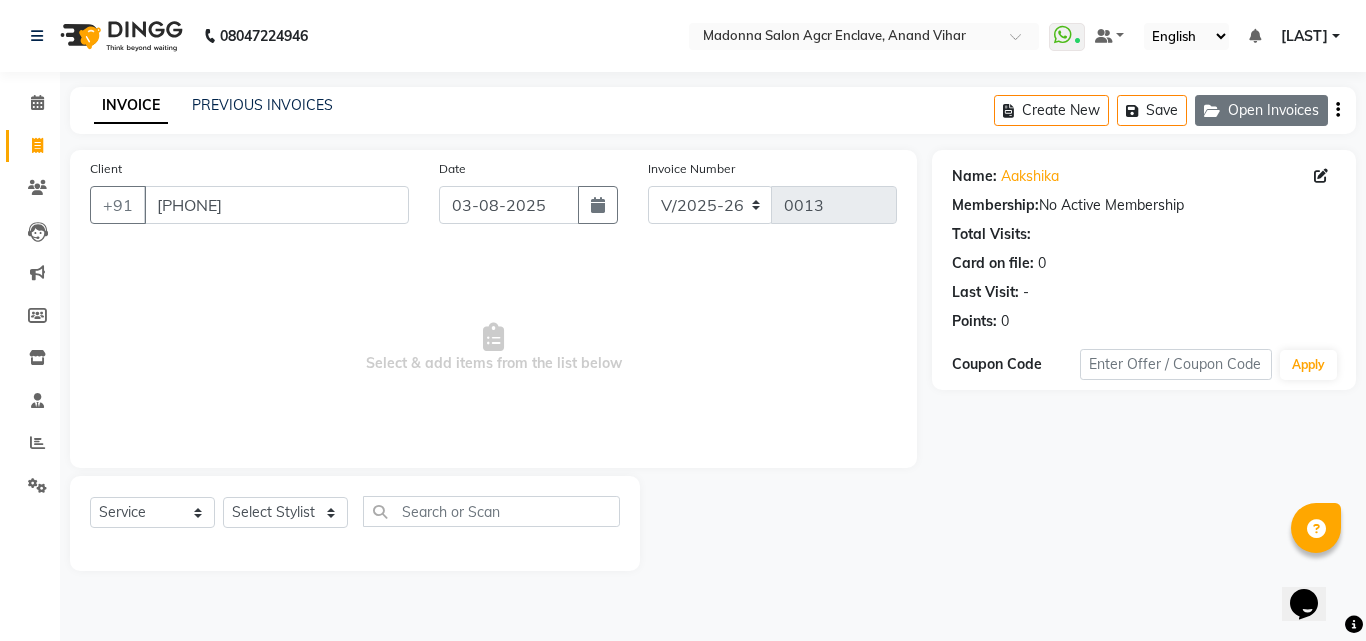click on "Open Invoices" 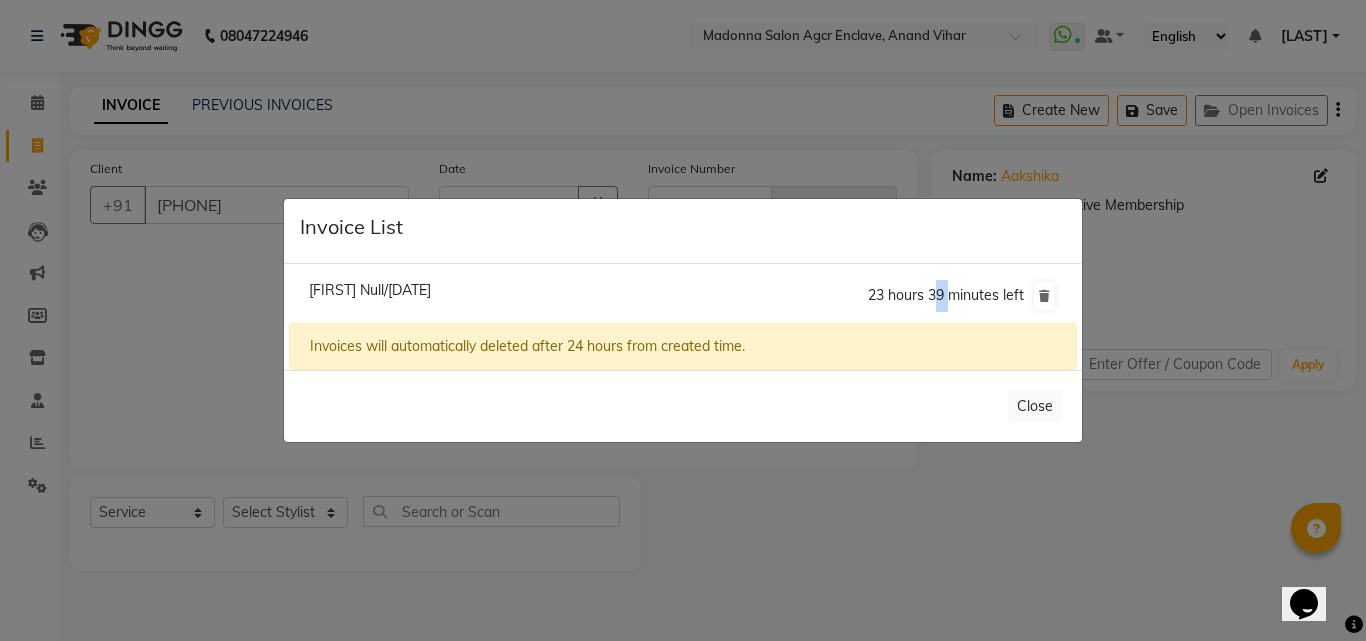 drag, startPoint x: 952, startPoint y: 277, endPoint x: 938, endPoint y: 293, distance: 21.260292 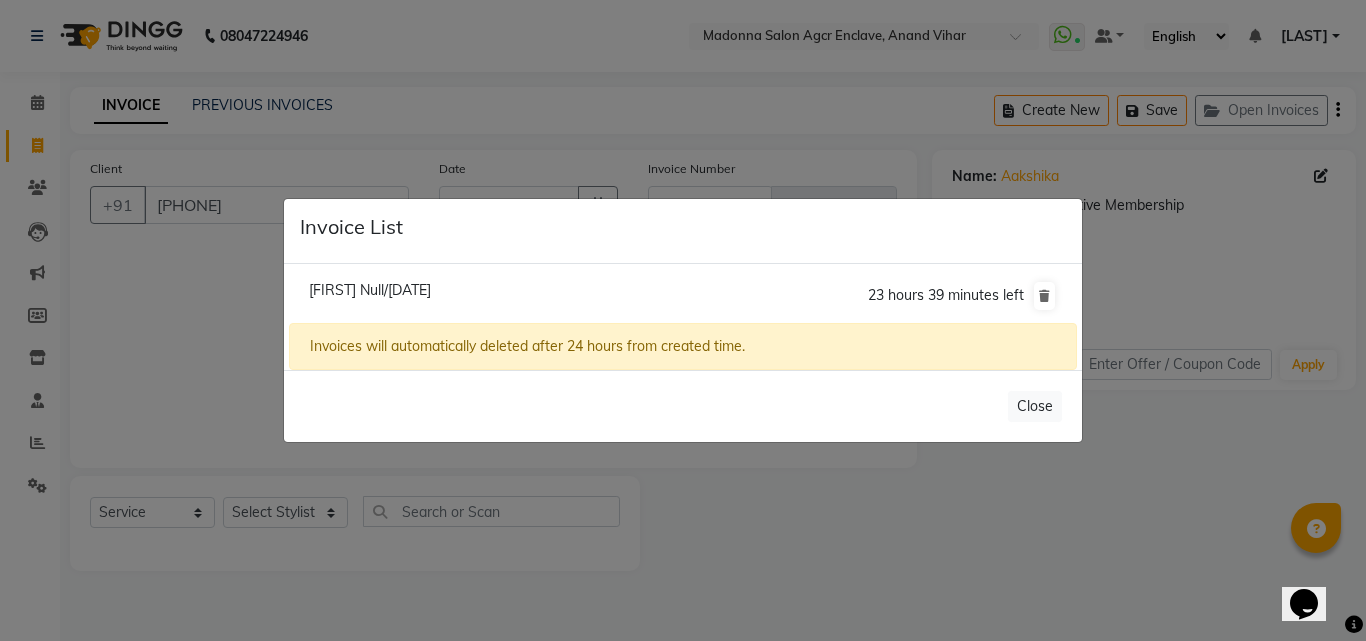 click on "[FIRST] Null/[DATE]" 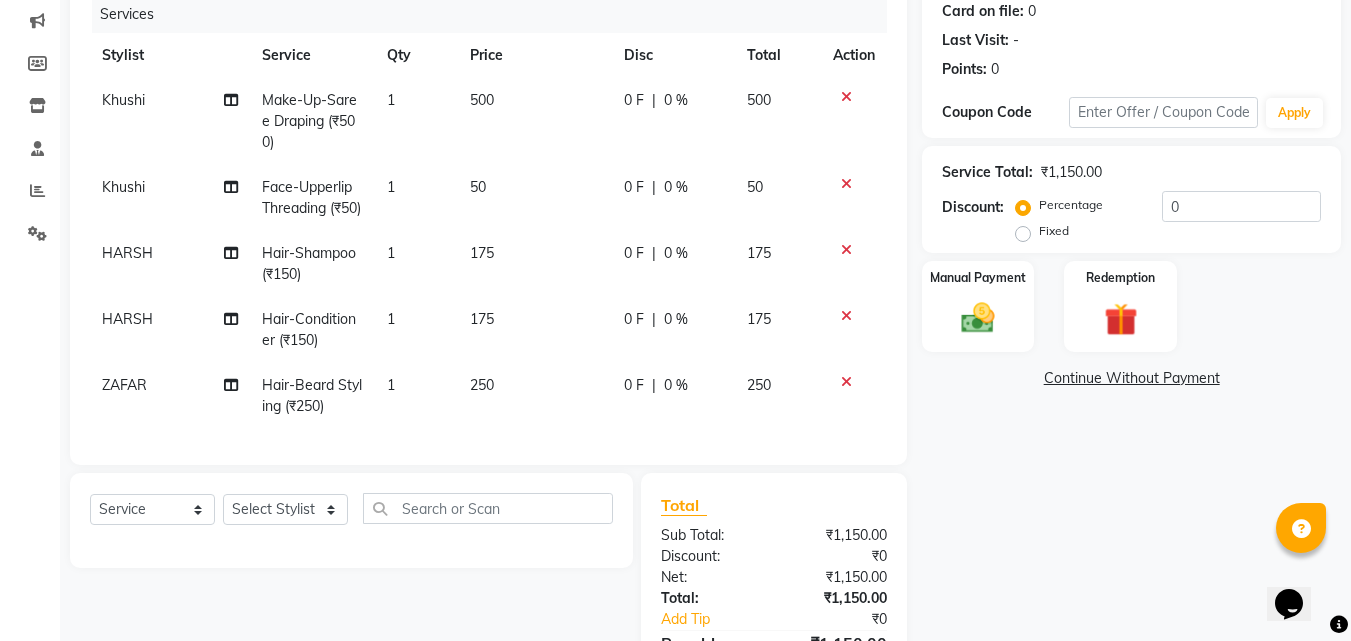 scroll, scrollTop: 244, scrollLeft: 0, axis: vertical 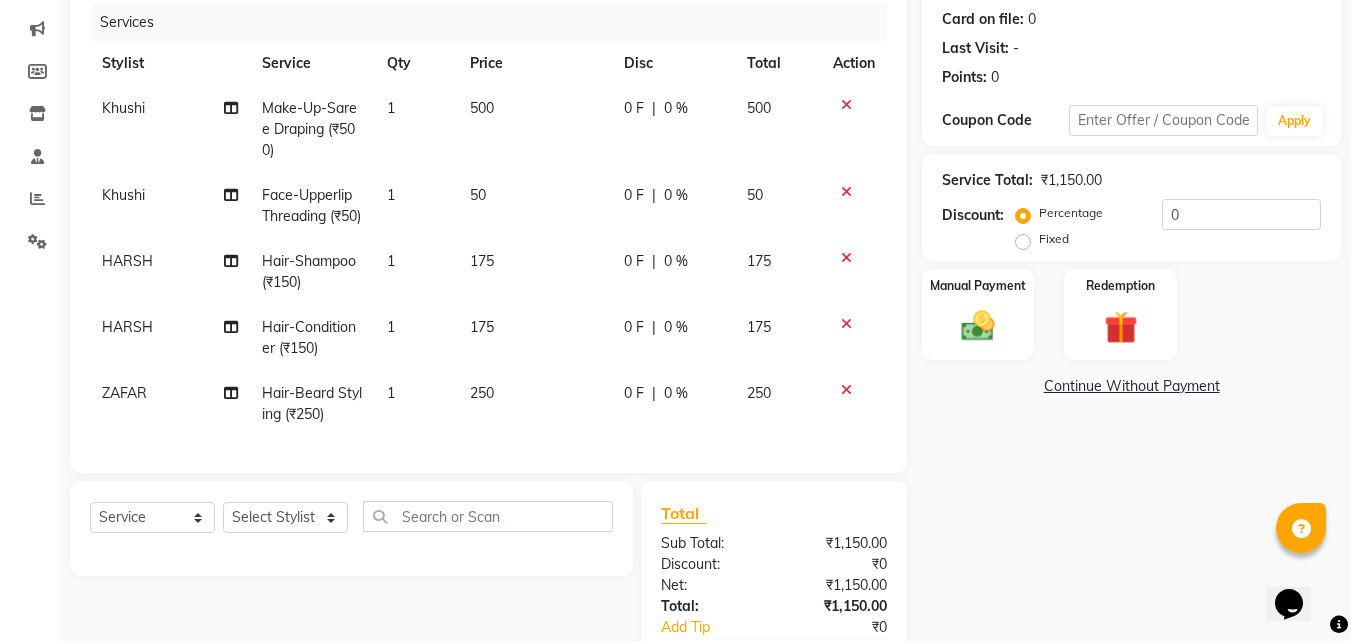click 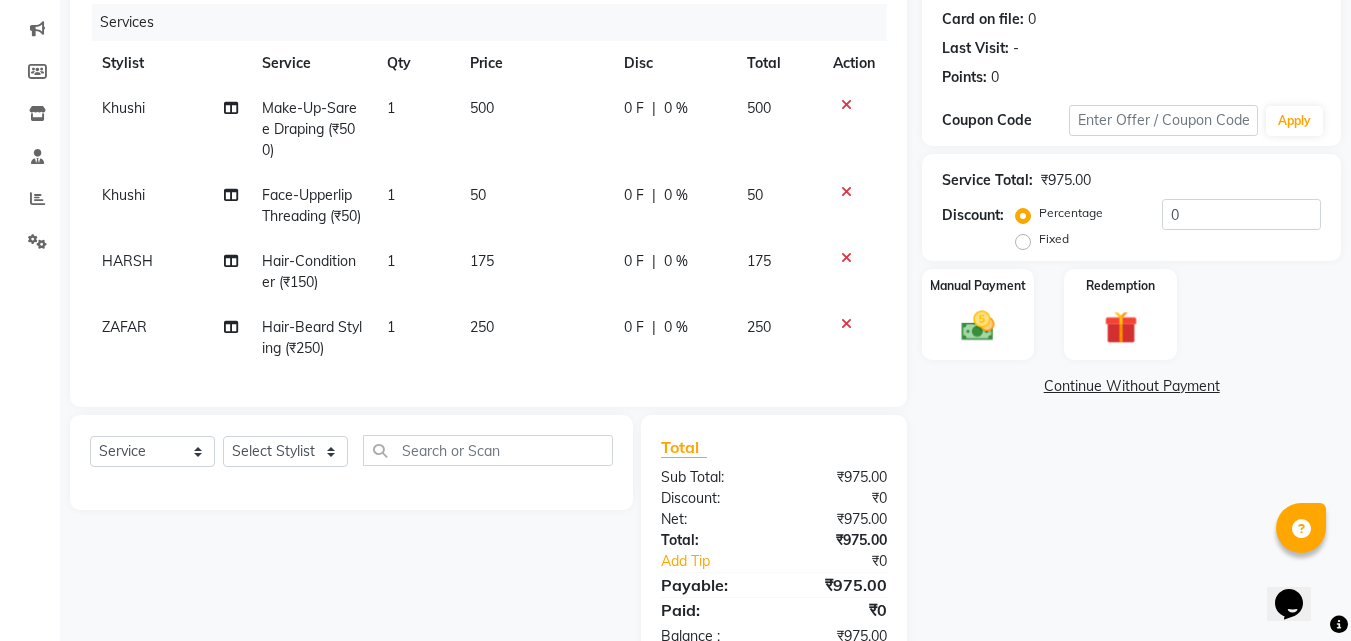 click 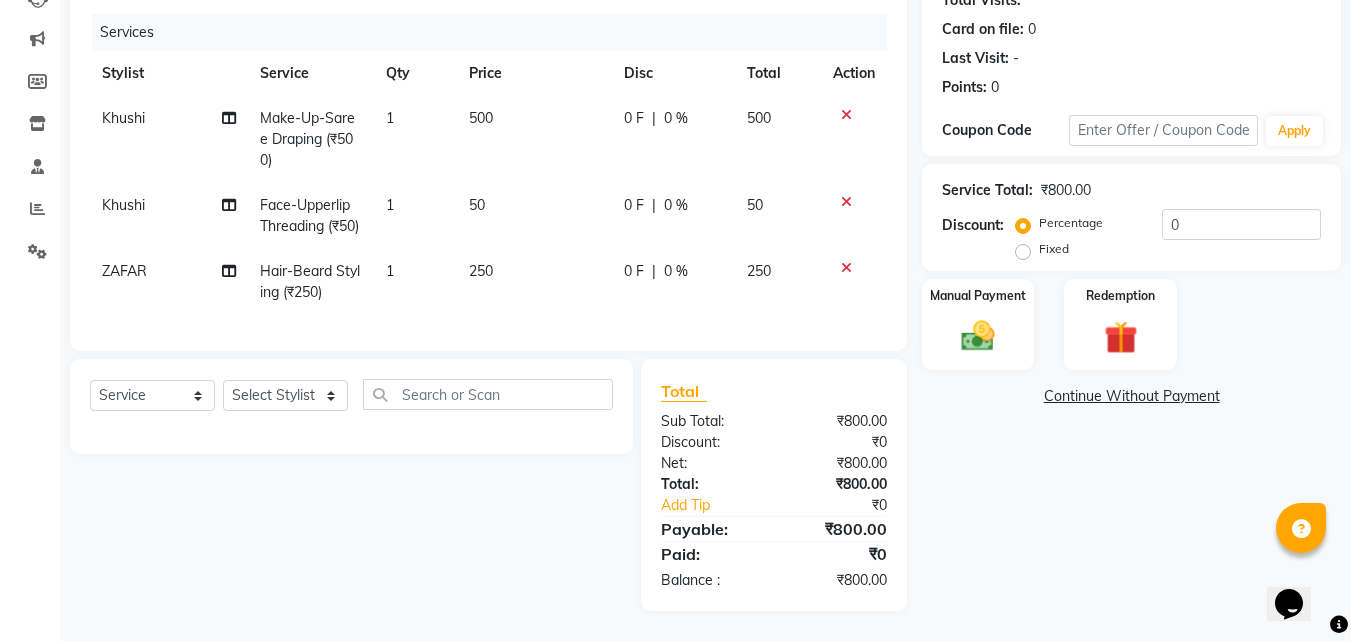 click 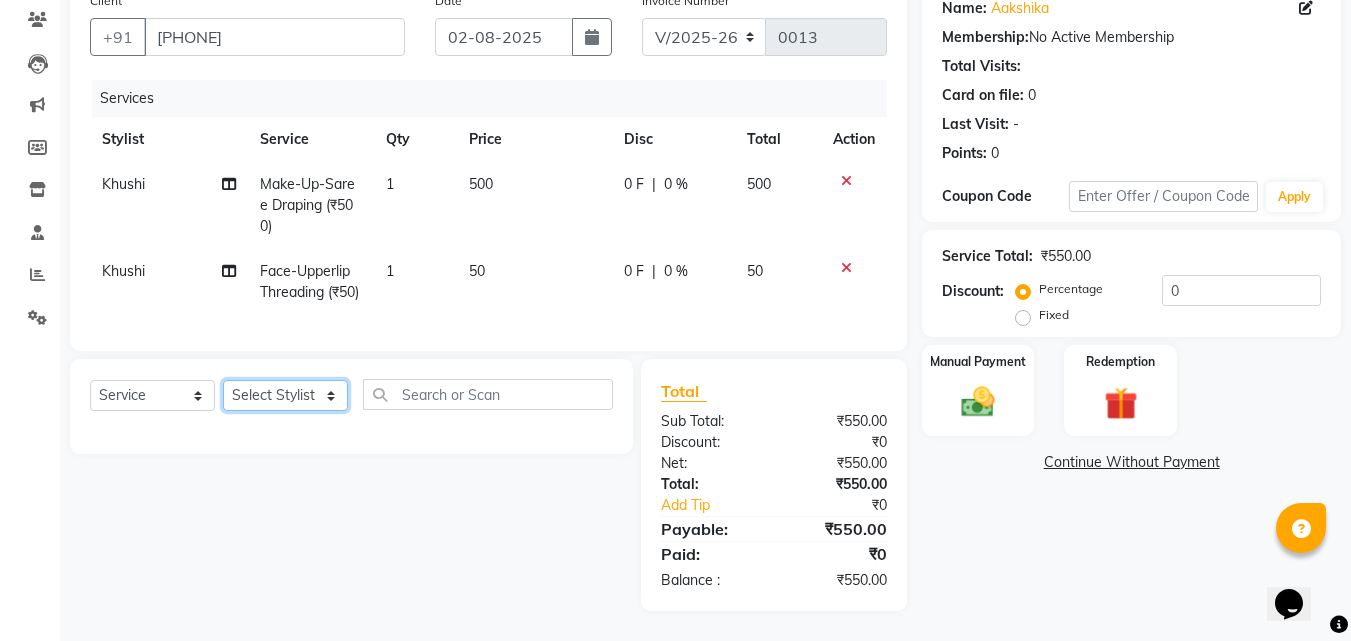 click on "Select Stylist [NAME] [NAME]  [NAME] [NAME] [NAME] [NAME] [NAME] [NAME] [NAME] [NAME] [NAME] [NAME] [NAME] [NAME] [NAME] [NAME] [NAME]" 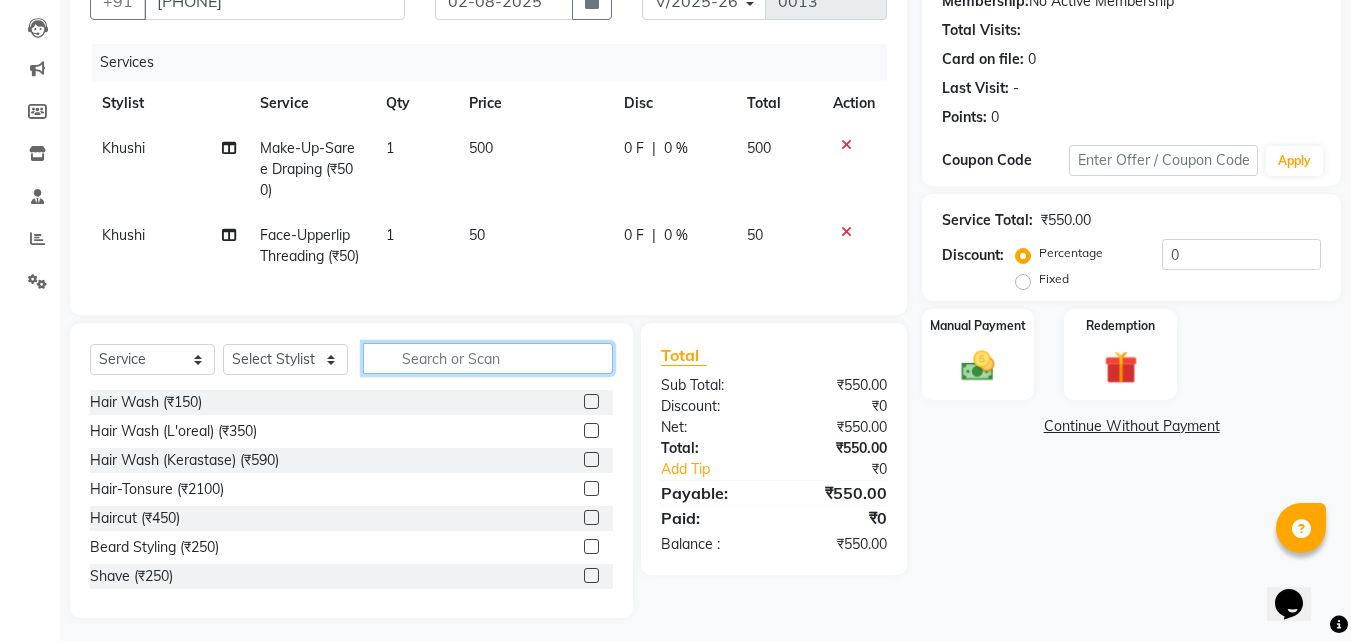 click 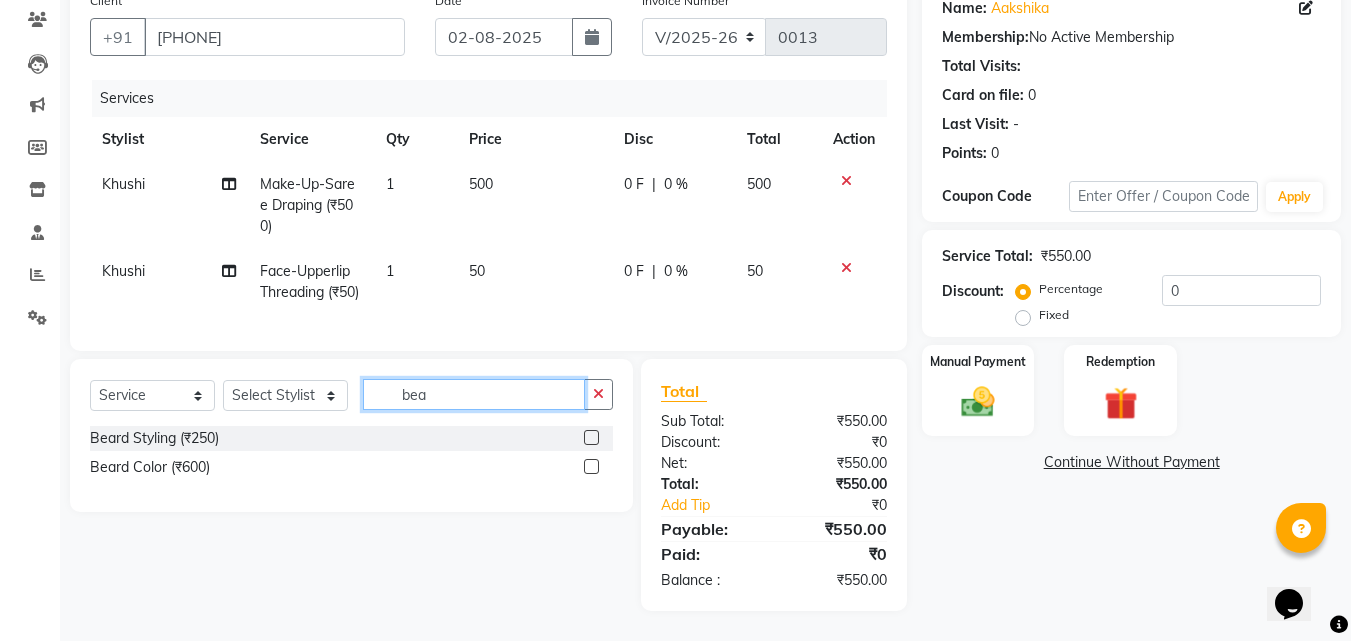 type on "bea" 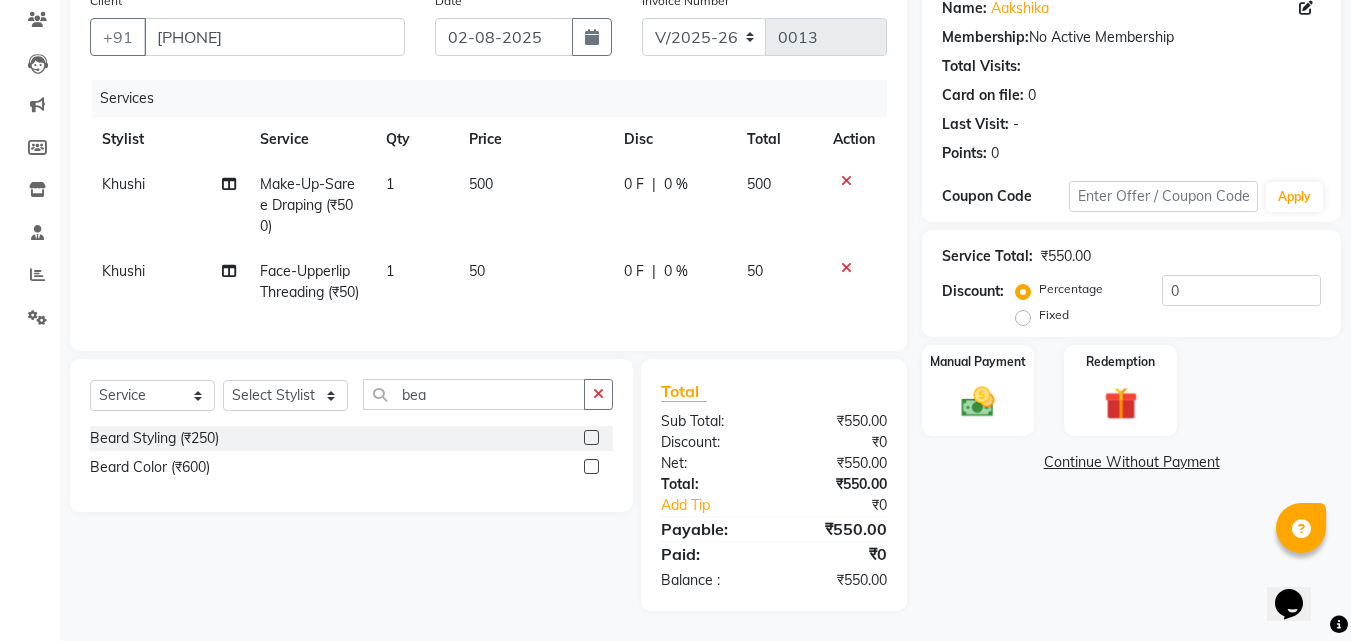 click 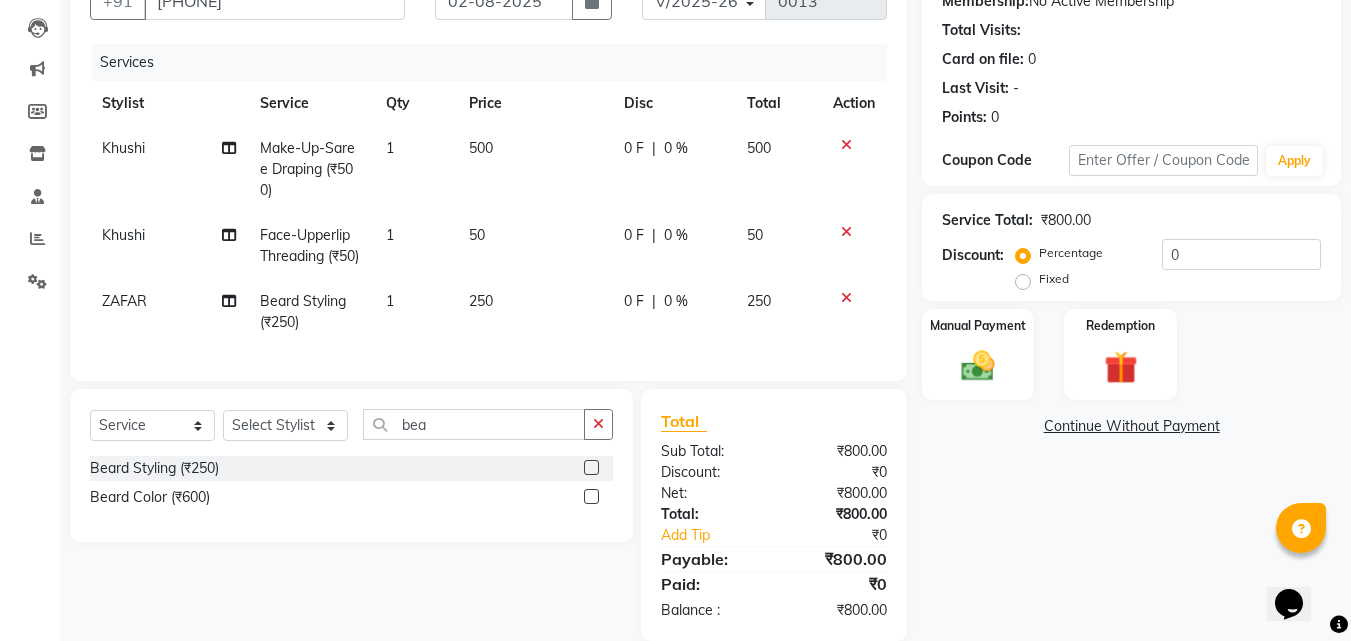 click 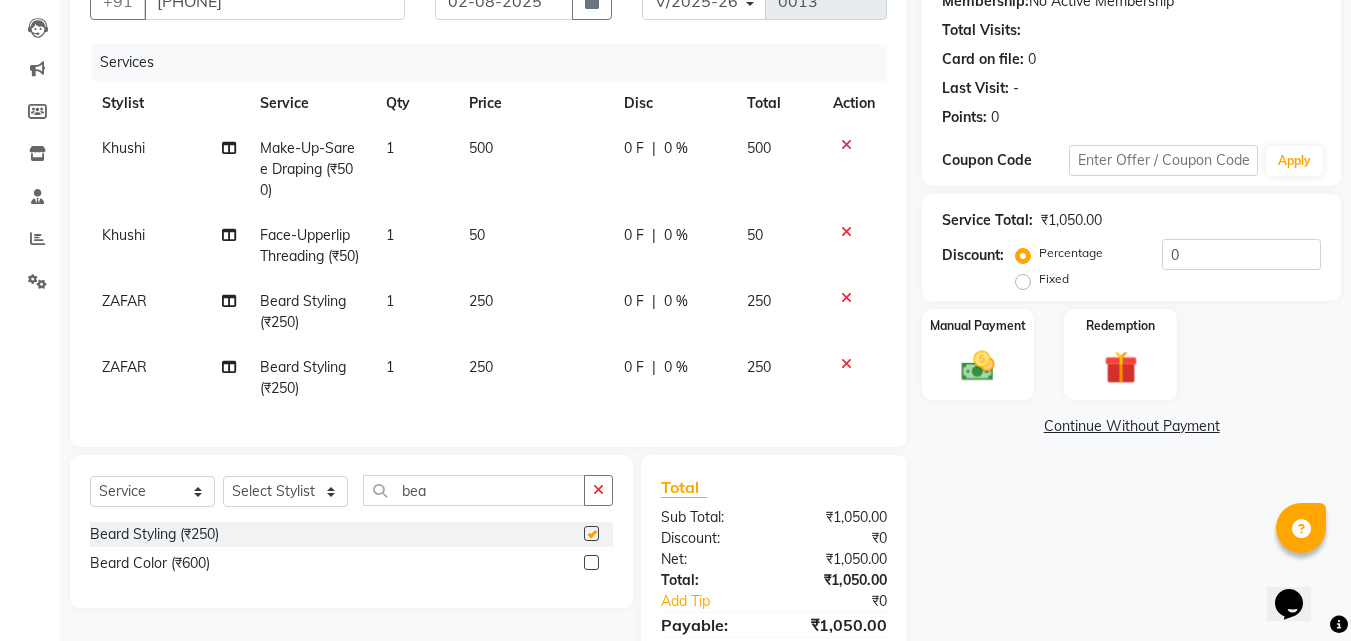 checkbox on "false" 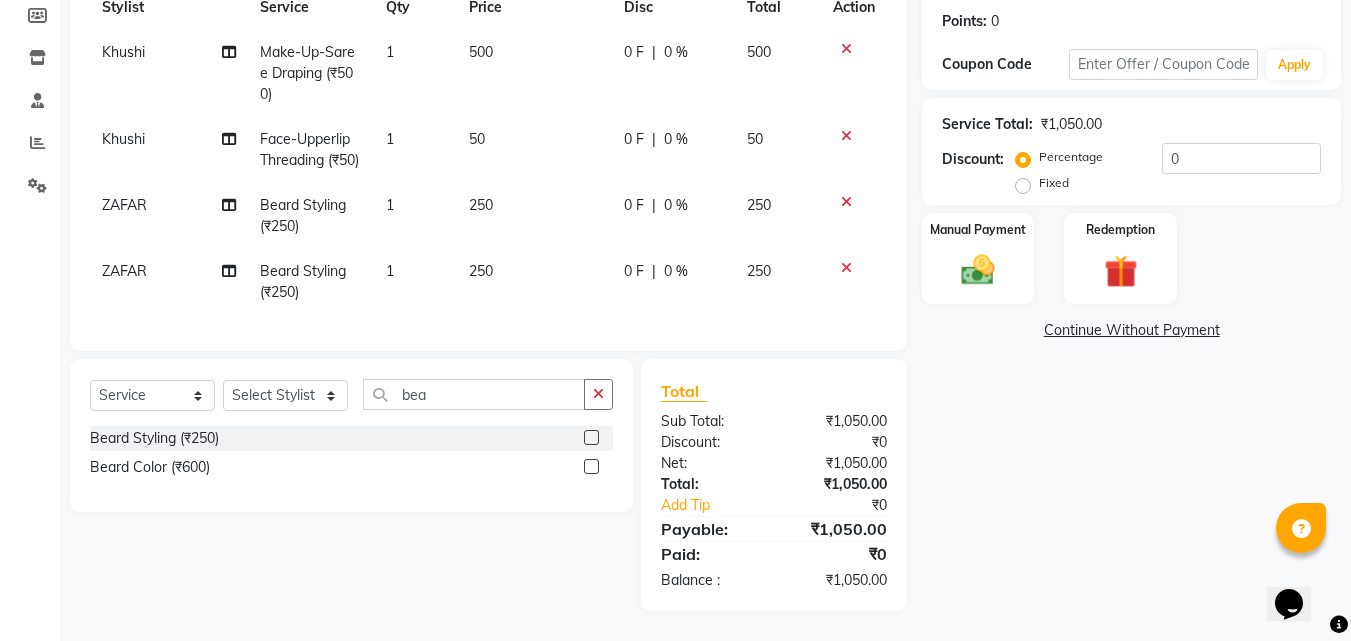 scroll, scrollTop: 336, scrollLeft: 0, axis: vertical 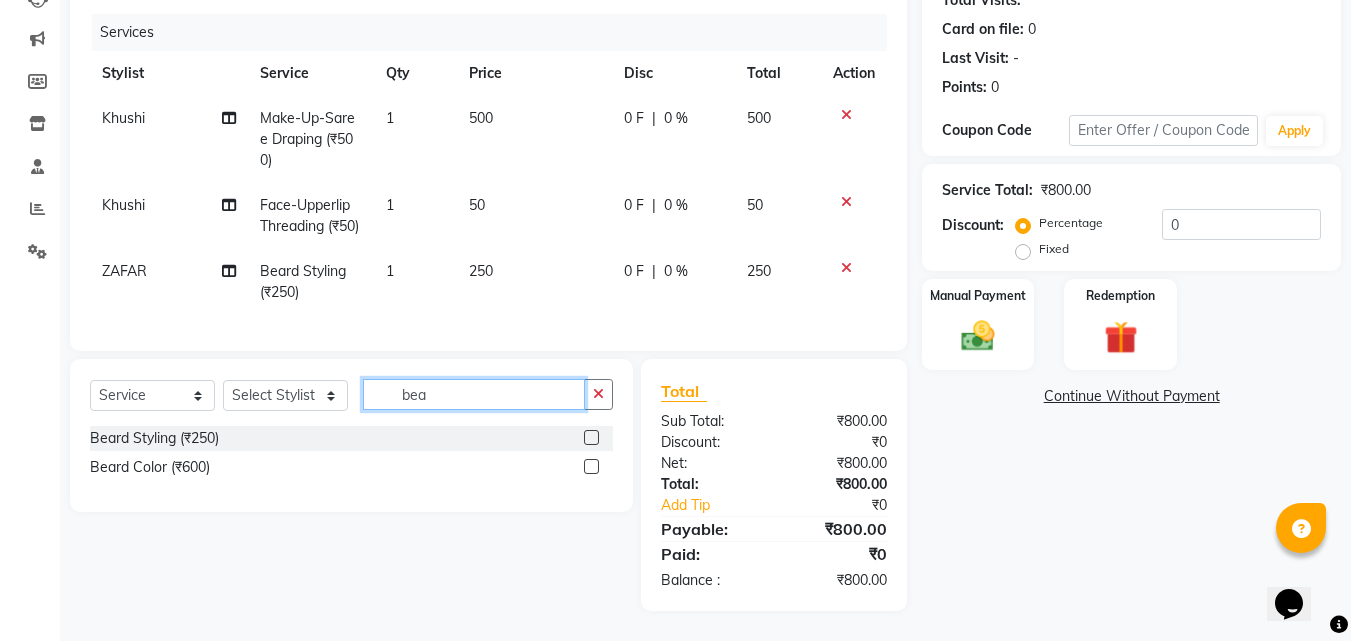 click on "bea" 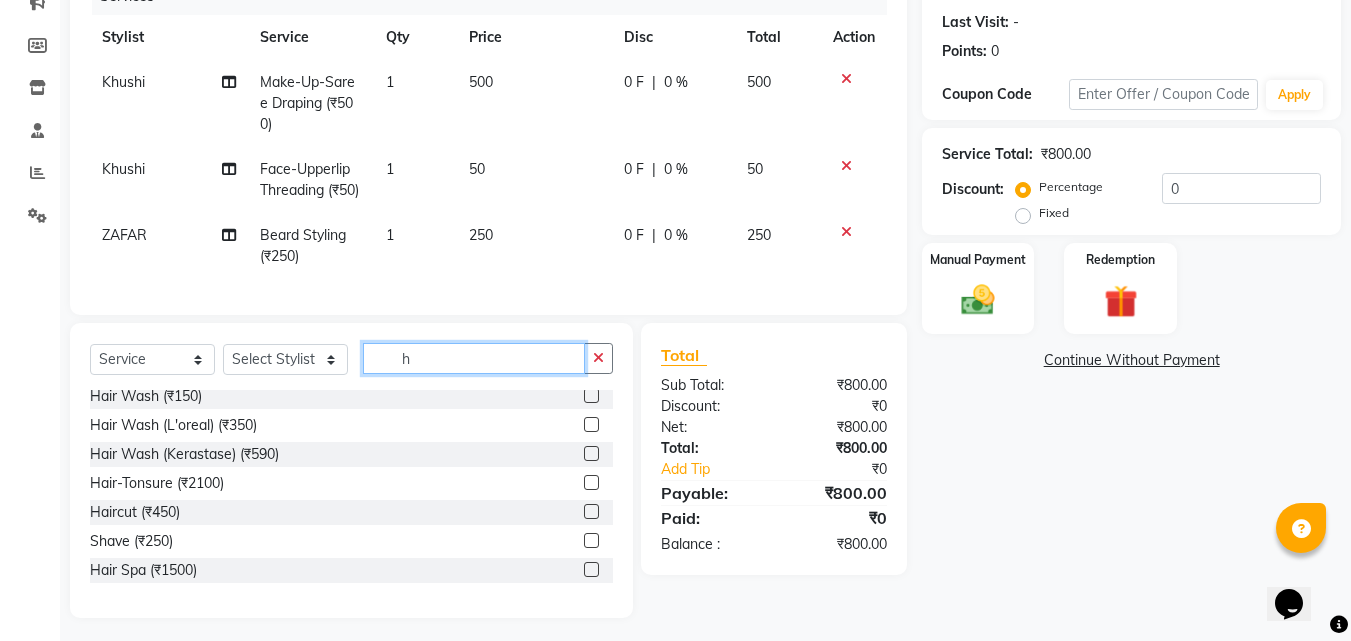 scroll, scrollTop: 0, scrollLeft: 0, axis: both 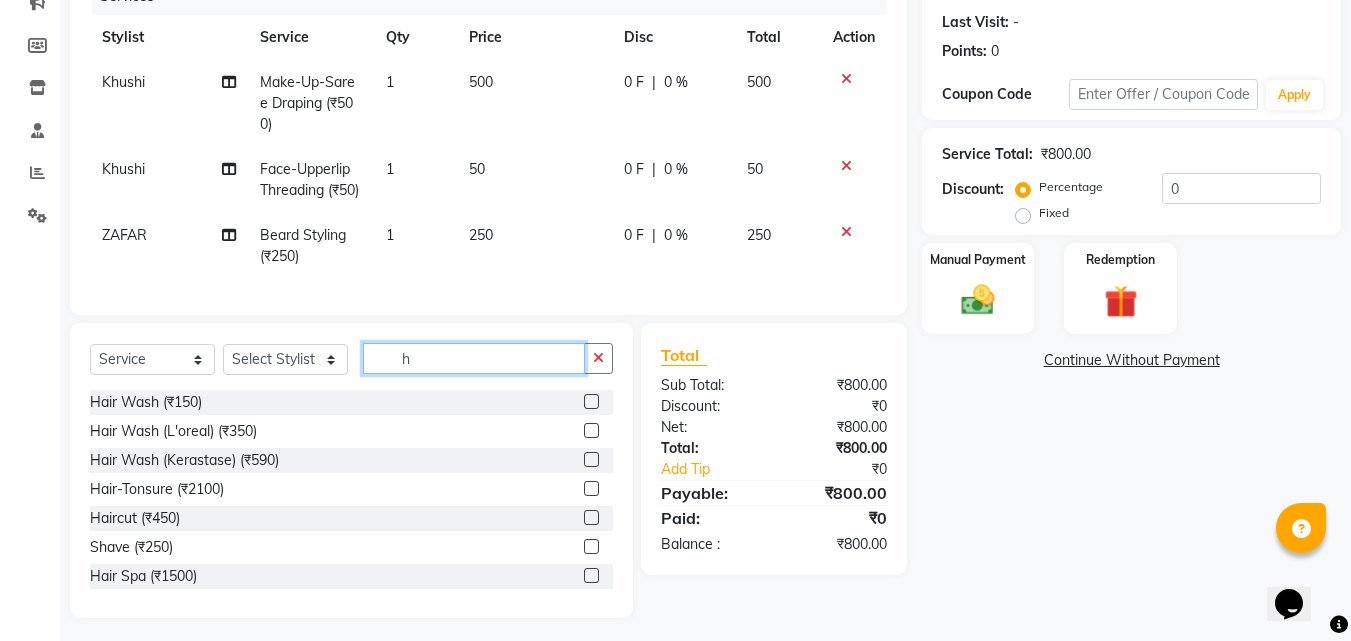 click on "h" 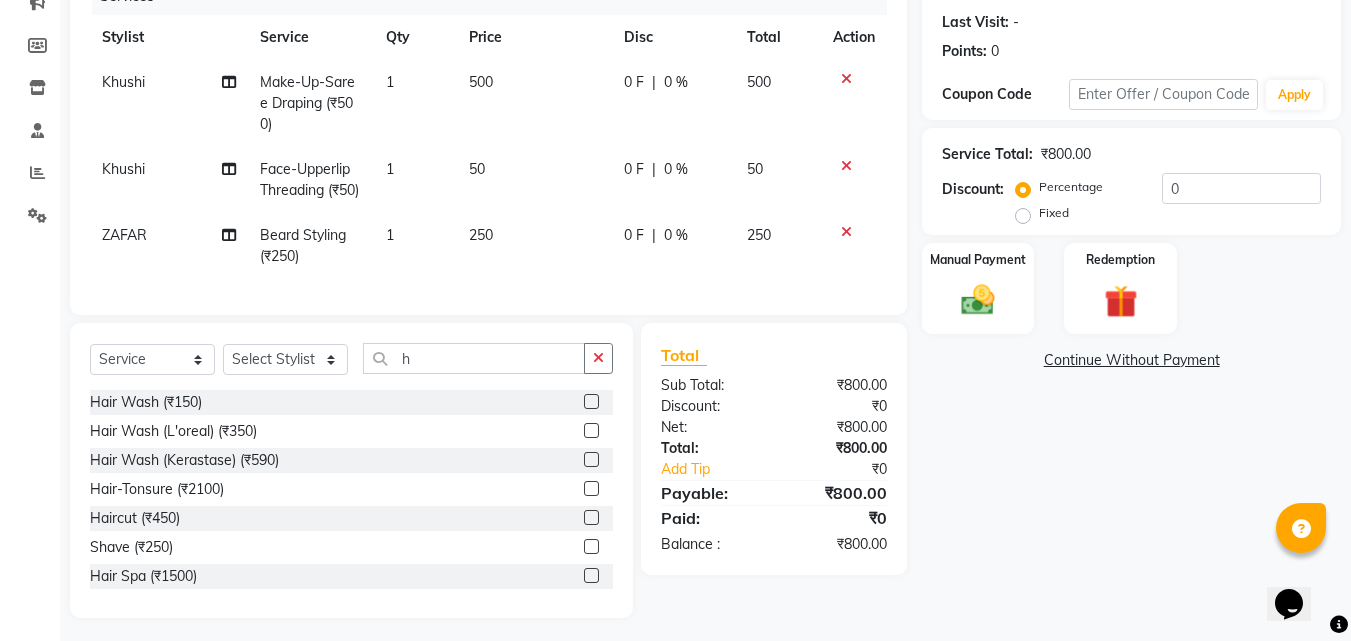 click on "250" 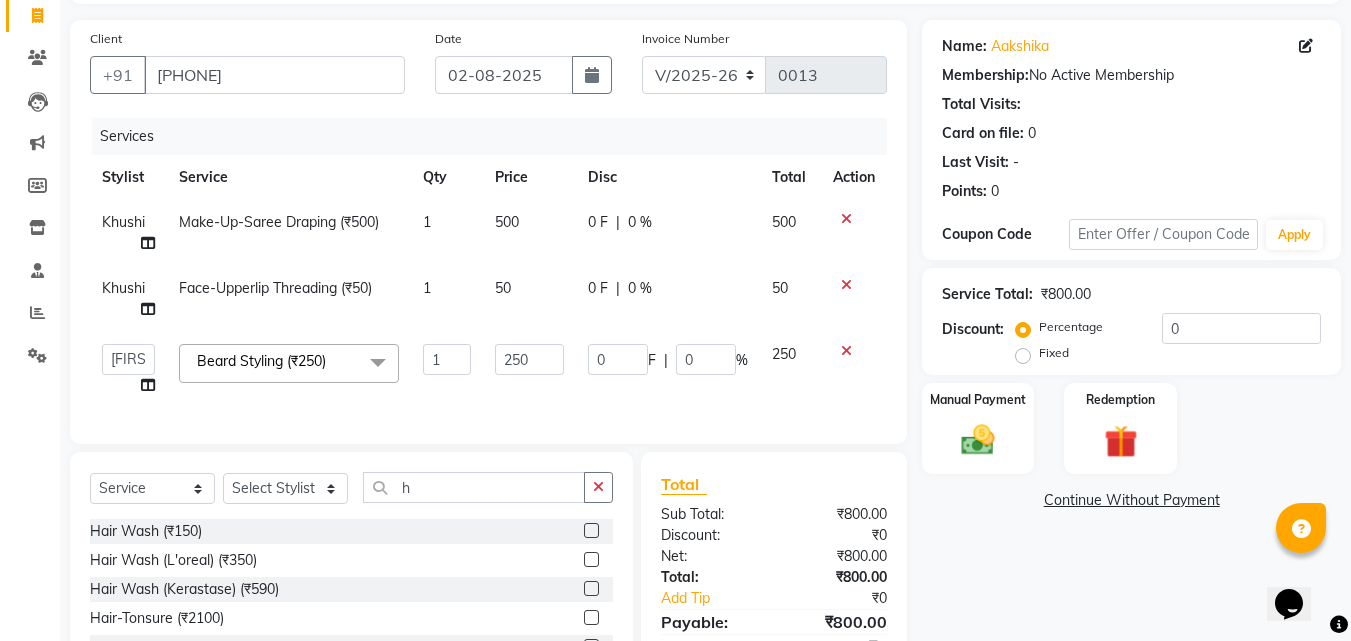 scroll, scrollTop: 129, scrollLeft: 0, axis: vertical 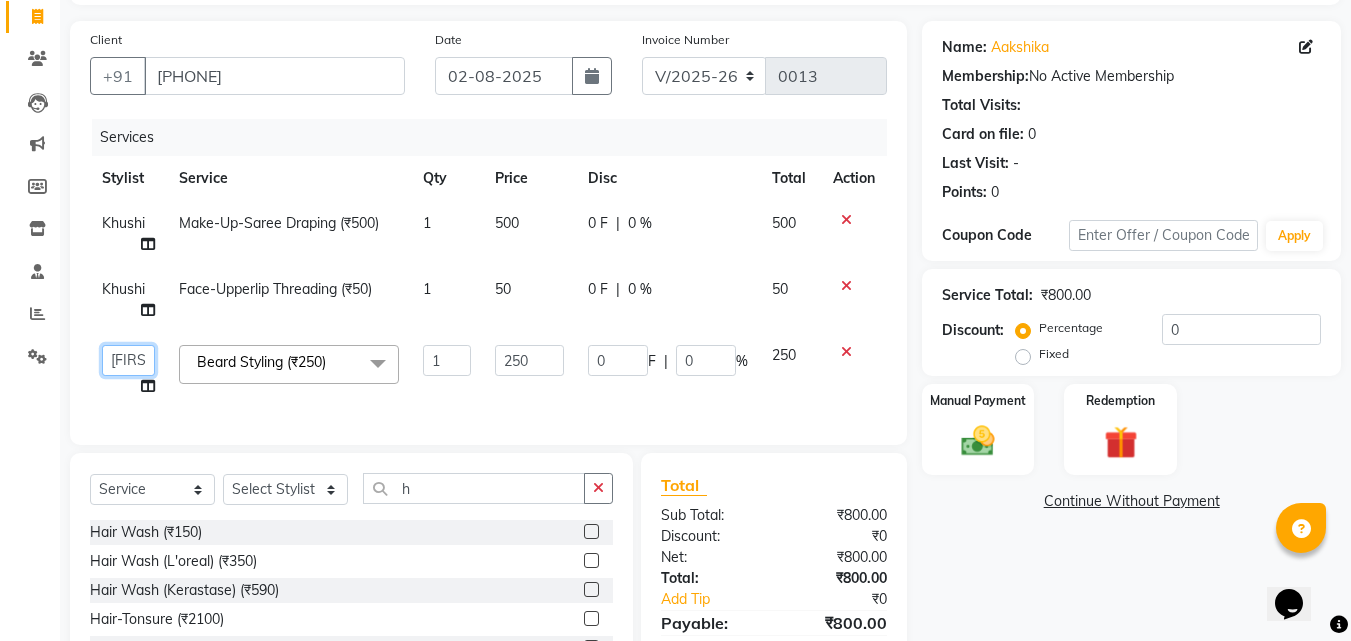 click on "[FIRST]   [LAST]    [LAST]   [LAST]   [LAST]   [LAST]   [LAST]   [LAST]   [LAST]   [LAST]   [LAST]   [LAST]   [LAST]   [LAST]   [LAST]   [LAST]   [LAST]   [LAST]   [LAST]   [LAST]" 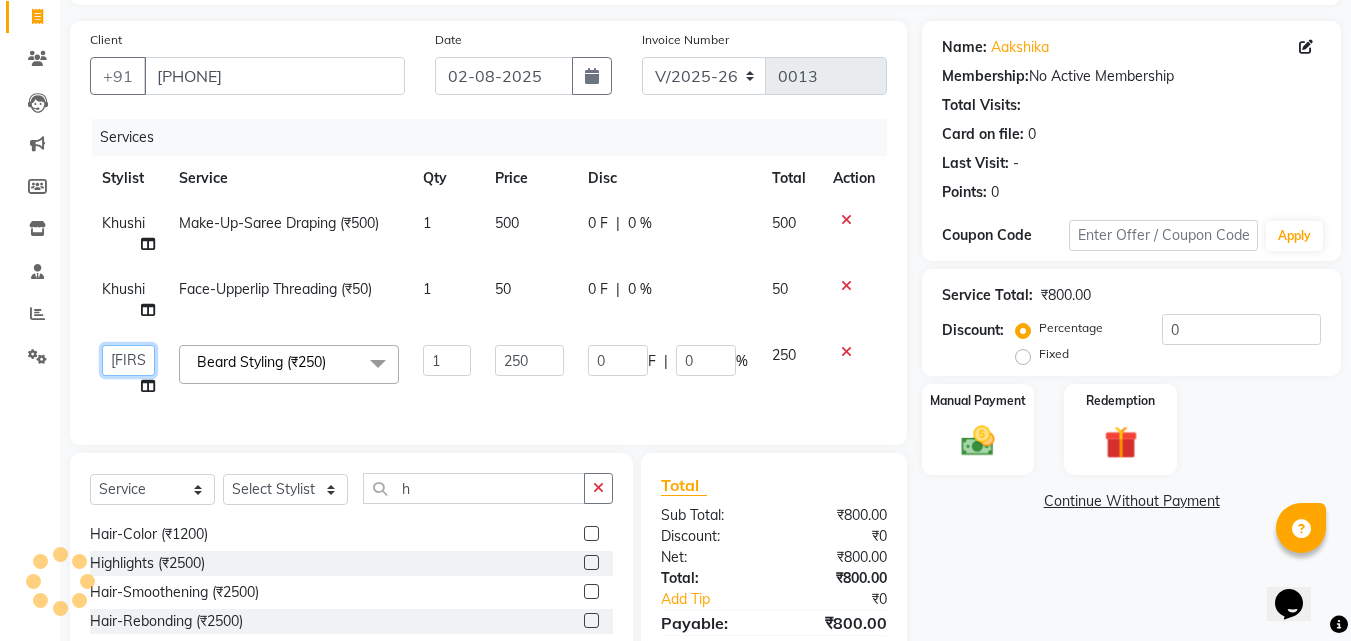 scroll, scrollTop: 202, scrollLeft: 0, axis: vertical 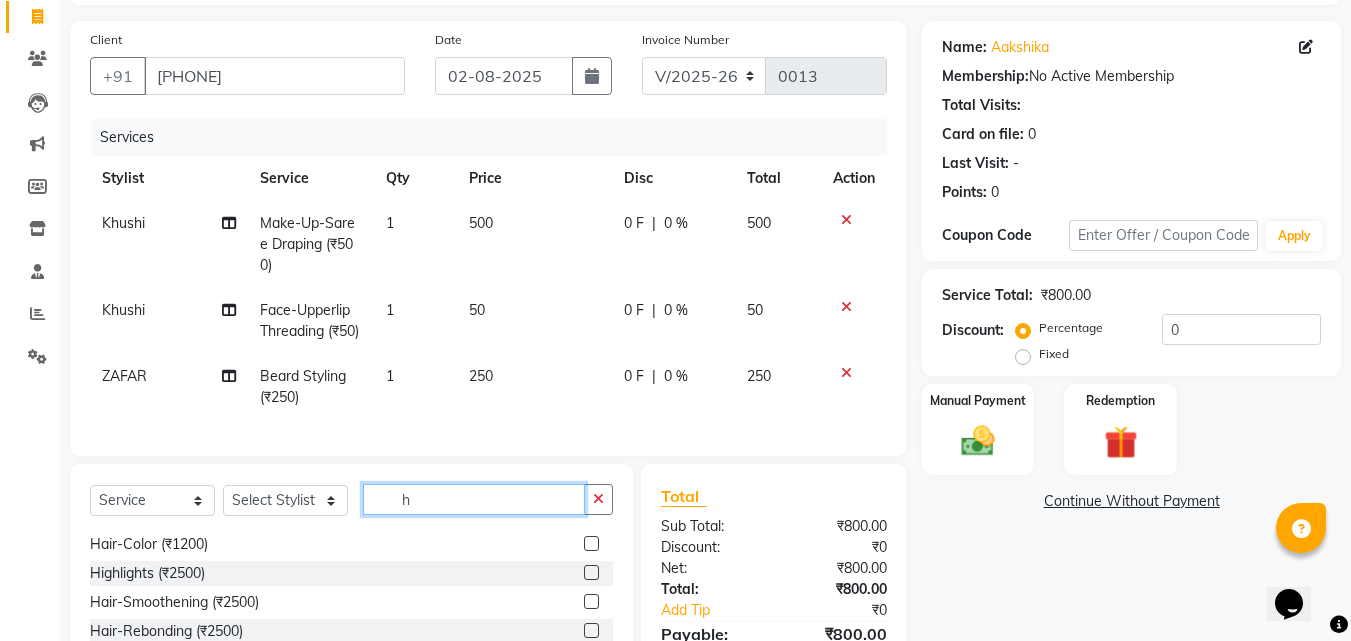 click on "Select  Service  Product  Membership  Package Voucher Prepaid Gift Card  Select Stylist [NAME] [NAME] [NAME]  [NAME] [NAME] [NAME] [NAME] [NAME] [NAME] [NAME] [NAME] [NAME] [NAME] [NAME] [NAME] [NAME] [NAME] h Hair Wash (₹150)  Hair Wash (L'oreal) (₹350)  Hair Wash (Kerastase) (₹590)  Hair-Tonsure (₹2100)  Haircut (₹450)  Shave (₹250)  Hair Spa (₹1500)  Hair-Color (₹1200)  Highlights (₹2500)  Hair-Smoothening (₹2500)  Hair-Rebonding (₹2500)  Hair-Keratin (₹2500)  Hair-Botox (₹3000)  Hair-Perming (₹3000)  Child's Hair Cut  (₹400)  Mesn's Hair Styling (₹200)  Face-Forehead Threading (₹50)  Face-Side Locks Threading (₹50)  Face-Eye Brows Threading (₹50)  Face-Upperlip Threading (₹50)  Face-Chin Threading (₹50)  Face-Full Face Threading (₹500)  Face-Forehead Wax (₹100)  Face-Chin Wax (₹100)  Face-Face Bleach (₹600)  Hand & Feet-Nail Cut & File (₹100)  Hand & Feet-Hand Massage (₹500)  Hand & Feet-Feet Massage (₹500)  Body-Half Arms Wax (₹400)" 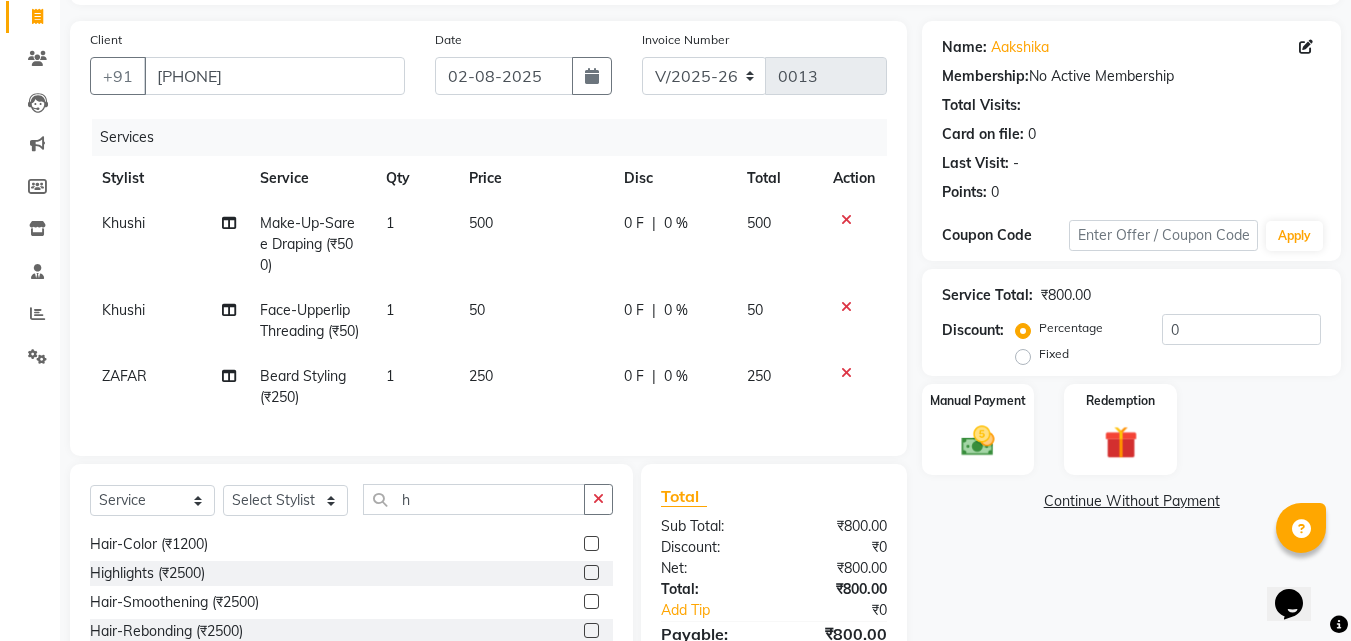 click on "Select  Service  Product  Membership  Package Voucher Prepaid Gift Card  Select Stylist [NAME] [NAME] [NAME]  [NAME] [NAME] [NAME] [NAME] [NAME] [NAME] [NAME] [NAME] [NAME] [NAME] [NAME] [NAME] [NAME] [NAME] h Hair Wash (₹150)  Hair Wash (L'oreal) (₹350)  Hair Wash (Kerastase) (₹590)  Hair-Tonsure (₹2100)  Haircut (₹450)  Shave (₹250)  Hair Spa (₹1500)  Hair-Color (₹1200)  Highlights (₹2500)  Hair-Smoothening (₹2500)  Hair-Rebonding (₹2500)  Hair-Keratin (₹2500)  Hair-Botox (₹3000)  Hair-Perming (₹3000)  Child's Hair Cut  (₹400)  Mesn's Hair Styling (₹200)  Face-Forehead Threading (₹50)  Face-Side Locks Threading (₹50)  Face-Eye Brows Threading (₹50)  Face-Upperlip Threading (₹50)  Face-Chin Threading (₹50)  Face-Full Face Threading (₹500)  Face-Forehead Wax (₹100)  Face-Chin Wax (₹100)  Face-Face Bleach (₹600)  Hand & Feet-Nail Cut & File (₹100)  Hand & Feet-Hand Massage (₹500)  Hand & Feet-Feet Massage (₹500)  Body-Half Arms Wax (₹400)" 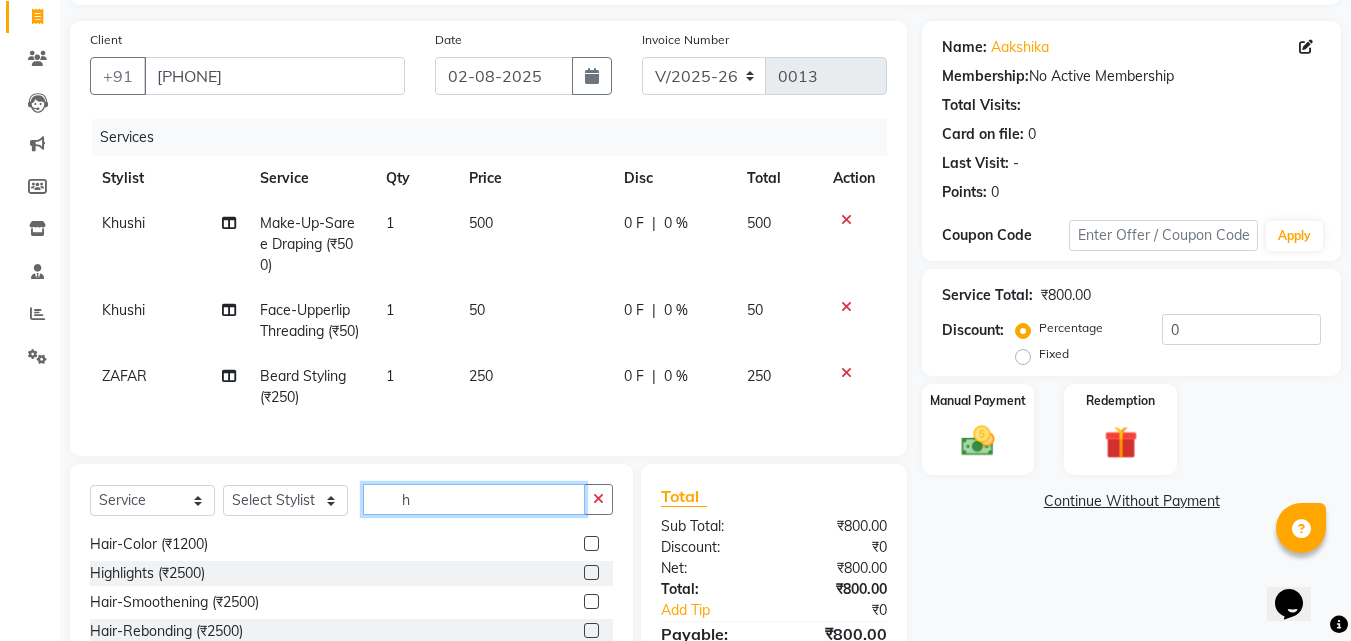 click on "h" 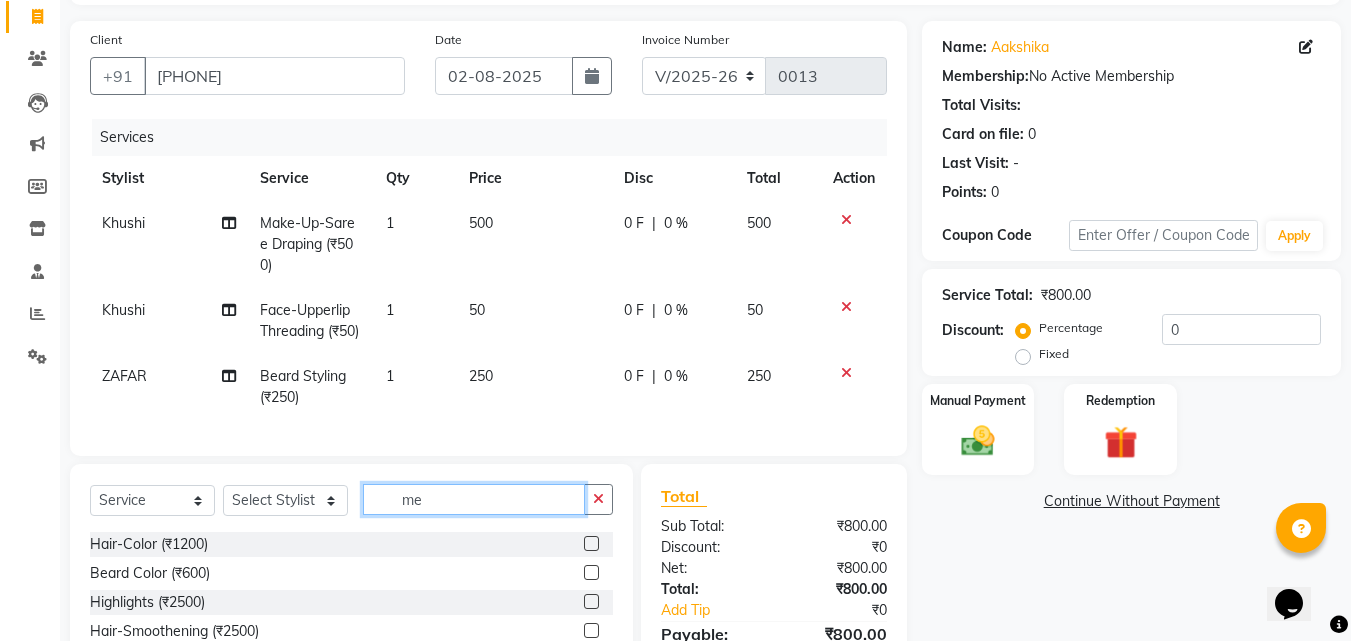 scroll, scrollTop: 0, scrollLeft: 0, axis: both 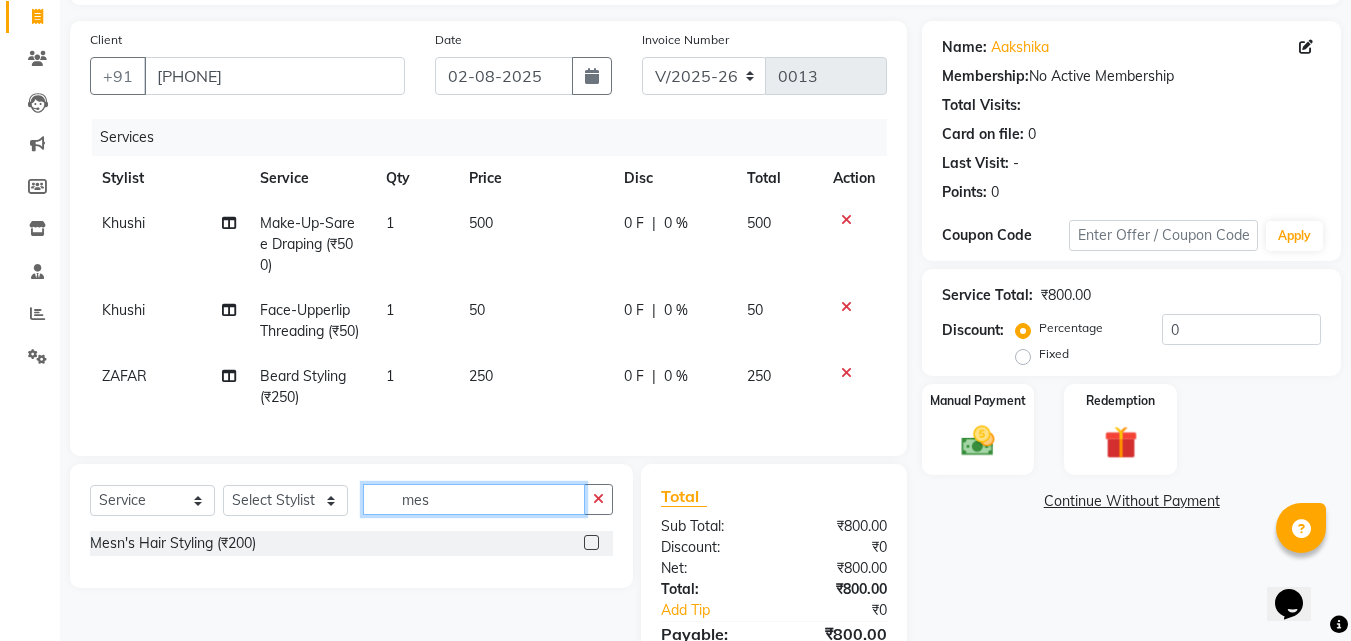 type on "mes" 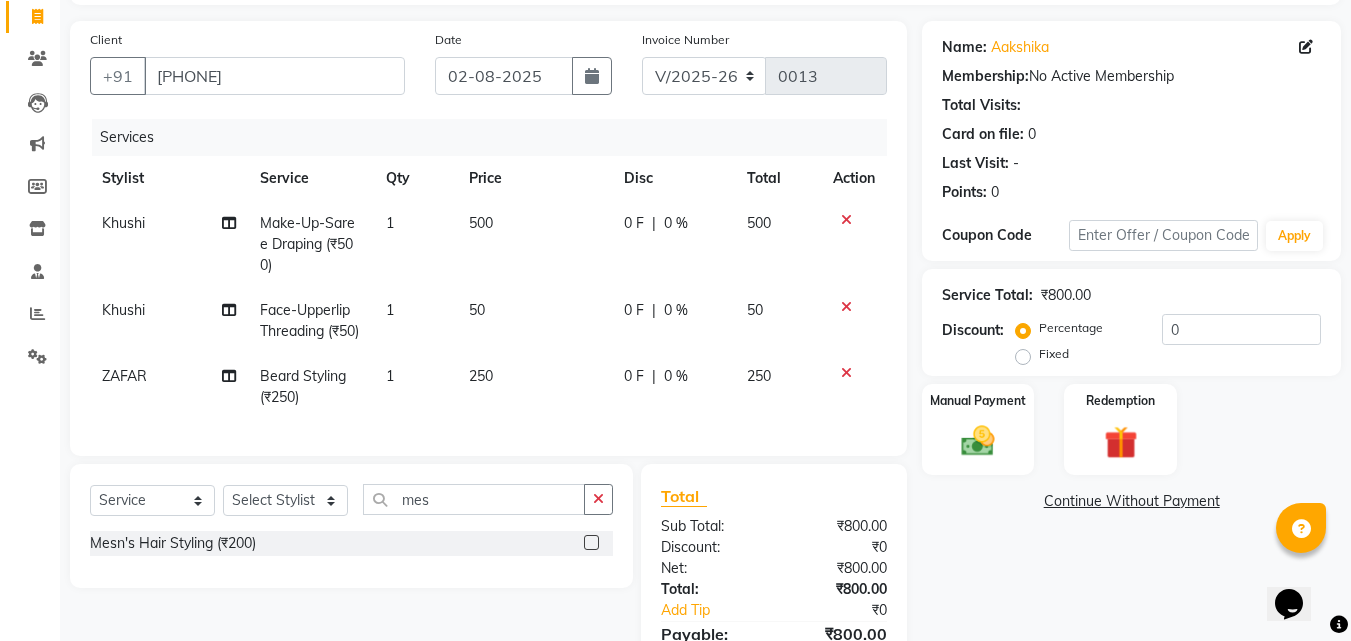 click on "Mesn's Hair Styling (₹200)" 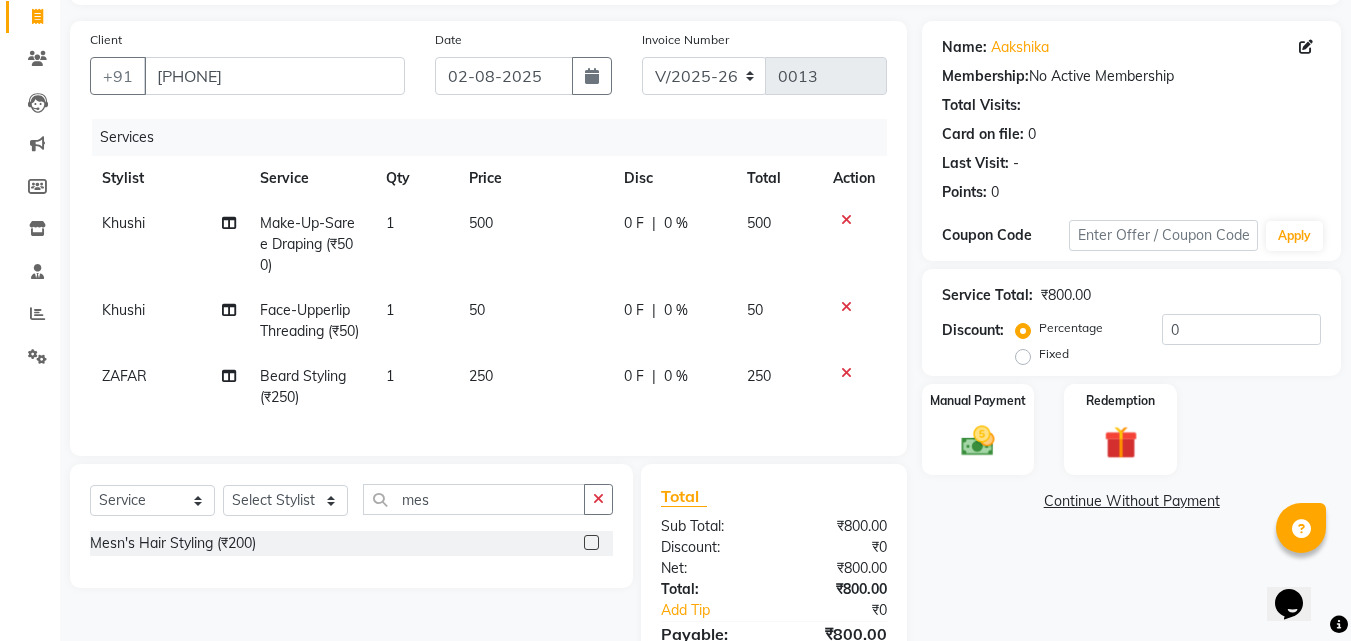 click 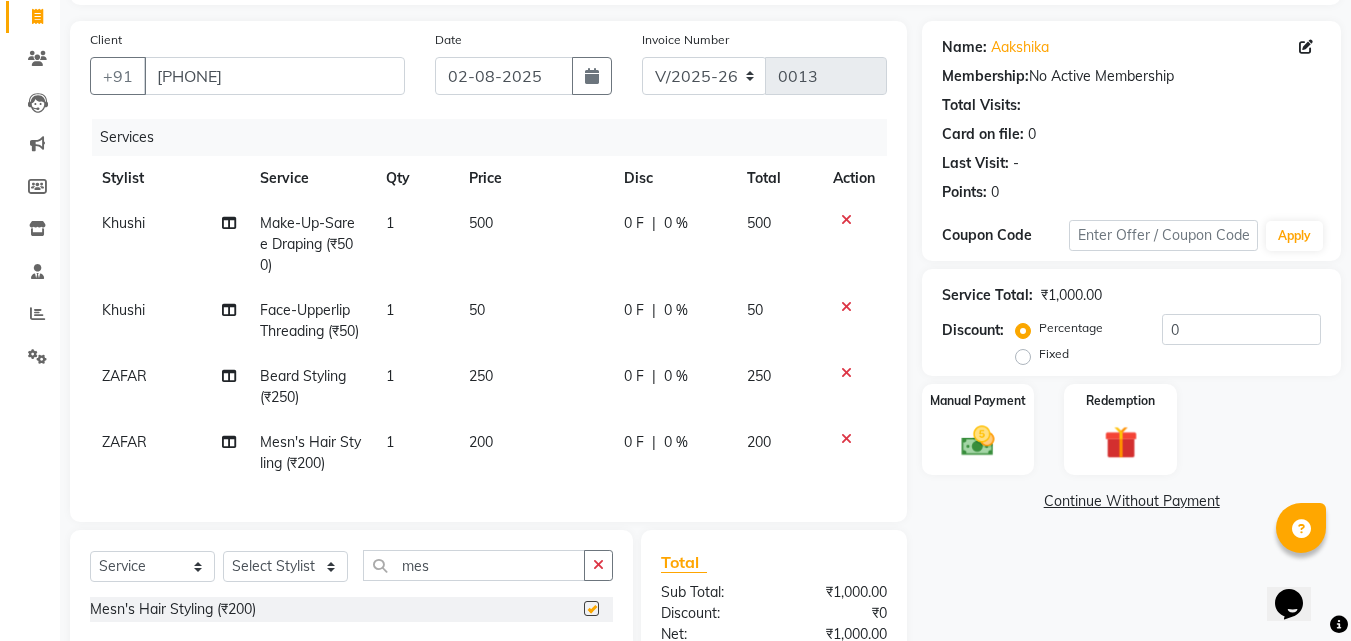 checkbox on "false" 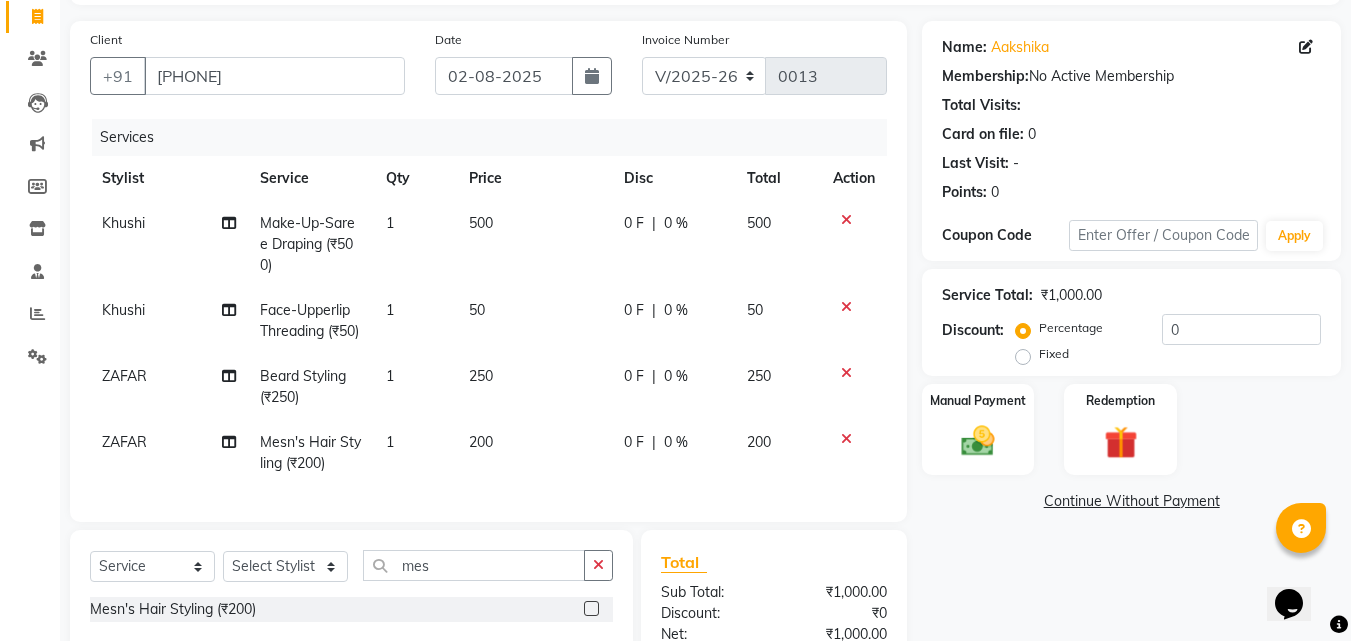click on "200" 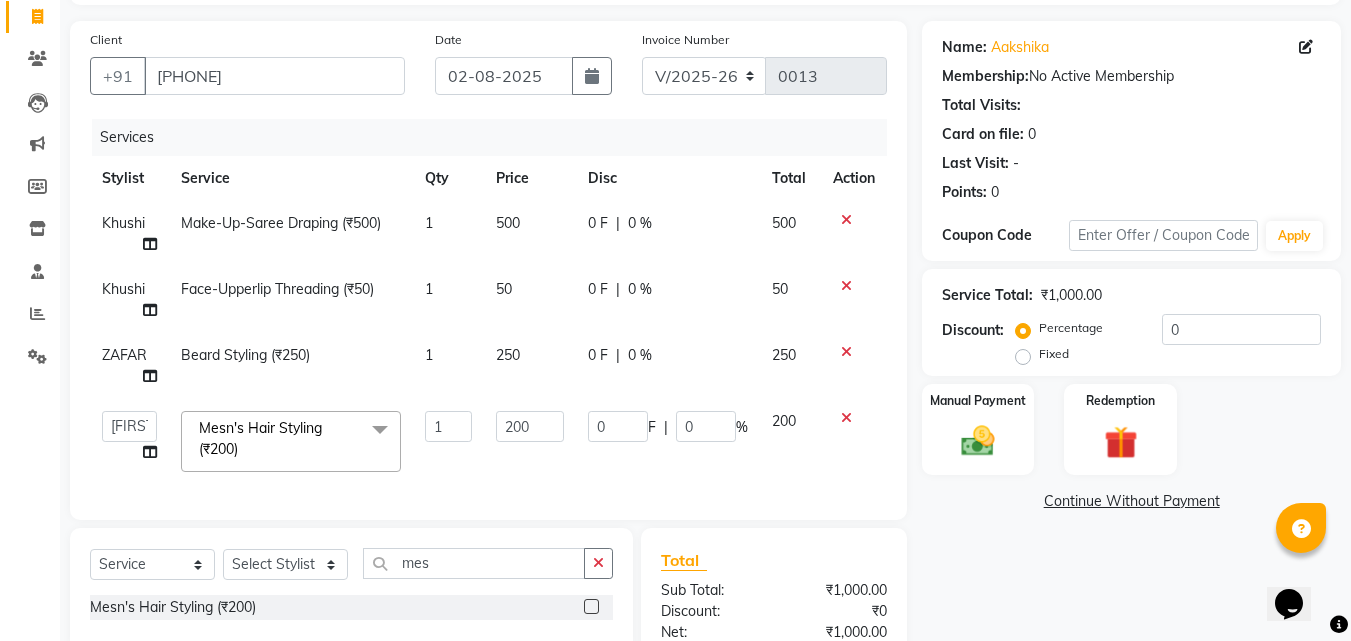 click on "1" 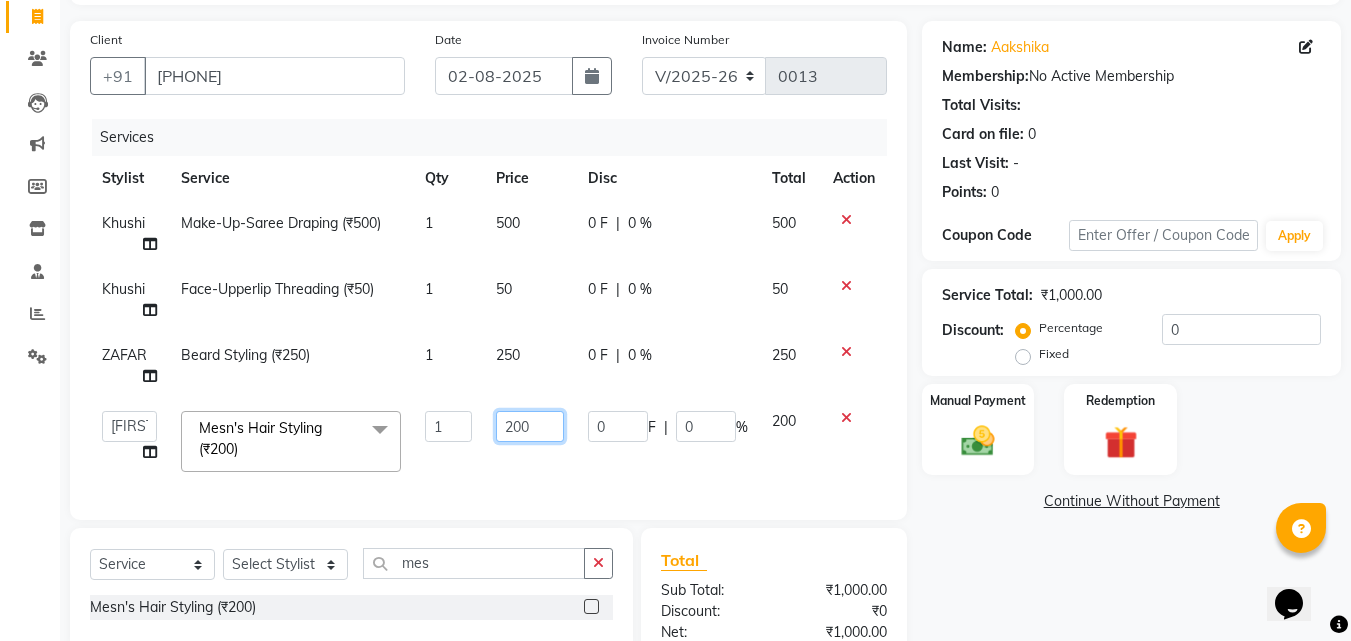 click on "200" 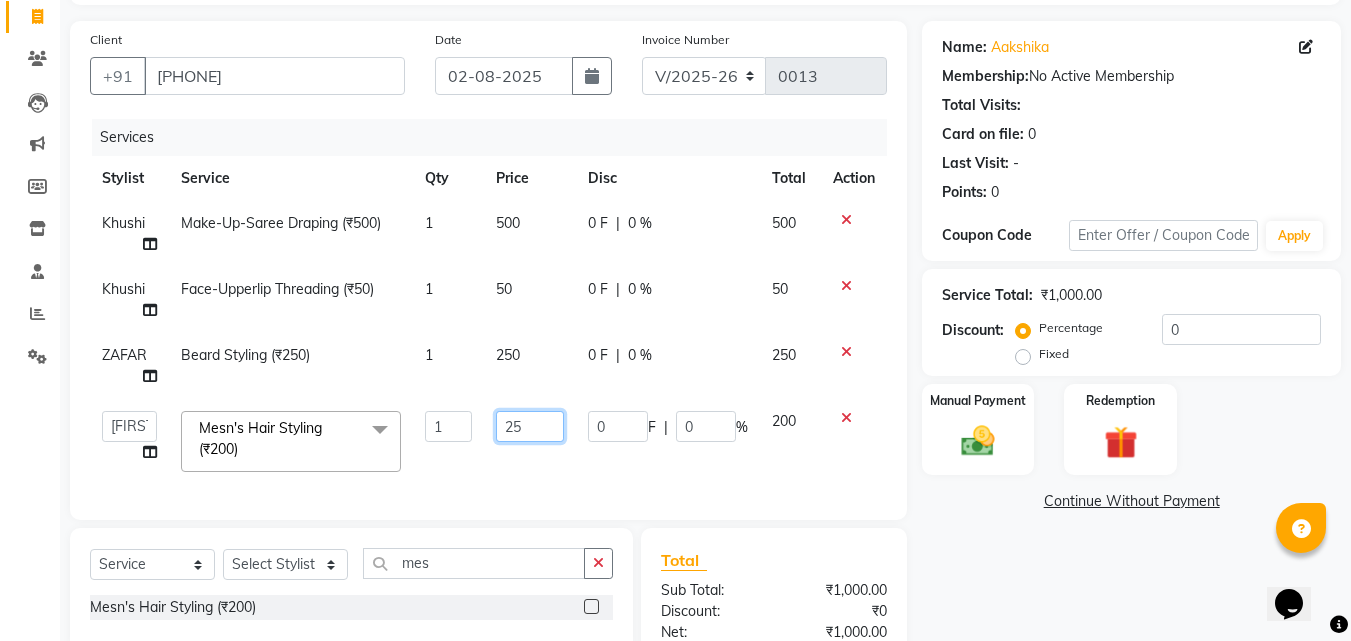 type on "250" 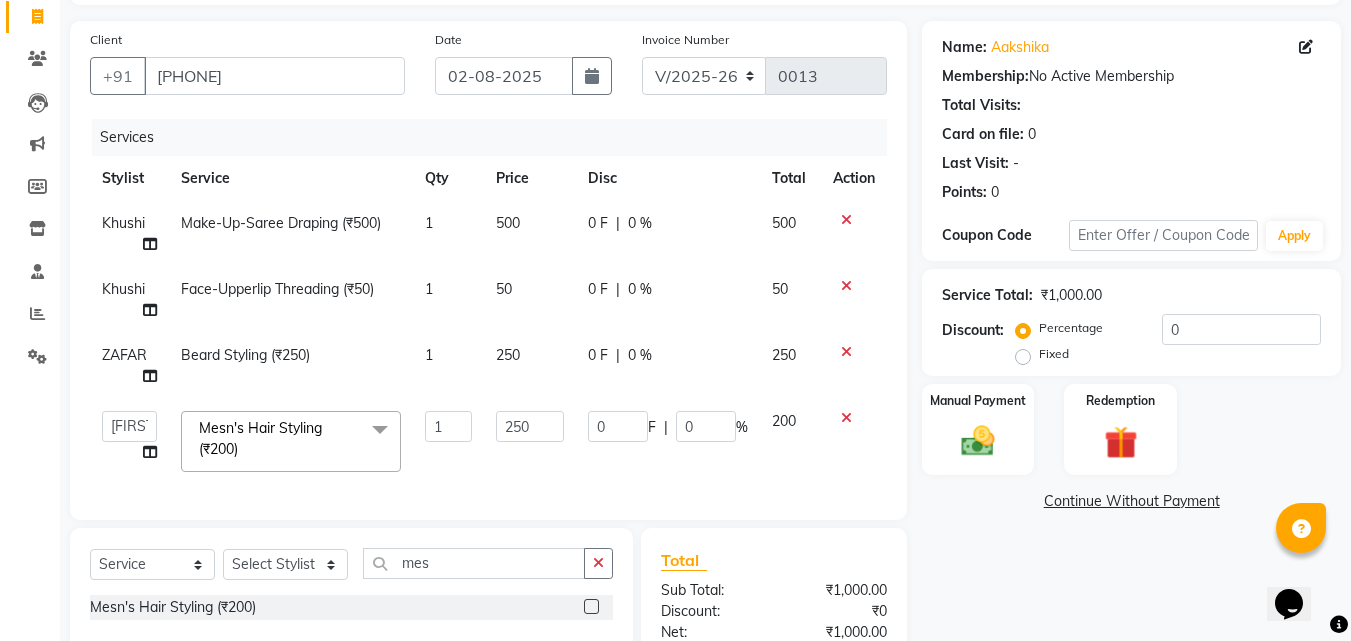 click on "250" 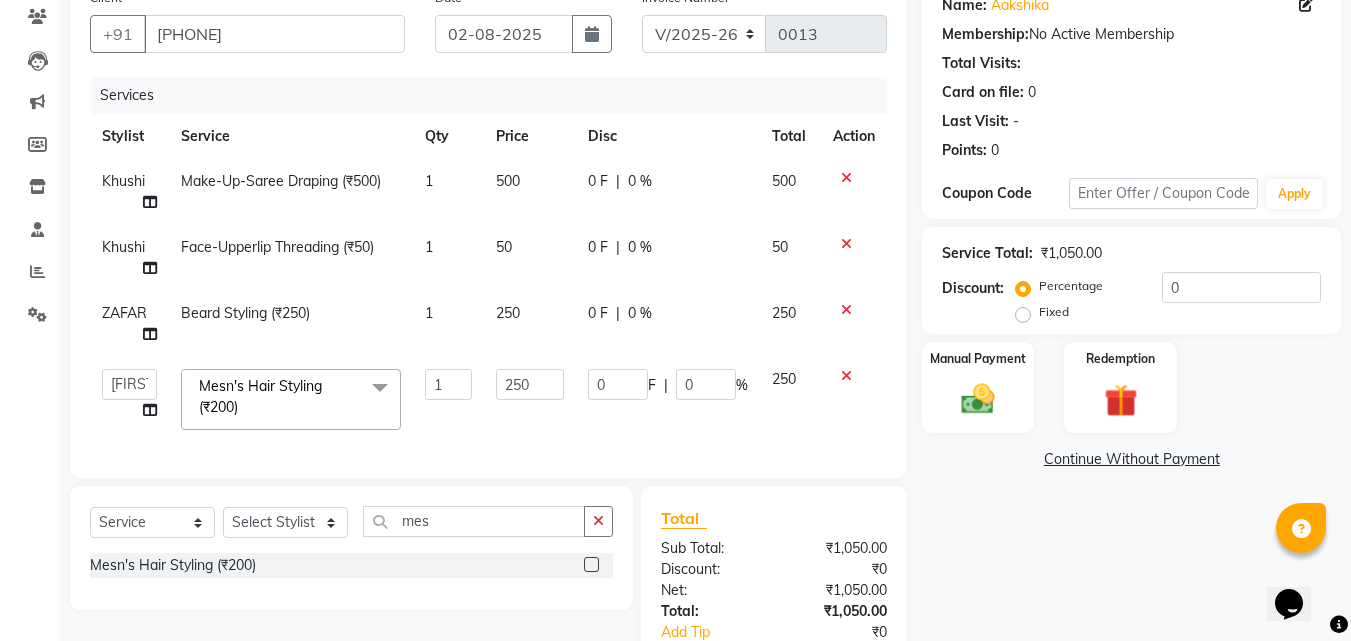 scroll, scrollTop: 313, scrollLeft: 0, axis: vertical 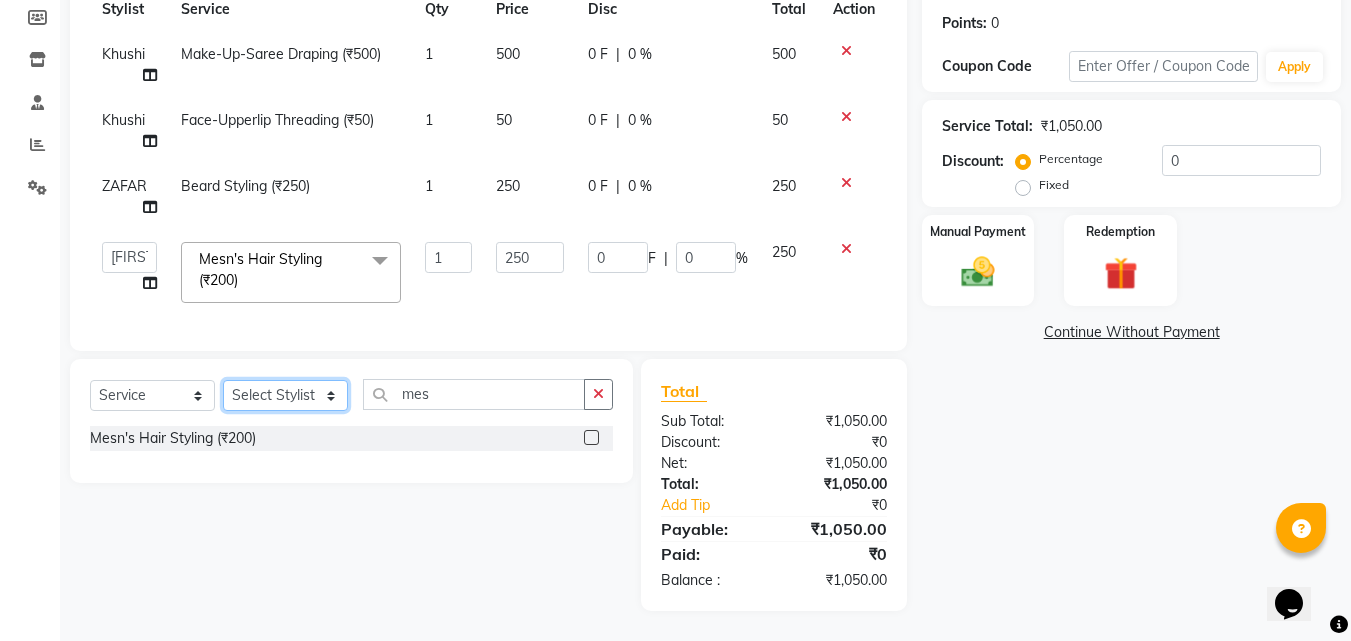 click on "Select Stylist [NAME] [NAME]  [NAME] [NAME] [NAME] [NAME] [NAME] [NAME] [NAME] [NAME] [NAME] [NAME] [NAME] [NAME] [NAME] [NAME] [NAME]" 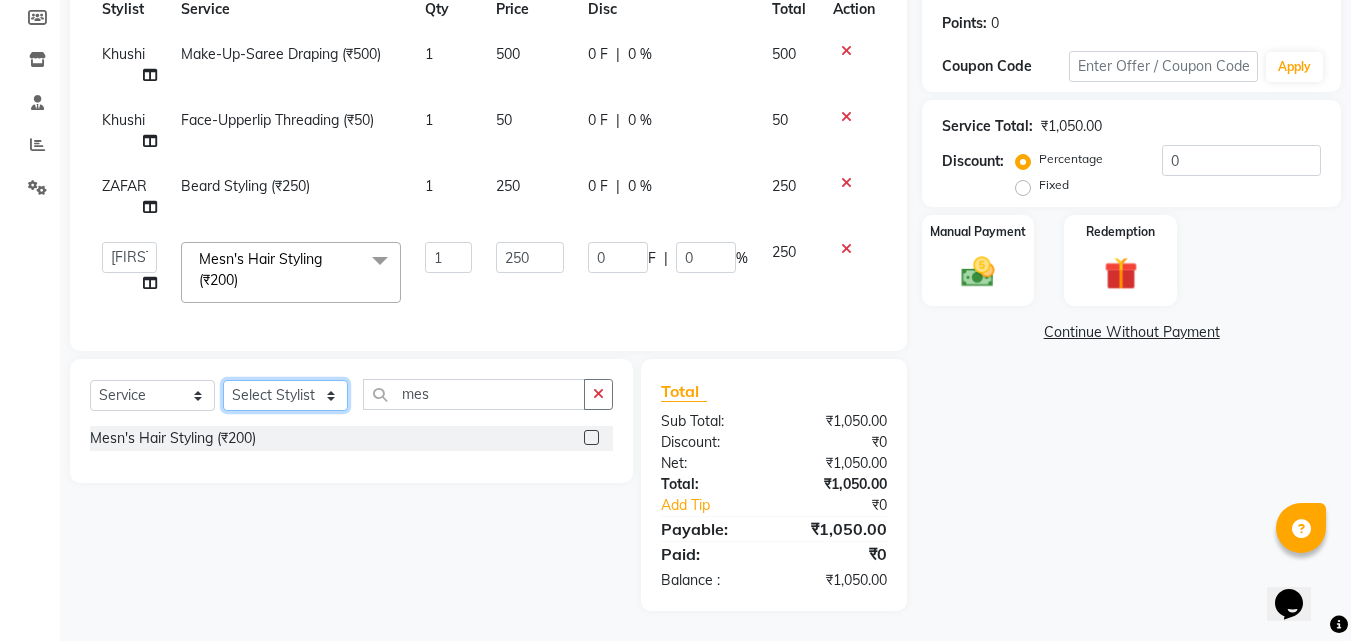 select on "87654" 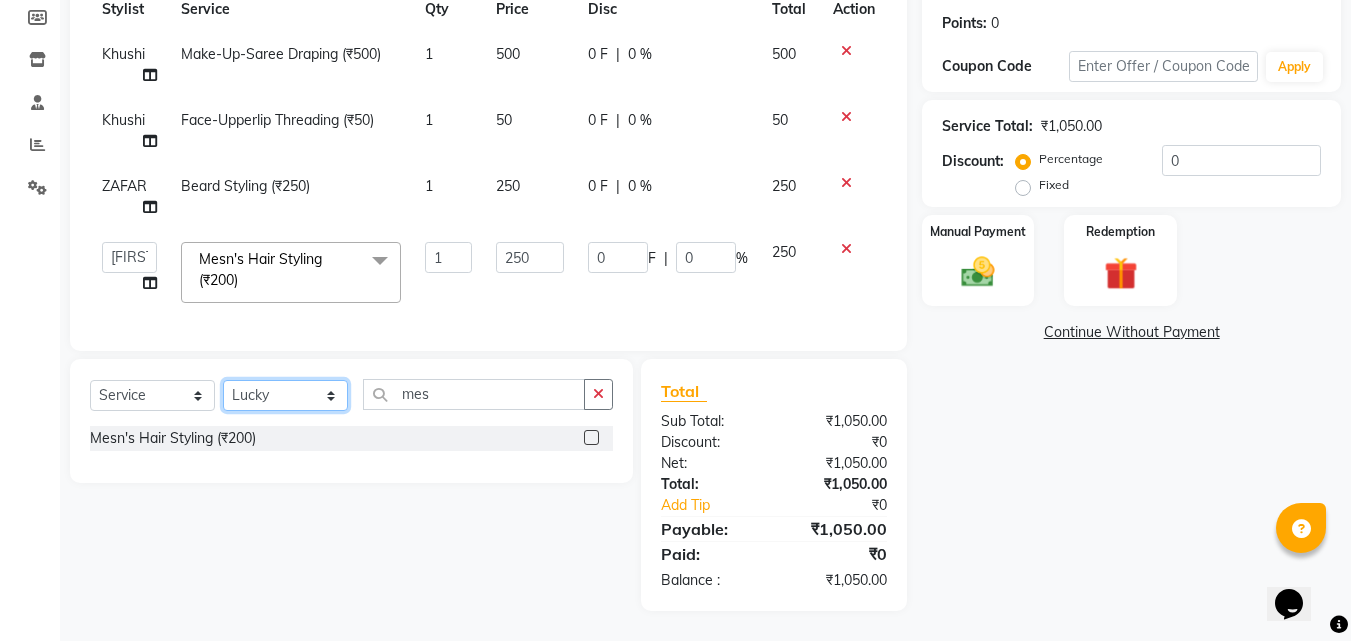 click on "Select Stylist [NAME] [NAME]  [NAME] [NAME] [NAME] [NAME] [NAME] [NAME] [NAME] [NAME] [NAME] [NAME] [NAME] [NAME] [NAME] [NAME] [NAME]" 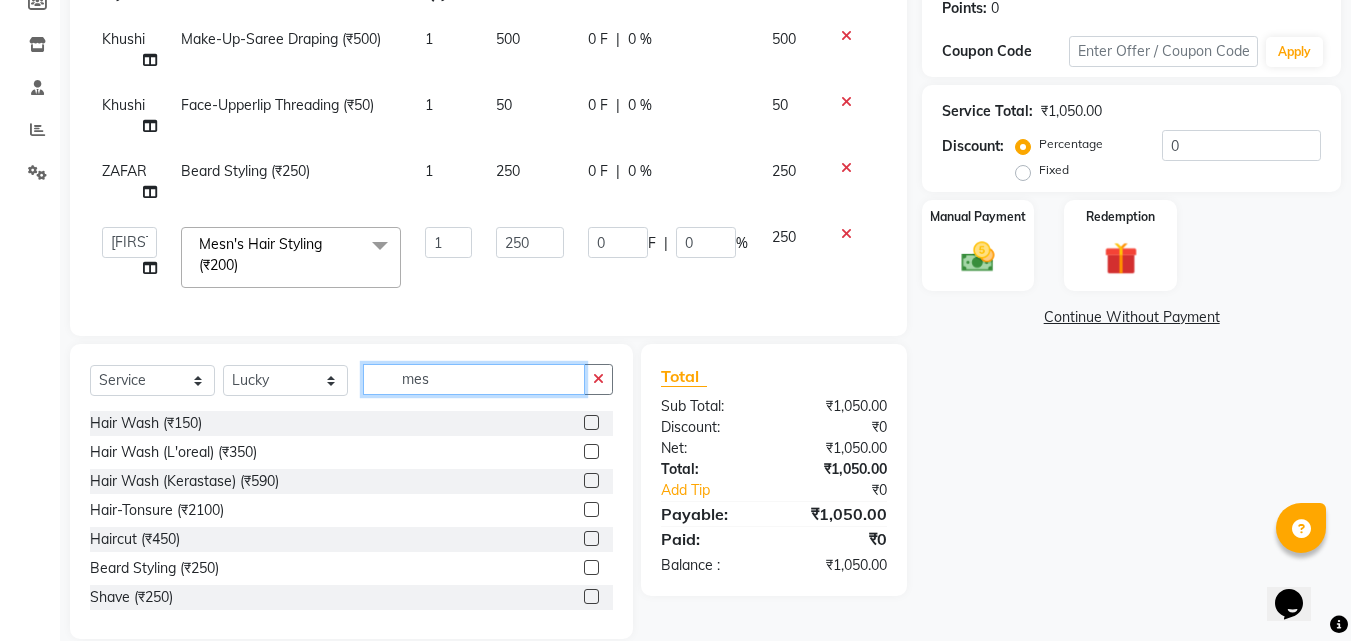 click on "mes" 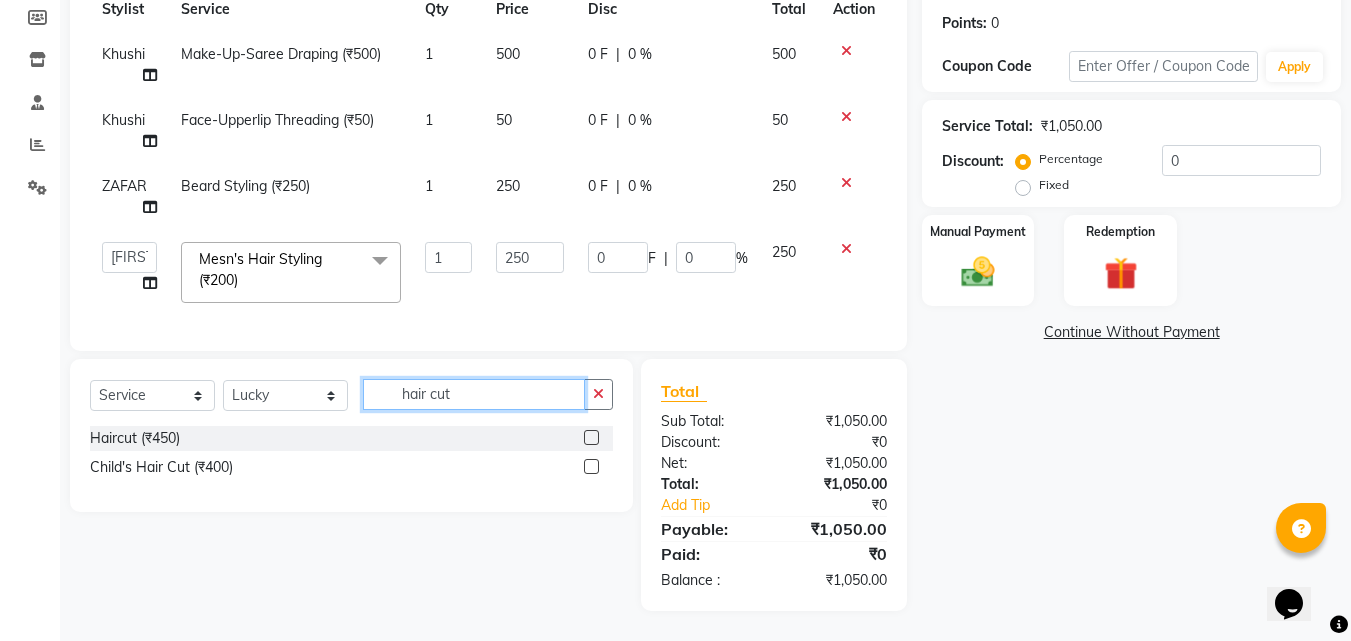 type on "hair cut" 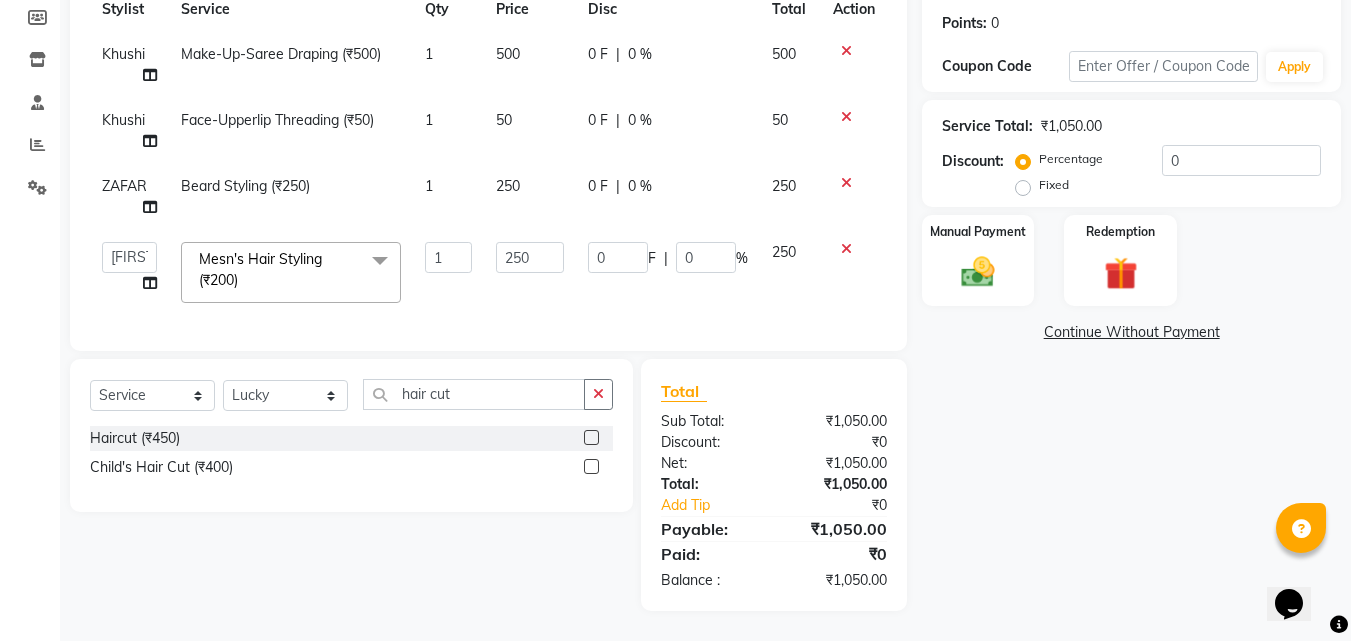 click 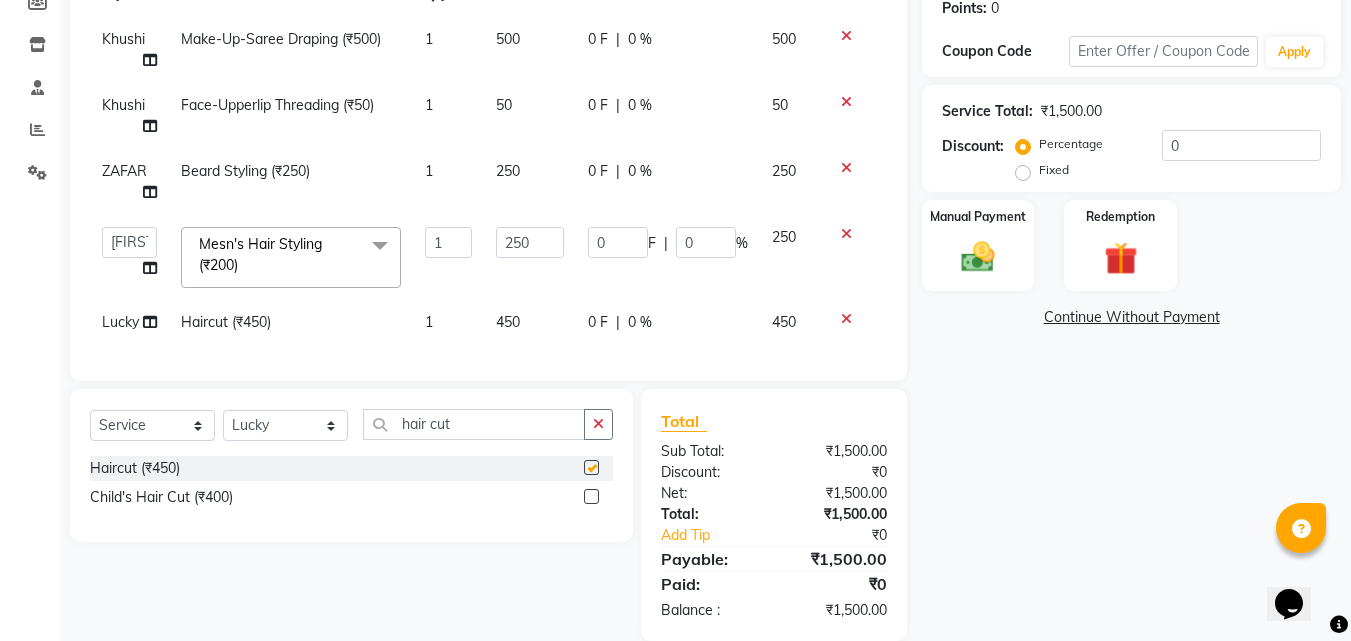 checkbox on "false" 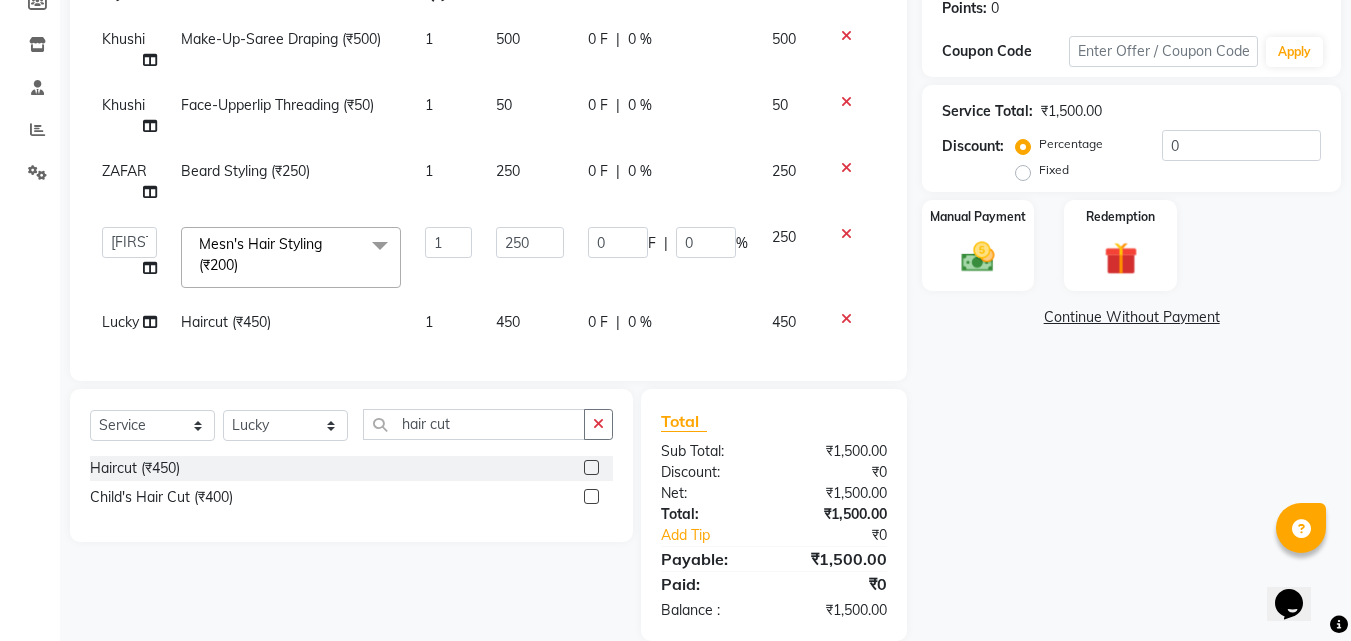 click on "450" 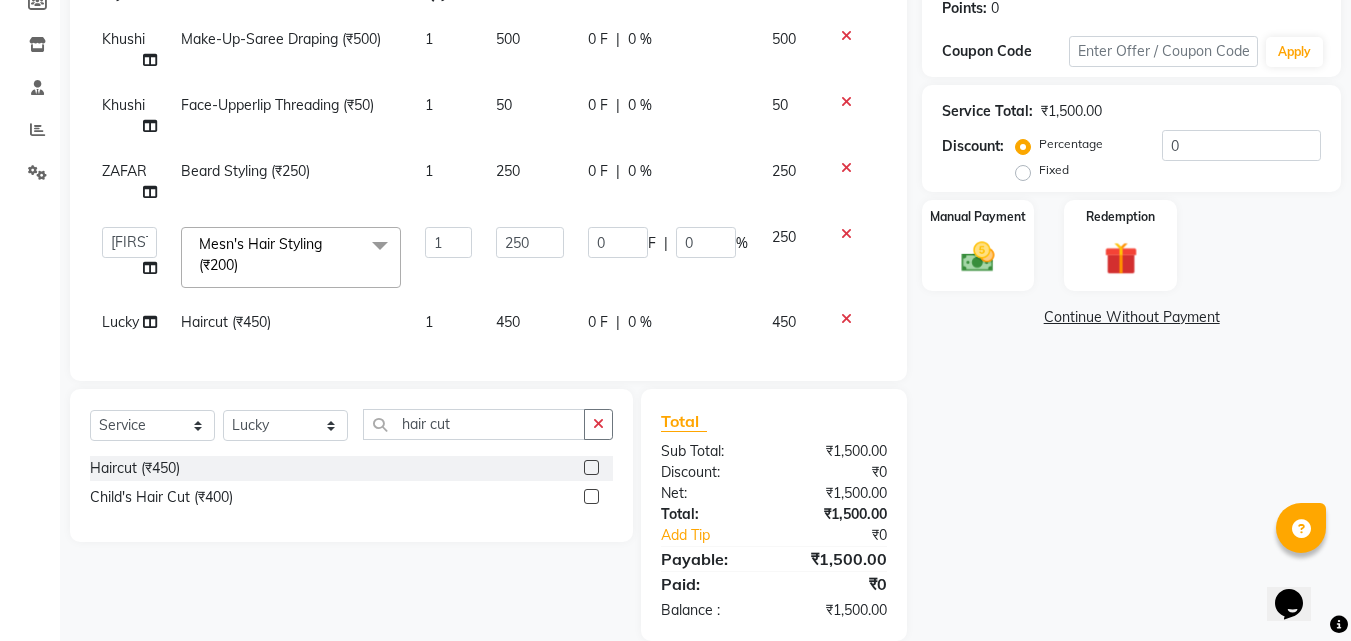 select on "87654" 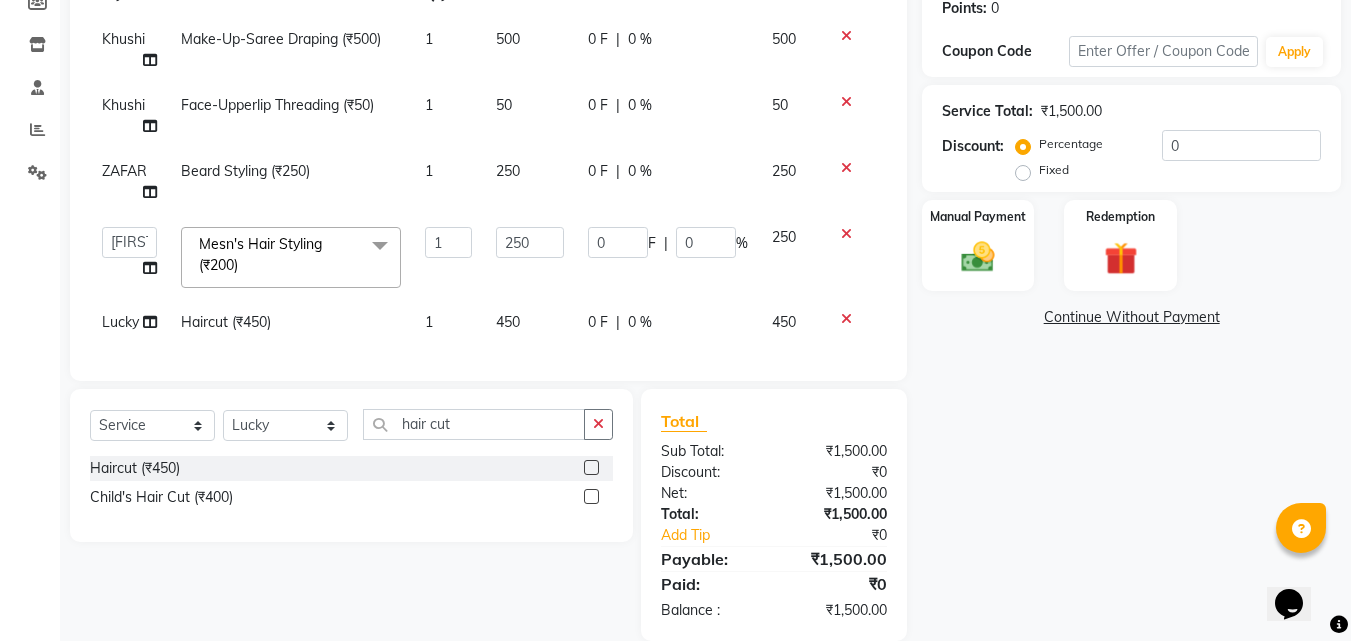click on "450" 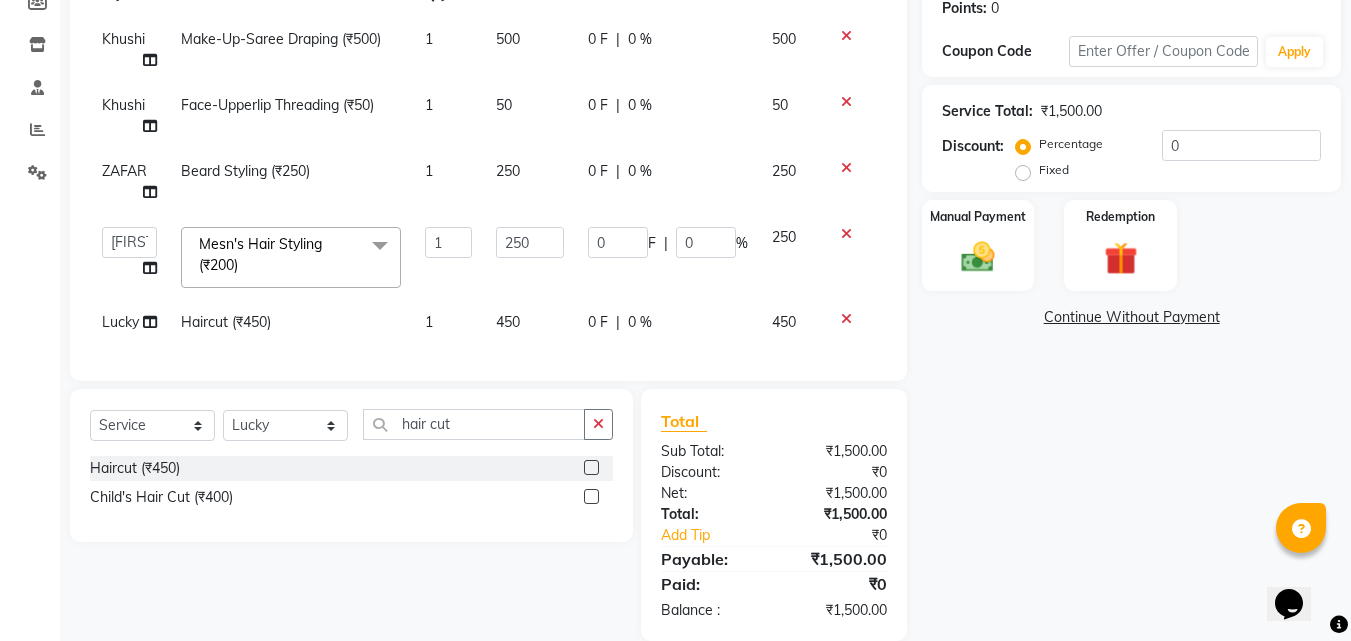 select on "87654" 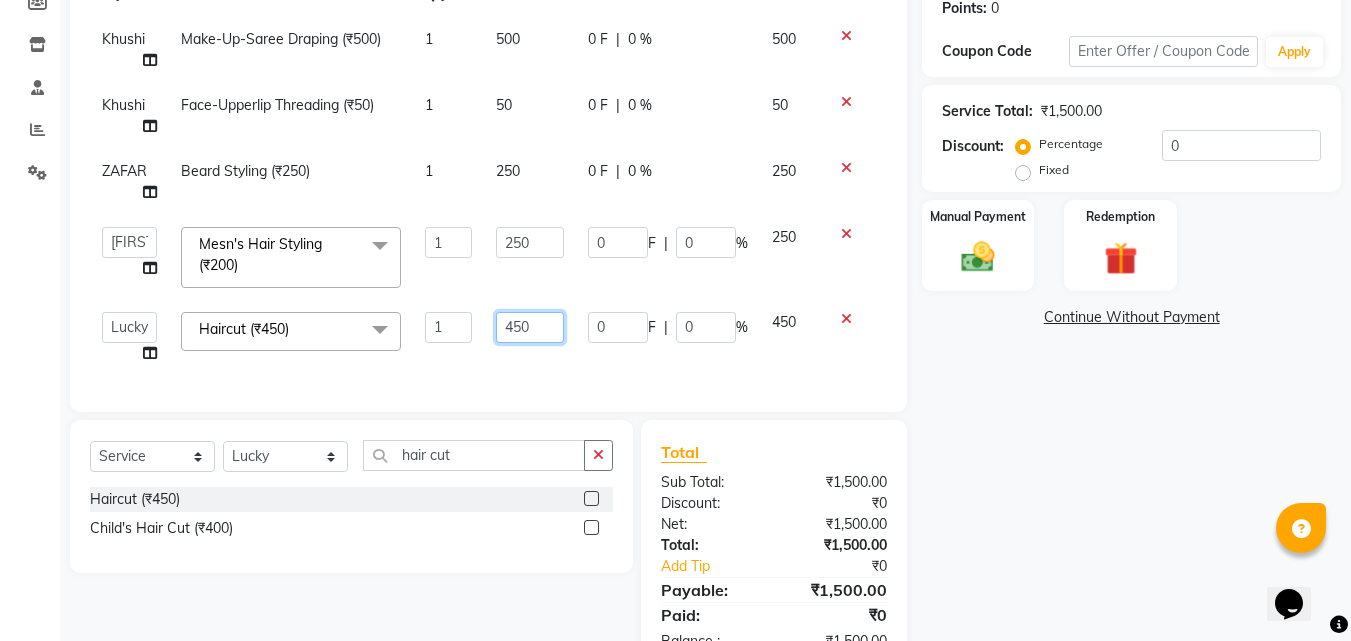 click on "450" 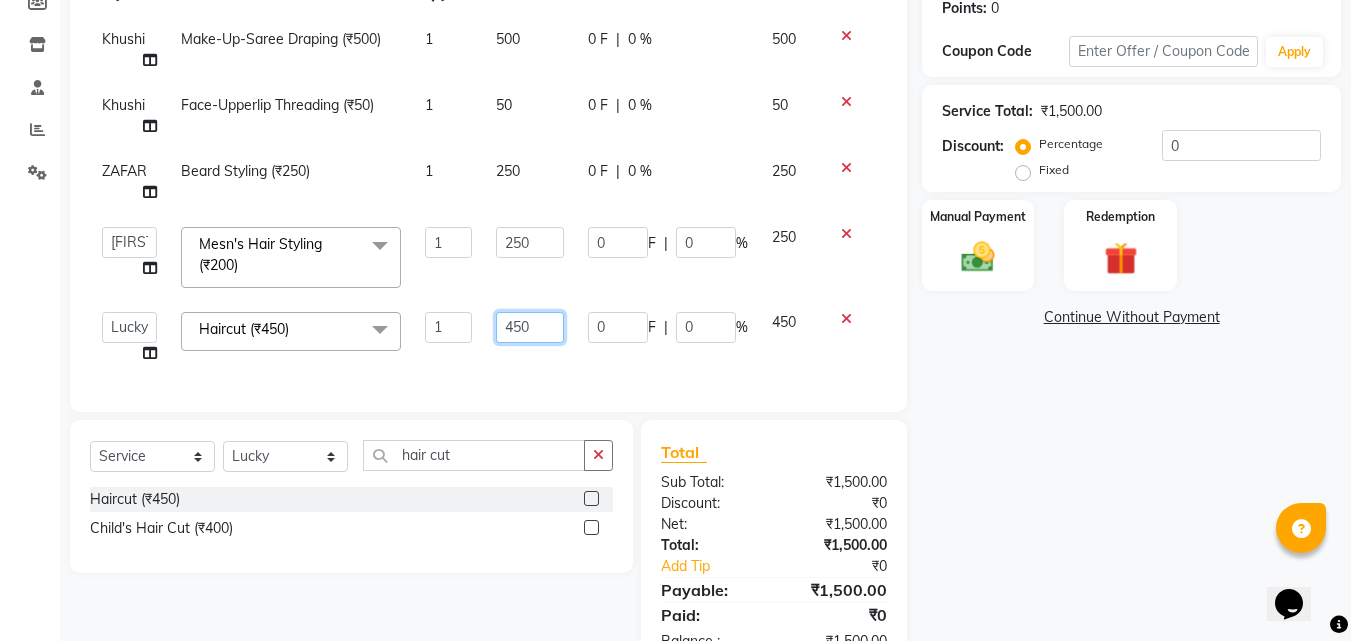 click on "450" 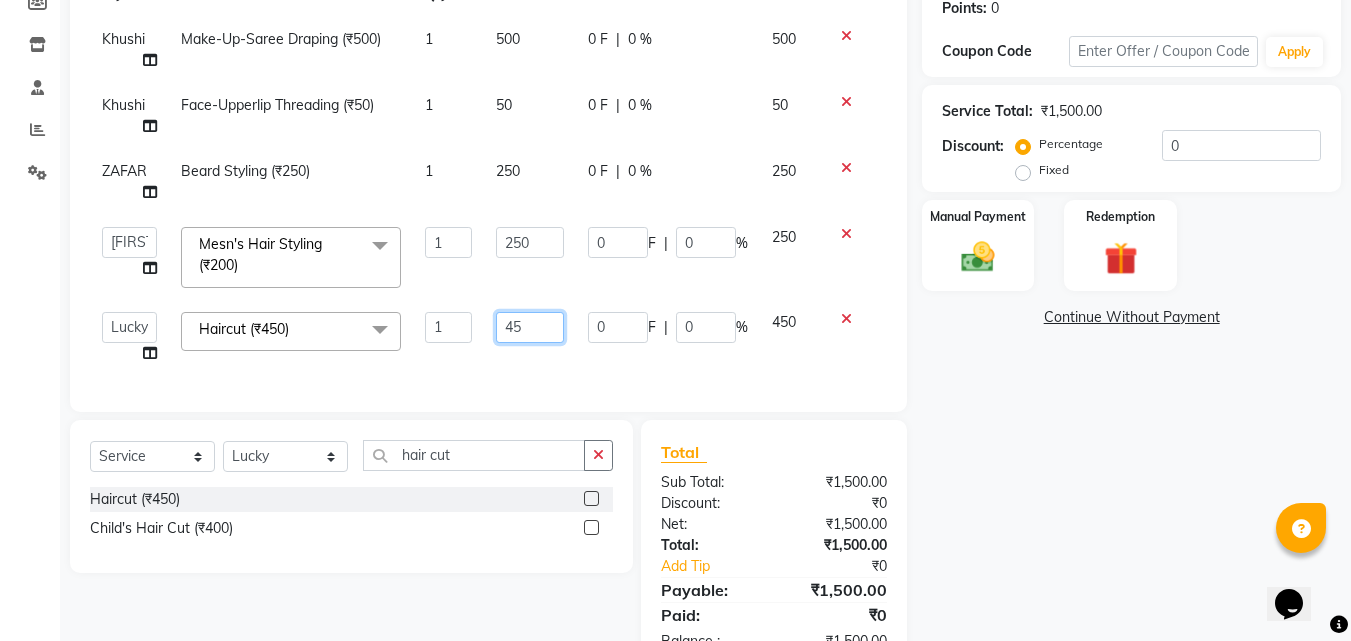 type on "4" 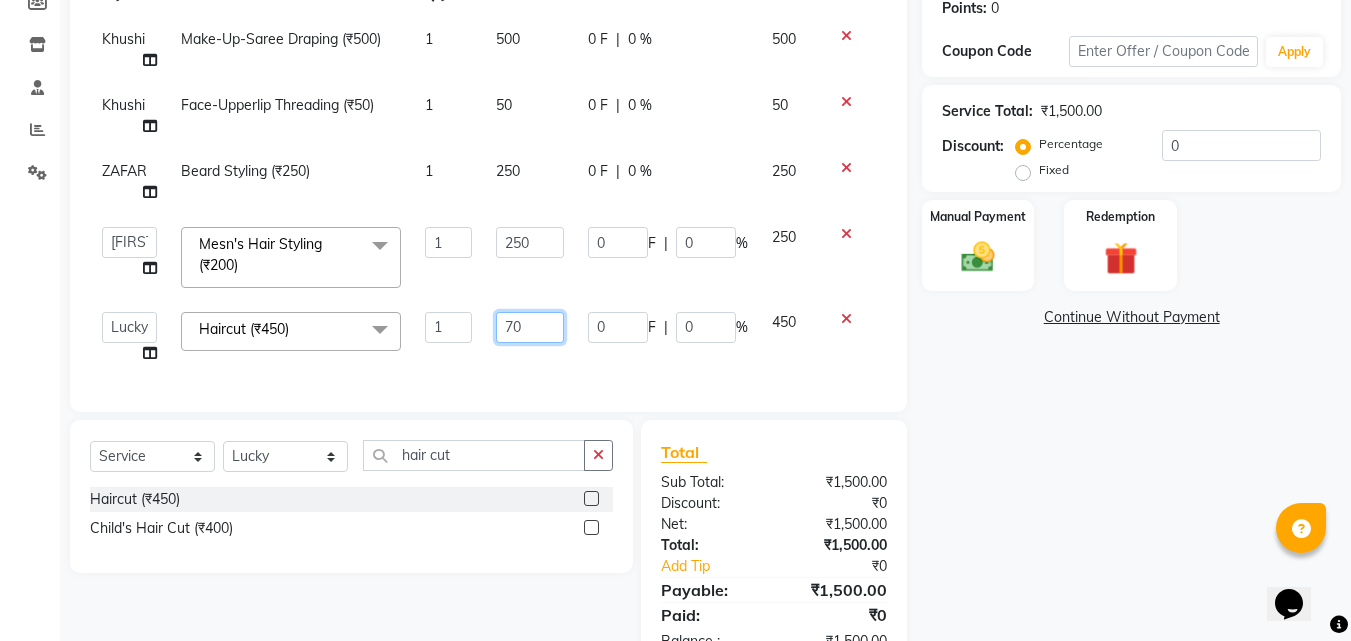 type on "700" 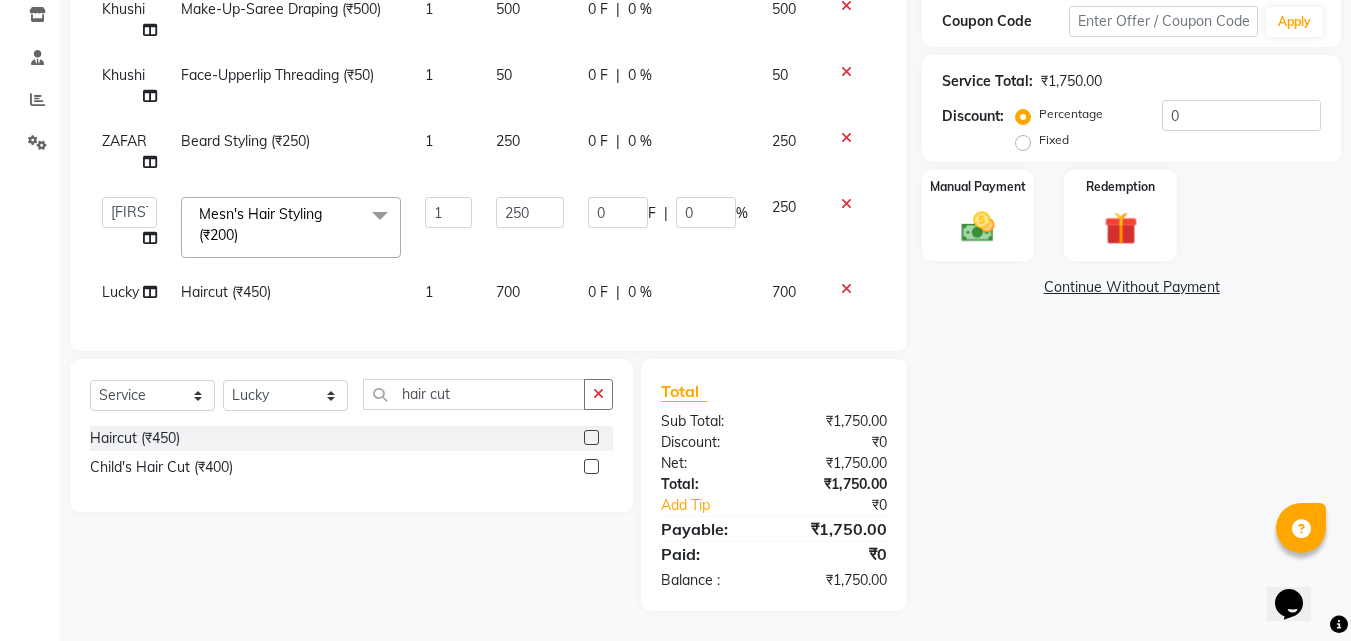 scroll, scrollTop: 358, scrollLeft: 0, axis: vertical 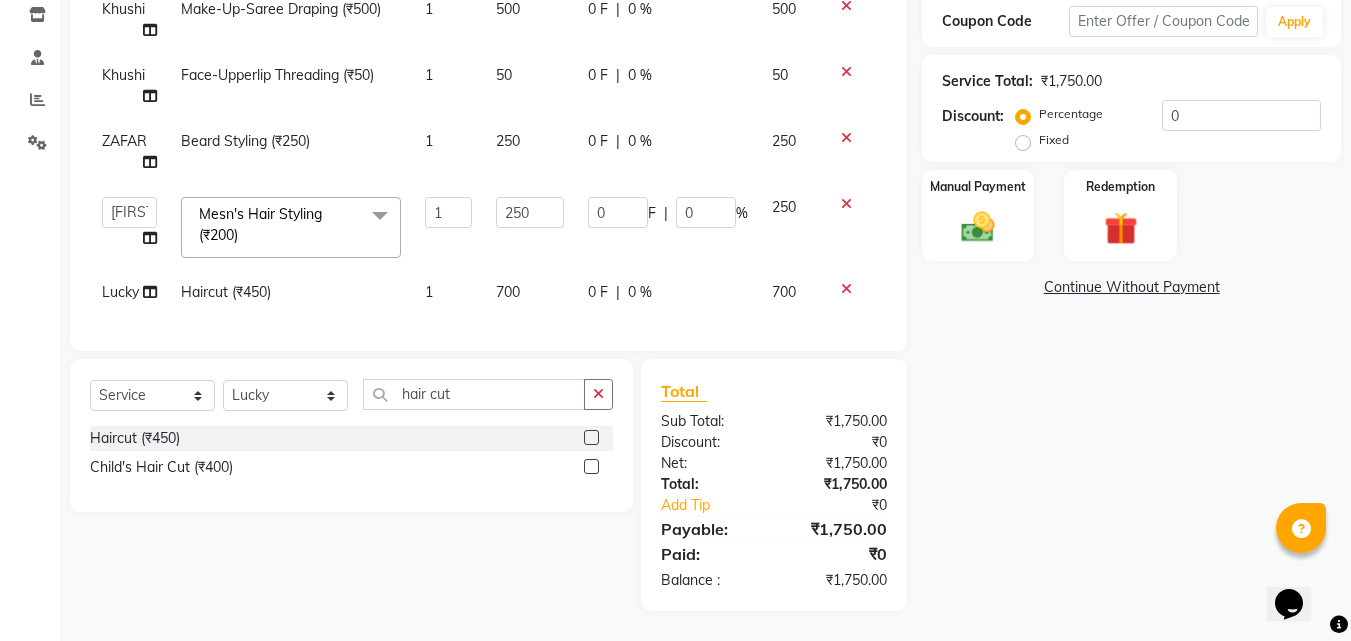 click on "Select  Service  Product  Membership  Package Voucher Prepaid Gift Card  Select Stylist [NAME] [NAME]  [NAME] [NAME] [NAME] [NAME] [NAME] [NAME] [NAME] [NAME] [NAME] [NAME] [NAME] [NAME] [NAME] [NAME] [NAME] hair cut Haircut (₹450)  Child's Hair Cut  (₹400)" 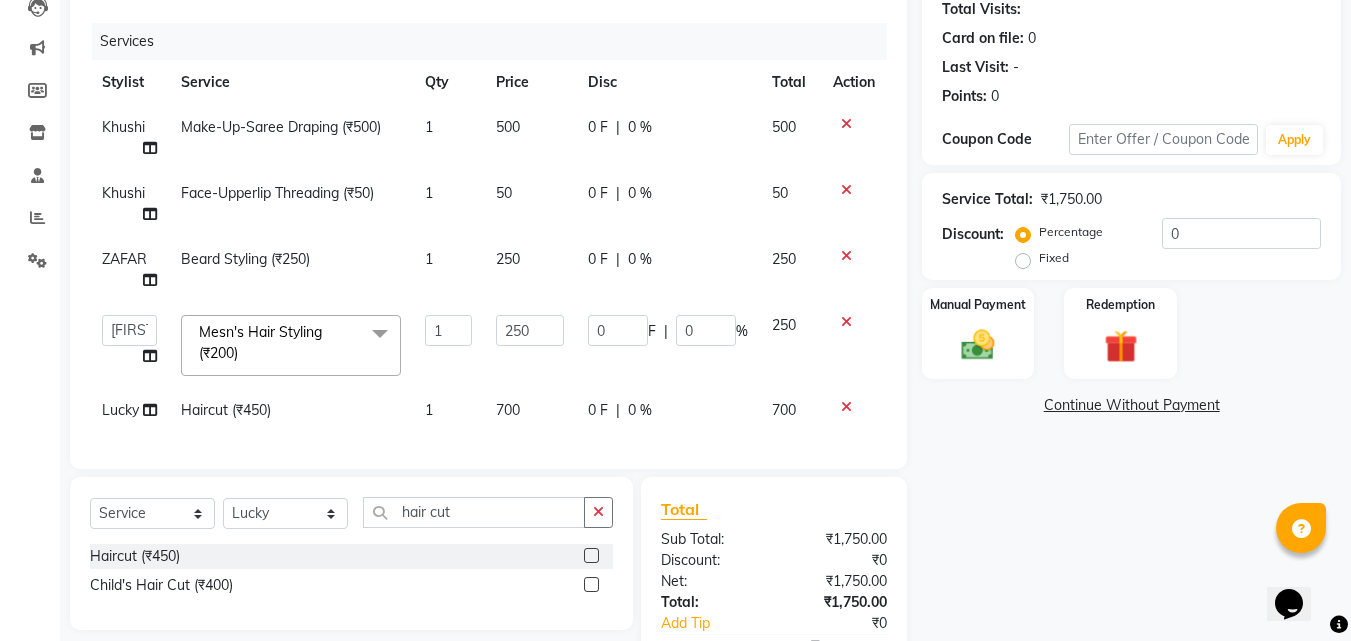 scroll, scrollTop: 358, scrollLeft: 0, axis: vertical 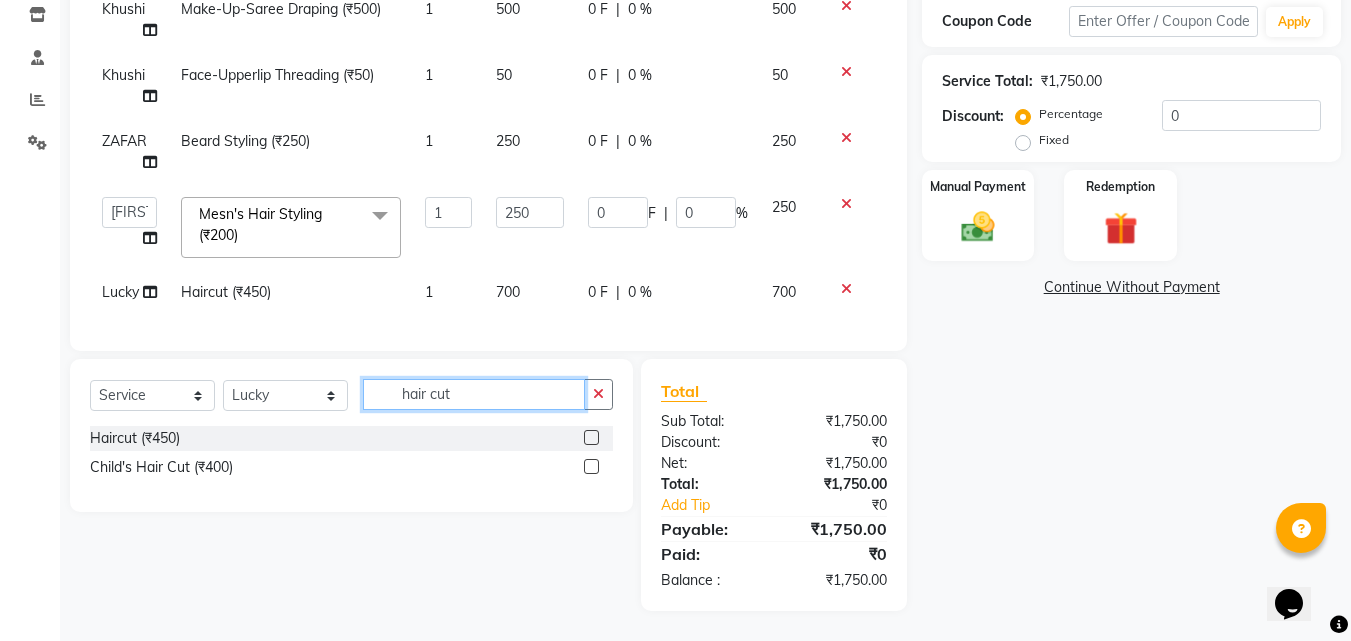 click on "hair cut" 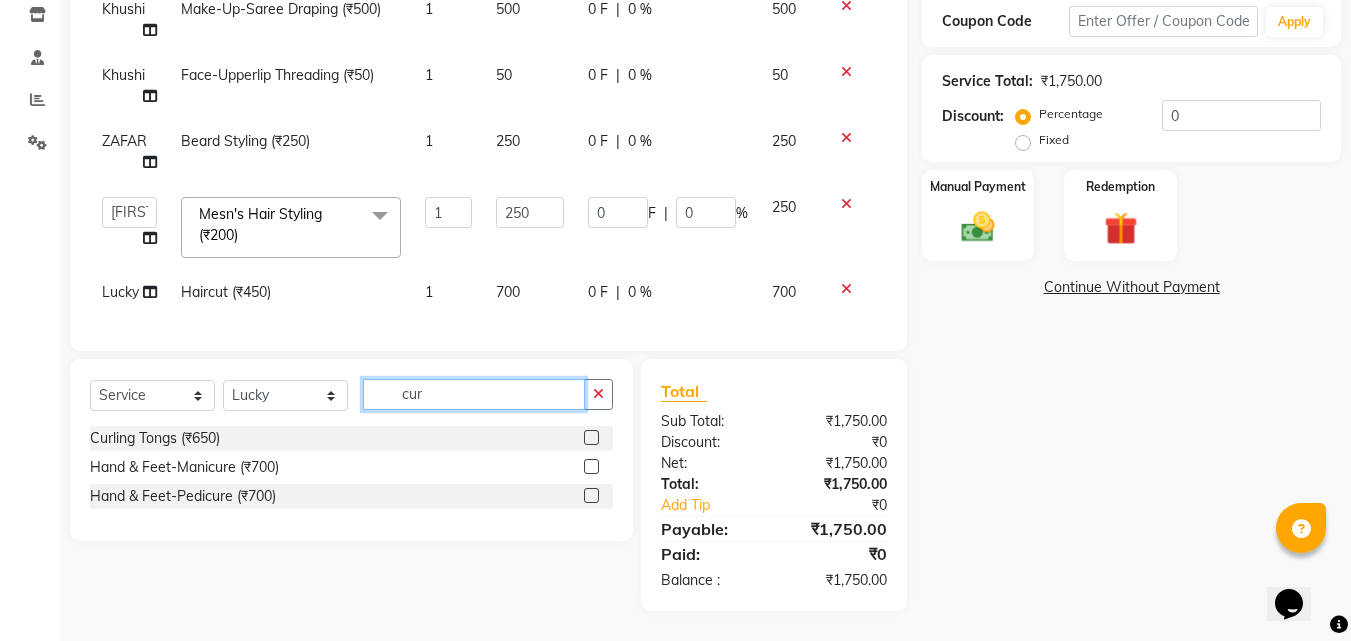 type on "cur" 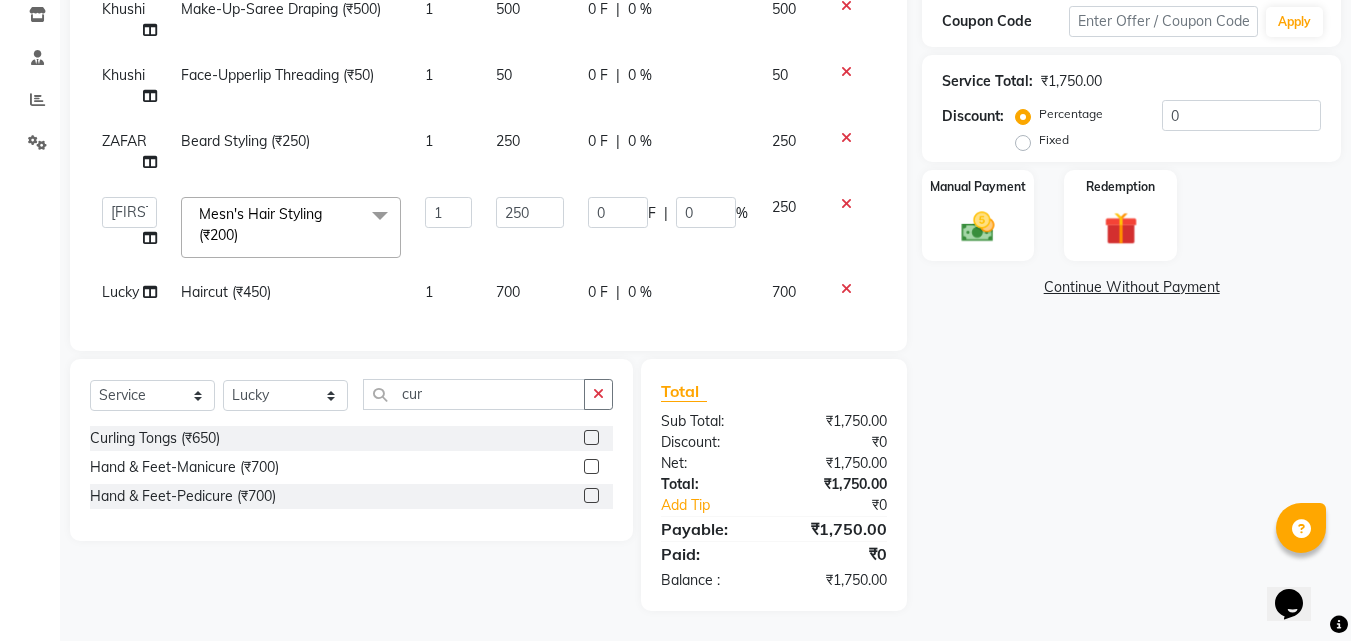 click 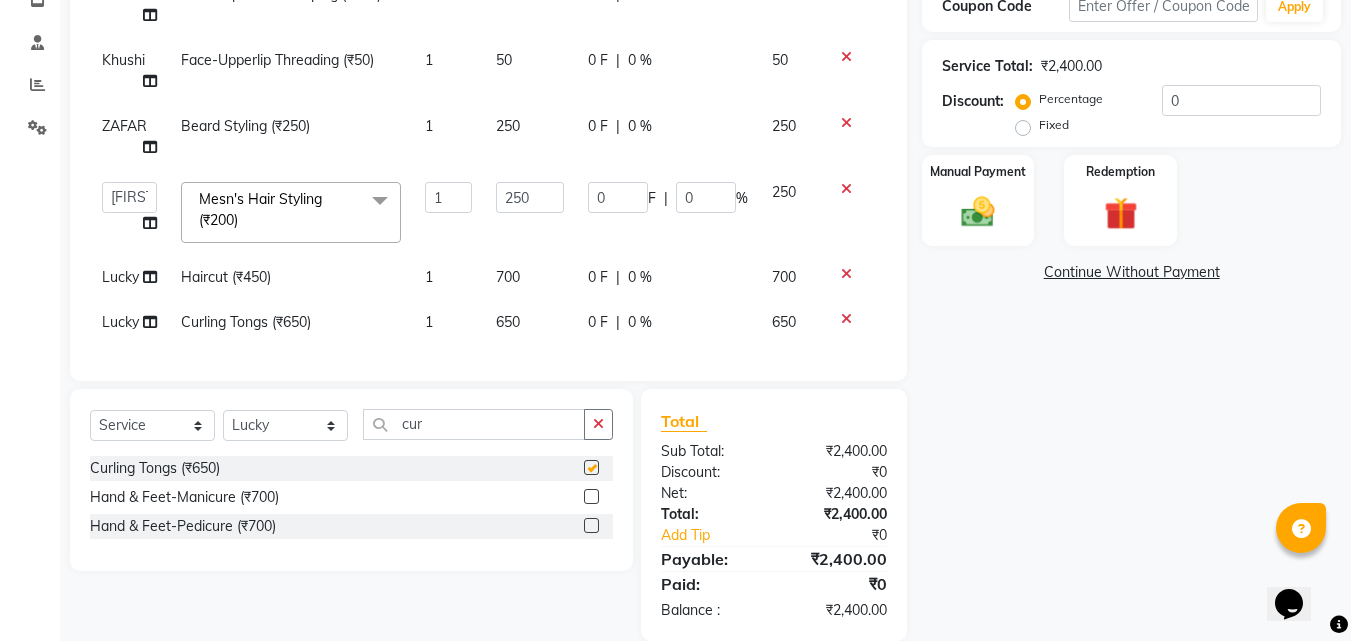 checkbox on "false" 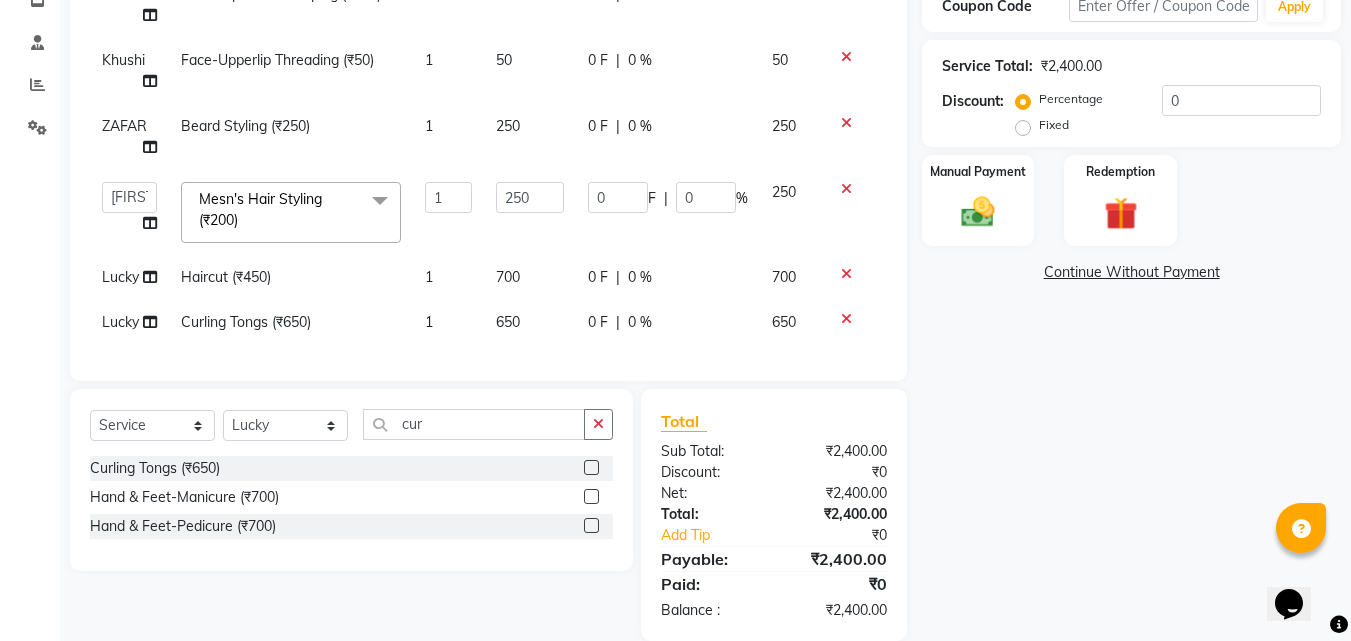 click on "650" 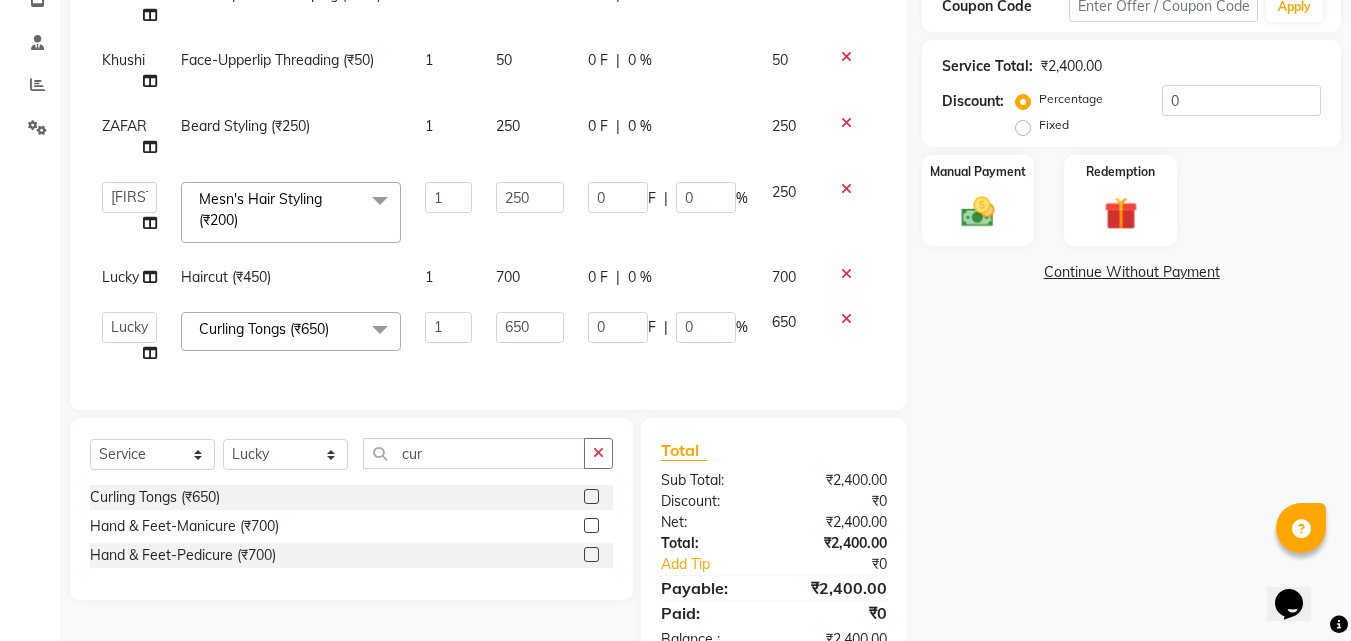 click on "650" 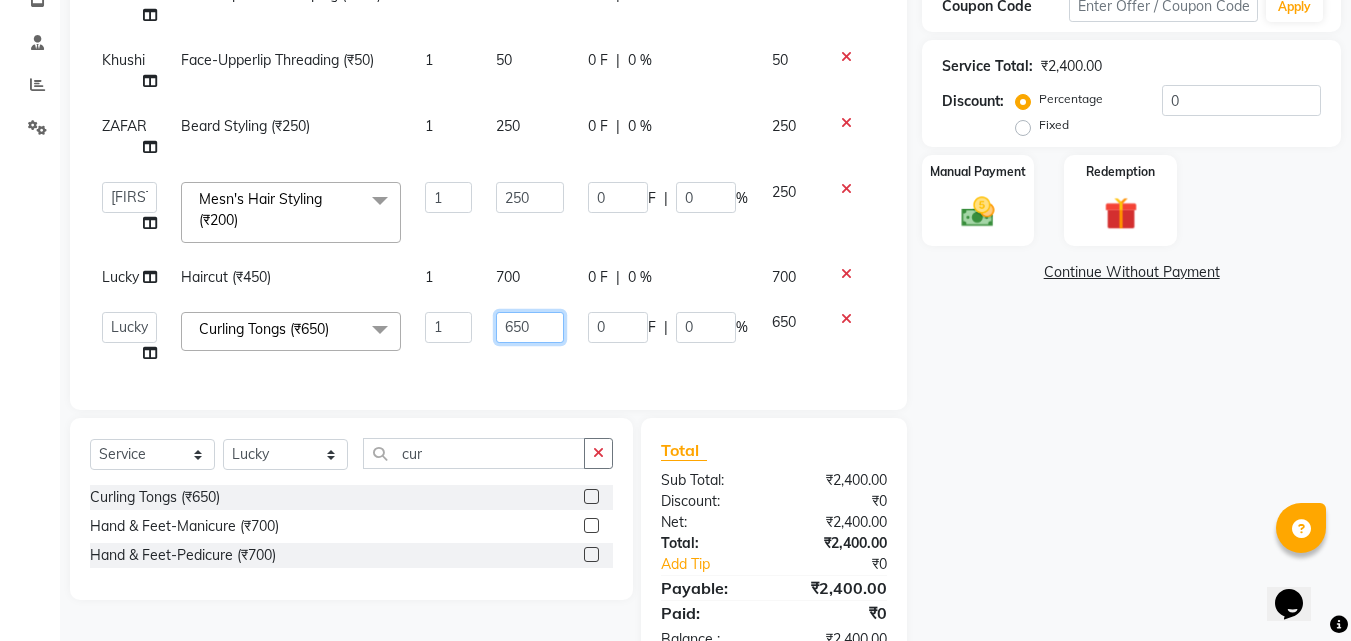 click on "650" 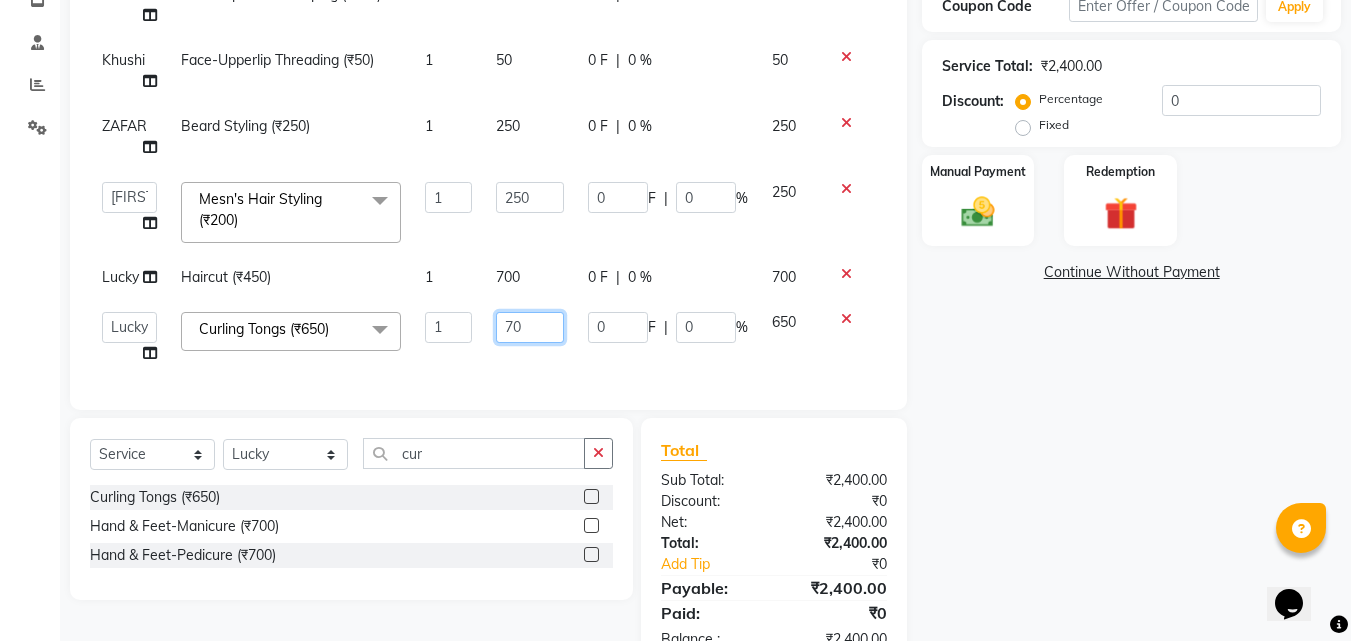 type on "700" 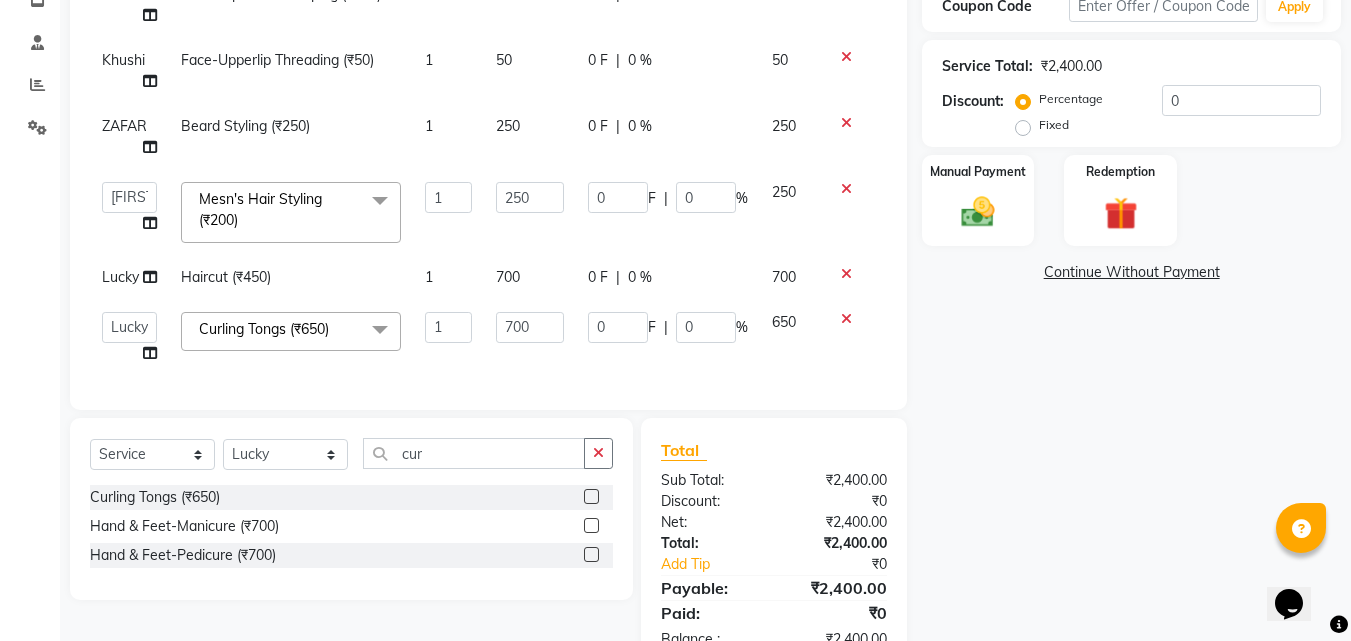 click on "700" 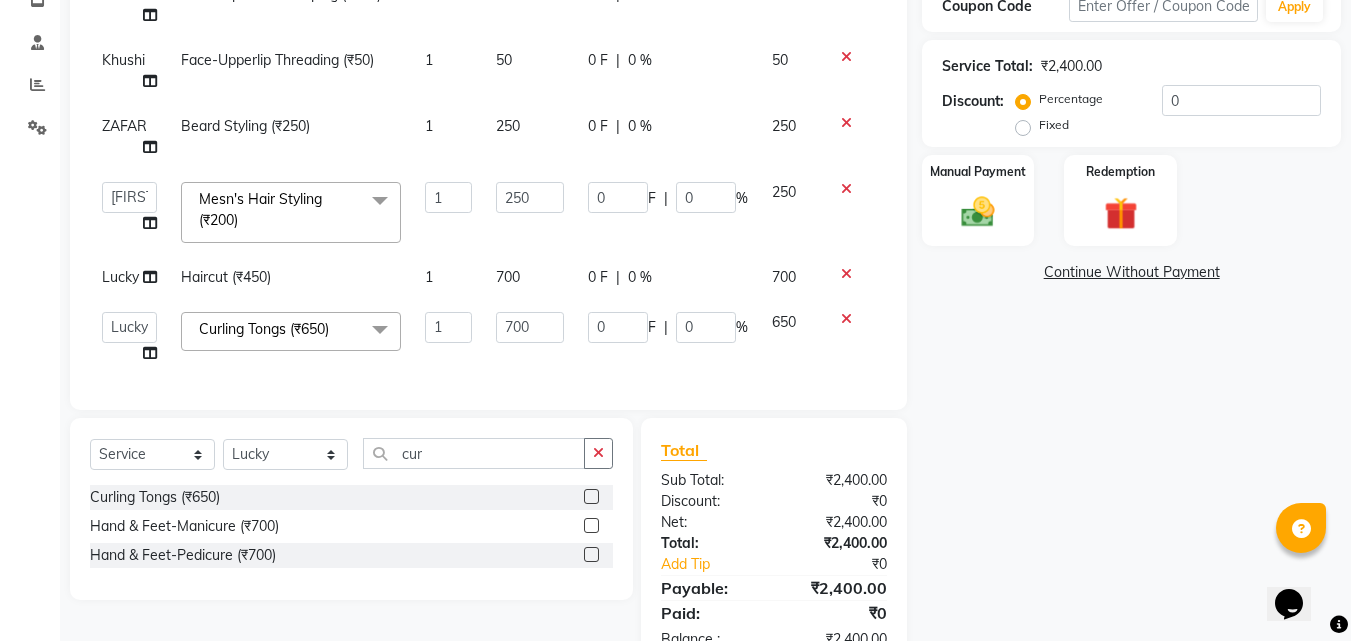 select on "87654" 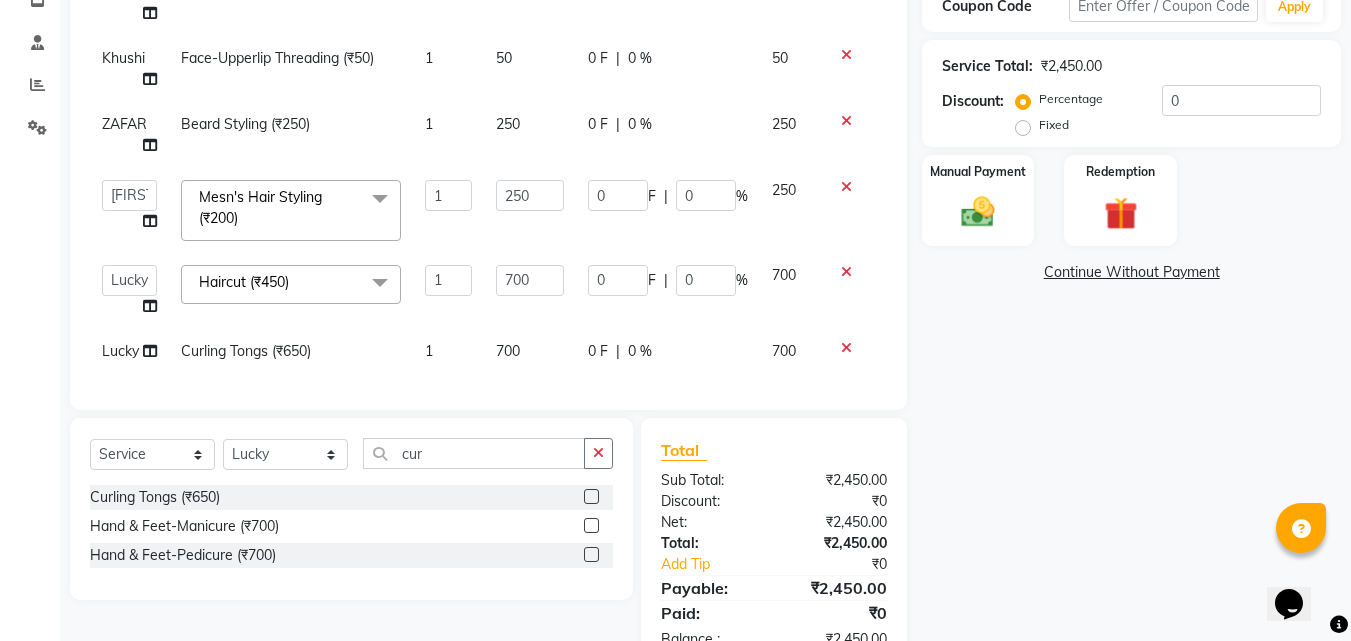 scroll, scrollTop: 38, scrollLeft: 0, axis: vertical 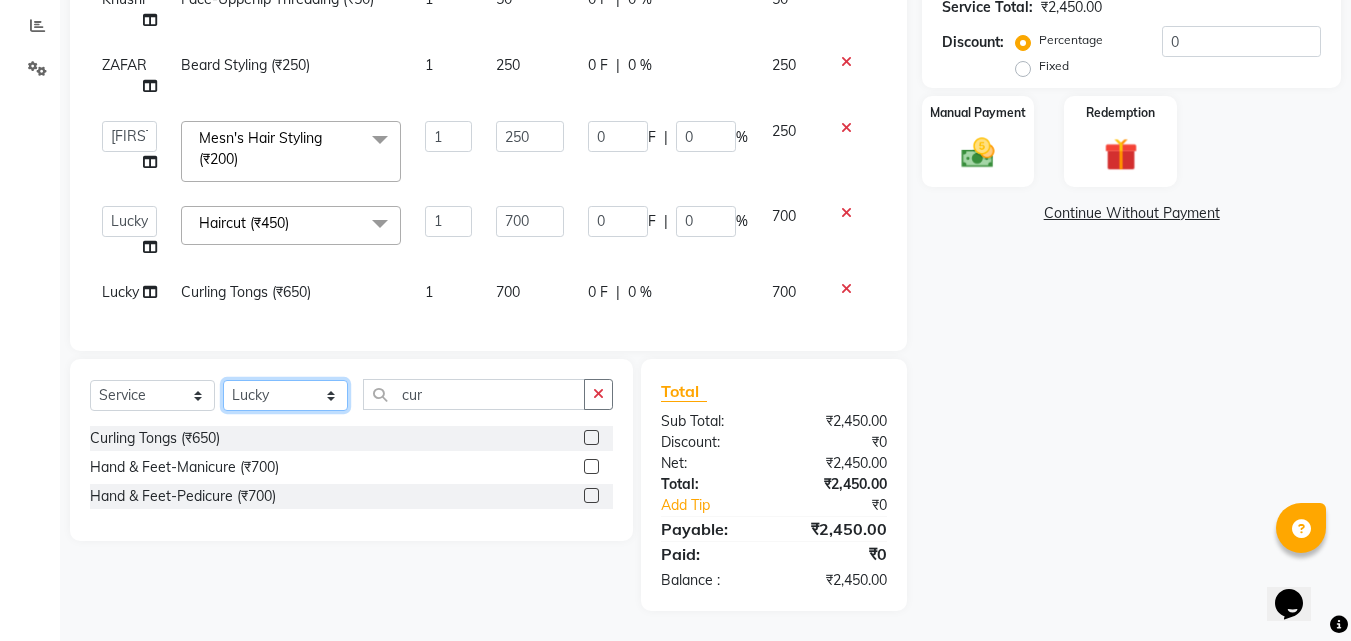 click on "Select Stylist [NAME] [NAME]  [NAME] [NAME] [NAME] [NAME] [NAME] [NAME] [NAME] [NAME] [NAME] [NAME] [NAME] [NAME] [NAME] [NAME] [NAME]" 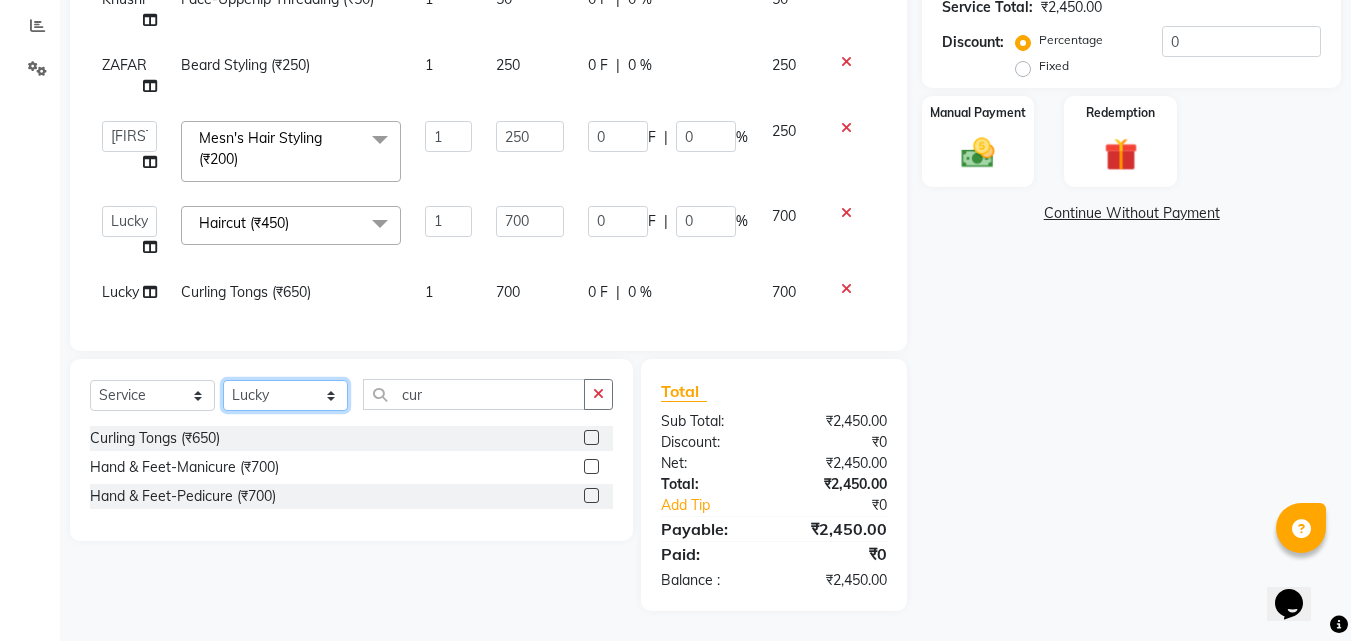 select on "[NUMBER]" 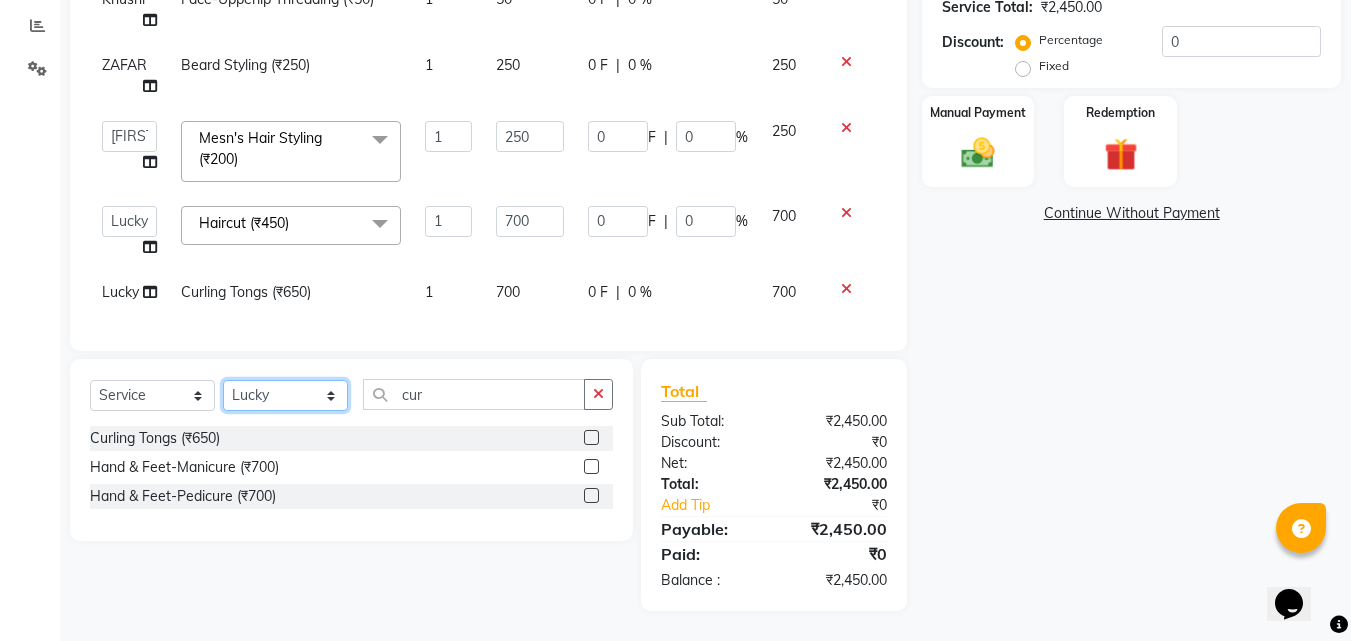 click on "Select Stylist [NAME] [NAME]  [NAME] [NAME] [NAME] [NAME] [NAME] [NAME] [NAME] [NAME] [NAME] [NAME] [NAME] [NAME] [NAME] [NAME] [NAME]" 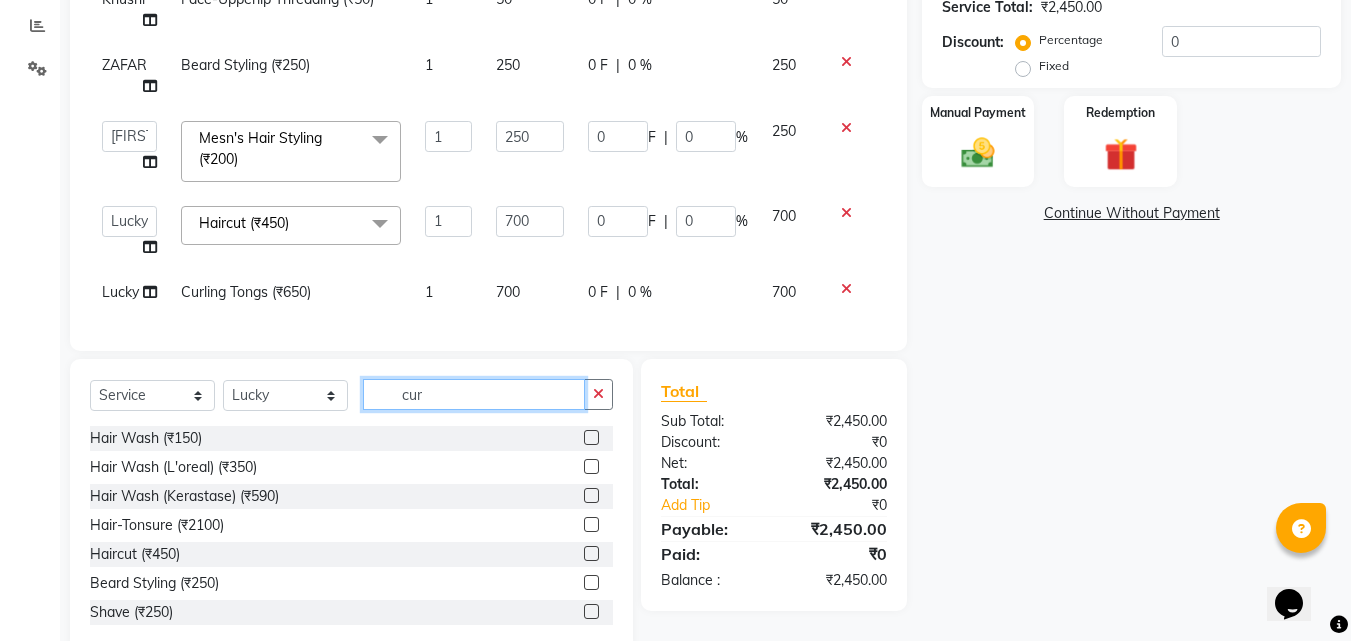 click on "cur" 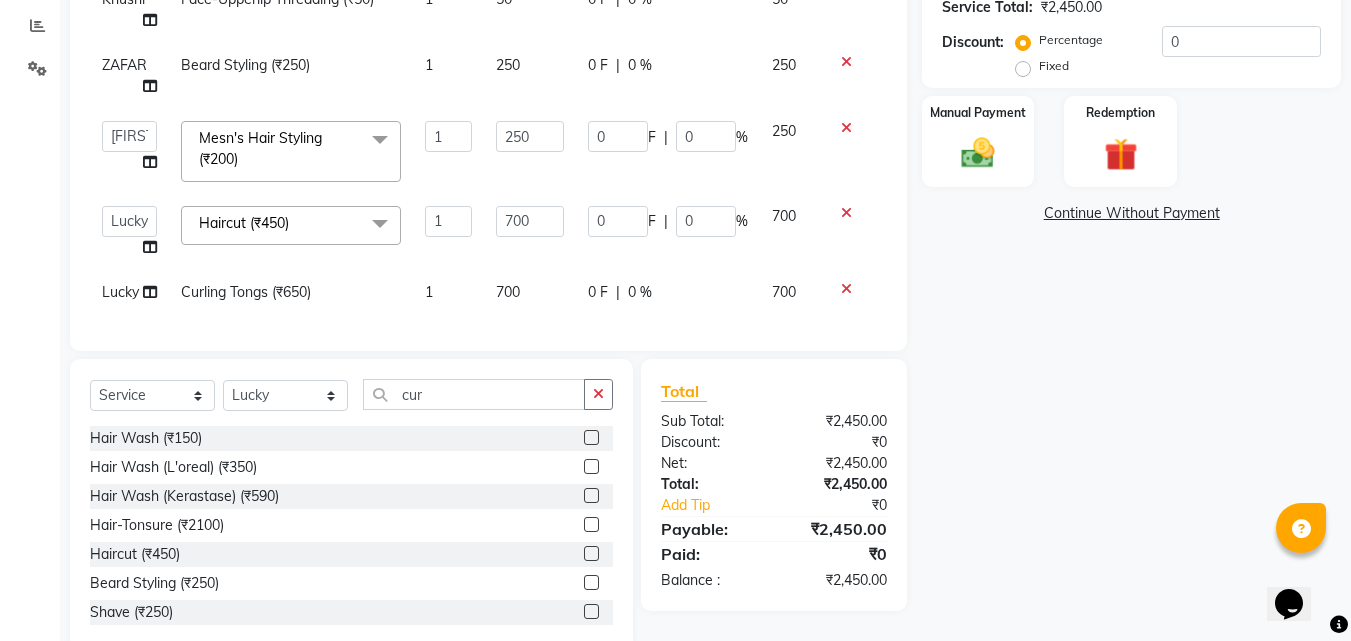 click 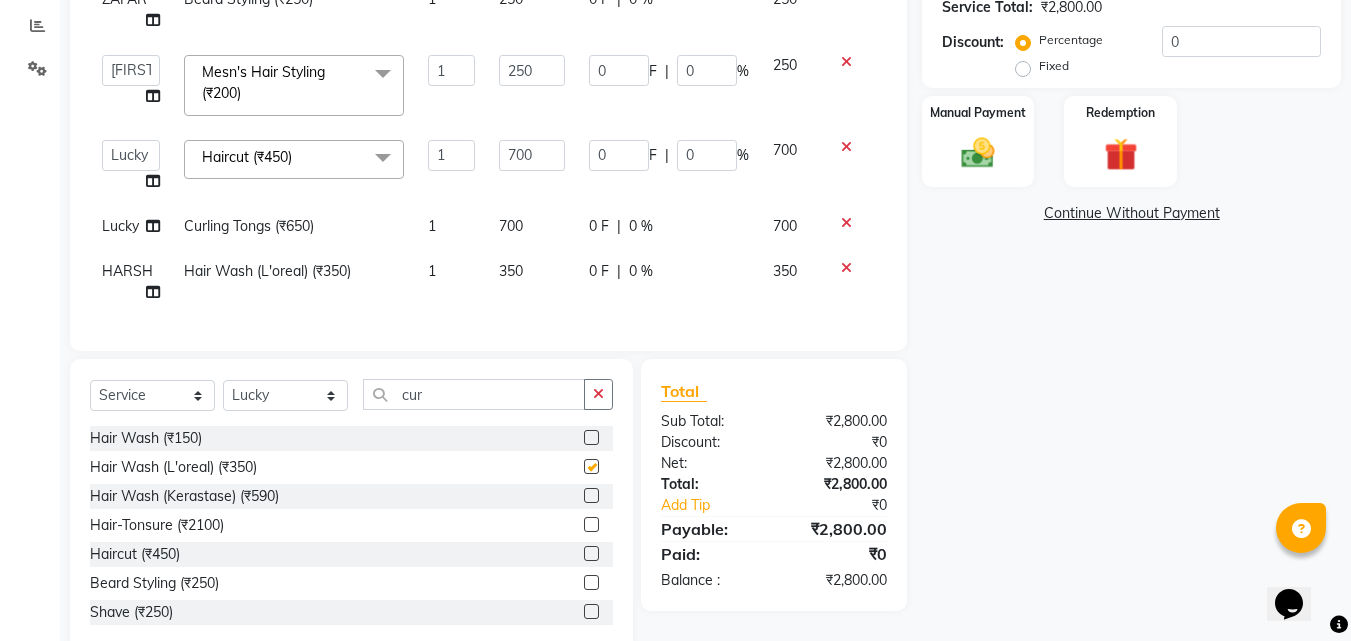 checkbox on "false" 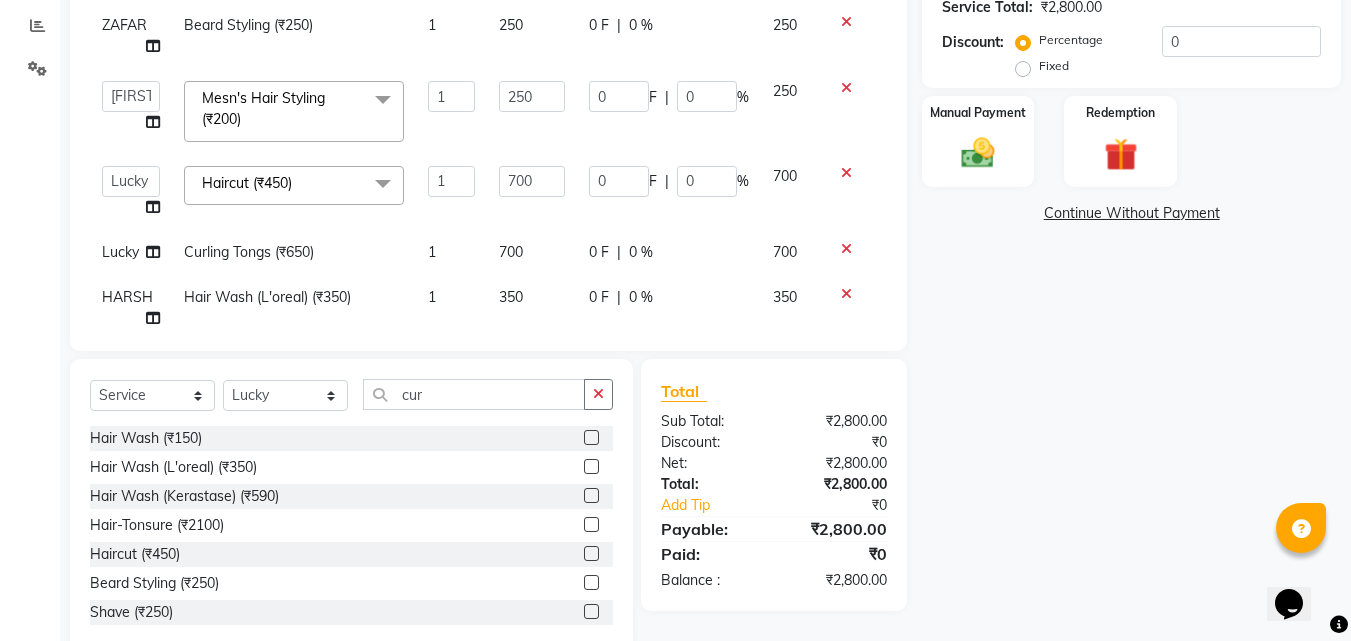 scroll, scrollTop: 83, scrollLeft: 0, axis: vertical 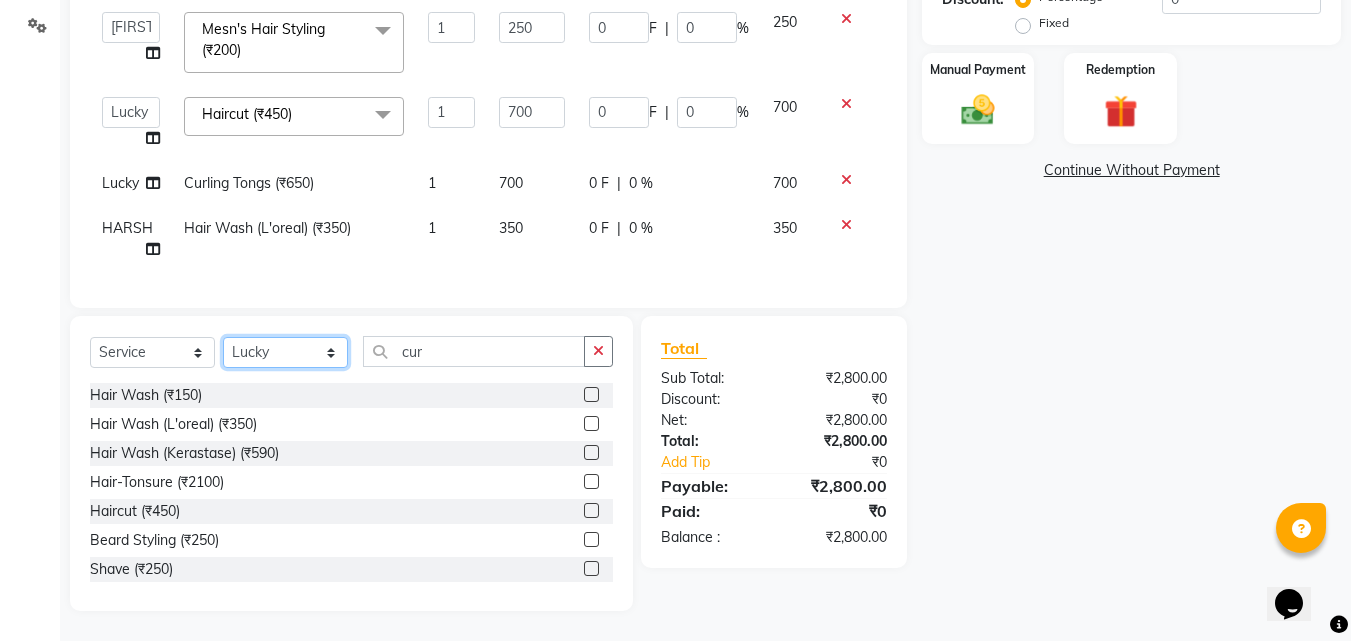 click on "Select Stylist [NAME] [NAME]  [NAME] [NAME] [NAME] [NAME] [NAME] [NAME] [NAME] [NAME] [NAME] [NAME] [NAME] [NAME] [NAME] [NAME] [NAME]" 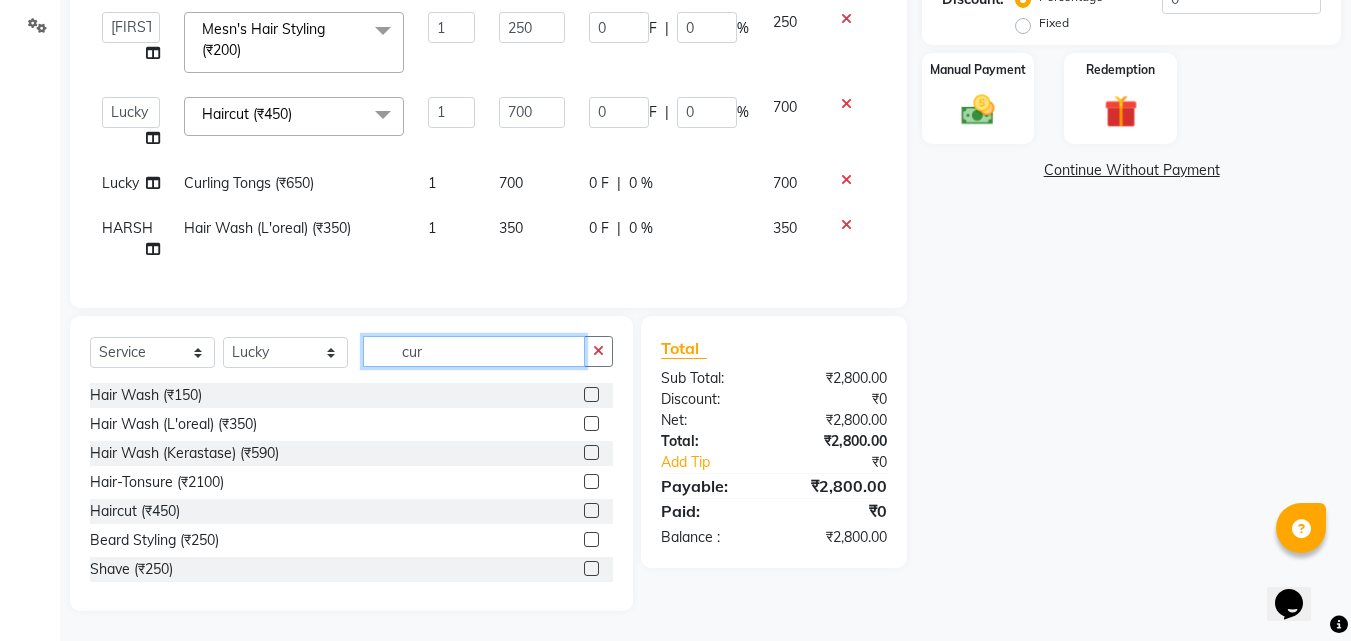 click on "cur" 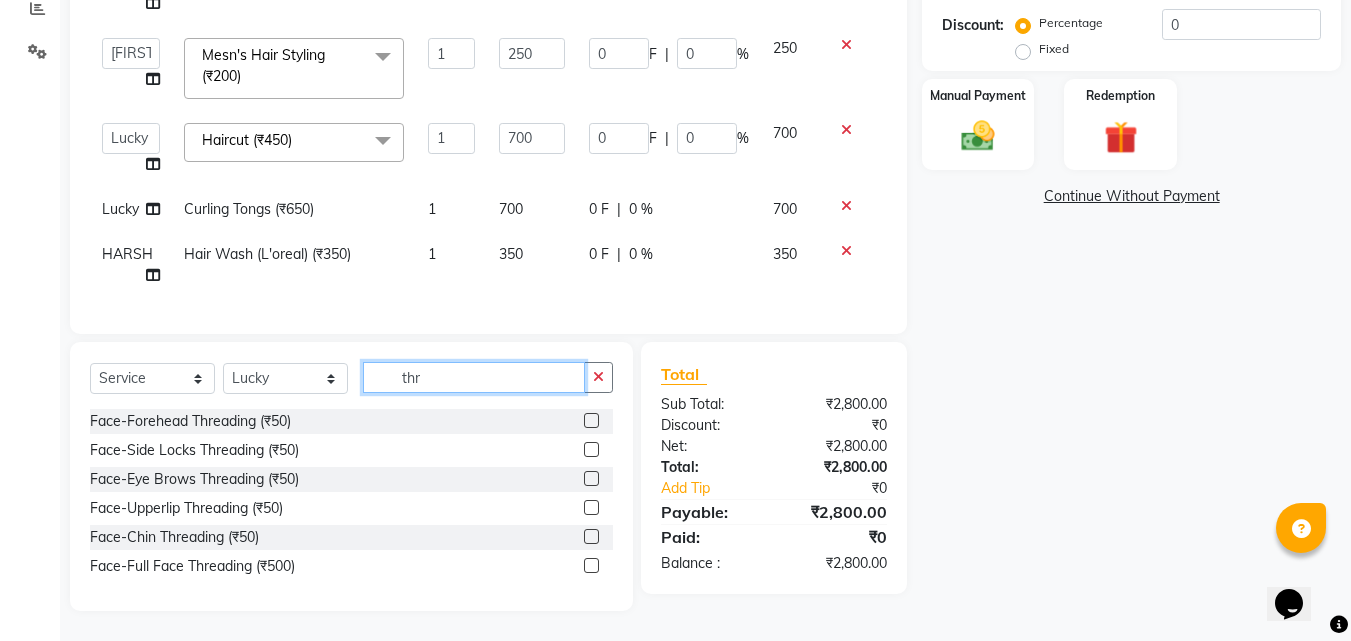 scroll, scrollTop: 434, scrollLeft: 0, axis: vertical 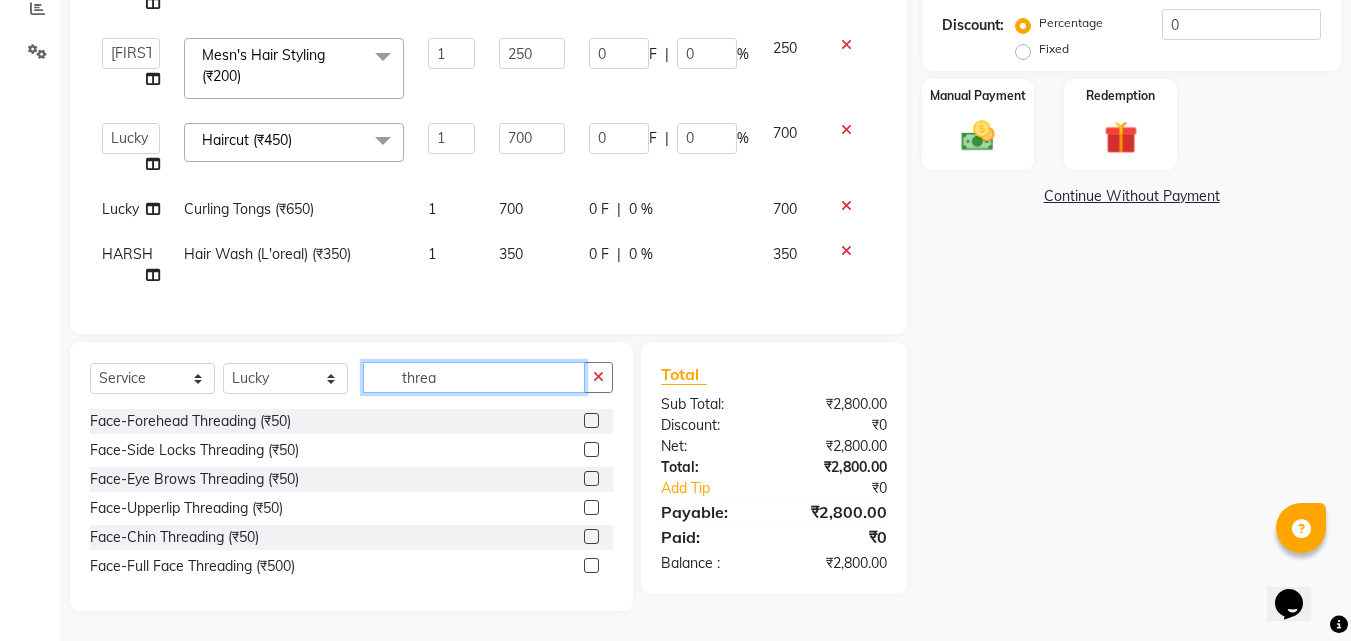 type on "threa" 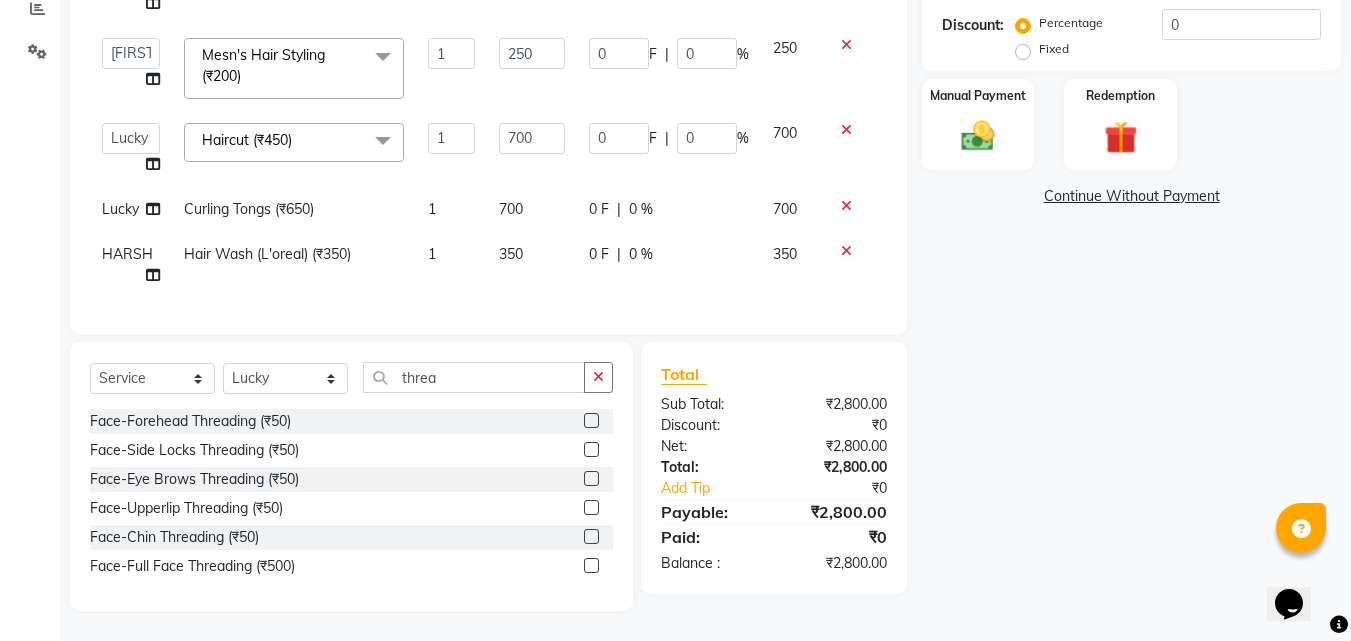 click 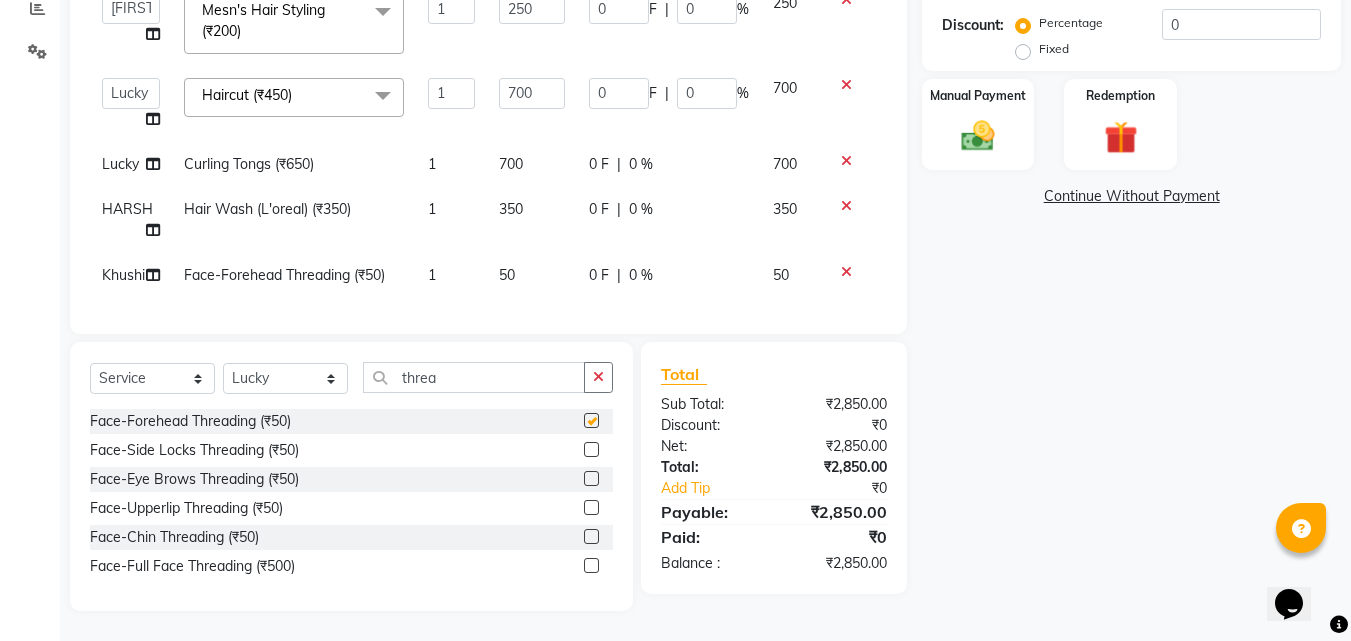 checkbox on "false" 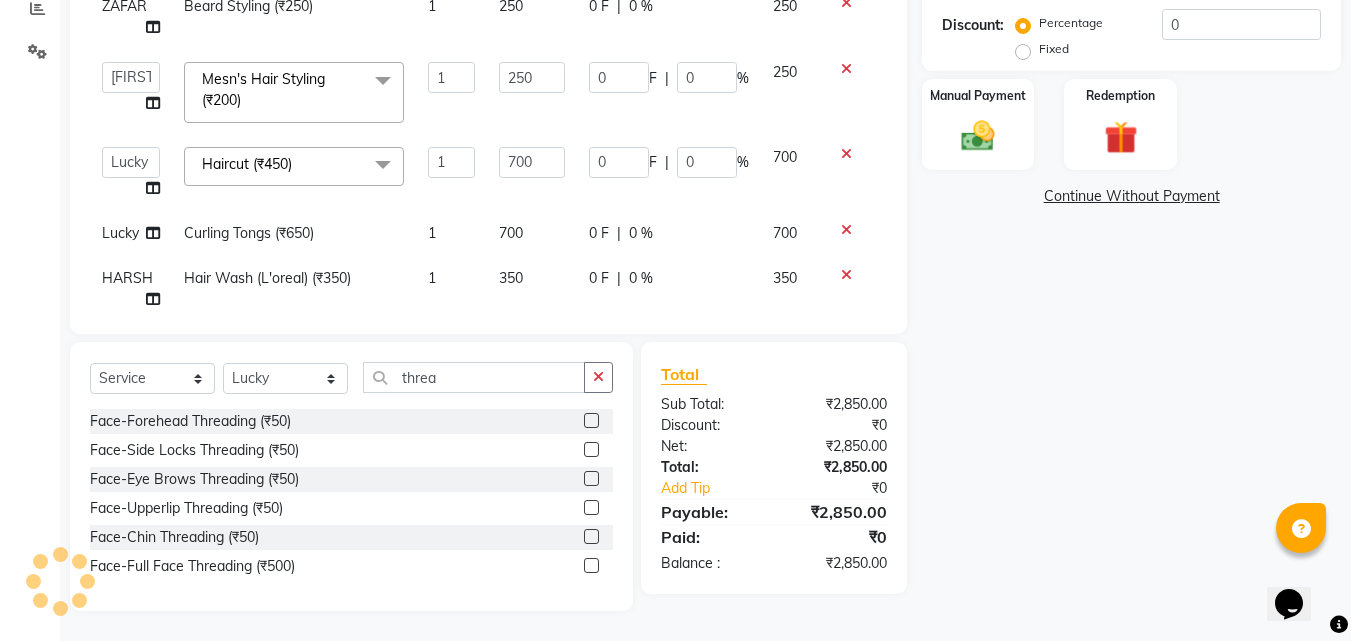 scroll, scrollTop: 0, scrollLeft: 0, axis: both 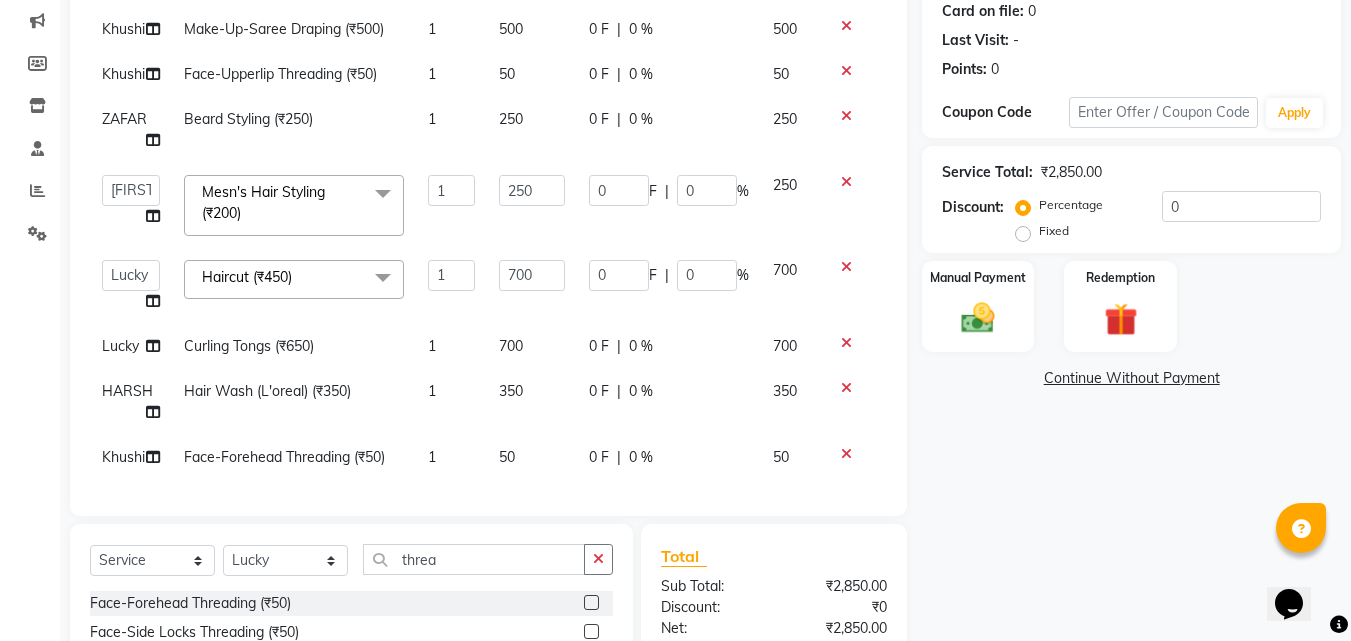 click 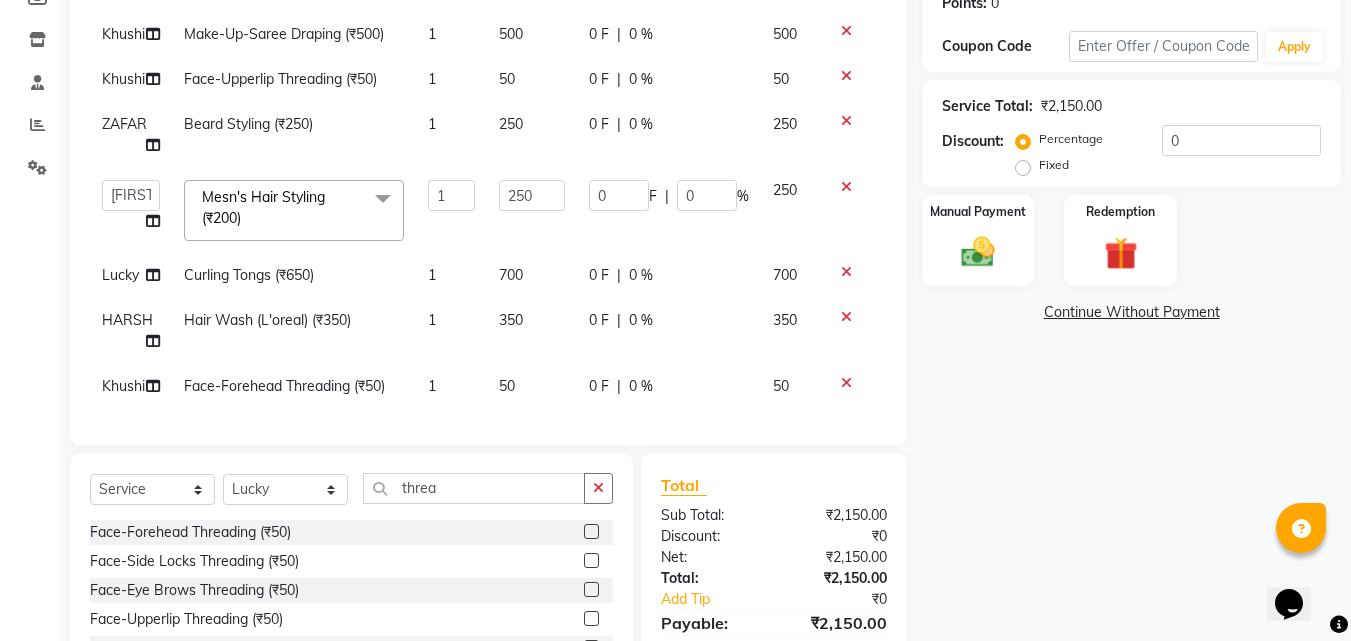 scroll, scrollTop: 393, scrollLeft: 0, axis: vertical 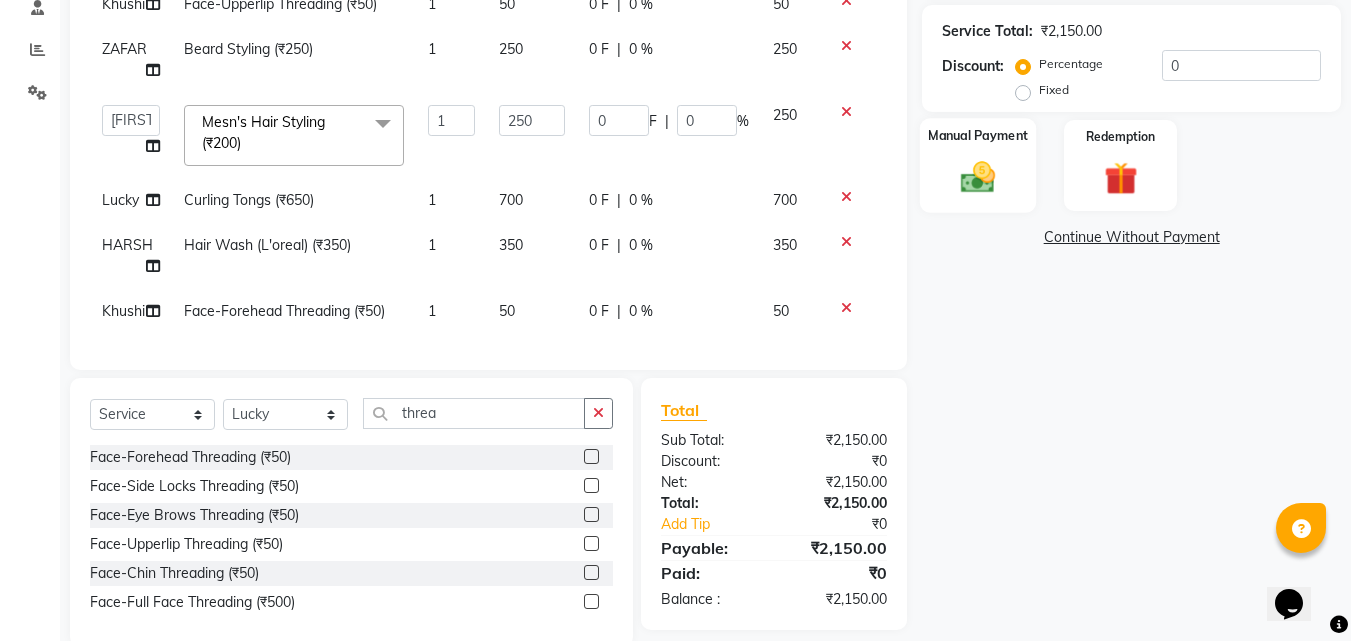 click on "Manual Payment" 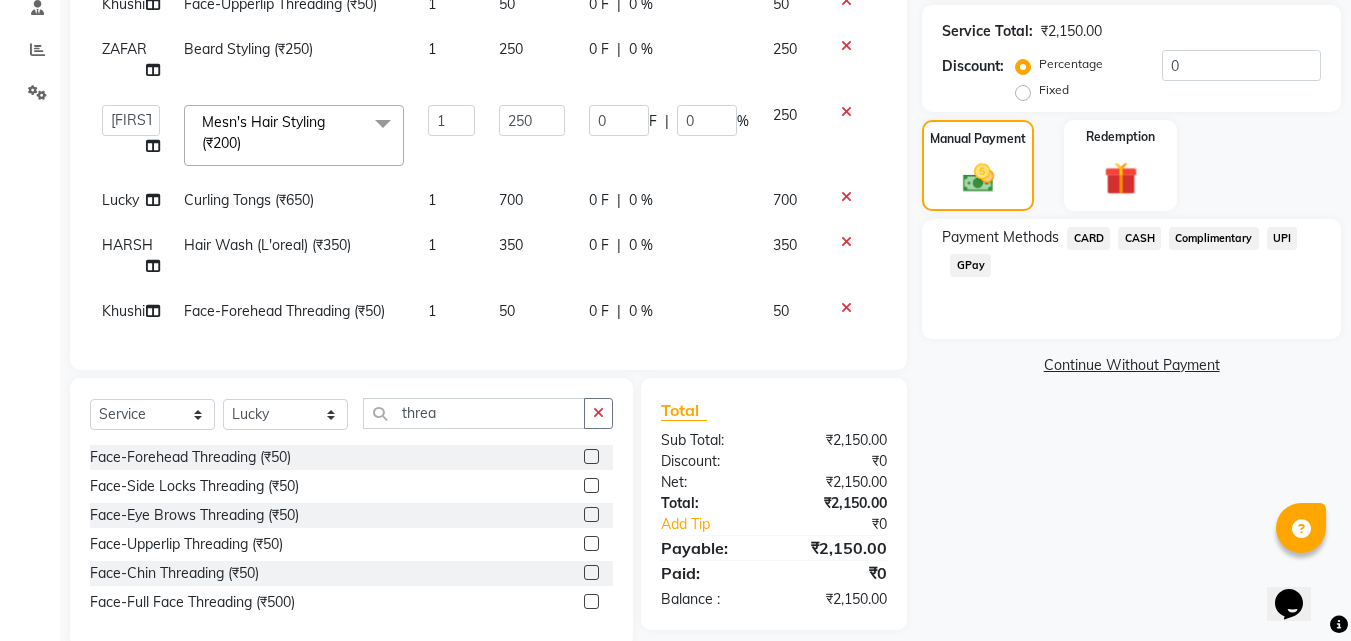 click on "UPI" 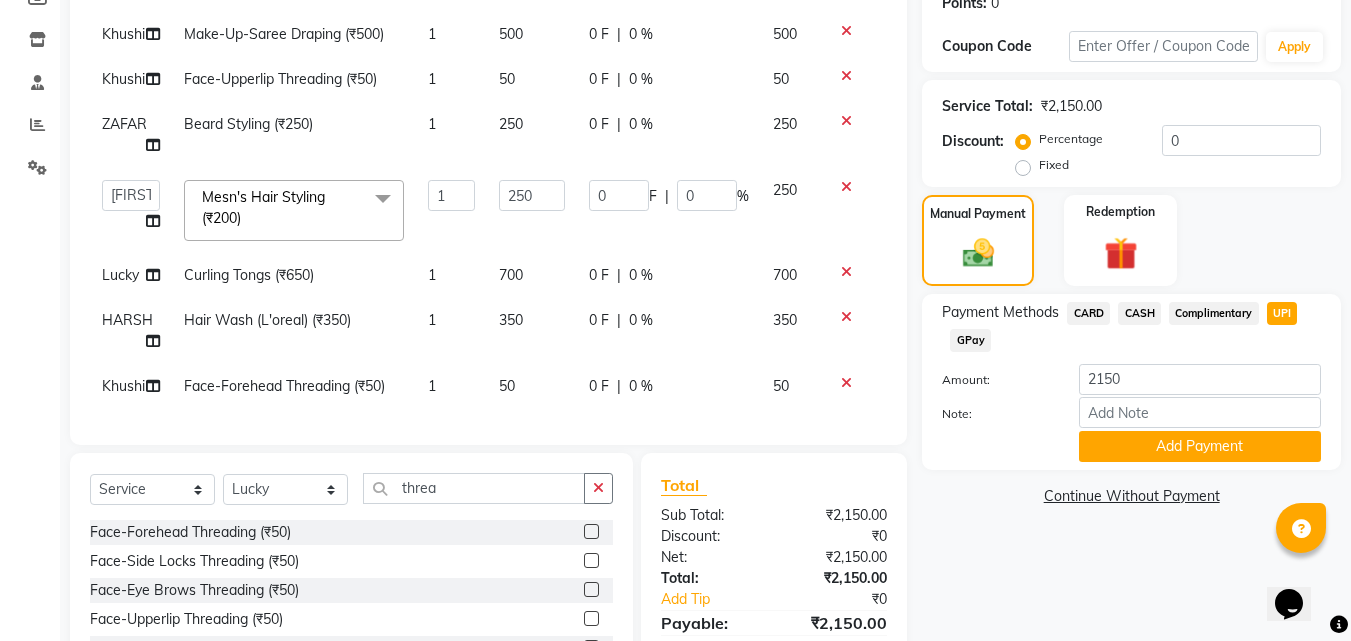 scroll, scrollTop: 354, scrollLeft: 0, axis: vertical 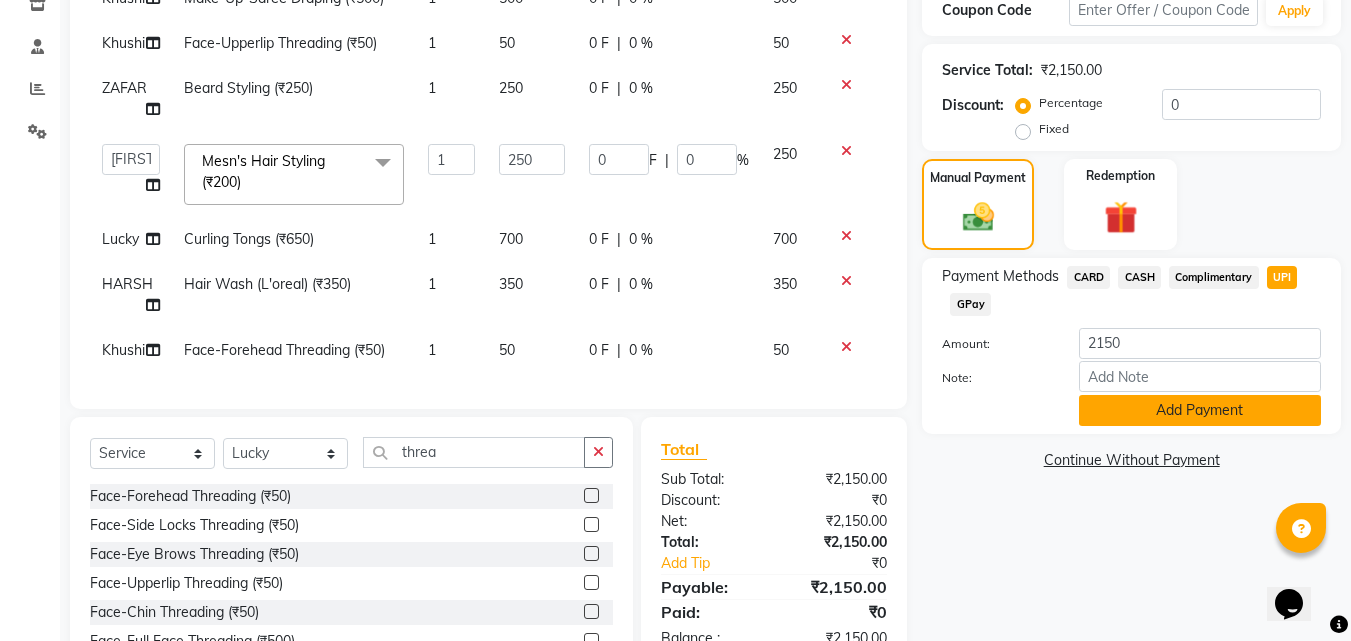 click on "Add Payment" 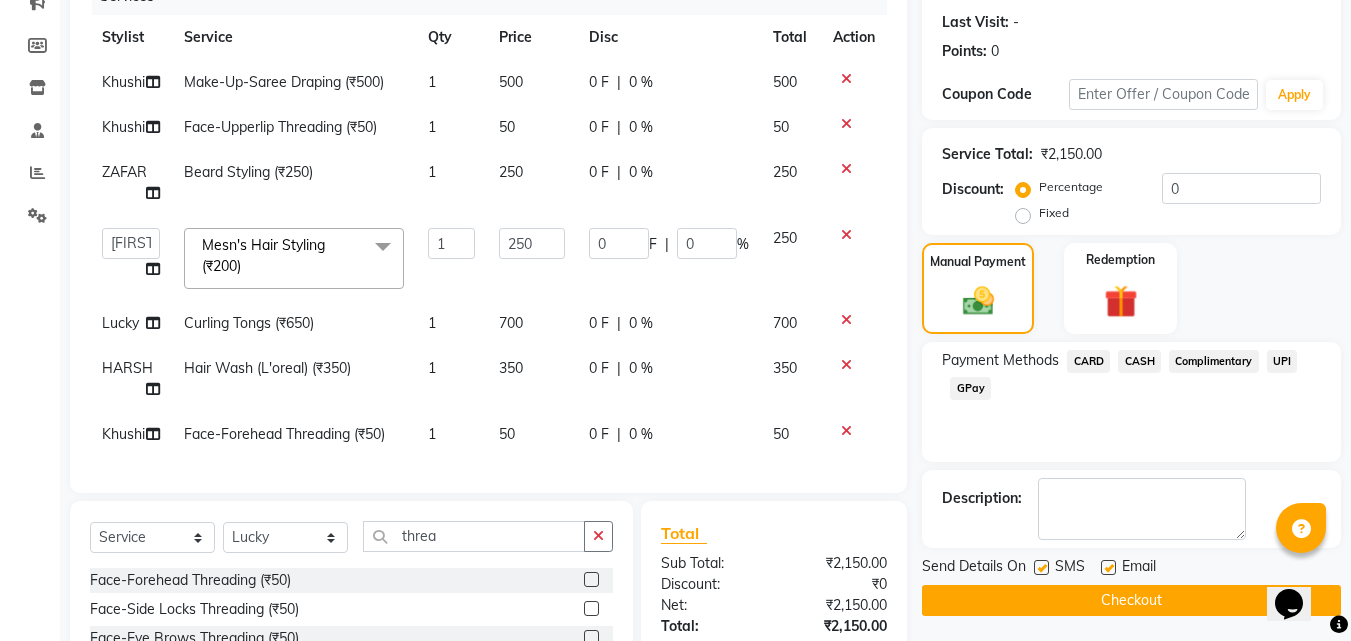 scroll, scrollTop: 397, scrollLeft: 0, axis: vertical 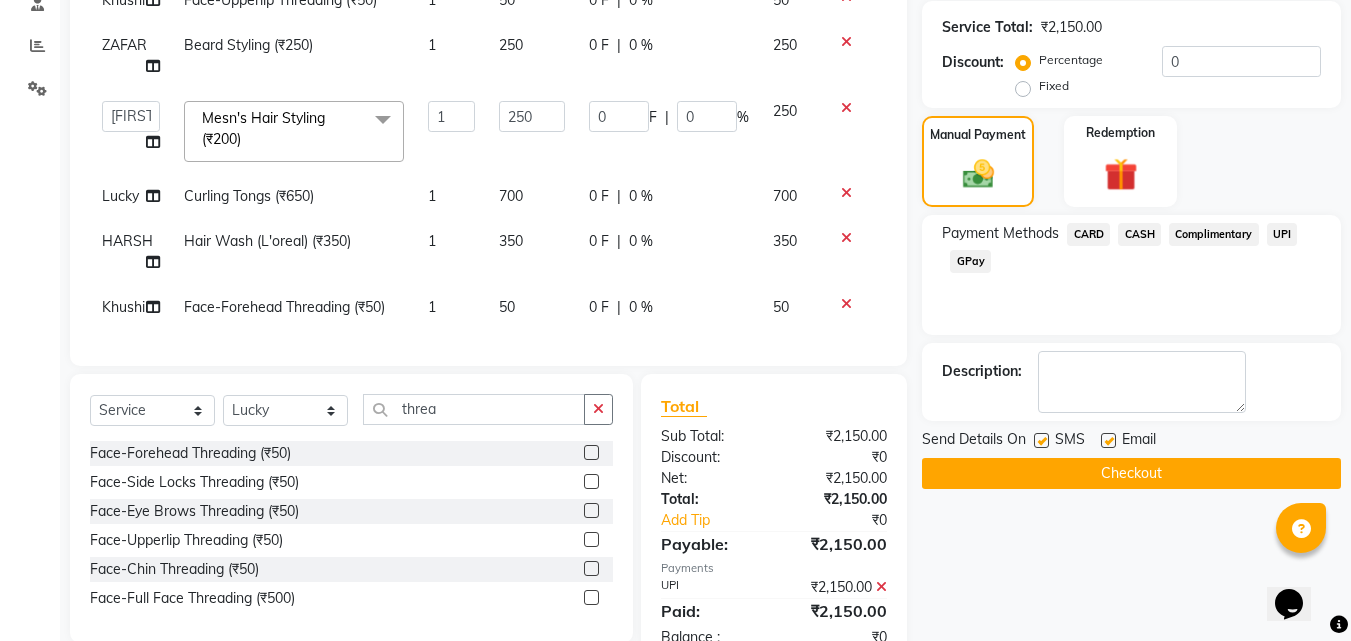 click on "Checkout" 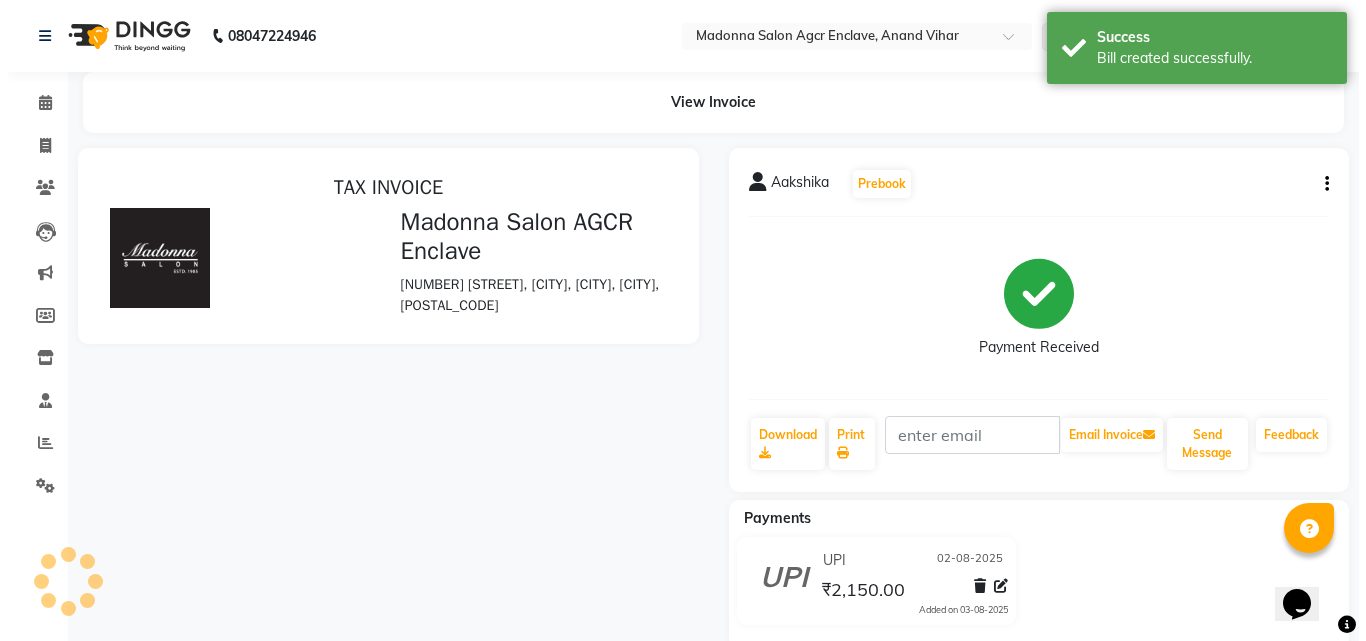 scroll, scrollTop: 0, scrollLeft: 0, axis: both 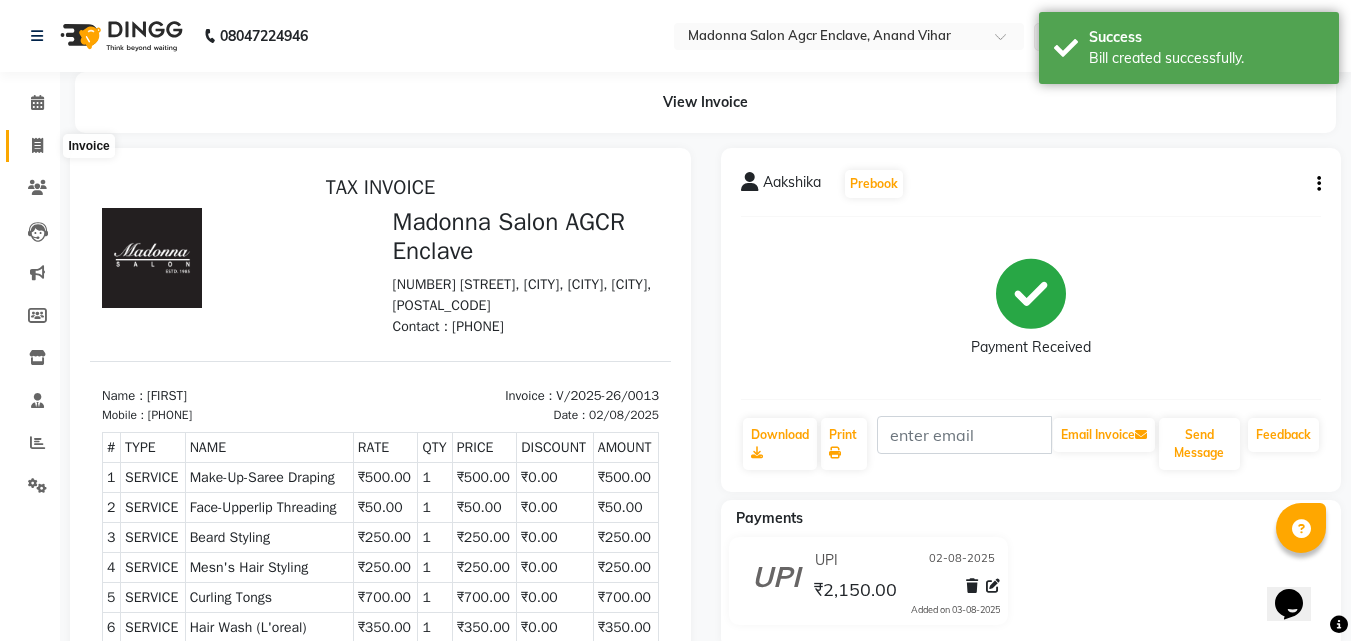 click 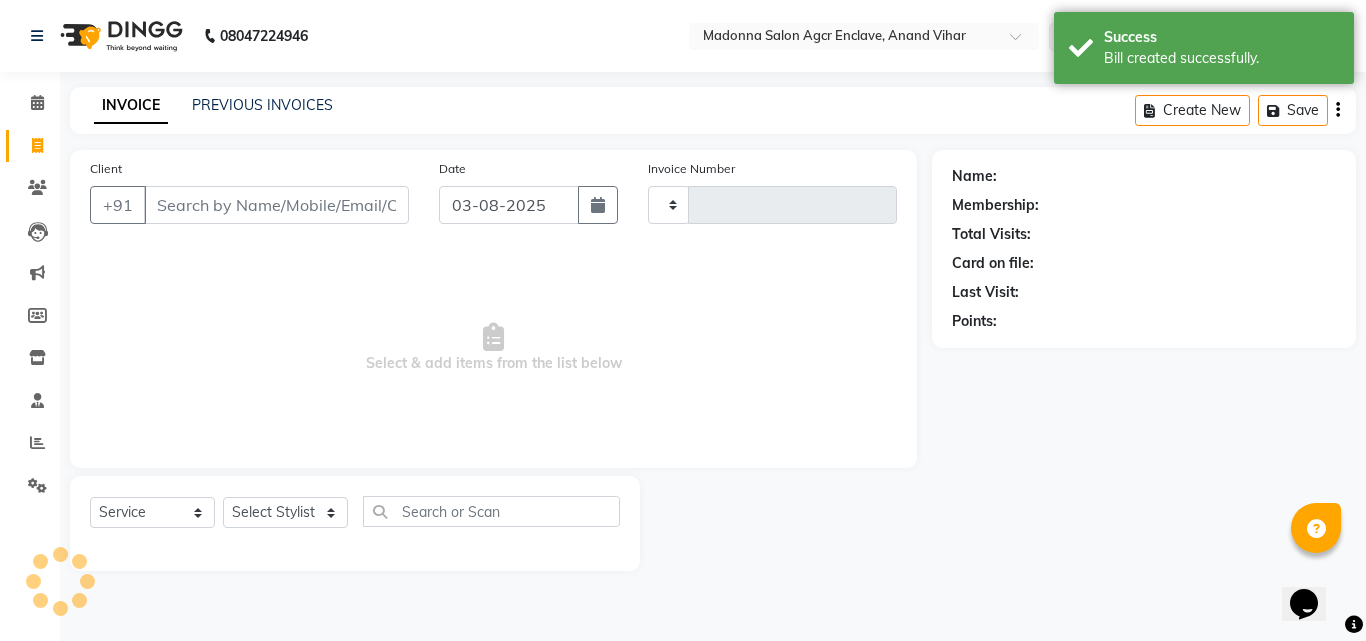 type on "0014" 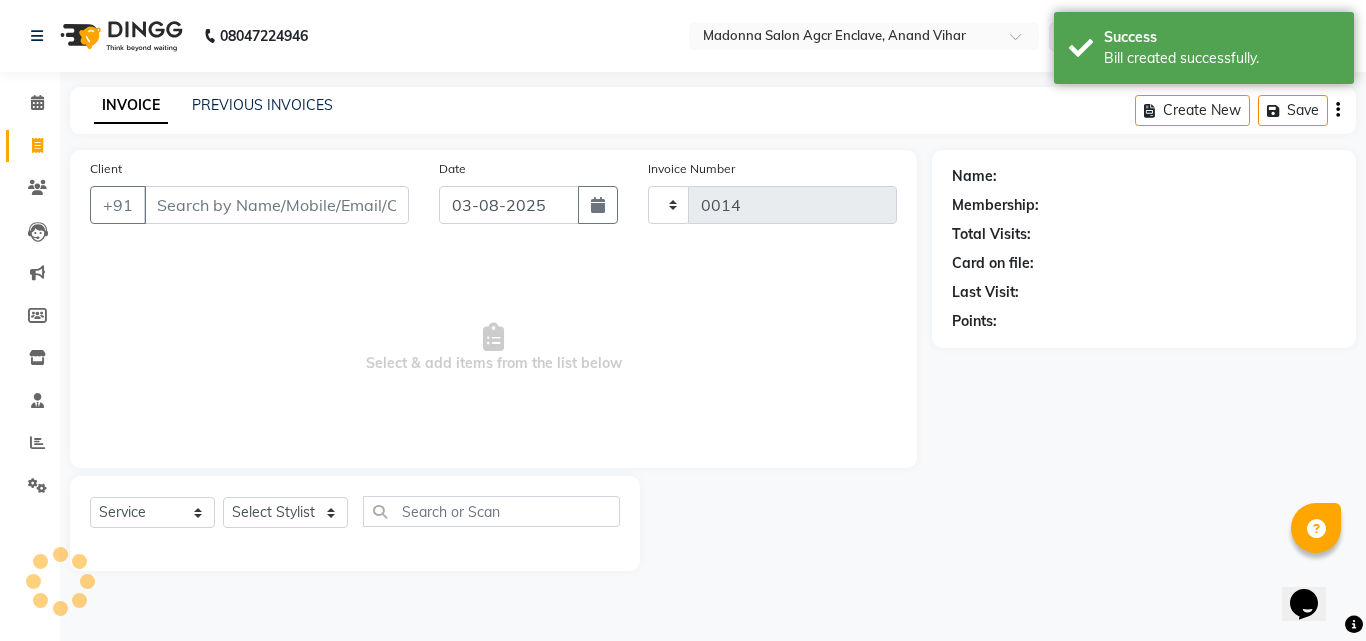 select on "8560" 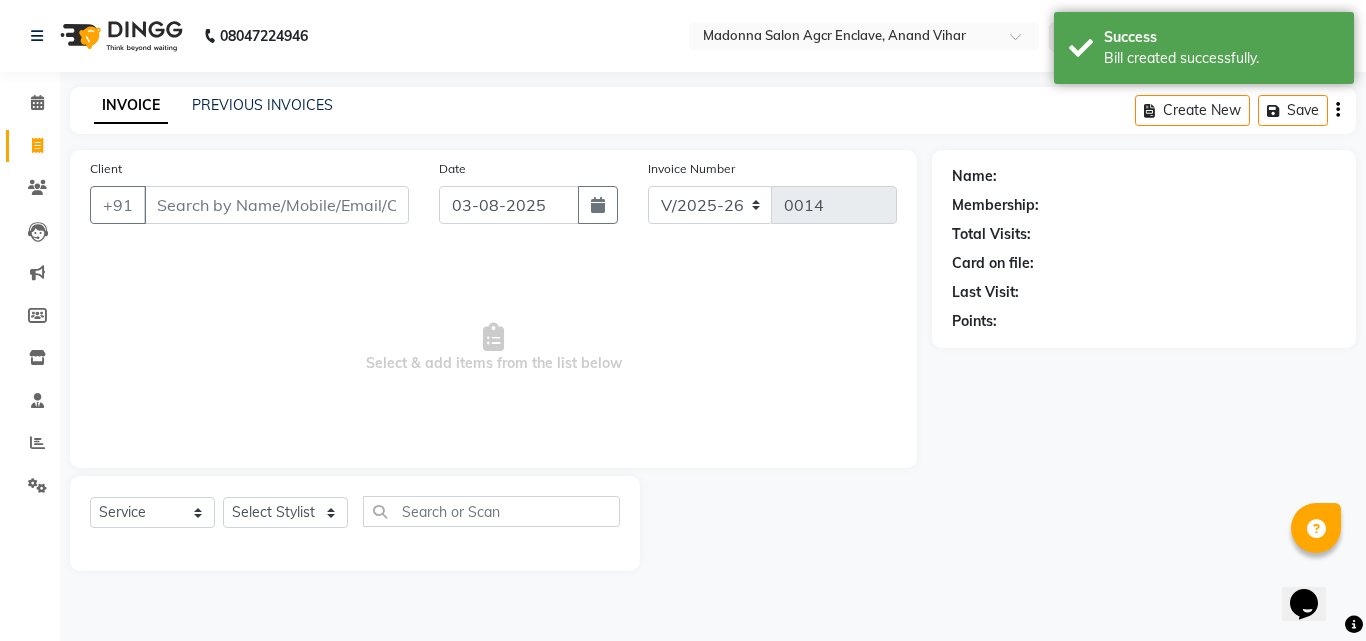 click on "Client" at bounding box center [276, 205] 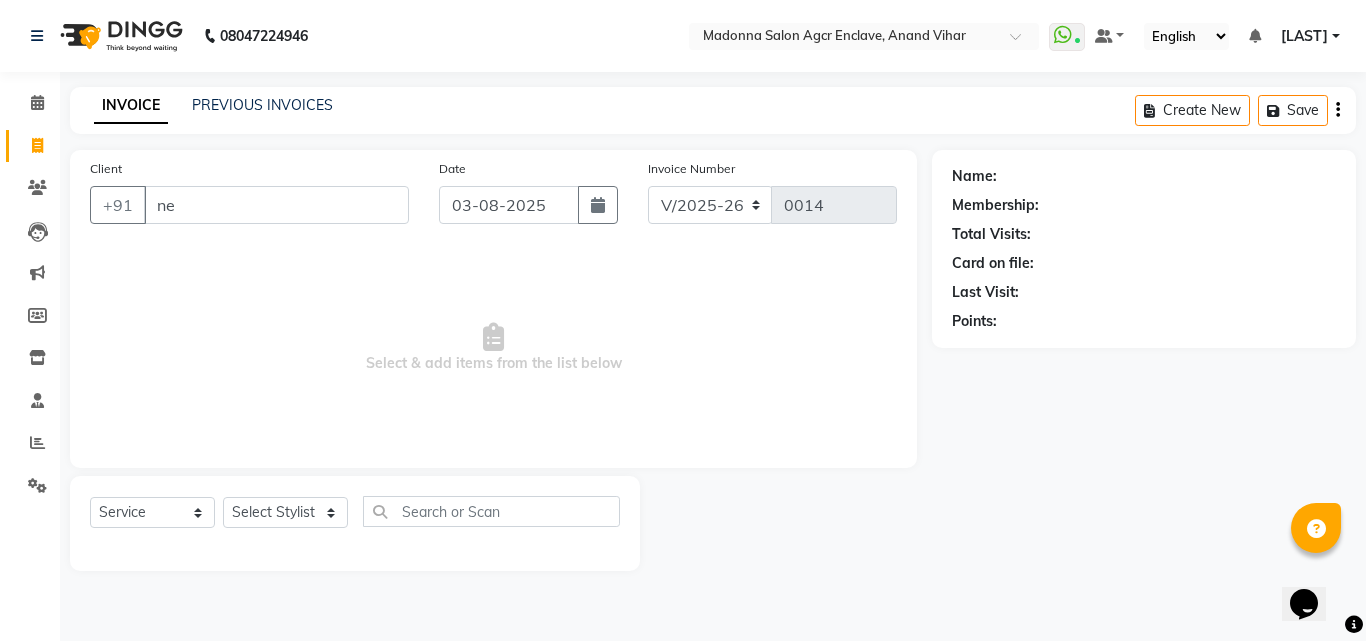 type on "n" 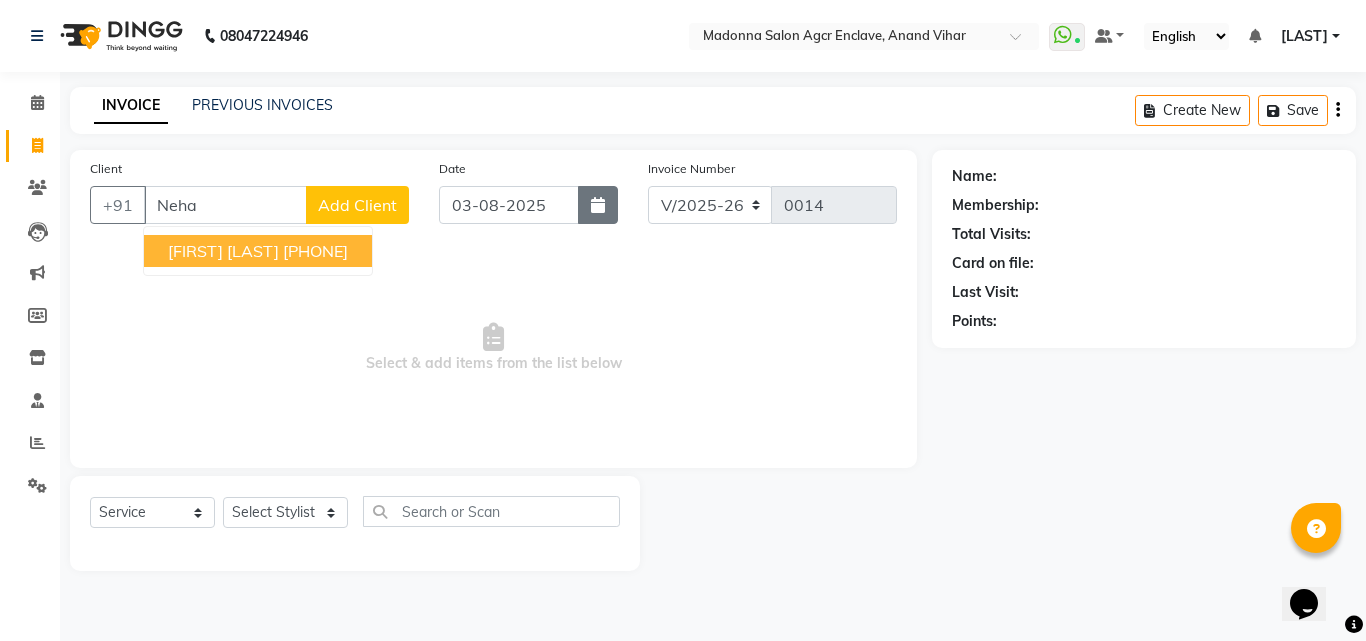 type on "Neha" 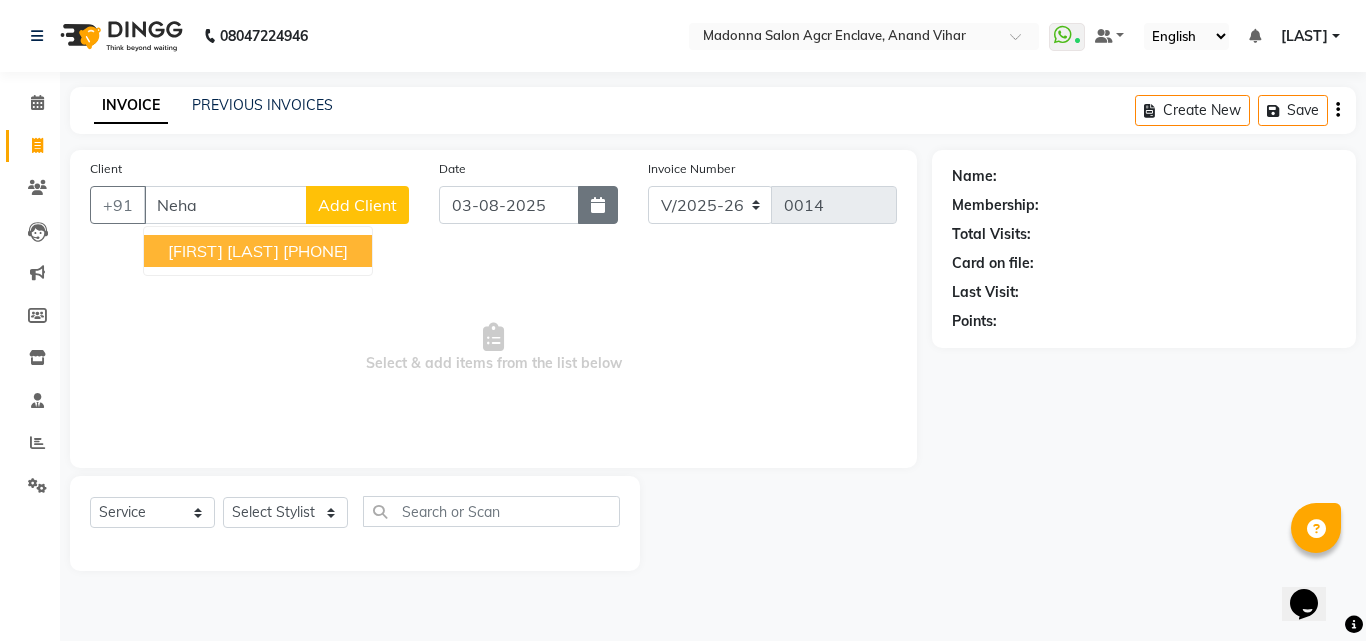 click 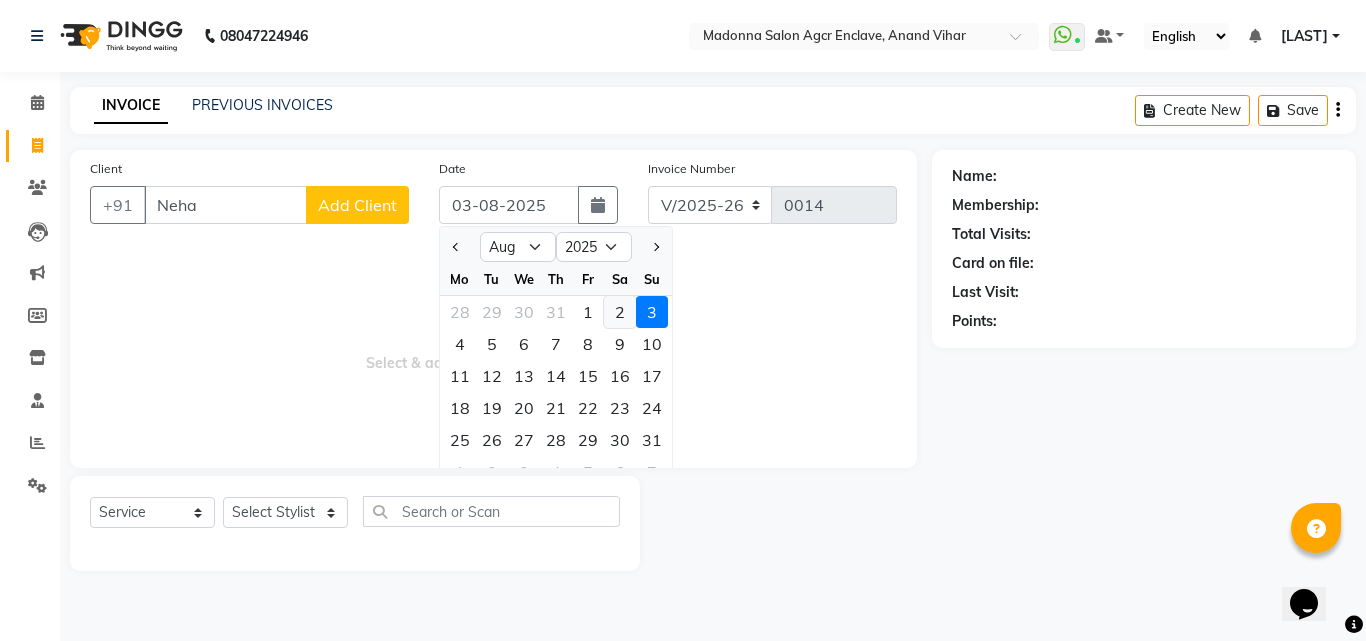 click on "2" 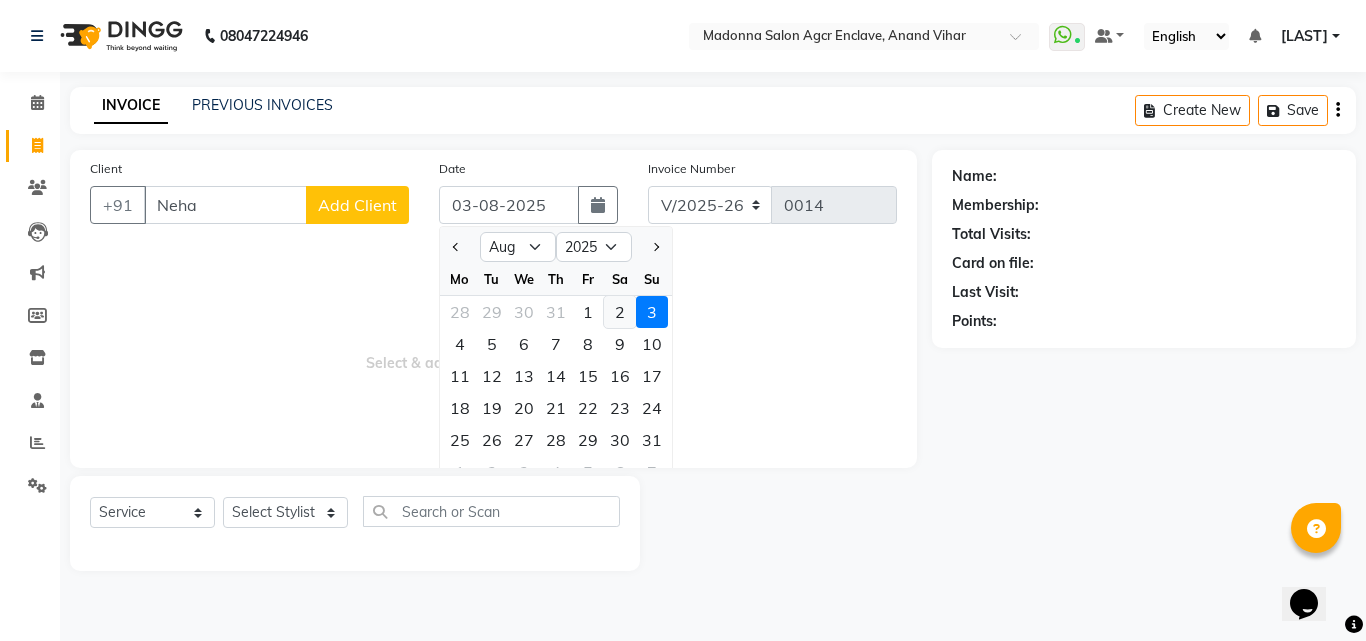 type on "02-08-2025" 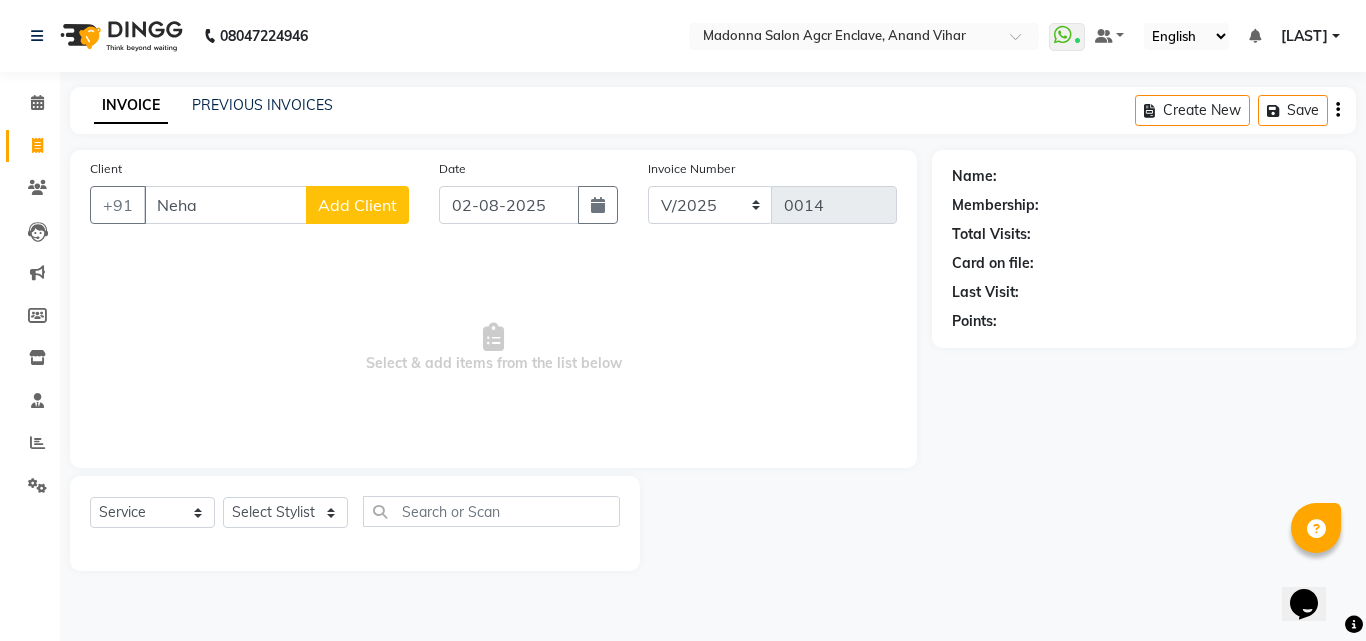click on "Client +91 [FIRST] Add Client" 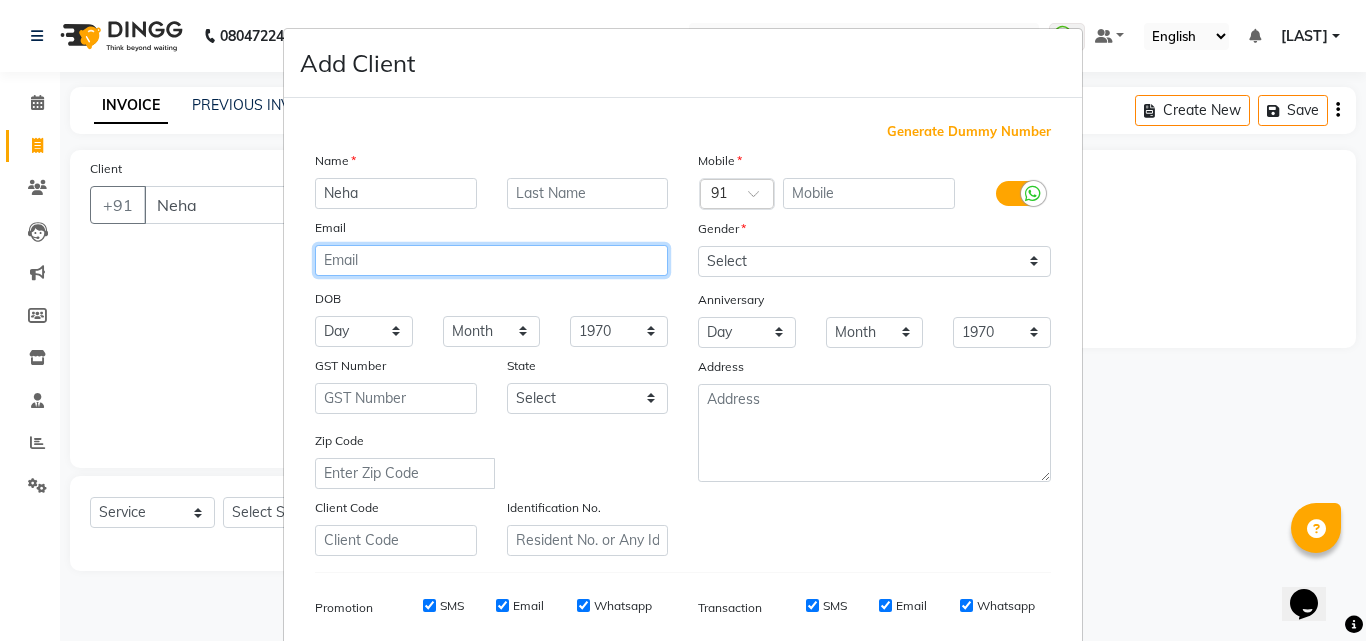 click at bounding box center (491, 260) 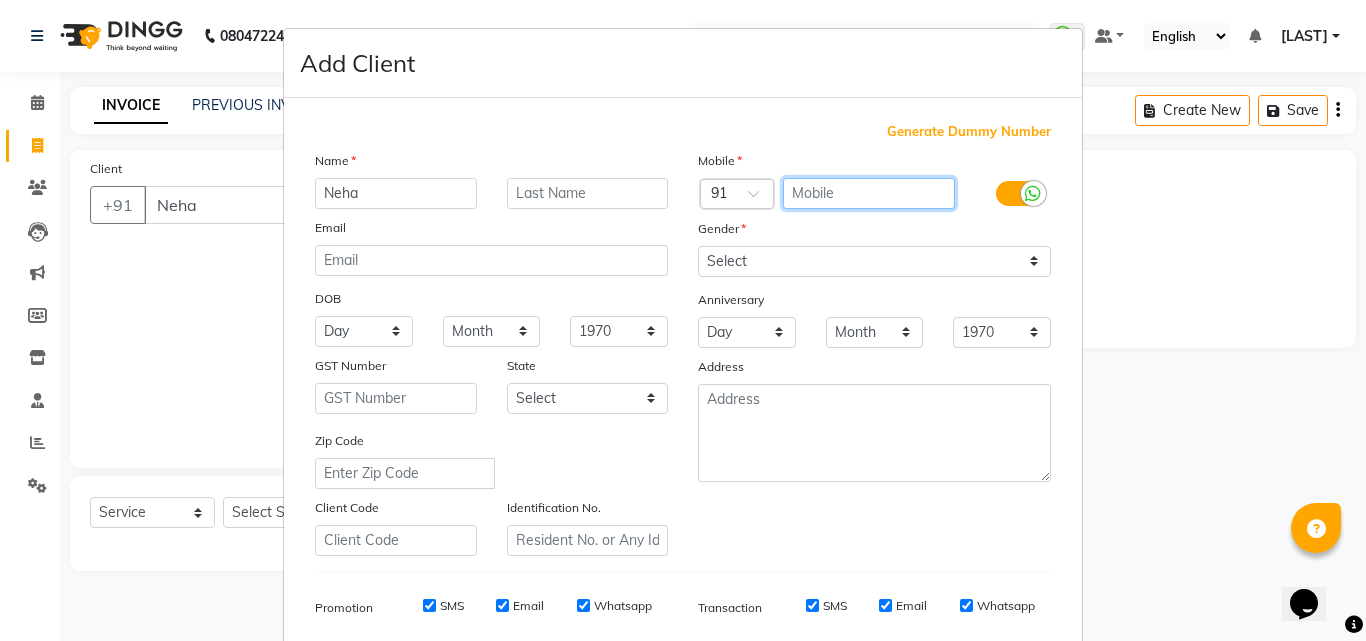 click at bounding box center (869, 193) 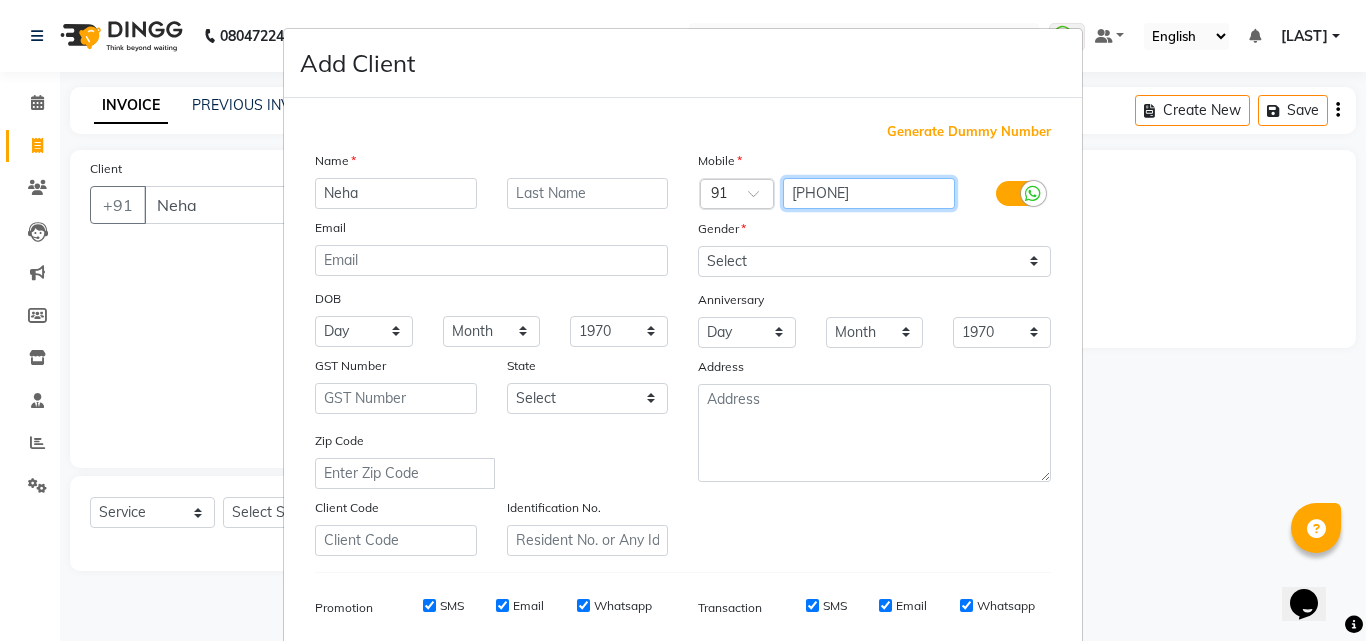 type on "[PHONE]" 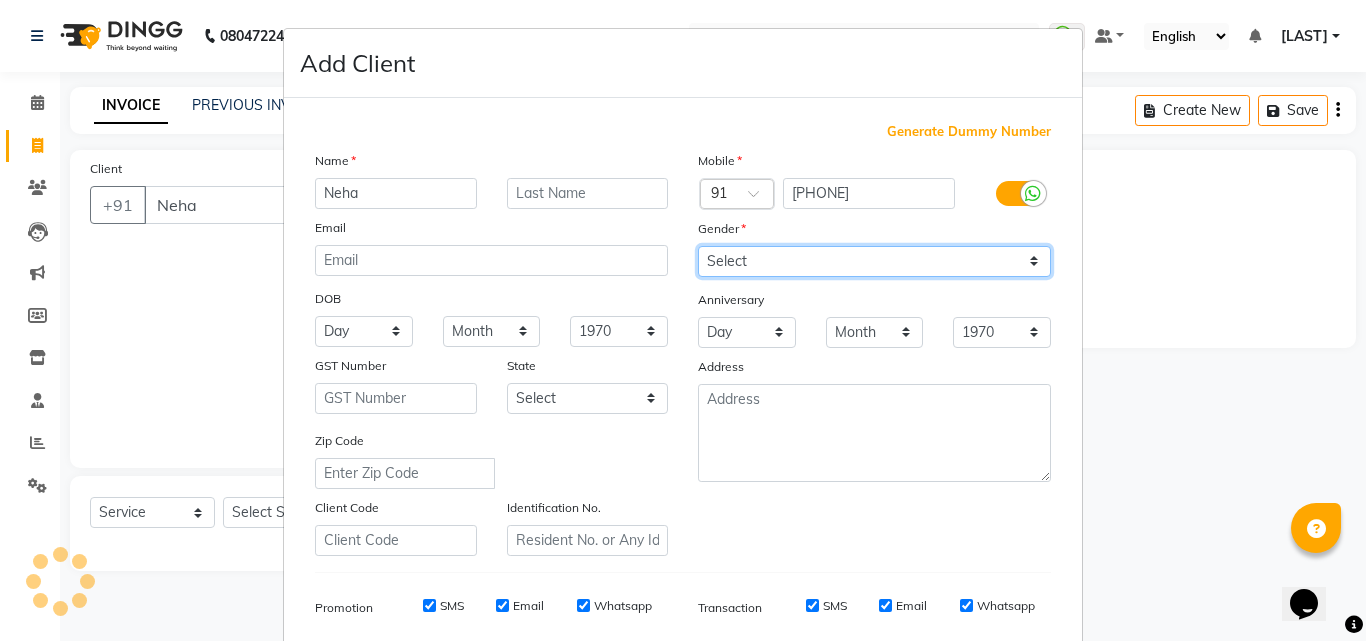 click on "Select Male Female Other Prefer Not To Say" at bounding box center [874, 261] 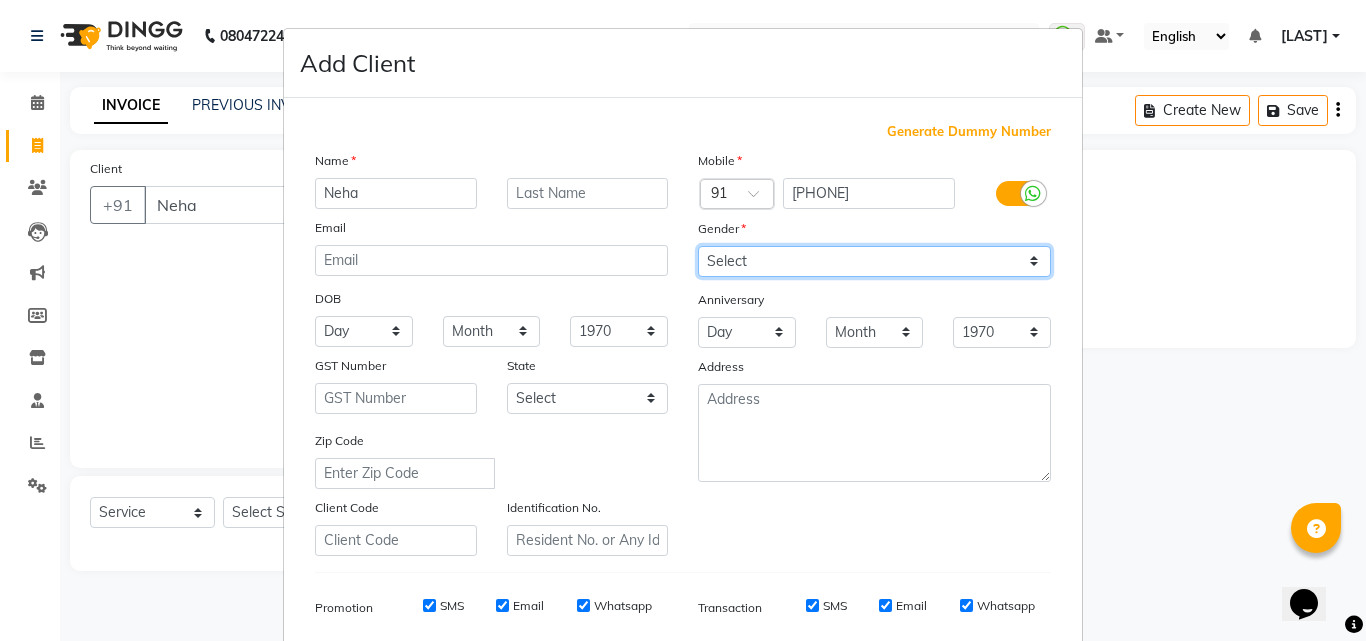 select on "female" 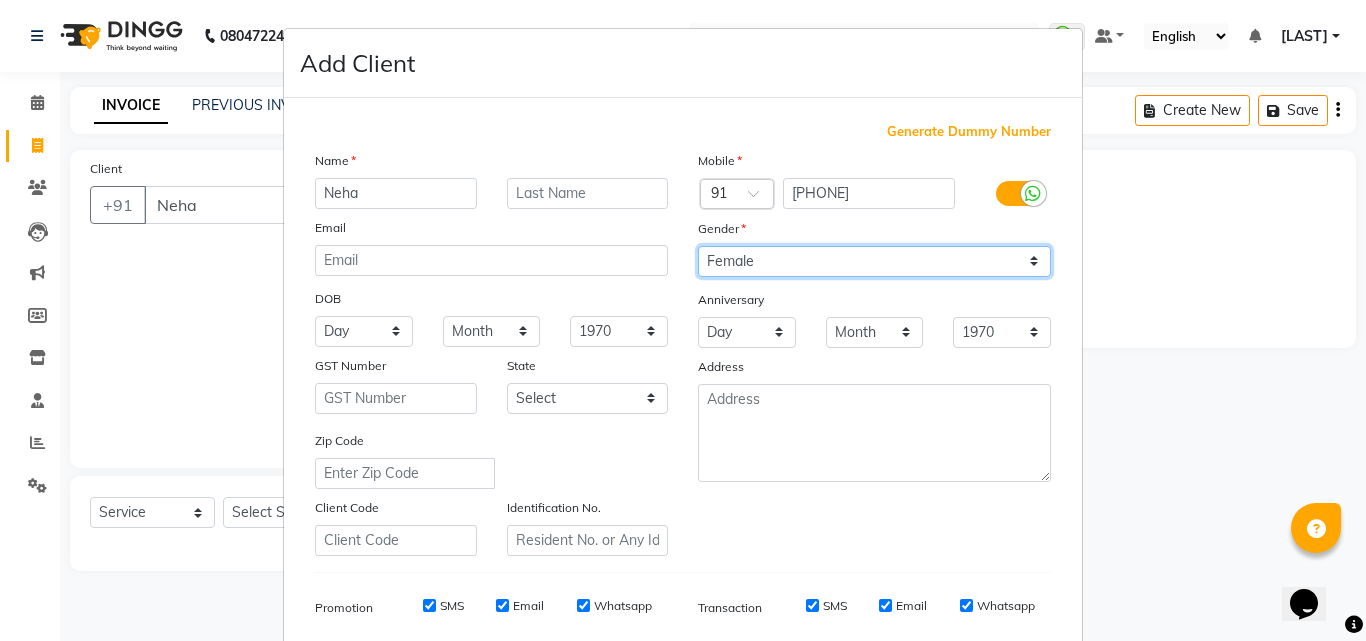 click on "Select Male Female Other Prefer Not To Say" at bounding box center [874, 261] 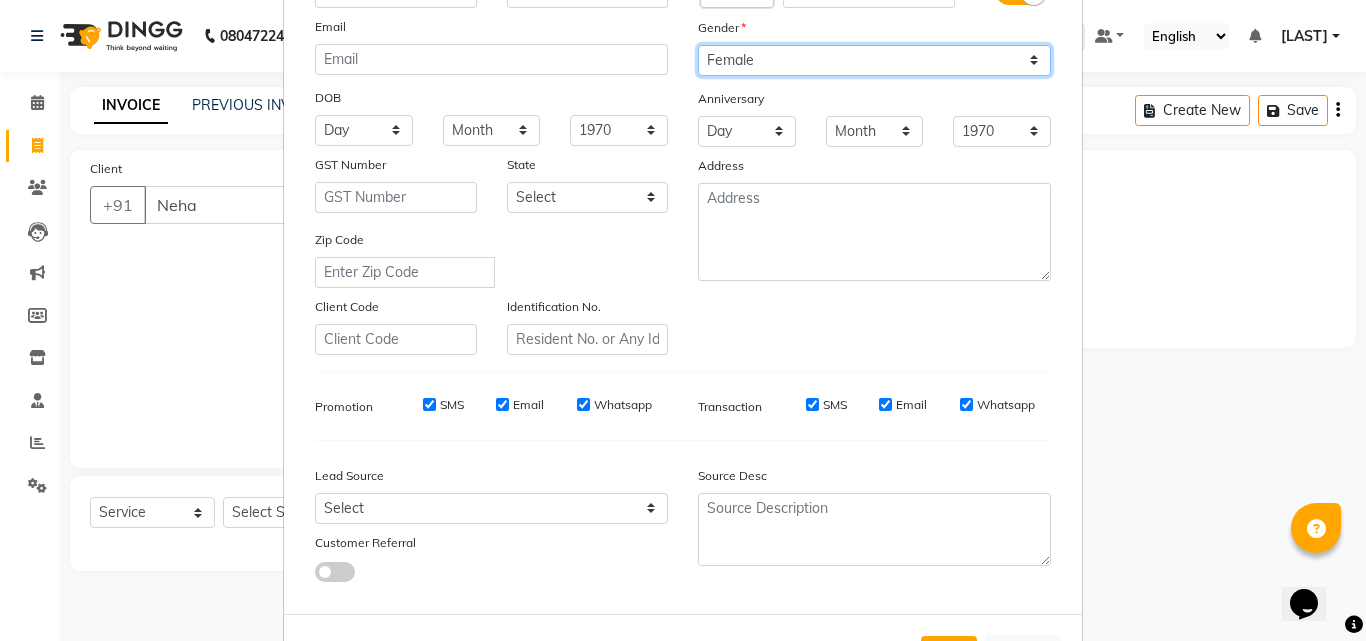 scroll, scrollTop: 282, scrollLeft: 0, axis: vertical 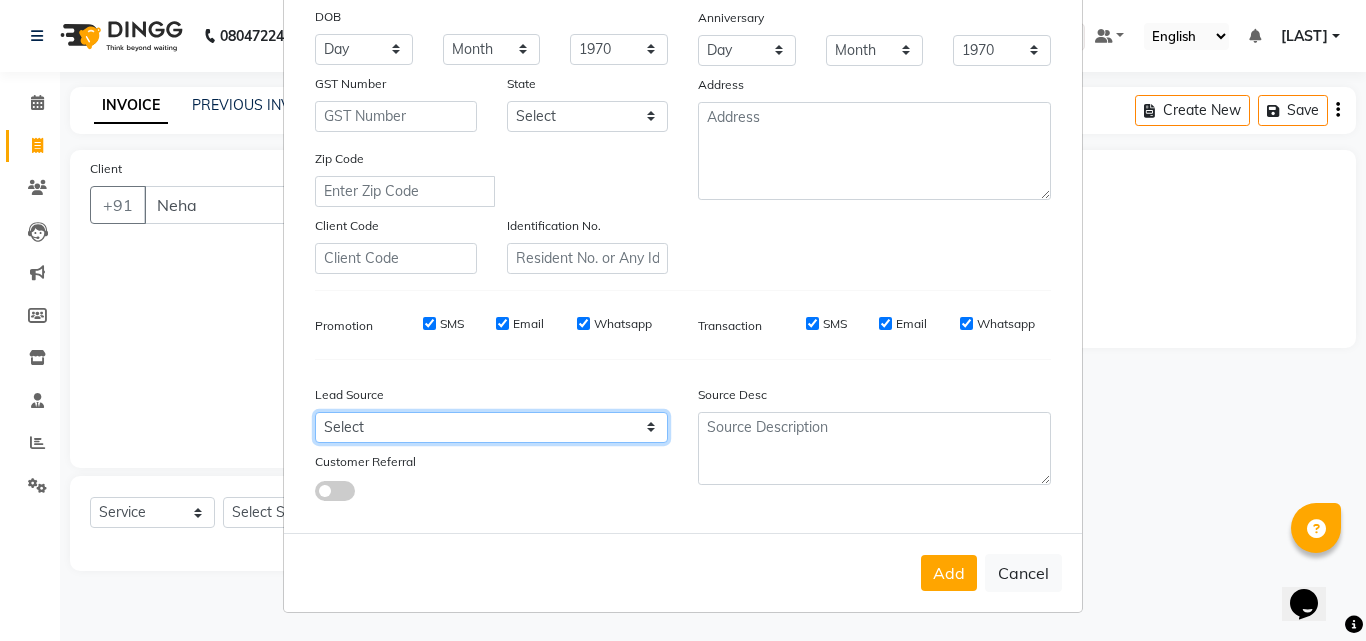 click on "Select Walk-in Referral Internet Friend Word of Mouth Advertisement Facebook JustDial Google Other" at bounding box center (491, 427) 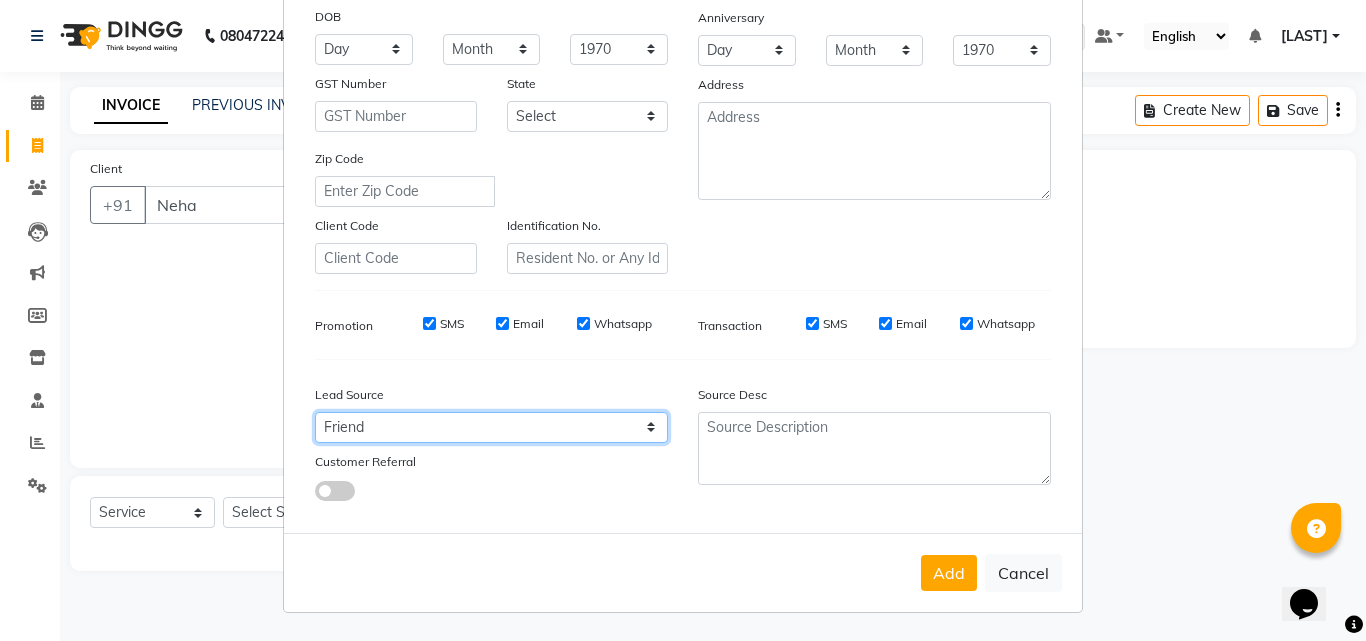 click on "Select Walk-in Referral Internet Friend Word of Mouth Advertisement Facebook JustDial Google Other" at bounding box center (491, 427) 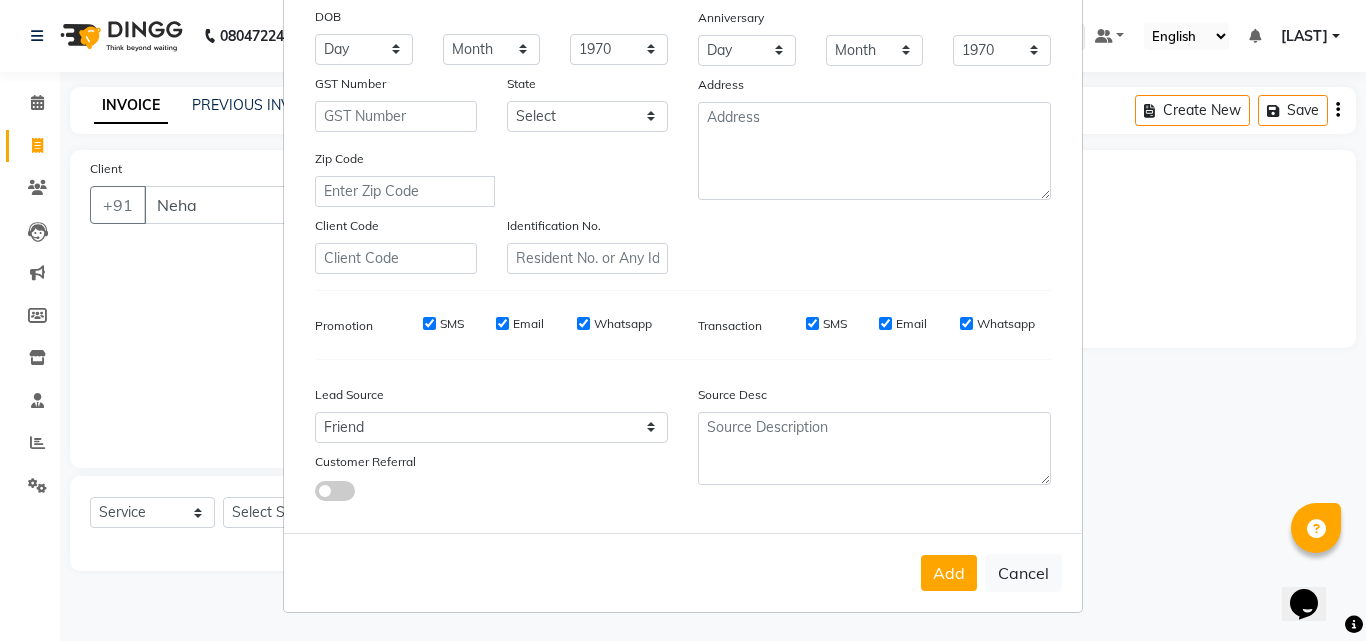 click at bounding box center (335, 491) 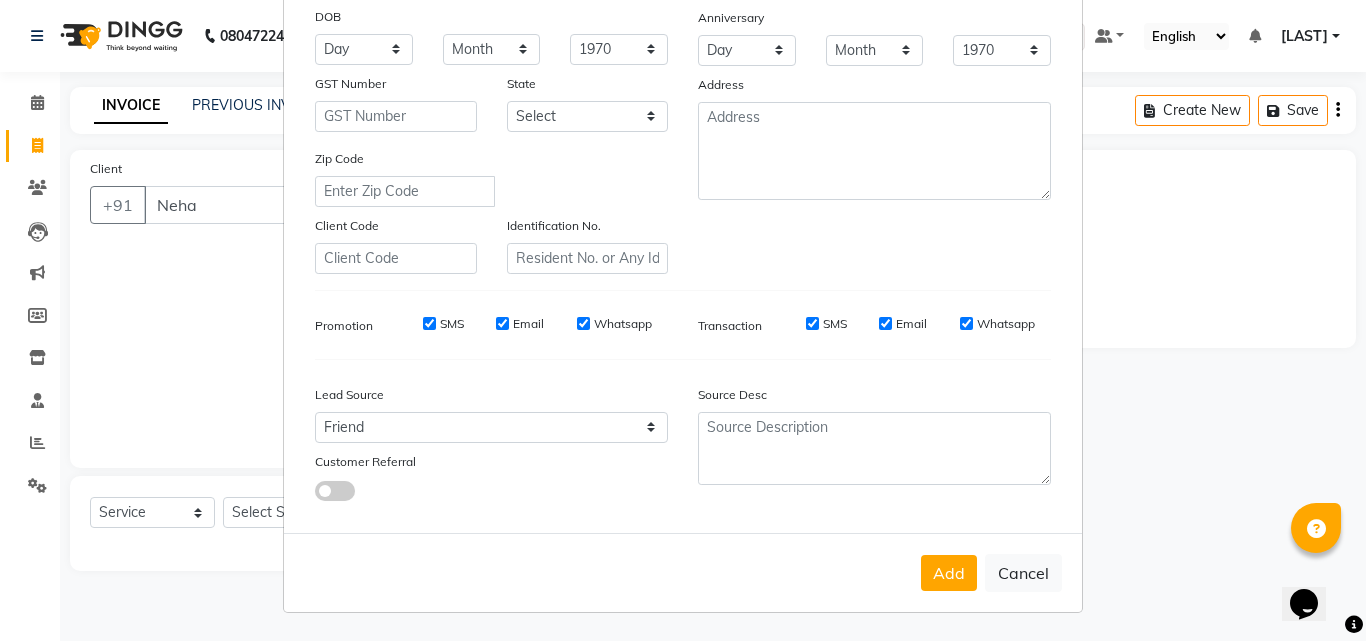 click at bounding box center (315, 494) 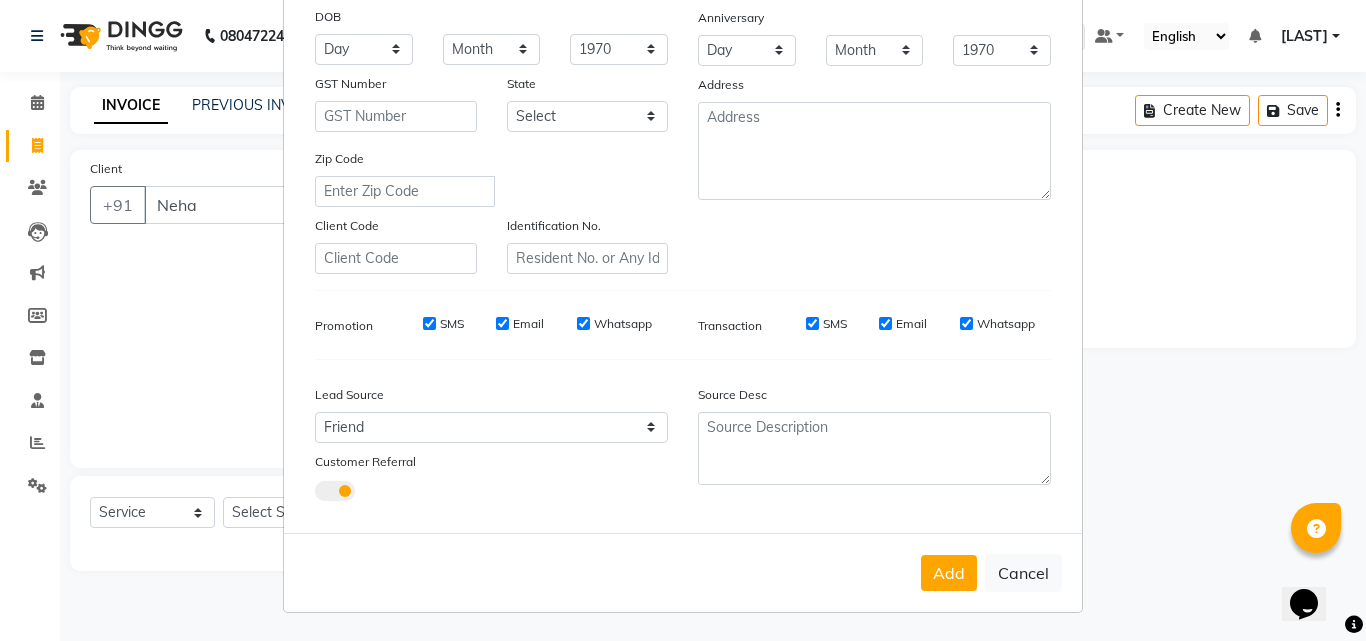 select on "55869" 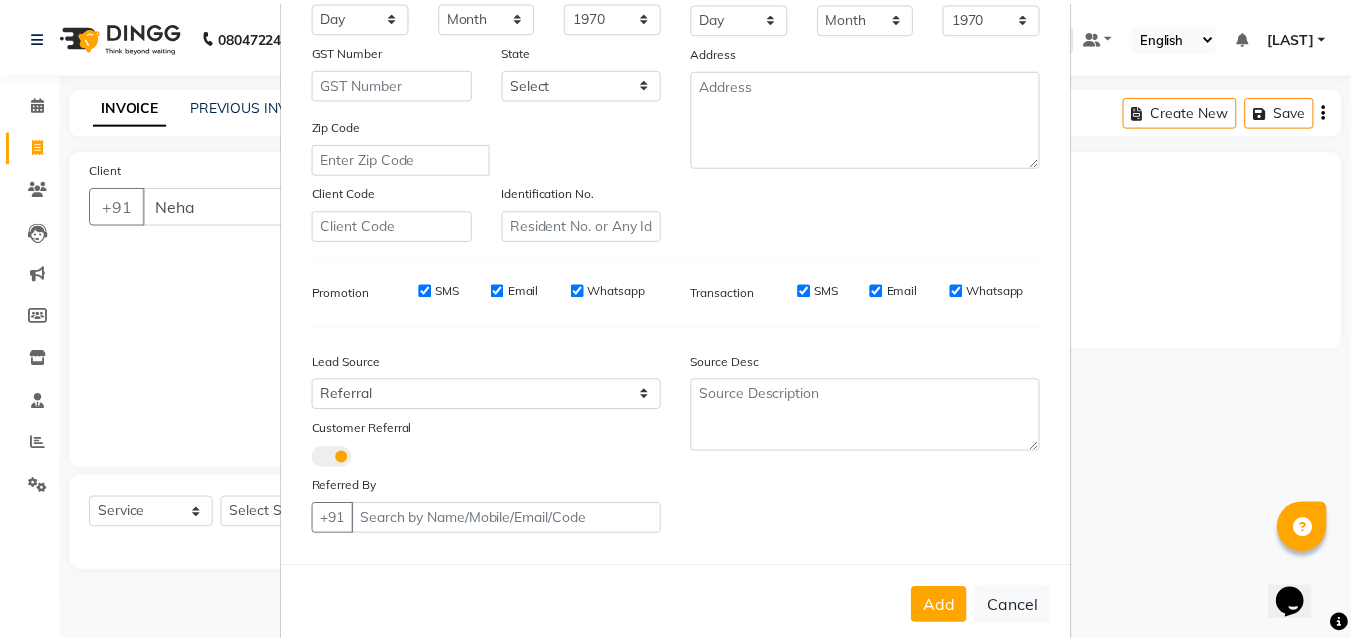 scroll, scrollTop: 349, scrollLeft: 0, axis: vertical 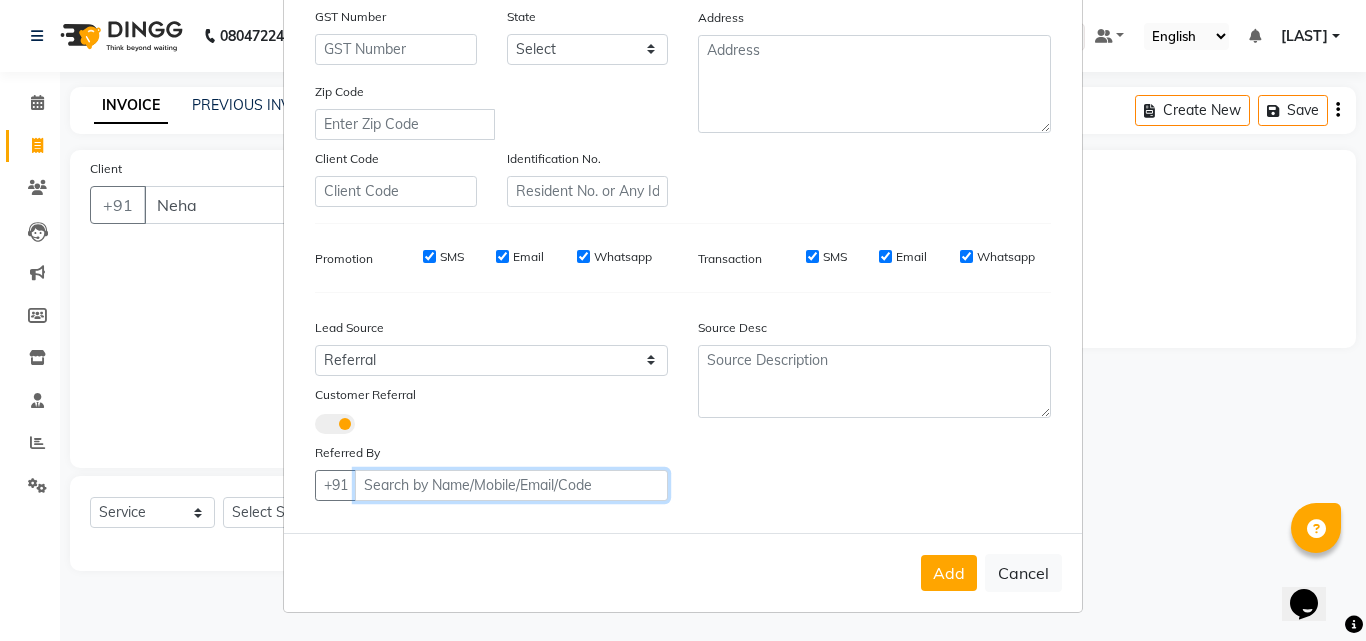 click on "Client" at bounding box center (511, 485) 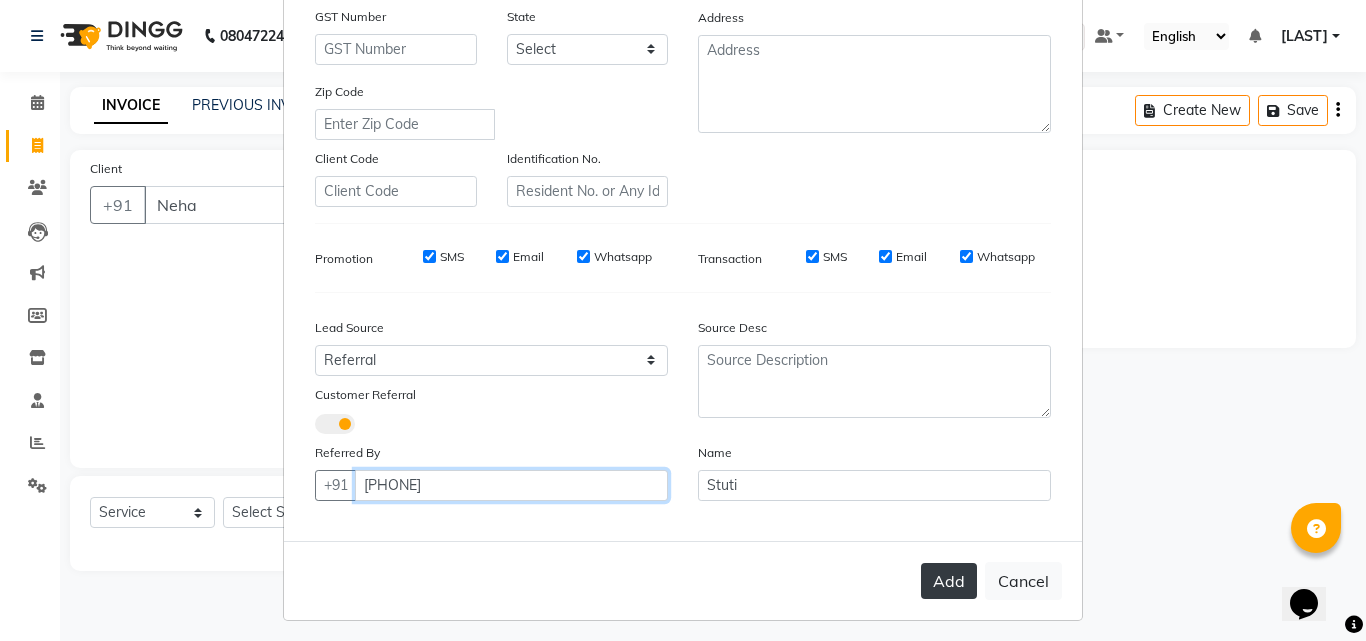 type on "[PHONE]" 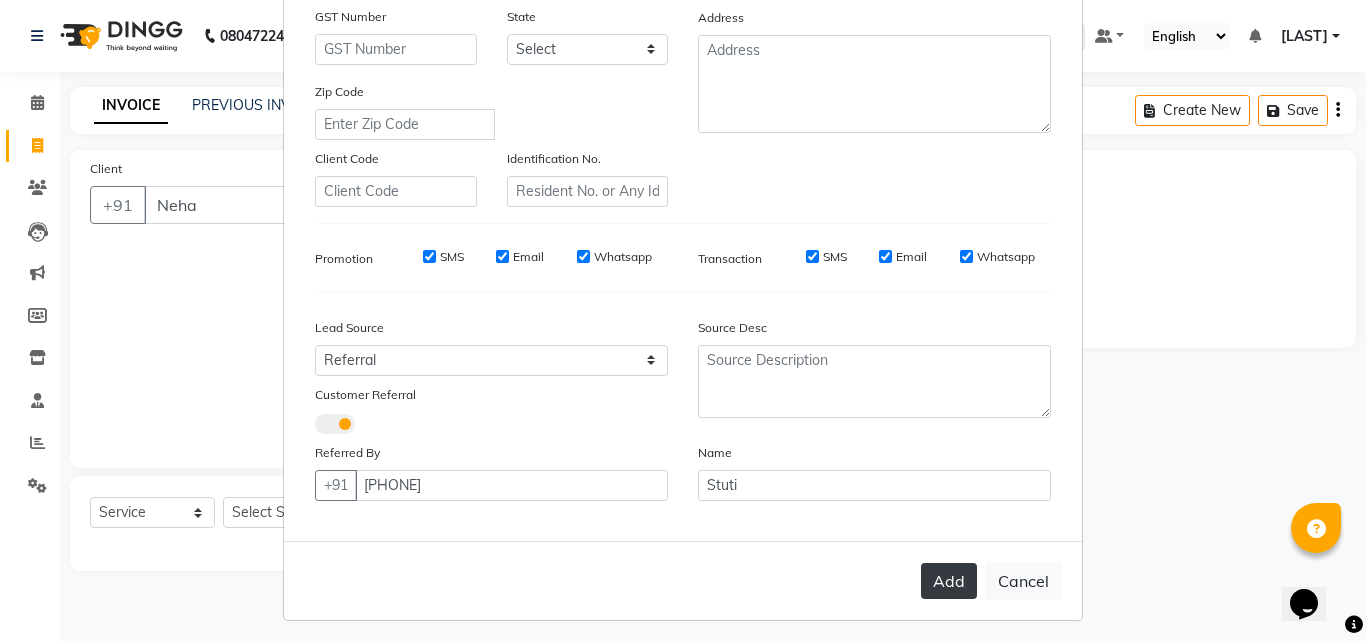 click on "Add" at bounding box center (949, 581) 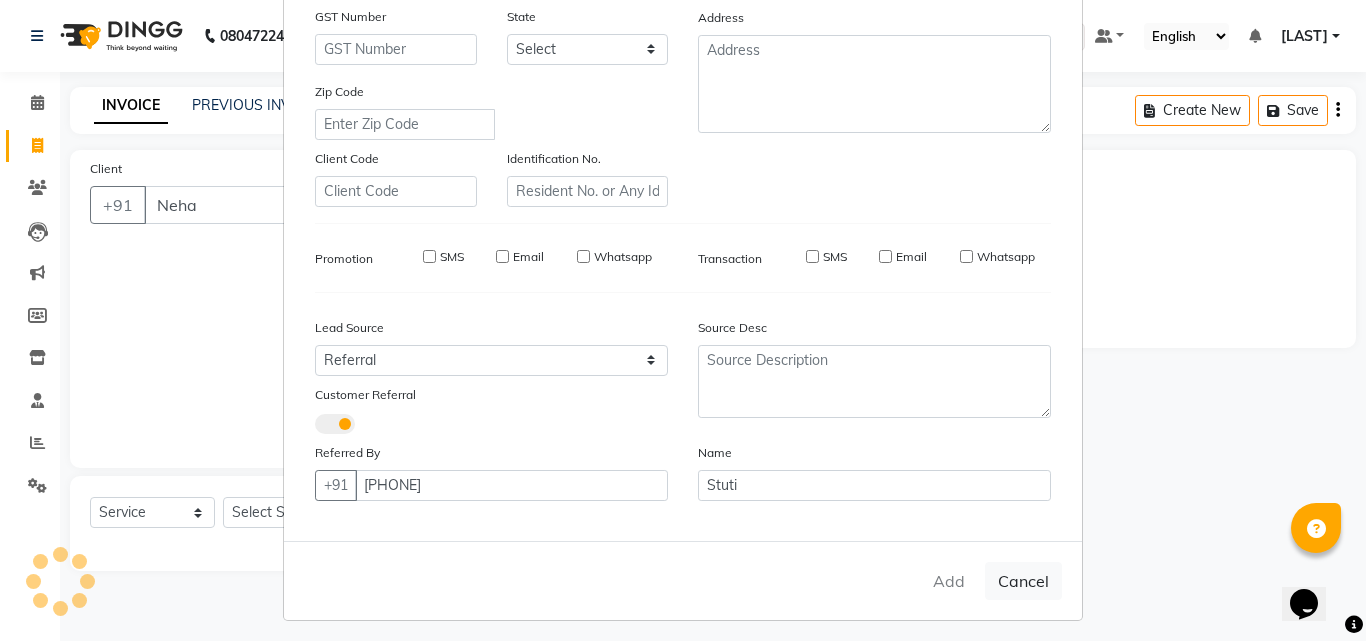 type on "[PHONE]" 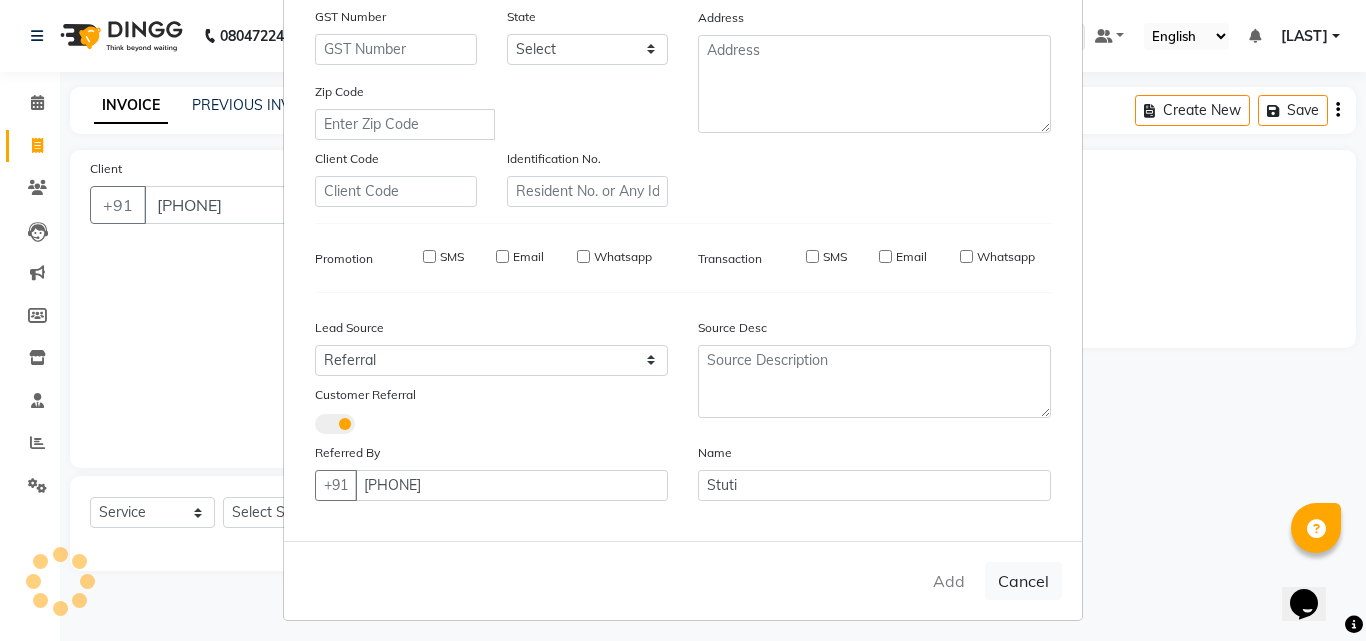 type 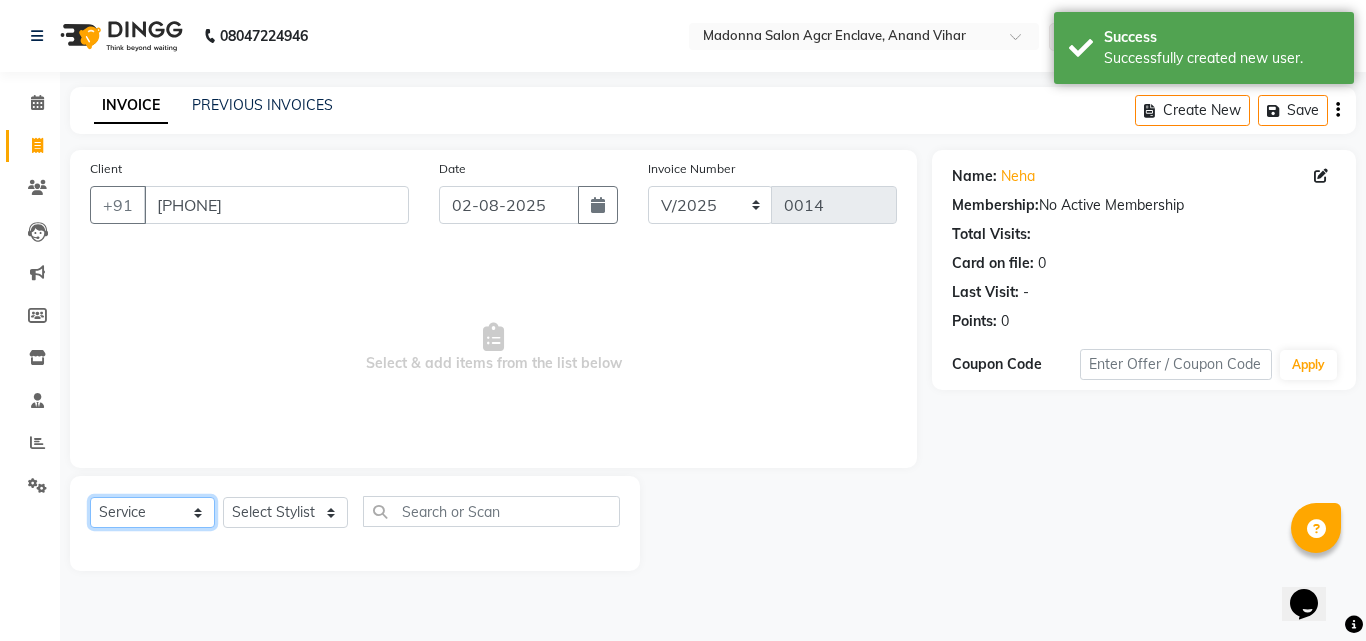 click on "Select  Service  Product  Membership  Package Voucher Prepaid Gift Card" 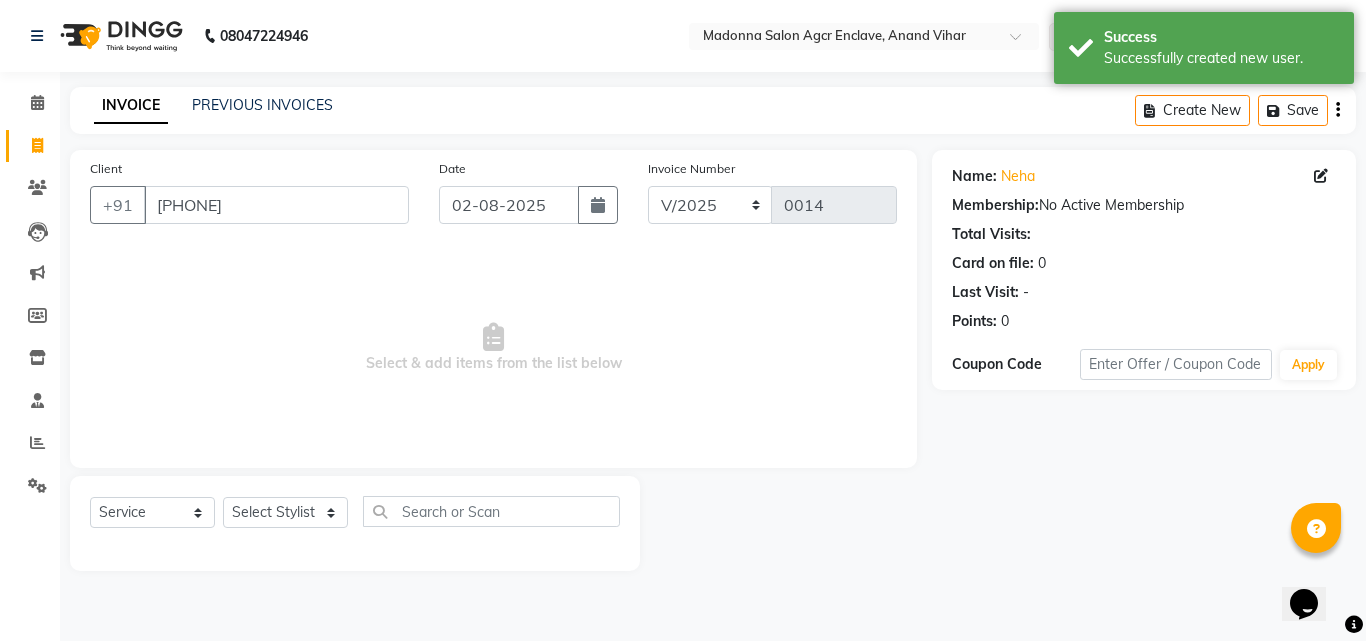 click on "Select  Service  Product  Membership  Package Voucher Prepaid Gift Card  Select Stylist [NAME] [NAME]  [NAME] [NAME] [NAME] [NAME] [NAME] [NAME] [NAME] [NAME] [NAME] [NAME] [NAME] [NAME] [NAME] [NAME] [NAME]" 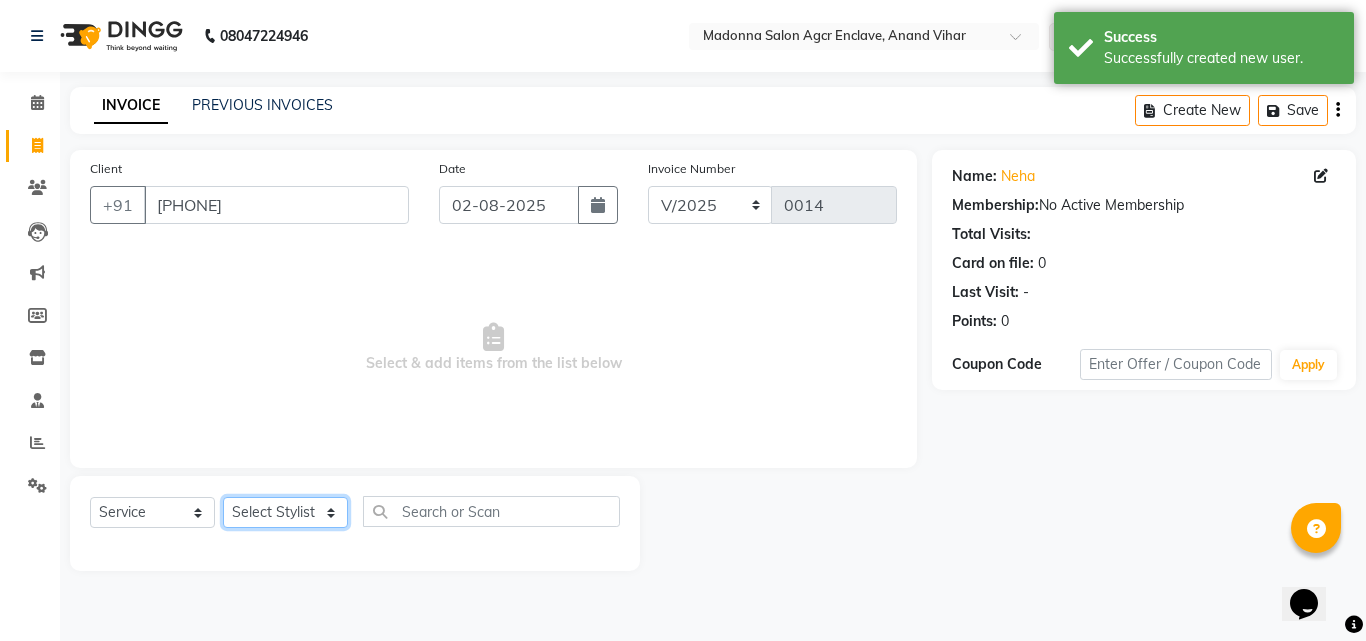 click on "Select Stylist [NAME] [NAME]  [NAME] [NAME] [NAME] [NAME] [NAME] [NAME] [NAME] [NAME] [NAME] [NAME] [NAME] [NAME] [NAME] [NAME] [NAME]" 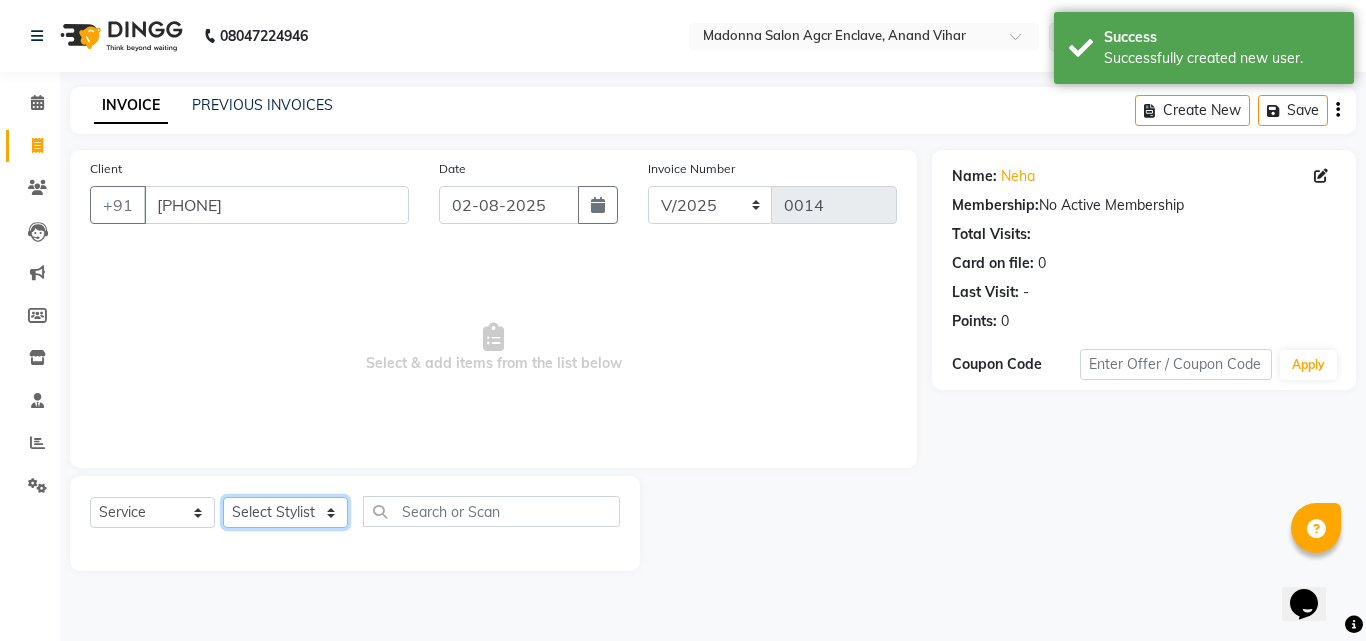 select on "87654" 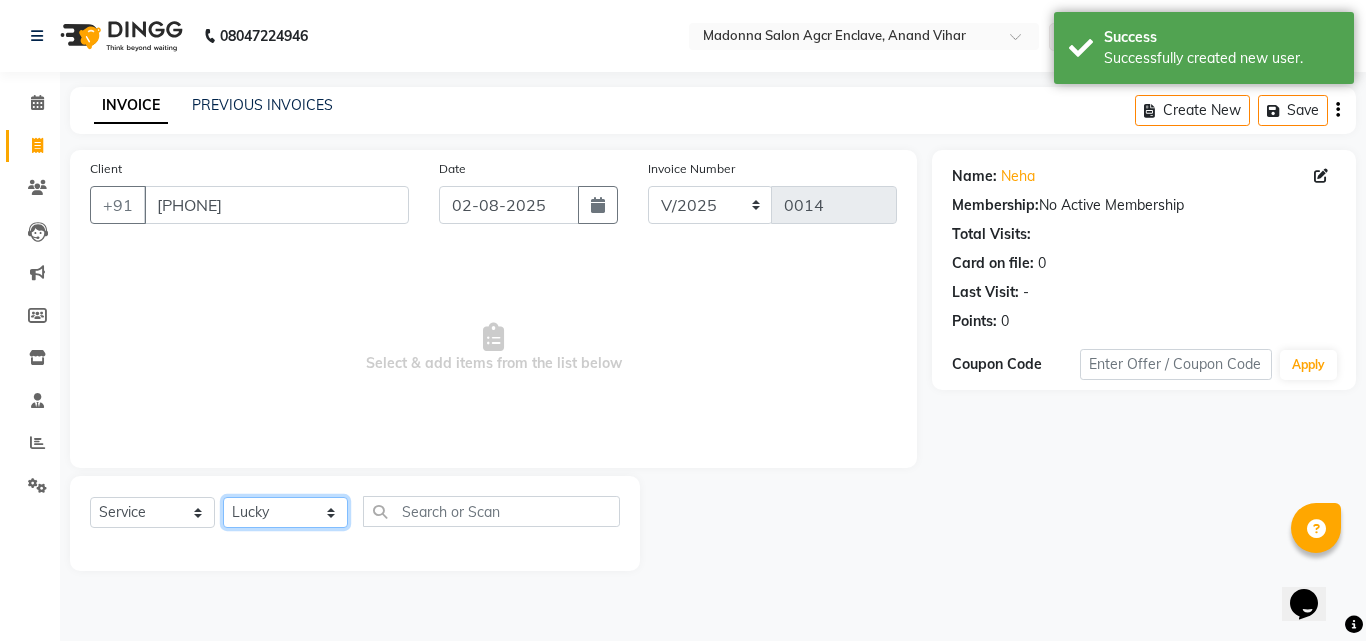 click on "Select Stylist [NAME] [NAME]  [NAME] [NAME] [NAME] [NAME] [NAME] [NAME] [NAME] [NAME] [NAME] [NAME] [NAME] [NAME] [NAME] [NAME] [NAME]" 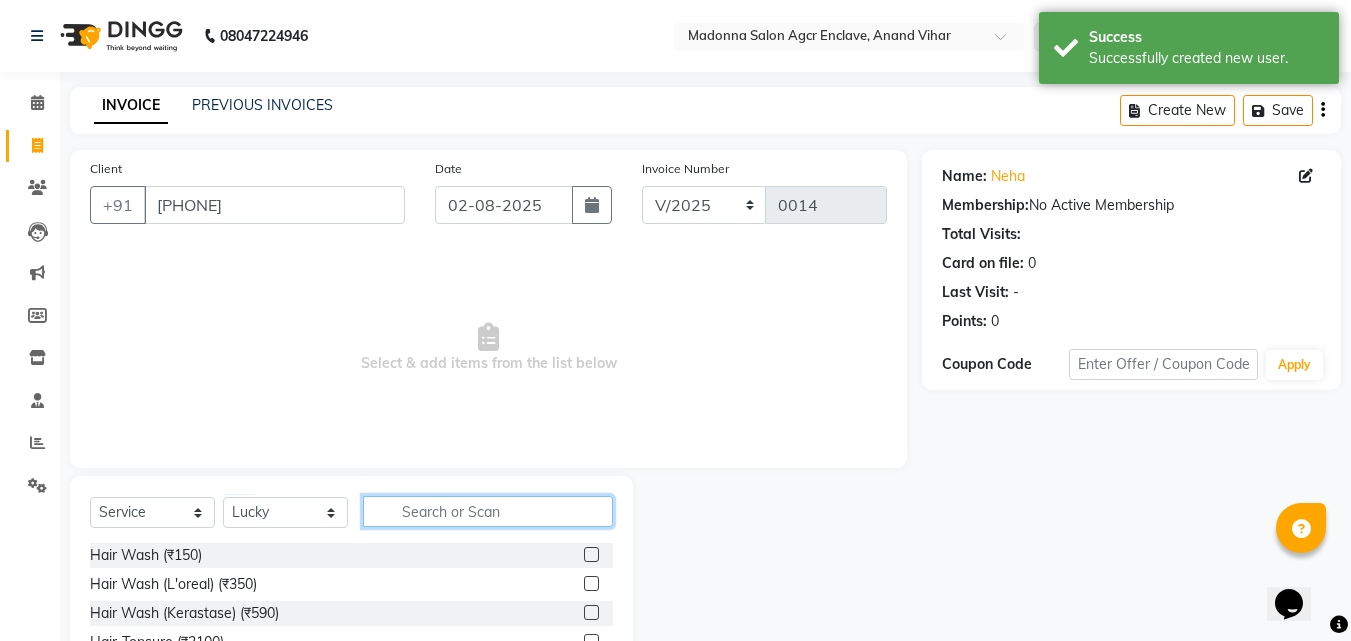 click 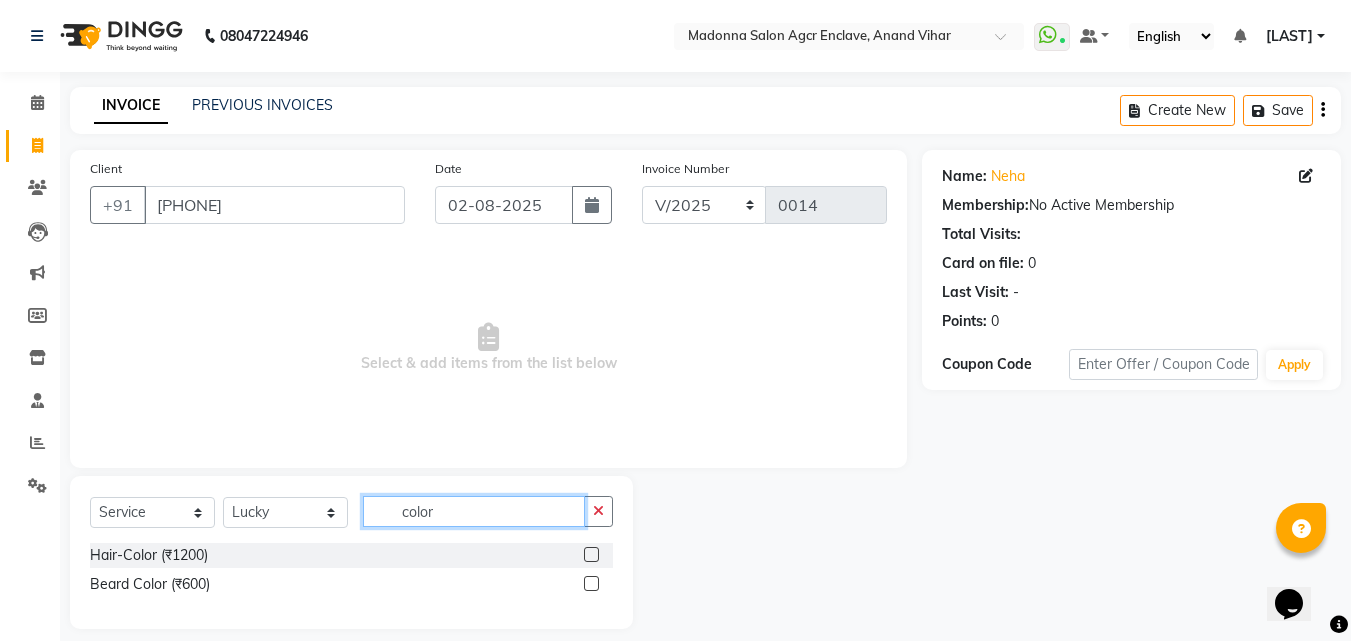 type on "color" 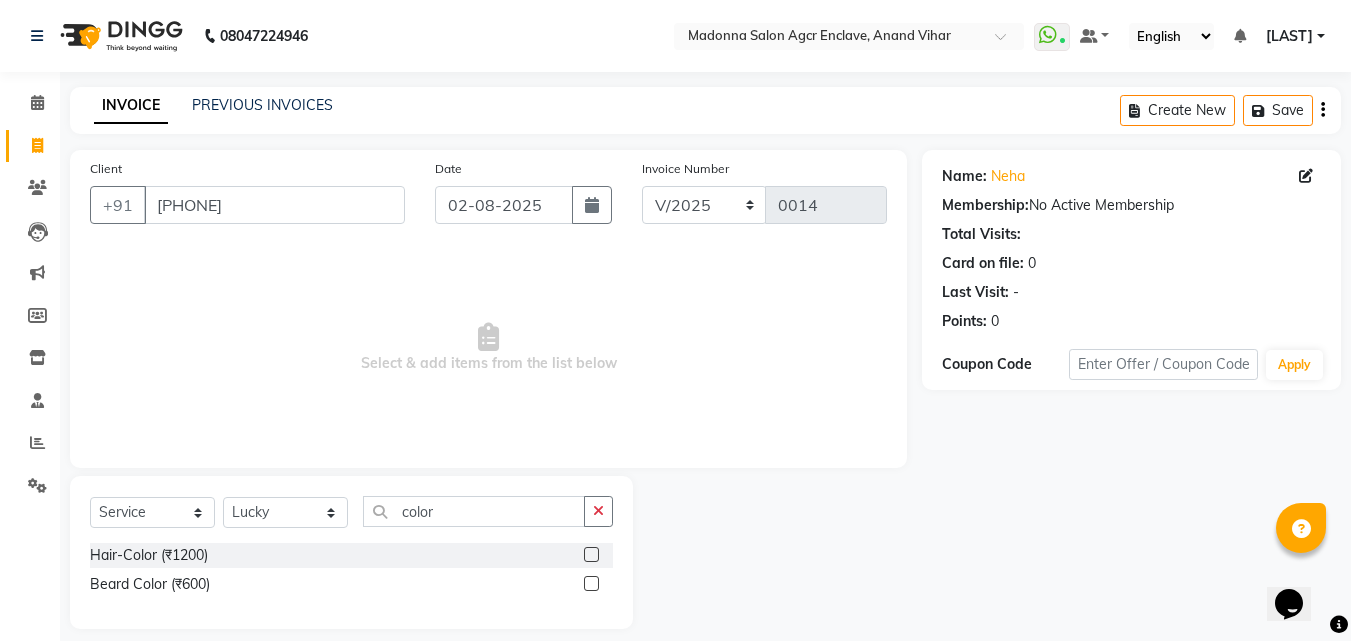 click 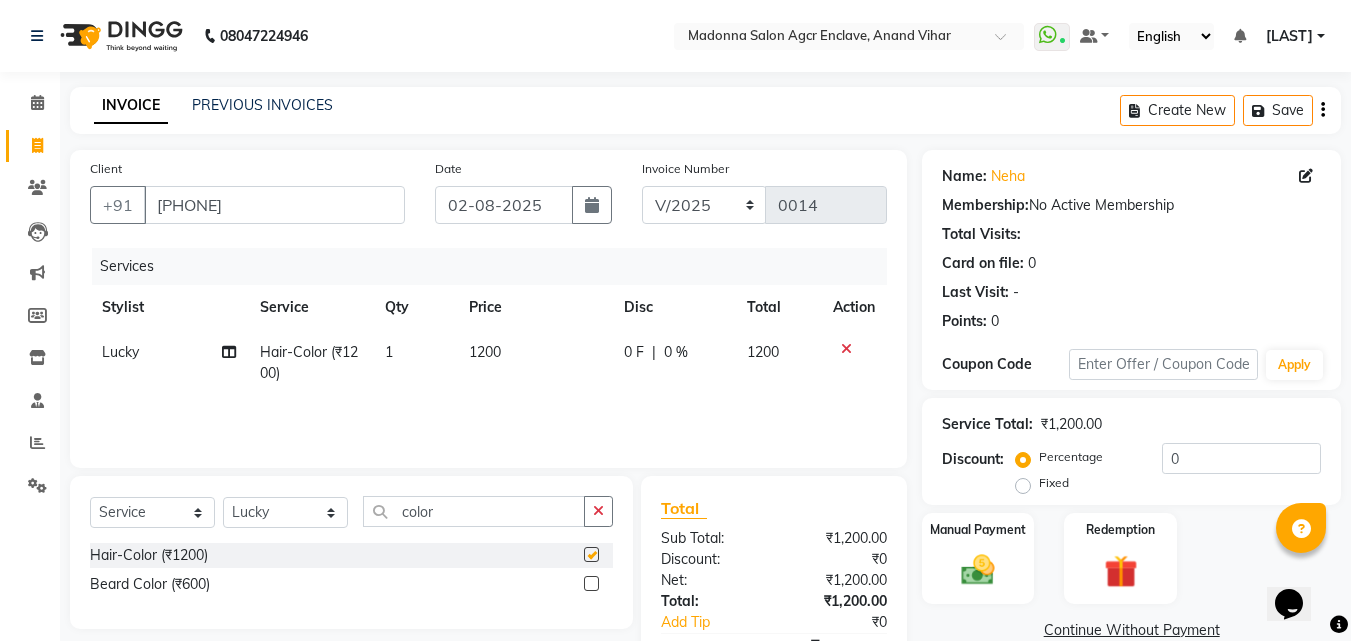 checkbox on "false" 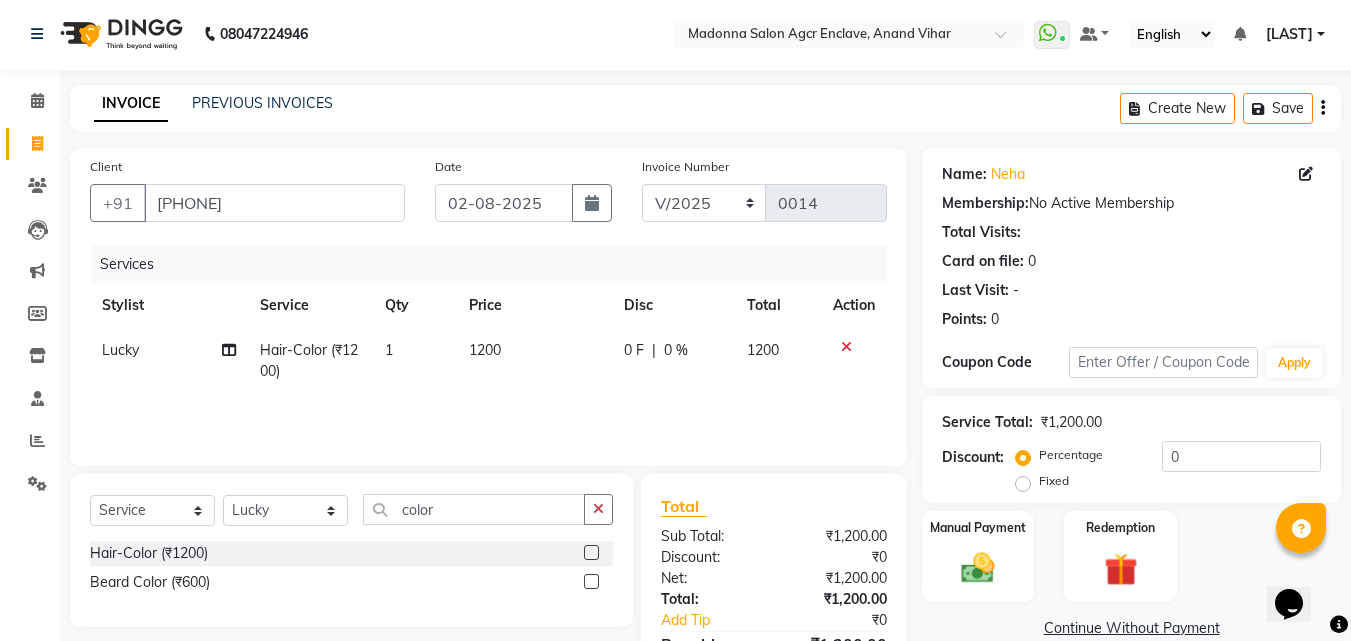 scroll, scrollTop: 117, scrollLeft: 0, axis: vertical 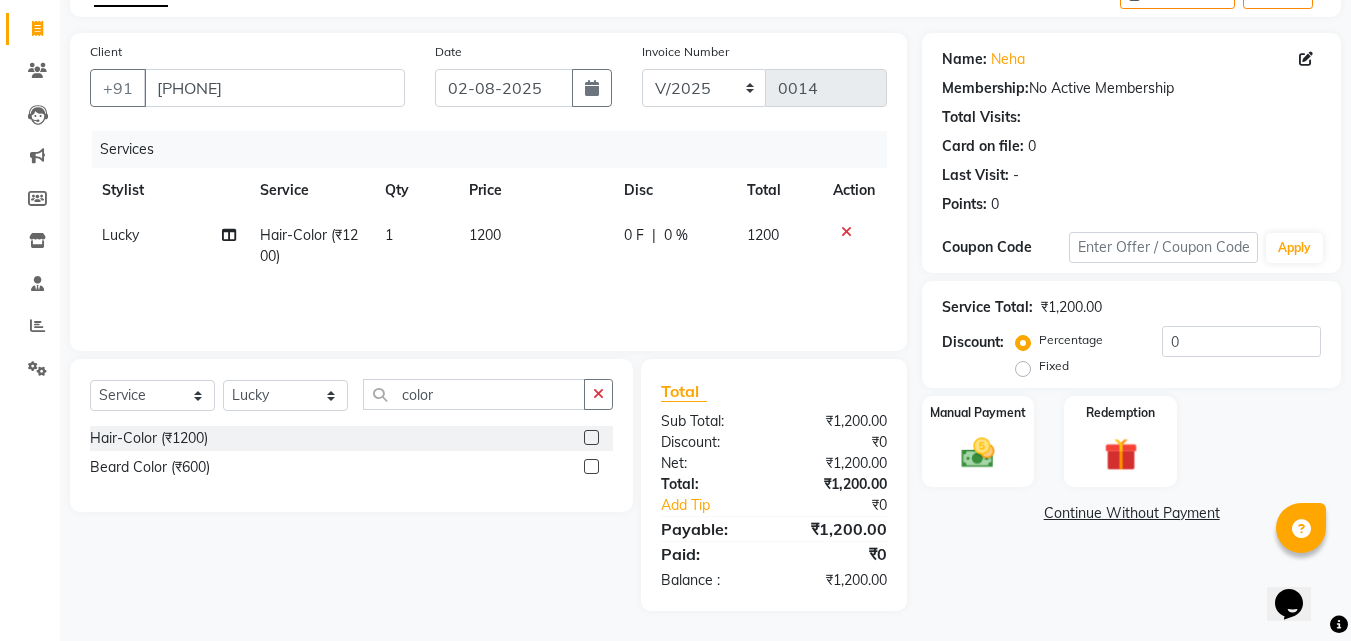 click on "1200" 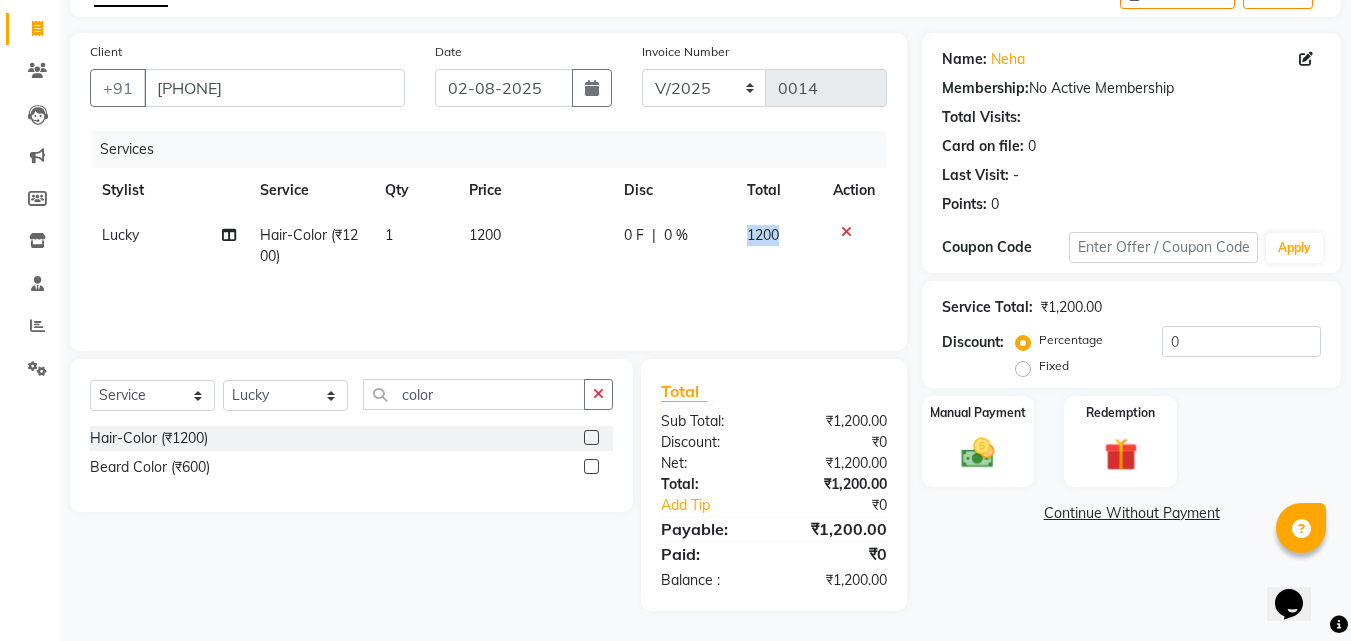 click on "1200" 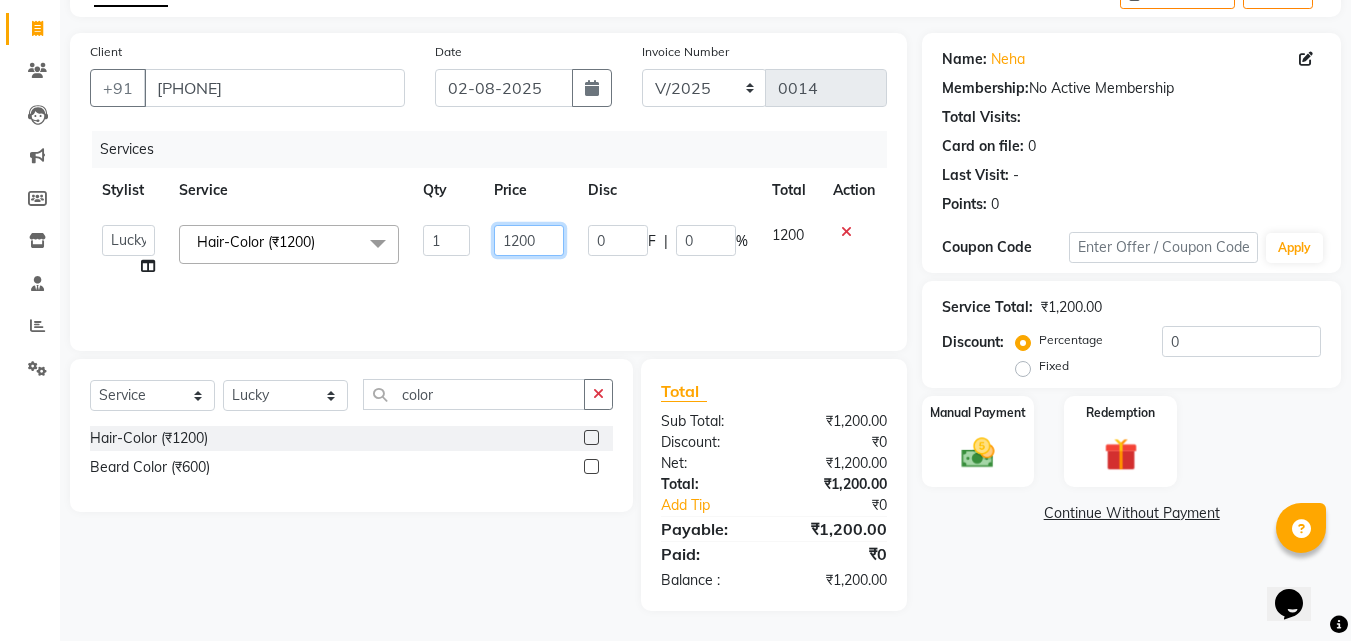 click on "1200" 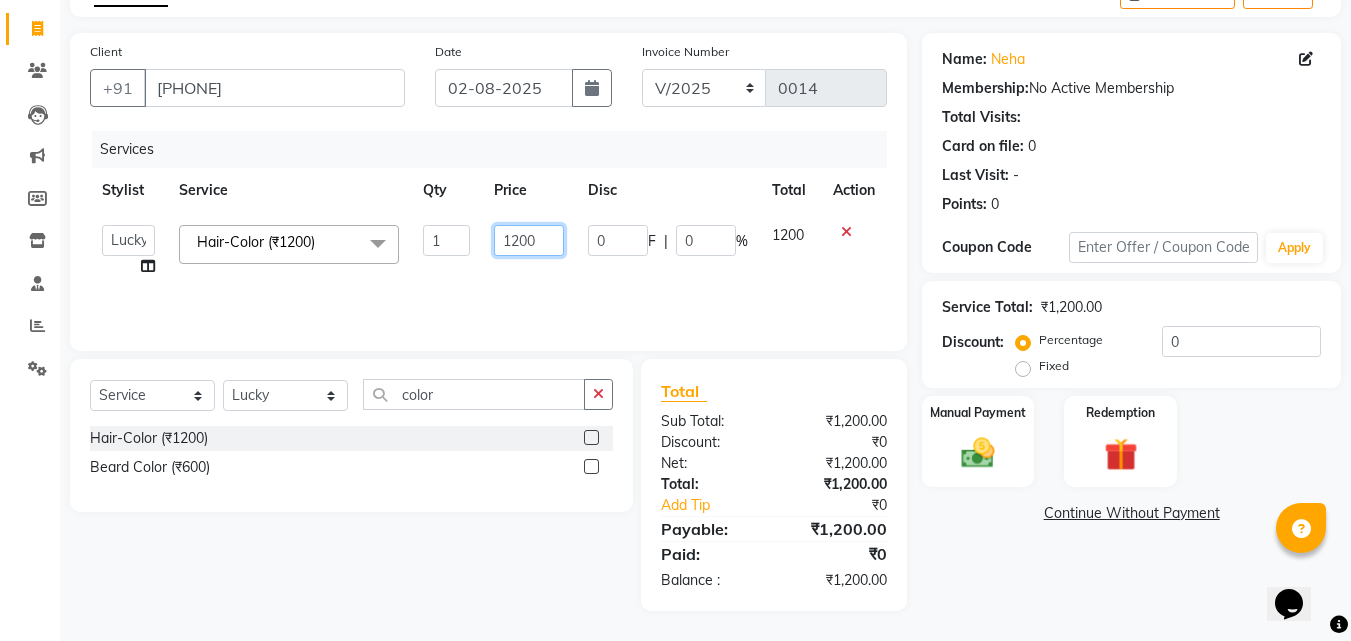 click on "1200" 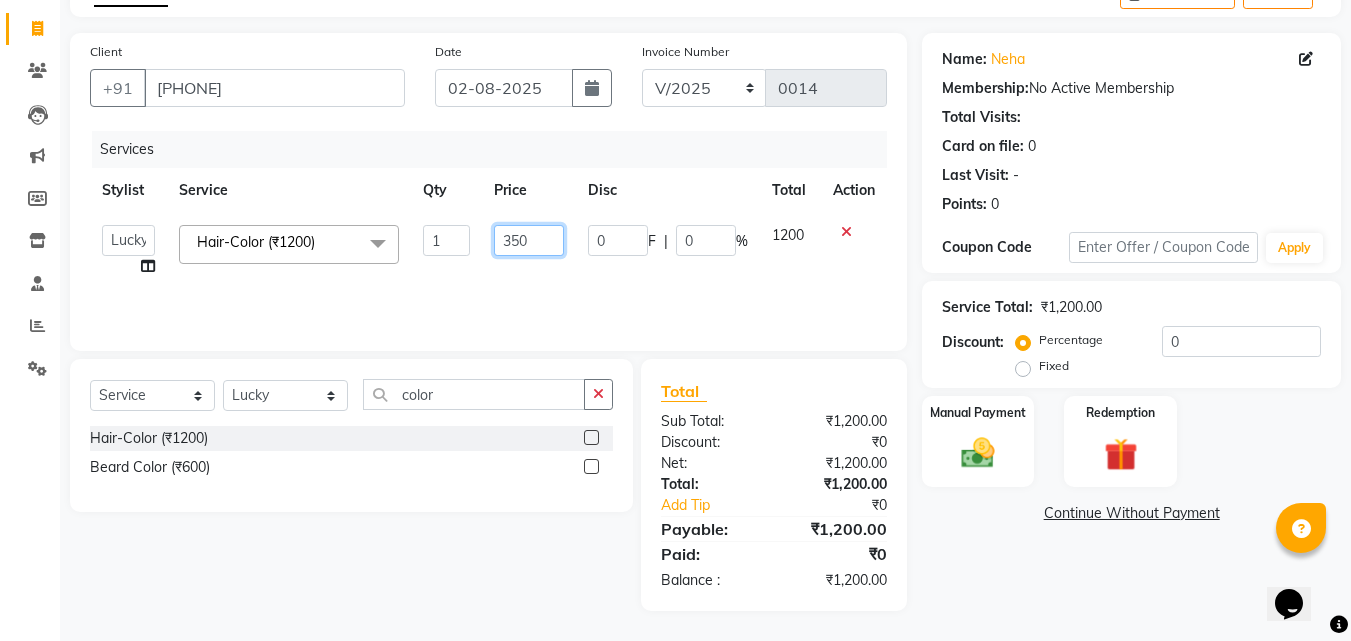 type on "3500" 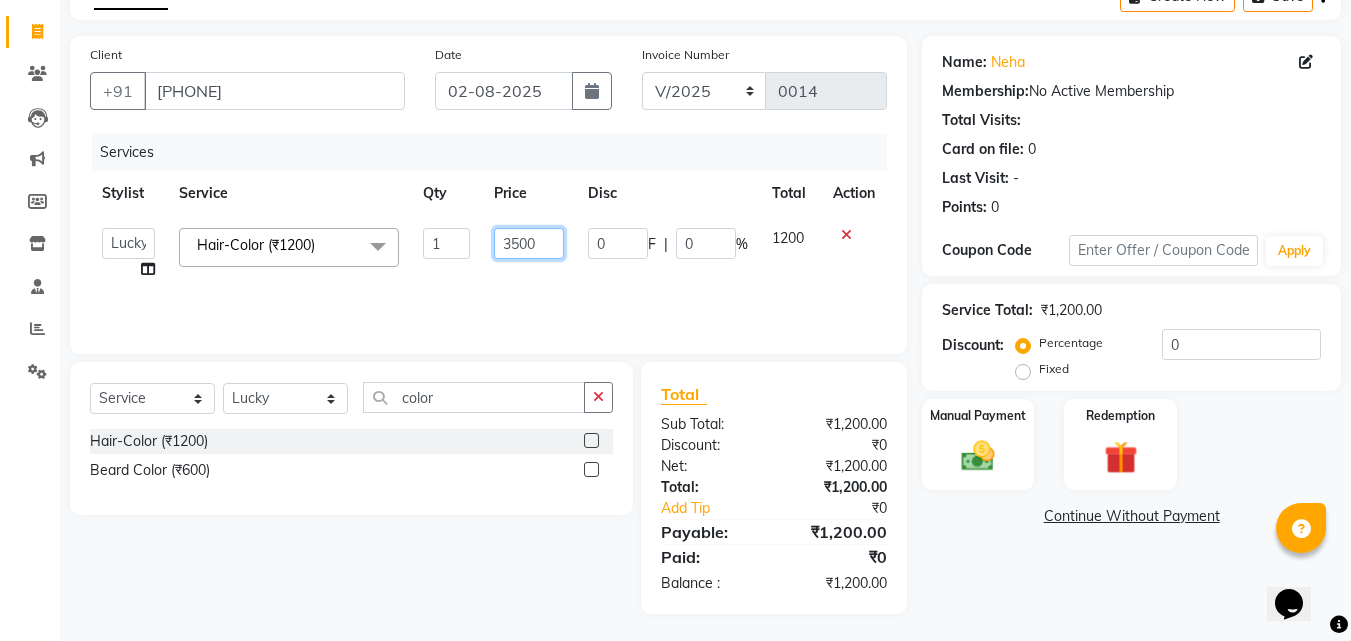 scroll, scrollTop: 117, scrollLeft: 0, axis: vertical 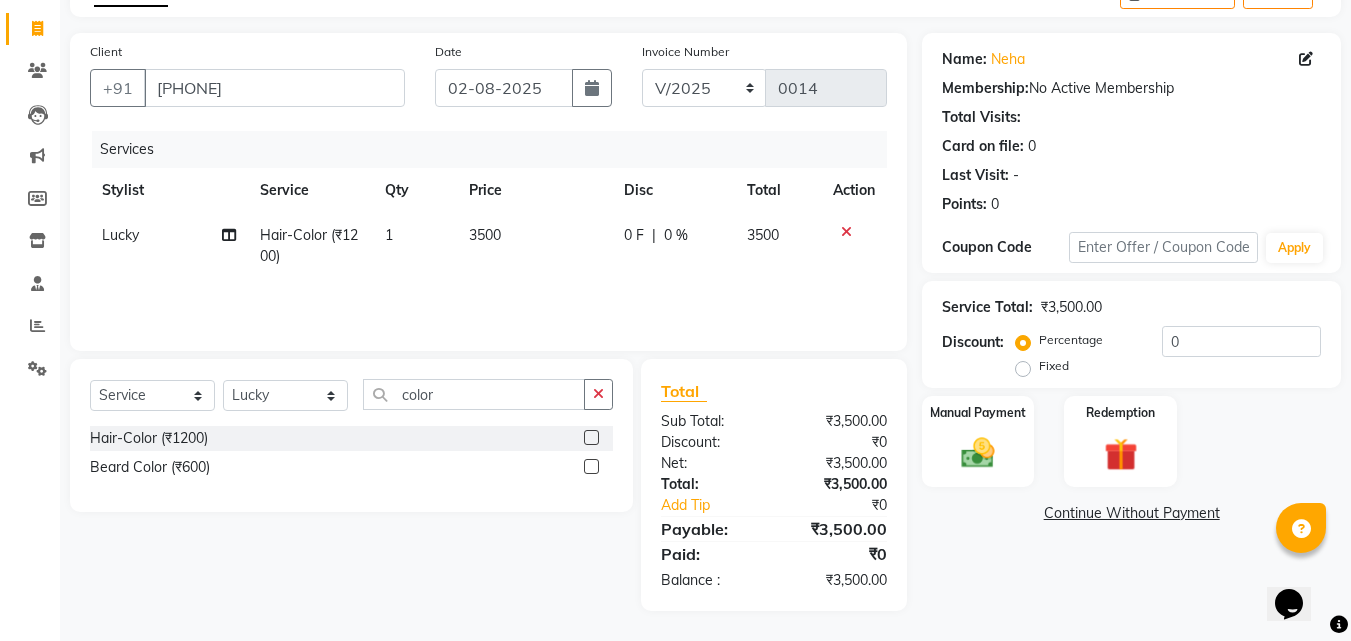 click on "3500" 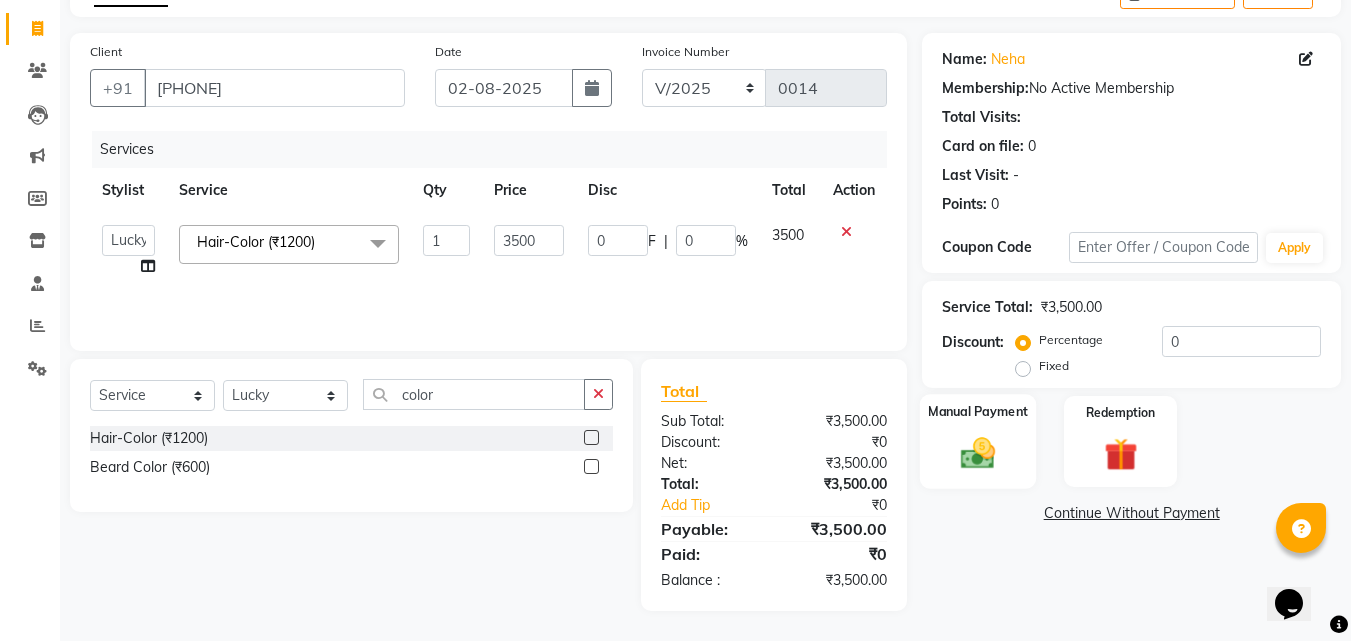 click on "Manual Payment" 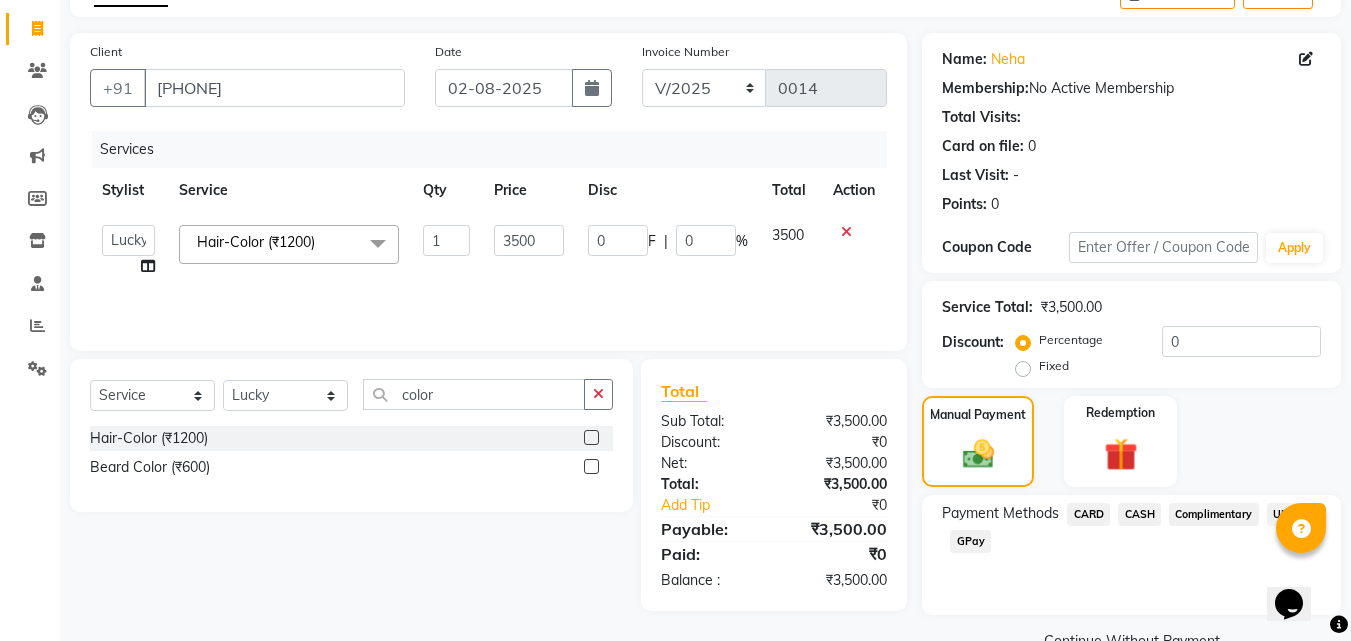 click on "UPI" 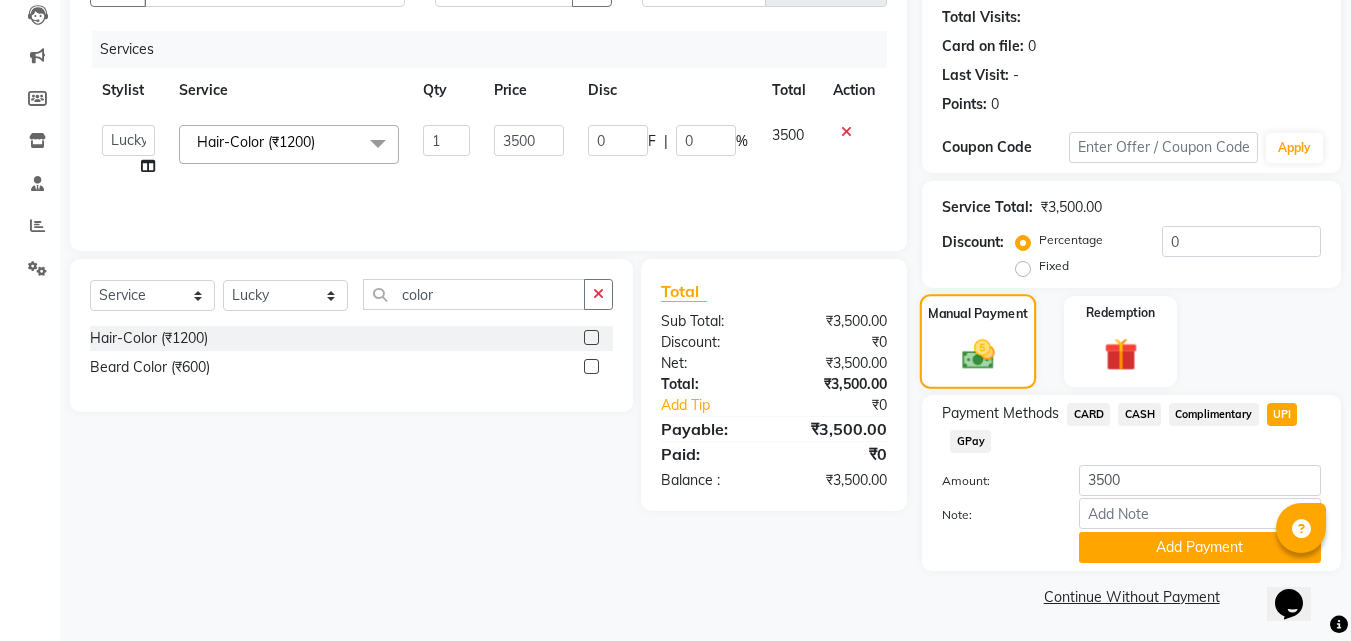 scroll, scrollTop: 218, scrollLeft: 0, axis: vertical 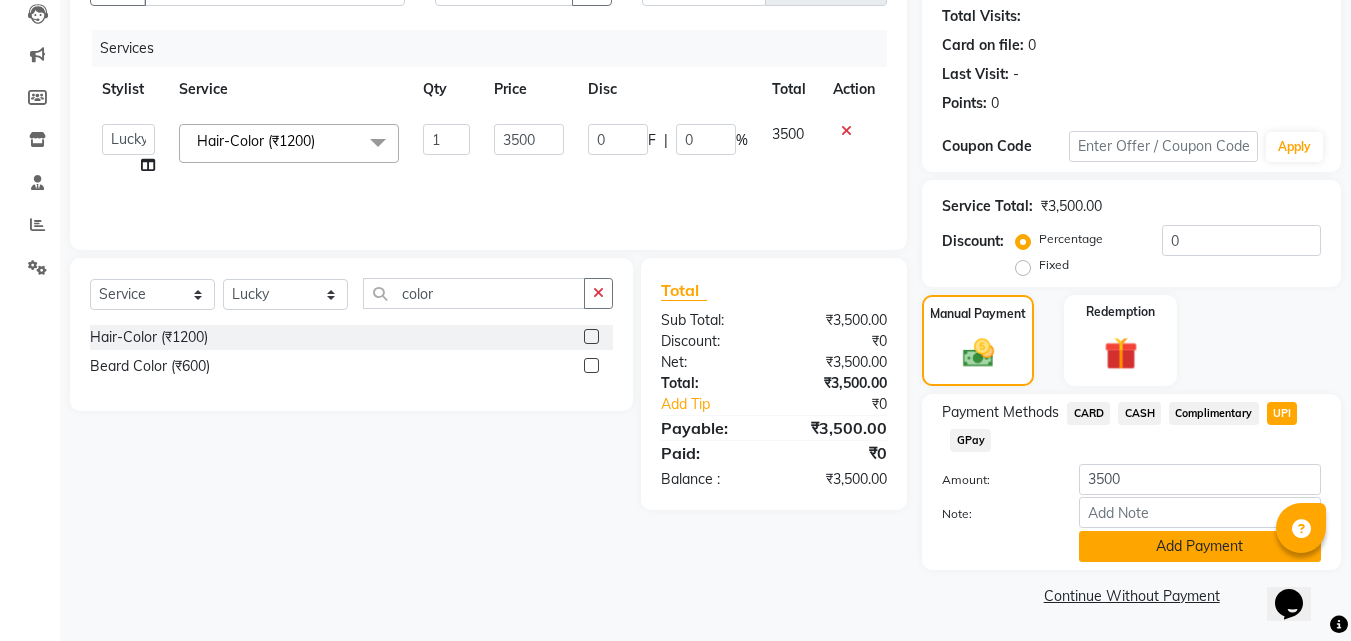 click on "Add Payment" 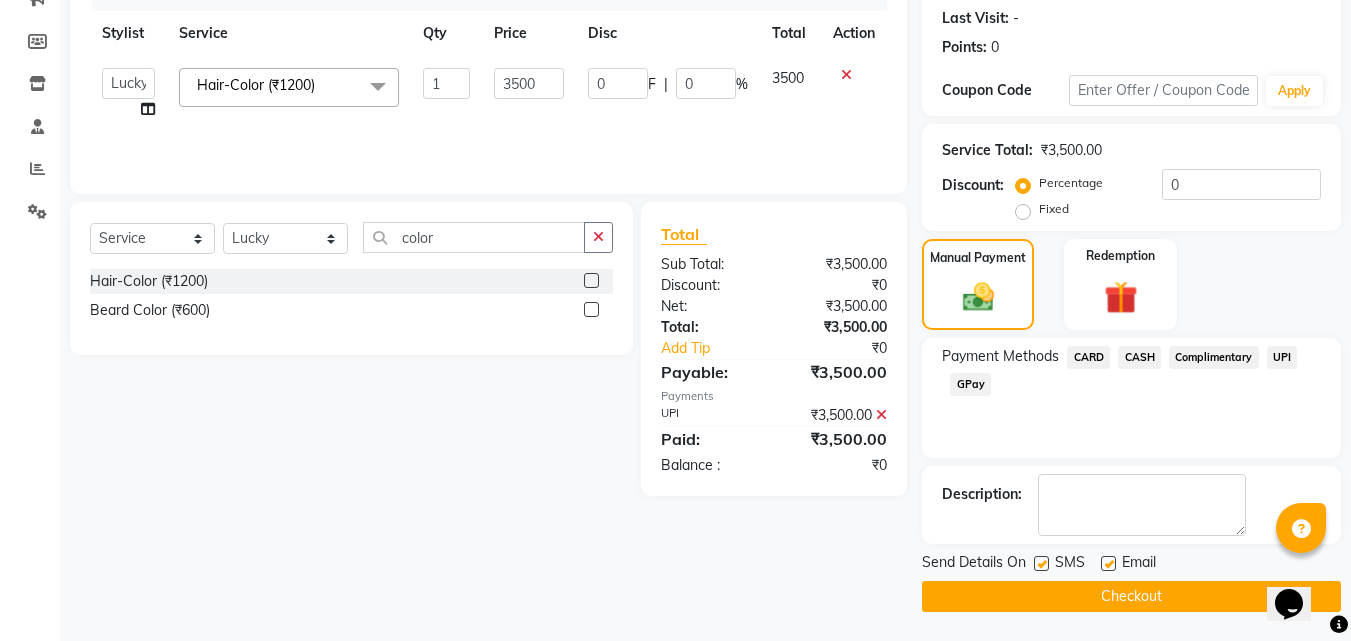 scroll, scrollTop: 275, scrollLeft: 0, axis: vertical 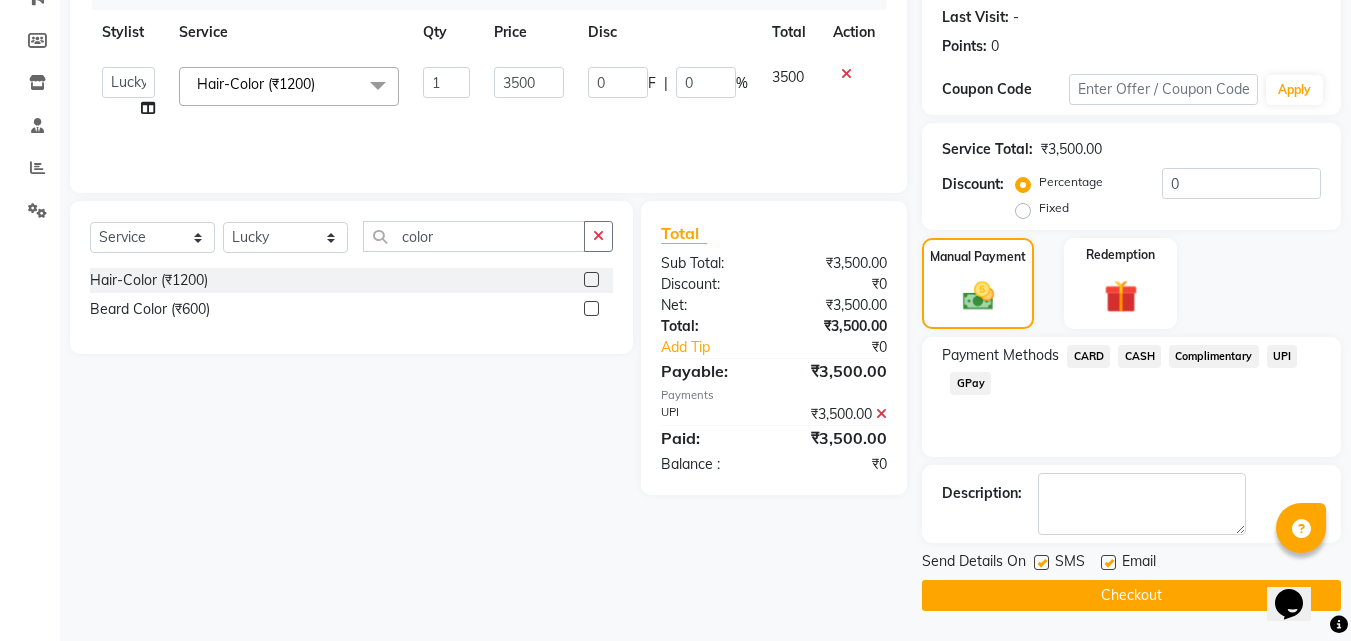 click on "Checkout" 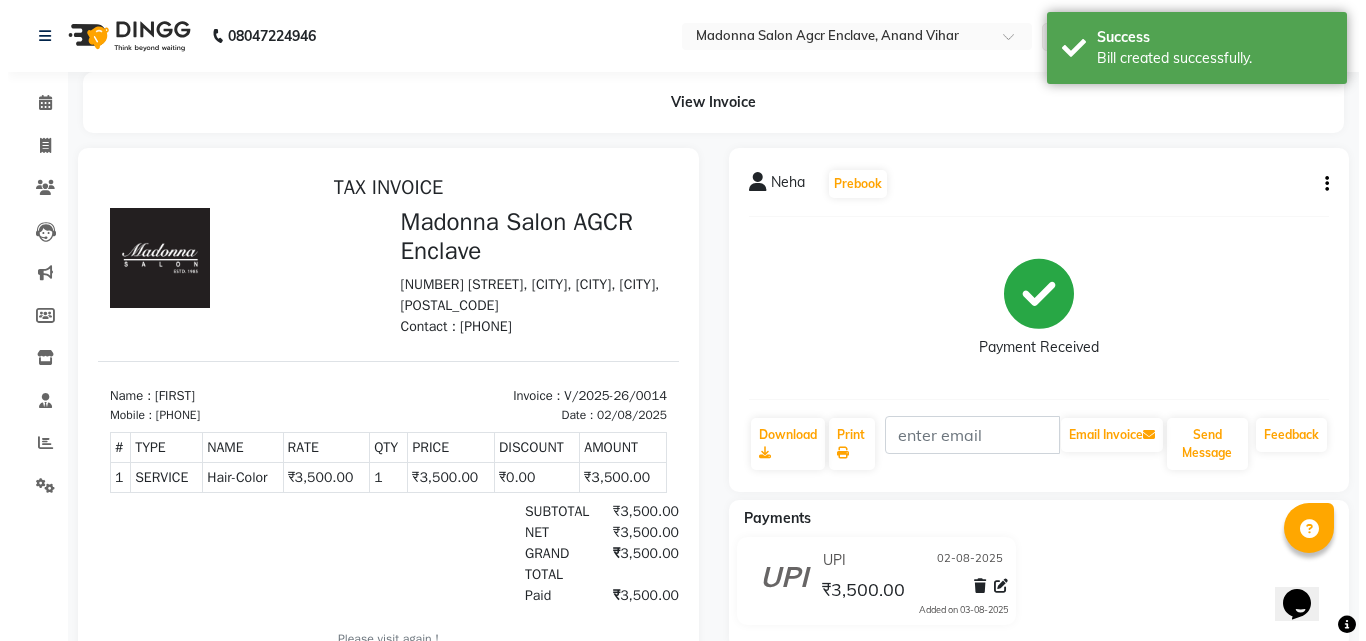 scroll, scrollTop: 0, scrollLeft: 0, axis: both 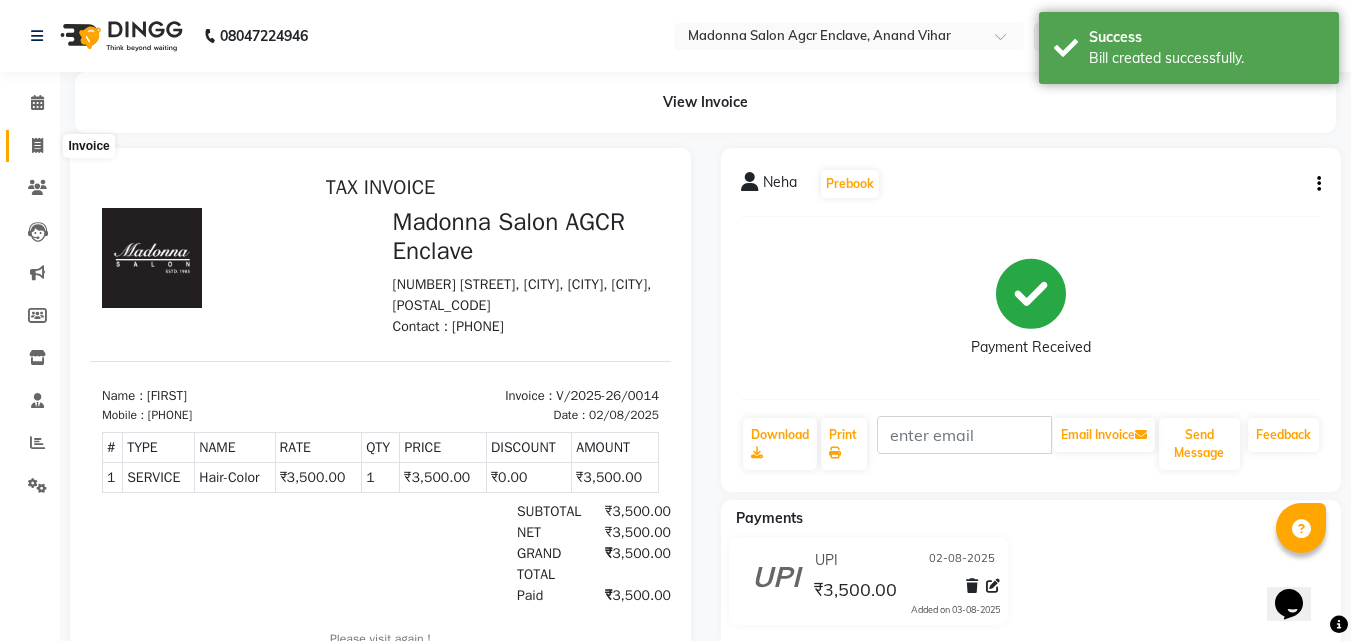 click 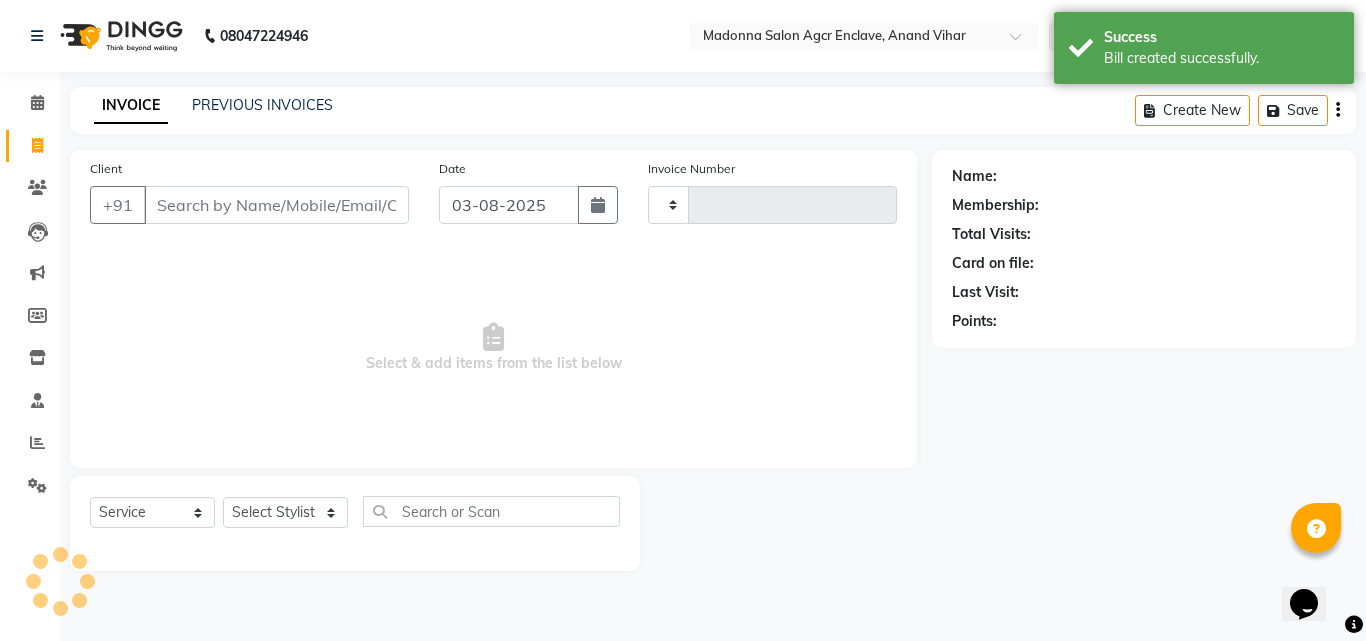 type on "0015" 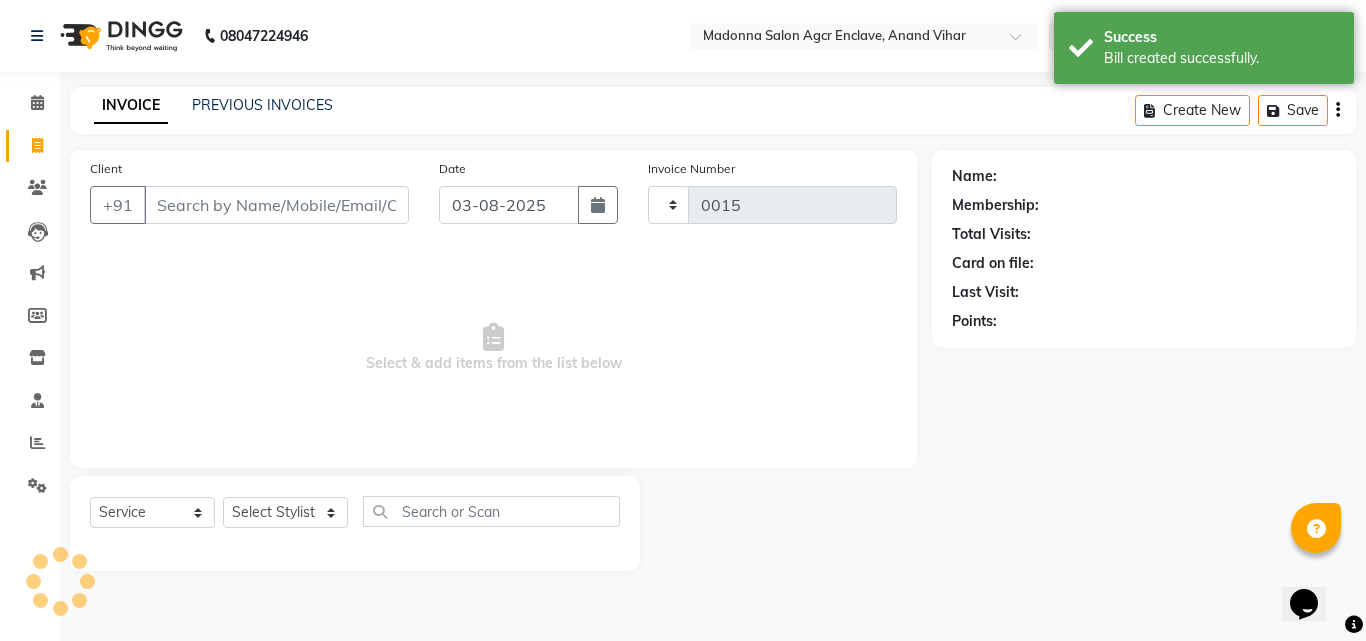 select on "8560" 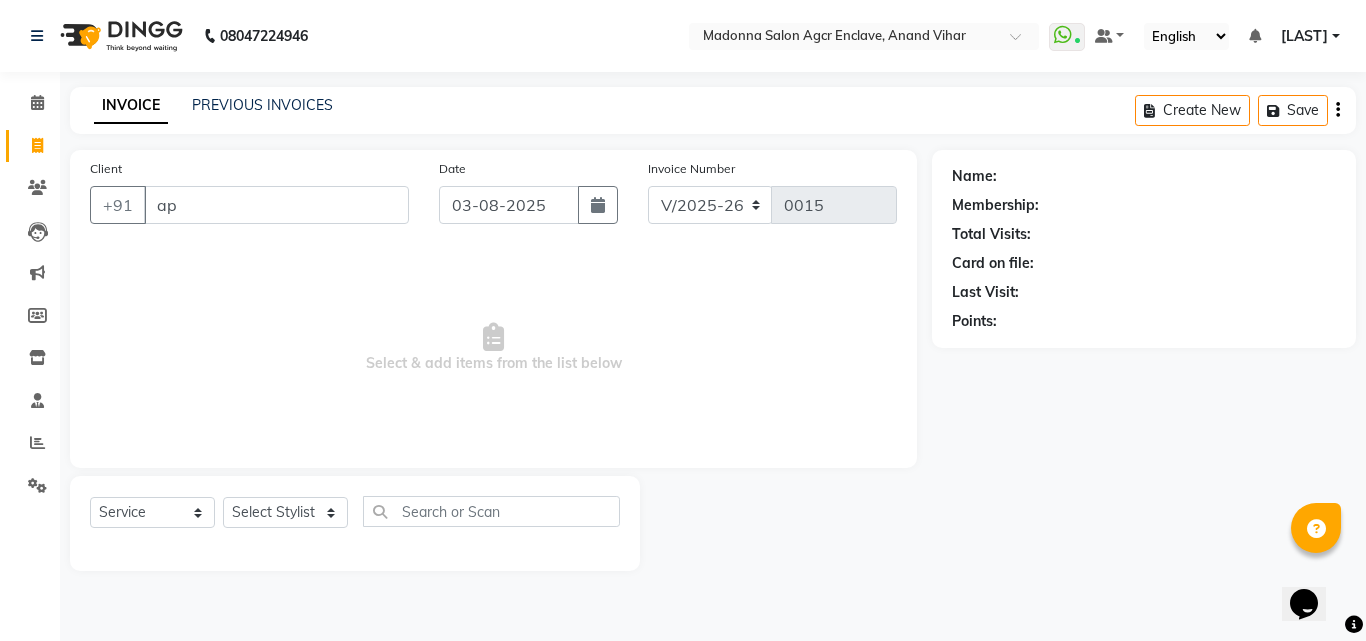 type on "a" 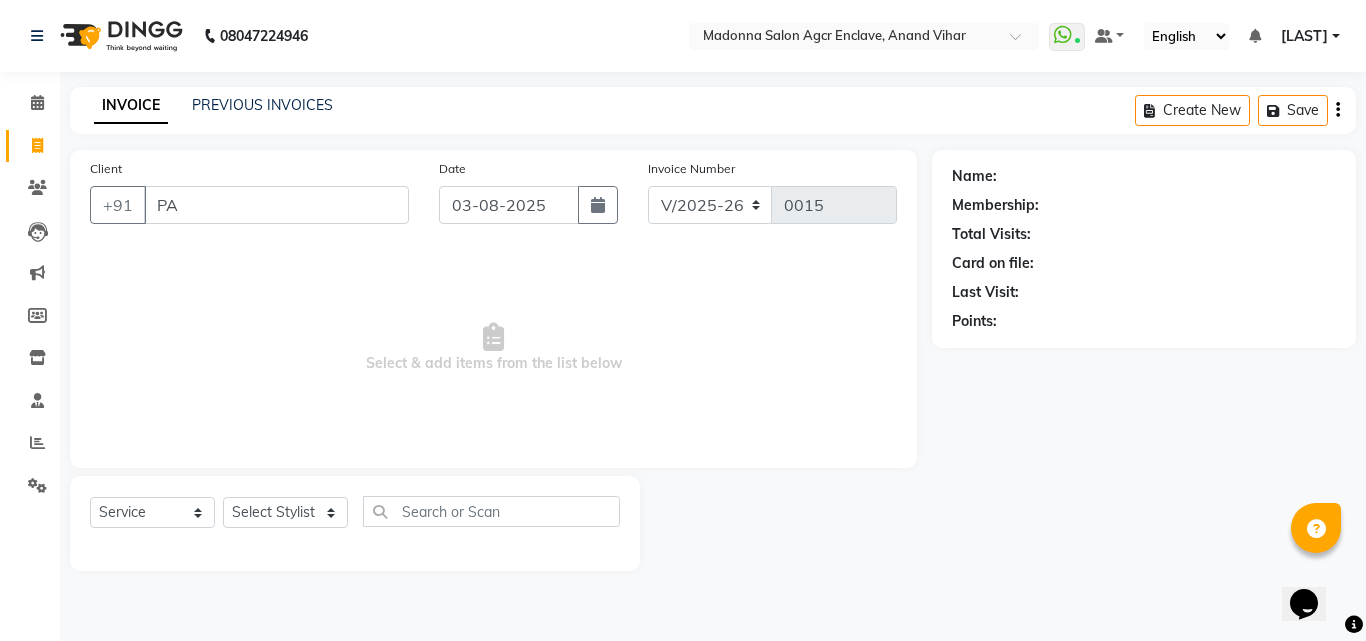 type on "P" 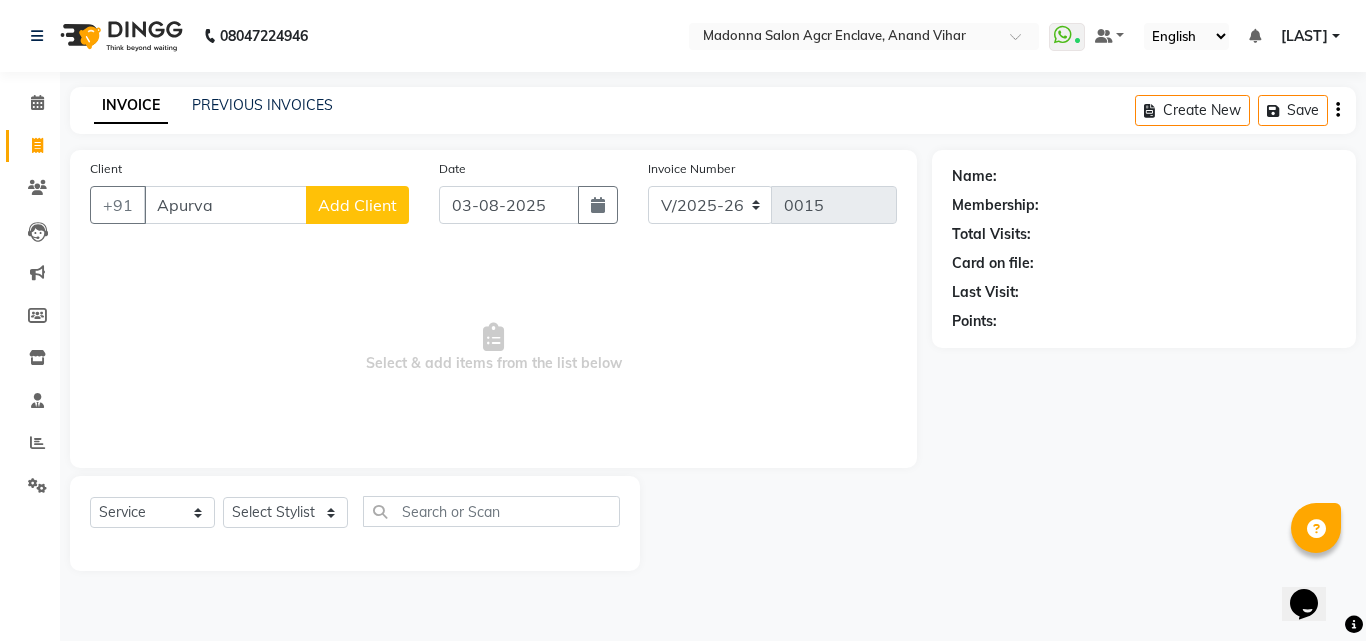 type on "Apurva" 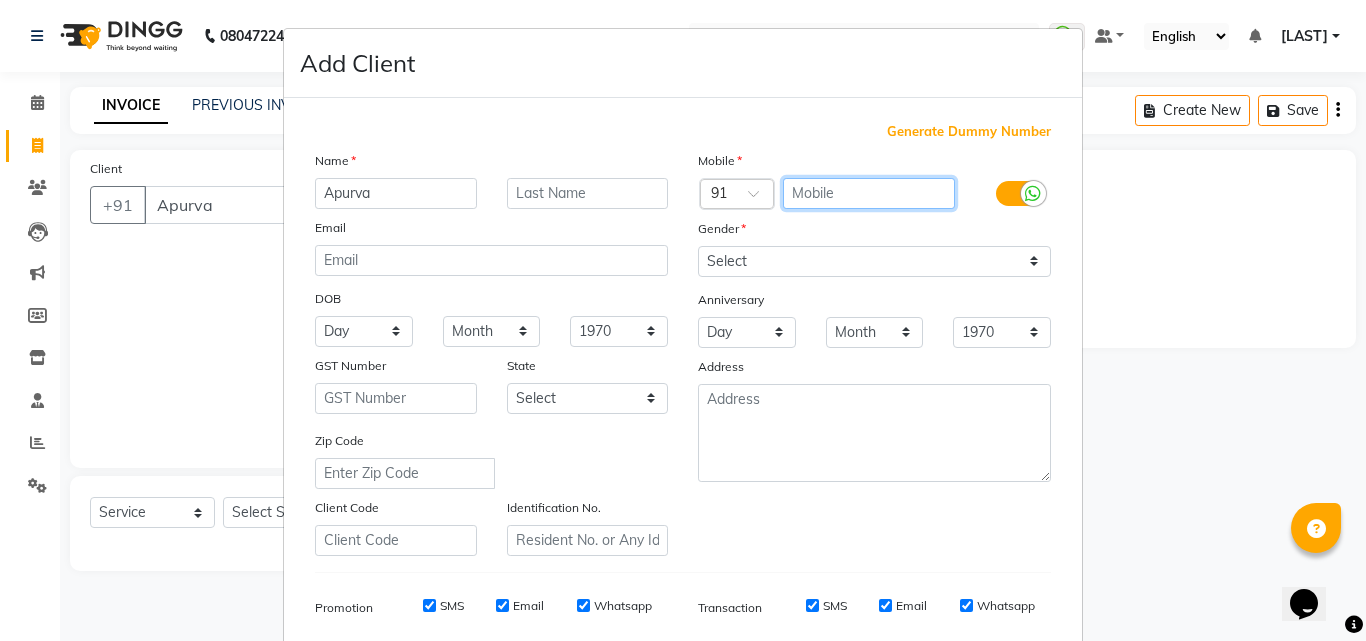 click at bounding box center [869, 193] 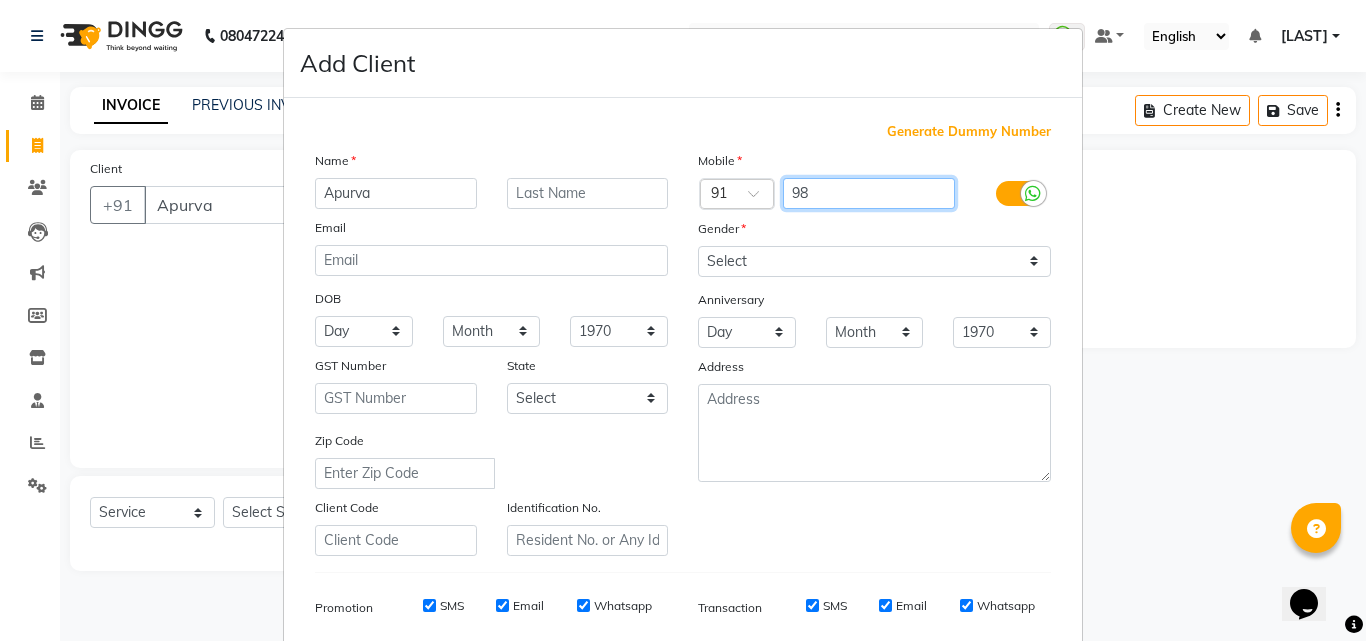 type on "9" 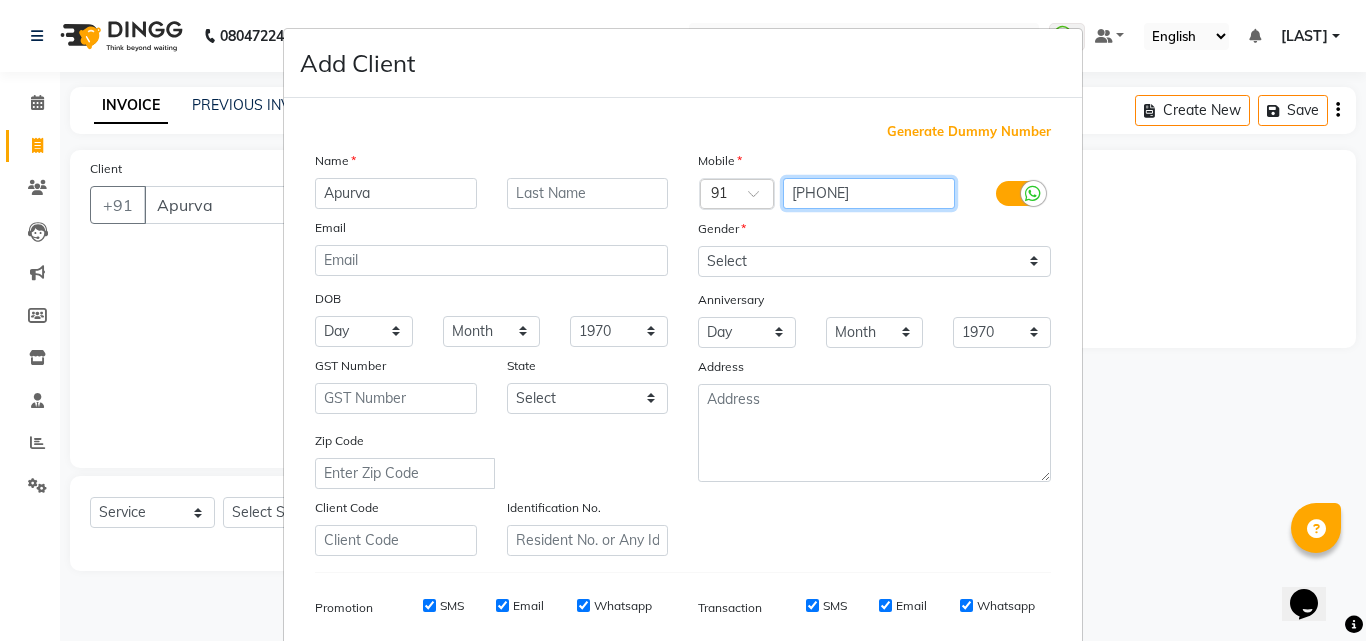 type on "[PHONE]" 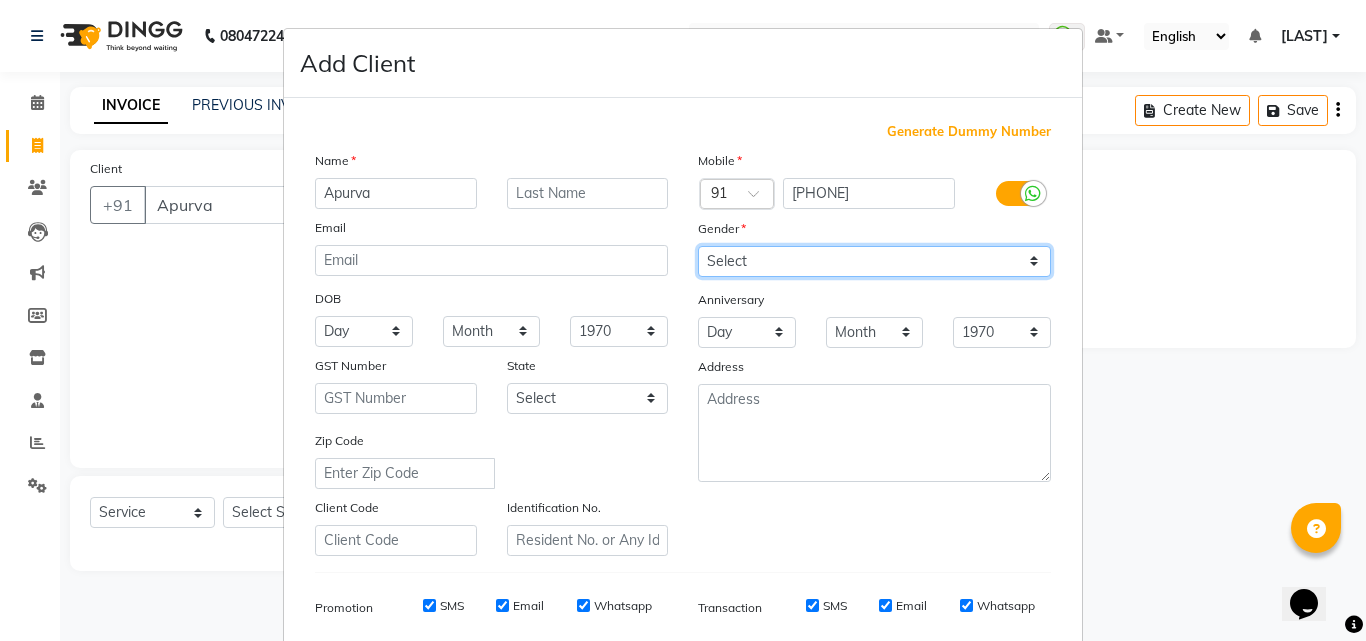 click on "Select Male Female Other Prefer Not To Say" at bounding box center [874, 261] 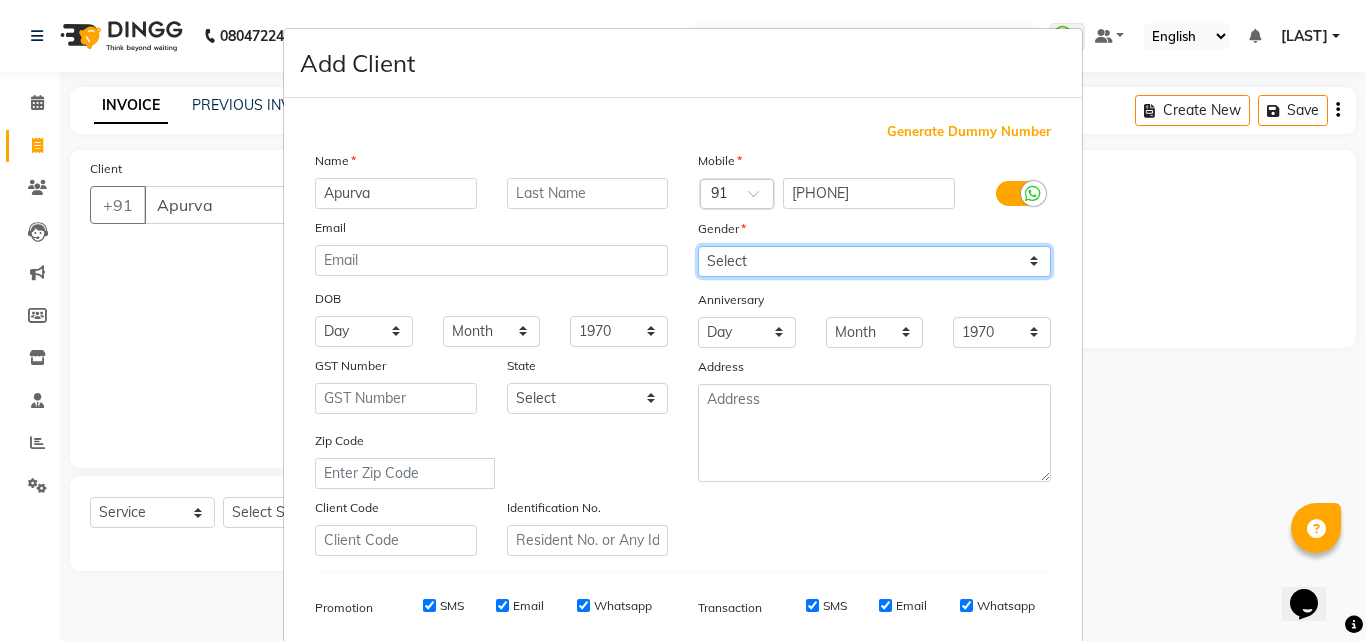 select on "male" 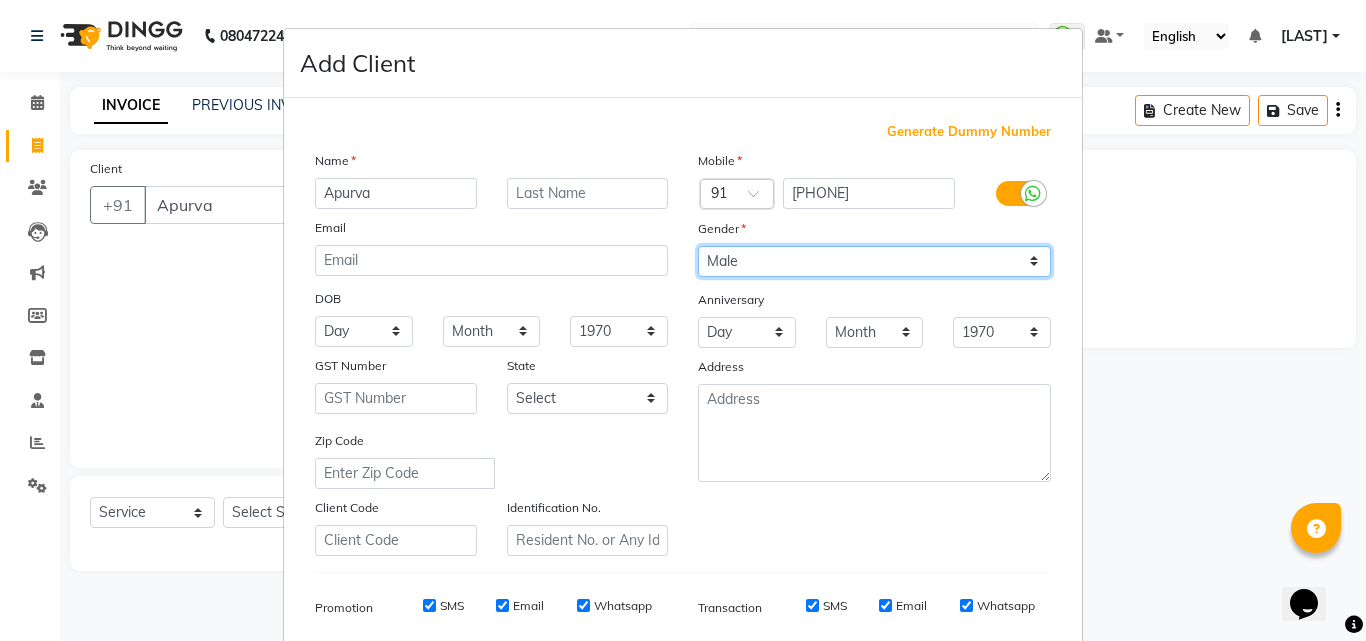 click on "Select Male Female Other Prefer Not To Say" at bounding box center [874, 261] 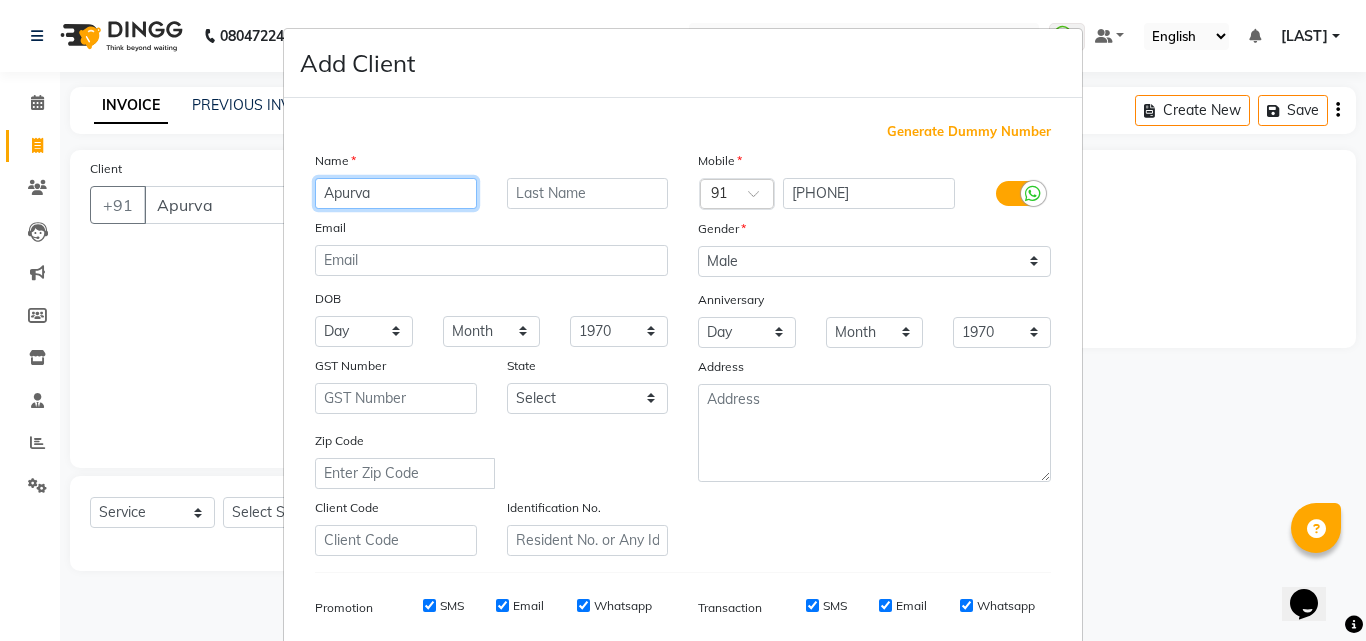 click on "Apurva" at bounding box center (396, 193) 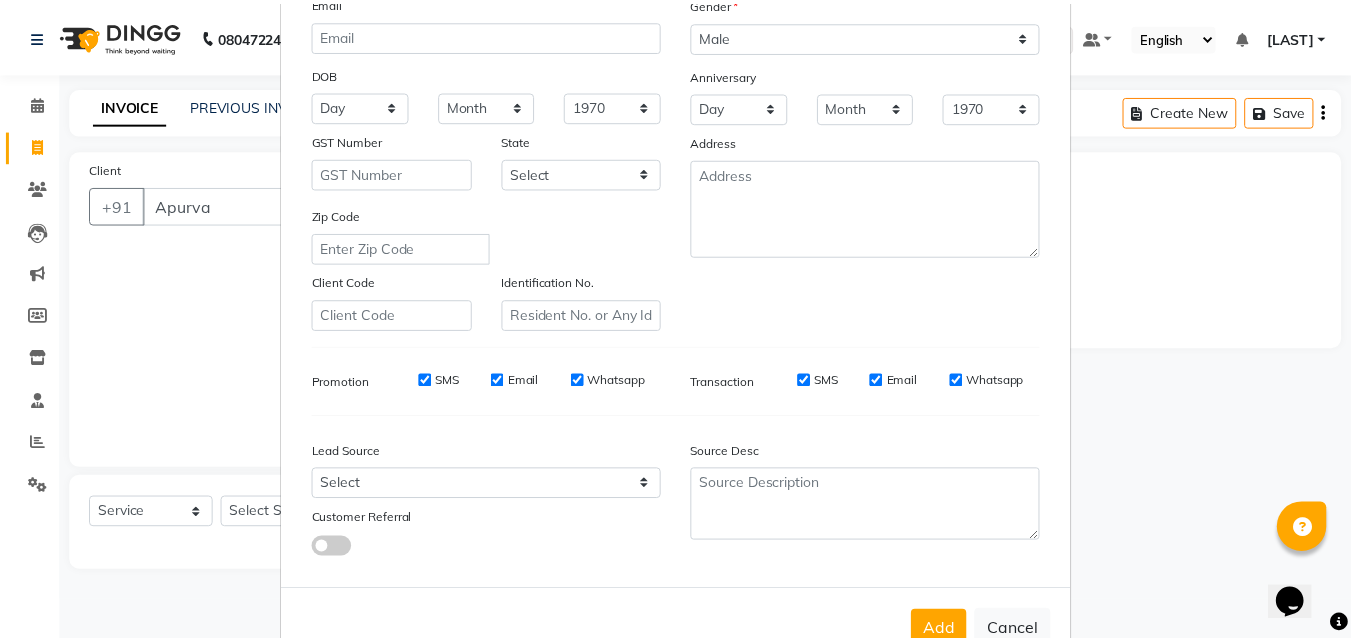 scroll, scrollTop: 273, scrollLeft: 0, axis: vertical 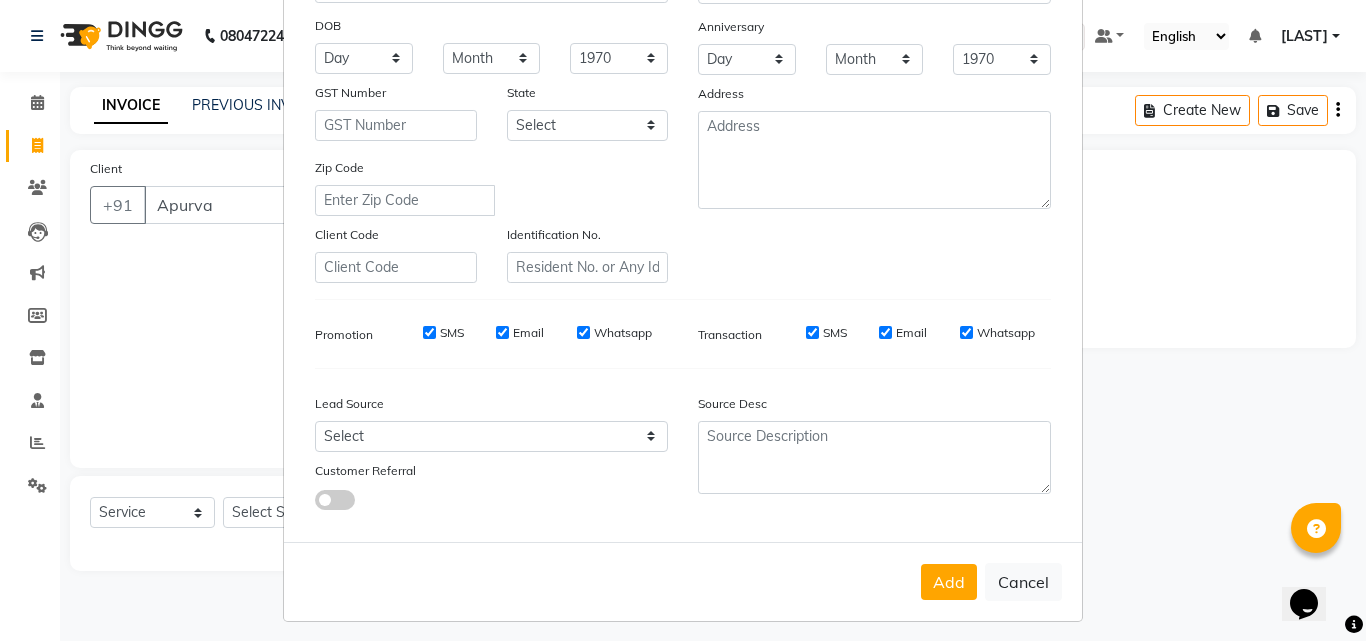 type on "Apurv" 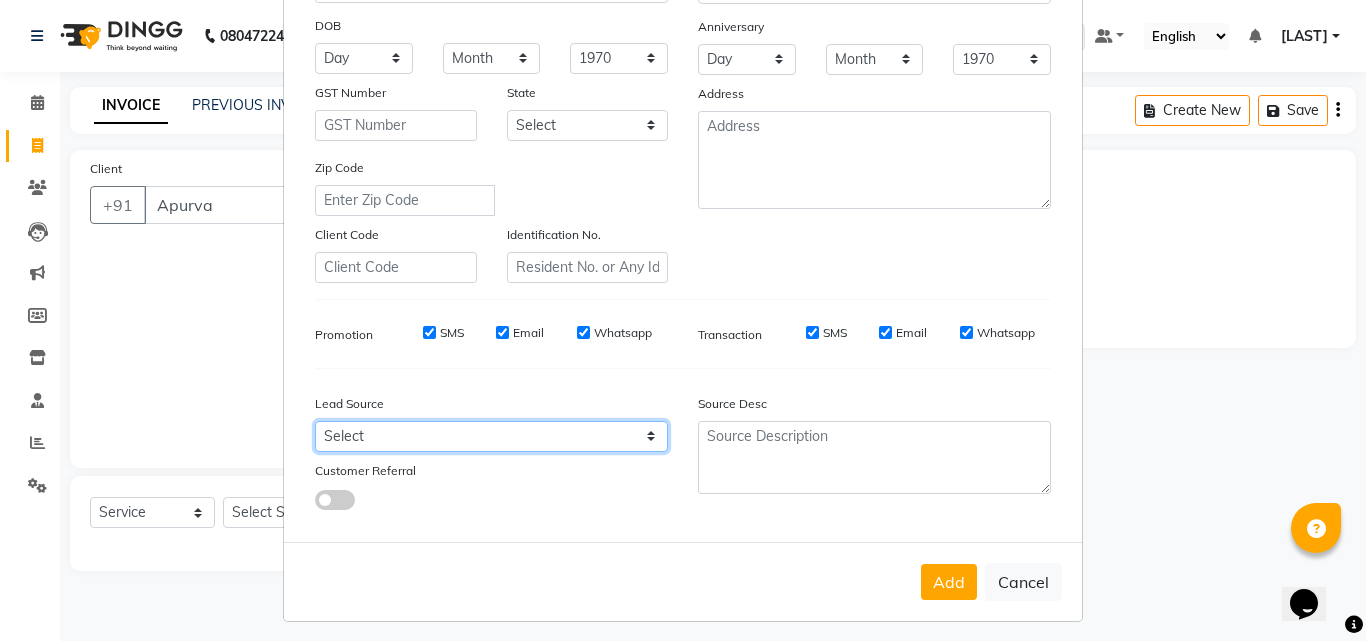 click on "Select Walk-in Referral Internet Friend Word of Mouth Advertisement Facebook JustDial Google Other" at bounding box center (491, 436) 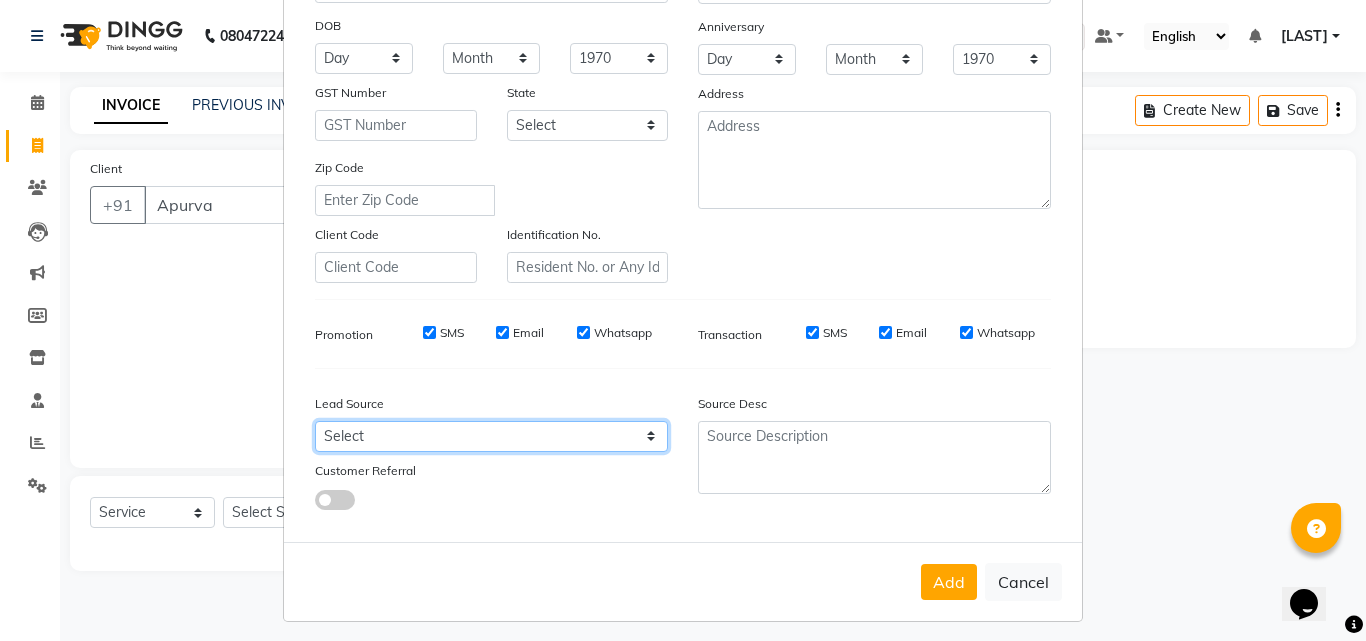select on "55869" 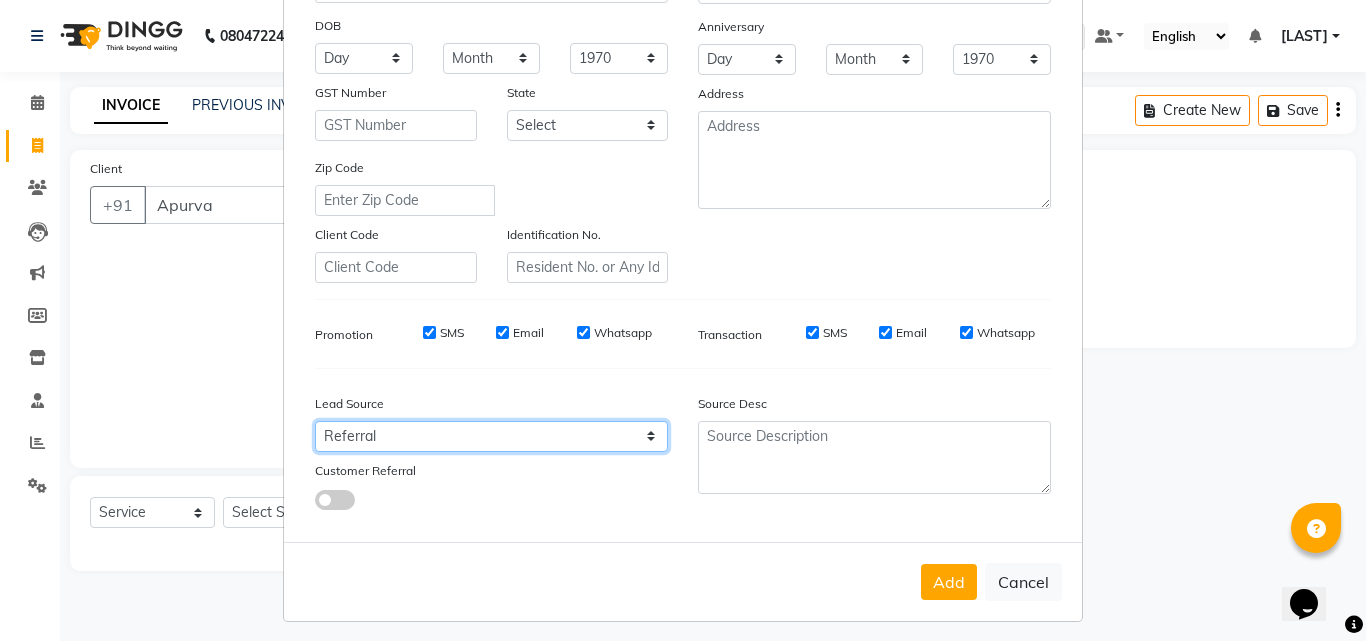 click on "Select Walk-in Referral Internet Friend Word of Mouth Advertisement Facebook JustDial Google Other" at bounding box center [491, 436] 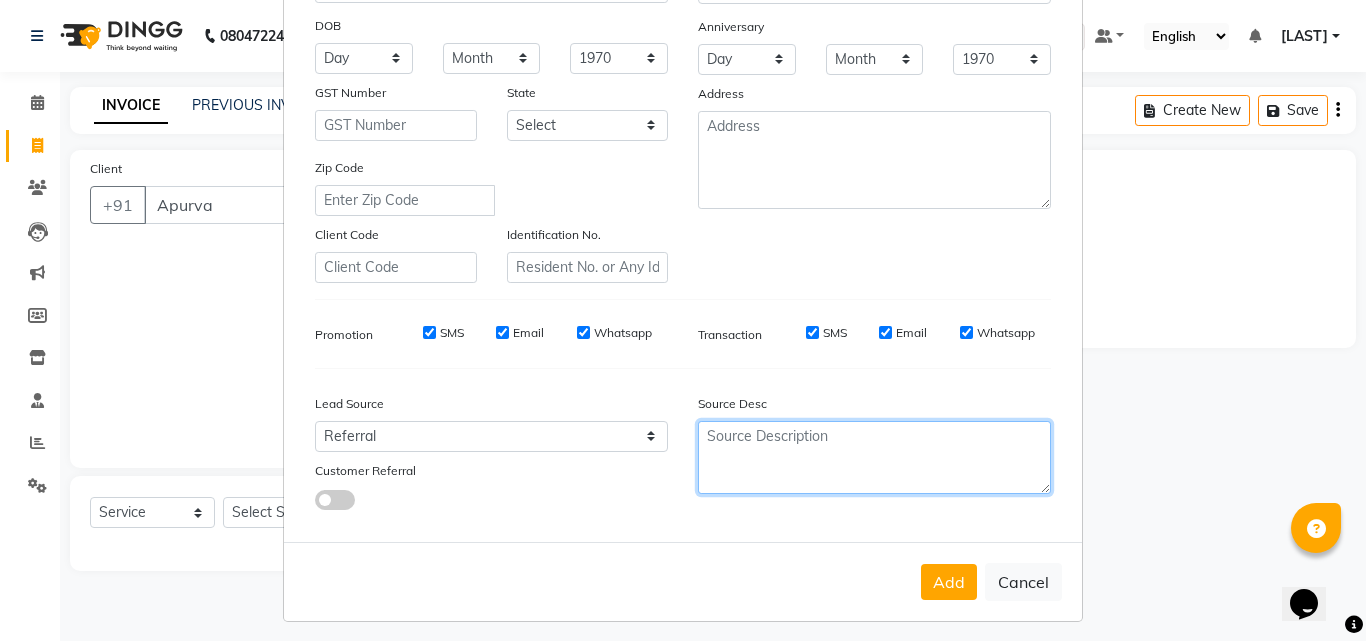 click at bounding box center (874, 457) 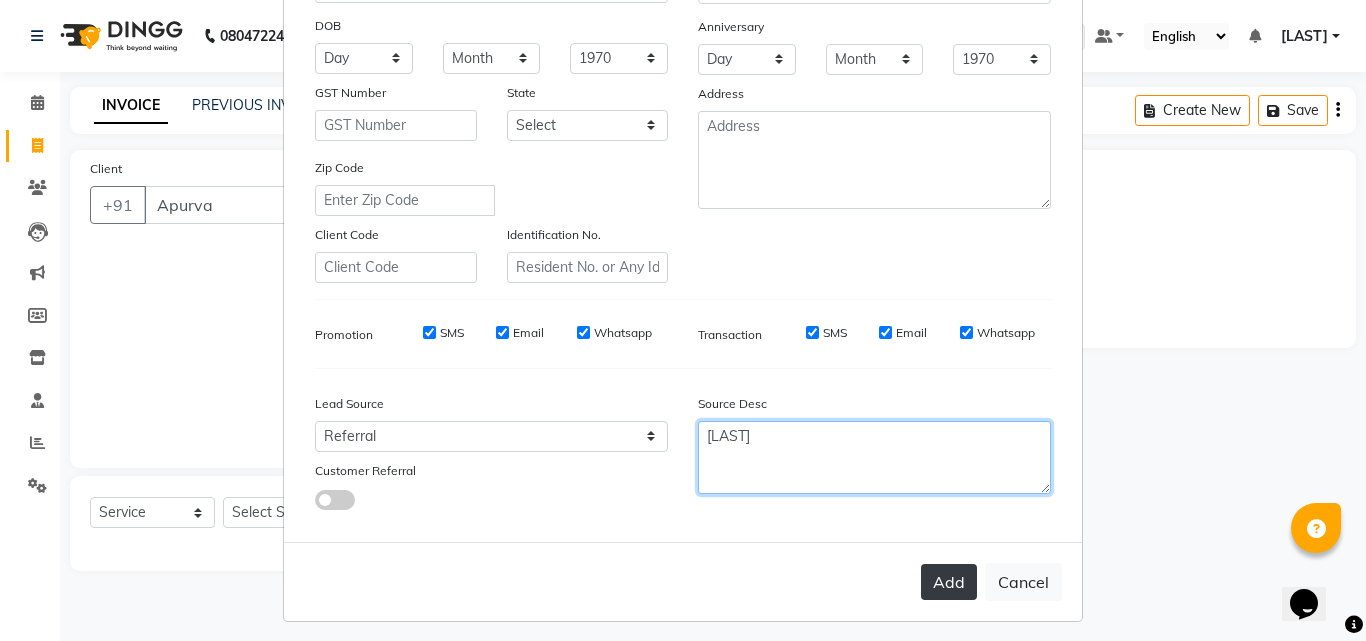 type on "[LAST]" 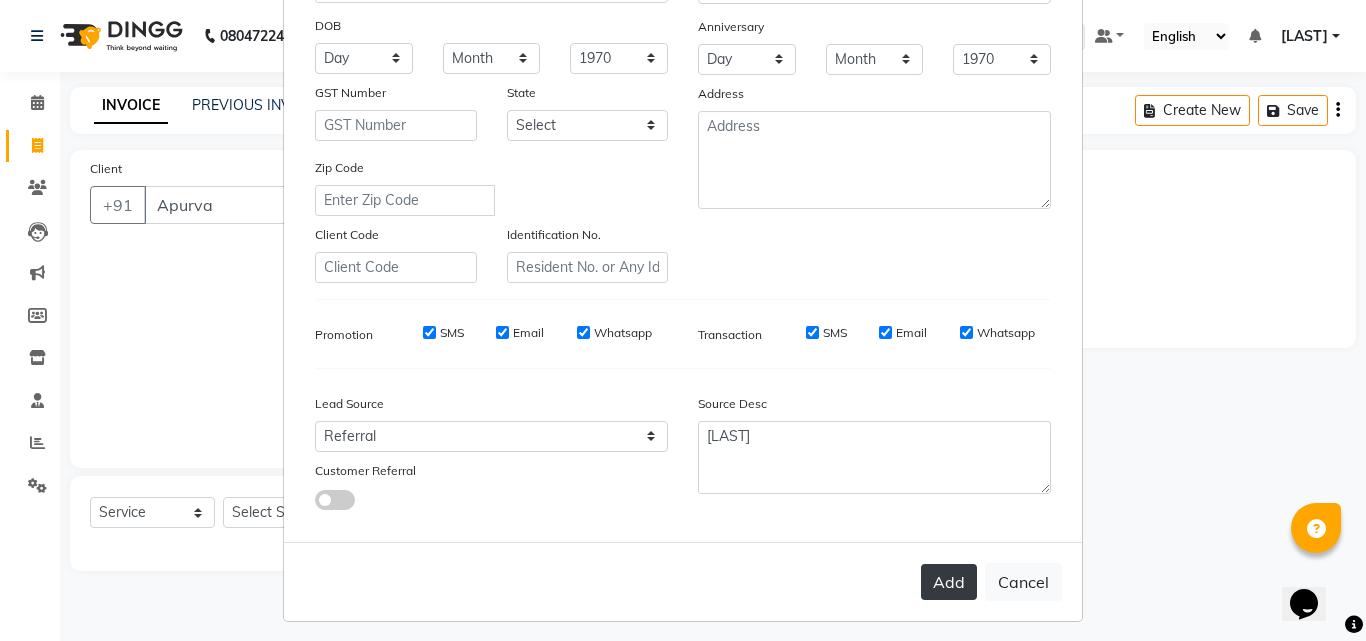 click on "Add" at bounding box center [949, 582] 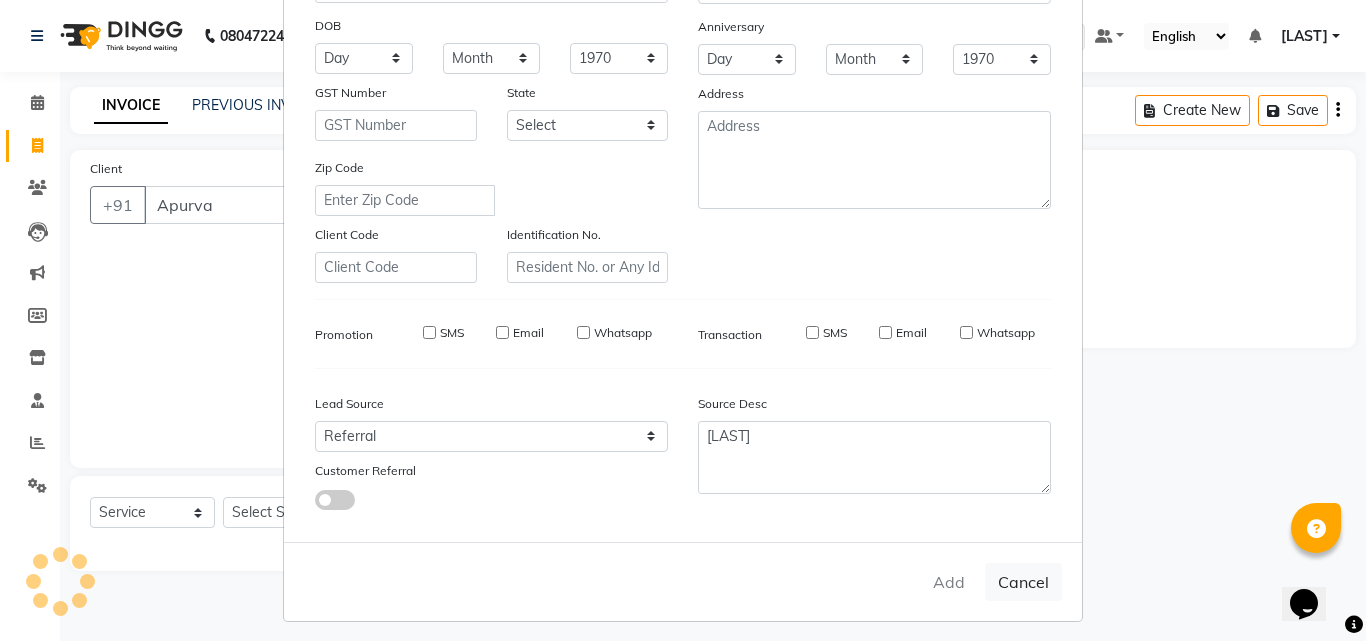 type on "[PHONE]" 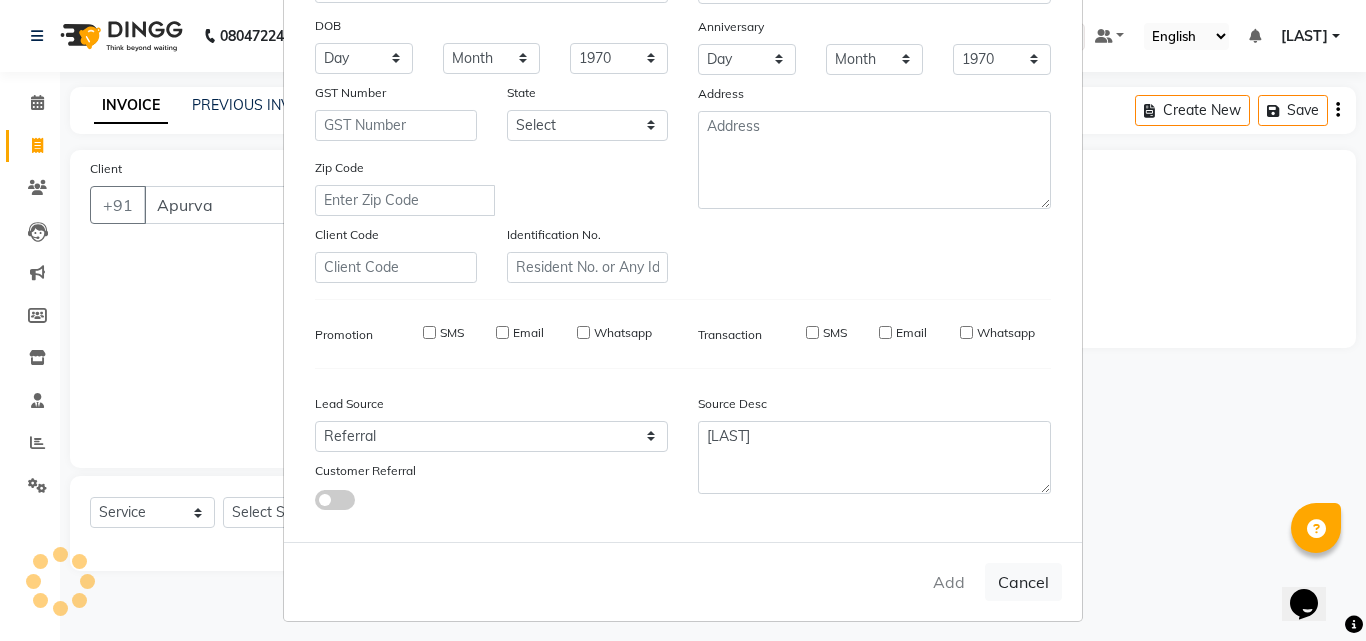 type 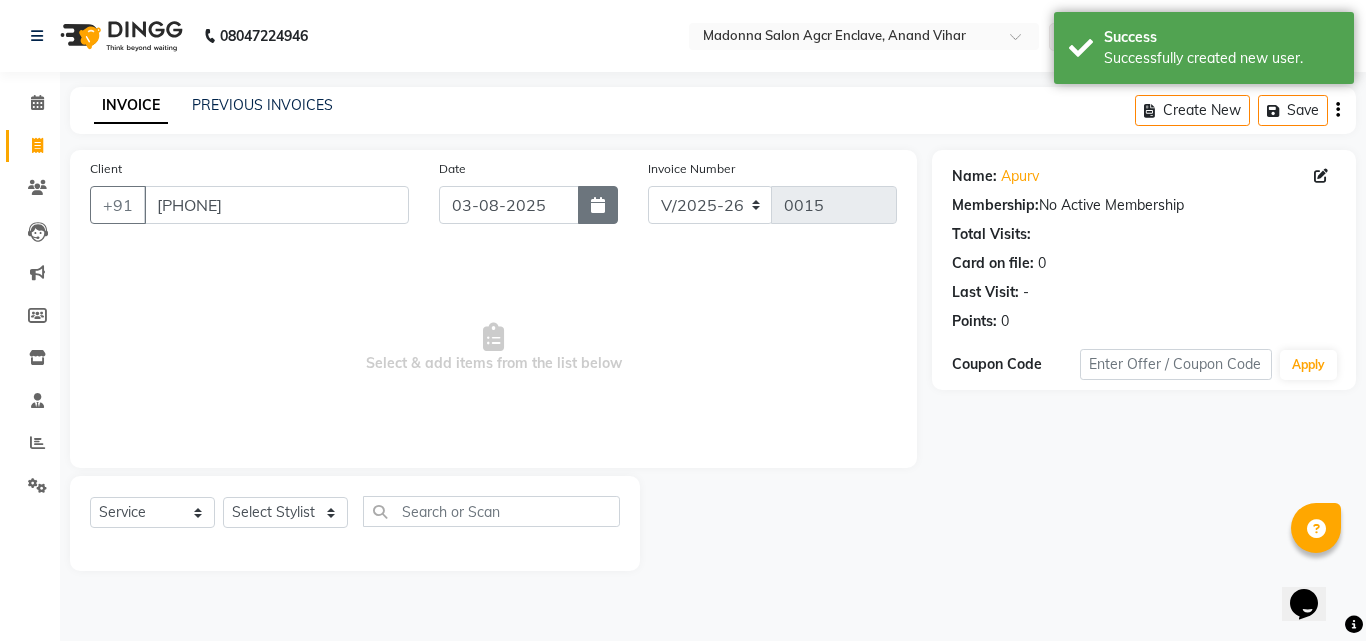 click 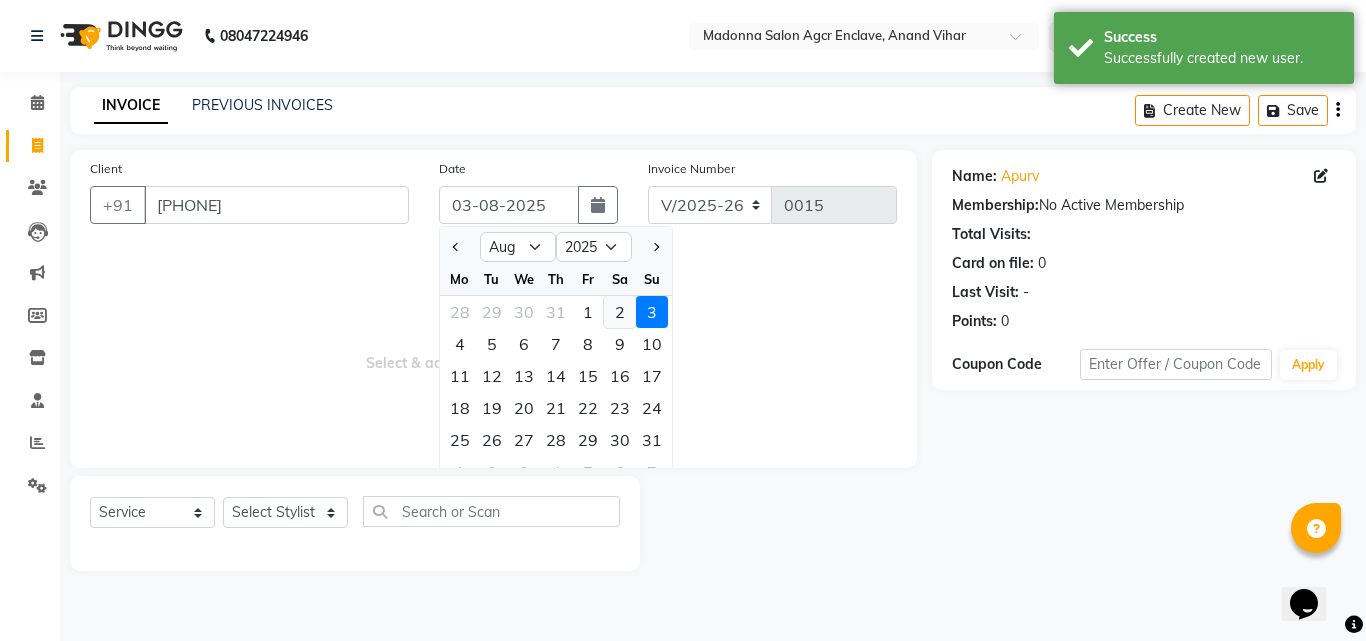 click on "2" 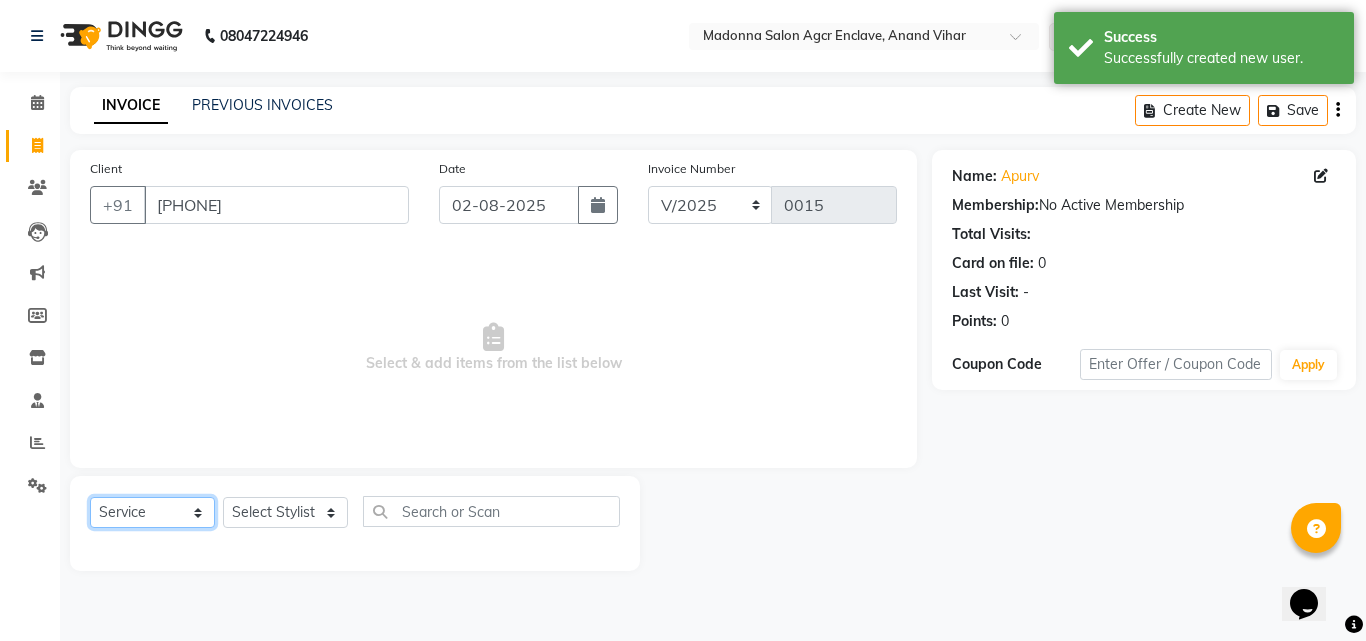 click on "Select  Service  Product  Membership  Package Voucher Prepaid Gift Card" 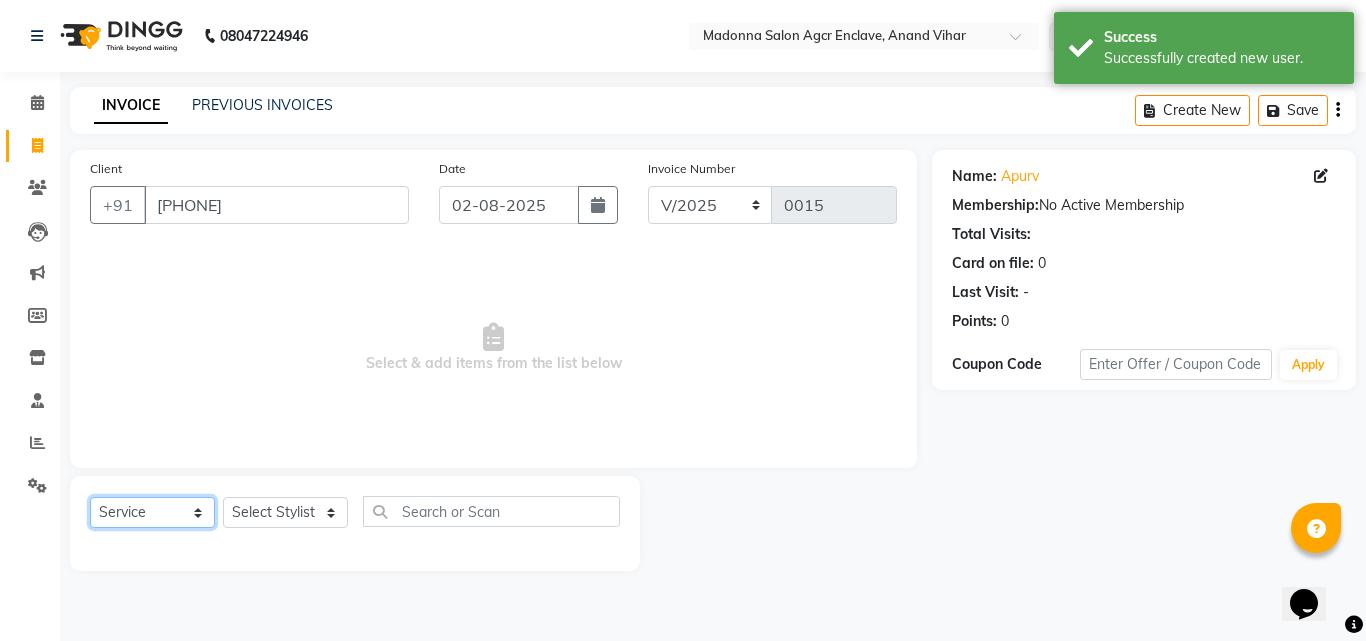 click on "Select  Service  Product  Membership  Package Voucher Prepaid Gift Card" 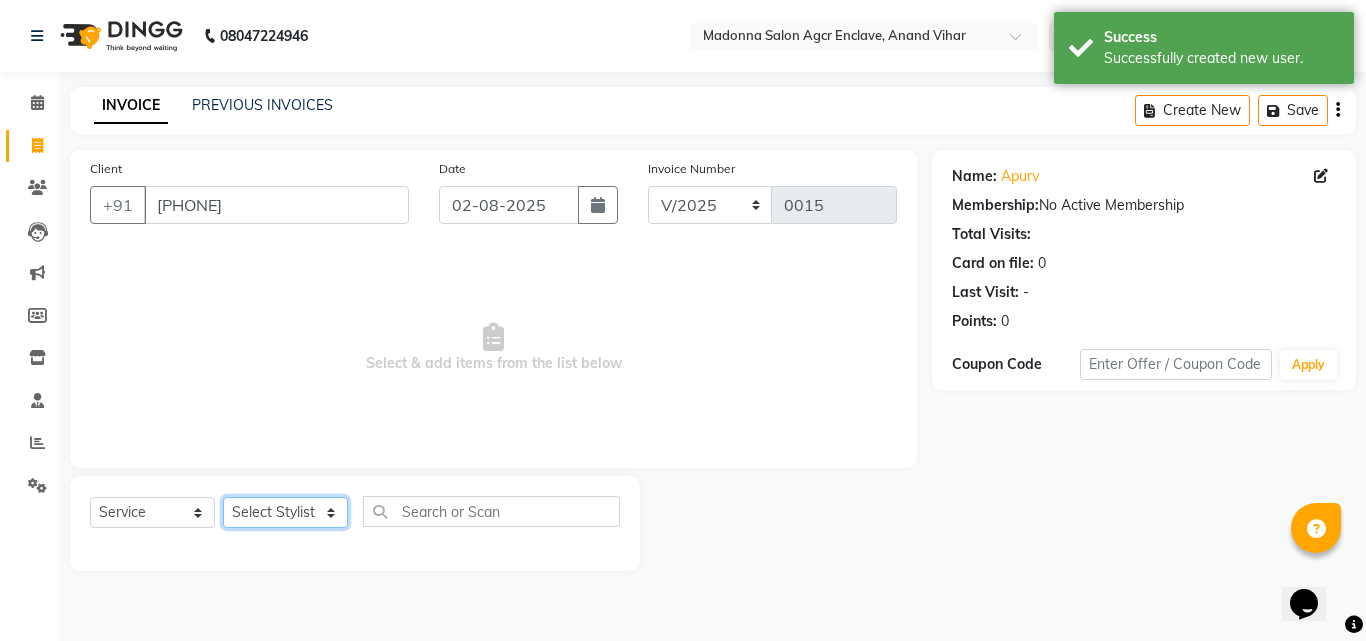click on "Select Stylist [NAME] [NAME]  [NAME] [NAME] [NAME] [NAME] [NAME] [NAME] [NAME] [NAME] [NAME] [NAME] [NAME] [NAME] [NAME] [NAME] [NAME]" 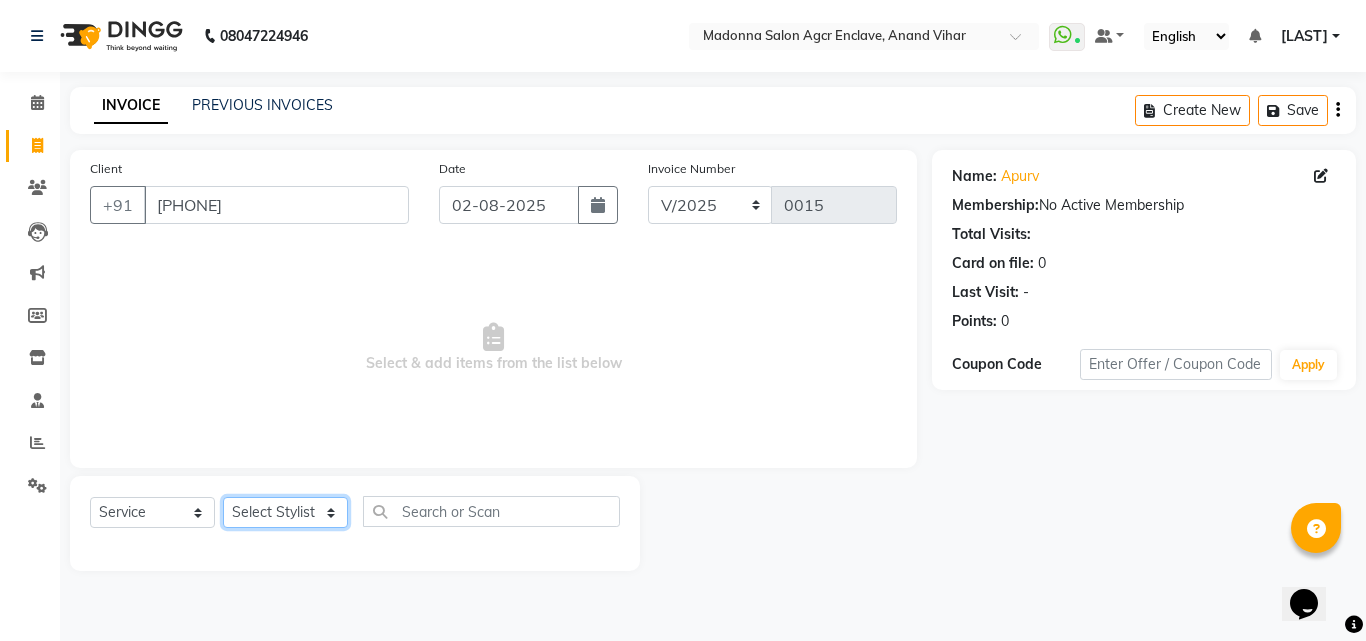 select on "87610" 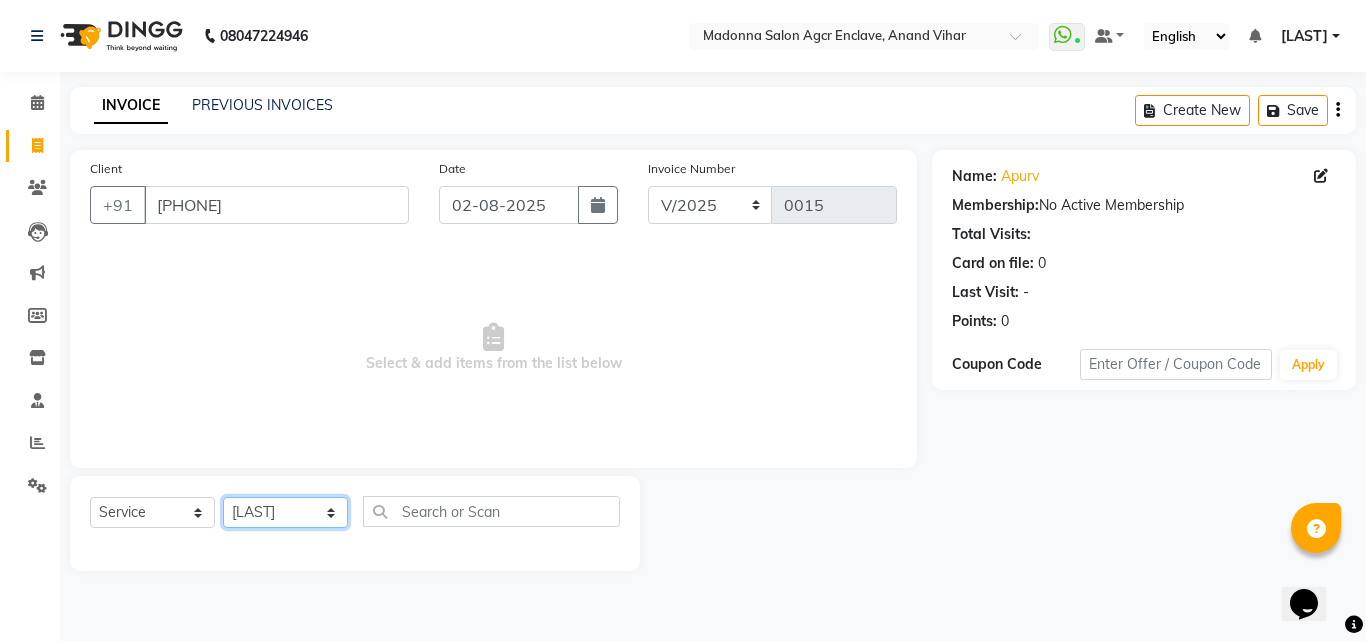 click on "Select Stylist [NAME] [NAME]  [NAME] [NAME] [NAME] [NAME] [NAME] [NAME] [NAME] [NAME] [NAME] [NAME] [NAME] [NAME] [NAME] [NAME] [NAME]" 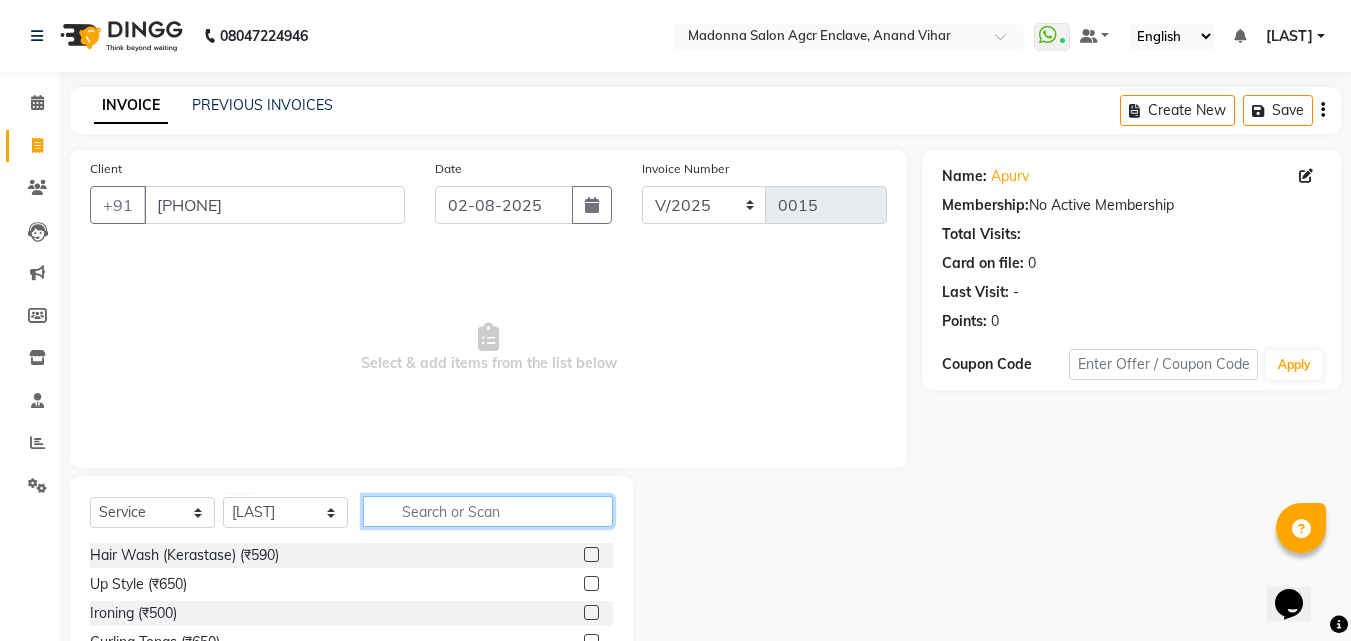click 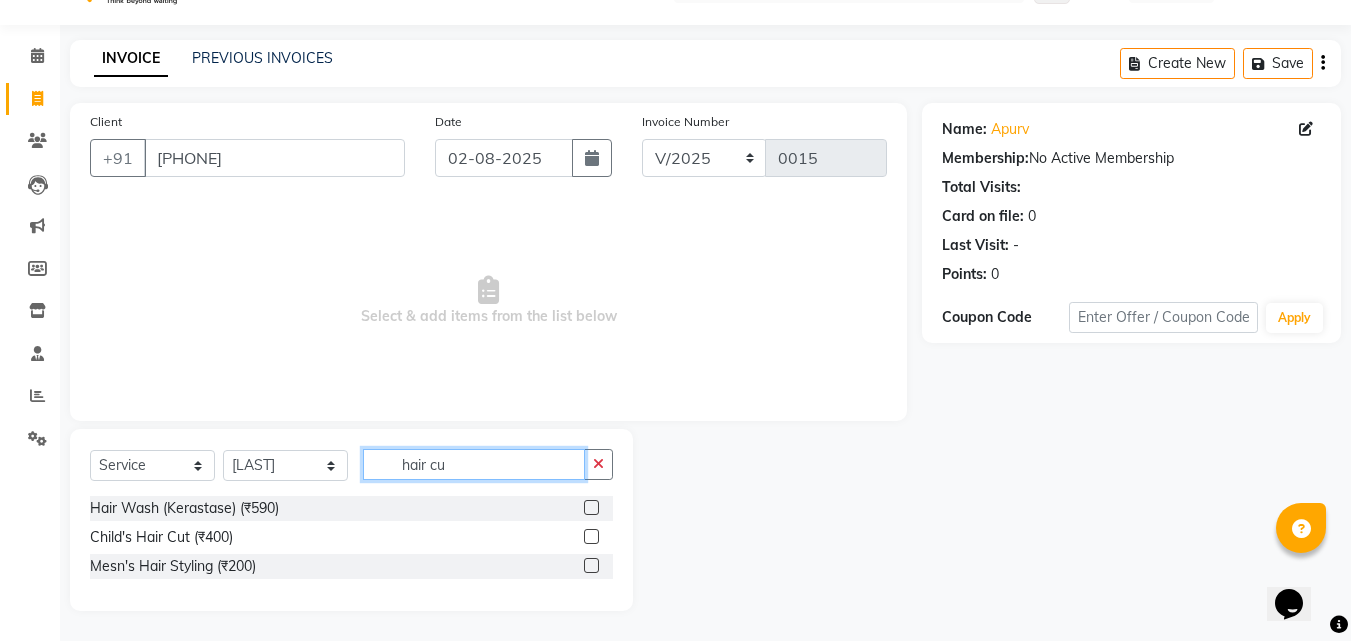 scroll, scrollTop: 0, scrollLeft: 0, axis: both 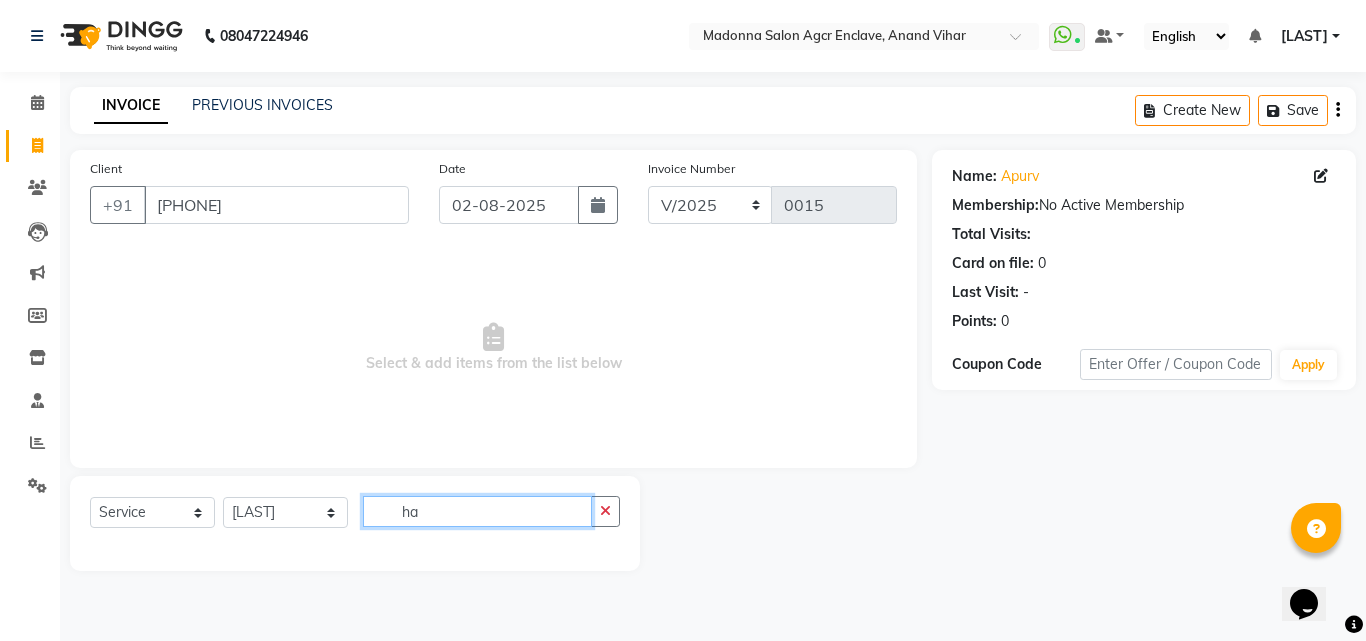 type on "h" 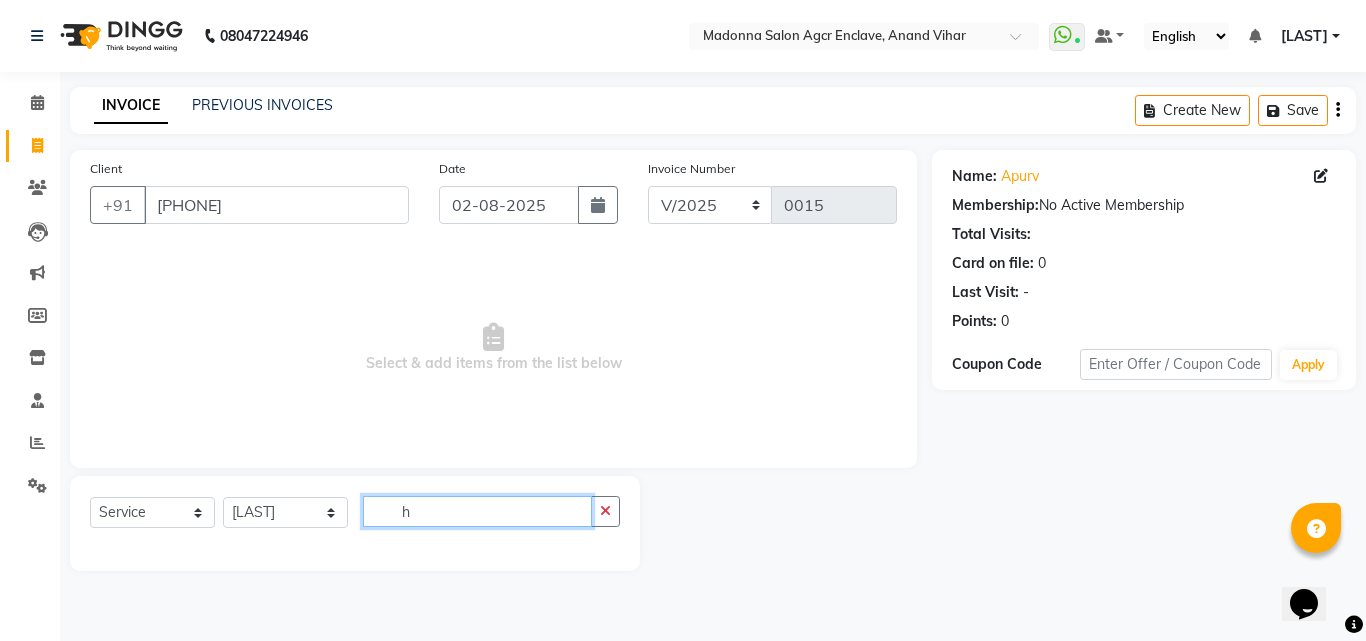 type 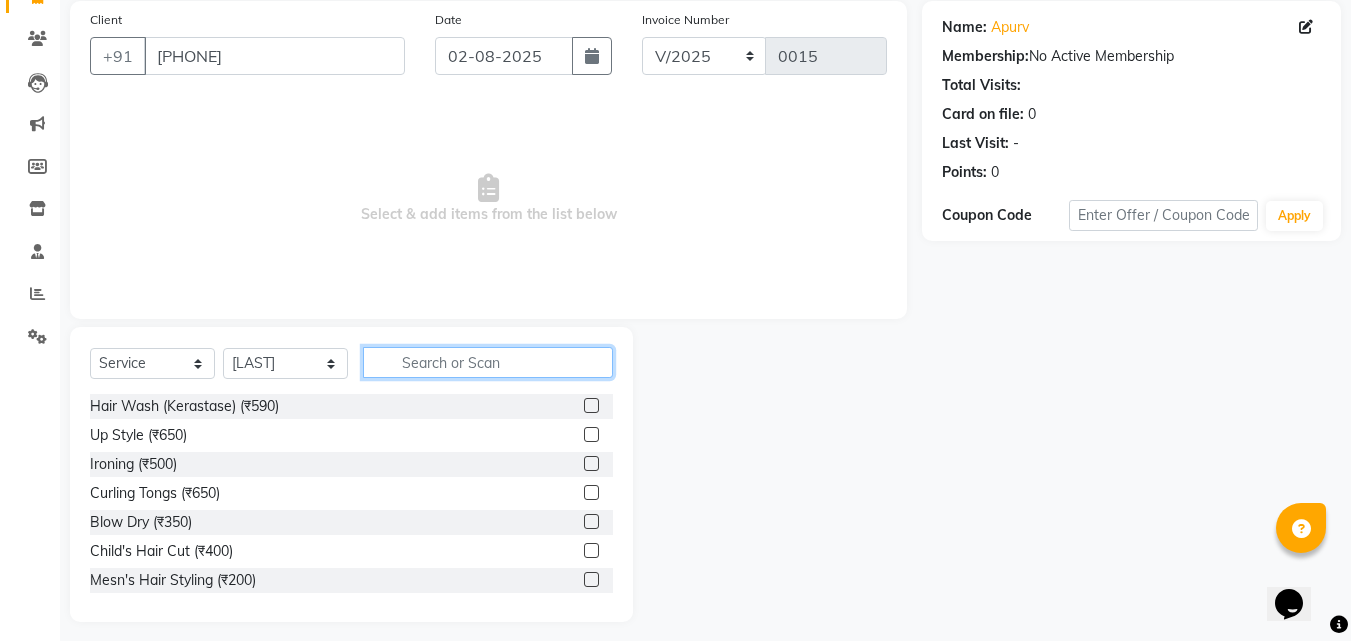 scroll, scrollTop: 160, scrollLeft: 0, axis: vertical 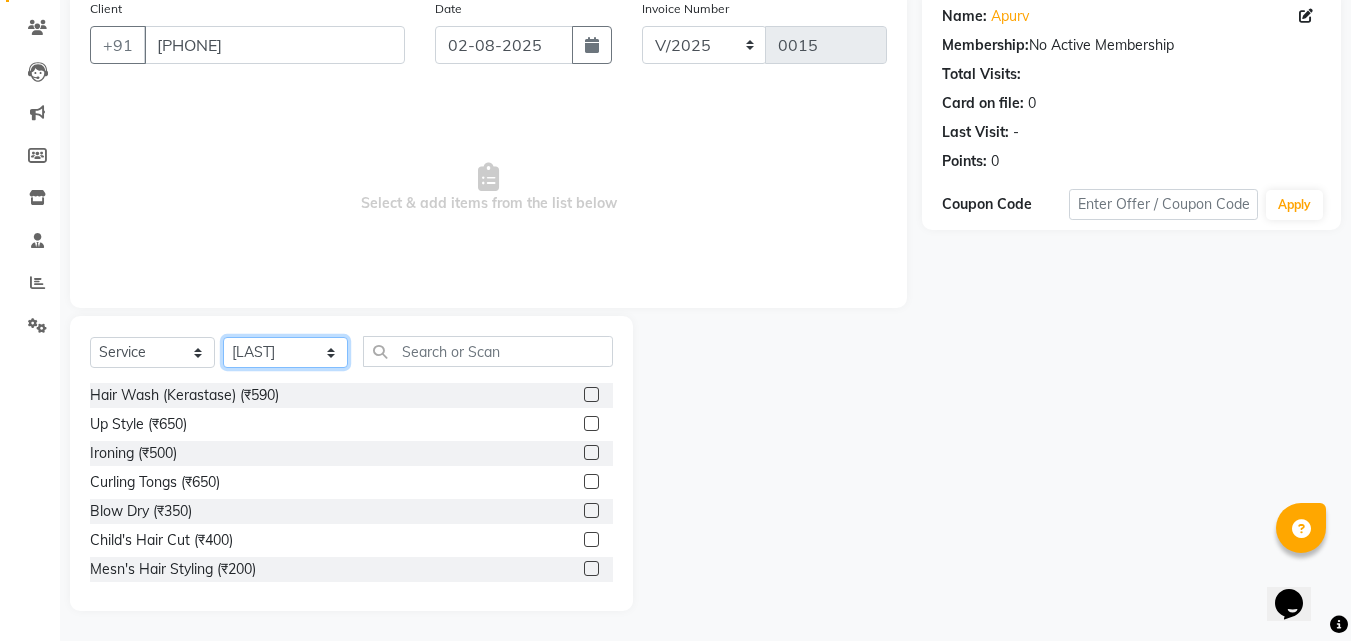 click on "Select Stylist [NAME] [NAME]  [NAME] [NAME] [NAME] [NAME] [NAME] [NAME] [NAME] [NAME] [NAME] [NAME] [NAME] [NAME] [NAME] [NAME] [NAME]" 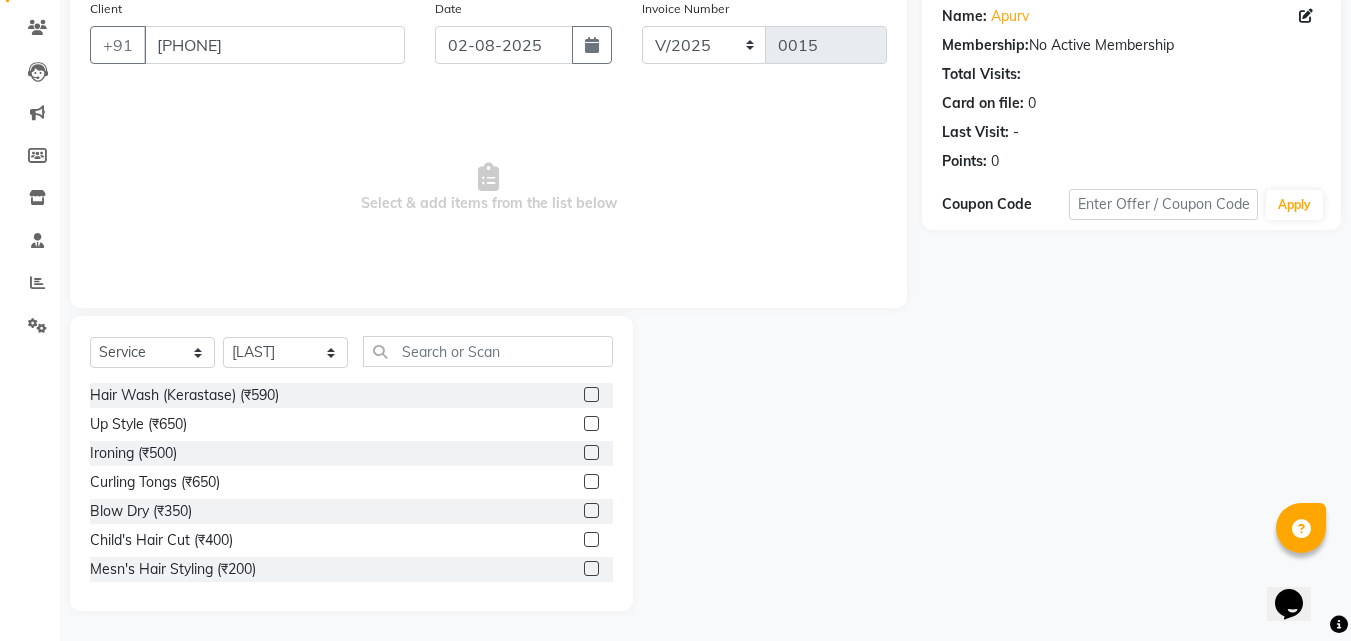 click on "Select & add items from the list below" at bounding box center [488, 188] 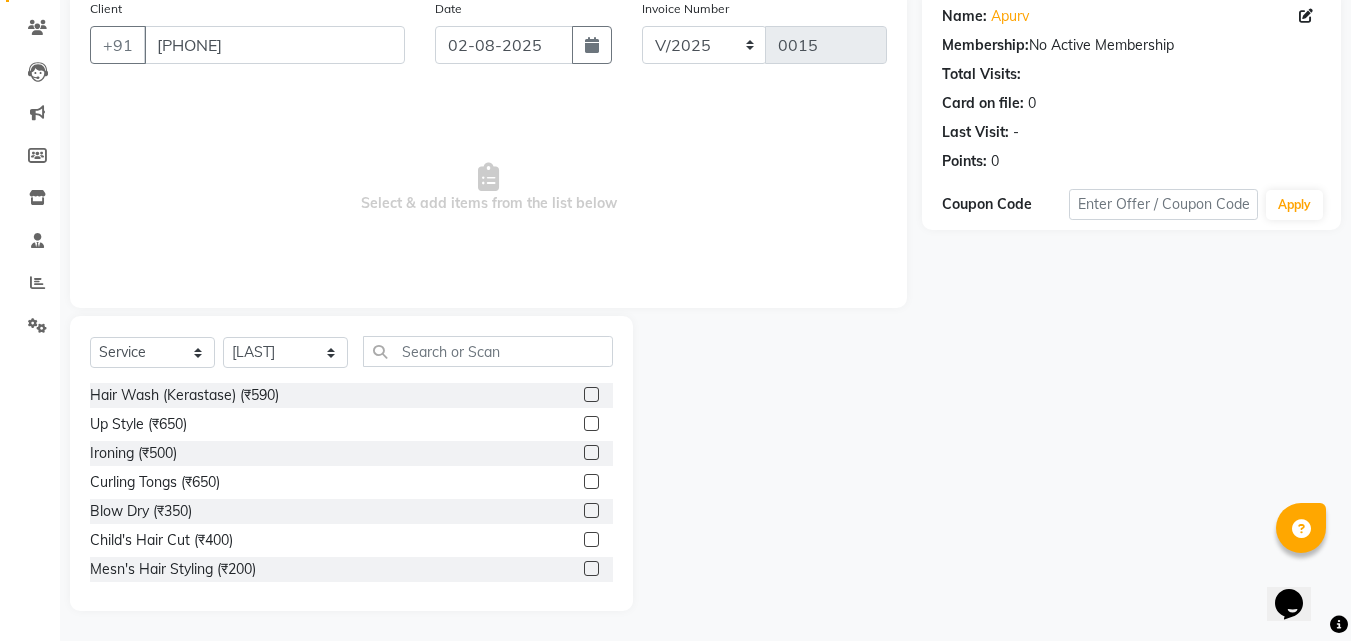 scroll, scrollTop: 32, scrollLeft: 0, axis: vertical 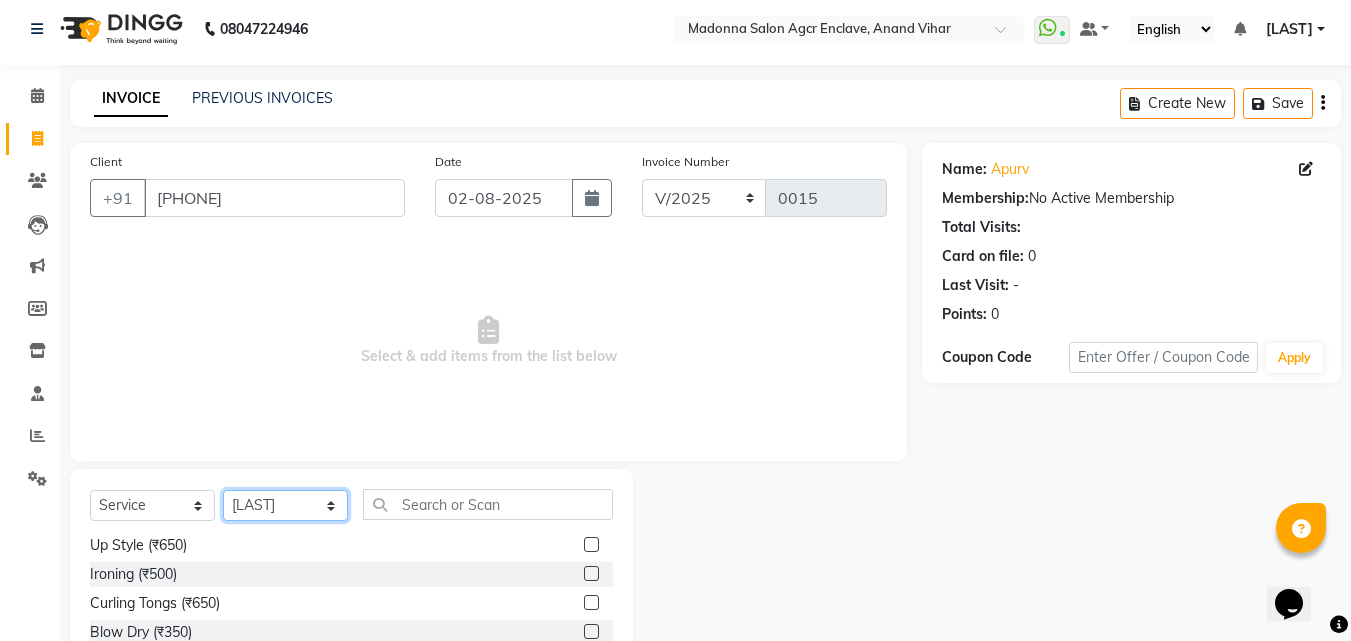 click on "Select Stylist [NAME] [NAME]  [NAME] [NAME] [NAME] [NAME] [NAME] [NAME] [NAME] [NAME] [NAME] [NAME] [NAME] [NAME] [NAME] [NAME] [NAME]" 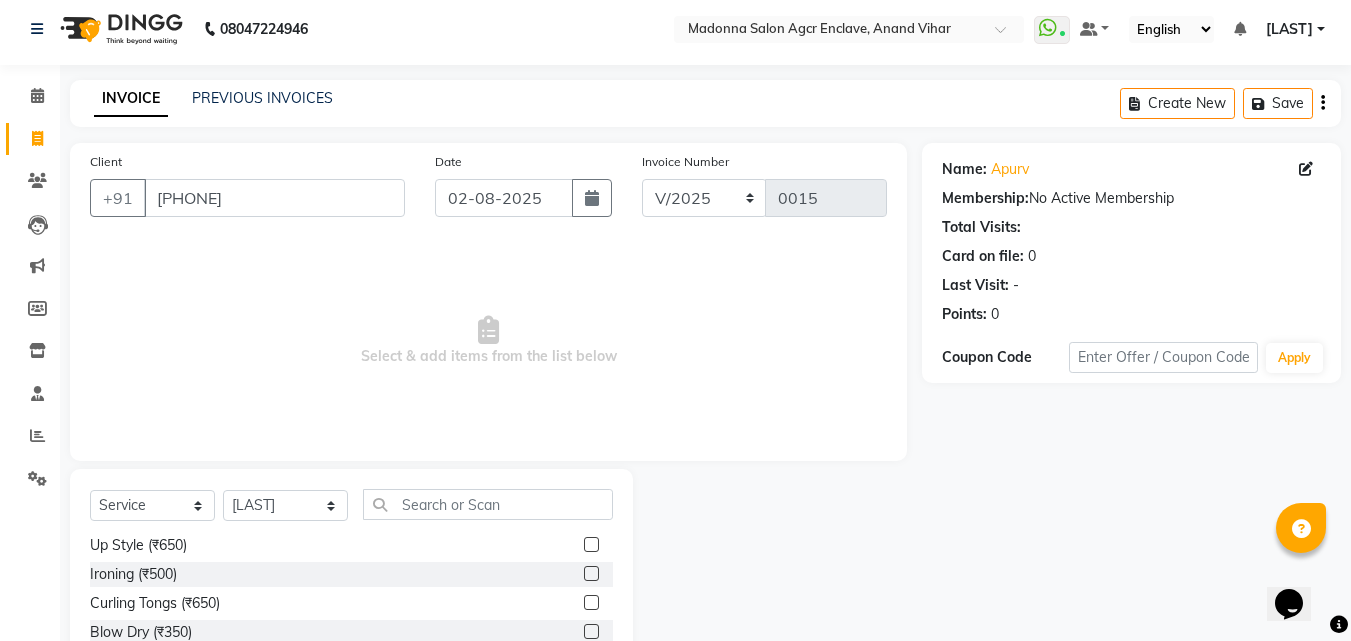click on "Select & add items from the list below" at bounding box center [488, 341] 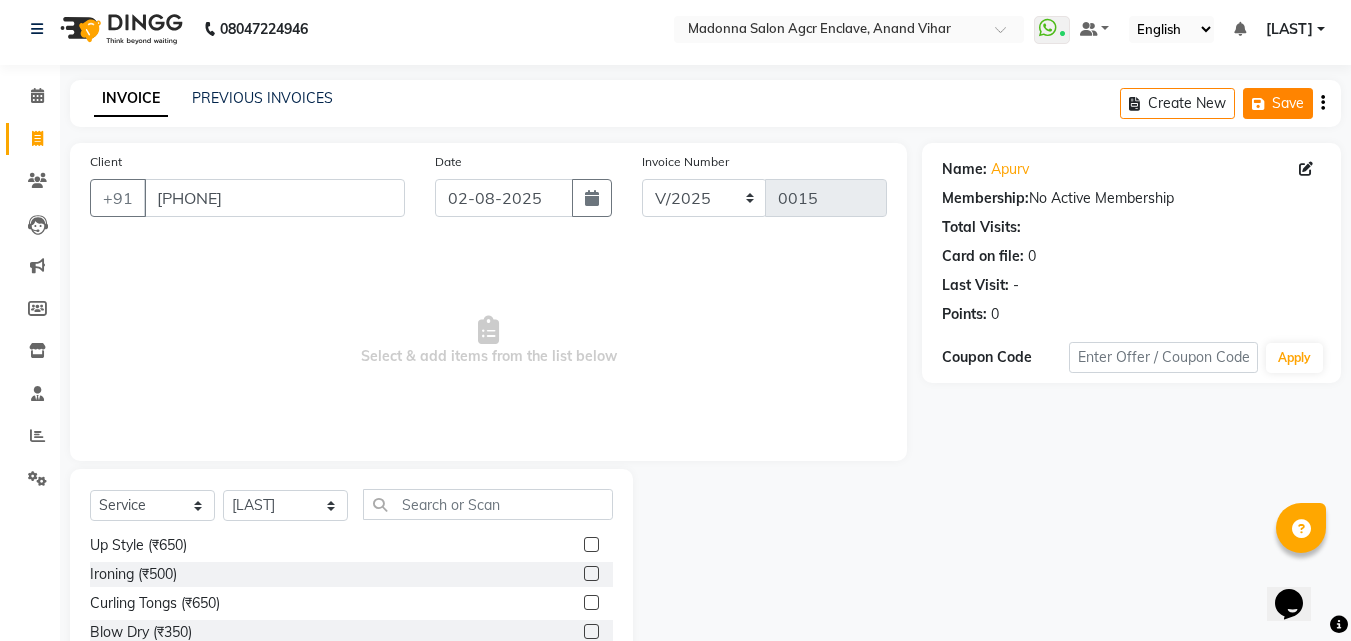 click on "Save" 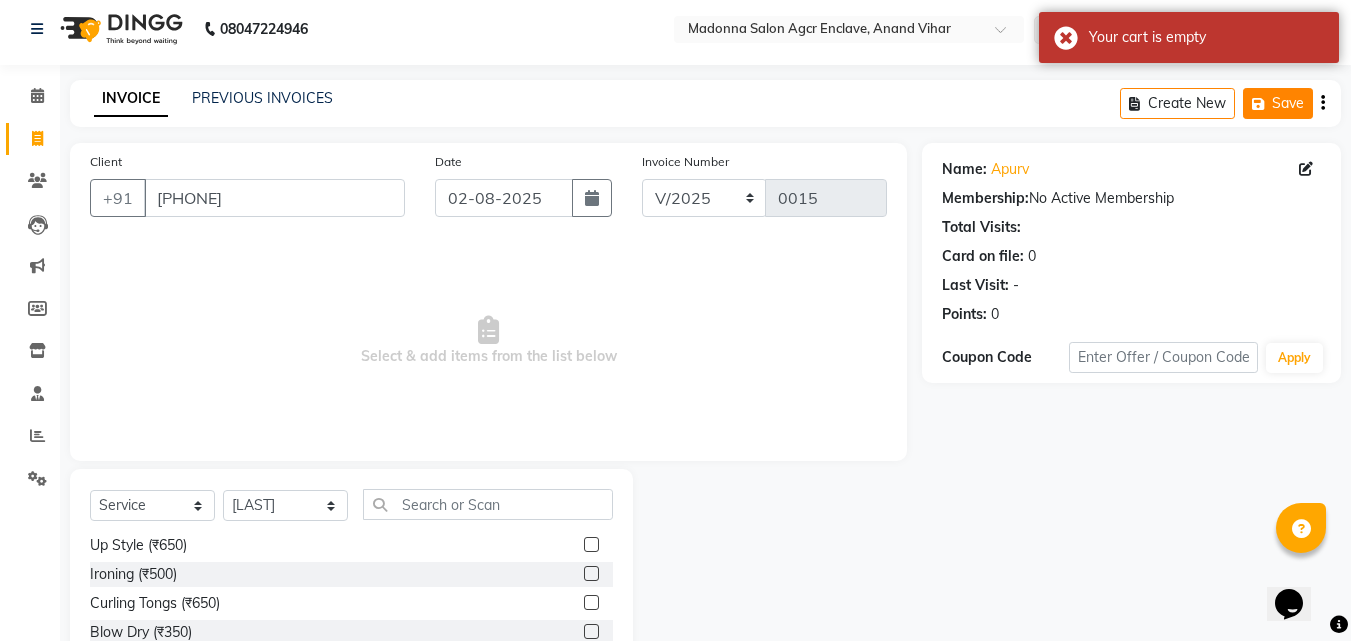 click on "Save" 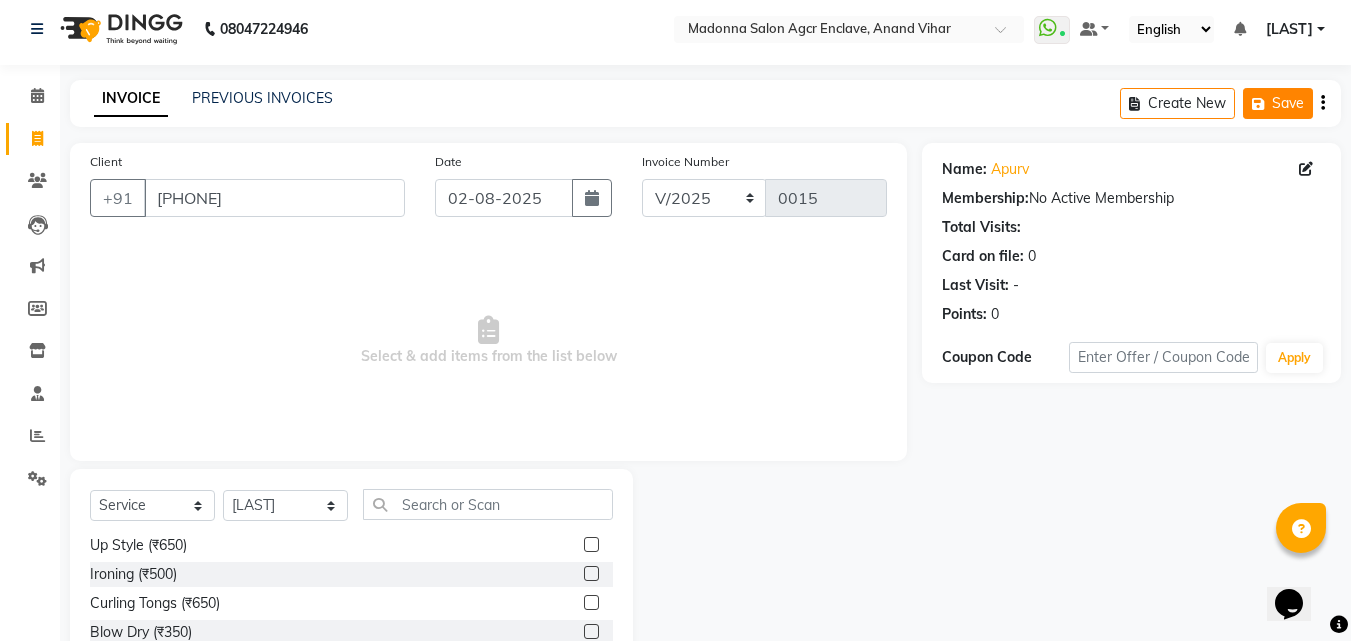 click on "Save" 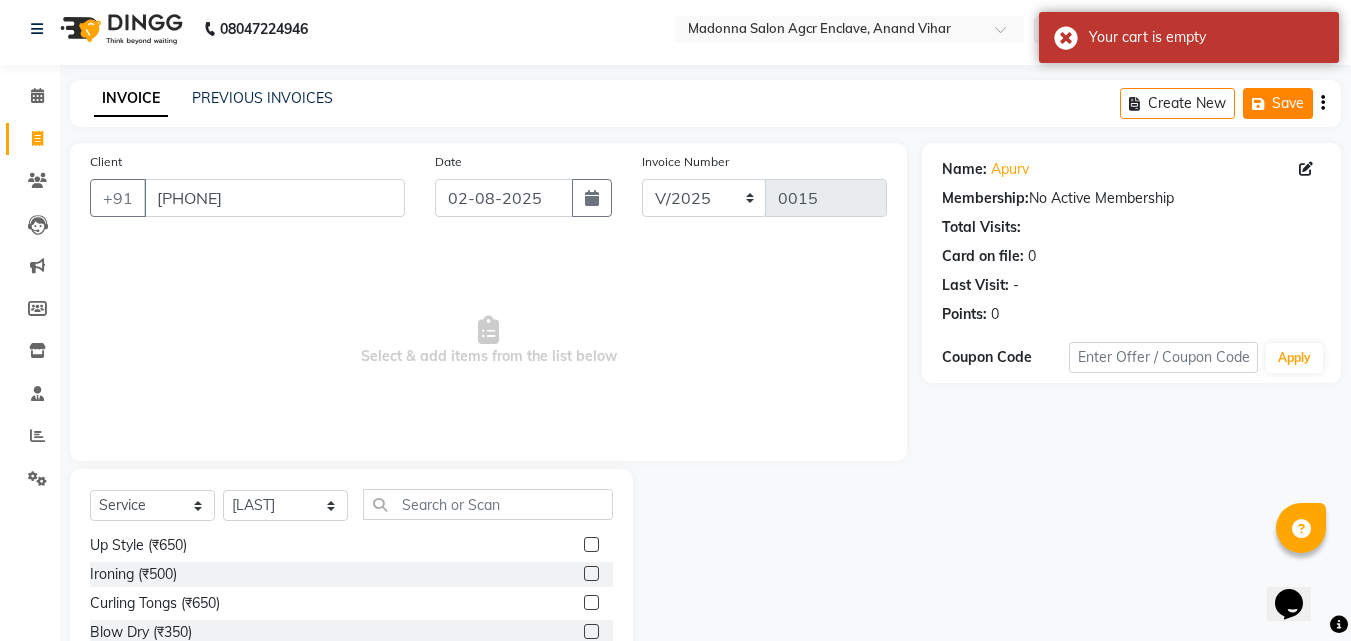 click on "Save" 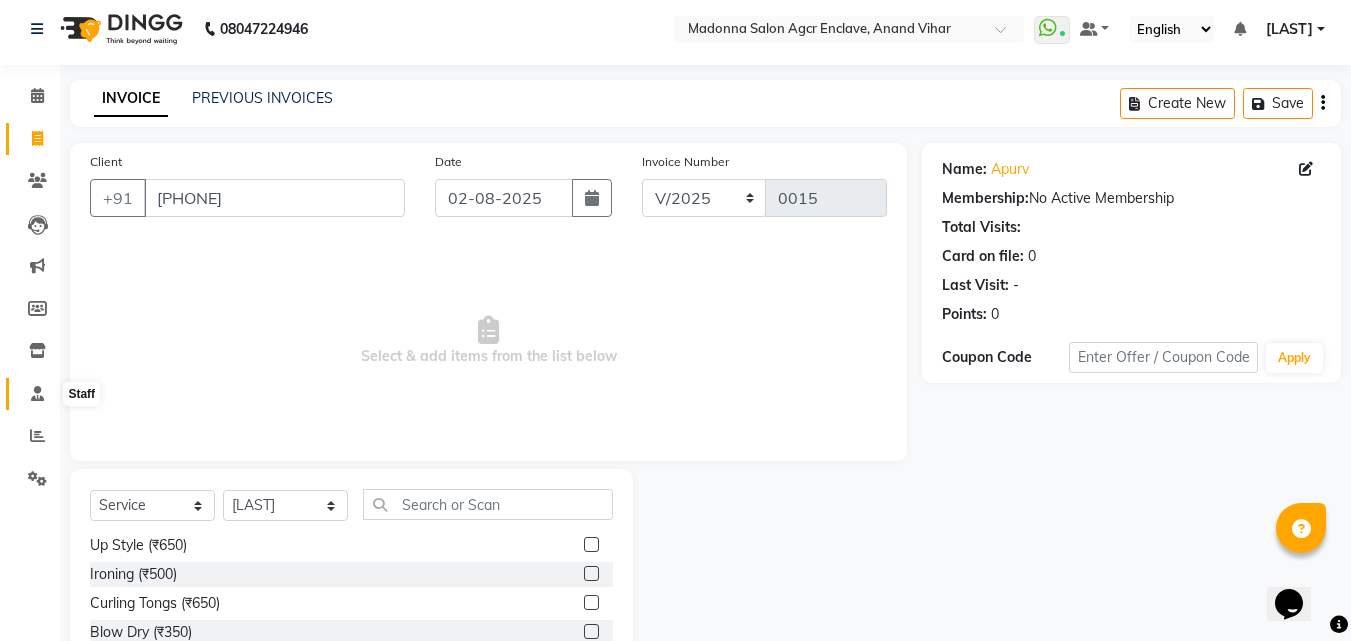 click 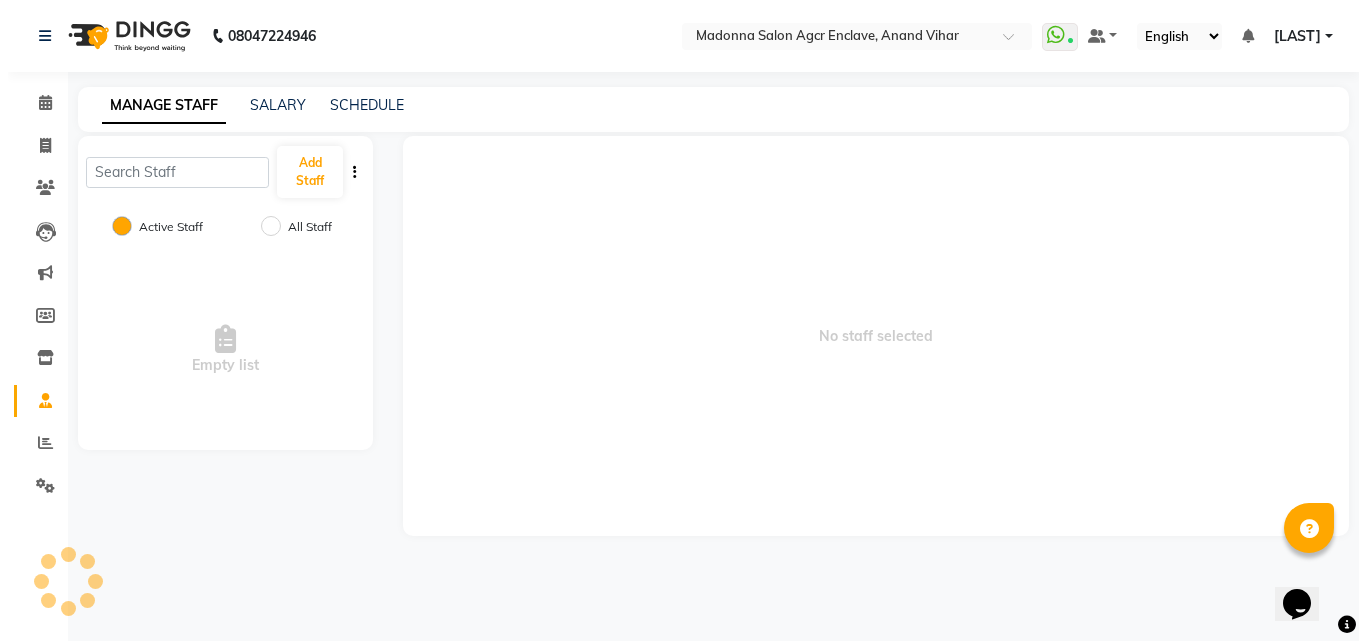 scroll, scrollTop: 0, scrollLeft: 0, axis: both 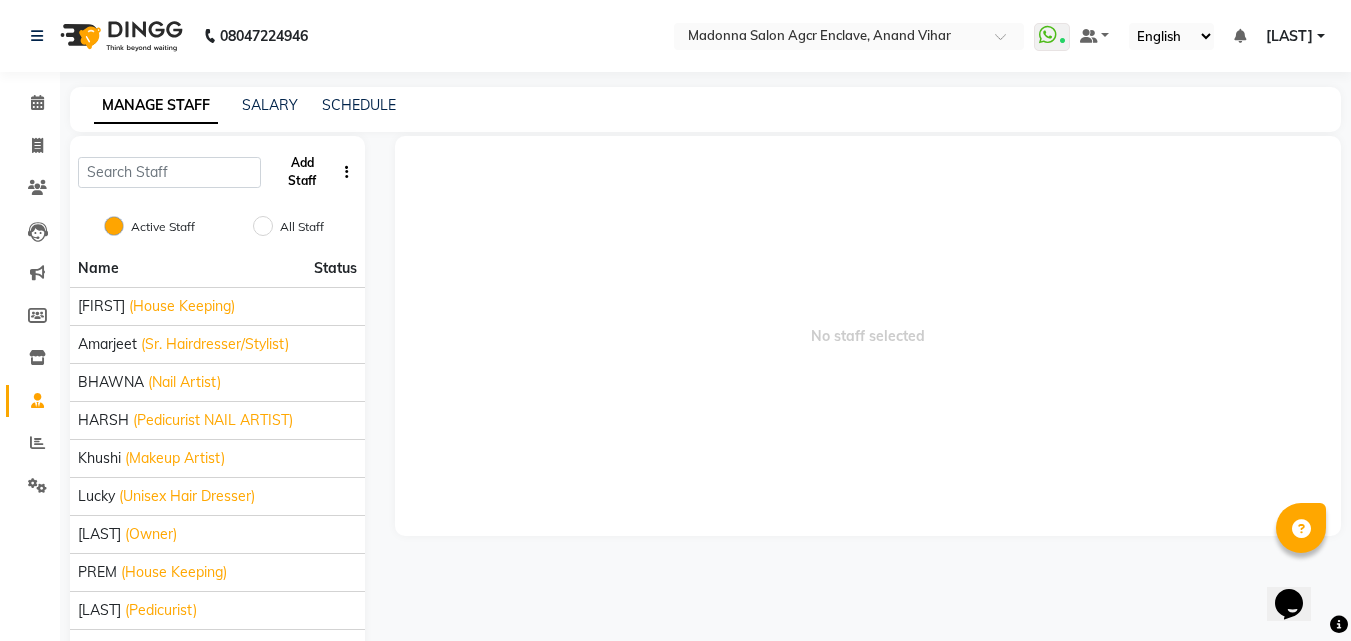 click on "Add Staff" 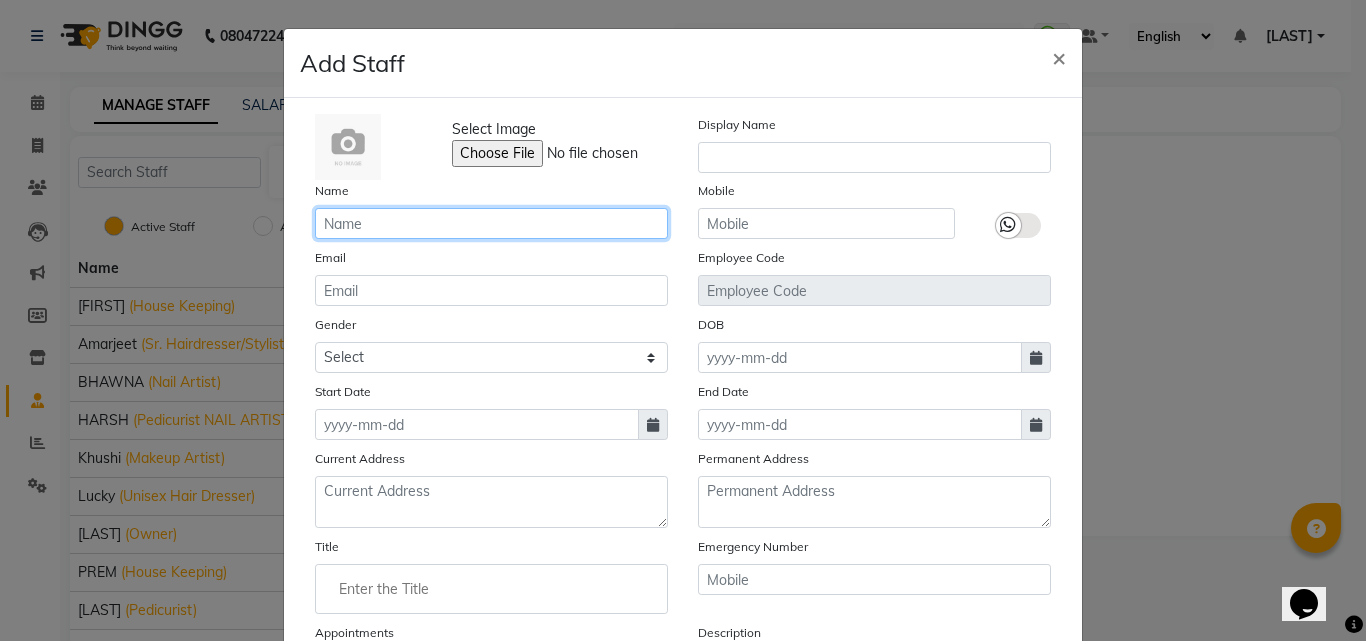 click 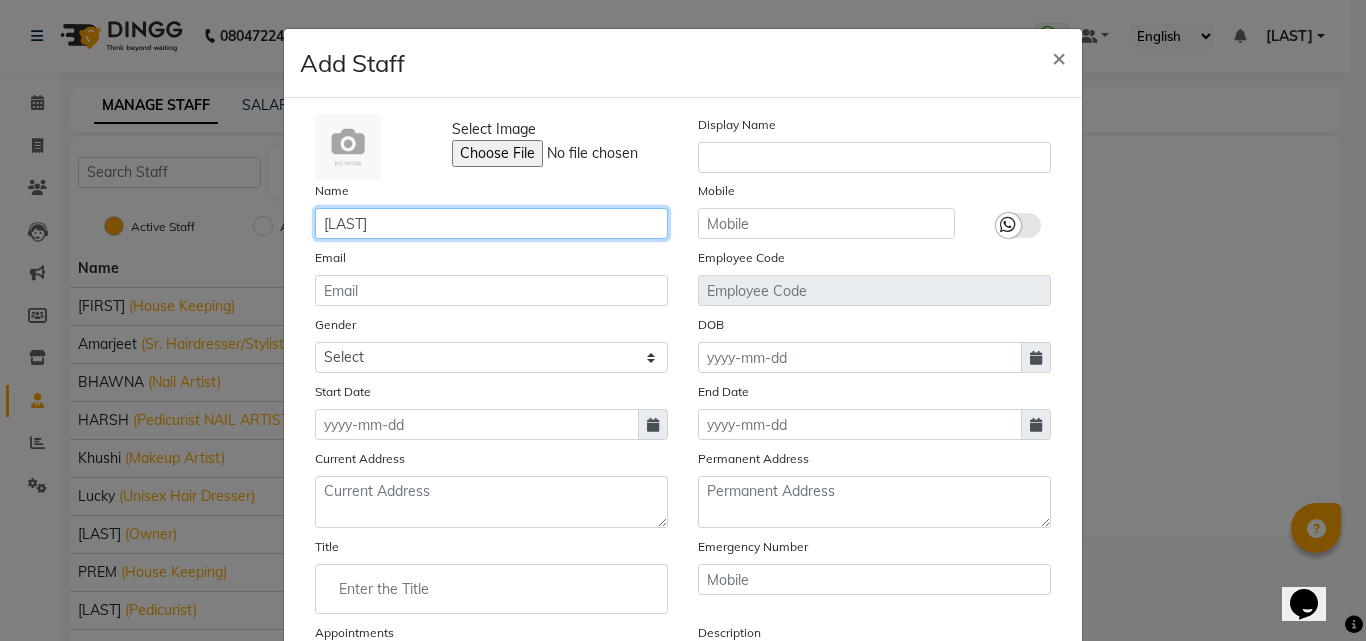 type on "[LAST]" 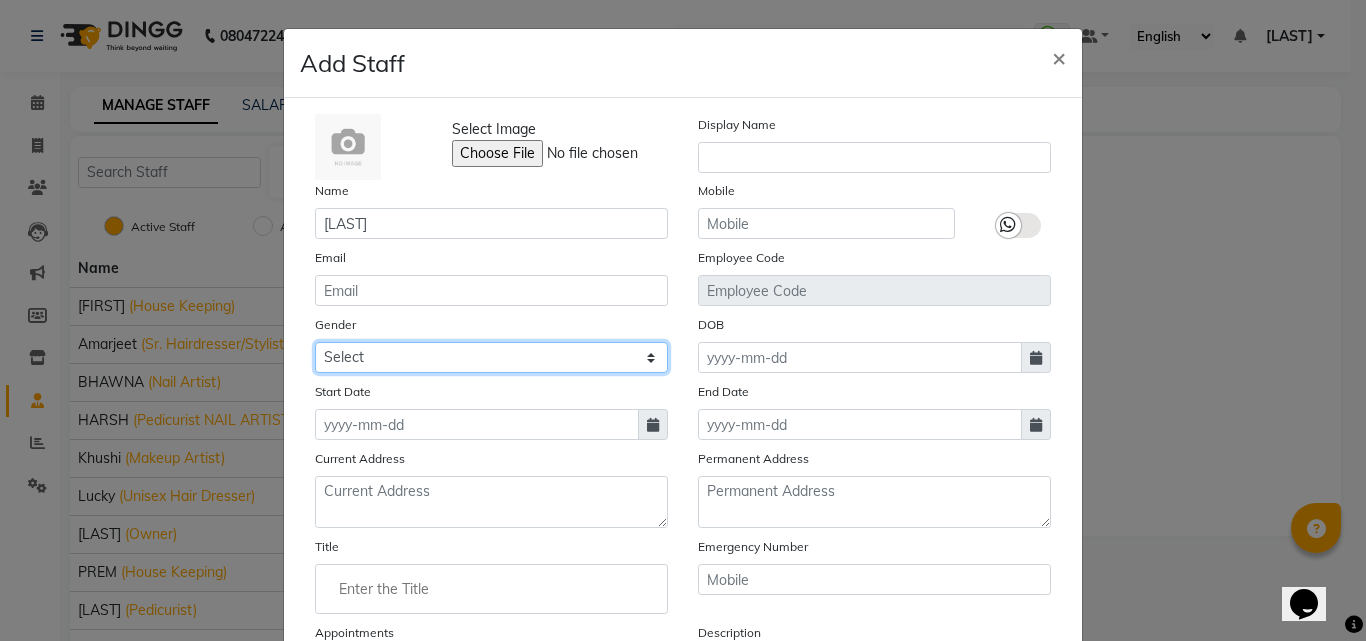 click on "Select Male Female Other Prefer Not To Say" 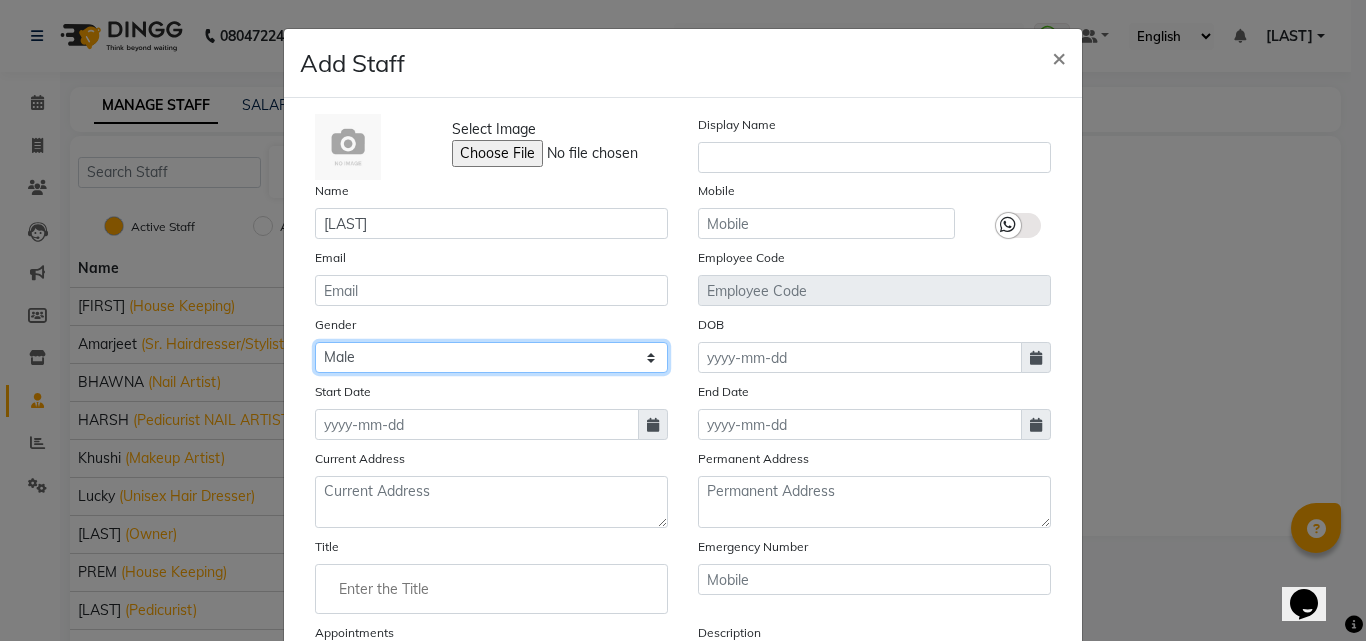 click on "Select Male Female Other Prefer Not To Say" 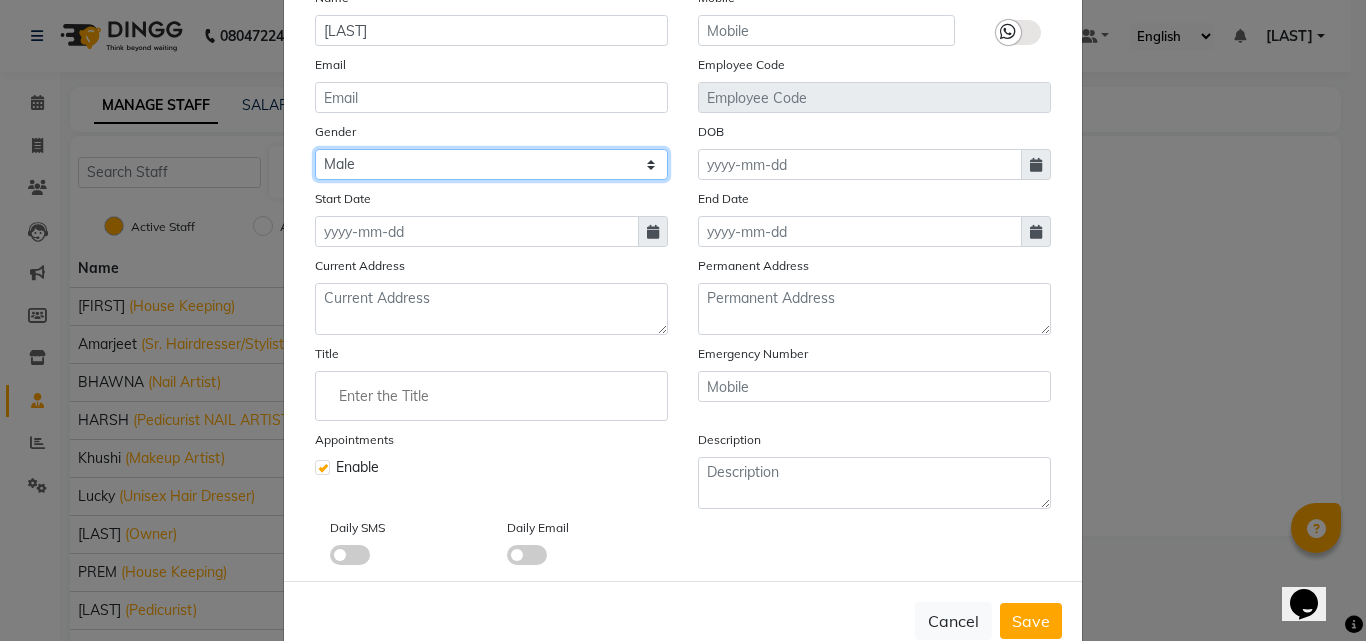 scroll, scrollTop: 241, scrollLeft: 0, axis: vertical 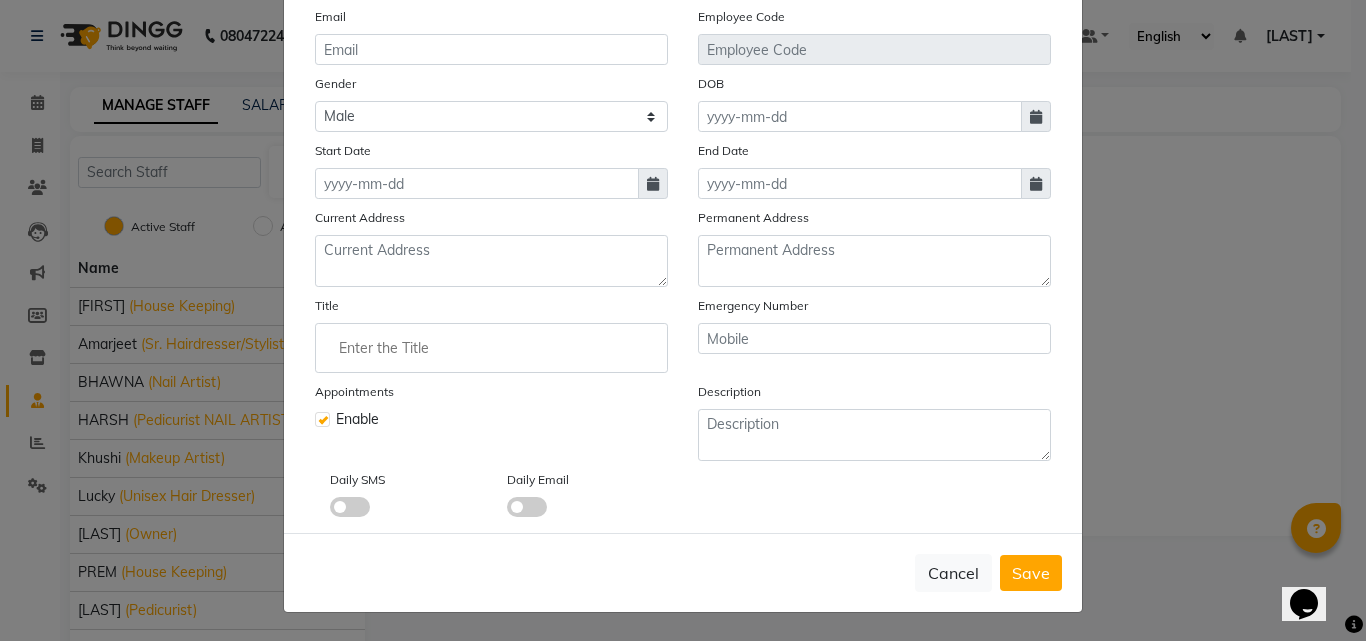 click 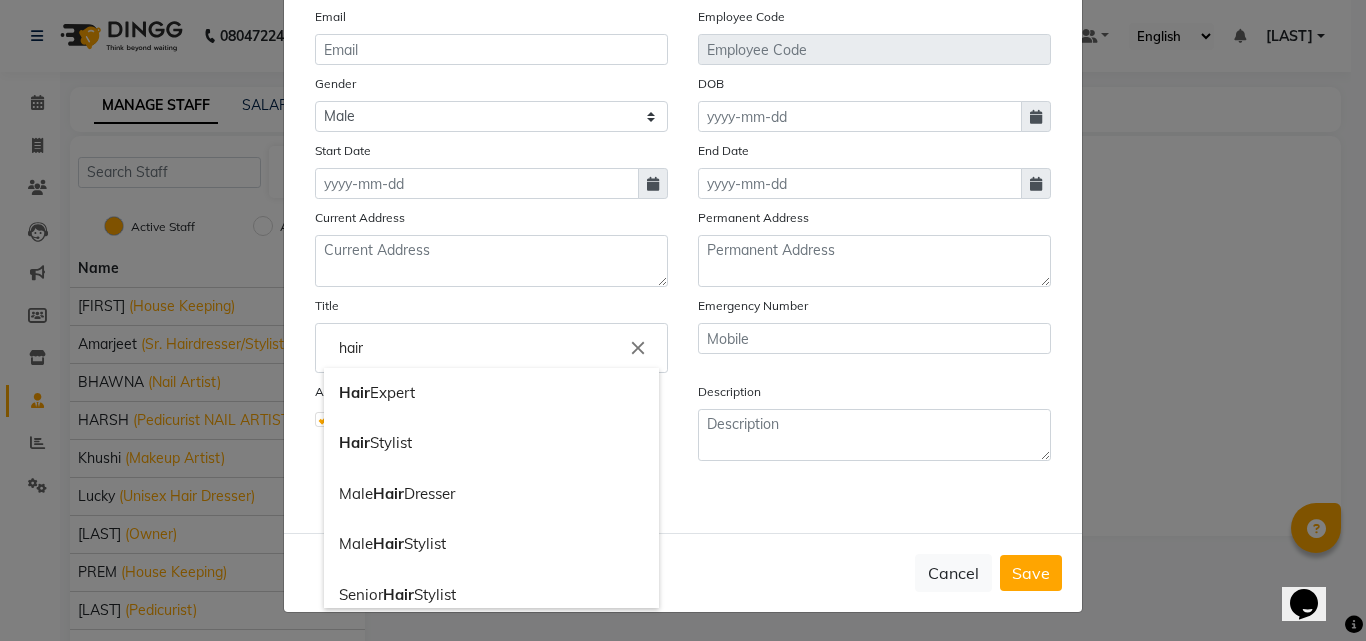 scroll, scrollTop: 215, scrollLeft: 0, axis: vertical 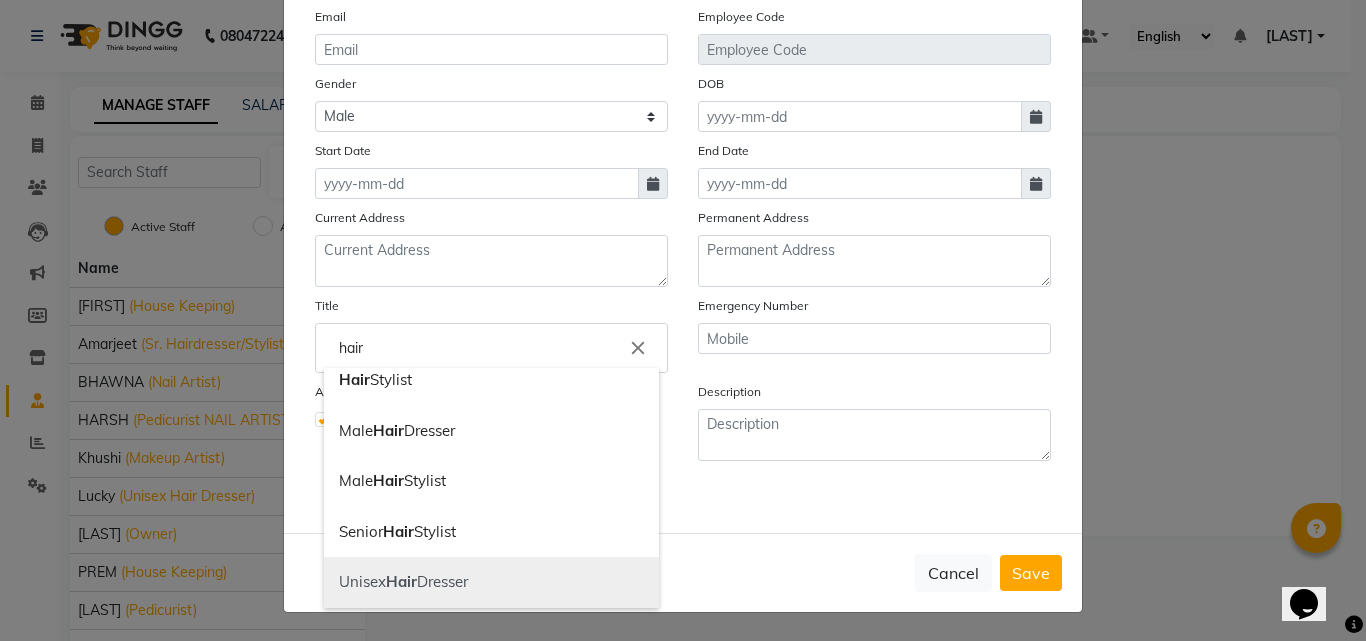 click on "Unisex  Hair  Dresser" at bounding box center (491, 582) 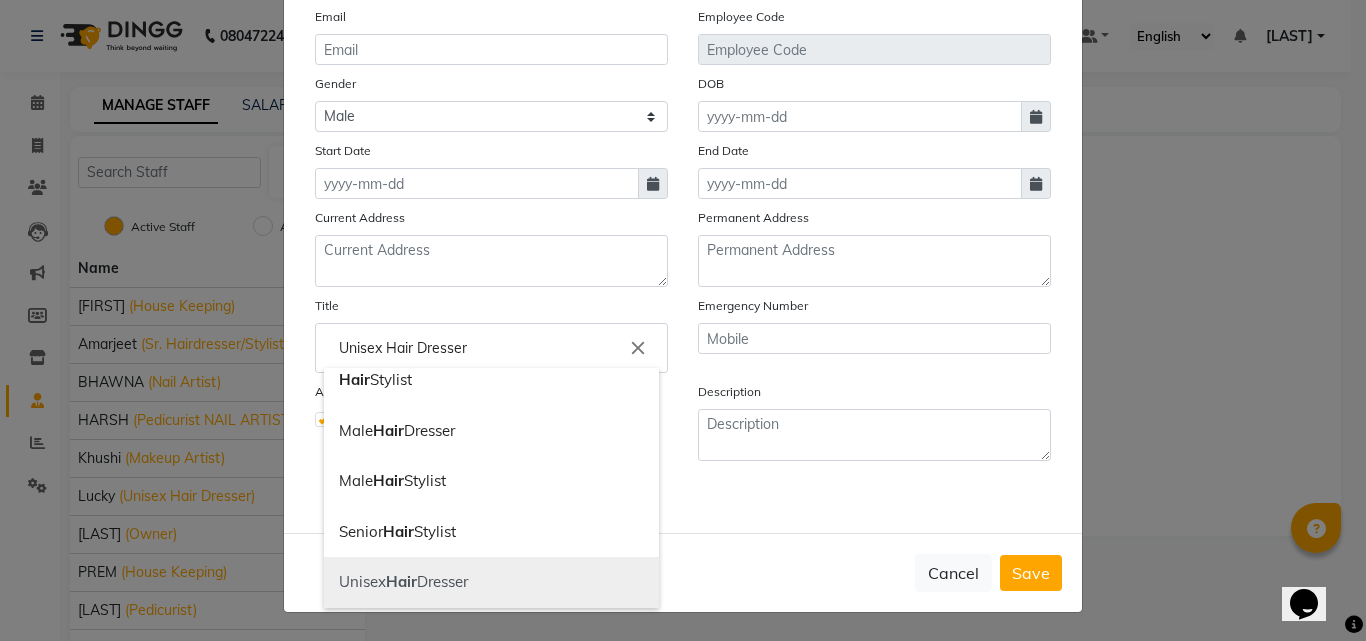 scroll, scrollTop: 0, scrollLeft: 0, axis: both 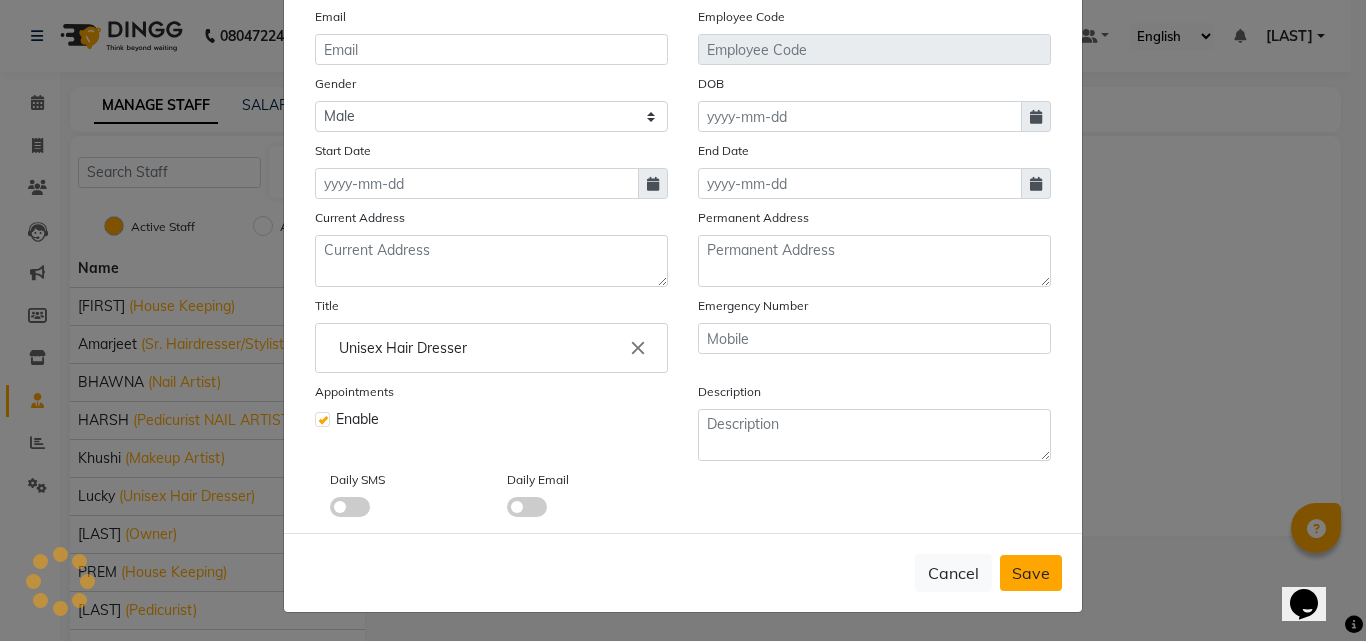 click on "Save" at bounding box center (1031, 573) 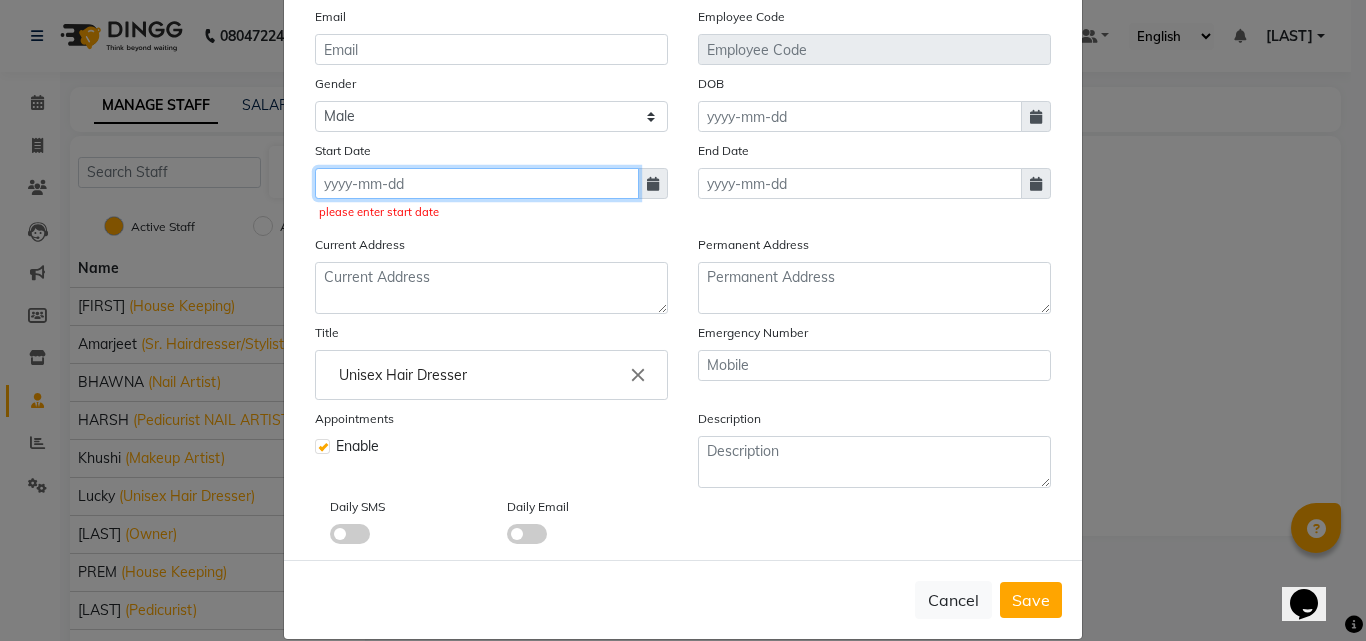 click 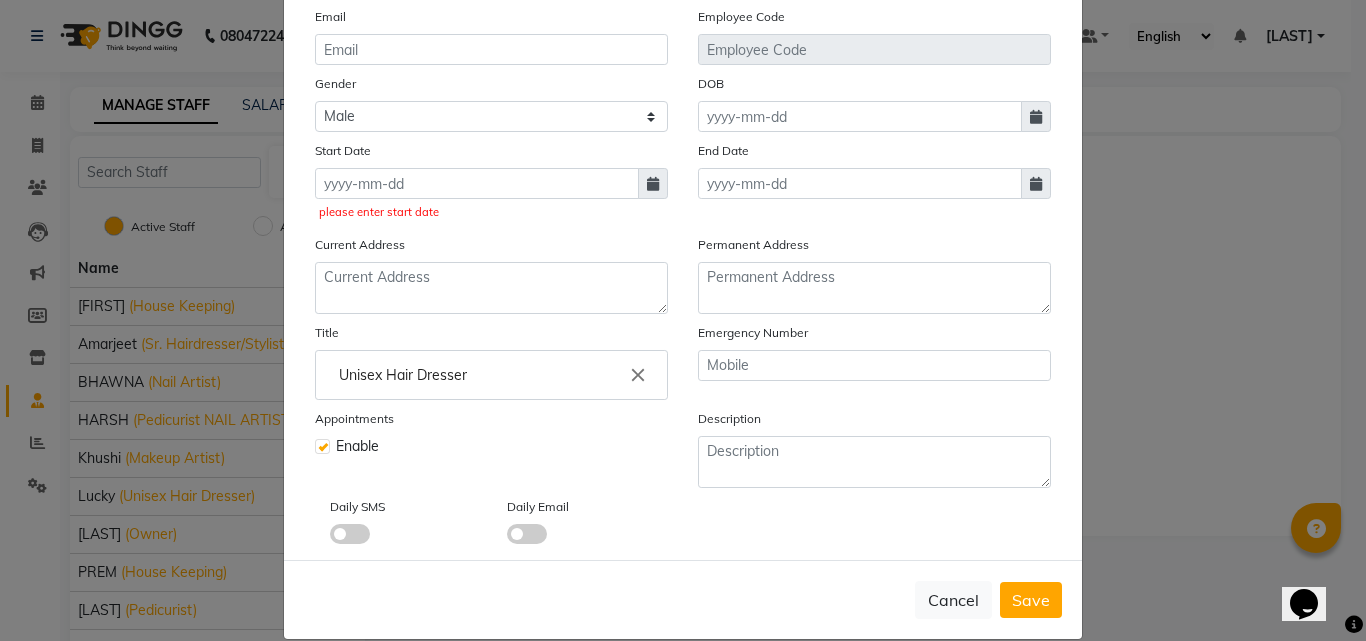 select on "8" 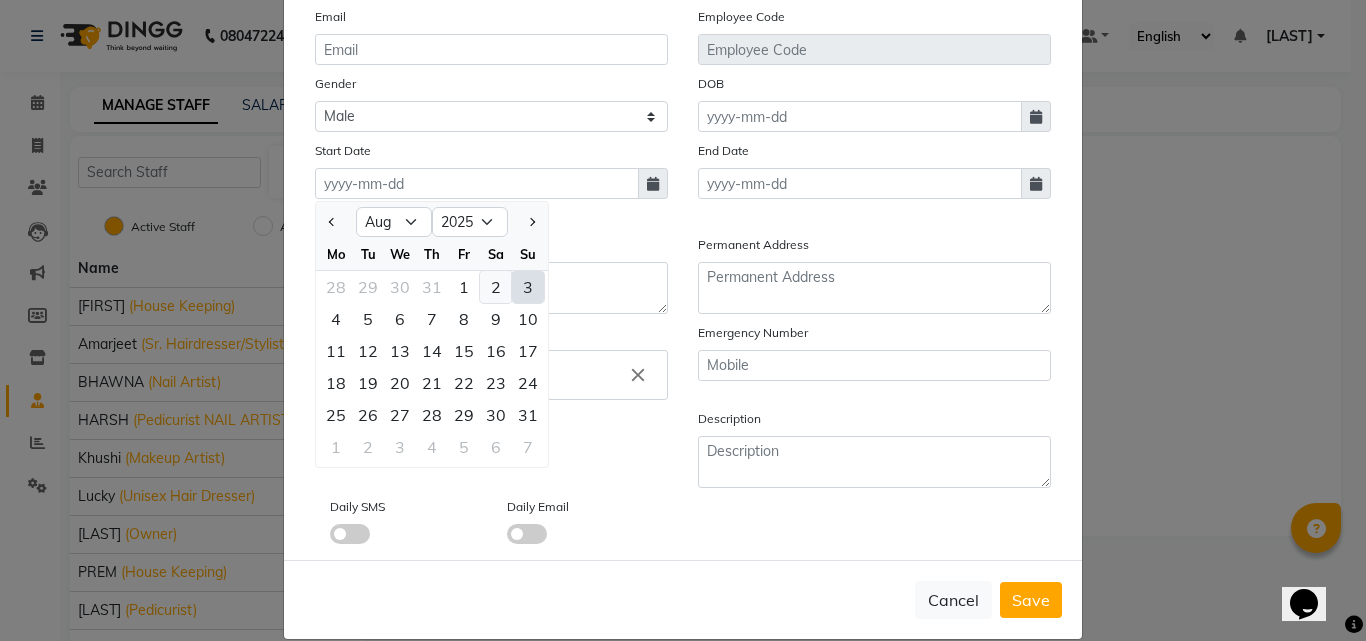 click on "2" 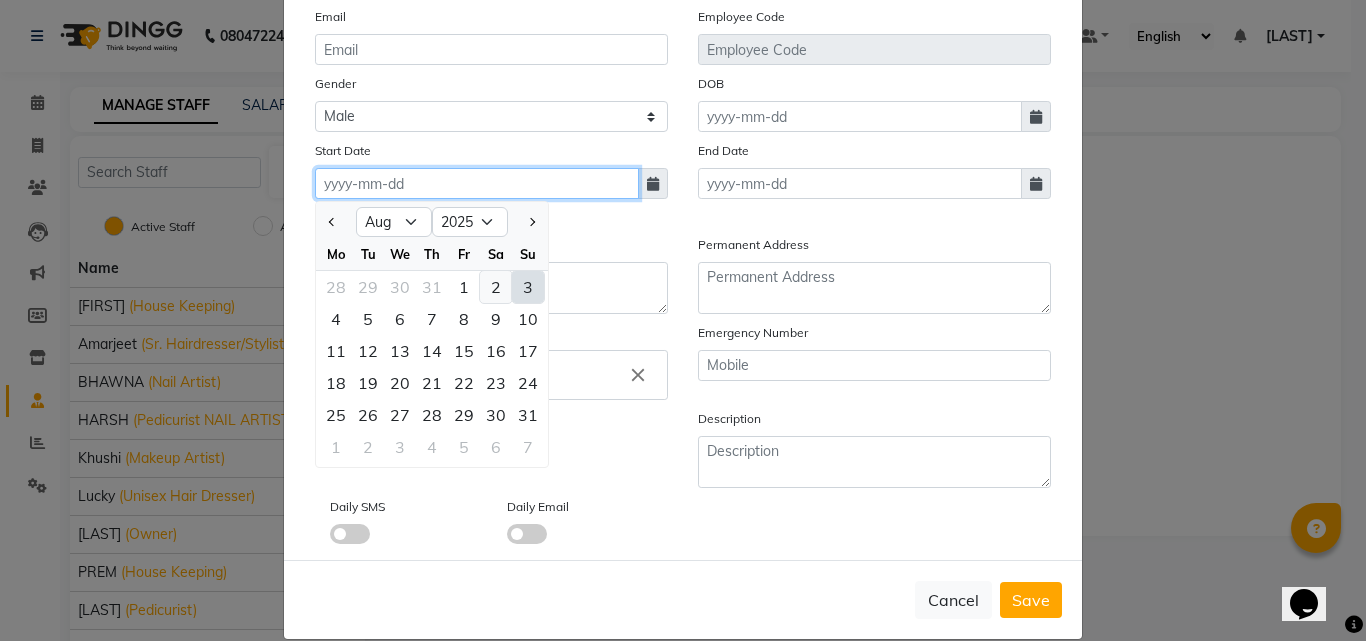 type on "02-08-2025" 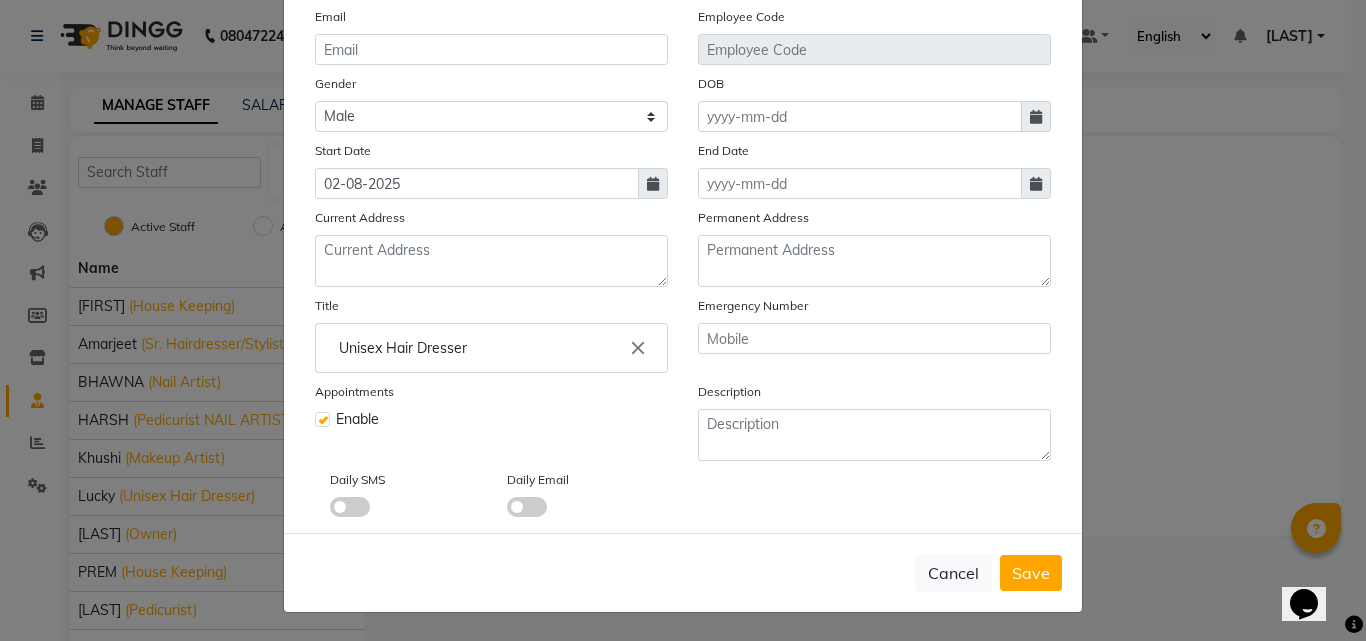 click 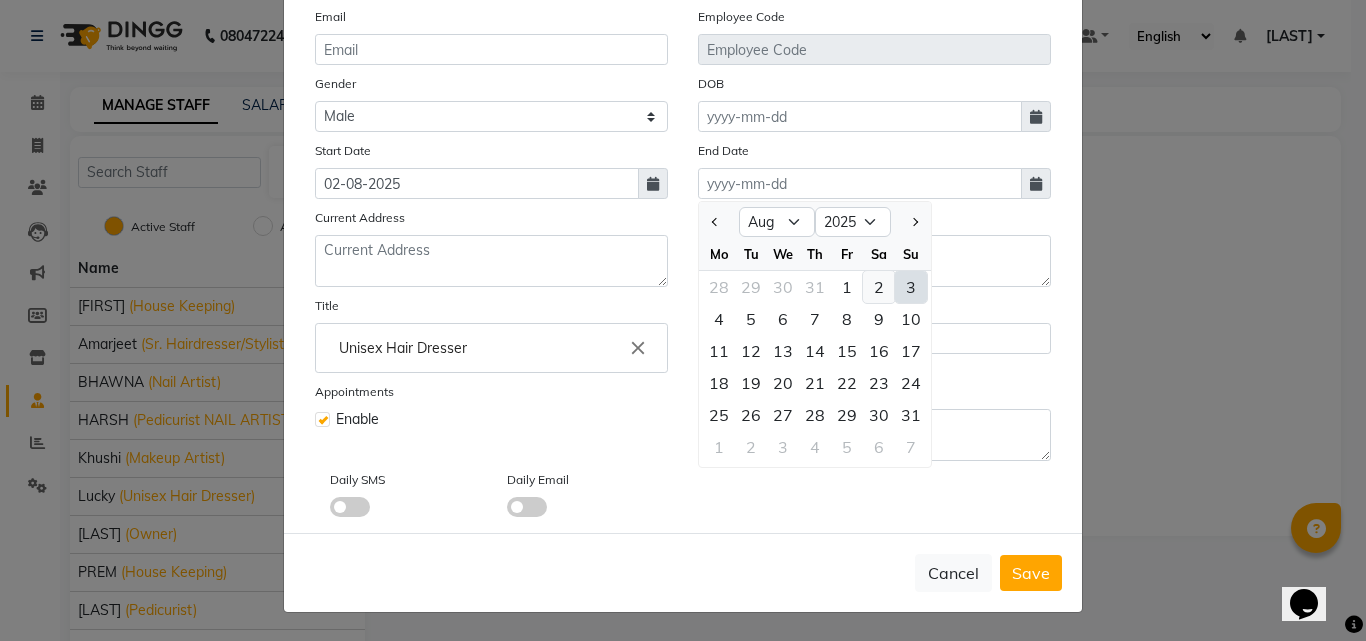 click on "2" 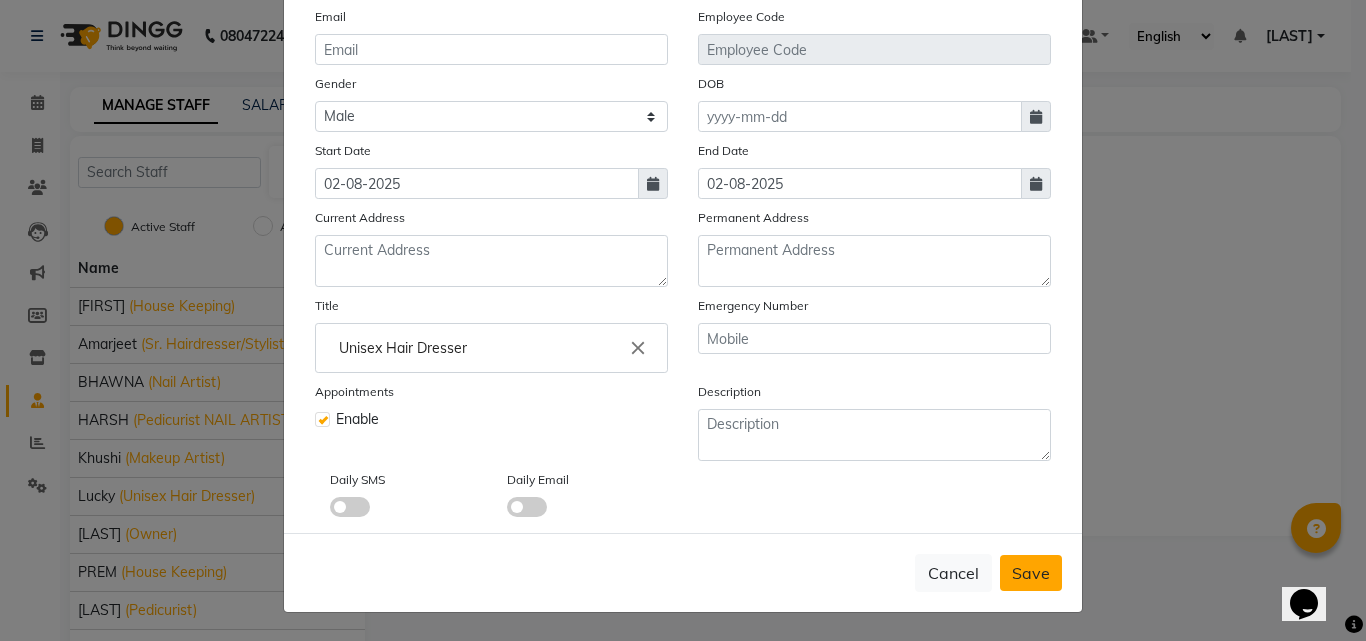 click on "Save" at bounding box center [1031, 573] 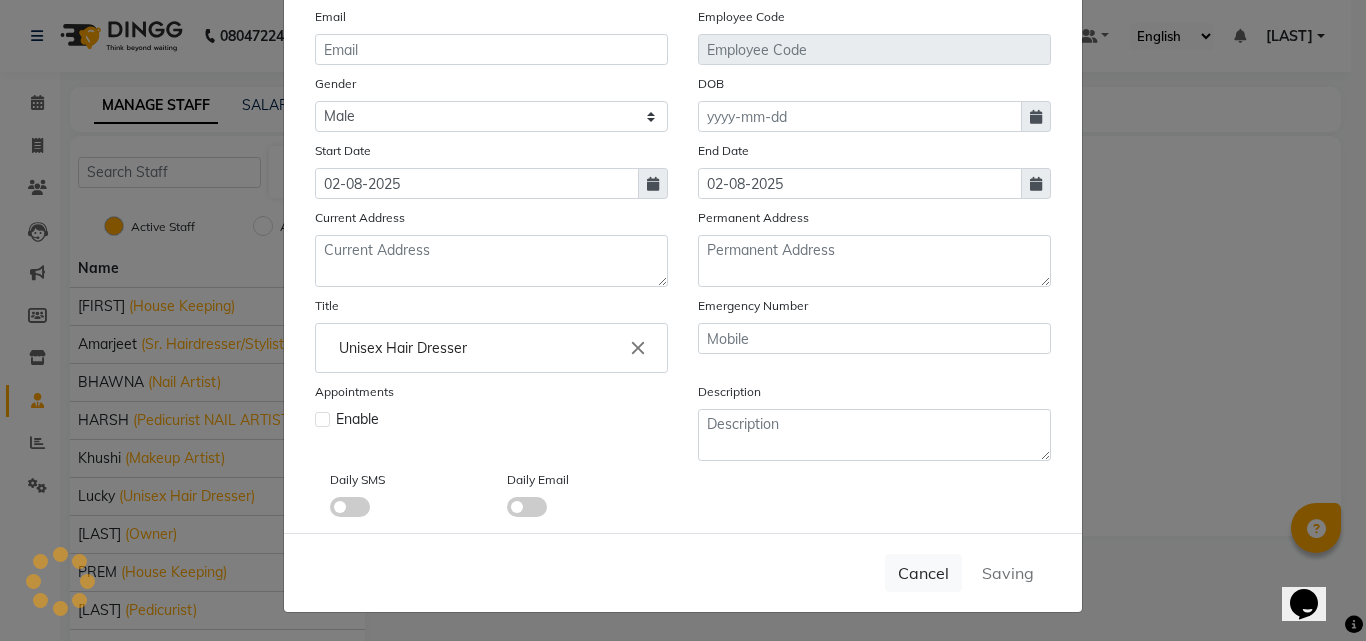 type 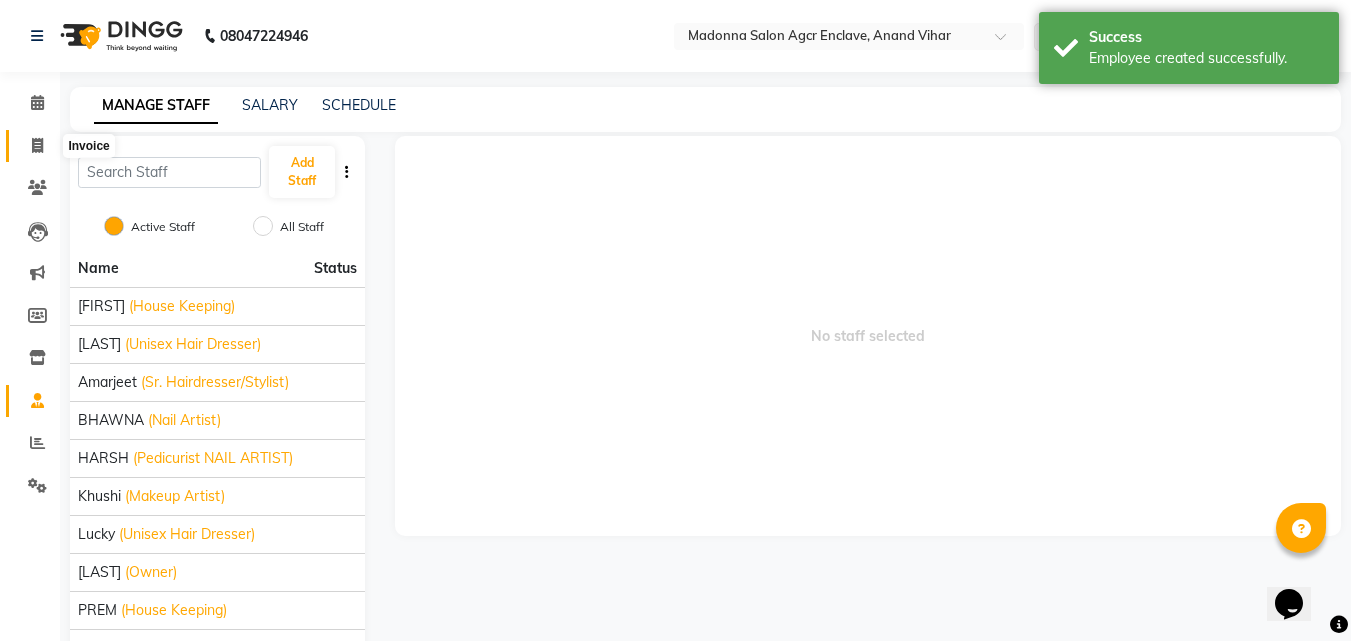 click 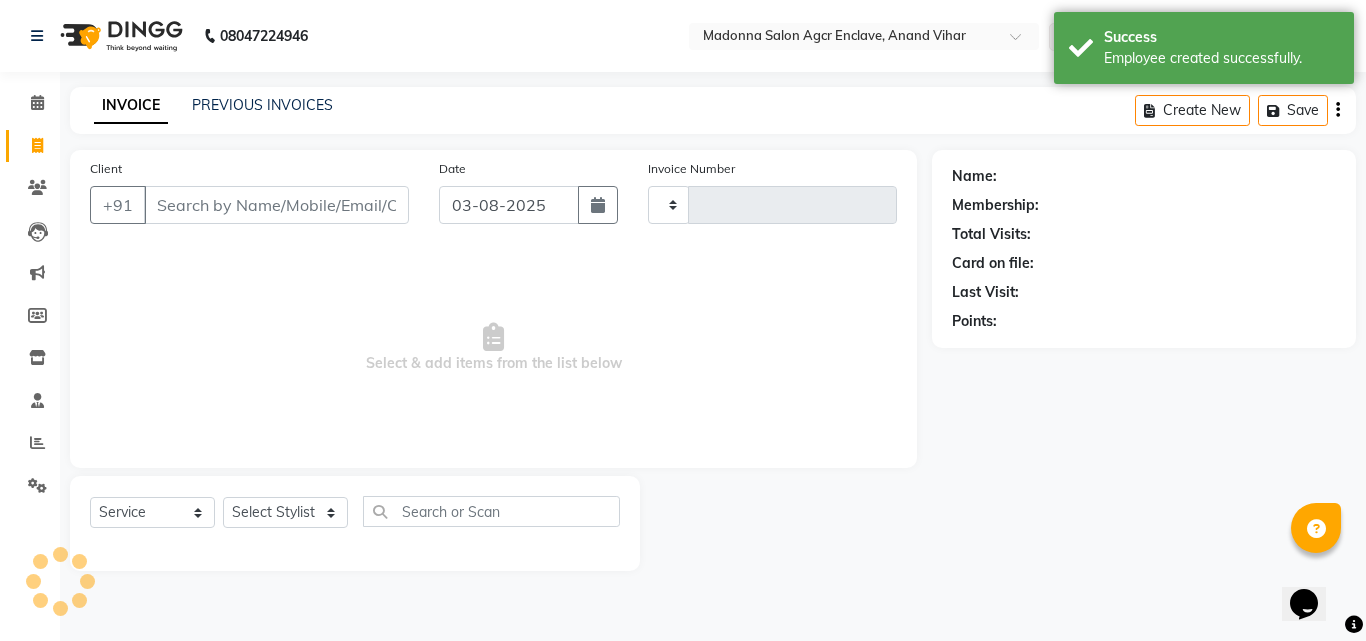 type on "0015" 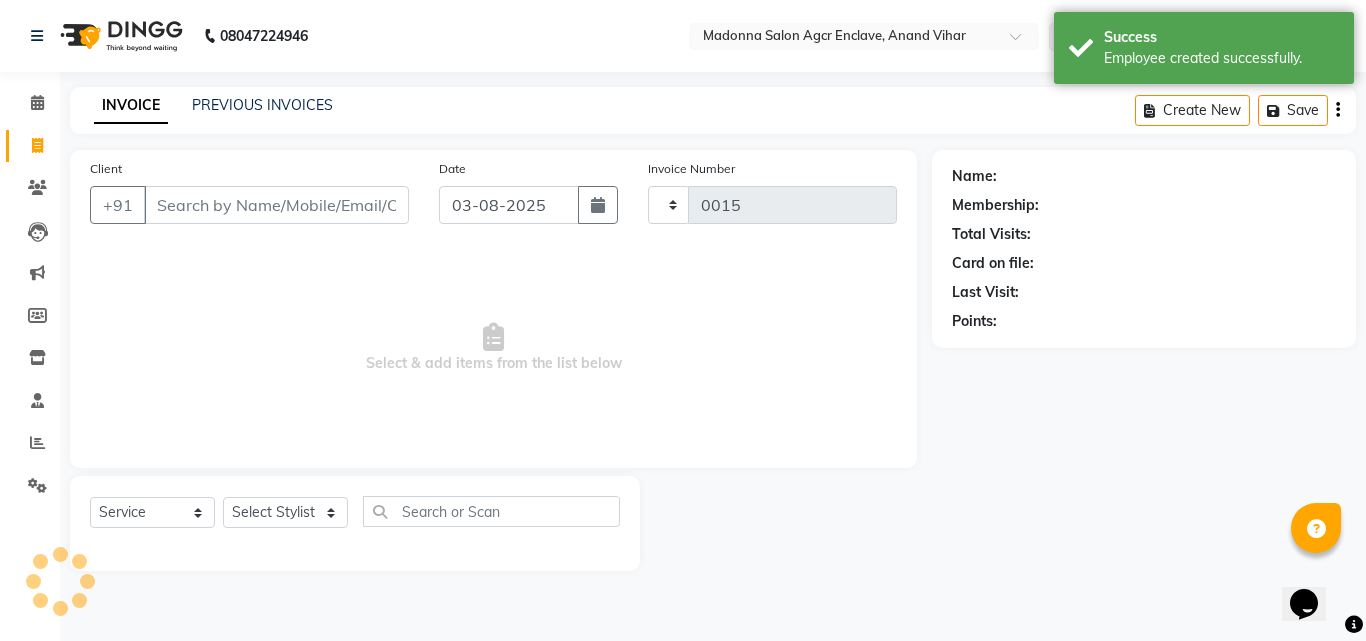 select on "8560" 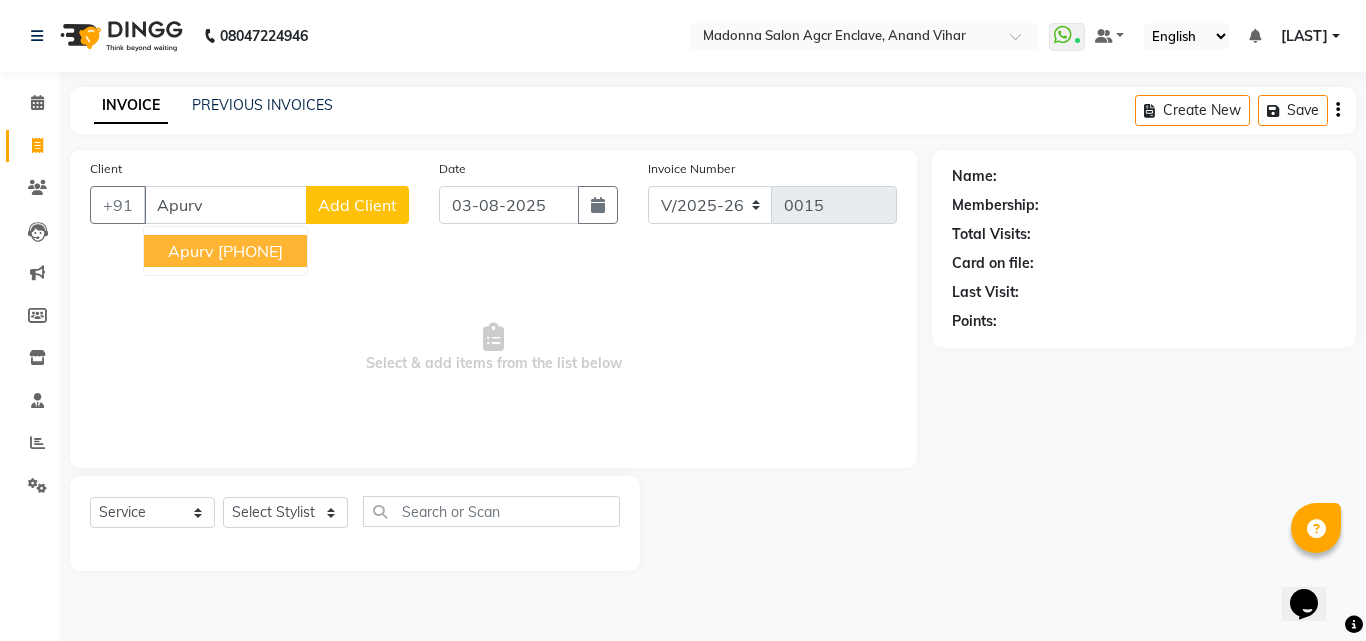 click on "[PHONE]" at bounding box center (250, 251) 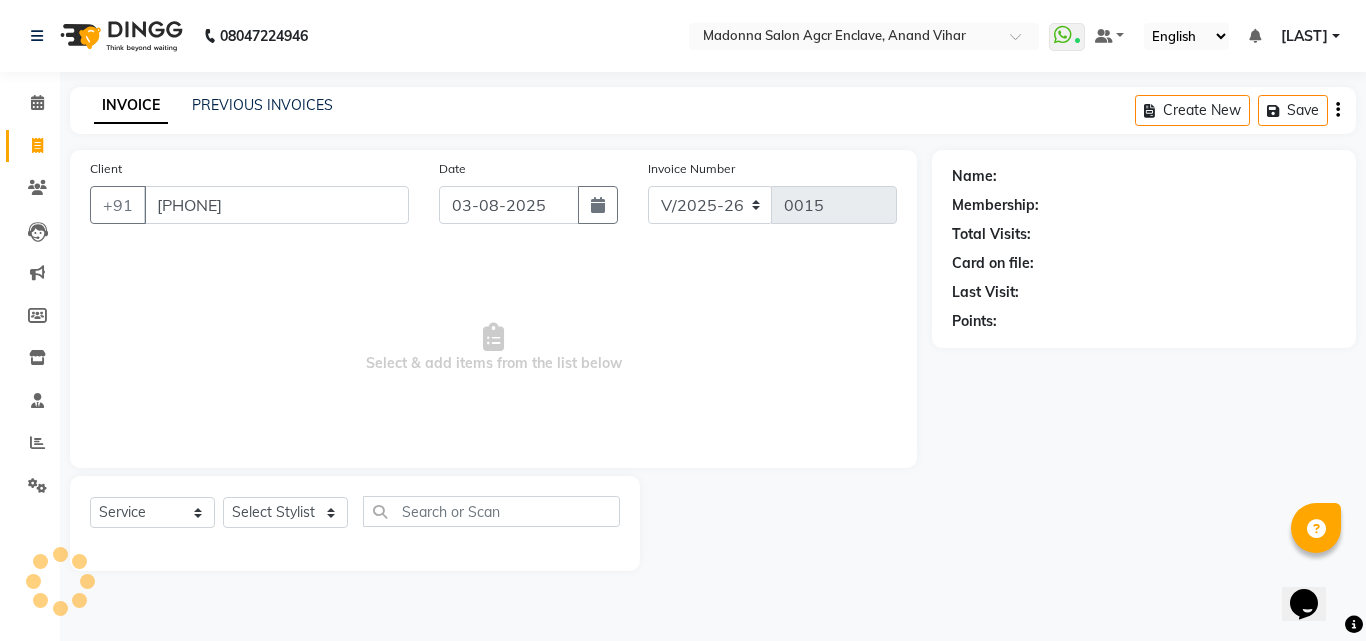 type on "[PHONE]" 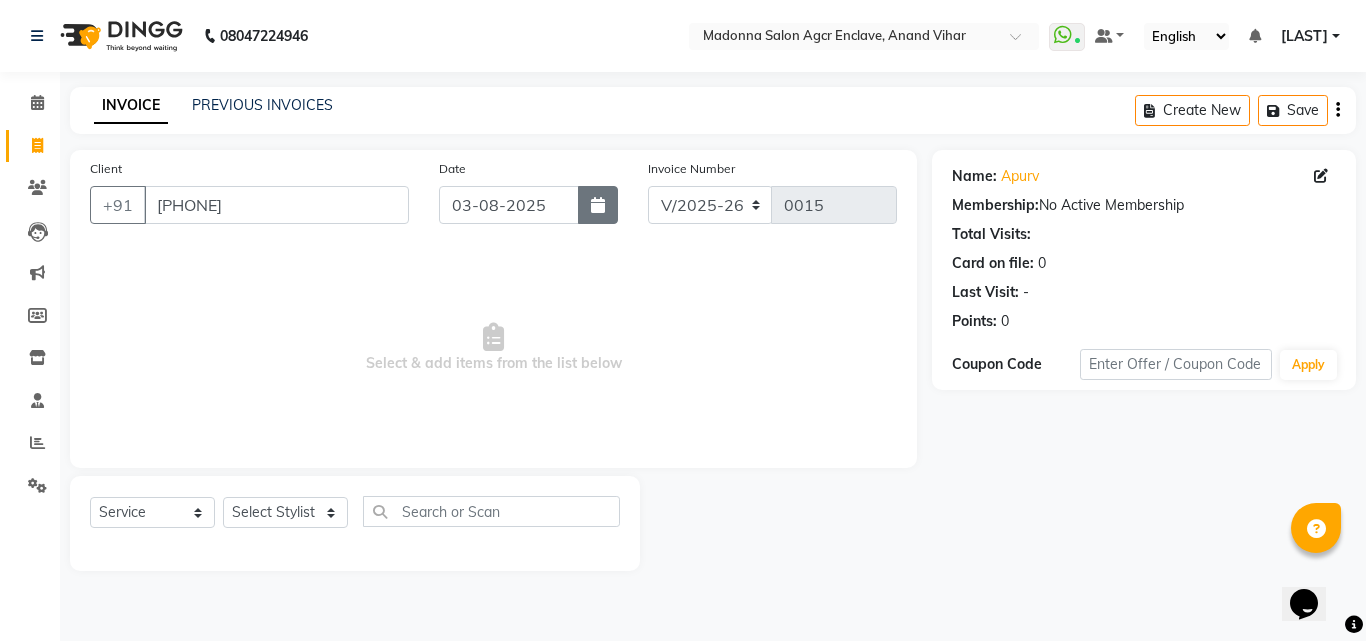 click 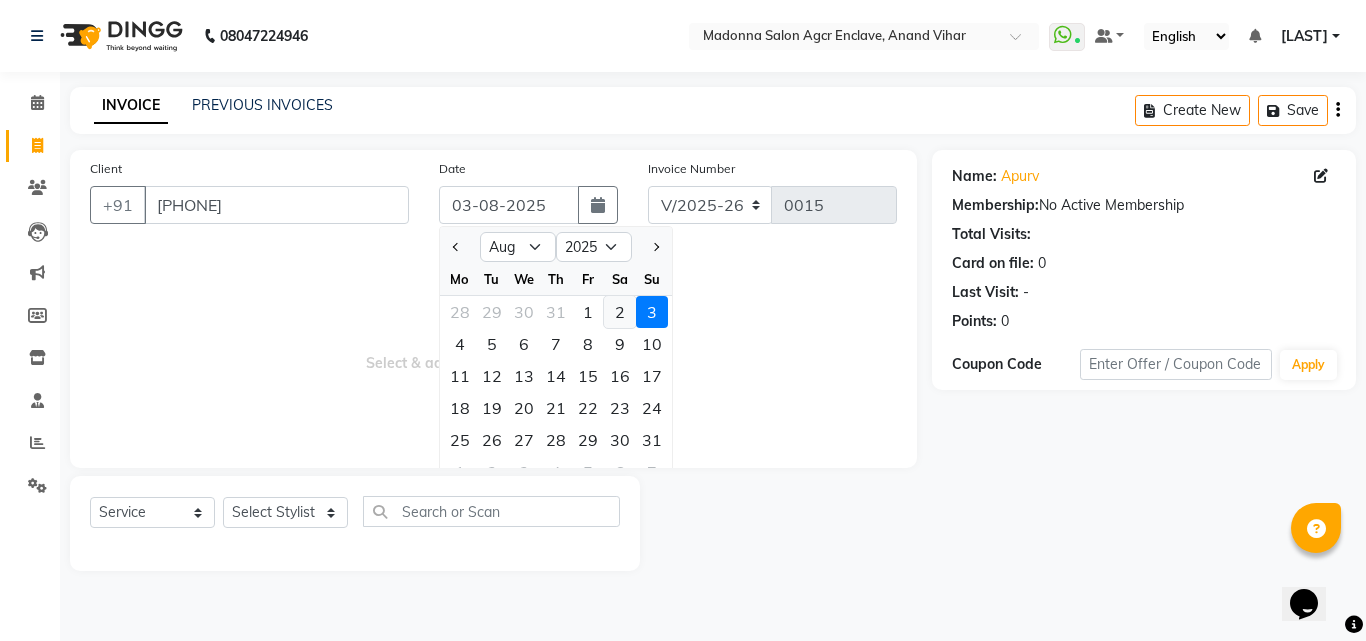 click on "2" 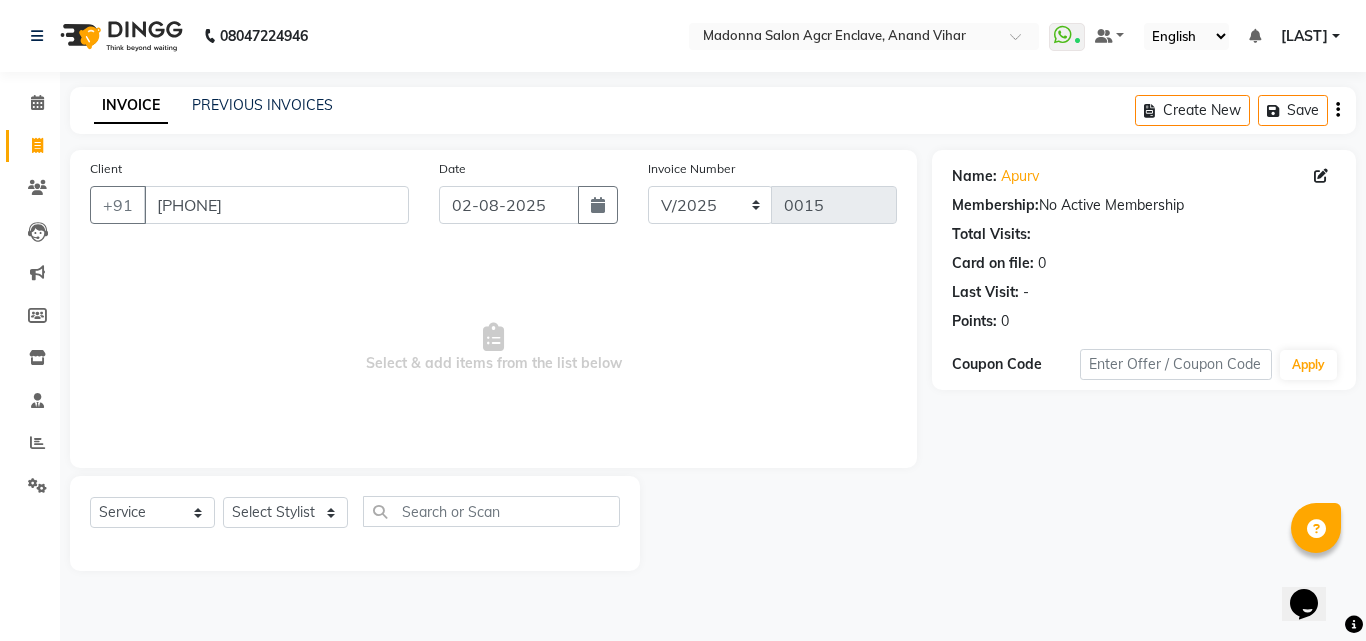 type 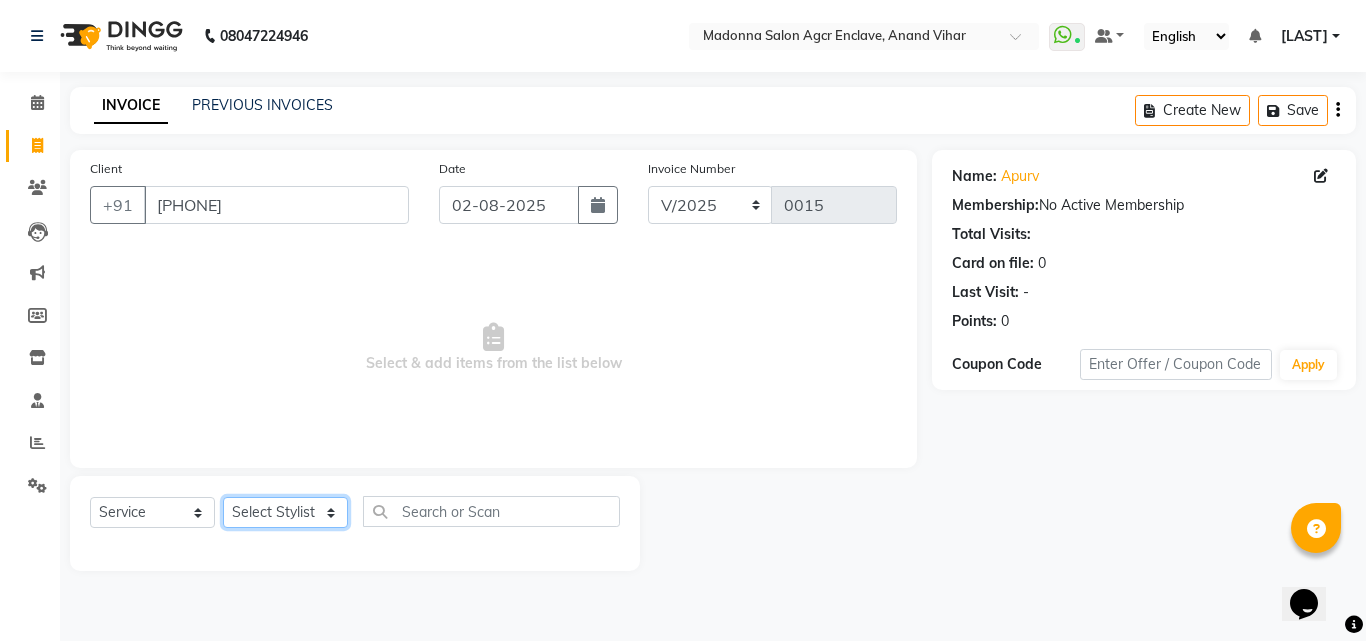 click on "Select Stylist Abhishek Afzal Amarjeet  BHAWNA HARSH Khushi Lucky Naman PREM Rajeev Rizwan Shahnawaz Shalu Sorav Verma Vikas Kumar Vishal YASH ZAFAR Zaid" 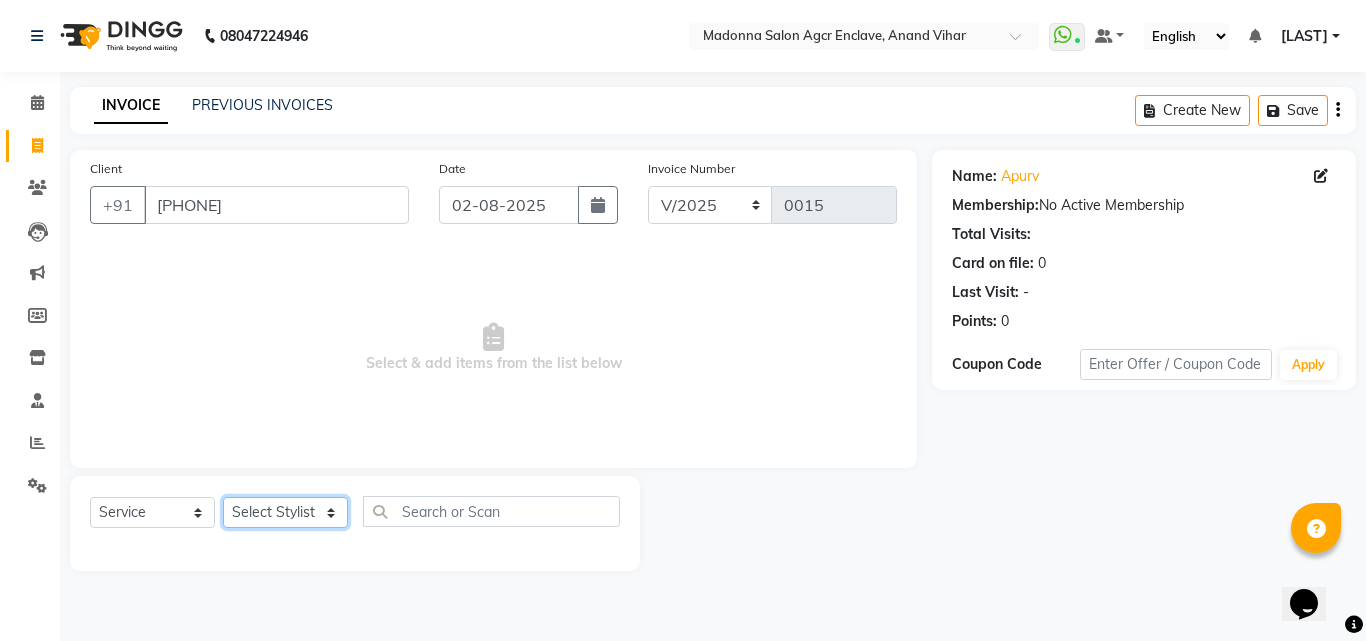 select on "88041" 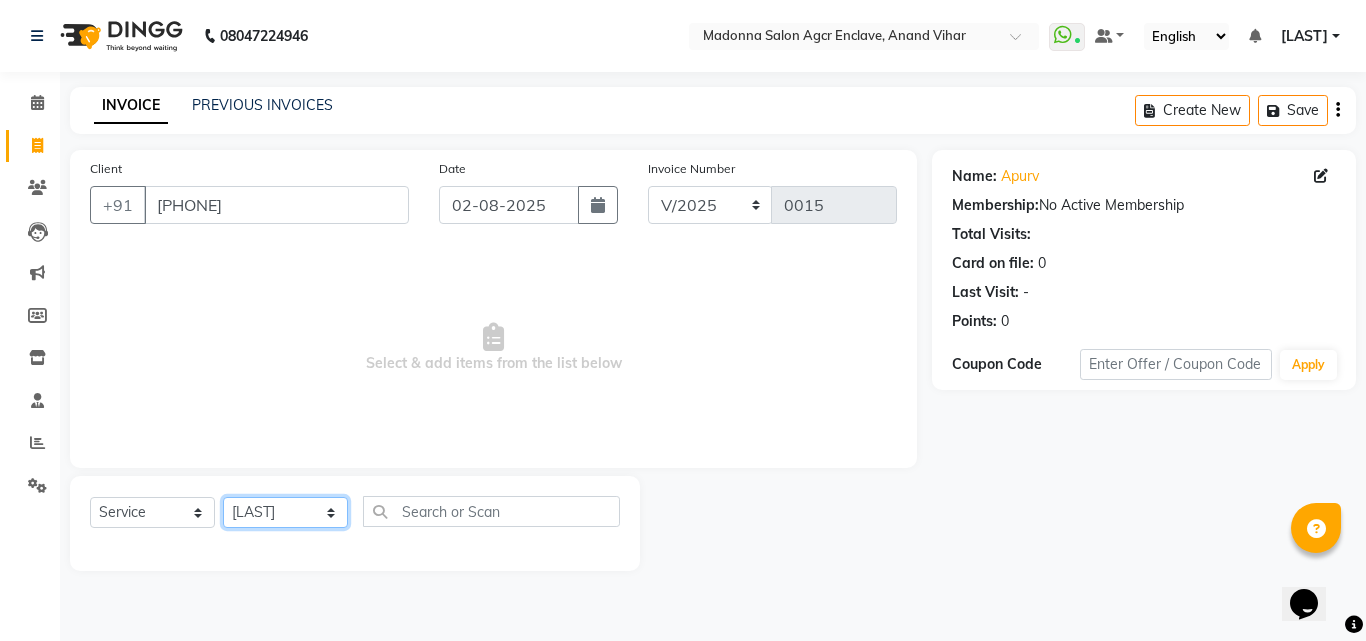 click on "Select Stylist Abhishek Afzal Amarjeet  BHAWNA HARSH Khushi Lucky Naman PREM Rajeev Rizwan Shahnawaz Shalu Sorav Verma Vikas Kumar Vishal YASH ZAFAR Zaid" 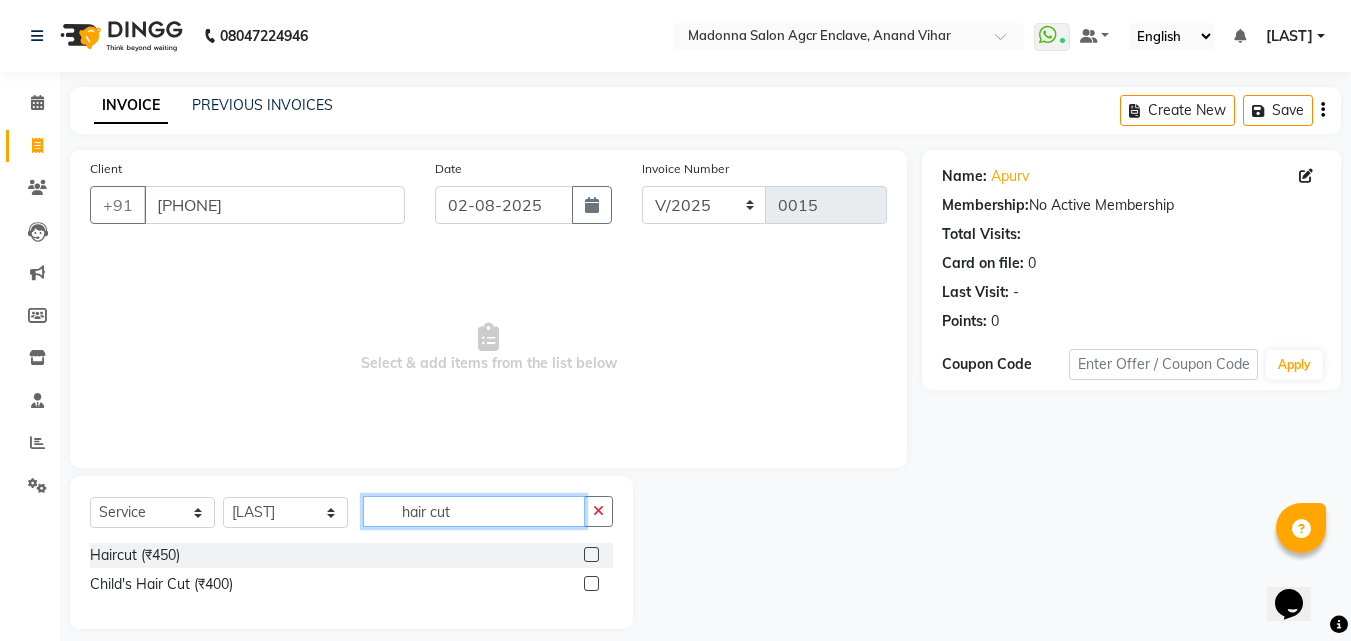 type on "hair cut" 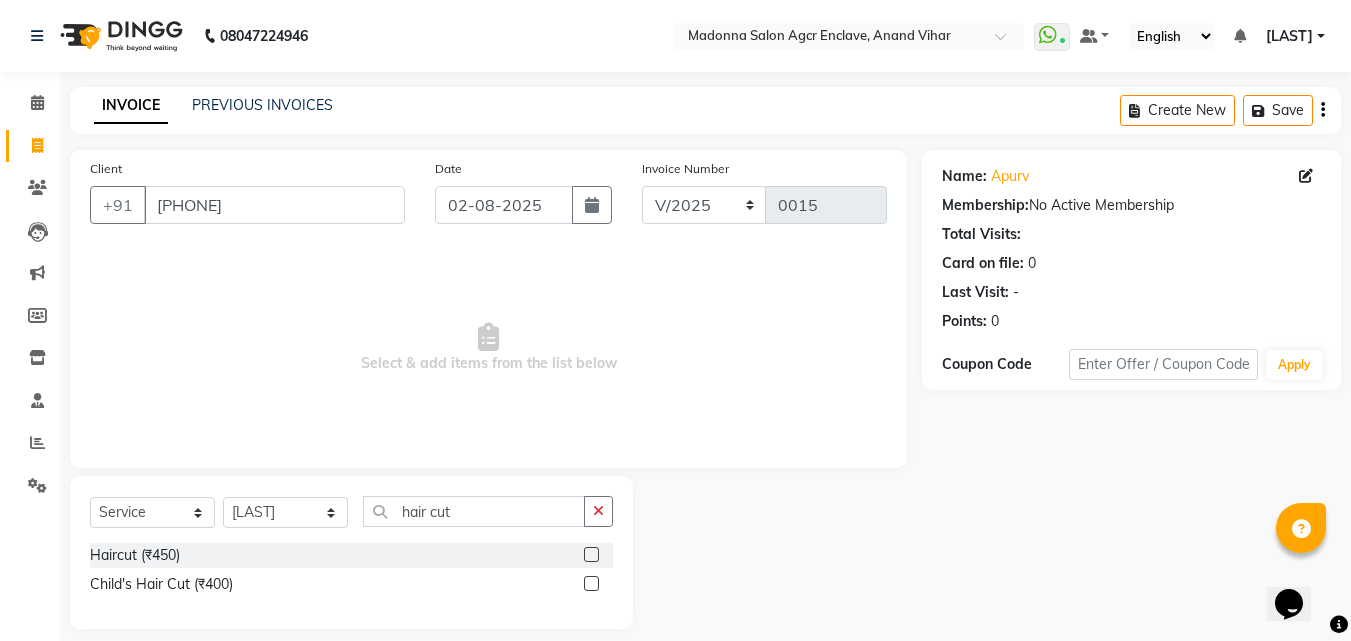 click 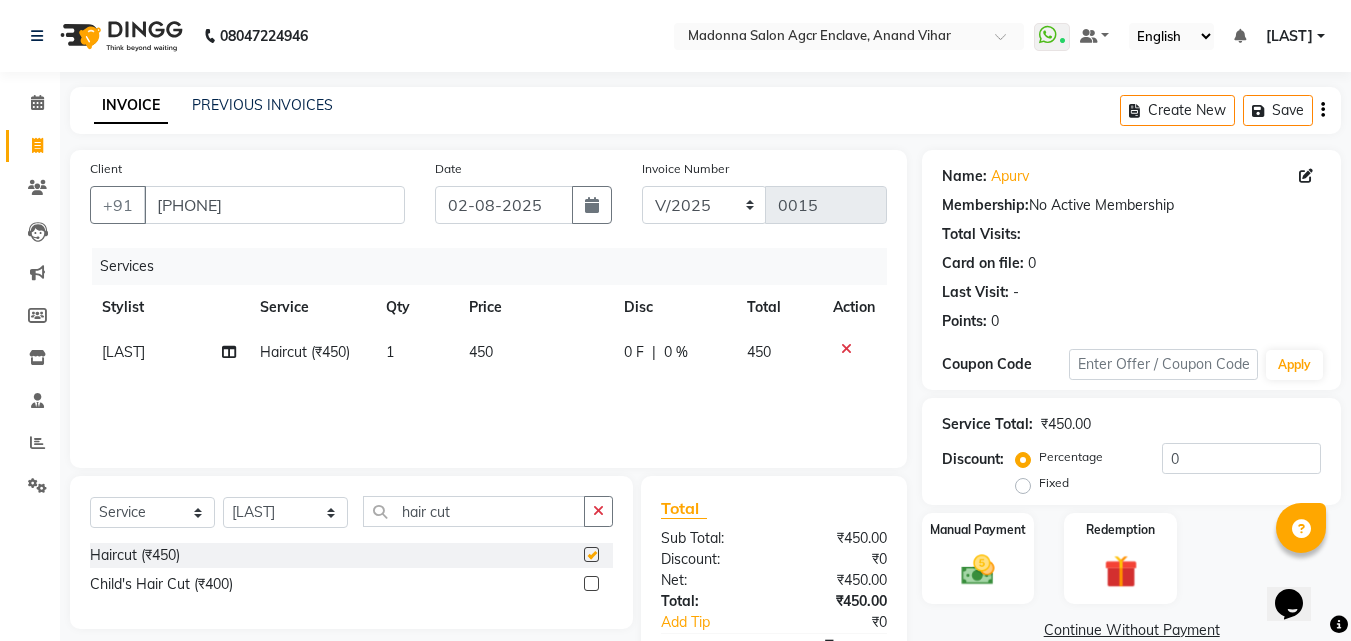 checkbox on "false" 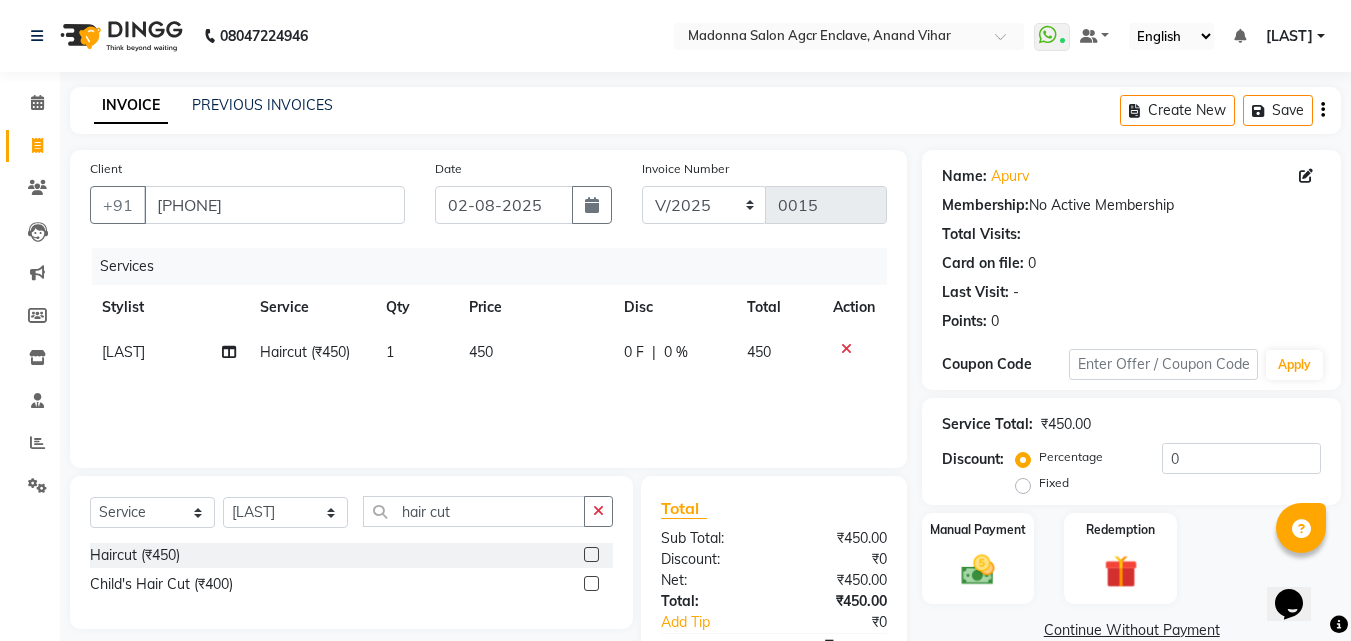 click on "1" 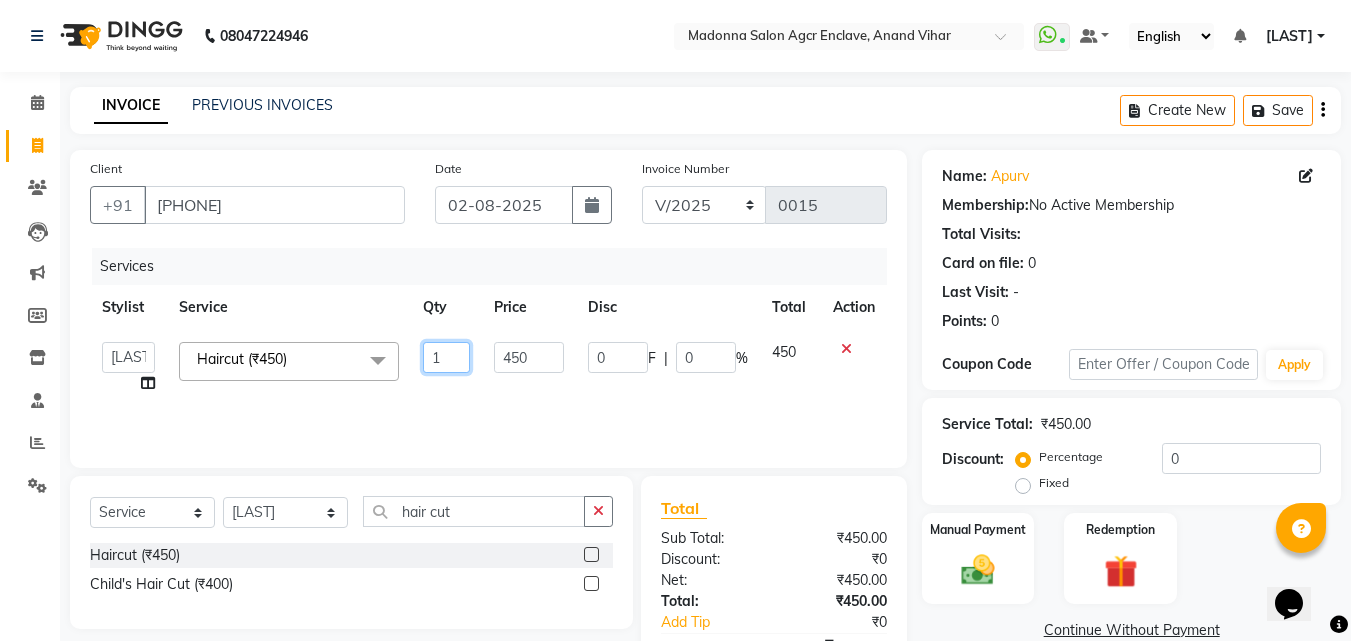 click on "1" 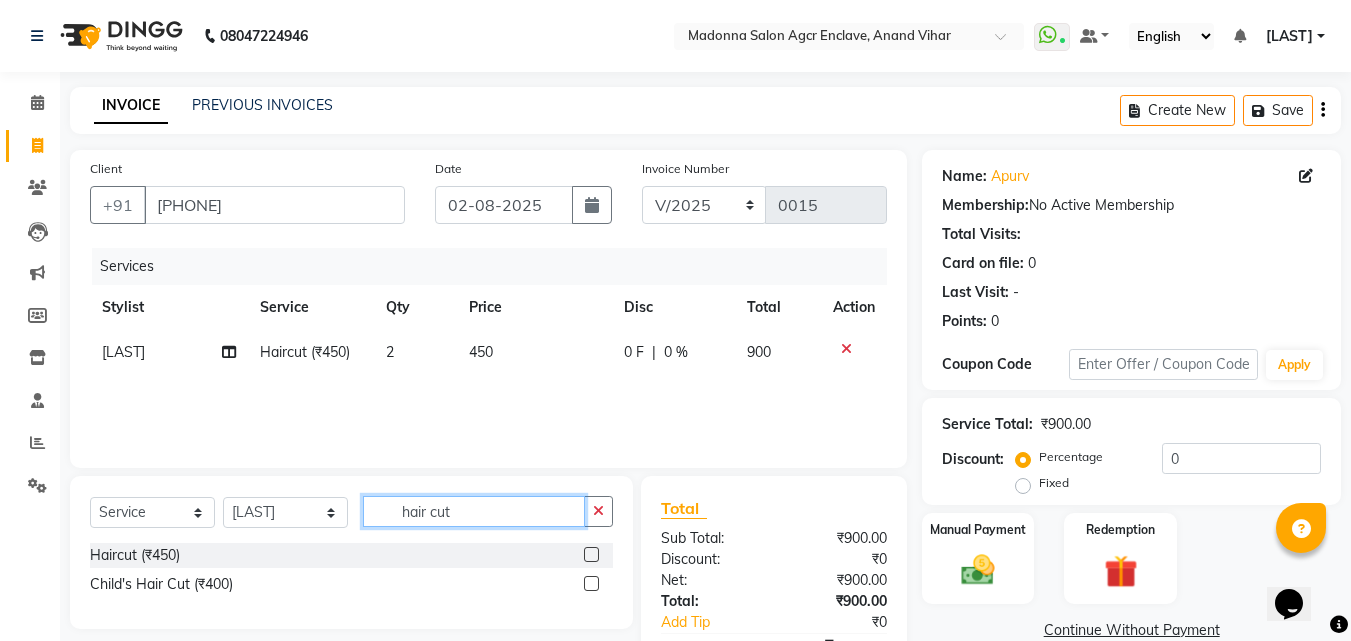 click on "hair cut" 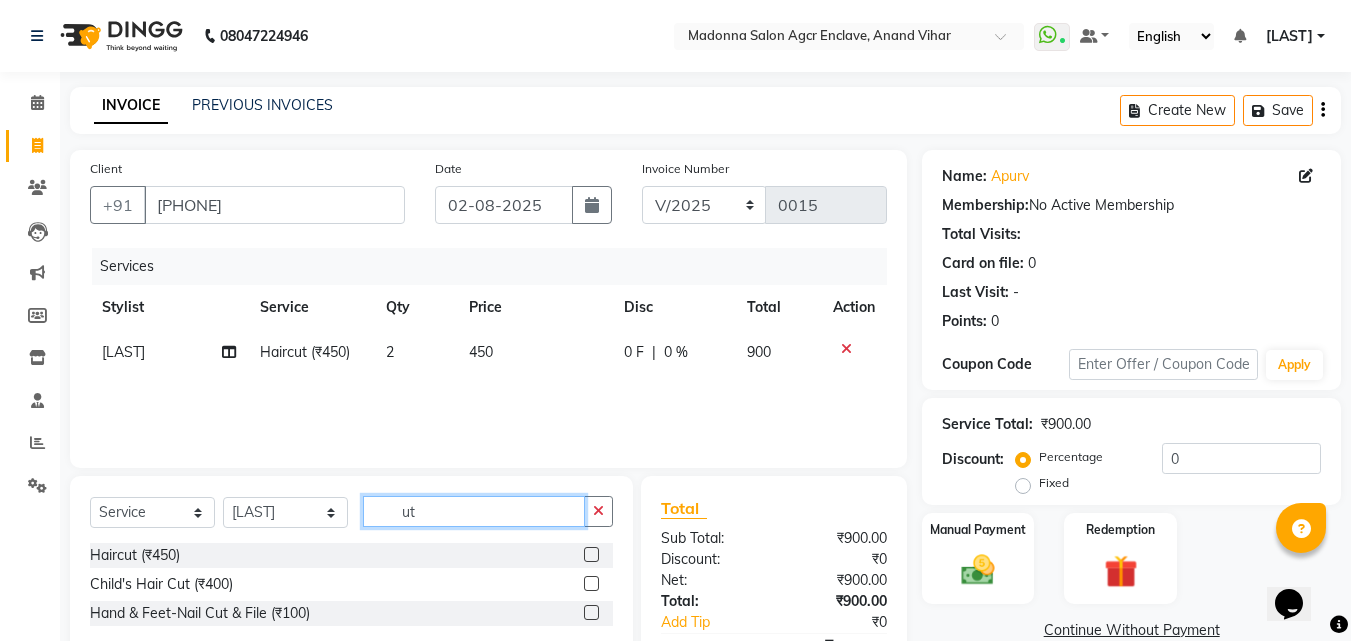 type on "u" 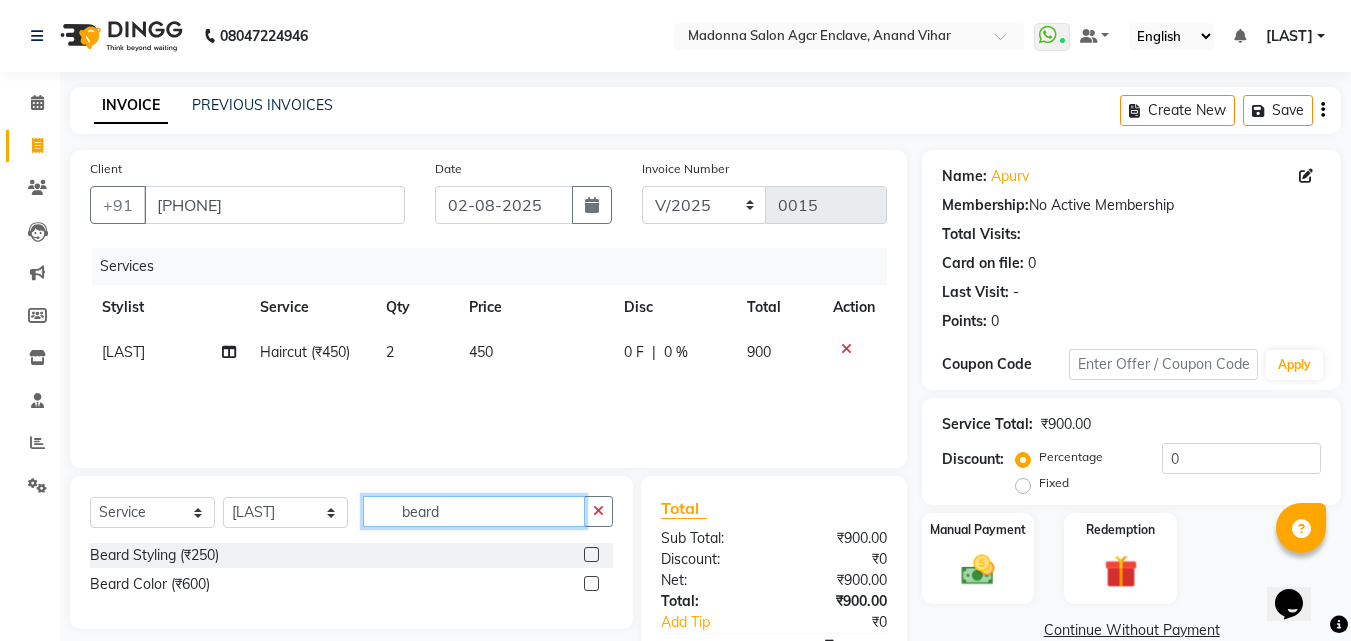 type on "beard" 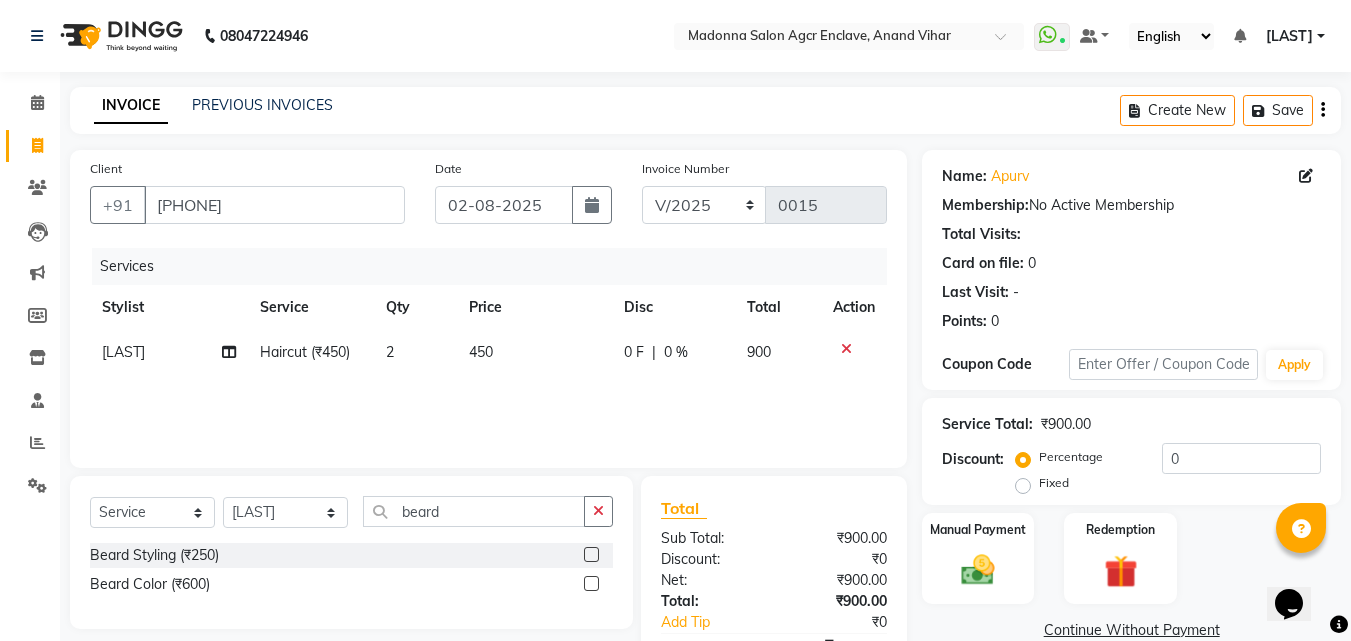 click 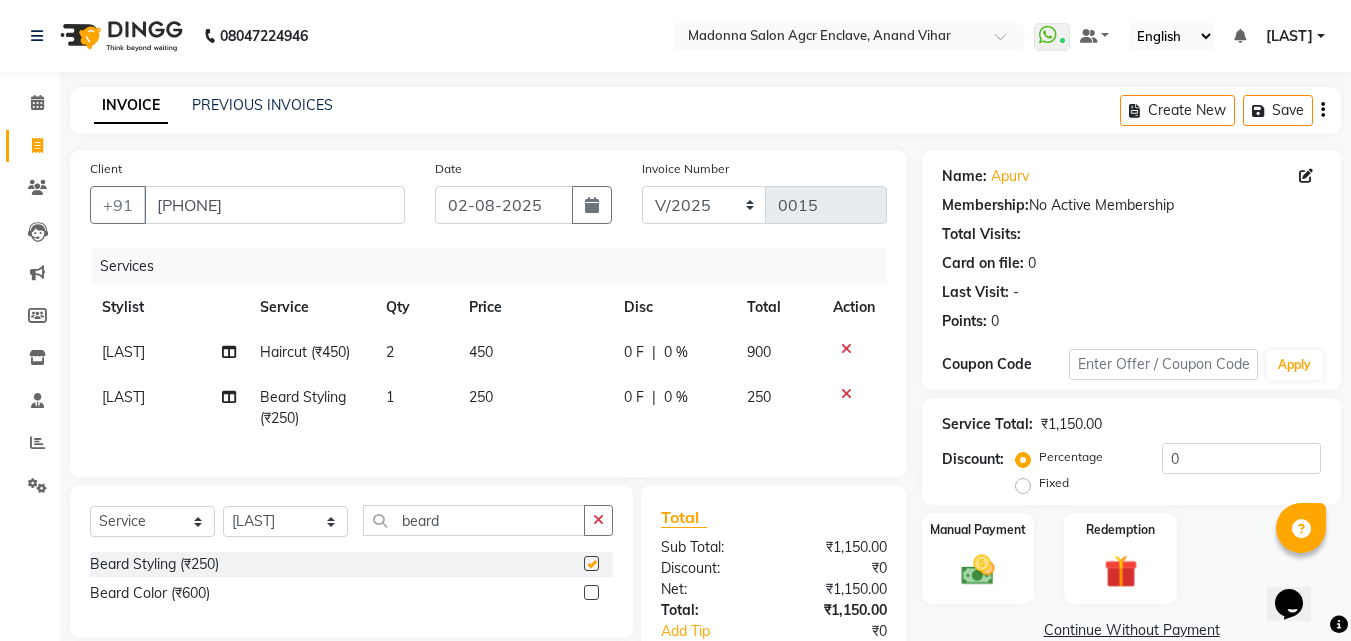 checkbox on "false" 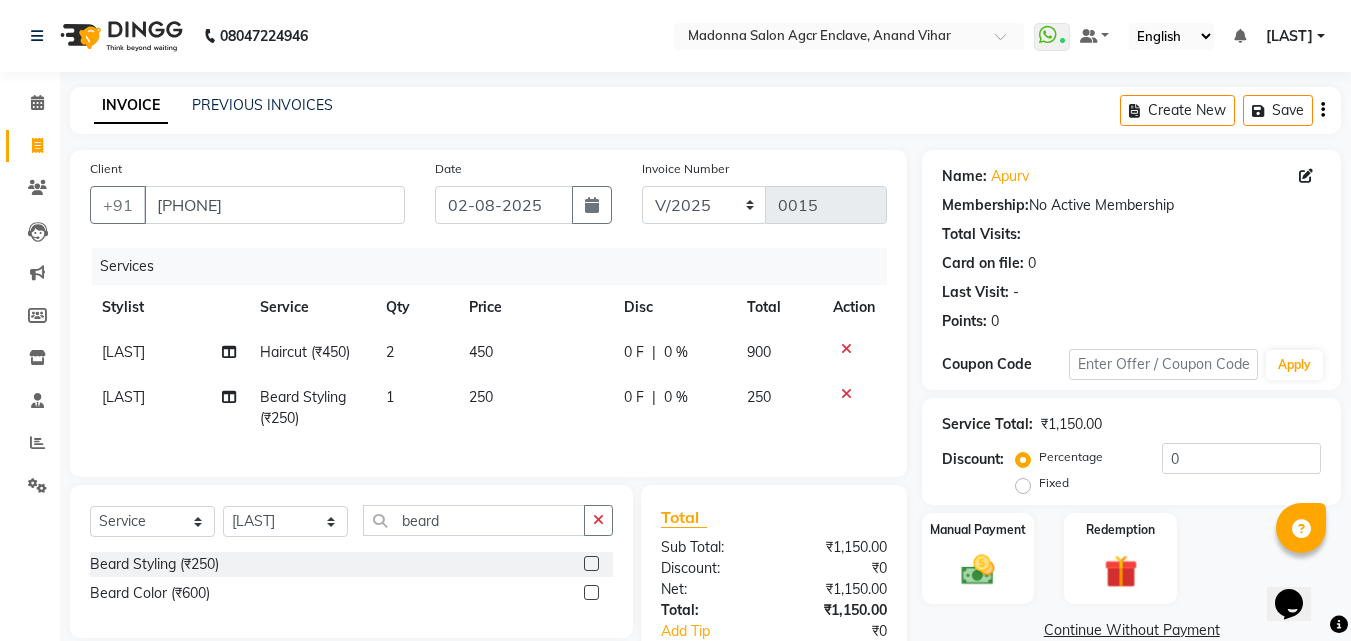 click on "1" 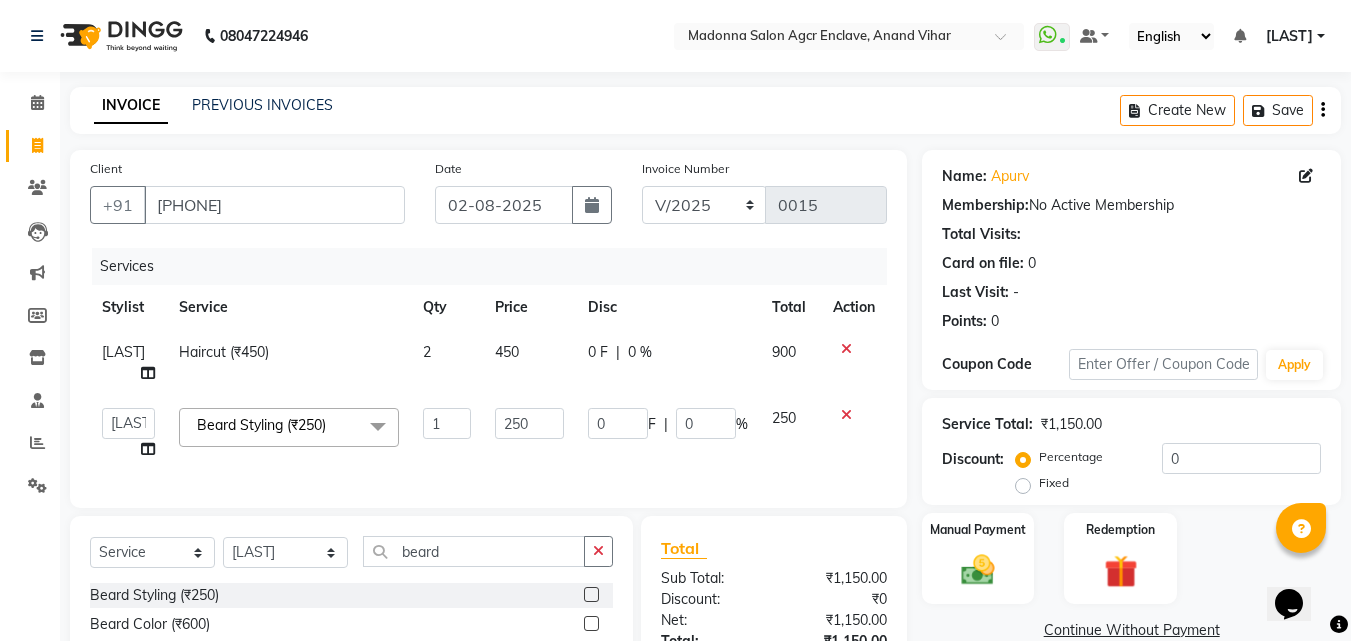click 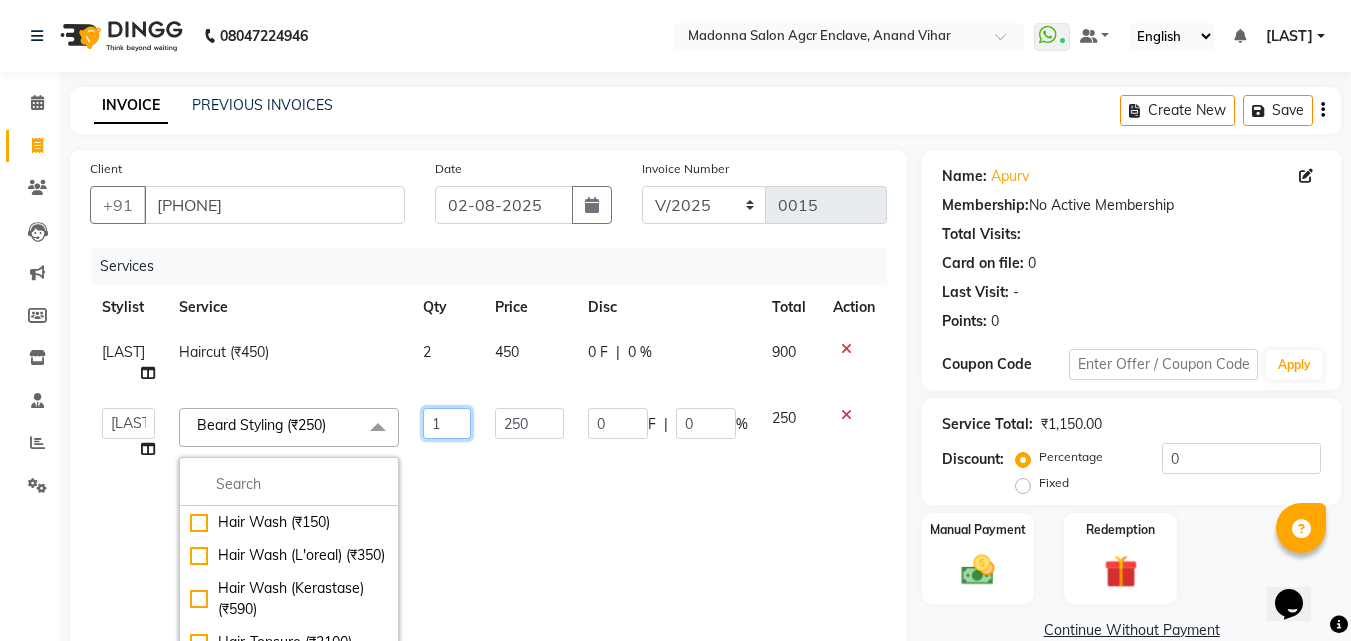 click on "1" 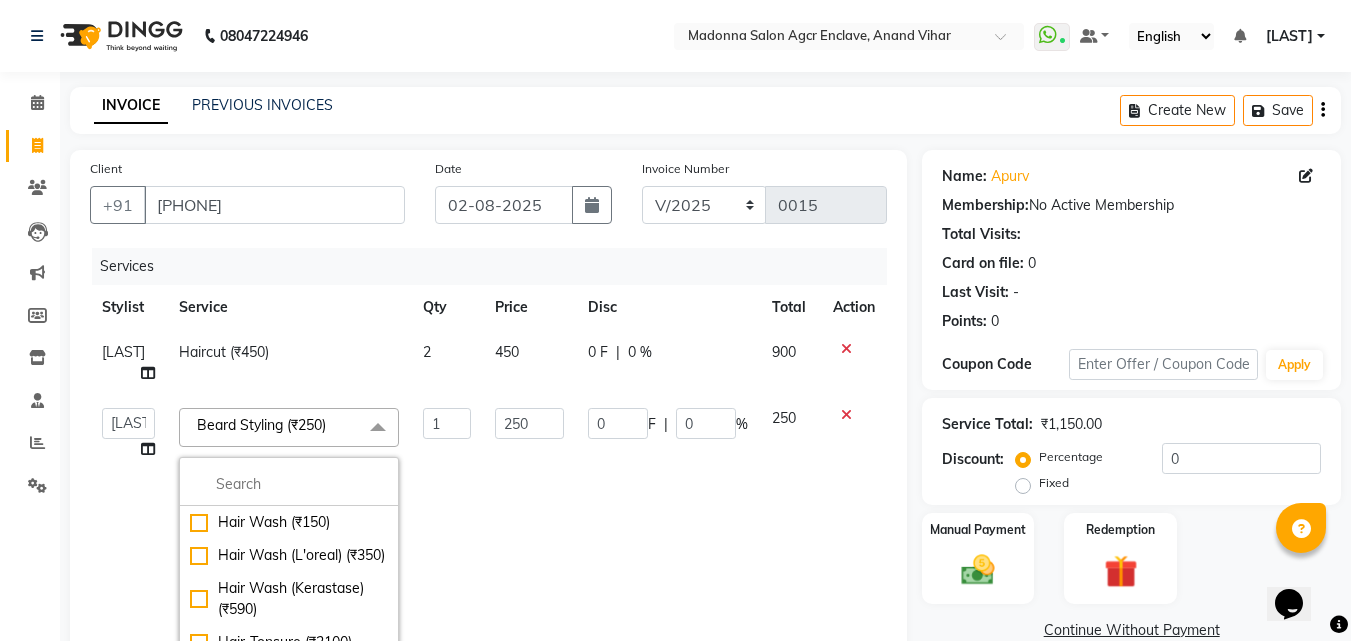 click on "1" 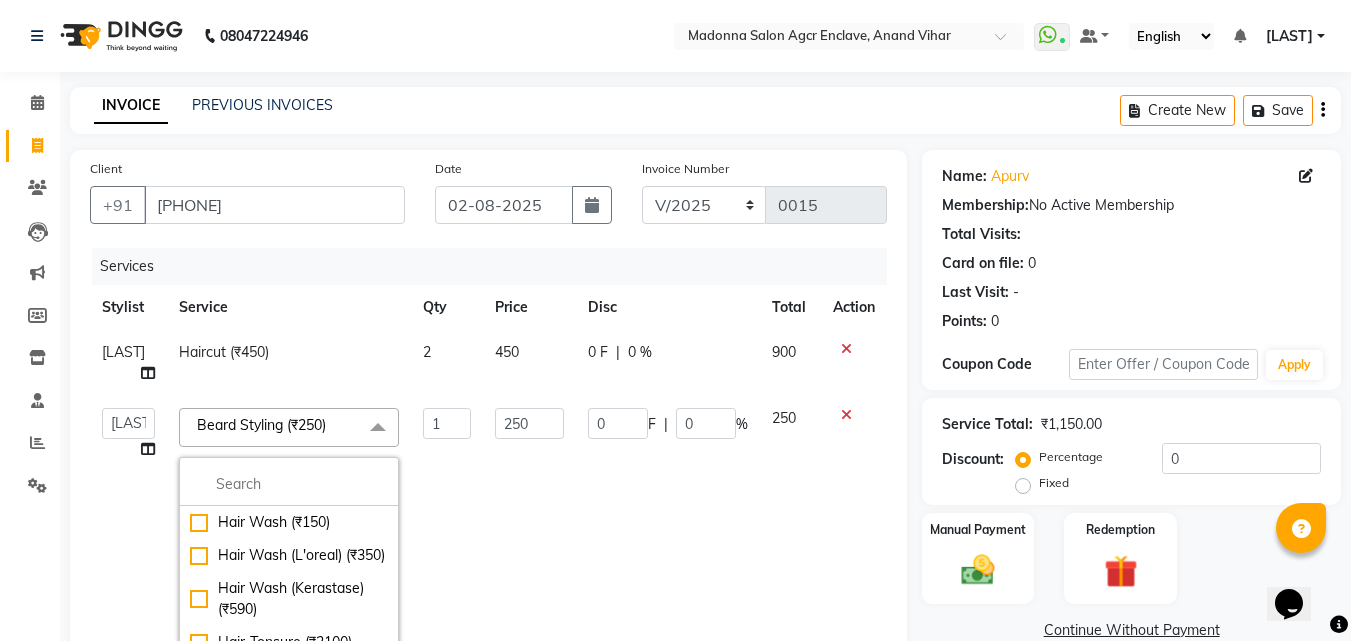 select on "88041" 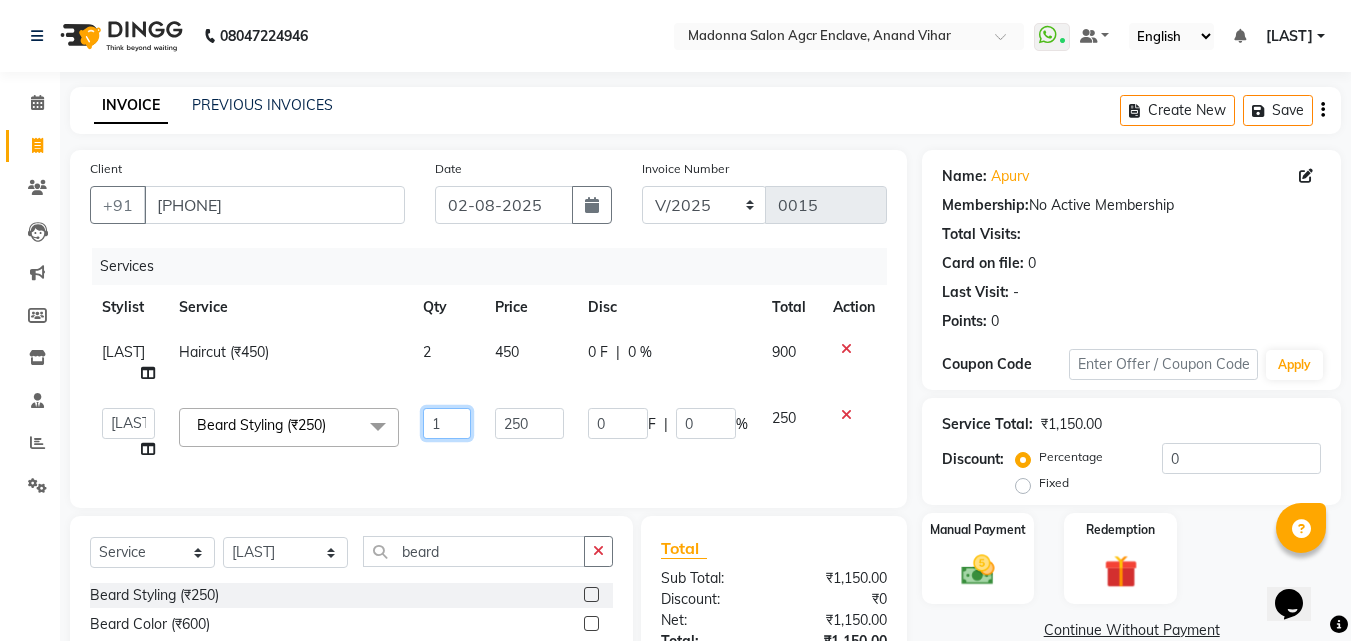 click on "1" 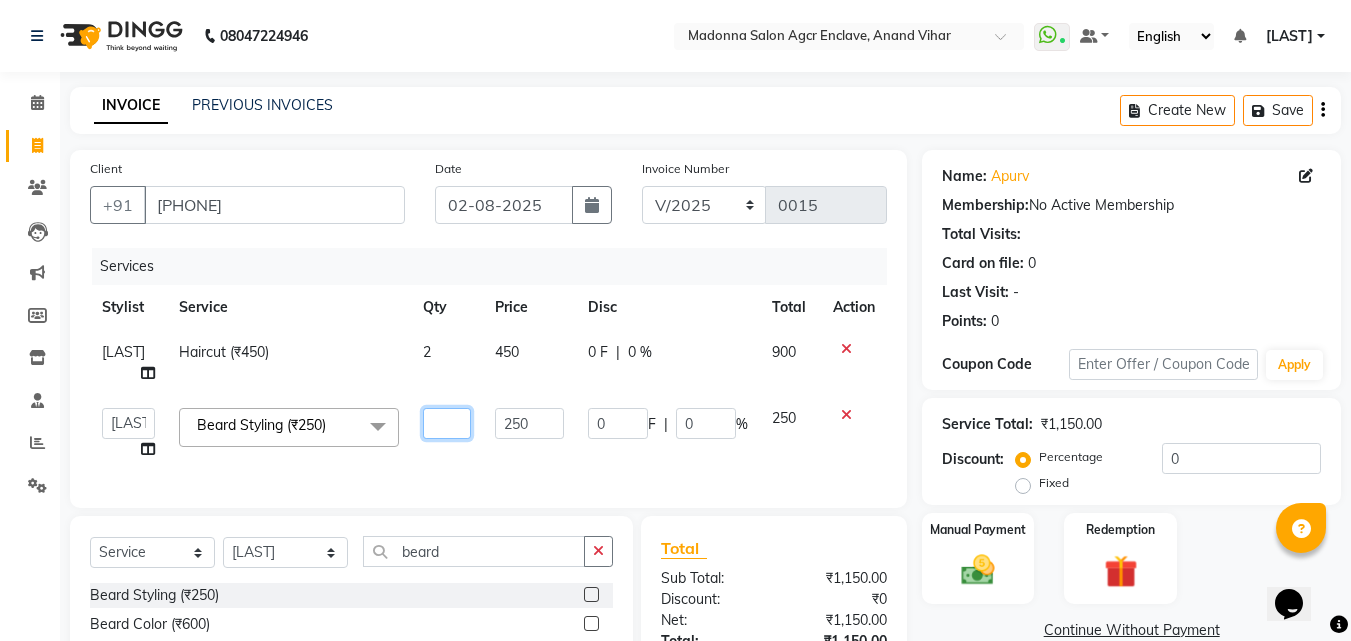 type on "1" 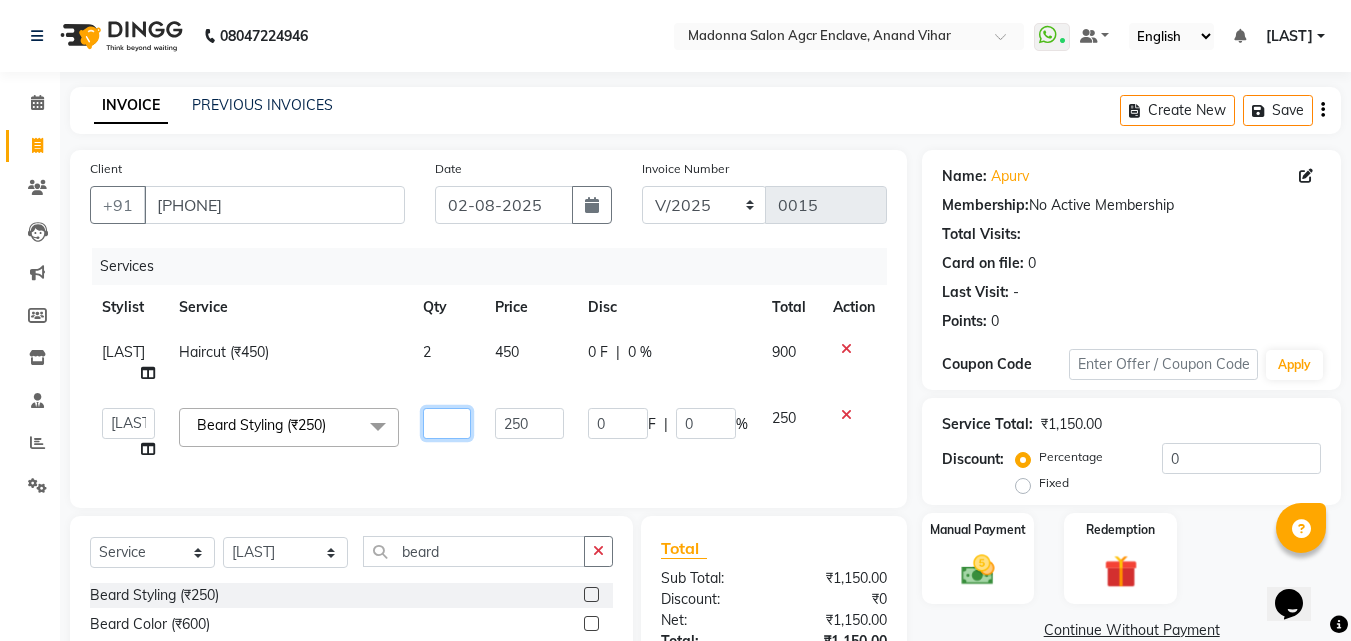 type on "2" 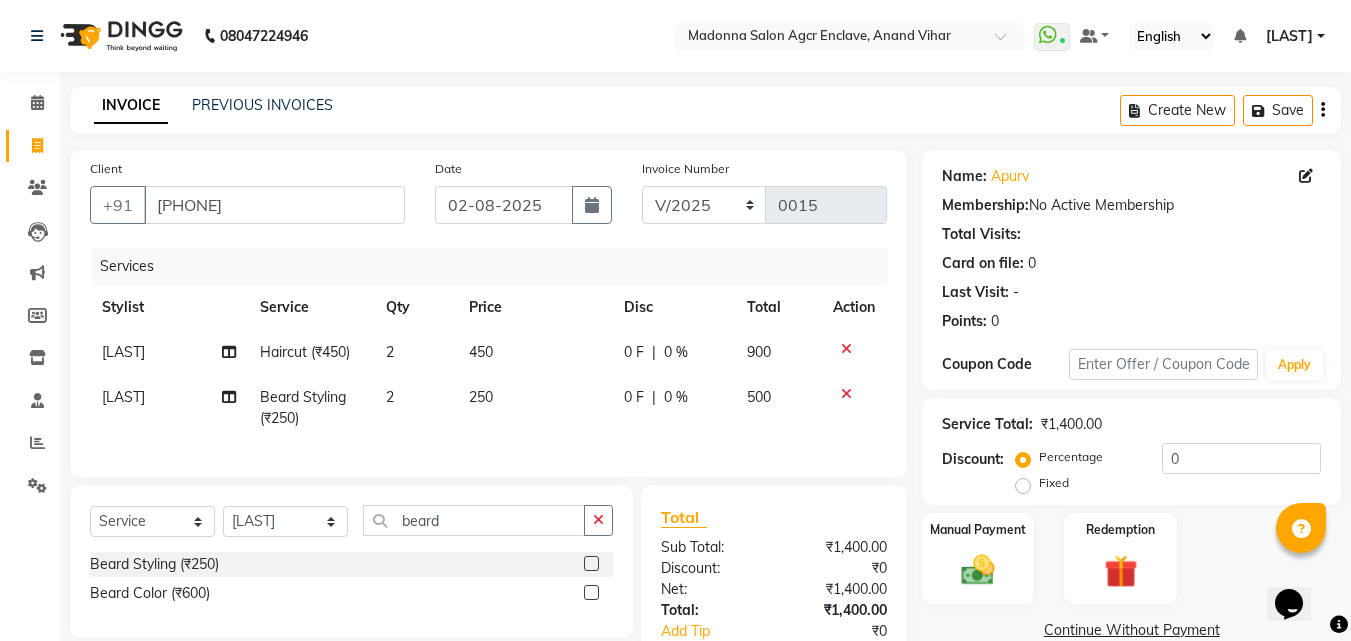 click on "Services Stylist Service Qty Price Disc Total Action [LAST] Haircut (₹450) 2 450 0 F | 0 % 900 [LAST] Beard Styling (₹250) 2 250 0 F | 0 % 500" 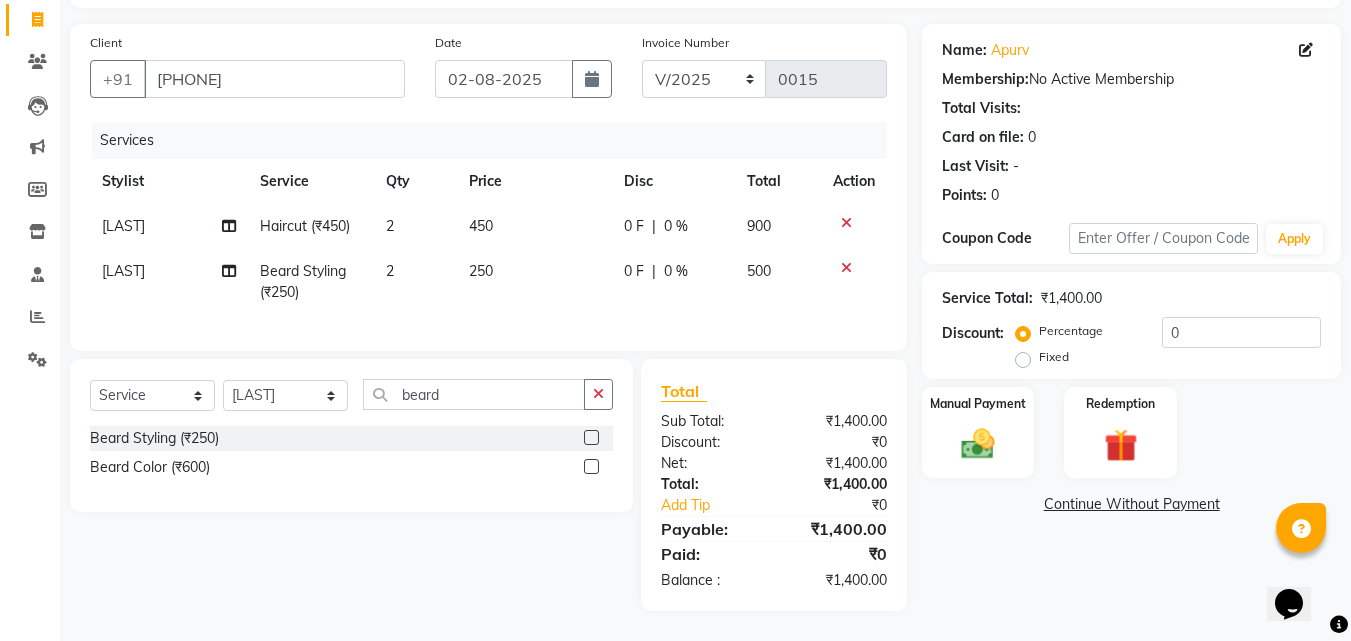 scroll, scrollTop: 141, scrollLeft: 0, axis: vertical 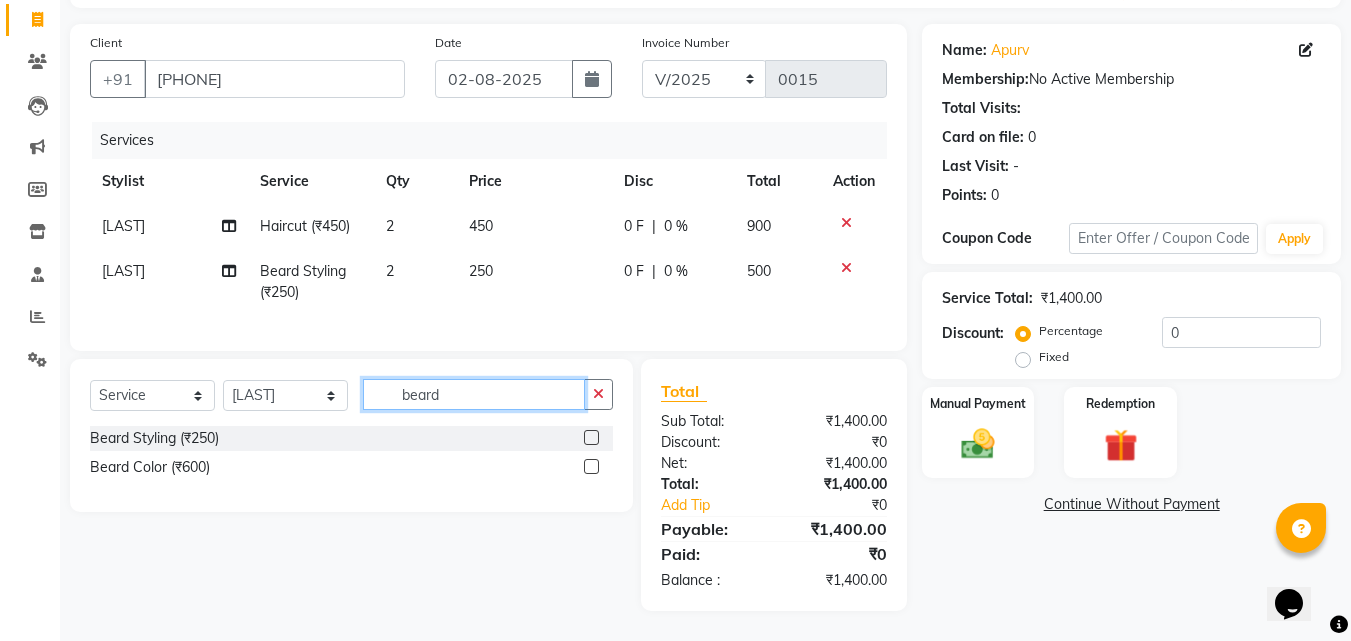 click on "beard" 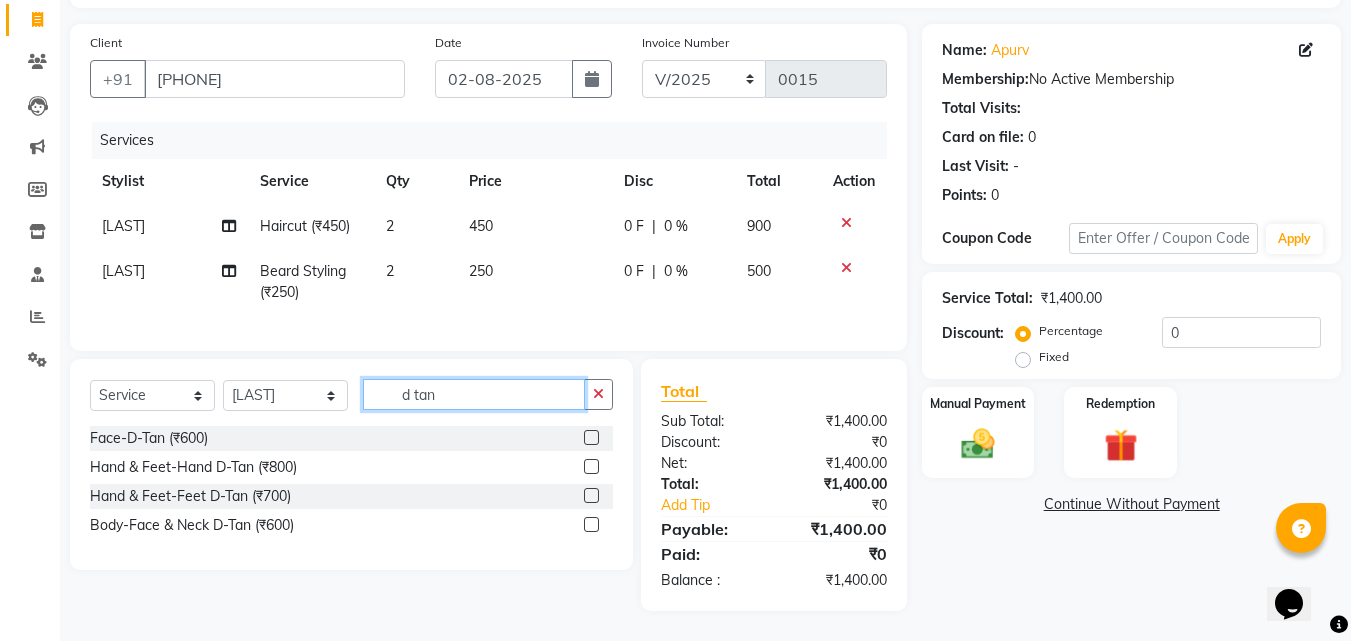 type on "d tan" 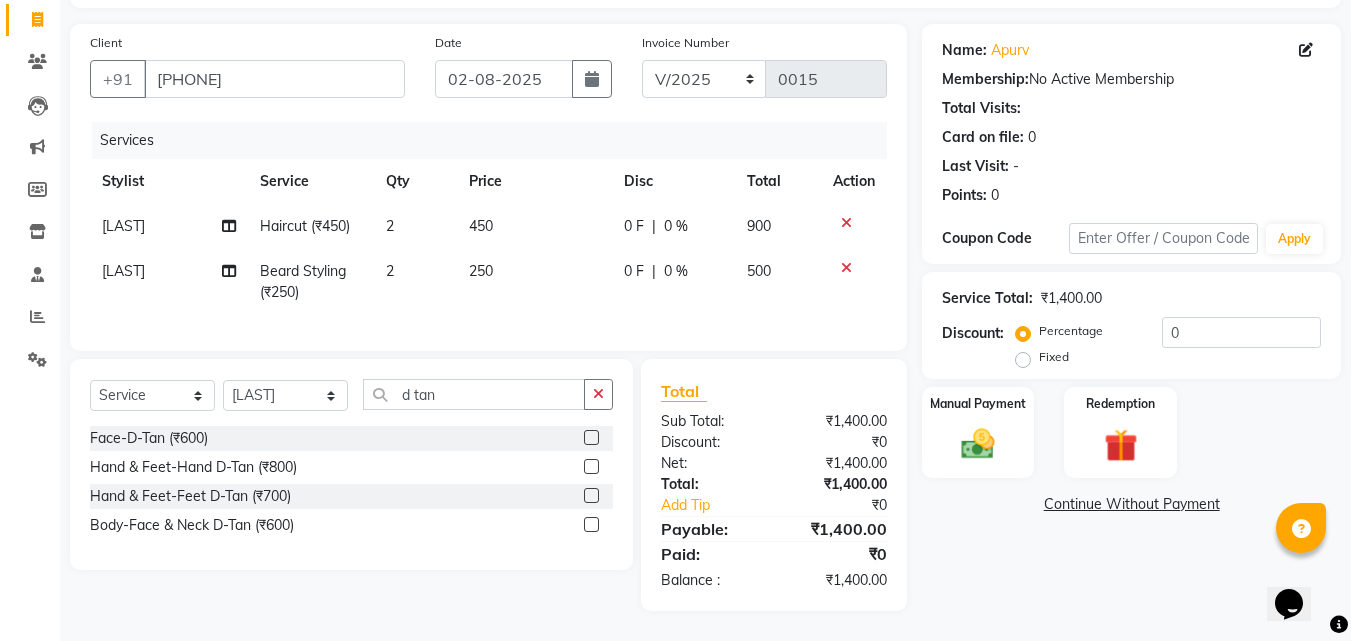 click 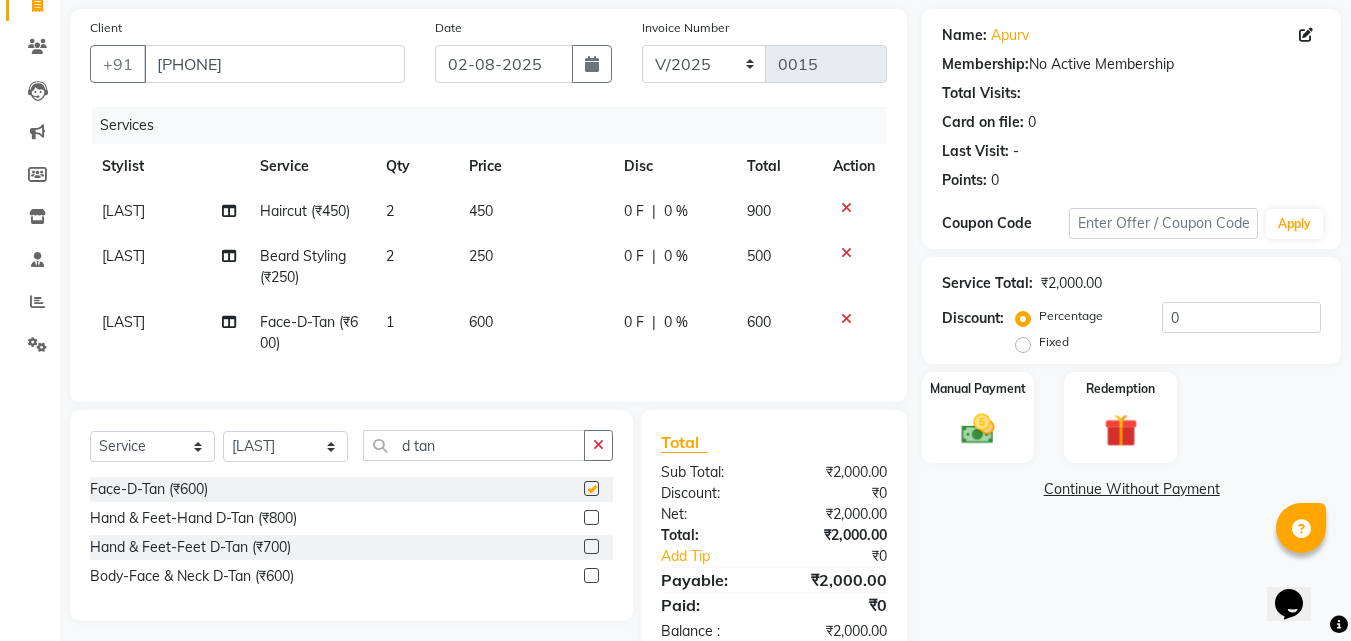 checkbox on "false" 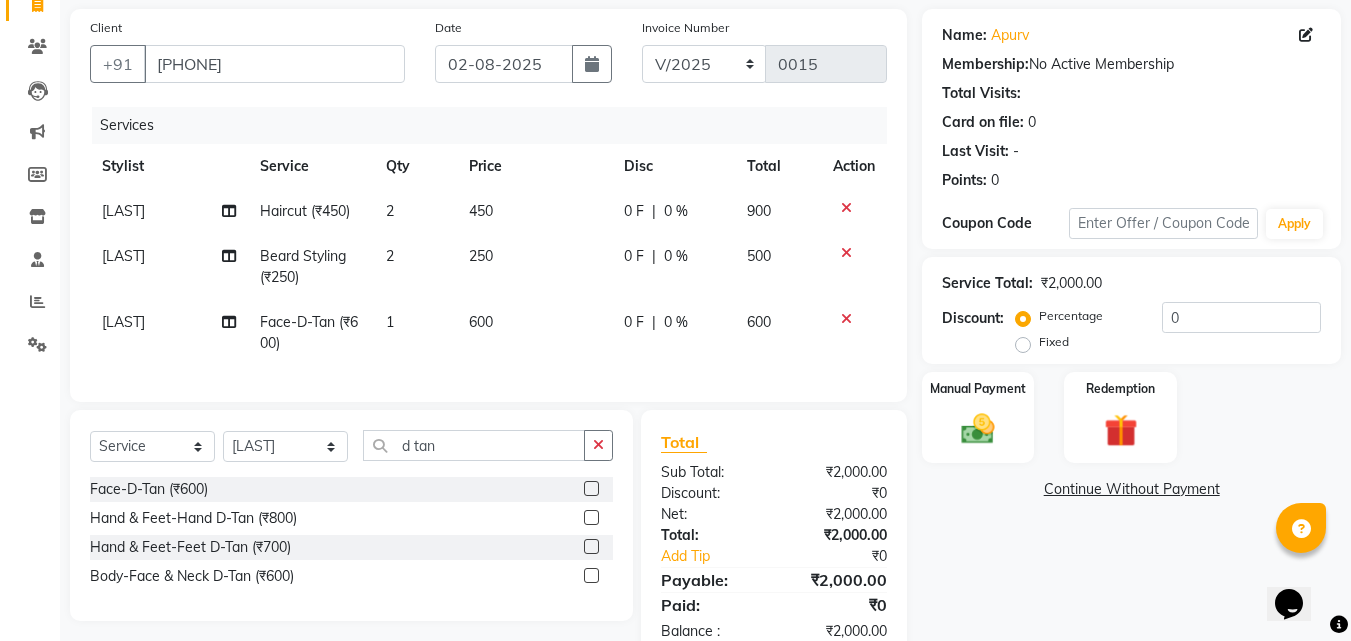 click on "1" 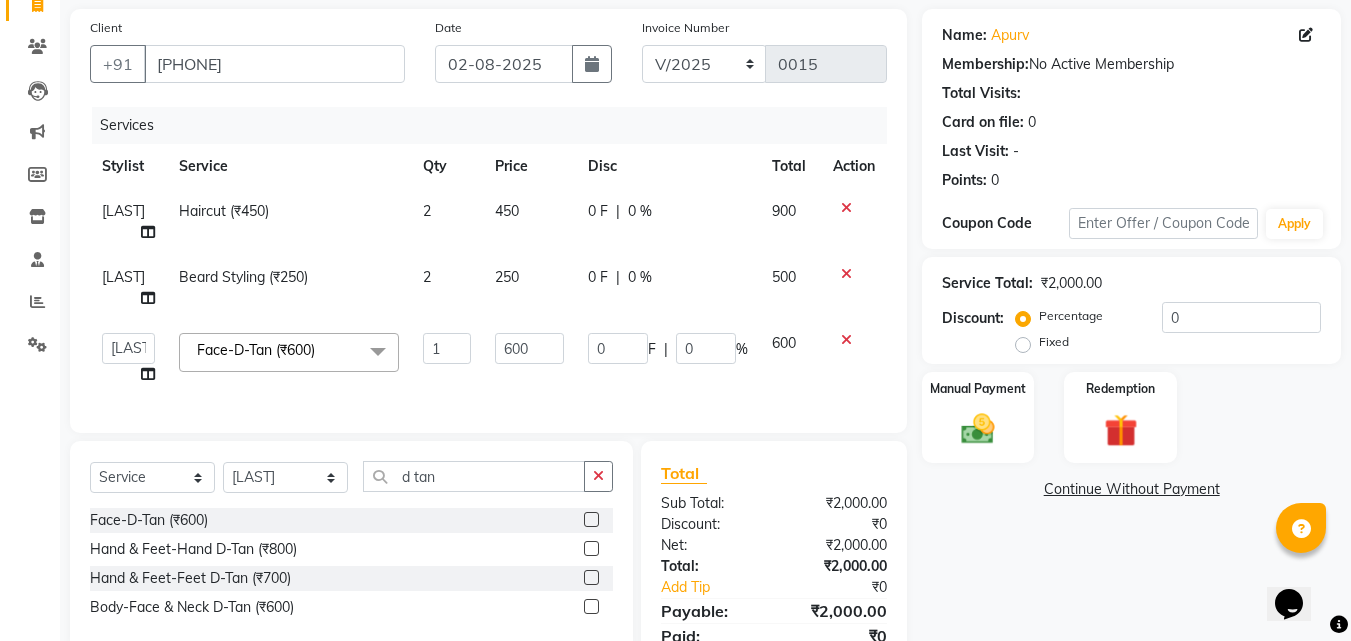 click 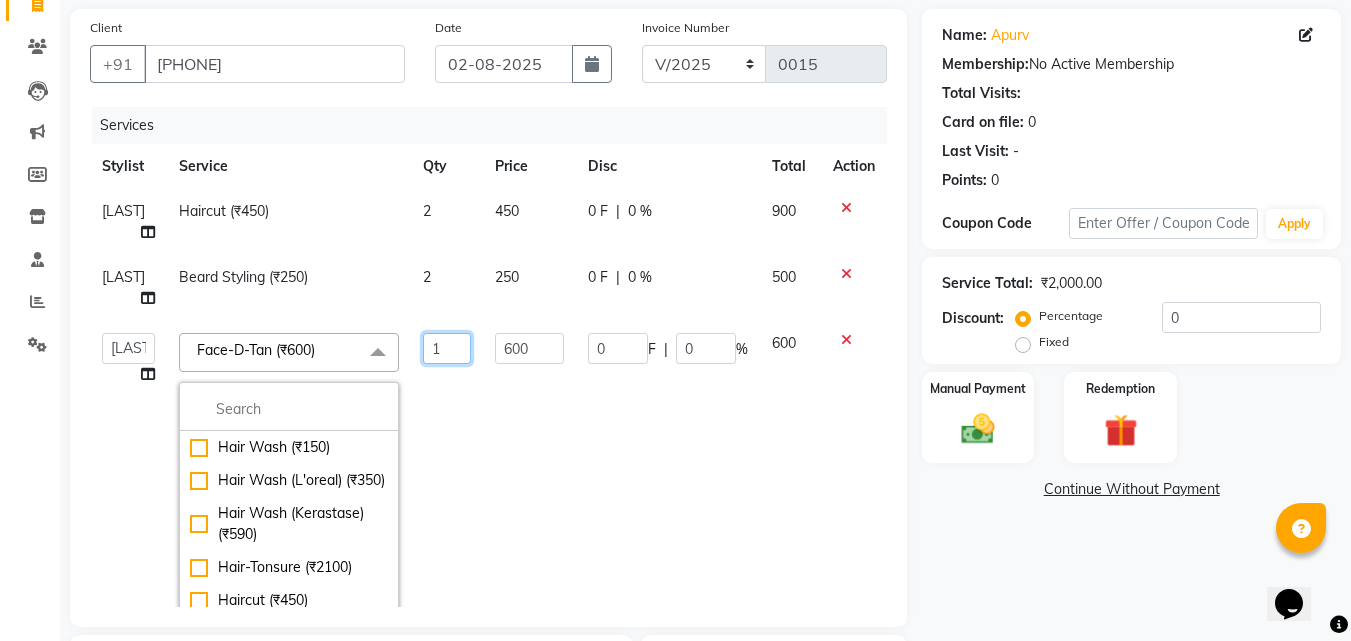 click on "1" 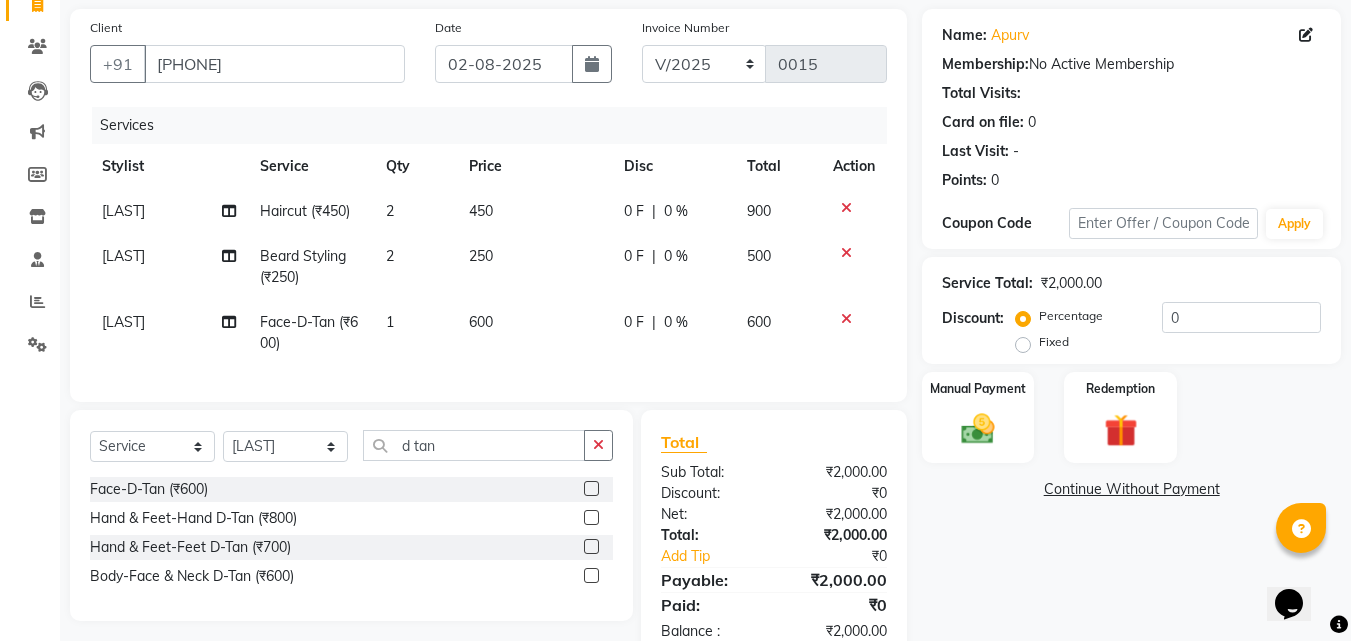 click on "1" 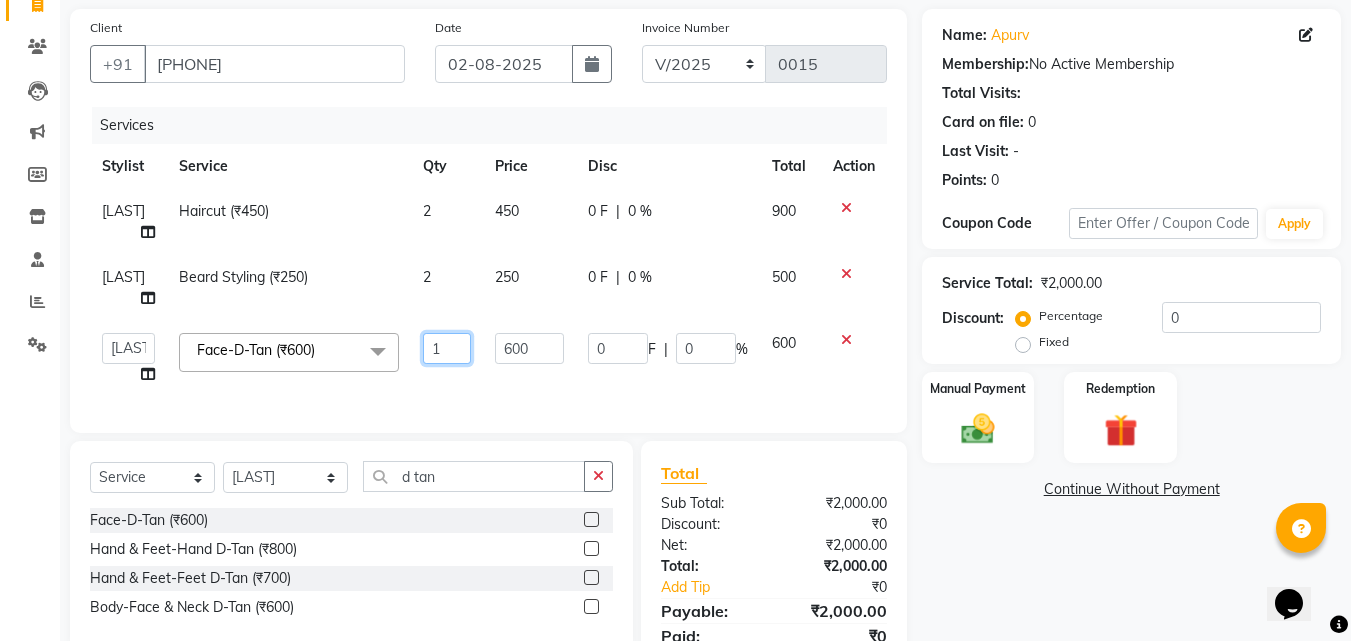 click on "1" 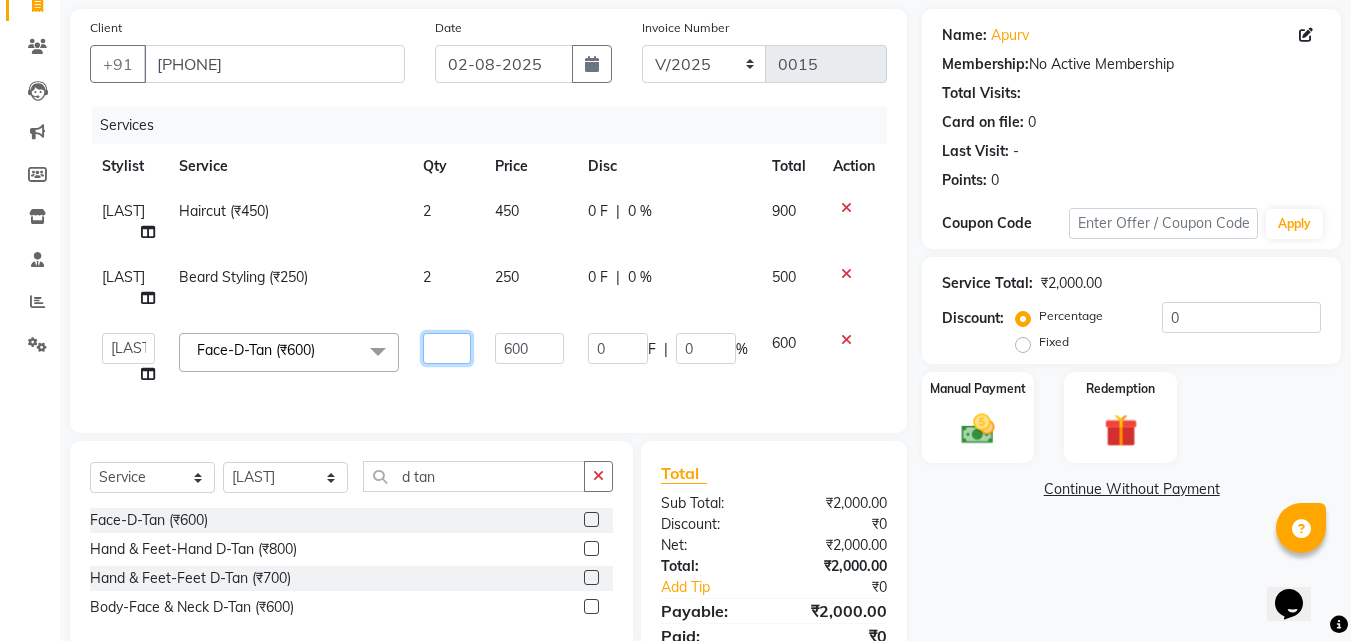type on "2" 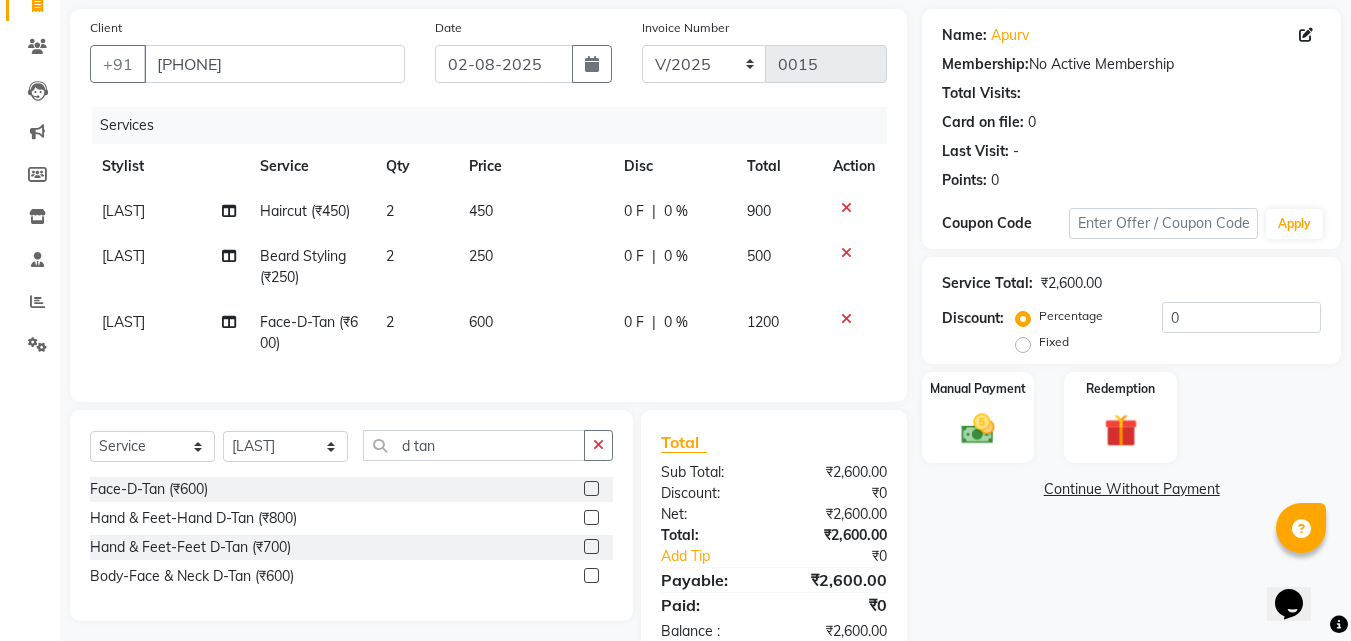 click on "2" 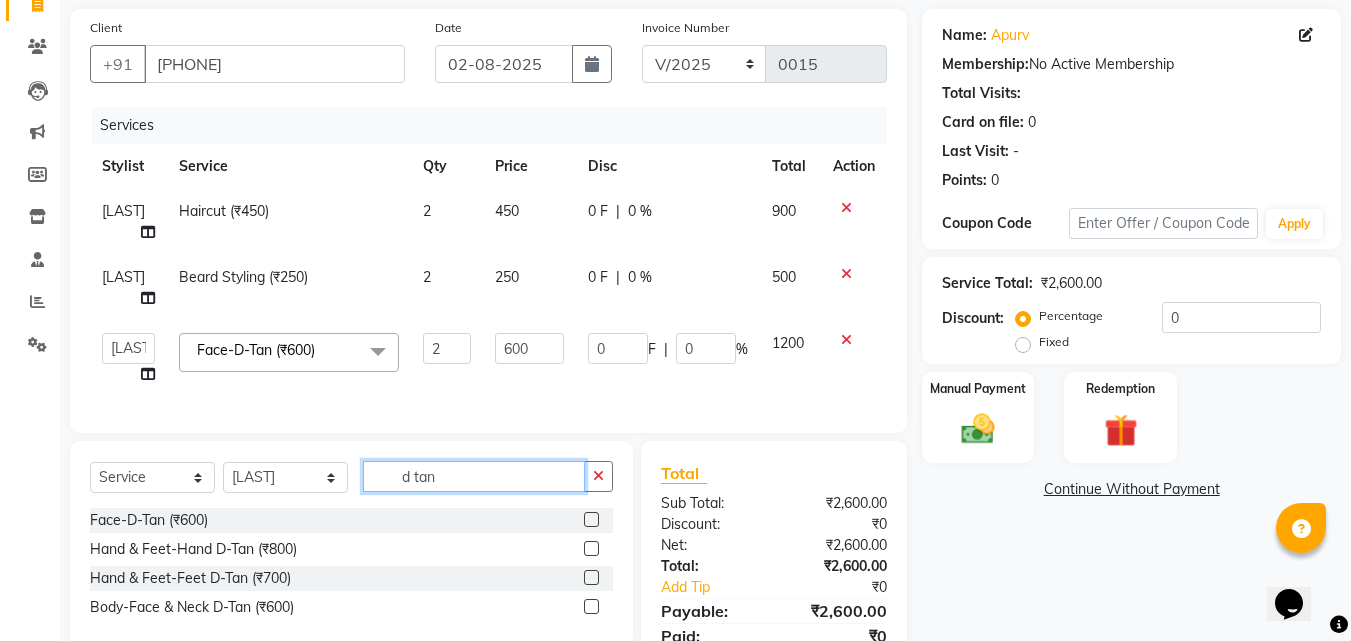 click on "d tan" 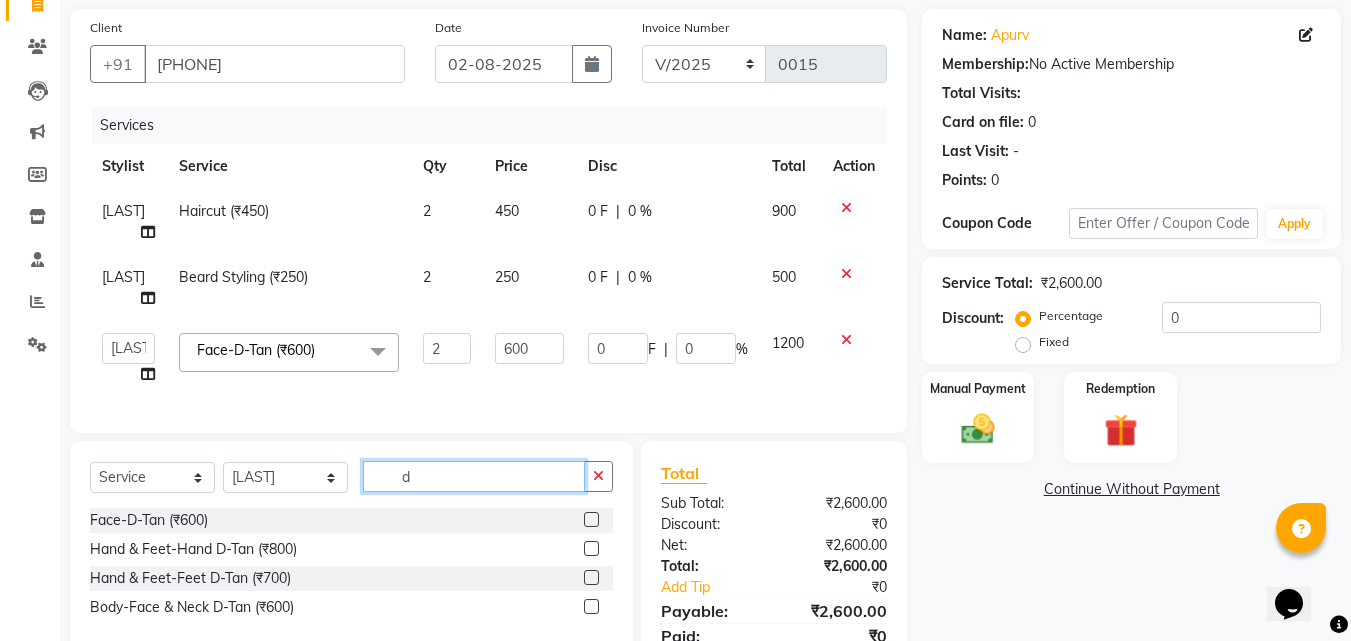 type on "d" 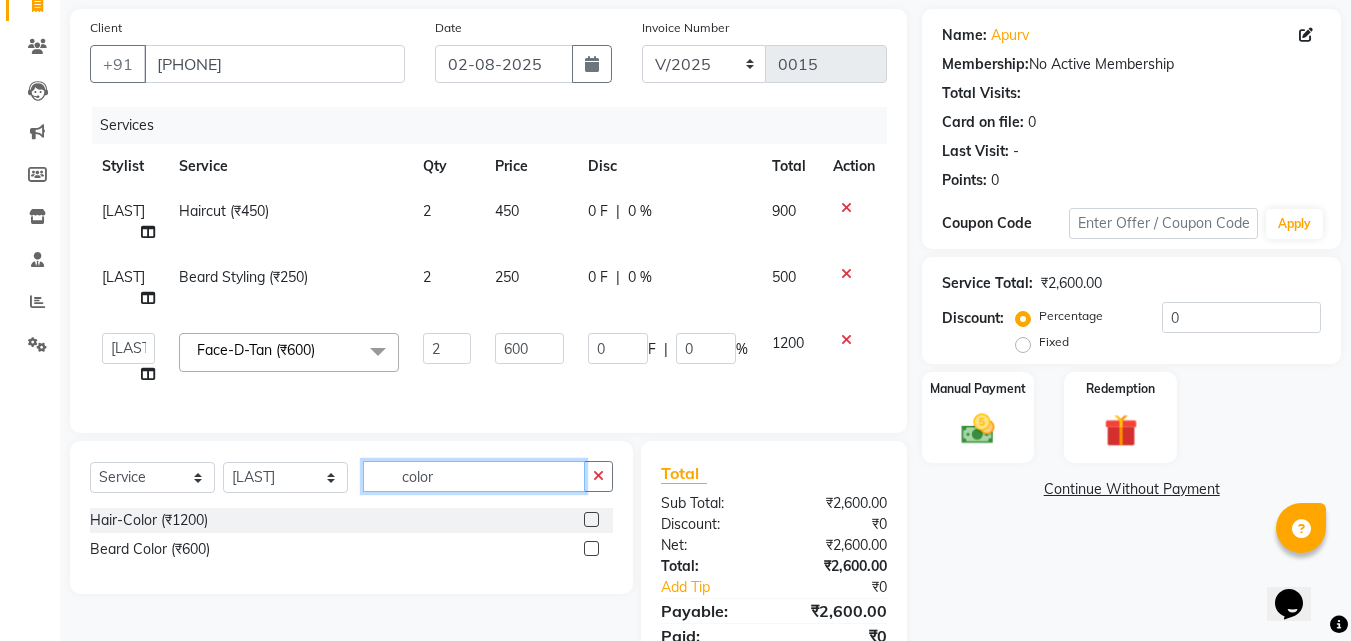 type on "color" 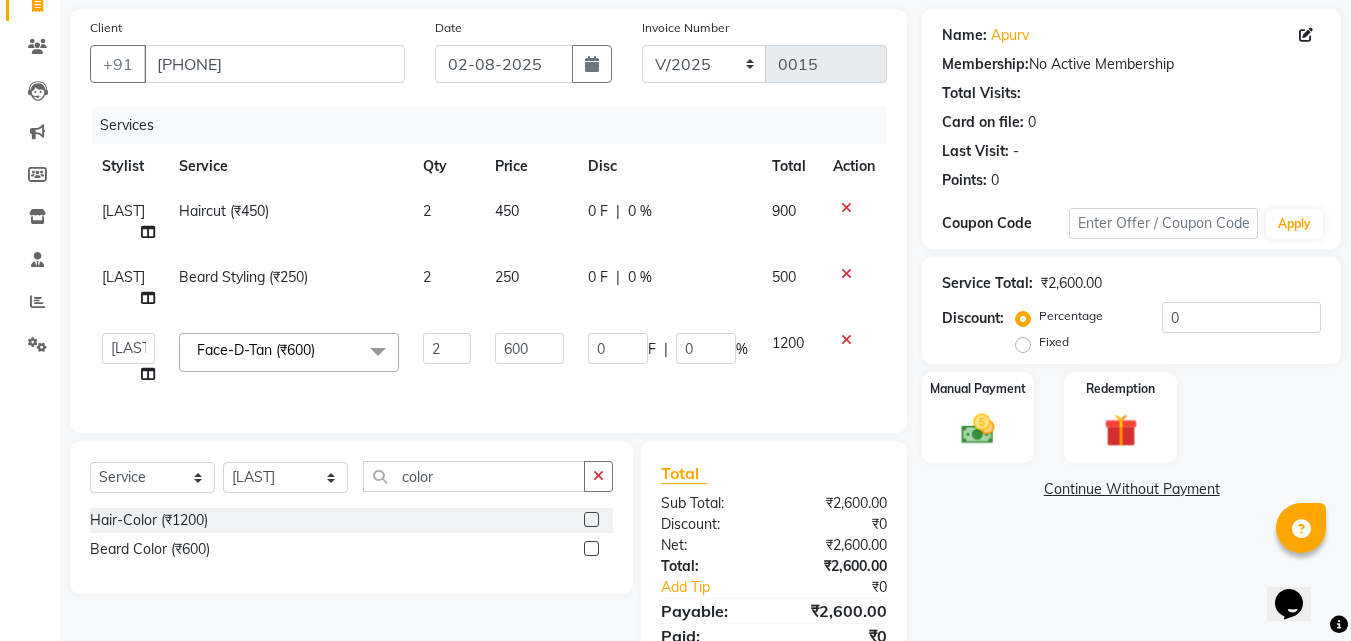 click 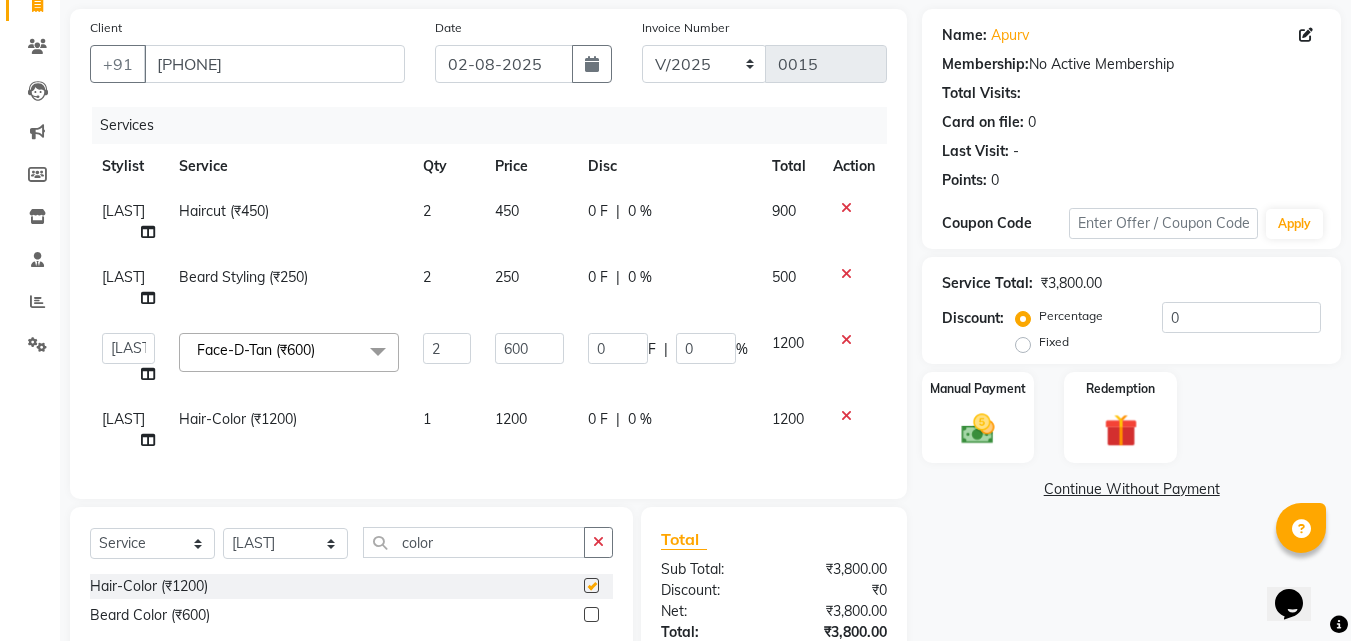 checkbox on "false" 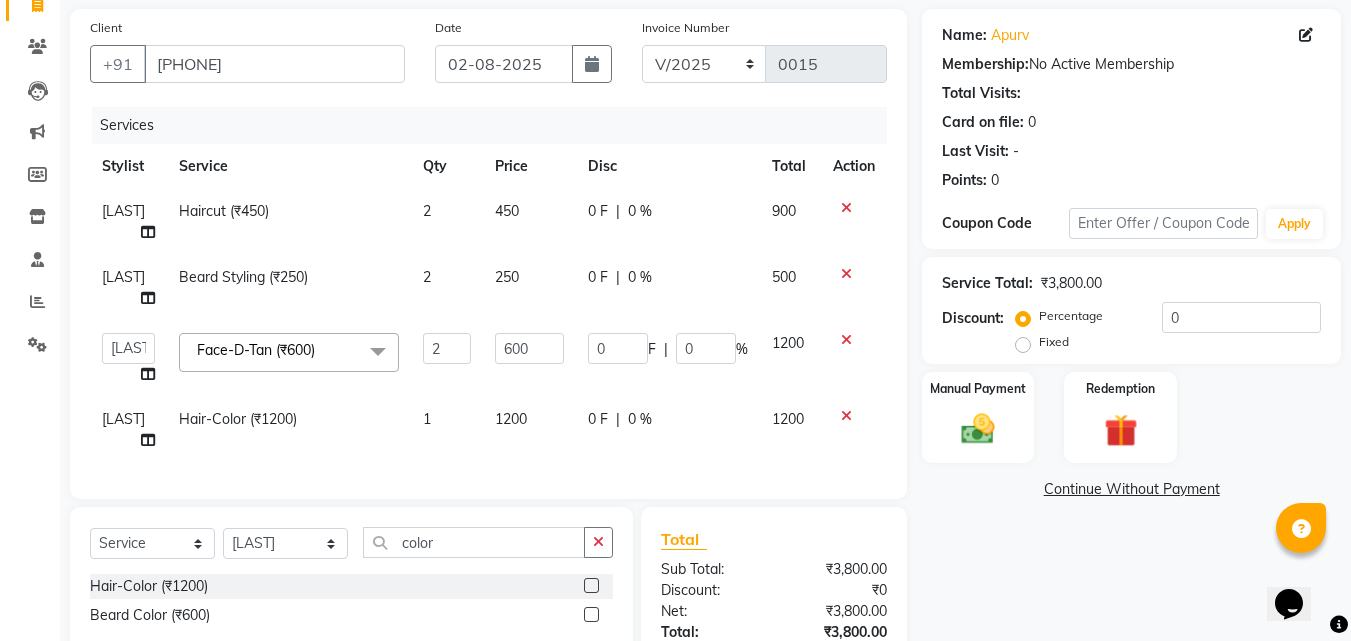 click on "1" 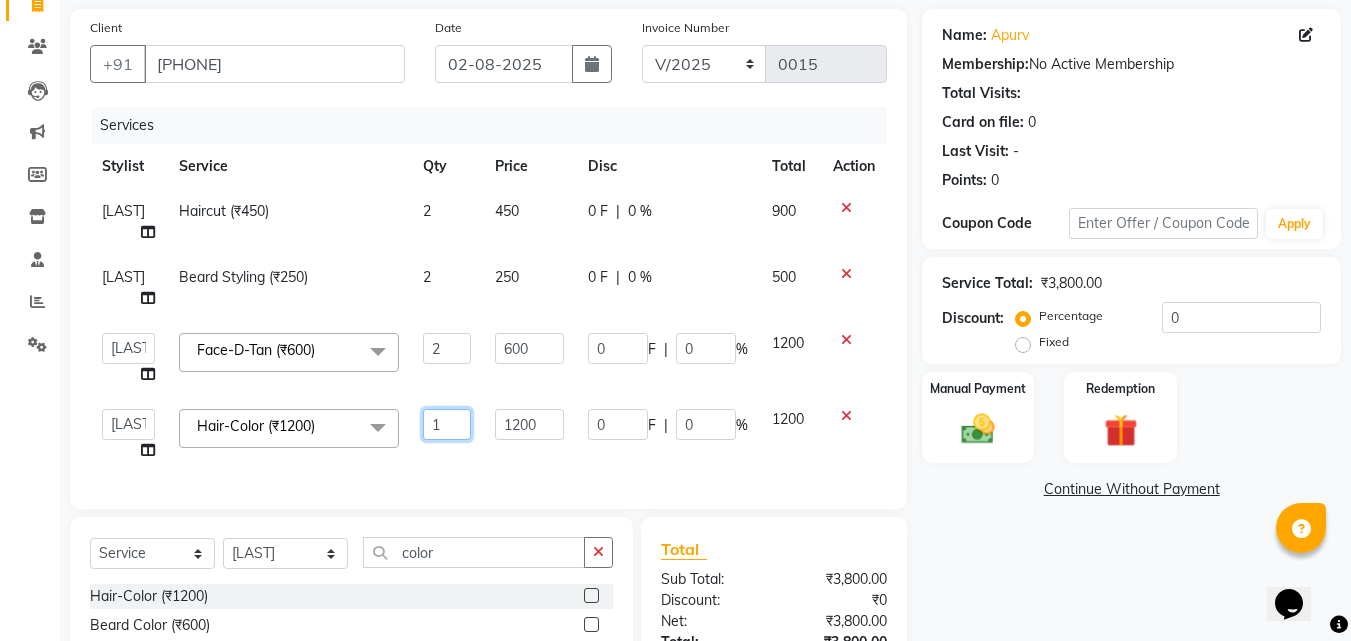 click on "1" 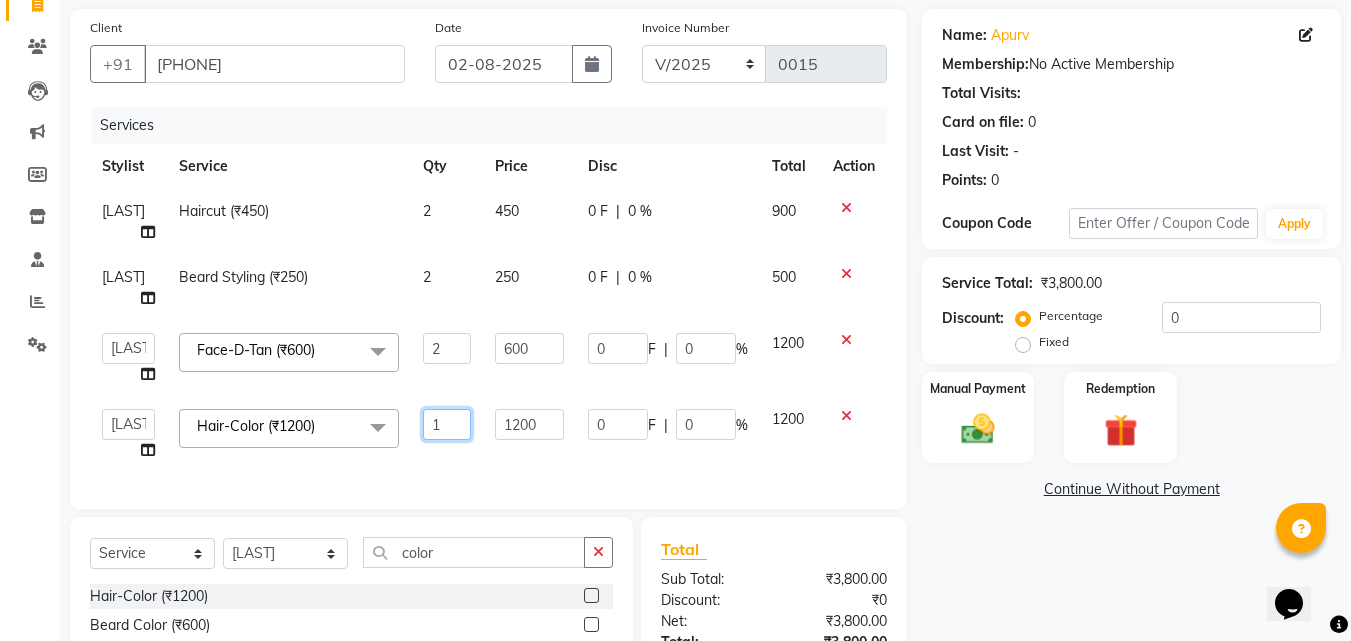 click on "1" 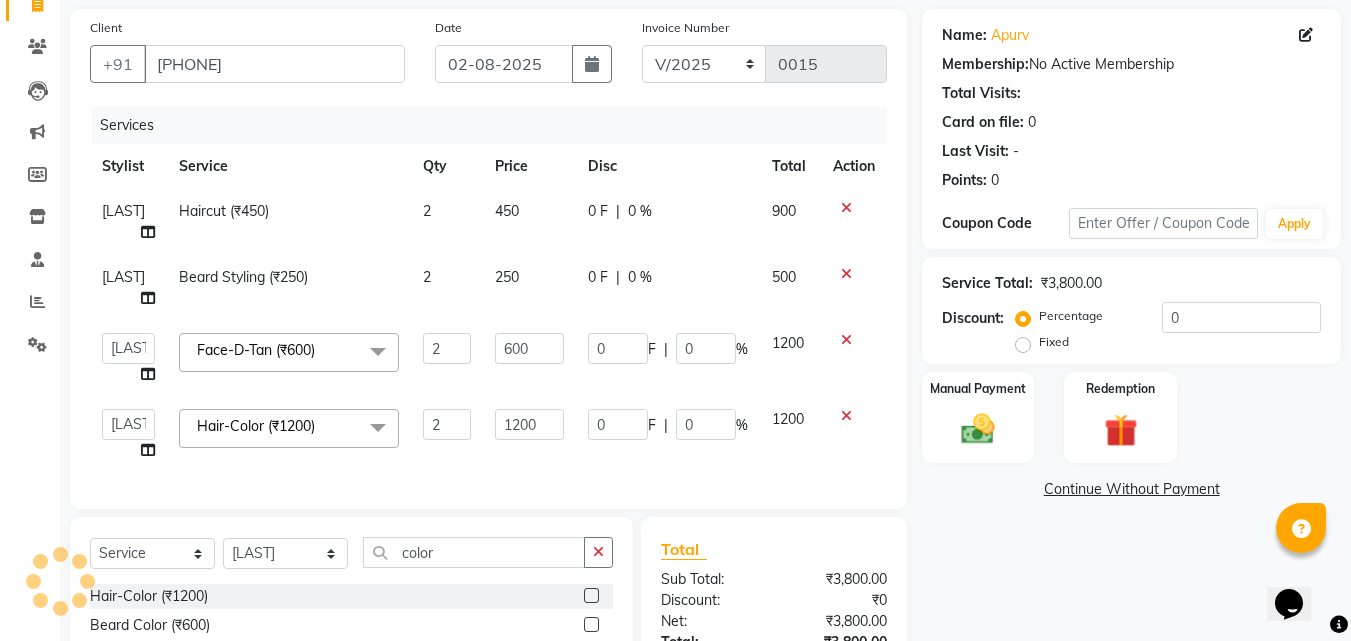 click on "Services Stylist Service Qty Price Disc Total Action [LAST] Haircut (₹450) 2 450 0 F | 0 % 900 [LAST] Beard Styling (₹250) 2 250 0 F | 0 % 500  [FIRST]   [FIRST]    [FIRST]   [FIRST]   [FIRST]   [FIRST]   [FIRST]   [FIRST]   [FIRST]   [FIRST]   [FIRST]   [FIRST]   [FIRST]   [FIRST]   [FIRST]   [FIRST]   [FIRST]   [FIRST]   [FIRST]   [FIRST]  Face-D-Tan (₹600)  x Hair Wash (₹150) Hair Wash (L'oreal) (₹350) Hair Wash (Kerastase) (₹590) Hair-Tonsure (₹2100) Haircut (₹450) Beard Styling (₹250) Shave (₹250) Oil Massage (₹600) Plex Treatment (₹1500) Hair Spa (₹1500) Hair-Color (₹1200) Beard Color (₹600) Highlights (₹2500) Hair-Smoothening (₹2500) Hair-Rebonding (₹2500) Hair-Keratin (₹2500) Hair-Botox (₹3000) Hair-Perming (₹3000) Up Style (₹650) Ironing  (₹500) Curling Tongs (₹650) Blow Dry (₹350) Child's Hair Cut  (₹400) Mesn's Hair Styling (₹200) Face-Forehead Threading (₹50) Face-Side Locks Threading (₹50) Face-Eye Brows Threading (₹50) Face-Upperlip Threading (₹50) 2 600 0 F" 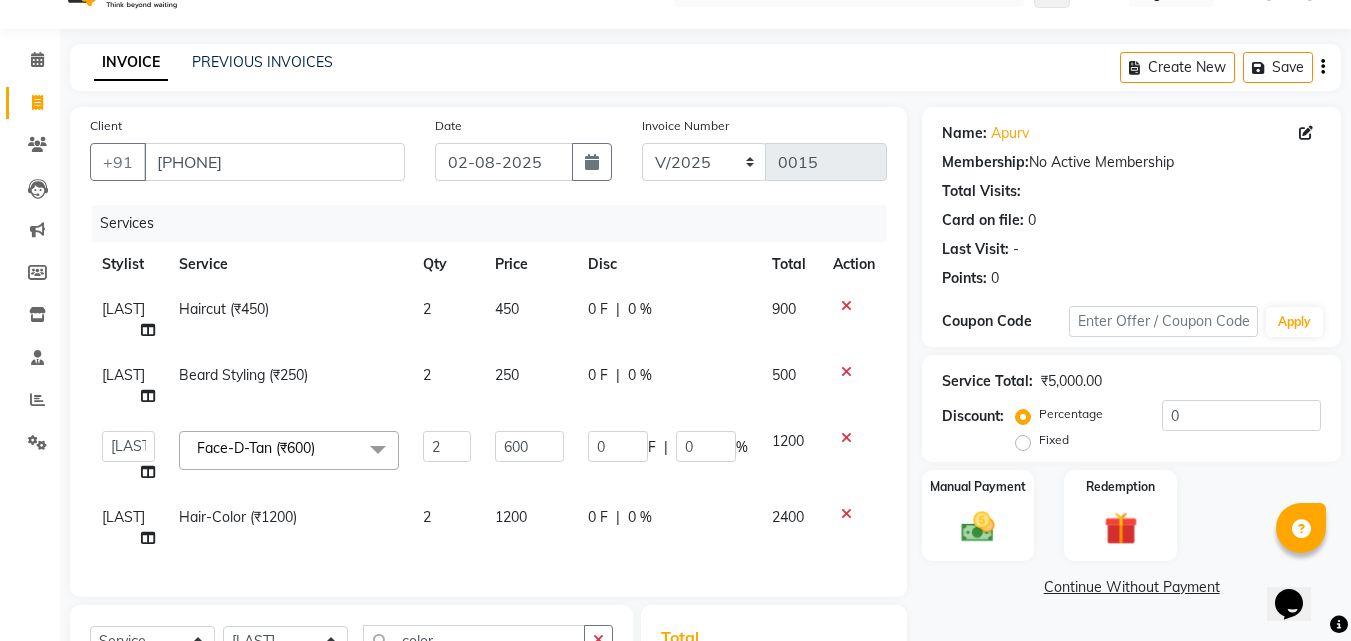 scroll, scrollTop: 23, scrollLeft: 0, axis: vertical 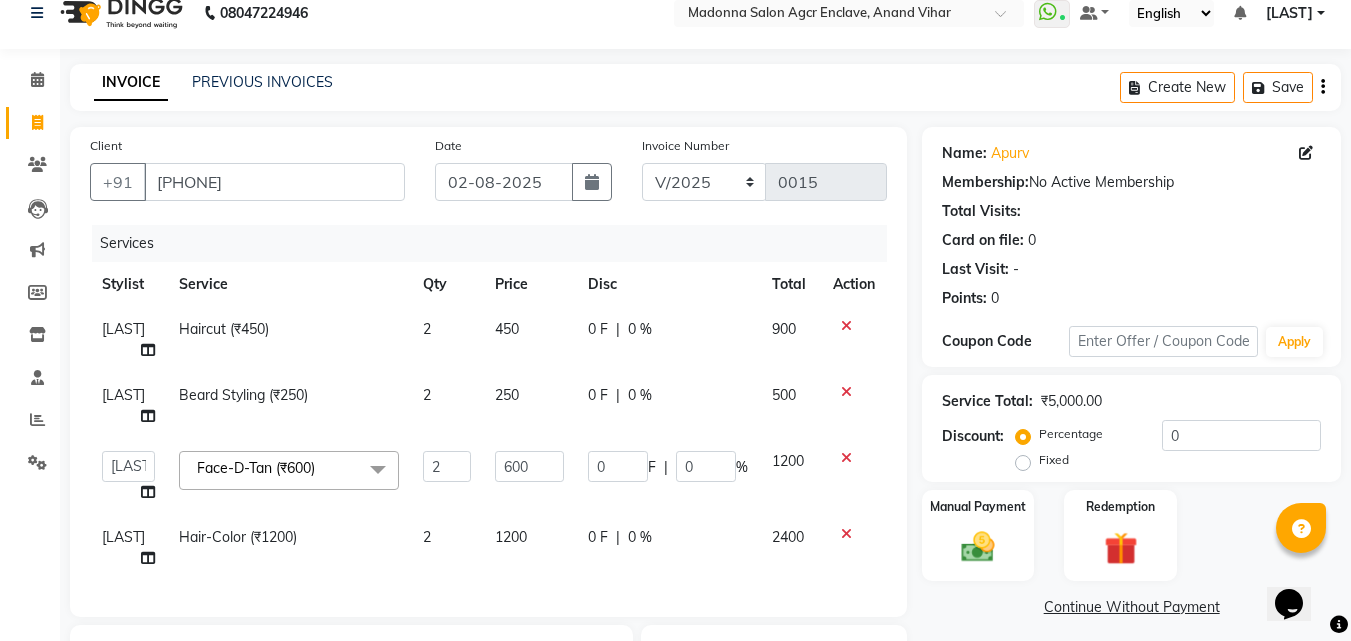 click 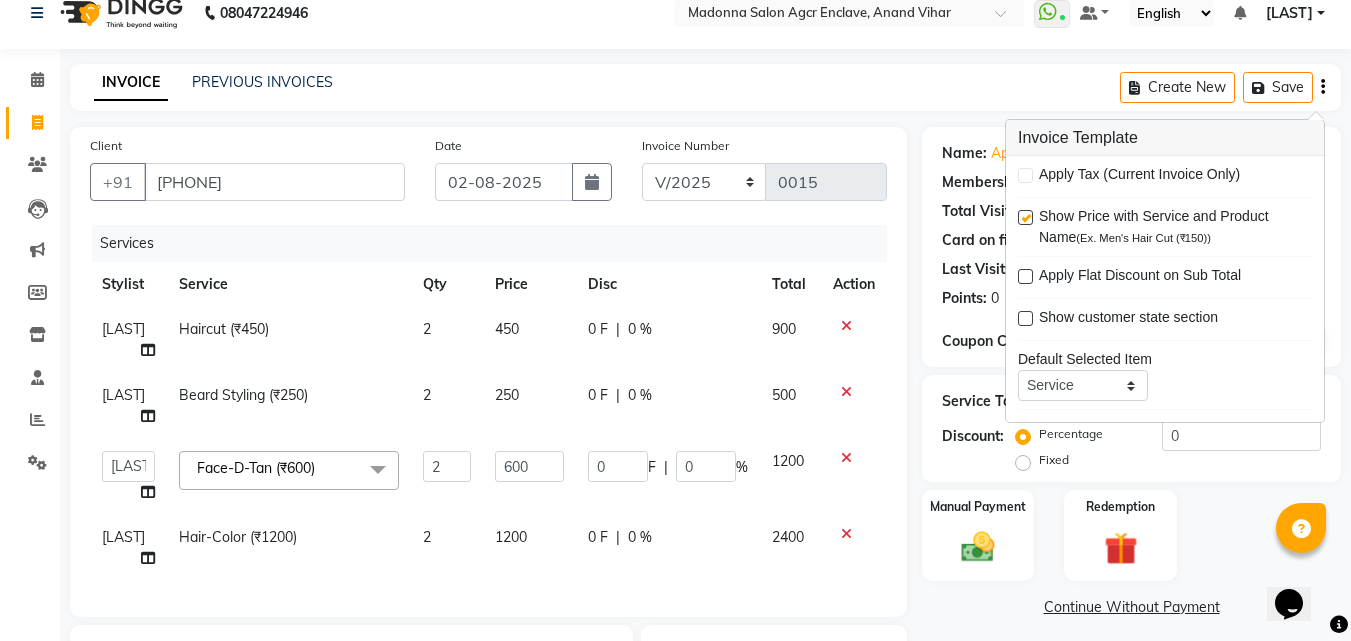 click at bounding box center [1025, 276] 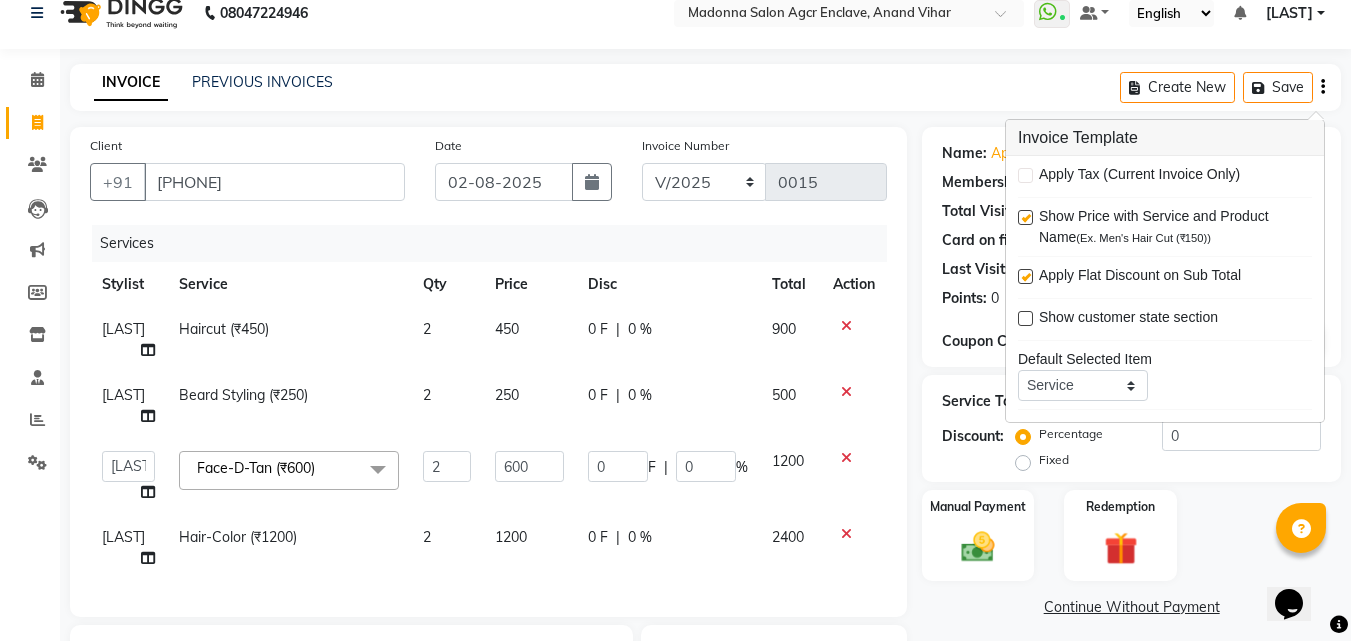 click on "INVOICE PREVIOUS INVOICES Create New   Save" 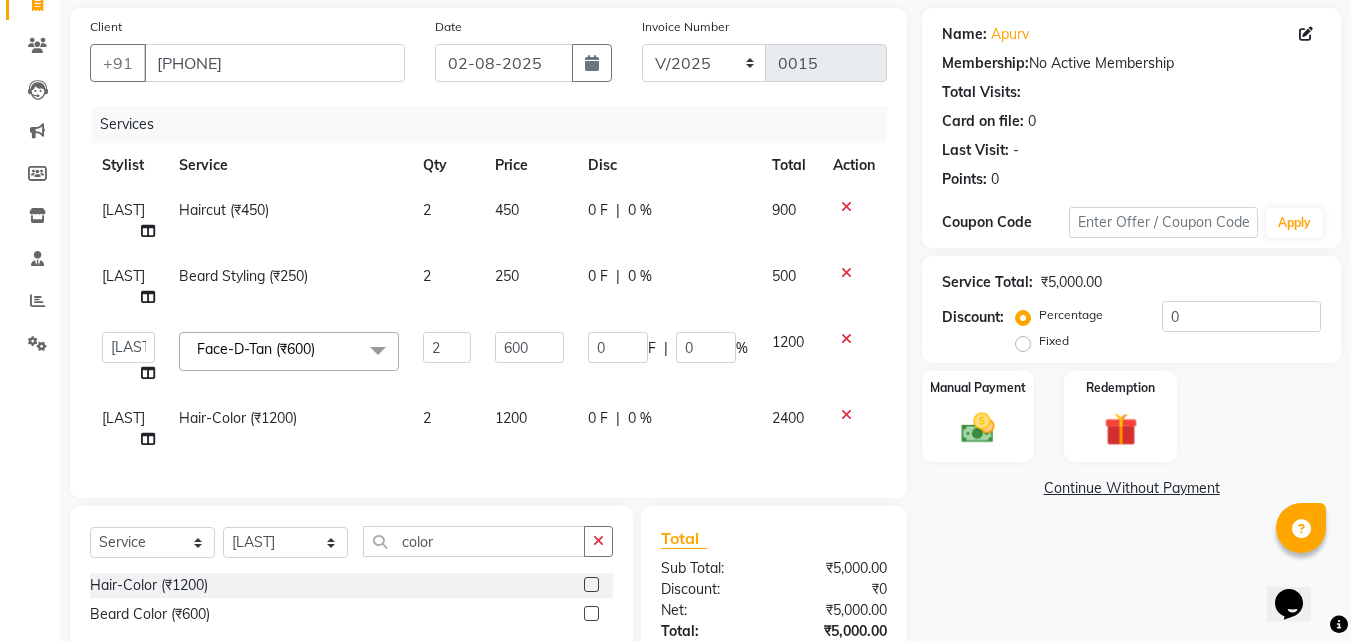 scroll, scrollTop: 200, scrollLeft: 0, axis: vertical 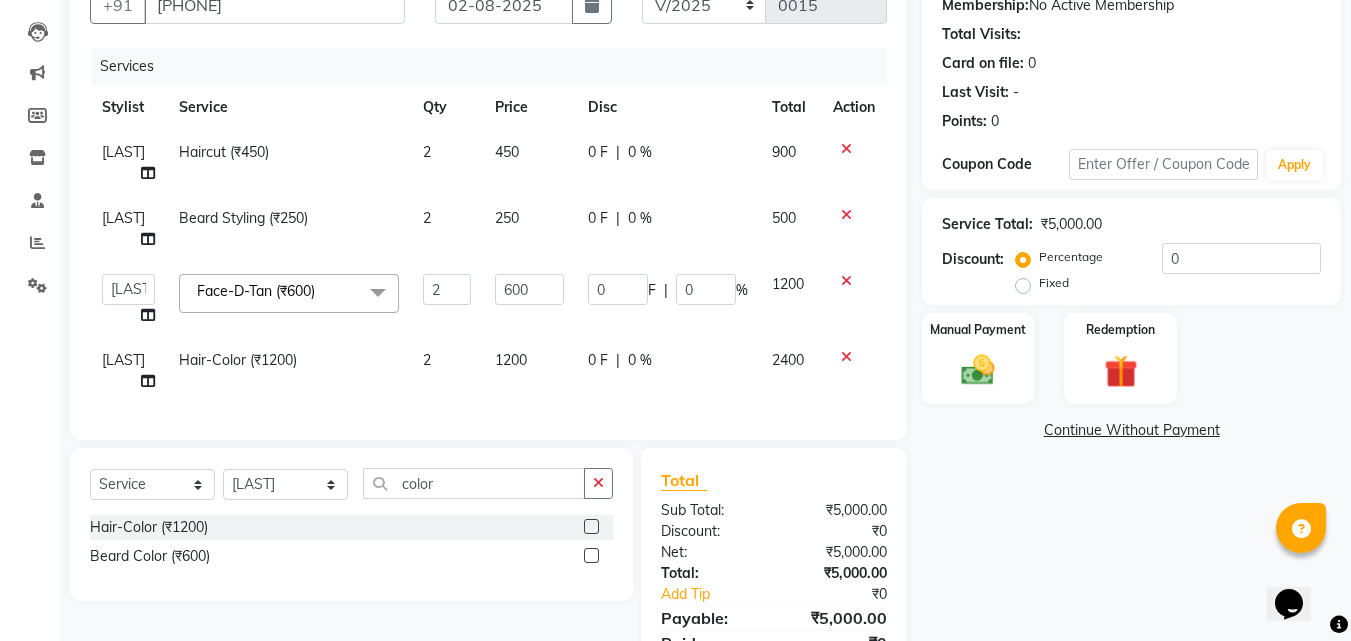 click on "Fixed" 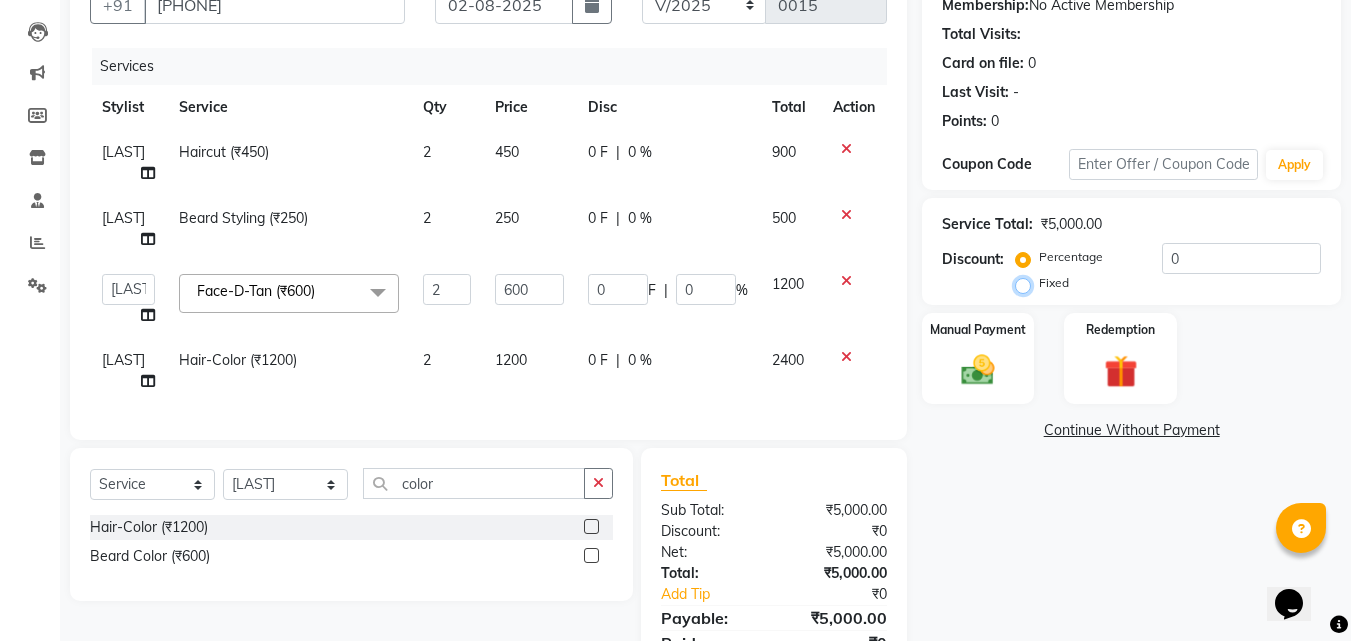 click on "Fixed" at bounding box center [1027, 283] 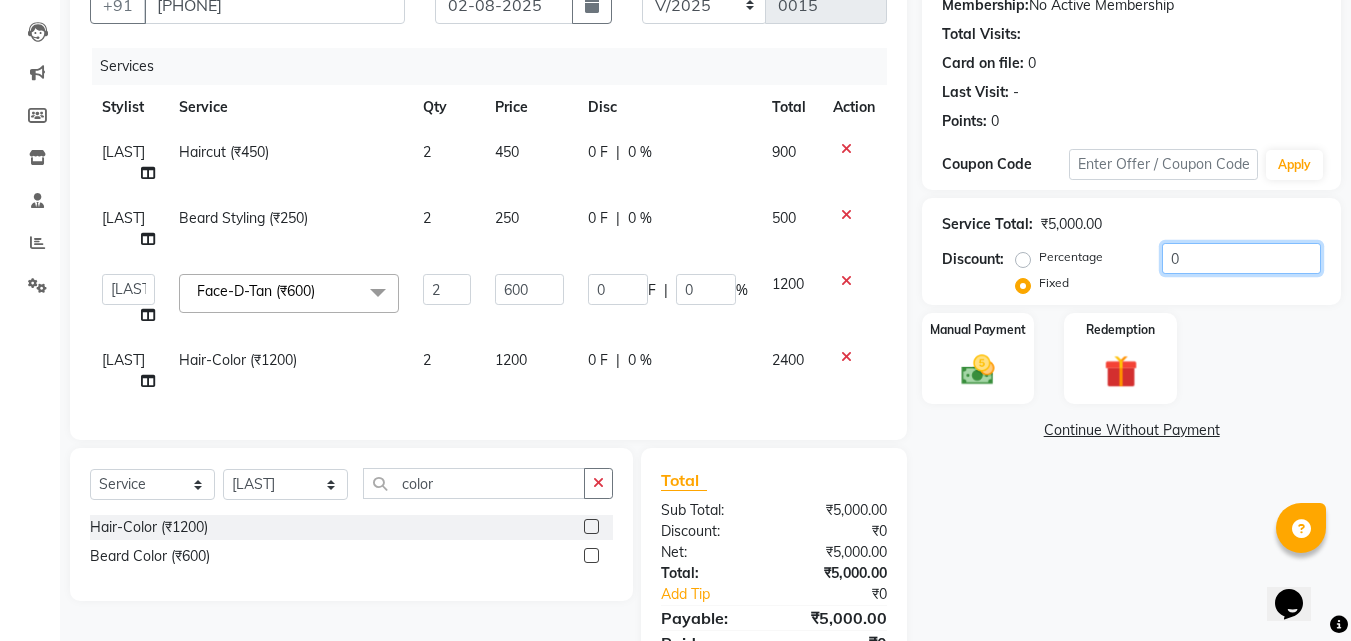 click on "0" 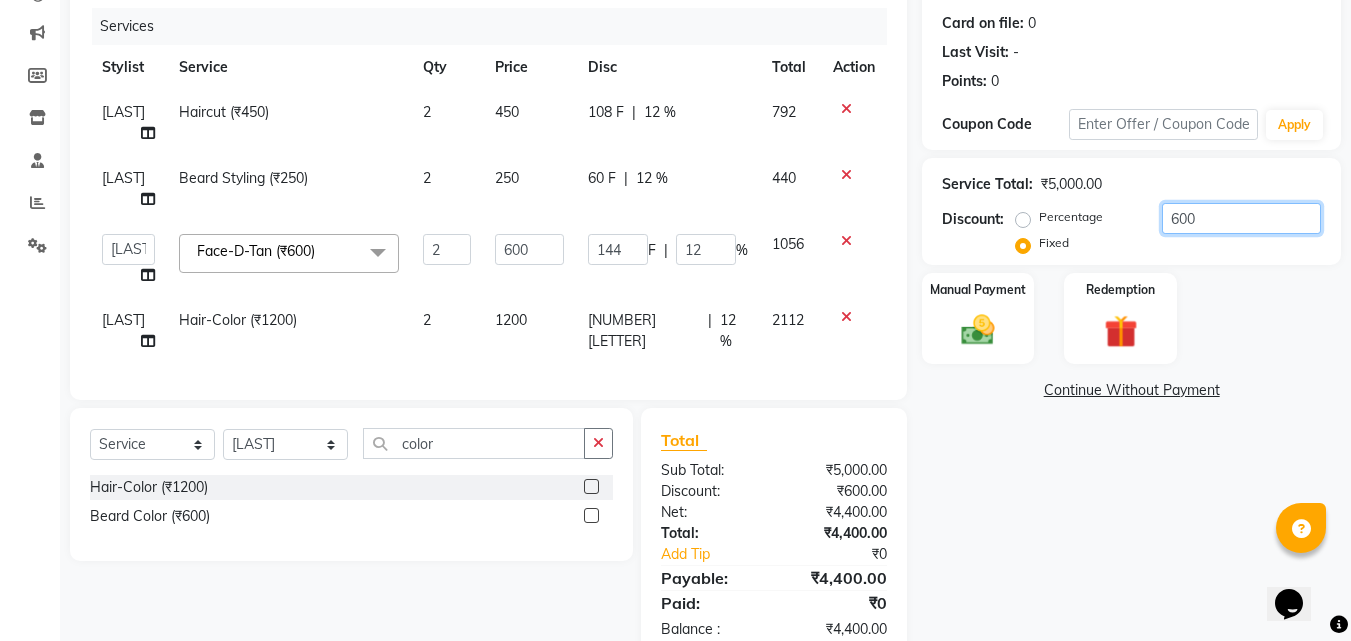 scroll, scrollTop: 241, scrollLeft: 0, axis: vertical 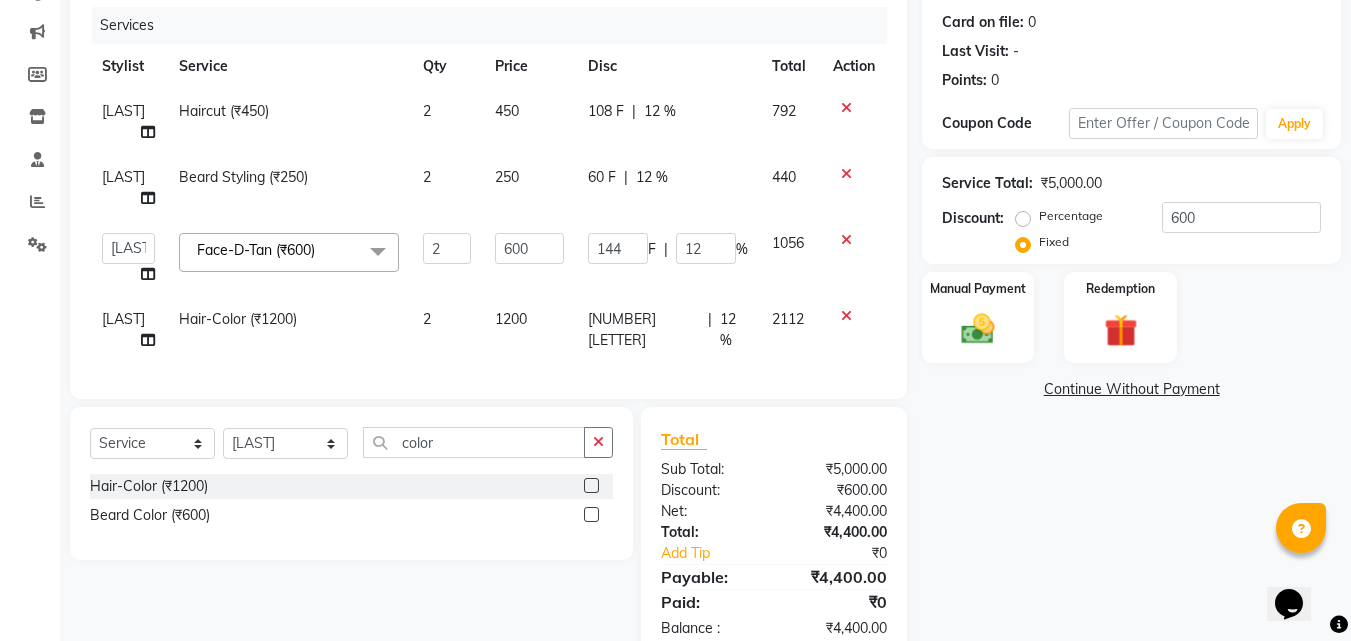 click on "Name: [FIRST]  Membership:  No Active Membership  Total Visits:   Card on file:  0 Last Visit:   - Points:   0  Coupon Code Apply Service Total:  ₹5,000.00  Discount:  Percentage   Fixed  600 Manual Payment Redemption  Continue Without Payment" 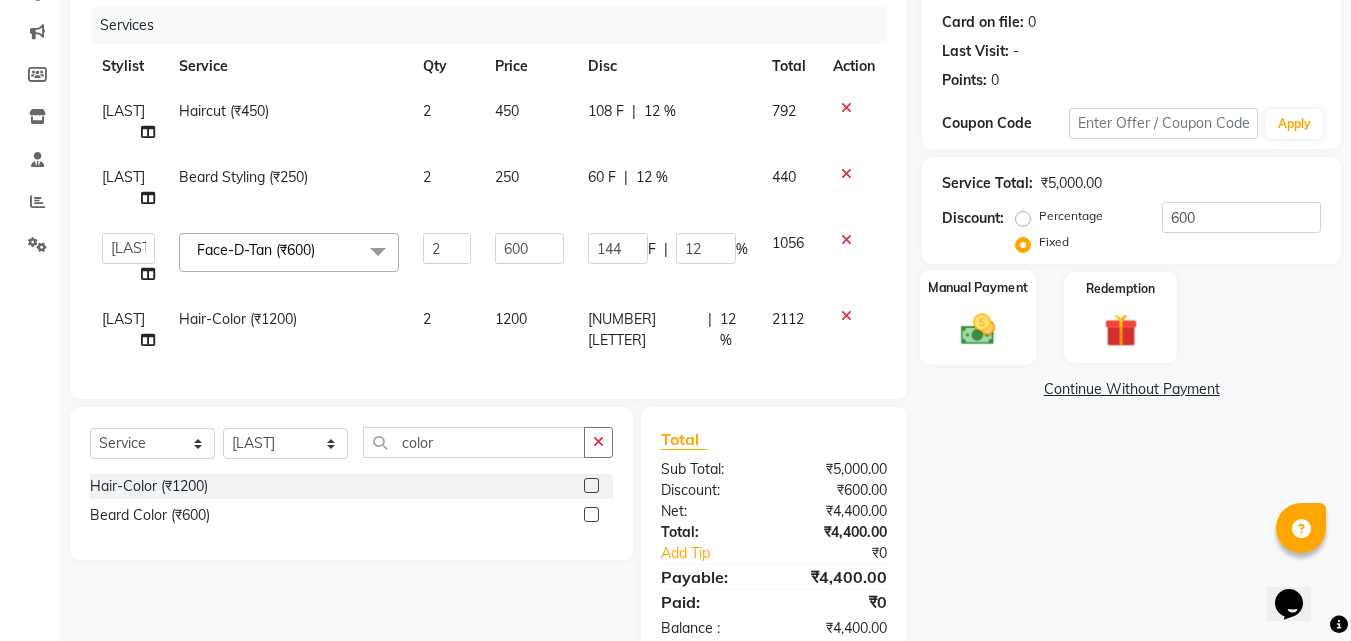 click 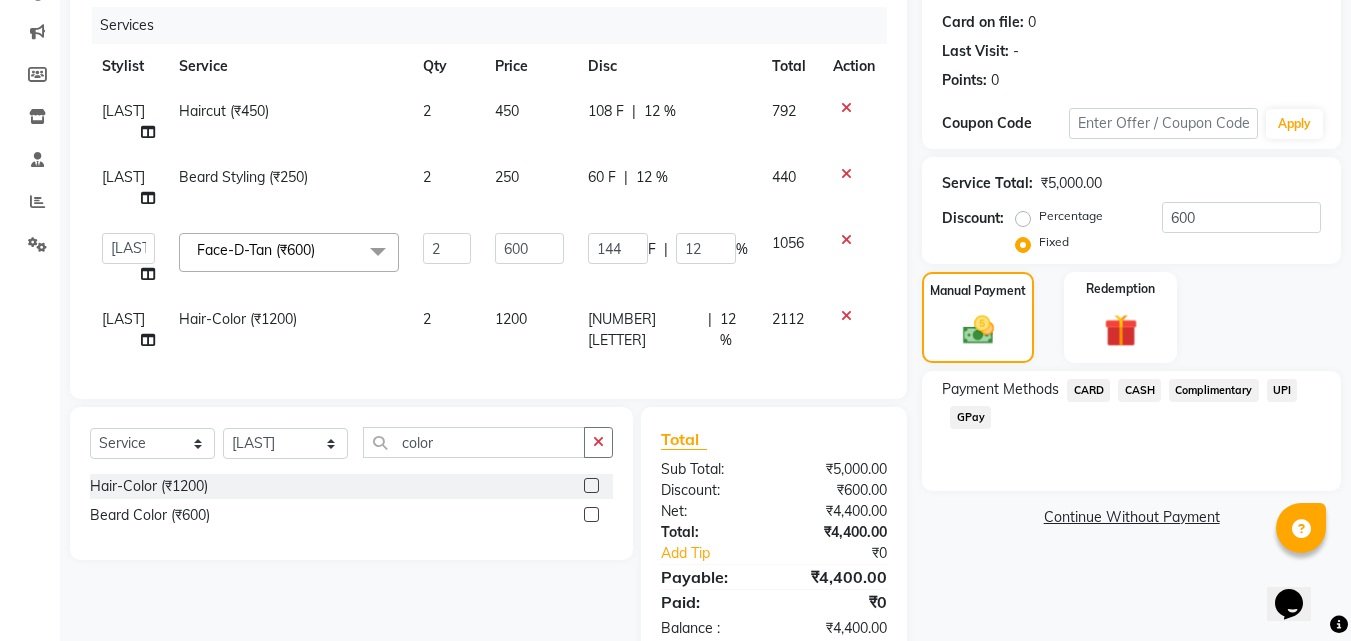 click on "UPI" 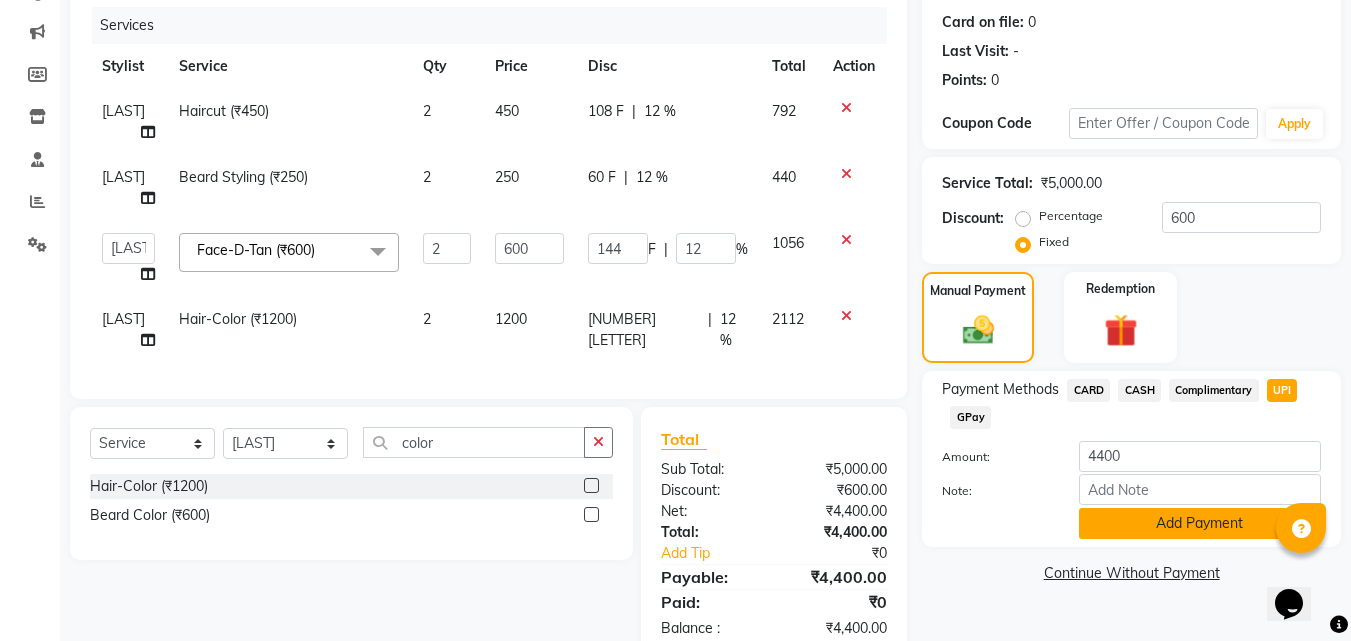 click on "Add Payment" 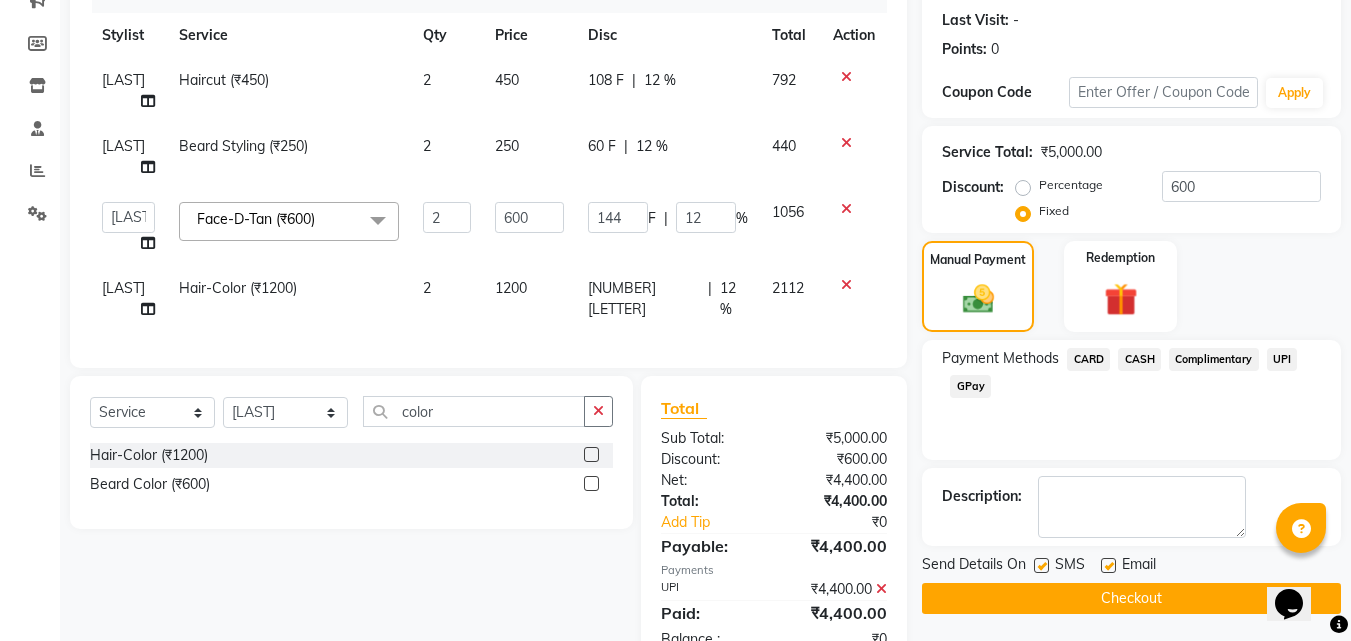 scroll, scrollTop: 283, scrollLeft: 0, axis: vertical 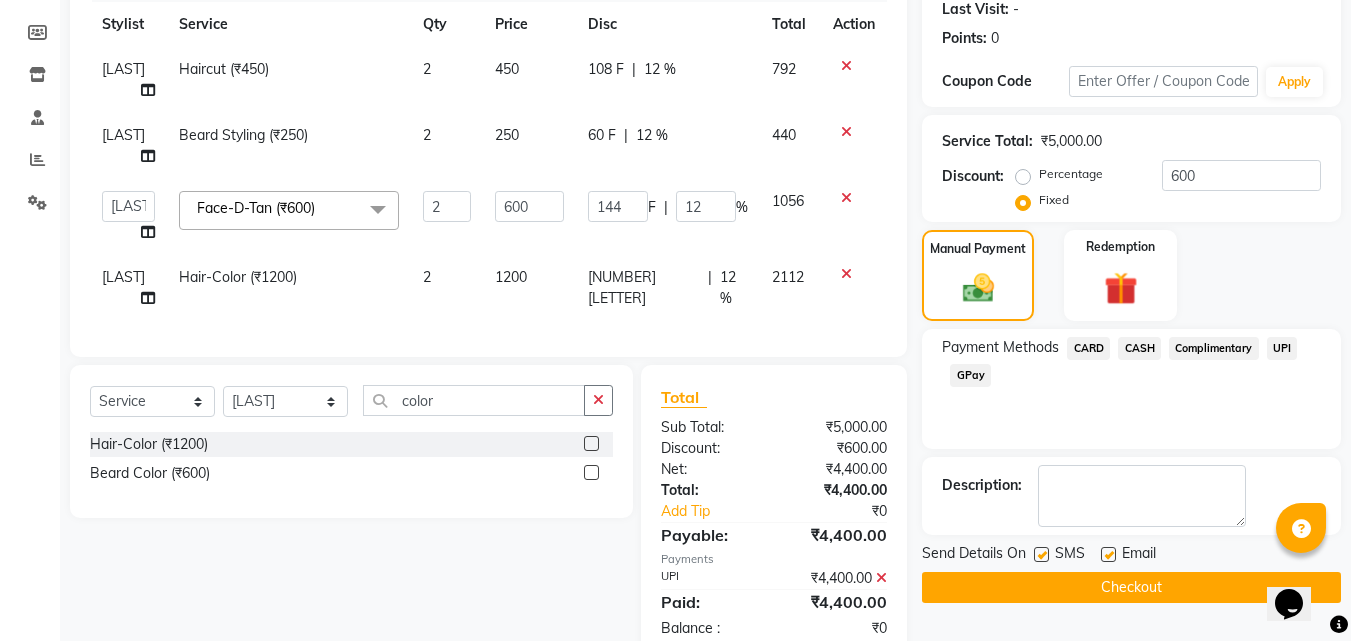 click on "Checkout" 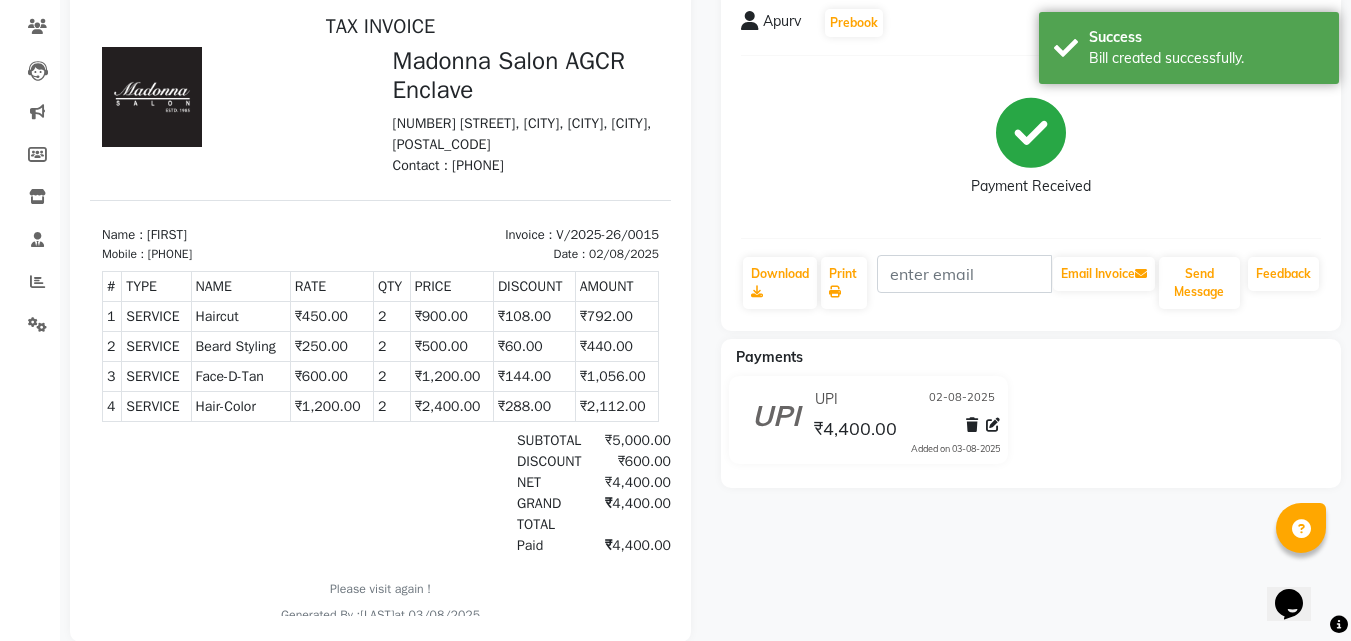 scroll, scrollTop: 207, scrollLeft: 0, axis: vertical 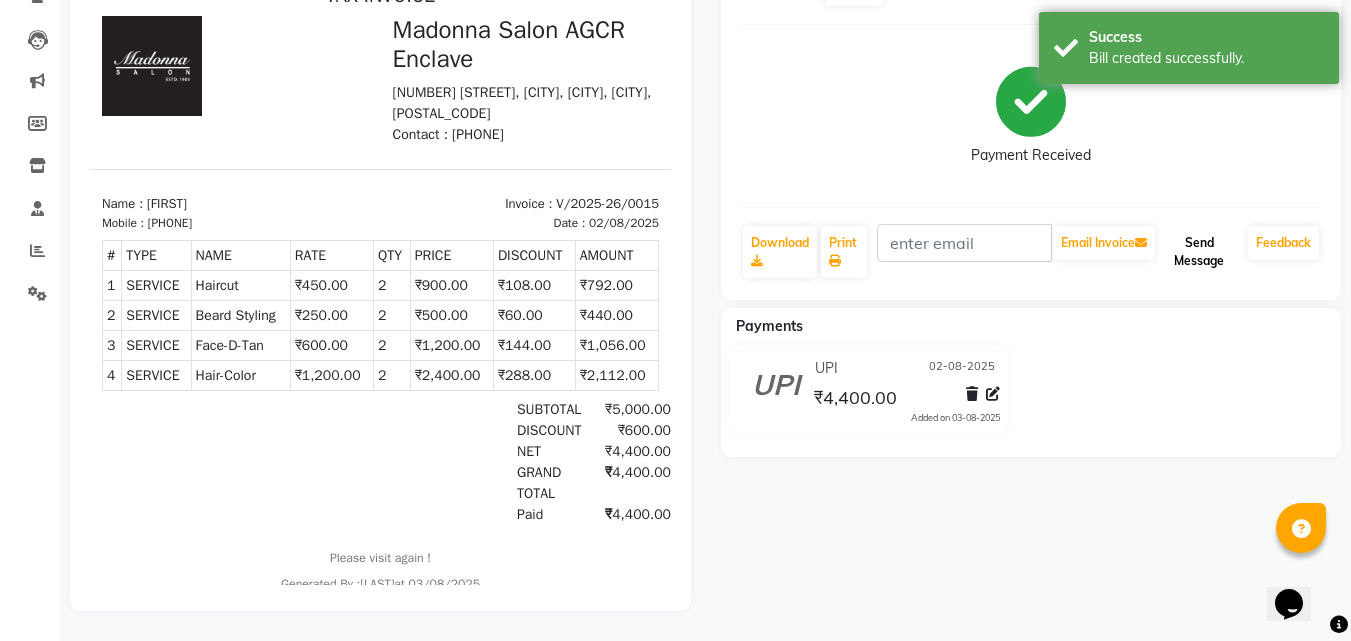 click on "Send Message" 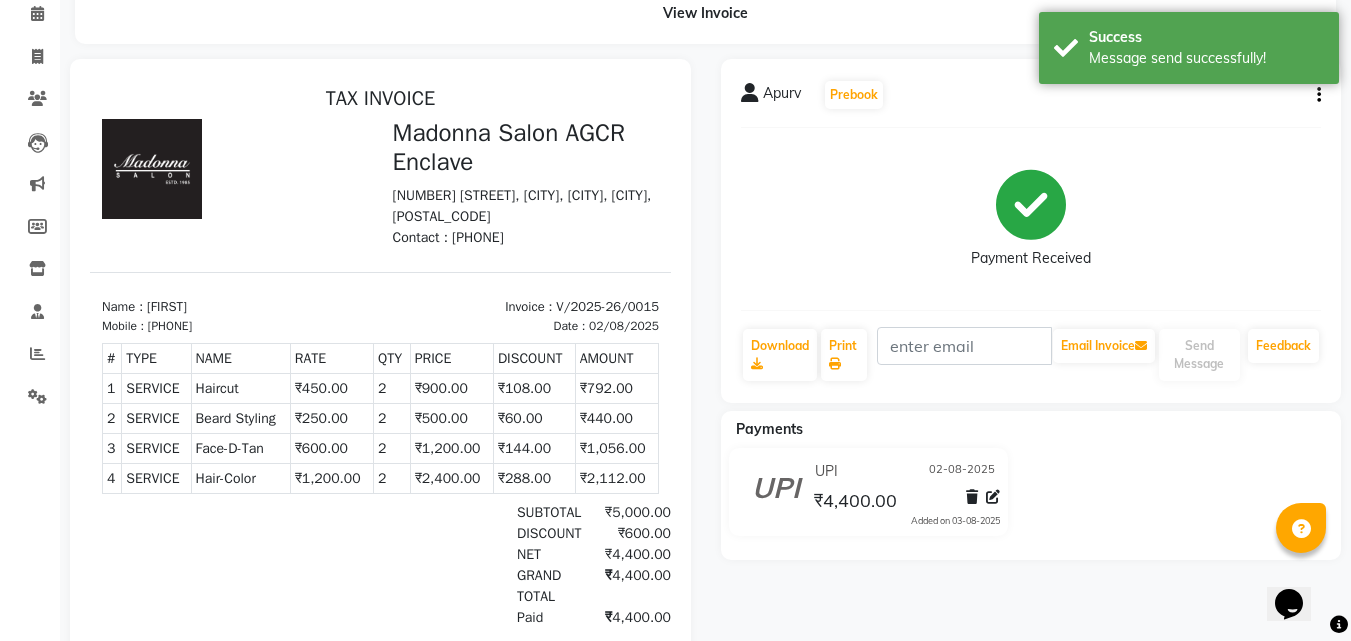 scroll, scrollTop: 57, scrollLeft: 0, axis: vertical 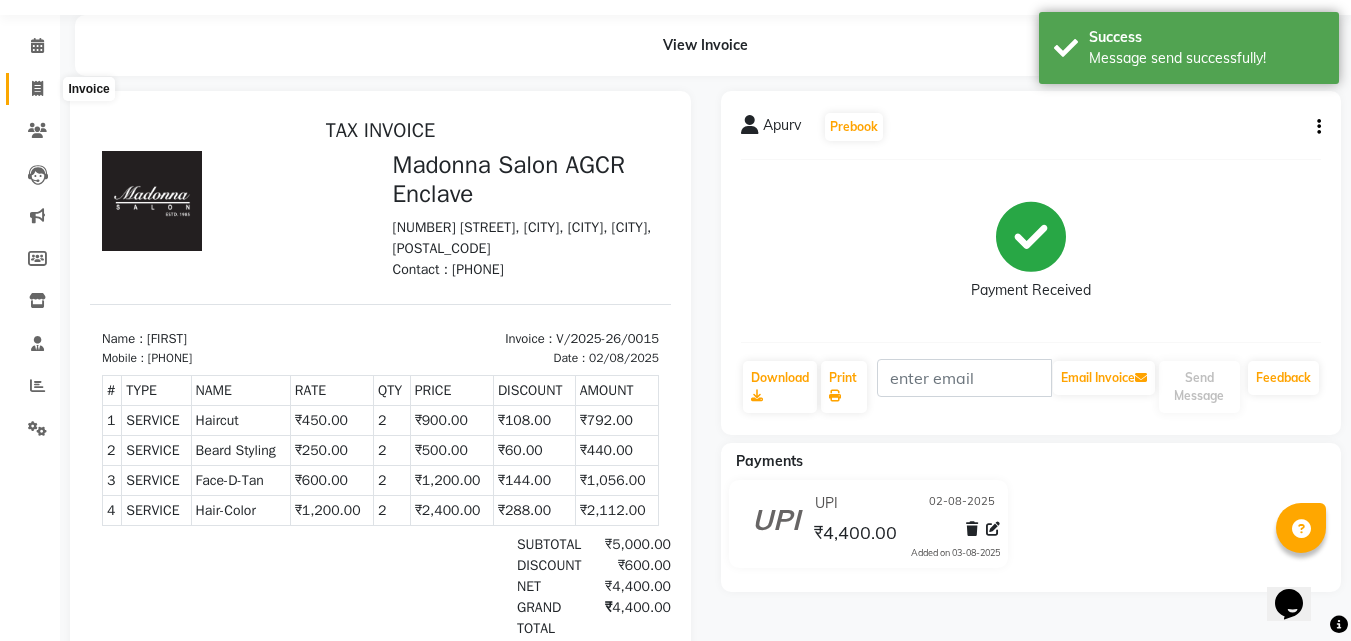 click 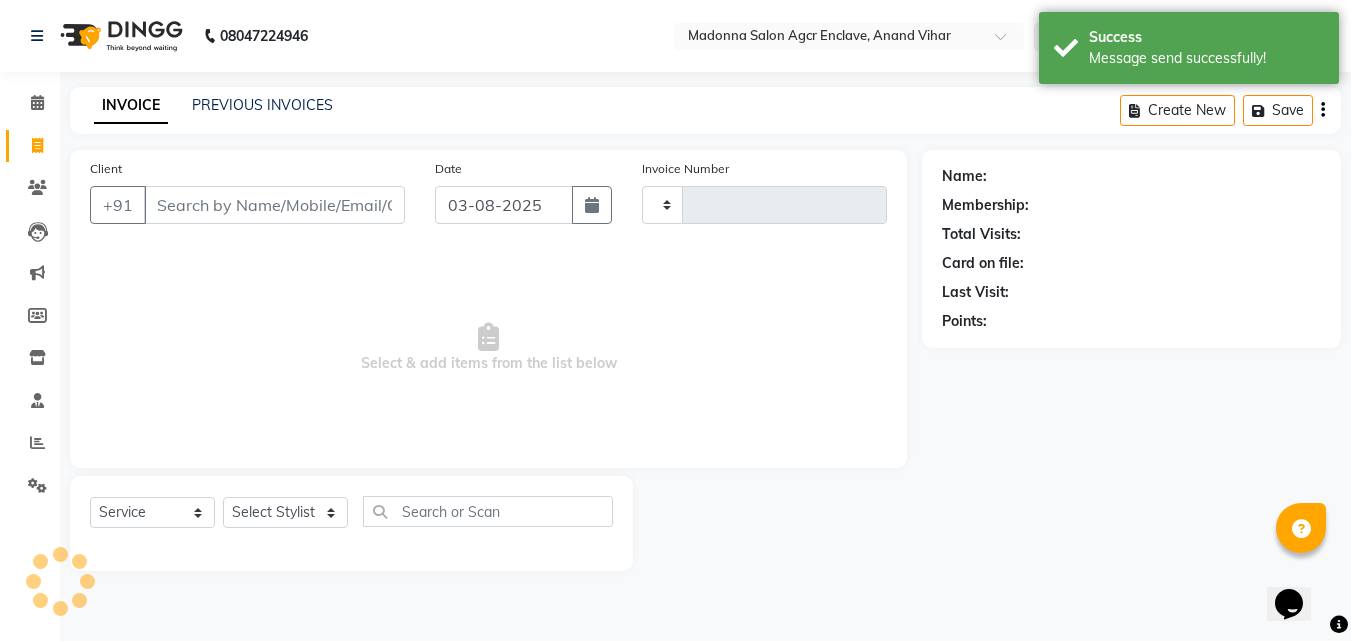 scroll, scrollTop: 0, scrollLeft: 0, axis: both 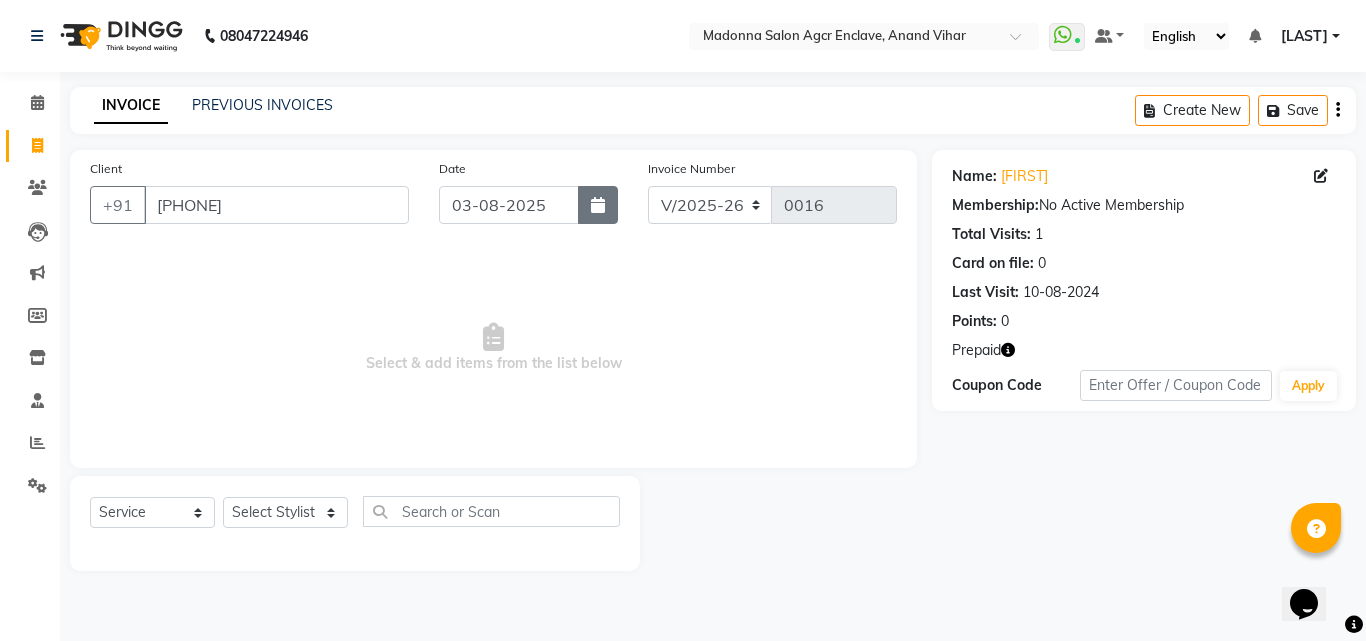 click 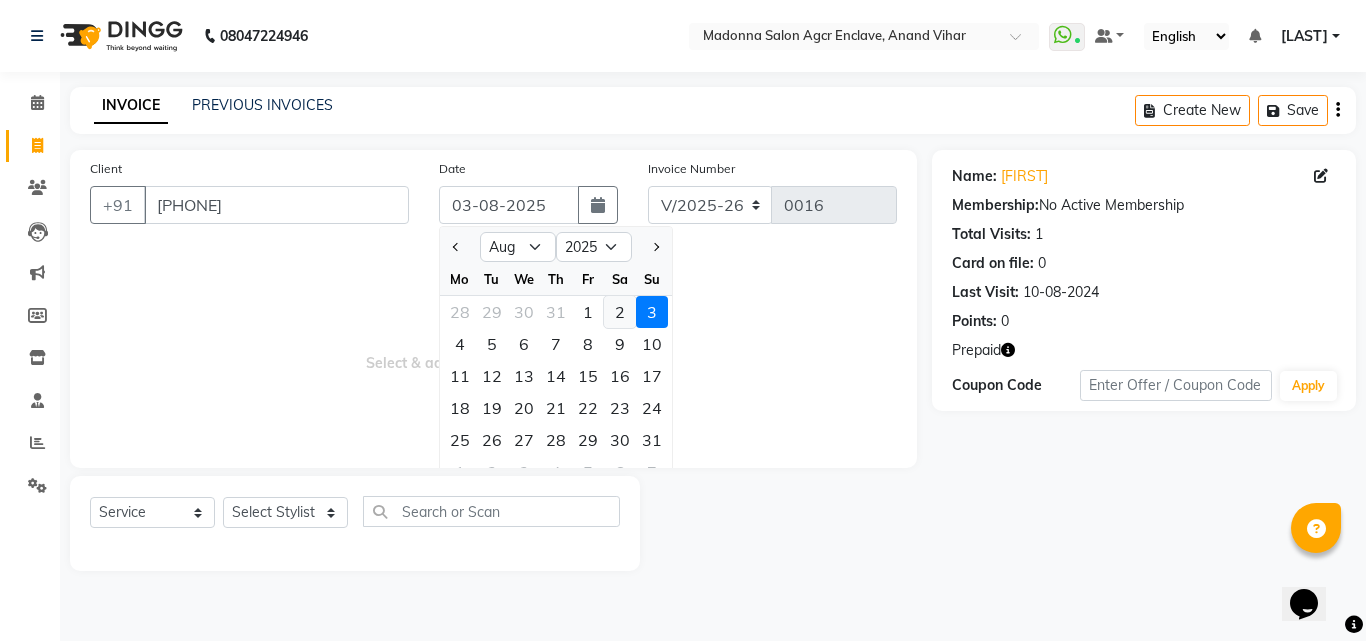 click on "2" 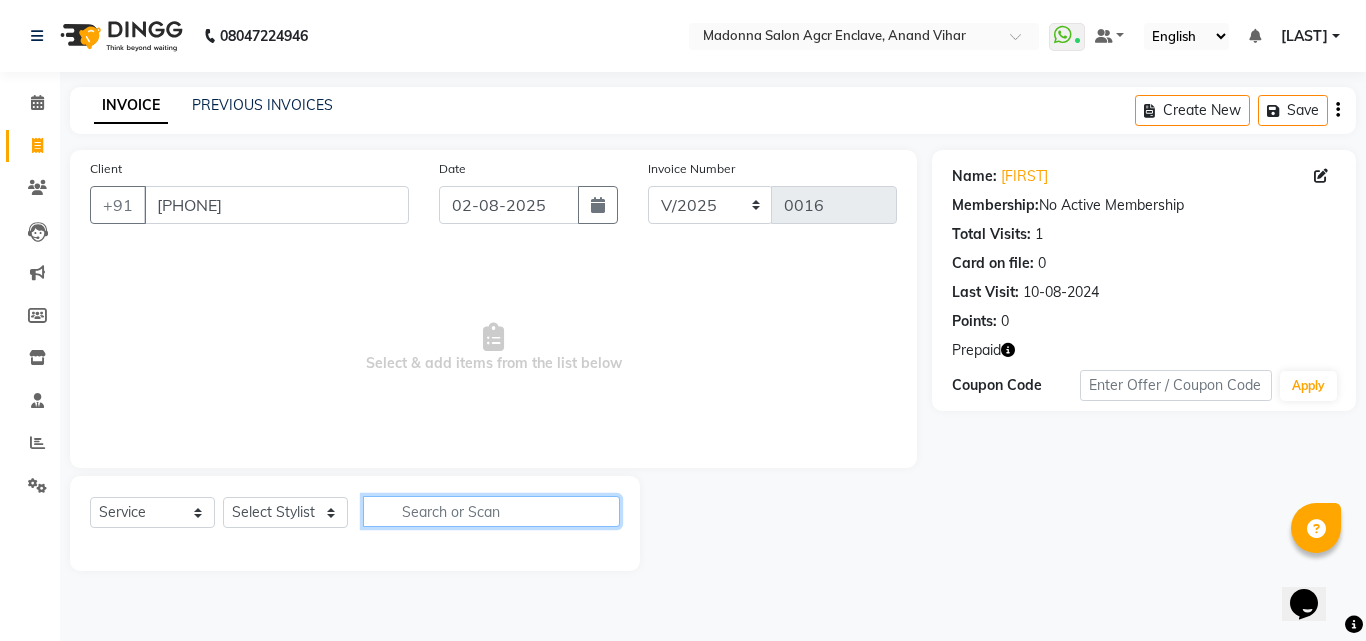 click 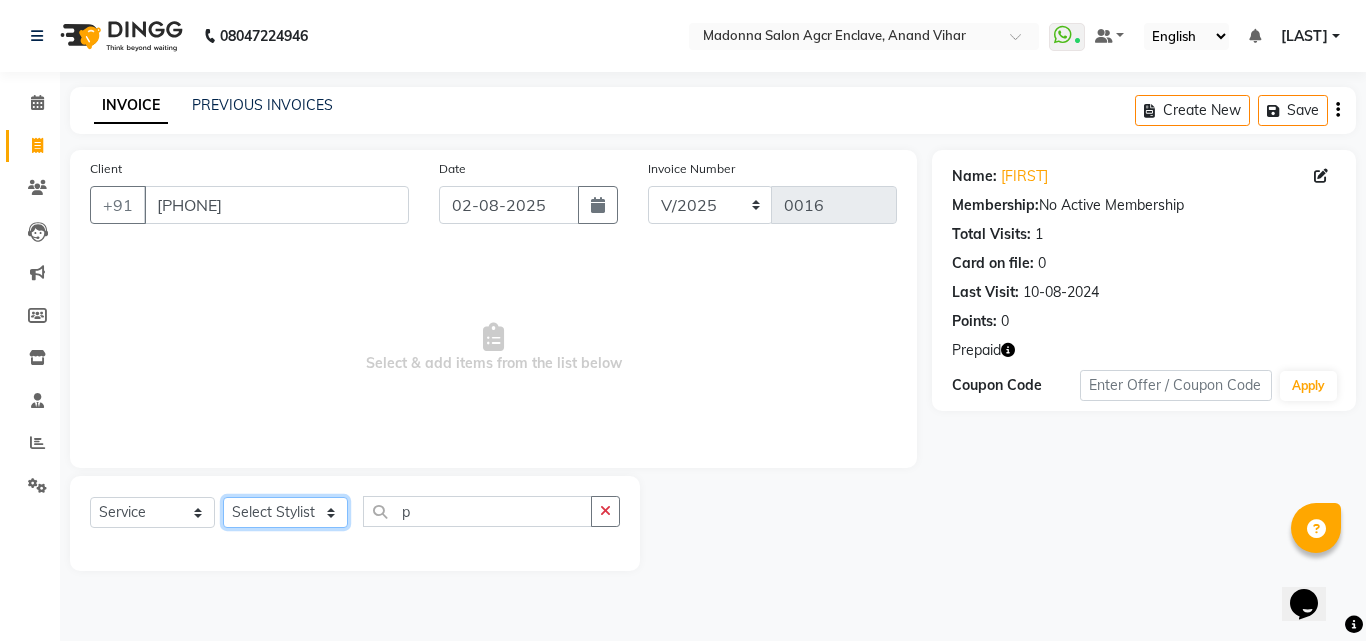 click on "Select Stylist Abhishek Afzal Amarjeet  BHAWNA HARSH Khushi Lucky Naman PREM Rajeev Rizwan Shahnawaz Shalu Sorav Verma Vikas Kumar Vishal YASH ZAFAR Zaid" 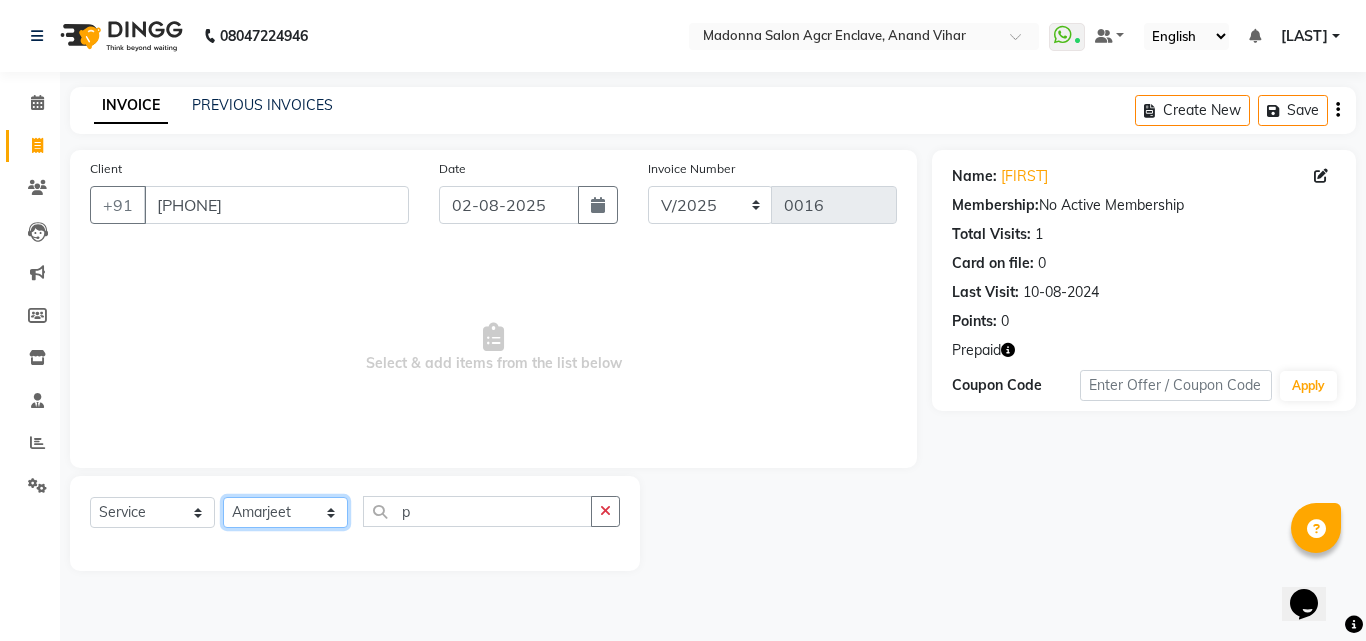 click on "Select Stylist Abhishek Afzal Amarjeet  BHAWNA HARSH Khushi Lucky Naman PREM Rajeev Rizwan Shahnawaz Shalu Sorav Verma Vikas Kumar Vishal YASH ZAFAR Zaid" 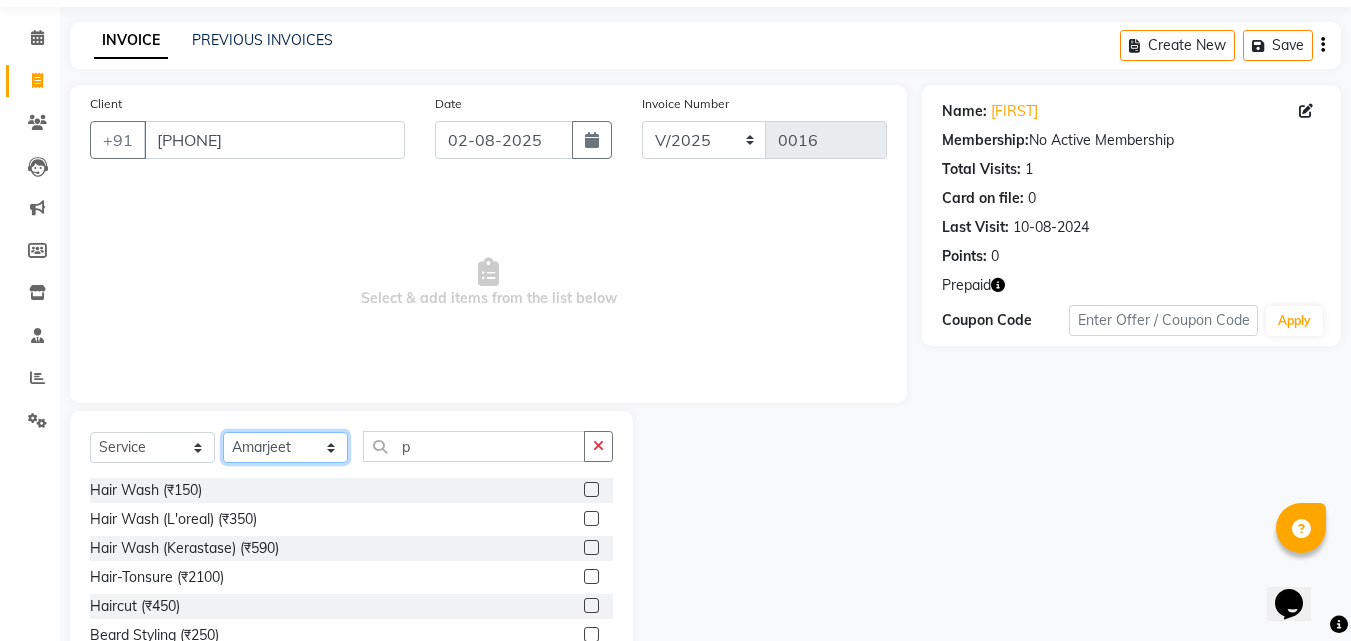 scroll, scrollTop: 160, scrollLeft: 0, axis: vertical 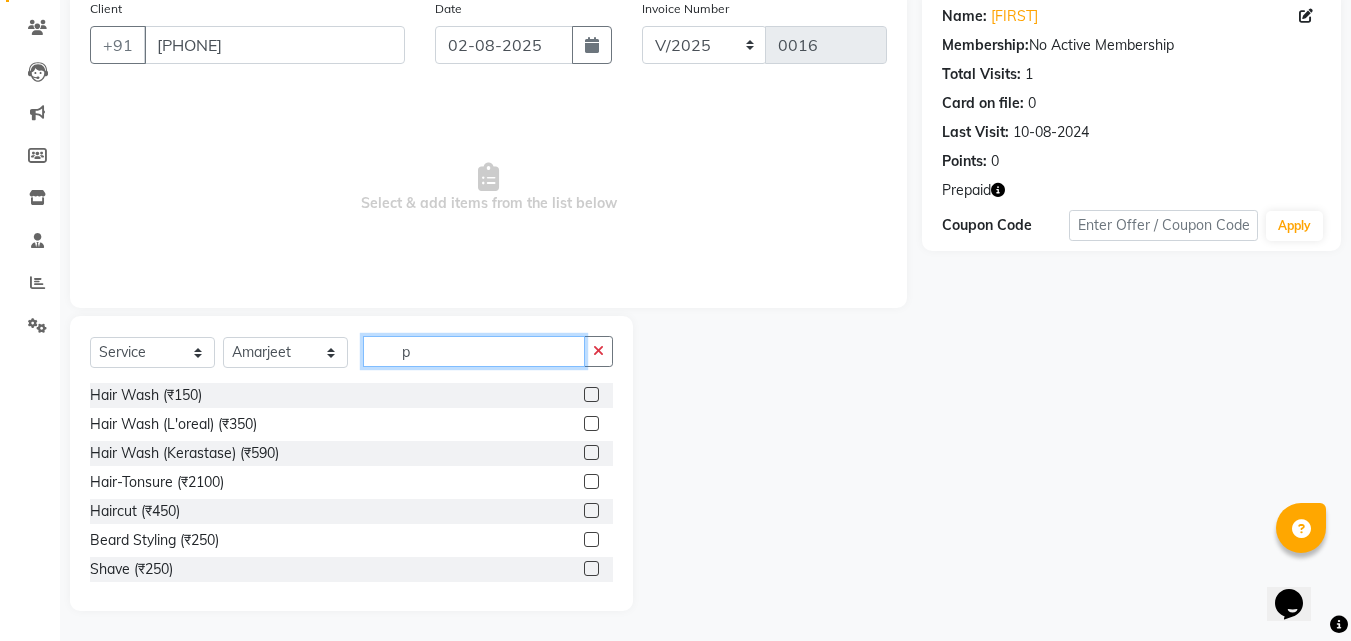 click on "p" 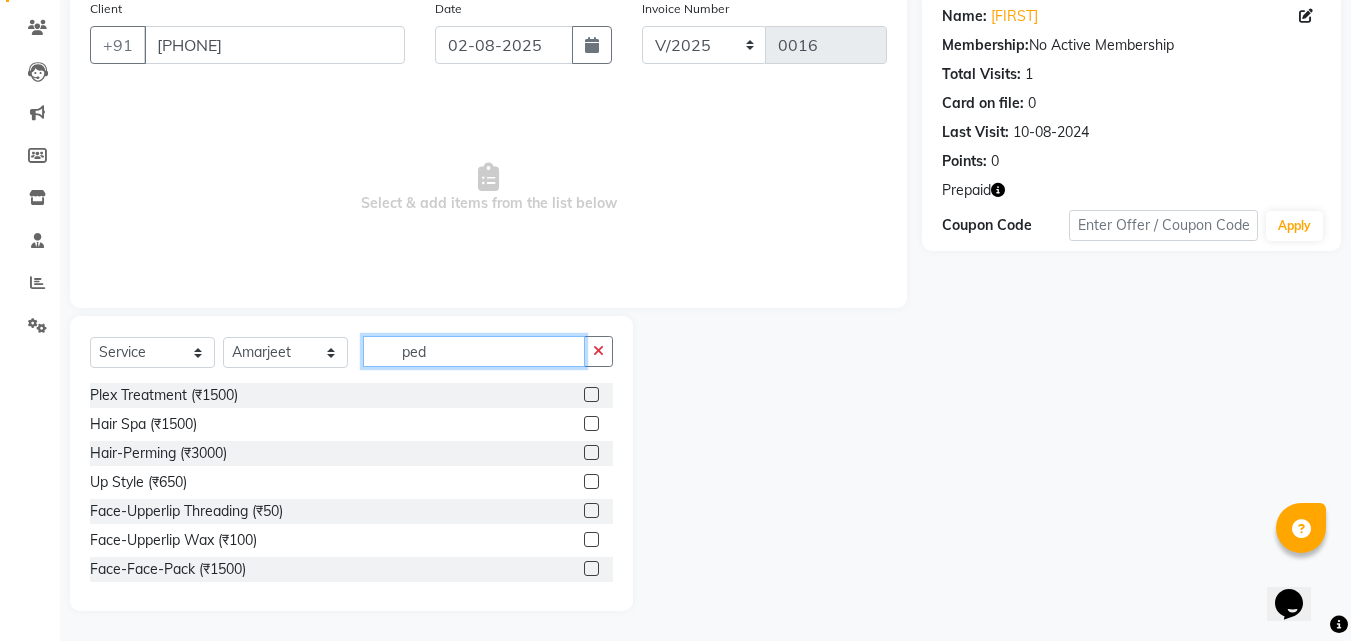 scroll, scrollTop: 0, scrollLeft: 0, axis: both 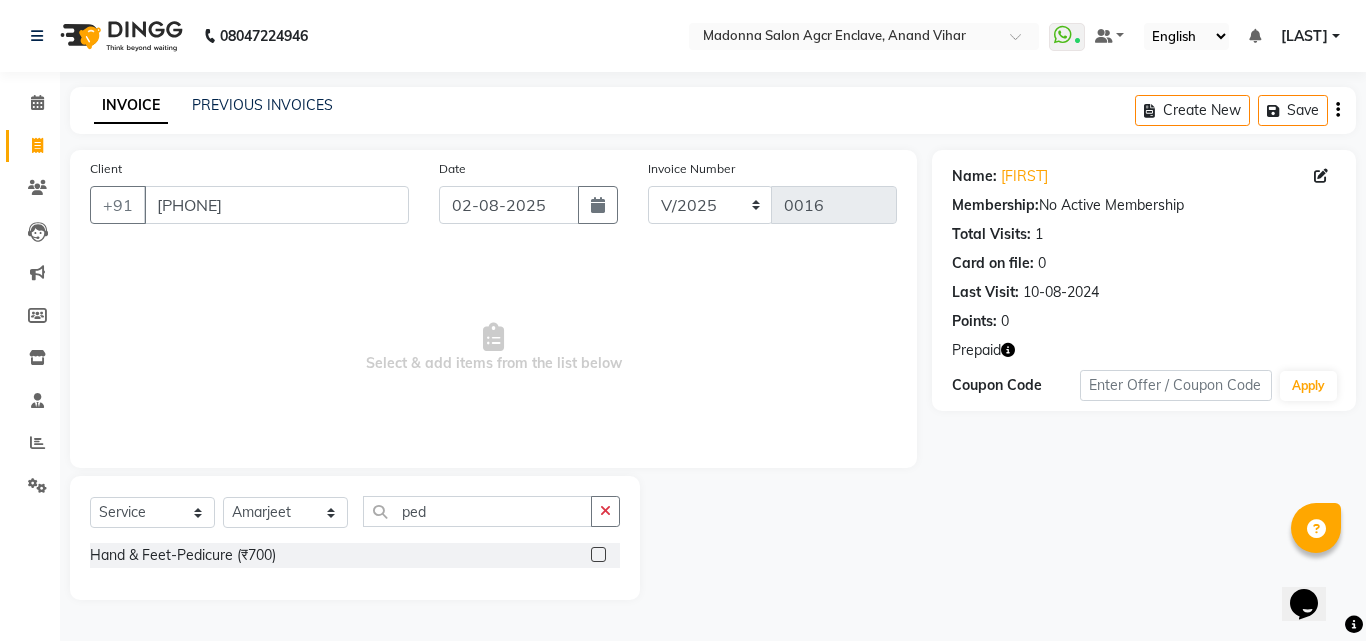 click 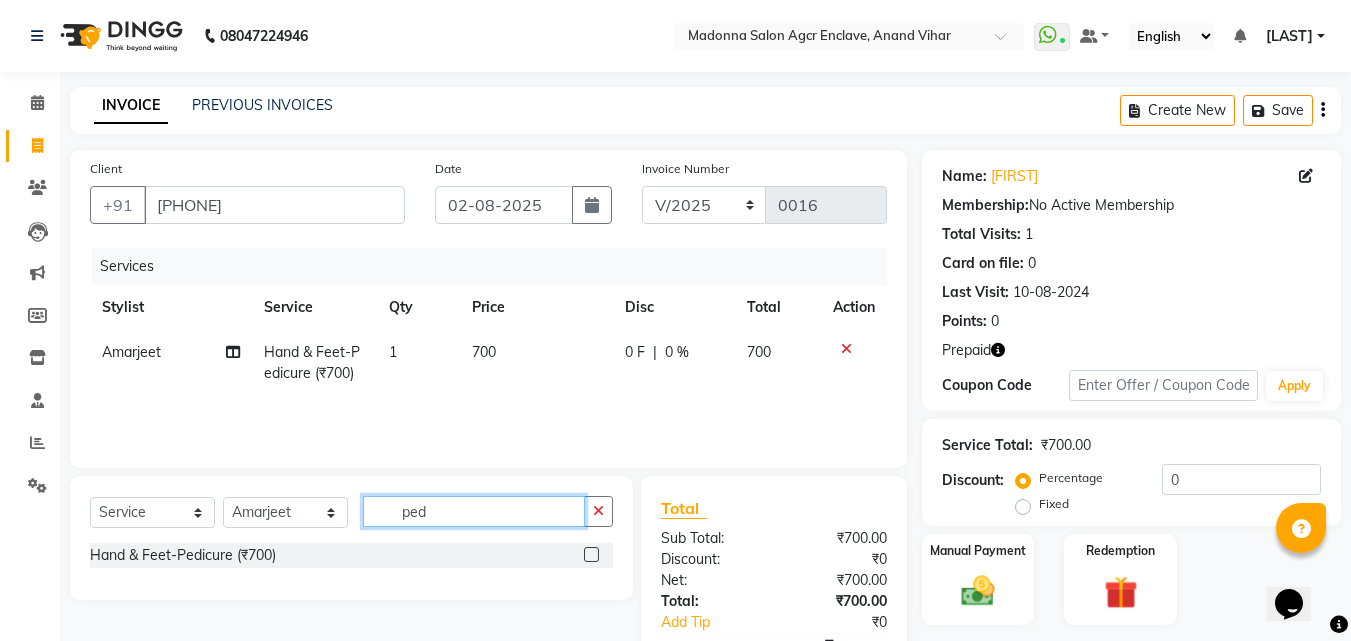 click on "ped" 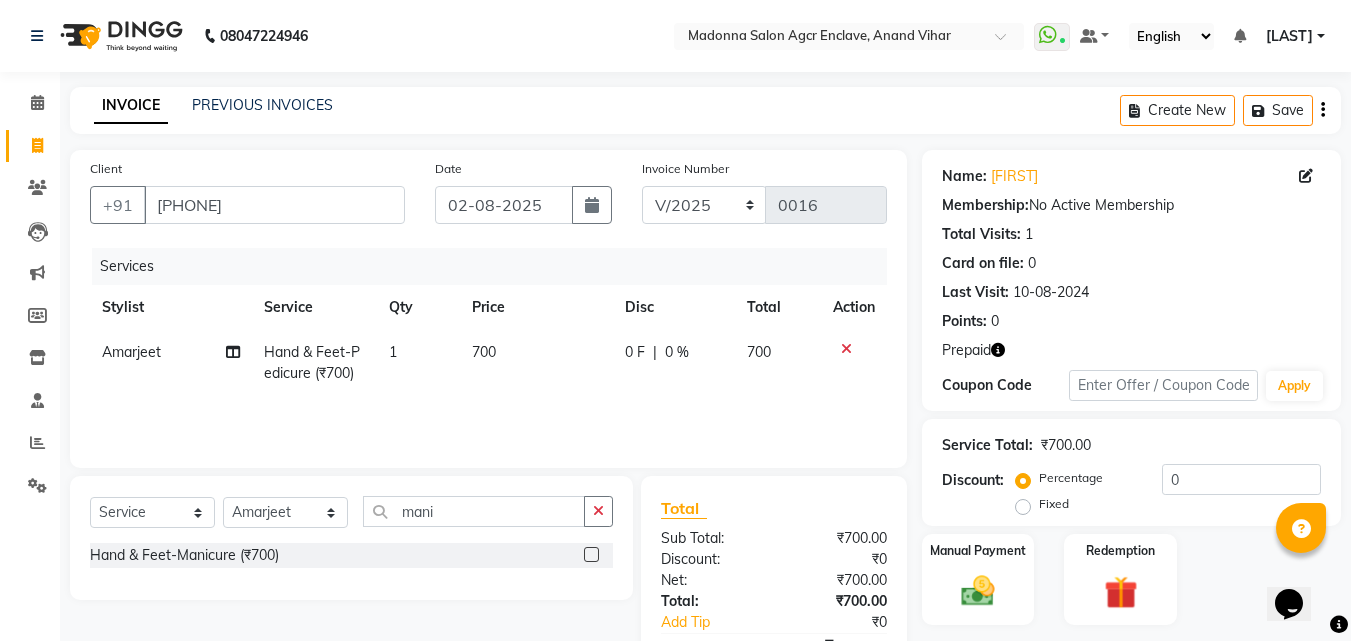 click 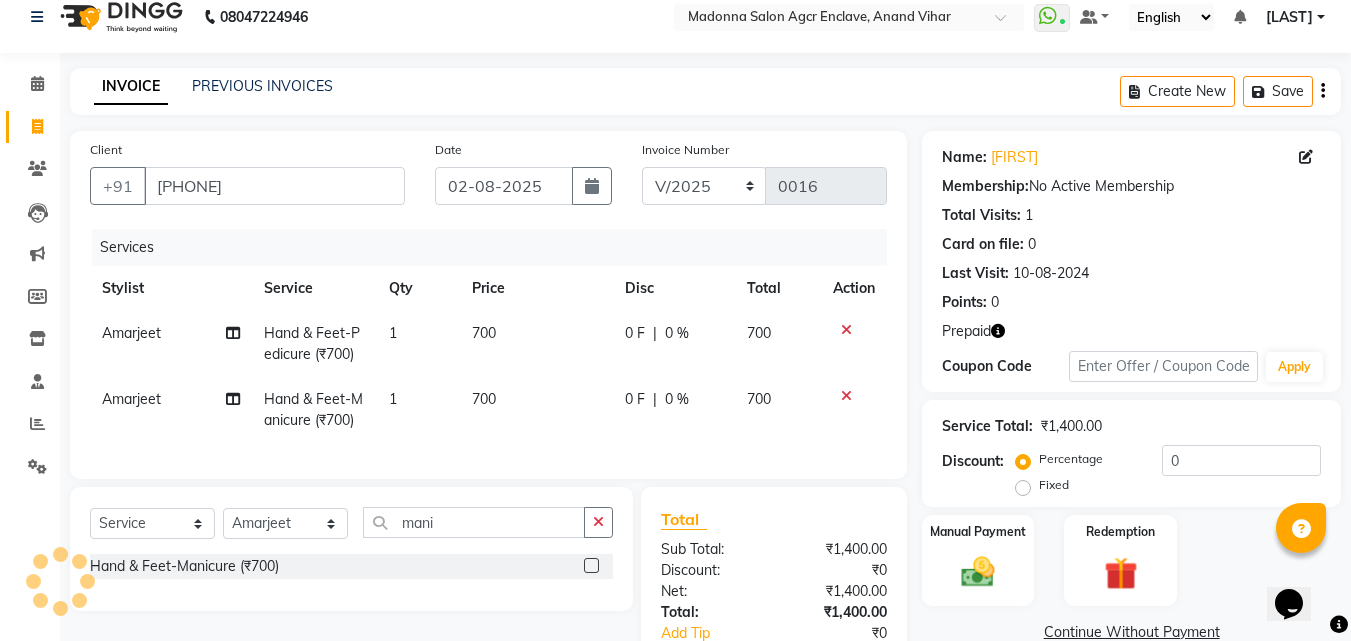 scroll, scrollTop: 0, scrollLeft: 0, axis: both 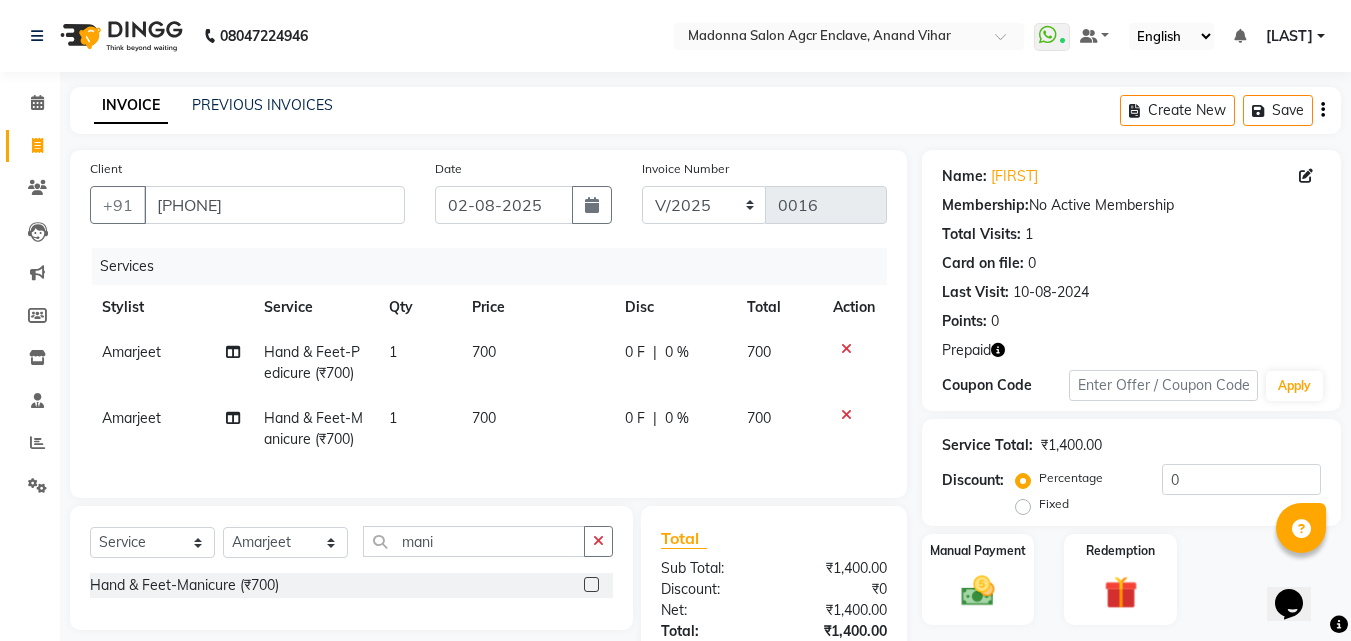 click 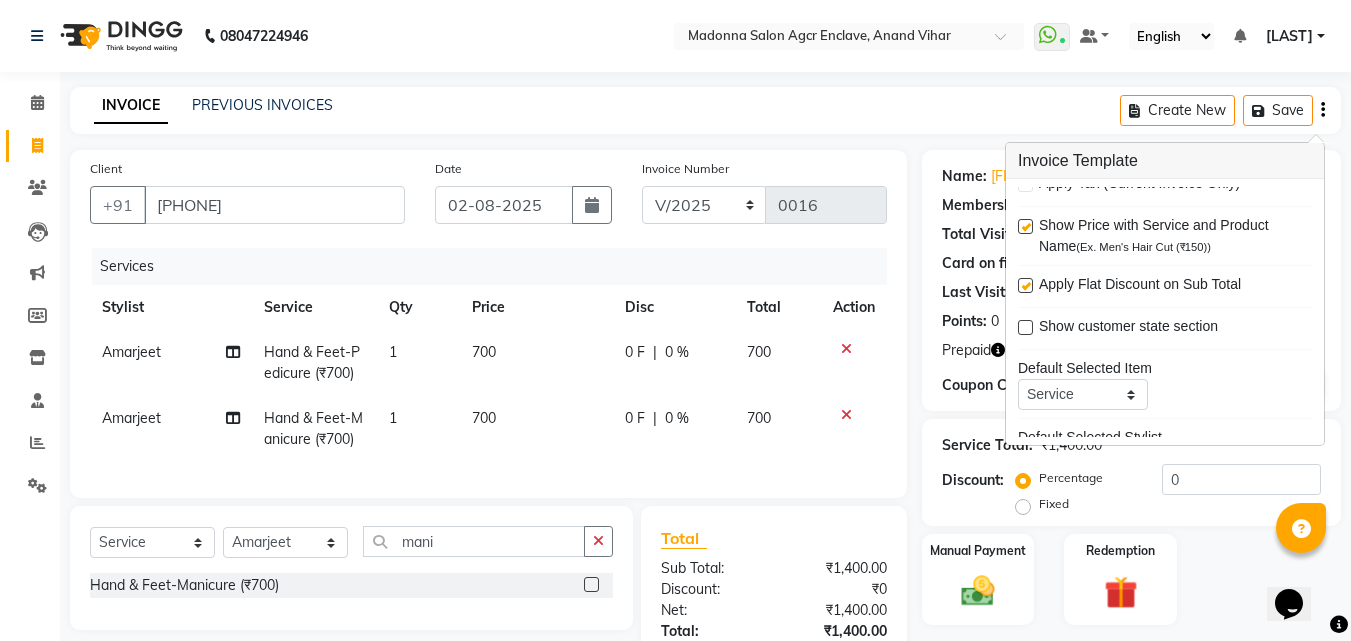 scroll, scrollTop: 15, scrollLeft: 0, axis: vertical 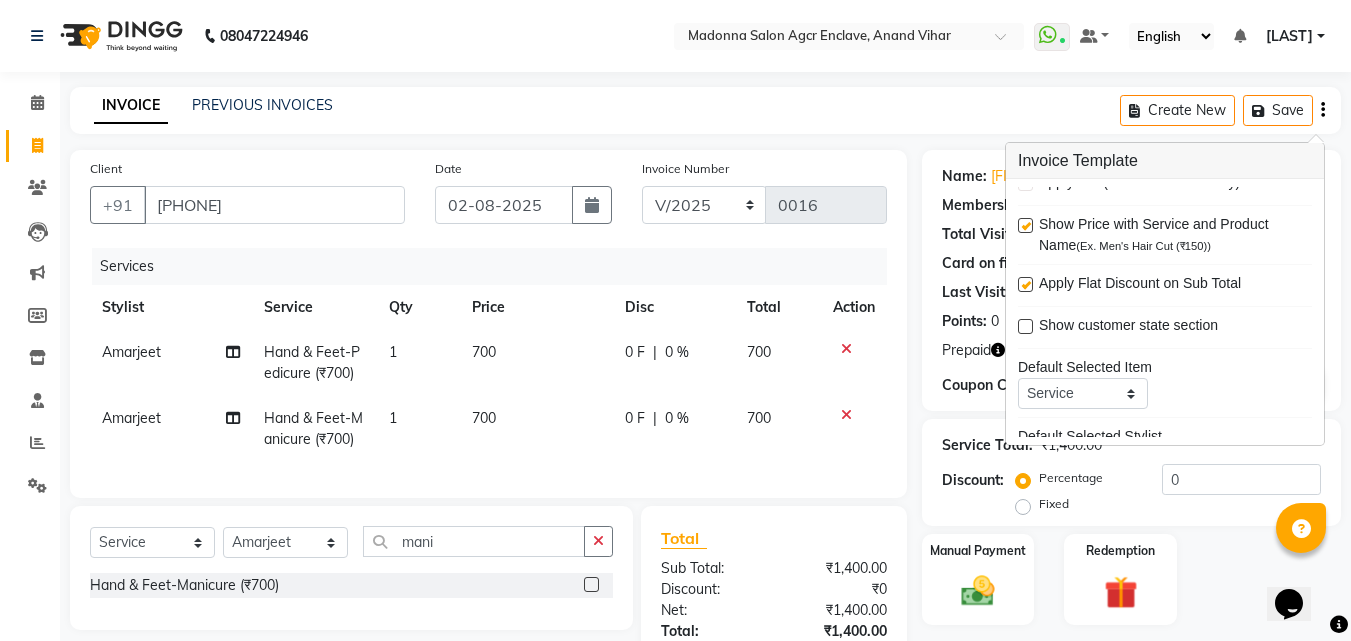 click at bounding box center [1025, 225] 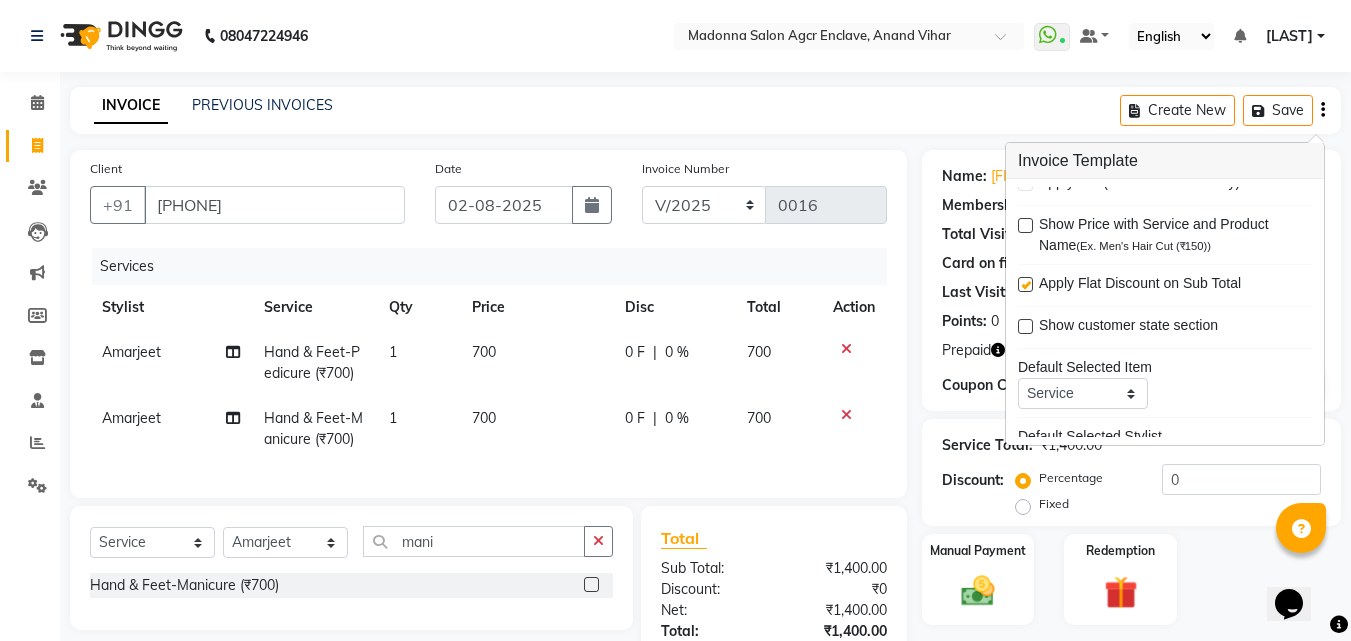 click at bounding box center [1025, 225] 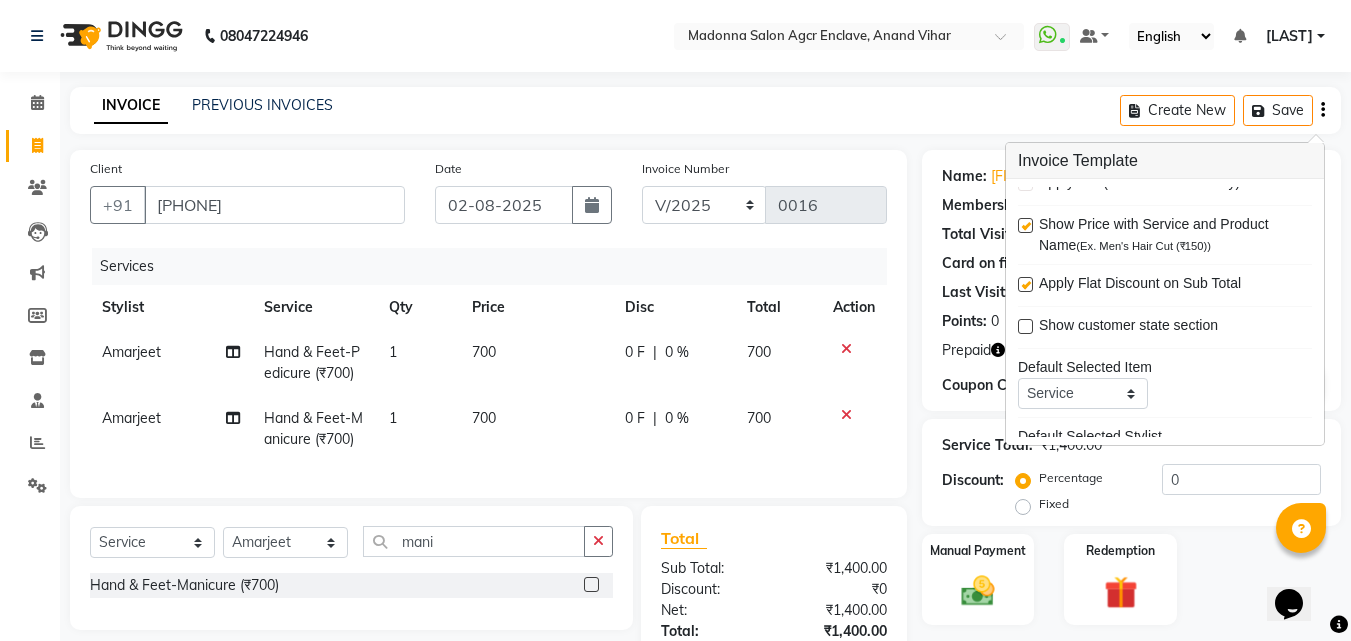 click at bounding box center (1025, 225) 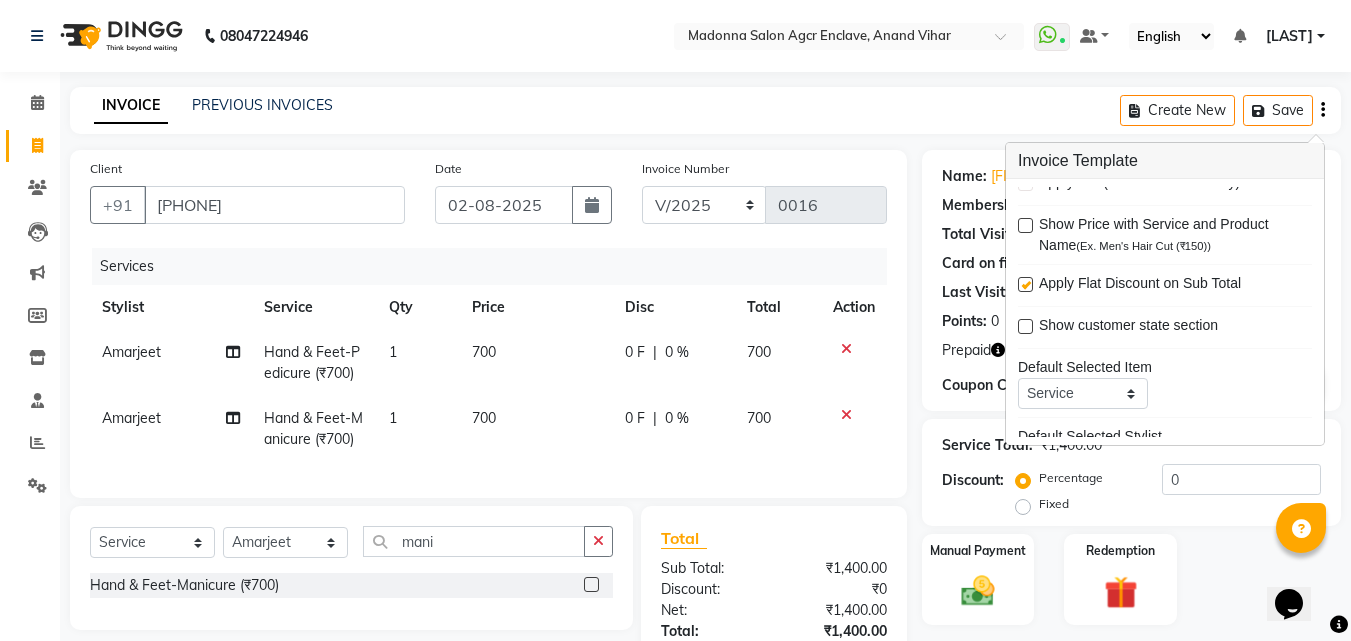 click at bounding box center (1025, 225) 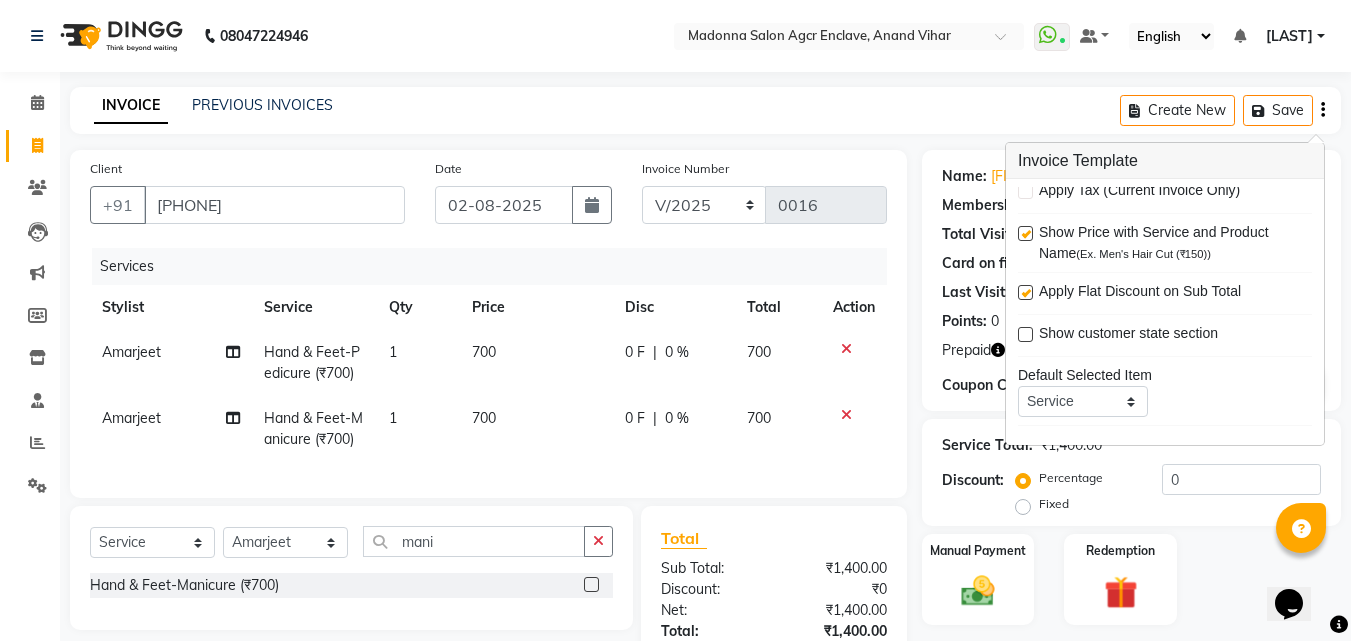 scroll, scrollTop: 0, scrollLeft: 0, axis: both 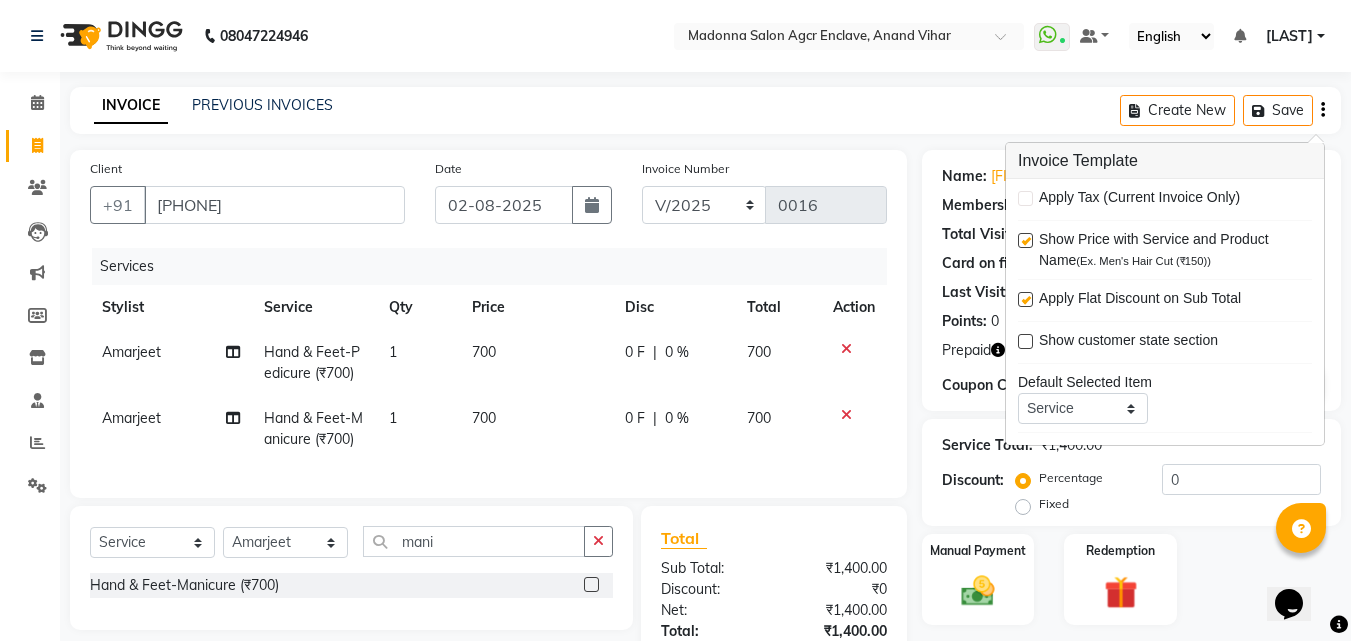click on "Total" 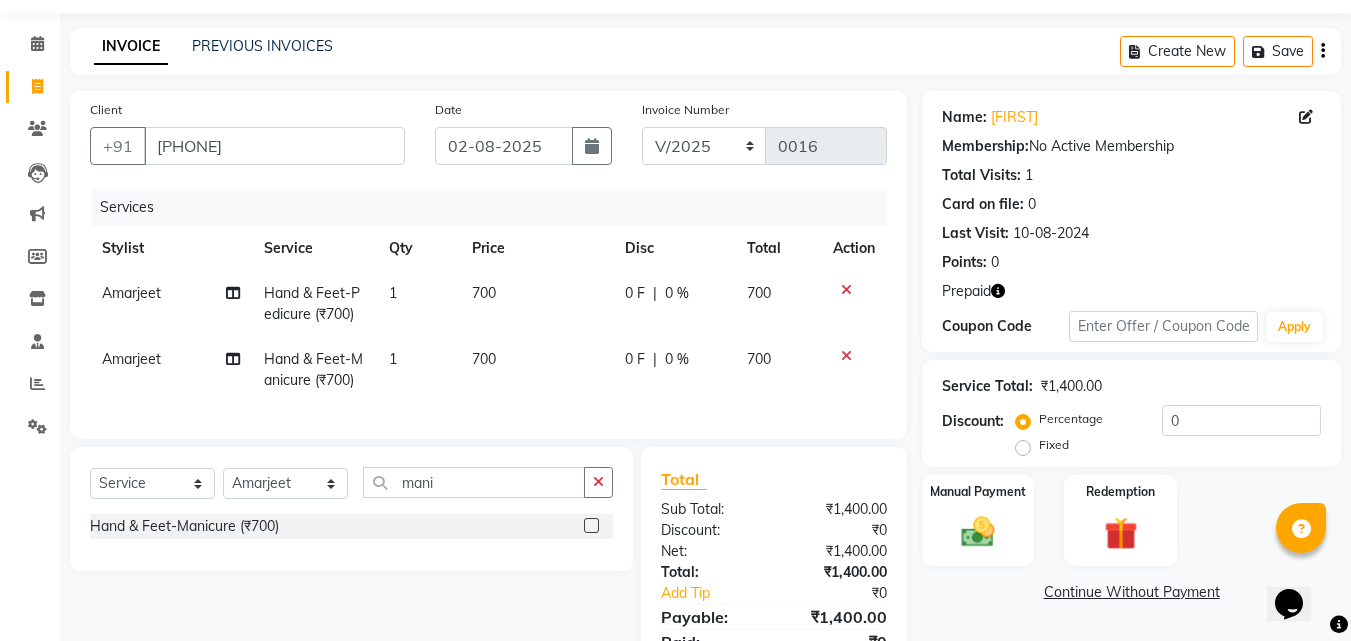 scroll, scrollTop: 25, scrollLeft: 0, axis: vertical 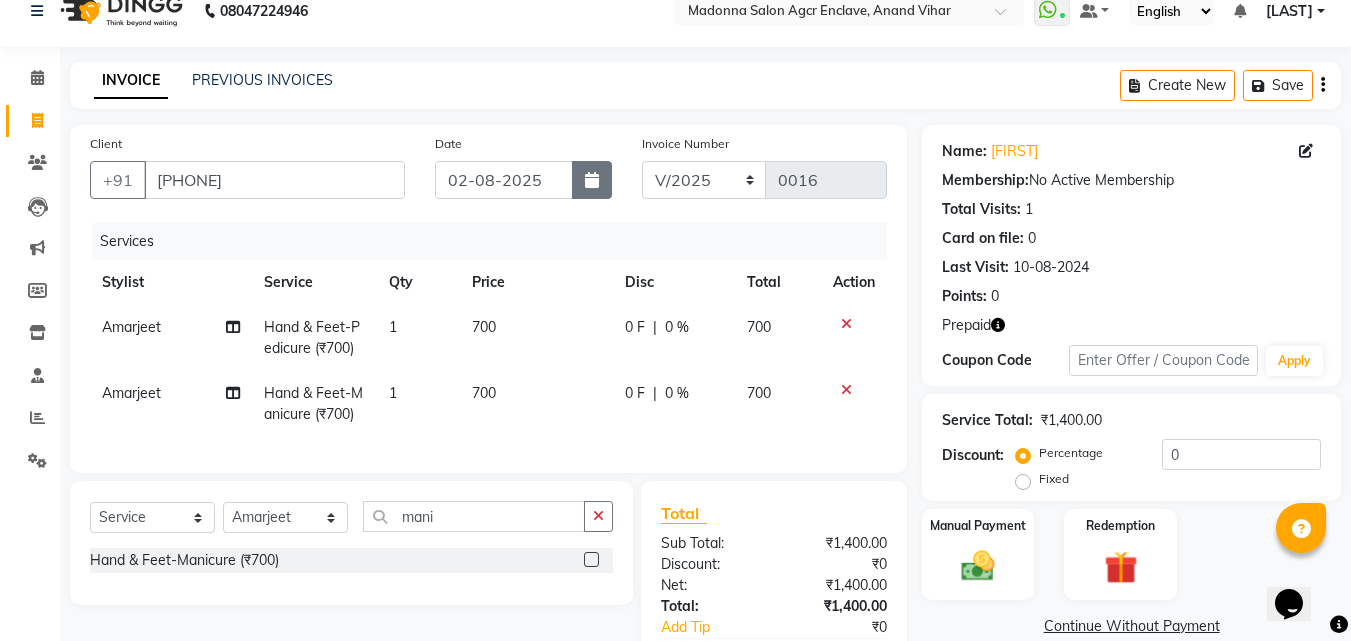 click 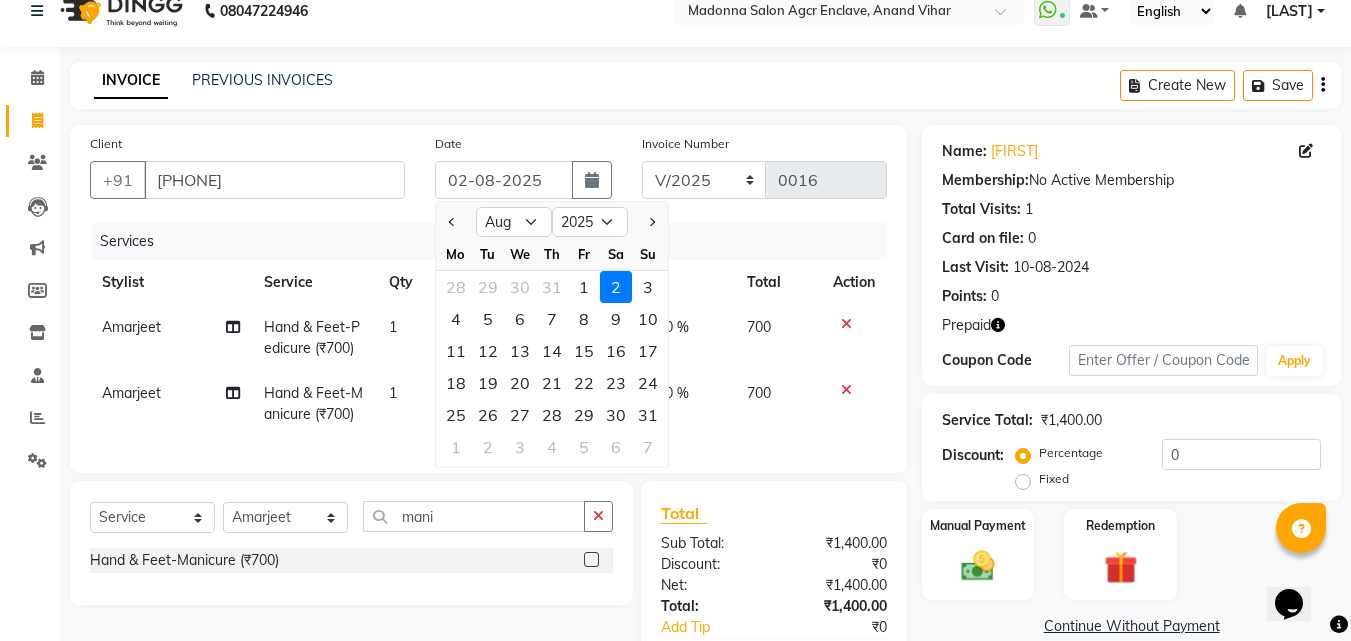 click on "2" 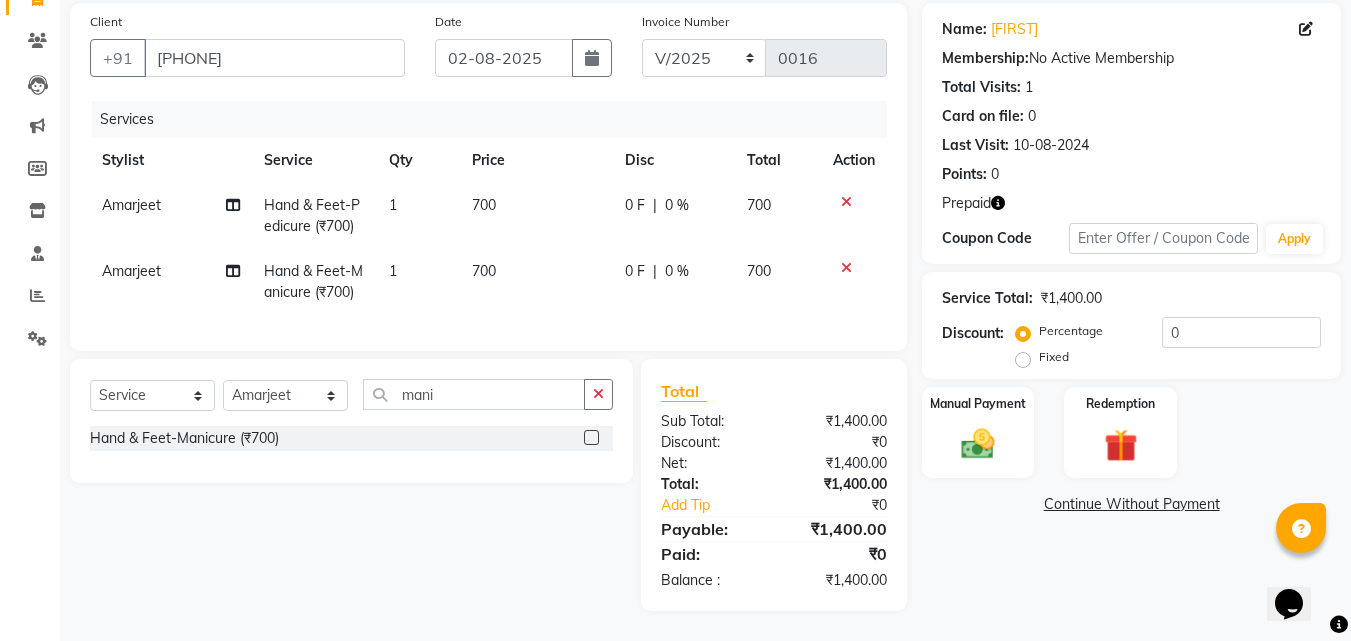 scroll, scrollTop: 162, scrollLeft: 0, axis: vertical 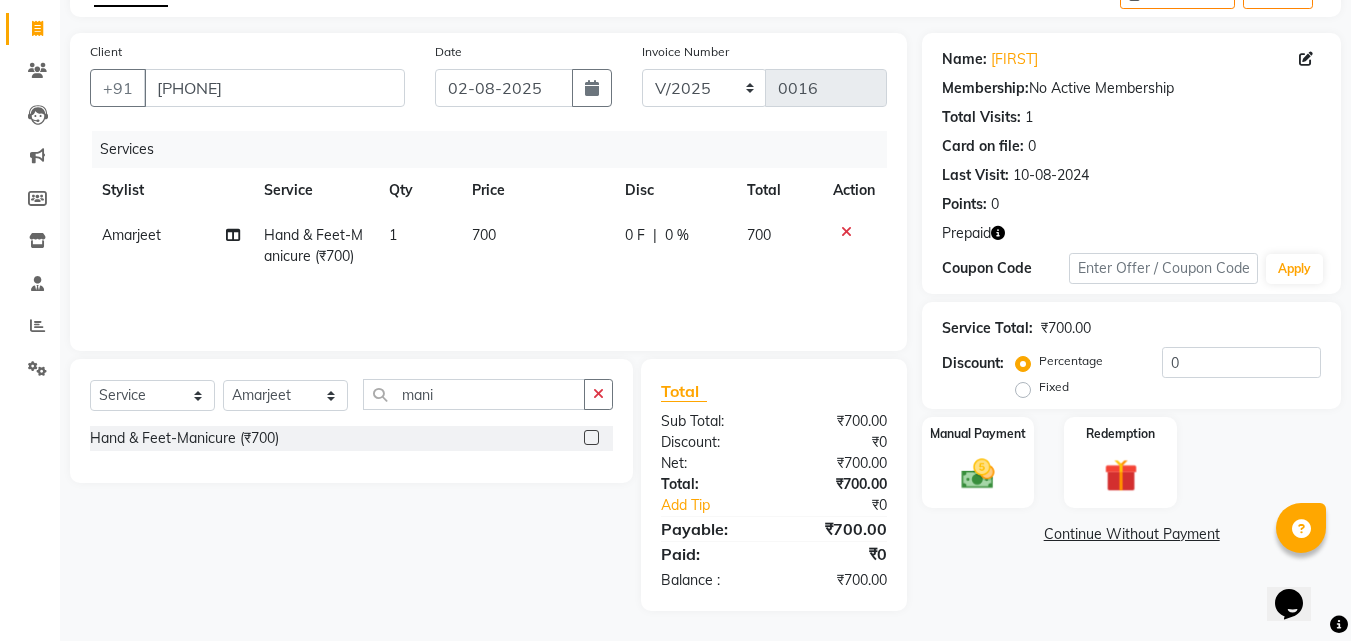 click on "Hand & Feet-Manicure (₹700)" 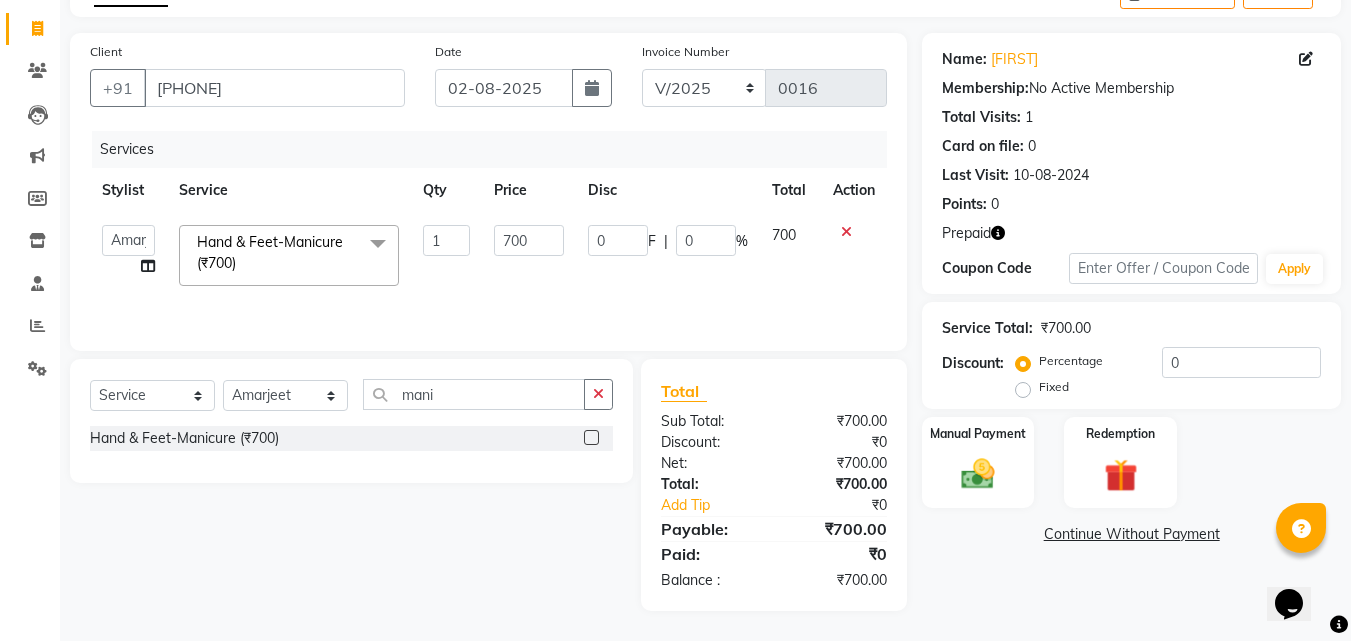 click on "Hand & Feet-Manicure (₹700)  x" 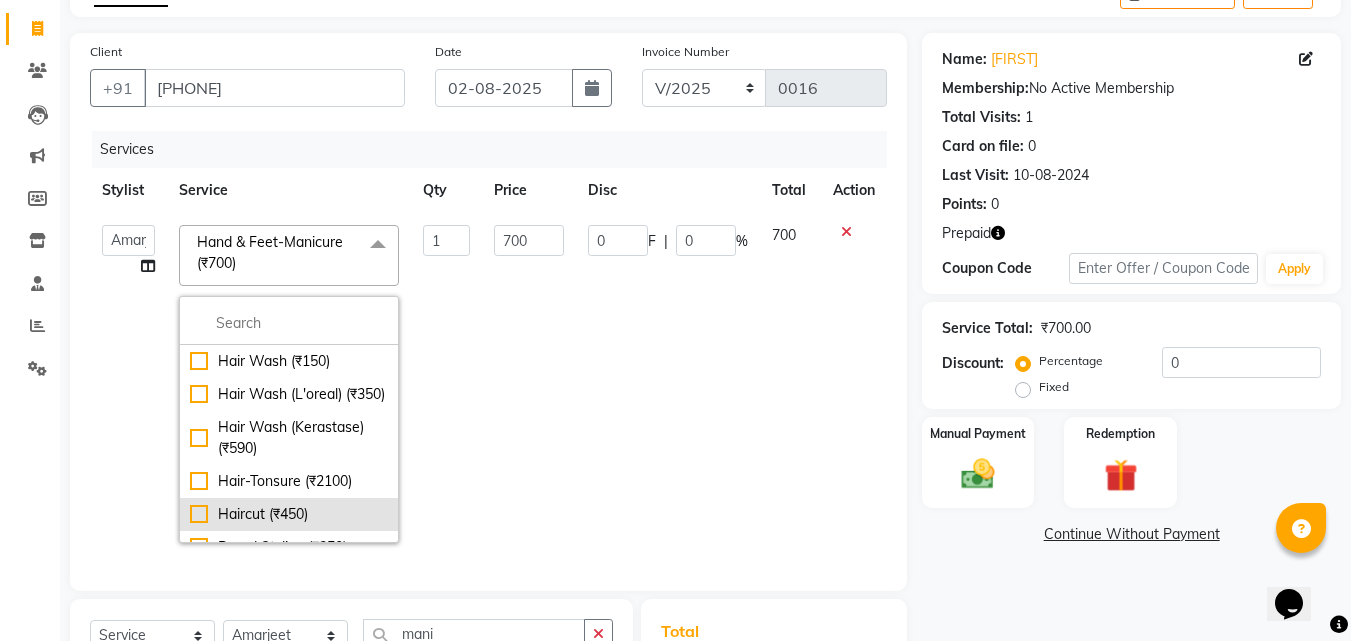 click on "Haircut (₹450)" 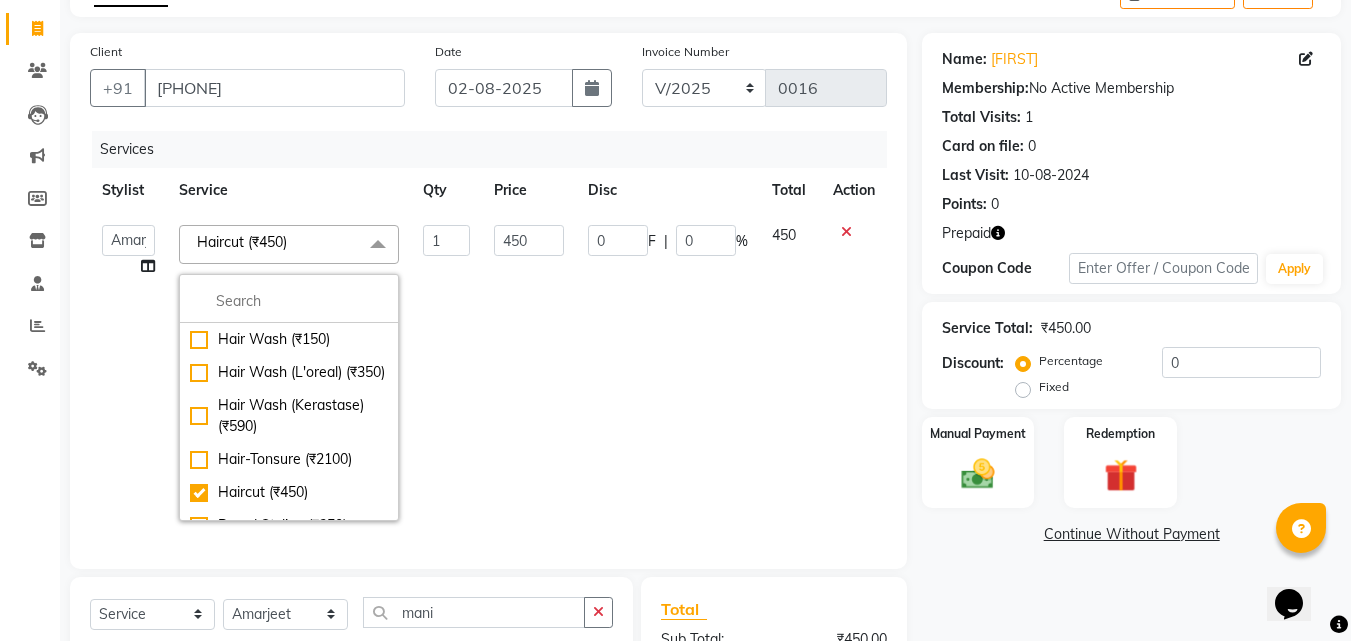 click on "450" 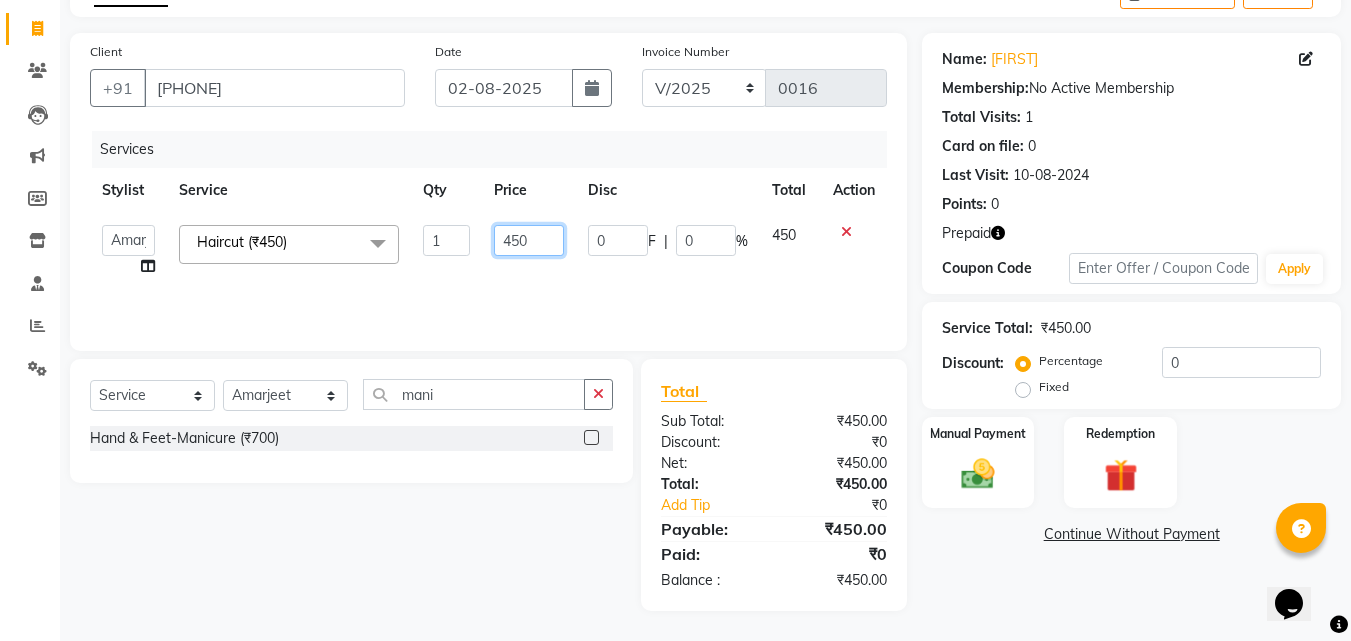 click on "450" 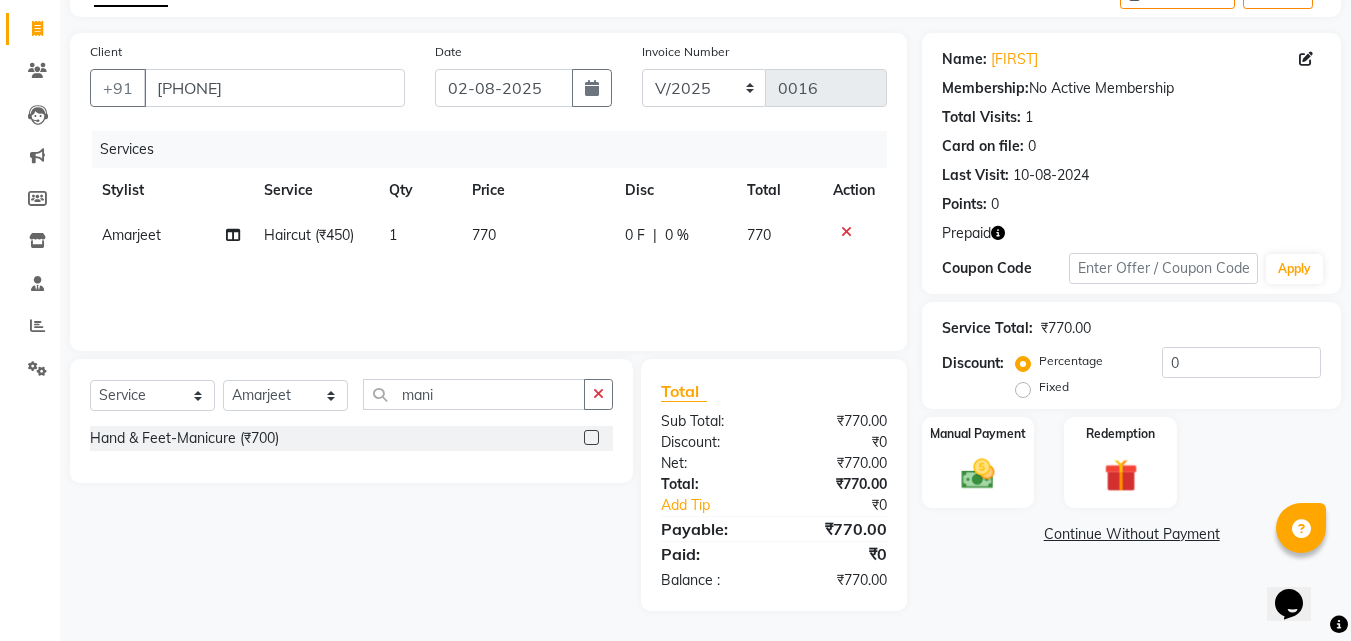 click on "Services Stylist Service Qty Price Disc Total Action [LAST]  Haircut (₹450) 1 770 0 F | 0 % 770" 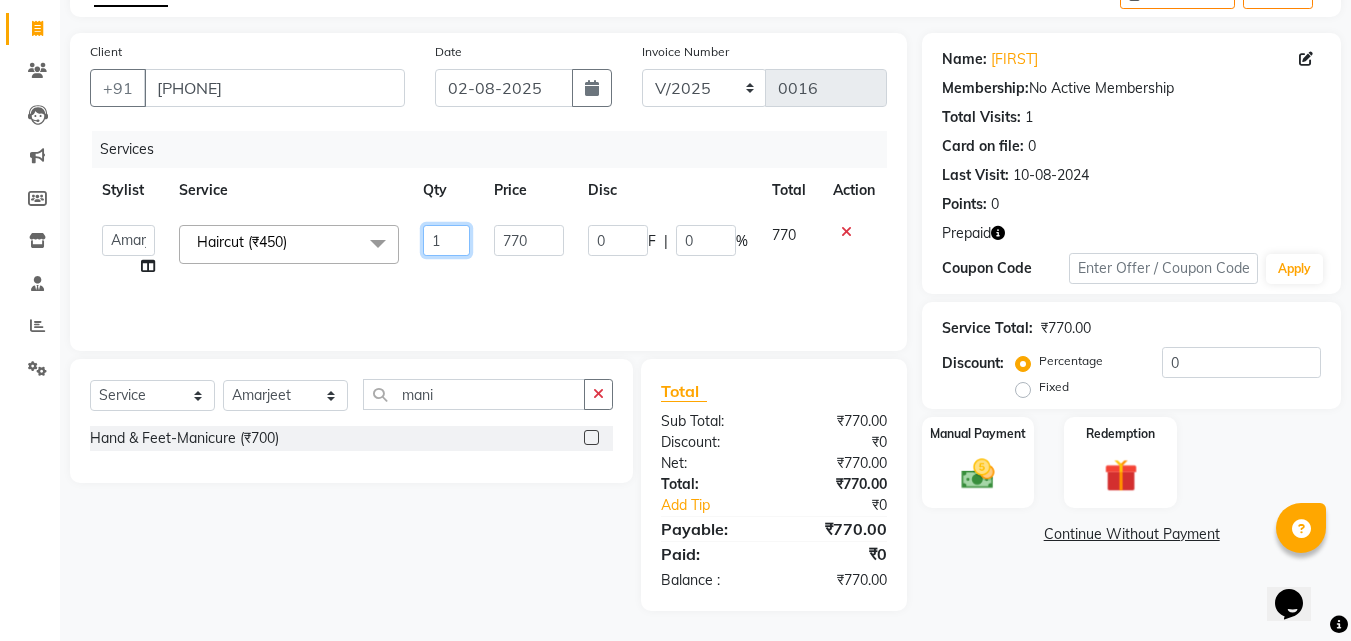 click on "1" 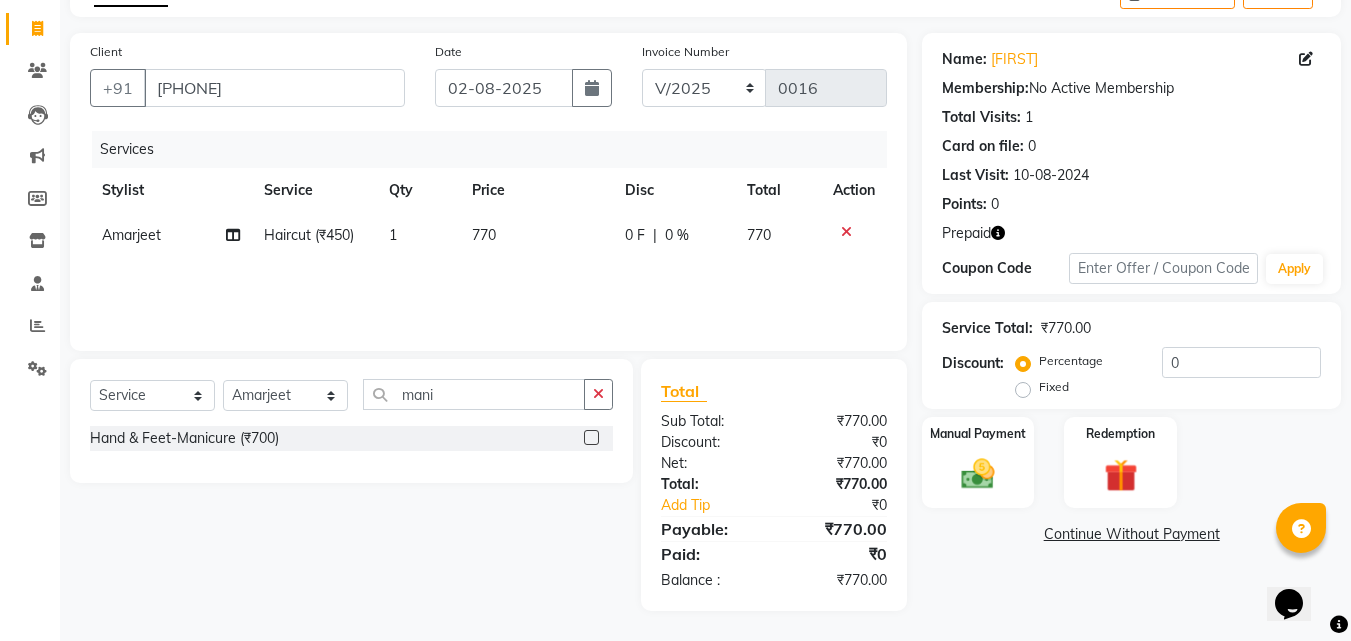 click on "Services Stylist Service Qty Price Disc Total Action [LAST]  Haircut (₹450) 1 770 0 F | 0 % 770" 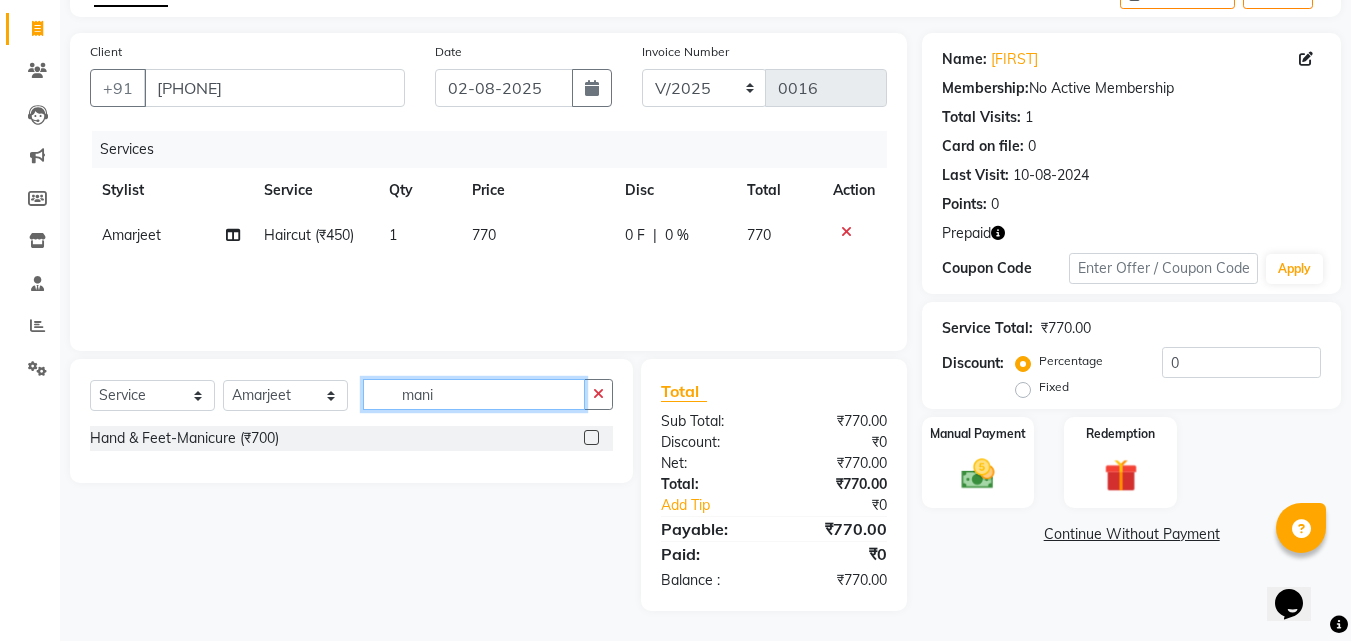 click on "mani" 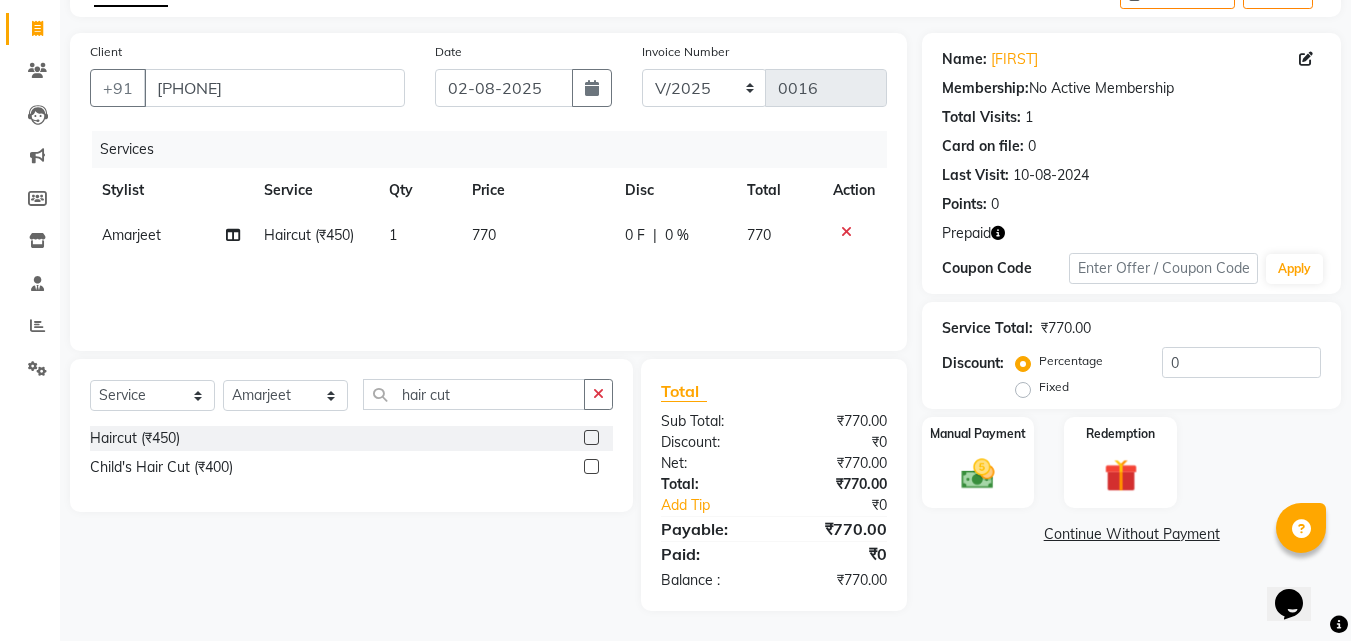 click 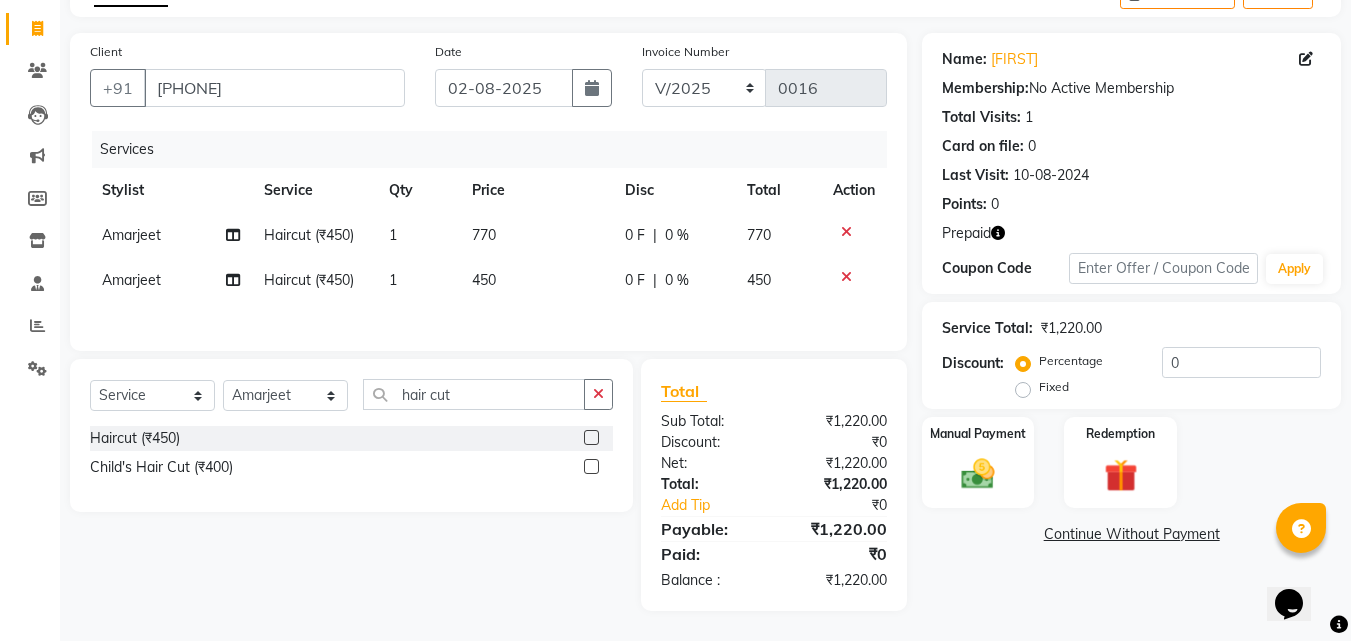 scroll, scrollTop: 120, scrollLeft: 0, axis: vertical 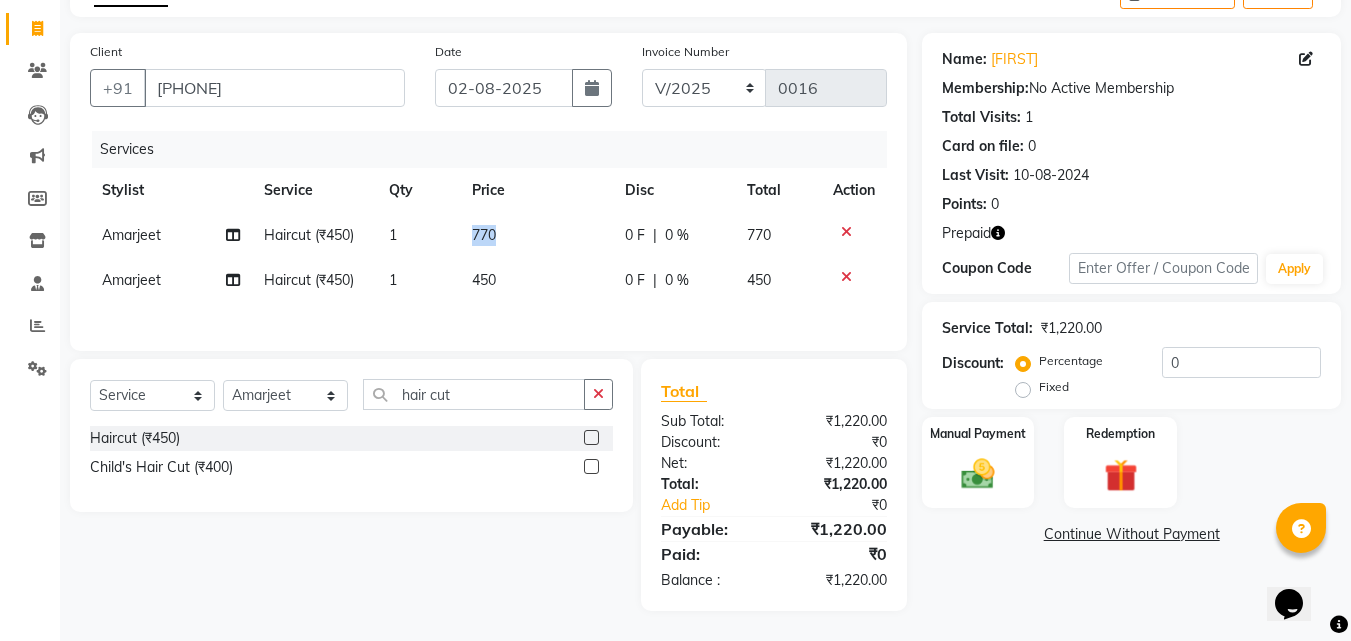 click on "770" 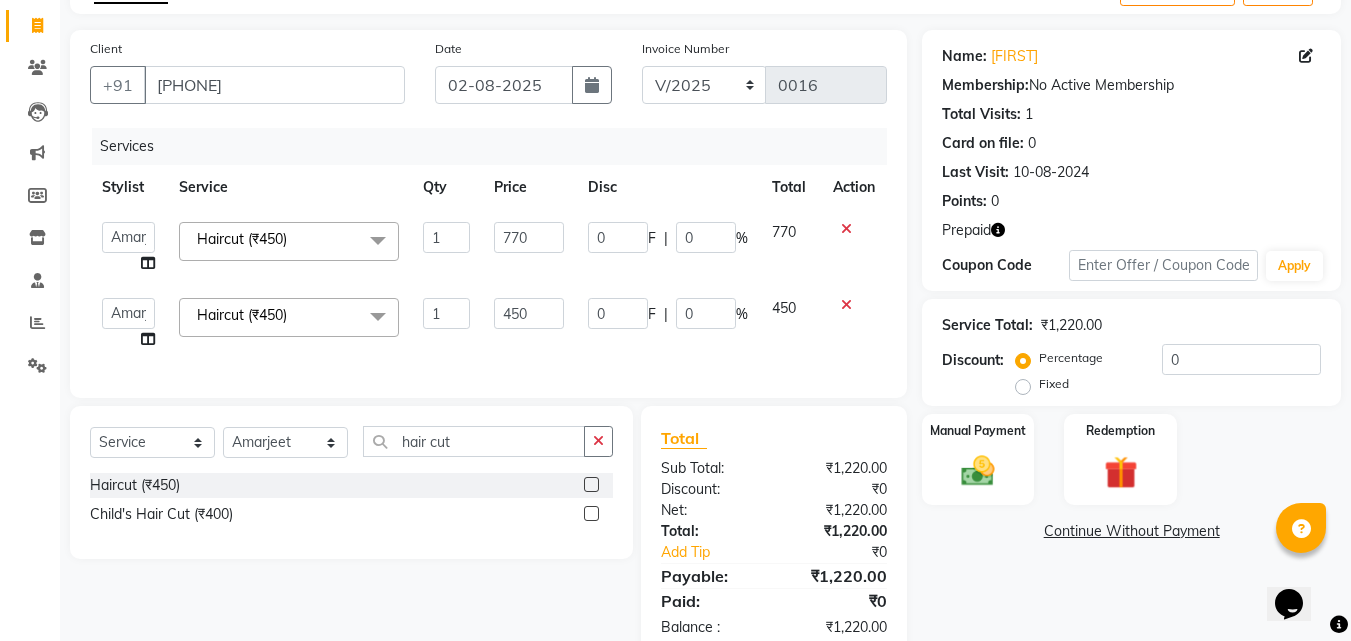 click on "450" 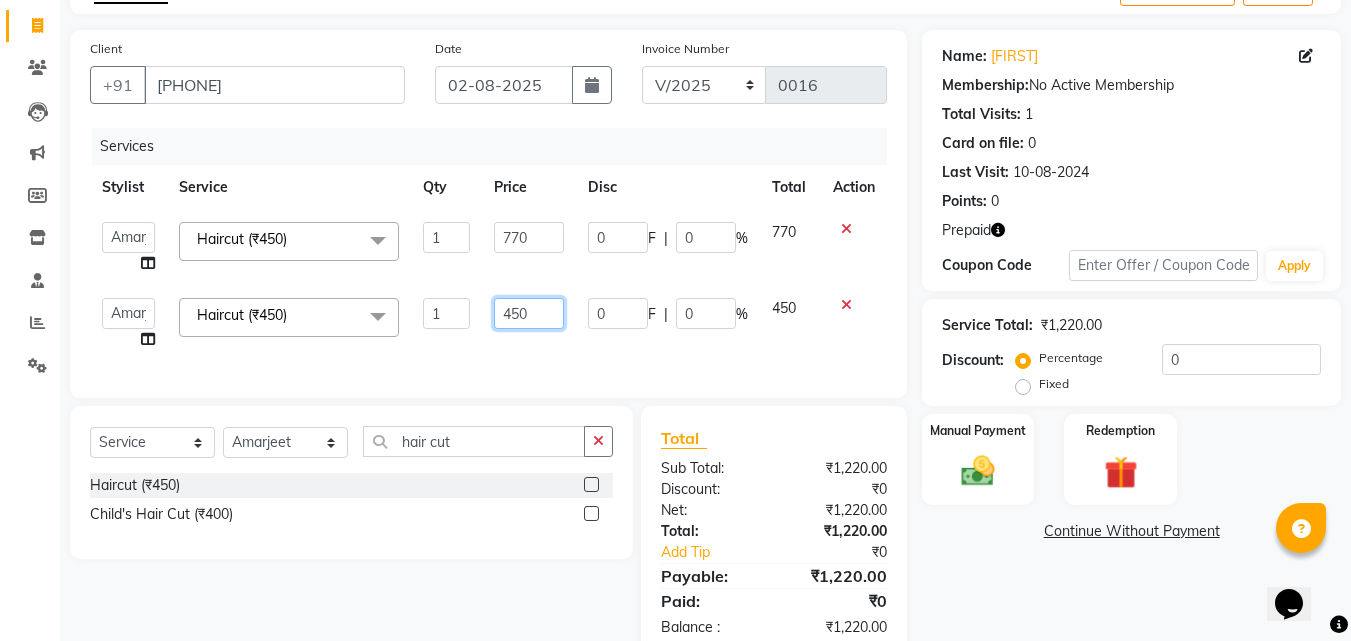 click on "450" 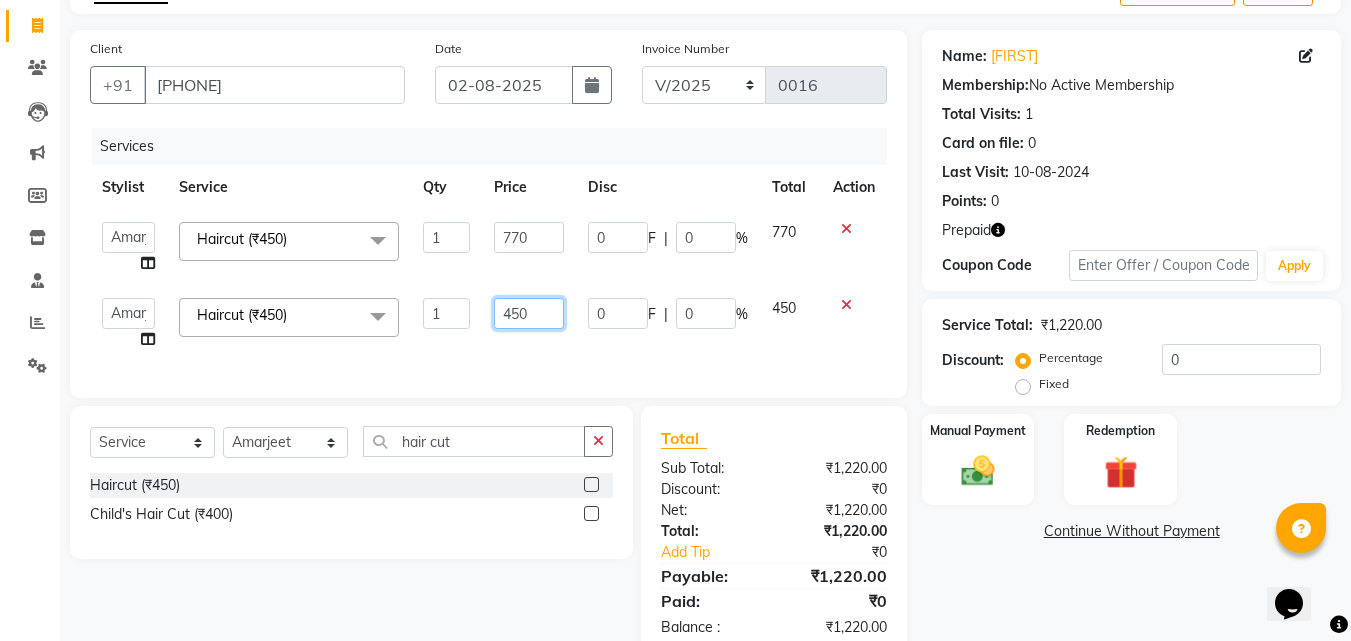 click on "450" 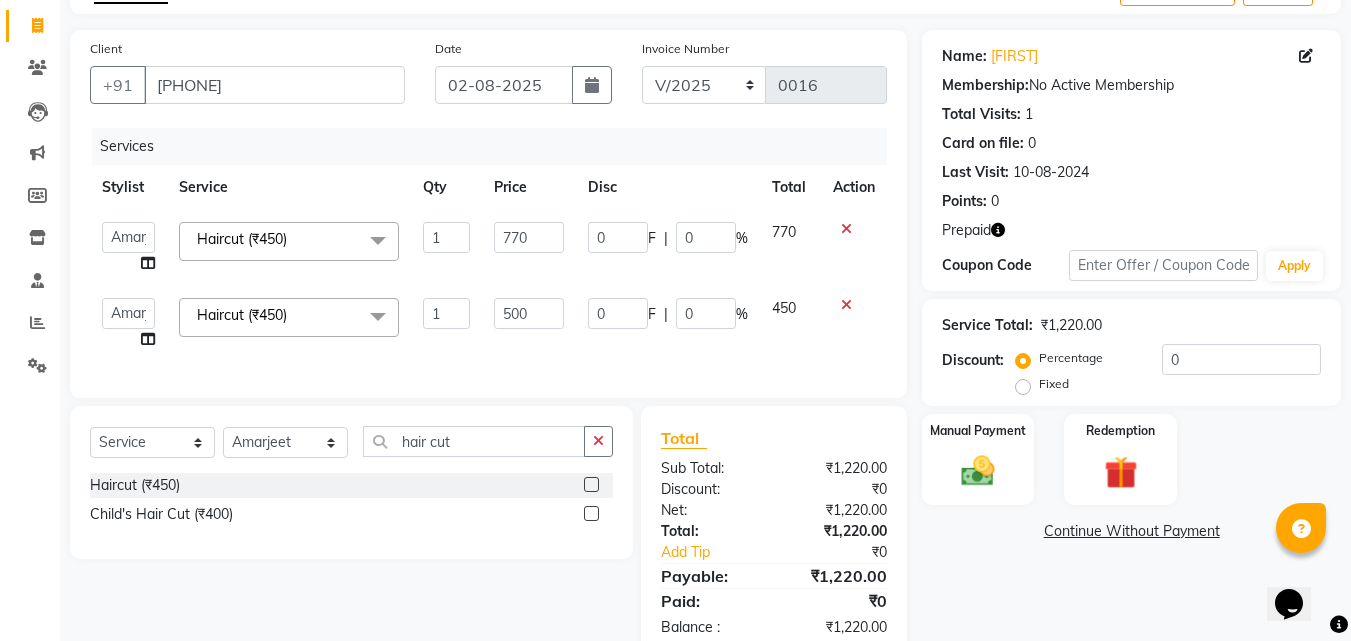 click on "Services Stylist Service Qty Price Disc Total Action [FIRST]   [FIRST]    [FIRST]   [FIRST]   [FIRST]   [FIRST]   [FIRST]   [FIRST]   [FIRST]   [FIRST]   [FIRST]   [FIRST]   [FIRST]   [FIRST]   [FIRST]   [FIRST]   [FIRST]   [FIRST]   [FIRST]   [FIRST]  Haircut (₹450)  x Hair Wash (₹150) Hair Wash (L'oreal) (₹350) Hair Wash (Kerastase) (₹590) Hair-Tonsure (₹2100) Haircut (₹450) Beard Styling (₹250) Shave (₹250) Oil Massage (₹600) Plex Treatment (₹1500) Hair Spa (₹1500) Hair-Color (₹1200) Beard Color (₹600) Highlights (₹2500) Hair-Smoothening (₹2500) Hair-Rebonding (₹2500) Hair-Keratin (₹2500) Hair-Botox (₹3000) Hair-Perming (₹3000) Up Style (₹650) Ironing  (₹500) Curling Tongs (₹650) Blow Dry (₹350) Child's Hair Cut  (₹400) Mesn's Hair Styling (₹200) Face-Forehead Threading (₹50) Face-Side Locks Threading (₹50) Face-Eye Brows Threading (₹50) Face-Upperlip Threading (₹50) Face-Chin Threading (₹50) Face-Full Face Threading (₹500) Face-Forehead Wax (₹100) 1 770 0 F | 0 %" 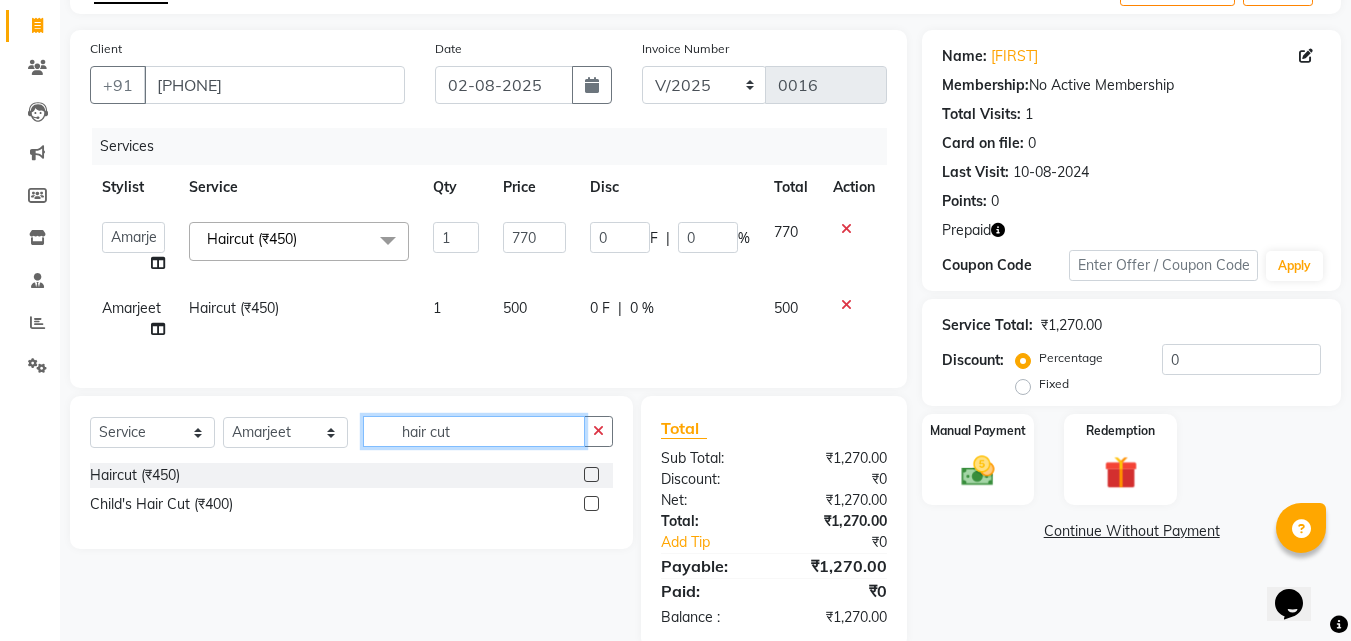 click on "hair cut" 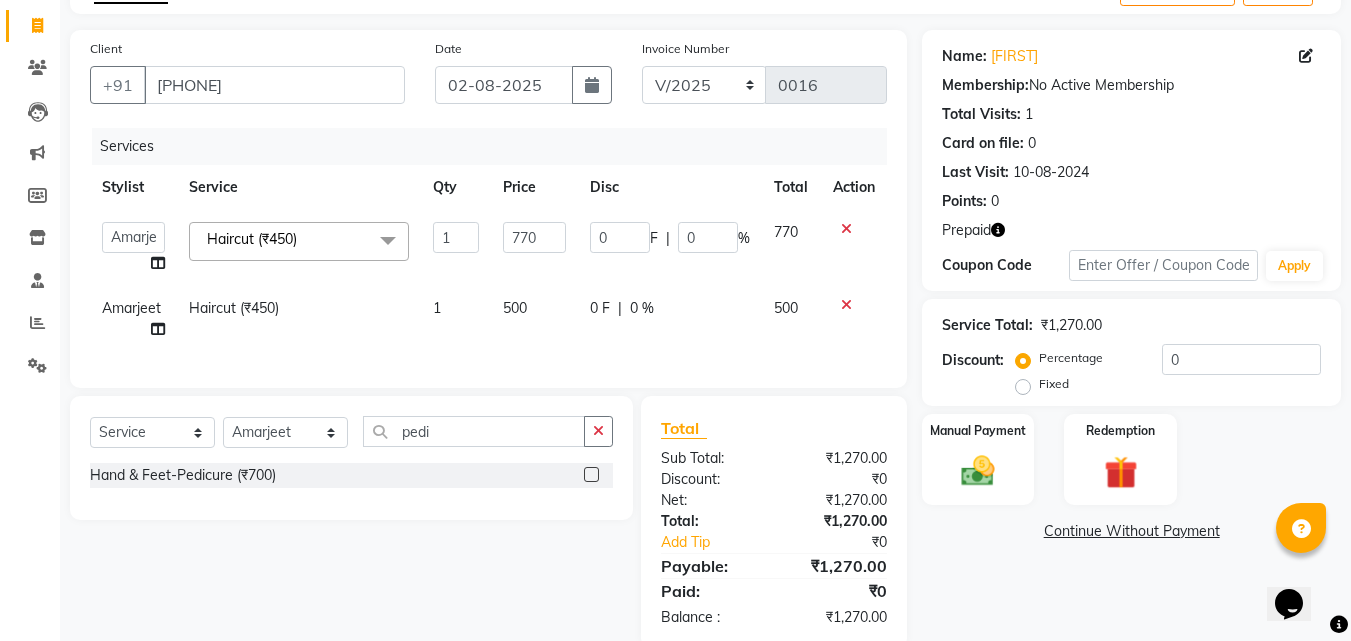 click 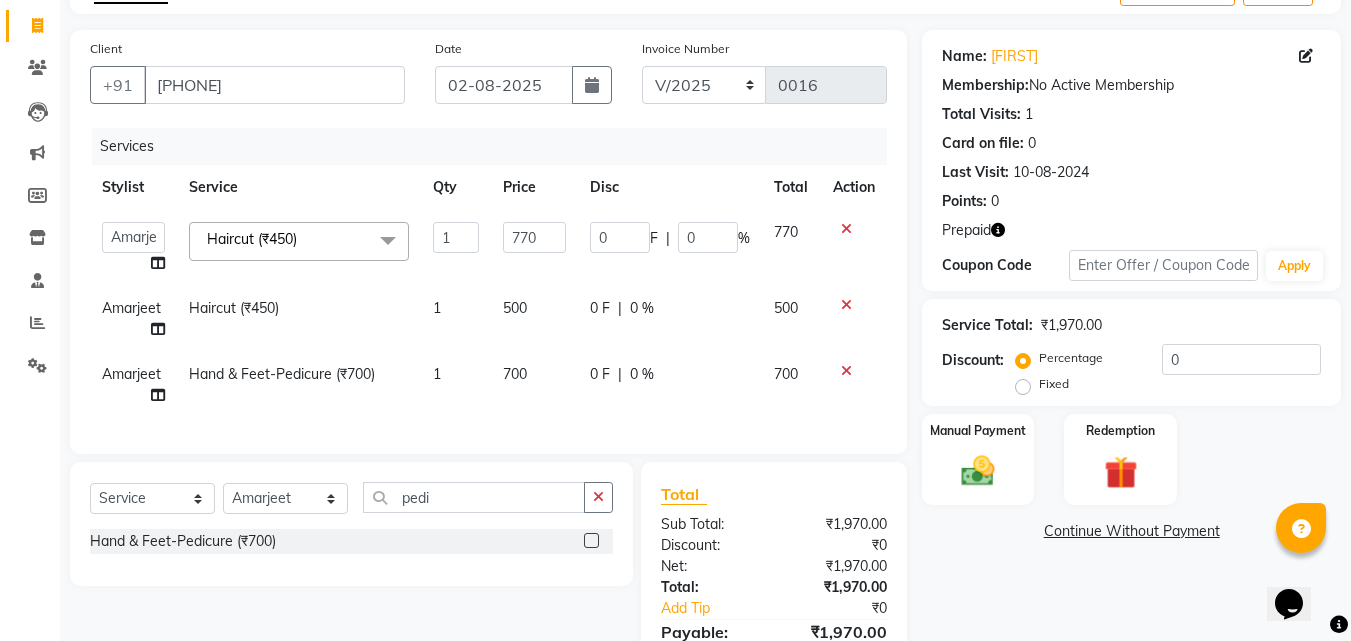 click 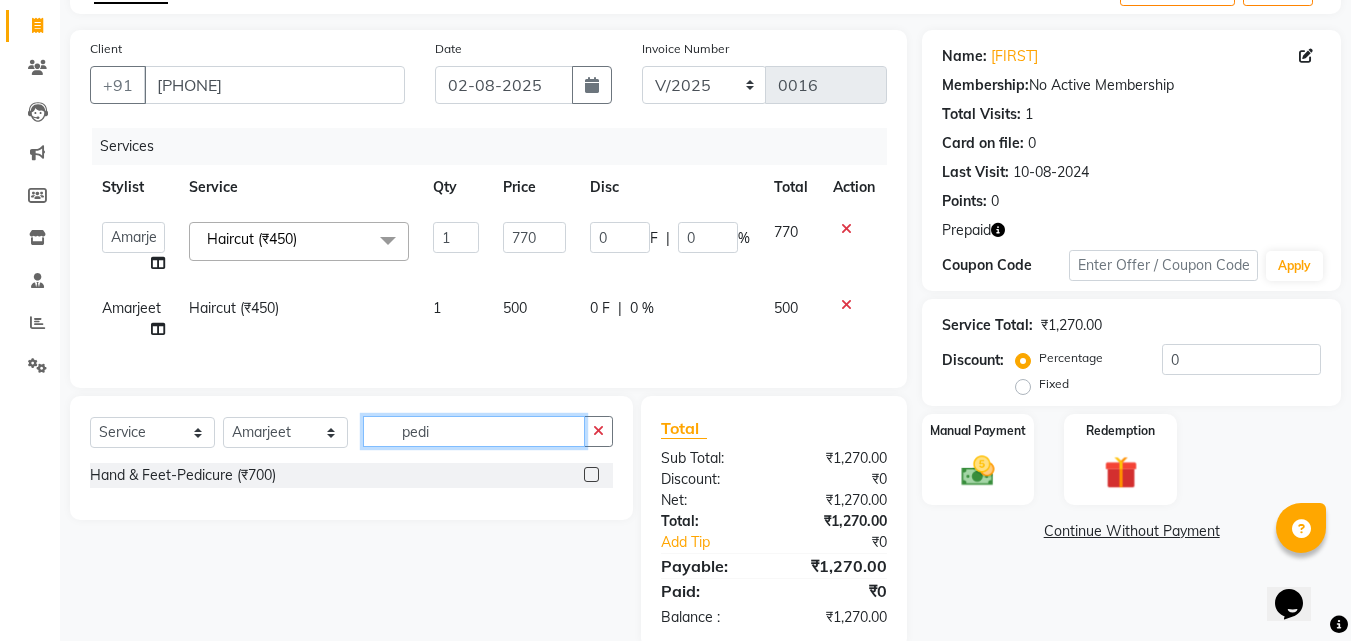 click on "pedi" 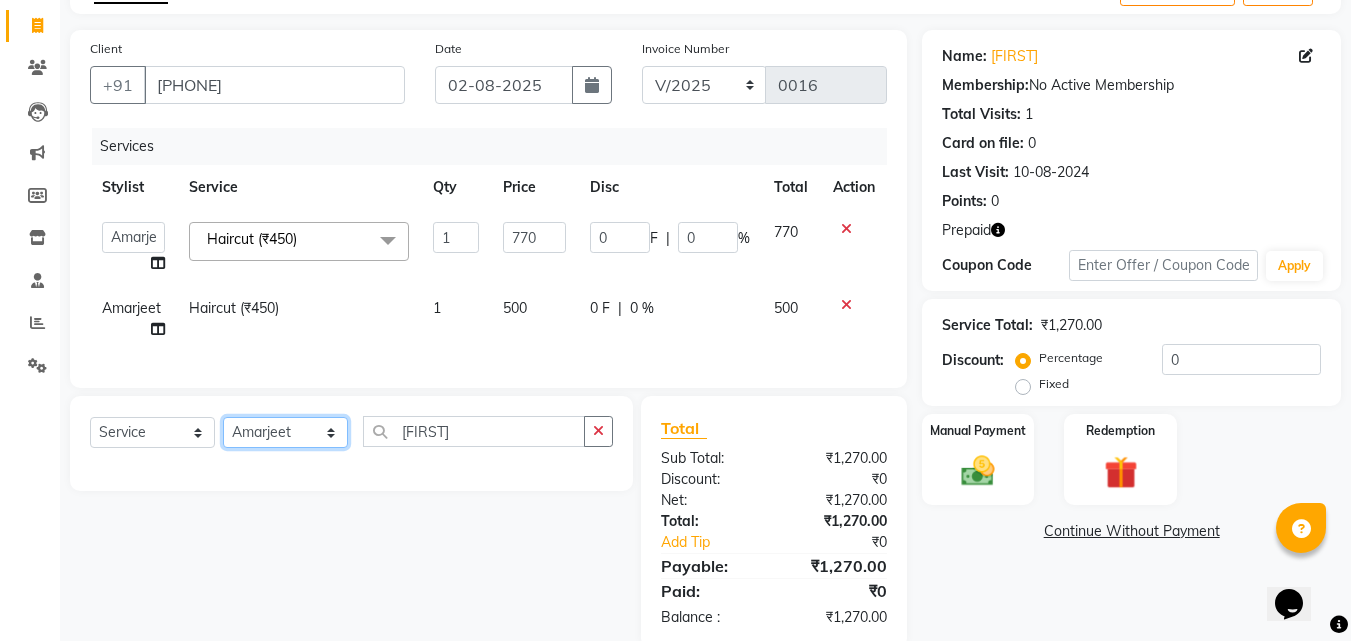 click on "Select Stylist Abhishek Afzal Amarjeet  BHAWNA HARSH Khushi Lucky Naman PREM Rajeev Rizwan Shahnawaz Shalu Sorav Verma Vikas Kumar Vishal YASH ZAFAR Zaid" 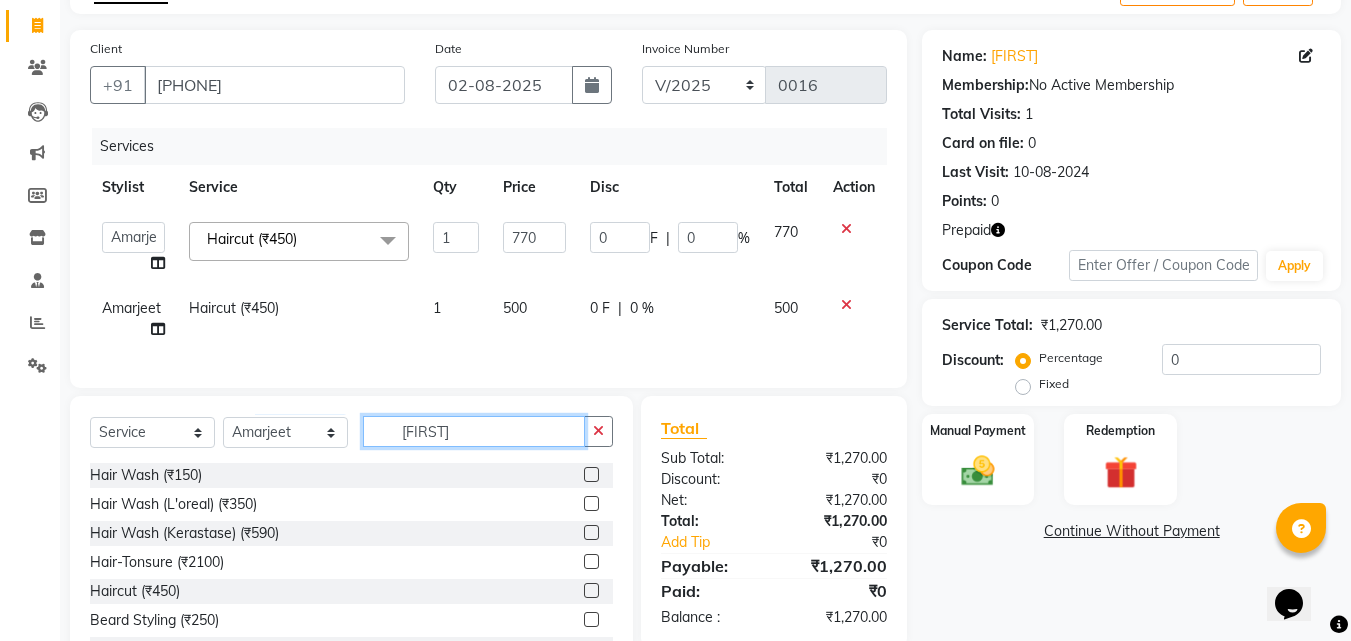 click on "[FIRST]" 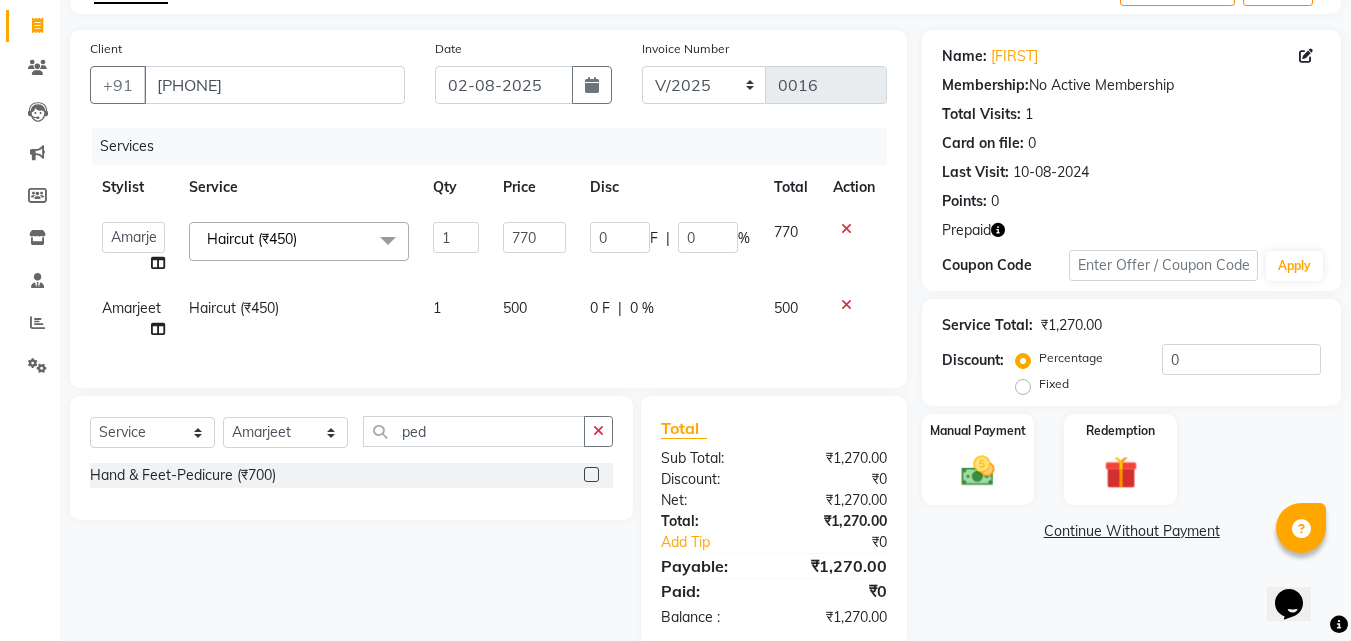 click 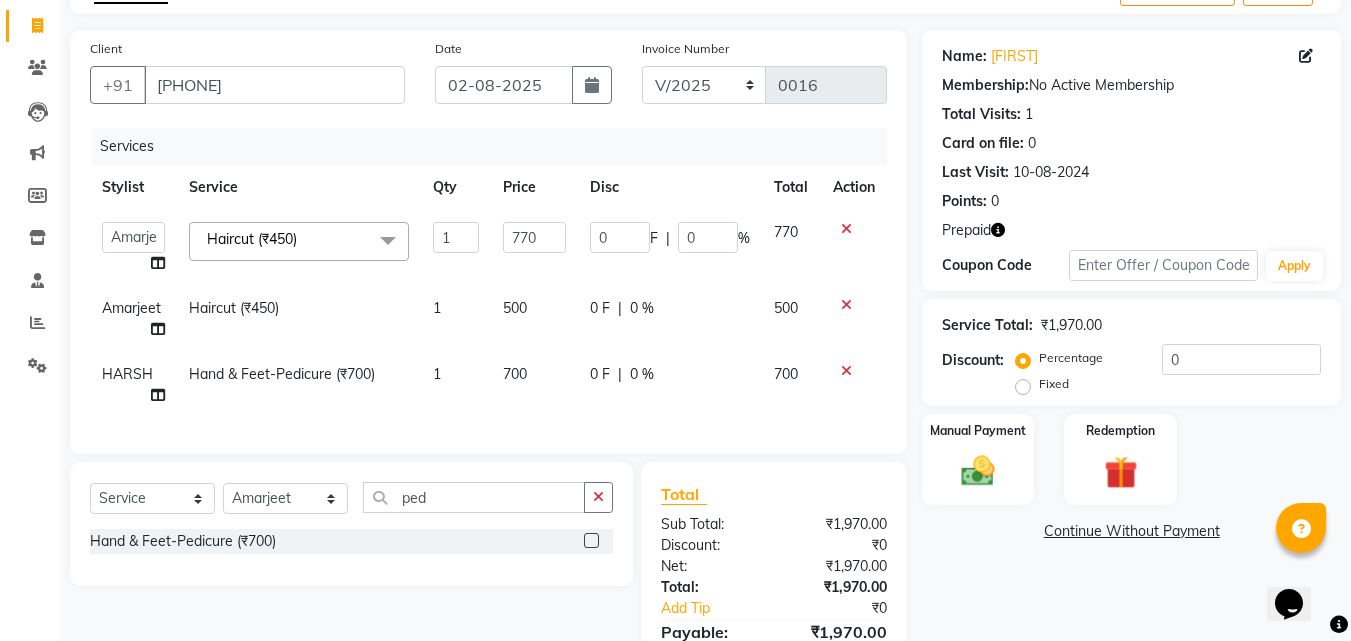 click on "700" 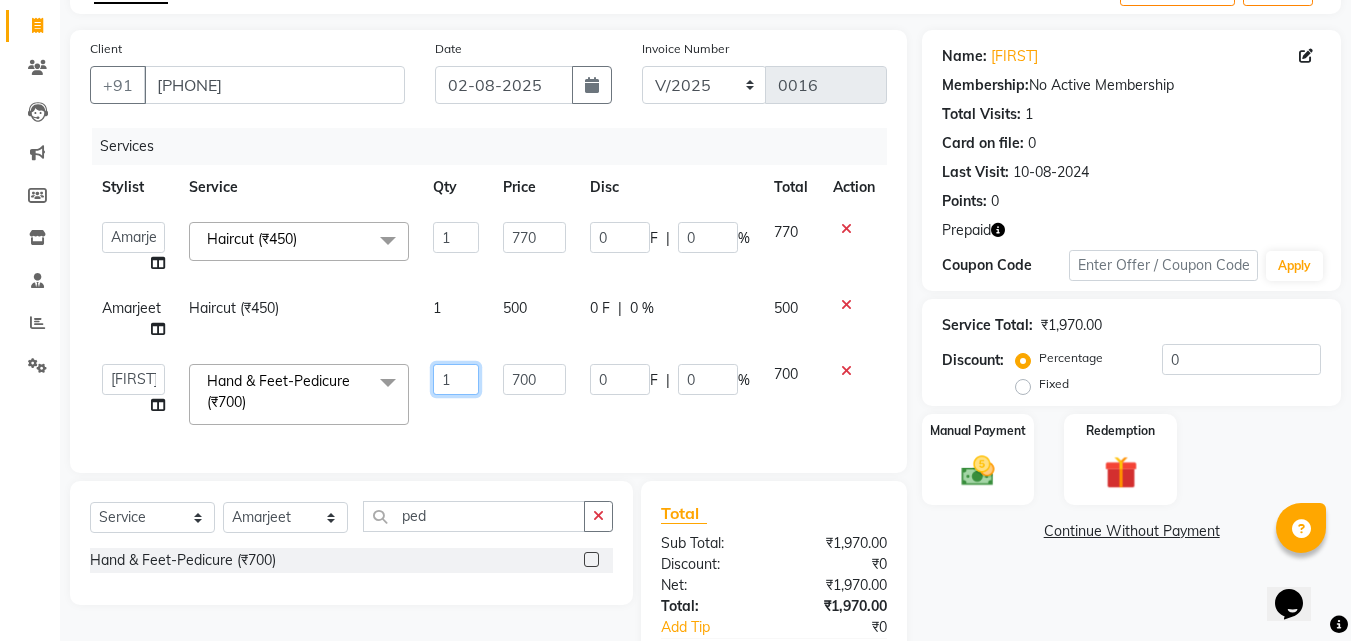 click on "1" 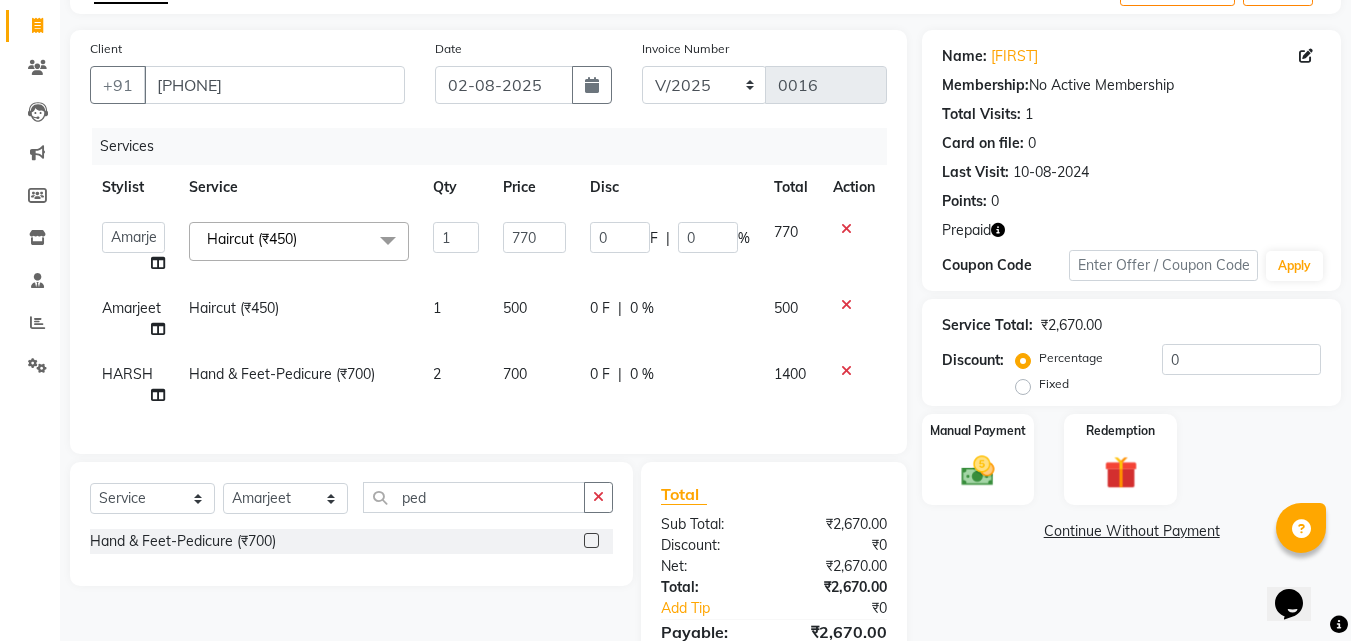 click on "700" 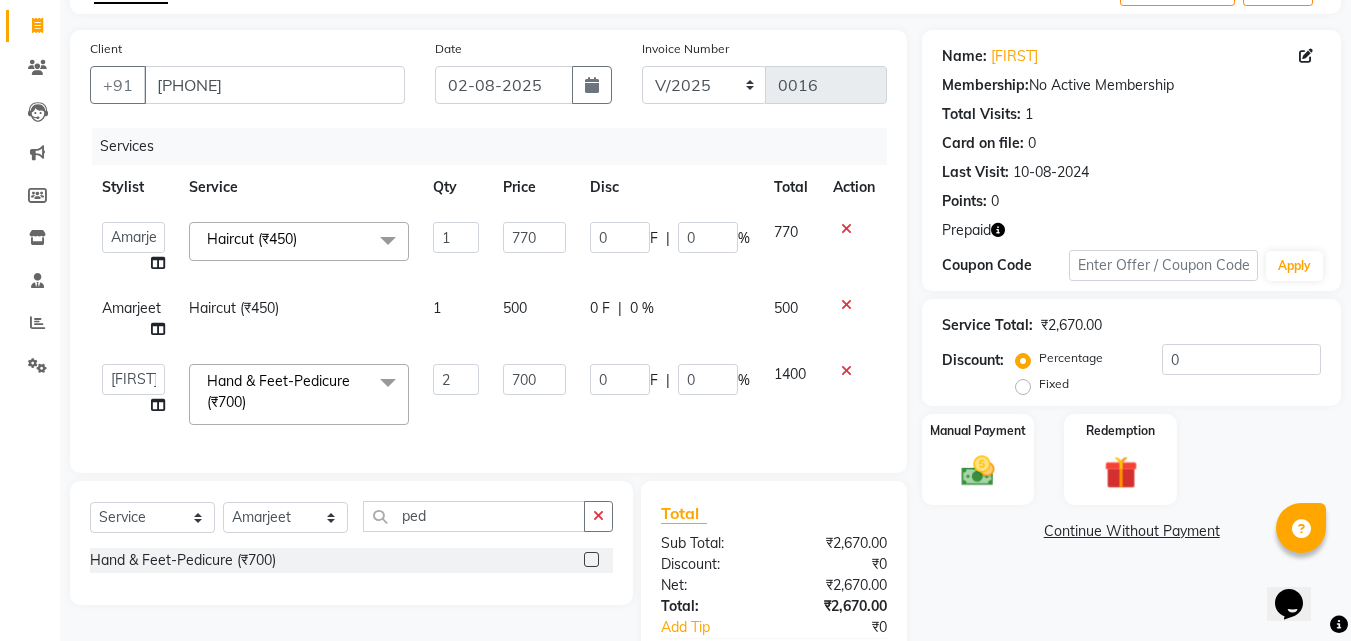 click on "700" 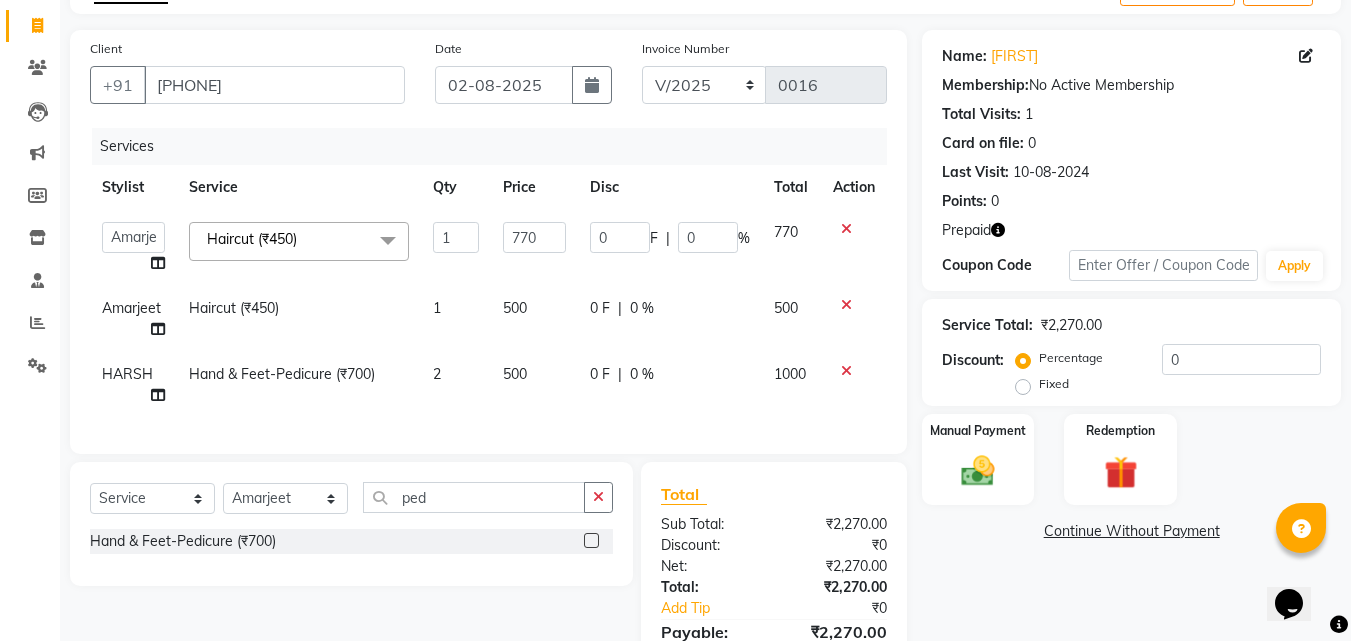 click on "500" 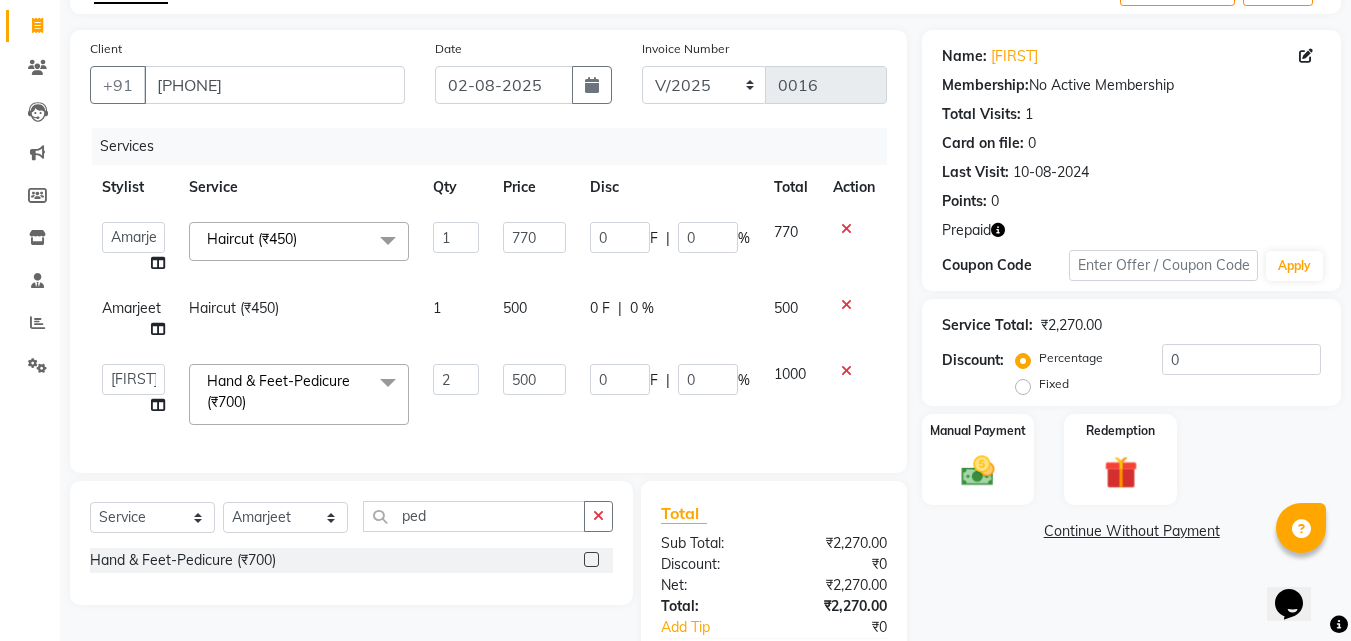 click on "500" 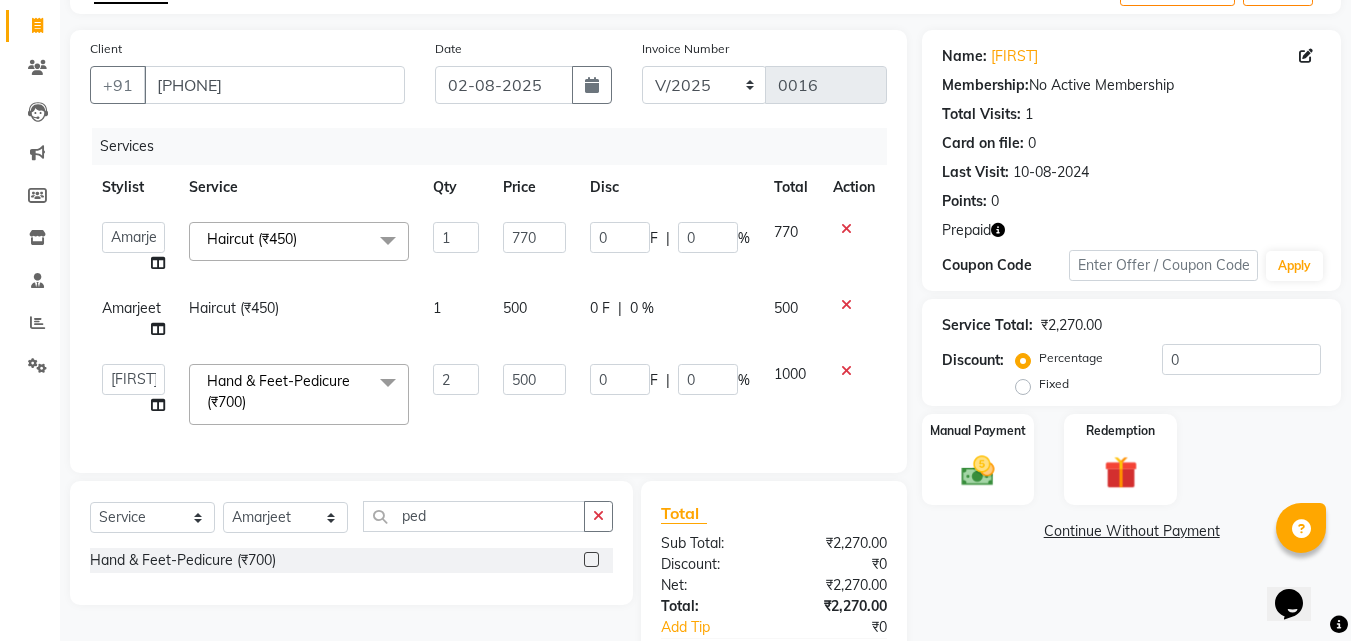 click on "0 F | 0 %" 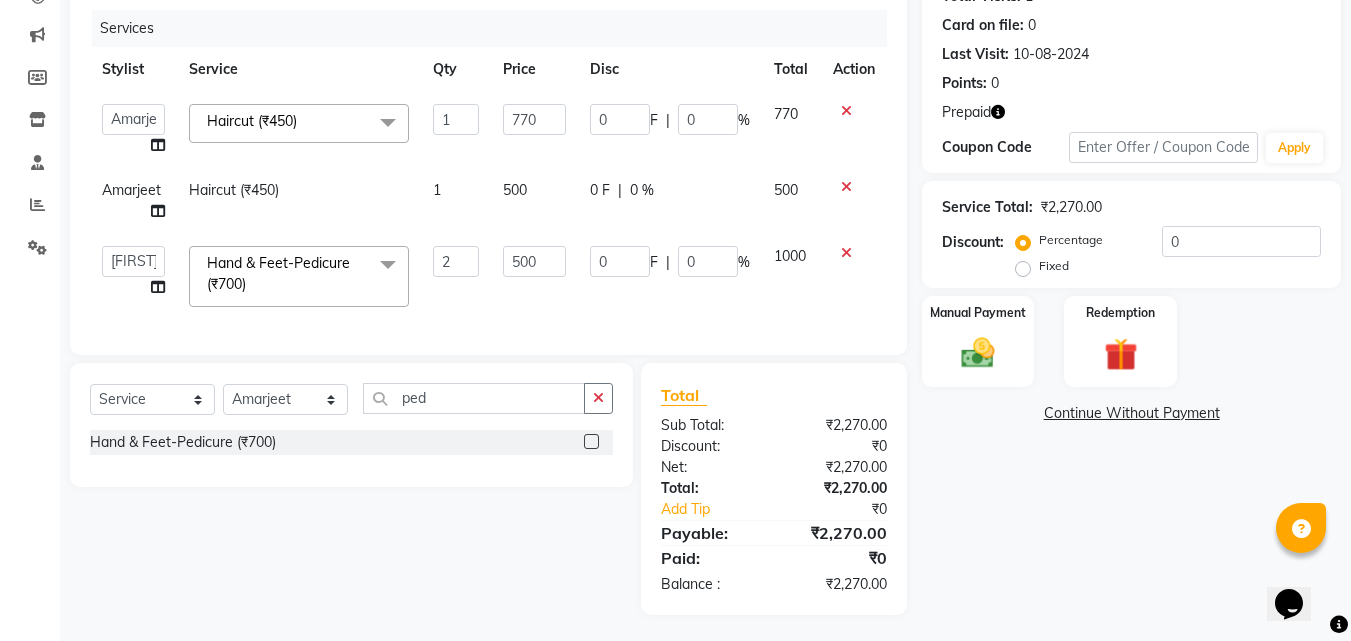 scroll, scrollTop: 257, scrollLeft: 0, axis: vertical 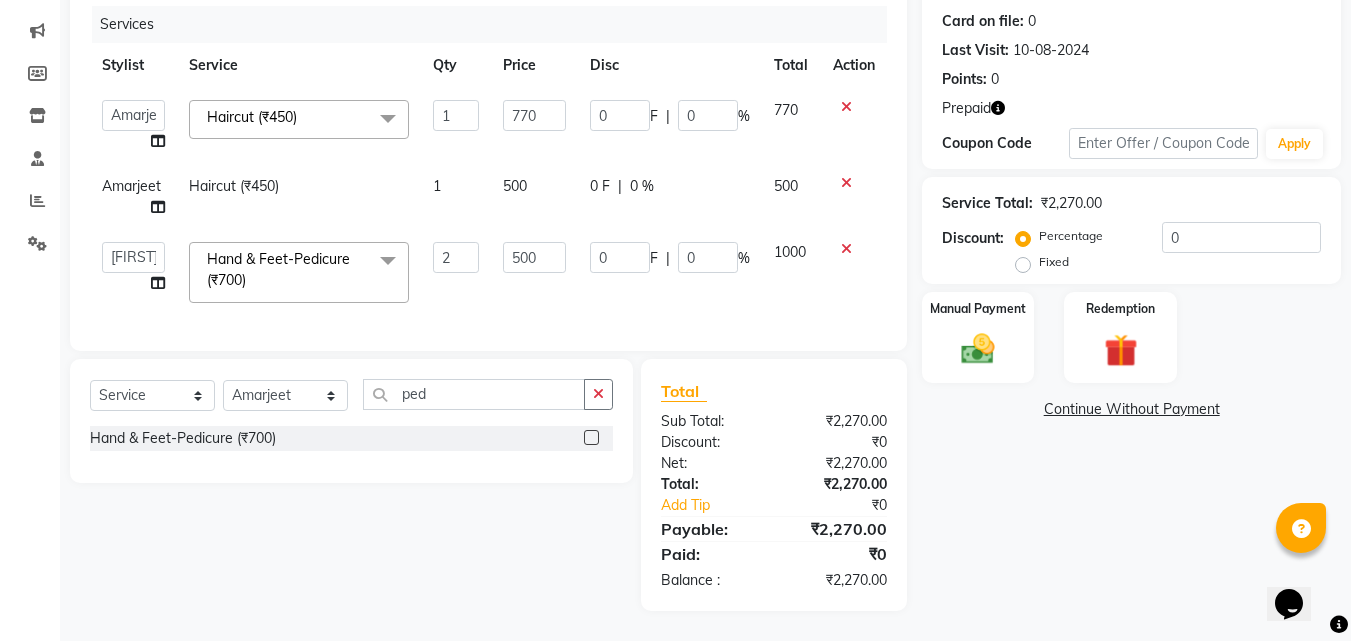click on "Select  Service  Product  Membership  Package Voucher Prepaid Gift Card  Select Stylist [NAME] [NAME] [NAME]  [NAME] [NAME] [NAME] [NAME] [NAME] [NAME] [NAME] [NAME] [NAME] [NAME] [NAME] [NAME] [NAME] [NAME] ped Hand & Feet-Pedicure (₹700)" 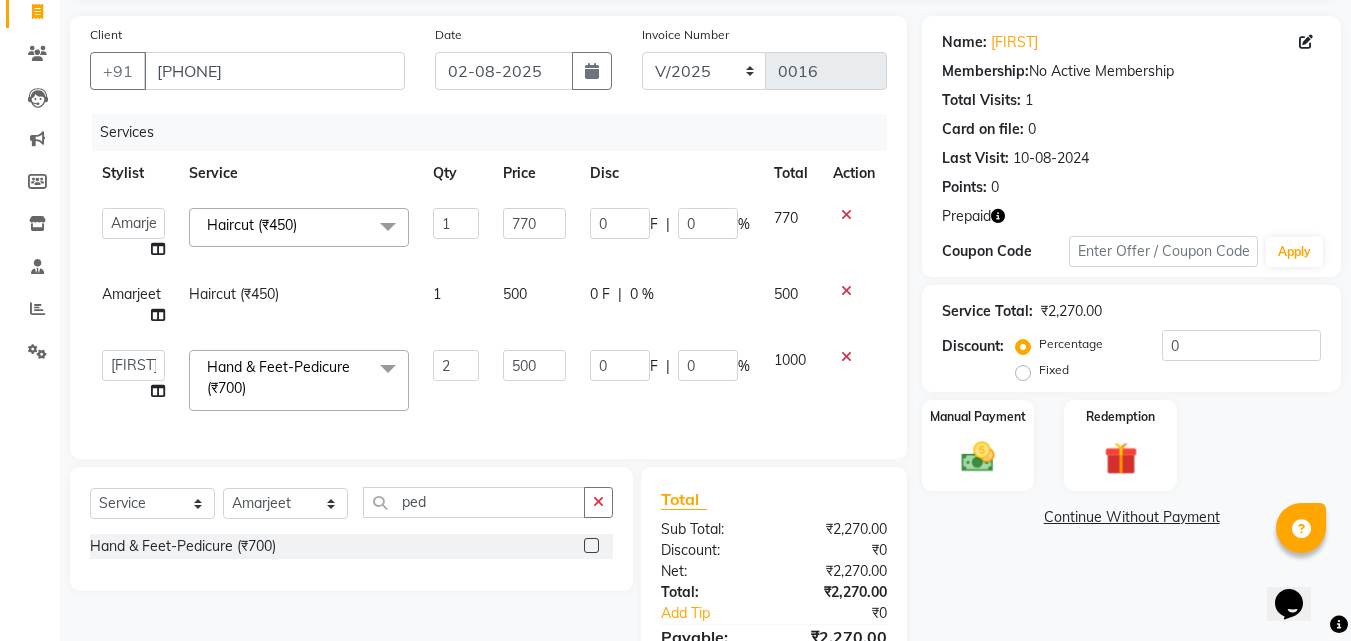 scroll, scrollTop: 70, scrollLeft: 0, axis: vertical 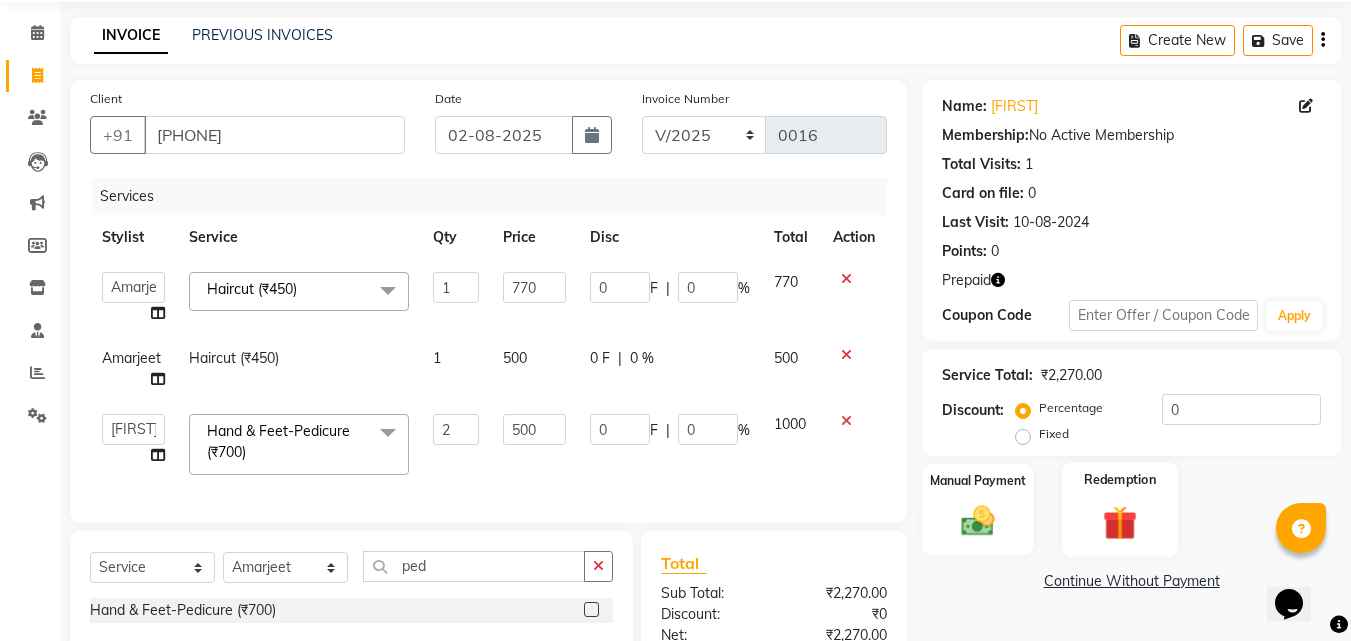 click 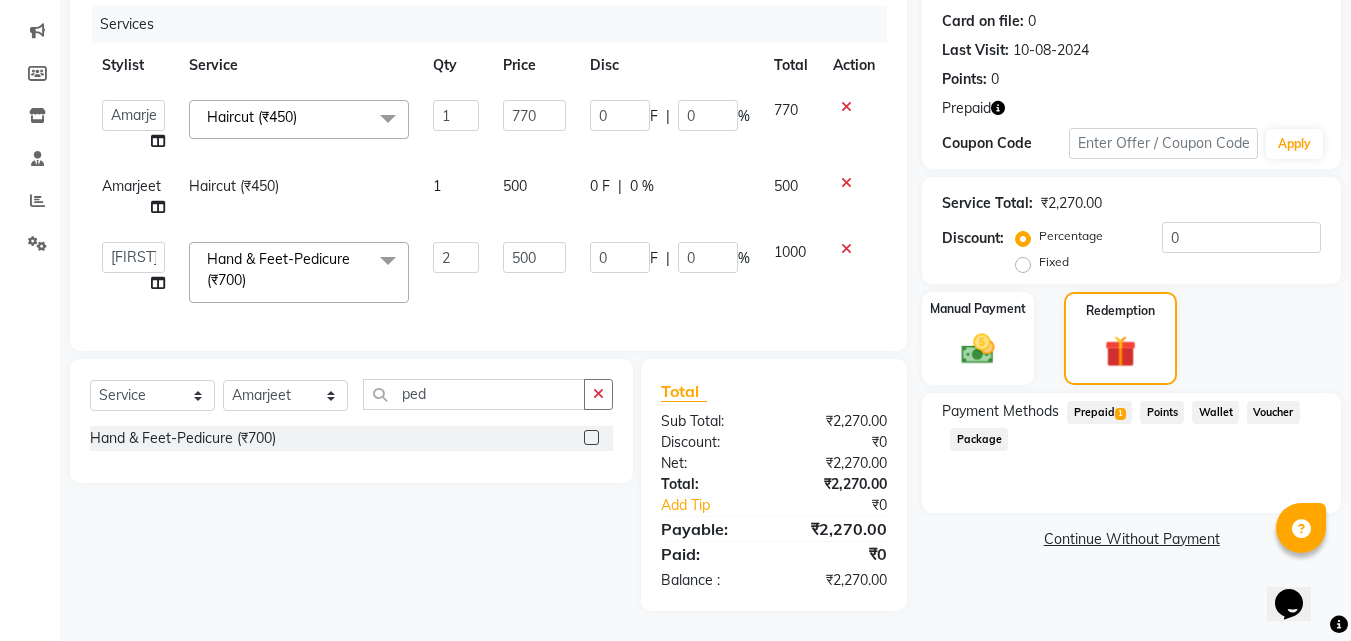 scroll, scrollTop: 244, scrollLeft: 0, axis: vertical 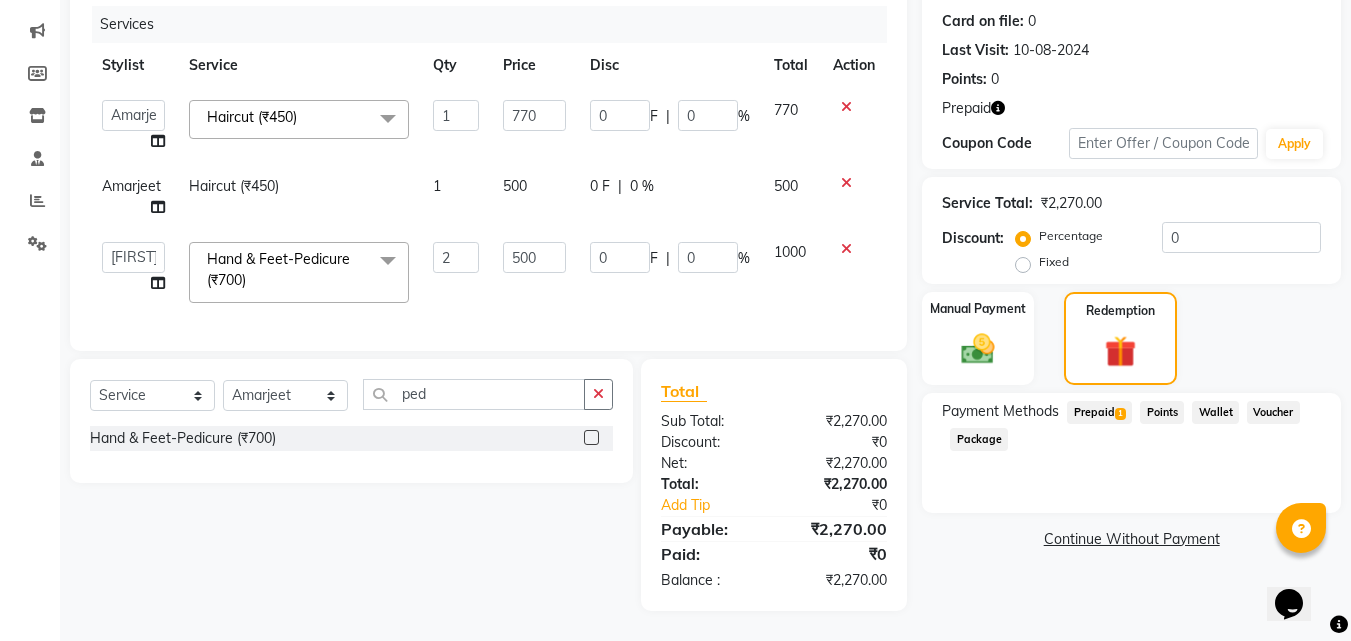 click on "Voucher" 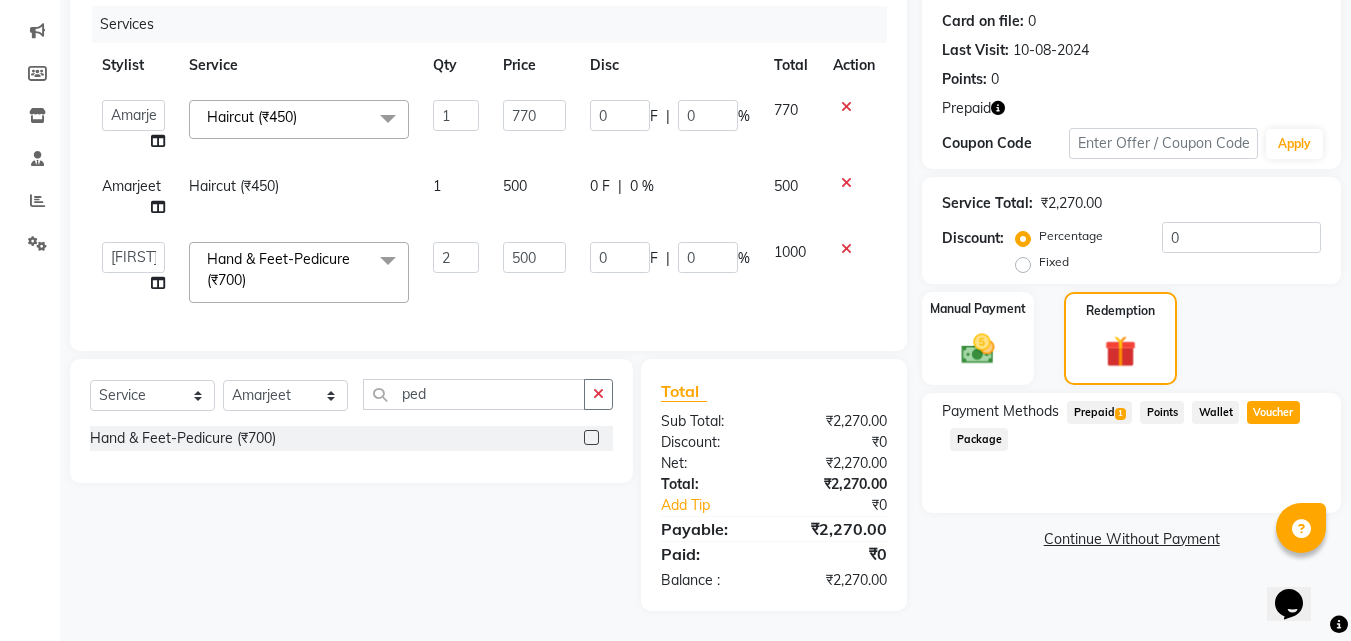 click on "Prepaid  1" 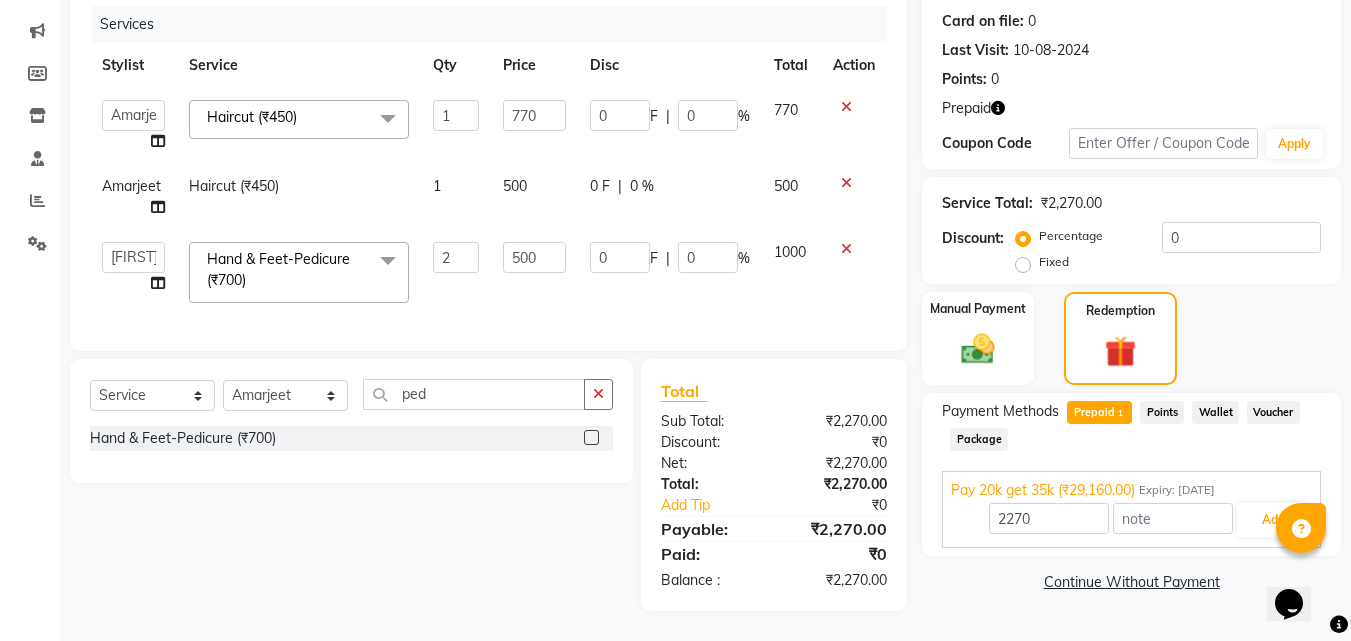 scroll, scrollTop: 257, scrollLeft: 0, axis: vertical 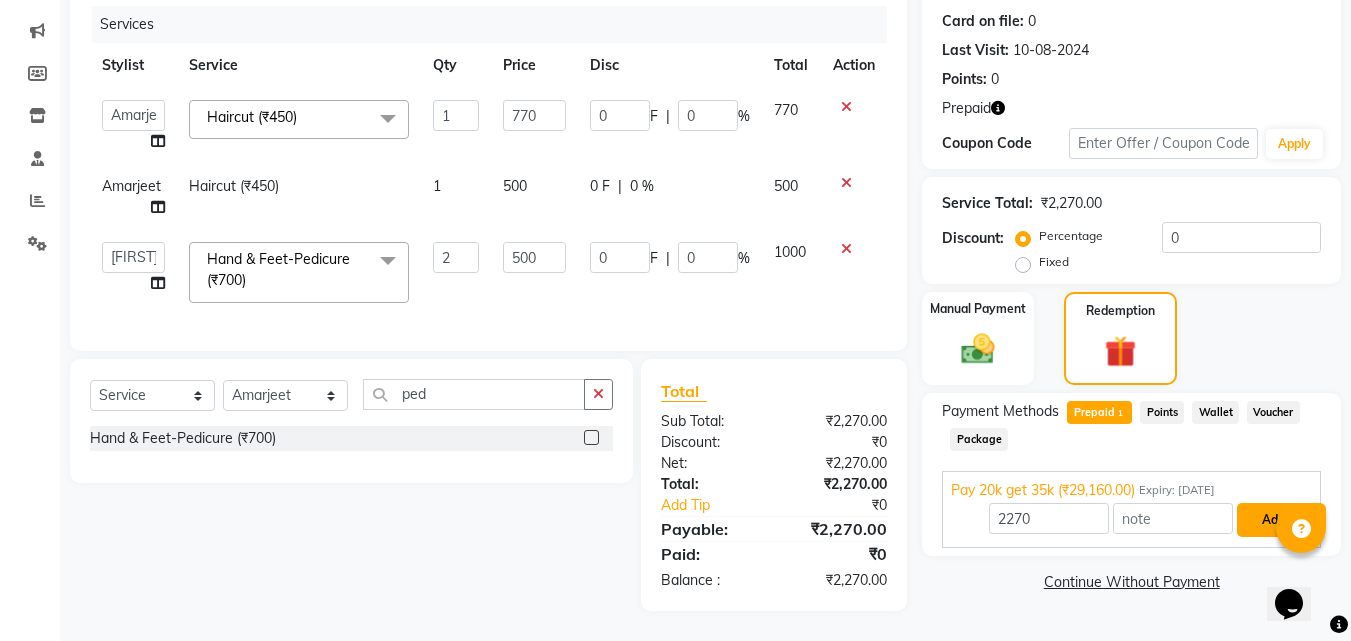 click on "Add" at bounding box center [1273, 520] 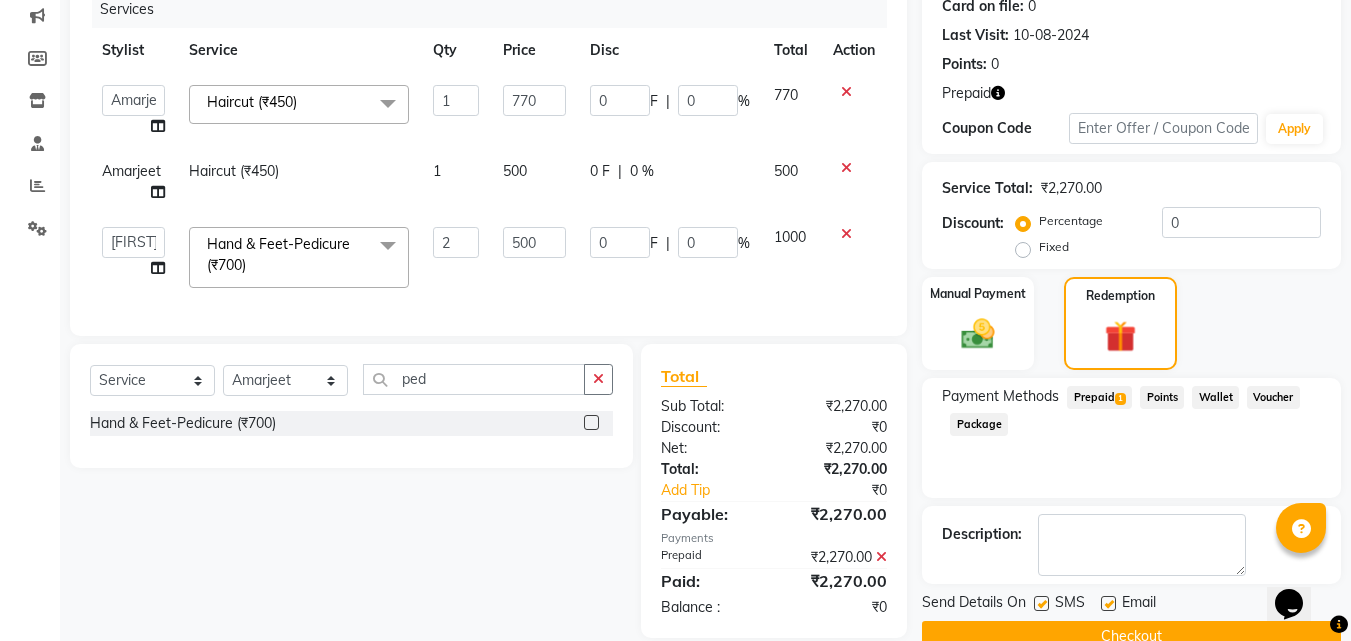 scroll, scrollTop: 299, scrollLeft: 0, axis: vertical 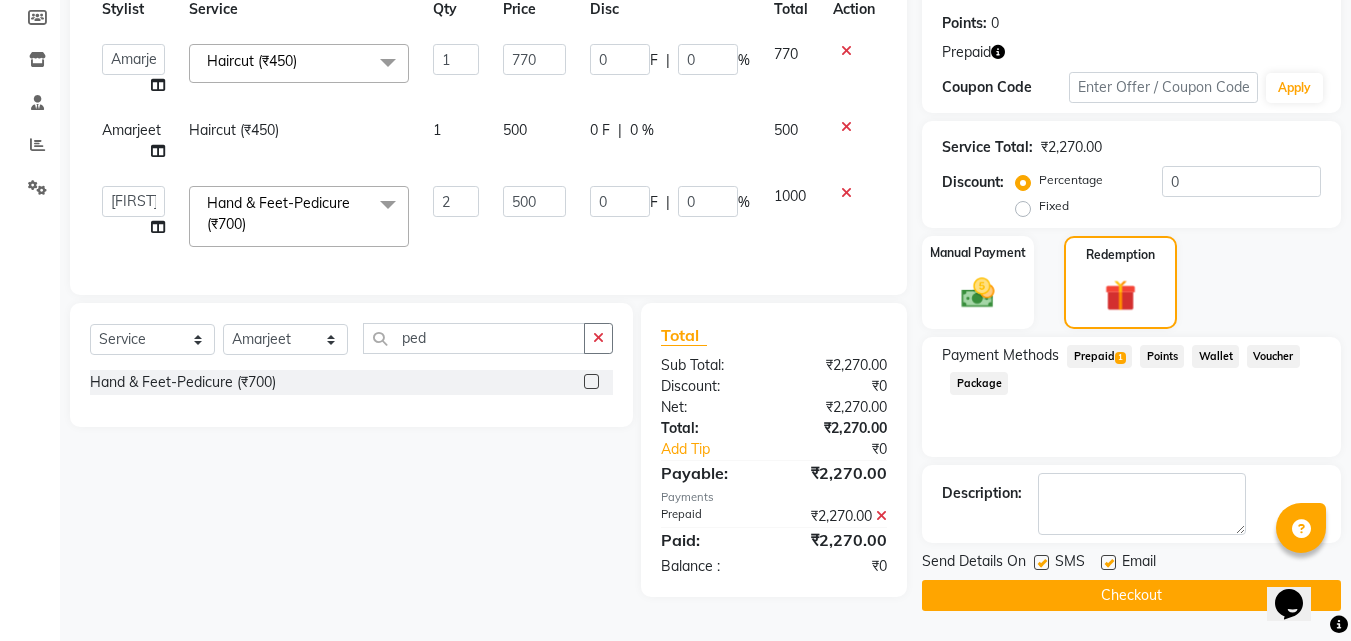 click on "Checkout" 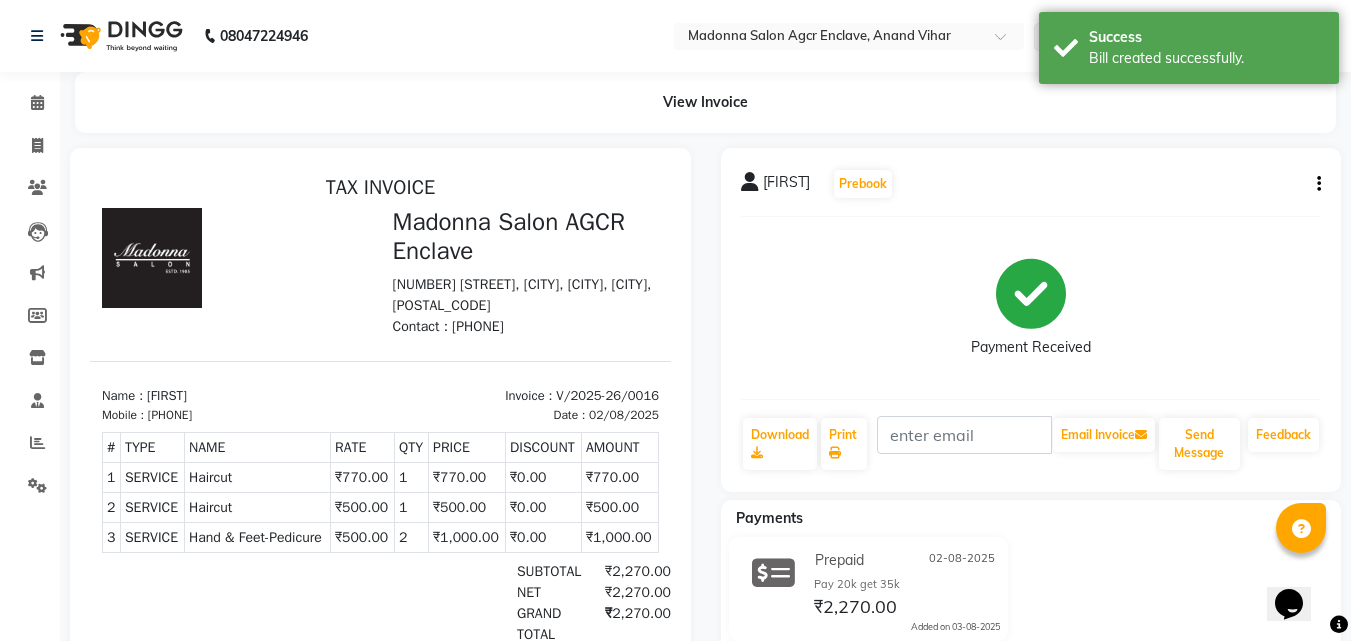 scroll, scrollTop: 16, scrollLeft: 0, axis: vertical 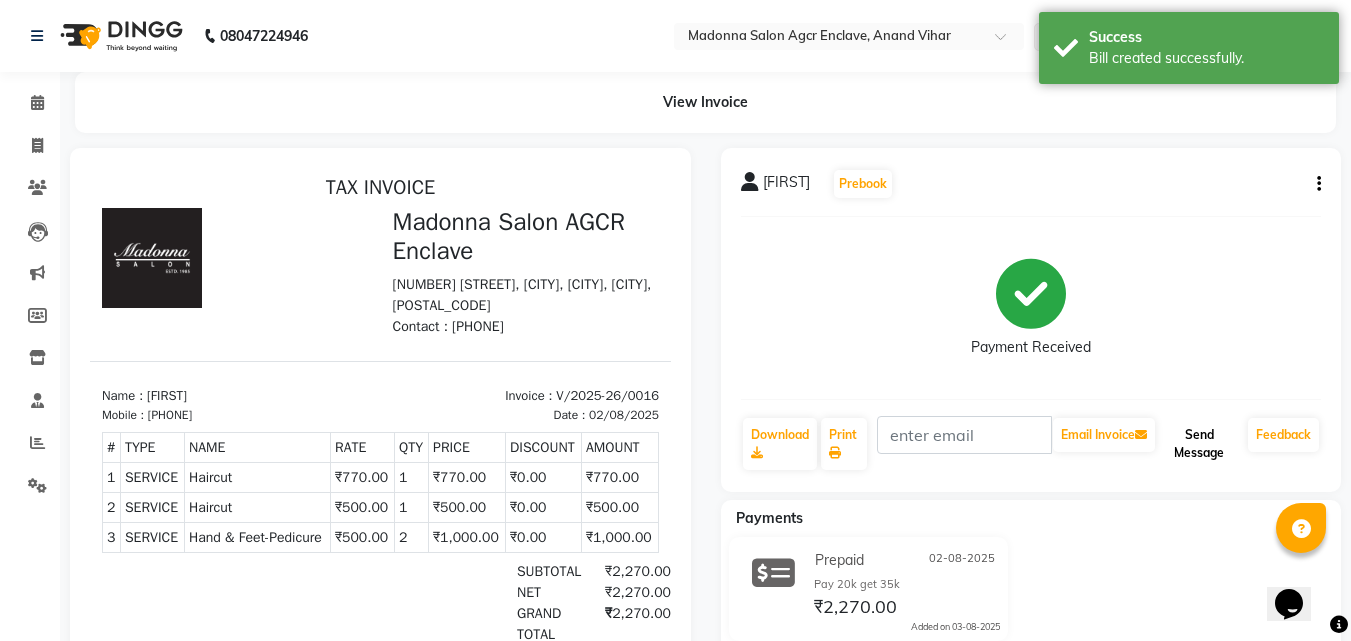 click on "Send Message" 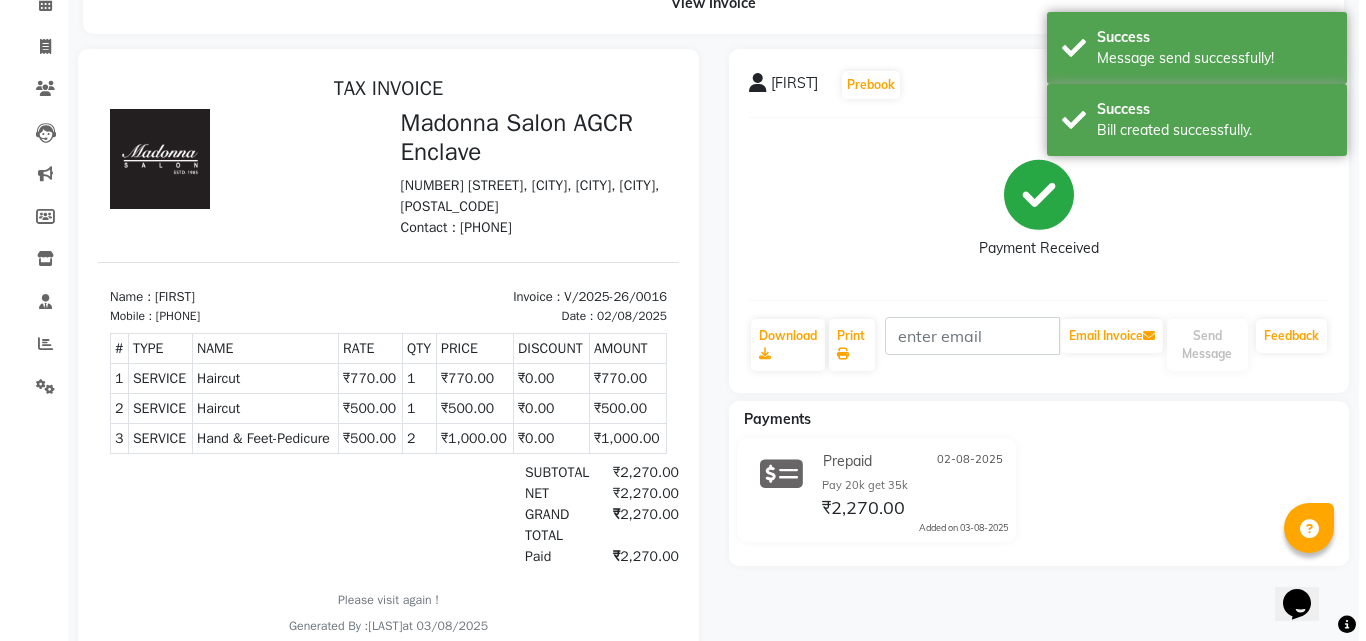 scroll, scrollTop: 0, scrollLeft: 0, axis: both 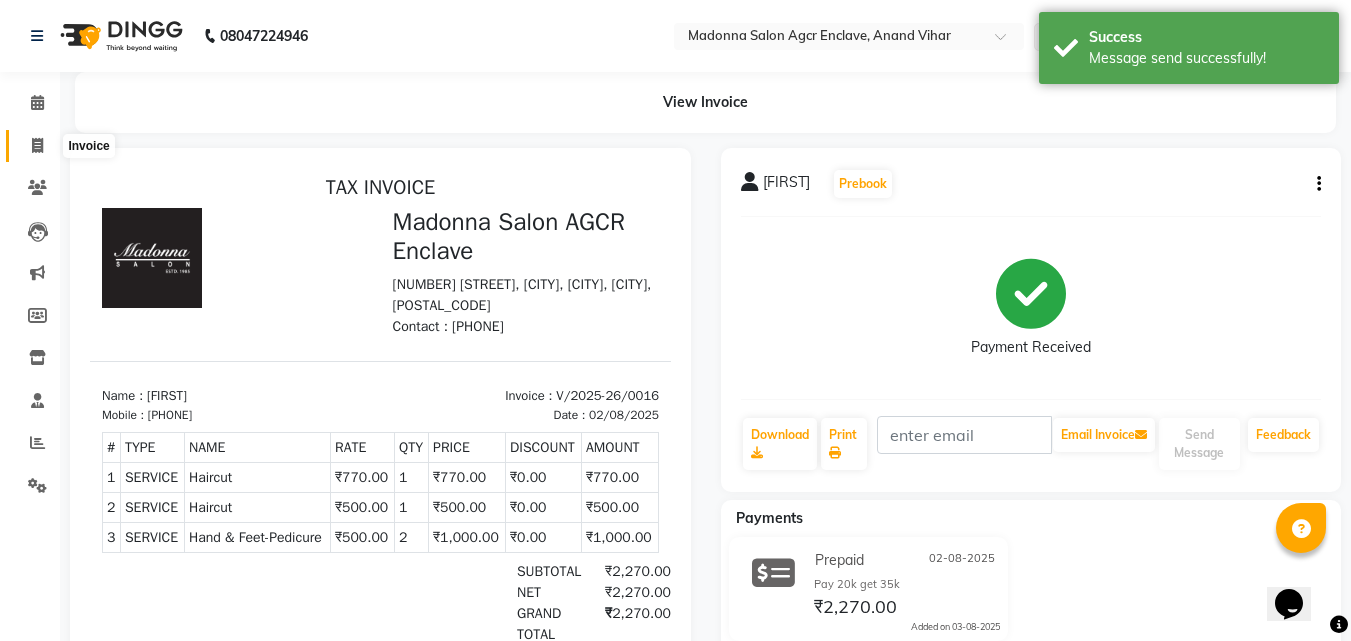 click 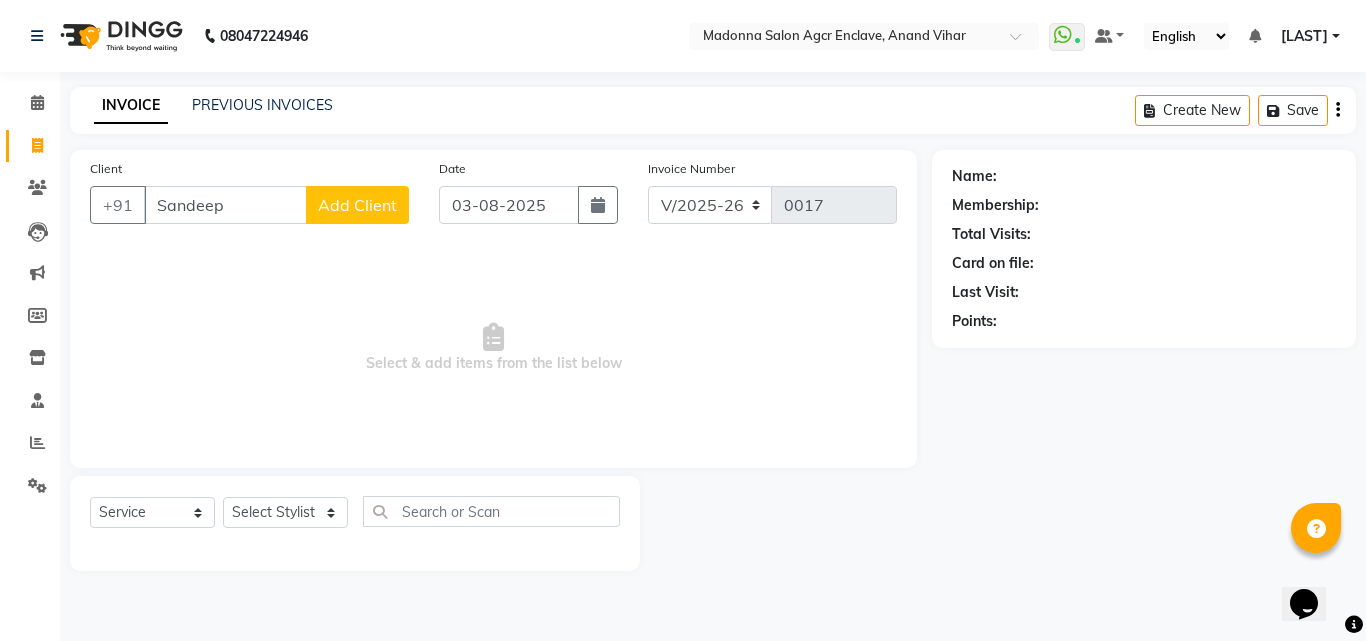 click on "Add Client" 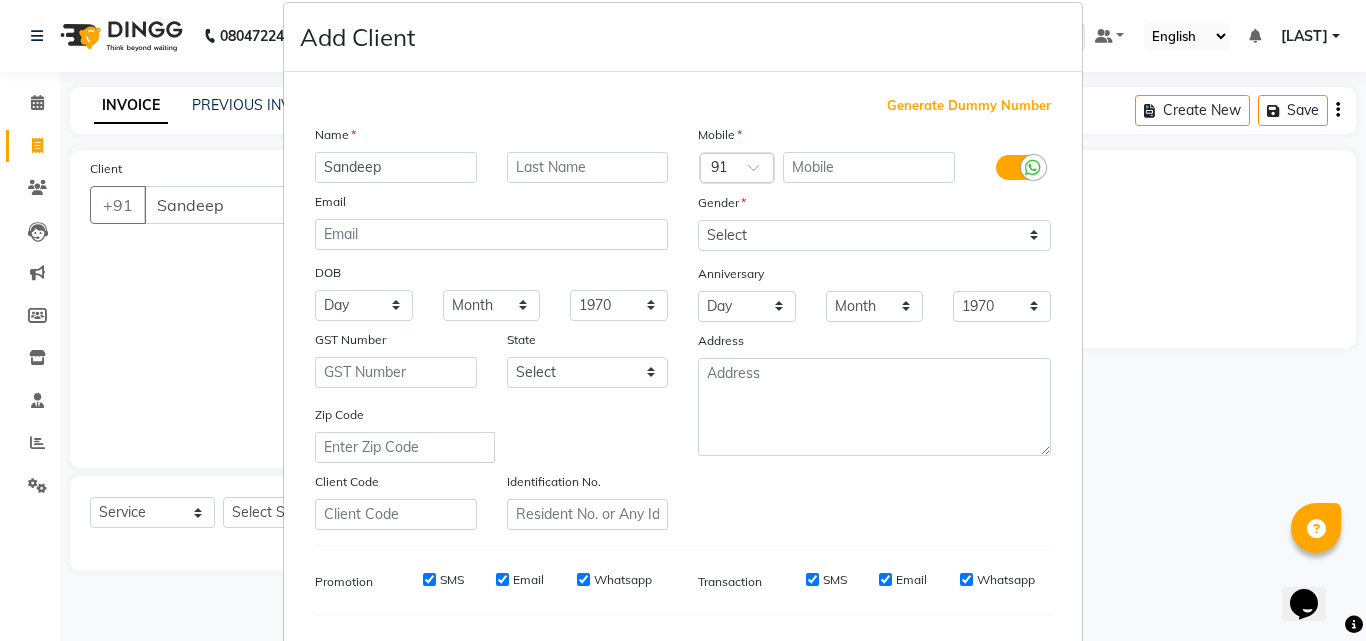 scroll, scrollTop: 0, scrollLeft: 0, axis: both 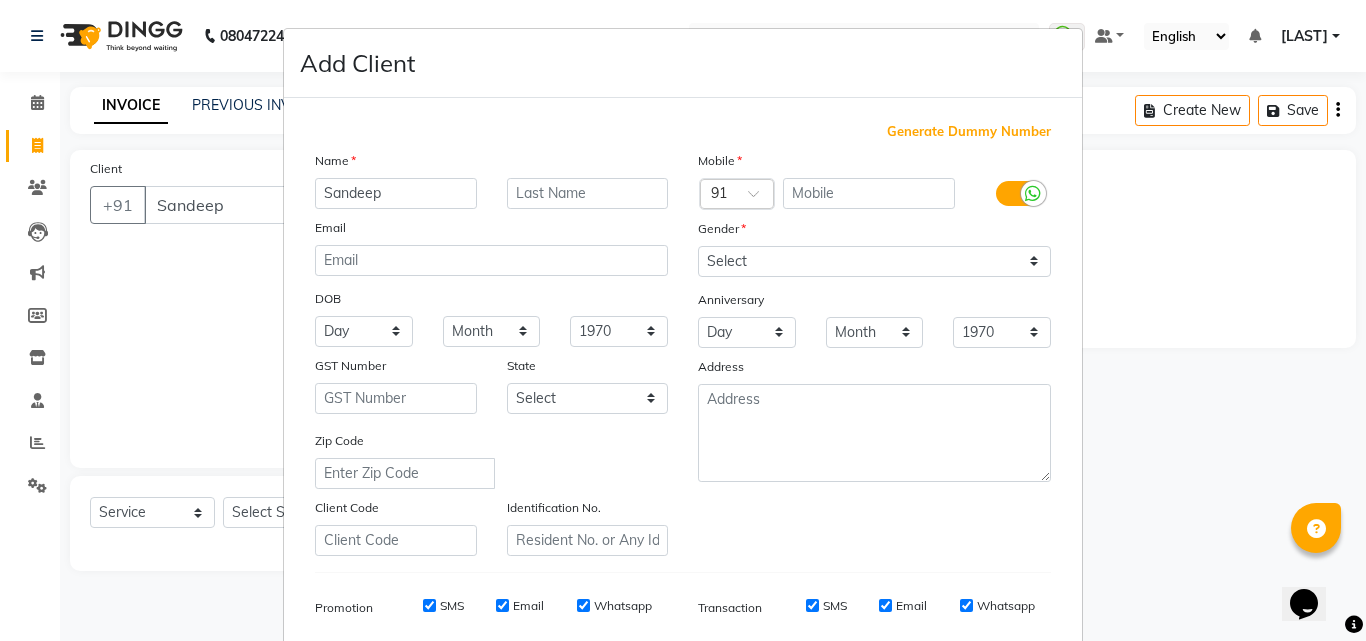 click on "Generate Dummy Number" at bounding box center (969, 132) 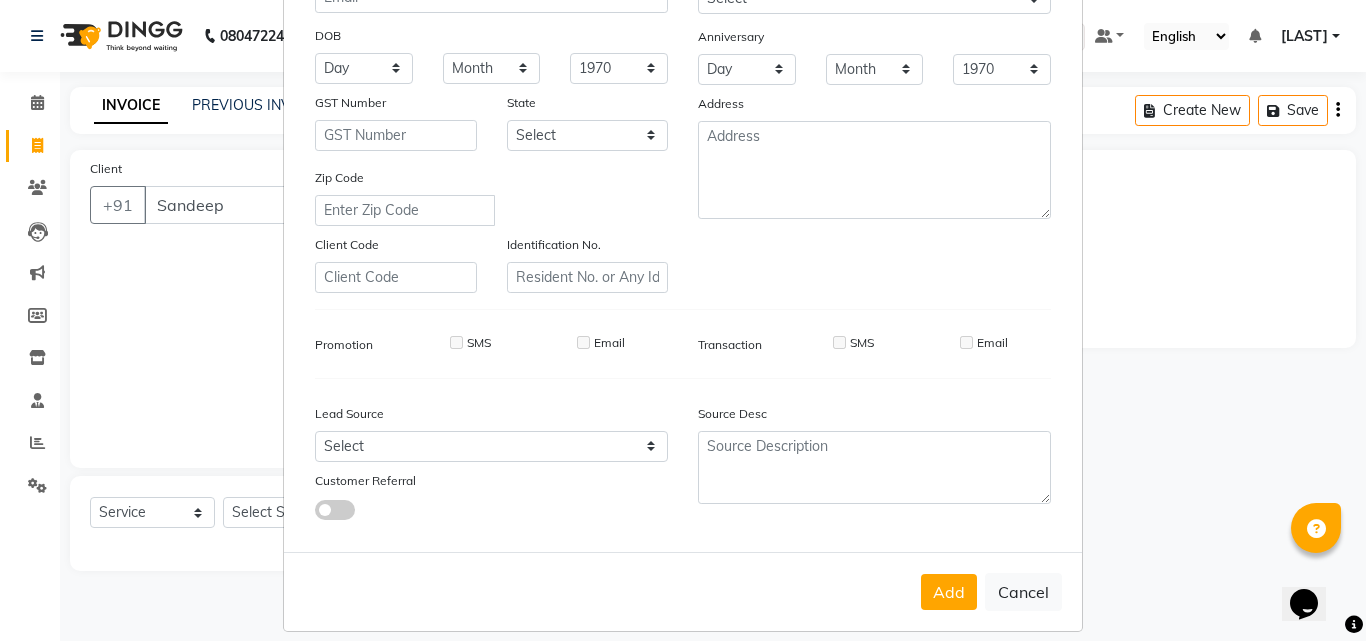 scroll, scrollTop: 282, scrollLeft: 0, axis: vertical 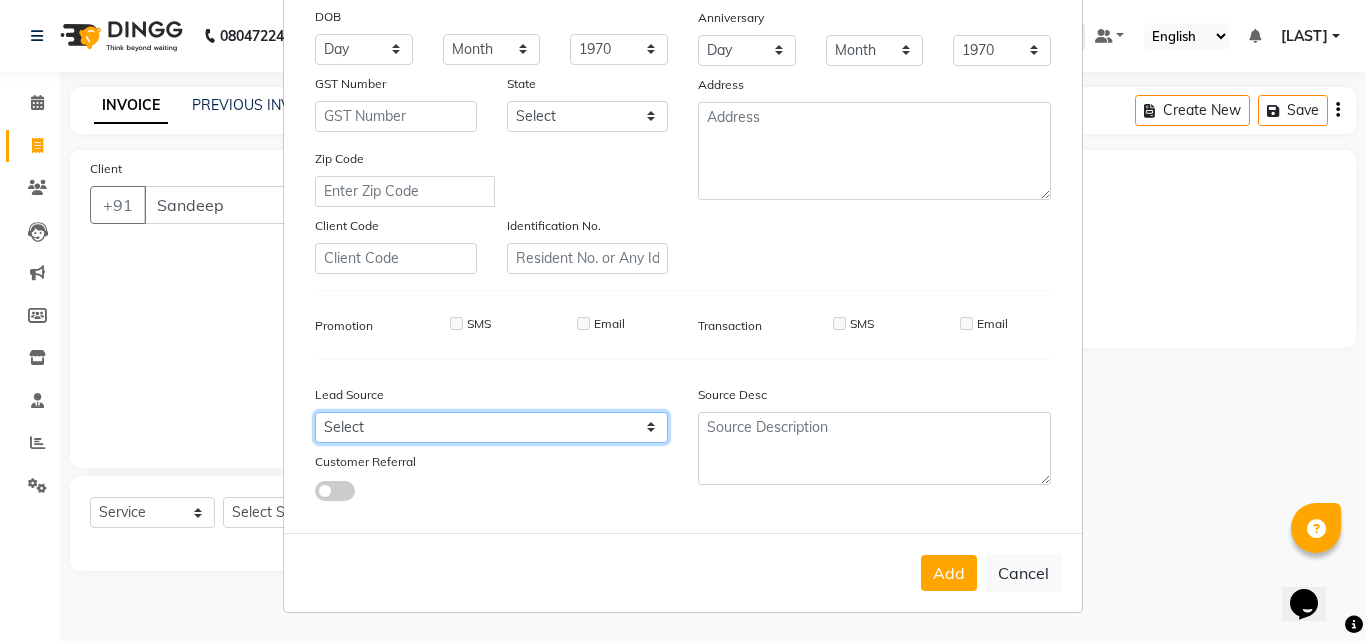 click on "Select Walk-in Referral Internet Friend Word of Mouth Advertisement Facebook JustDial Google Other" at bounding box center (491, 427) 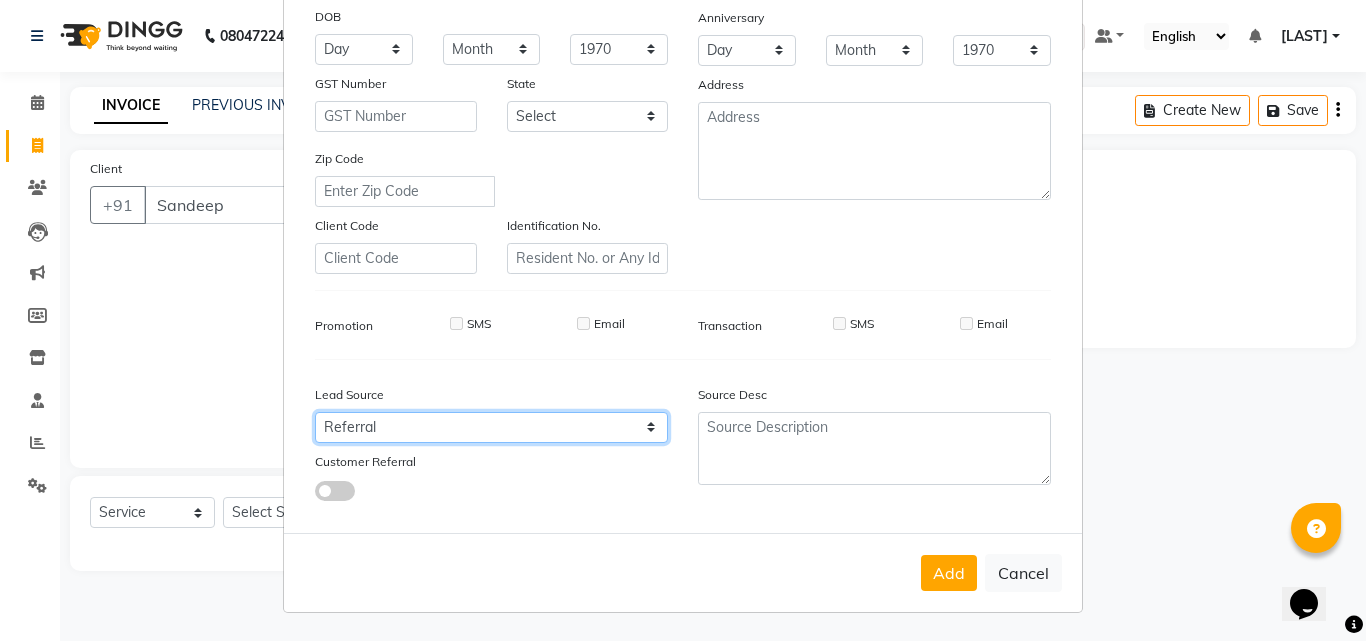 click on "Select Walk-in Referral Internet Friend Word of Mouth Advertisement Facebook JustDial Google Other" at bounding box center [491, 427] 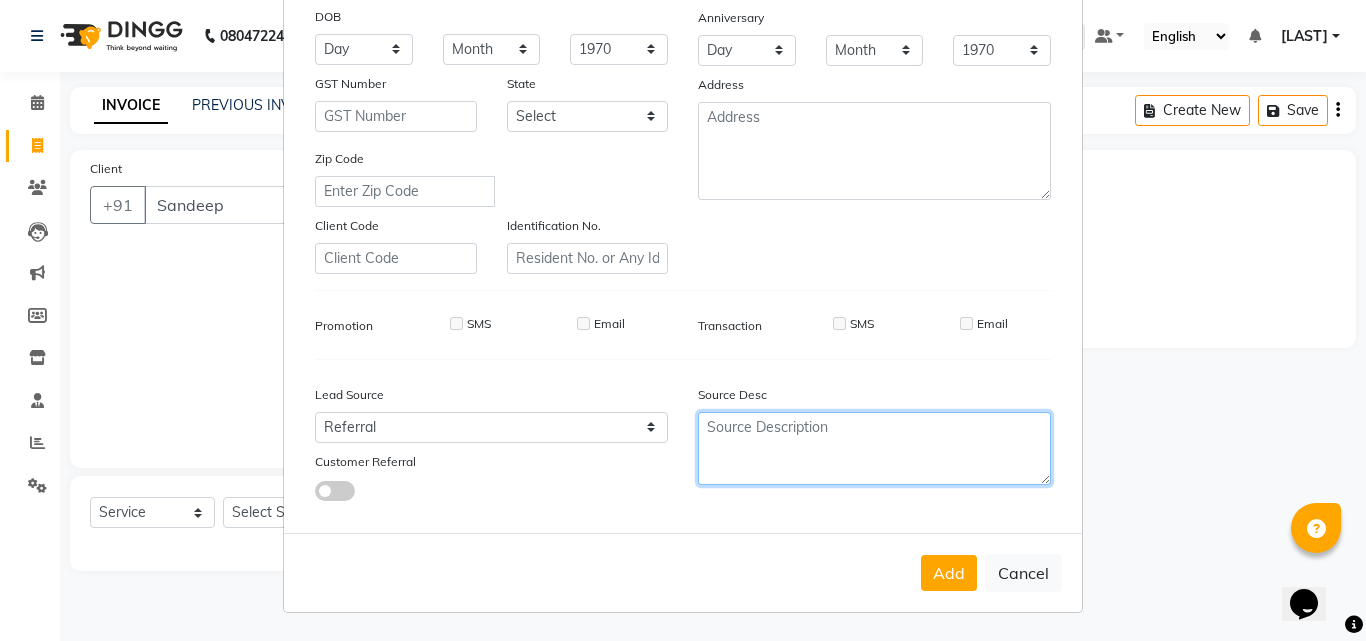 click at bounding box center [874, 448] 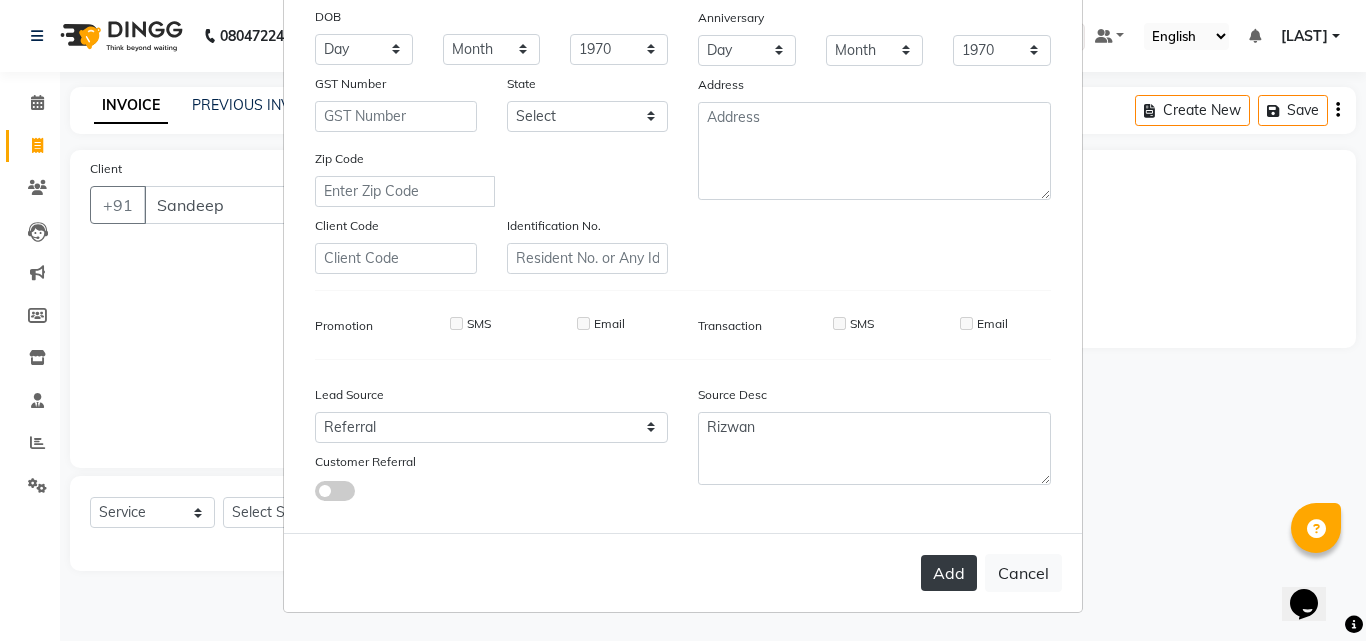 click on "Add" at bounding box center (949, 573) 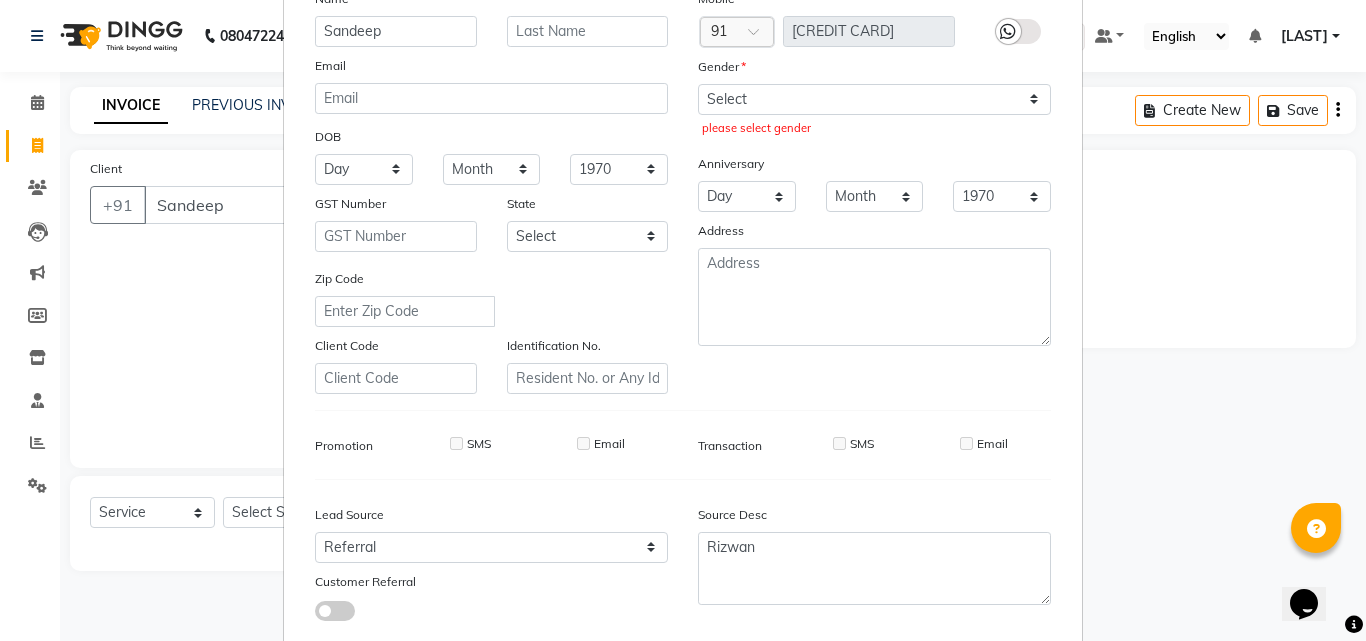 scroll, scrollTop: 112, scrollLeft: 0, axis: vertical 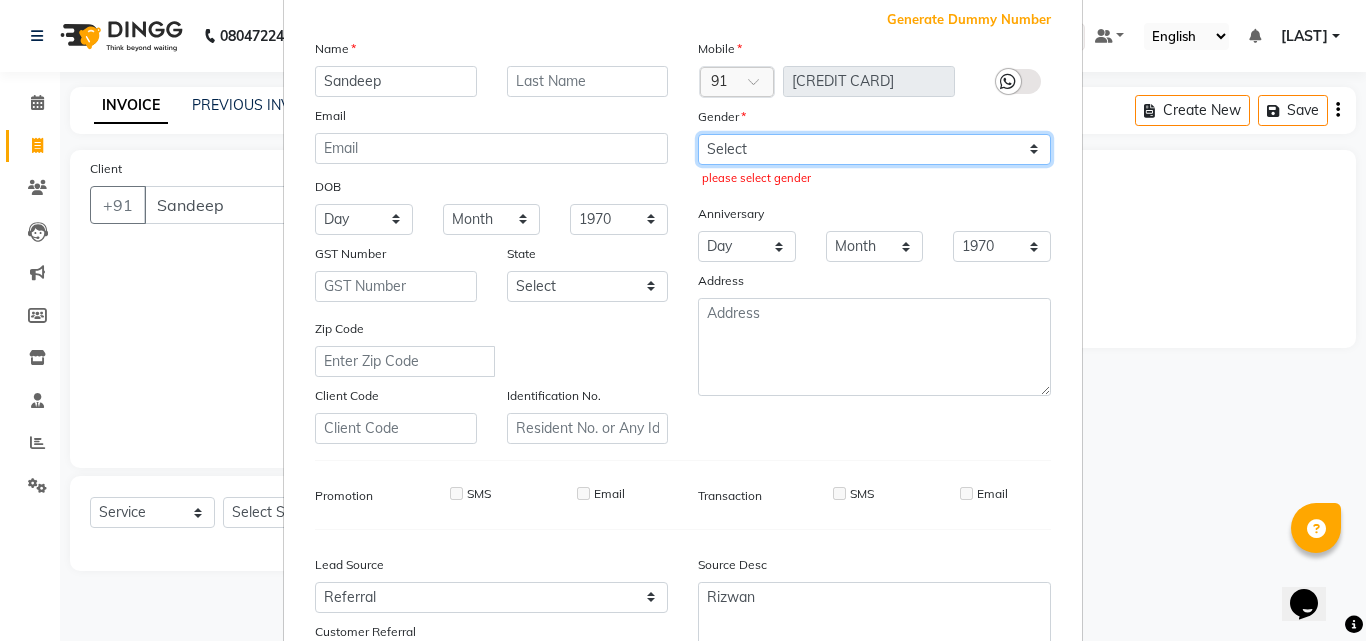 click on "Select Male Female Other Prefer Not To Say" at bounding box center [874, 149] 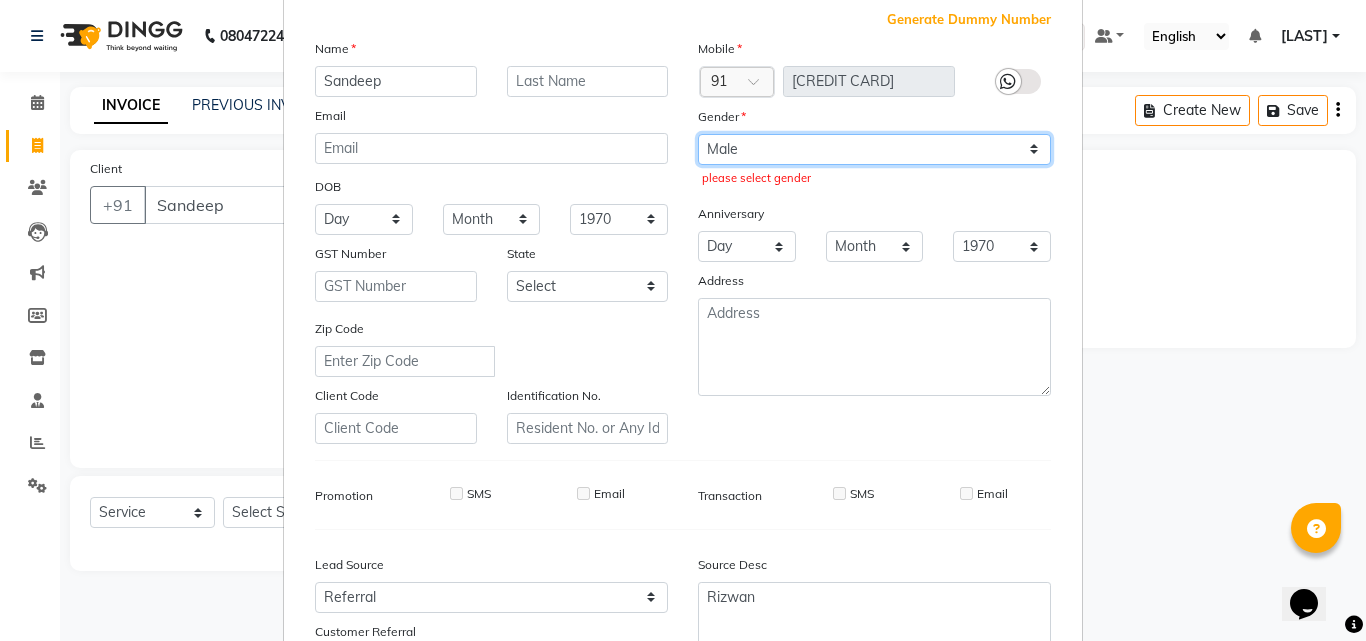 click on "Select Male Female Other Prefer Not To Say" at bounding box center [874, 149] 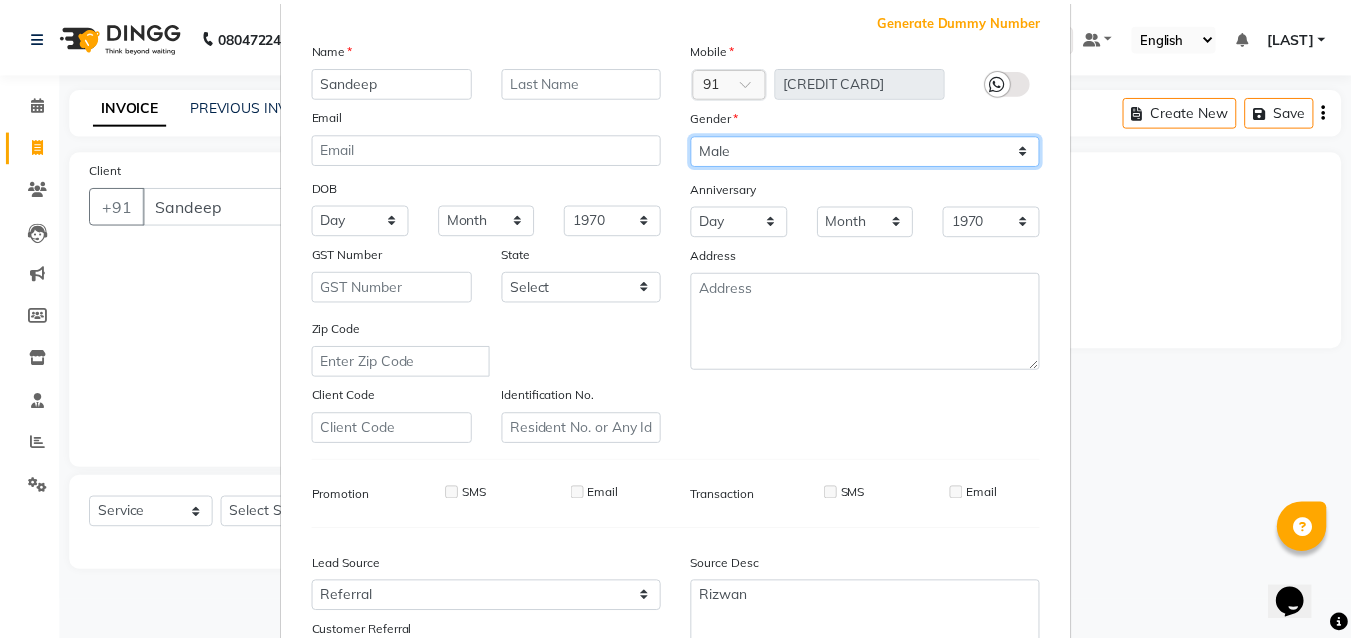 scroll, scrollTop: 282, scrollLeft: 0, axis: vertical 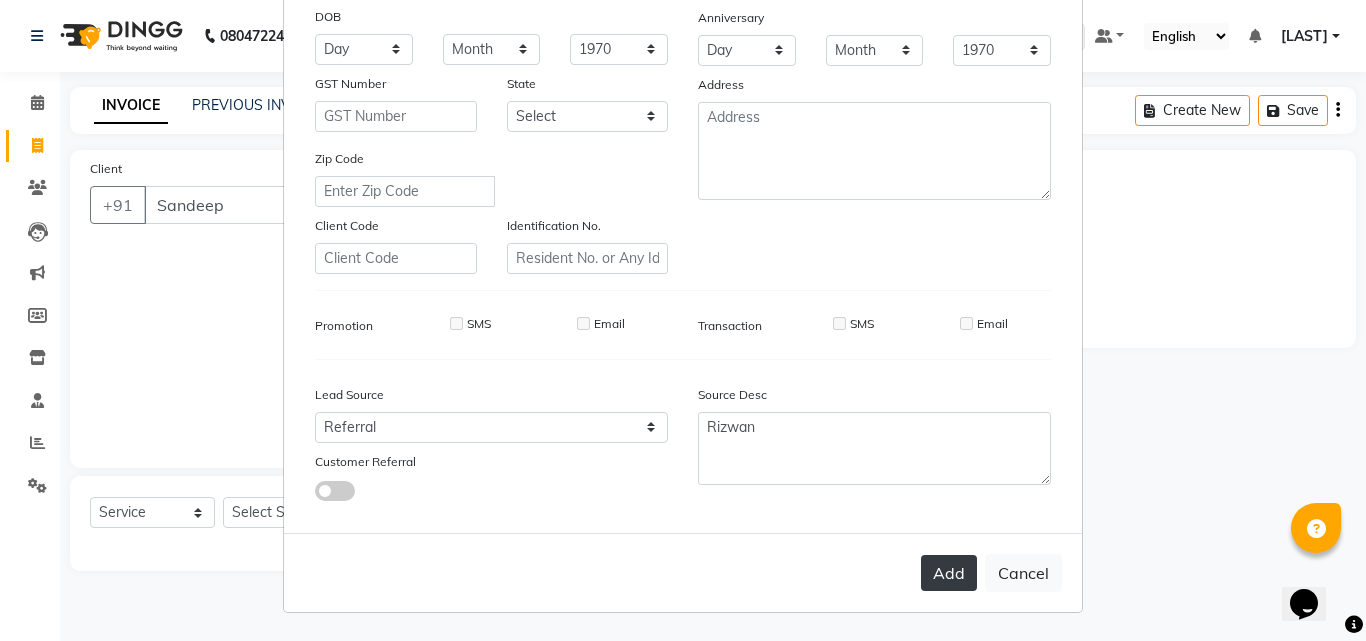 click on "Add" at bounding box center [949, 573] 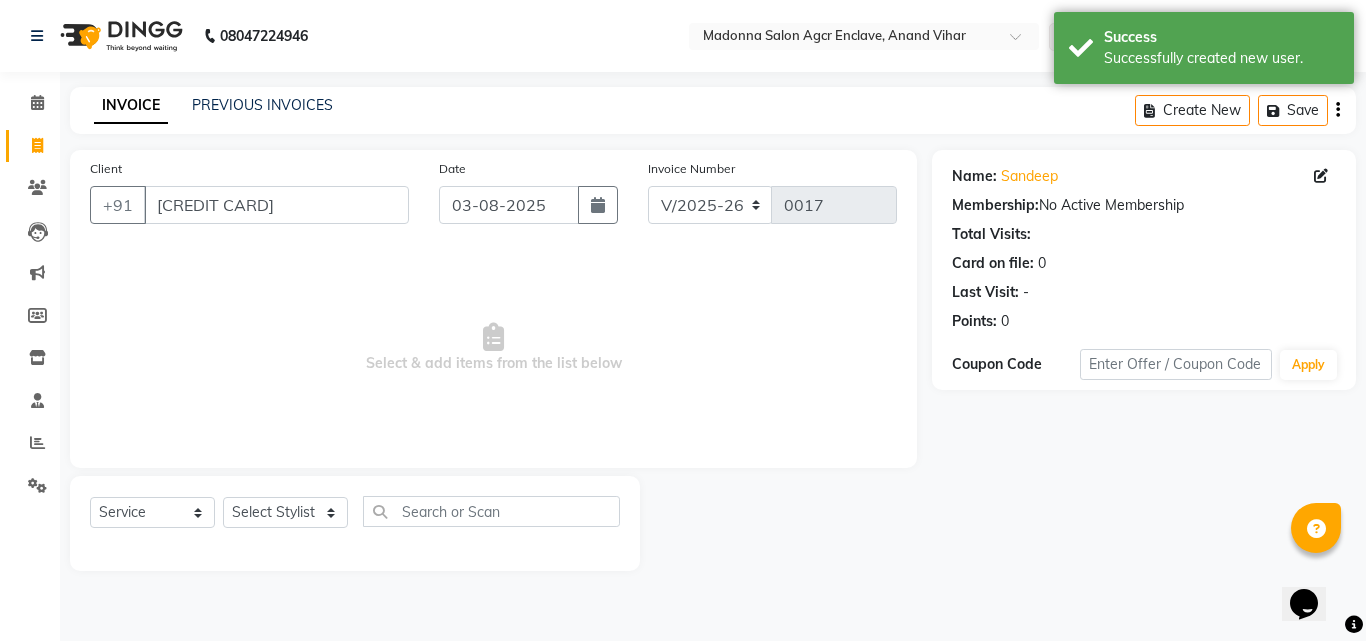 click at bounding box center [493, 337] 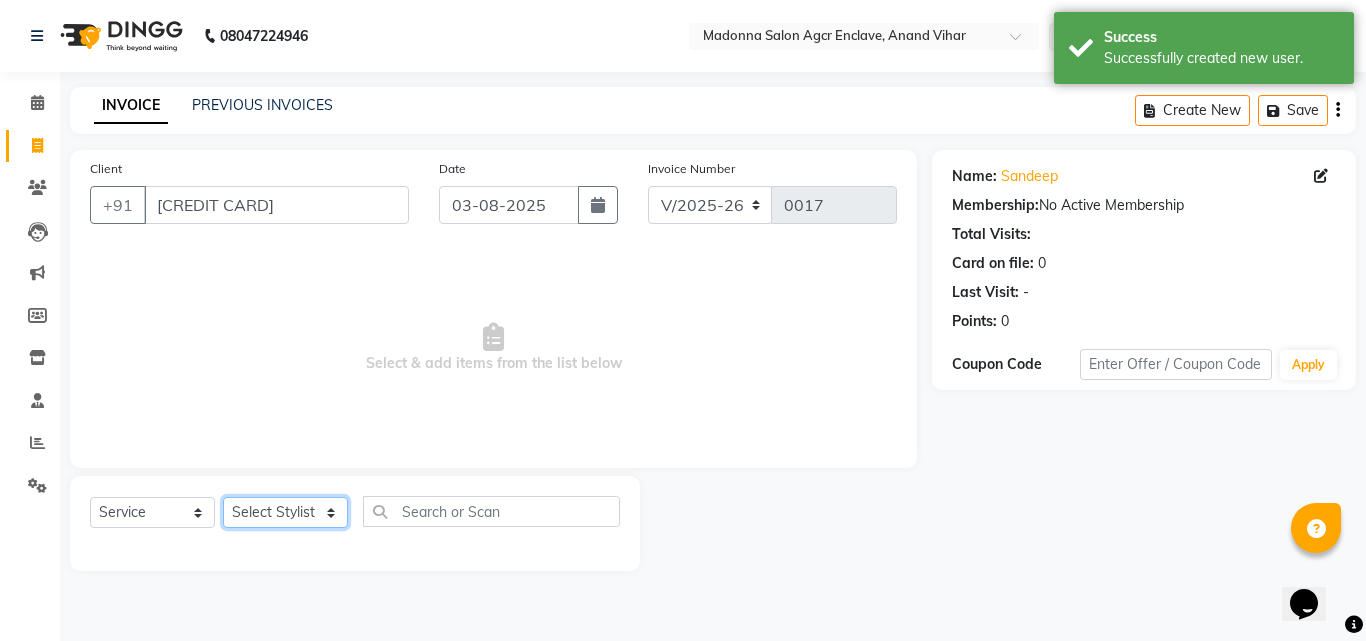 click on "Select Stylist Abhishek Afzal Amarjeet  BHAWNA HARSH Khushi Lucky Naman PREM Rajeev Rizwan Shahnawaz Shalu Sorav Verma Vikas Kumar Vishal YASH ZAFAR Zaid" 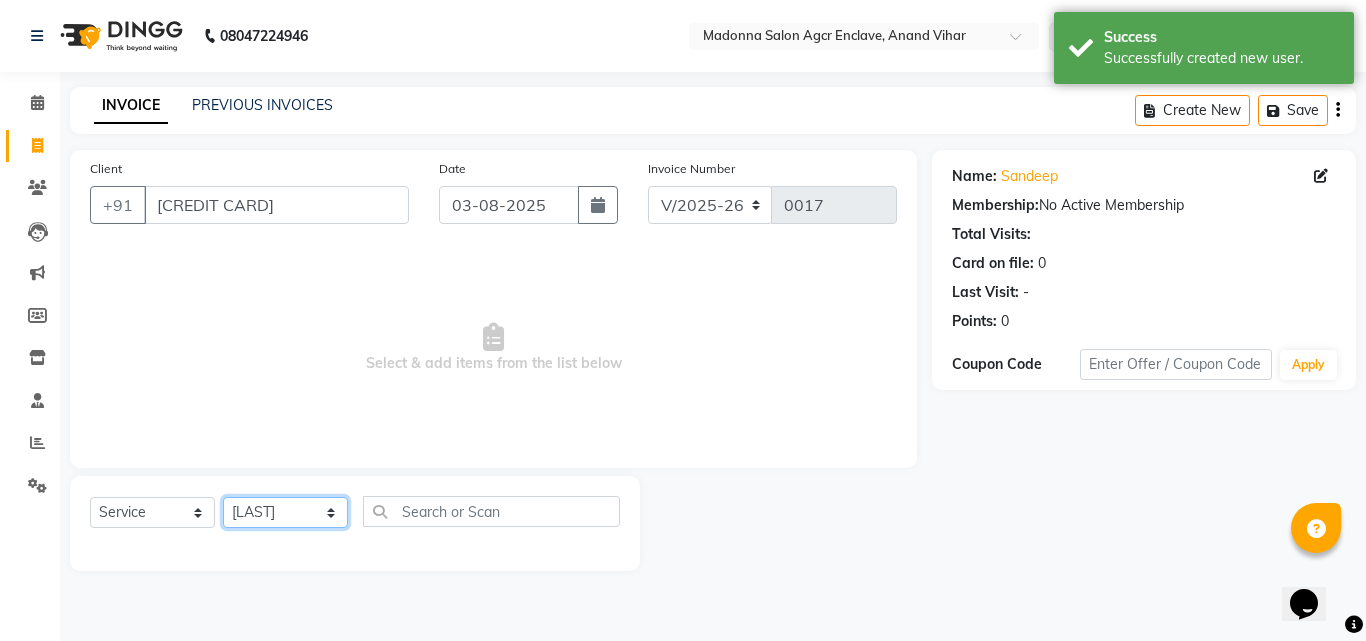 click on "Select Stylist Abhishek Afzal Amarjeet  BHAWNA HARSH Khushi Lucky Naman PREM Rajeev Rizwan Shahnawaz Shalu Sorav Verma Vikas Kumar Vishal YASH ZAFAR Zaid" 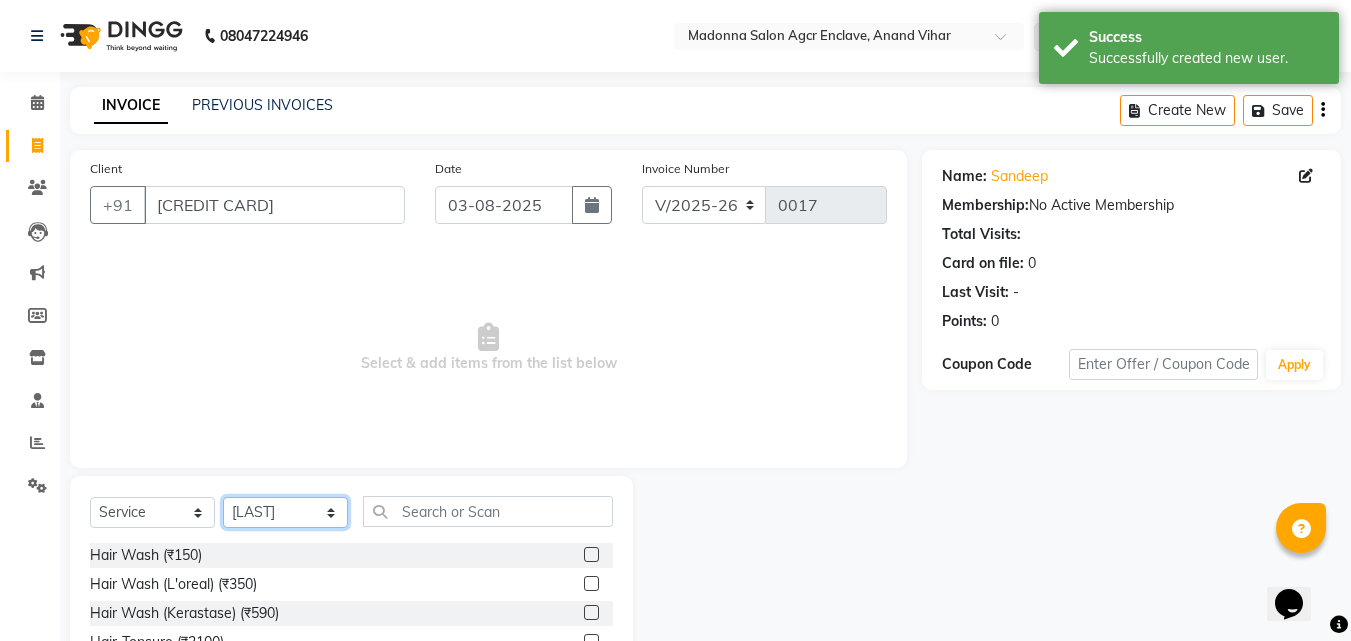 click on "Select Stylist Abhishek Afzal Amarjeet  BHAWNA HARSH Khushi Lucky Naman PREM Rajeev Rizwan Shahnawaz Shalu Sorav Verma Vikas Kumar Vishal YASH ZAFAR Zaid" 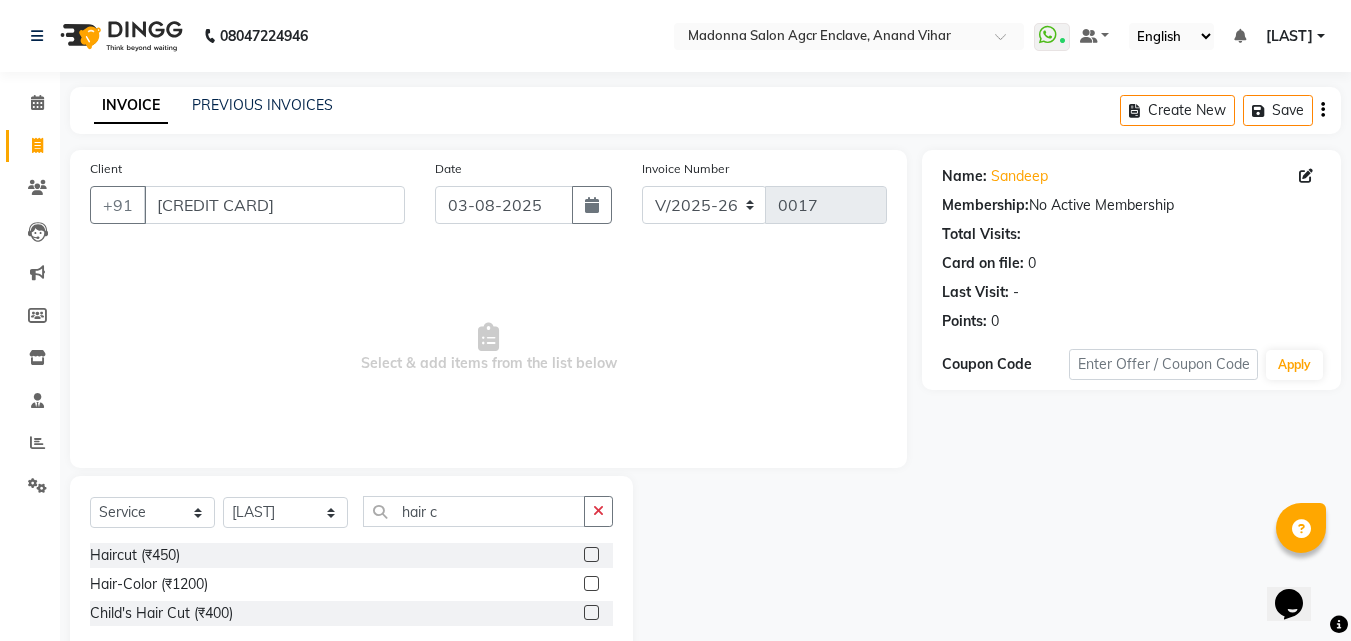 click 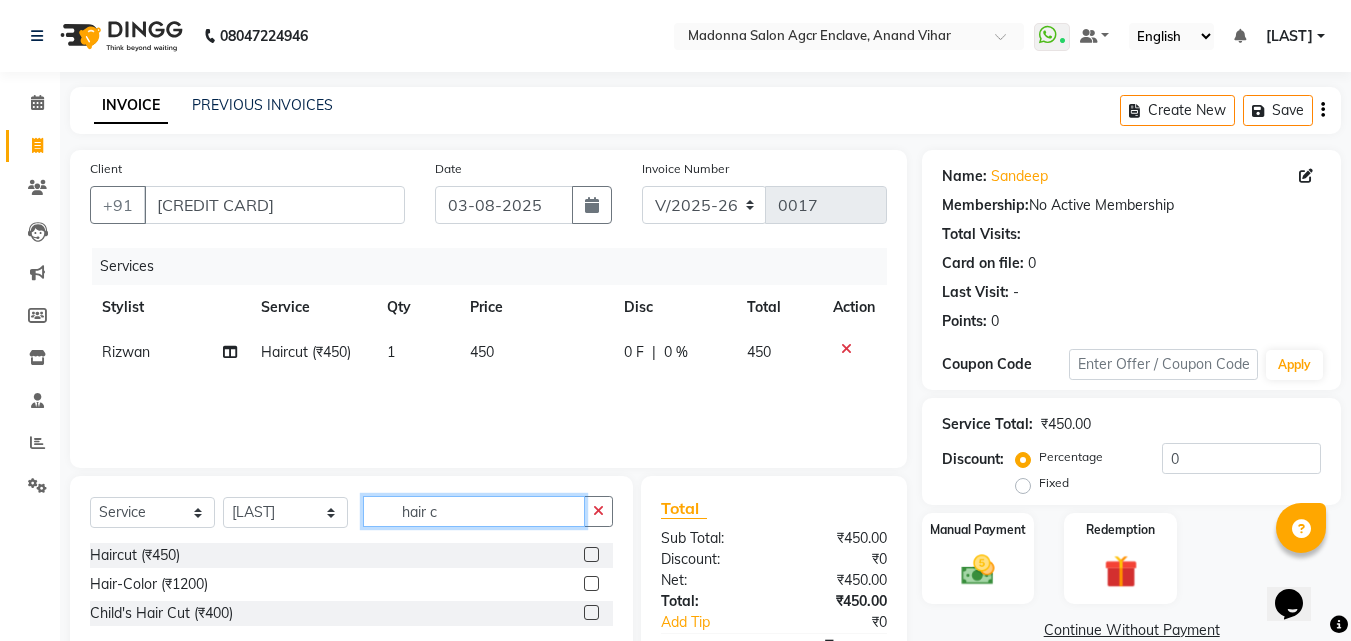 click on "hair c" 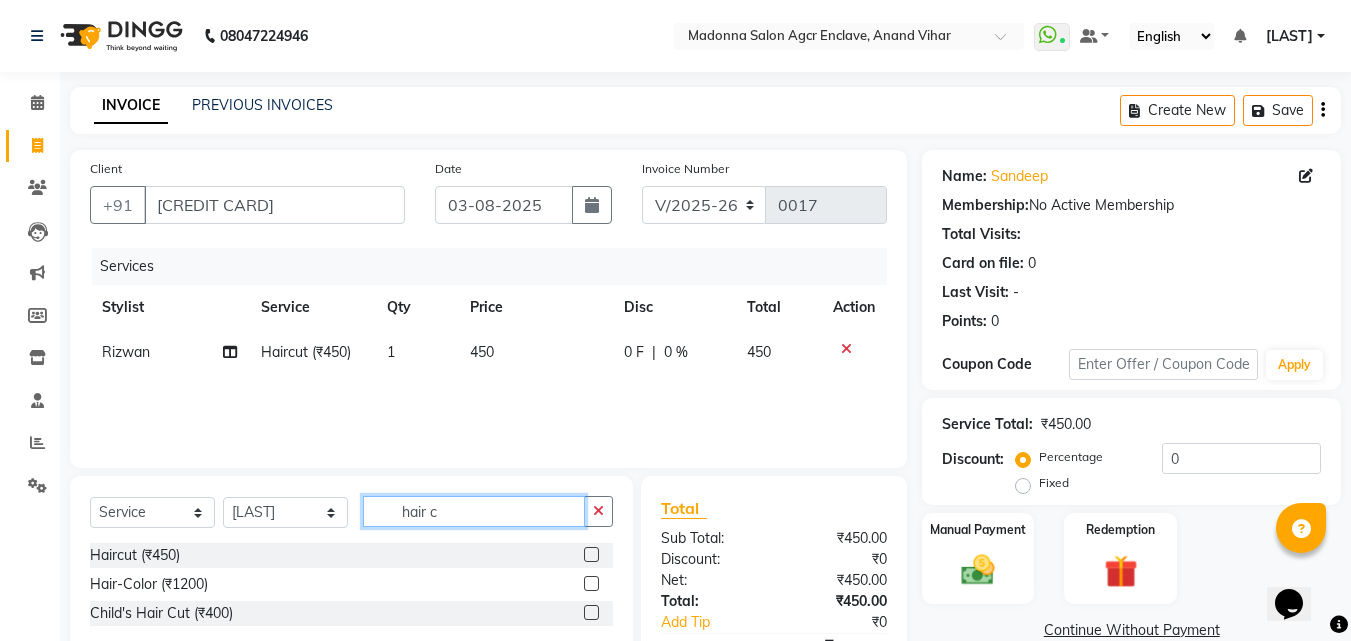 click on "hair c" 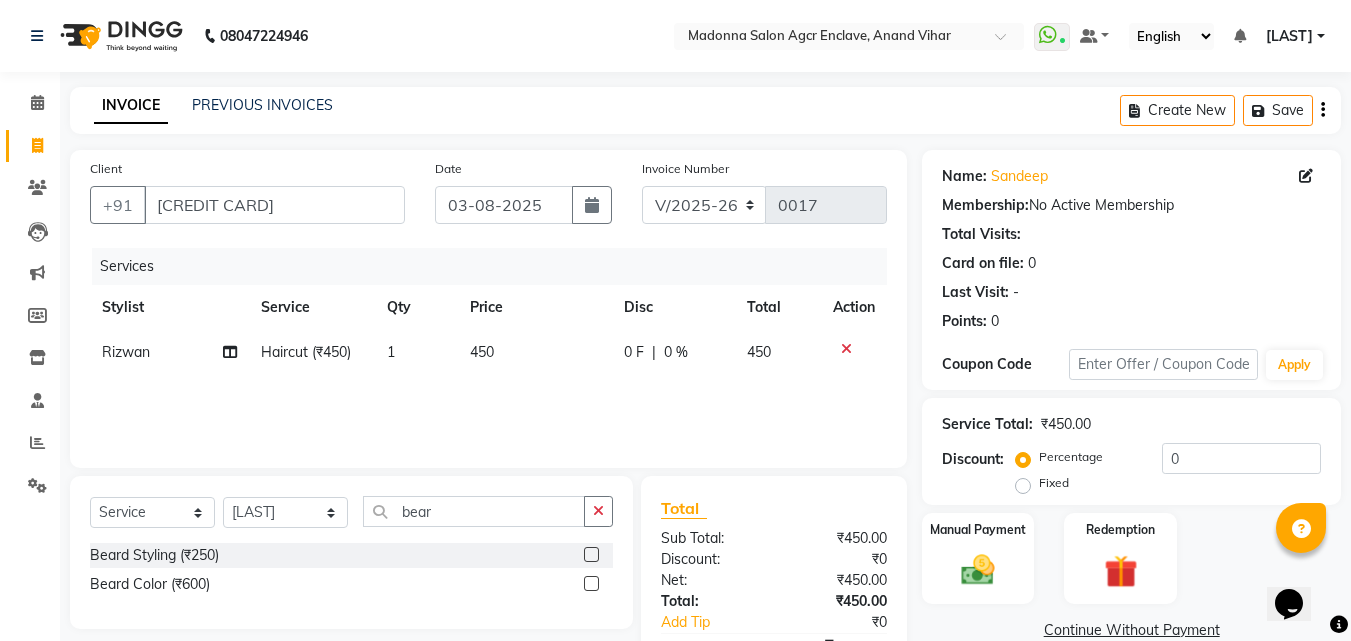 click 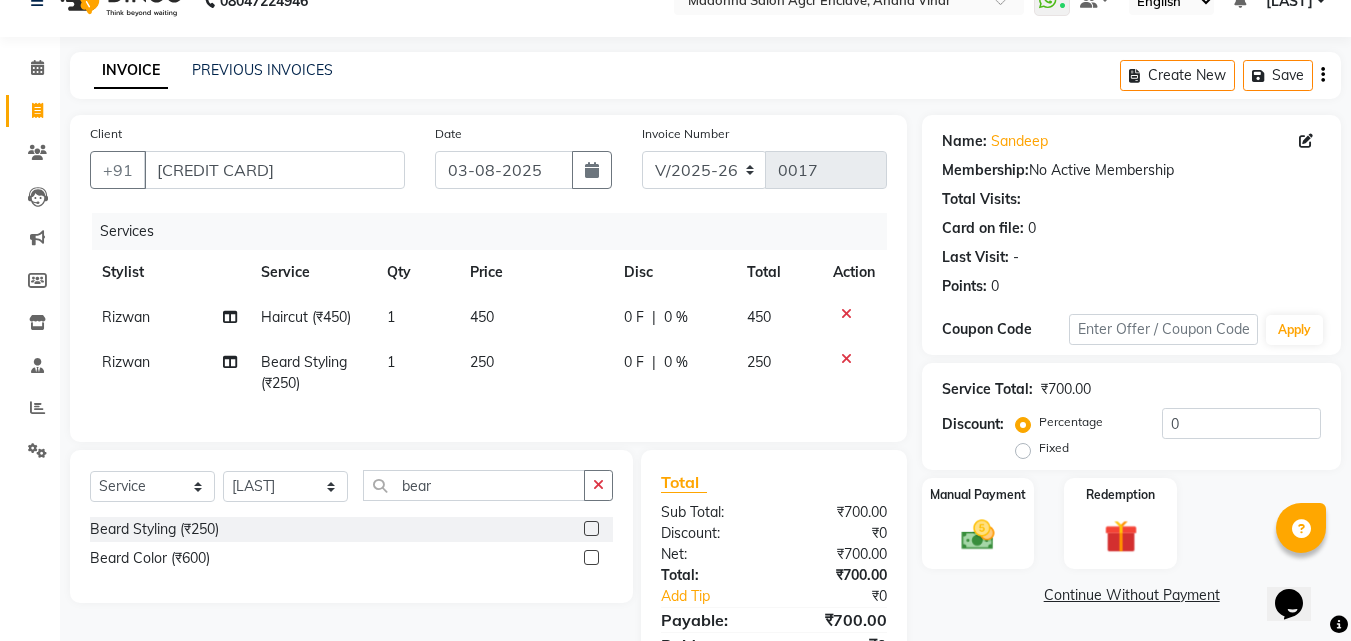 scroll, scrollTop: 139, scrollLeft: 0, axis: vertical 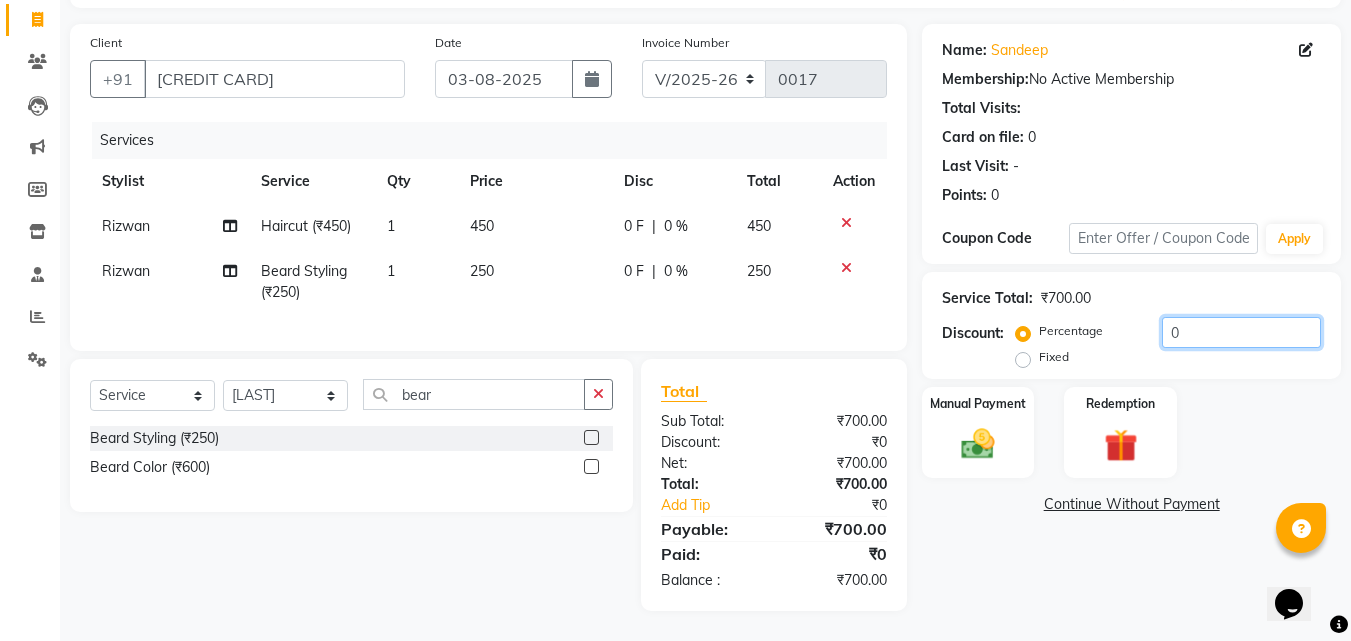 click on "0" 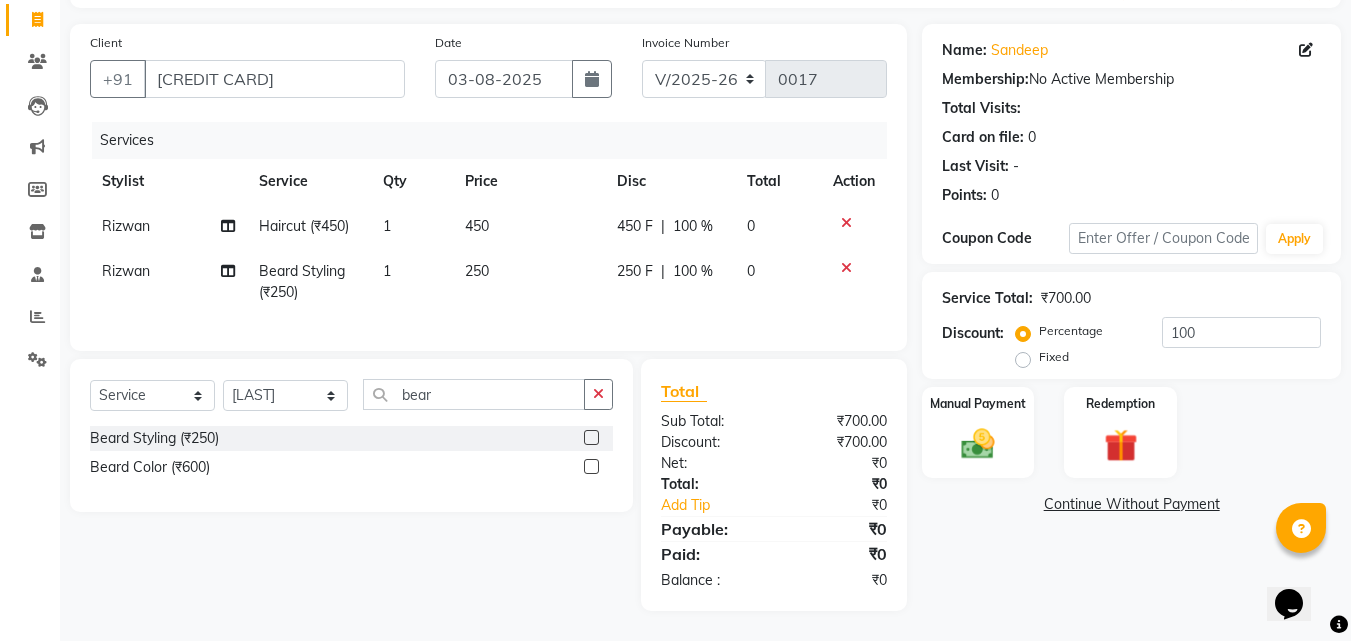 click on "Fixed" 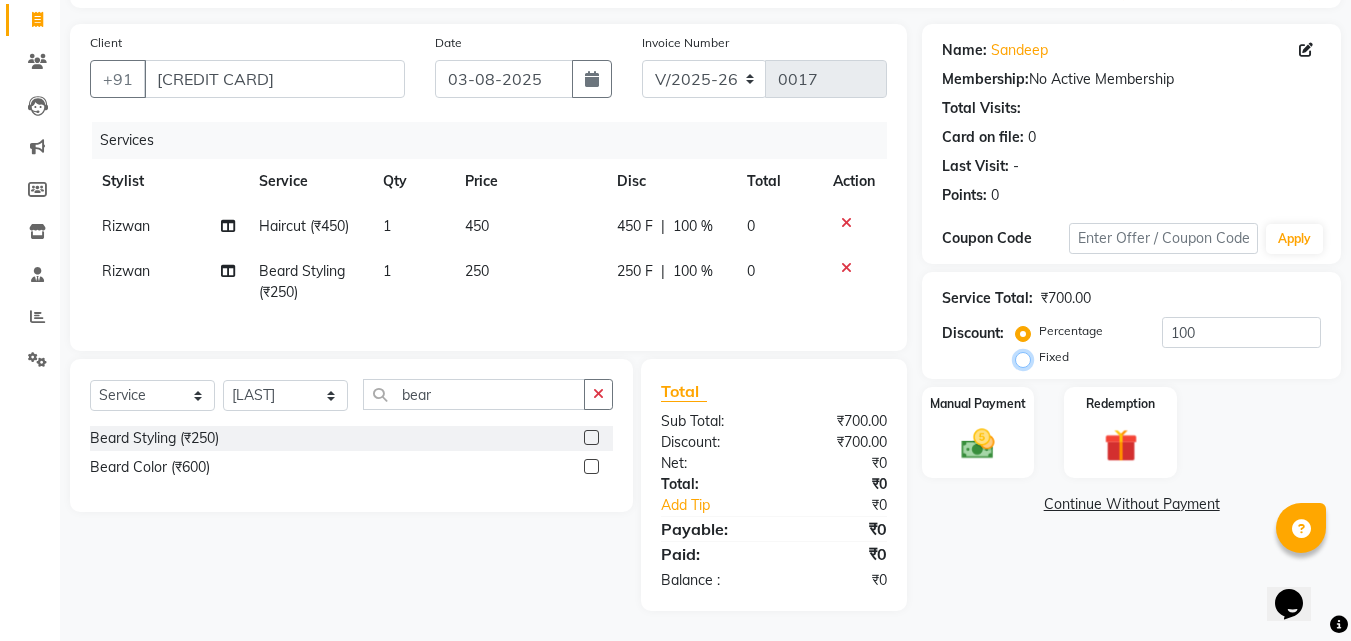 click on "Fixed" at bounding box center [1027, 357] 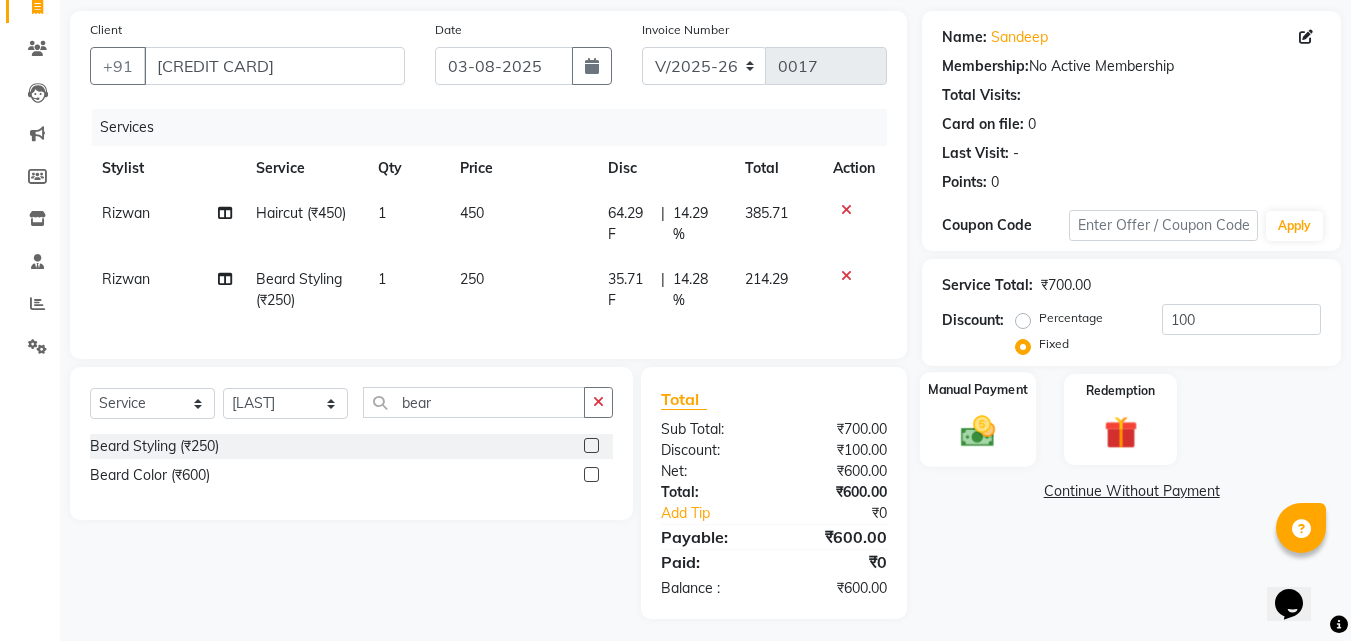click on "Manual Payment" 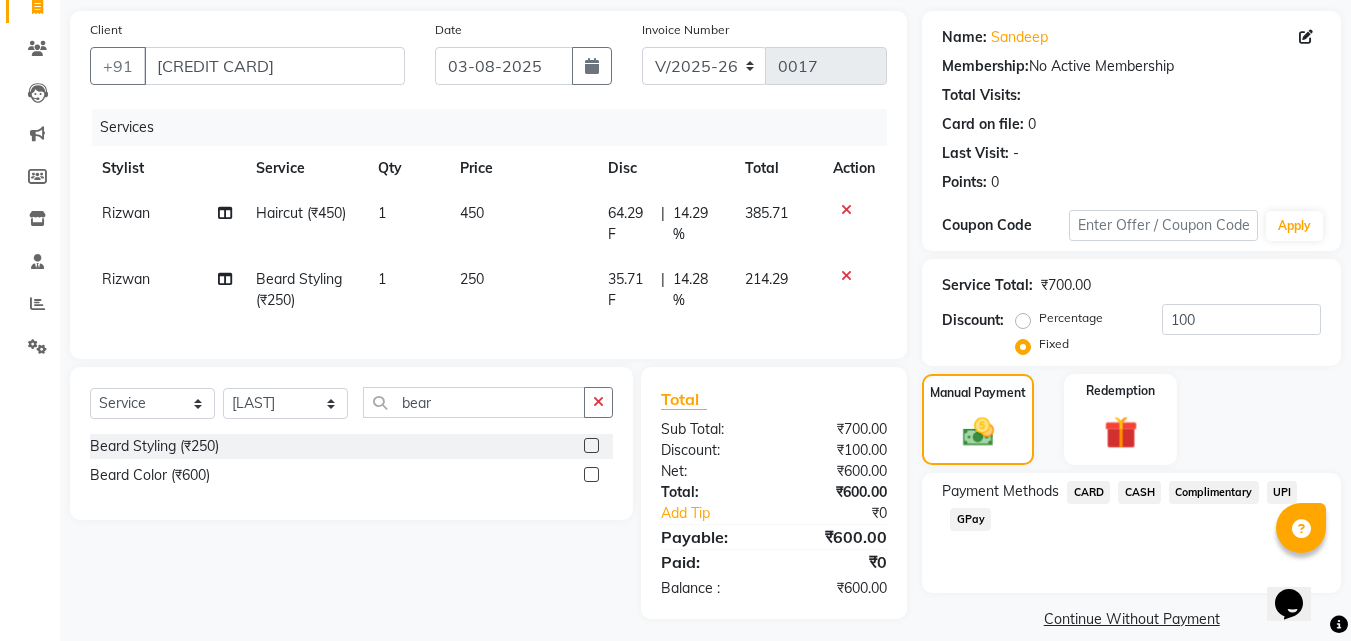 click on "CARD" 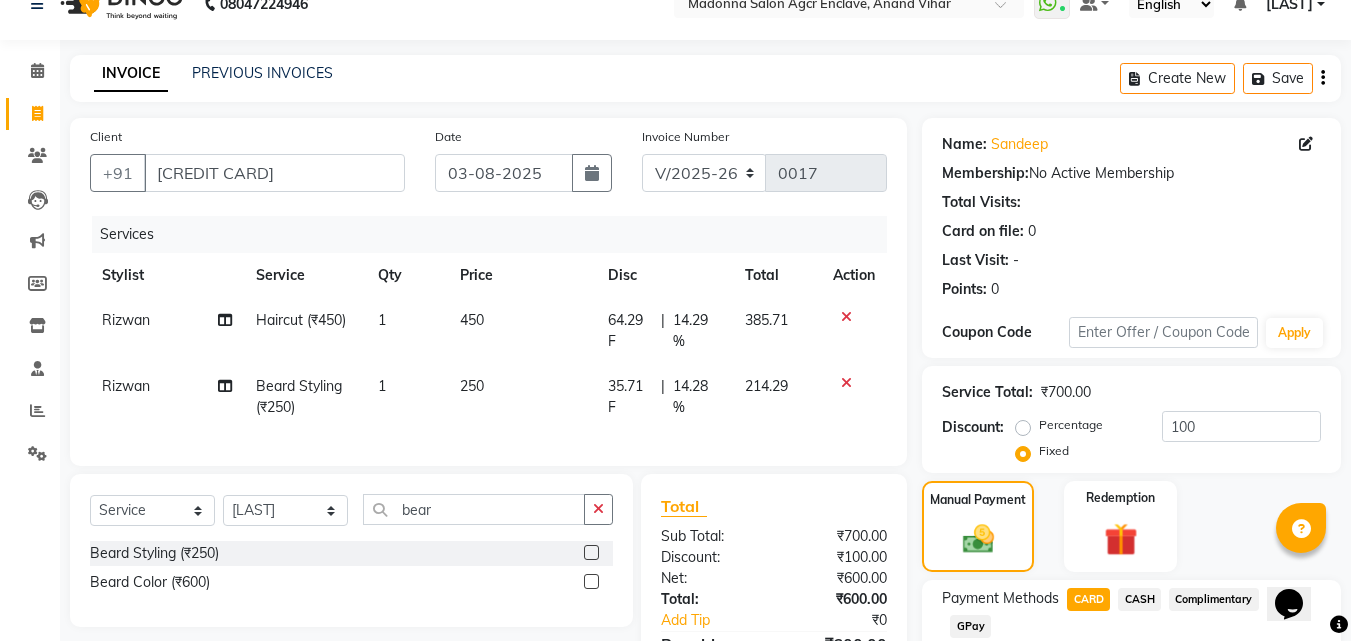 scroll, scrollTop: 31, scrollLeft: 0, axis: vertical 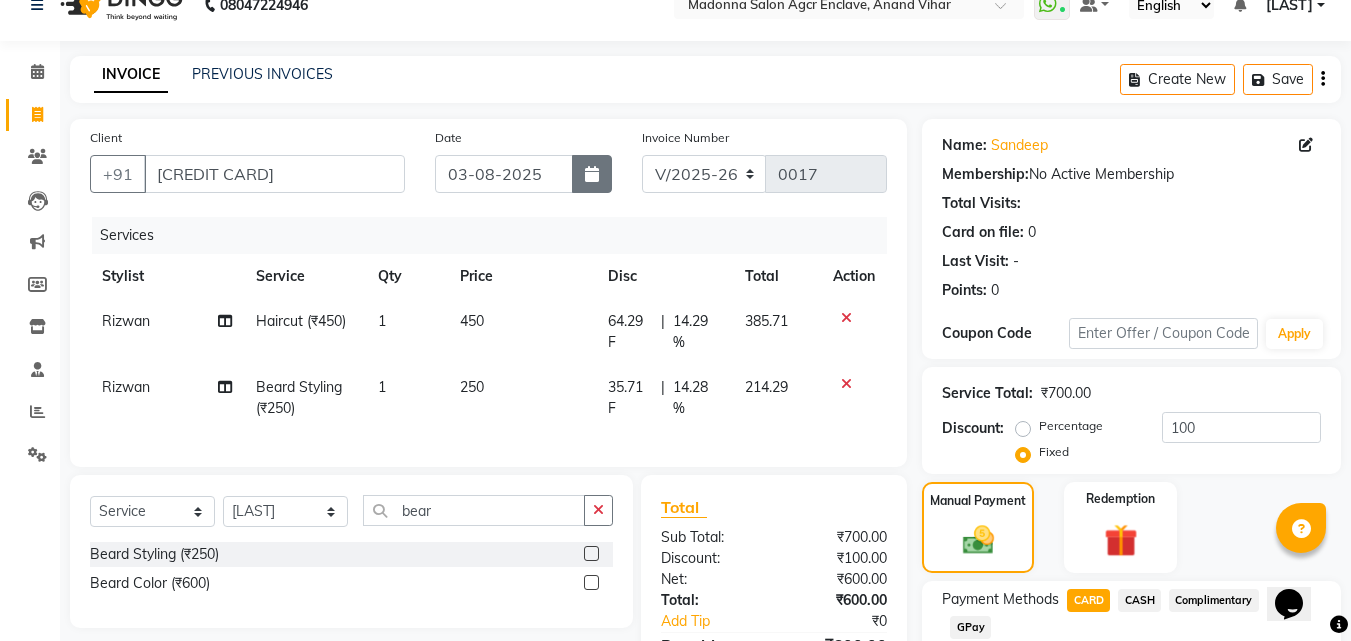 click 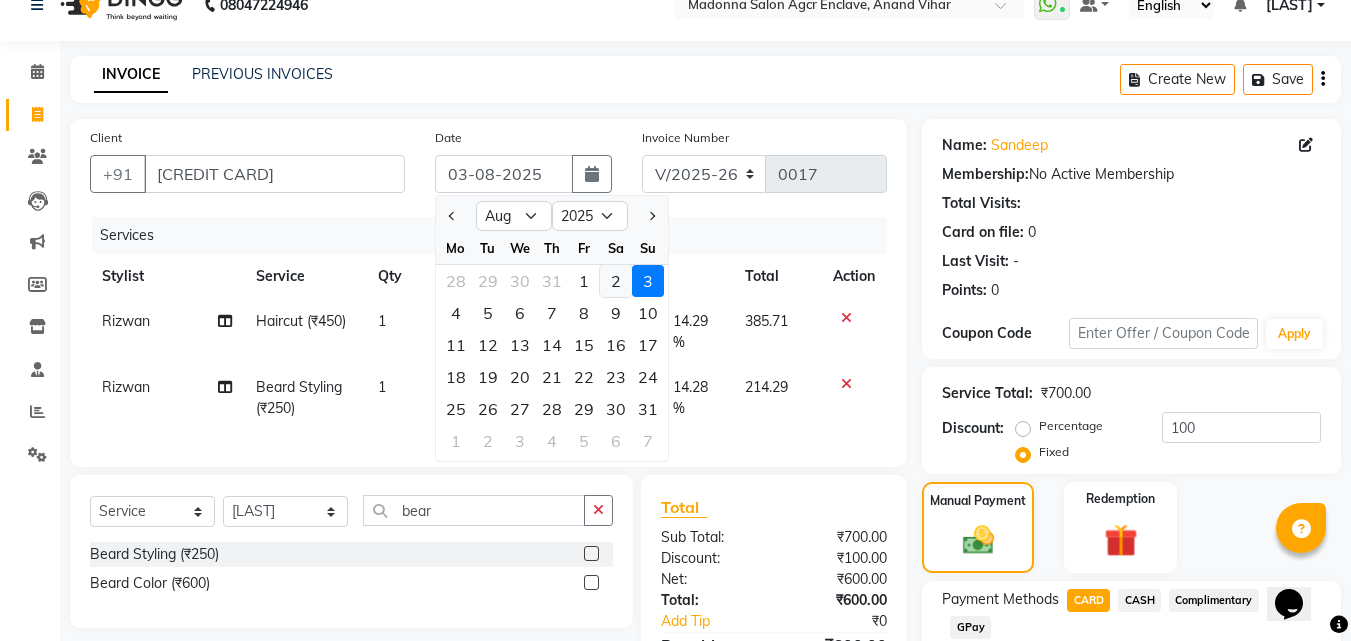 click on "2" 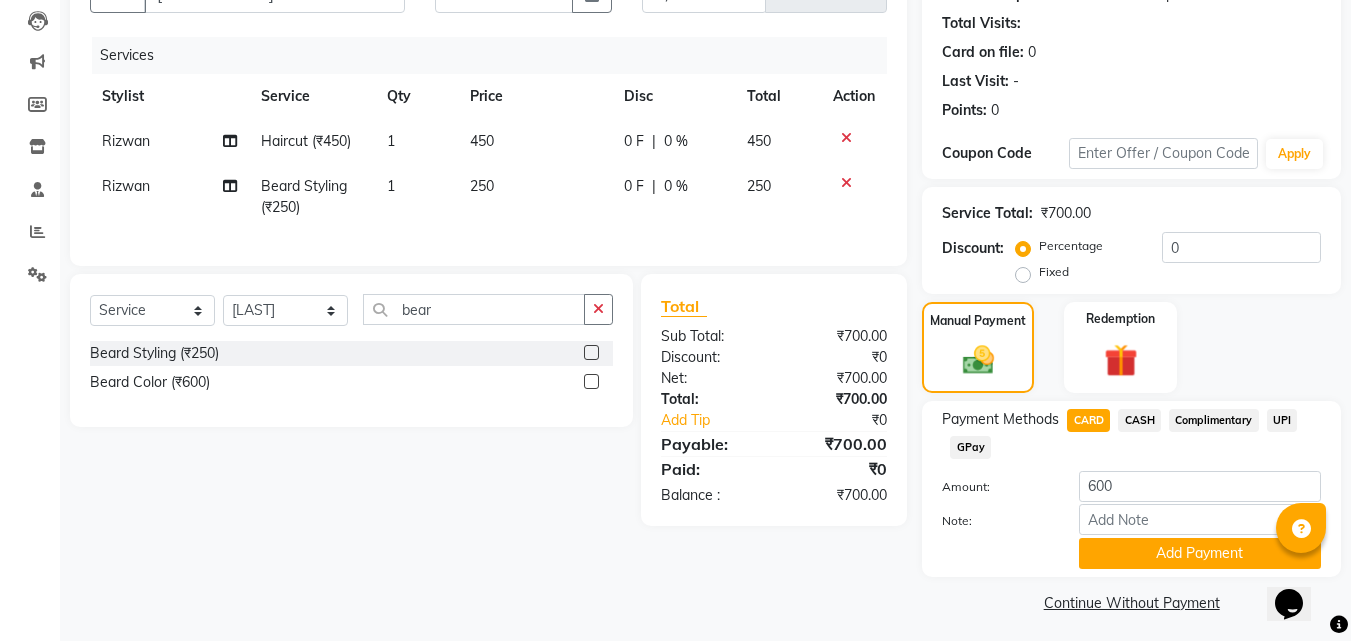 scroll, scrollTop: 218, scrollLeft: 0, axis: vertical 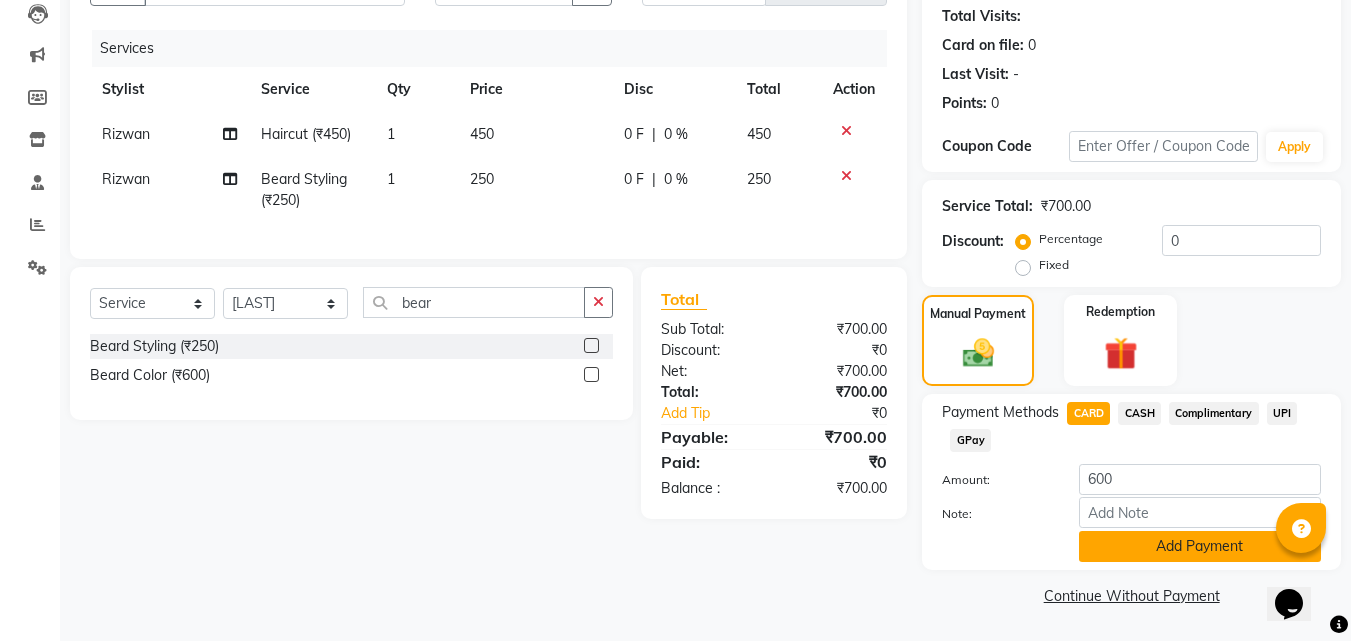 click on "Add Payment" 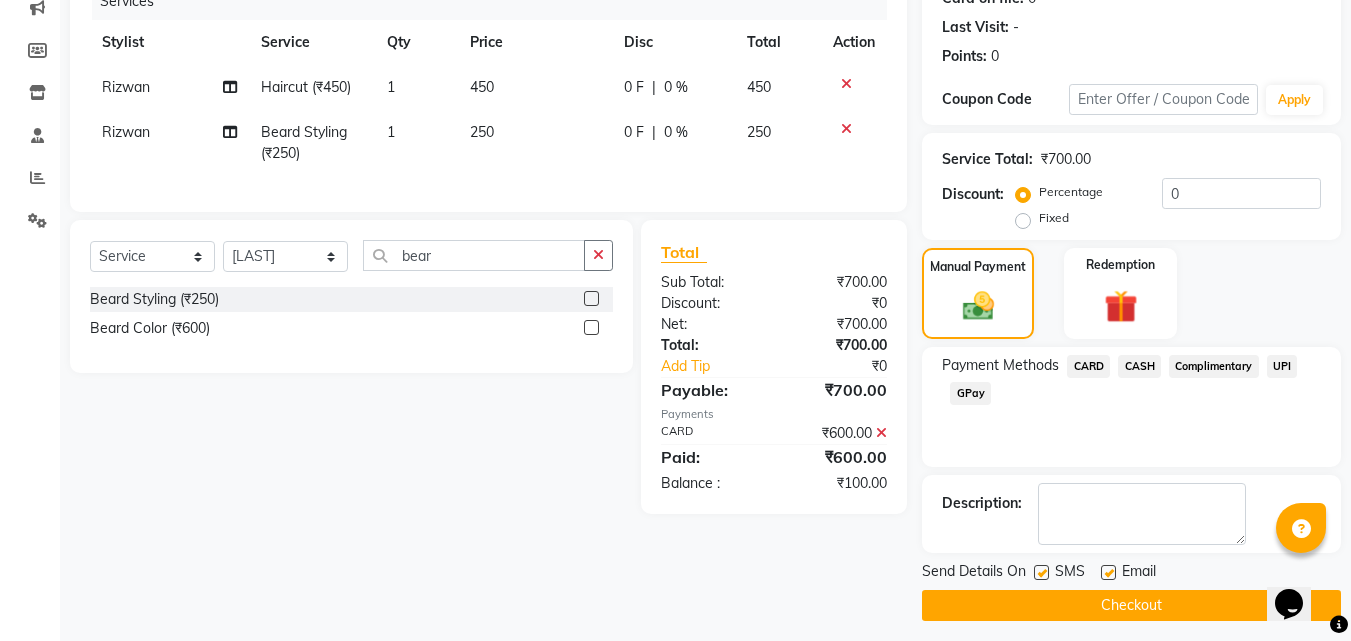 scroll, scrollTop: 263, scrollLeft: 0, axis: vertical 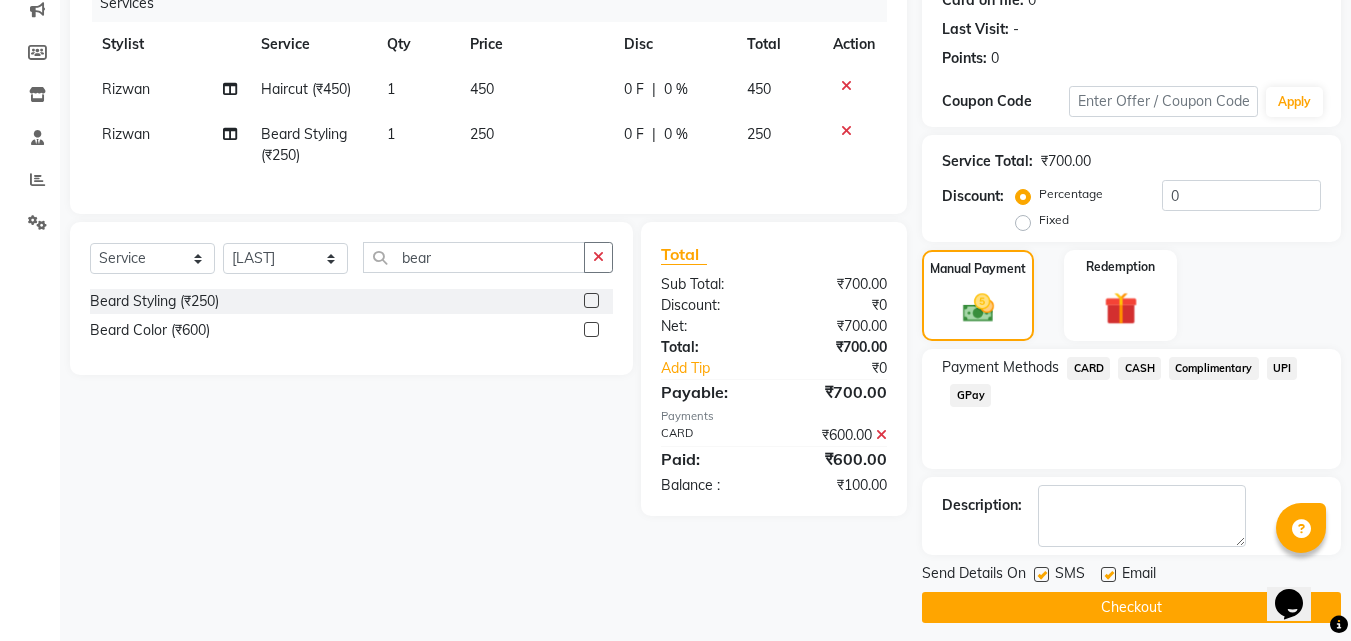 click on "Fixed" 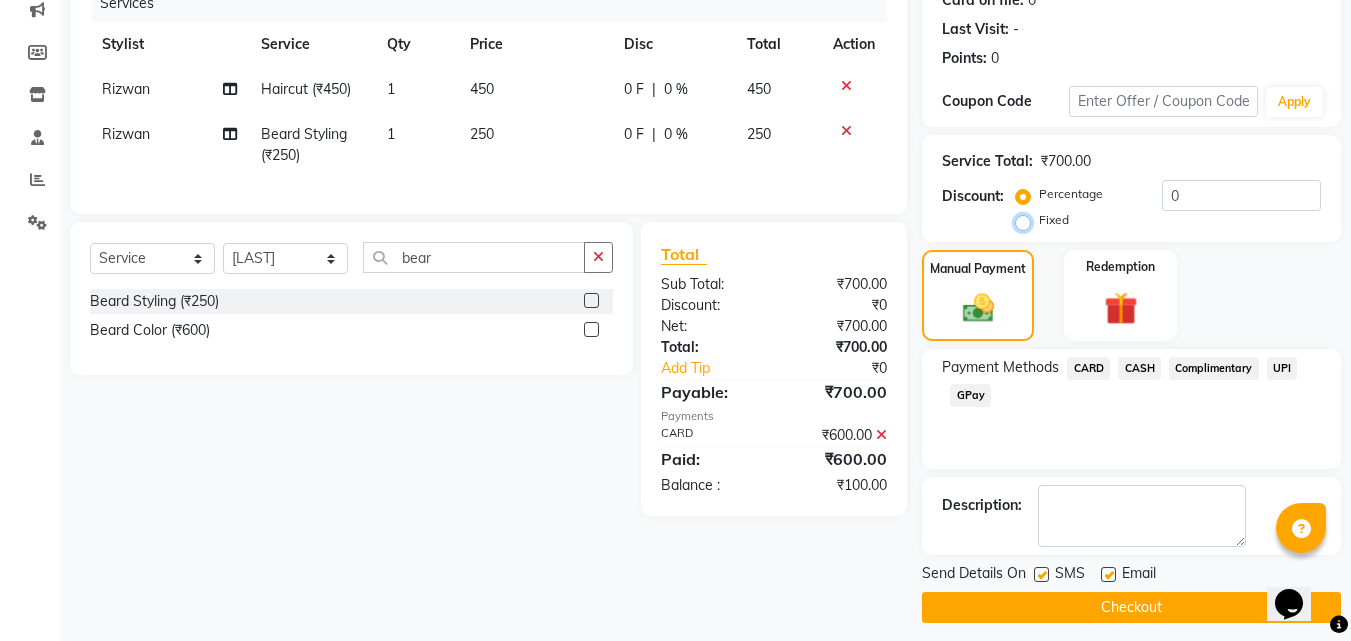 click on "Fixed" at bounding box center [1027, 220] 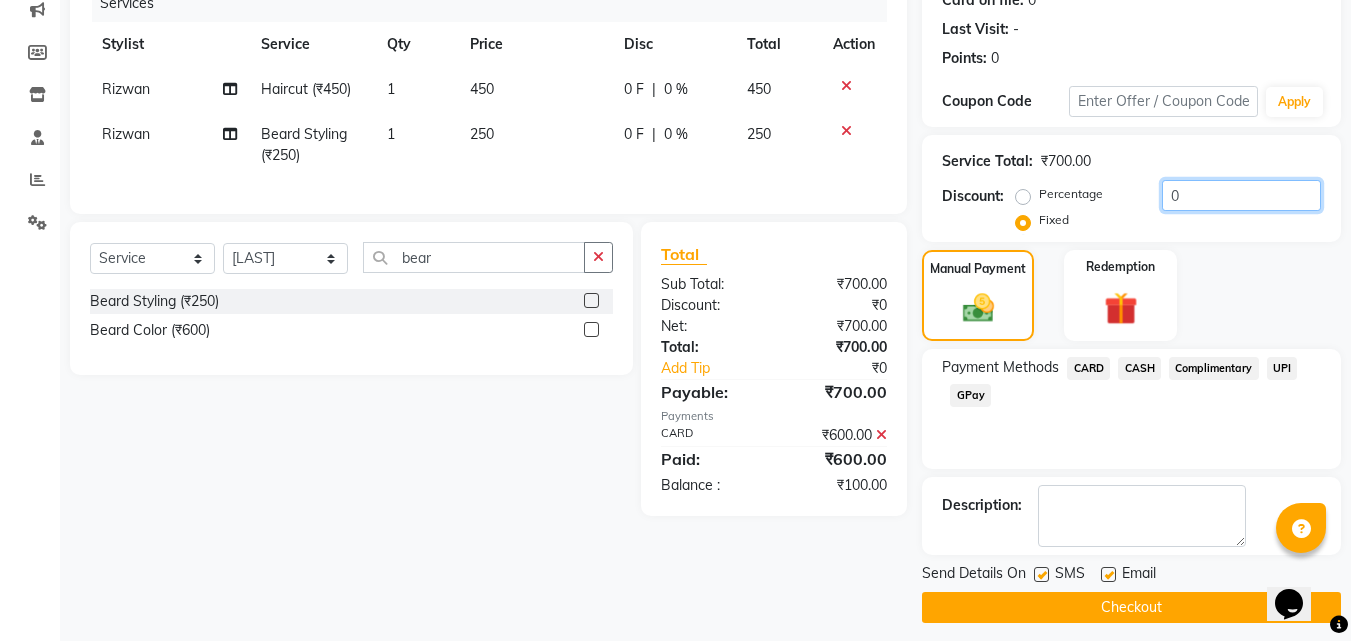 click on "0" 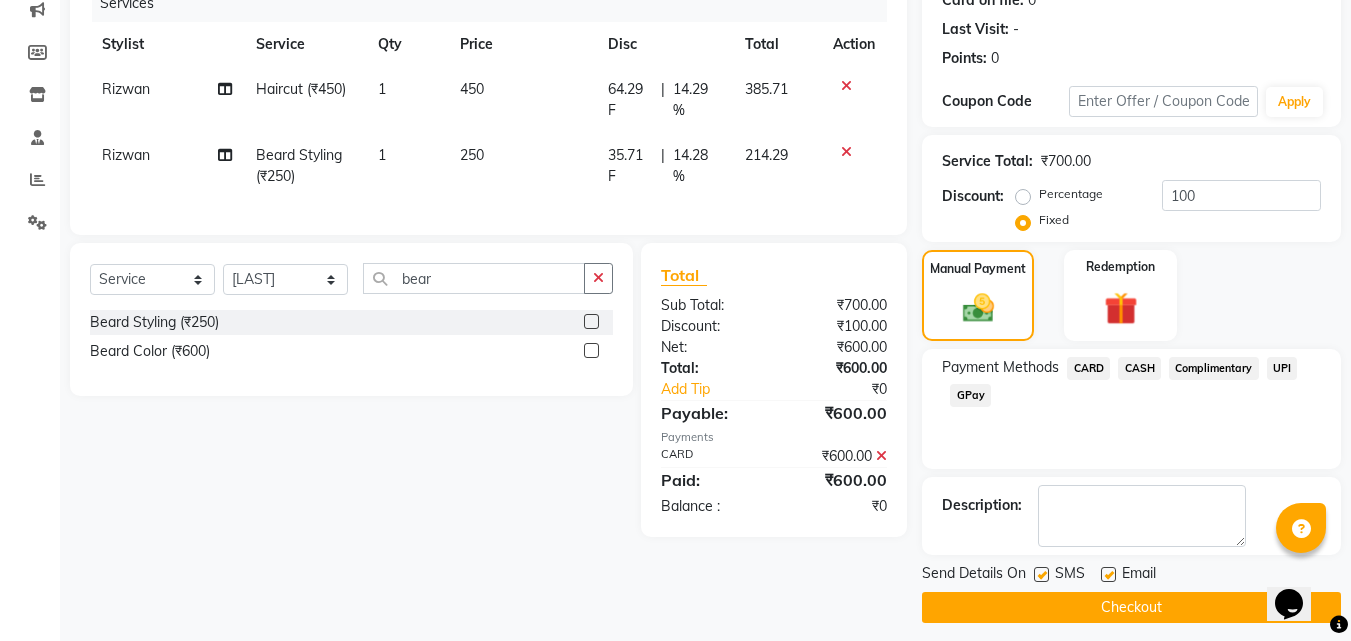 click on "Manual Payment Redemption" 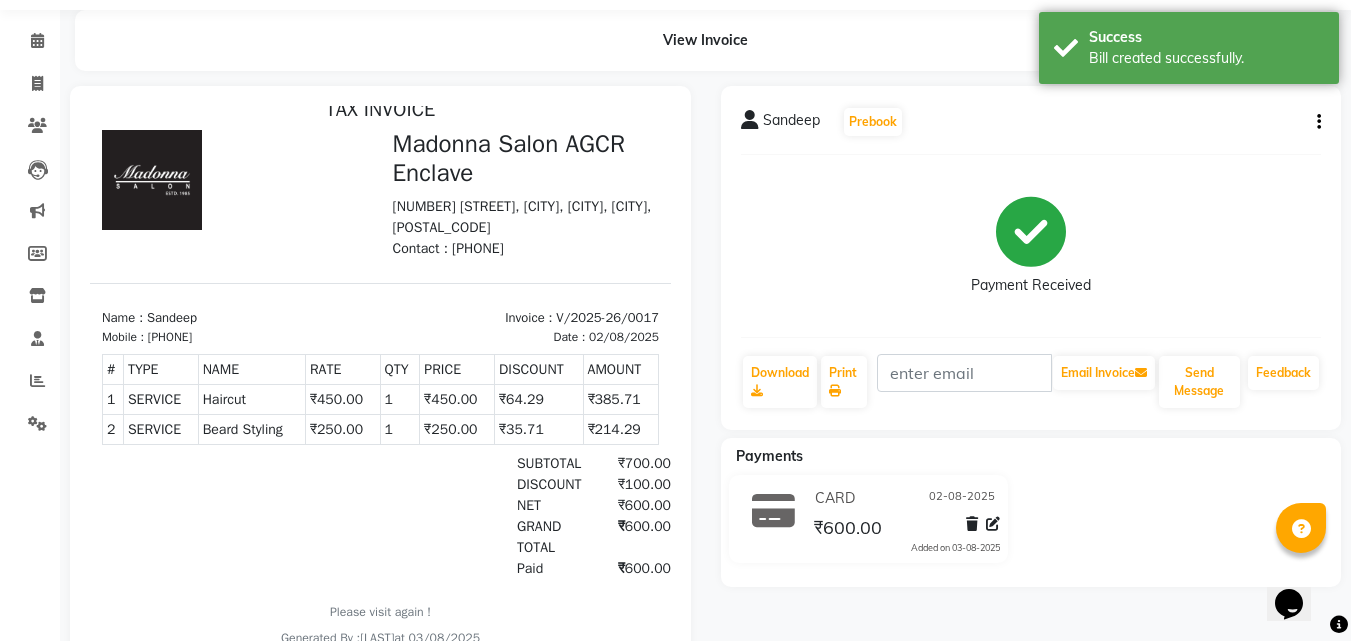 scroll, scrollTop: 147, scrollLeft: 0, axis: vertical 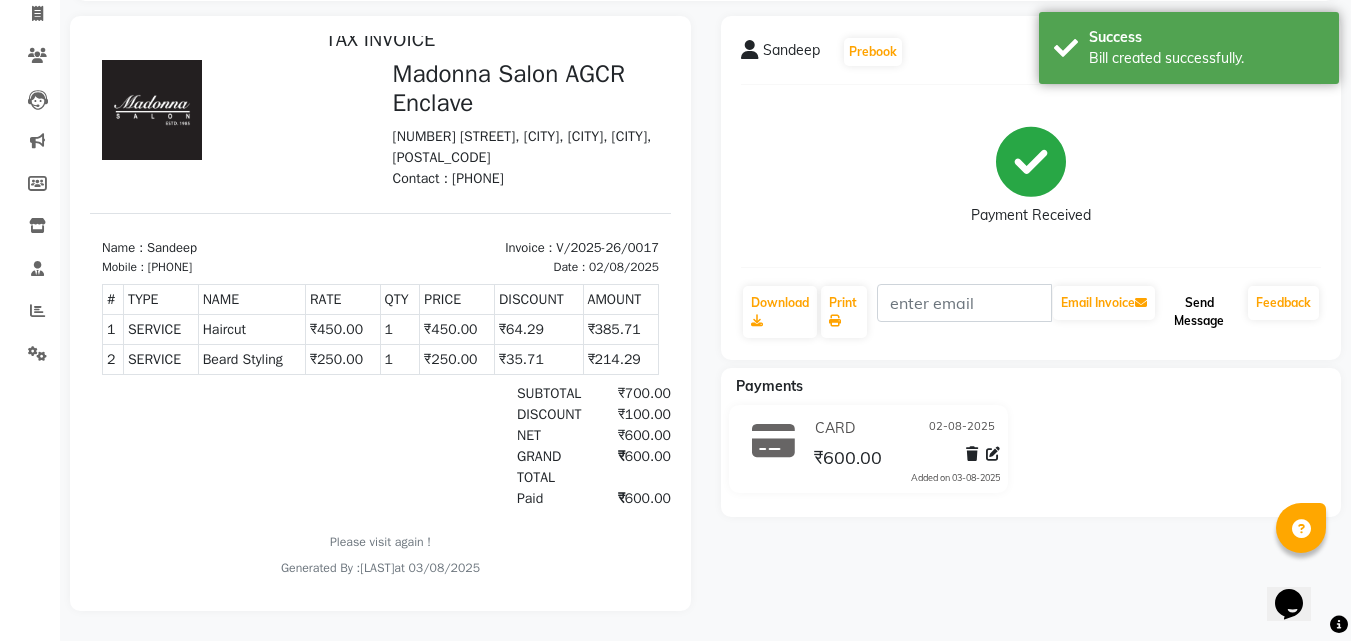 click on "Send Message" 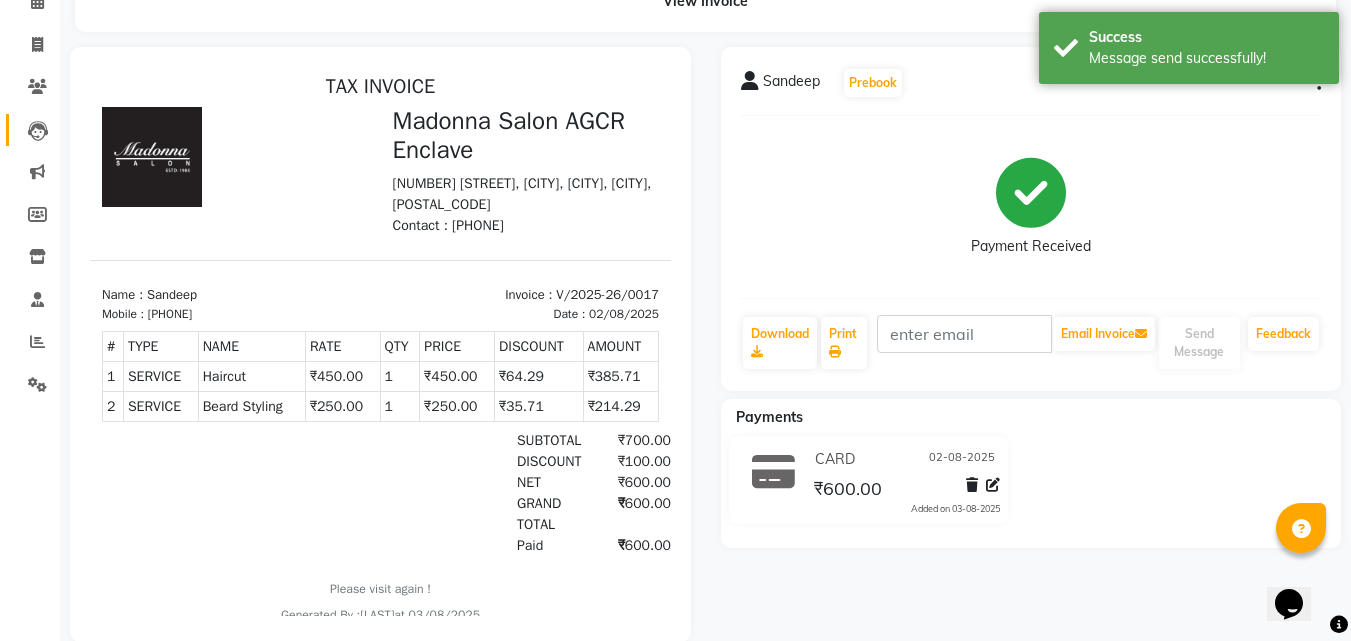 scroll, scrollTop: 93, scrollLeft: 0, axis: vertical 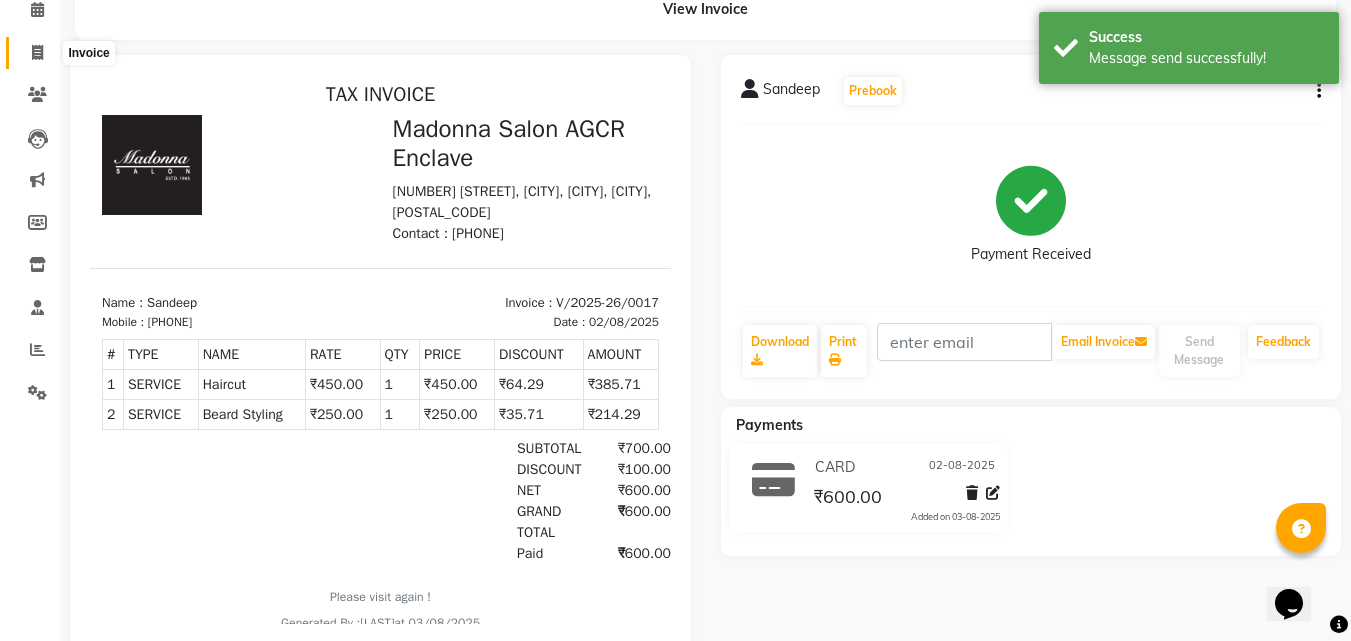 click 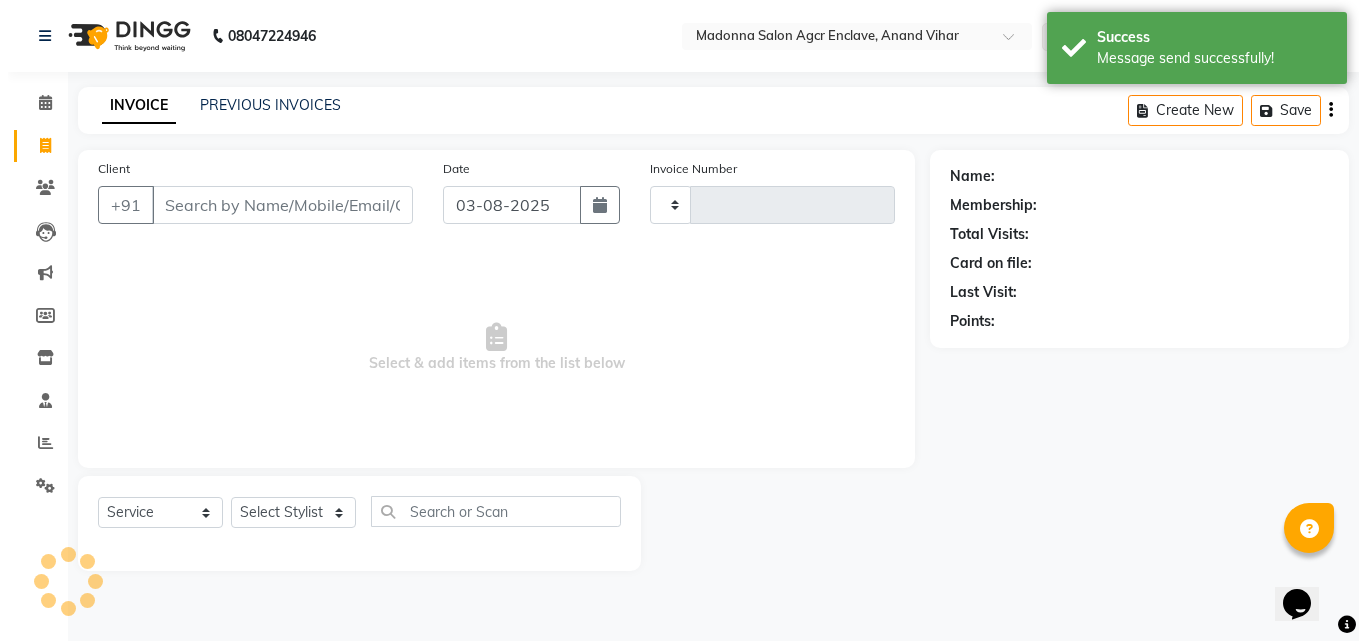 scroll, scrollTop: 0, scrollLeft: 0, axis: both 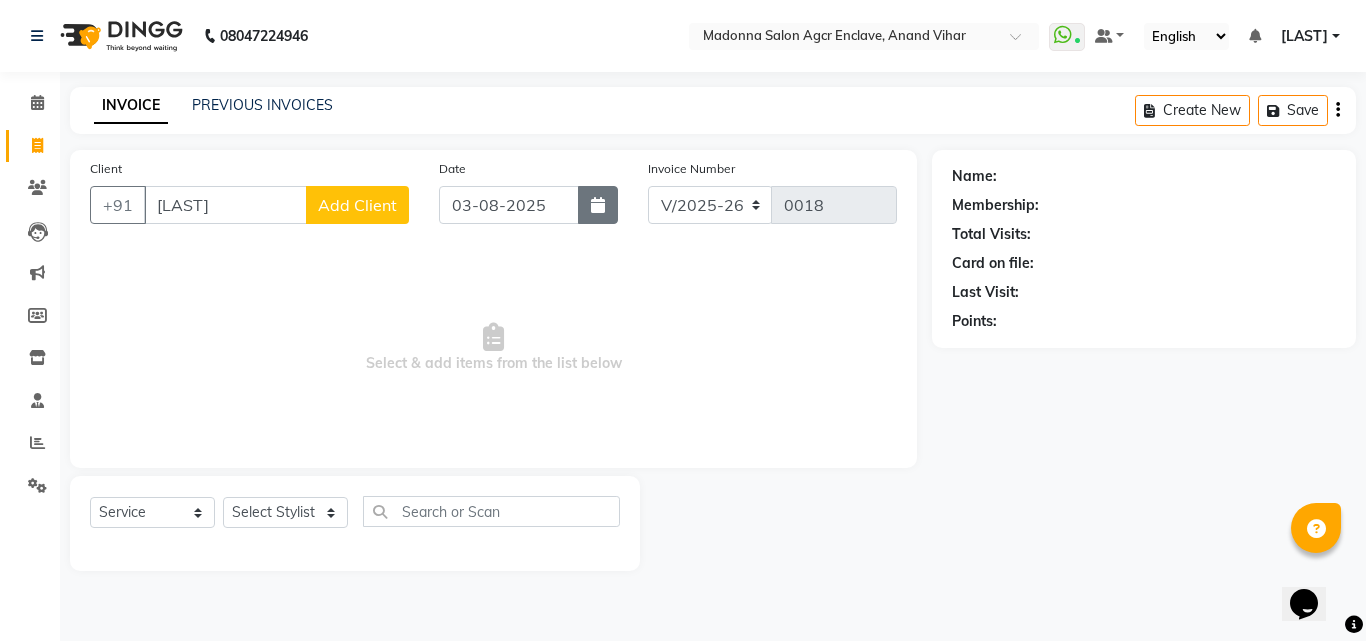 click 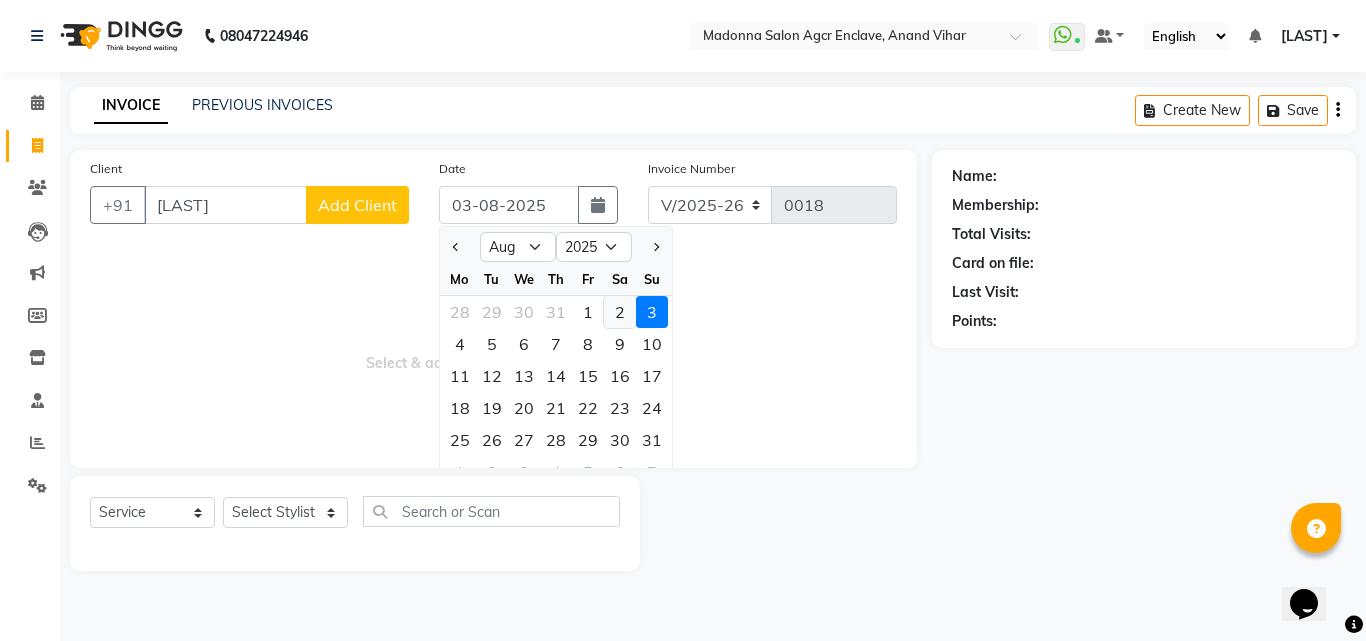 click on "2" 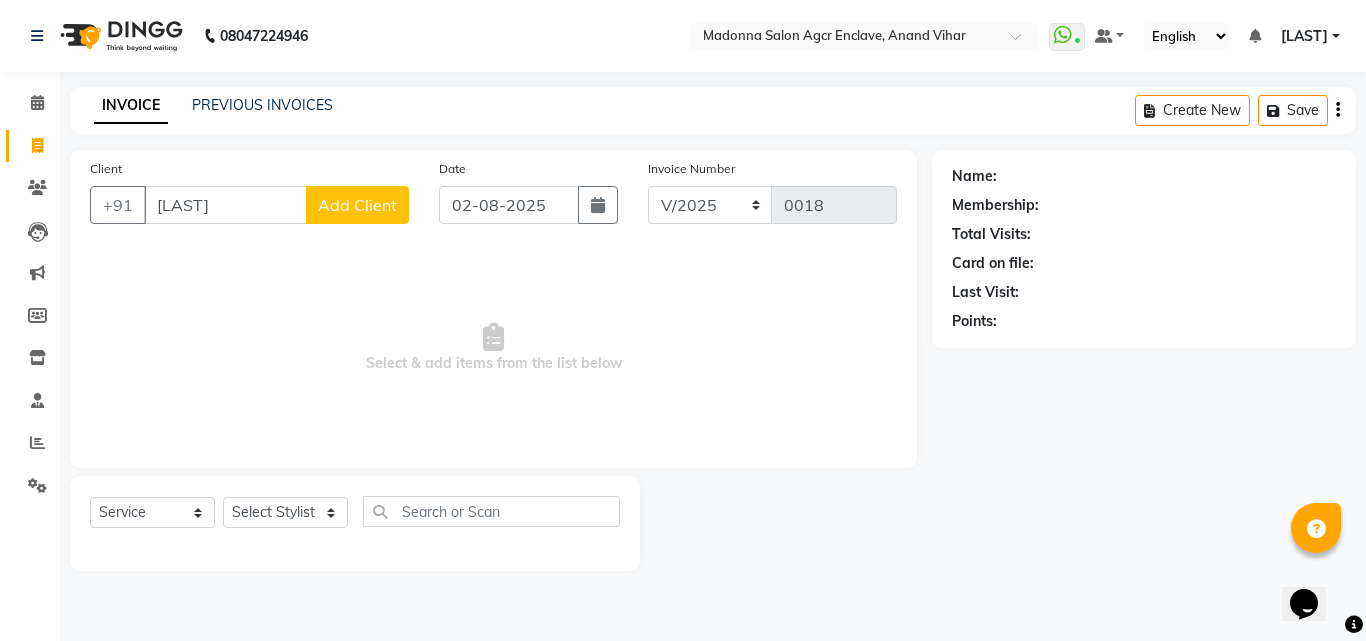 click on "Add Client" 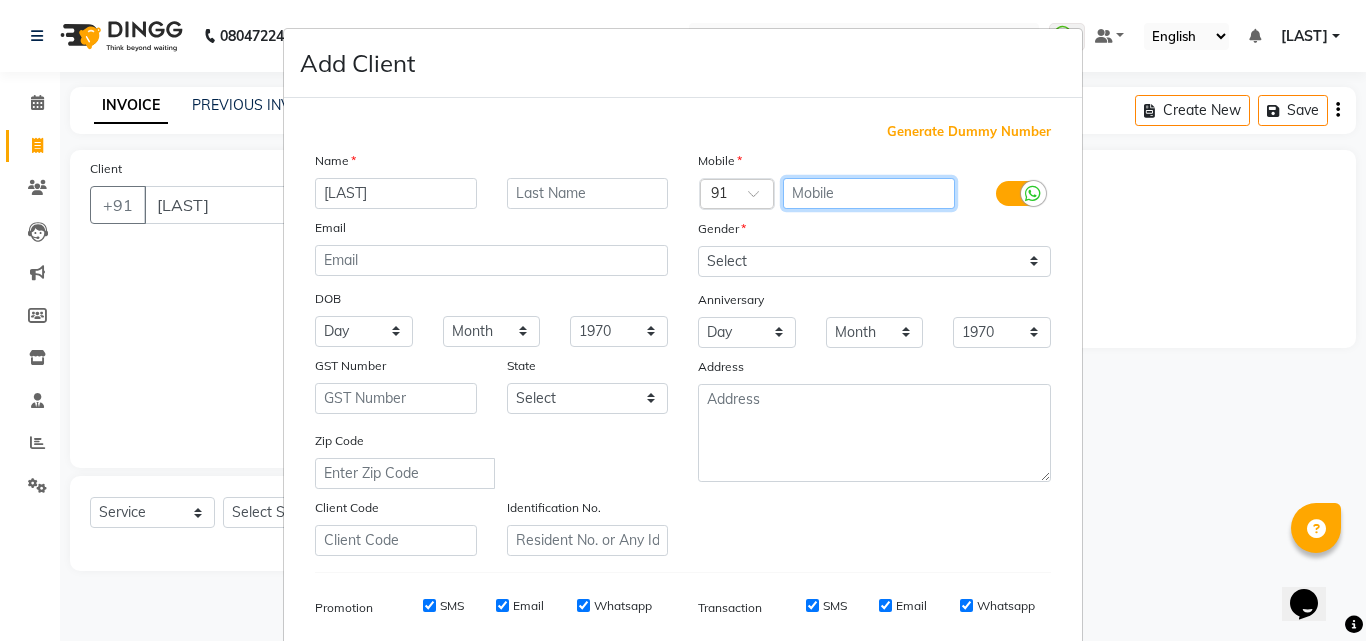 click at bounding box center (869, 193) 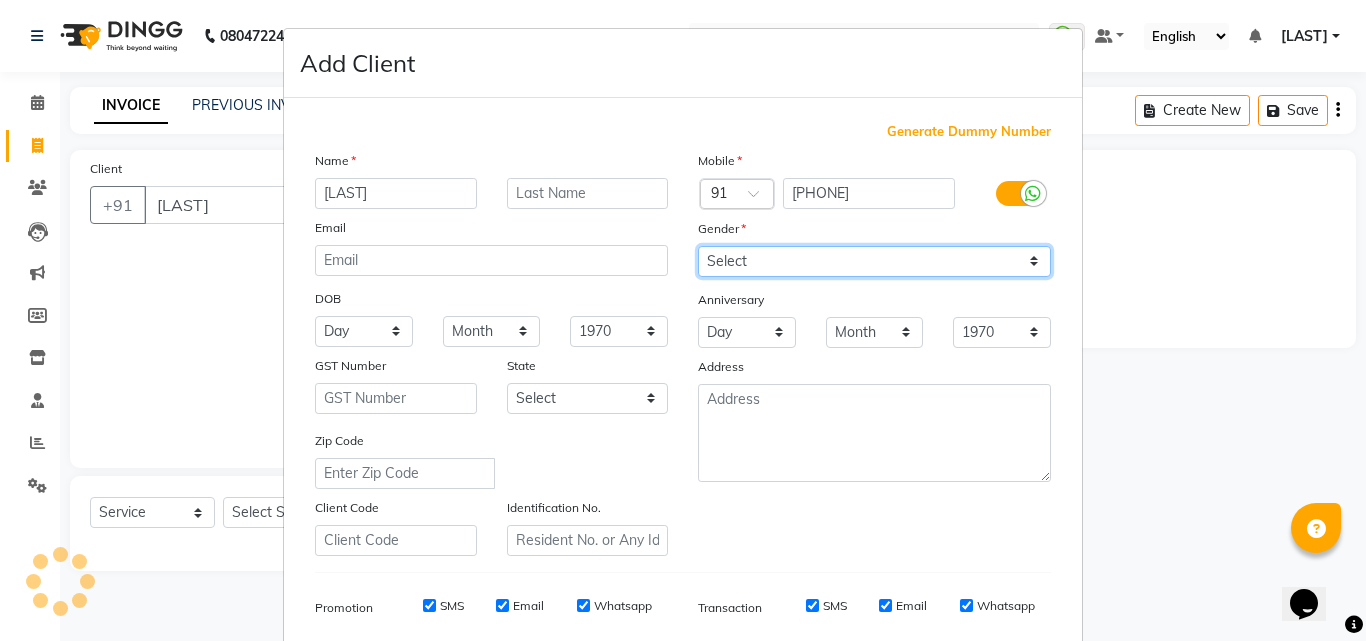 click on "Select Male Female Other Prefer Not To Say" at bounding box center [874, 261] 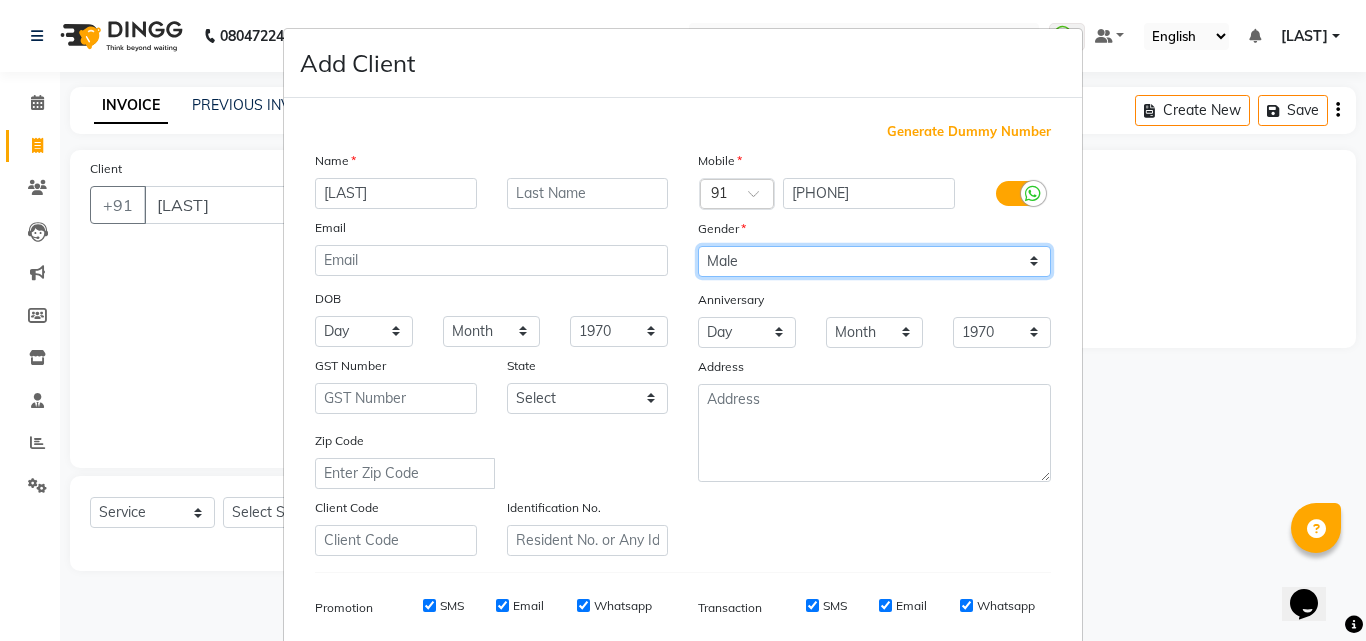 click on "Select Male Female Other Prefer Not To Say" at bounding box center [874, 261] 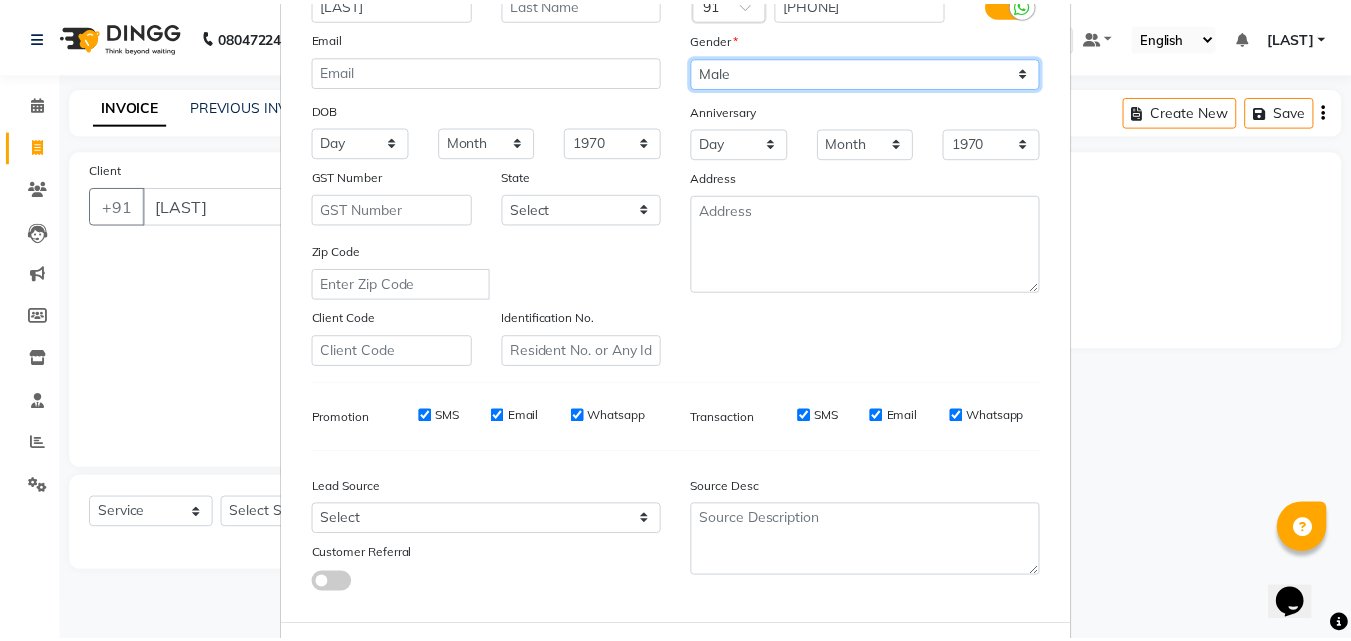 scroll, scrollTop: 233, scrollLeft: 0, axis: vertical 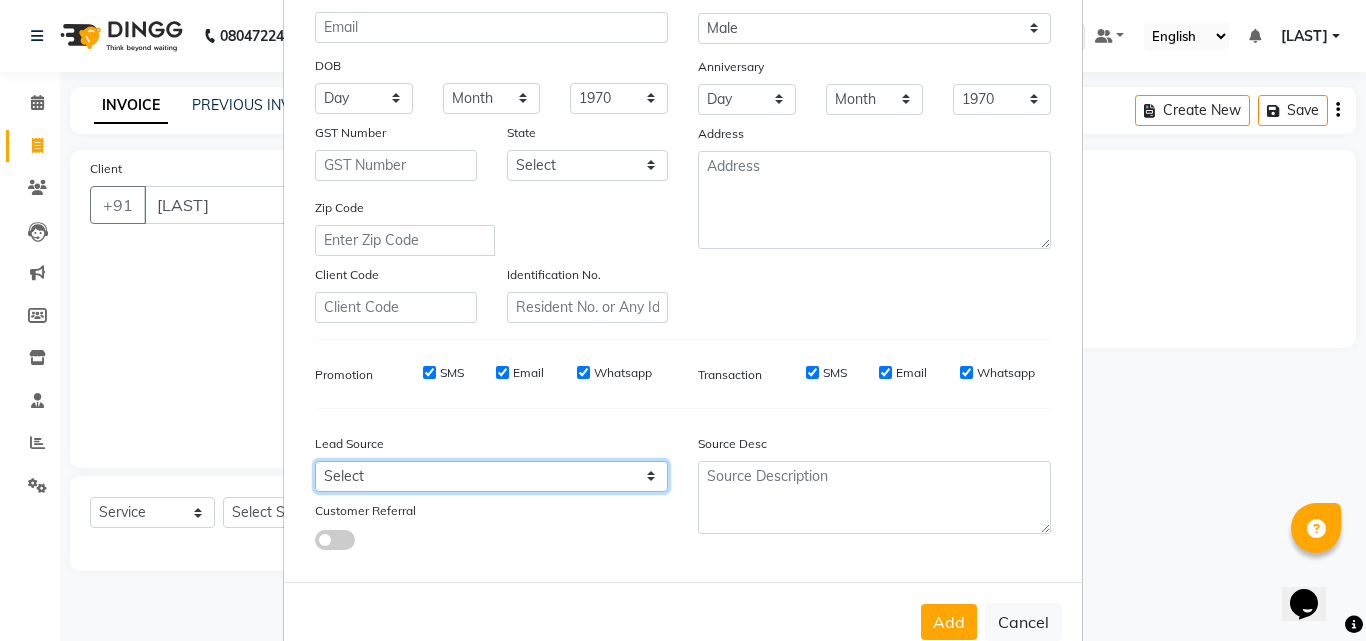 click on "Select Walk-in Referral Internet Friend Word of Mouth Advertisement Facebook JustDial Google Other" at bounding box center [491, 476] 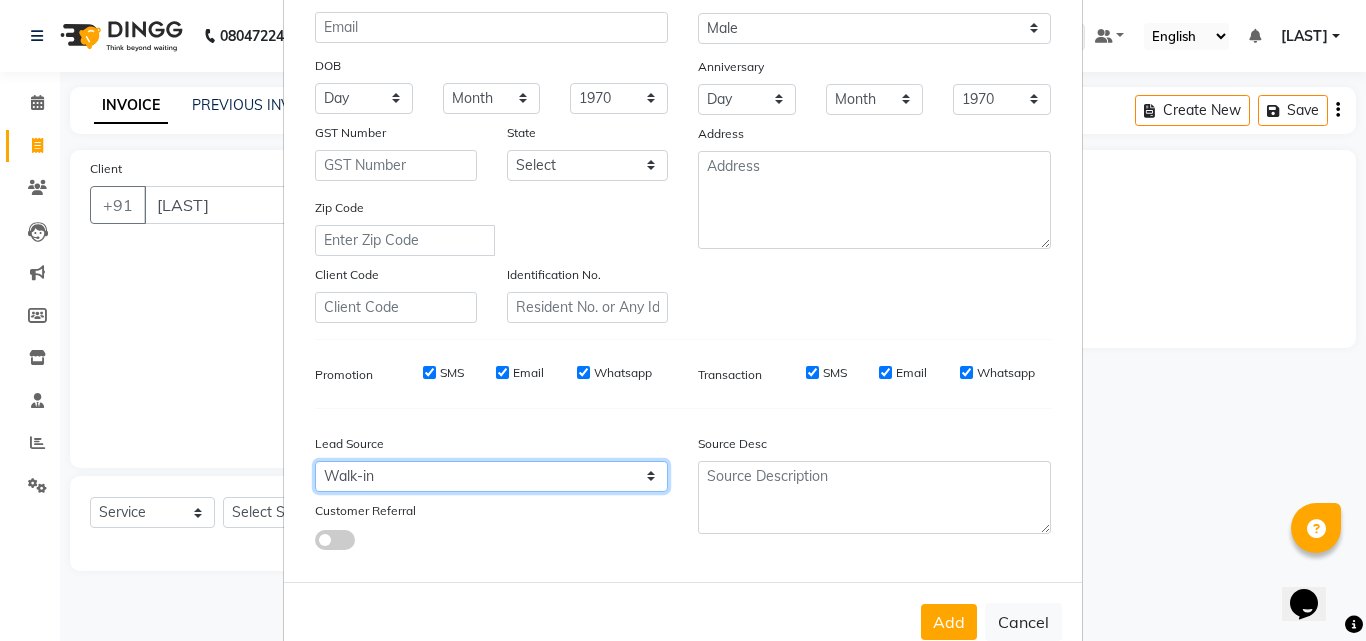 click on "Select Walk-in Referral Internet Friend Word of Mouth Advertisement Facebook JustDial Google Other" at bounding box center (491, 476) 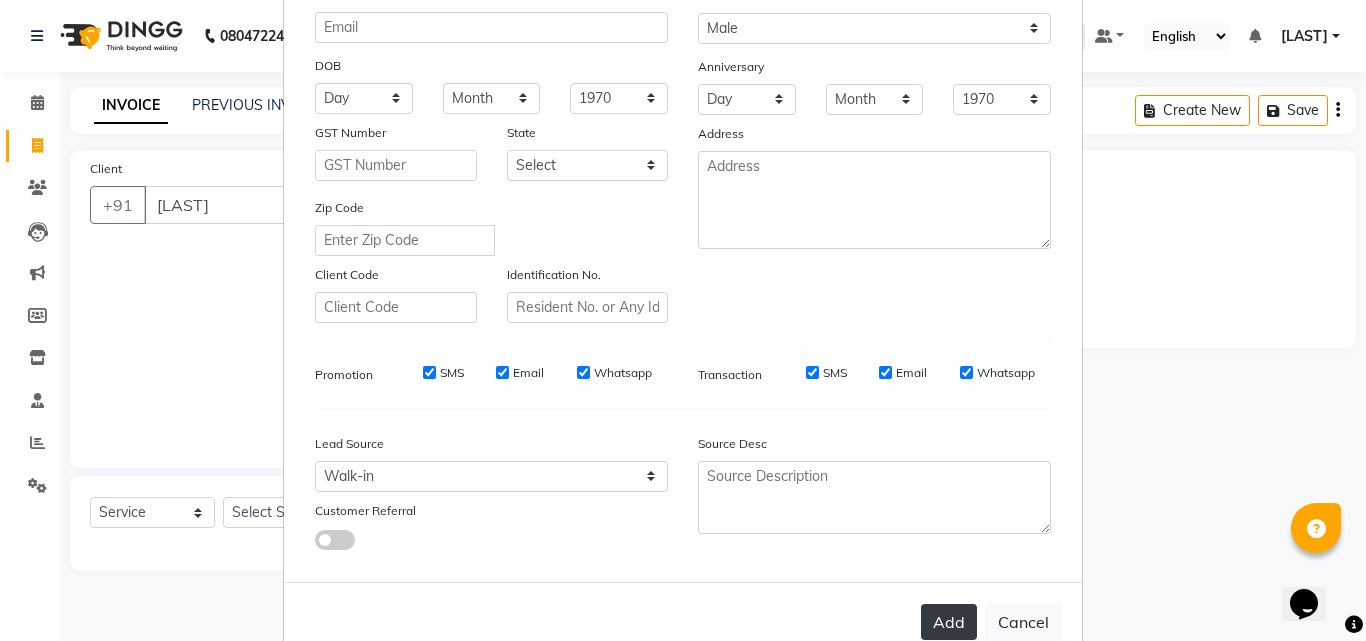 click on "Add" at bounding box center (949, 622) 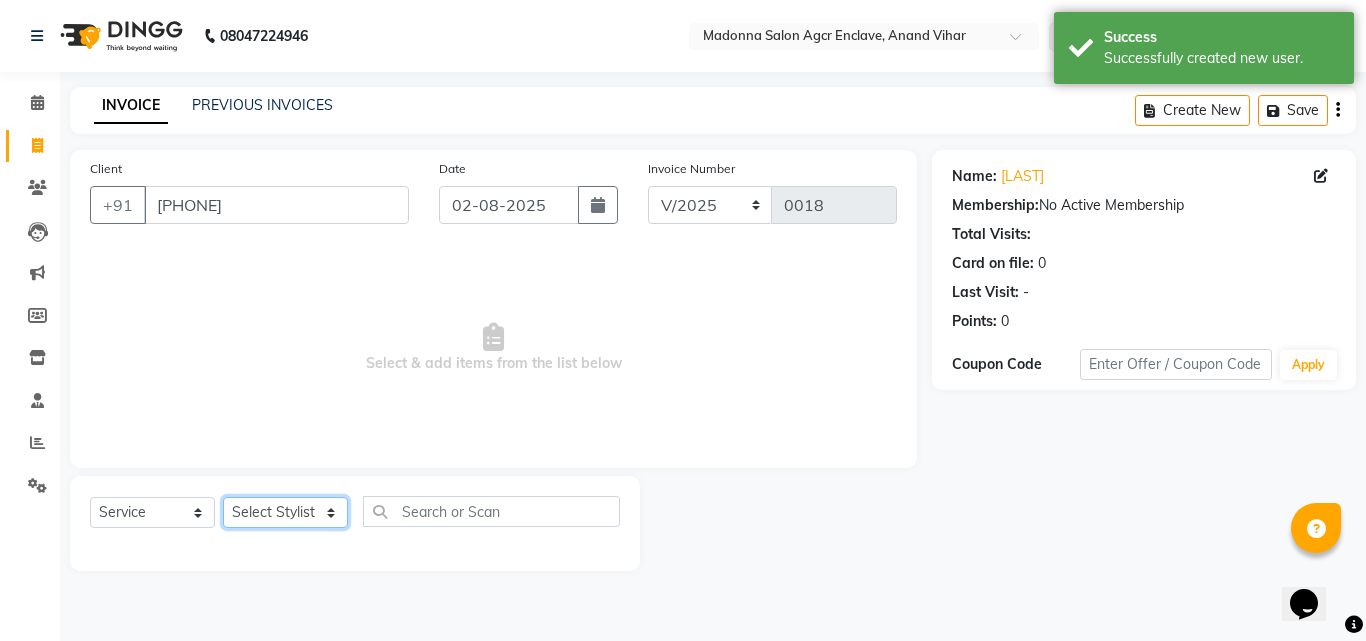 click on "Select Stylist Abhishek Afzal Amarjeet  BHAWNA HARSH Khushi Lucky Naman PREM Rajeev Rizwan Shahnawaz Shalu Sorav Verma Vikas Kumar Vishal YASH ZAFAR Zaid" 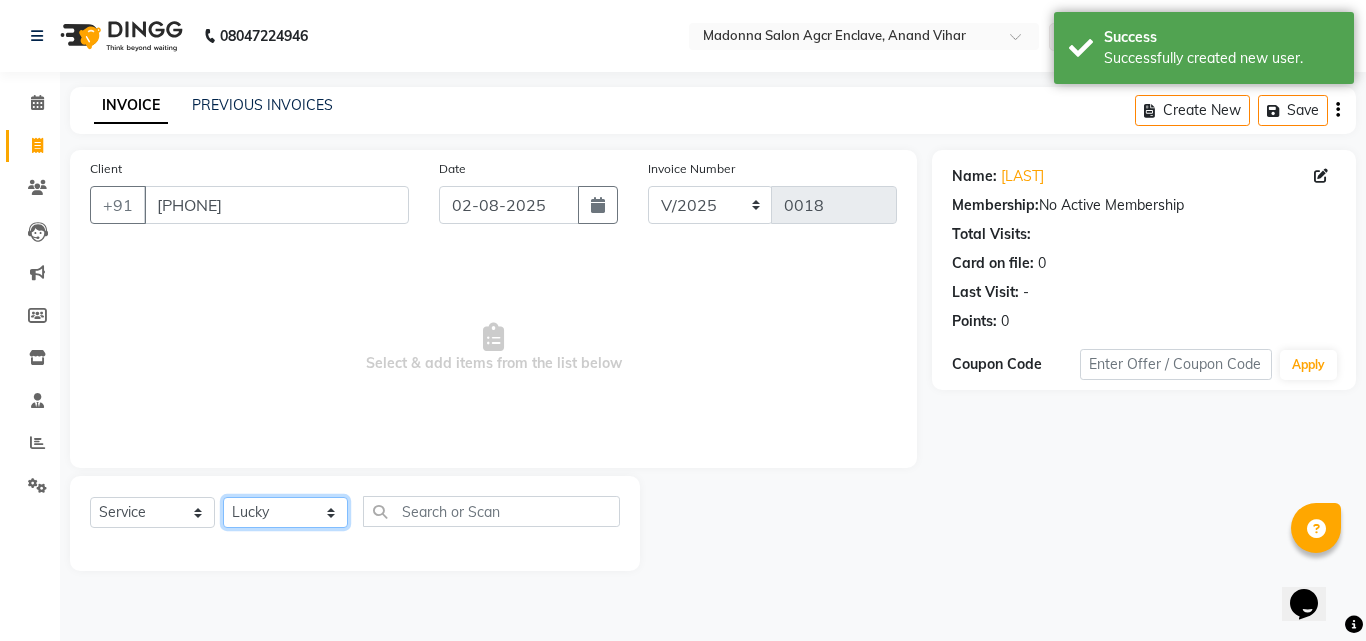 click on "Select Stylist Abhishek Afzal Amarjeet  BHAWNA HARSH Khushi Lucky Naman PREM Rajeev Rizwan Shahnawaz Shalu Sorav Verma Vikas Kumar Vishal YASH ZAFAR Zaid" 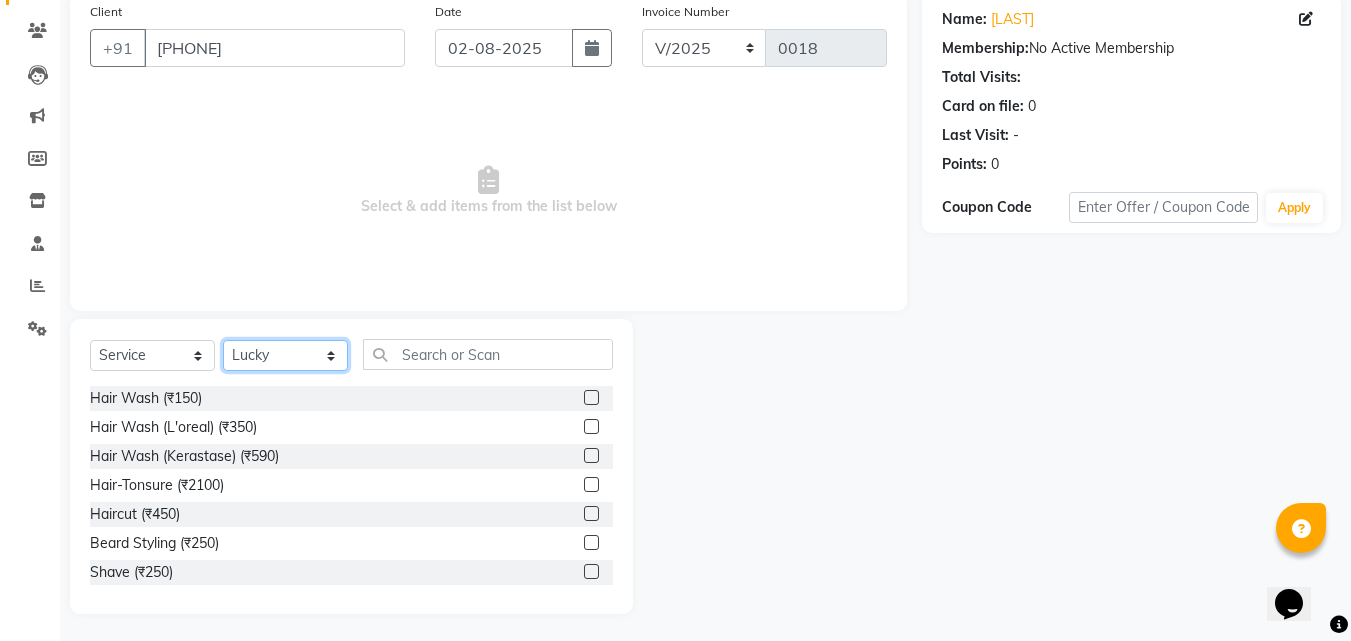 scroll, scrollTop: 160, scrollLeft: 0, axis: vertical 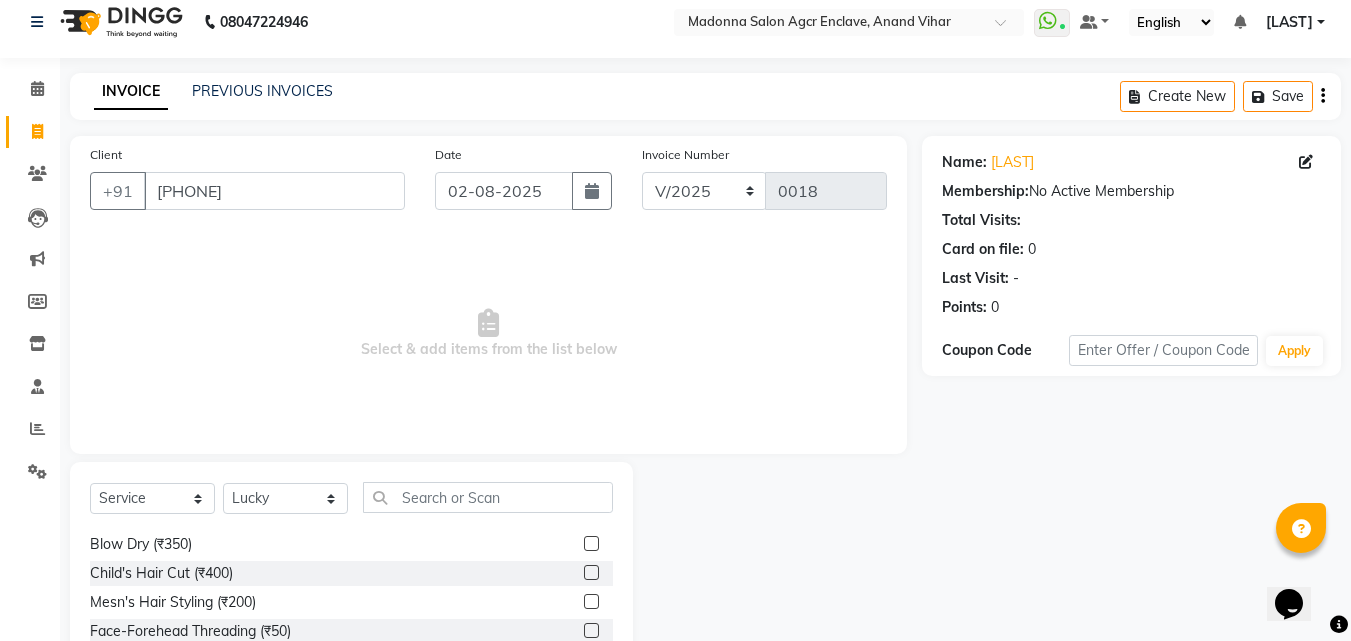click on "Select & add items from the list below" at bounding box center [488, 334] 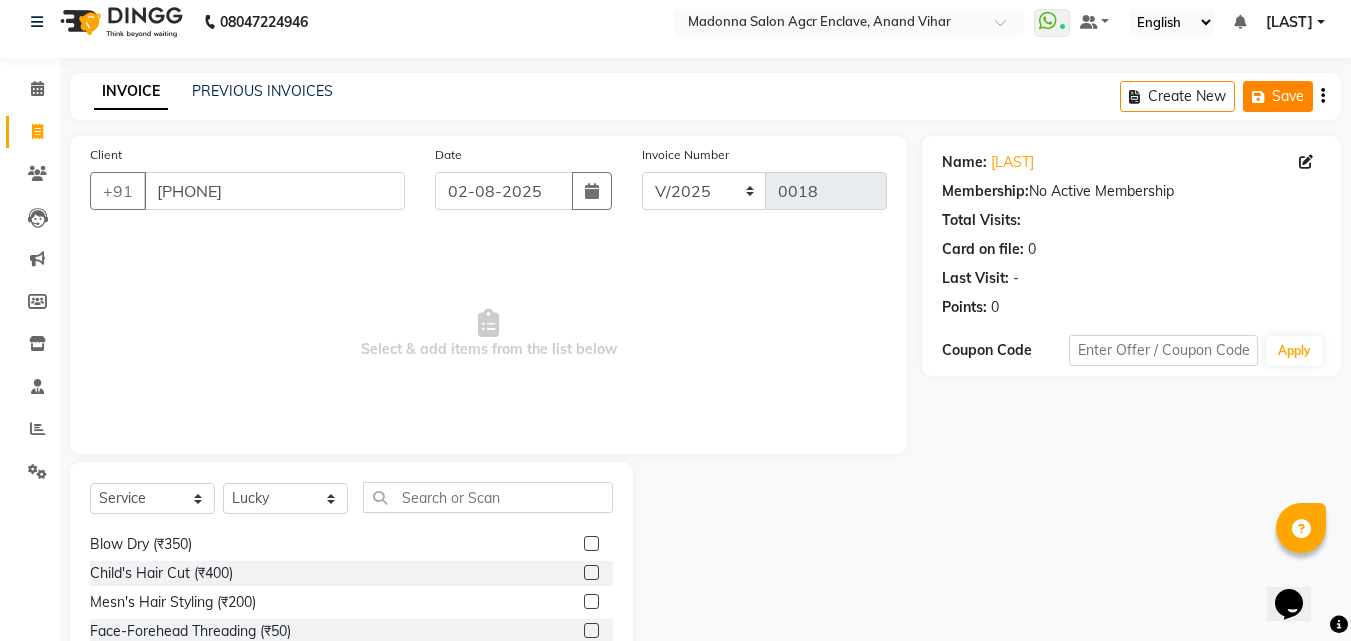 click on "Save" 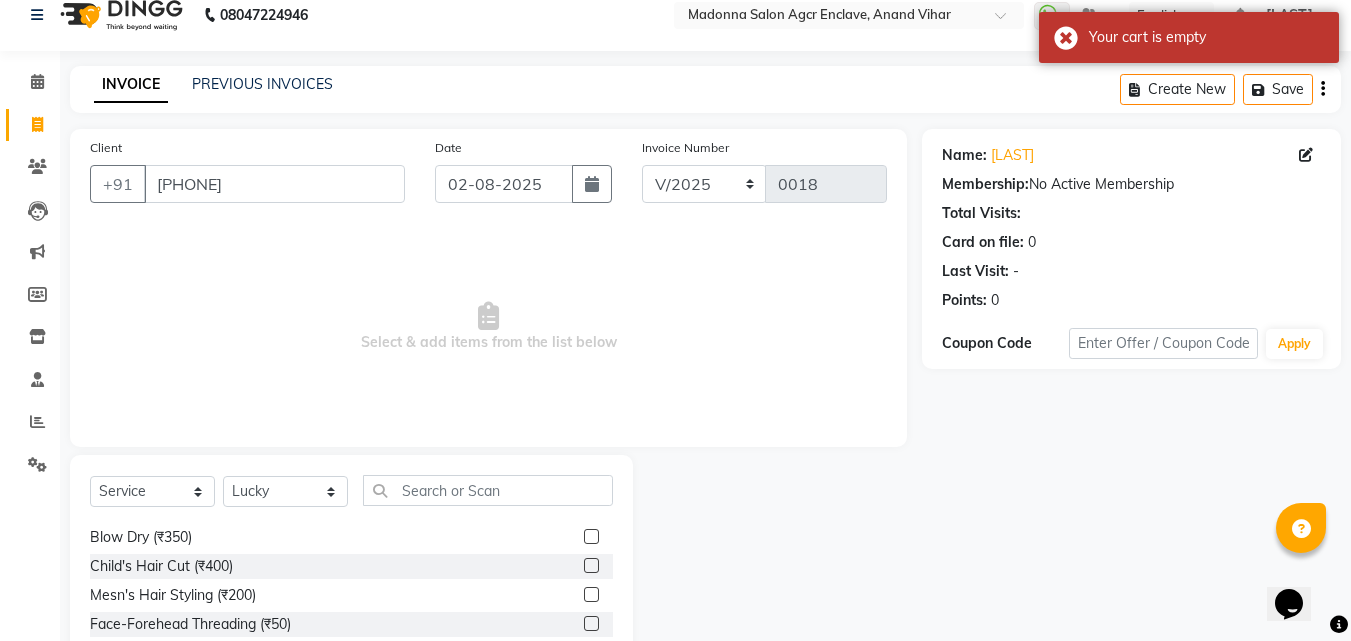 scroll, scrollTop: 22, scrollLeft: 0, axis: vertical 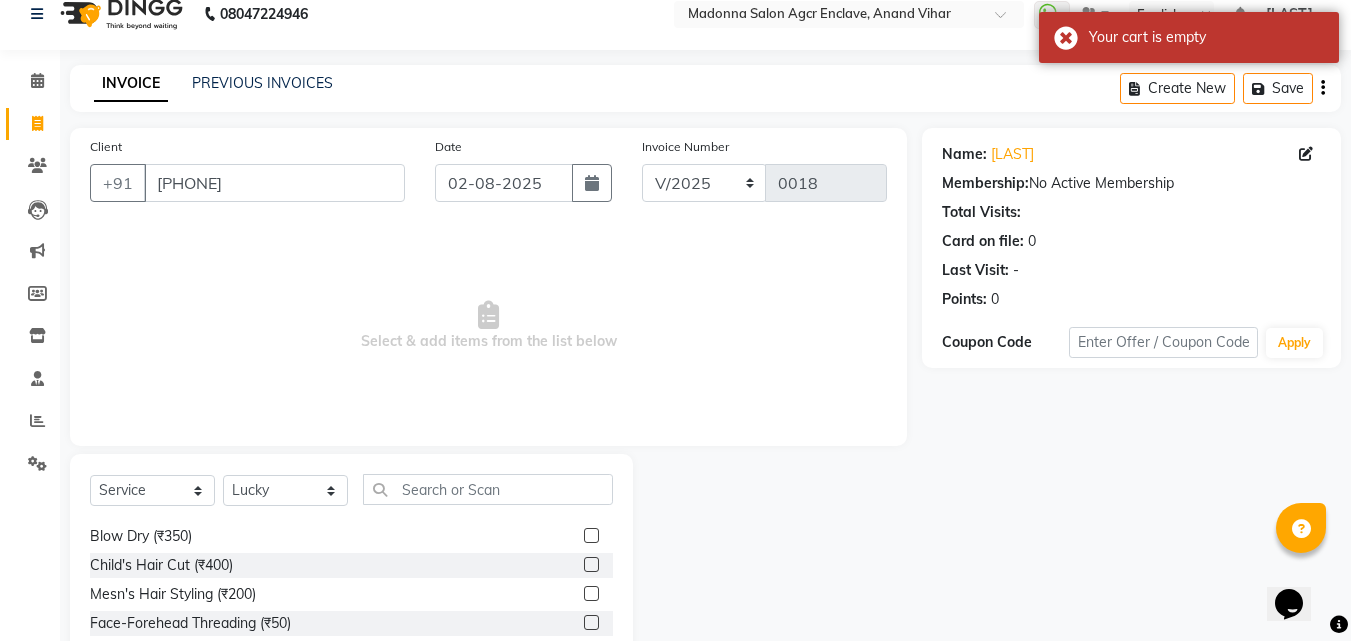 click 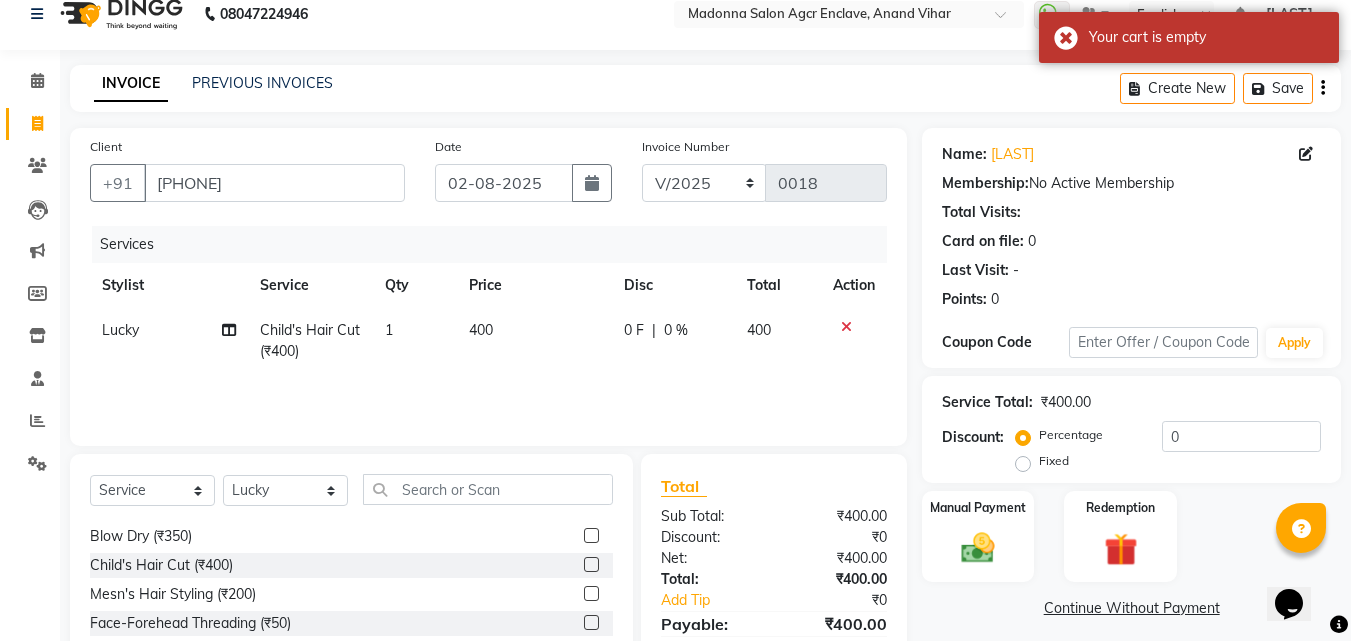click on "Lucky" 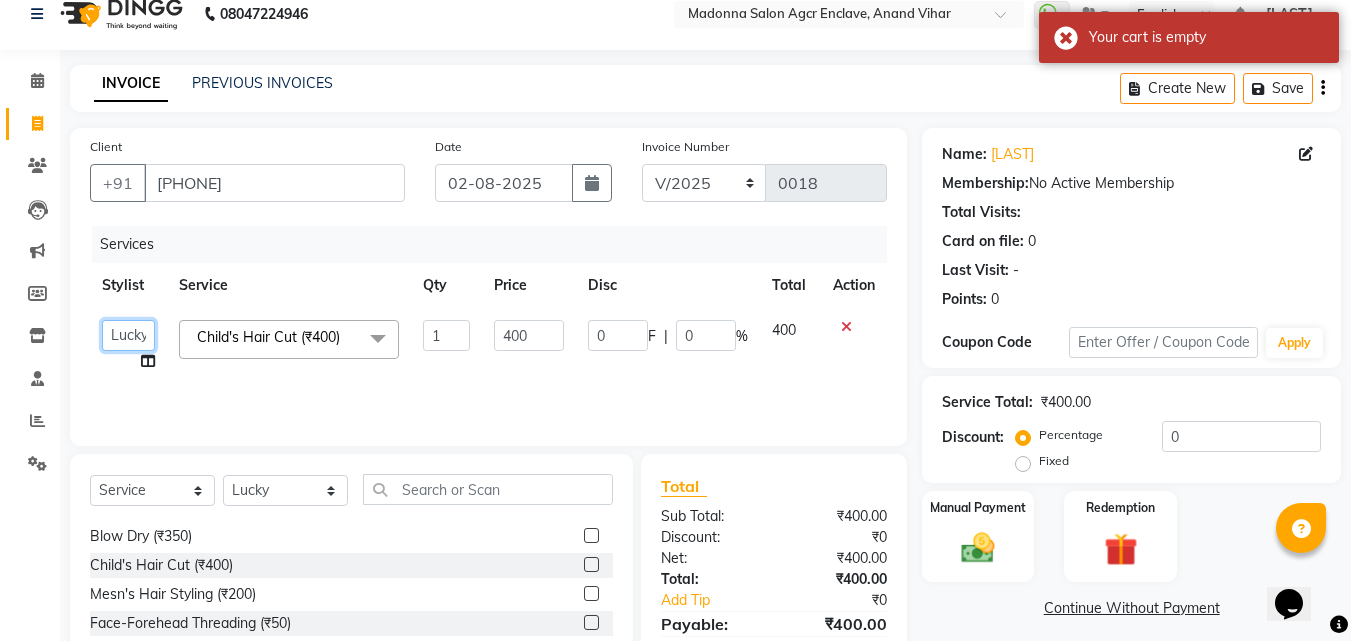 click on "[NAME]   [NAME]   [NAME]    [NAME]   [NAME]   [NAME]   [NAME]   [NAME]   [NAME]   [NAME]   [NAME]   [NAME]   [NAME]   [NAME]   [NAME]   [NAME]   [NAME]" 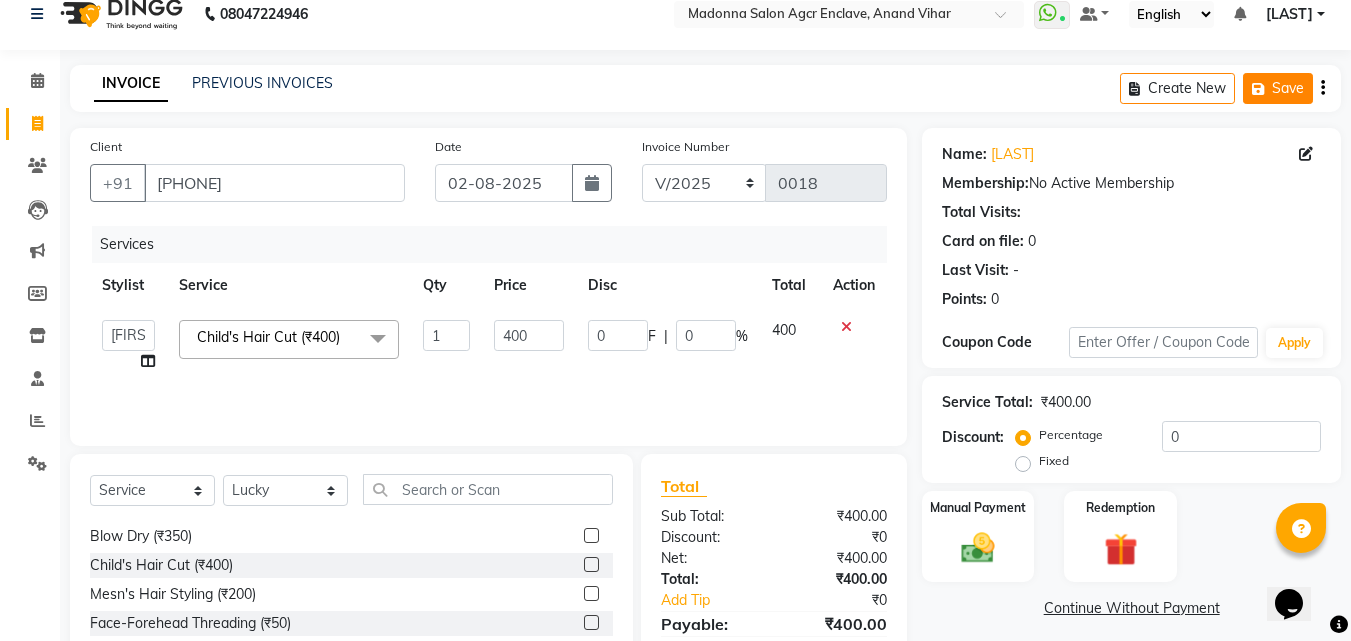 click on "Save" 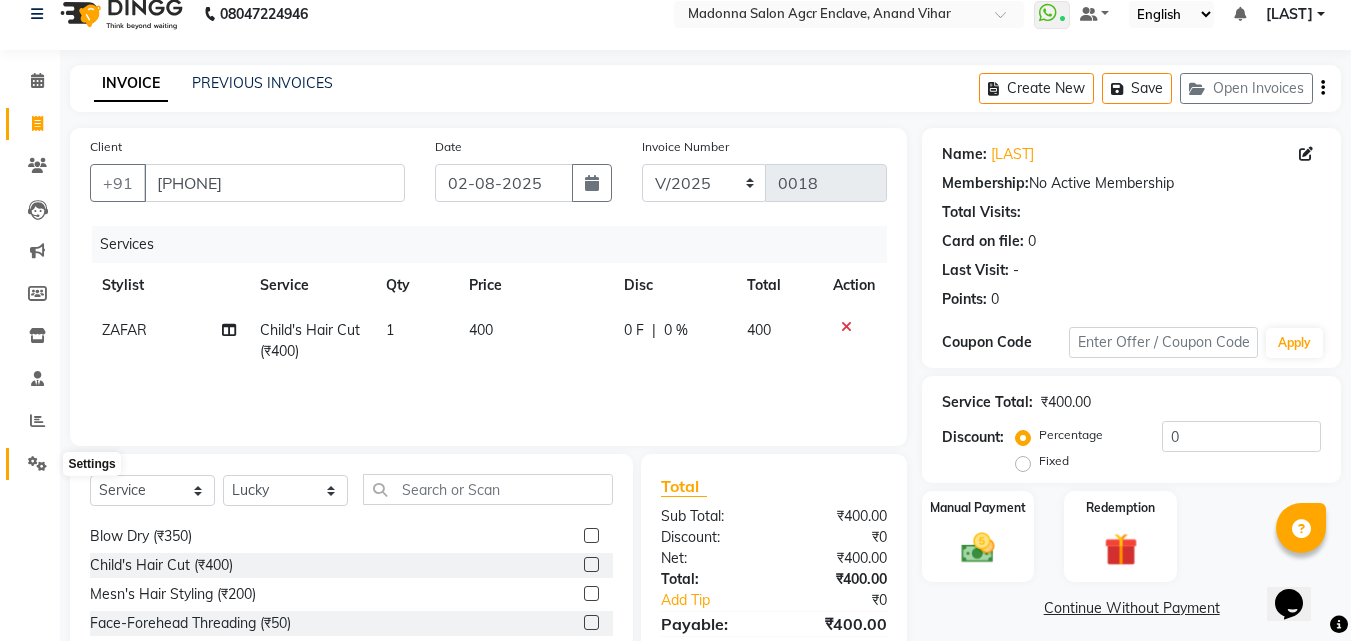 click 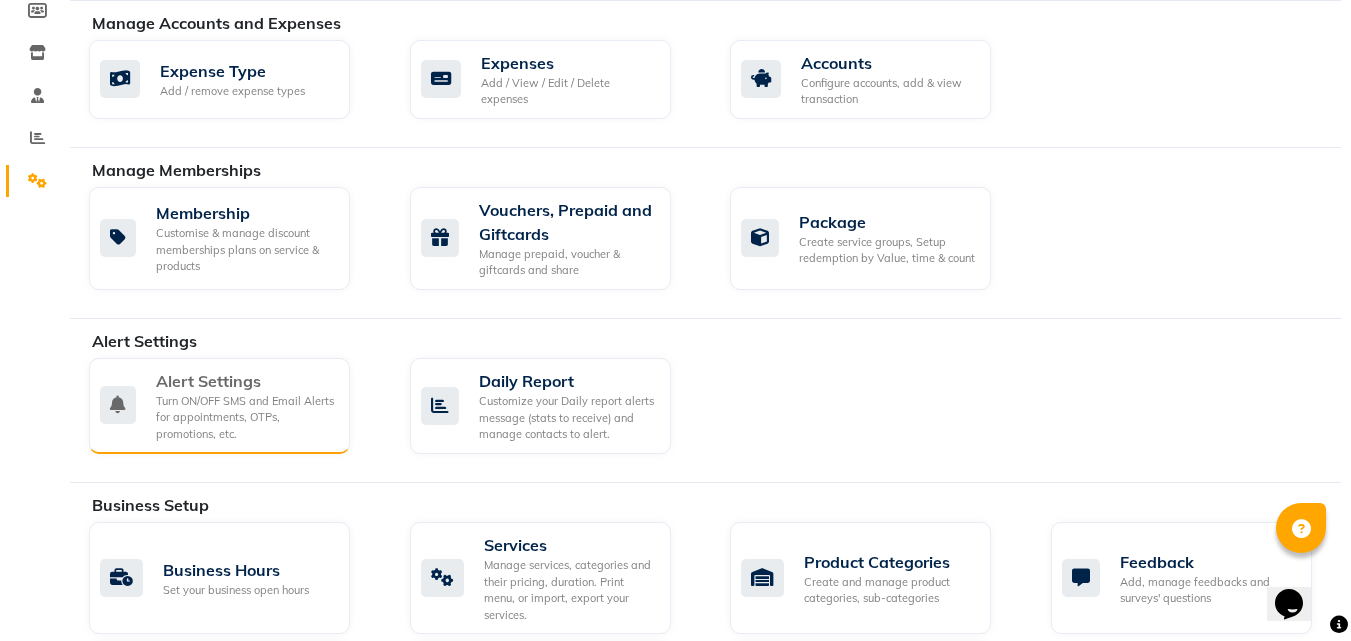 scroll, scrollTop: 439, scrollLeft: 0, axis: vertical 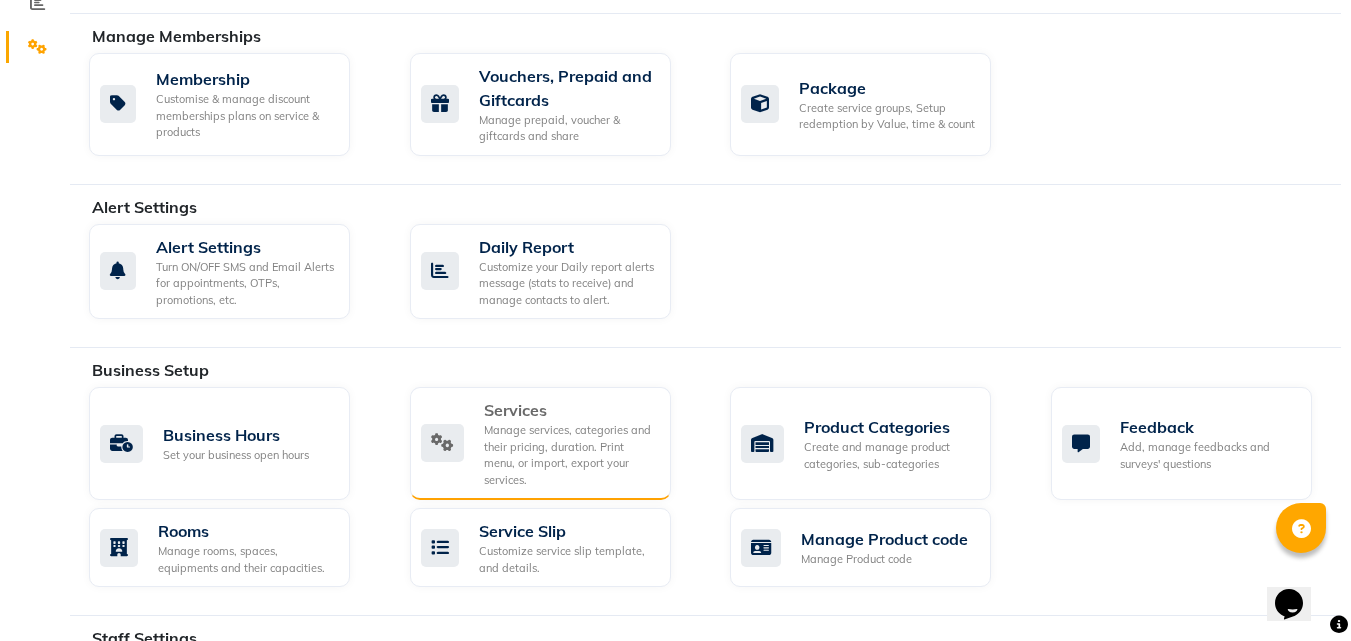 click on "Services" 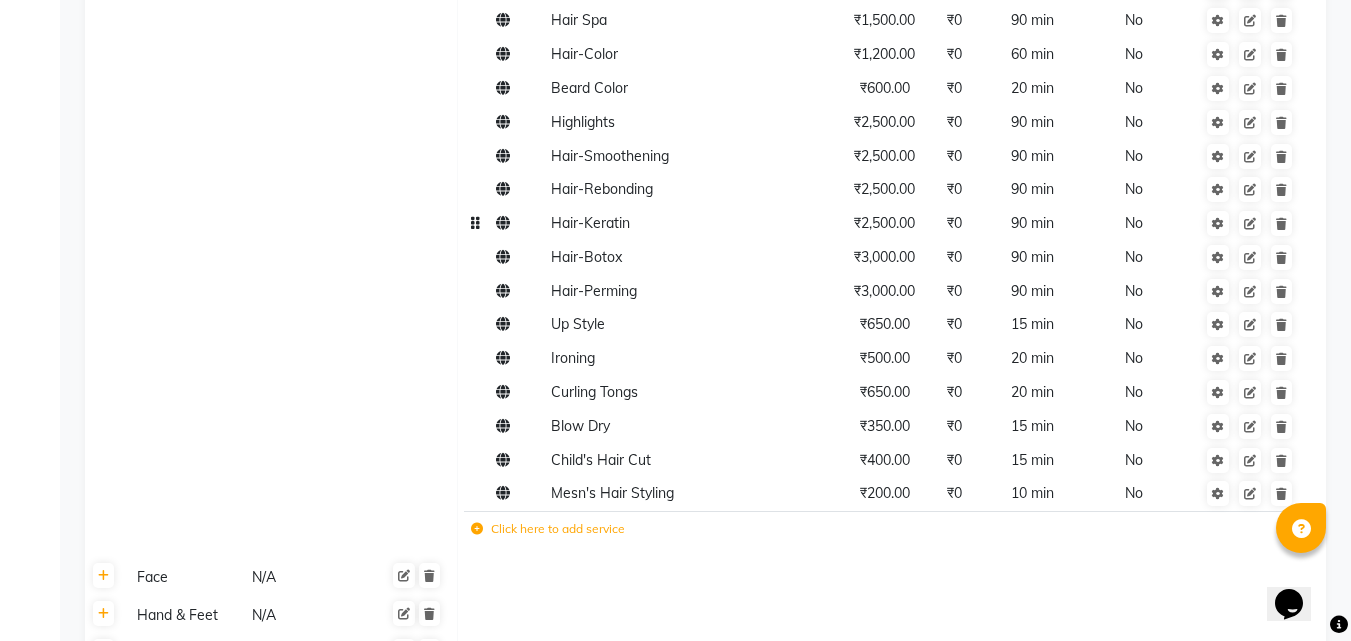 scroll, scrollTop: 641, scrollLeft: 0, axis: vertical 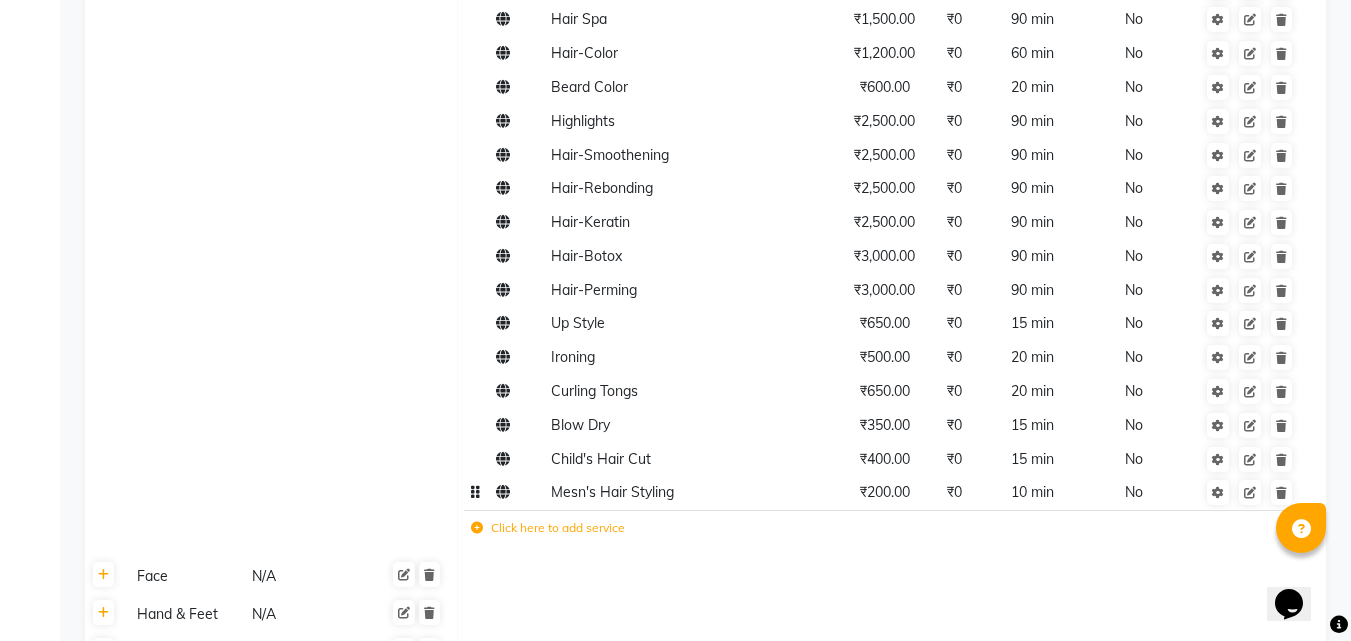 click on "Mesn's Hair Styling" 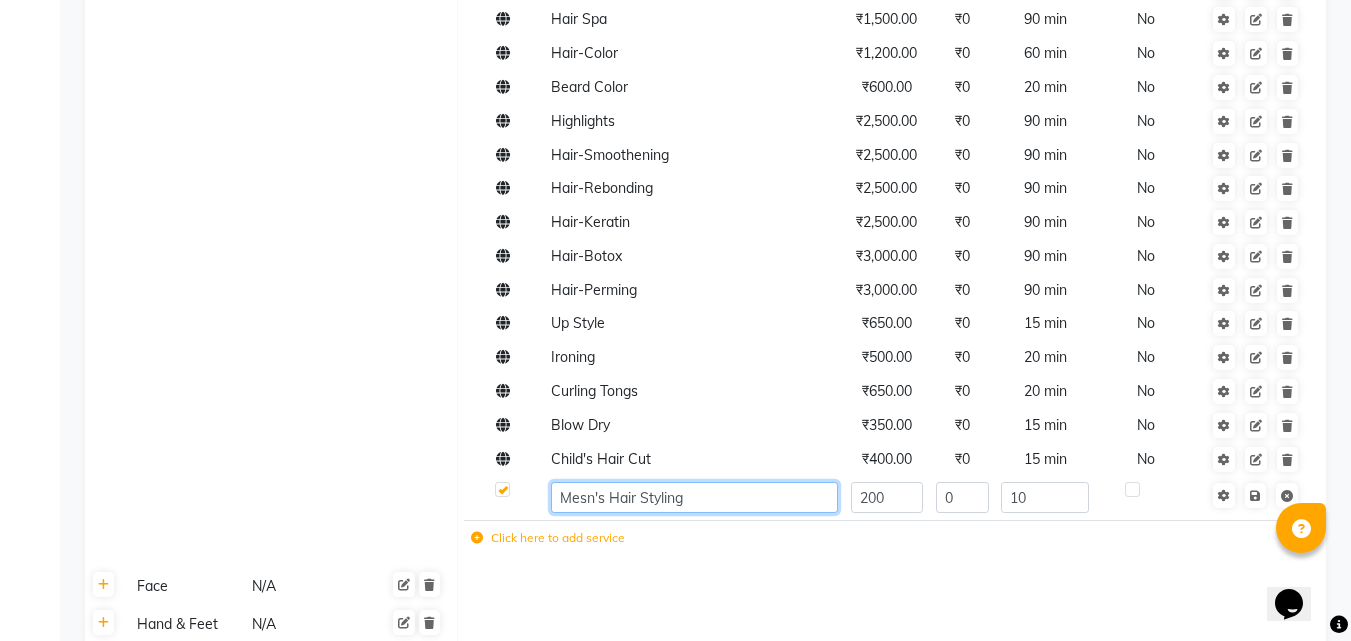 click on "Mesn's Hair Styling" 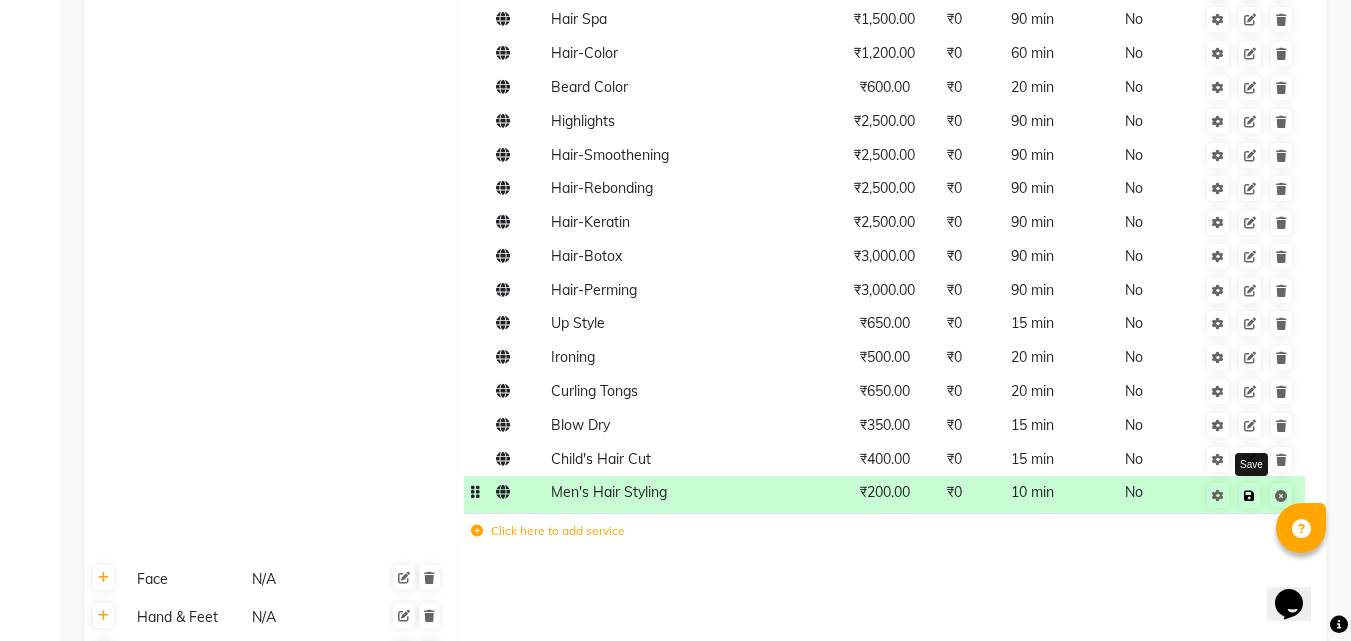 click 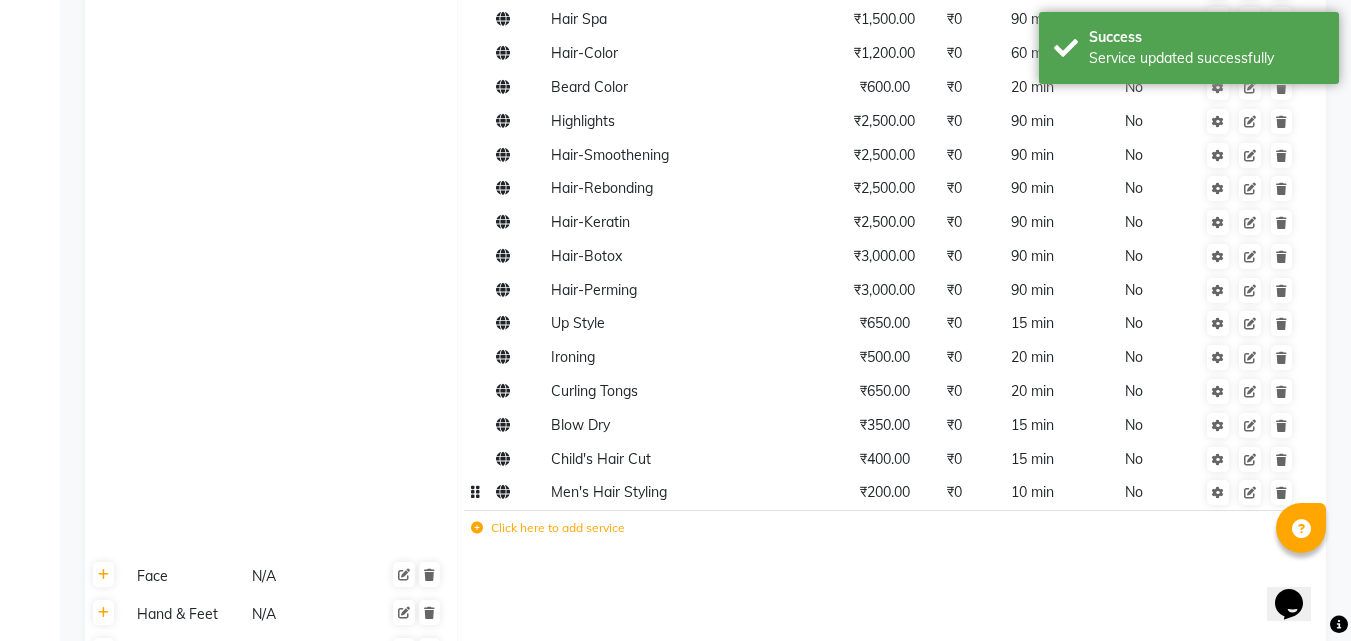 click on "Click here to add service" 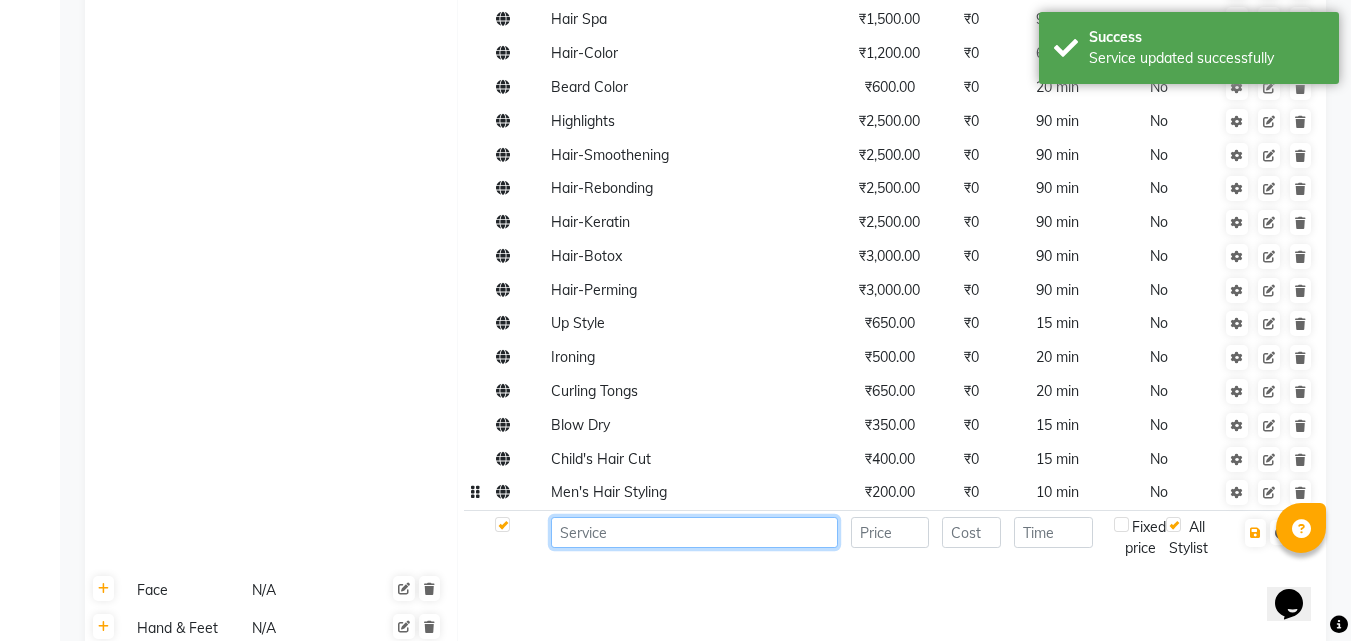 click 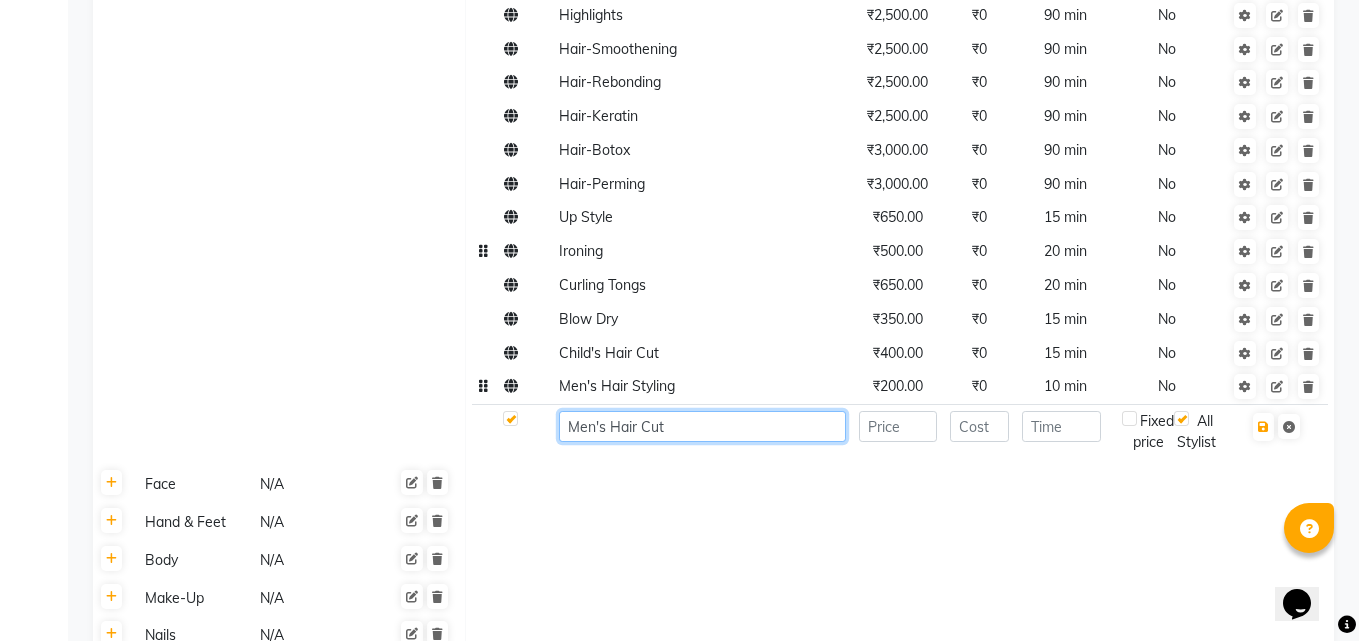 scroll, scrollTop: 783, scrollLeft: 0, axis: vertical 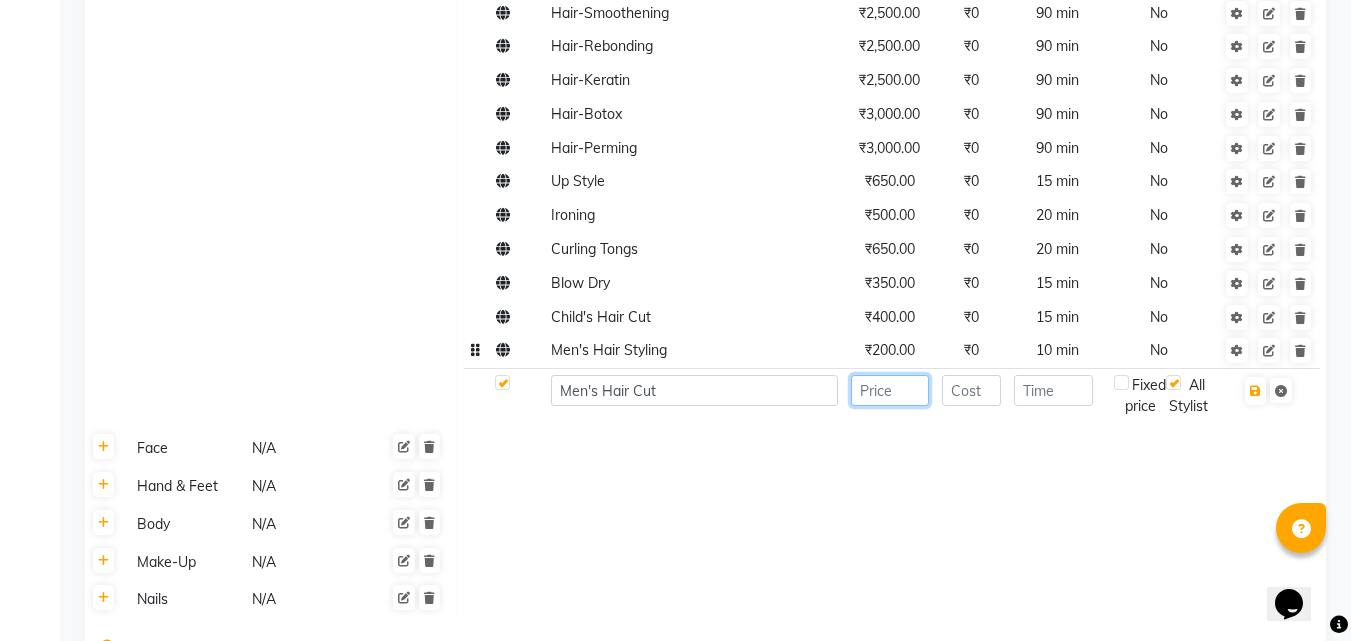 click 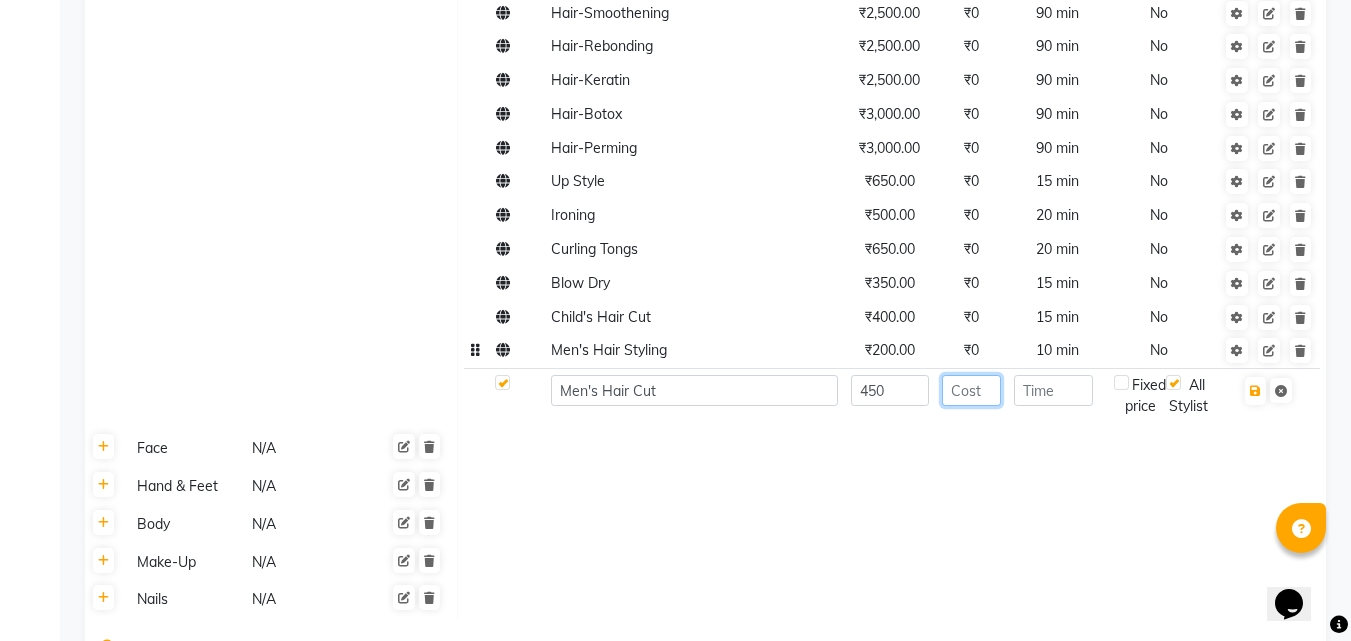 click 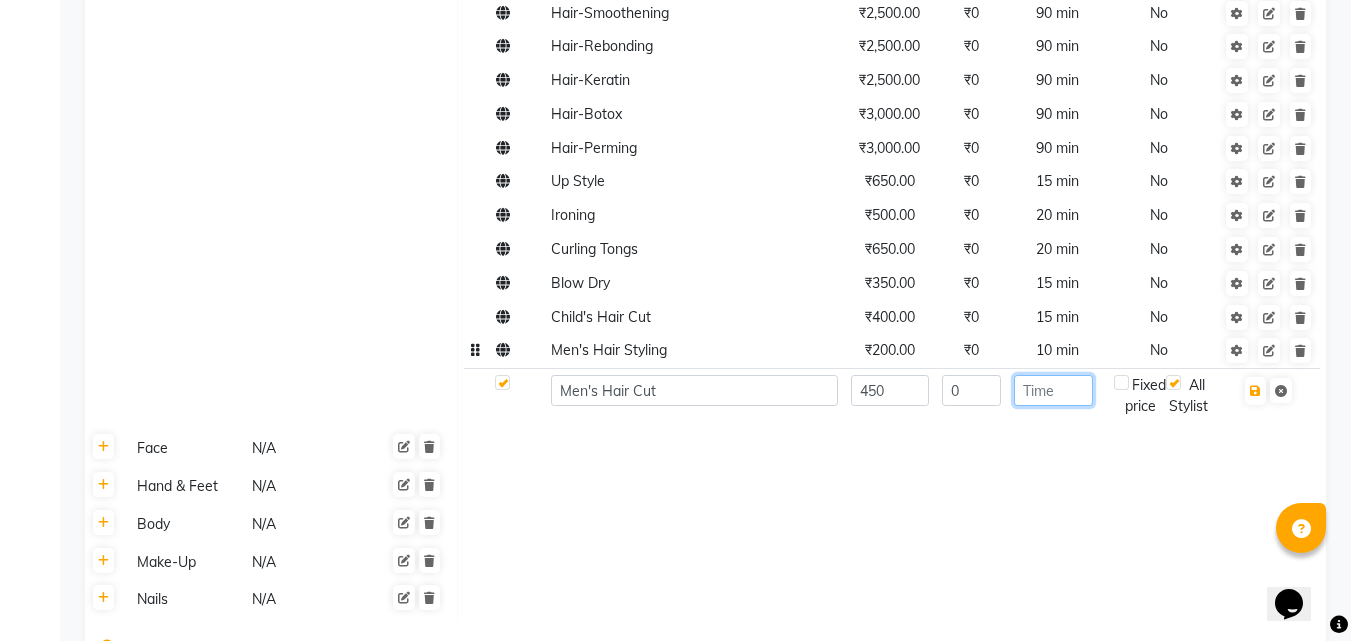 click 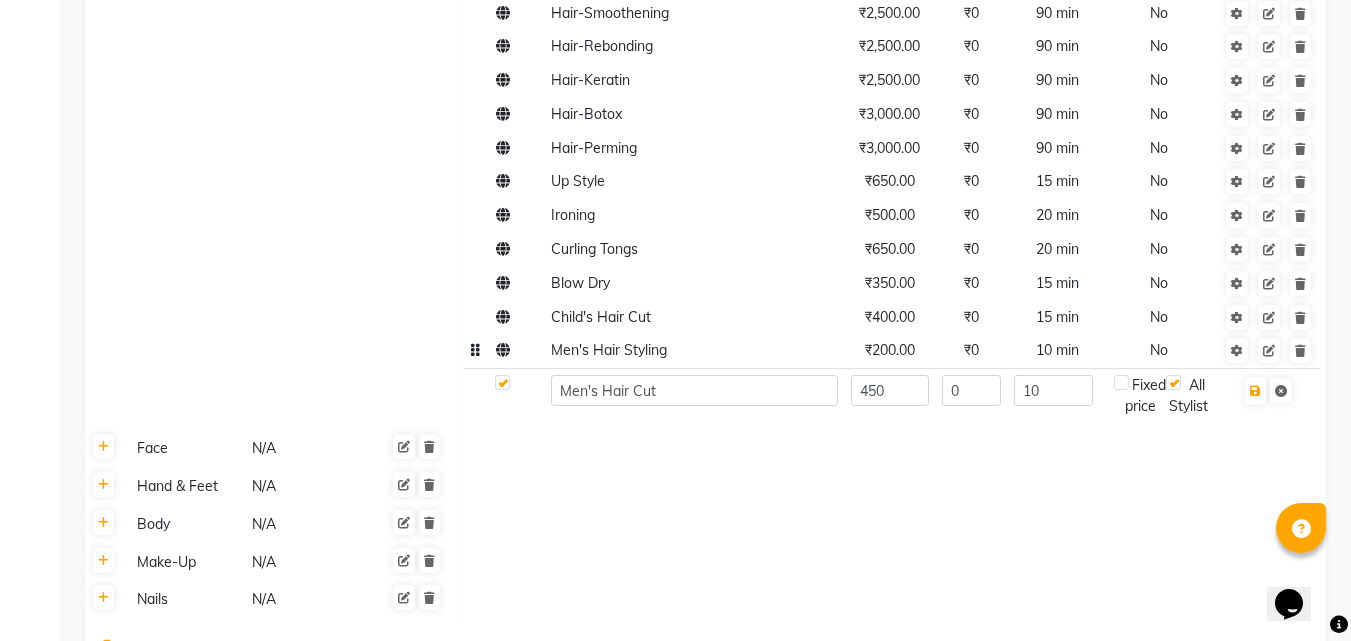 click 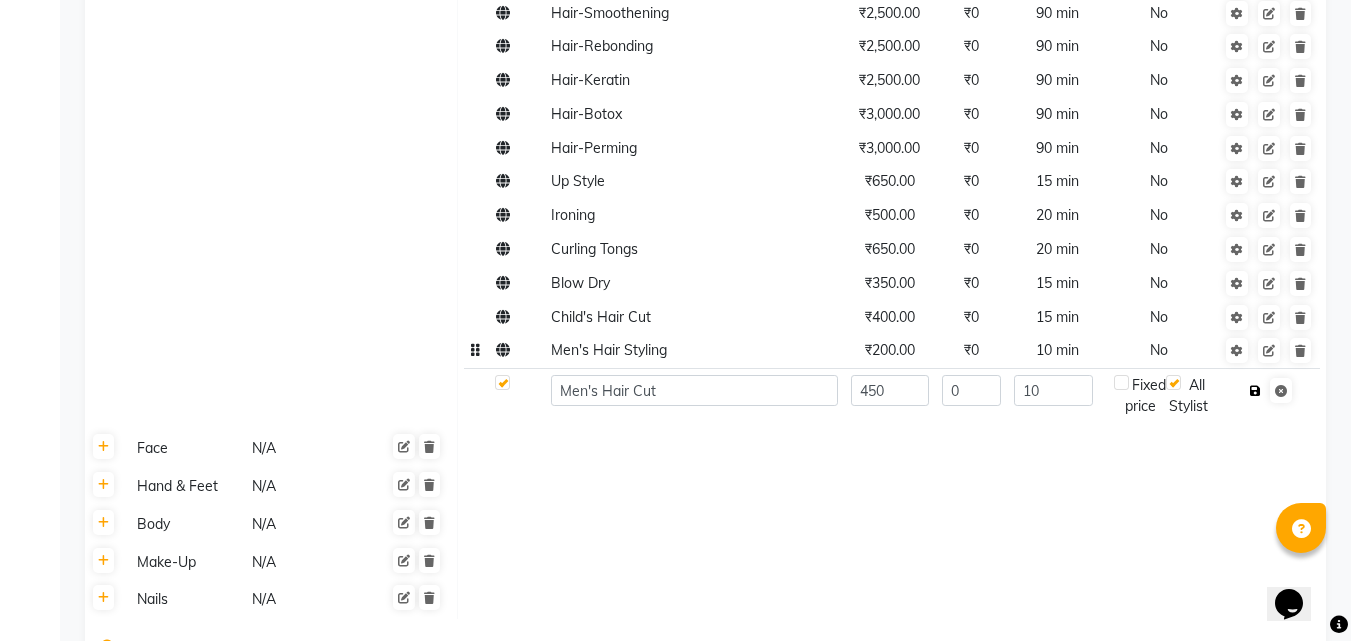 click at bounding box center (1255, 391) 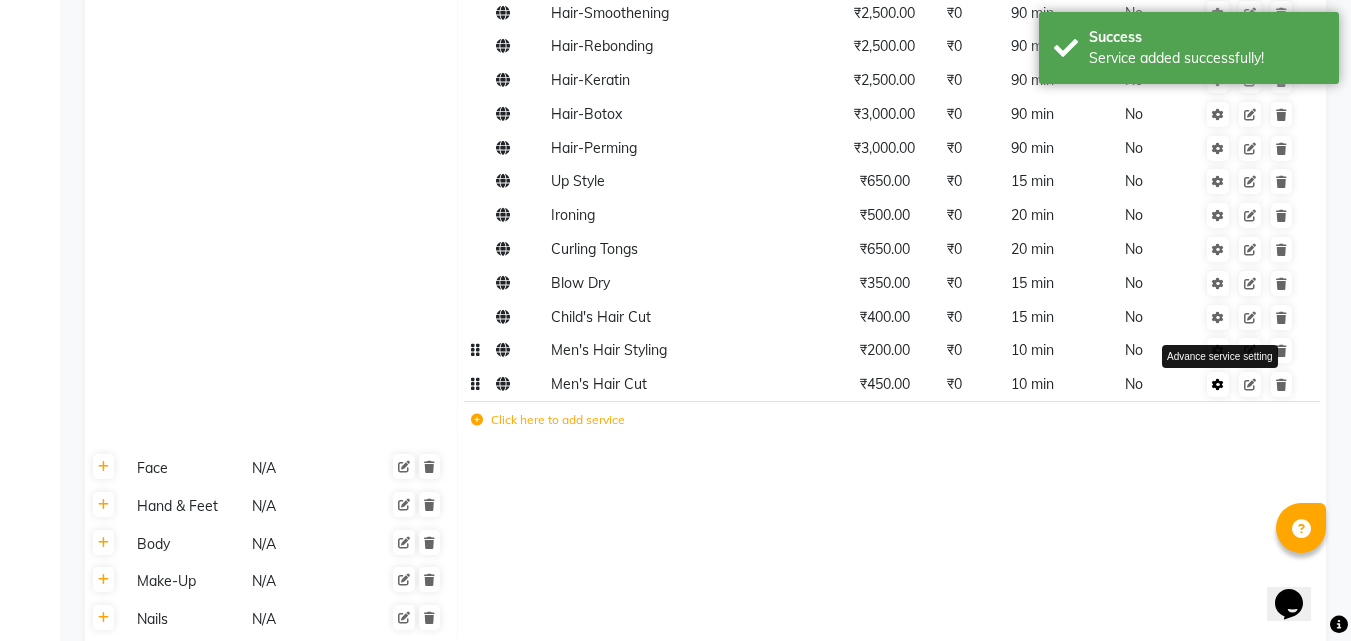 click 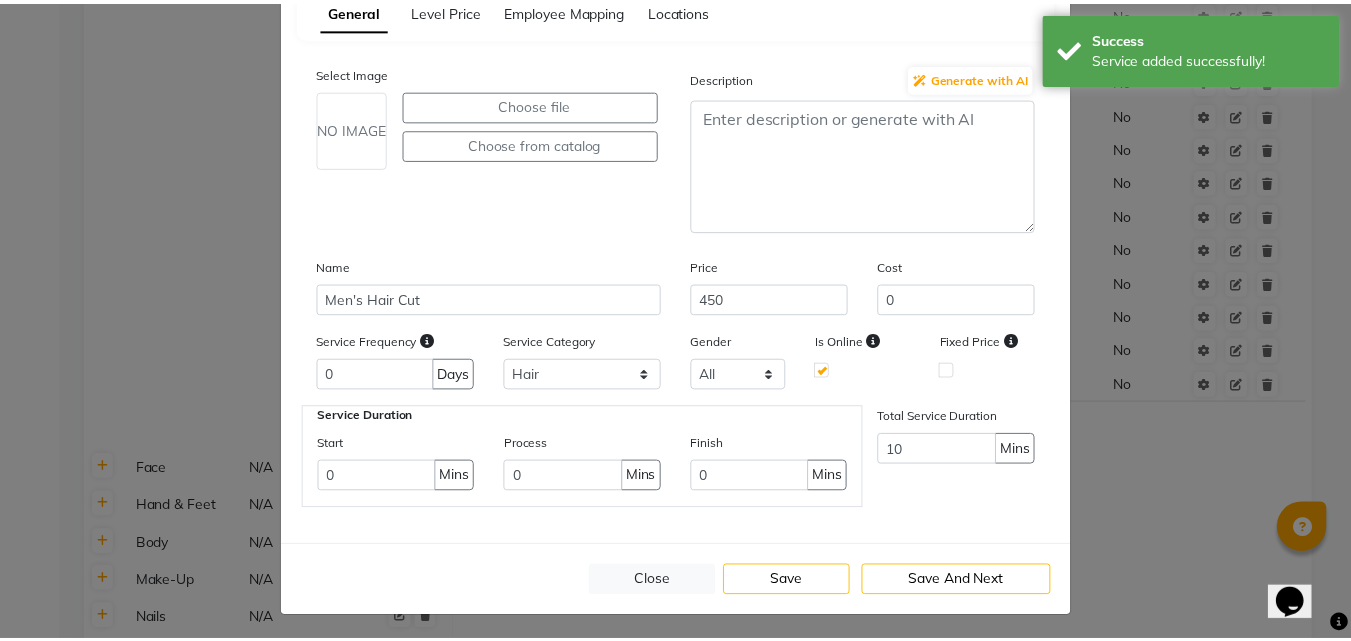 scroll, scrollTop: 126, scrollLeft: 0, axis: vertical 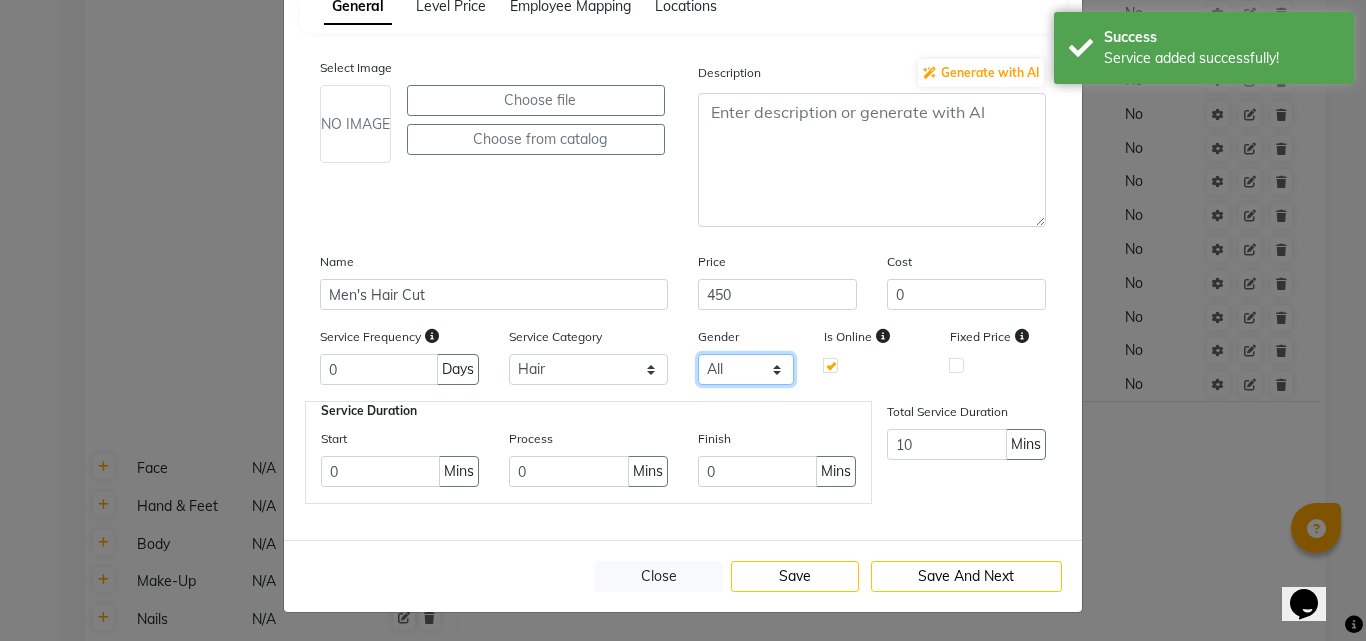 click on "All Male Female Other" 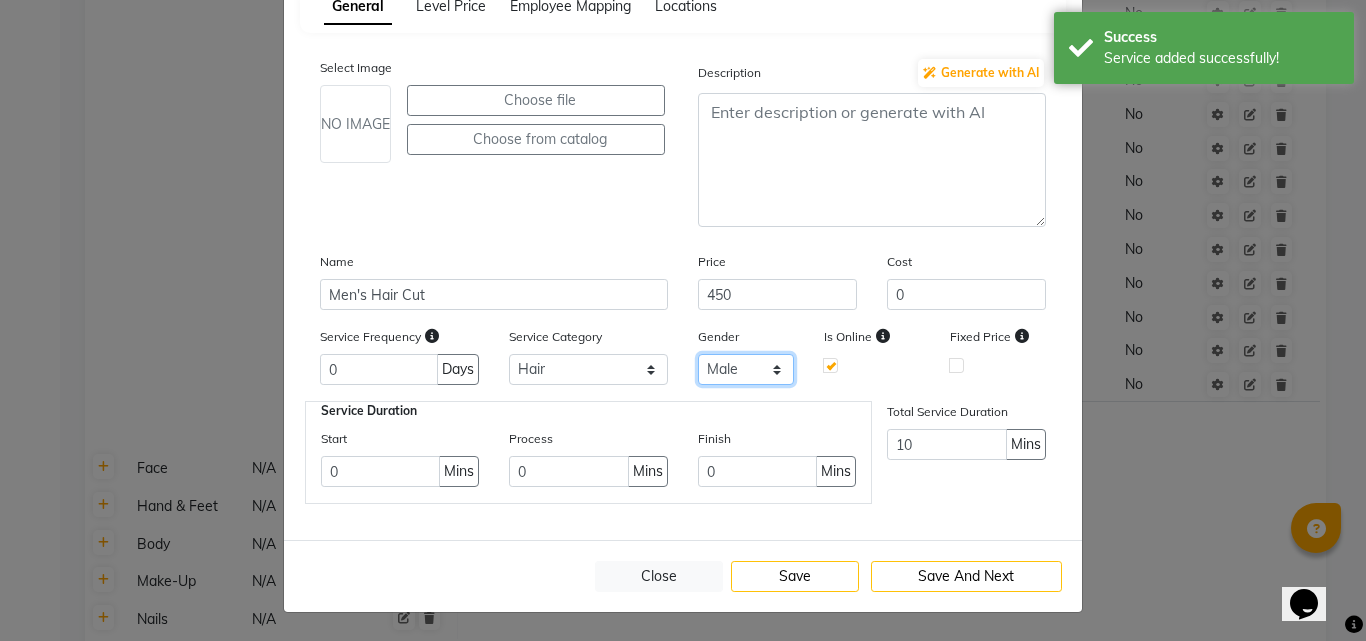 click on "All Male Female Other" 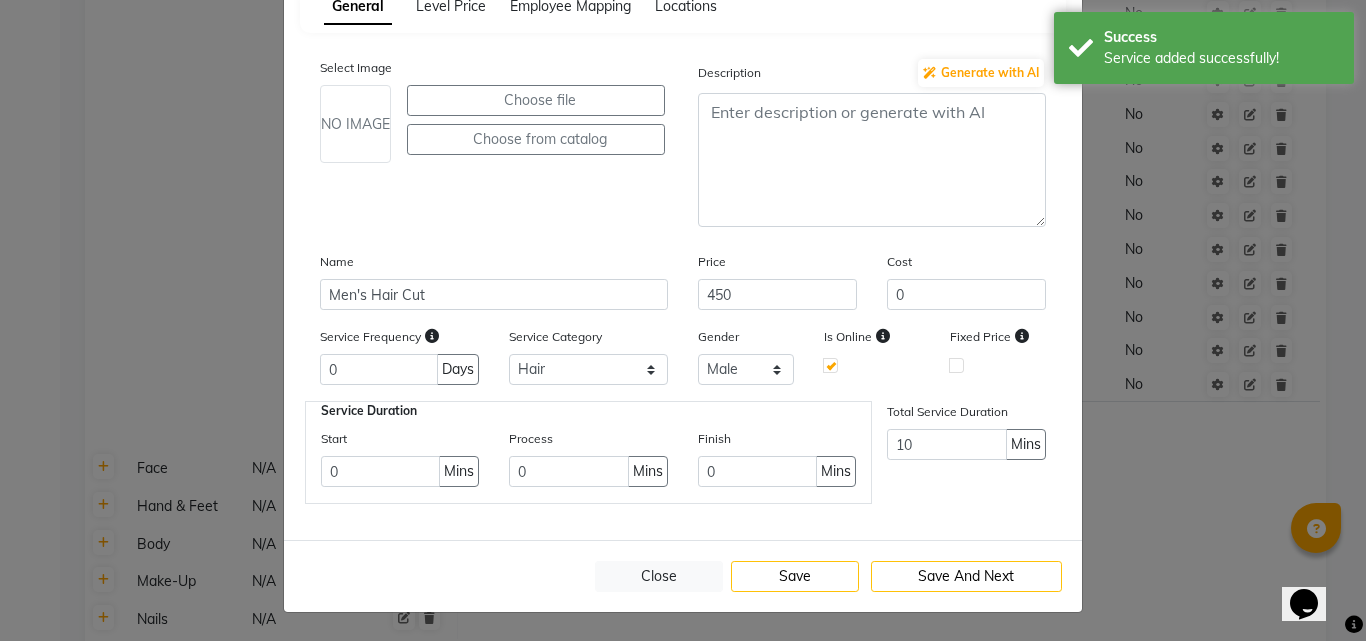 click on "Close   Save  Save And Next" 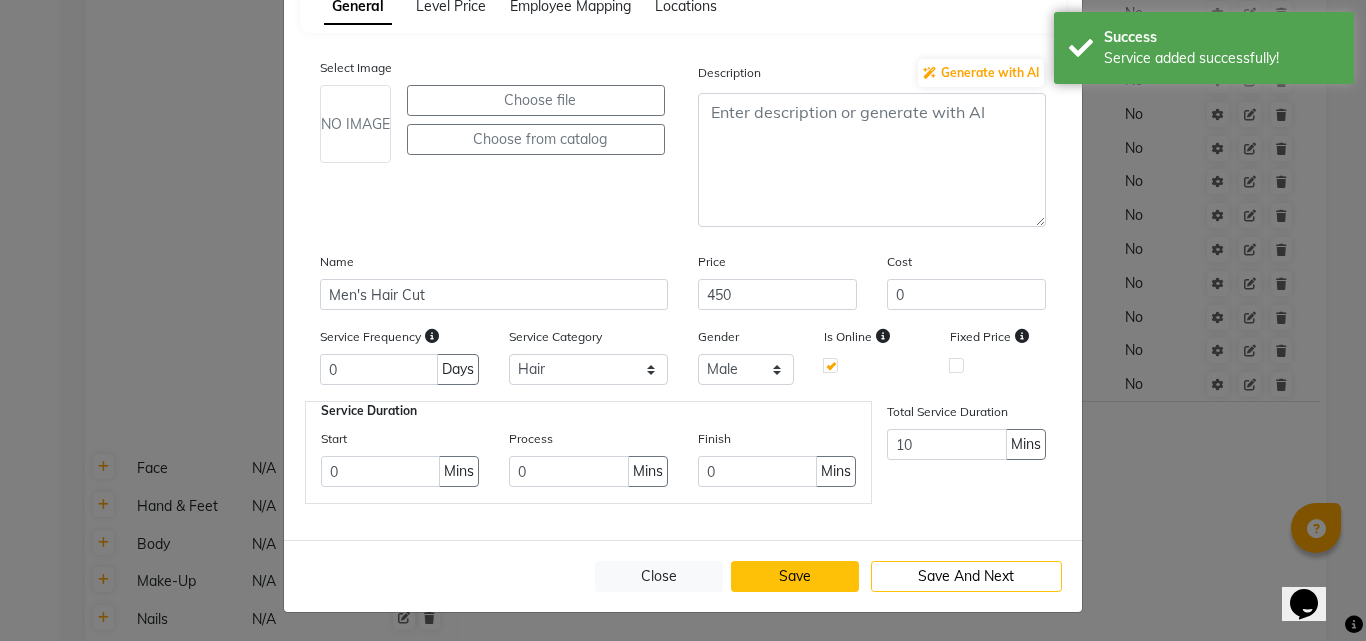 click on "Save" 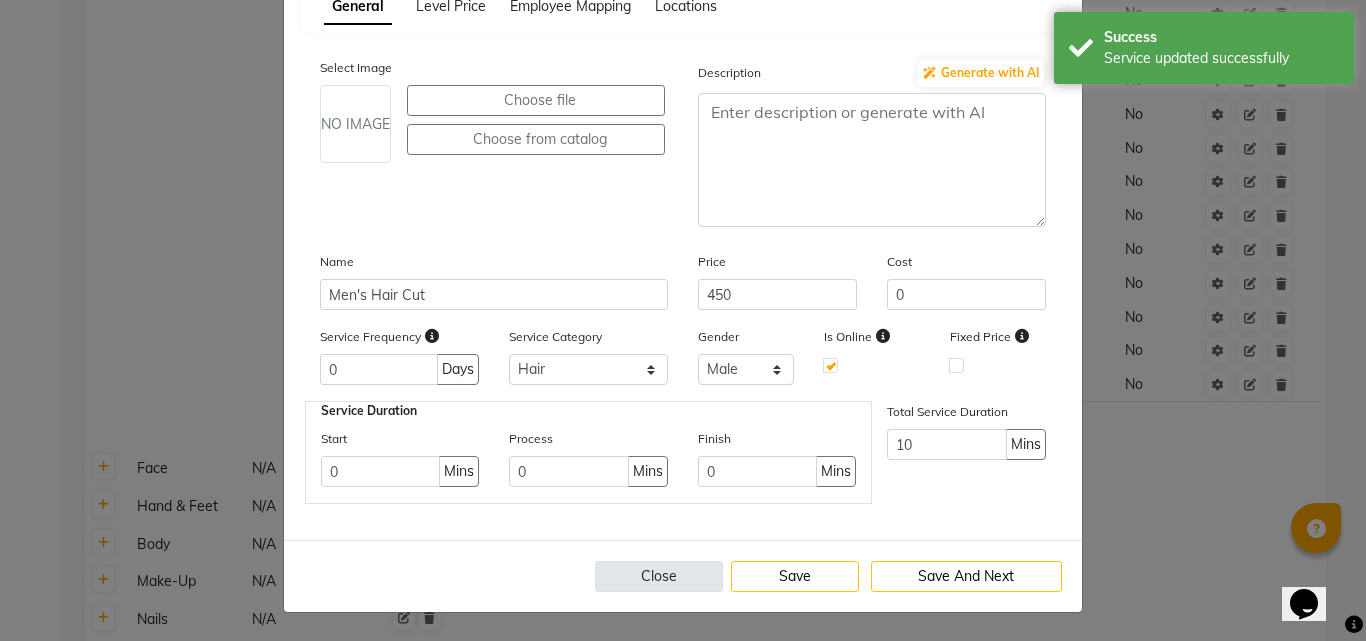 click on "Close" 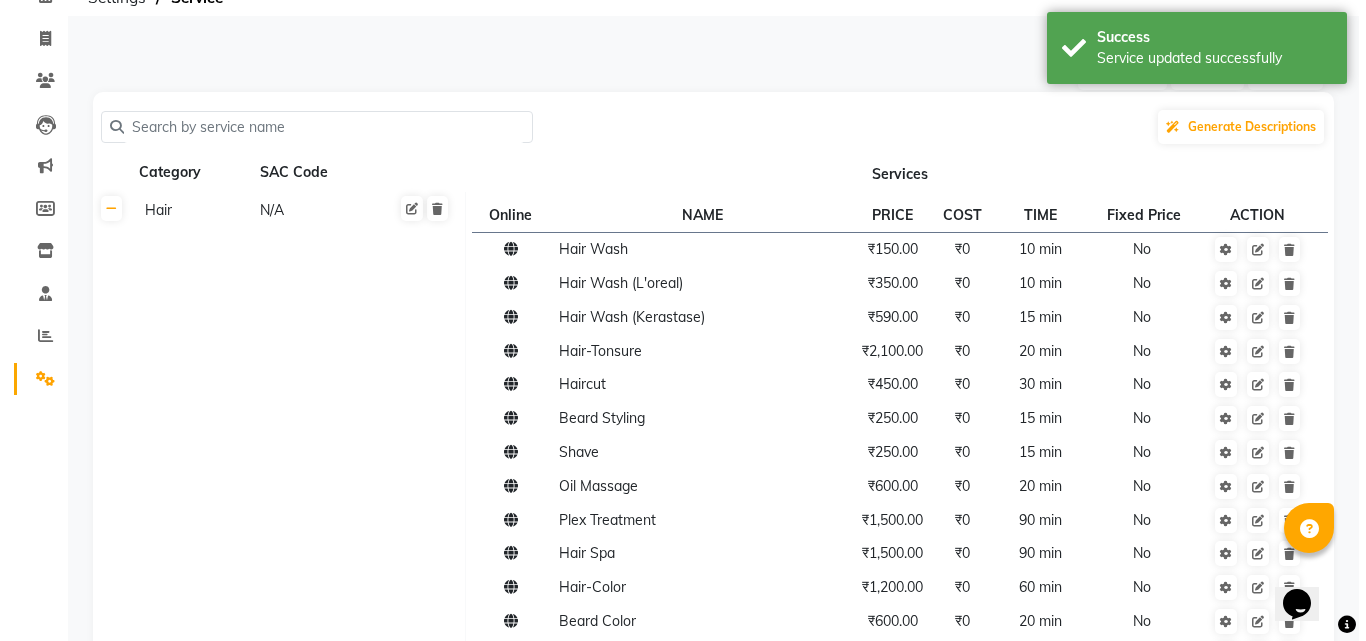 scroll, scrollTop: 106, scrollLeft: 0, axis: vertical 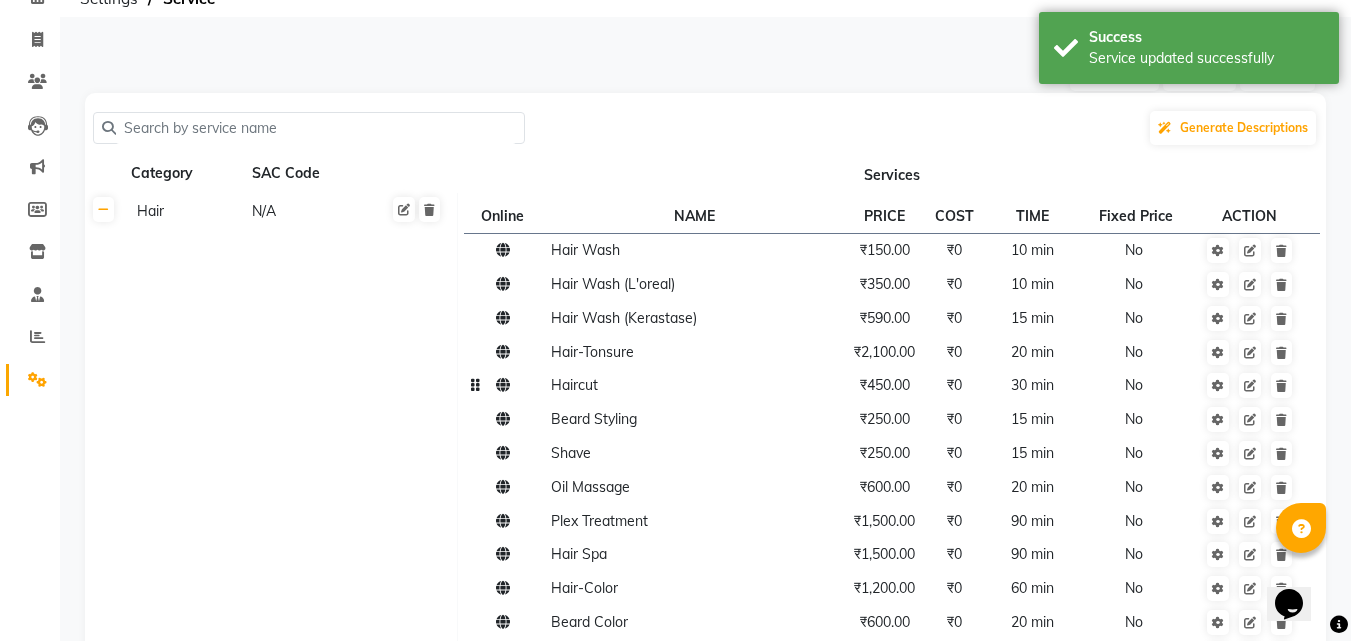 click on "₹0" 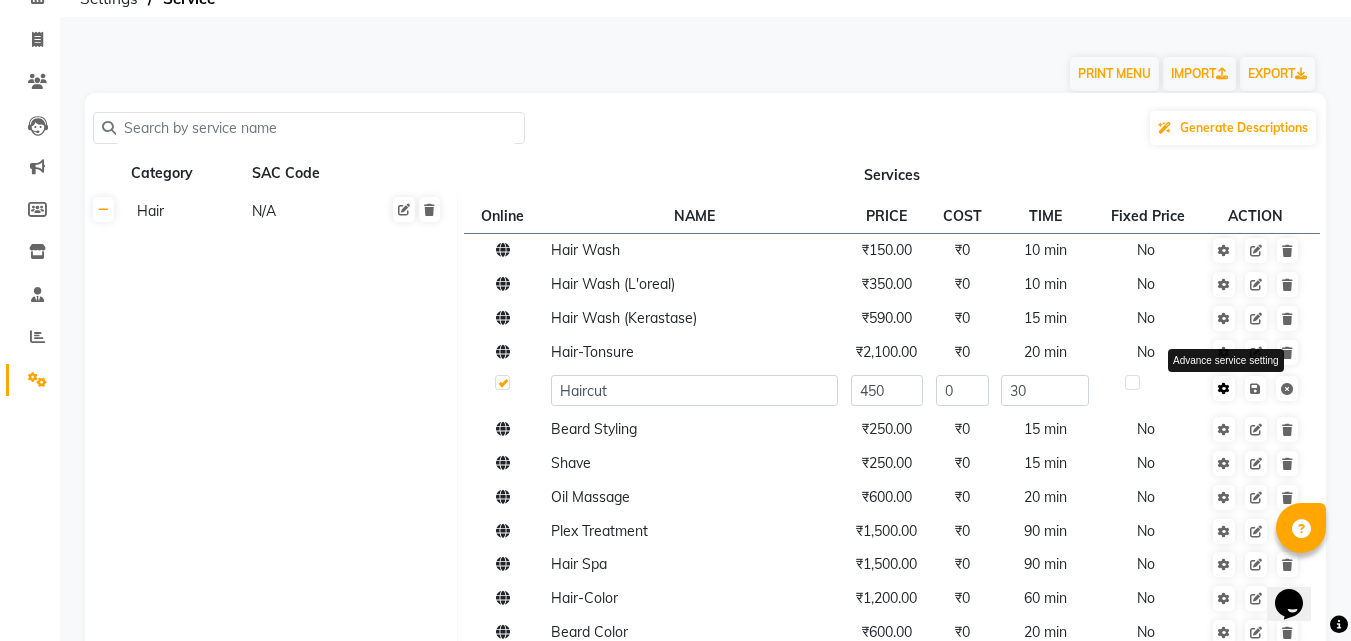 click 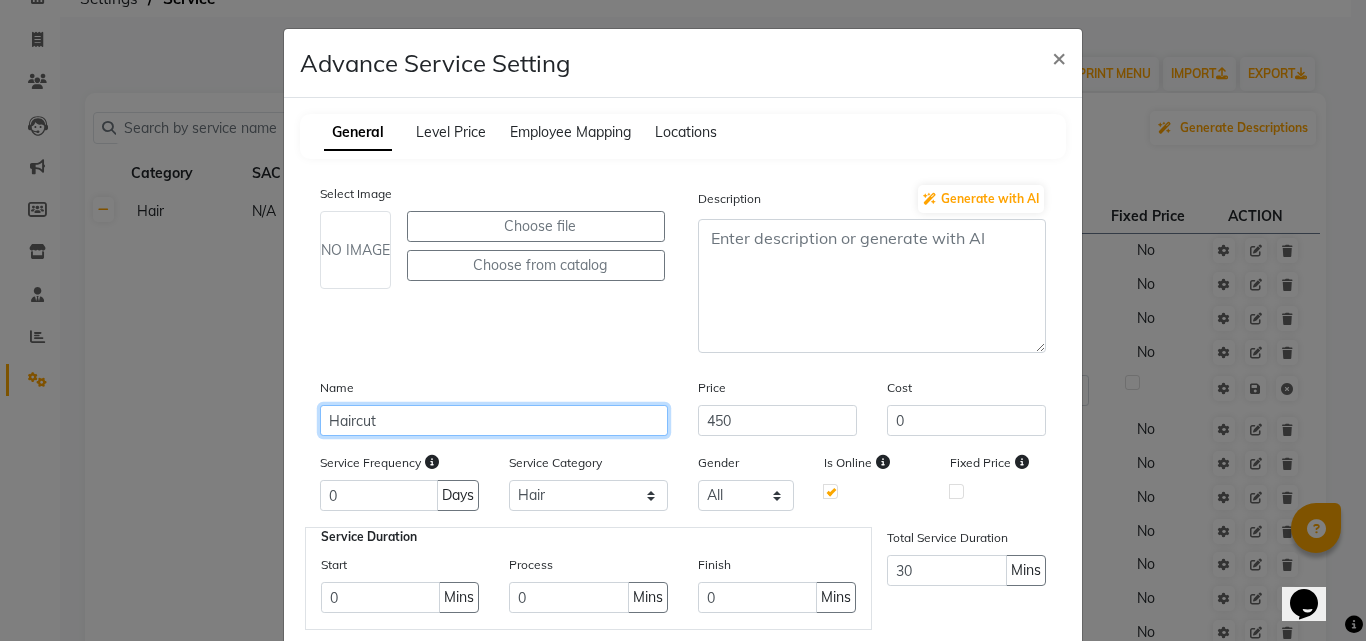 click on "Haircut" 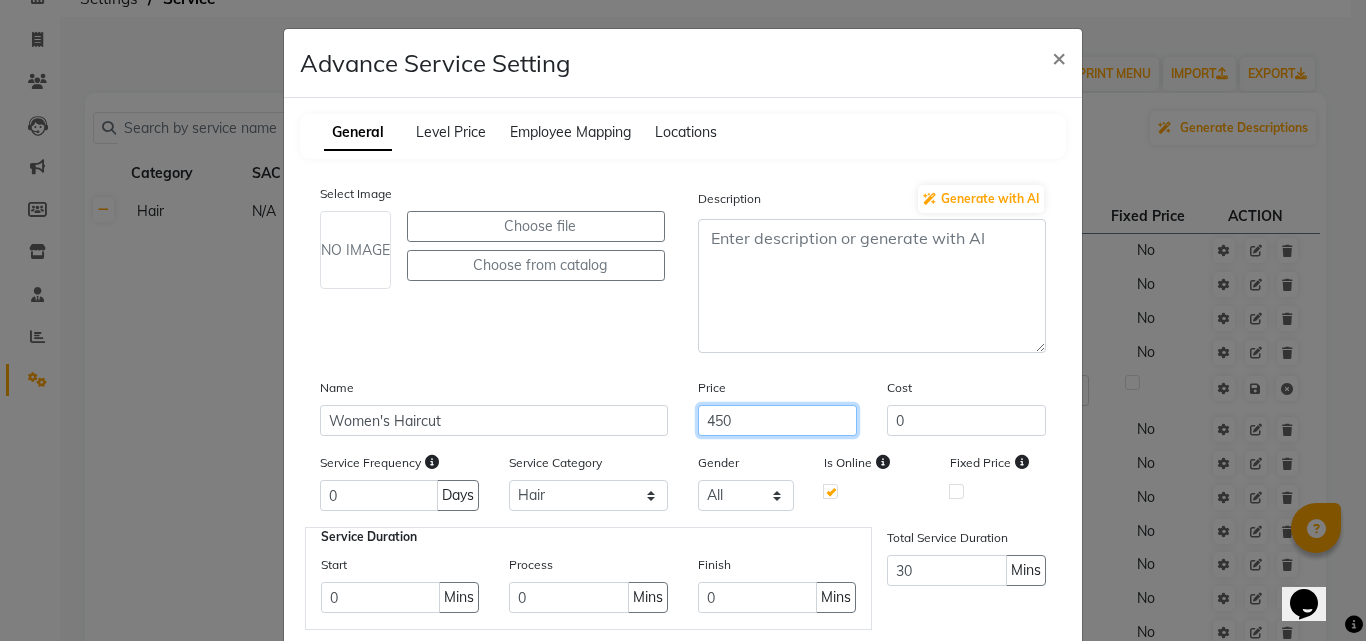 click on "450" 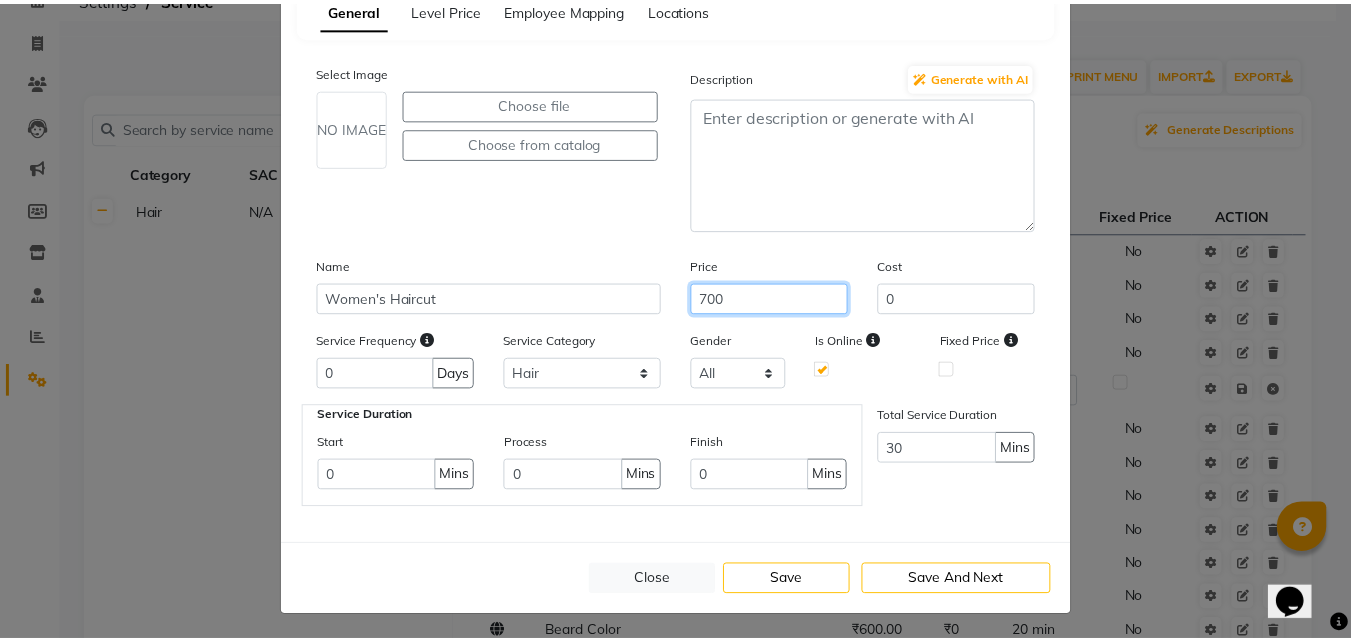 scroll, scrollTop: 126, scrollLeft: 0, axis: vertical 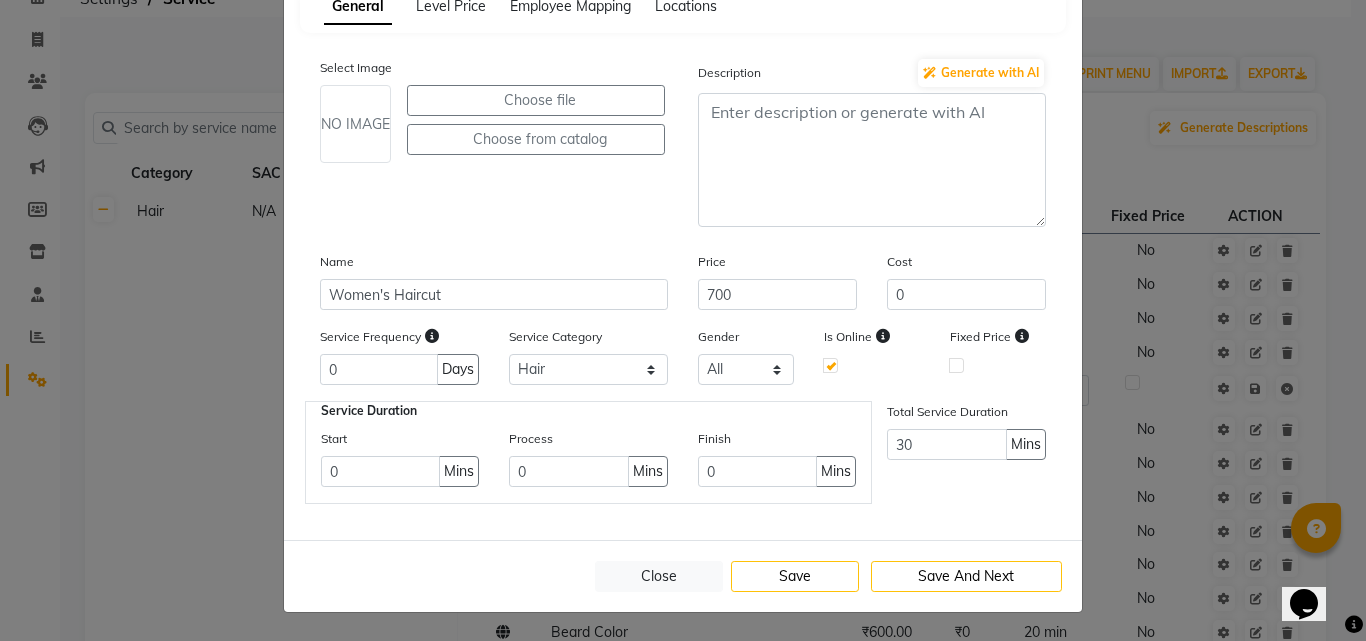 click on "Gender All Male Female Other" 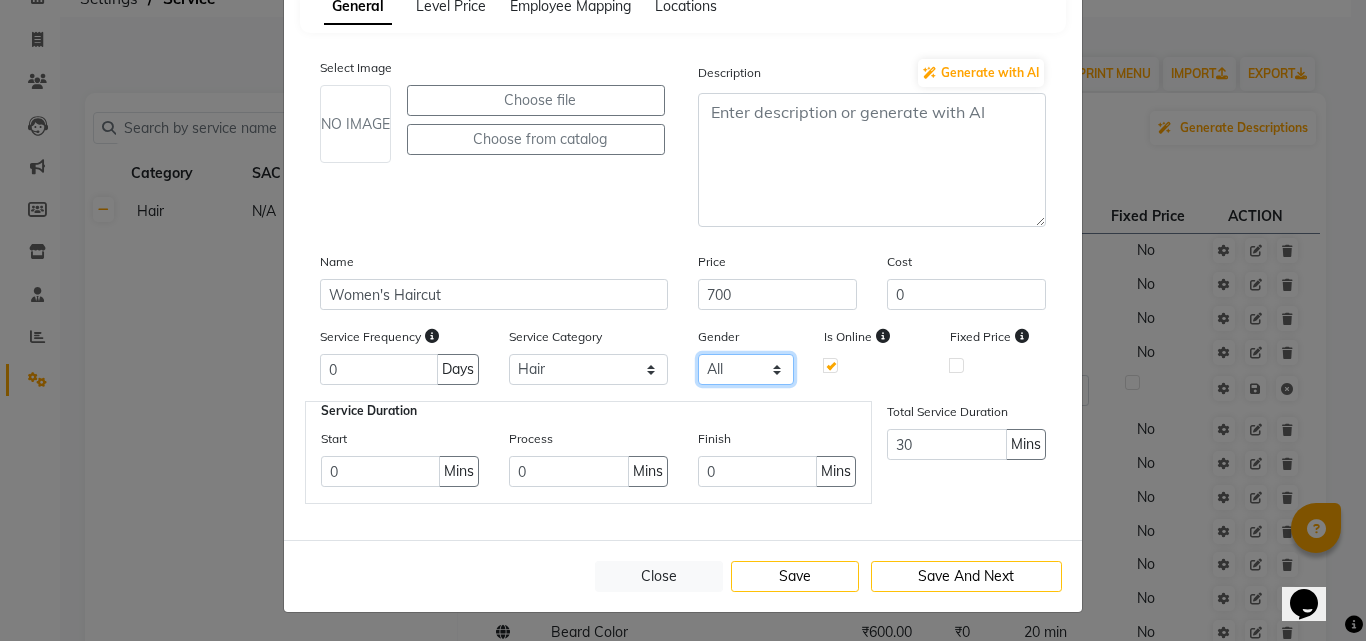 click on "All Male Female Other" 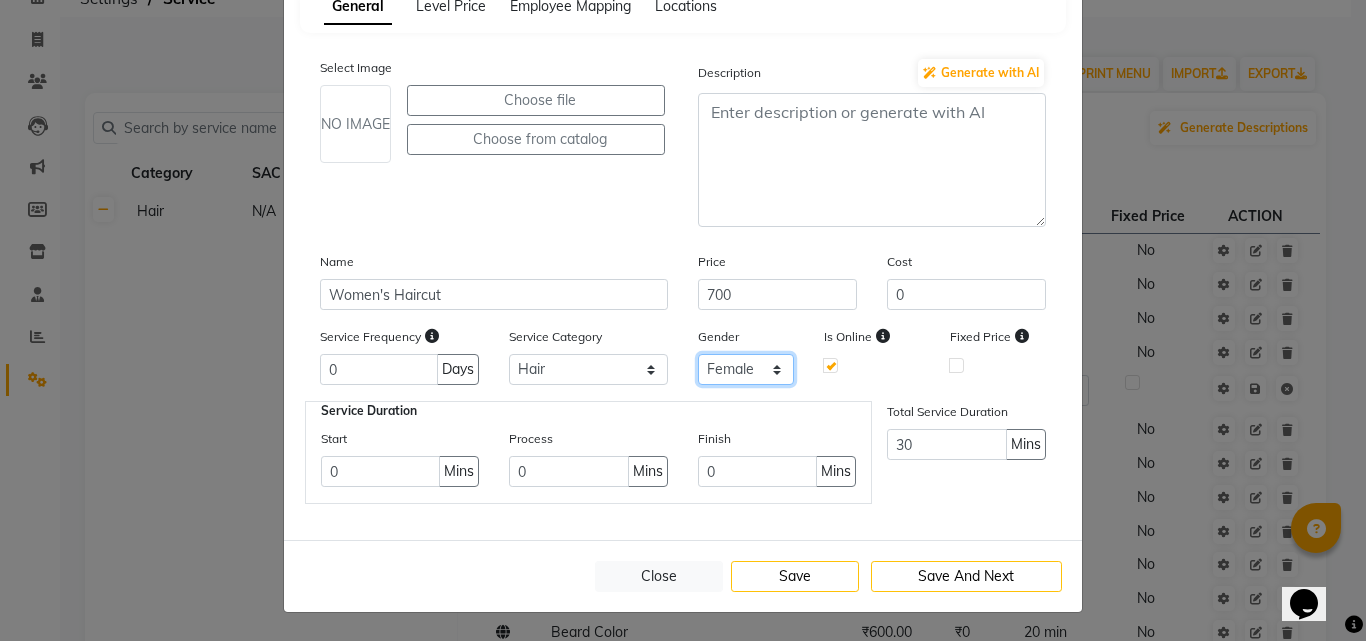 click on "All Male Female Other" 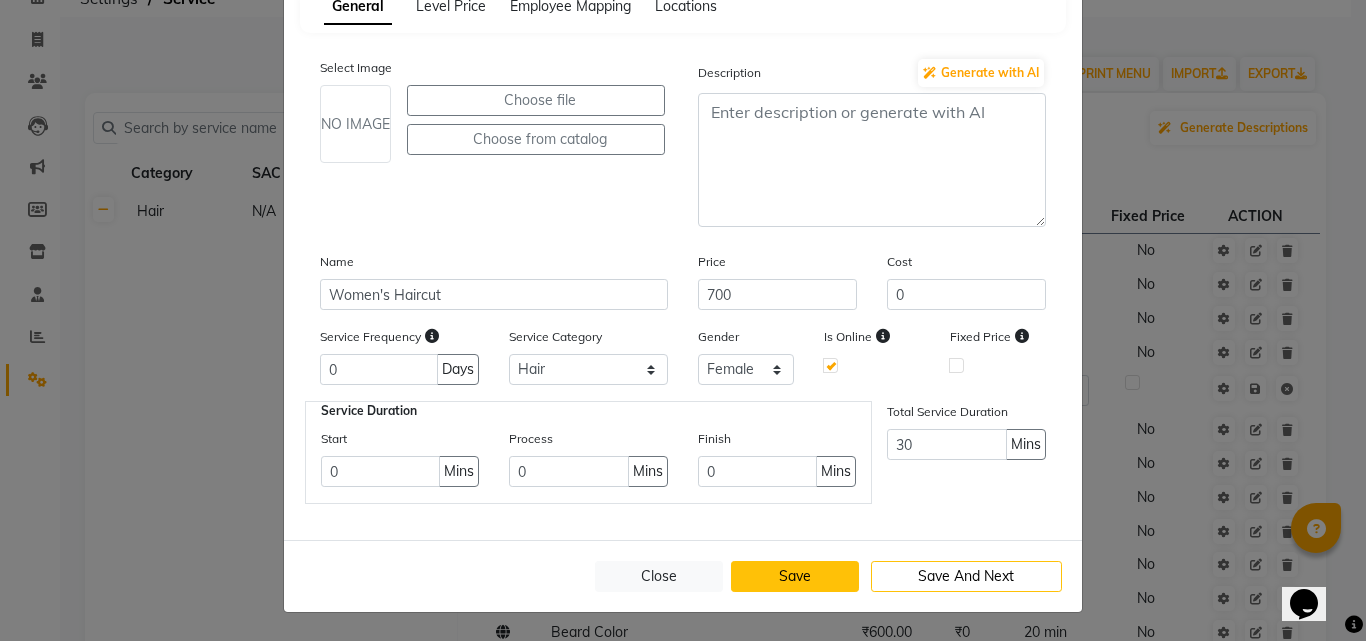 click on "Save" 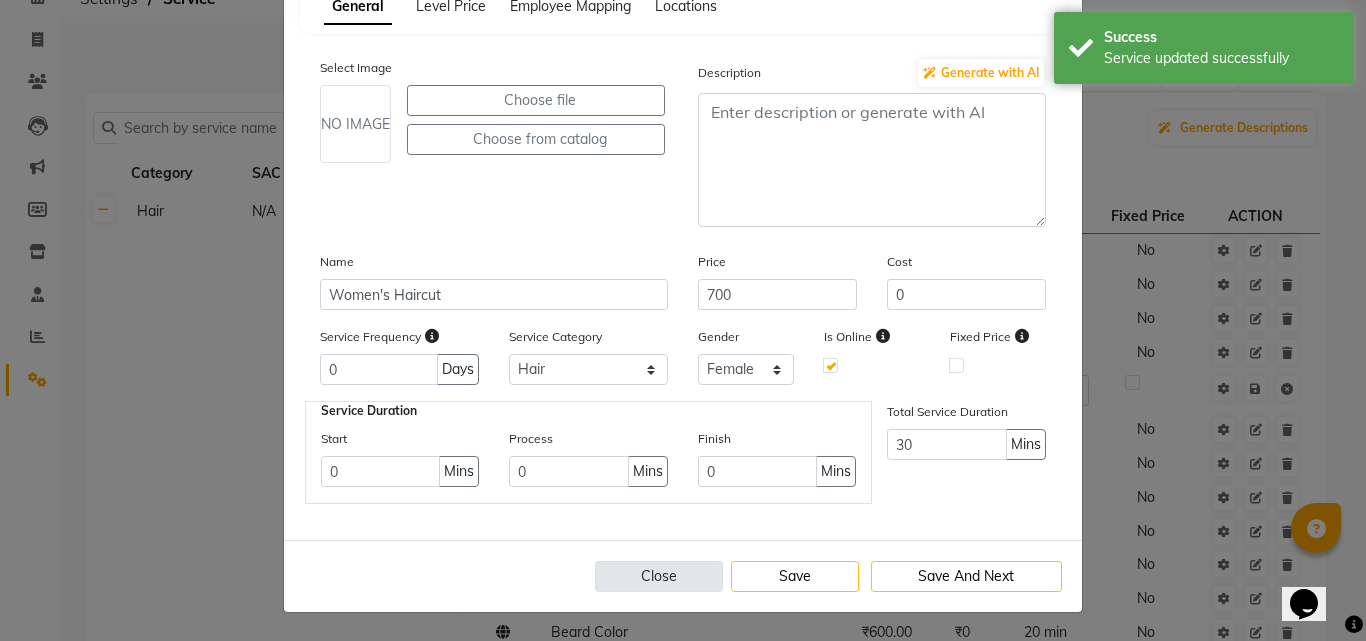 click on "Close" 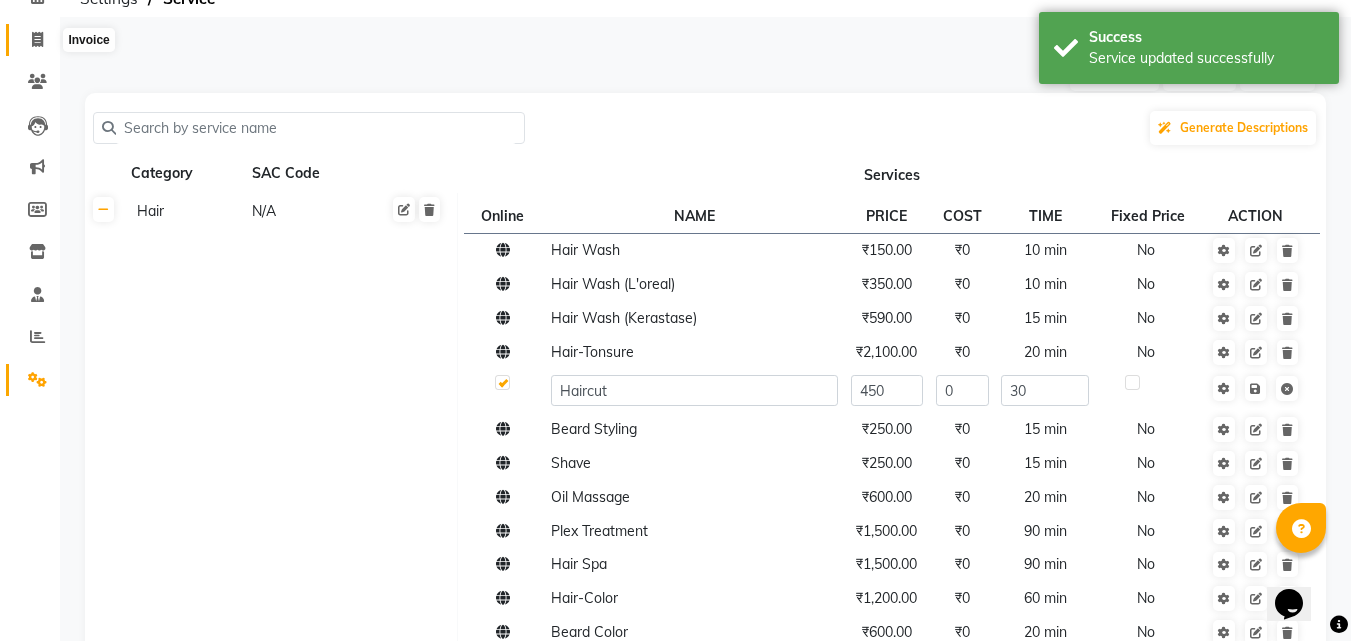 click 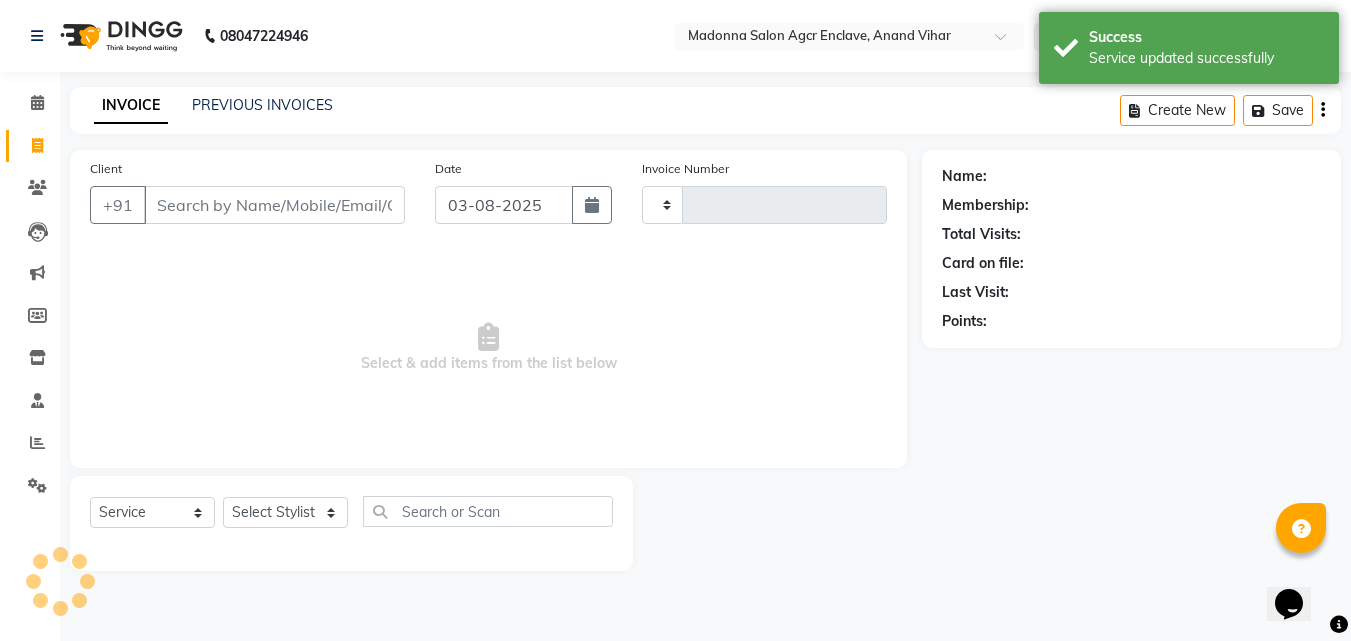 scroll, scrollTop: 0, scrollLeft: 0, axis: both 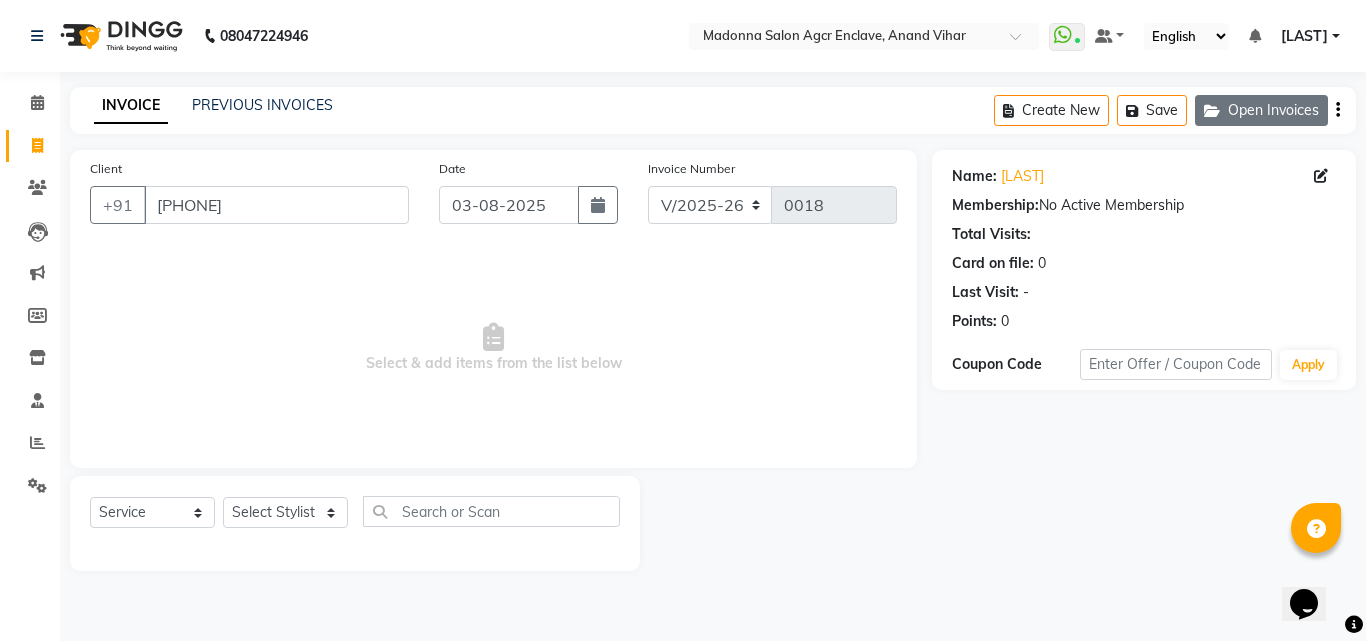 click on "Open Invoices" 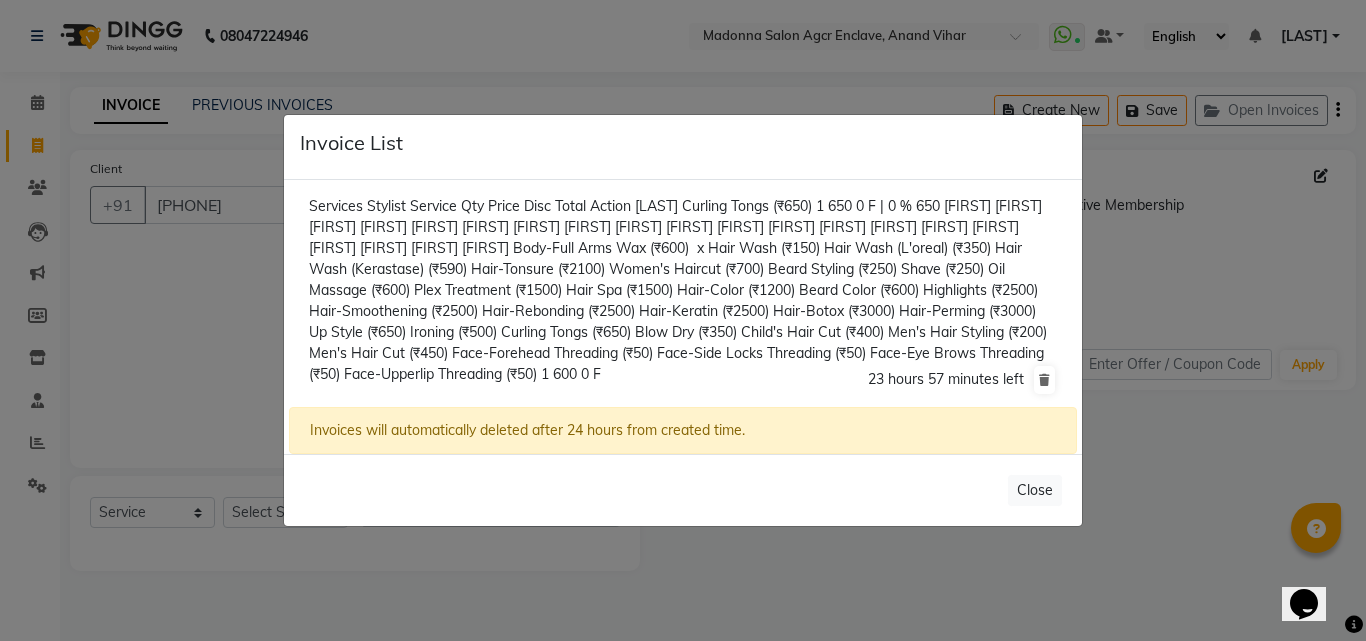 drag, startPoint x: 452, startPoint y: 276, endPoint x: 452, endPoint y: 288, distance: 12 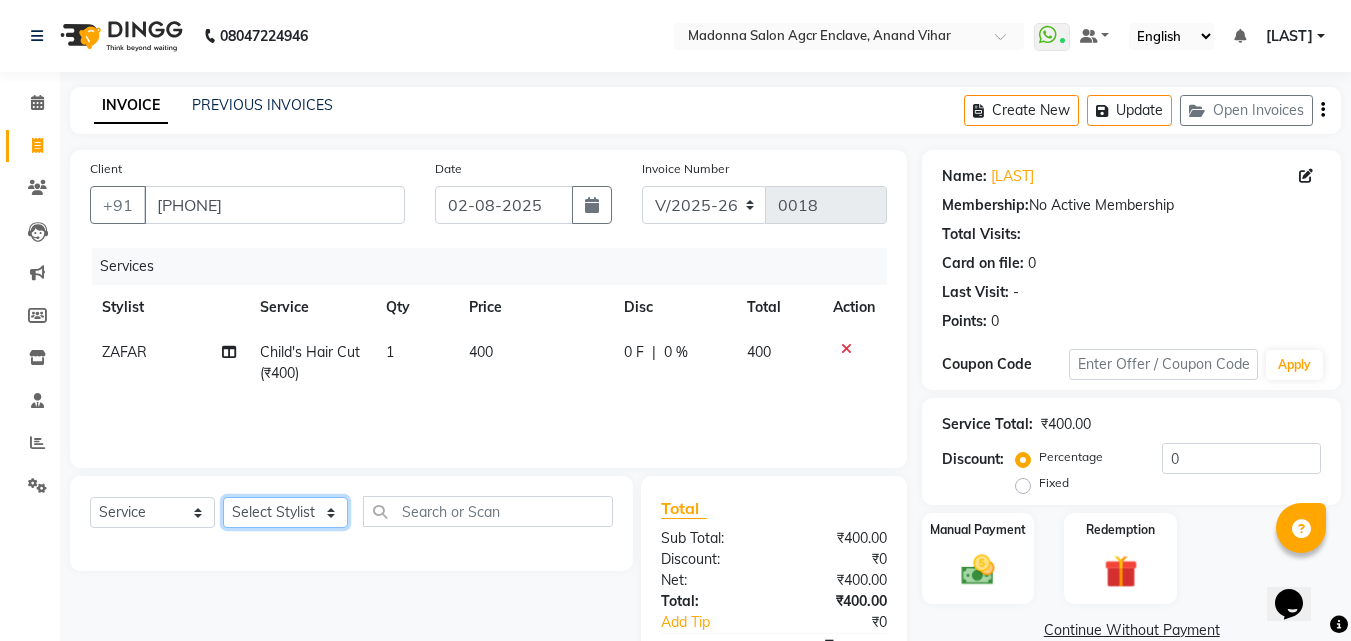 click on "Select Stylist Abhishek Afzal Amarjeet  BHAWNA HARSH Khushi Lucky Naman PREM Rajeev Rizwan Shahnawaz Shalu Sorav Verma Vikas Kumar Vishal YASH ZAFAR Zaid" 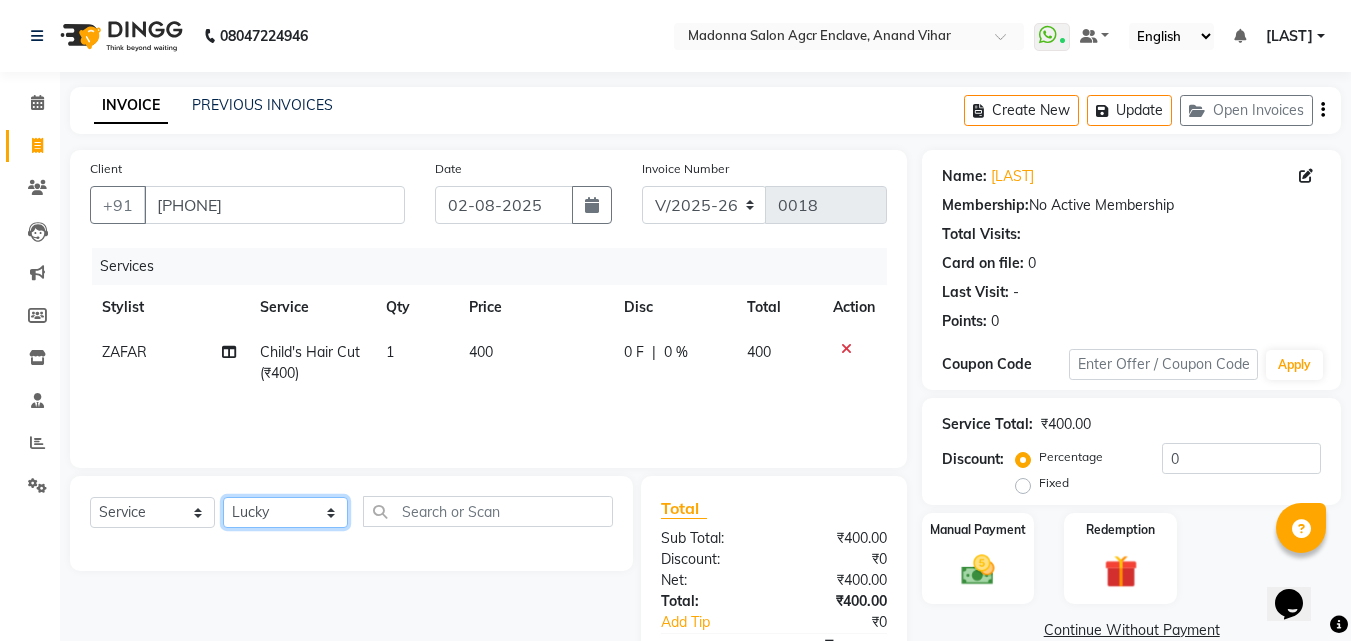 click on "Select Stylist Abhishek Afzal Amarjeet  BHAWNA HARSH Khushi Lucky Naman PREM Rajeev Rizwan Shahnawaz Shalu Sorav Verma Vikas Kumar Vishal YASH ZAFAR Zaid" 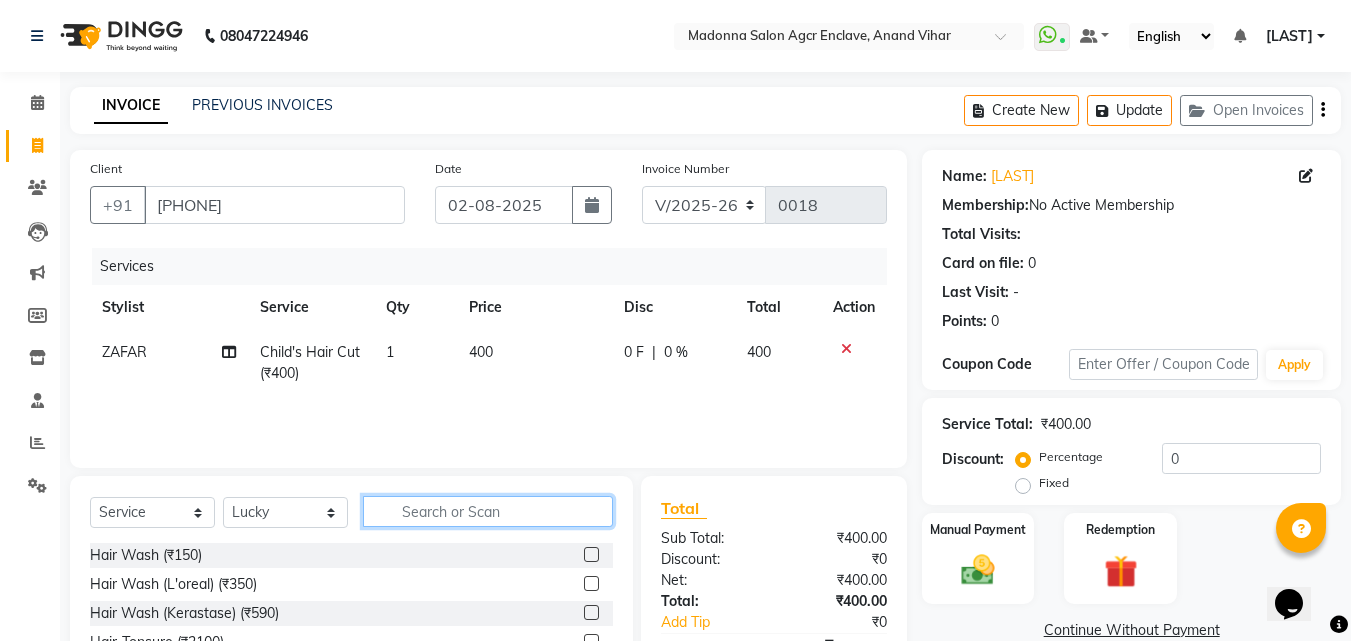 click 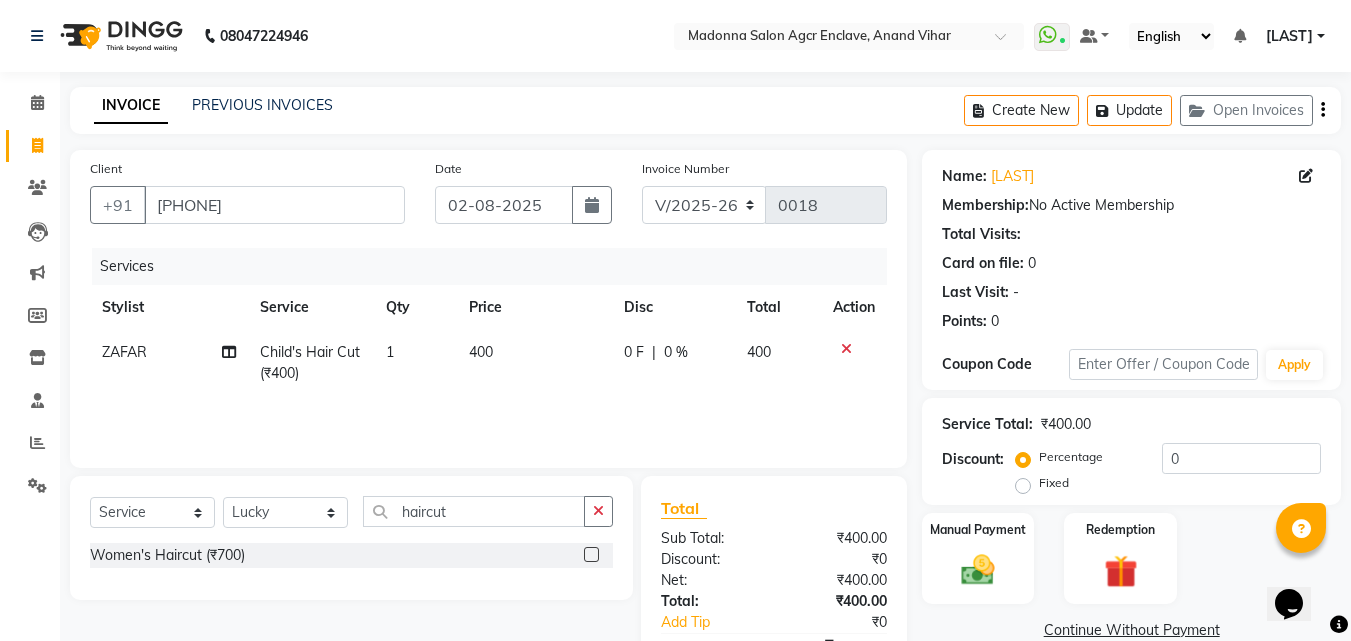 click 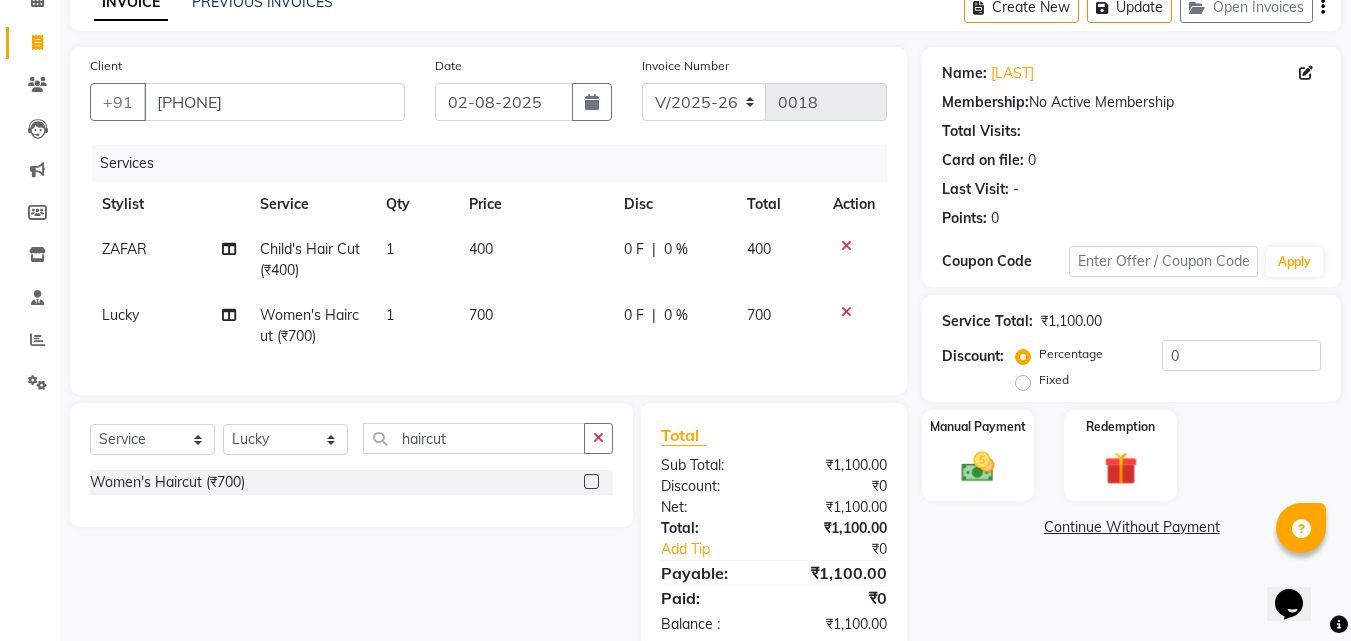 scroll, scrollTop: 130, scrollLeft: 0, axis: vertical 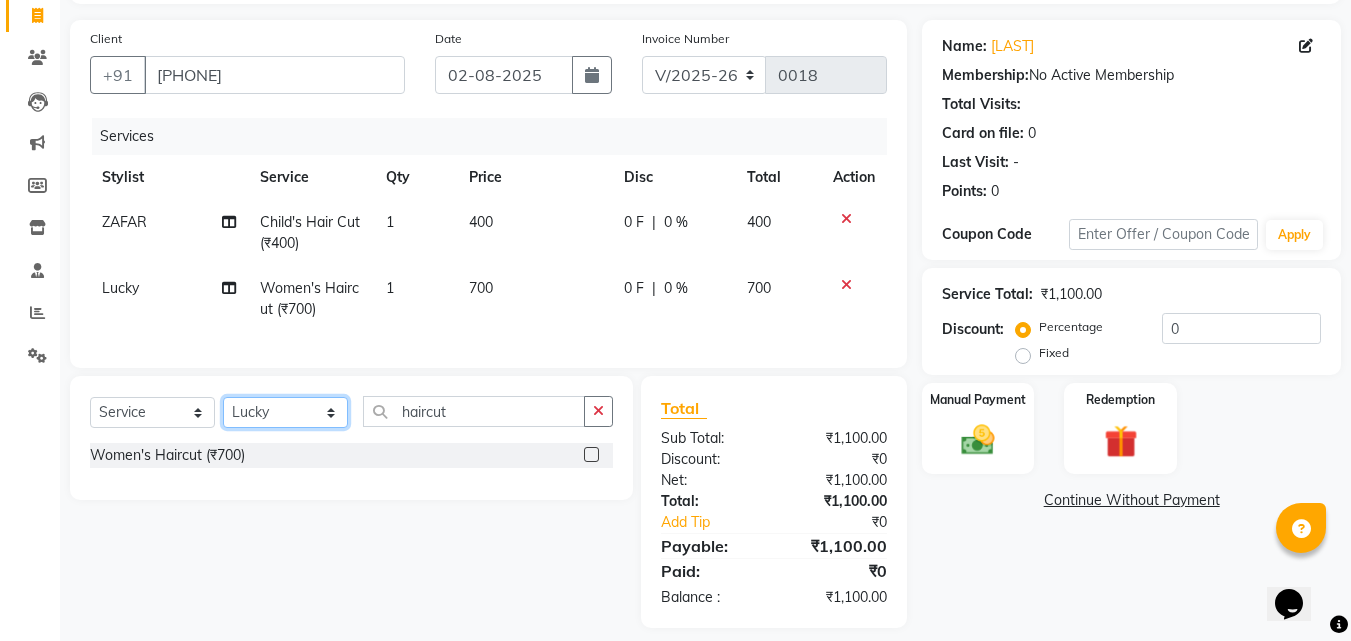 click on "Select Stylist Abhishek Afzal Amarjeet  BHAWNA HARSH Khushi Lucky Naman PREM Rajeev Rizwan Shahnawaz Shalu Sorav Verma Vikas Kumar Vishal YASH ZAFAR Zaid" 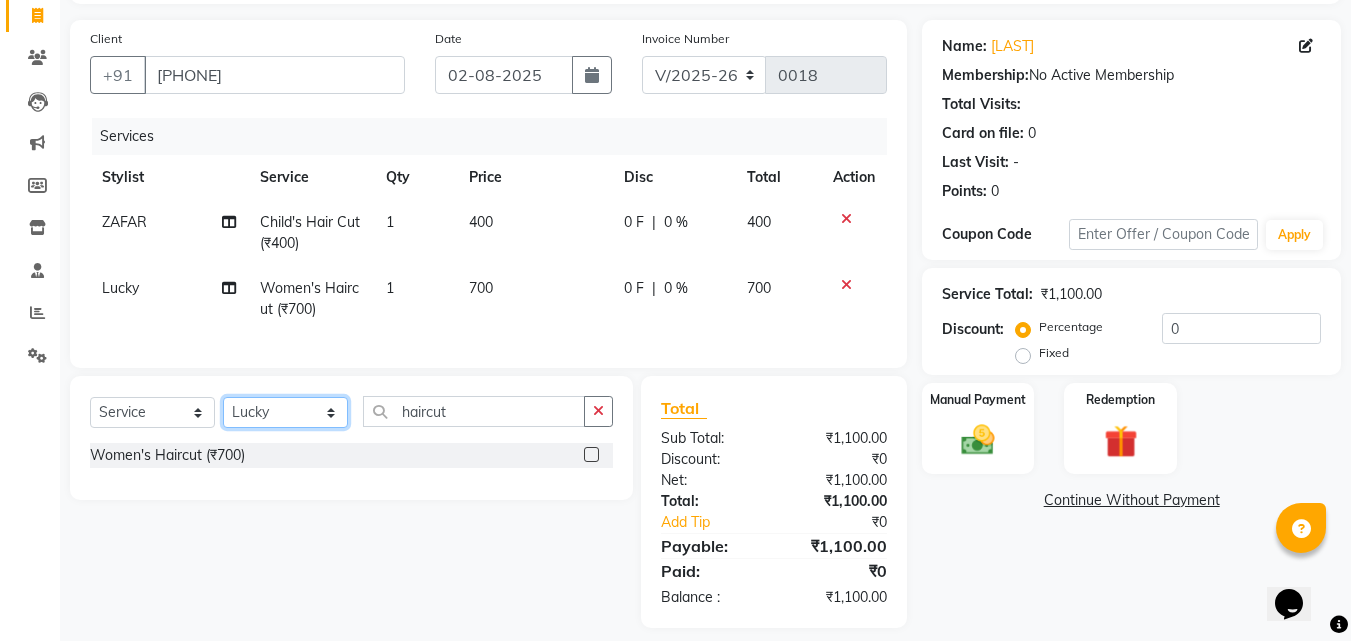 click on "Select Stylist Abhishek Afzal Amarjeet  BHAWNA HARSH Khushi Lucky Naman PREM Rajeev Rizwan Shahnawaz Shalu Sorav Verma Vikas Kumar Vishal YASH ZAFAR Zaid" 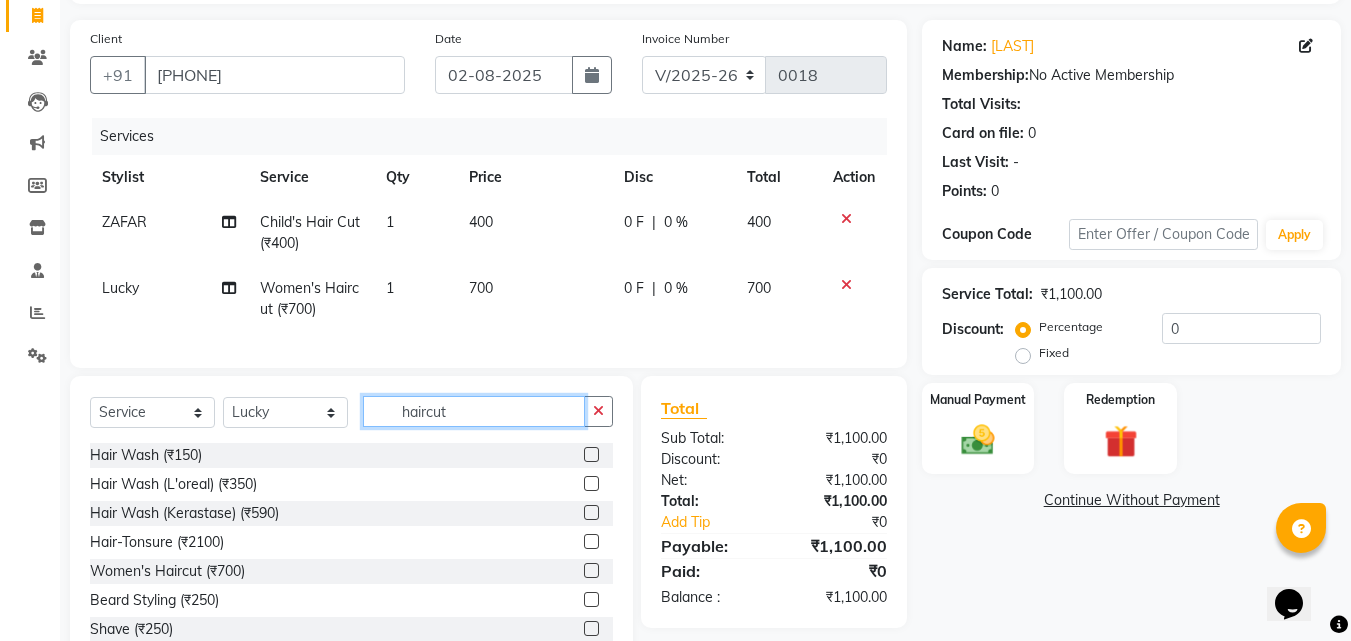 click on "haircut" 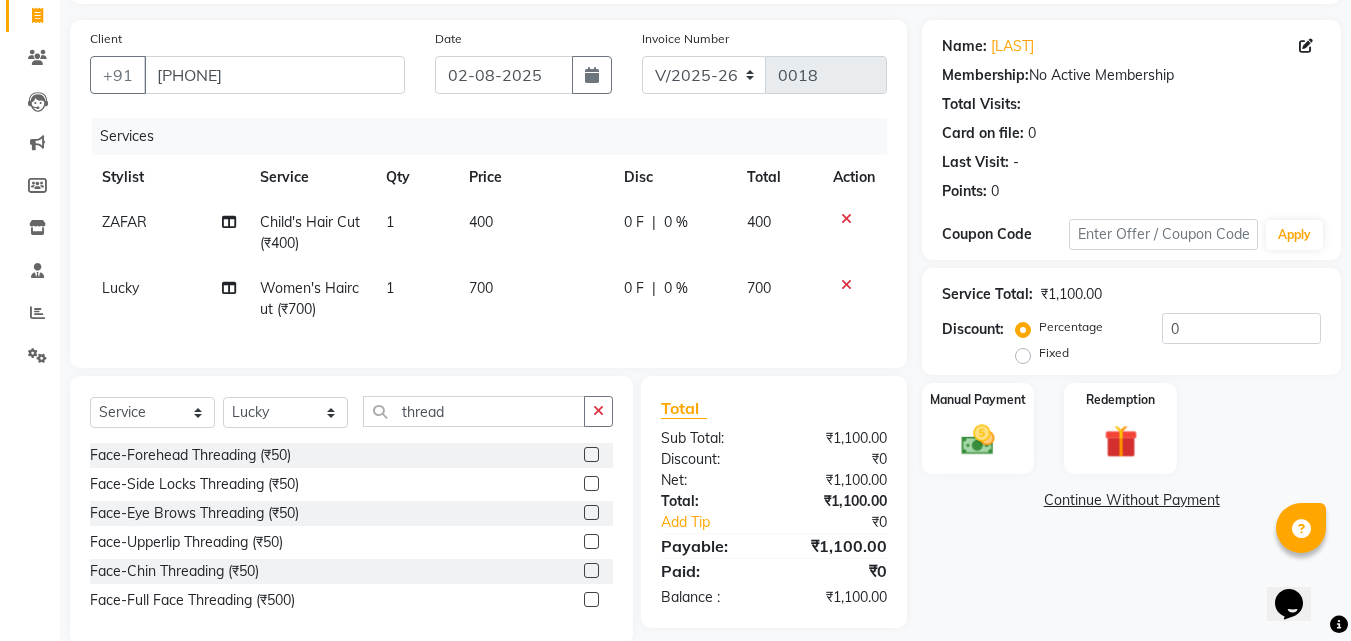 click 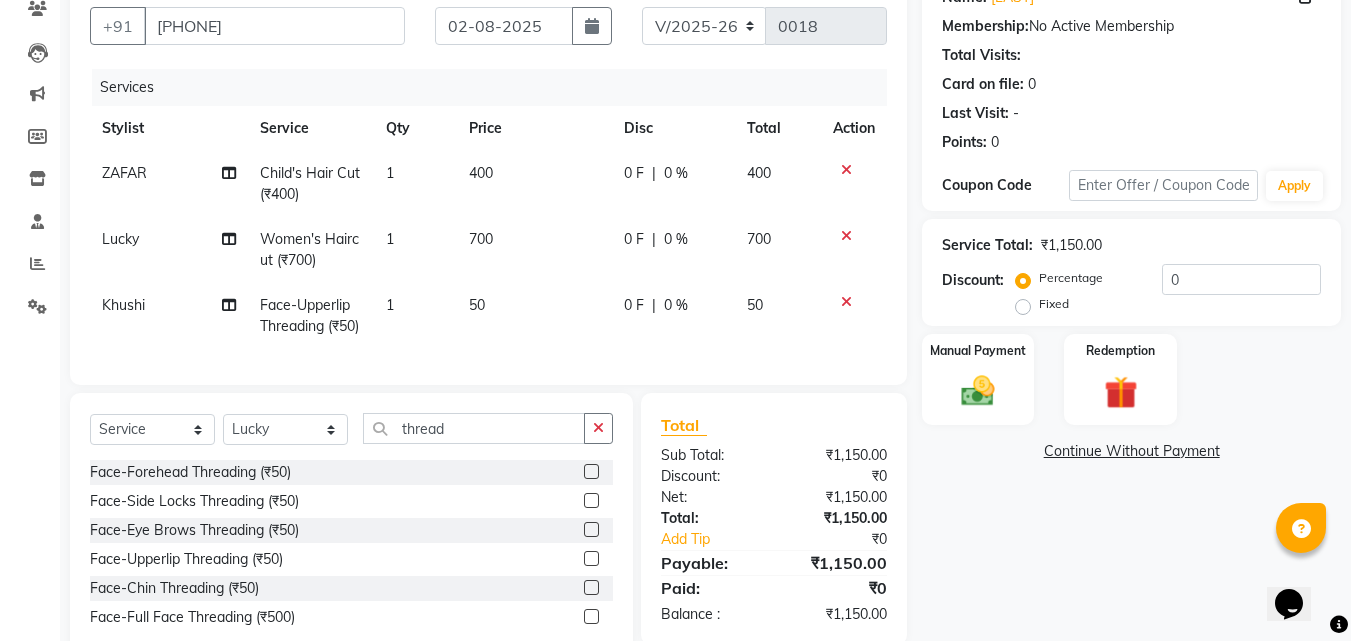 scroll, scrollTop: 266, scrollLeft: 0, axis: vertical 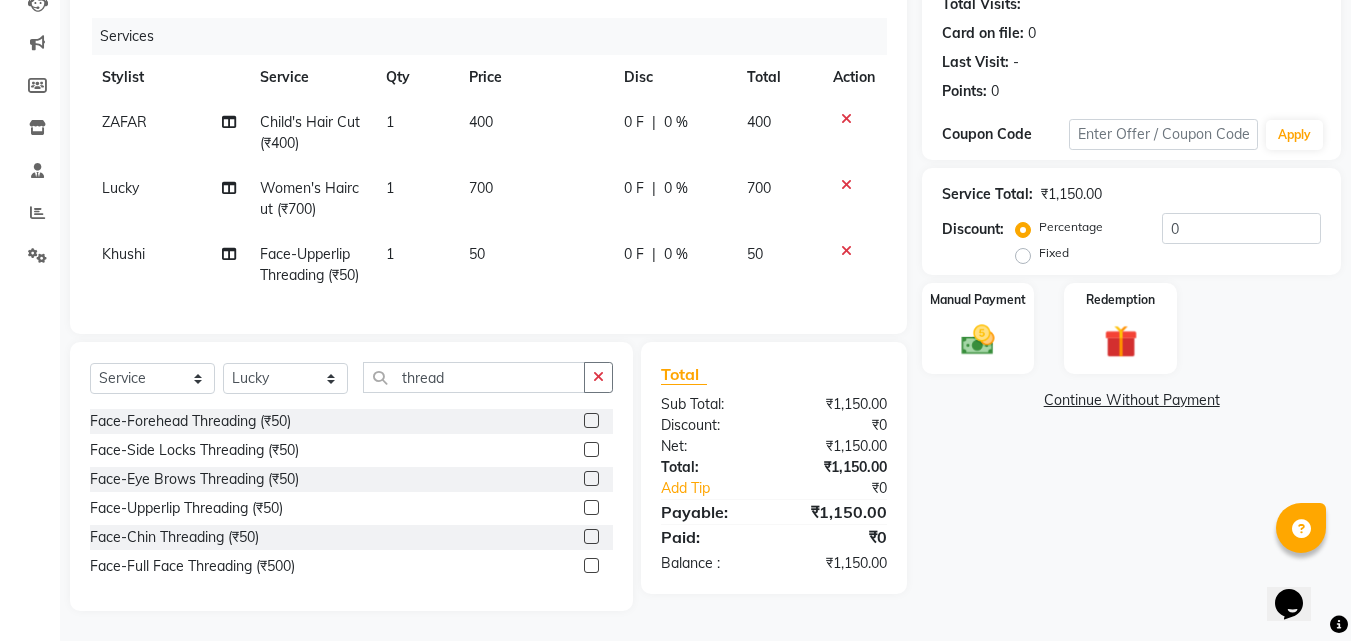 click 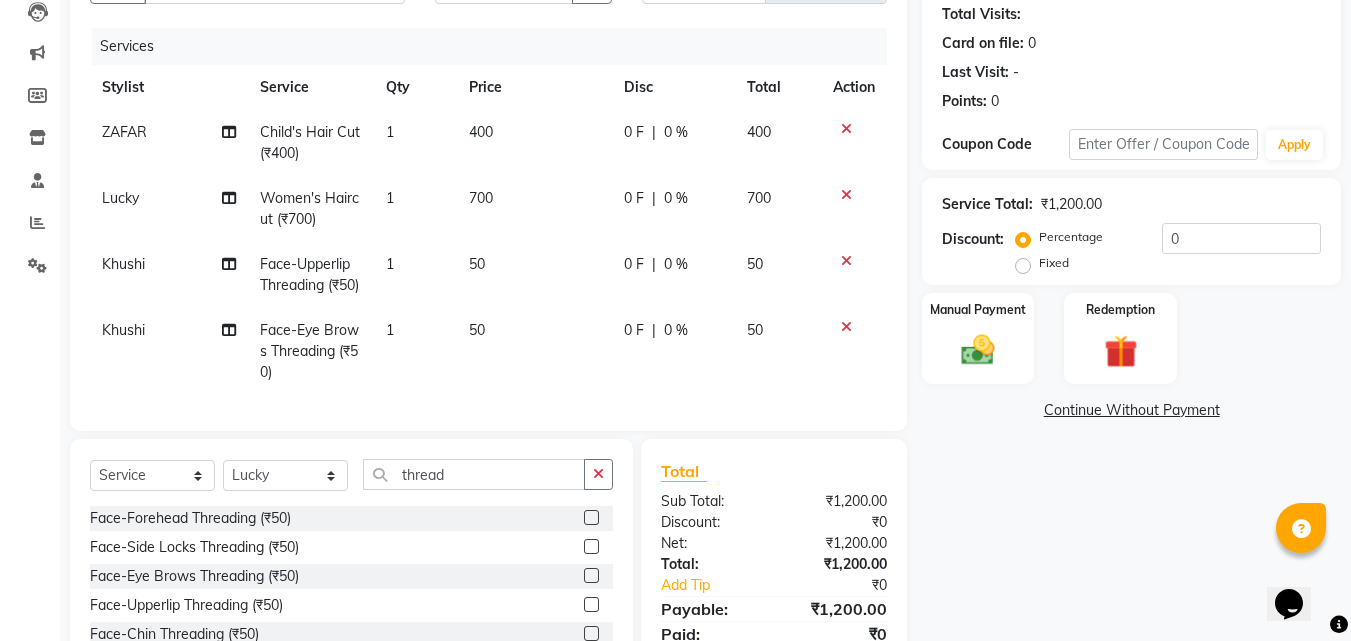 scroll, scrollTop: 175, scrollLeft: 0, axis: vertical 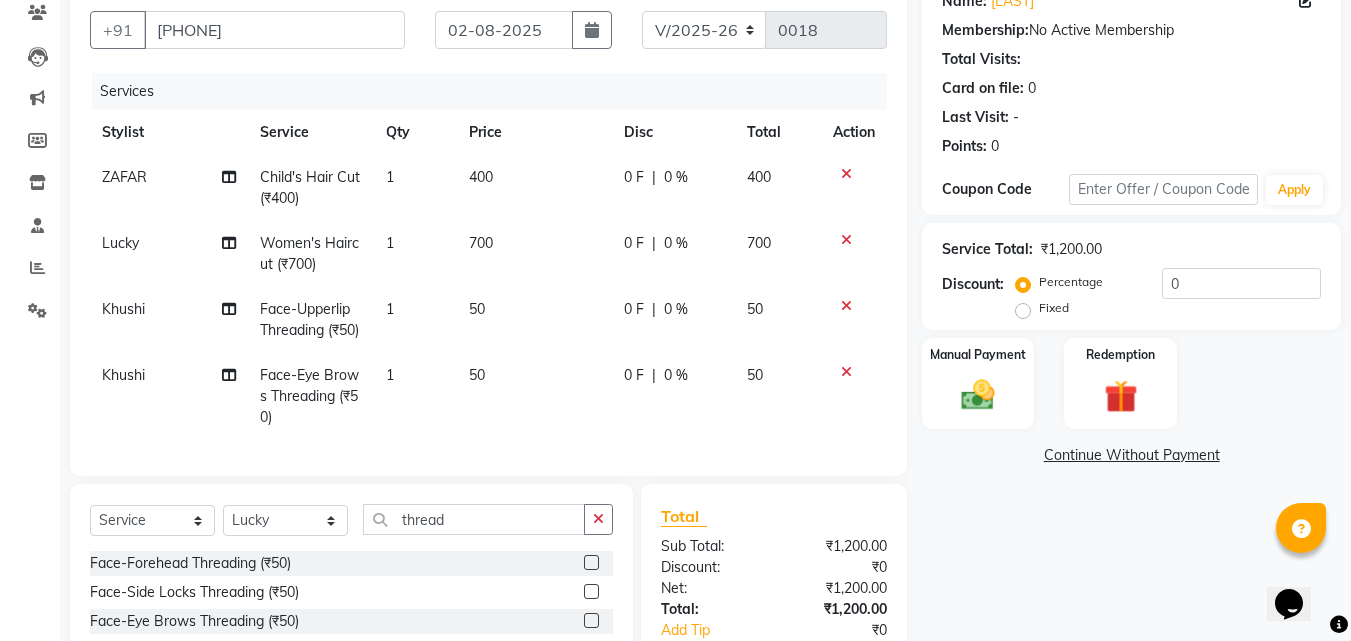 click on "700" 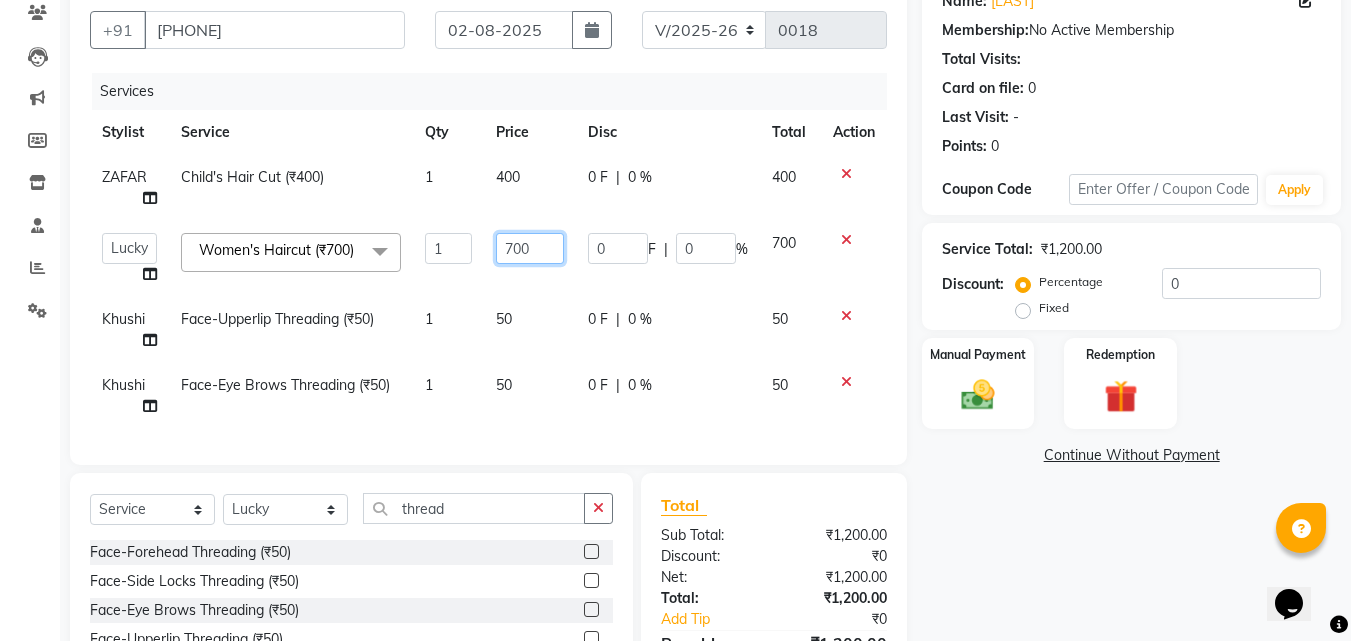 click on "700" 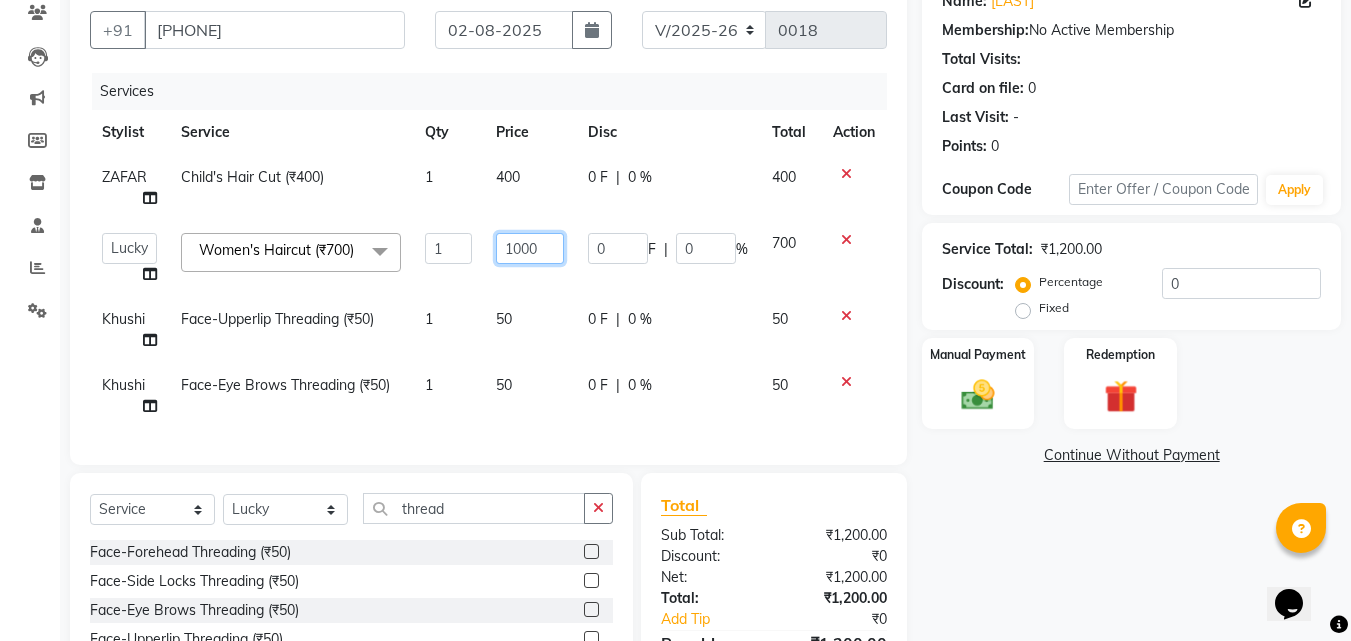 scroll, scrollTop: 330, scrollLeft: 0, axis: vertical 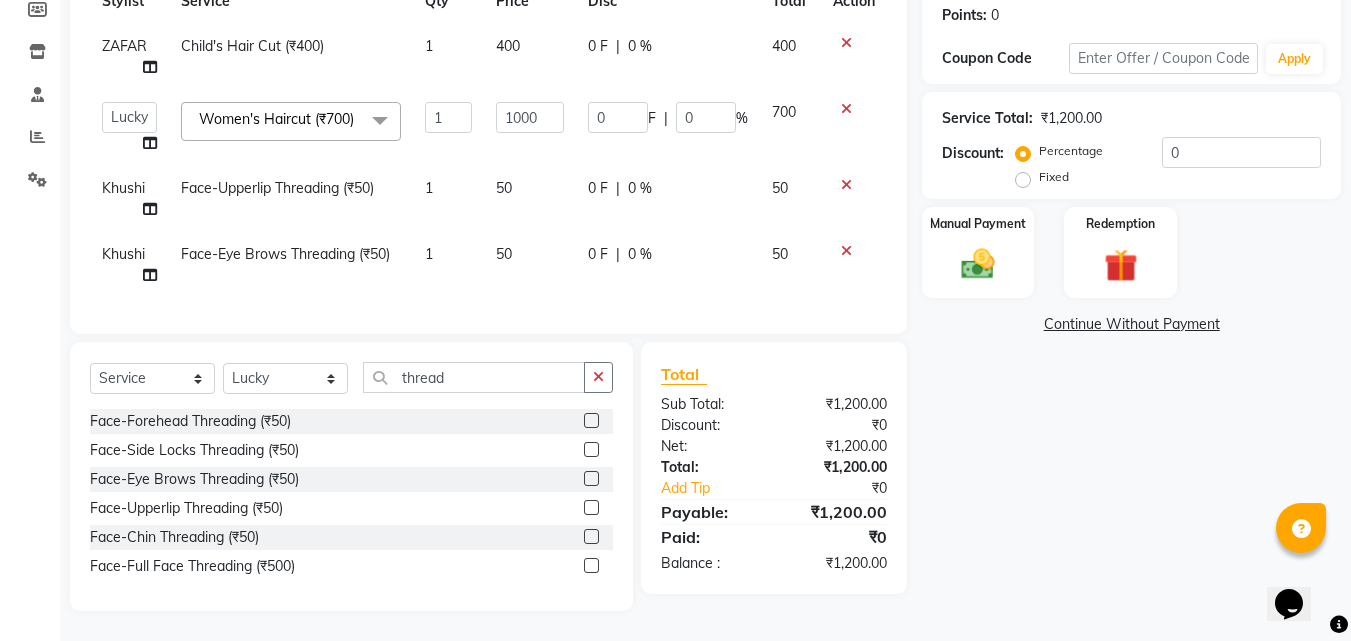click on "[LAST] Face-Eye Brows Threading (₹50) 1 50 0 F | 0 % 50" 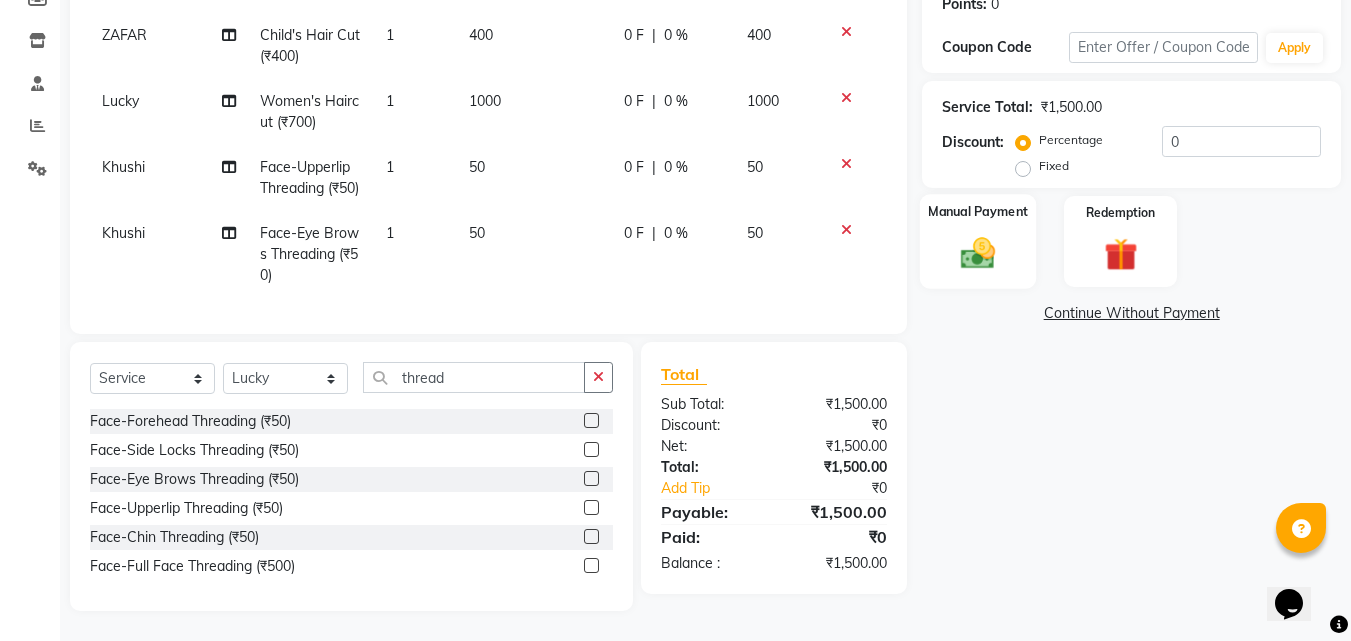 click 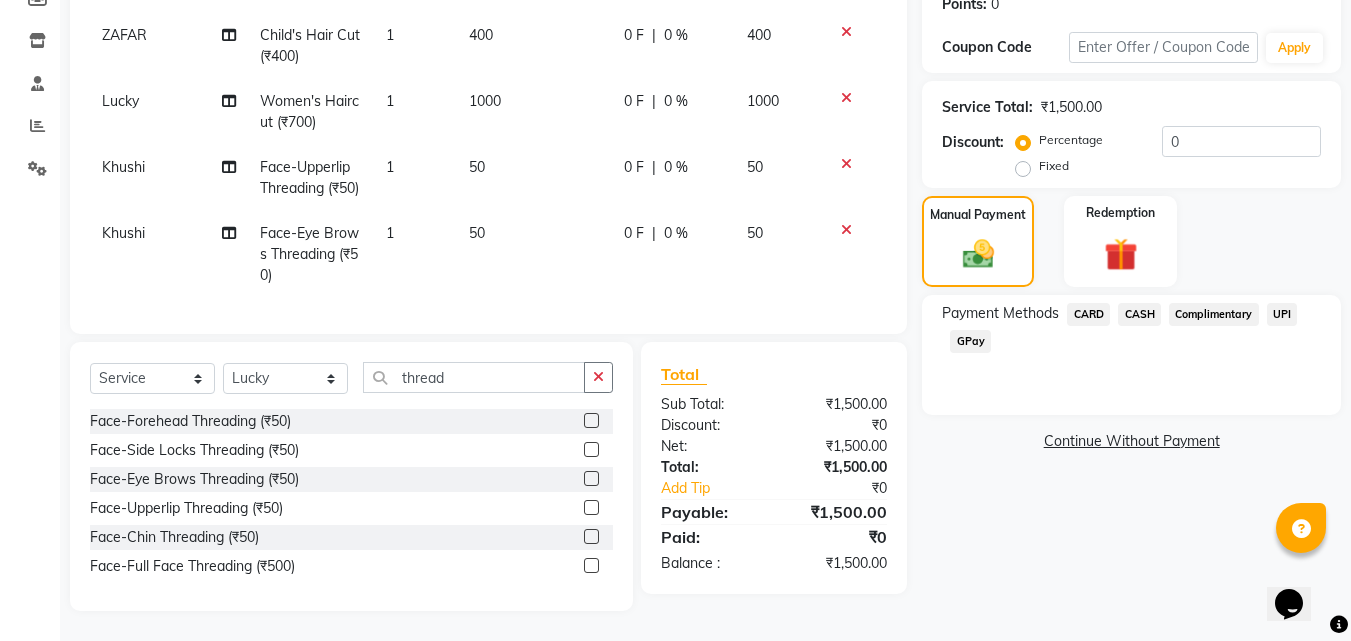 click on "CASH" 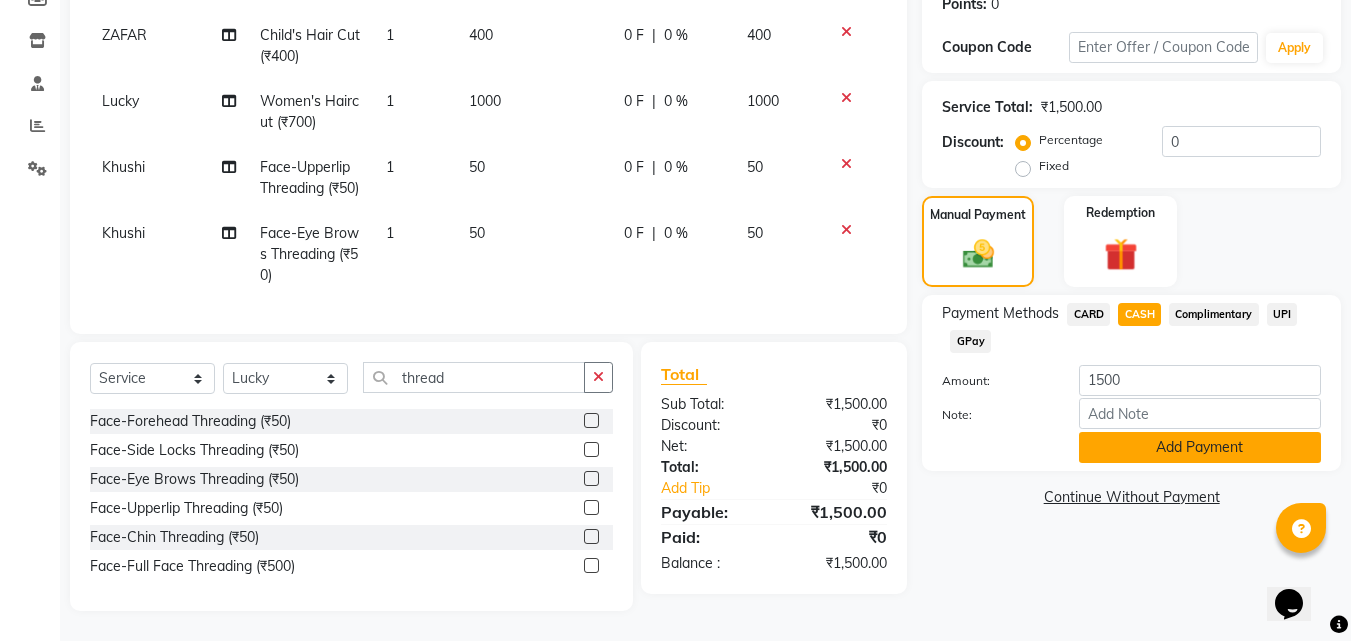 click on "Add Payment" 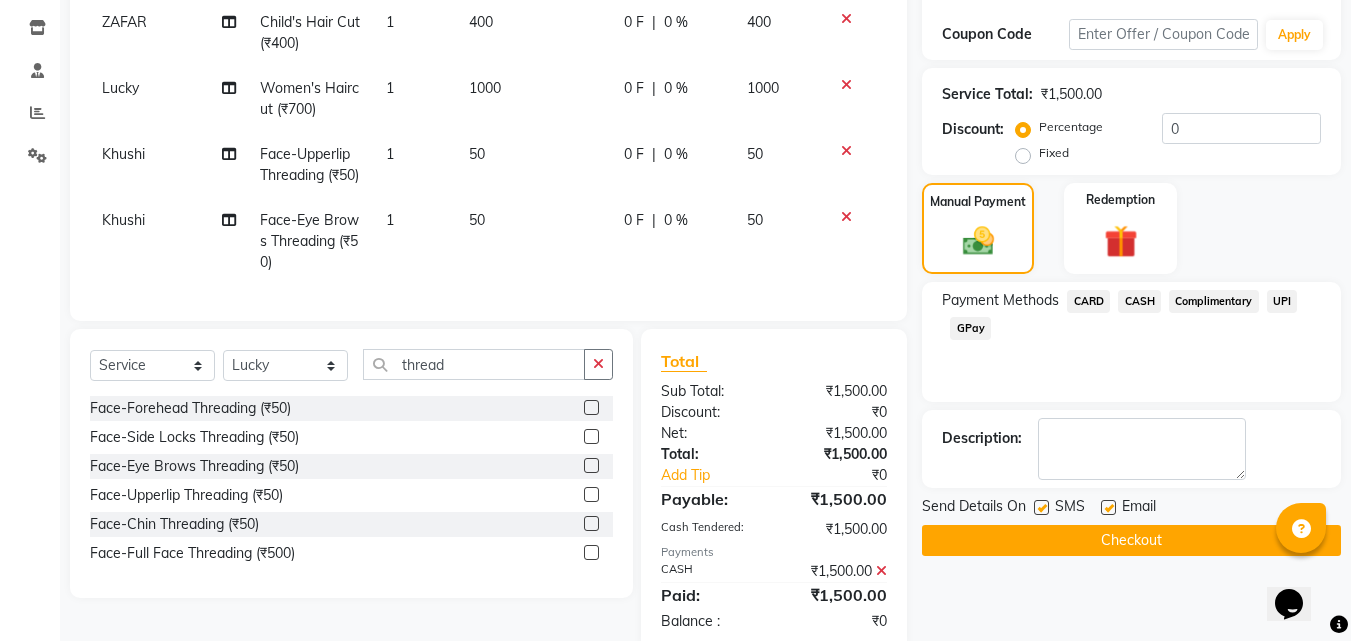 click on "Checkout" 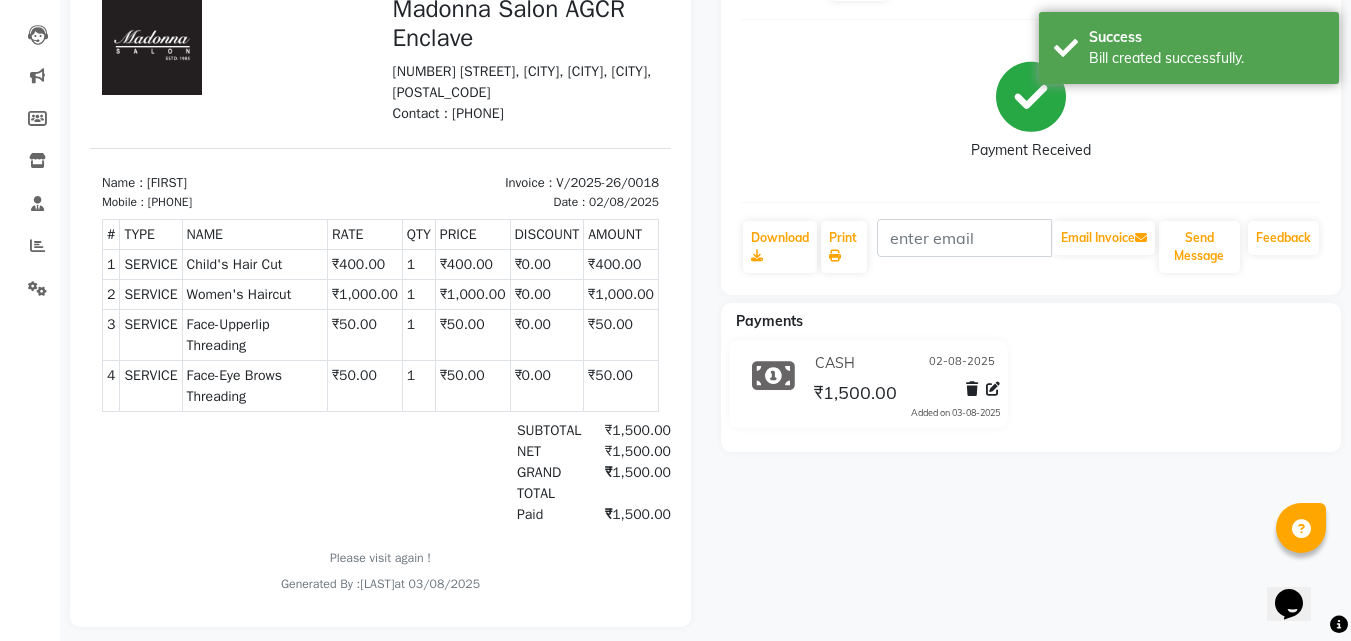 scroll, scrollTop: 228, scrollLeft: 0, axis: vertical 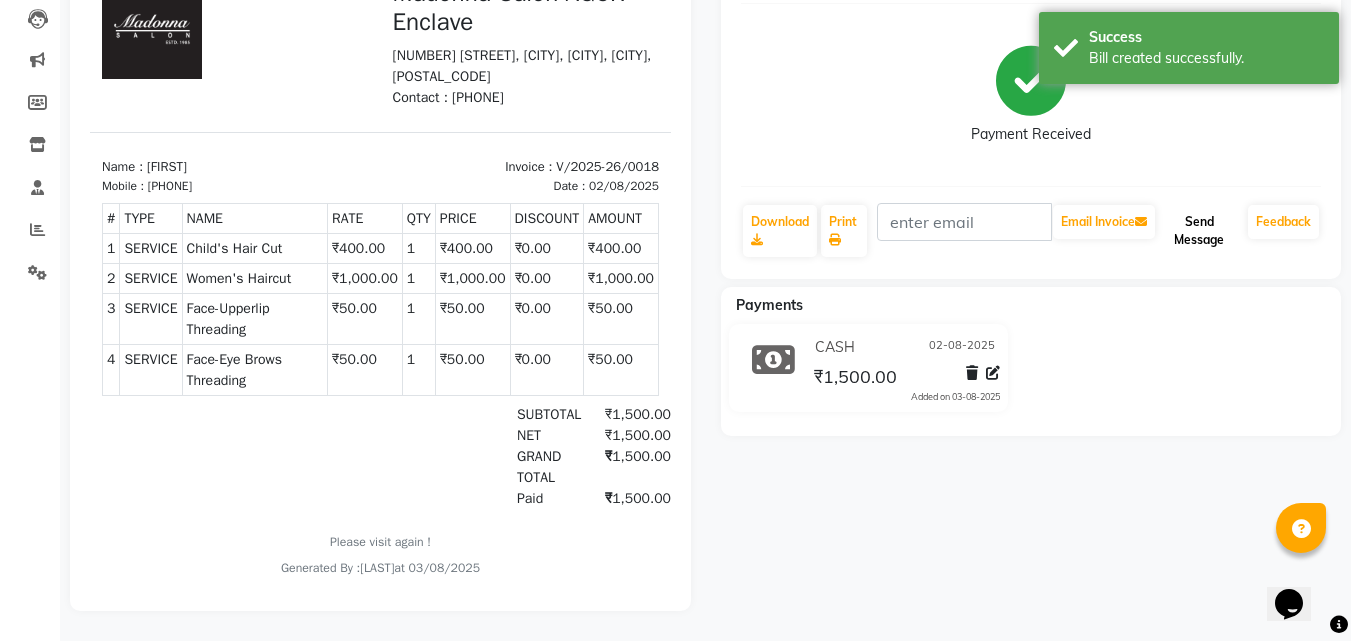 click on "Send Message" 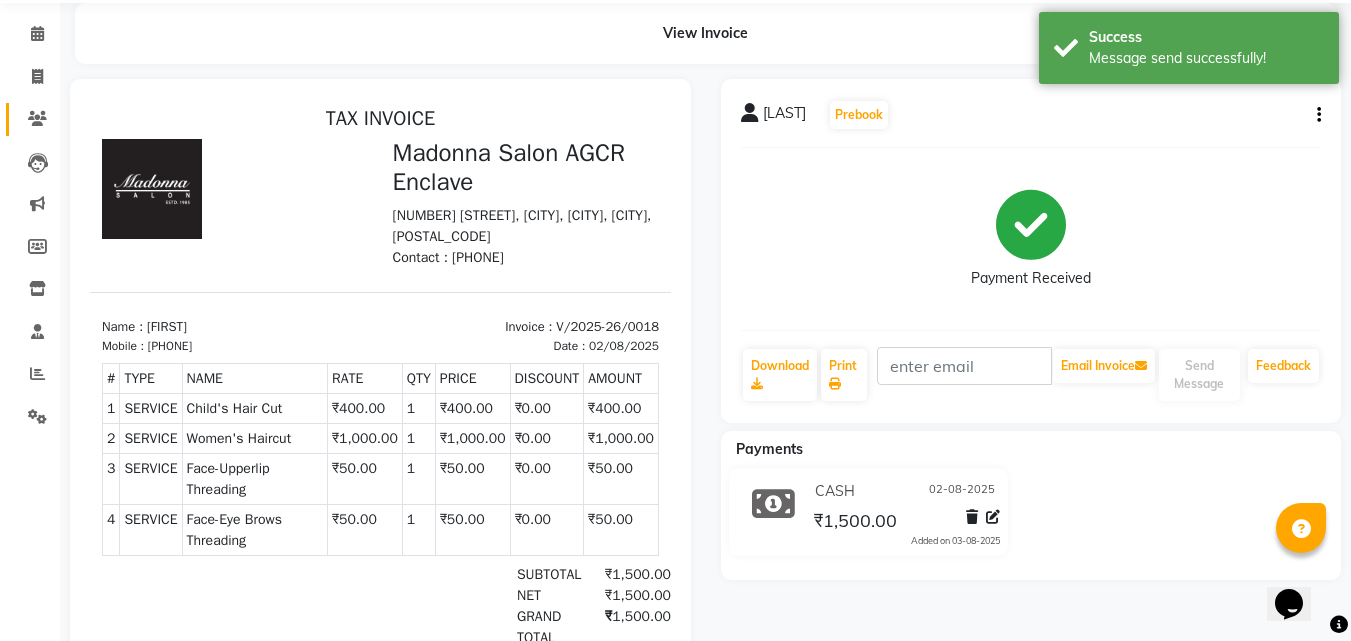scroll, scrollTop: 66, scrollLeft: 0, axis: vertical 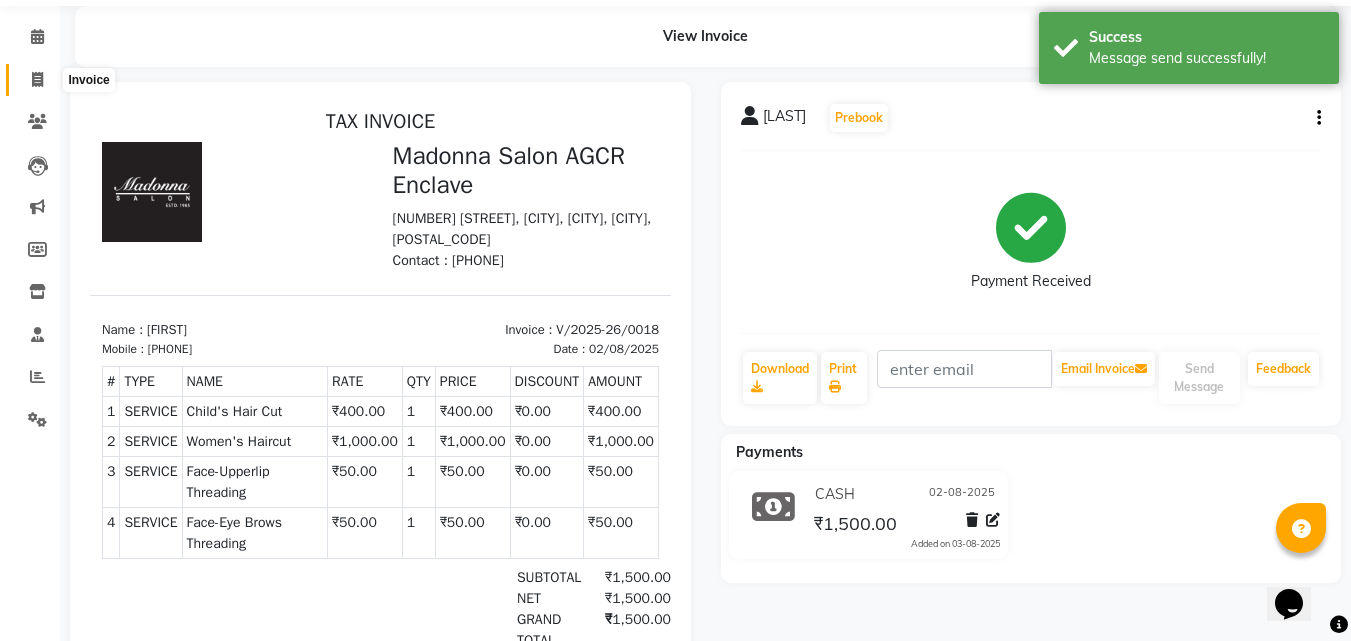 click 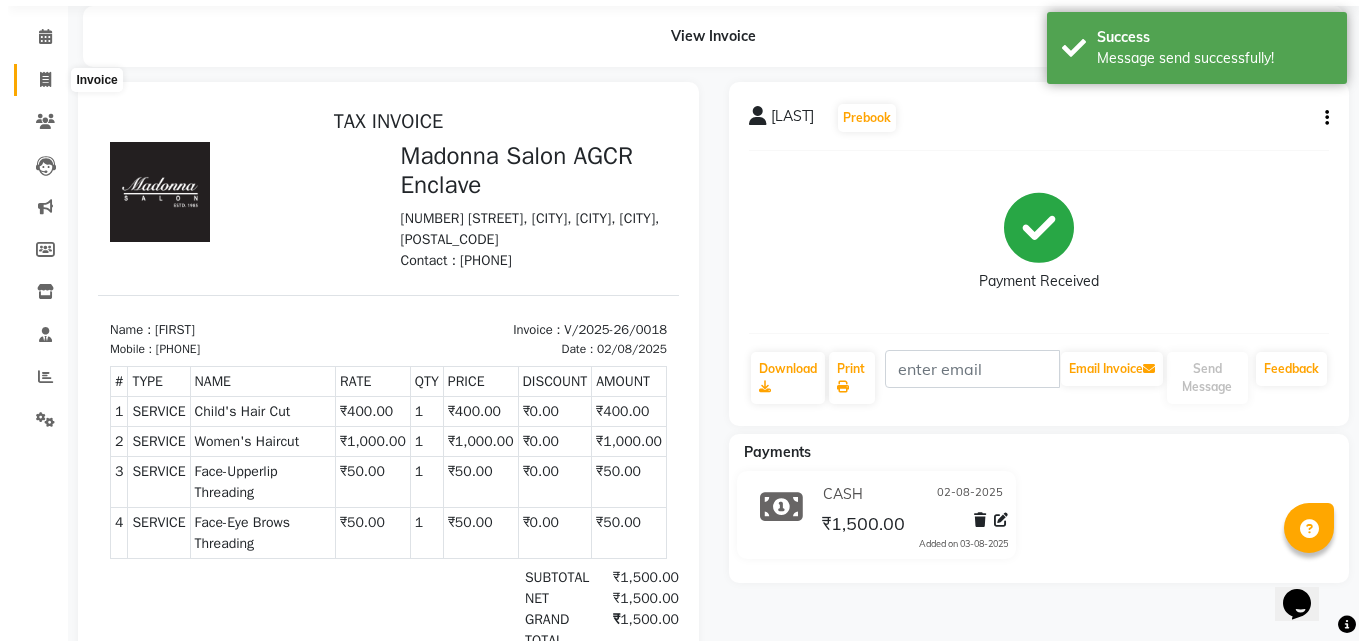 scroll, scrollTop: 0, scrollLeft: 0, axis: both 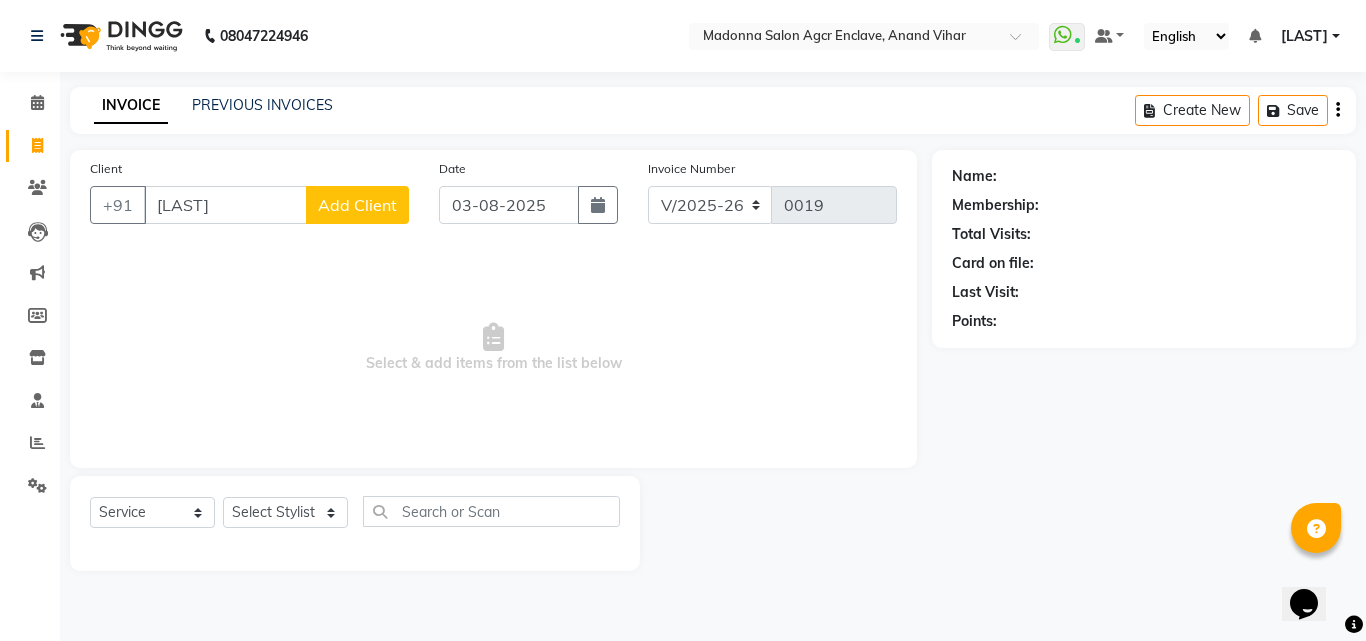 click on "Add Client" 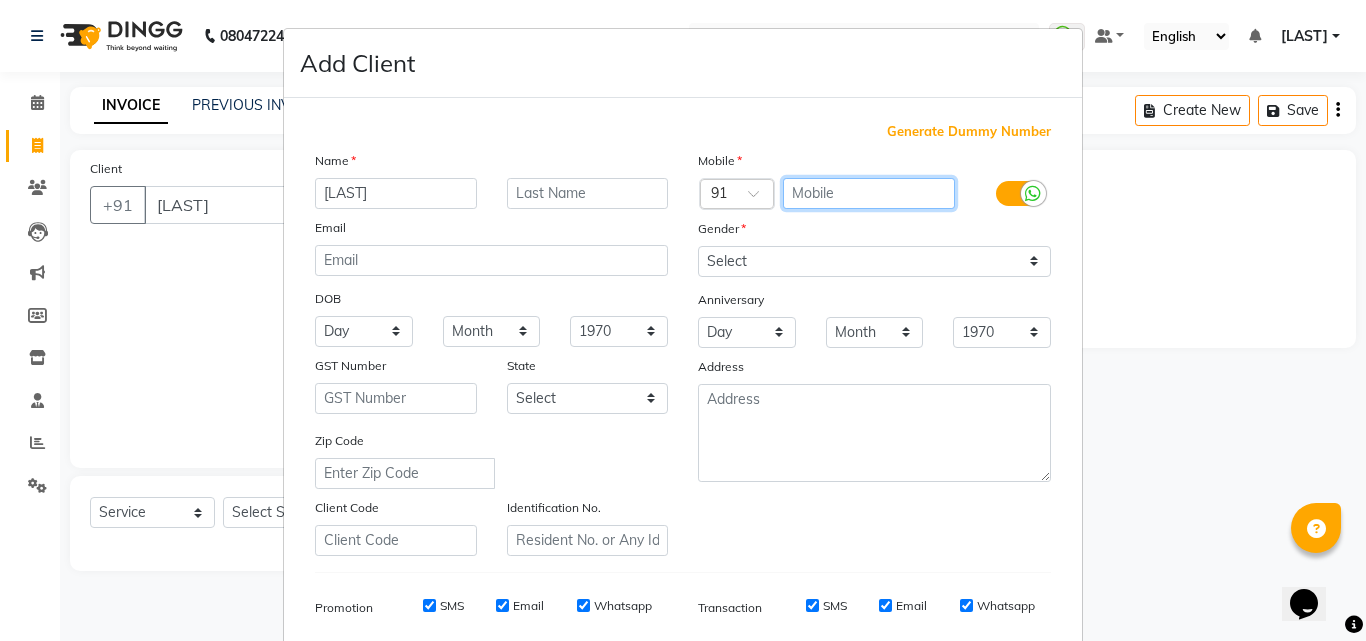 click at bounding box center [869, 193] 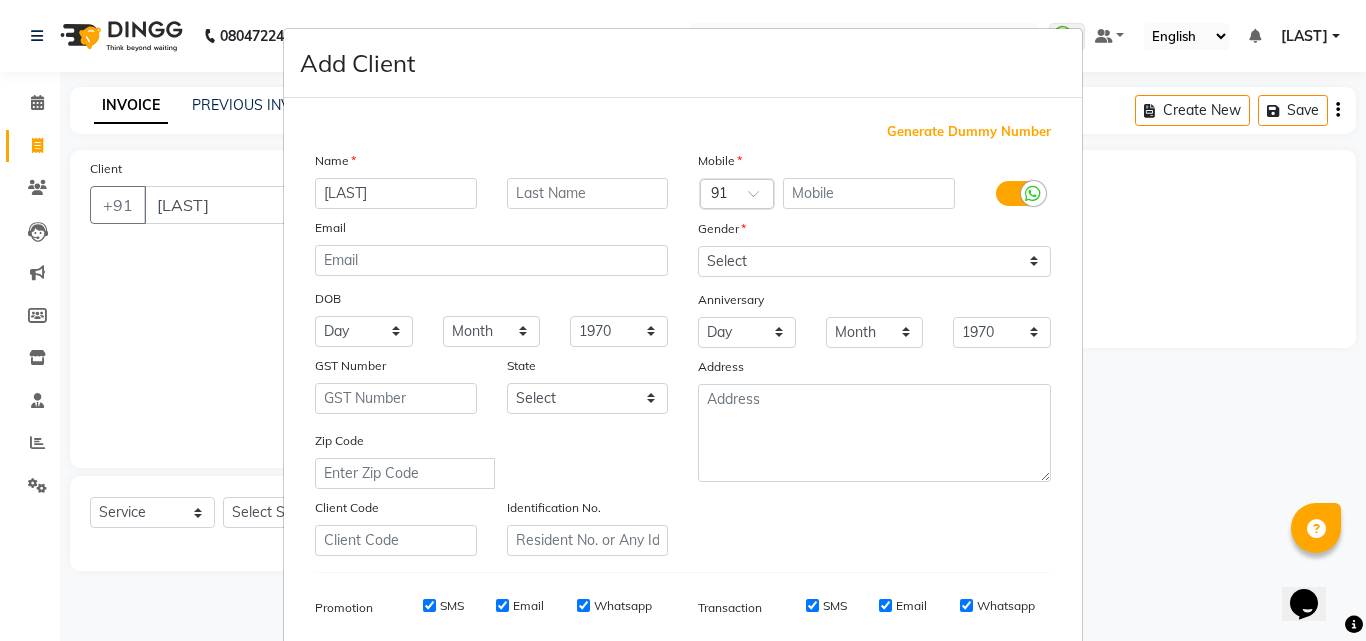 click on "Generate Dummy Number" at bounding box center (969, 132) 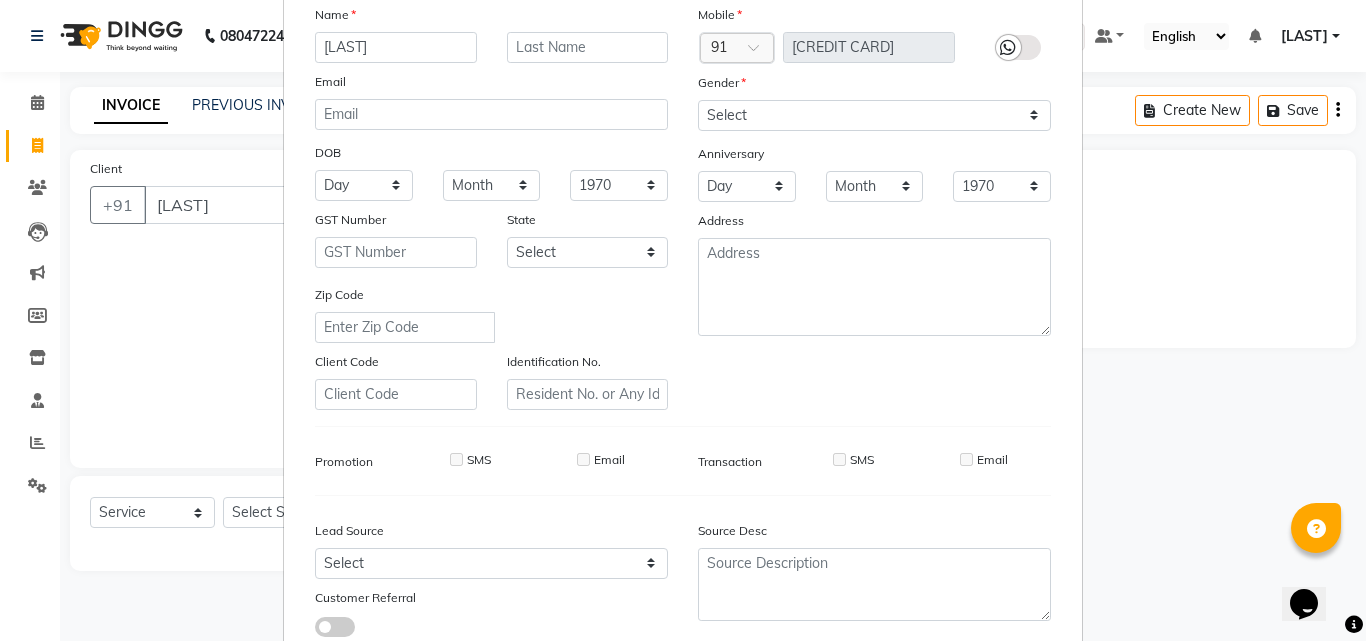 scroll, scrollTop: 176, scrollLeft: 0, axis: vertical 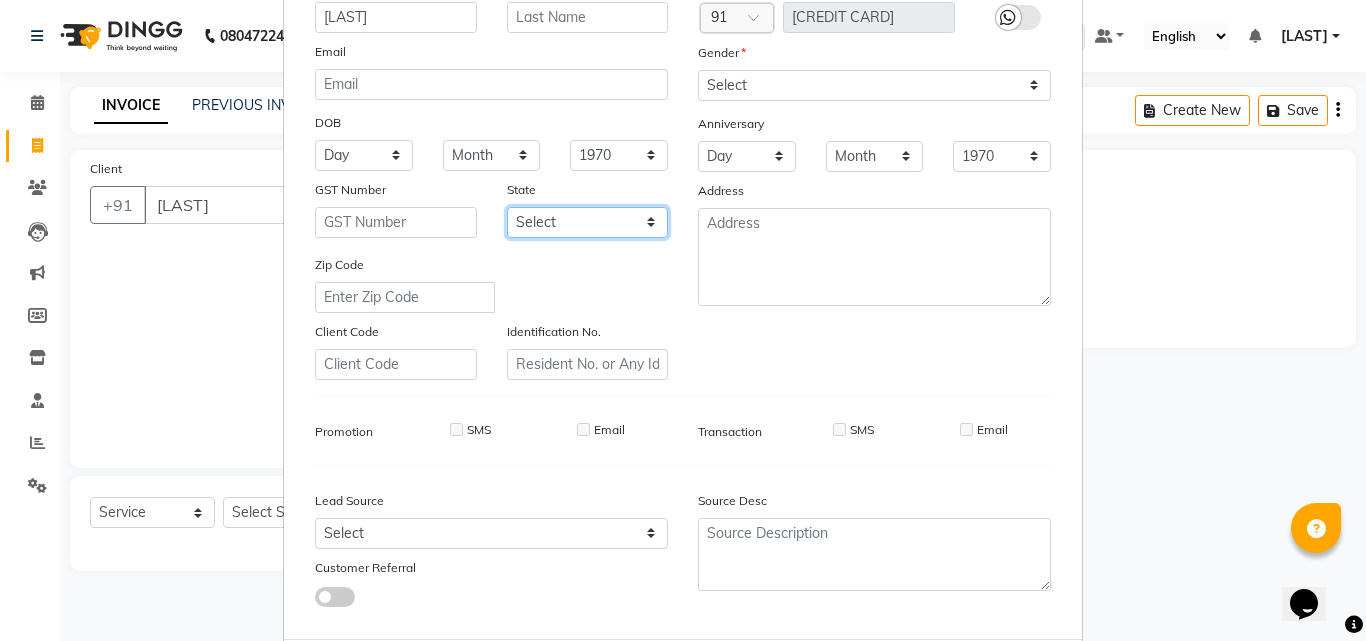 click on "Select Andaman and Nicobar Islands Andhra Pradesh Arunachal Pradesh Assam Bihar Chandigarh Chhattisgarh Dadra and Nagar Haveli Daman and Diu Delhi Goa Gujarat Haryana Himachal Pradesh Jammu and Kashmir Jharkhand Karnataka Kerala Lakshadweep Madhya Pradesh Maharashtra Manipur Meghalaya Mizoram Nagaland Odisha Pondicherry Punjab Rajasthan Sikkim Tamil Nadu Telangana Tripura Uttar Pradesh Uttarakhand West Bengal Ladakh Other Territory Centre Jurisdiction" at bounding box center [588, 222] 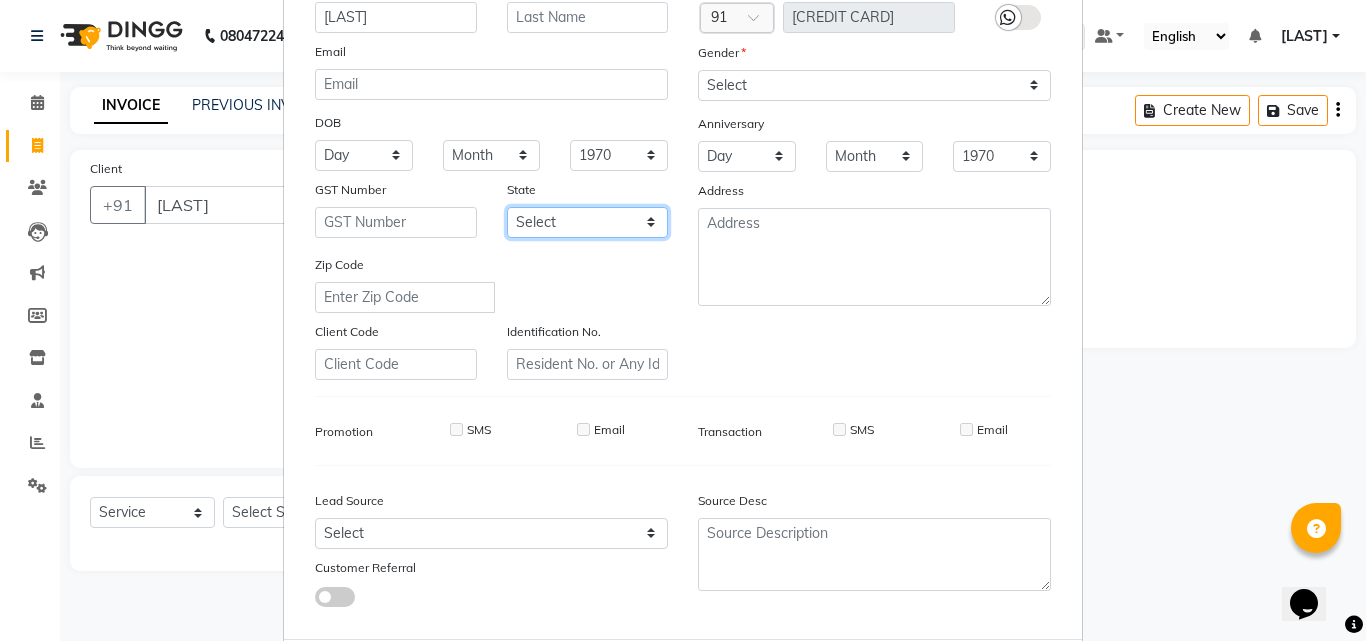 click on "Select Andaman and Nicobar Islands Andhra Pradesh Arunachal Pradesh Assam Bihar Chandigarh Chhattisgarh Dadra and Nagar Haveli Daman and Diu Delhi Goa Gujarat Haryana Himachal Pradesh Jammu and Kashmir Jharkhand Karnataka Kerala Lakshadweep Madhya Pradesh Maharashtra Manipur Meghalaya Mizoram Nagaland Odisha Pondicherry Punjab Rajasthan Sikkim Tamil Nadu Telangana Tripura Uttar Pradesh Uttarakhand West Bengal Ladakh Other Territory Centre Jurisdiction" at bounding box center (588, 222) 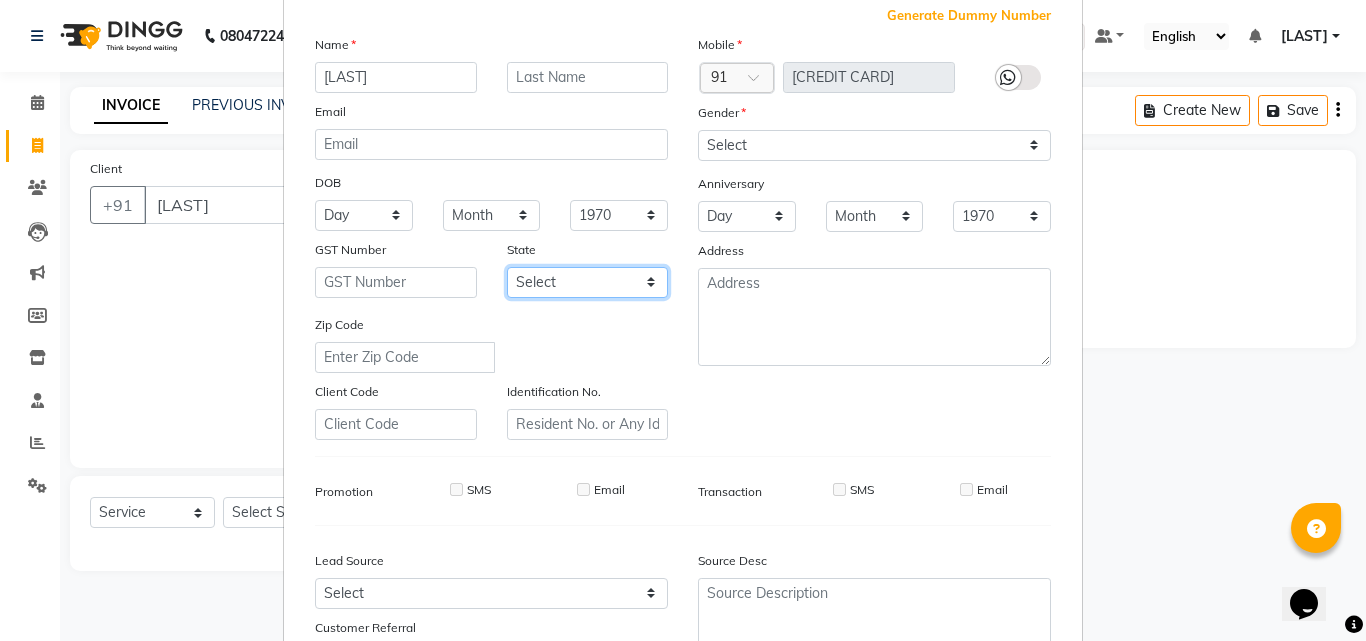 scroll, scrollTop: 87, scrollLeft: 0, axis: vertical 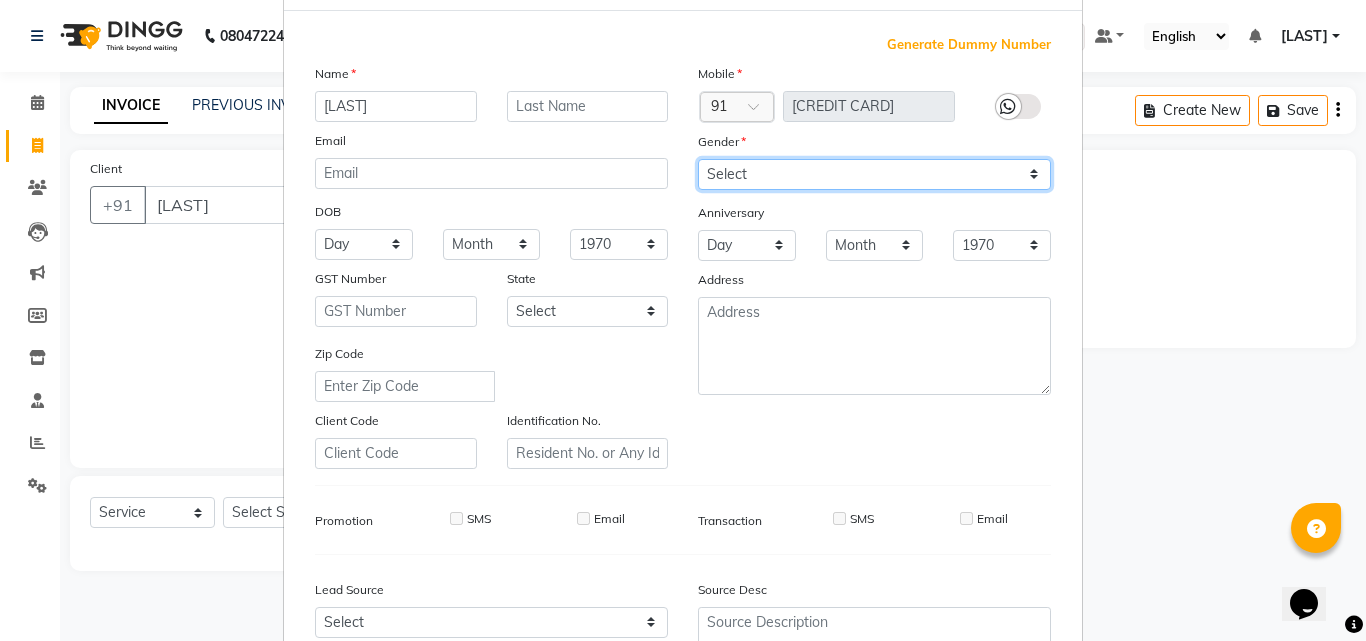 click on "Select Male Female Other Prefer Not To Say" at bounding box center [874, 174] 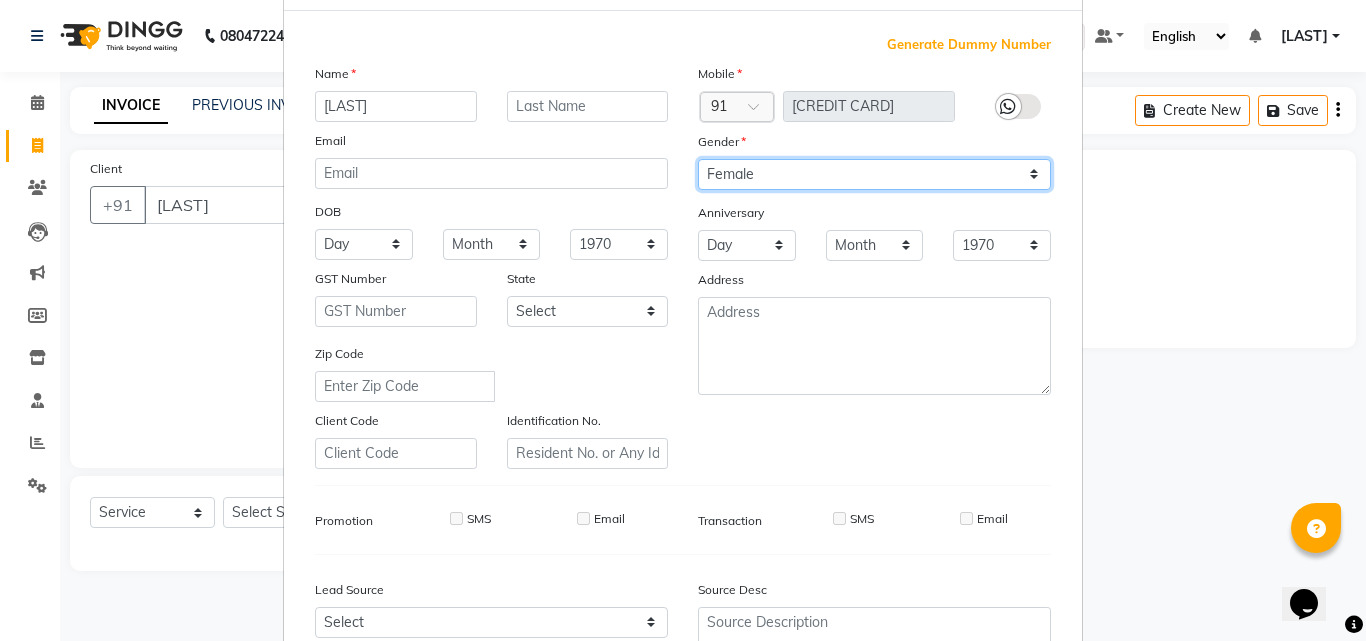 click on "Select Male Female Other Prefer Not To Say" at bounding box center (874, 174) 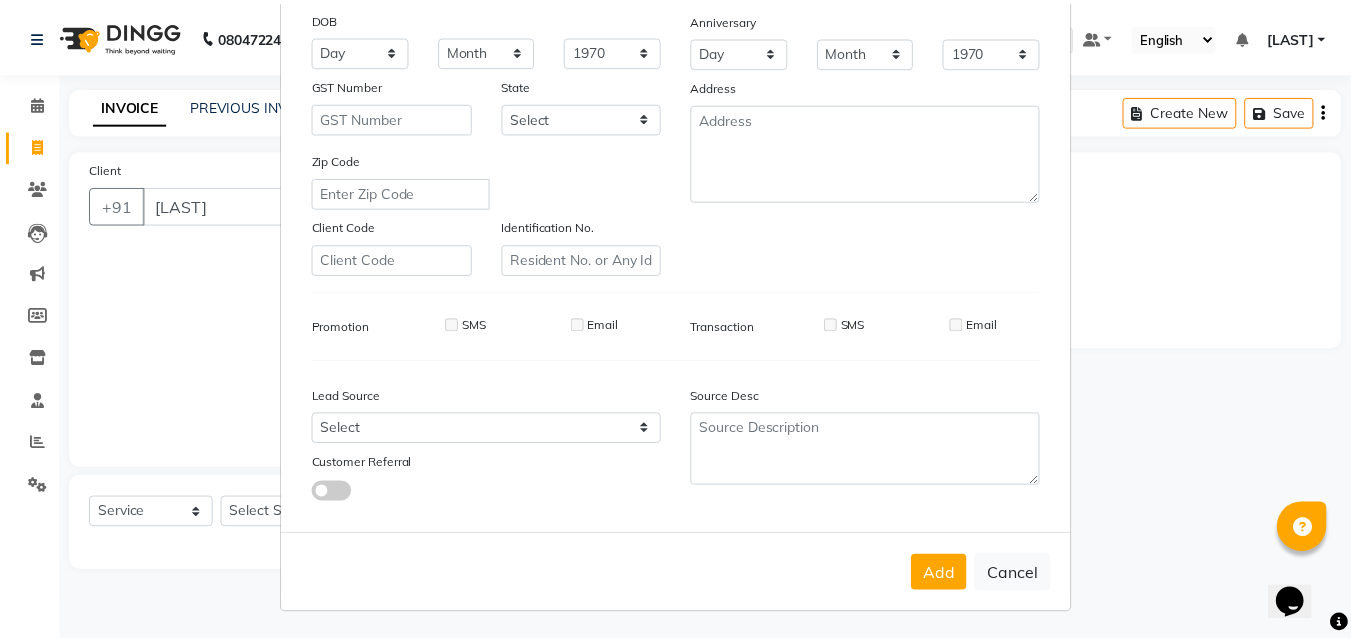 scroll, scrollTop: 282, scrollLeft: 0, axis: vertical 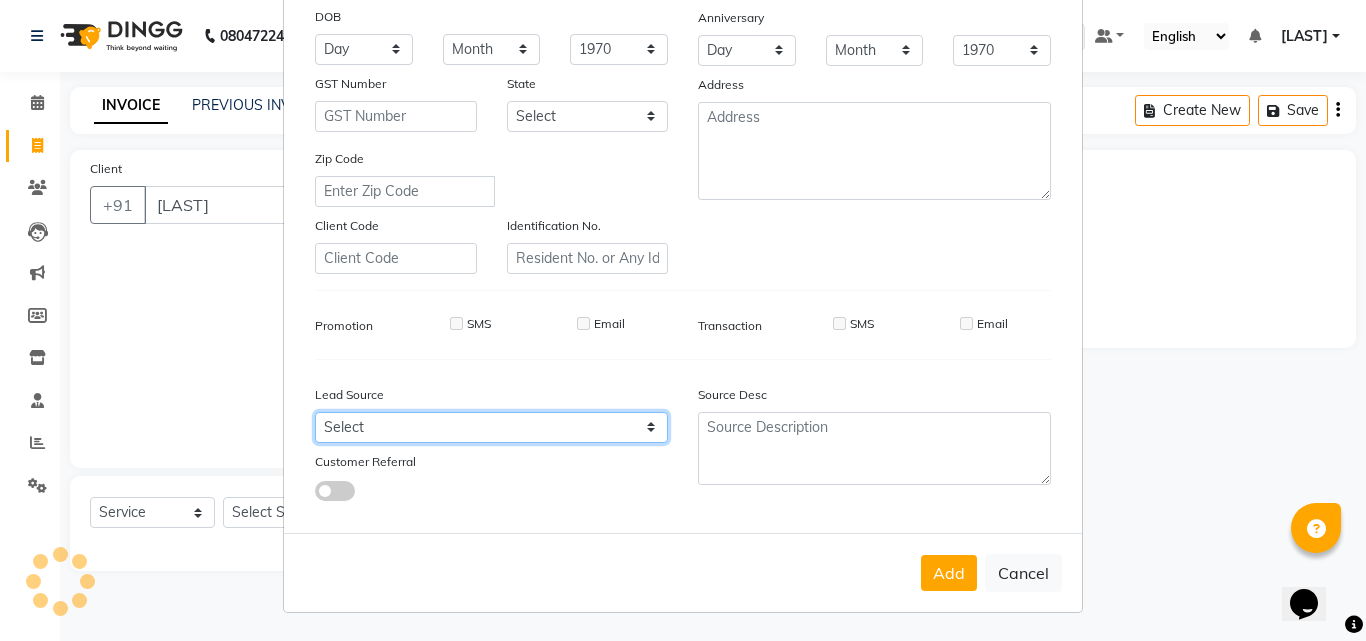 click on "Select Walk-in Referral Internet Friend Word of Mouth Advertisement Facebook JustDial Google Other" at bounding box center (491, 427) 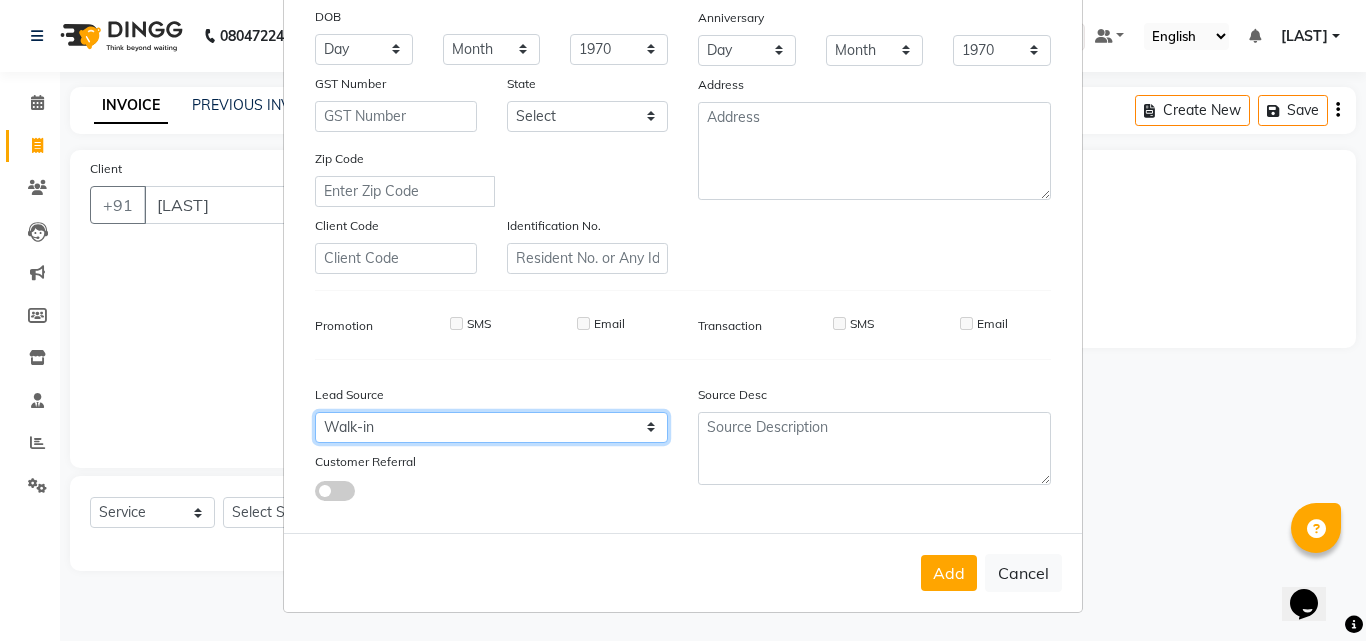 click on "Select Walk-in Referral Internet Friend Word of Mouth Advertisement Facebook JustDial Google Other" at bounding box center [491, 427] 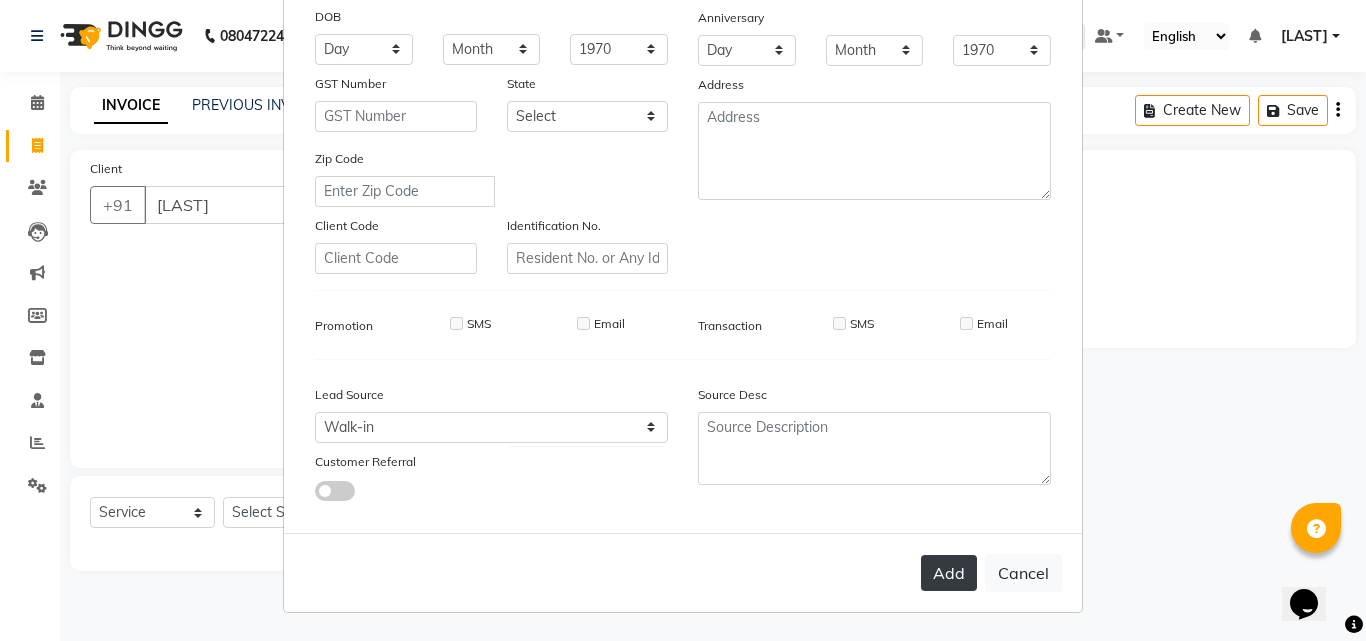 click on "Add" at bounding box center [949, 573] 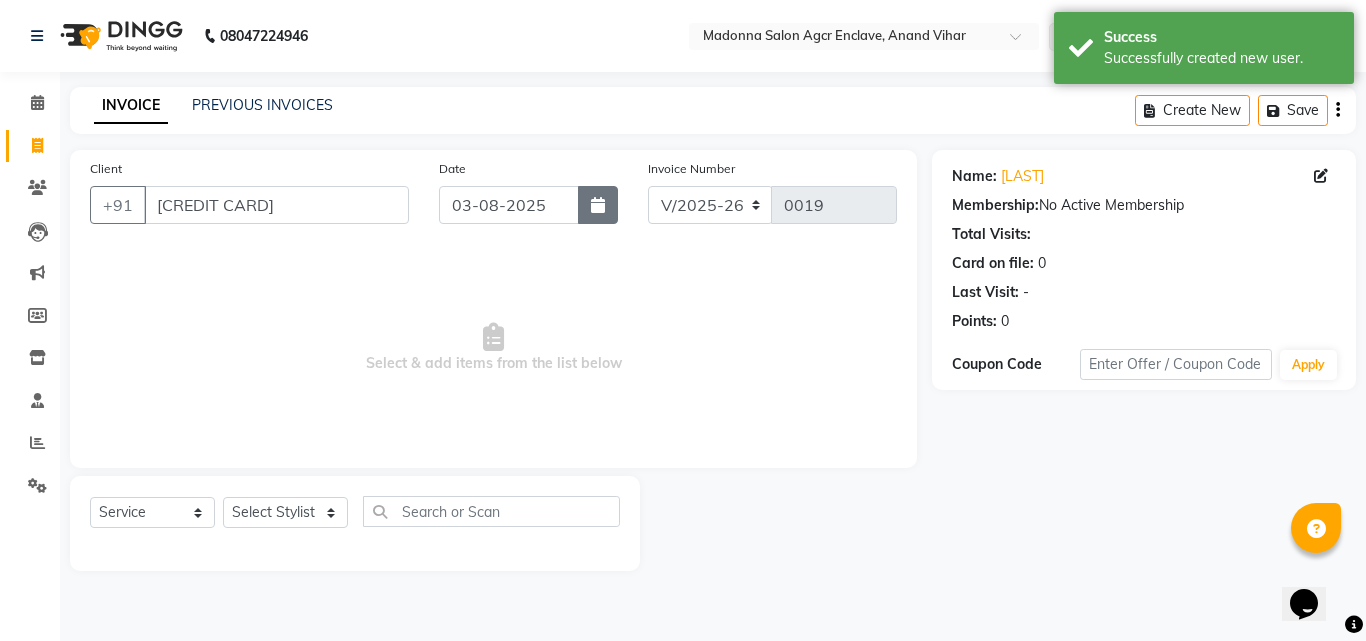 click 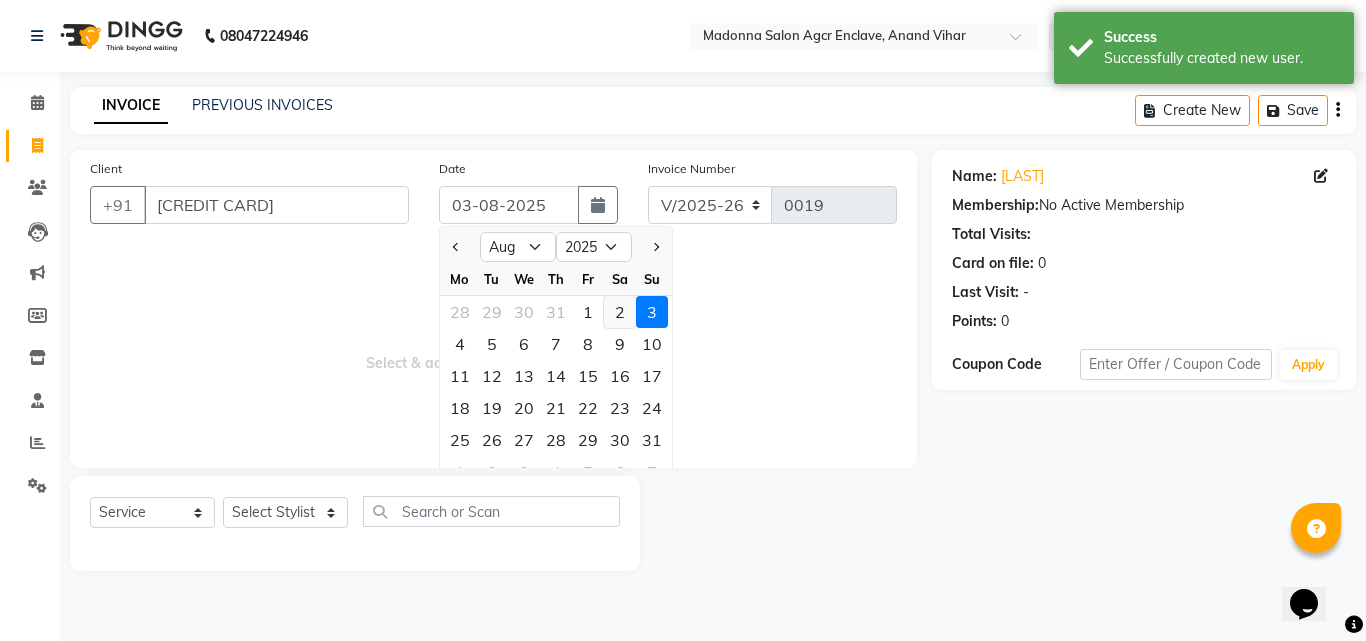 click on "2" 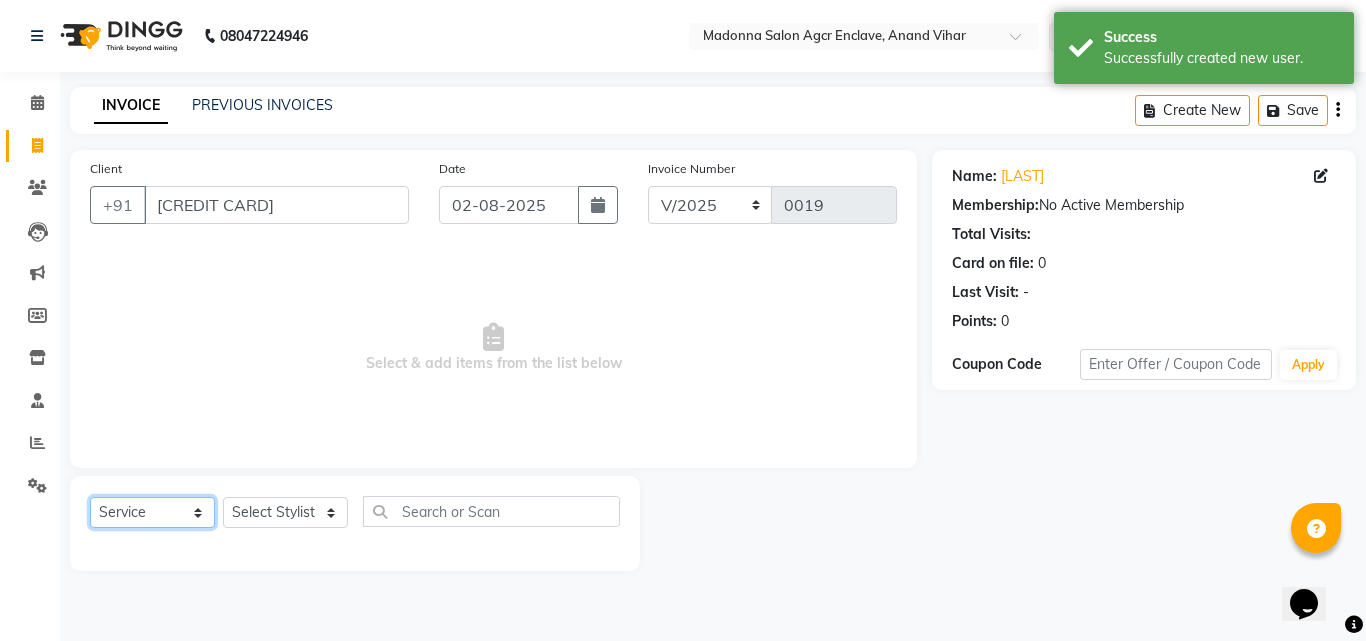 click on "Select  Service  Product  Membership  Package Voucher Prepaid Gift Card" 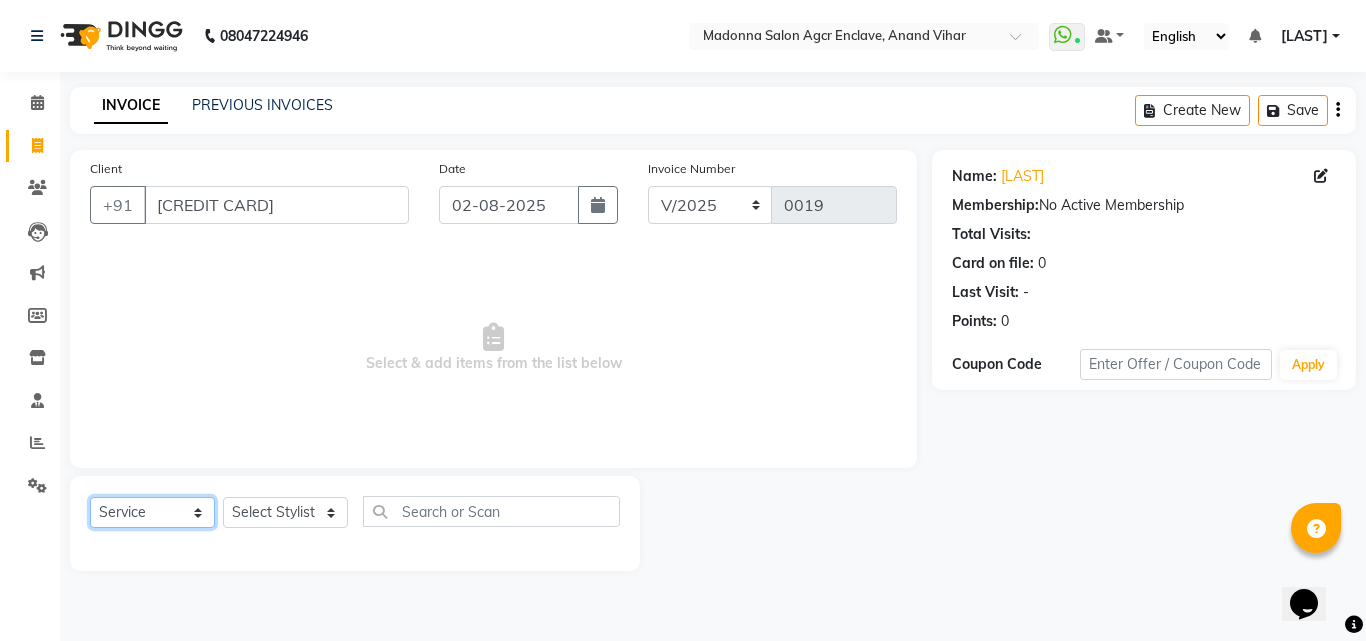 click on "Select  Service  Product  Membership  Package Voucher Prepaid Gift Card" 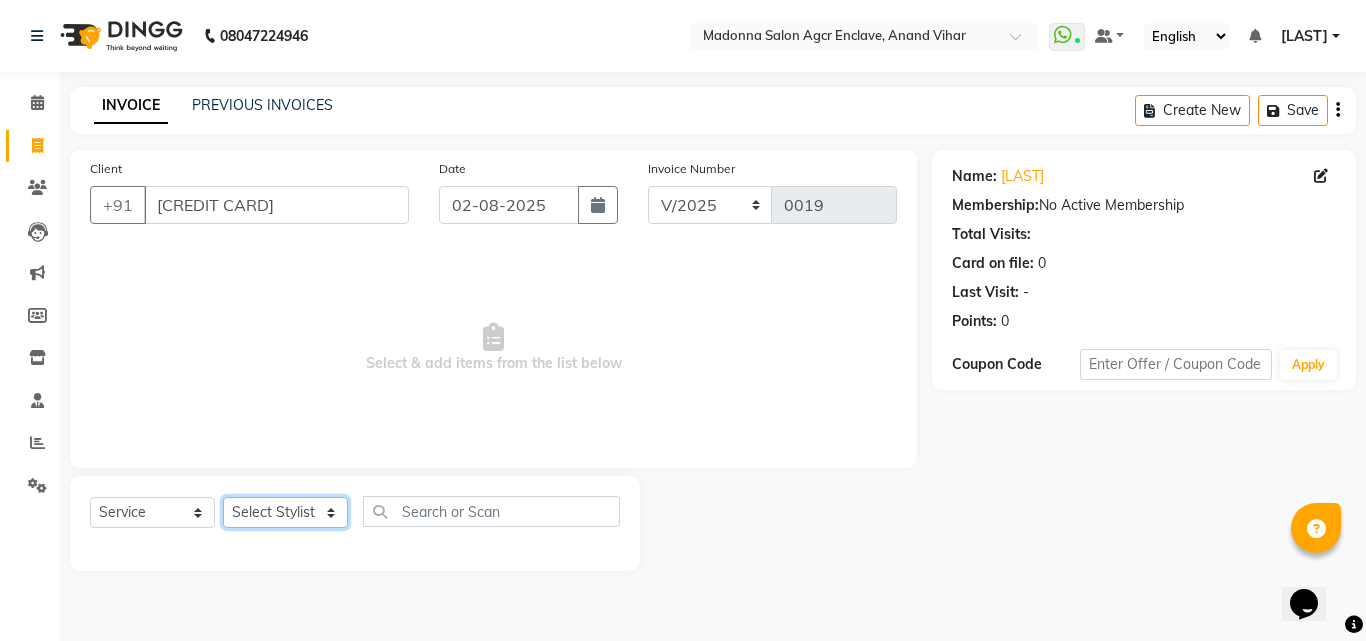 click on "Select Stylist Abhishek Afzal Amarjeet  BHAWNA HARSH Khushi Lucky Naman PREM Rajeev Rizwan Shahnawaz Shalu Sorav Verma Vikas Kumar Vishal YASH ZAFAR Zaid" 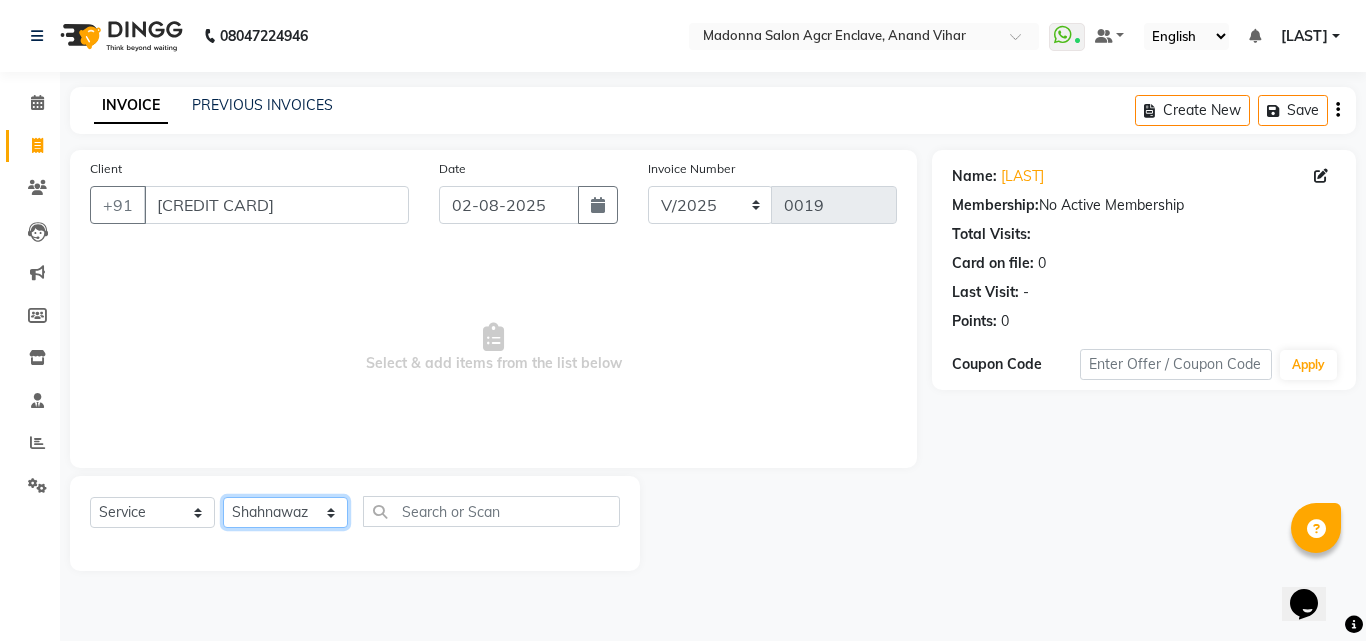 click on "Select Stylist Abhishek Afzal Amarjeet  BHAWNA HARSH Khushi Lucky Naman PREM Rajeev Rizwan Shahnawaz Shalu Sorav Verma Vikas Kumar Vishal YASH ZAFAR Zaid" 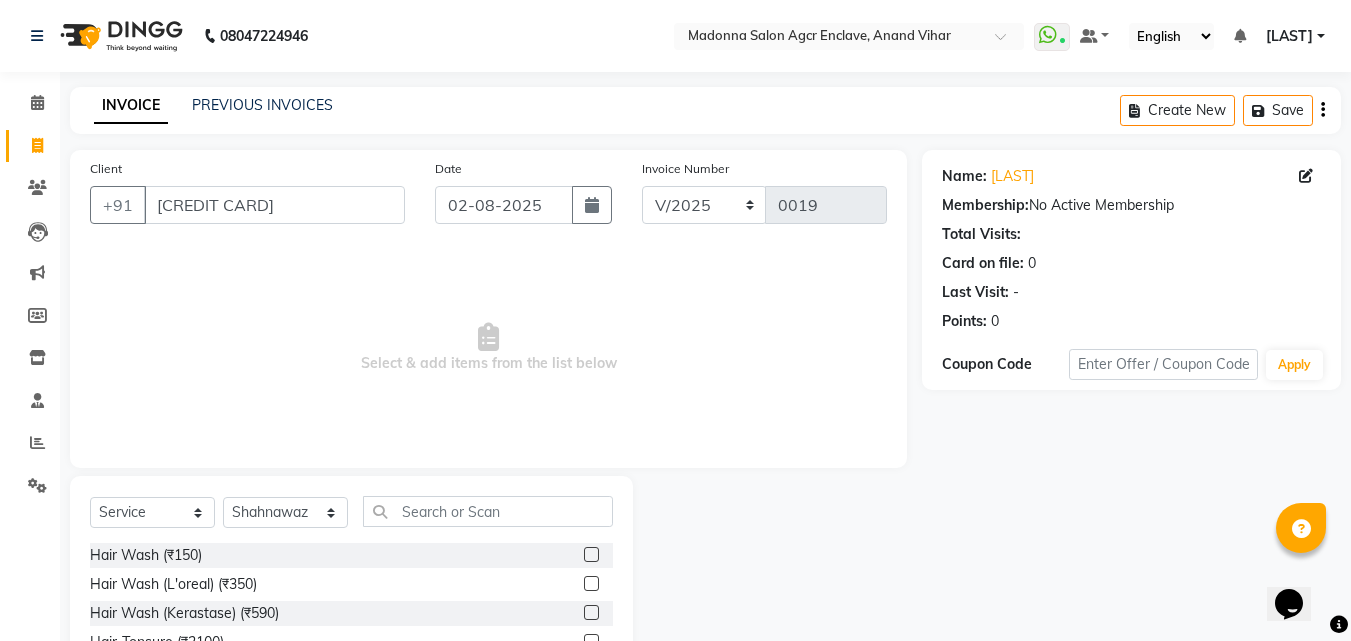 drag, startPoint x: 467, startPoint y: 532, endPoint x: 461, endPoint y: 519, distance: 14.3178215 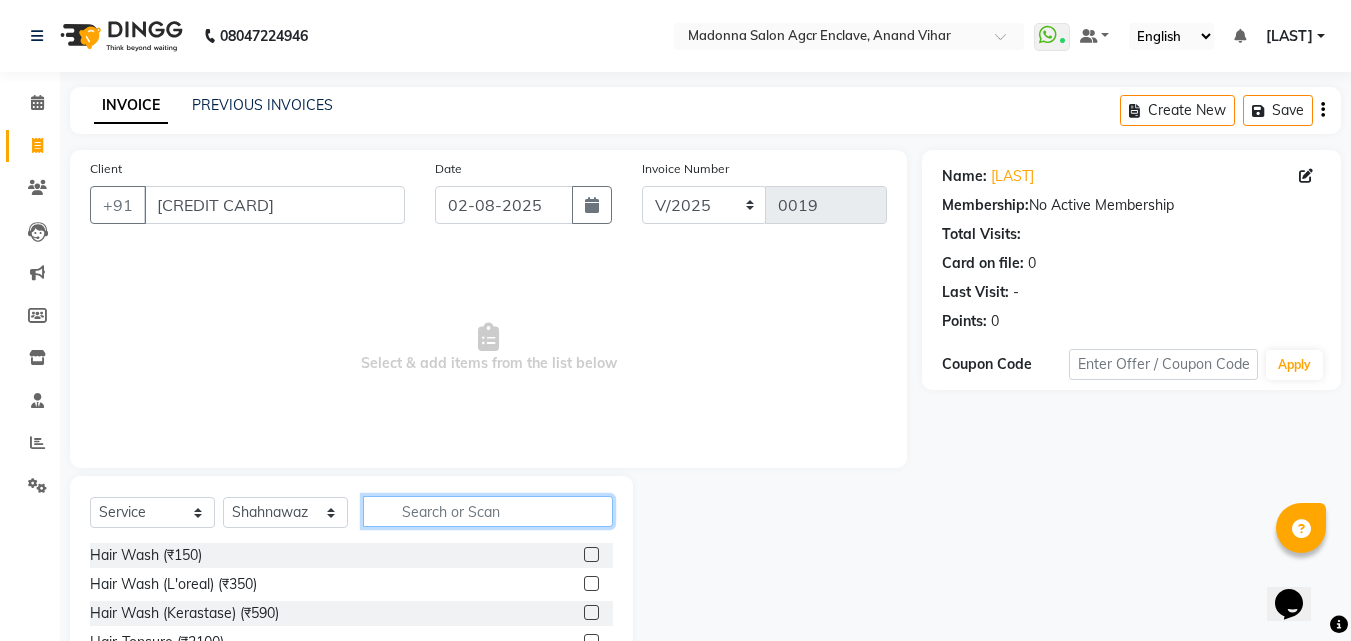 click 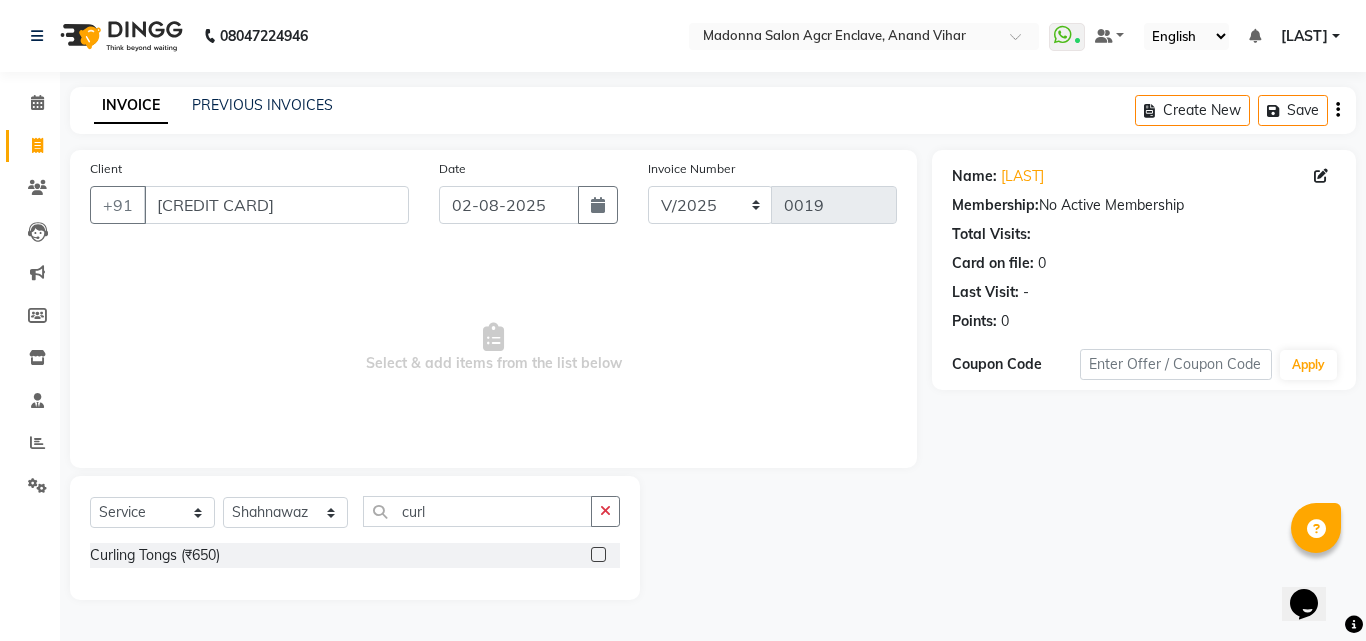 click 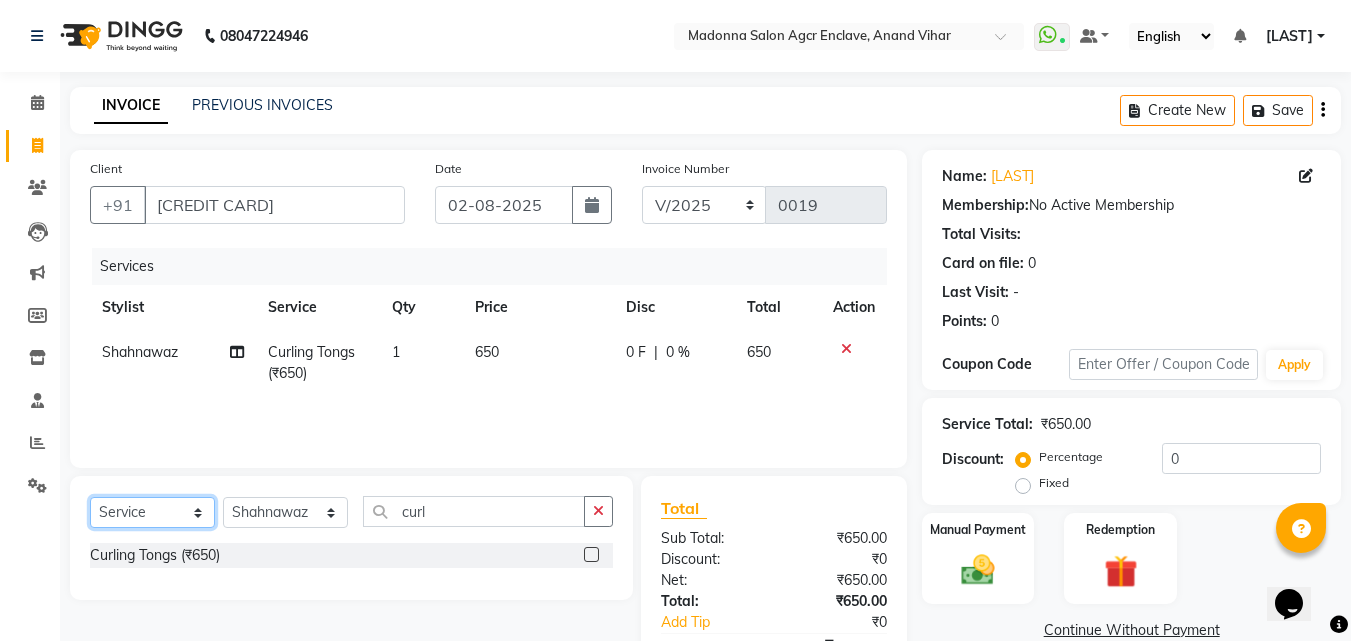 click on "Select  Service  Product  Membership  Package Voucher Prepaid Gift Card" 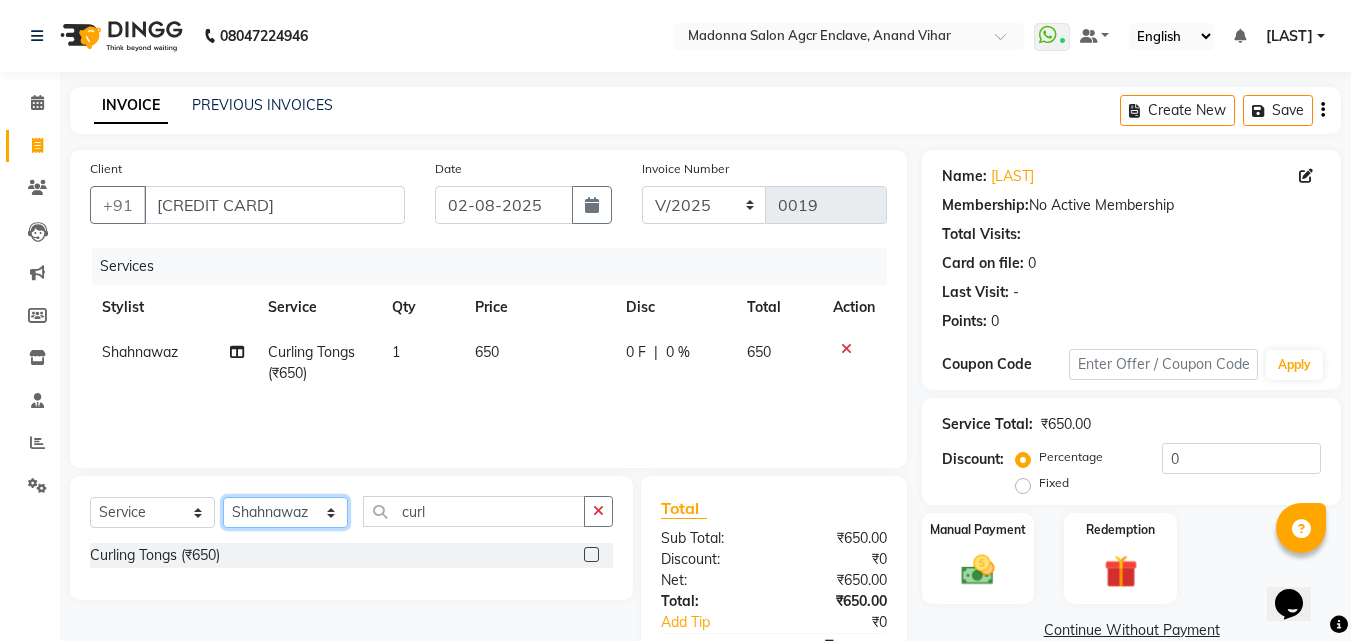 click on "Select Stylist Abhishek Afzal Amarjeet  BHAWNA HARSH Khushi Lucky Naman PREM Rajeev Rizwan Shahnawaz Shalu Sorav Verma Vikas Kumar Vishal YASH ZAFAR Zaid" 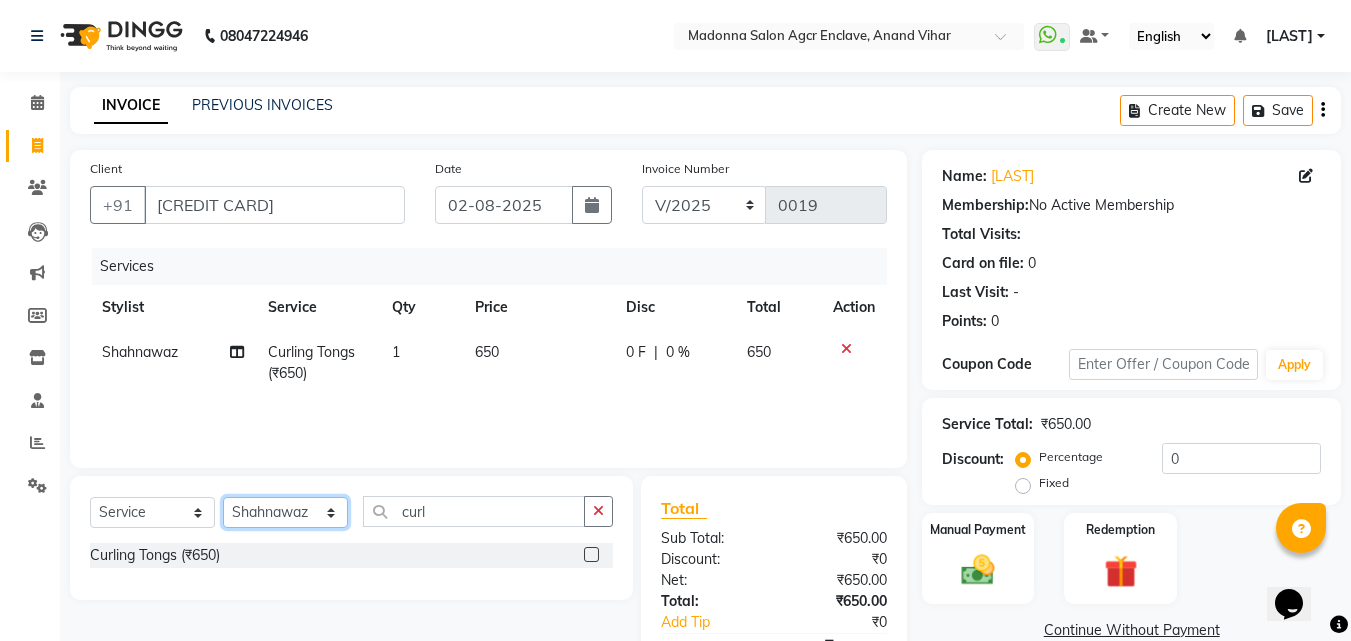 click on "Select Stylist Abhishek Afzal Amarjeet  BHAWNA HARSH Khushi Lucky Naman PREM Rajeev Rizwan Shahnawaz Shalu Sorav Verma Vikas Kumar Vishal YASH ZAFAR Zaid" 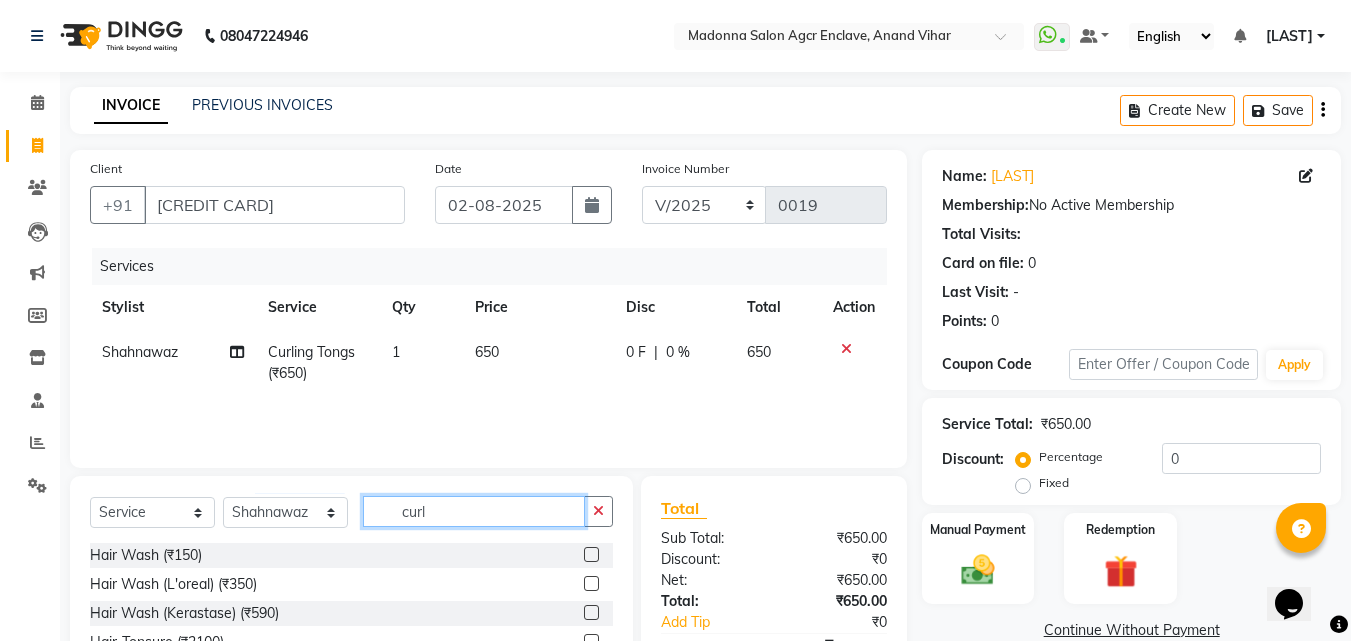 click on "curl" 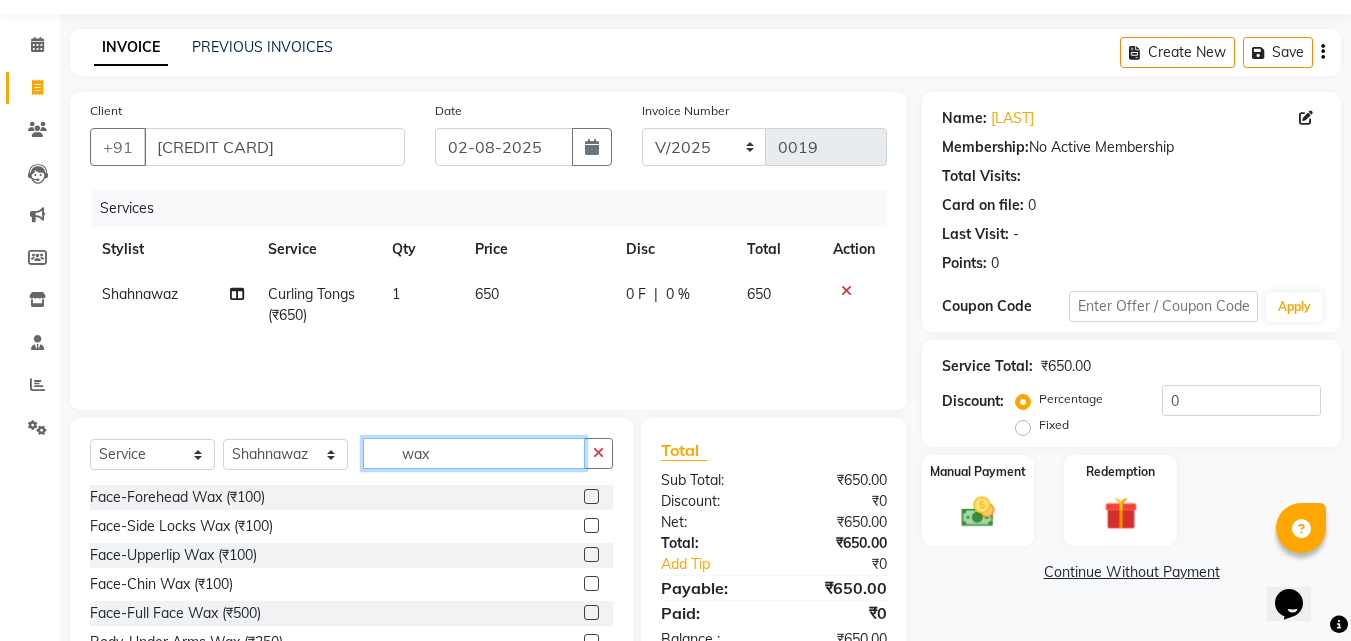 scroll, scrollTop: 160, scrollLeft: 0, axis: vertical 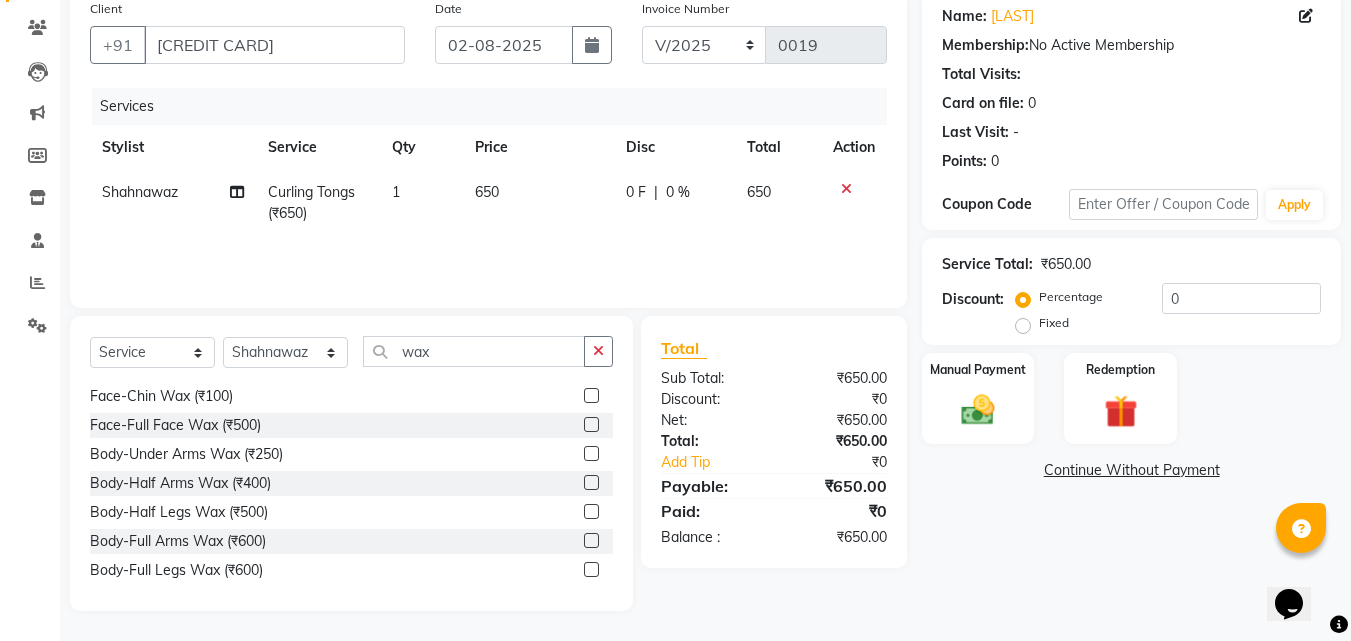 click 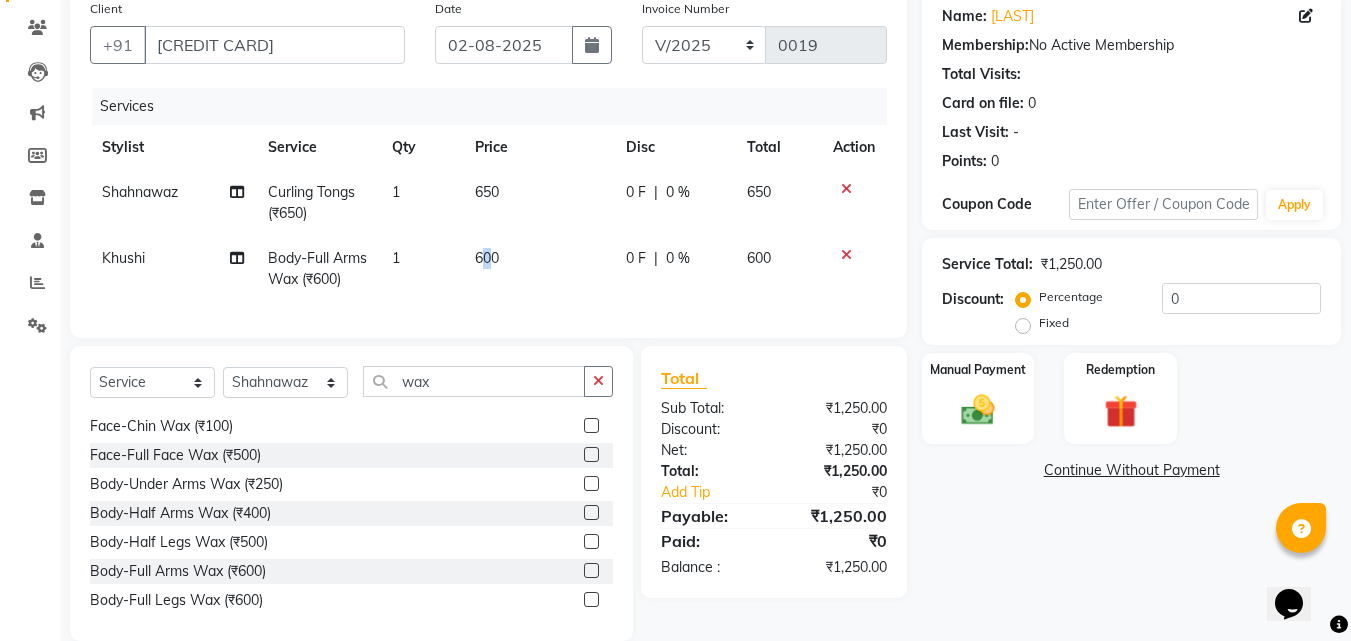 drag, startPoint x: 492, startPoint y: 267, endPoint x: 486, endPoint y: 251, distance: 17.088007 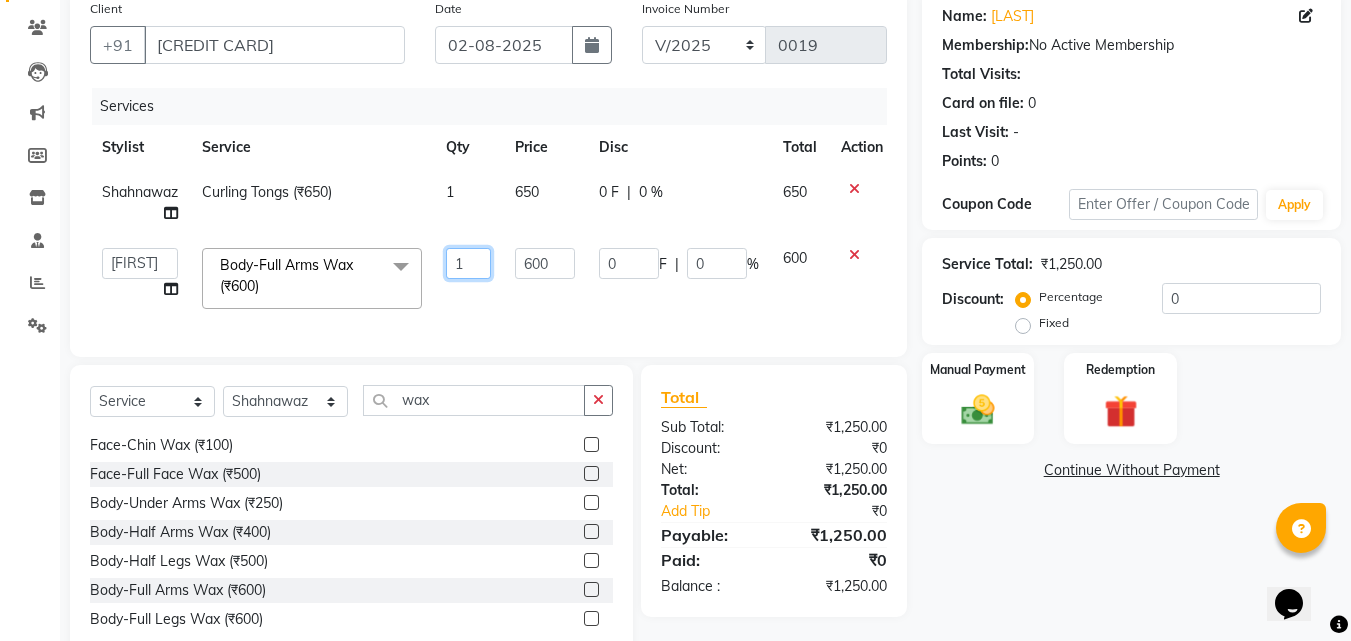 click on "1" 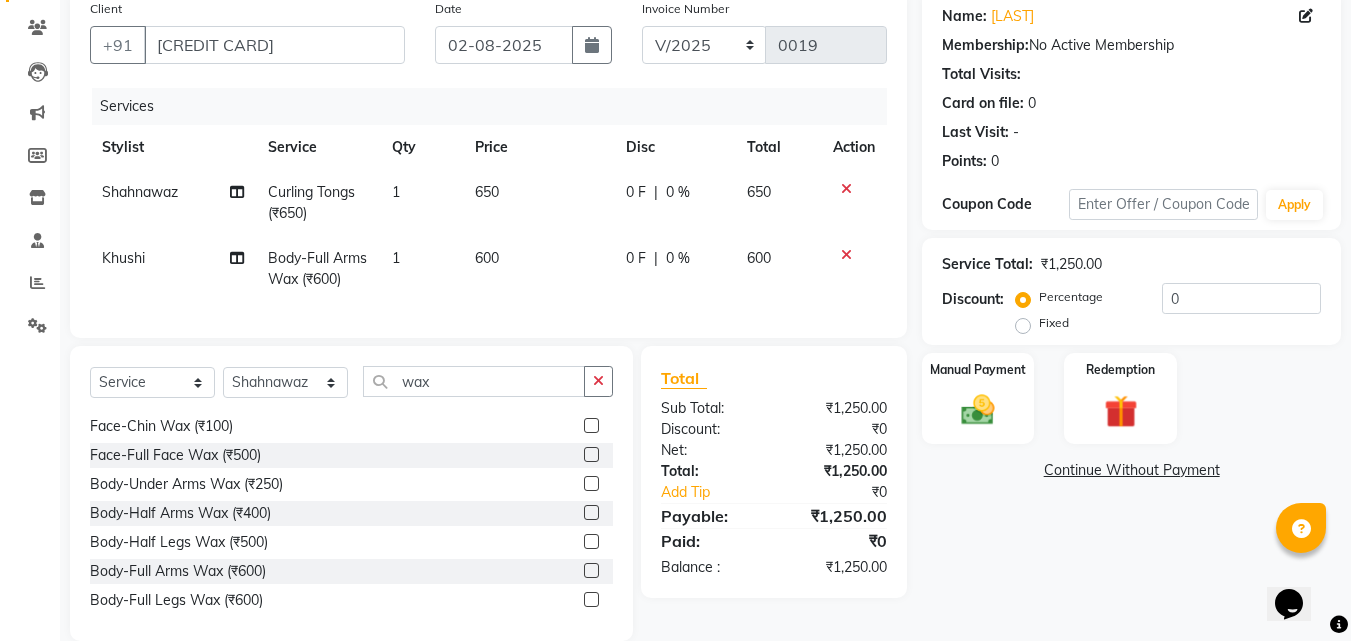 click on "600" 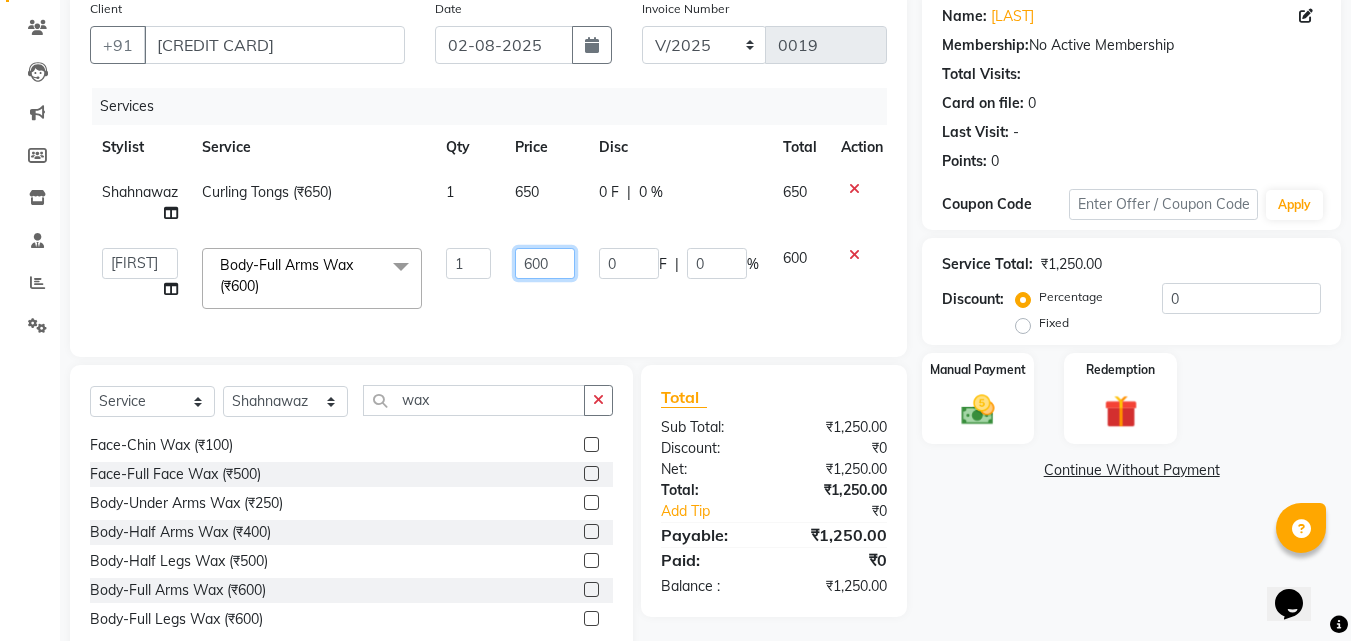 click on "600" 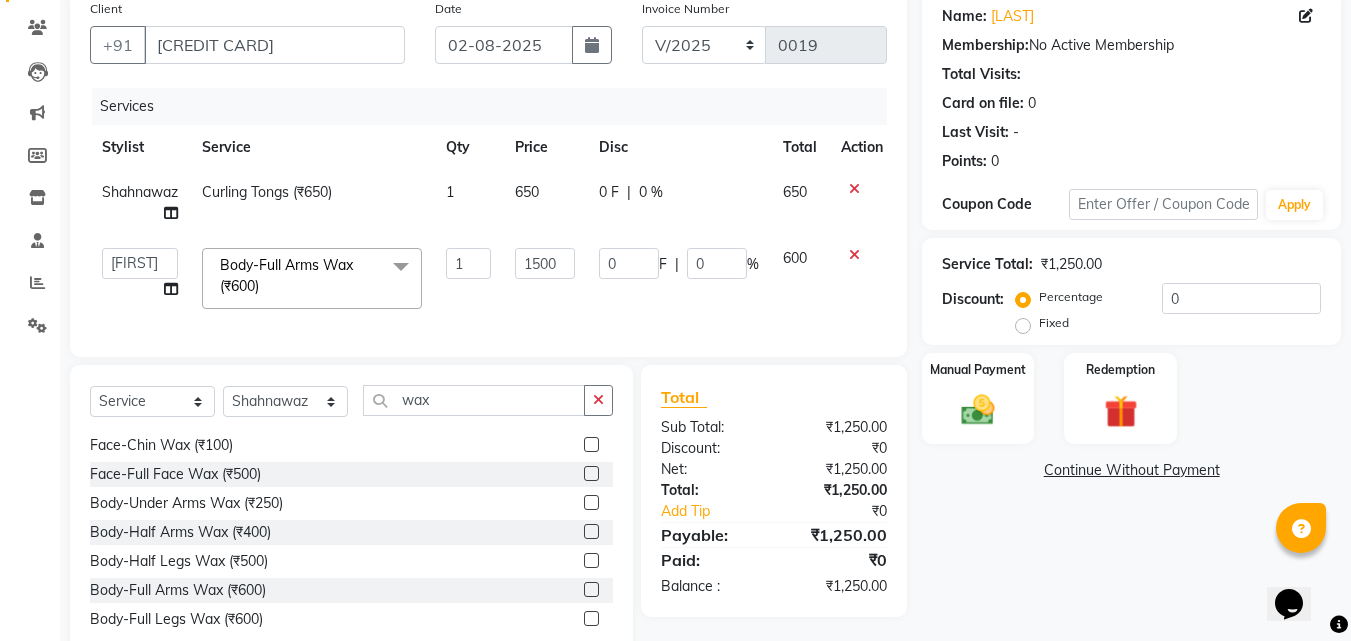 click on "Services Stylist Service Qty Price Disc Total Action Shahnawaz Curling Tongs (₹650) 1 650 0 F | 0 % 650  [NAME]   [NAME]   [NAME]    [NAME]   [NAME]   [NAME]   [NAME]   [NAME]   [NAME]   [NAME]   [NAME]   [NAME]   [NAME]   [NAME]   [NAME]   [NAME]   [NAME]   [NAME]  Body-Full Arms Wax (₹600)  x Hair Wash (₹150) Hair Wash (L'oreal) (₹350) Hair Wash (Kerastase) (₹590) Hair-Tonsure (₹2100) Women's Haircut (₹700) Beard Styling (₹250) Shave (₹250) Oil Massage (₹600) Plex Treatment (₹1500) Hair Spa (₹1500) Hair-Color (₹1200) Beard Color (₹600) Highlights (₹2500) Hair-Smoothening (₹2500) Hair-Rebonding (₹2500) Hair-Keratin (₹2500) Hair-Botox (₹3000) Hair-Perming (₹3000) Up Style (₹650) Ironing  (₹500) Curling Tongs (₹650) Blow Dry (₹350) Child's Hair Cut  (₹400) Men's Hair Styling (₹200) Men's Hair Cut  (₹450) Face-Forehead Threading (₹50) Face-Side Locks Threading (₹50) Face-Eye Brows Threading (₹50) Face-Upperlip Threading (₹50) 1 1500 0" 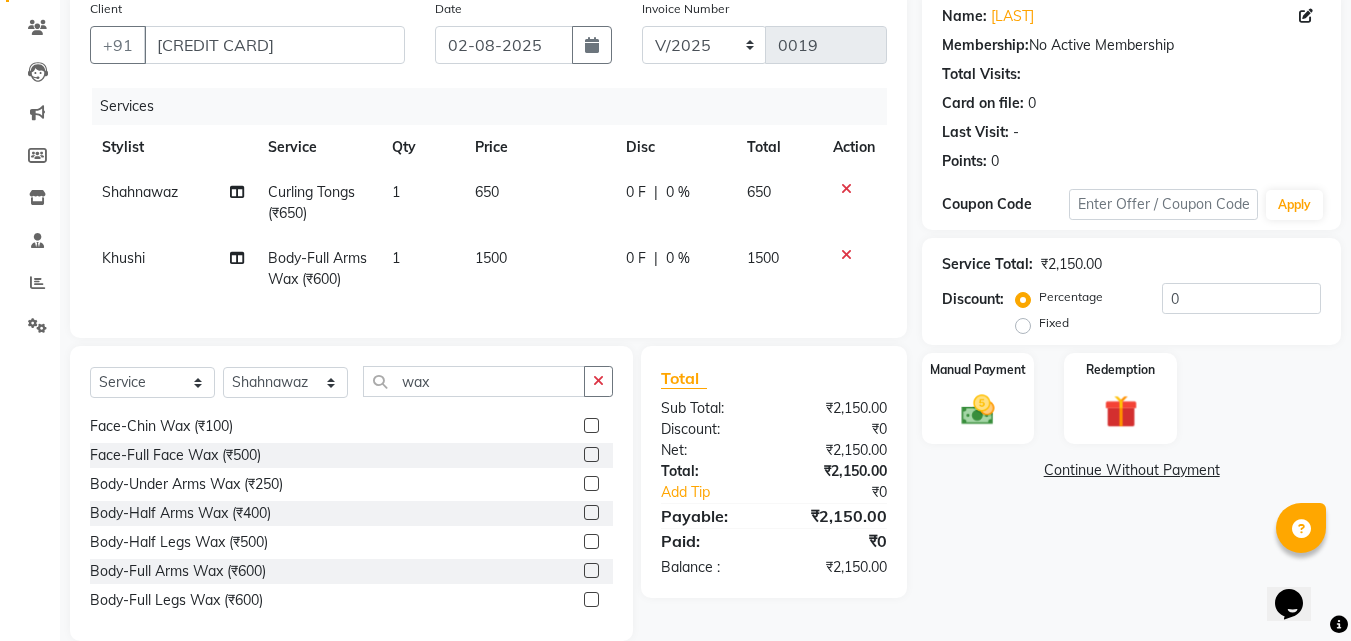 click on "1500" 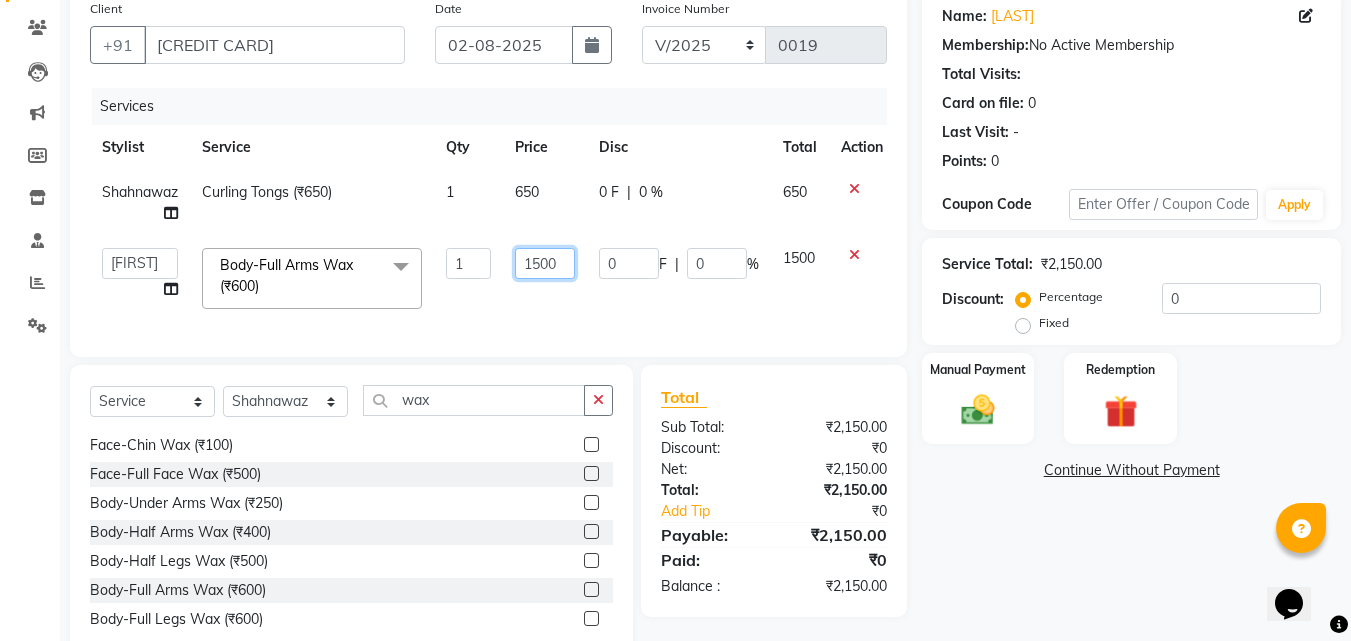 click on "1500" 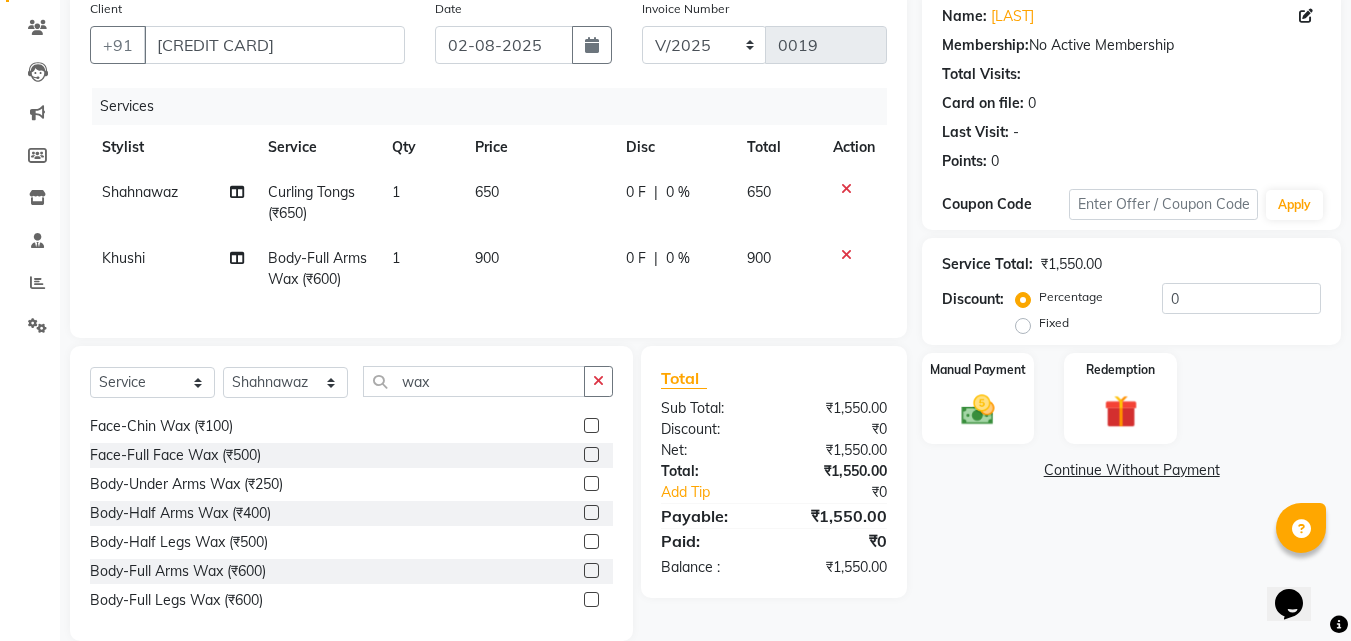 click on "Face-Forehead Wax (₹100)  Face-Side Locks Wax (₹100)  Face-Upperlip Wax (₹100)  Face-Chin Wax (₹100)  Face-Full Face Wax (₹500)  Body-Under Arms Wax (₹250)  Body-Half Arms Wax (₹400)  Body-Half Legs Wax (₹500)  Body-Full Arms Wax (₹600)  Body-Full Legs Wax (₹600)  Body-Half Front Wax (₹500)  Body-Half Back Wax (₹500)  Body-Full Front Wax (₹600)  Body-Full Back Wax (₹600)  Body-Bikini Wax (₹1500)  Body-Full Body Waxing (₹2500)" 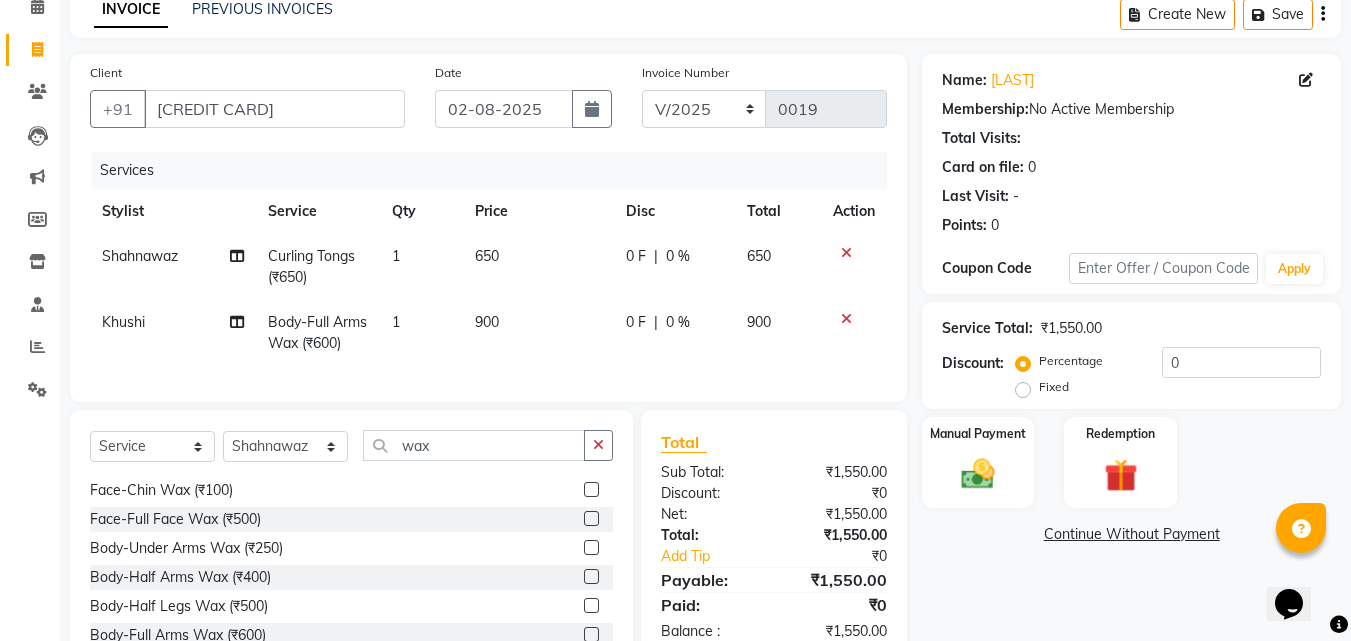 scroll, scrollTop: 124, scrollLeft: 0, axis: vertical 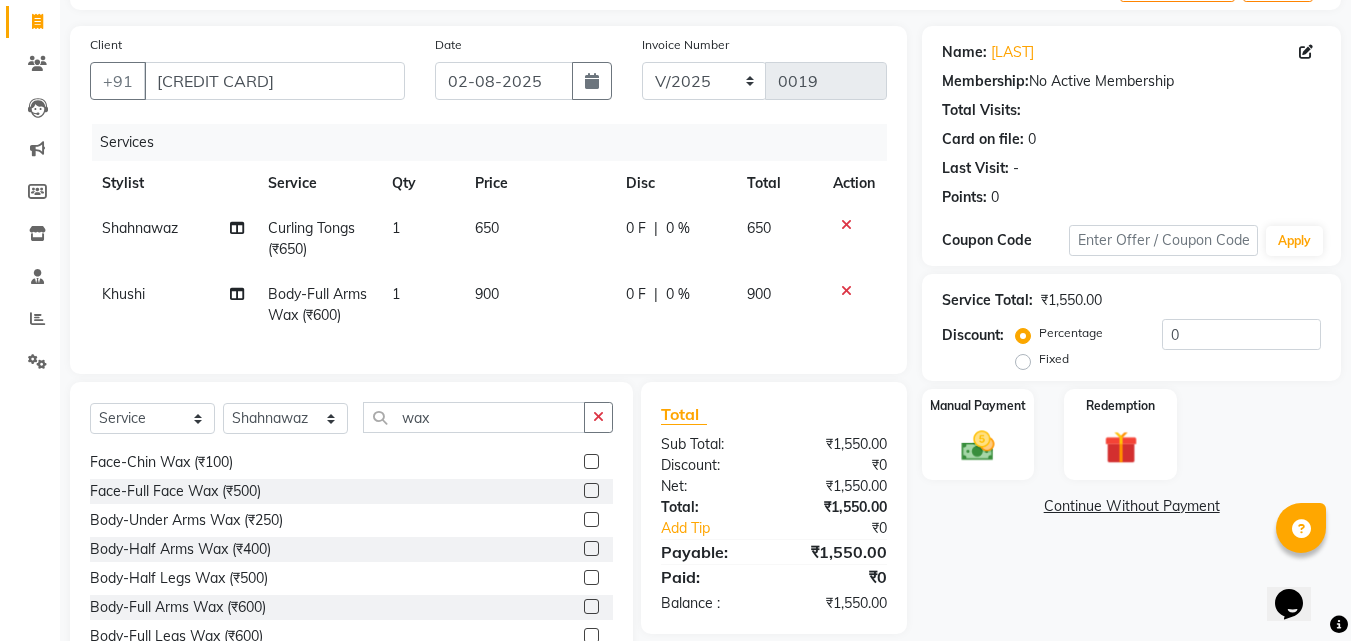 click on "900" 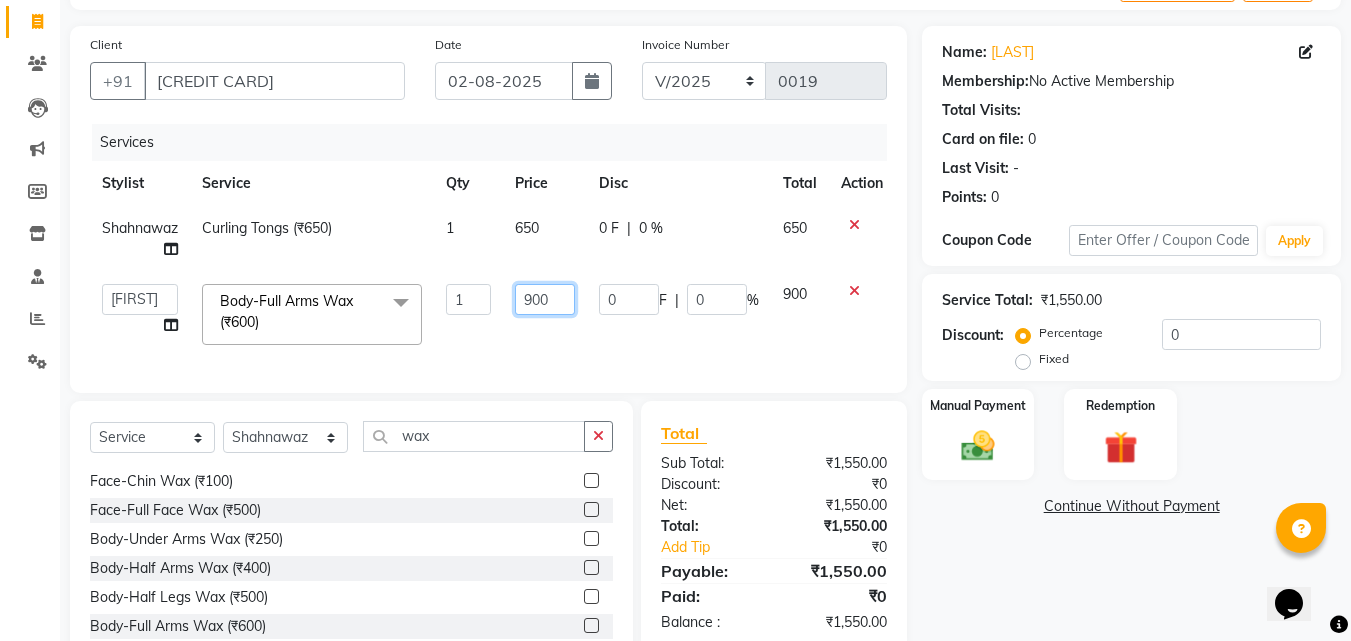 click on "900" 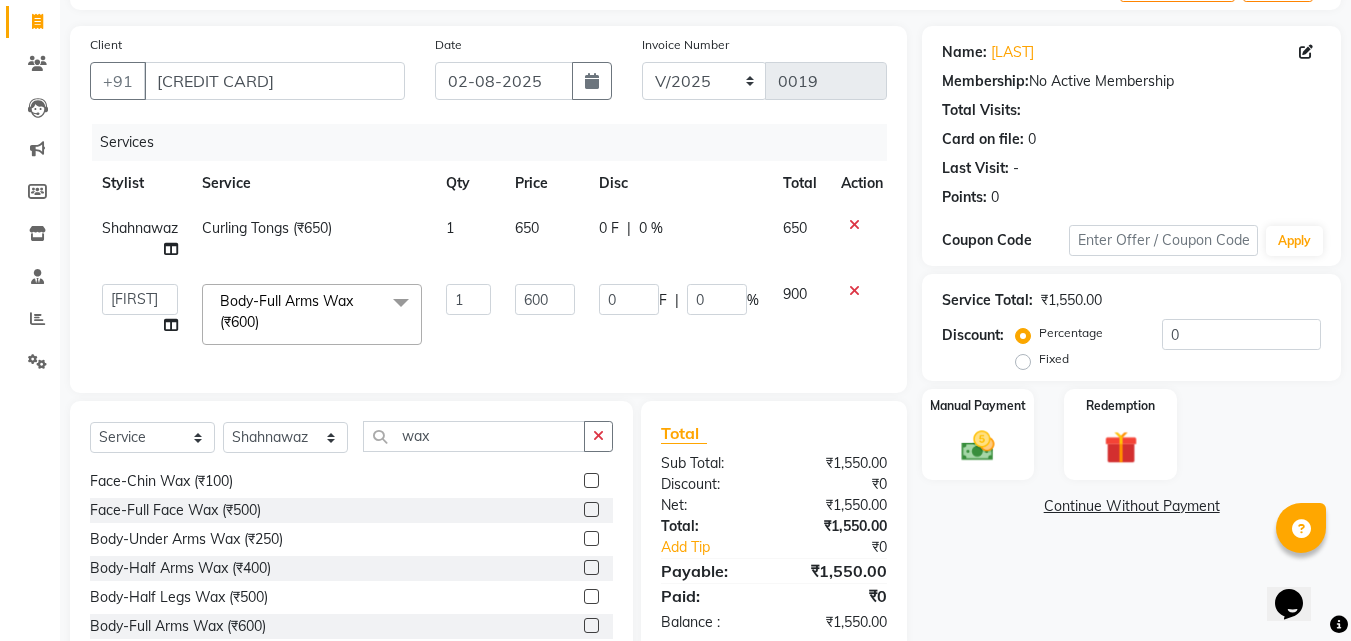 click on "Services Stylist Service Qty Price Disc Total Action [LAST] Curling Tongs (₹650) 1 650 0 F | 0 % 650  [FIRST]   [FIRST]    [FIRST]   [FIRST]   [FIRST]   [FIRST]   [FIRST]   [FIRST]   [FIRST]   [FIRST]   [FIRST]   [FIRST]   [FIRST]   [FIRST]   [FIRST]   [FIRST]   [FIRST]   [FIRST]   [FIRST]   [FIRST]  Body-Full Arms Wax (₹600)  x Hair Wash (₹150) Hair Wash (L'oreal) (₹350) Hair Wash (Kerastase) (₹590) Hair-Tonsure (₹2100) Women's Haircut (₹700) Beard Styling (₹250) Shave (₹250) Oil Massage (₹600) Plex Treatment (₹1500) Hair Spa (₹1500) Hair-Color (₹1200) Beard Color (₹600) Highlights (₹2500) Hair-Smoothening (₹2500) Hair-Rebonding (₹2500) Hair-Keratin (₹2500) Hair-Botox (₹3000) Hair-Perming (₹3000) Up Style (₹650) Ironing  (₹500) Curling Tongs (₹650) Blow Dry (₹350) Child's Hair Cut  (₹400) Men's Hair Styling (₹200) Men's Hair Cut  (₹450) Face-Forehead Threading (₹50) Face-Side Locks Threading (₹50) Face-Eye Brows Threading (₹50) Face-Upperlip Threading (₹50) 1 600 0 F" 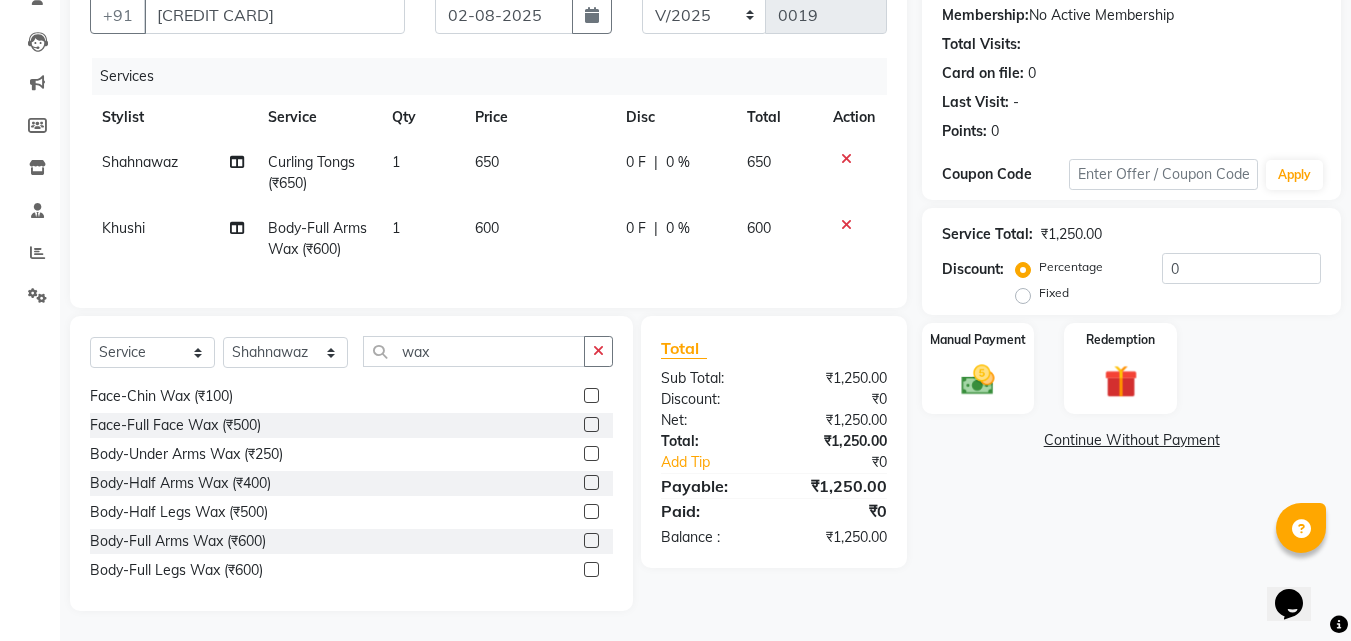 scroll, scrollTop: 205, scrollLeft: 0, axis: vertical 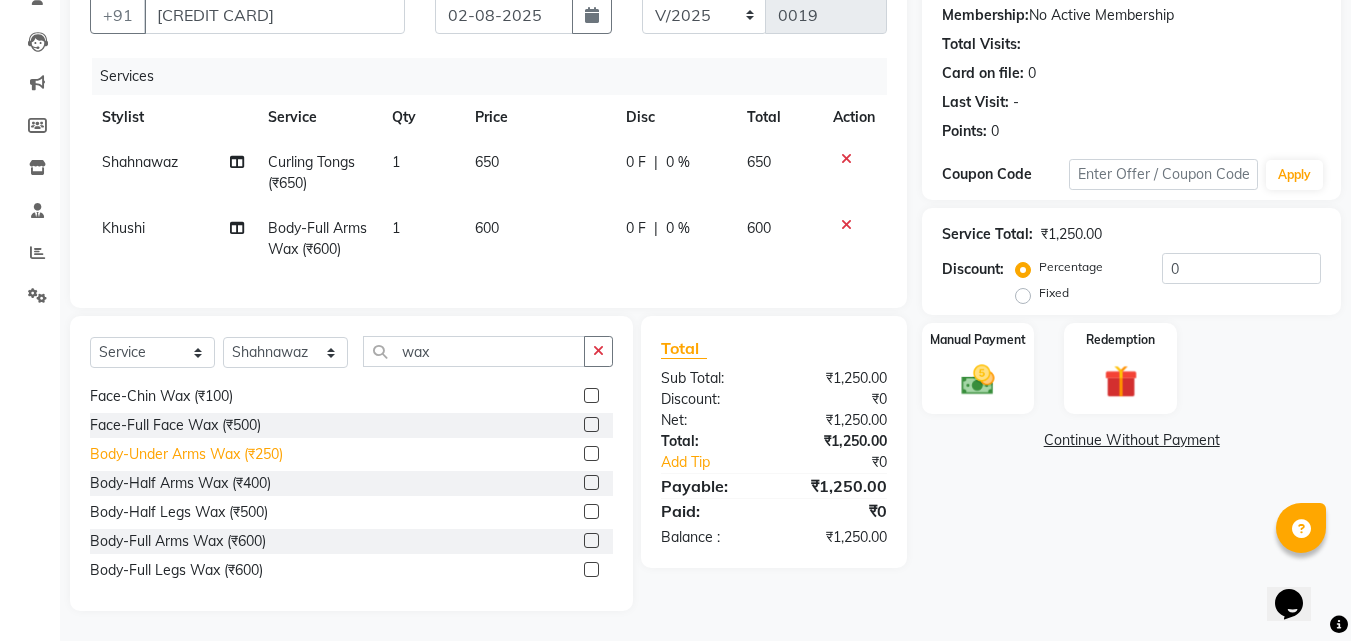 click on "Body-Under Arms Wax (₹250)" 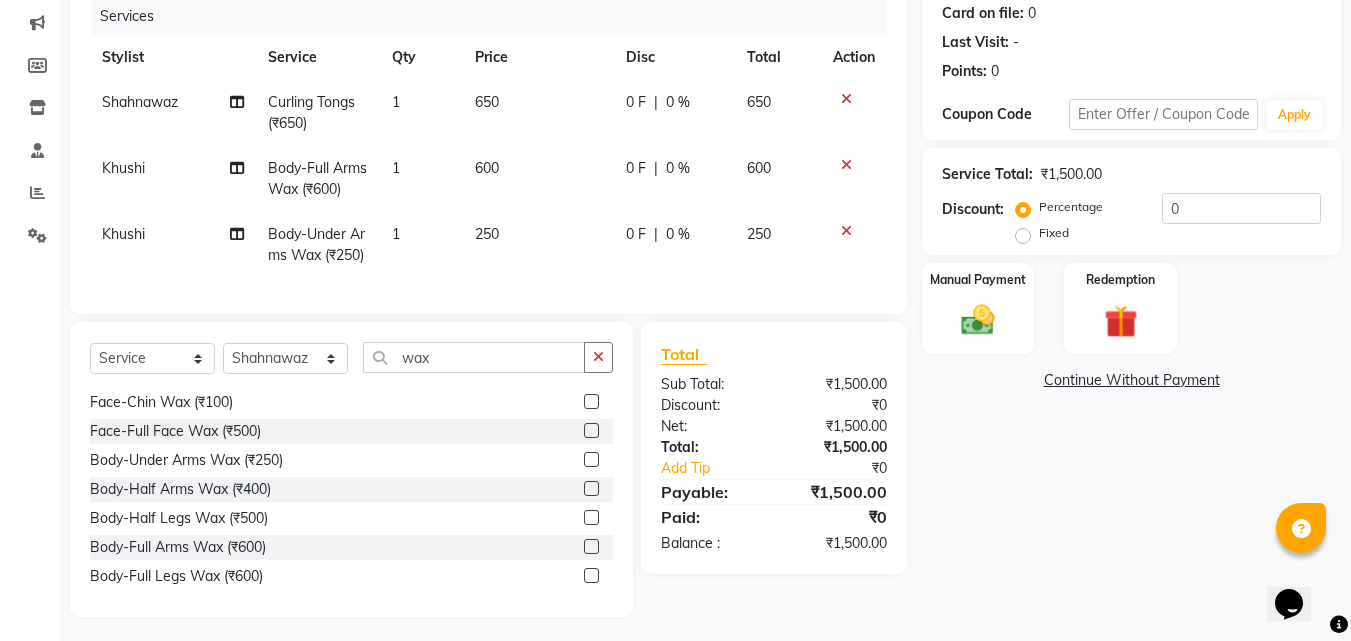 scroll, scrollTop: 292, scrollLeft: 0, axis: vertical 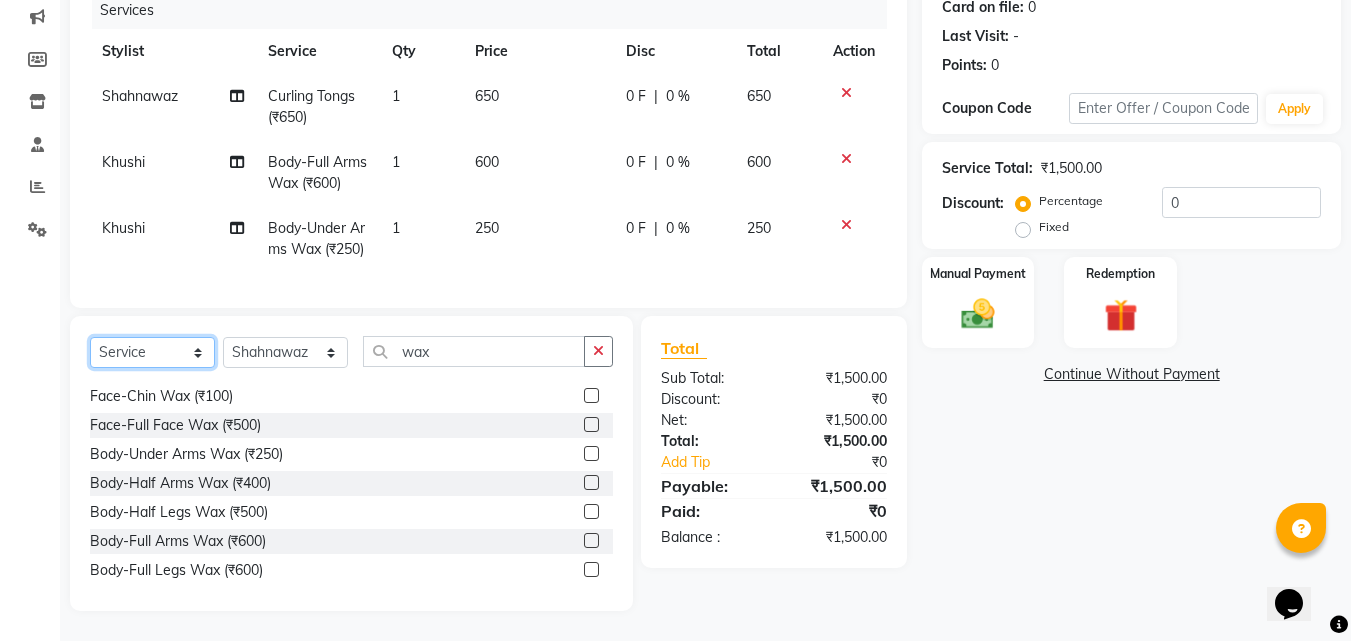 click on "Select  Service  Product  Membership  Package Voucher Prepaid Gift Card" 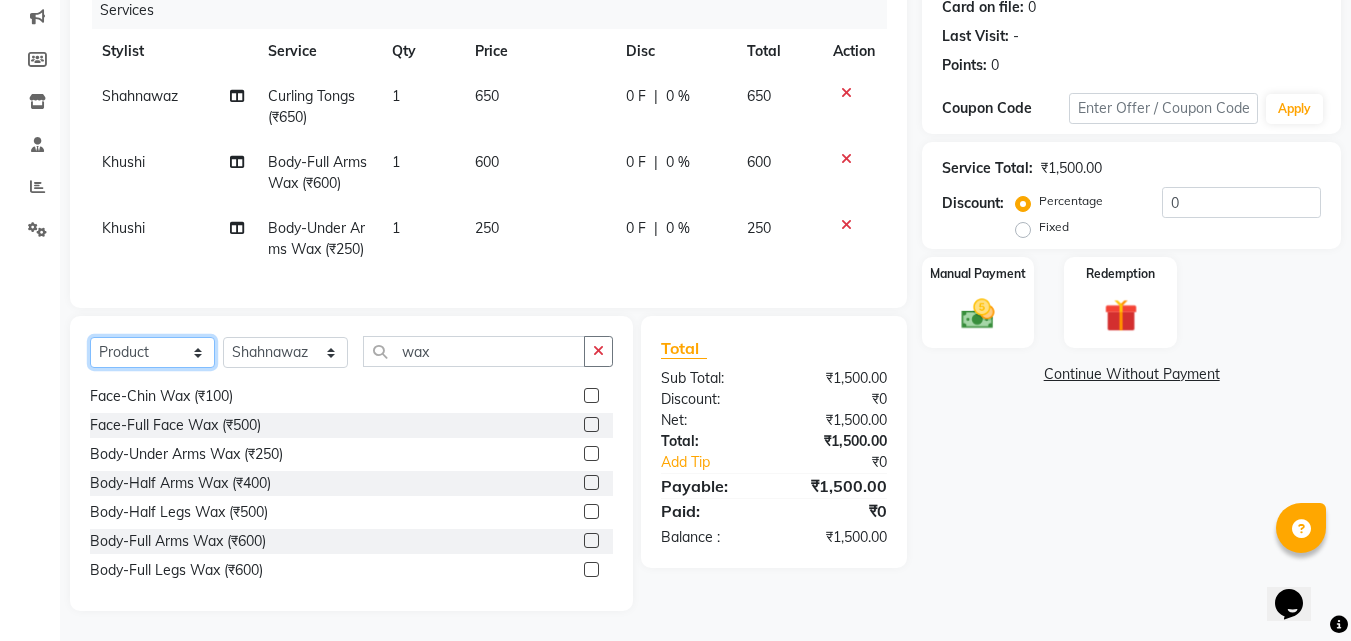 click on "Select  Service  Product  Membership  Package Voucher Prepaid Gift Card" 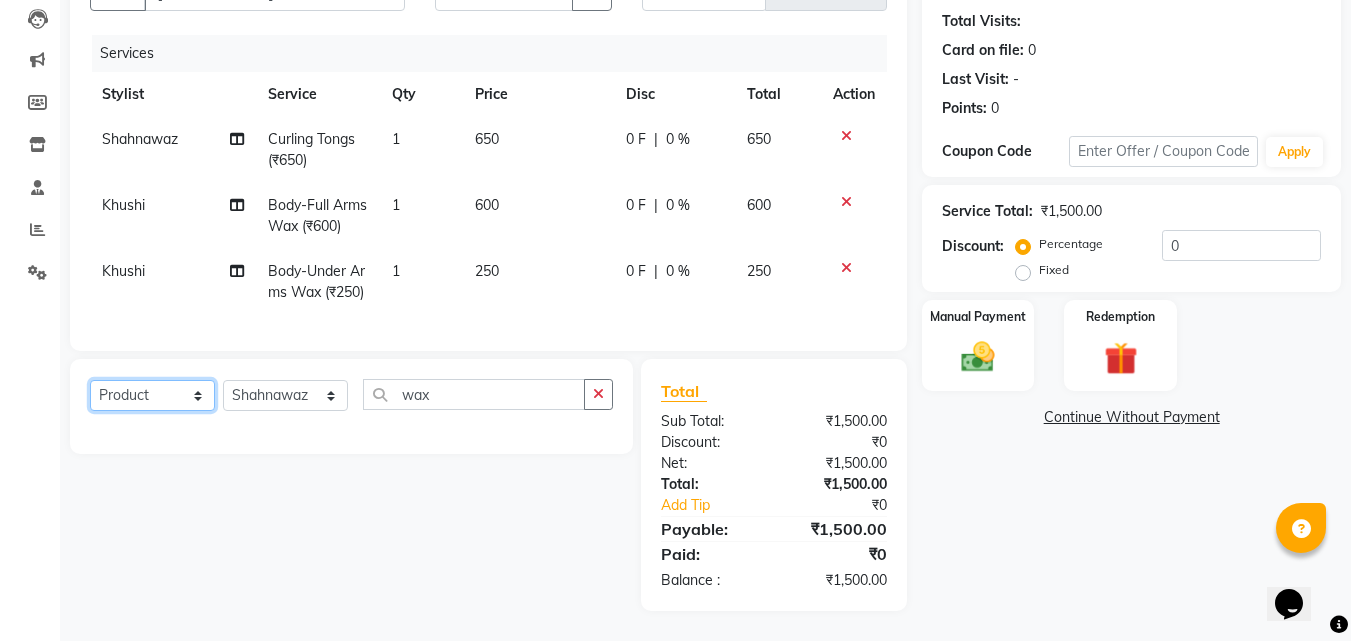 scroll, scrollTop: 249, scrollLeft: 0, axis: vertical 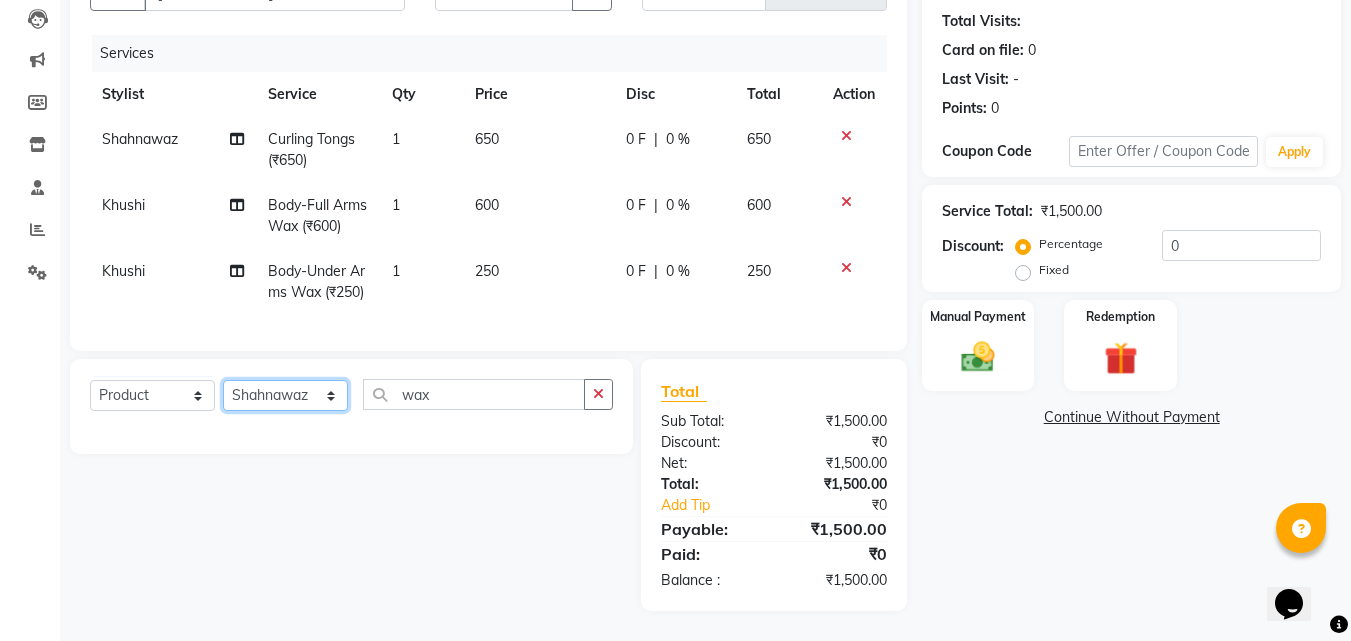 click on "Select Stylist Abhishek Afzal Amarjeet  BHAWNA HARSH Khushi Lucky Naman PREM Rajeev Rizwan Shahnawaz Shalu Sorav Verma Vikas Kumar Vishal YASH ZAFAR Zaid" 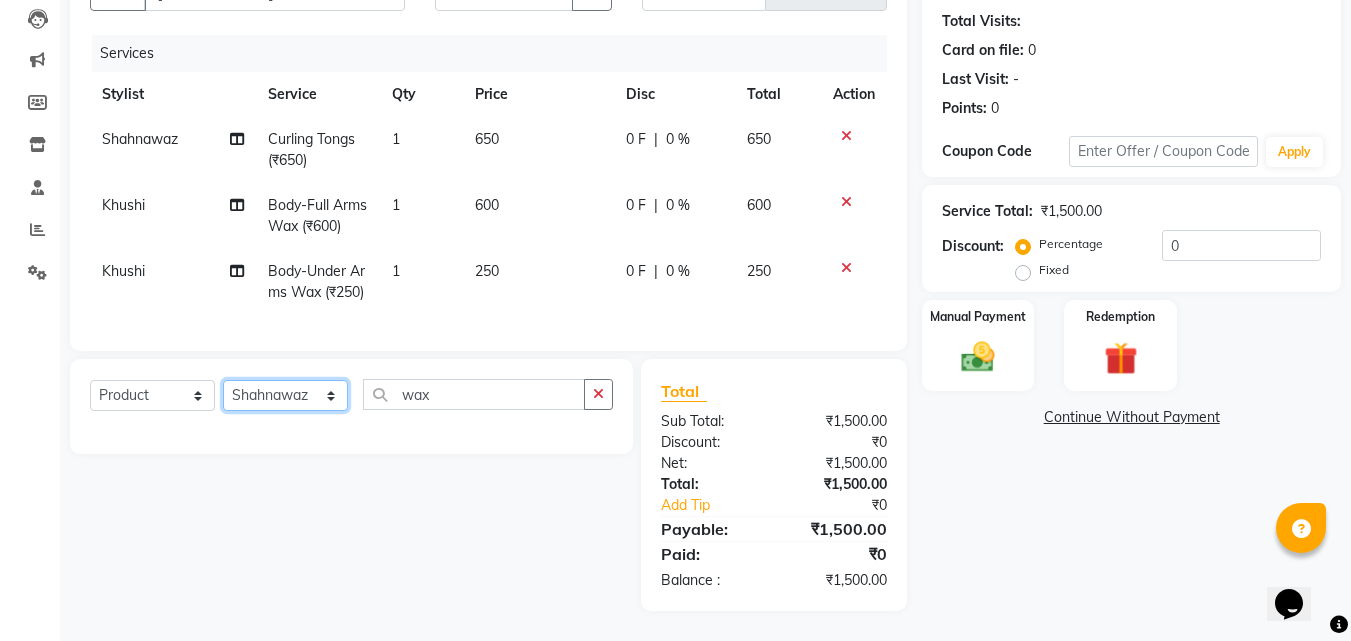 drag, startPoint x: 298, startPoint y: 390, endPoint x: 422, endPoint y: 380, distance: 124.40257 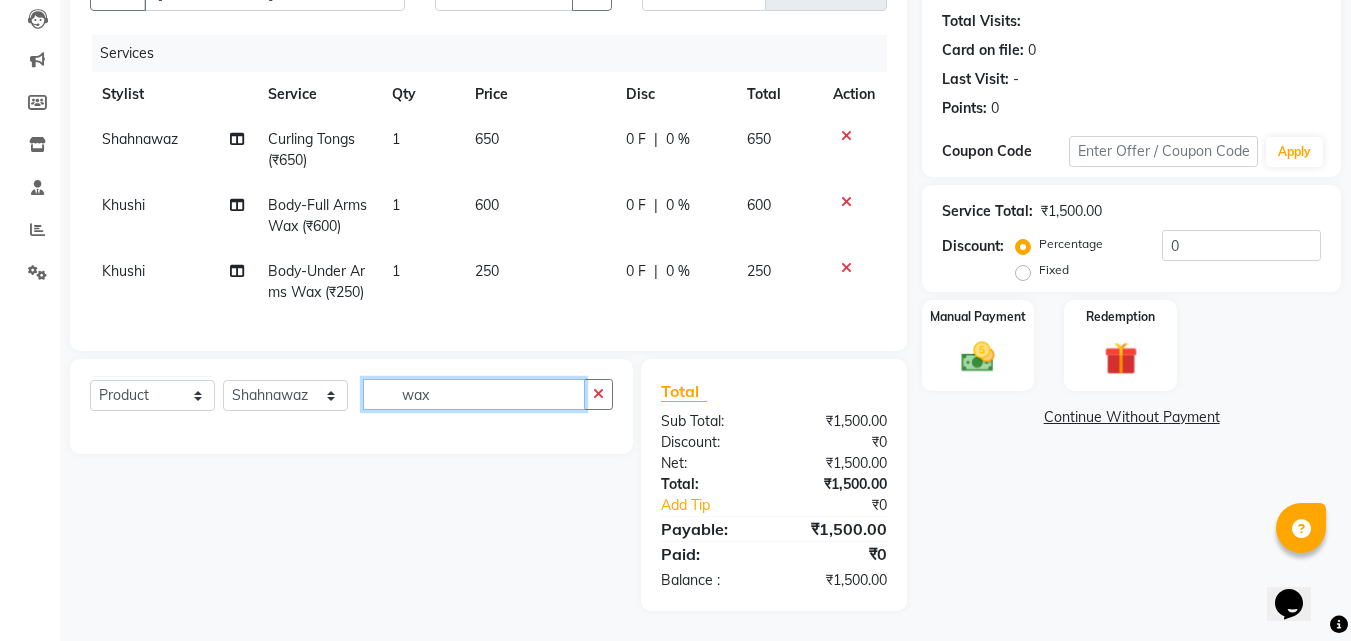 click on "wax" 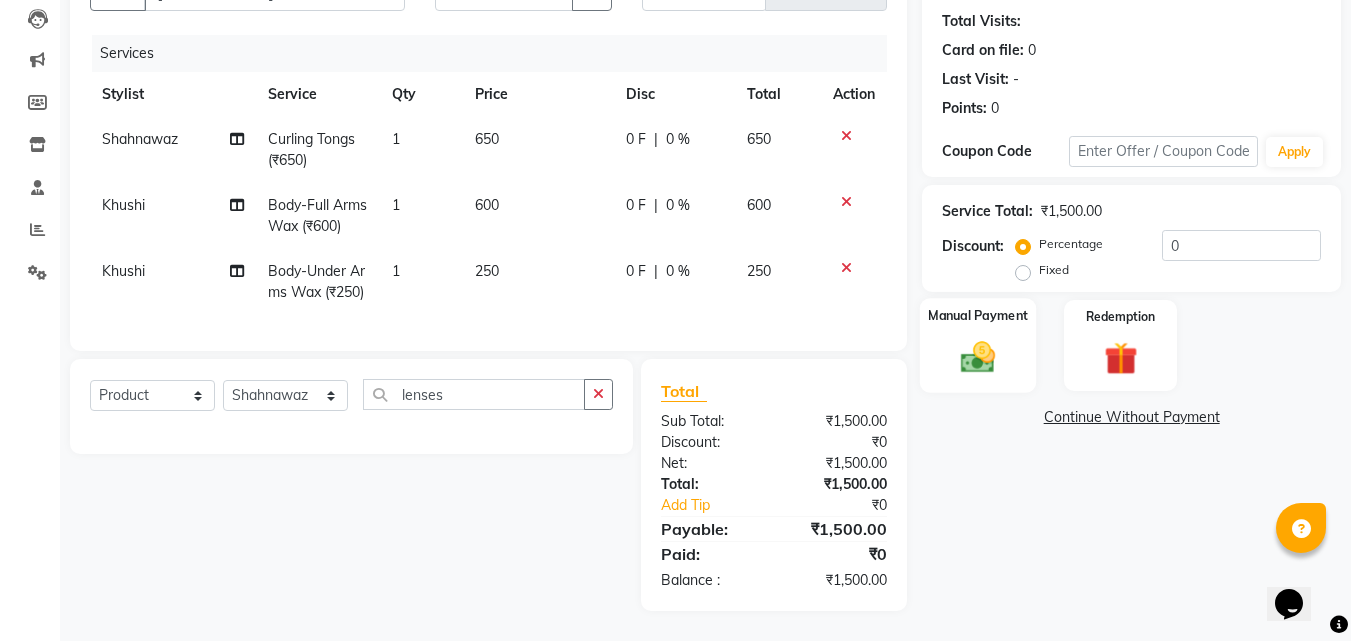 click on "Manual Payment" 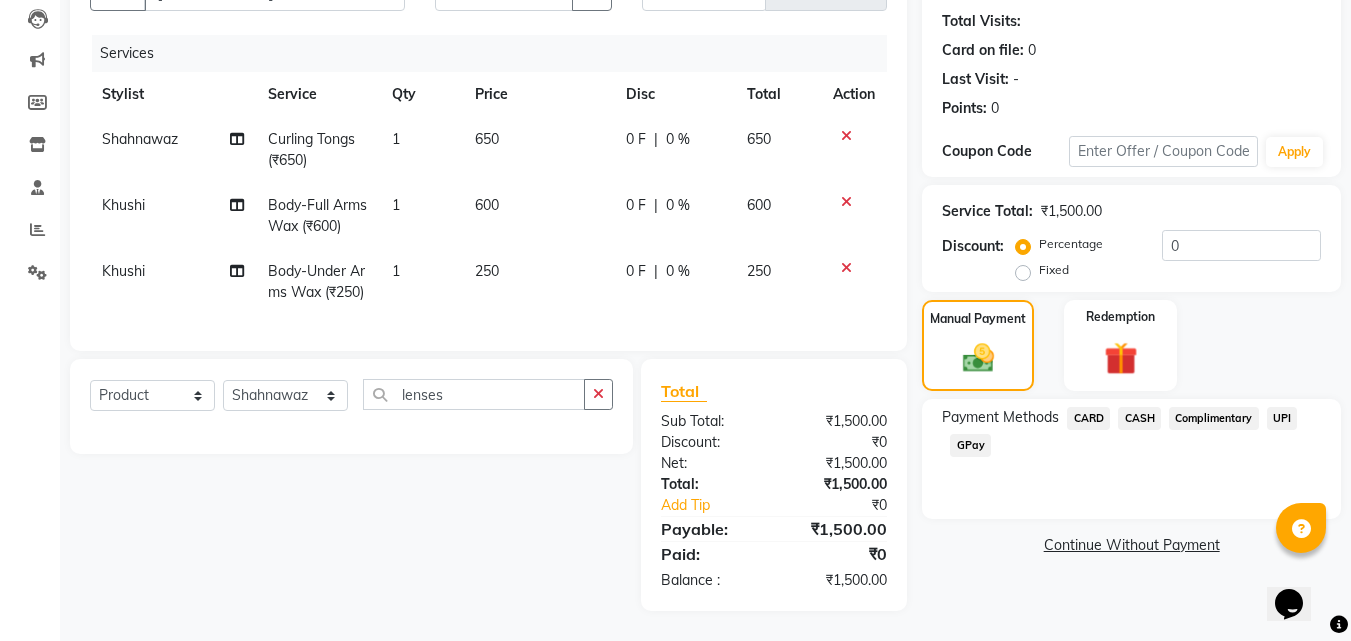 click on "CASH" 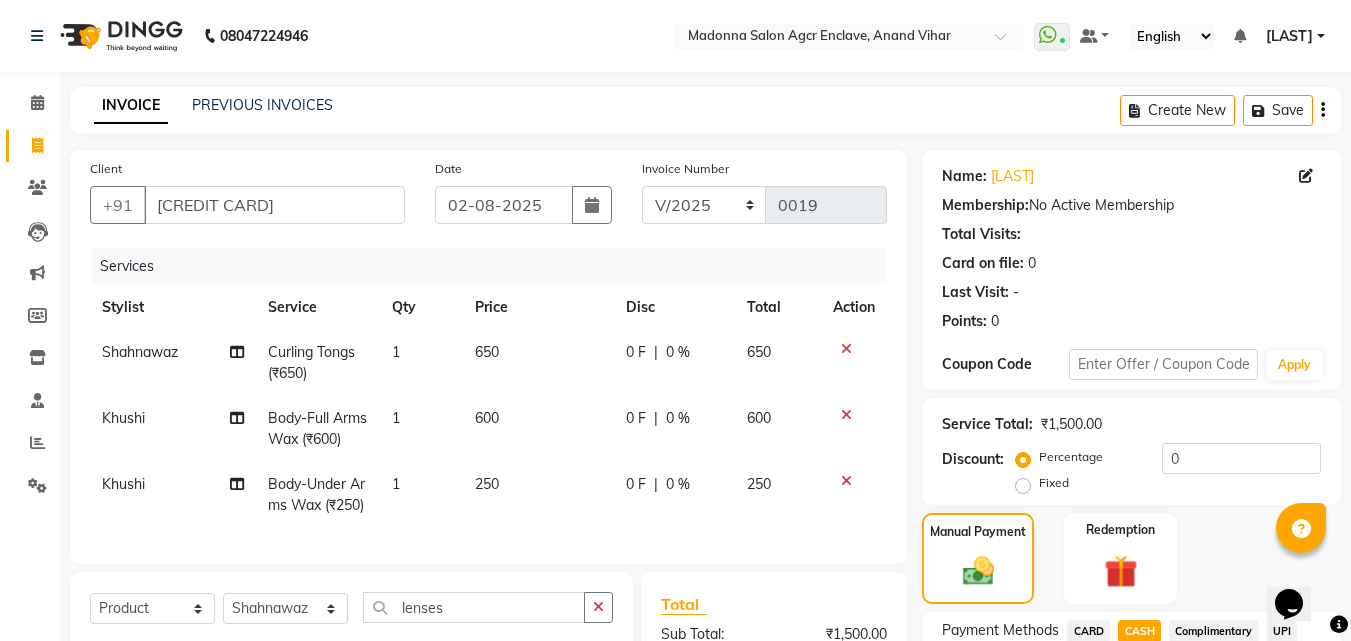 scroll, scrollTop: 249, scrollLeft: 0, axis: vertical 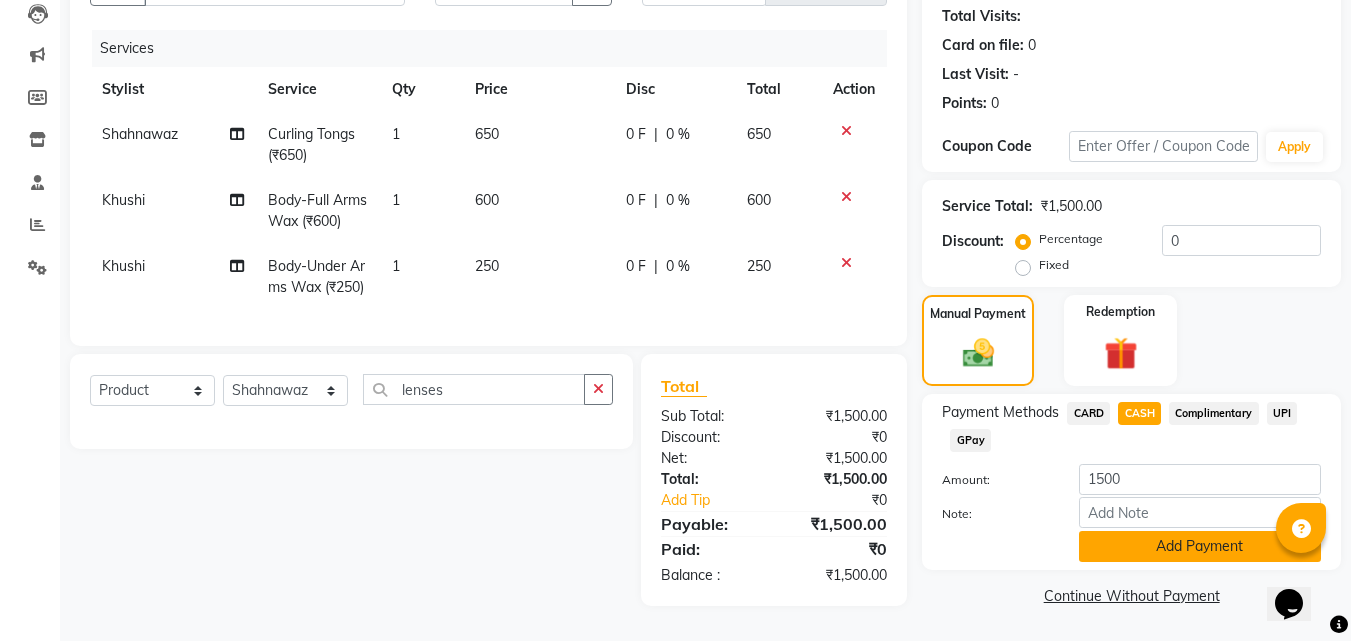 click on "Add Payment" 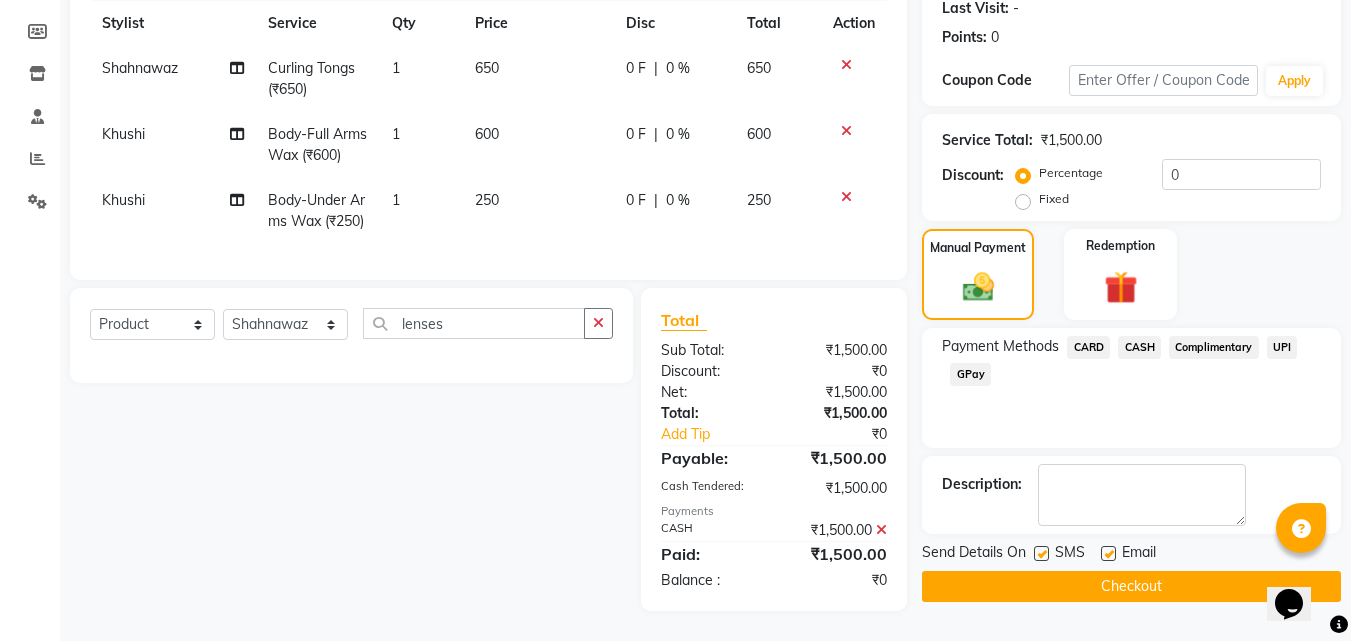 scroll, scrollTop: 320, scrollLeft: 0, axis: vertical 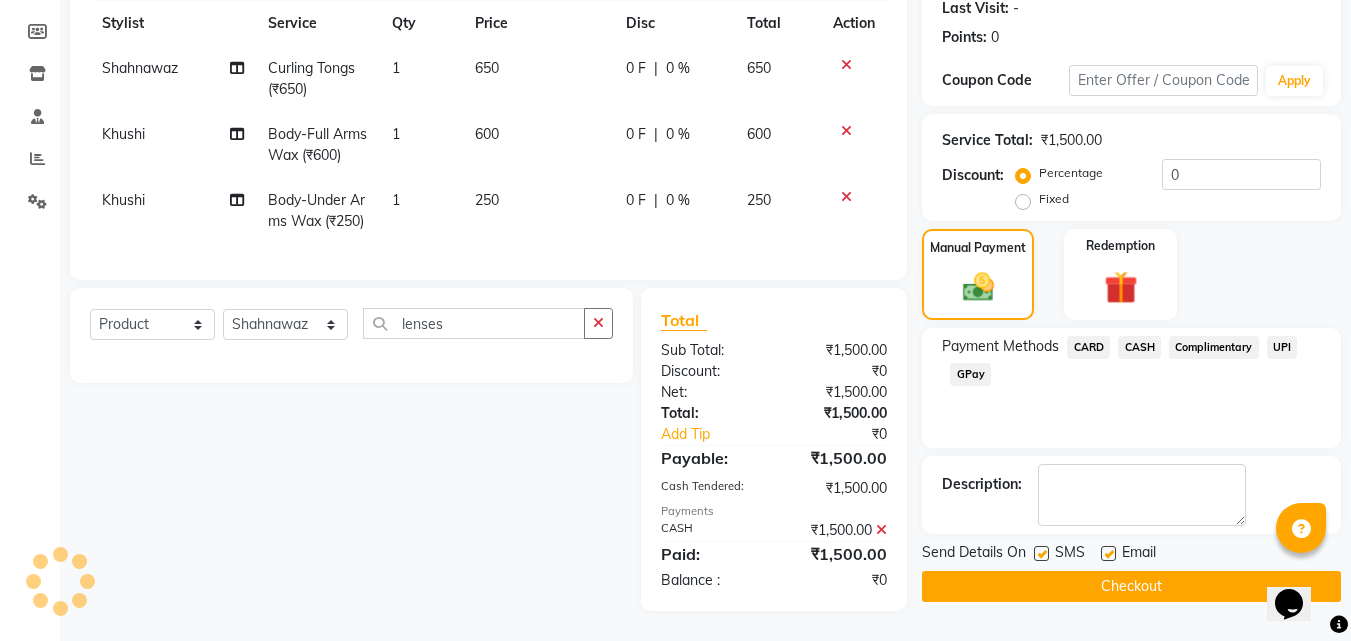 click on "Checkout" 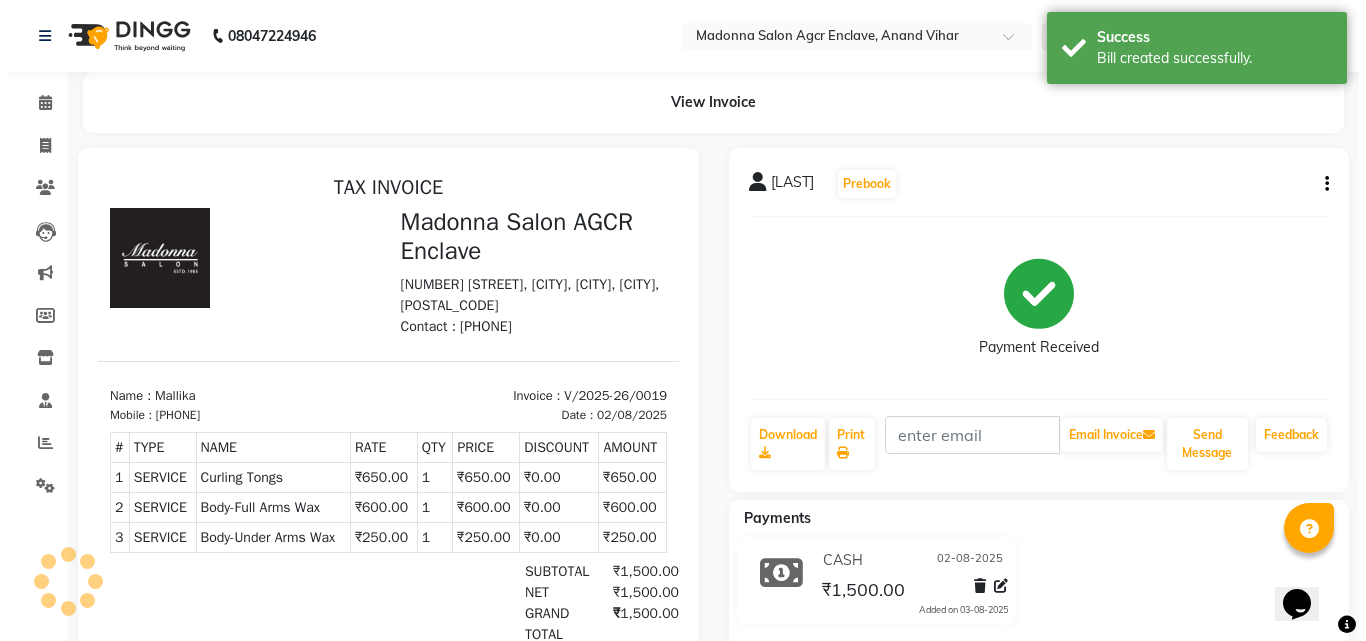scroll, scrollTop: 0, scrollLeft: 0, axis: both 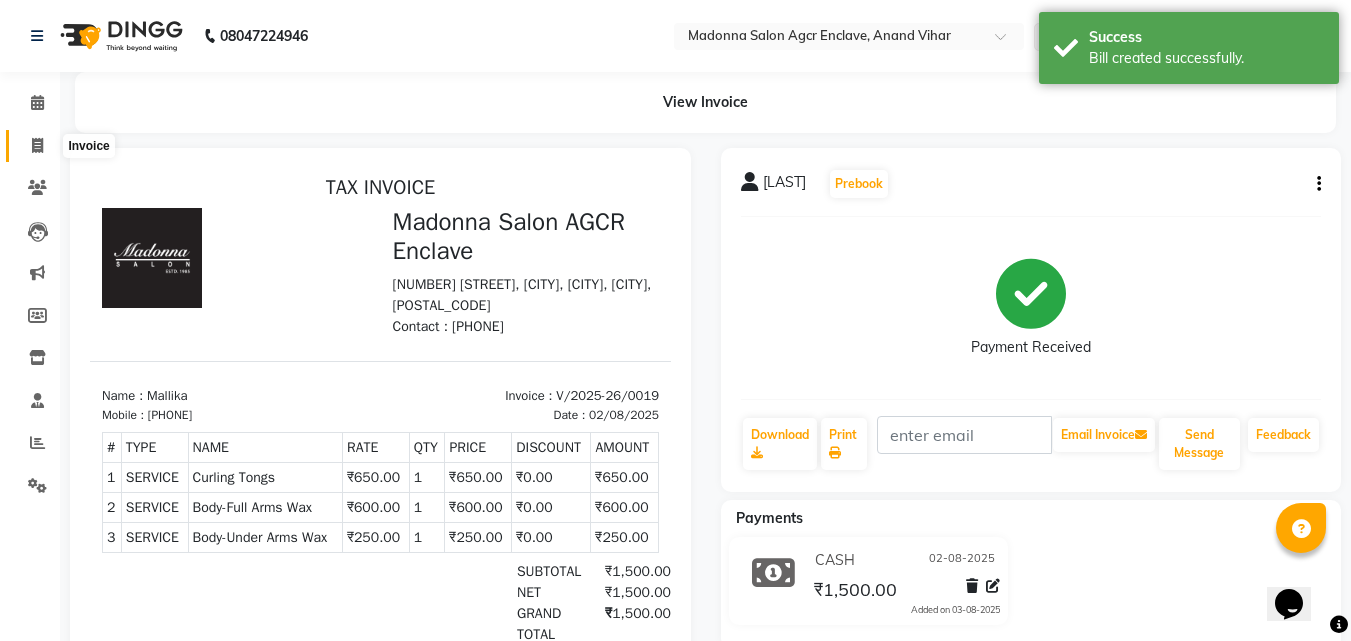 click 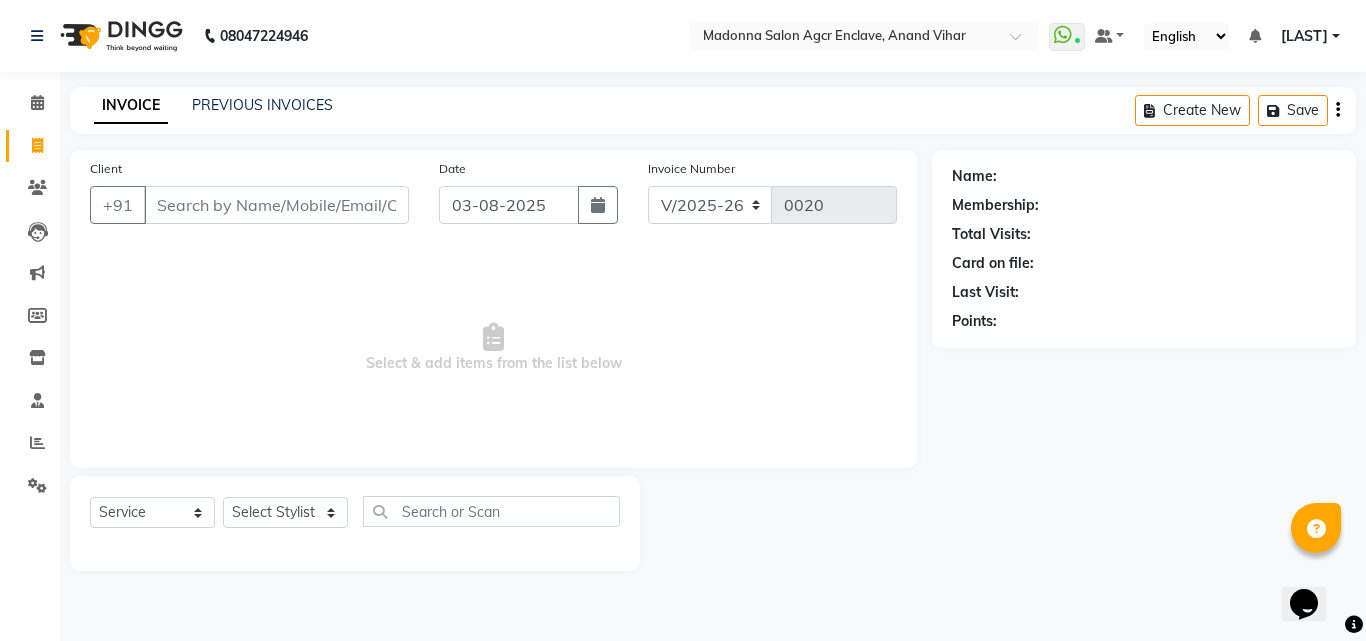 click on "INVOICE PREVIOUS INVOICES Create New   Save" 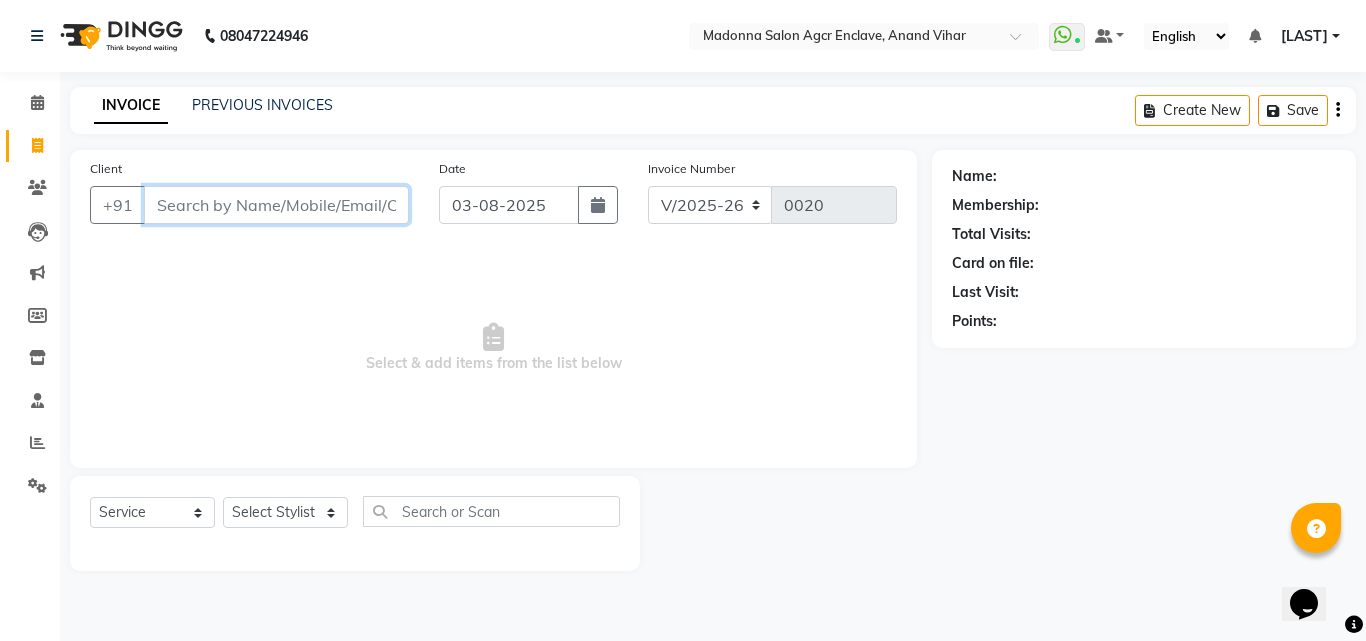click on "Client" at bounding box center (276, 205) 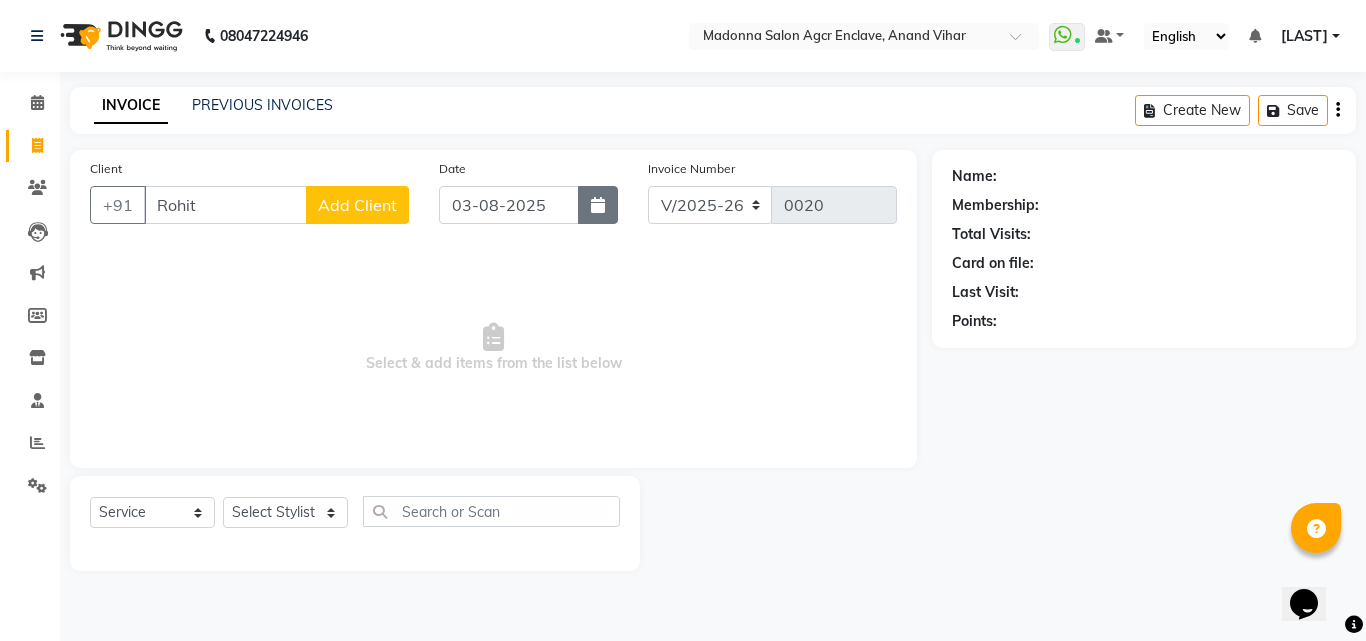 click 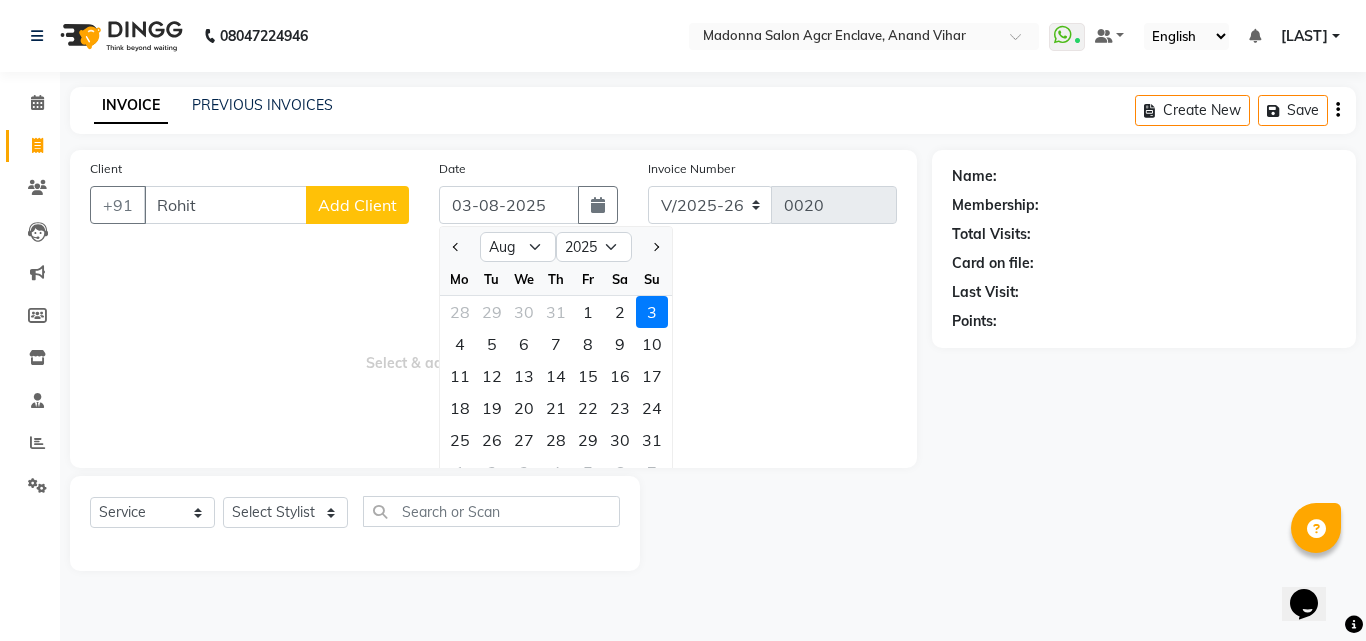 click on "Add Client" 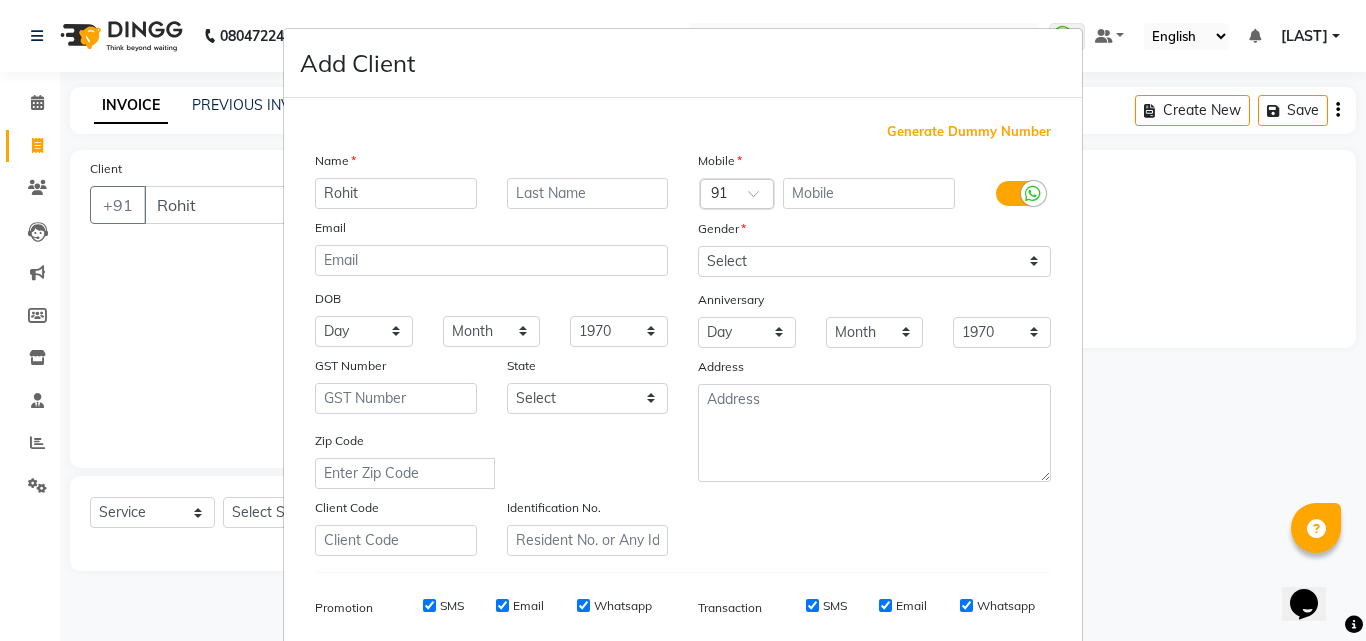 click at bounding box center [1018, 193] 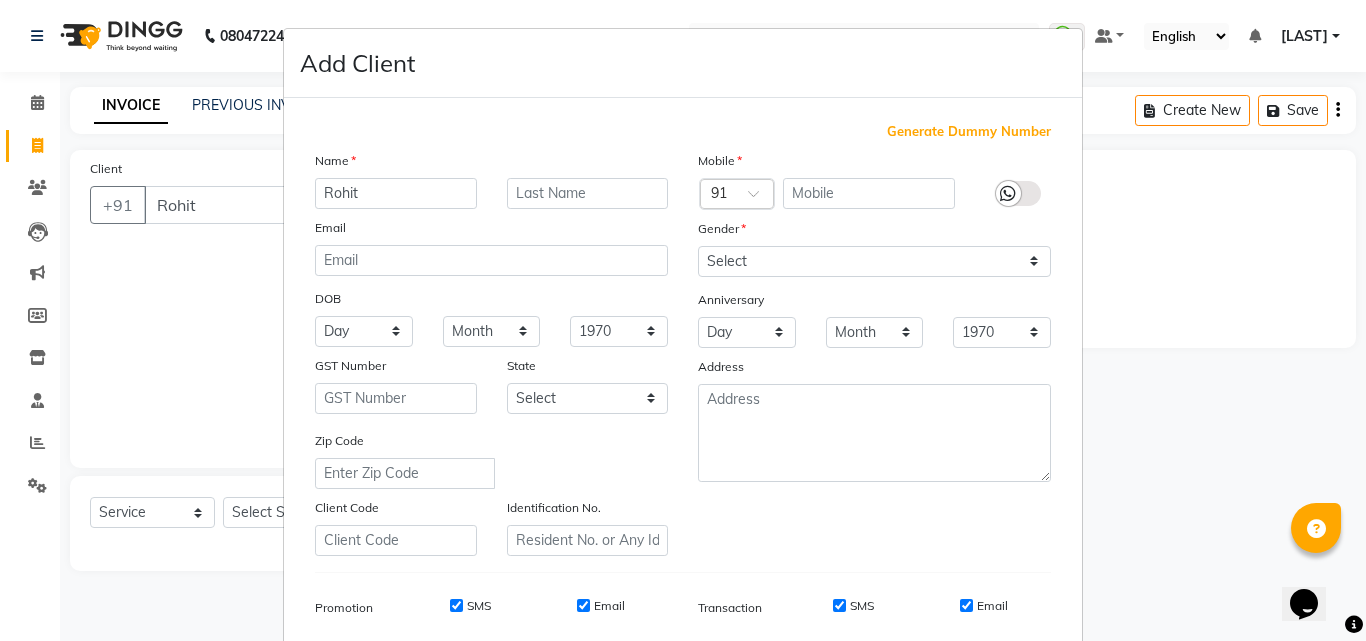 click on "Mobile Country Code × 91 Gender Select Male Female Other Prefer Not To Say Anniversary Day 01 02 03 04 05 06 07 08 09 10 11 12 13 14 15 16 17 18 19 20 21 22 23 24 25 26 27 28 29 30 31 Month January February March April May June July August September October November December 1970 1971 1972 1973 1974 1975 1976 1977 1978 1979 1980 1981 1982 1983 1984 1985 1986 1987 1988 1989 1990 1991 1992 1993 1994 1995 1996 1997 1998 1999 2000 2001 2002 2003 2004 2005 2006 2007 2008 2009 2010 2011 2012 2013 2014 2015 2016 2017 2018 2019 2020 2021 2022 2023 2024 2025 Address" at bounding box center [874, 353] 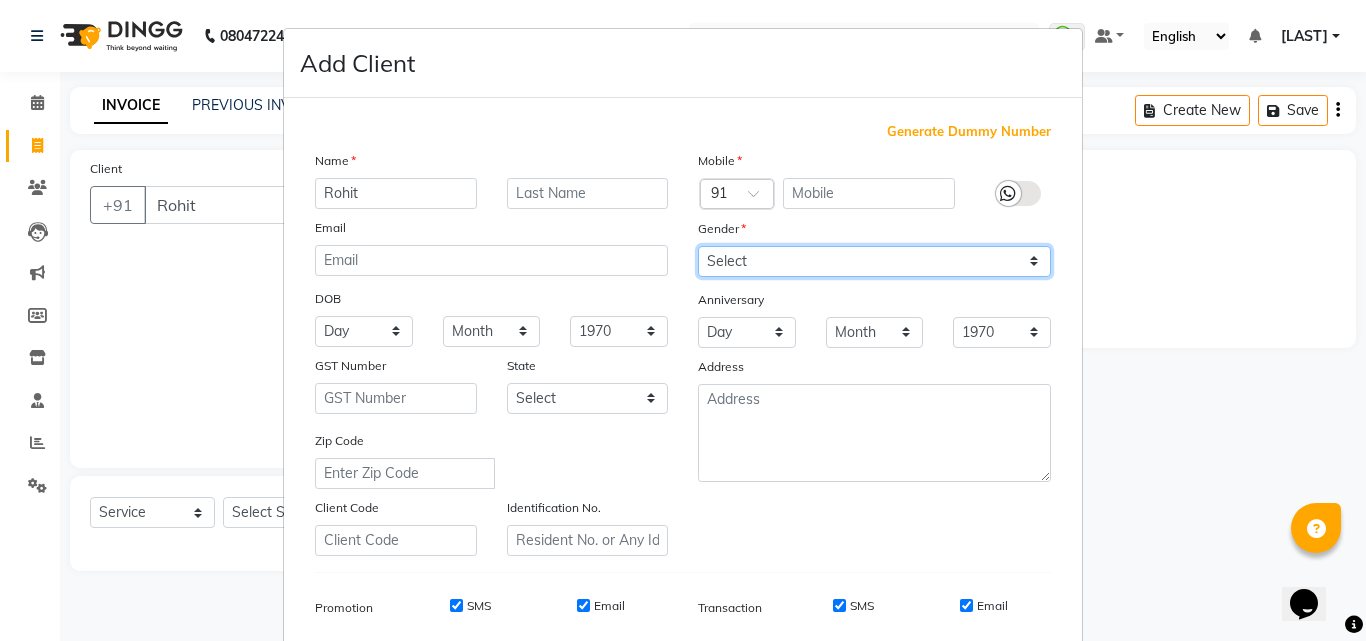 click on "Select Male Female Other Prefer Not To Say" at bounding box center [874, 261] 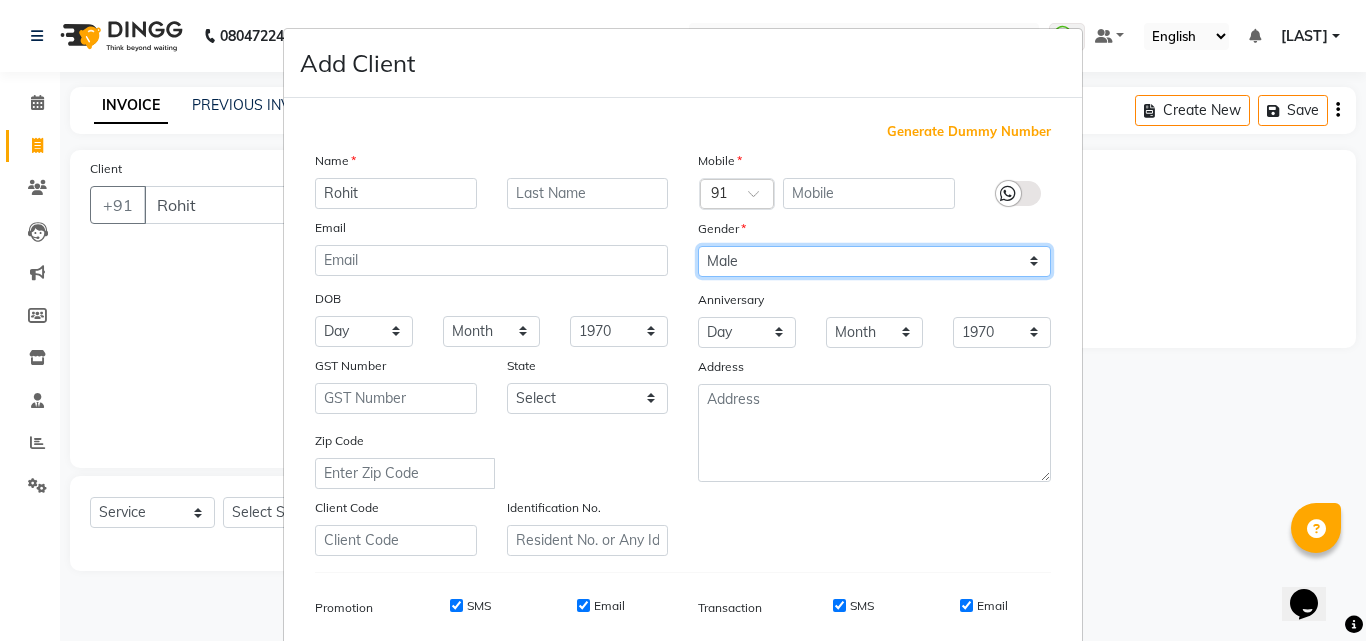 click on "Select Male Female Other Prefer Not To Say" at bounding box center [874, 261] 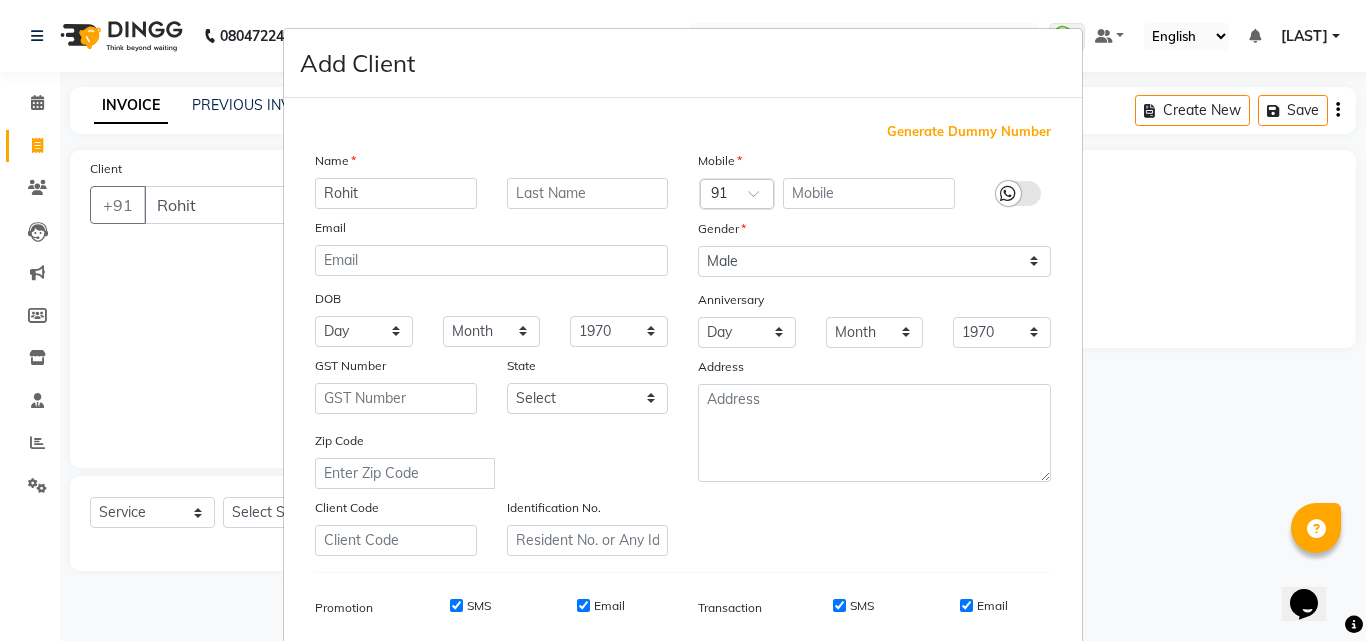 click on "Generate Dummy Number" at bounding box center [969, 132] 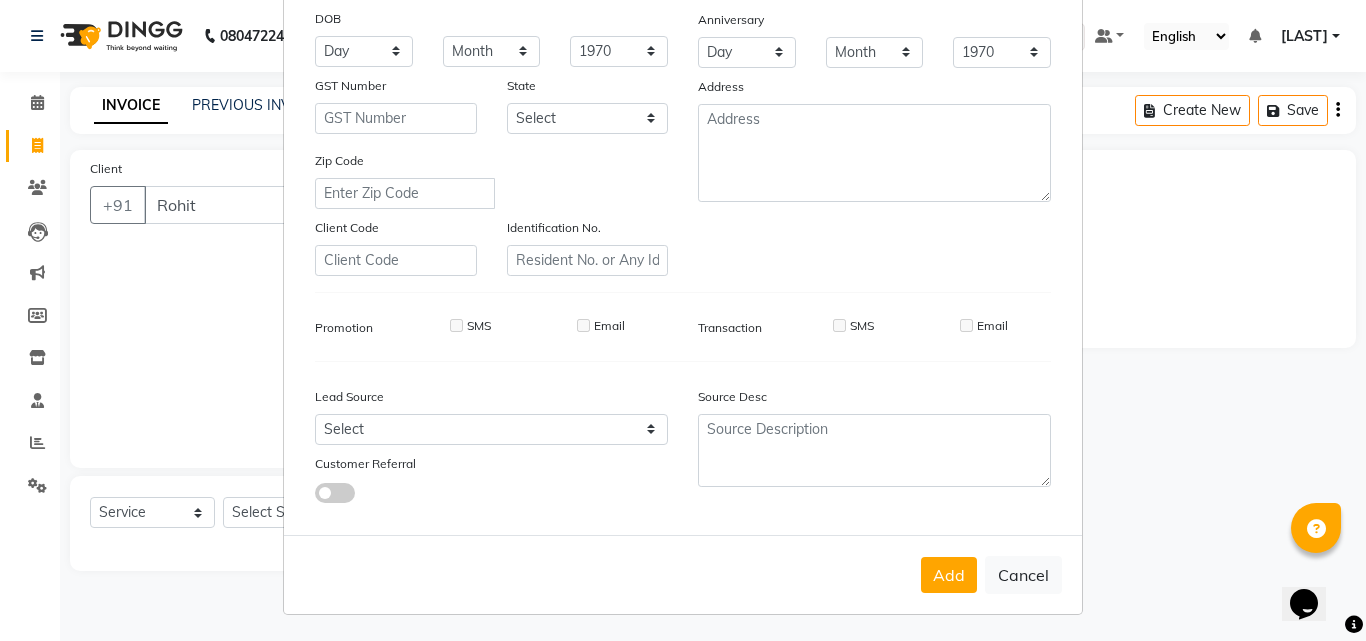 scroll, scrollTop: 282, scrollLeft: 0, axis: vertical 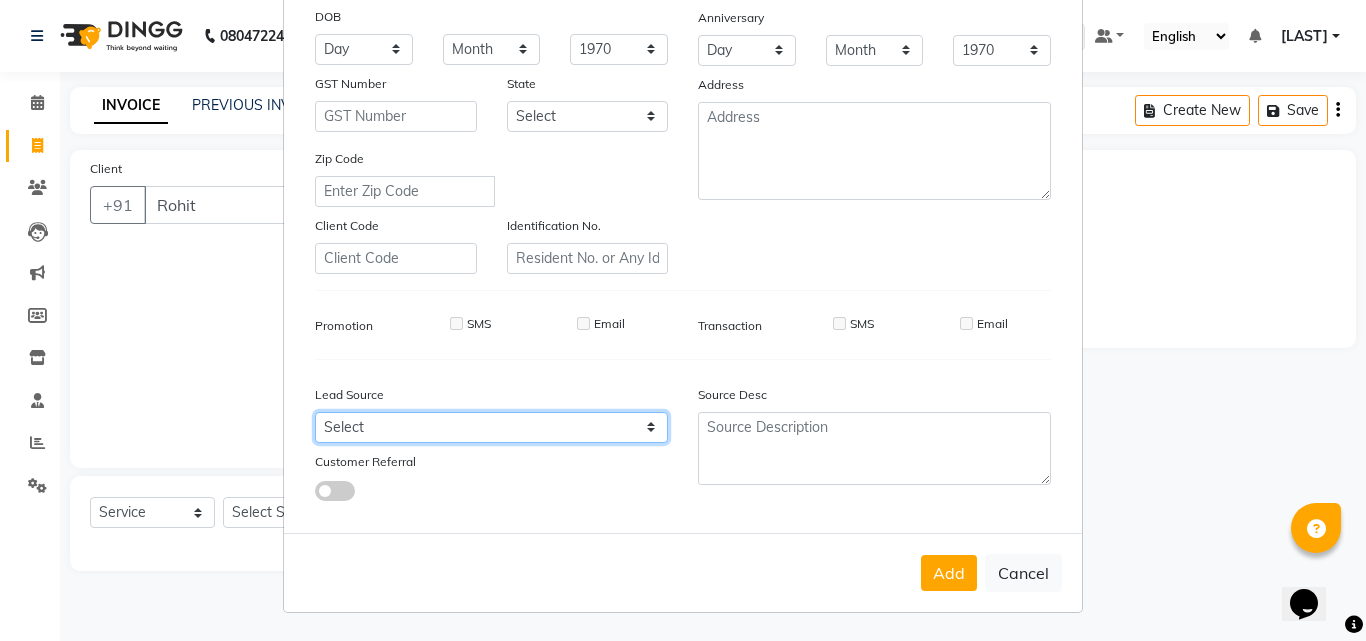 click on "Select Walk-in Referral Internet Friend Word of Mouth Advertisement Facebook JustDial Google Other" at bounding box center [491, 427] 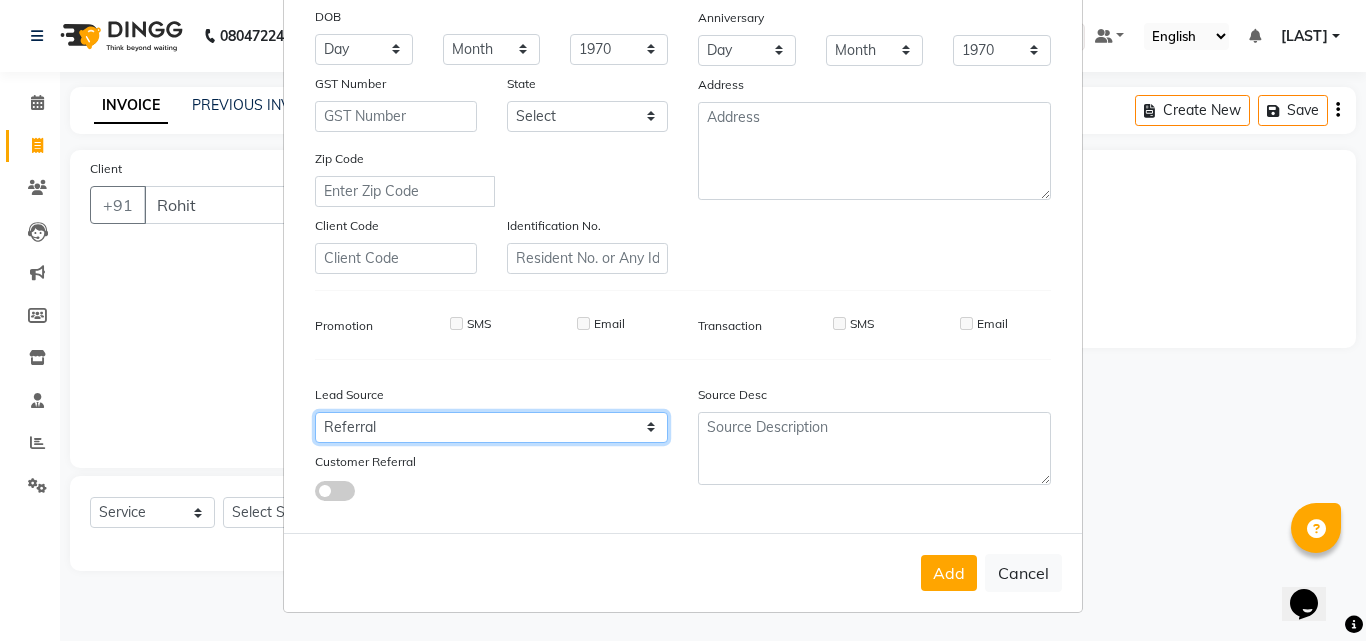 click on "Select Walk-in Referral Internet Friend Word of Mouth Advertisement Facebook JustDial Google Other" at bounding box center [491, 427] 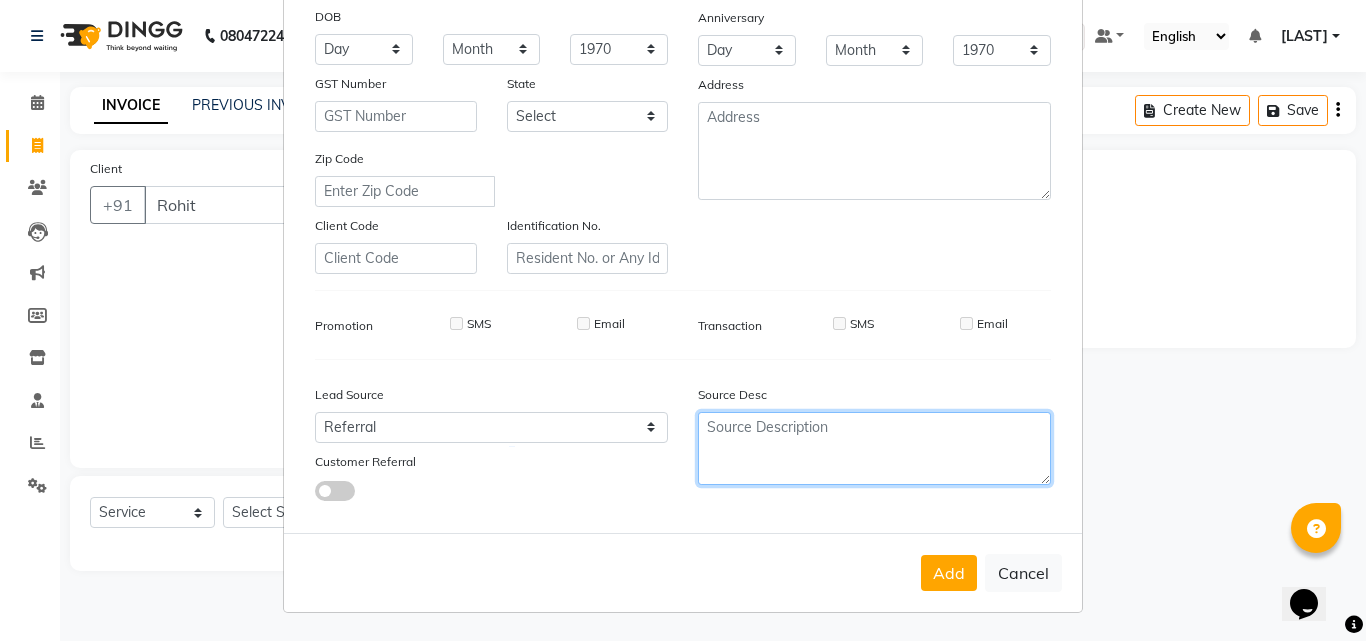 click at bounding box center [874, 448] 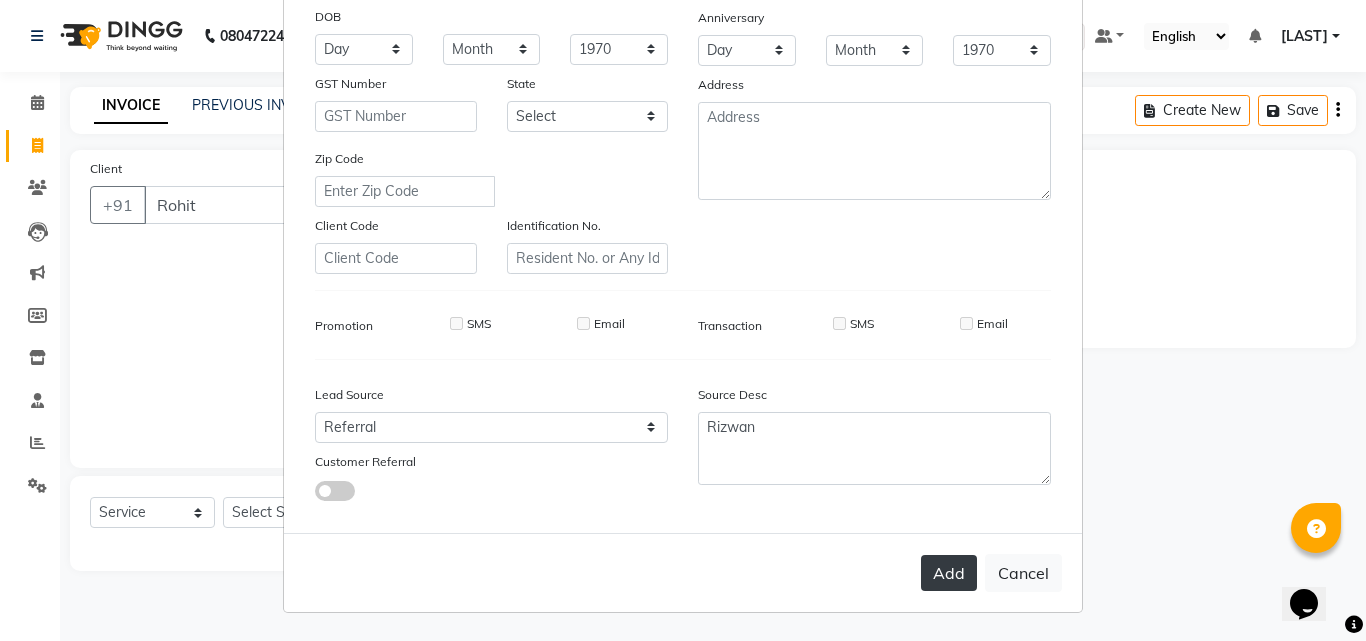 click on "Add" at bounding box center [949, 573] 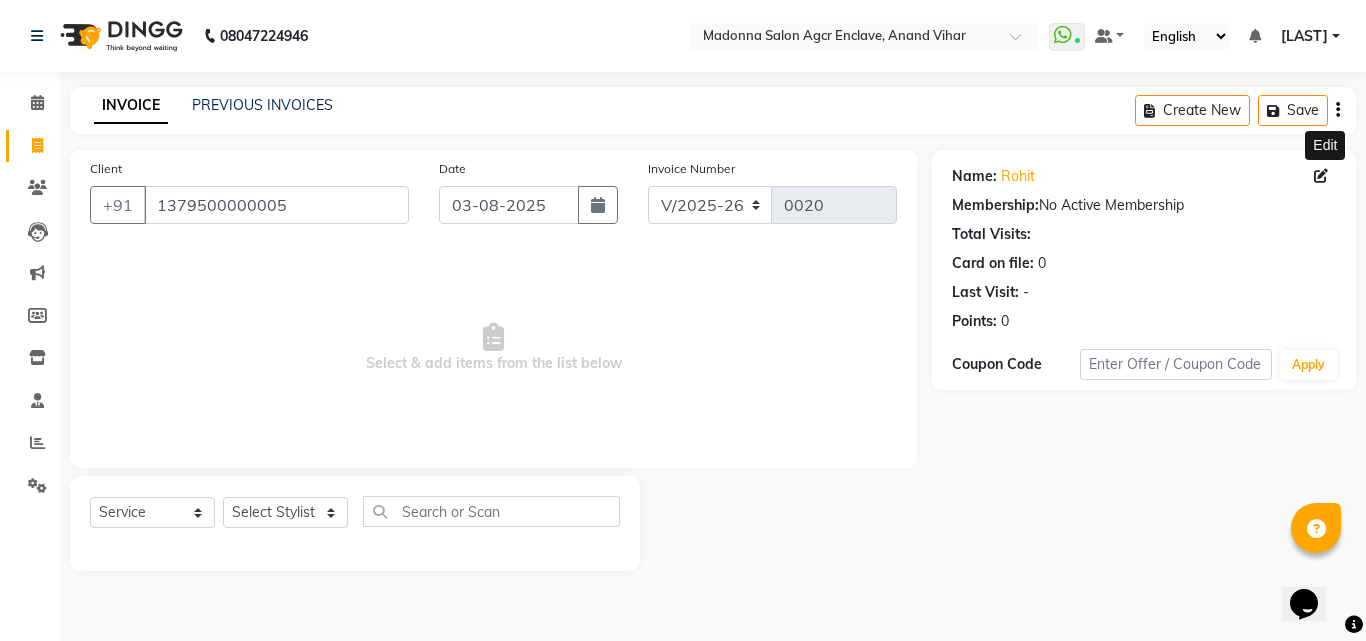 click 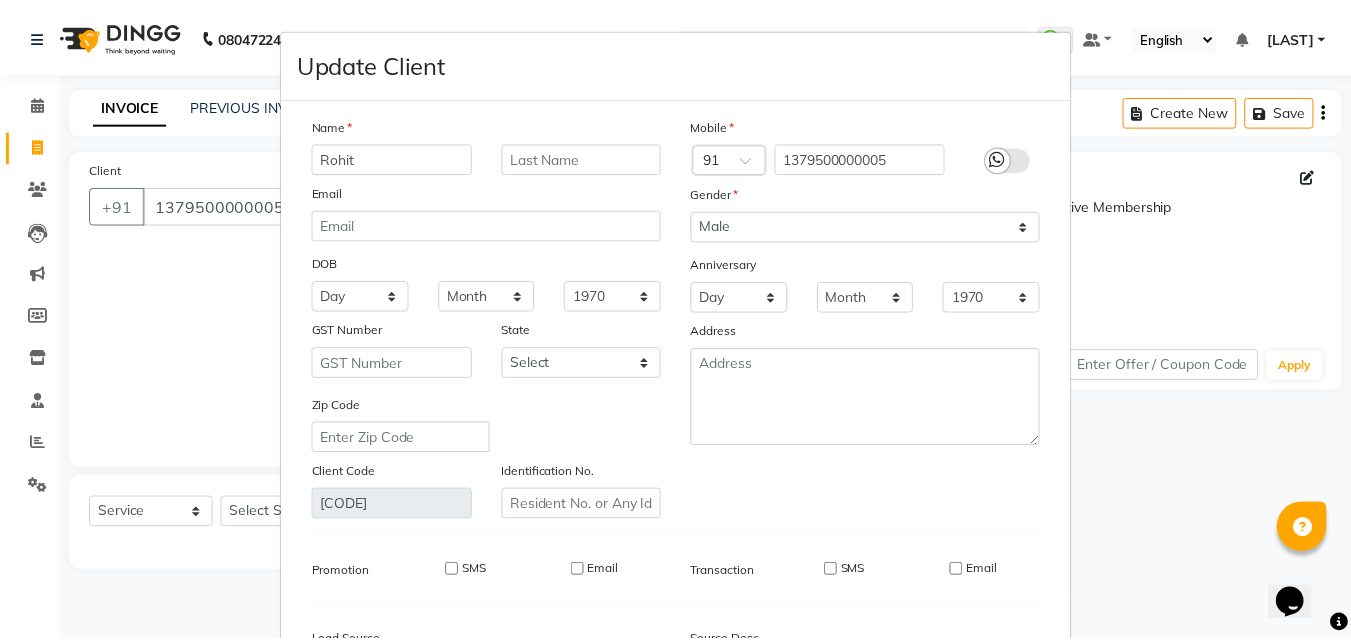 scroll, scrollTop: 246, scrollLeft: 0, axis: vertical 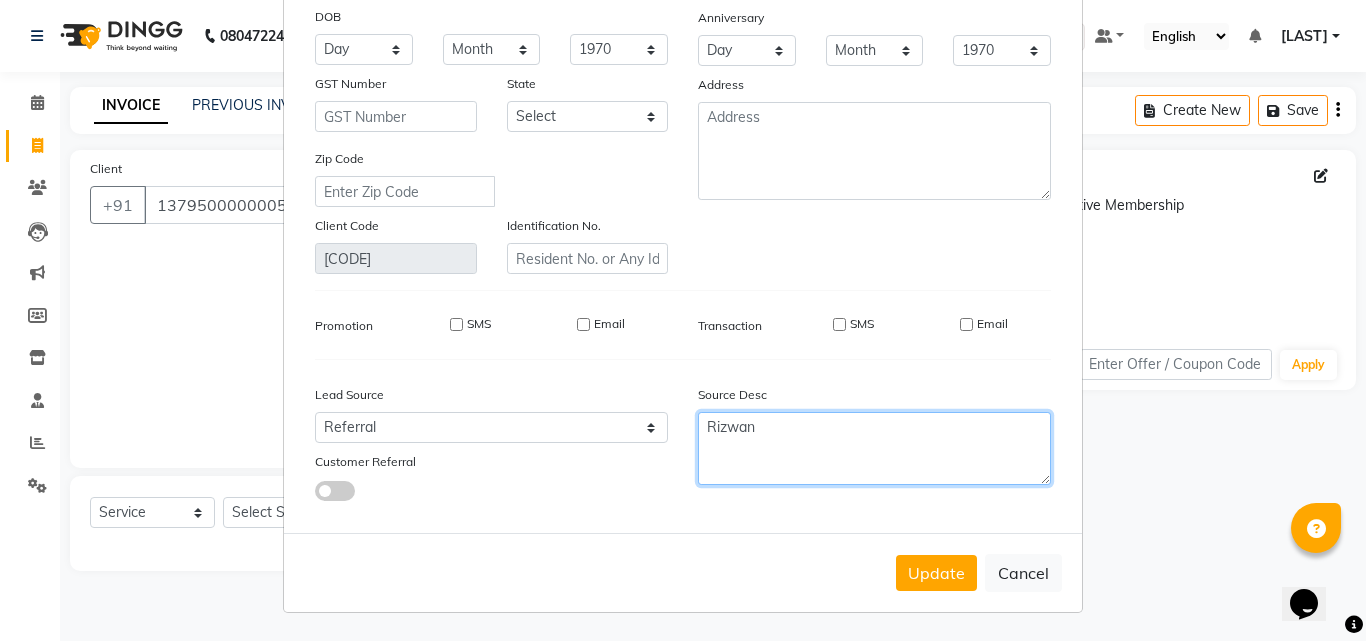 click on "Rizwan" at bounding box center (874, 448) 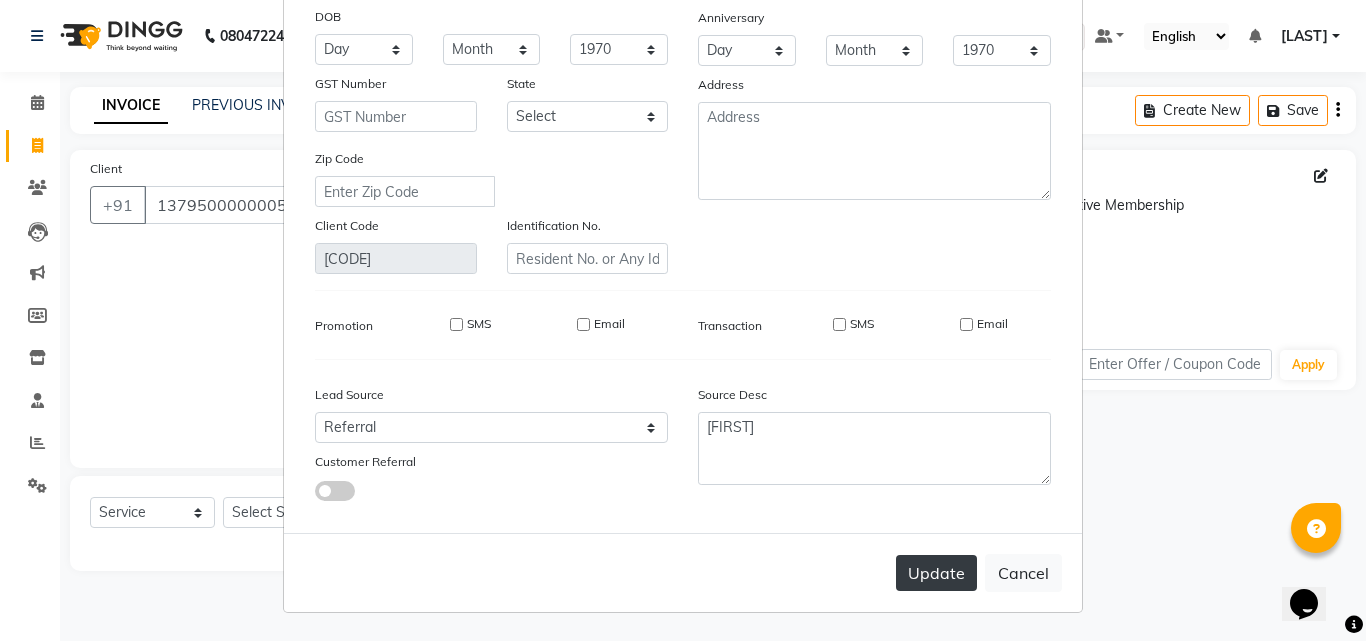 click on "Update" at bounding box center [936, 573] 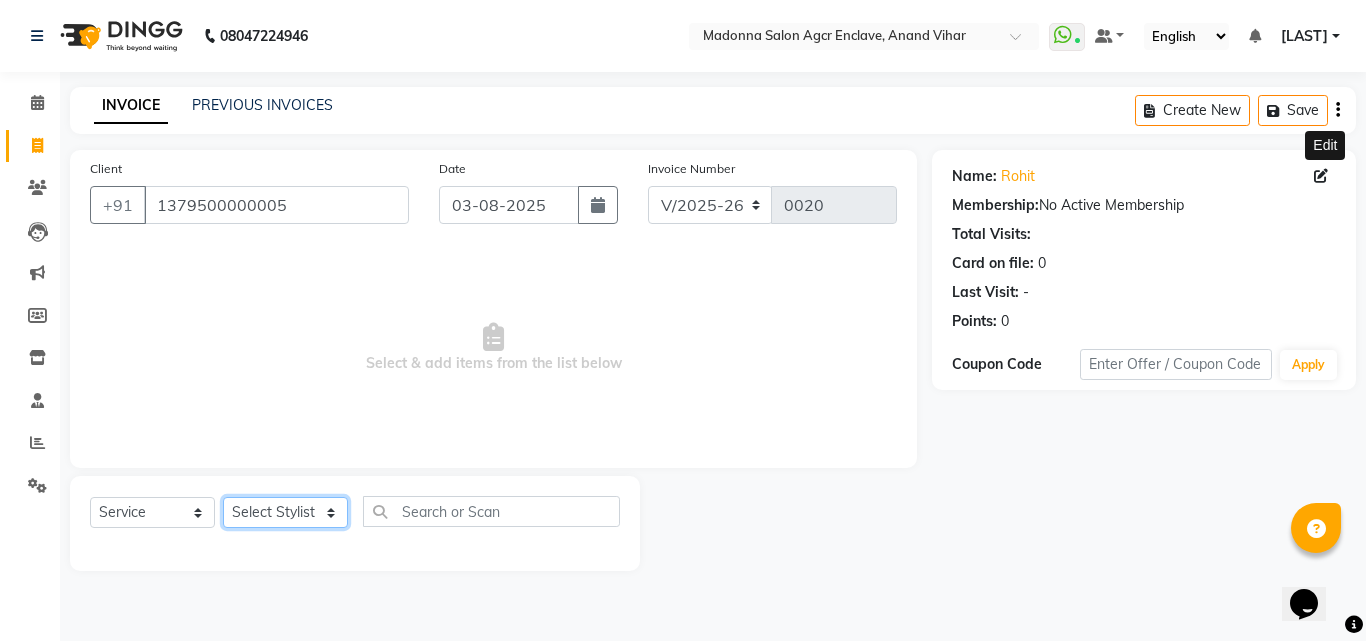 click on "Select Stylist Abhishek Afzal Amarjeet  BHAWNA HARSH Khushi Lucky Naman PREM Rajeev Rizwan Shahnawaz Shalu Sorav Verma Vikas Kumar Vishal YASH ZAFAR Zaid" 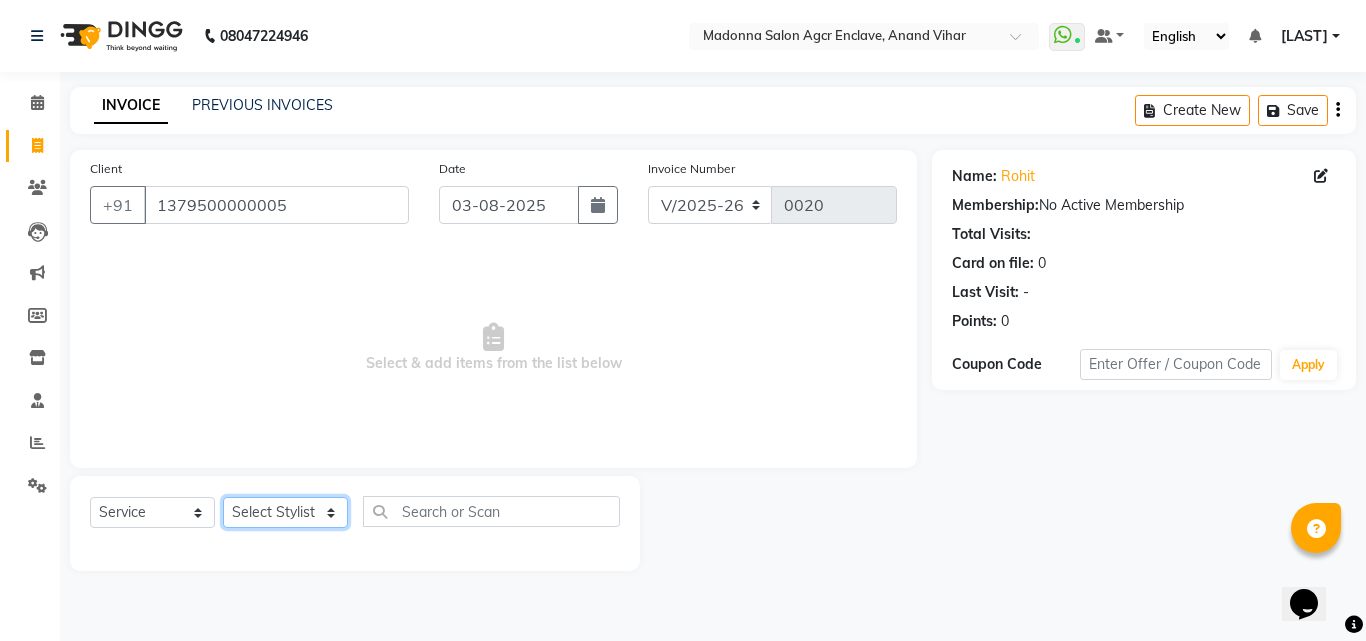 click on "Select Stylist Abhishek Afzal Amarjeet  BHAWNA HARSH Khushi Lucky Naman PREM Rajeev Rizwan Shahnawaz Shalu Sorav Verma Vikas Kumar Vishal YASH ZAFAR Zaid" 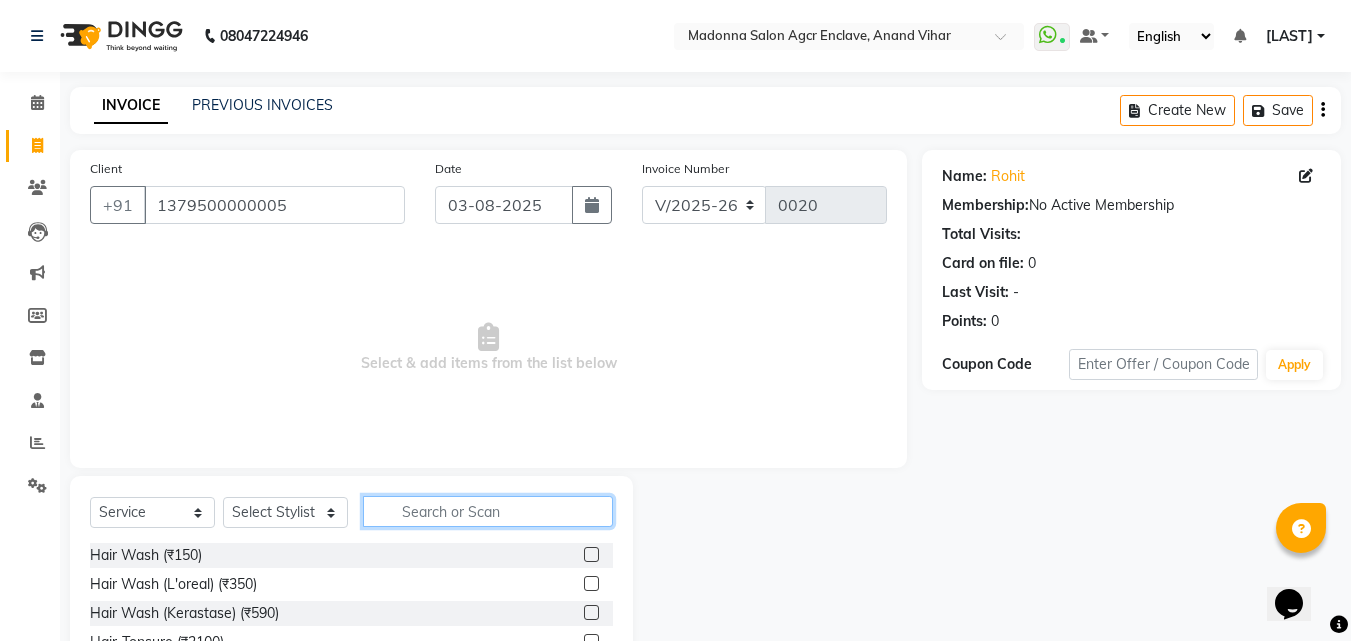 click 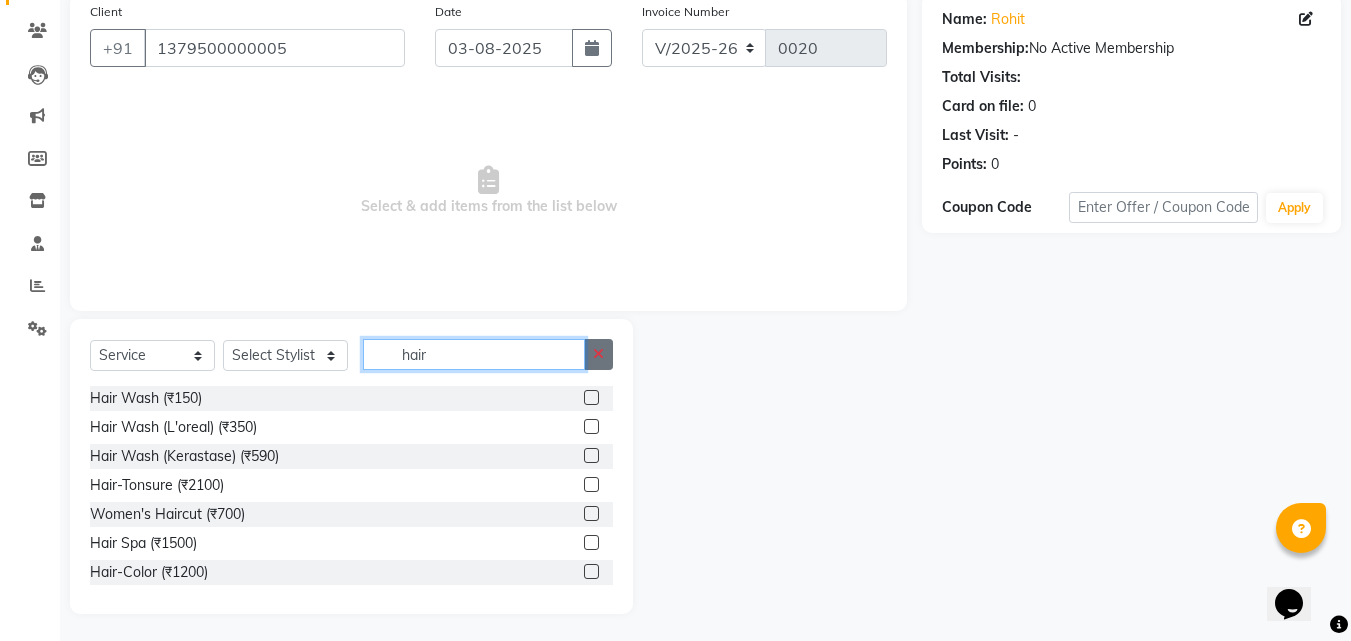 scroll, scrollTop: 160, scrollLeft: 0, axis: vertical 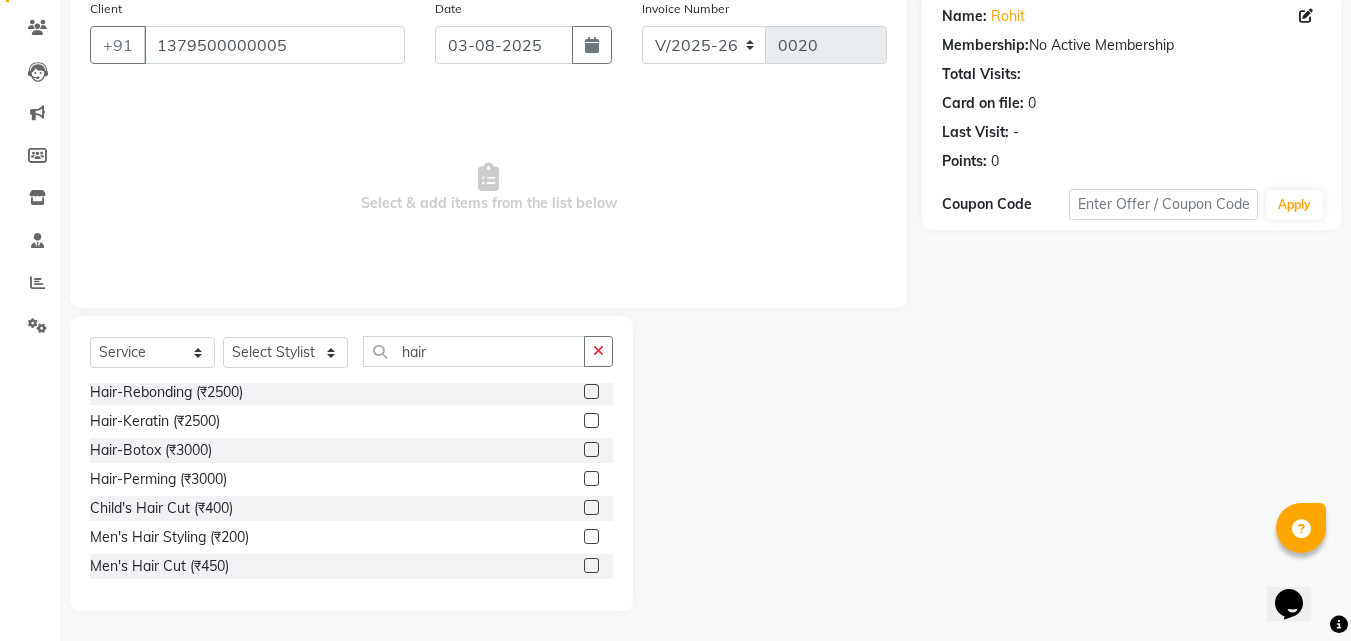 click 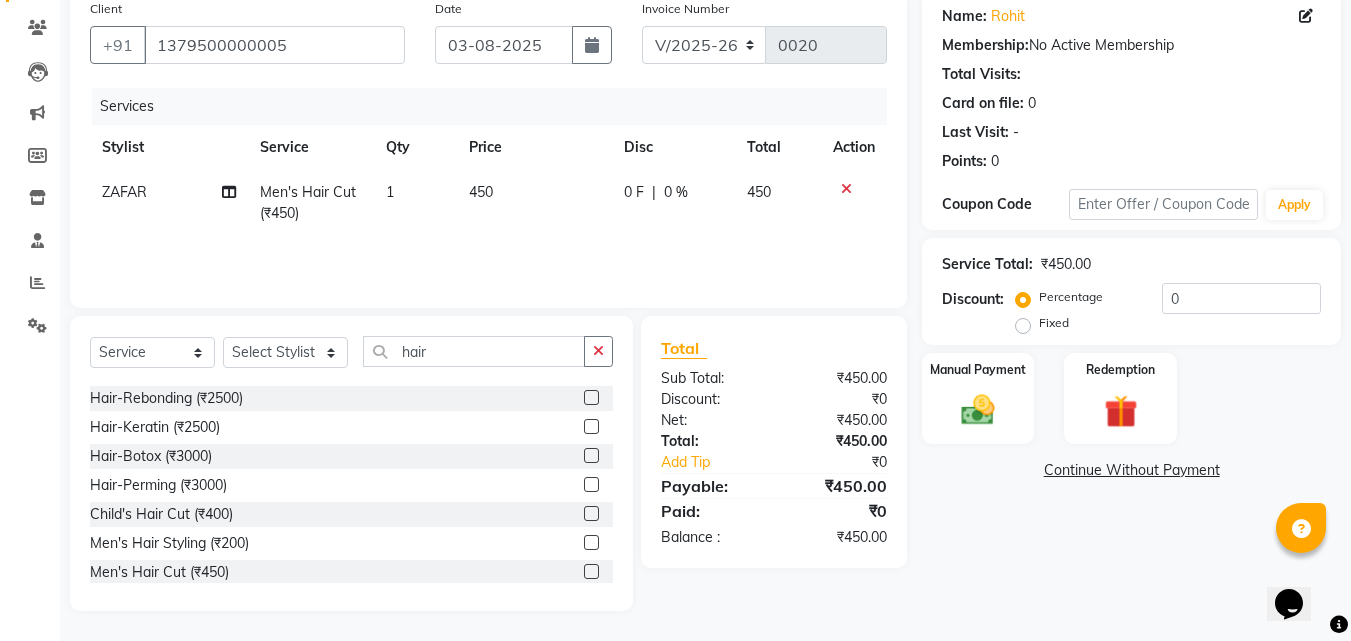 scroll, scrollTop: 228, scrollLeft: 0, axis: vertical 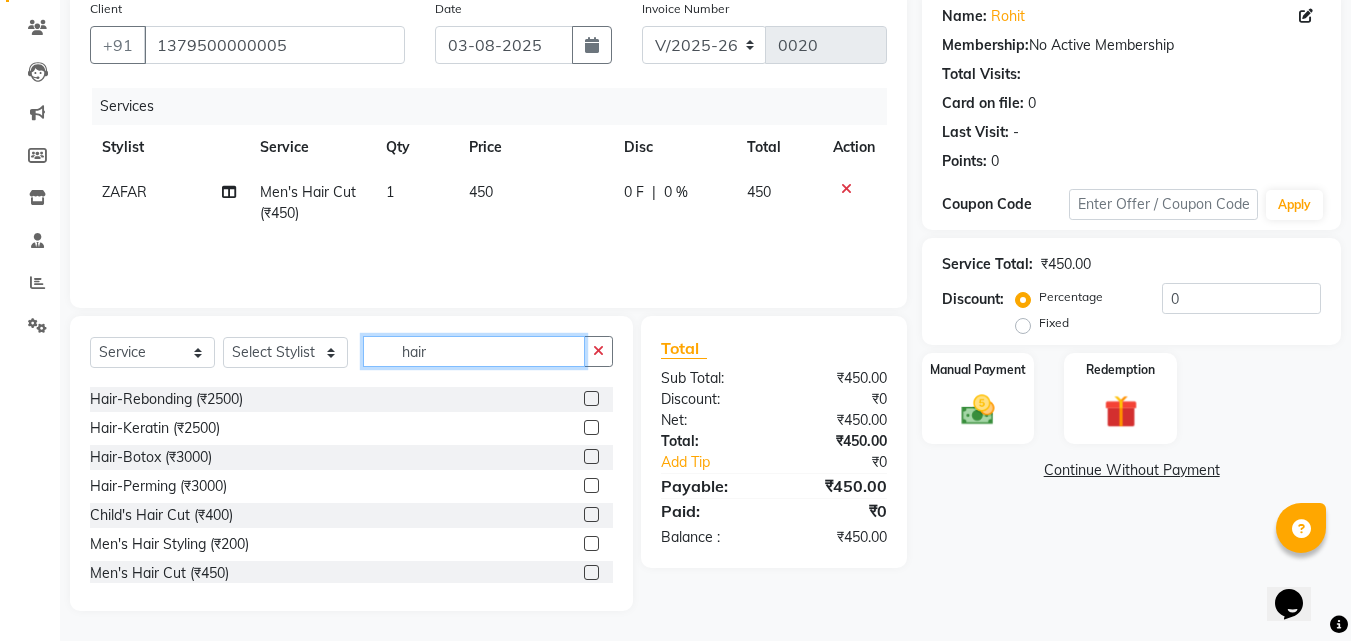 click on "hair" 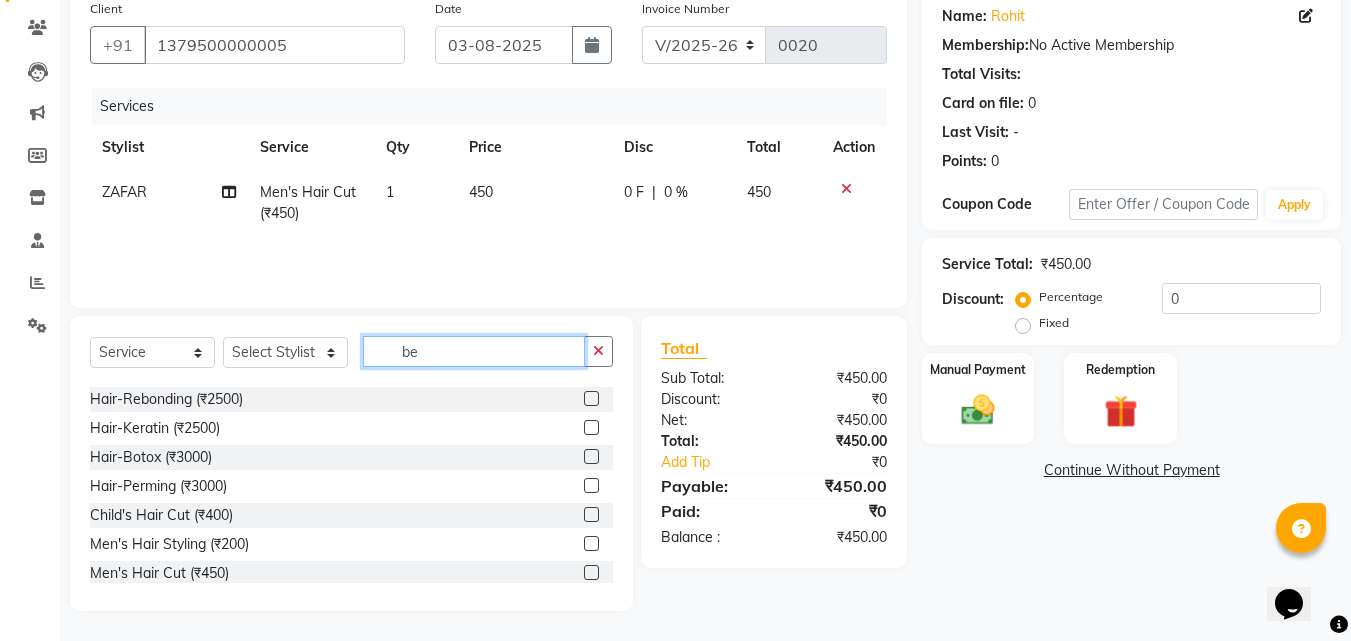 scroll, scrollTop: 54, scrollLeft: 0, axis: vertical 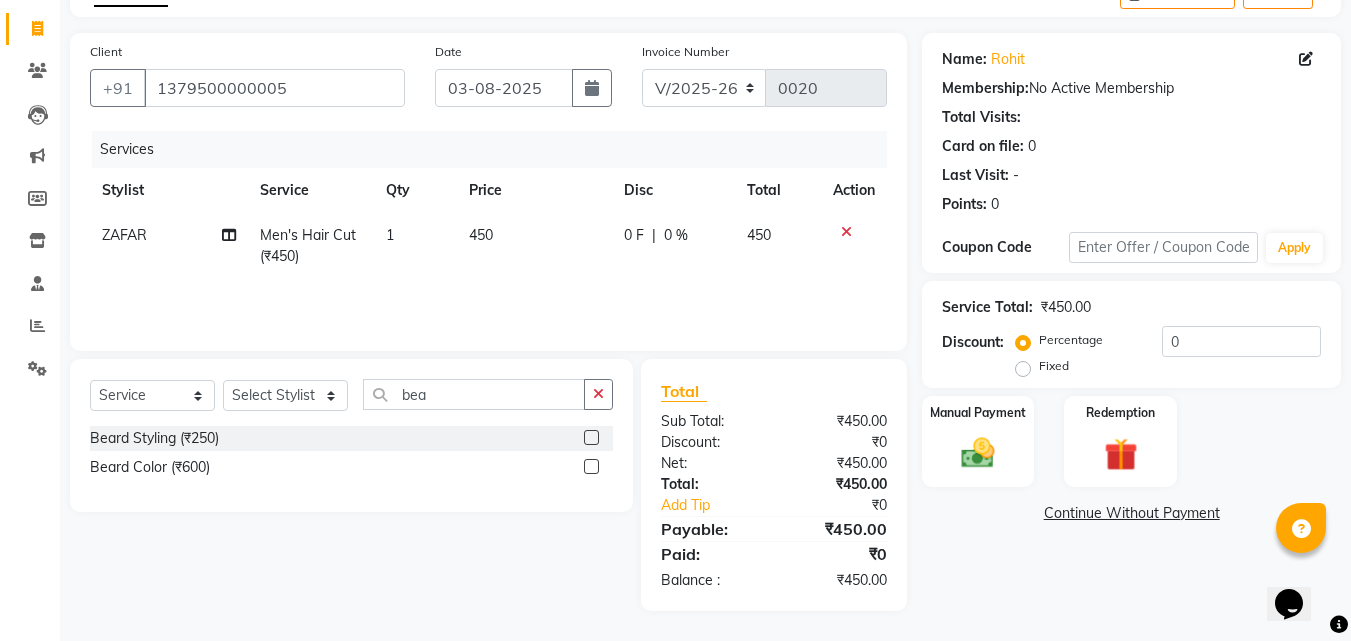 click 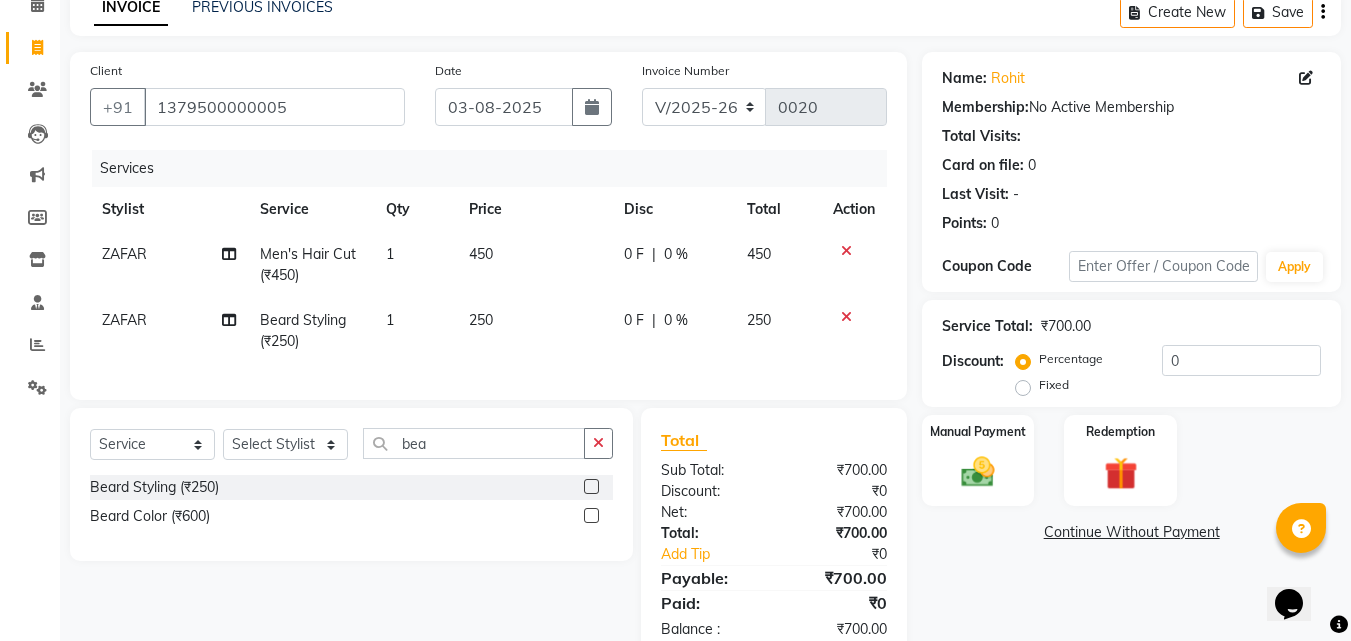 scroll, scrollTop: 162, scrollLeft: 0, axis: vertical 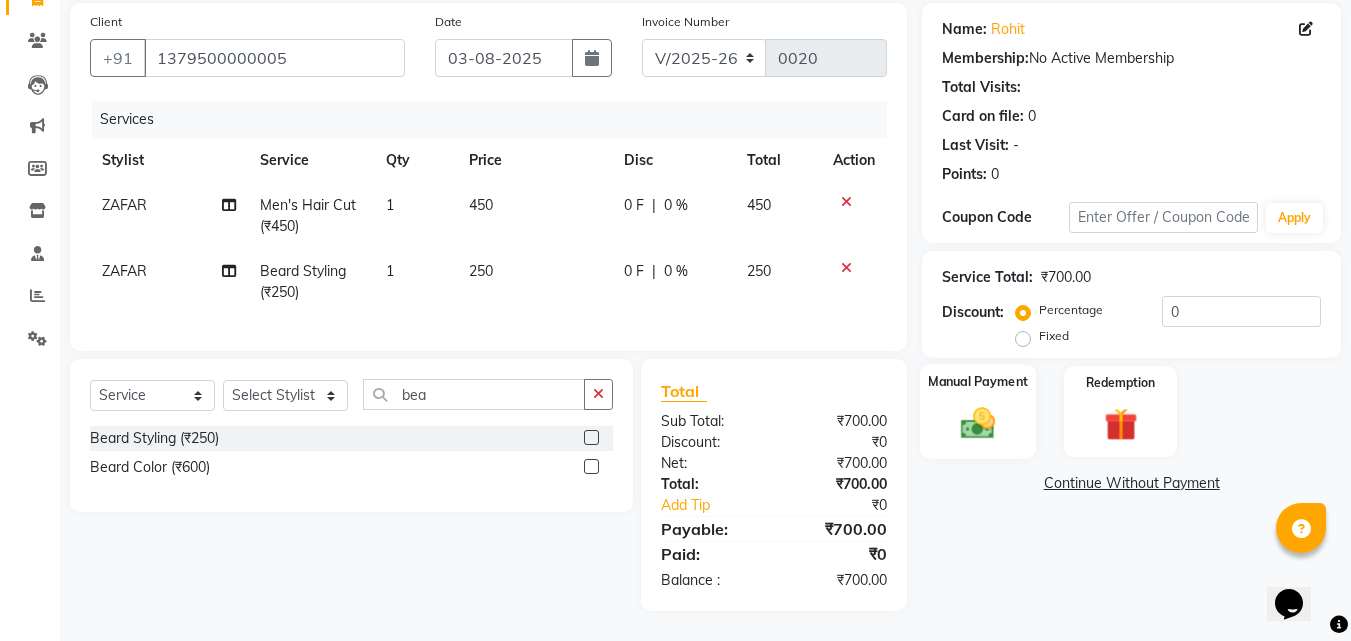 click on "Manual Payment" 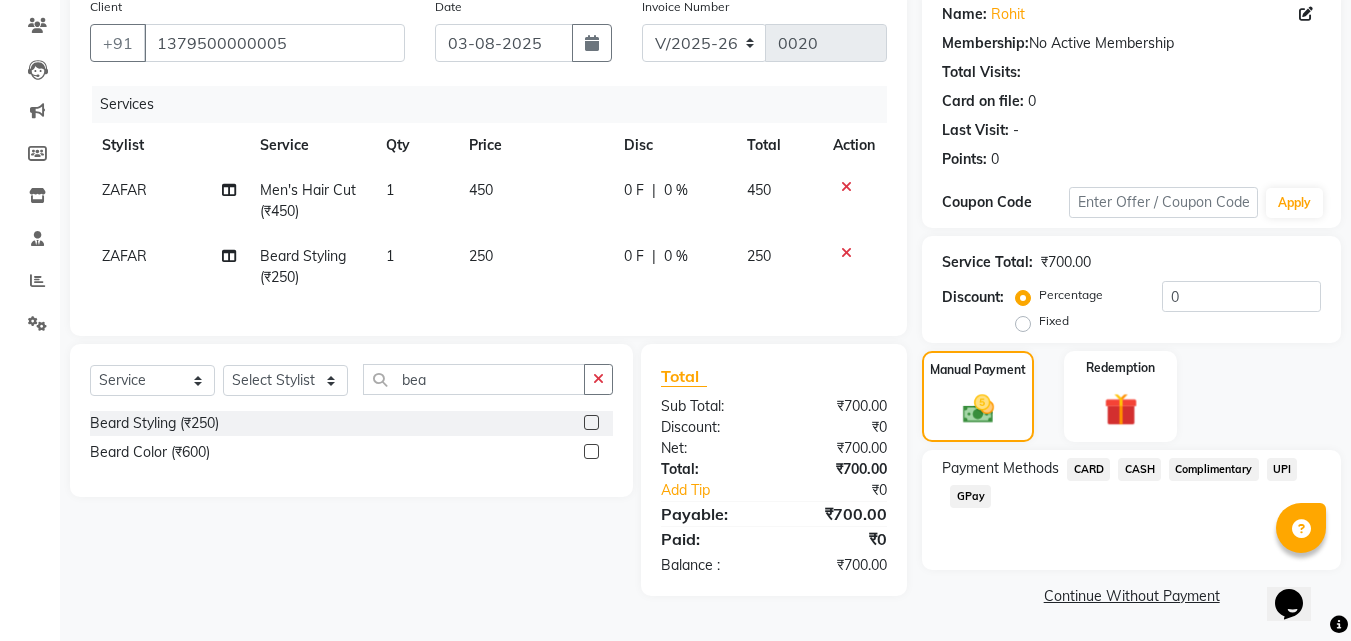 click on "CASH" 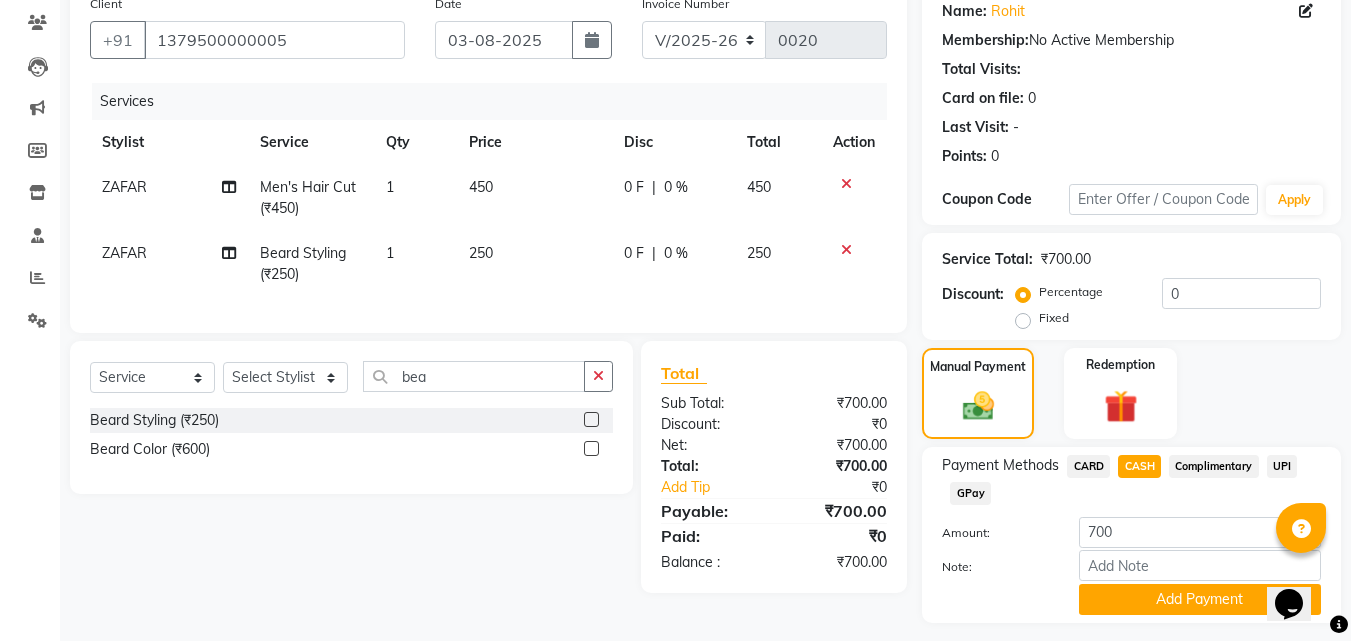 scroll, scrollTop: 218, scrollLeft: 0, axis: vertical 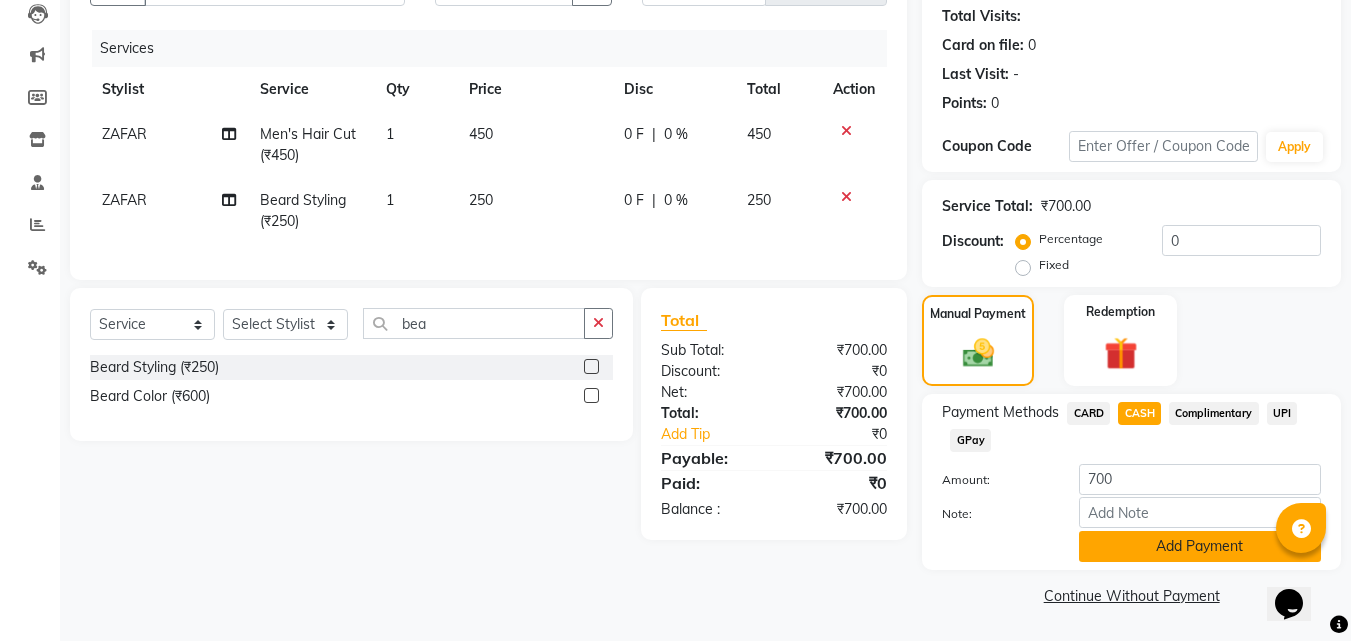 click on "Add Payment" 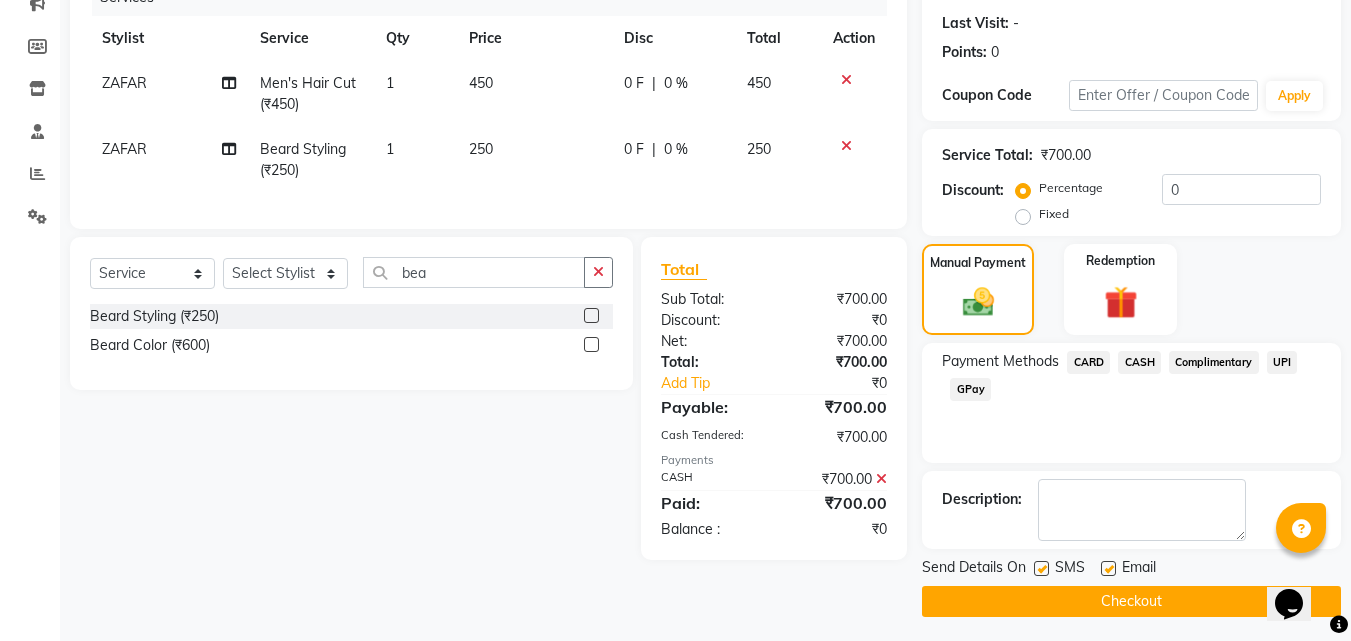 scroll, scrollTop: 275, scrollLeft: 0, axis: vertical 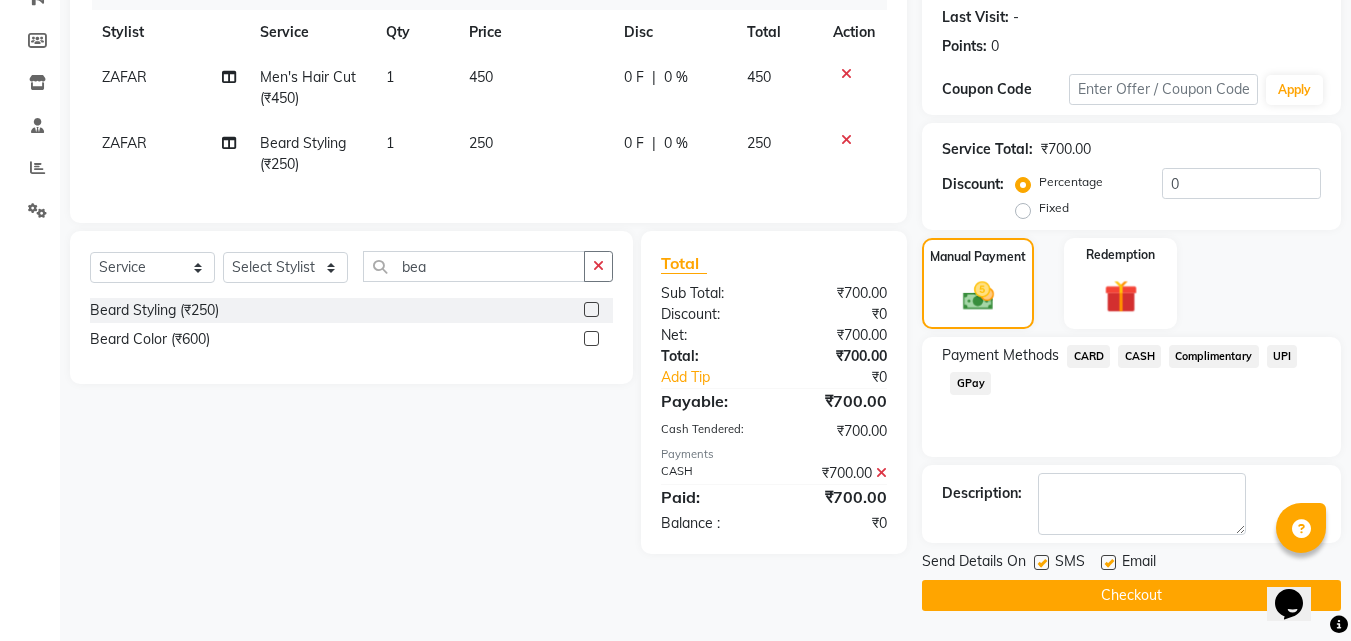 click on "Checkout" 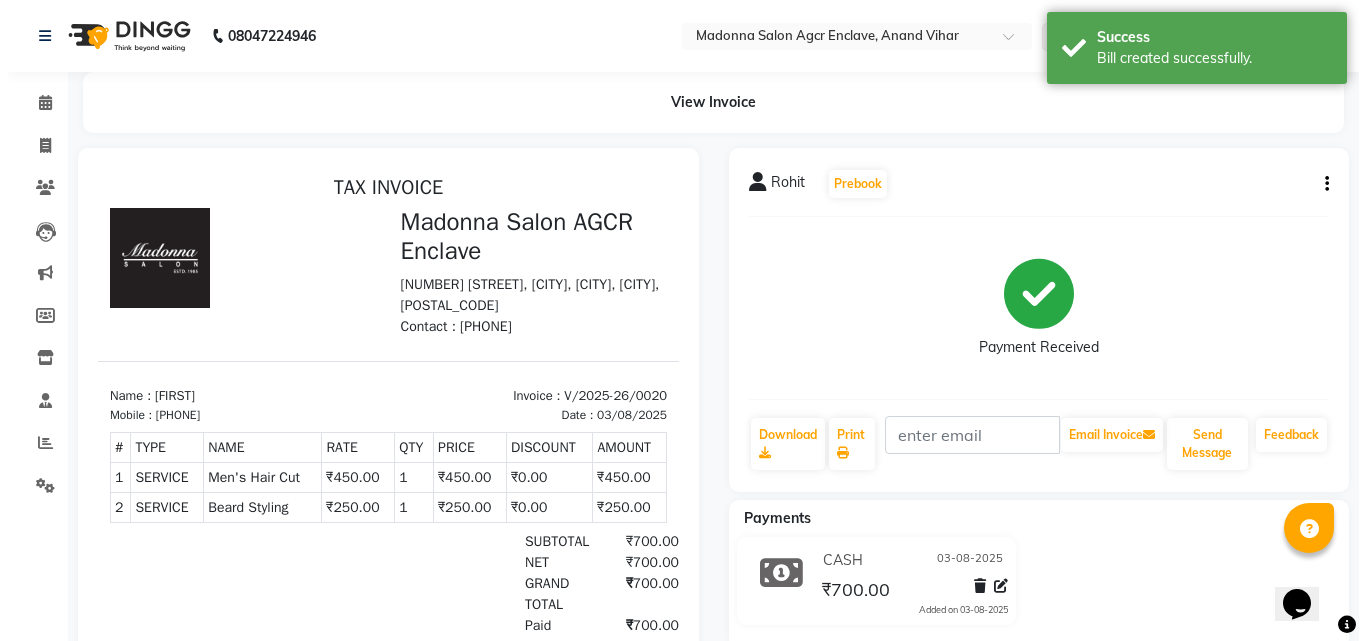 scroll, scrollTop: 0, scrollLeft: 0, axis: both 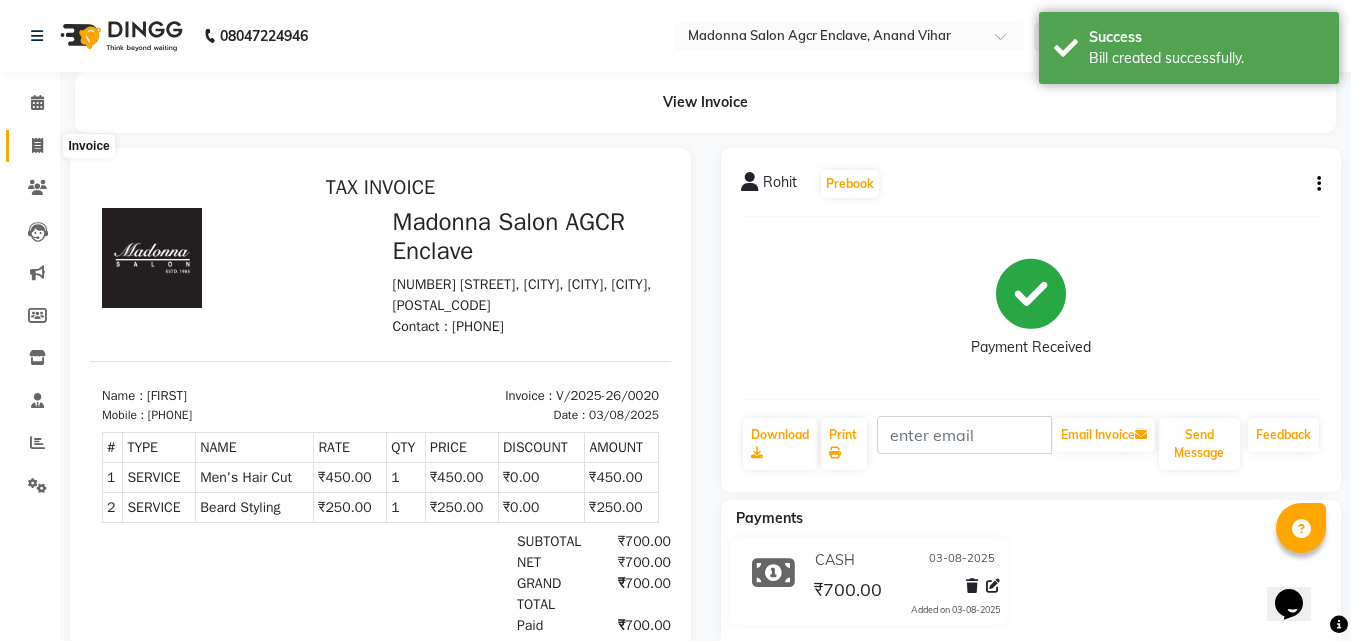 click 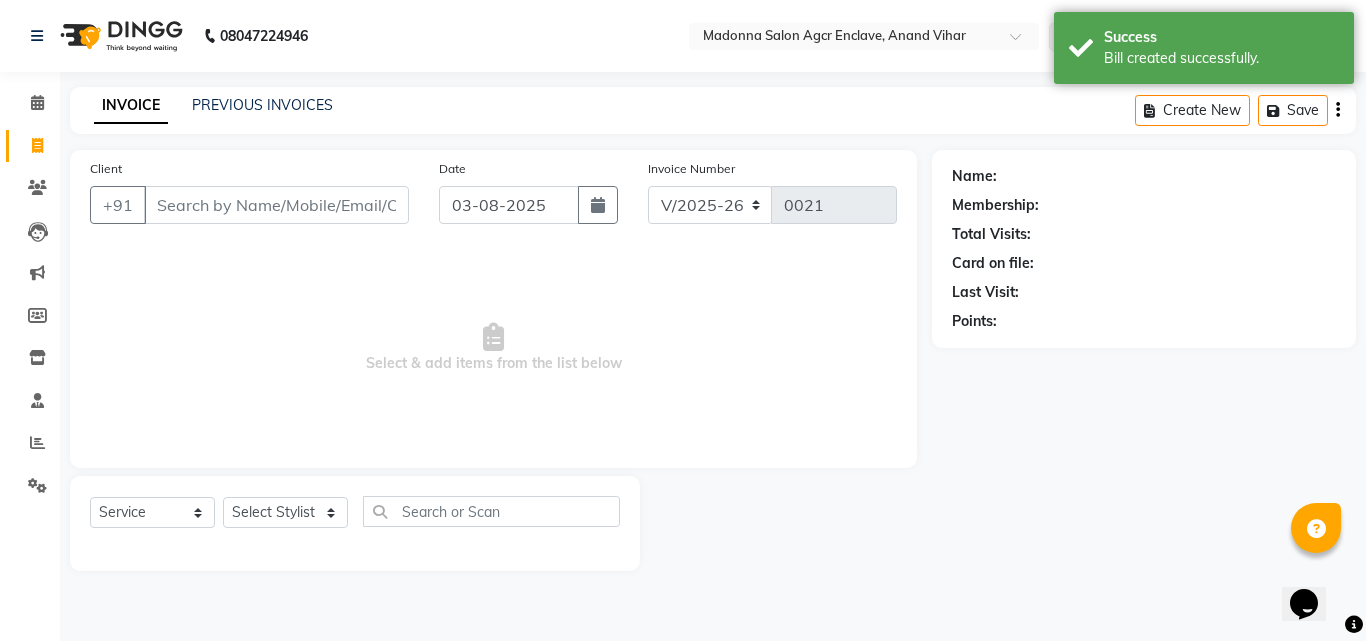 click on "Client" at bounding box center (276, 205) 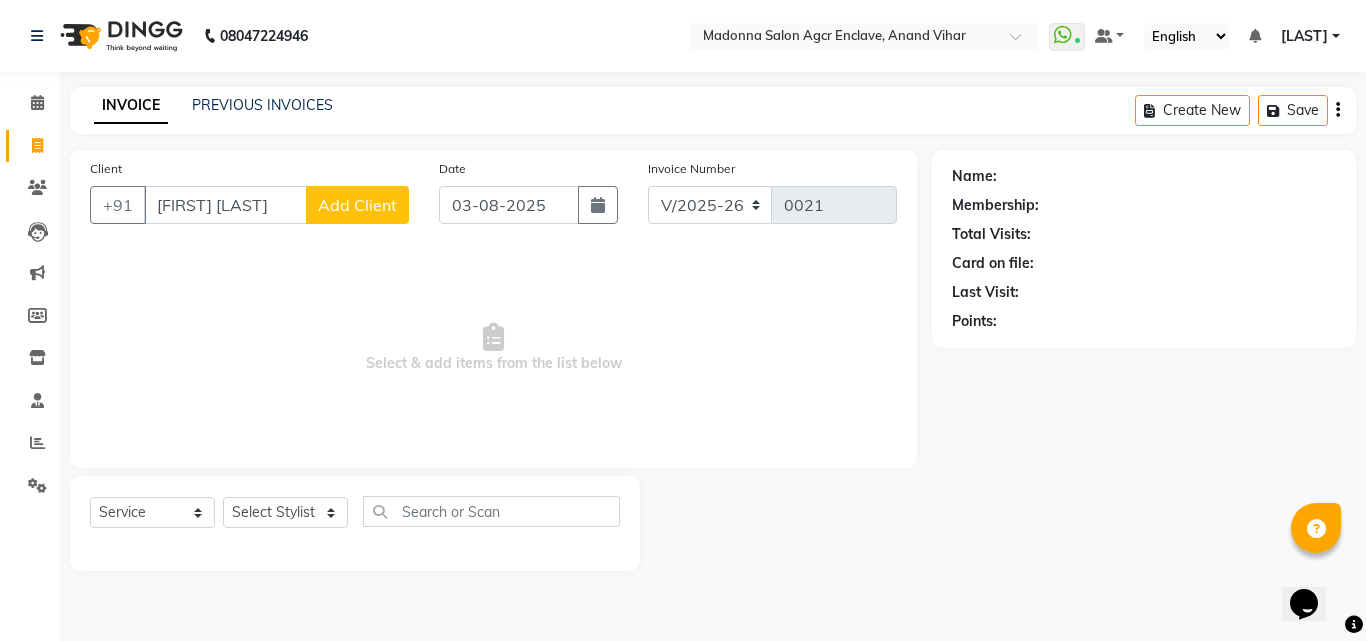 click on "Add Client" 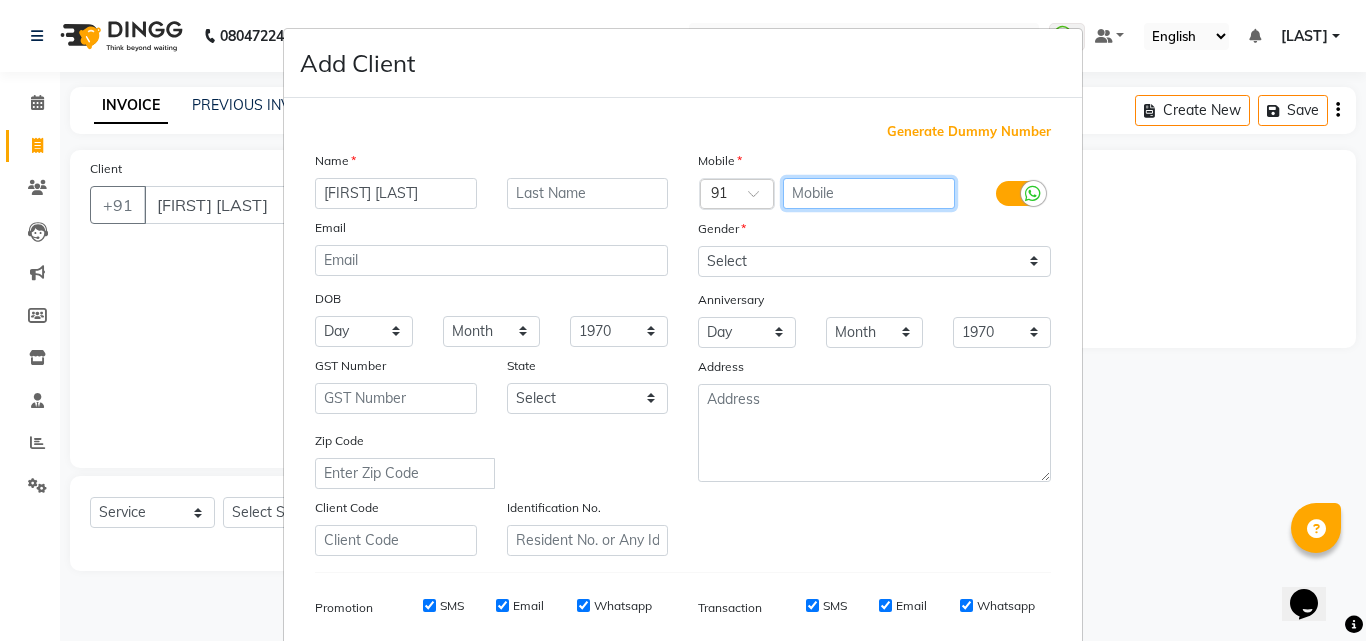 click at bounding box center (869, 193) 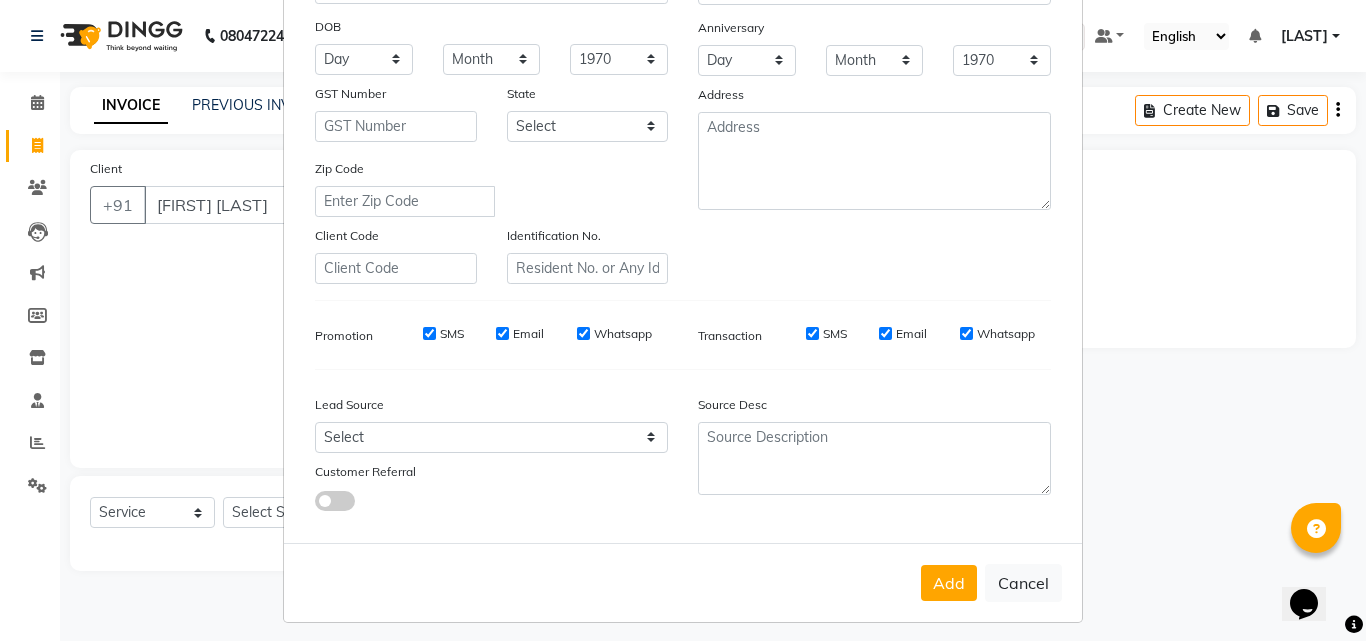 scroll, scrollTop: 282, scrollLeft: 0, axis: vertical 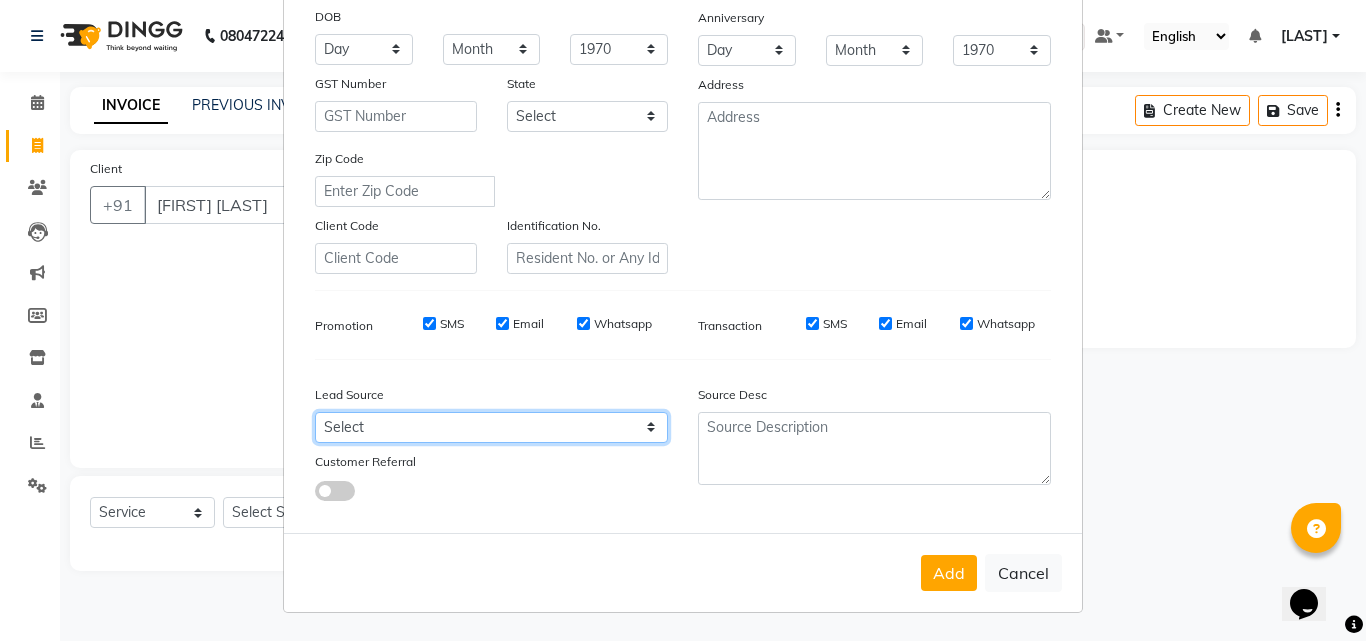 click on "Select Walk-in Referral Internet Friend Word of Mouth Advertisement Facebook JustDial Google Other" at bounding box center (491, 427) 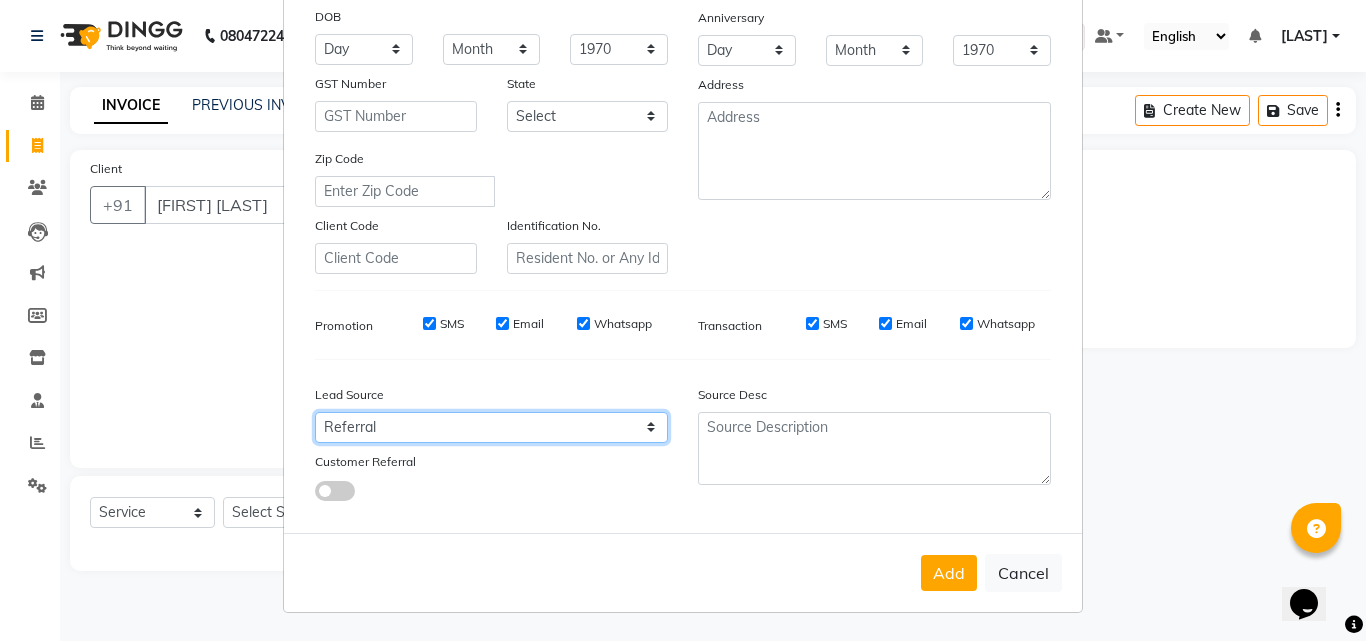 click on "Select Walk-in Referral Internet Friend Word of Mouth Advertisement Facebook JustDial Google Other" at bounding box center [491, 427] 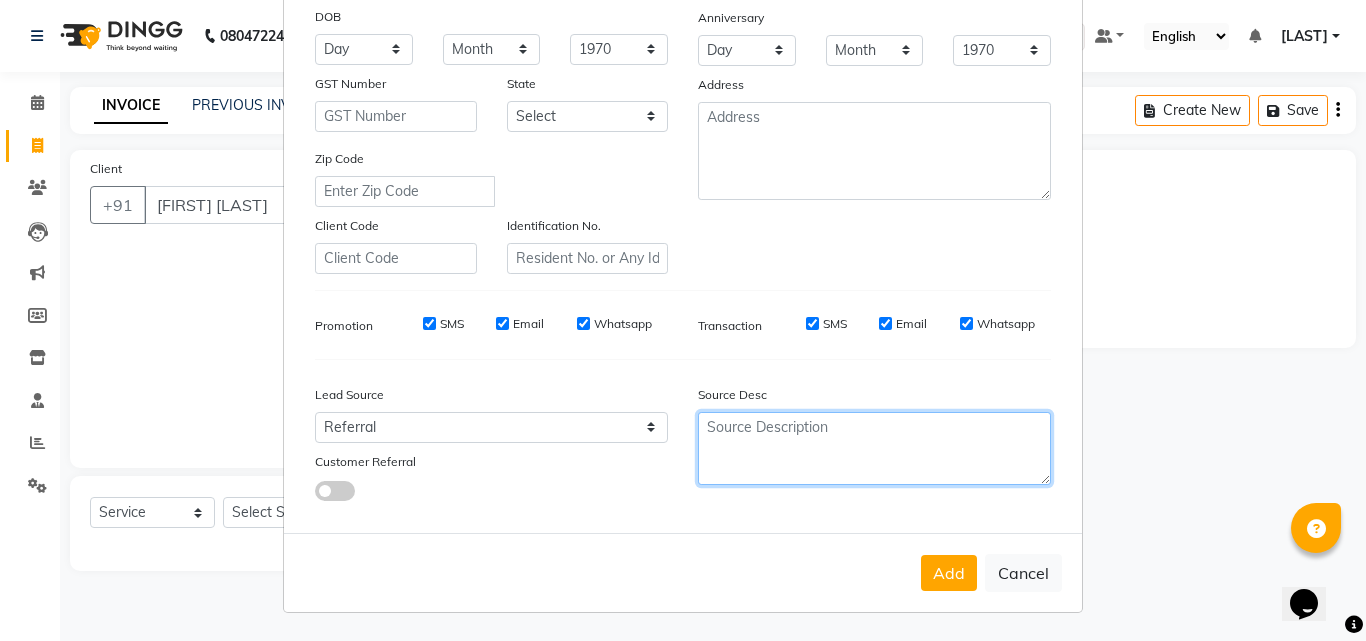 click at bounding box center [874, 448] 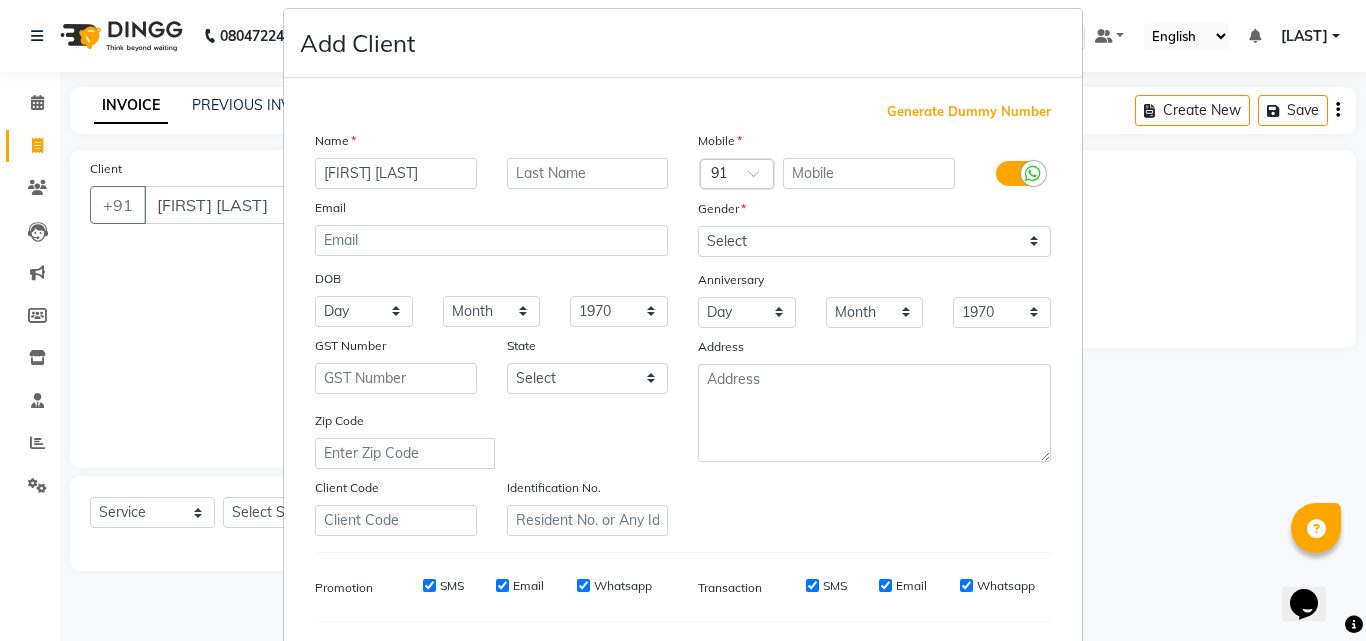 scroll, scrollTop: 0, scrollLeft: 0, axis: both 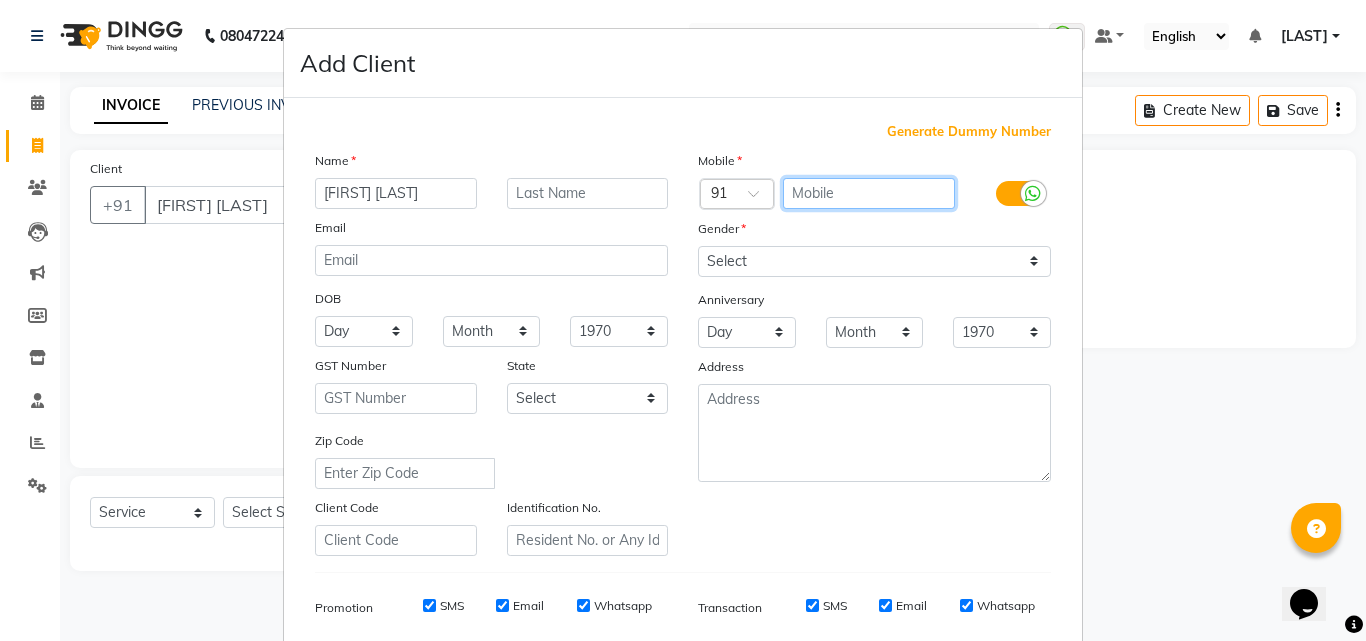 click at bounding box center (869, 193) 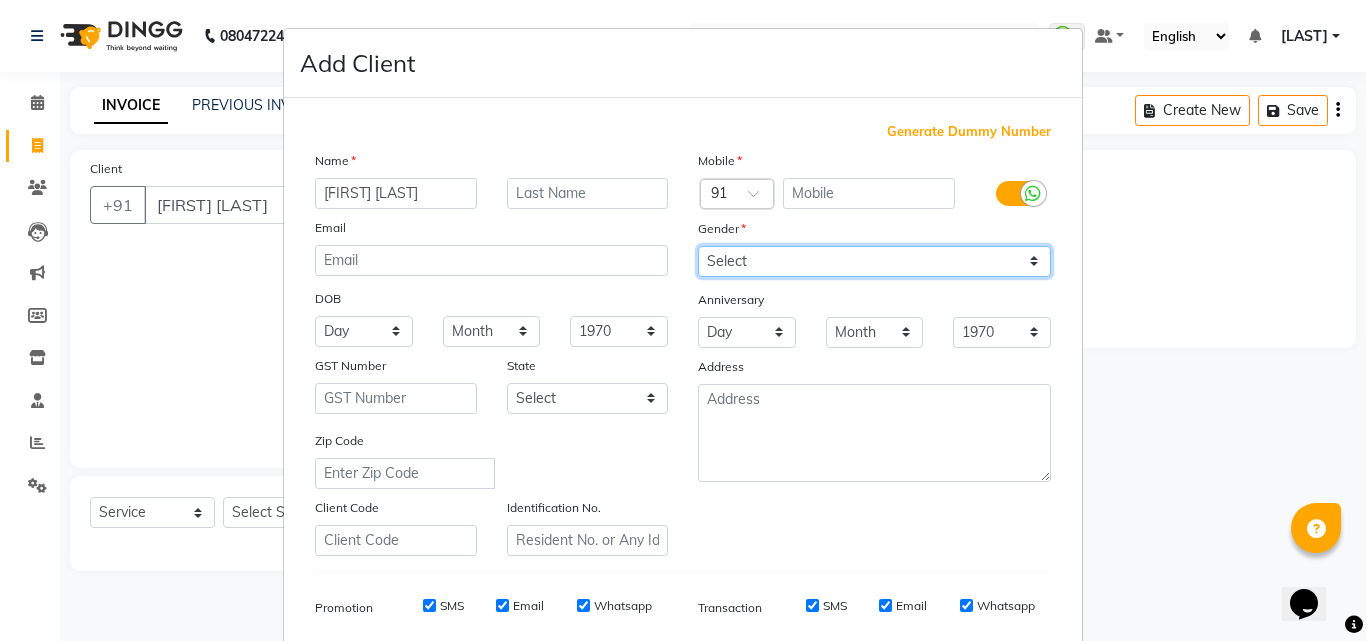 click on "Select Male Female Other Prefer Not To Say" at bounding box center [874, 261] 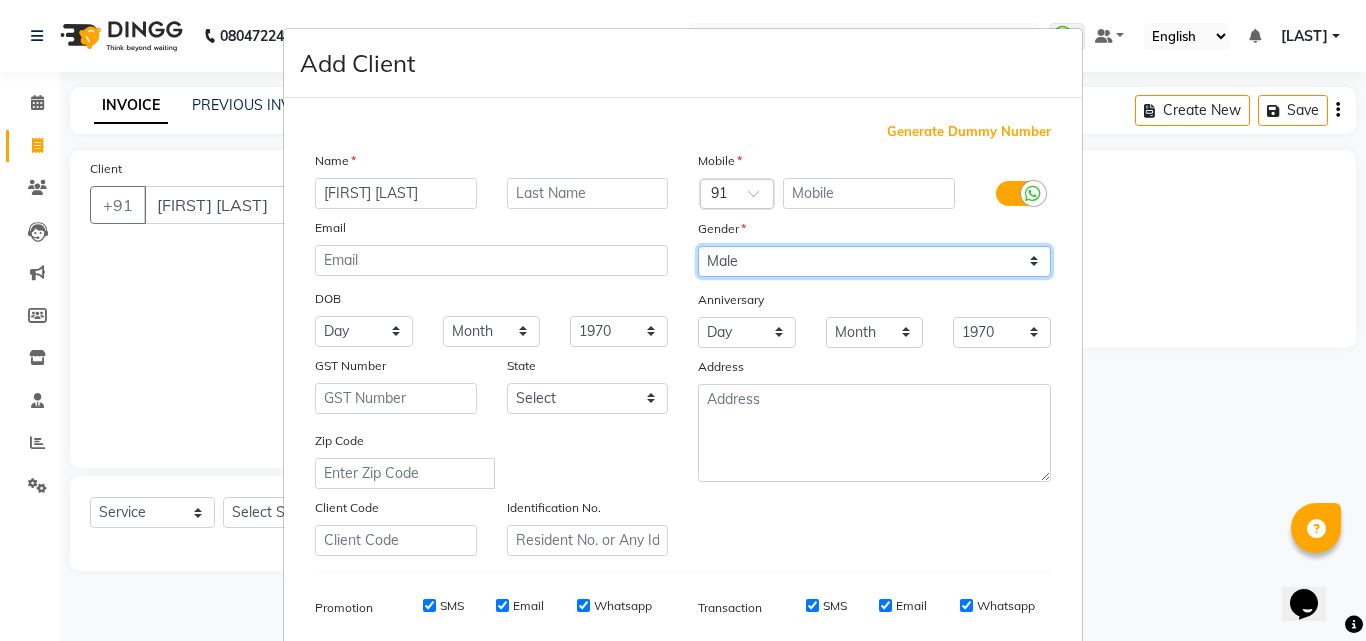 click on "Select Male Female Other Prefer Not To Say" at bounding box center (874, 261) 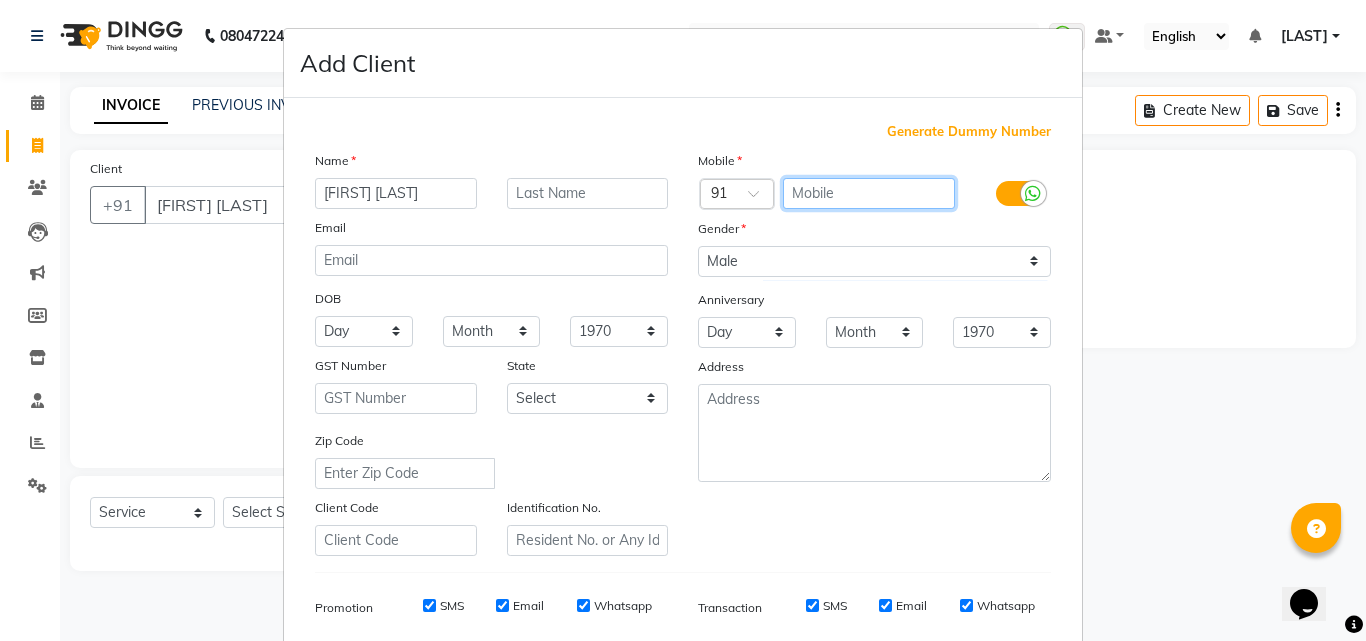click at bounding box center (869, 193) 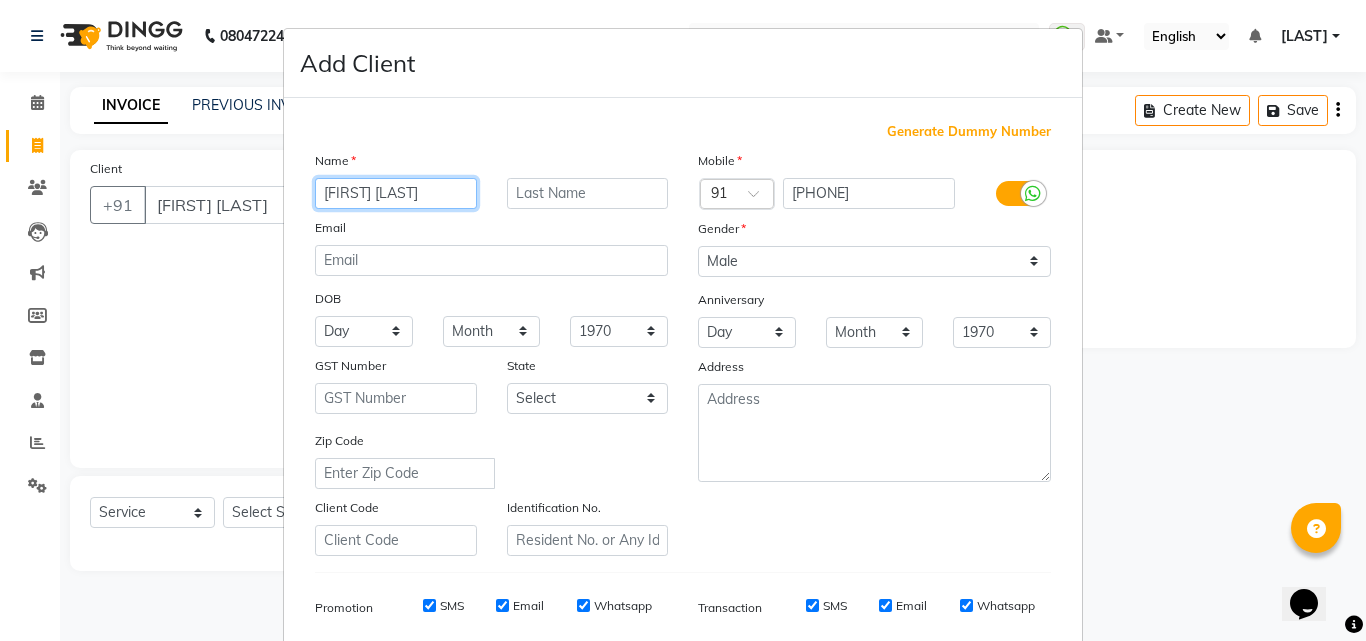 click on "[FIRST] [LAST]" at bounding box center [396, 193] 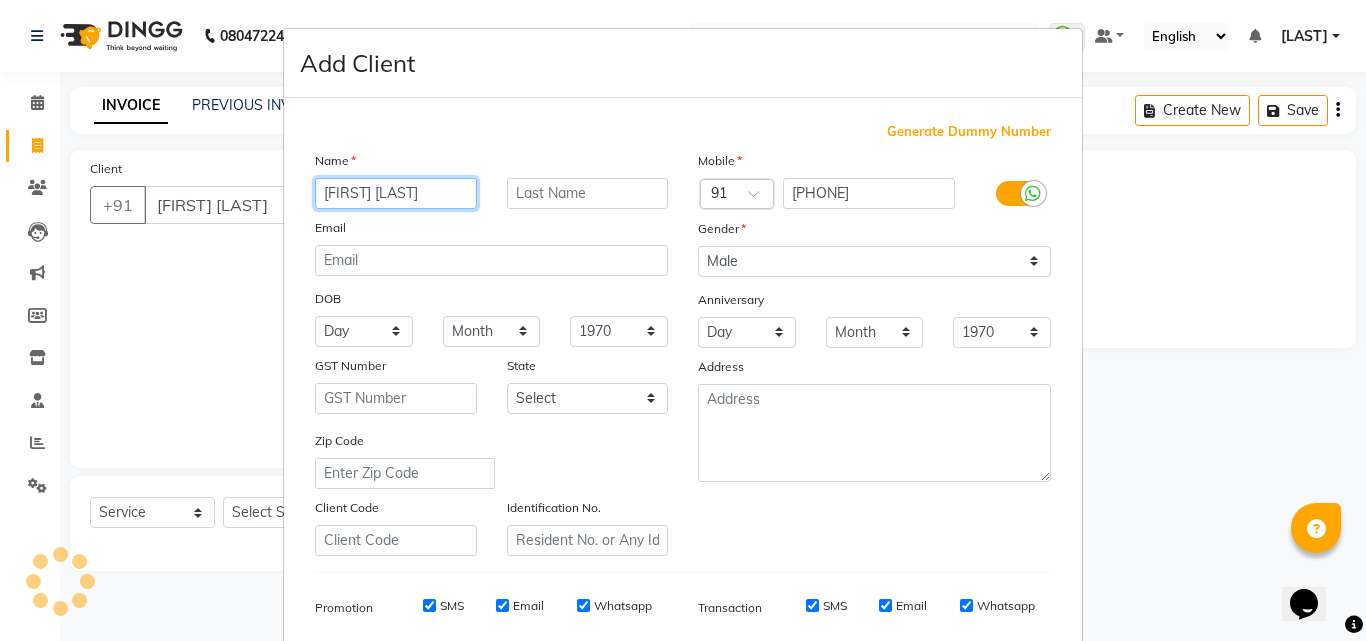 click on "[FIRST] [LAST]" at bounding box center (396, 193) 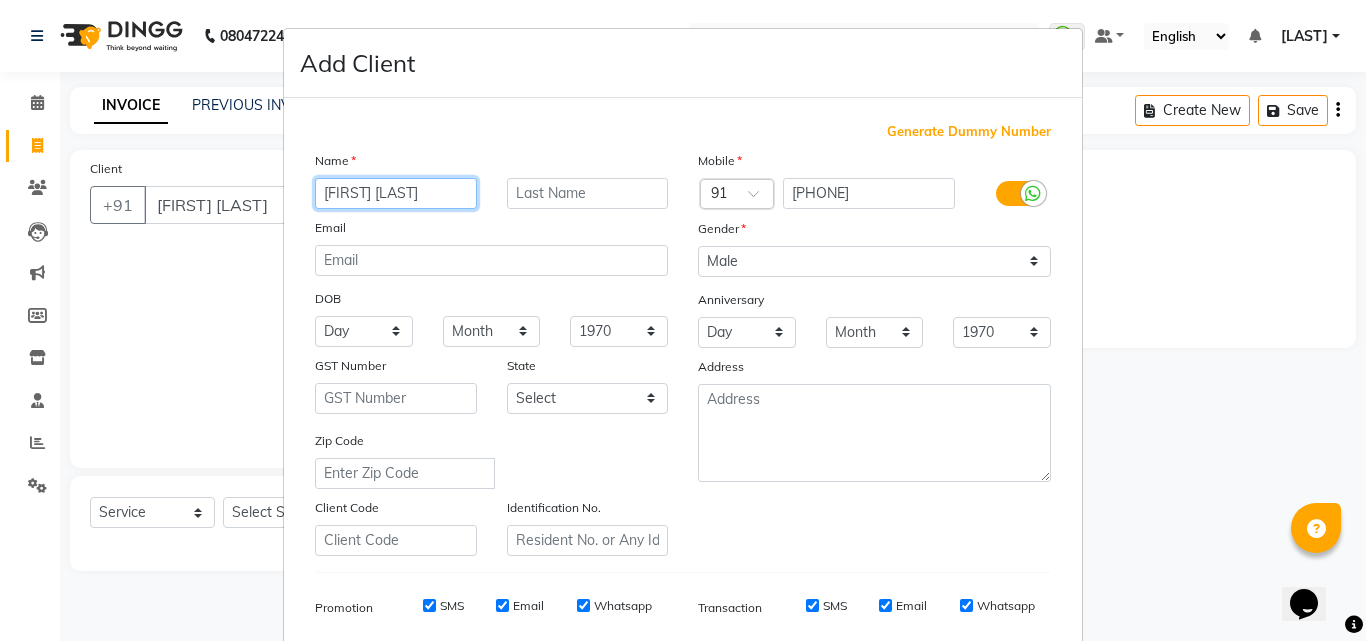 click on "[FIRST] [LAST]" at bounding box center (396, 193) 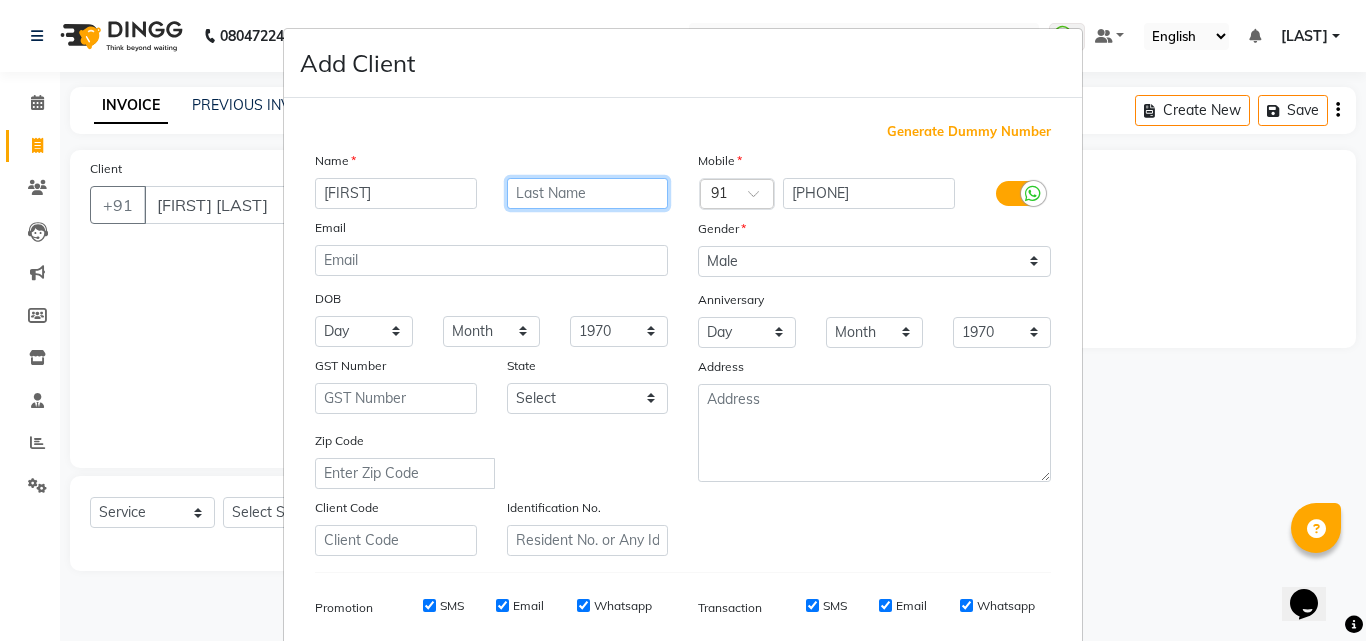 paste on "[LAST]" 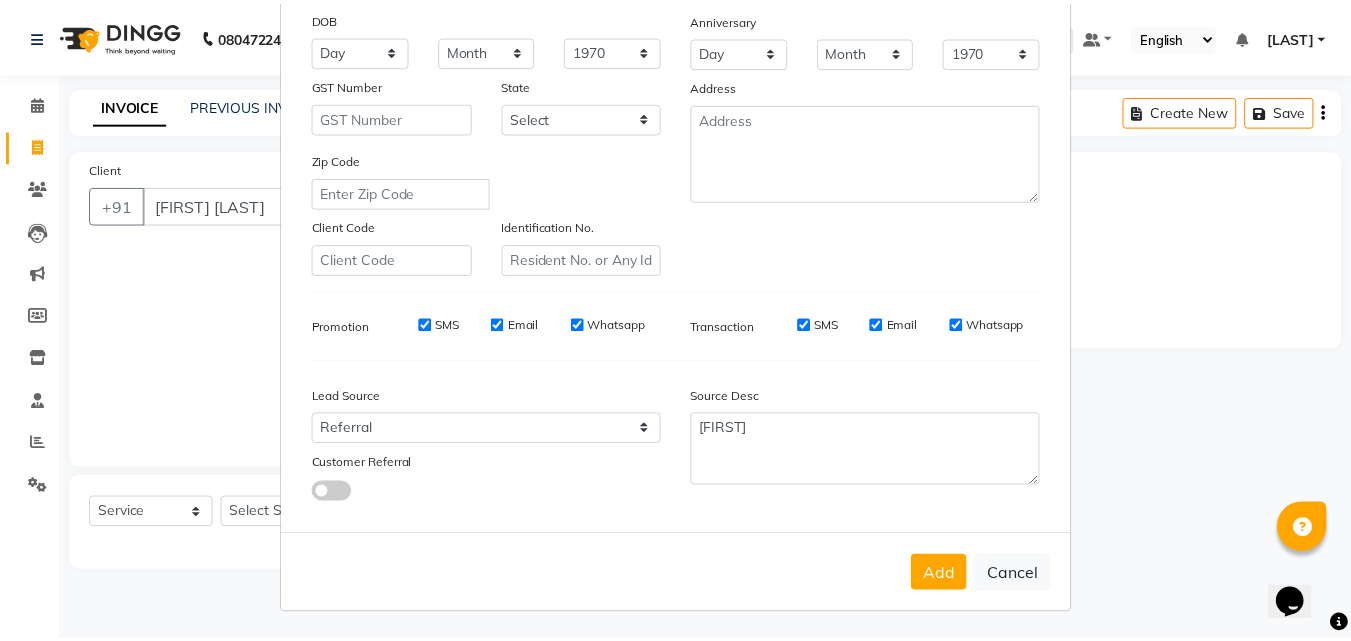 scroll, scrollTop: 282, scrollLeft: 0, axis: vertical 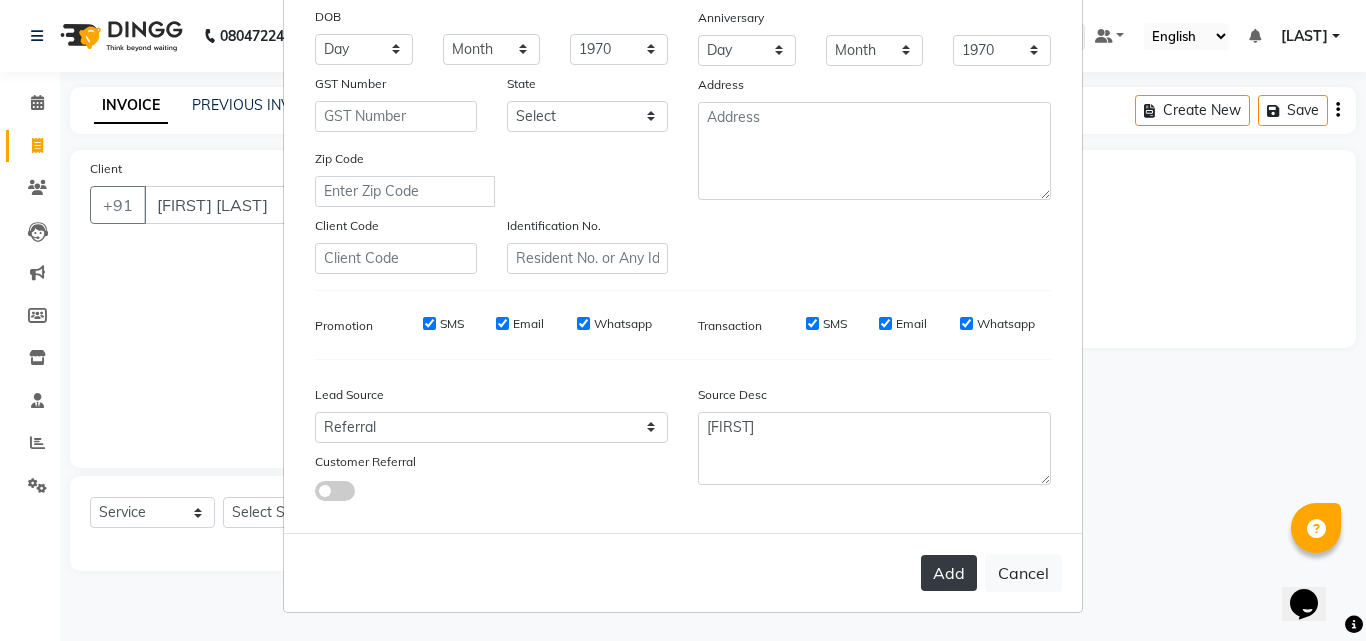 click on "Add" at bounding box center [949, 573] 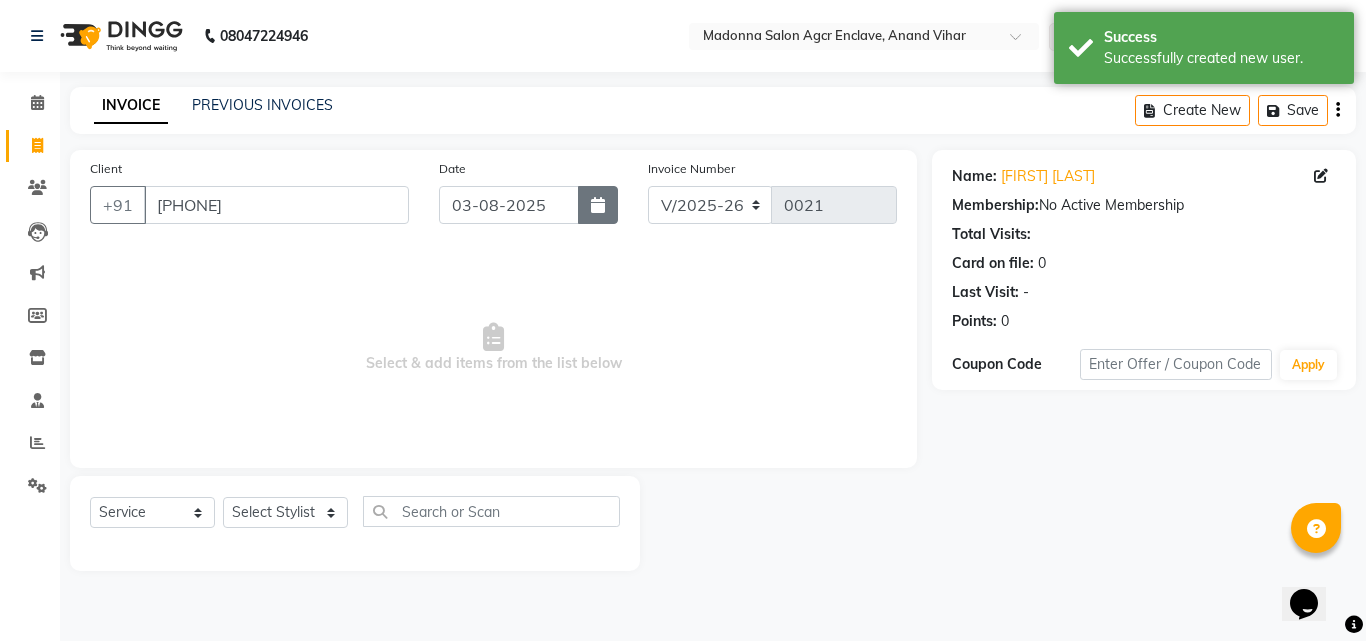 click 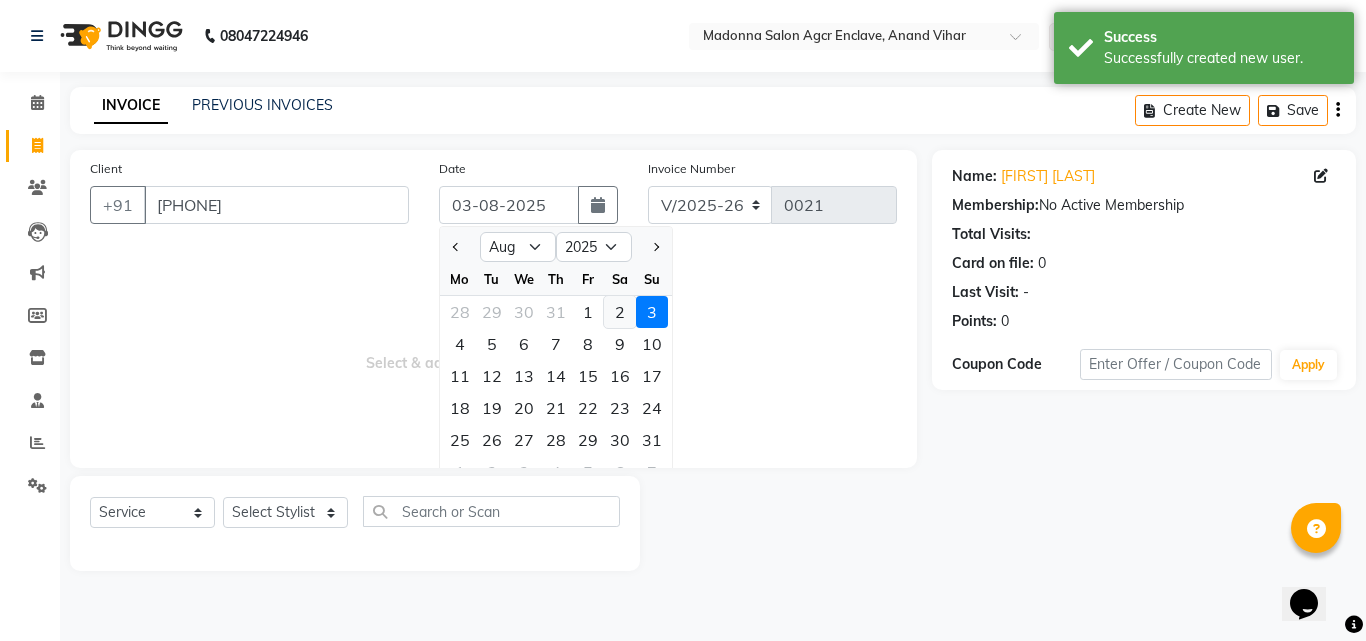 click on "2" 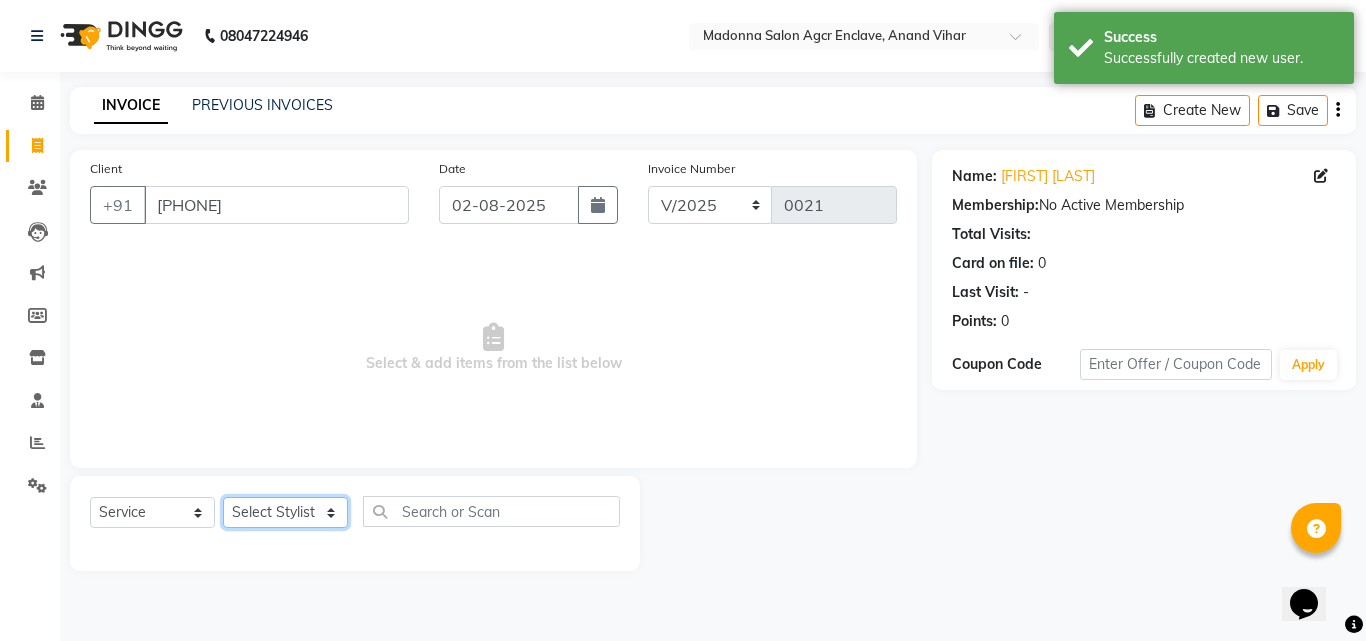 click on "Select Stylist Abhishek Afzal Amarjeet  BHAWNA HARSH Khushi Lucky Naman PREM Rajeev Rizwan Shahnawaz Shalu Sorav Verma Vikas Kumar Vishal YASH ZAFAR Zaid" 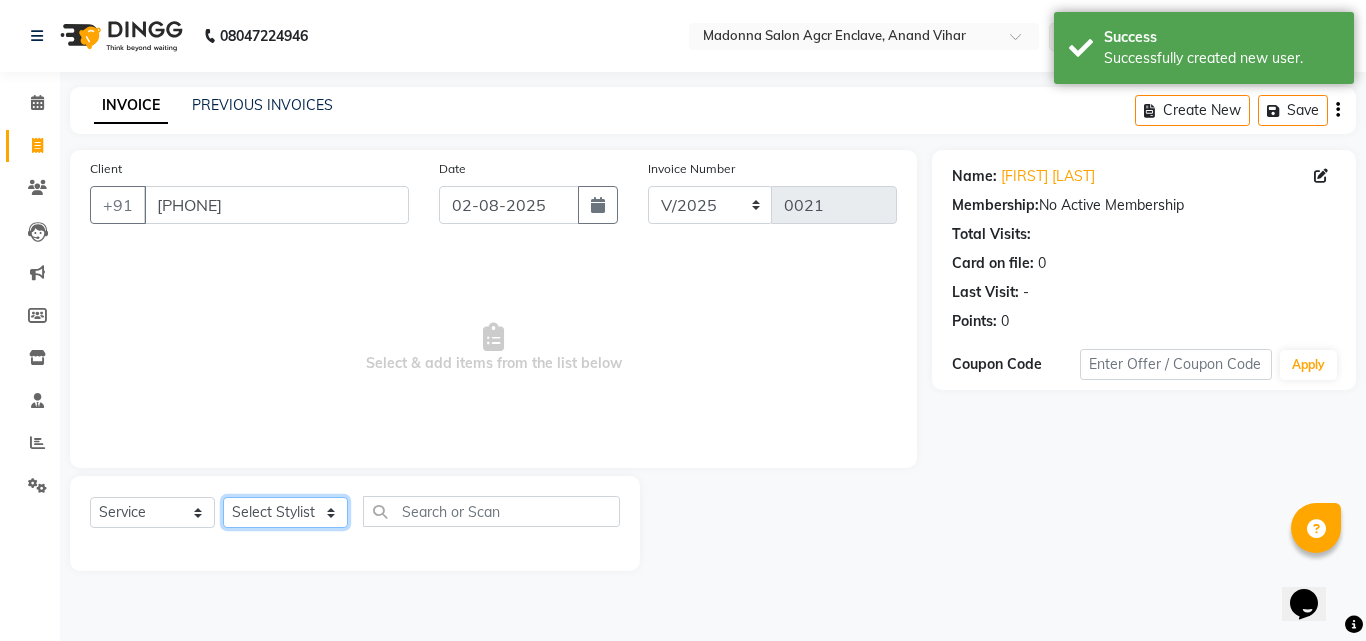 click on "Select Stylist Abhishek Afzal Amarjeet  BHAWNA HARSH Khushi Lucky Naman PREM Rajeev Rizwan Shahnawaz Shalu Sorav Verma Vikas Kumar Vishal YASH ZAFAR Zaid" 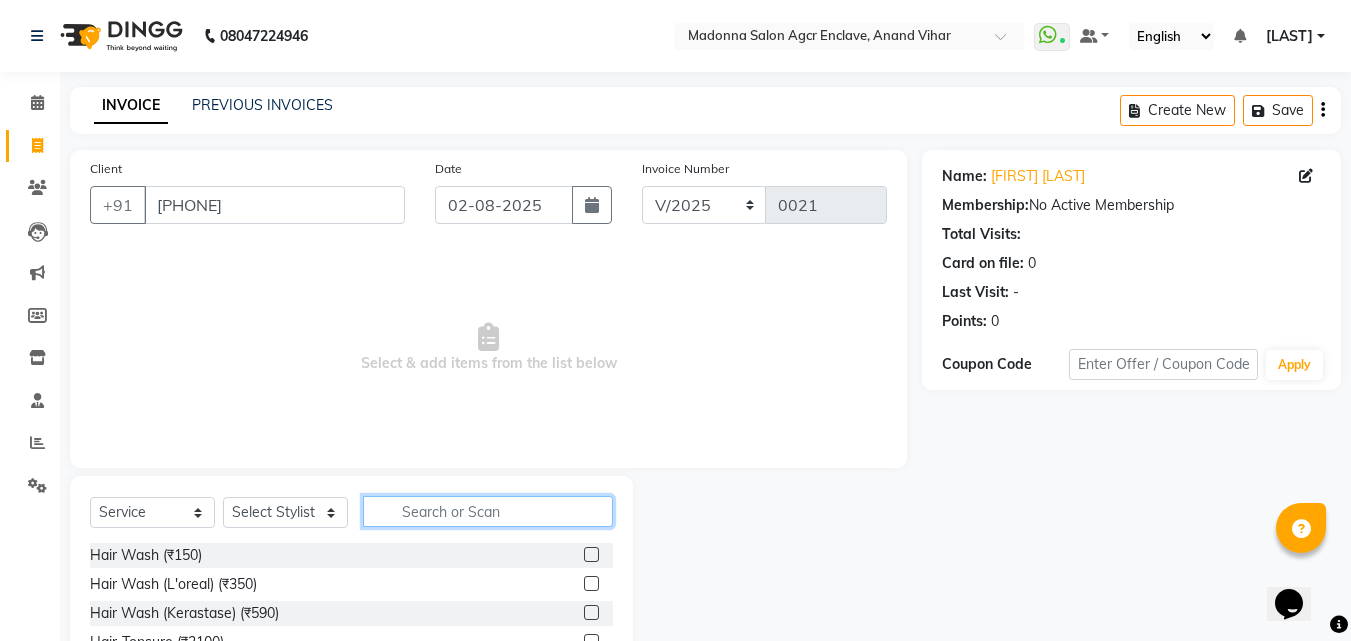 click 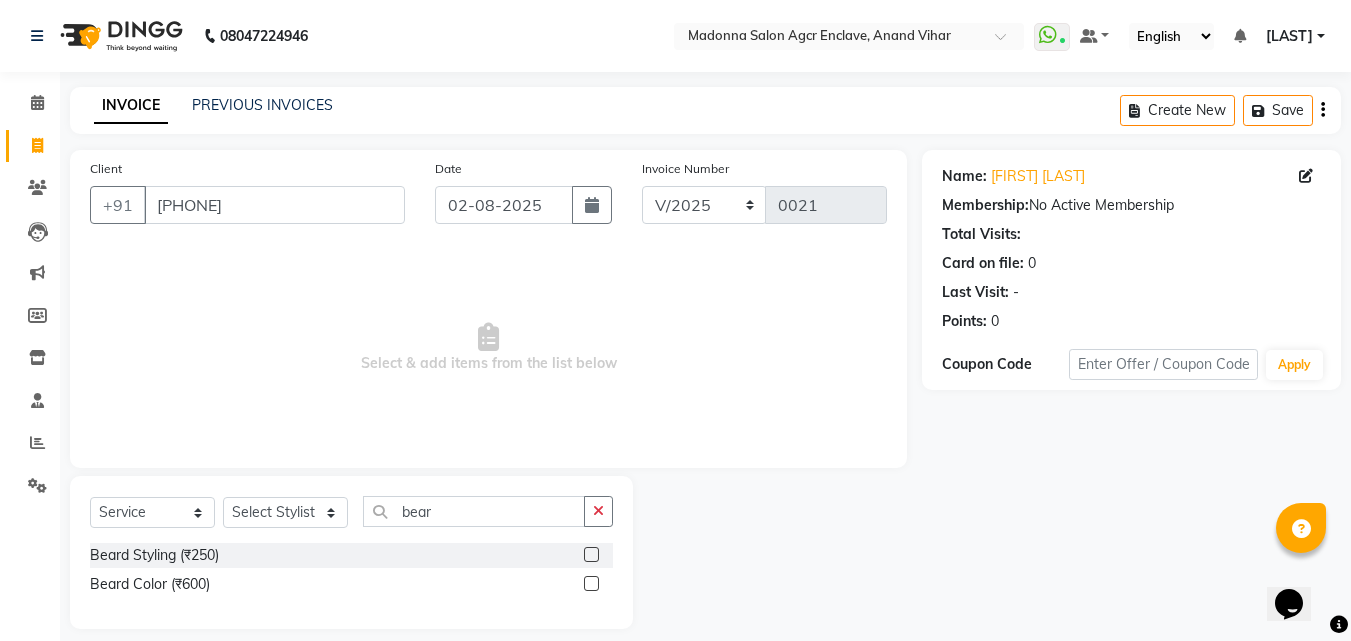click 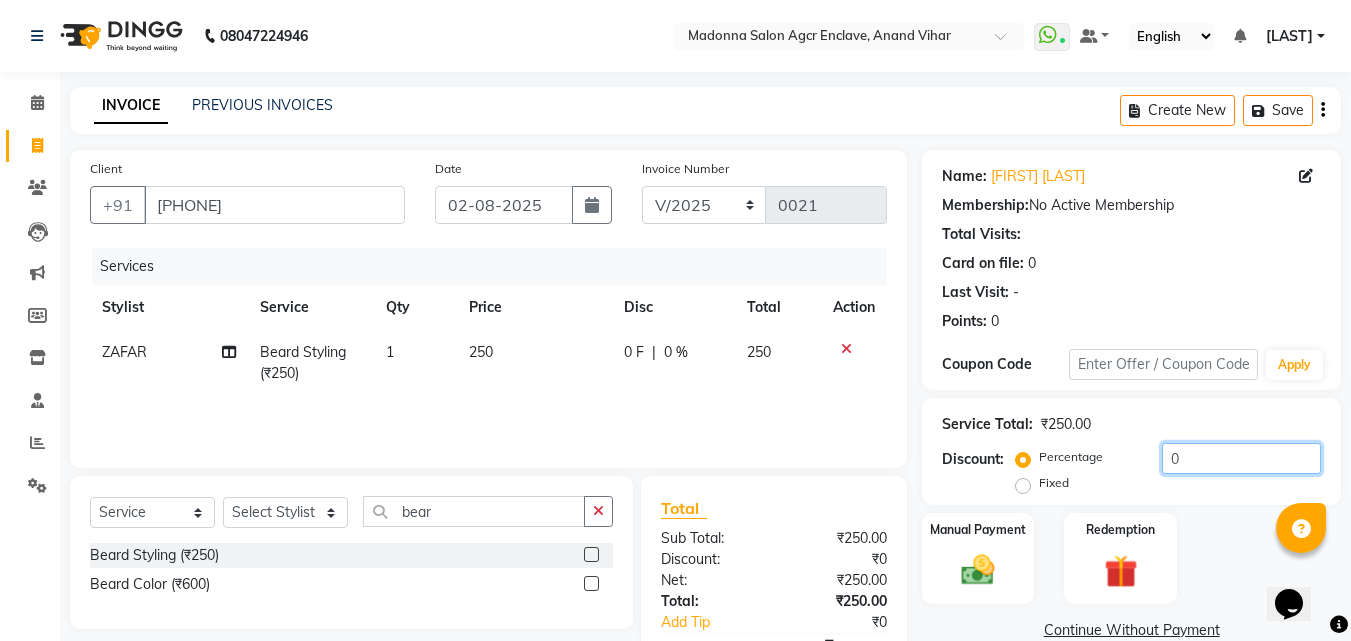 click on "0" 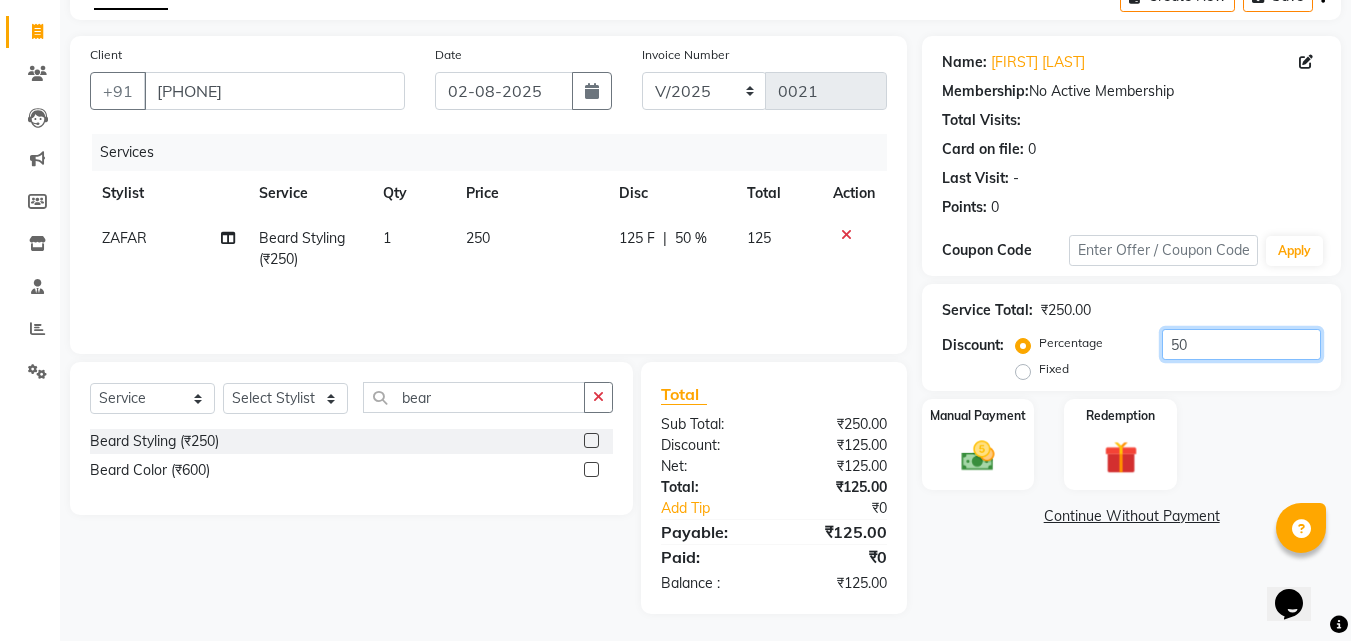scroll, scrollTop: 117, scrollLeft: 0, axis: vertical 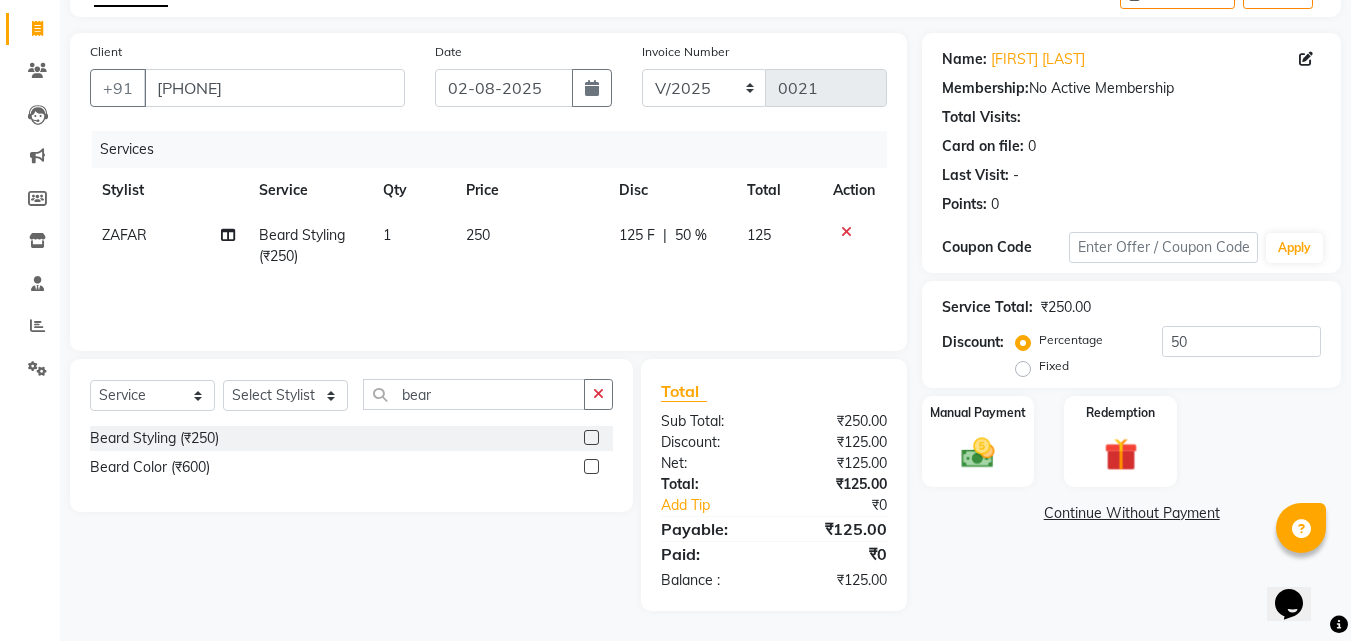 click on "Fixed" 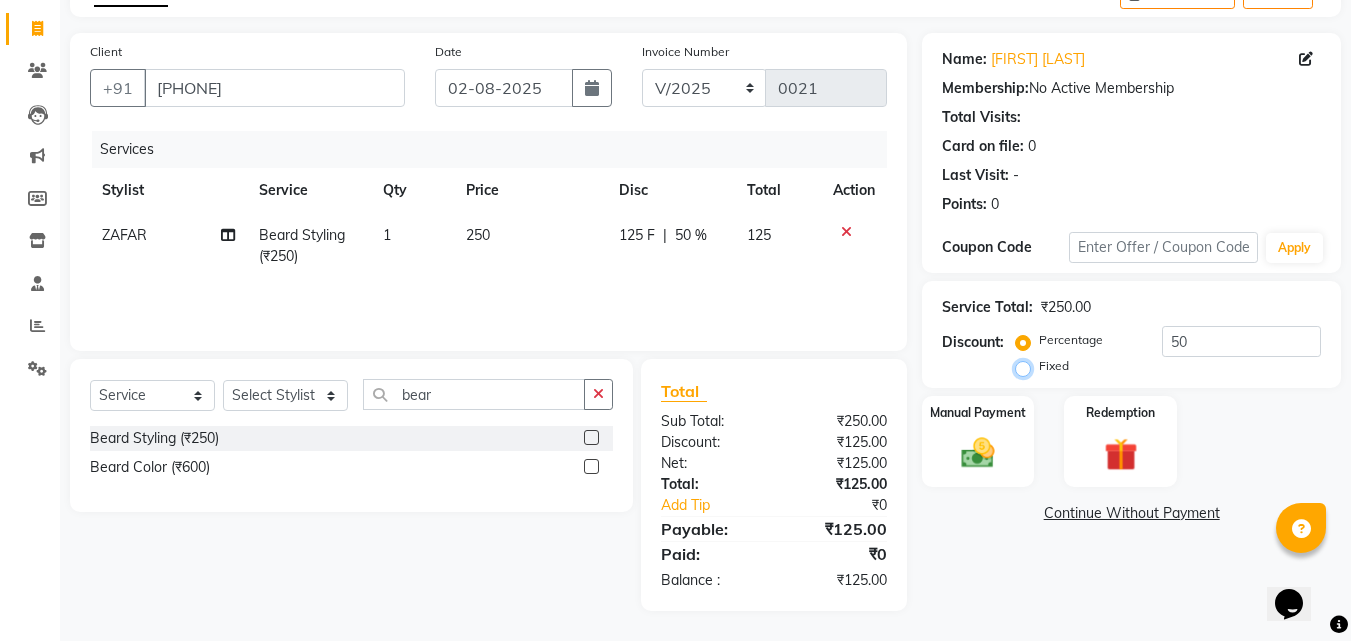 click on "Fixed" at bounding box center [1027, 366] 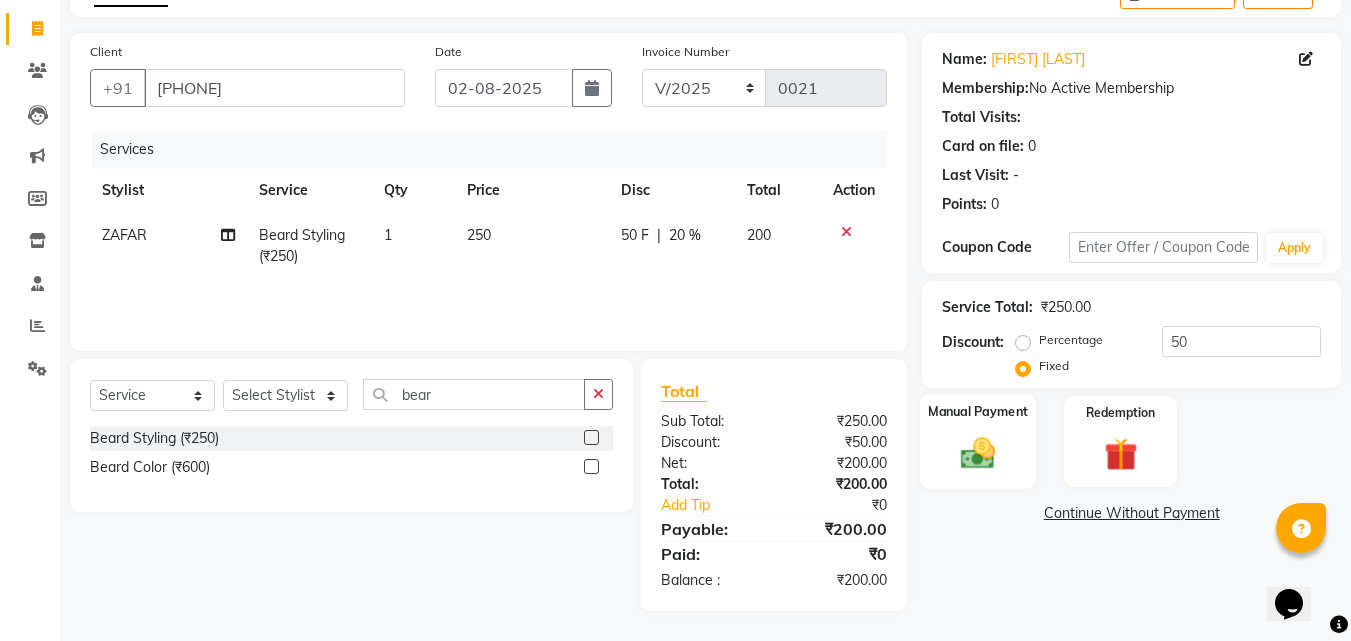 click on "Manual Payment" 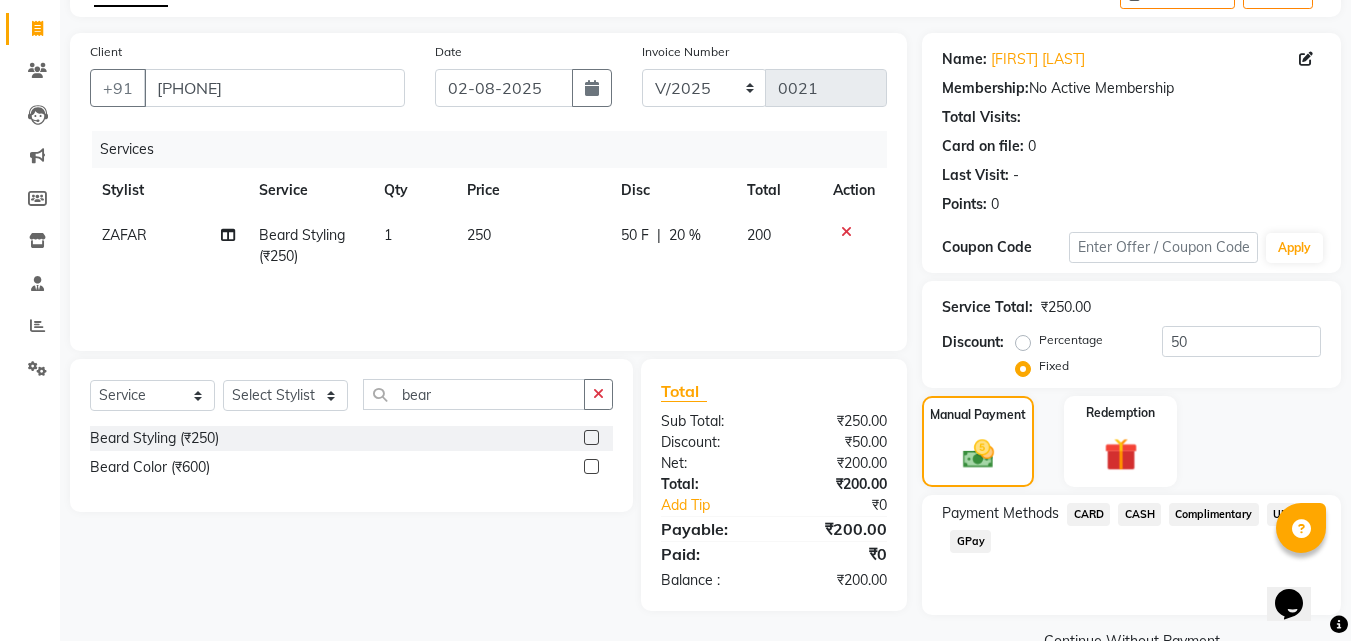 click on "CASH" 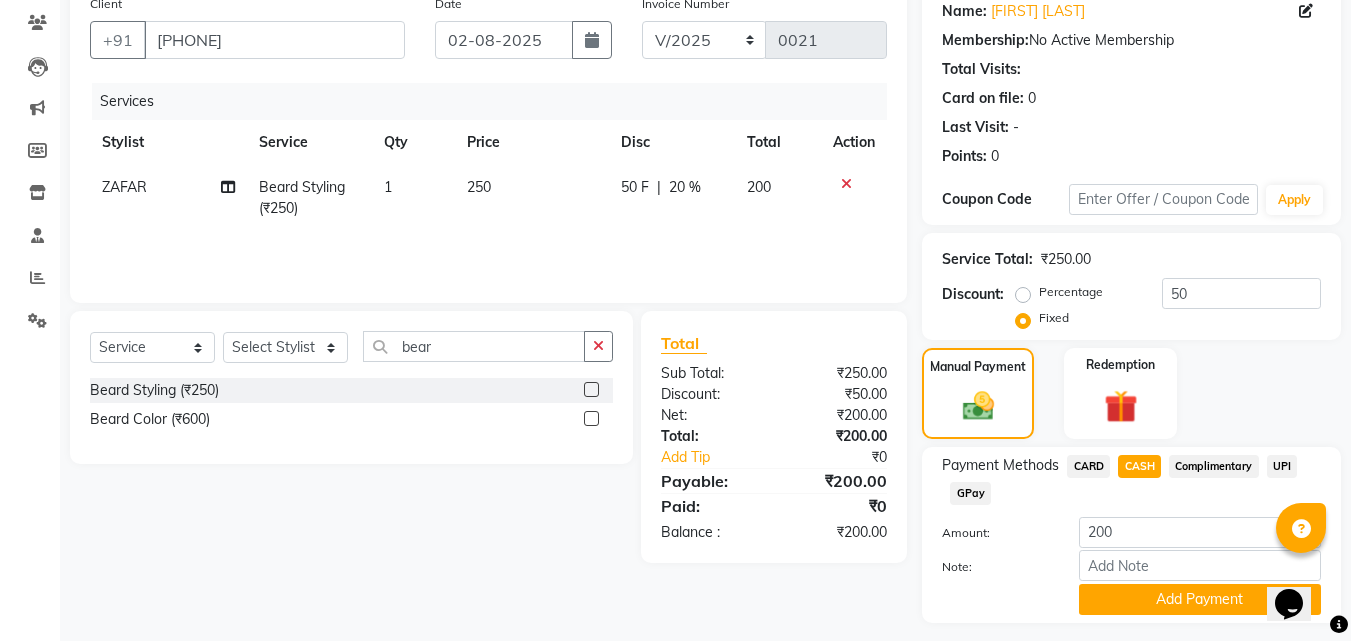 scroll, scrollTop: 218, scrollLeft: 0, axis: vertical 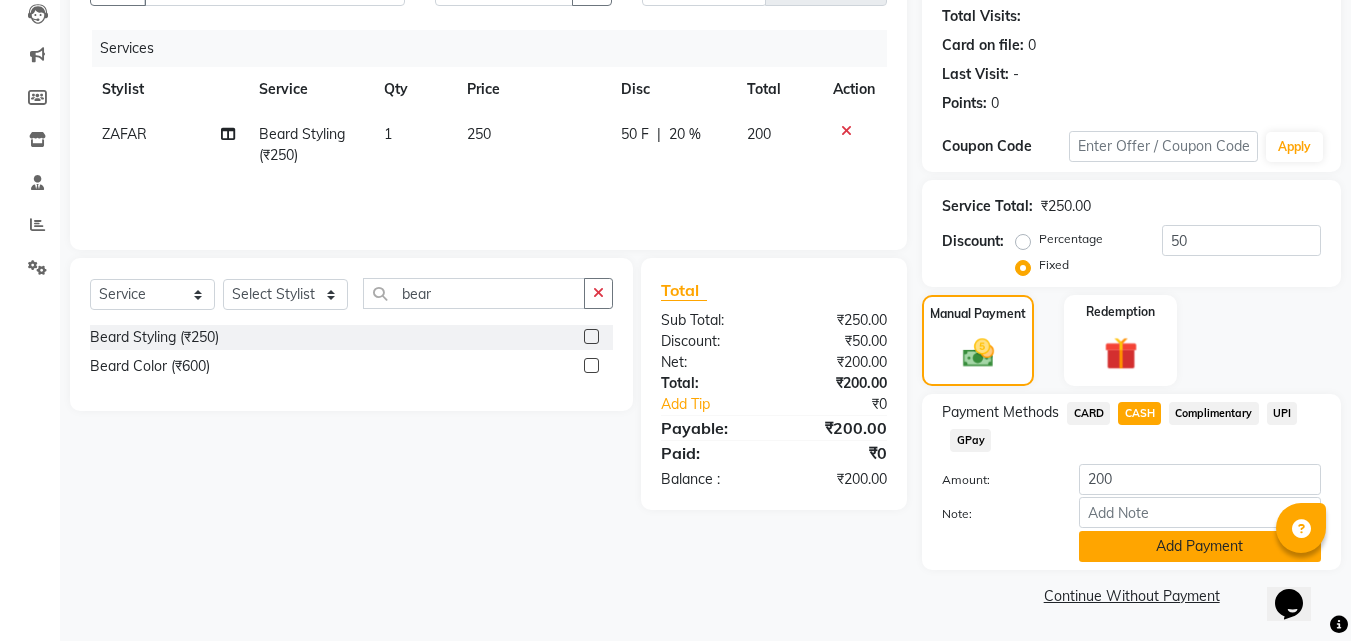click on "Add Payment" 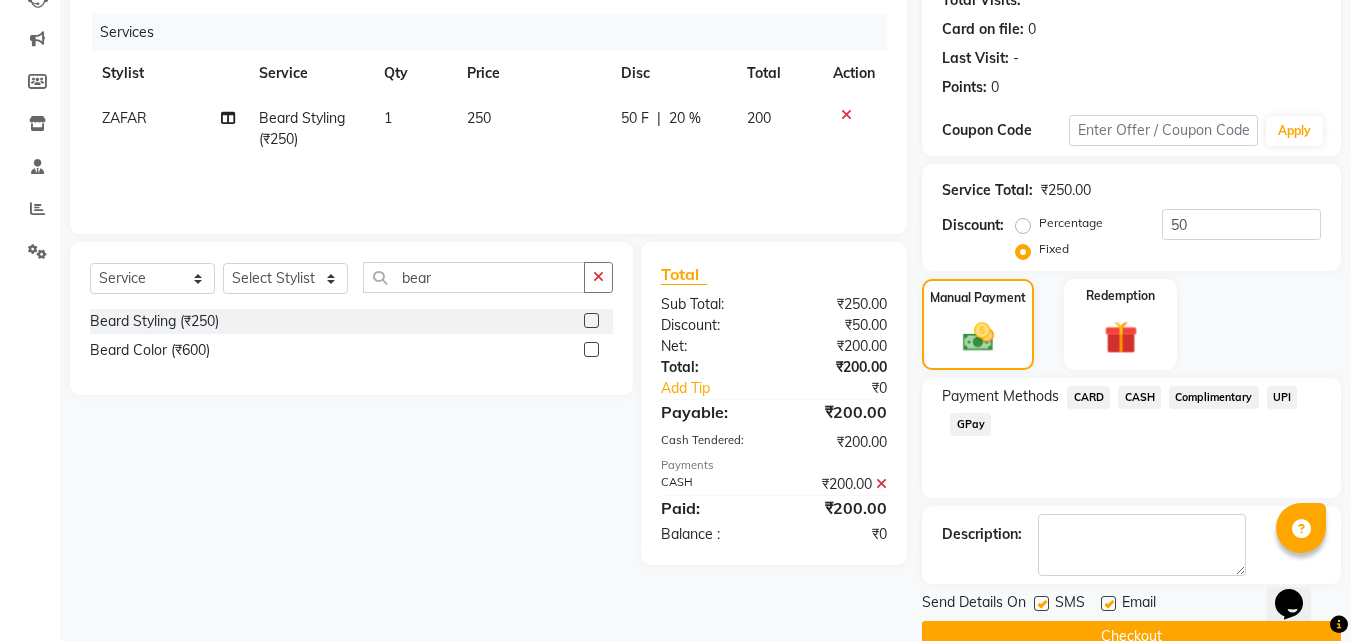 scroll, scrollTop: 275, scrollLeft: 0, axis: vertical 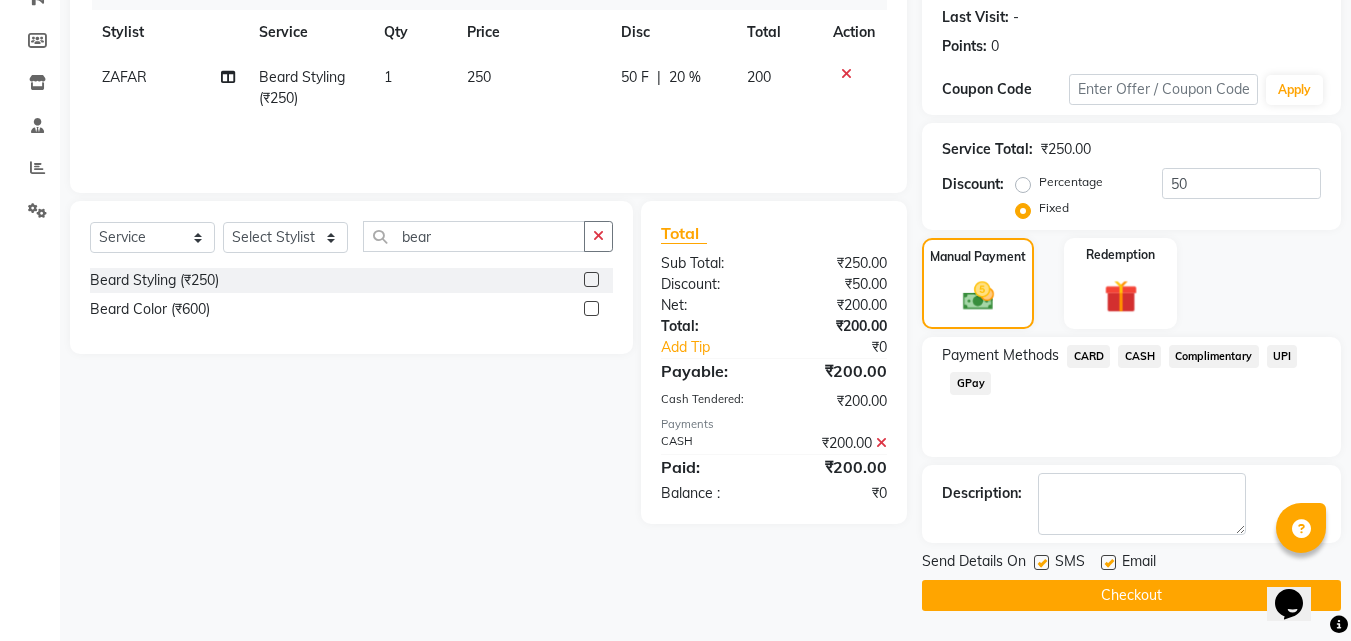 click on "Checkout" 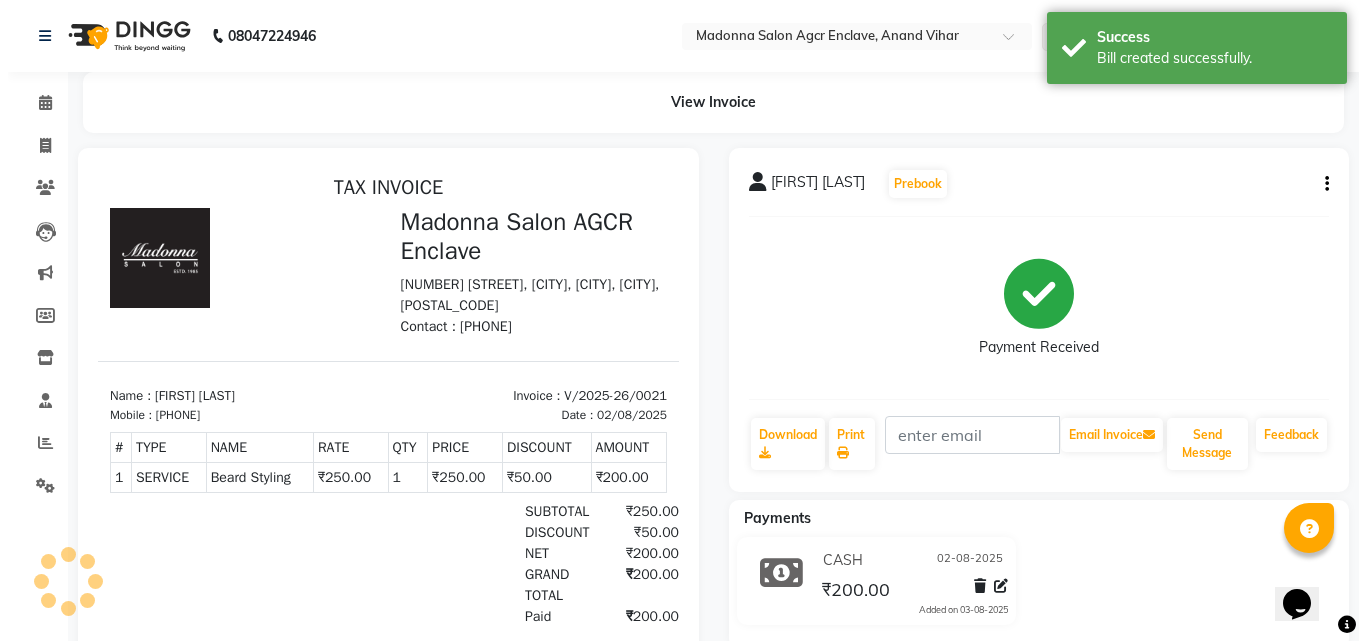 scroll, scrollTop: 0, scrollLeft: 0, axis: both 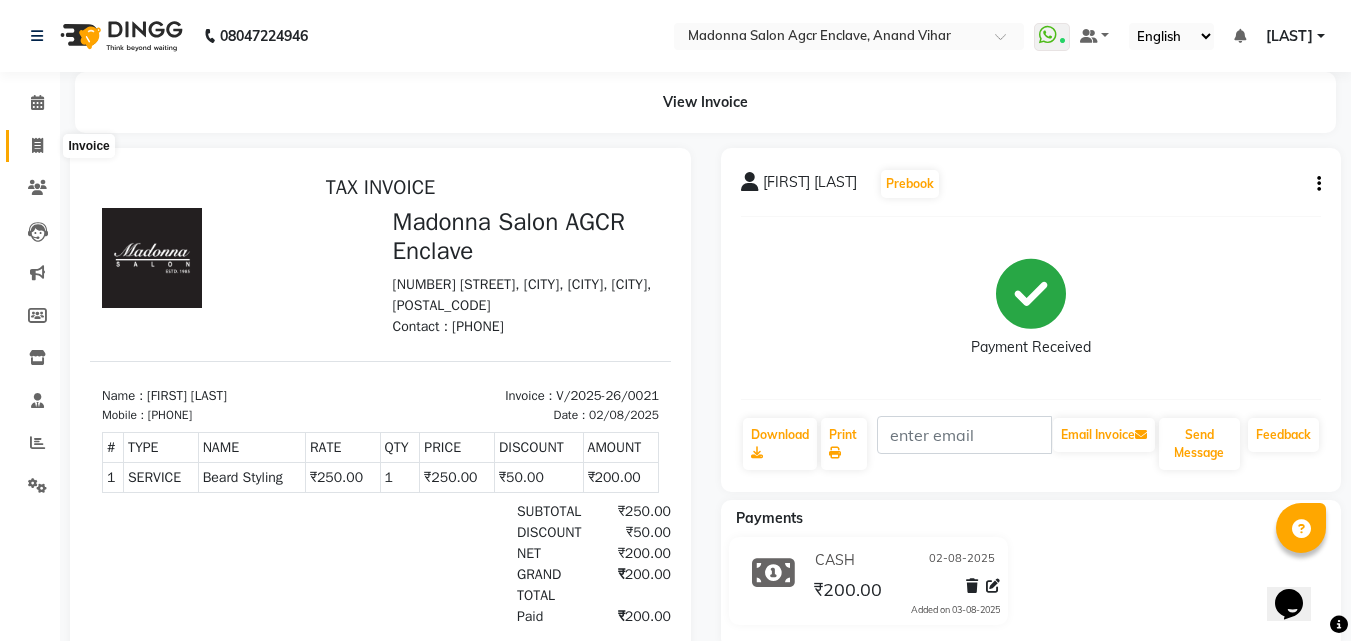 click 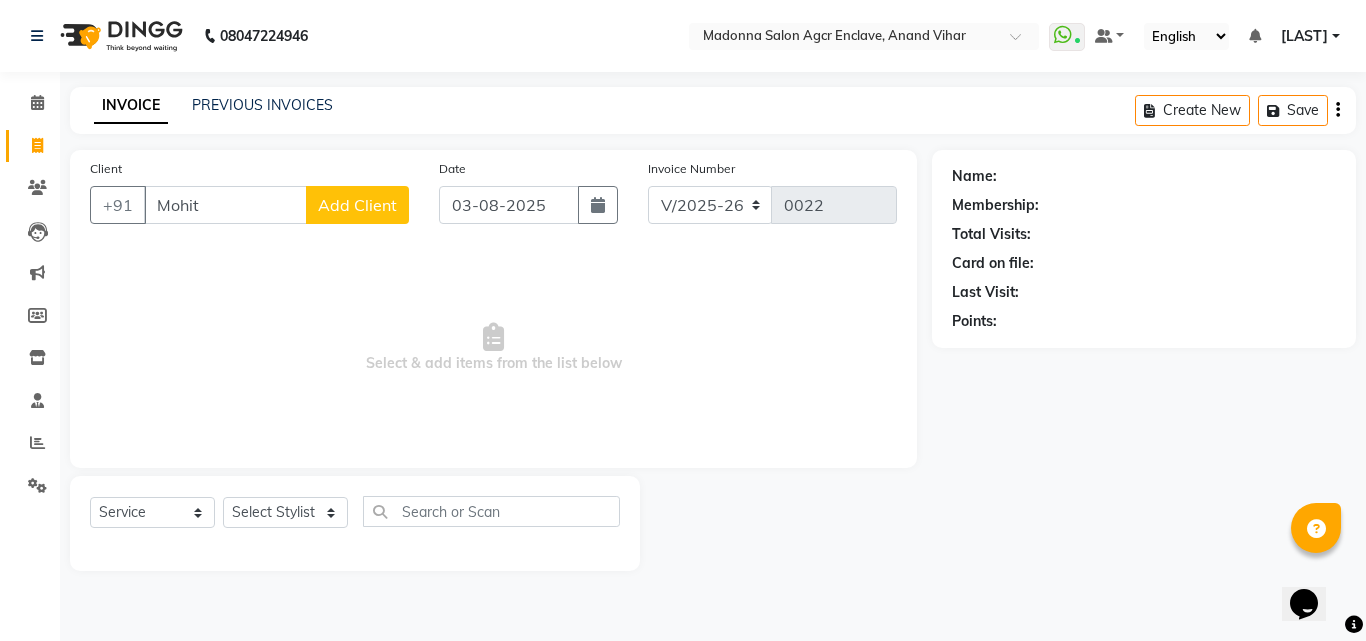 click on "Add Client" 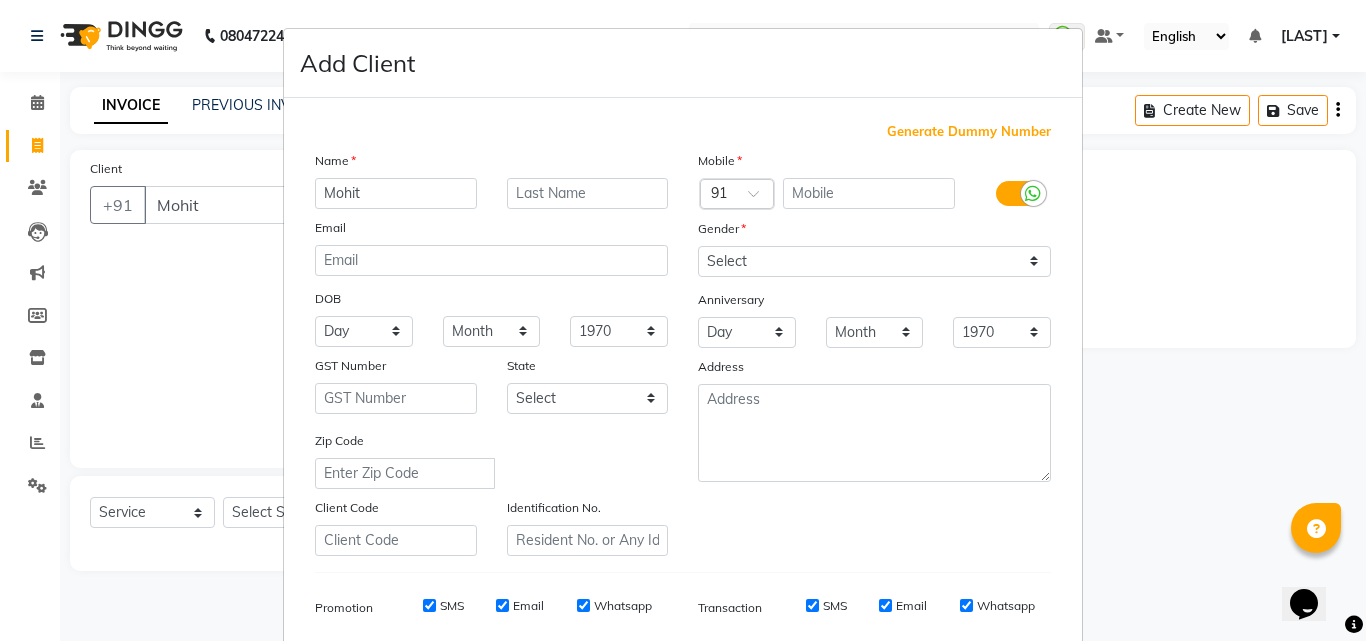 click on "Generate Dummy Number" at bounding box center [969, 132] 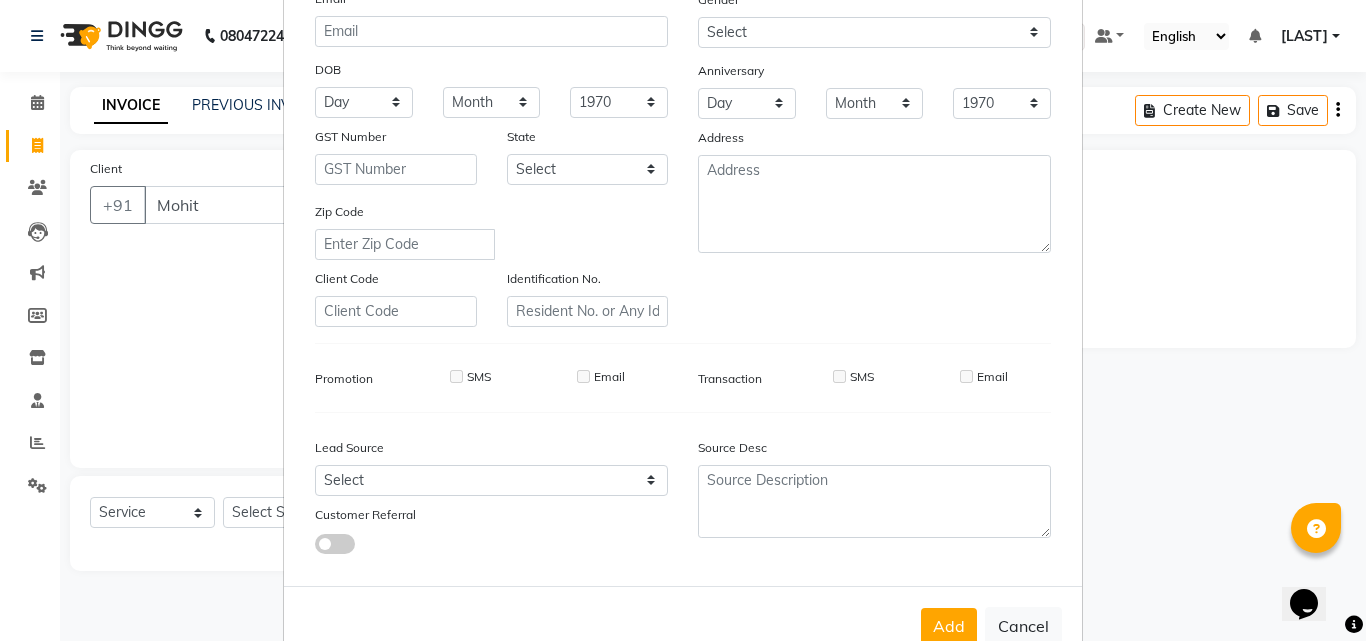 scroll, scrollTop: 282, scrollLeft: 0, axis: vertical 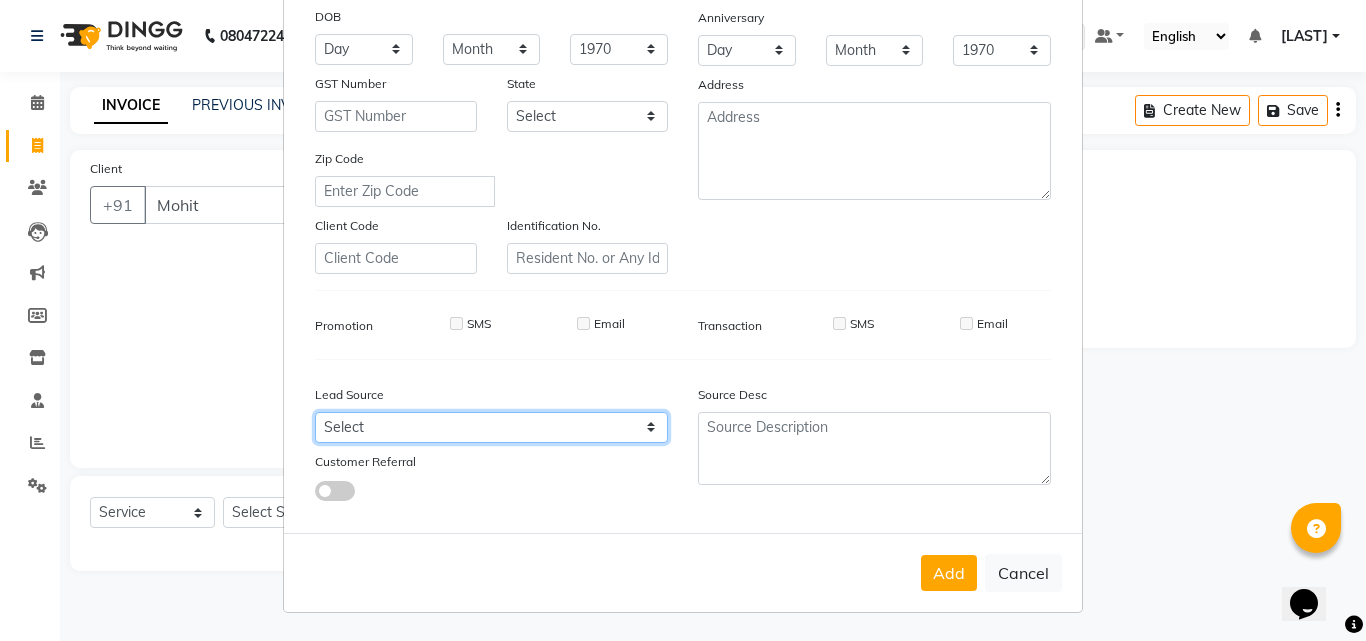 click on "Select Walk-in Referral Internet Friend Word of Mouth Advertisement Facebook JustDial Google Other" at bounding box center [491, 427] 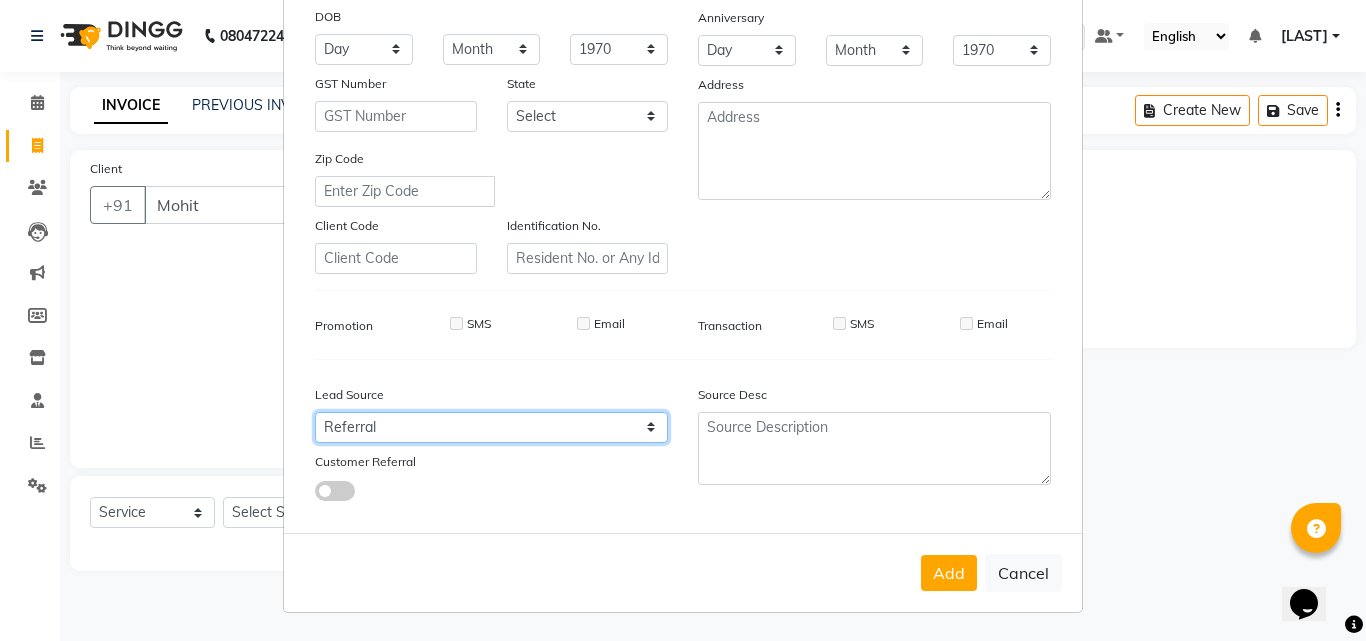 click on "Select Walk-in Referral Internet Friend Word of Mouth Advertisement Facebook JustDial Google Other" at bounding box center [491, 427] 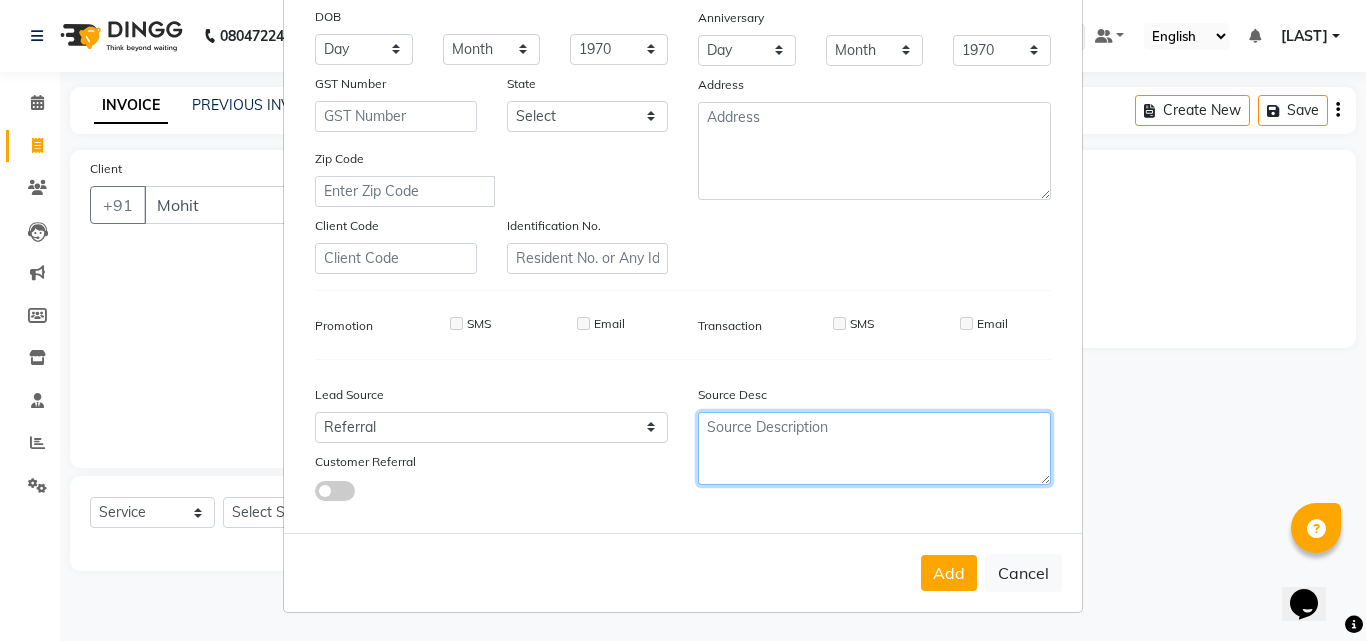 click at bounding box center [874, 448] 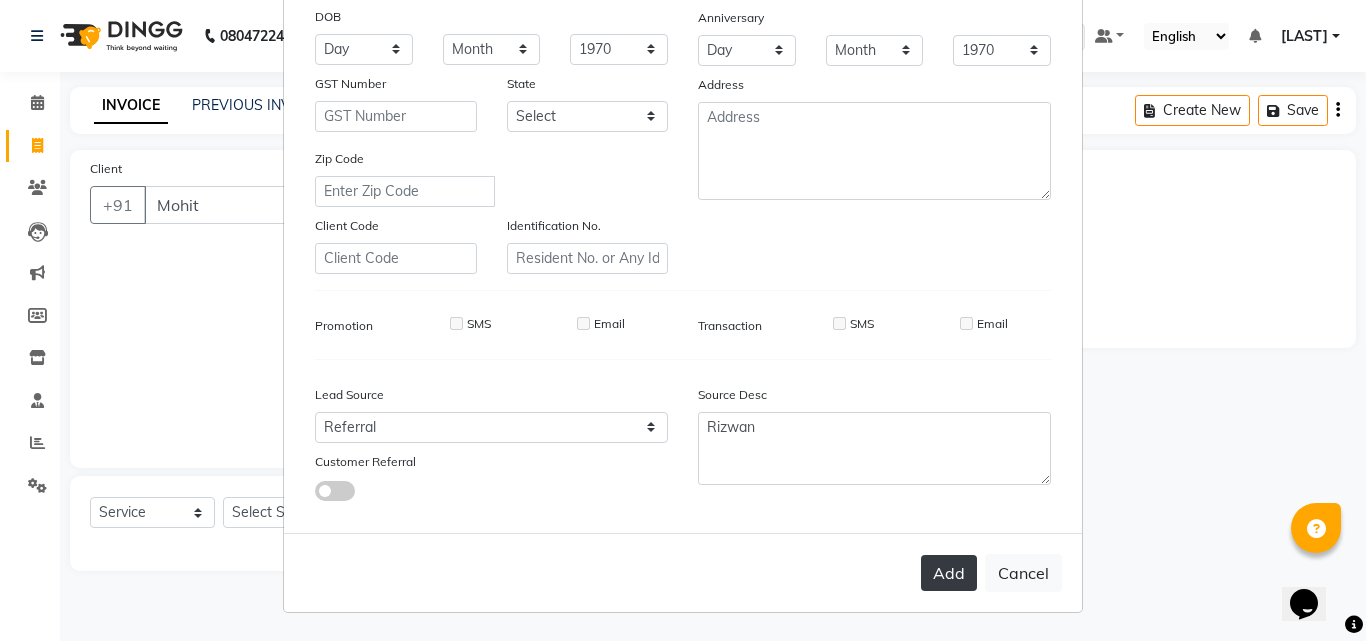 click on "Add" at bounding box center [949, 573] 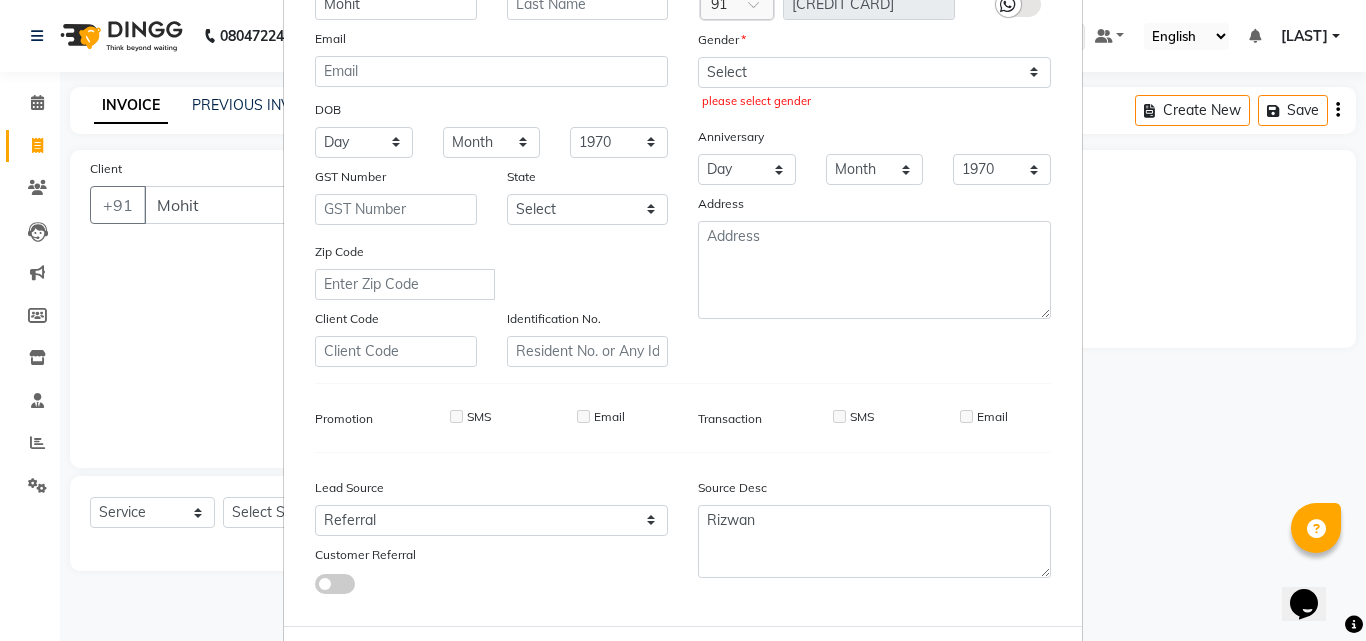 scroll, scrollTop: 164, scrollLeft: 0, axis: vertical 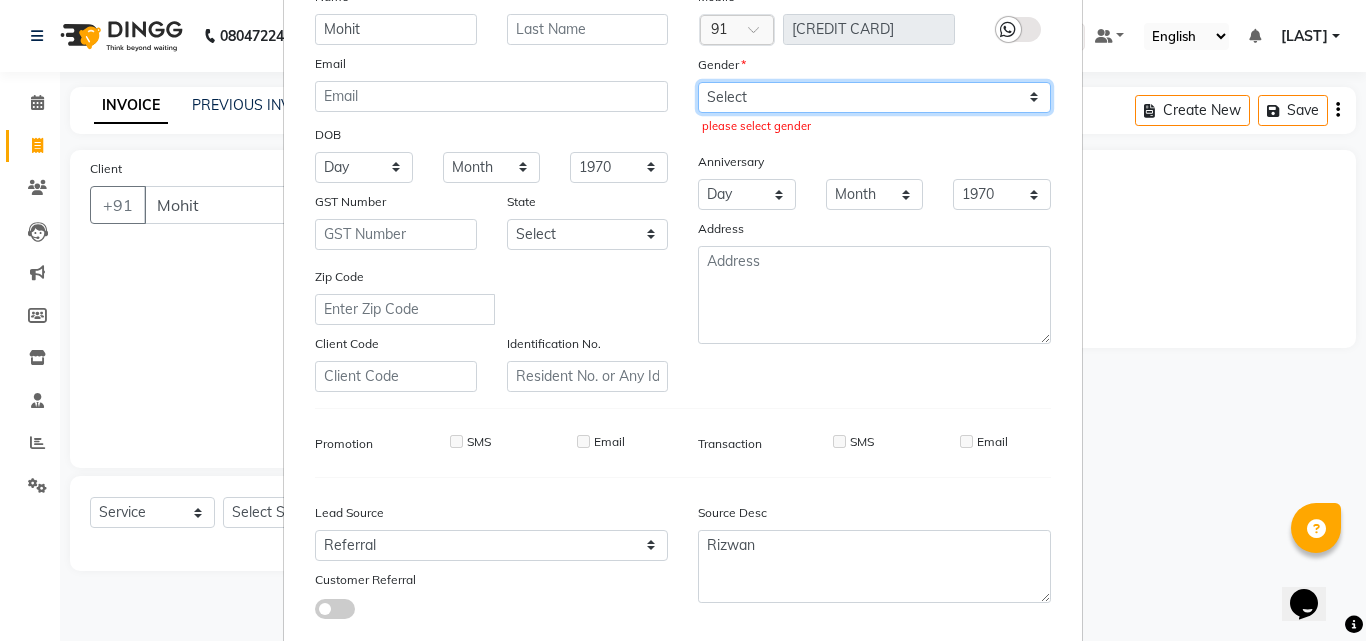 click on "Select Male Female Other Prefer Not To Say" at bounding box center (874, 97) 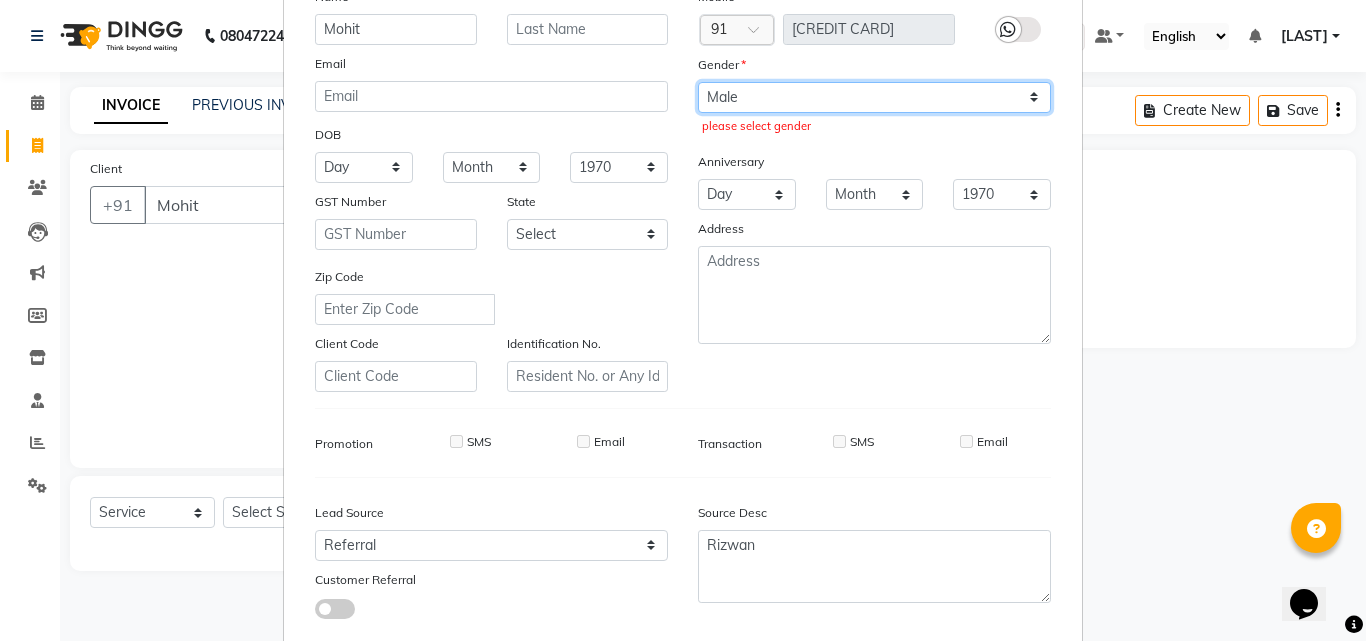 click on "Select Male Female Other Prefer Not To Say" at bounding box center (874, 97) 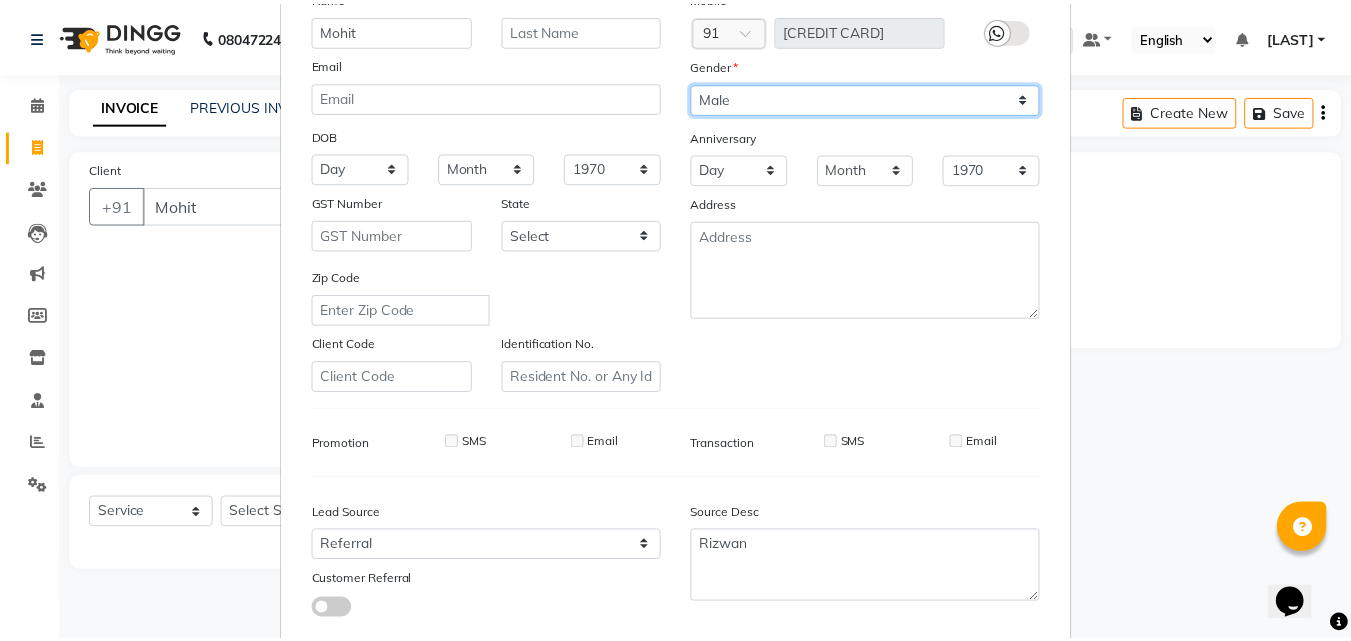 scroll, scrollTop: 282, scrollLeft: 0, axis: vertical 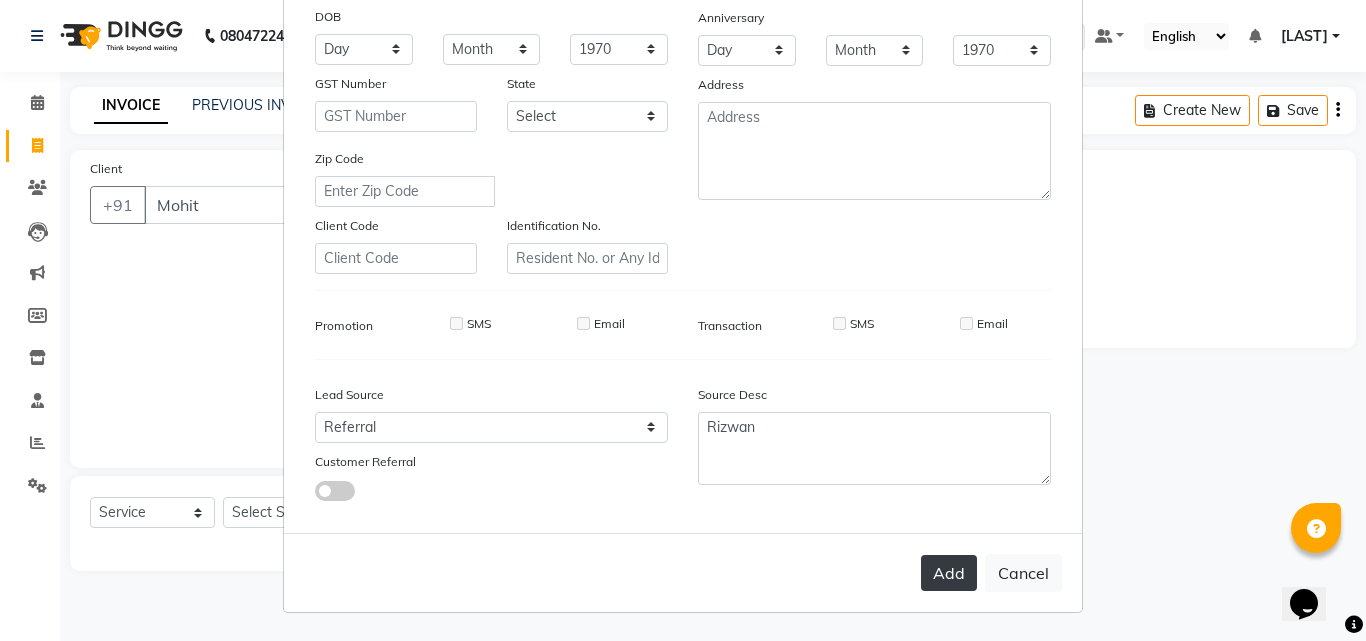 drag, startPoint x: 949, startPoint y: 591, endPoint x: 941, endPoint y: 564, distance: 28.160255 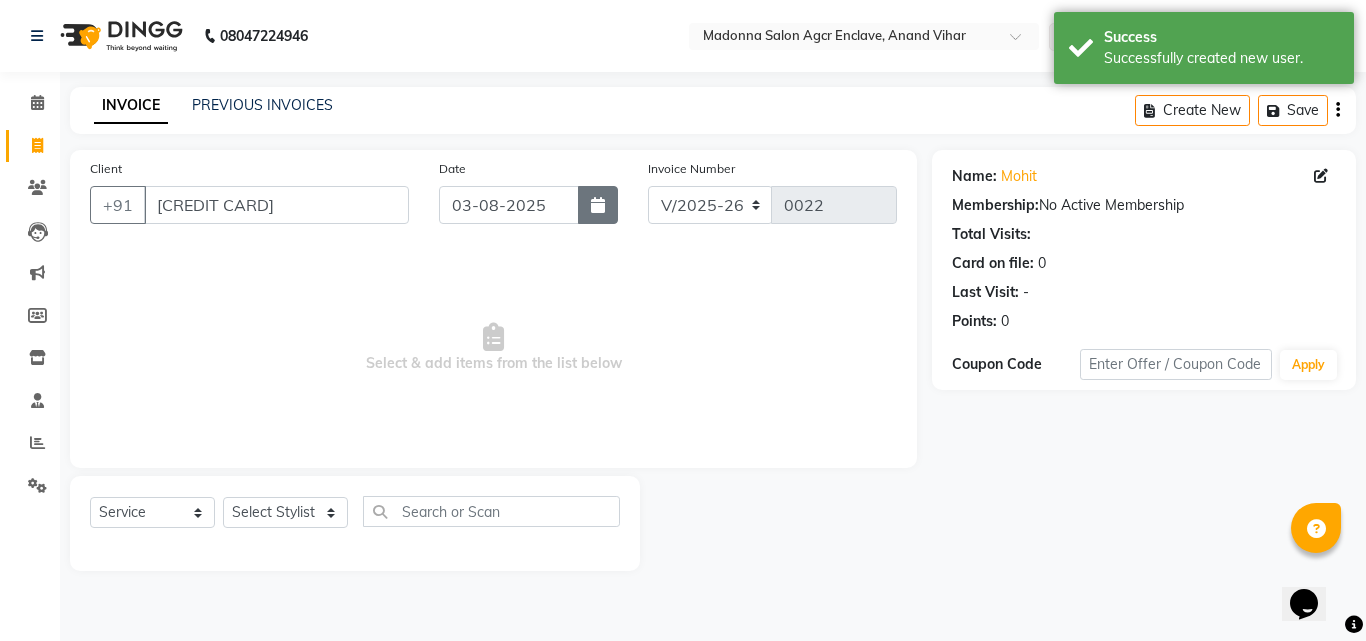 click 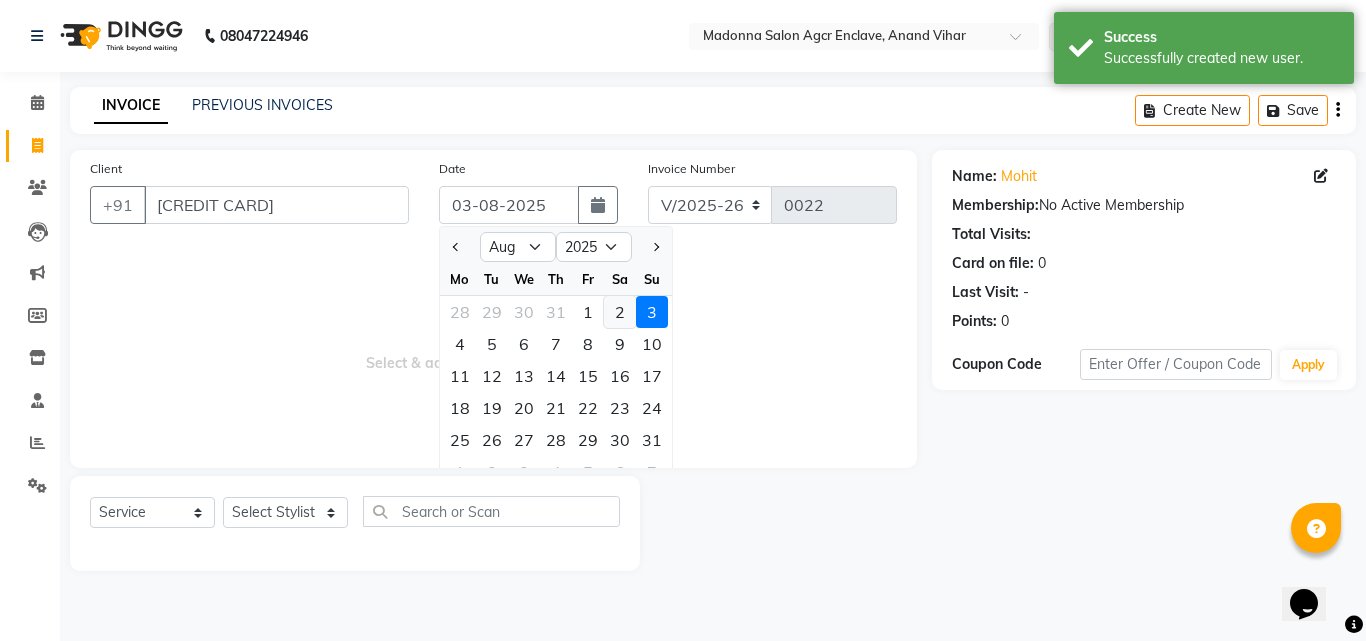 click on "2" 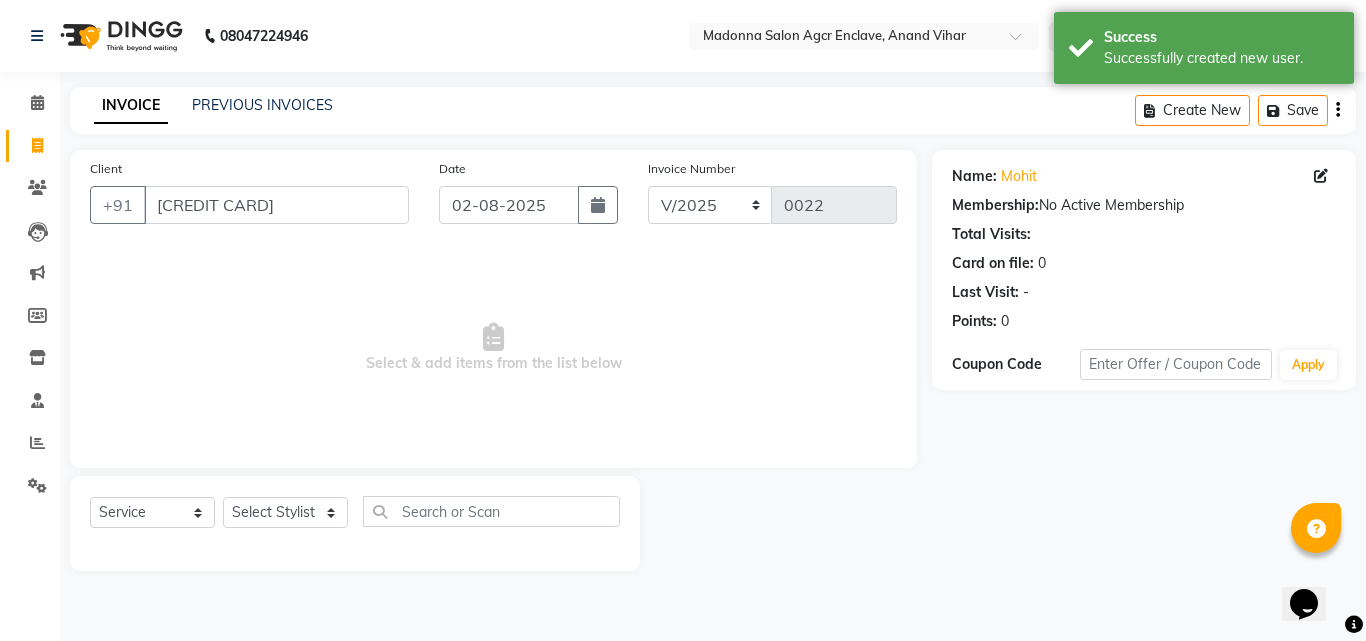 click on "Select  Service  Product  Membership  Package Voucher Prepaid Gift Card  Select Stylist [FIRST] [FIRST] [FIRST]  [FIRST]   [FIRST]   [FIRST]   [FIRST]   [FIRST]   [FIRST]   [FIRST]   [FIRST]   [FIRST]   [FIRST]   [FIRST]   [FIRST]   [FIRST]   [FIRST]   [FIRST]   [FIRST]   [FIRST]" 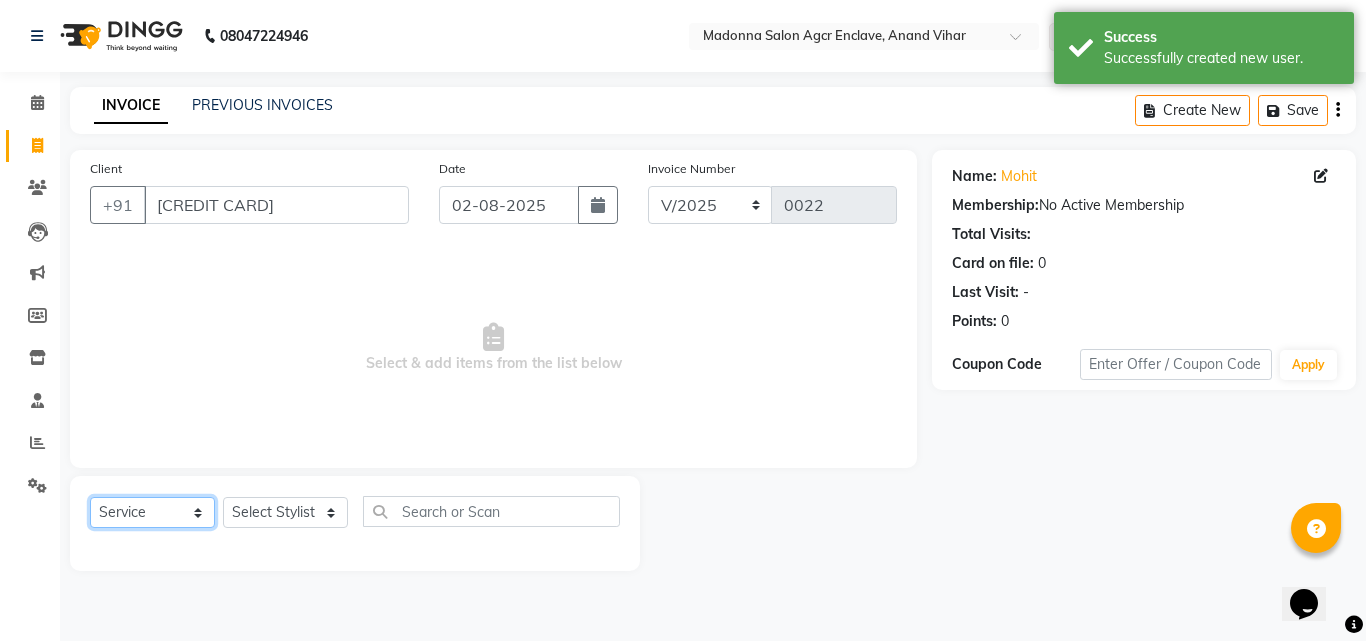 click on "Select  Service  Product  Membership  Package Voucher Prepaid Gift Card" 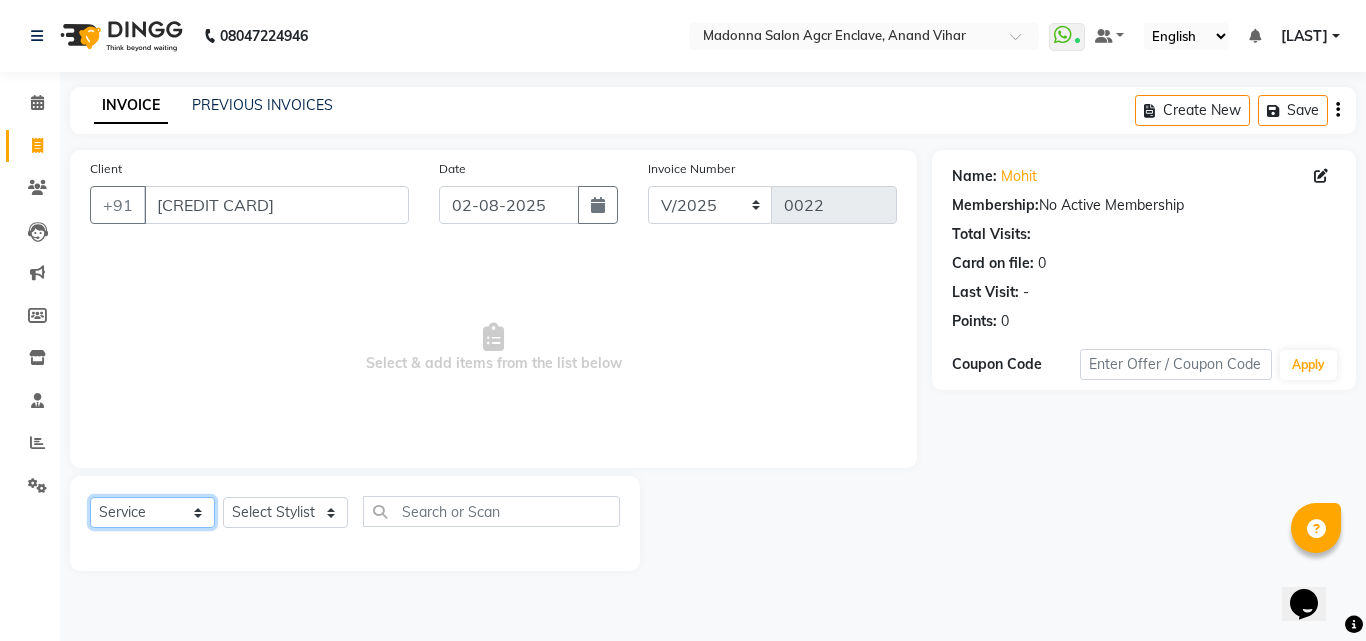 click on "Select  Service  Product  Membership  Package Voucher Prepaid Gift Card" 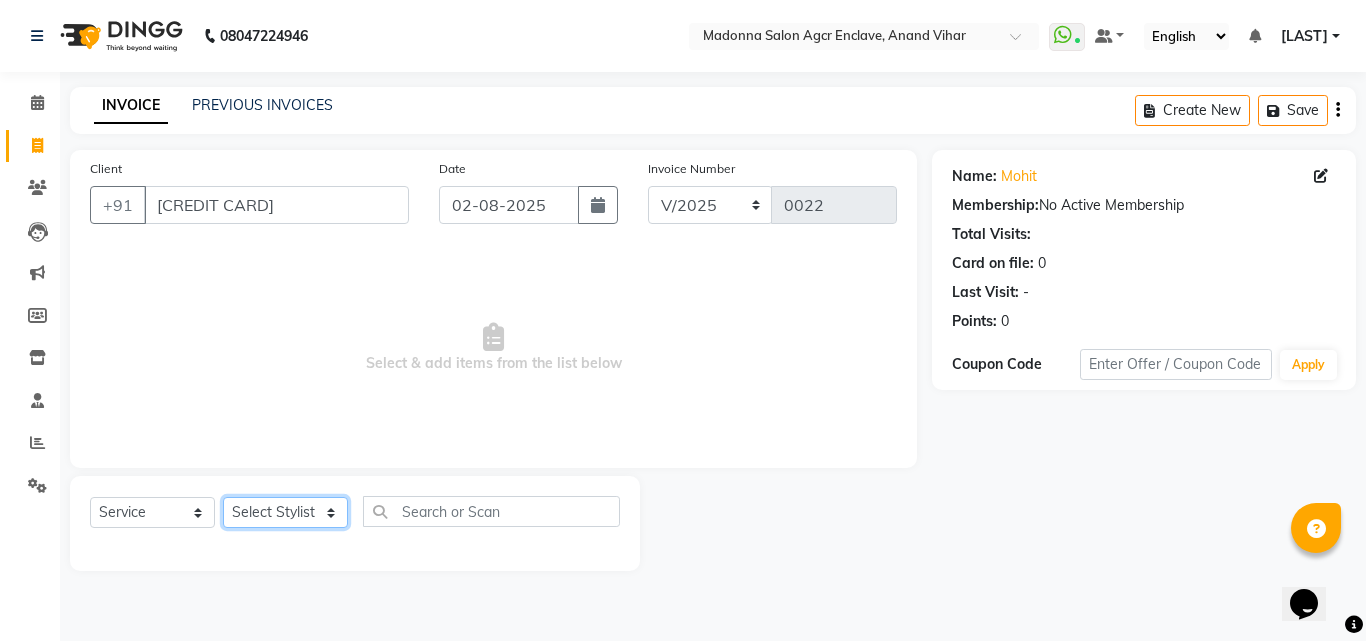 click on "Select Stylist Abhishek Afzal Amarjeet  BHAWNA HARSH Khushi Lucky Naman PREM Rajeev Rizwan Shahnawaz Shalu Sorav Verma Vikas Kumar Vishal YASH ZAFAR Zaid" 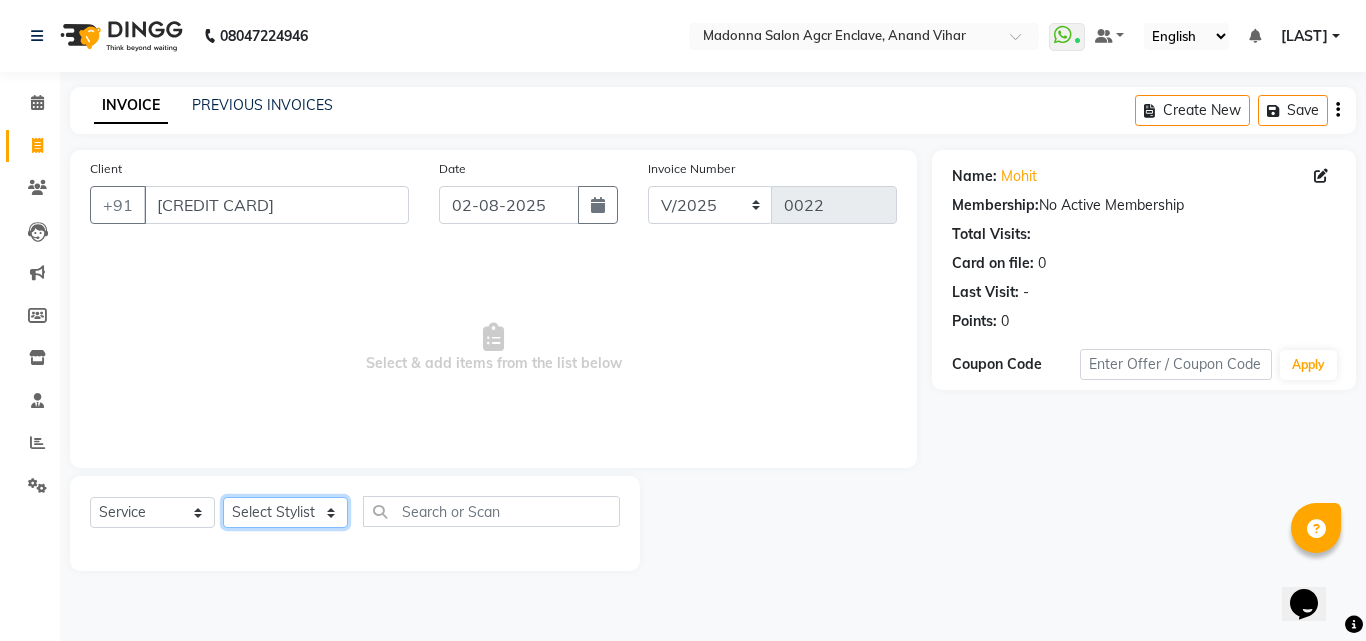 click on "Select Stylist Abhishek Afzal Amarjeet  BHAWNA HARSH Khushi Lucky Naman PREM Rajeev Rizwan Shahnawaz Shalu Sorav Verma Vikas Kumar Vishal YASH ZAFAR Zaid" 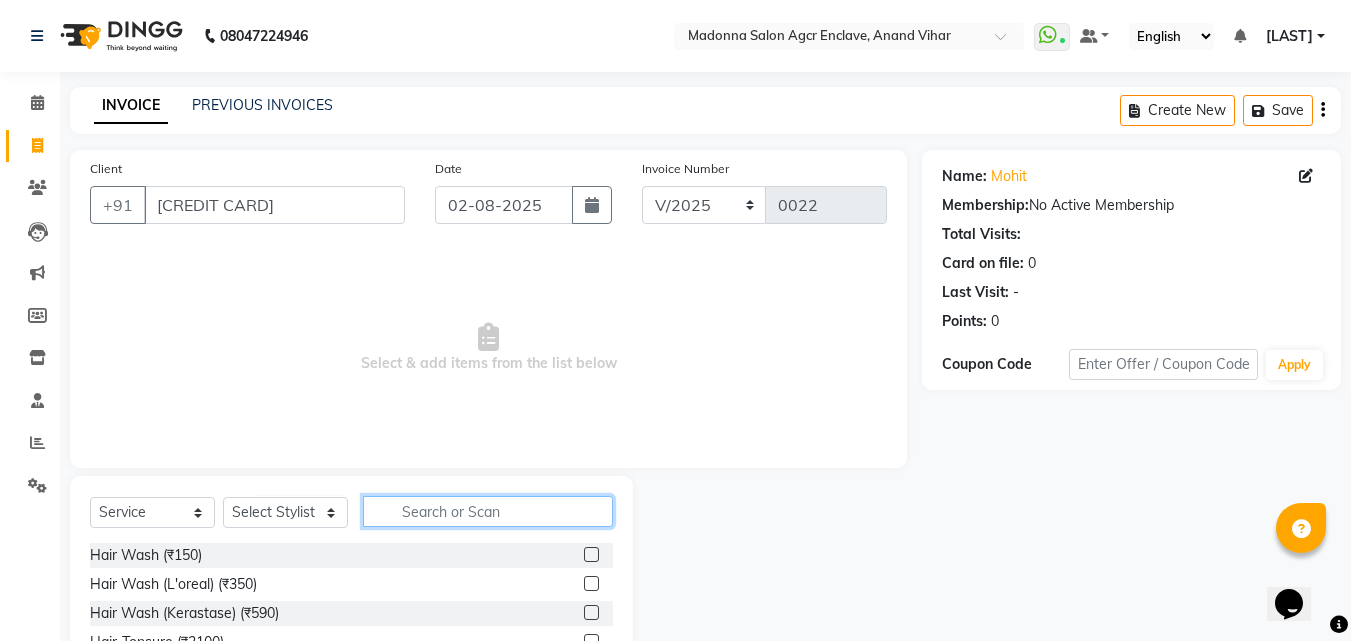 click 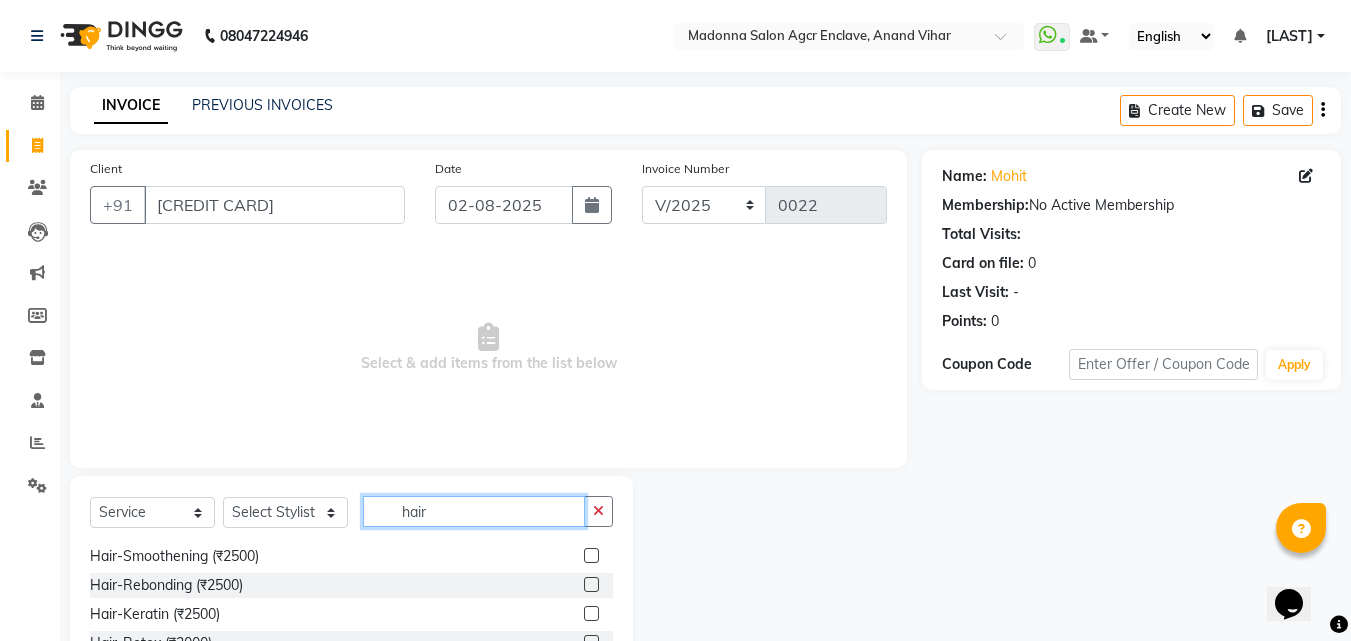 scroll, scrollTop: 235, scrollLeft: 0, axis: vertical 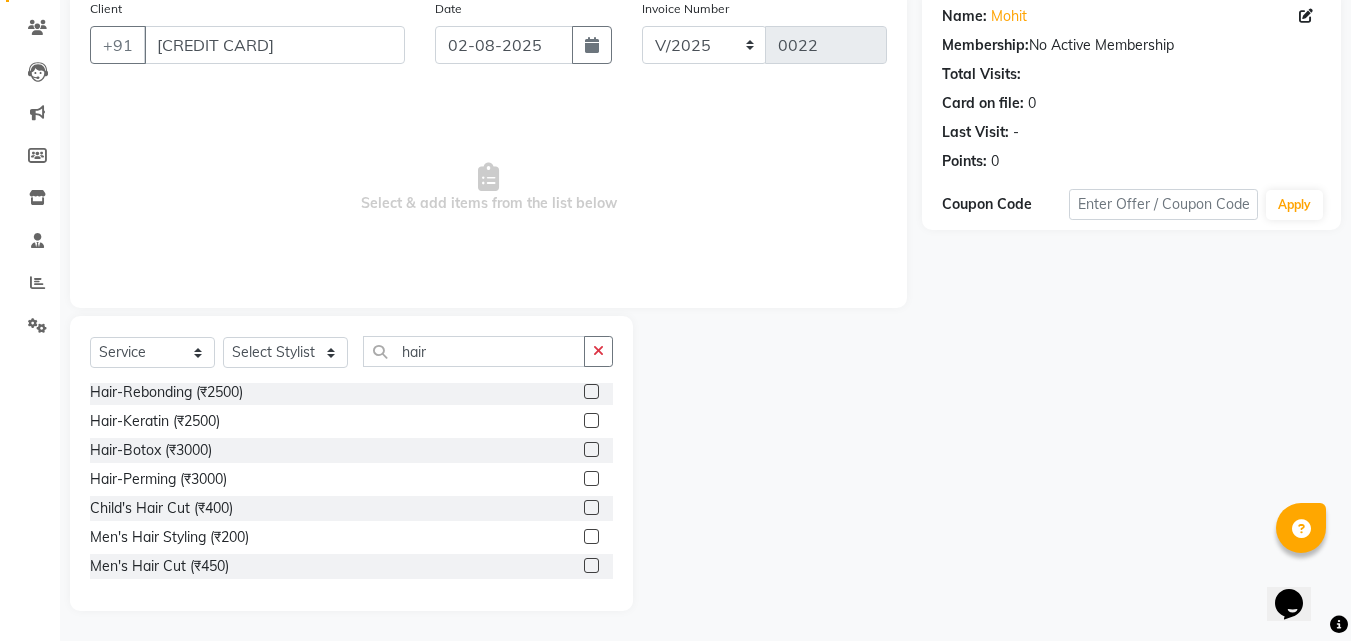 click 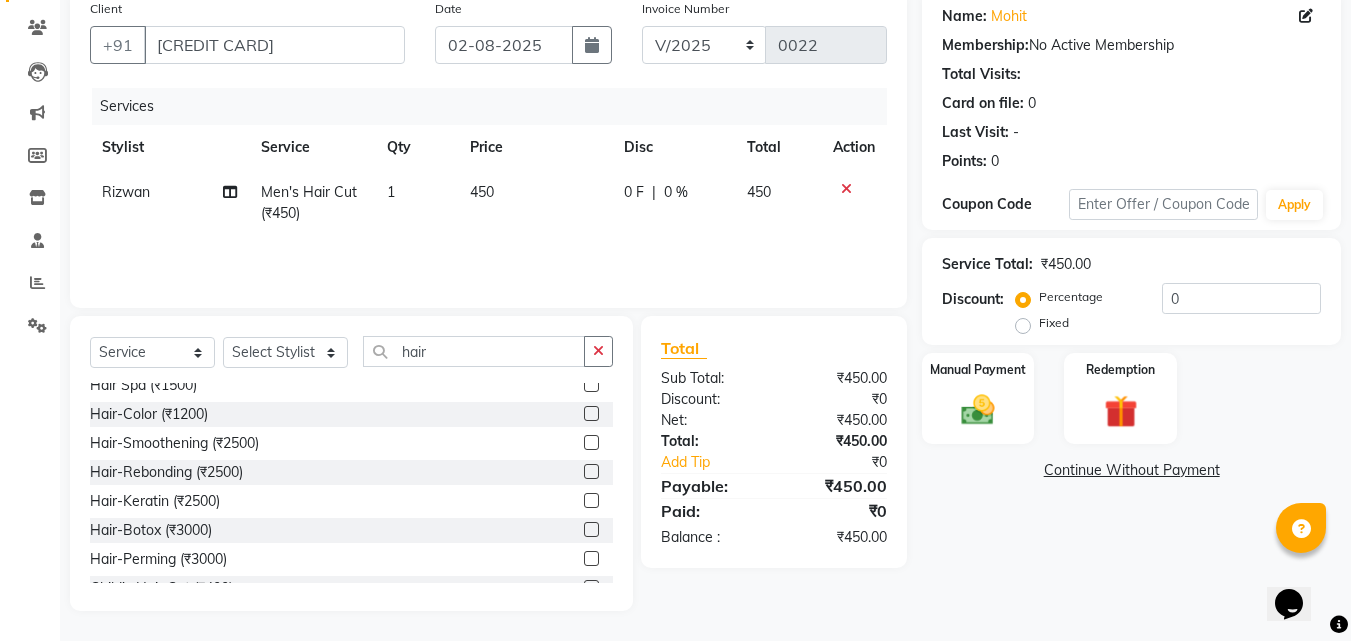 scroll, scrollTop: 154, scrollLeft: 0, axis: vertical 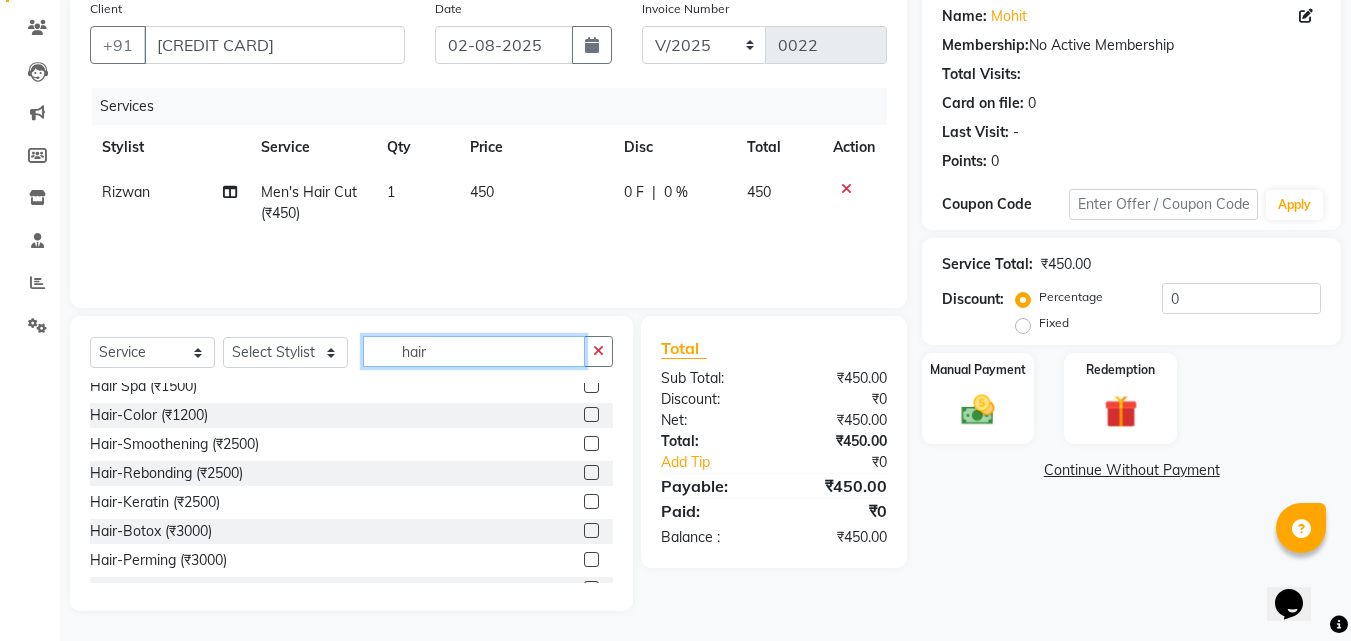 click on "hair" 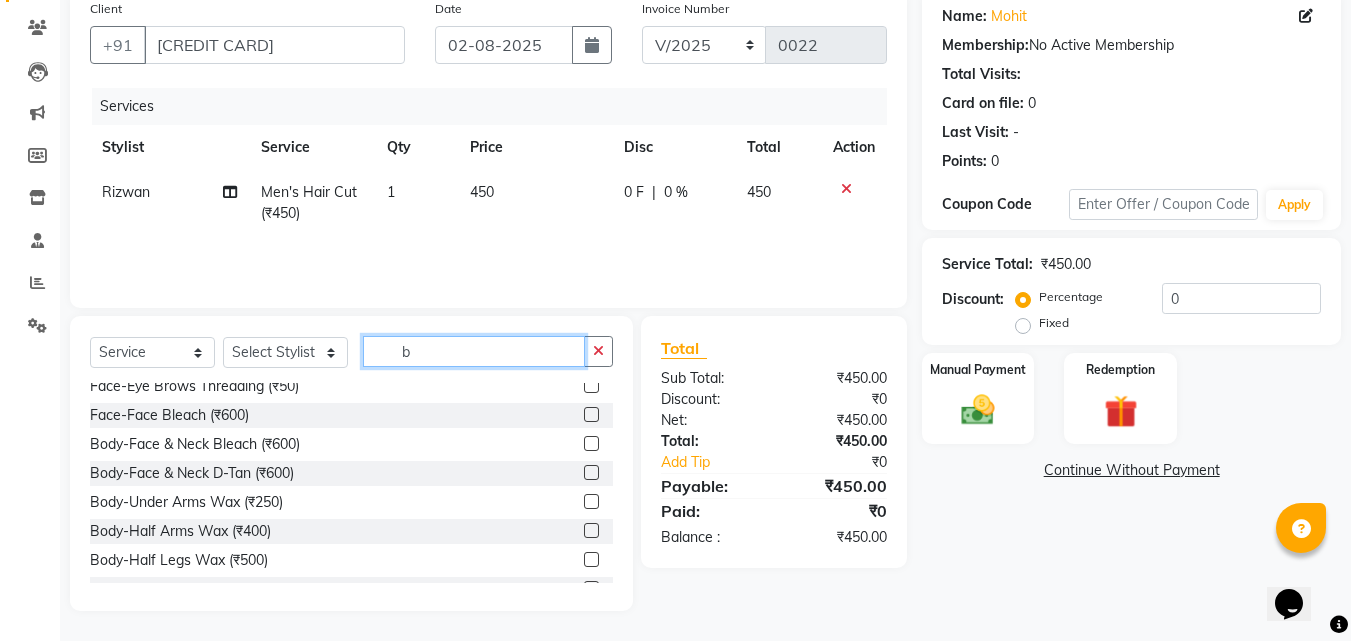 scroll, scrollTop: 0, scrollLeft: 0, axis: both 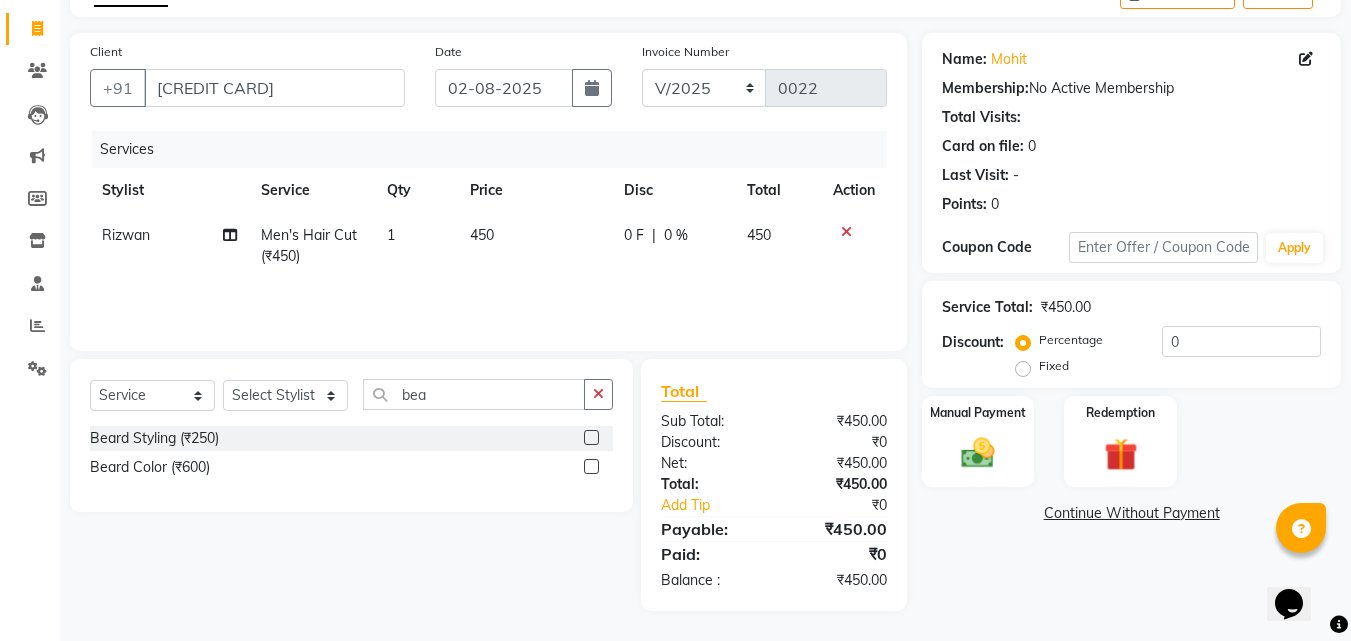 click 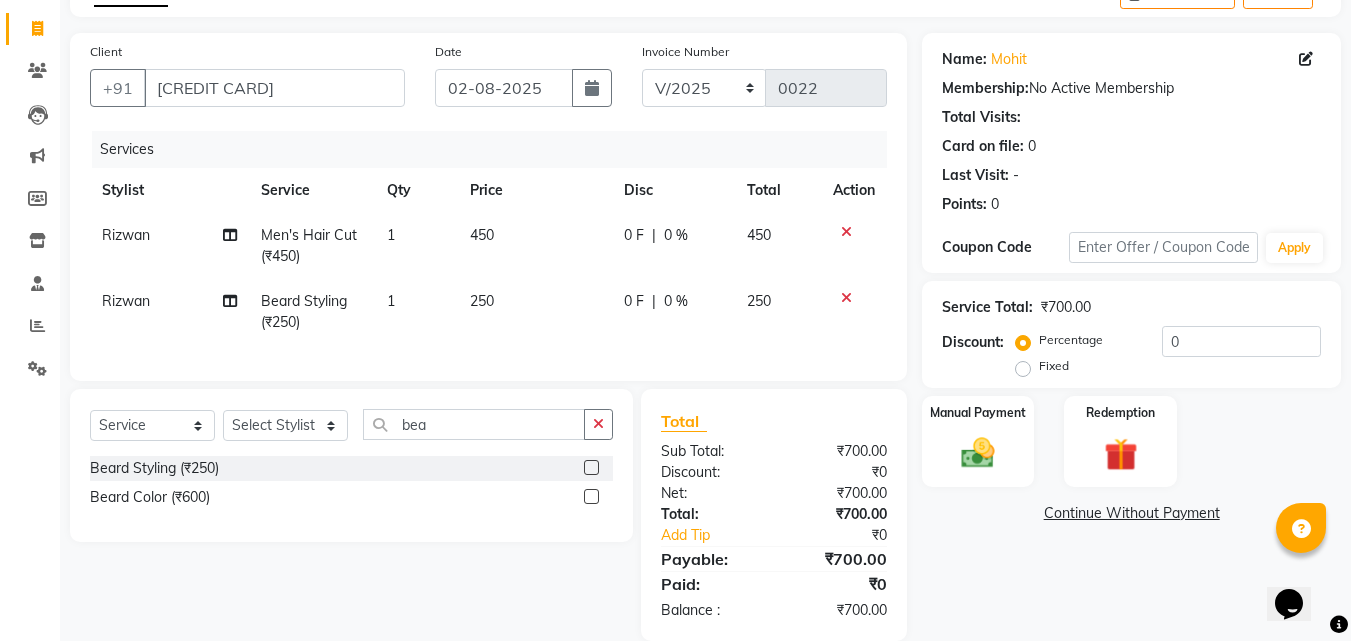 scroll, scrollTop: 162, scrollLeft: 0, axis: vertical 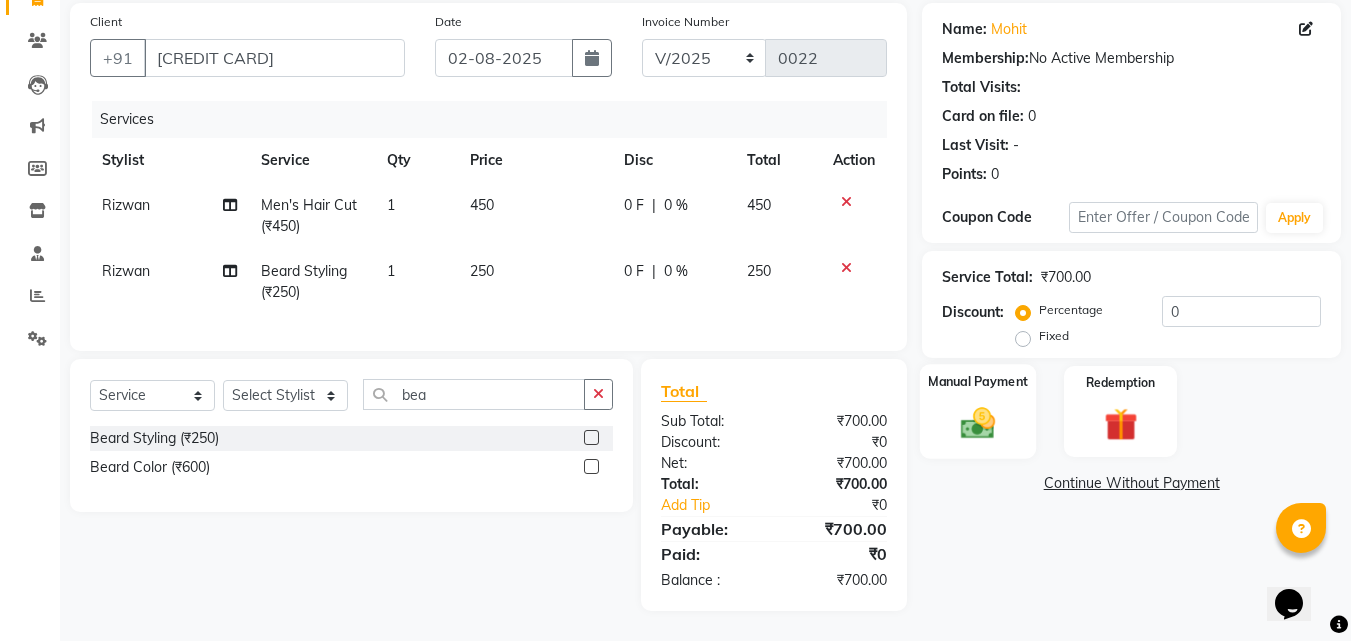 click on "Manual Payment" 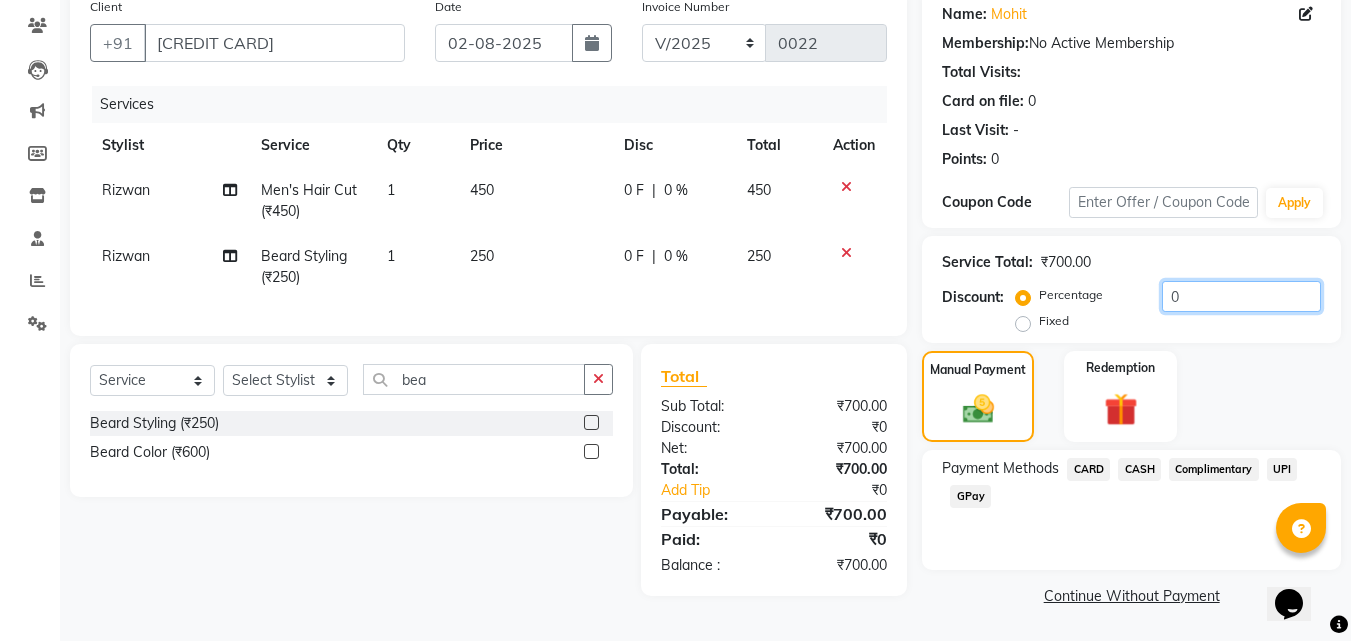 click on "0" 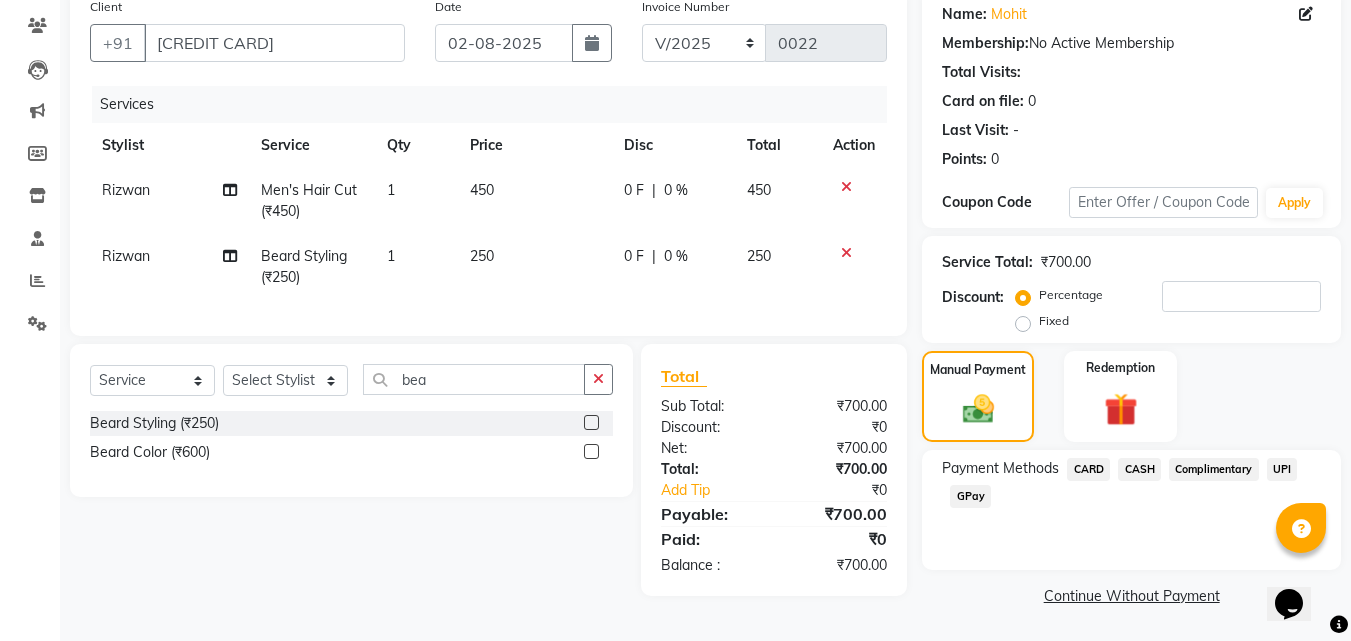 click on "Fixed" 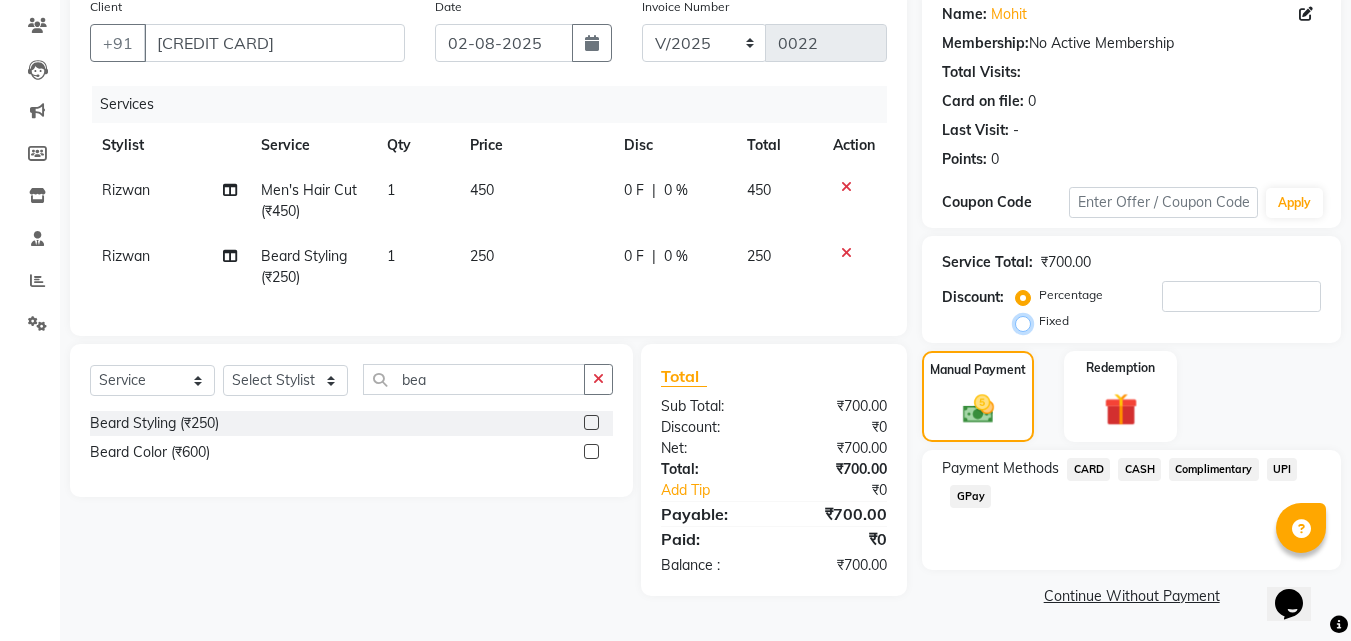 click on "Fixed" at bounding box center (1027, 321) 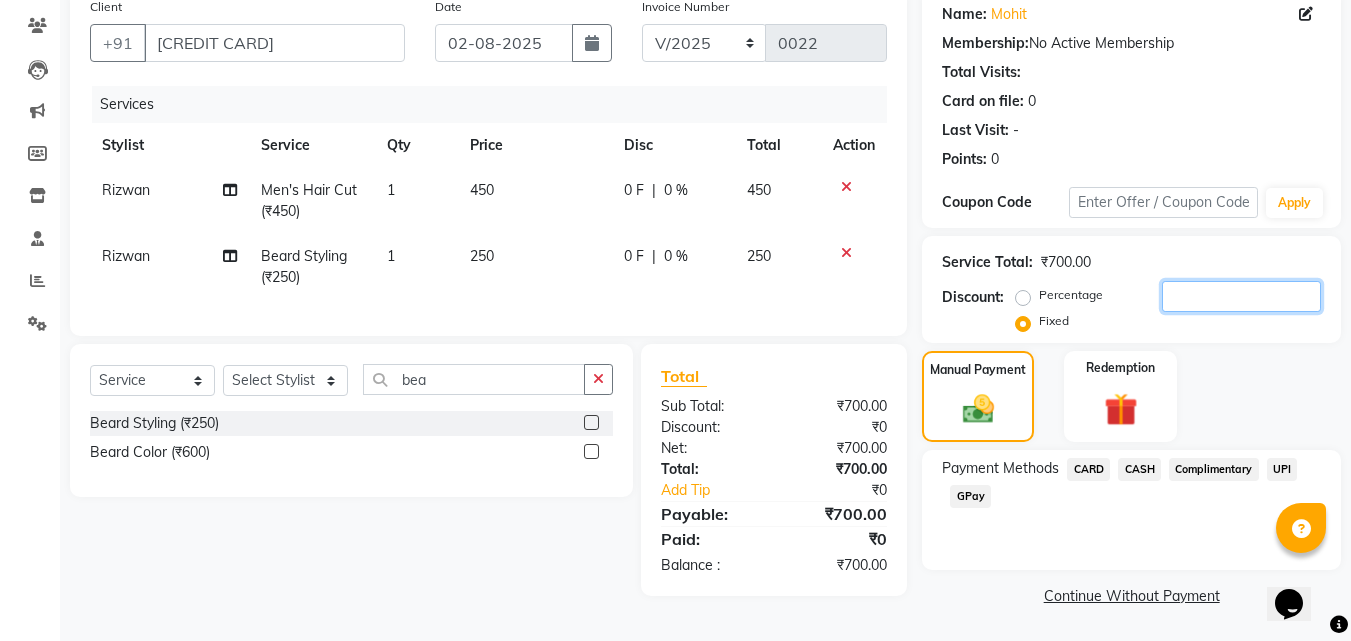 click 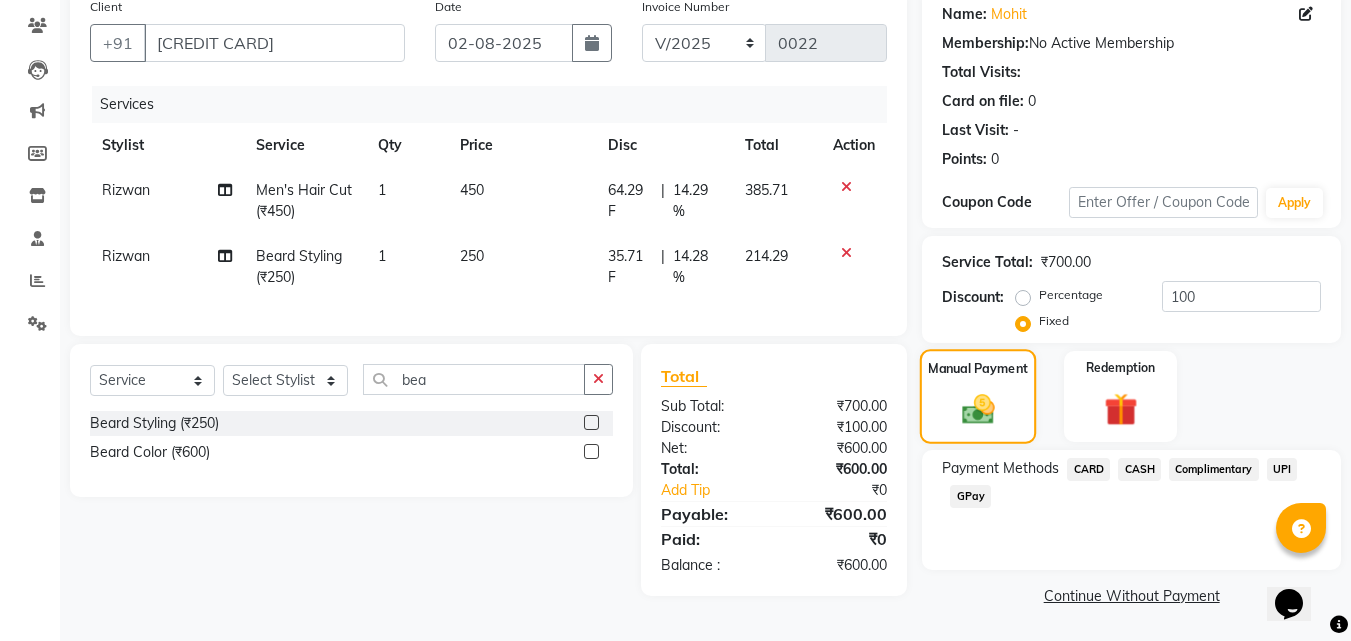 click 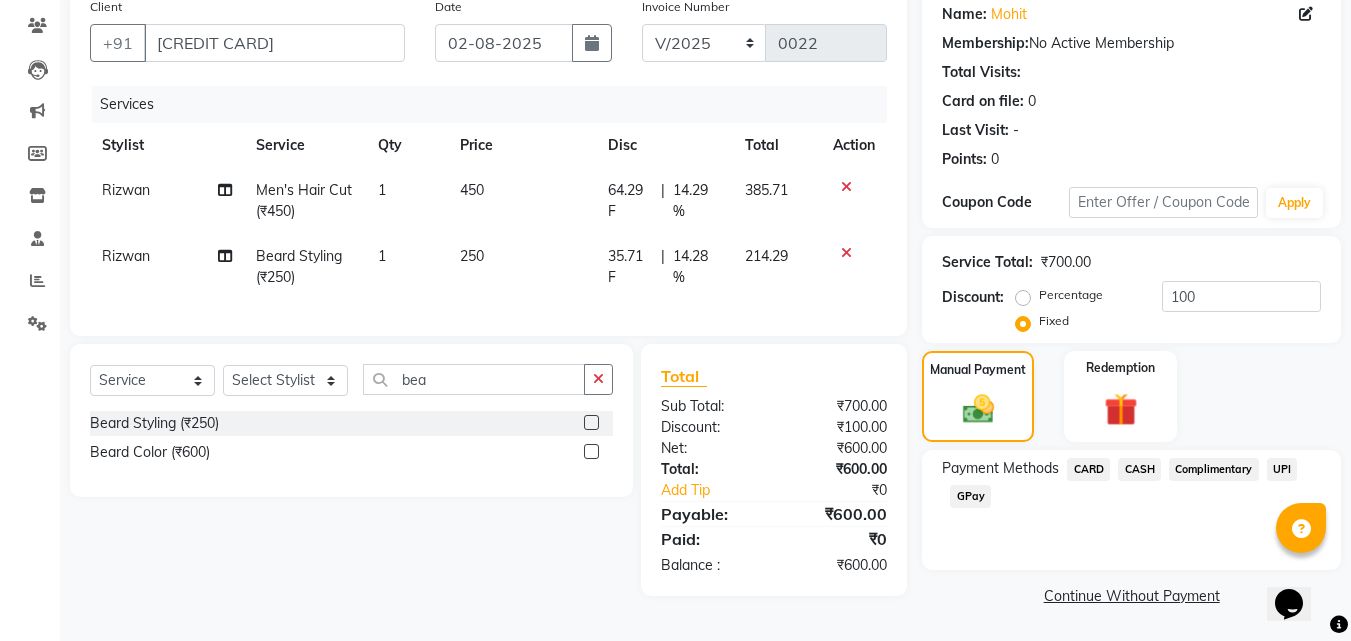 click on "CASH" 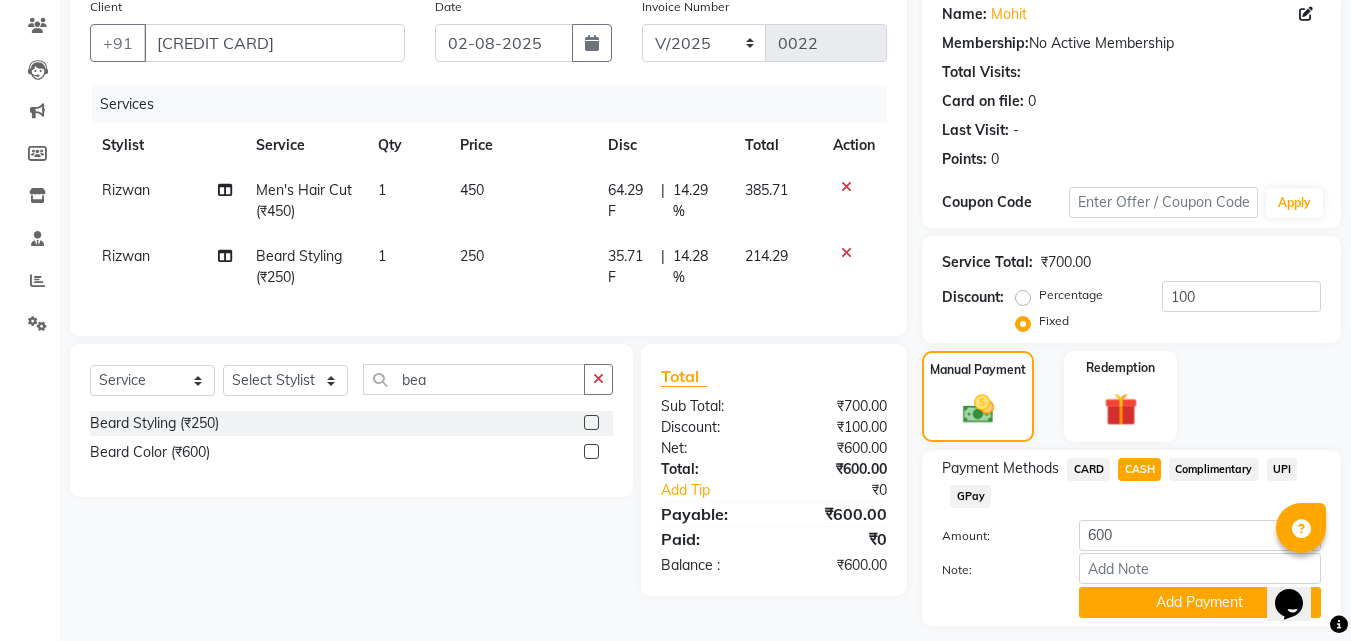 scroll, scrollTop: 218, scrollLeft: 0, axis: vertical 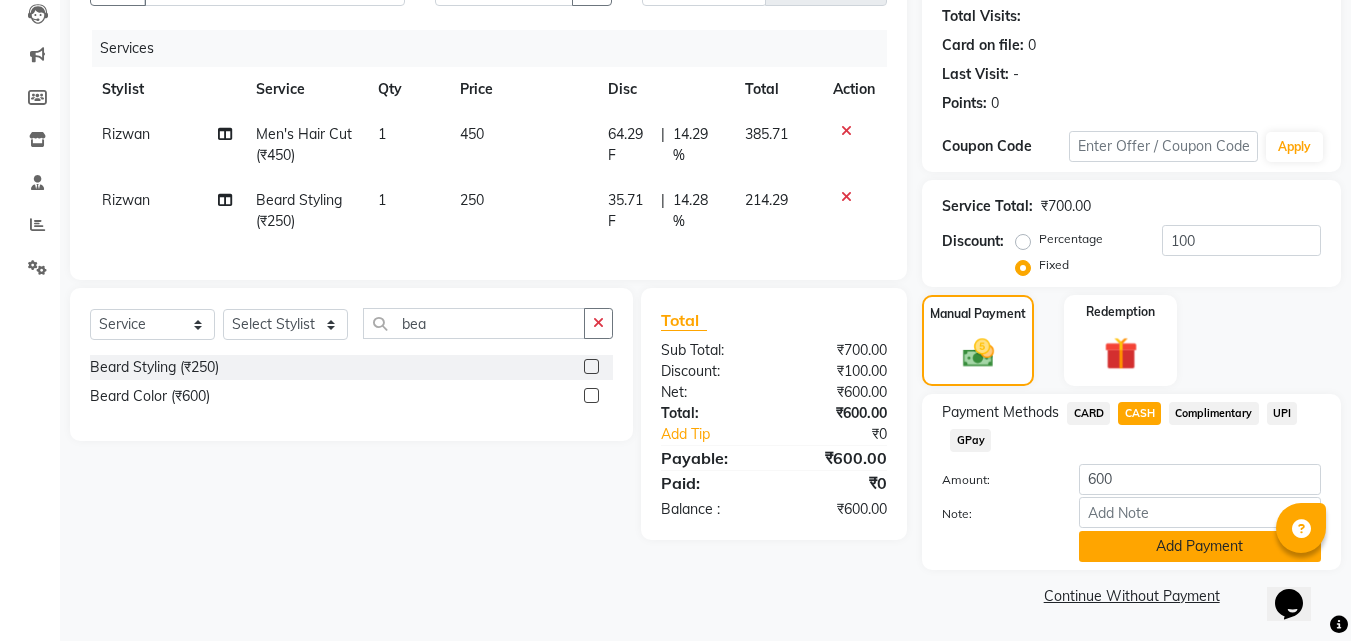 click on "Add Payment" 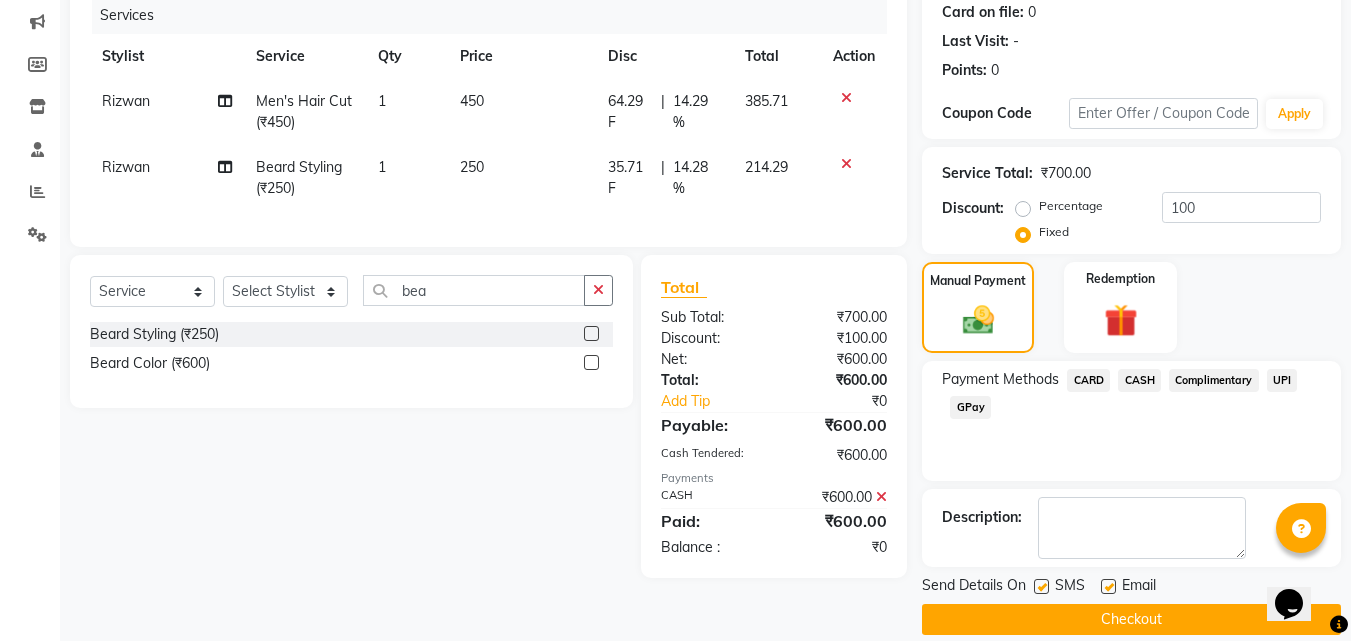 scroll, scrollTop: 275, scrollLeft: 0, axis: vertical 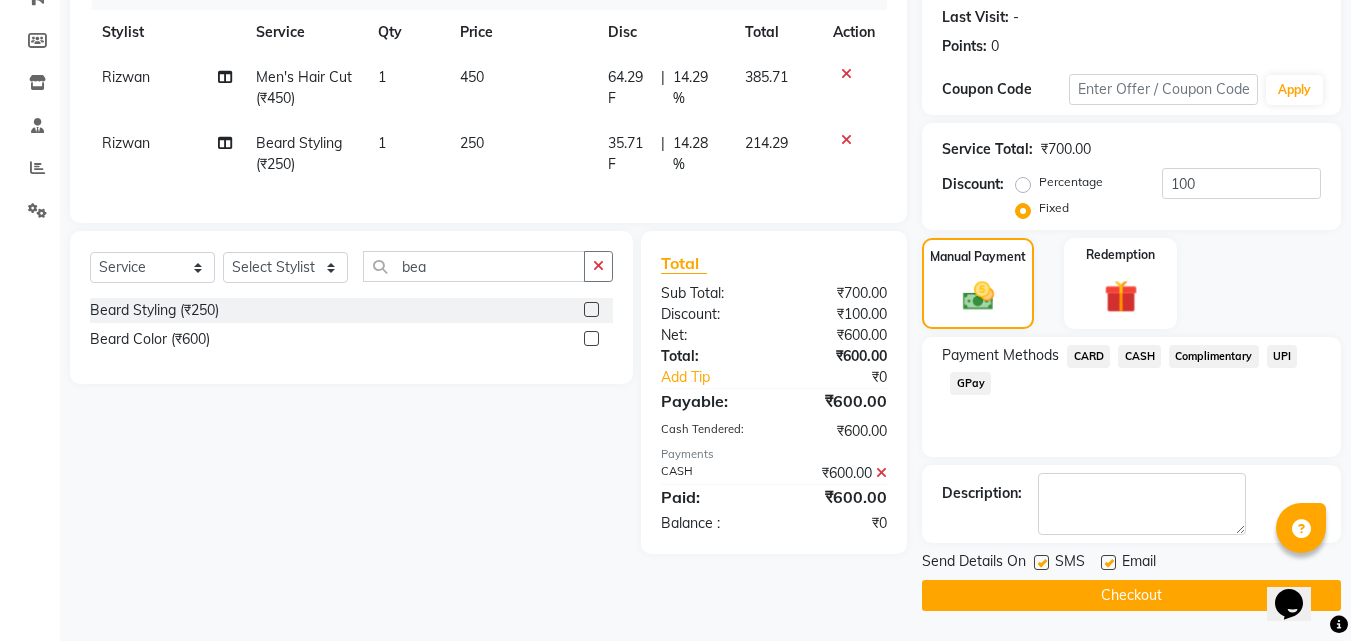 click on "Checkout" 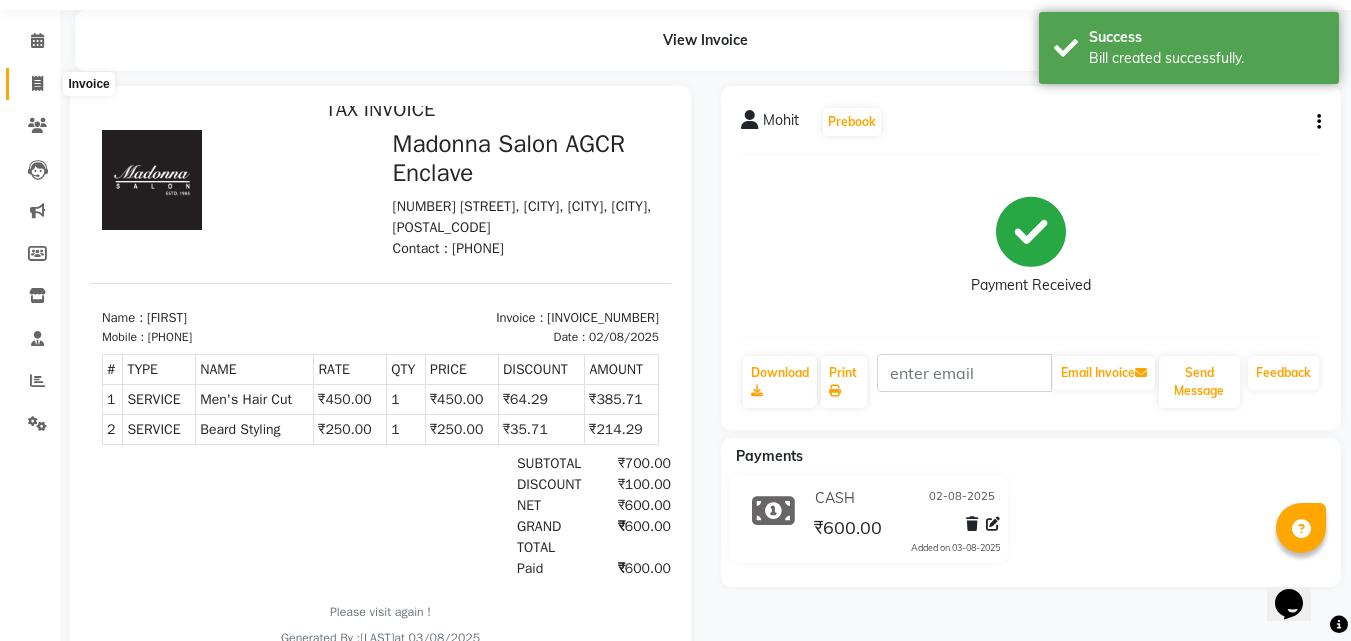 scroll, scrollTop: 60, scrollLeft: 0, axis: vertical 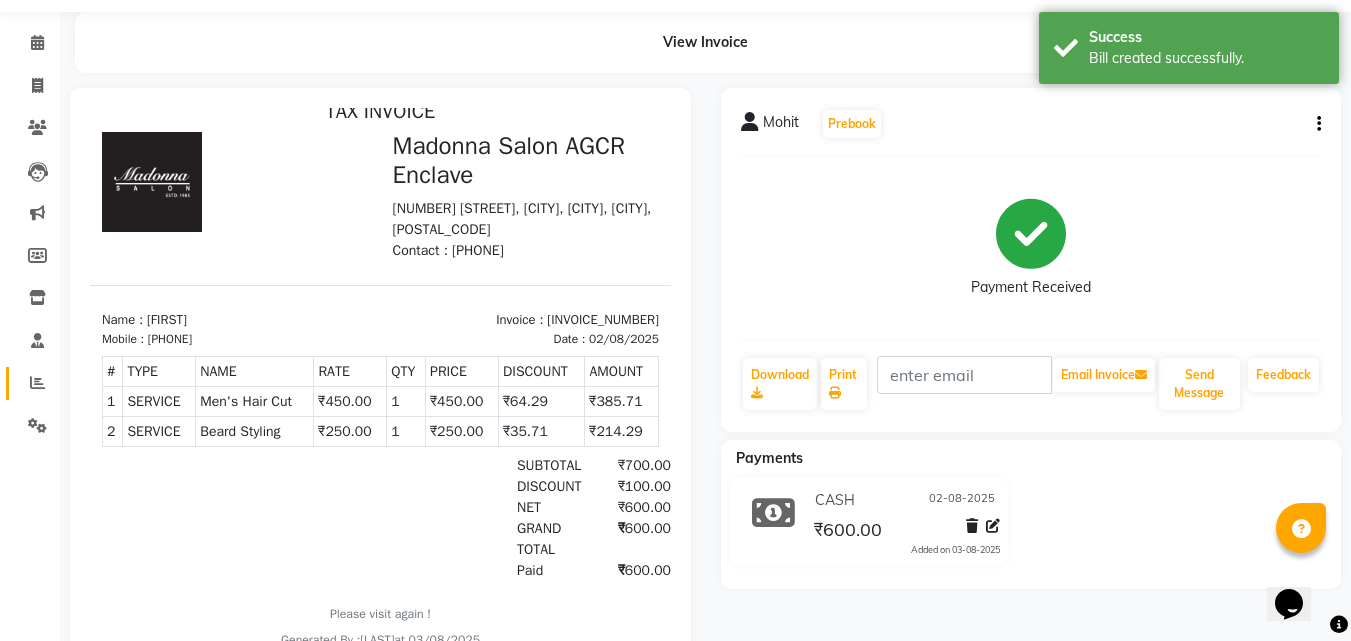 click on "Reports" 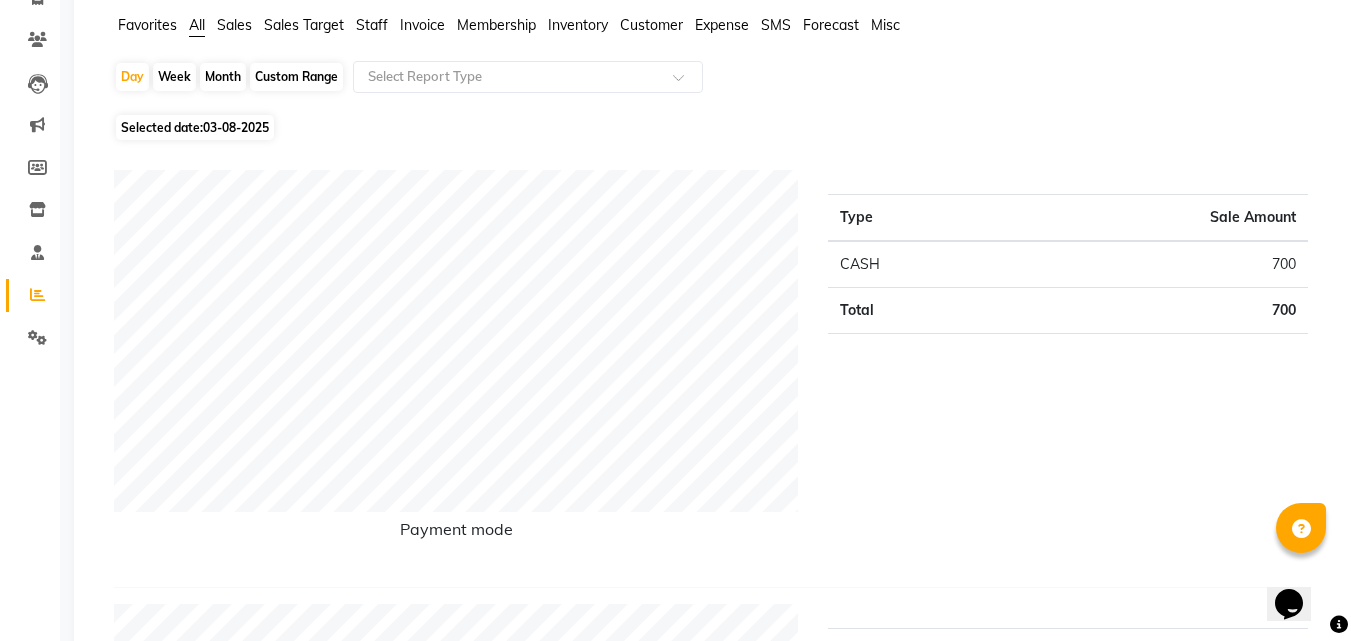 scroll, scrollTop: 147, scrollLeft: 0, axis: vertical 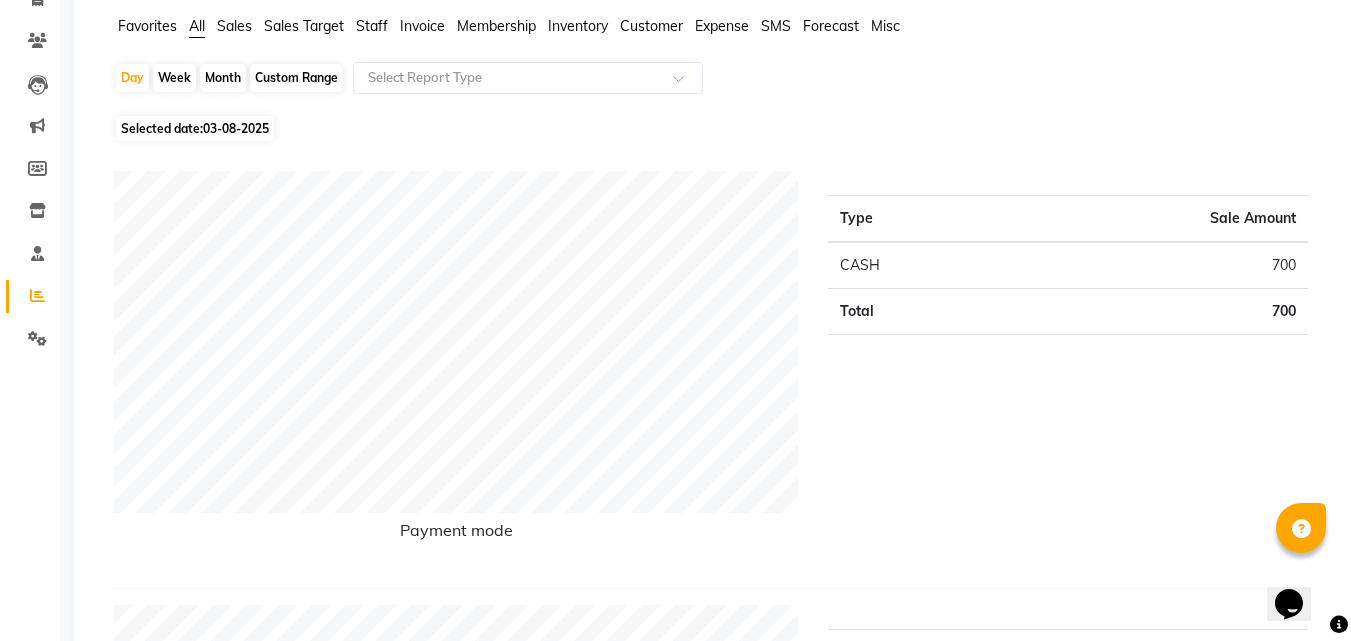 click on "Selected date:  03-08-2025" 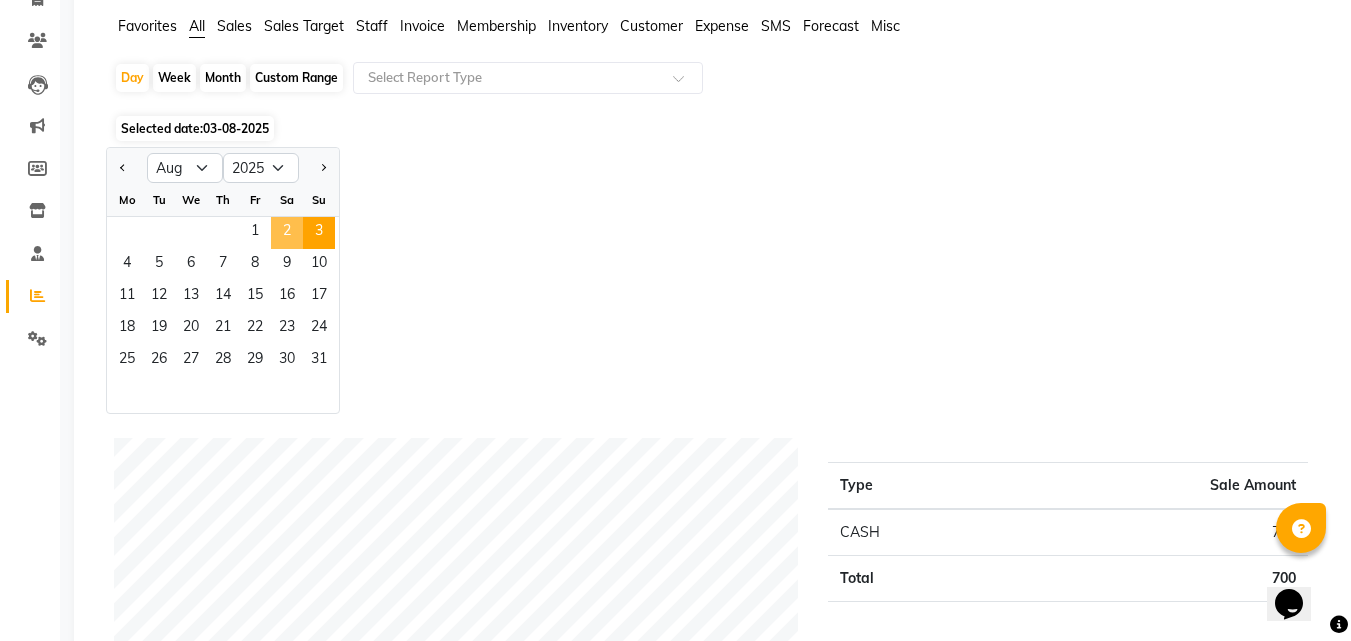 click on "2" 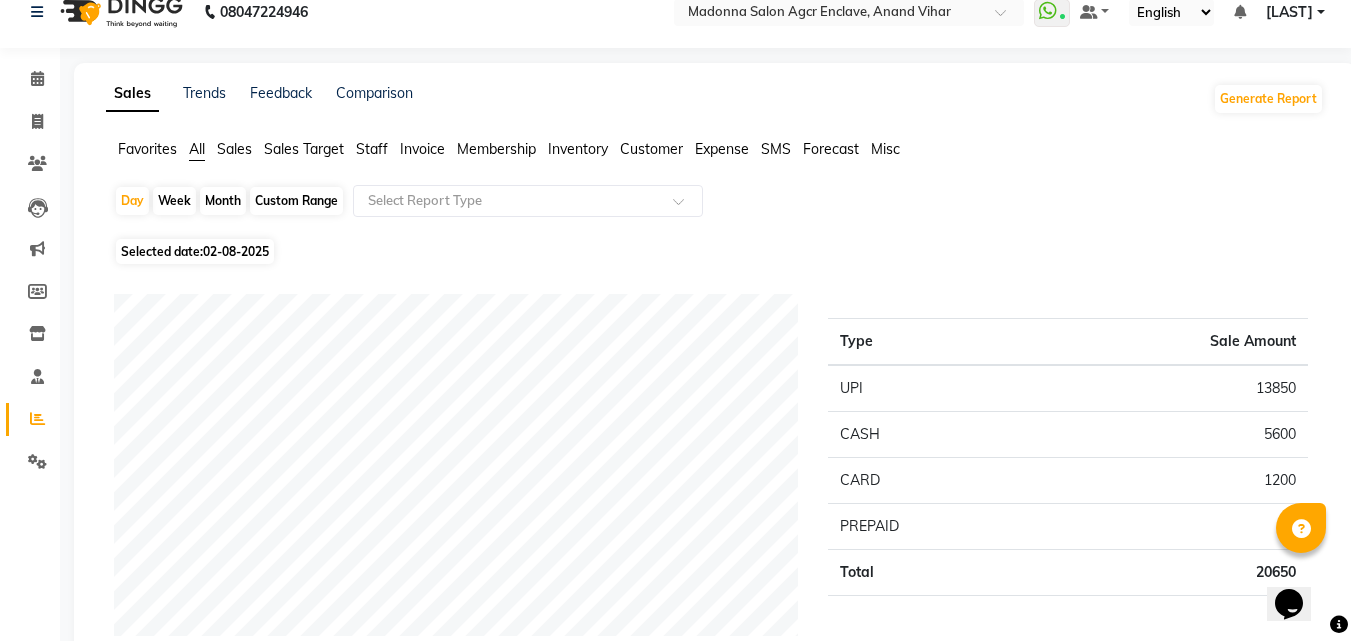 scroll, scrollTop: 0, scrollLeft: 0, axis: both 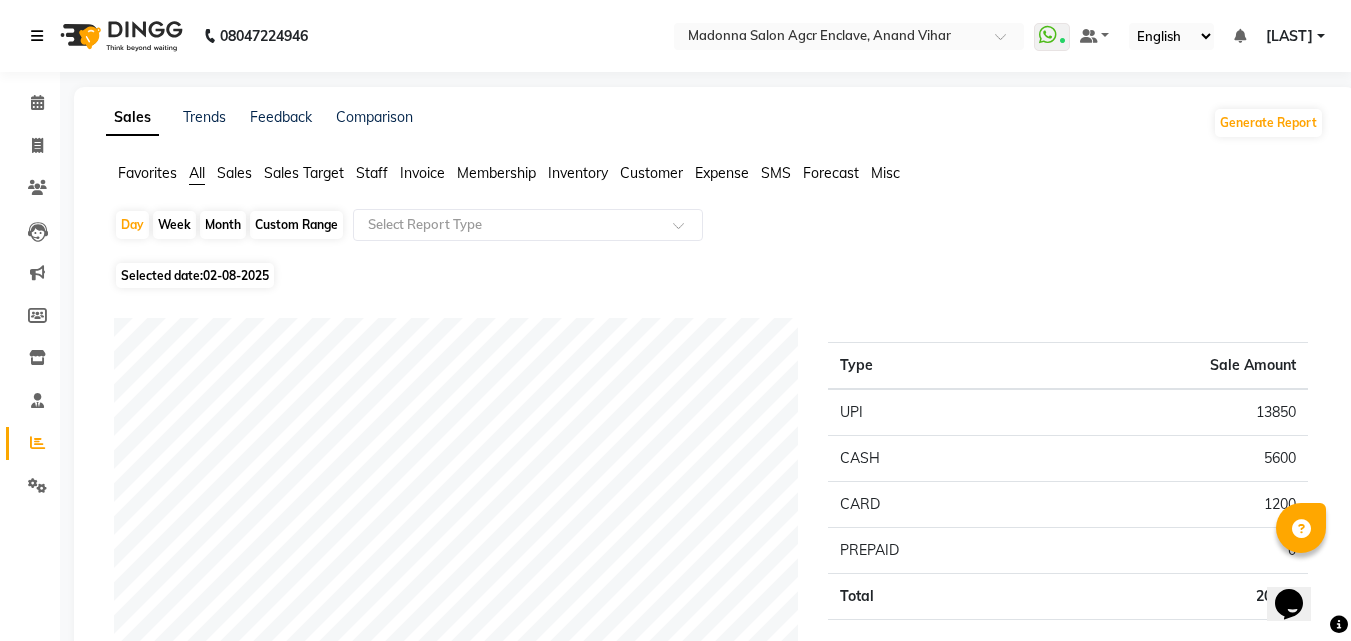 click on "08047224946 Select Location × Madonna Salon Agcr Enclave, Anand Vihar  WhatsApp Status  ✕ Status:  Connected Most Recent Message: 02-08-2025     05:52 PM Recent Service Activity: 03-08-2025     03:38 PM Default Panel My Panel English ENGLISH Español العربية मराठी हिंदी ગુજરાતી தமிழ் 中文 Notifications nothing to show [LAST] Manage Profile Change Password Sign out  Version:3.15.11" 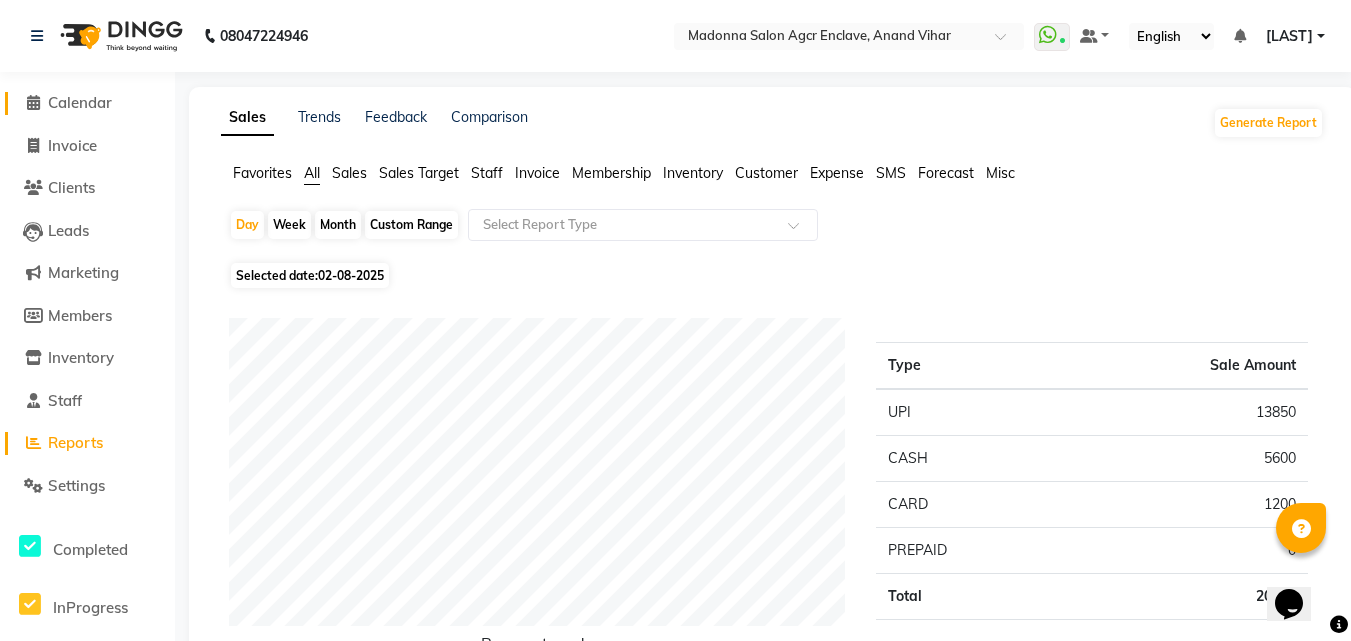 click on "Calendar" 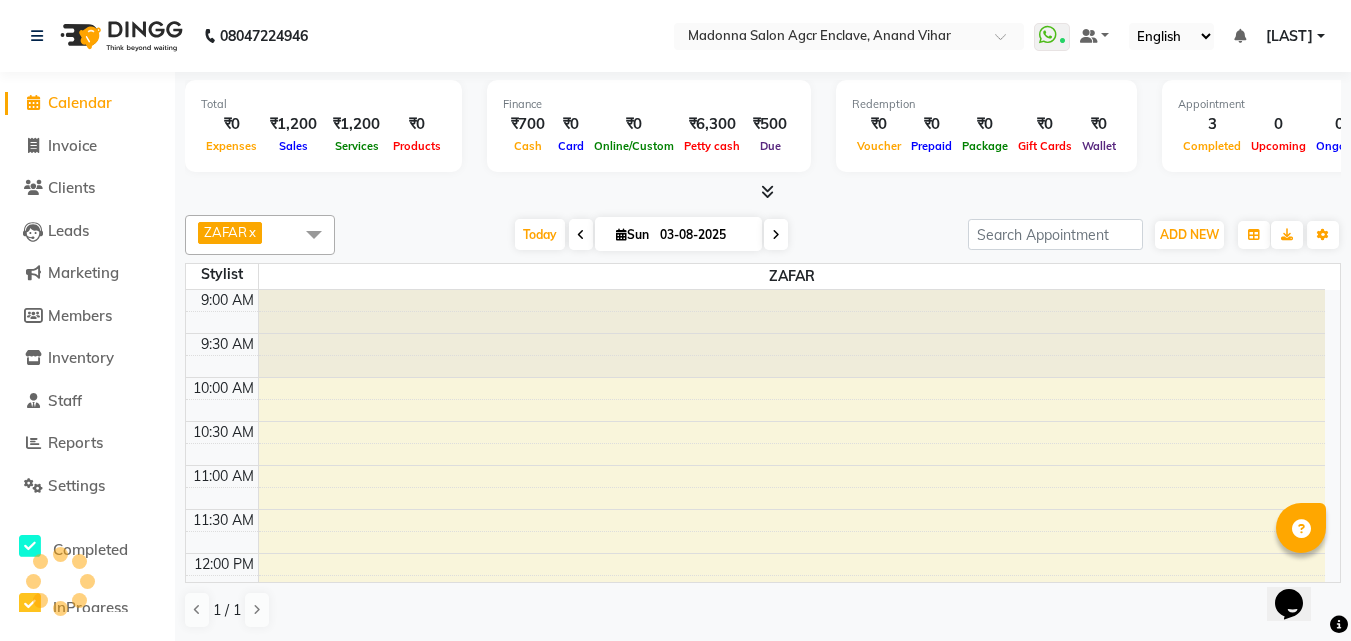 scroll, scrollTop: 617, scrollLeft: 0, axis: vertical 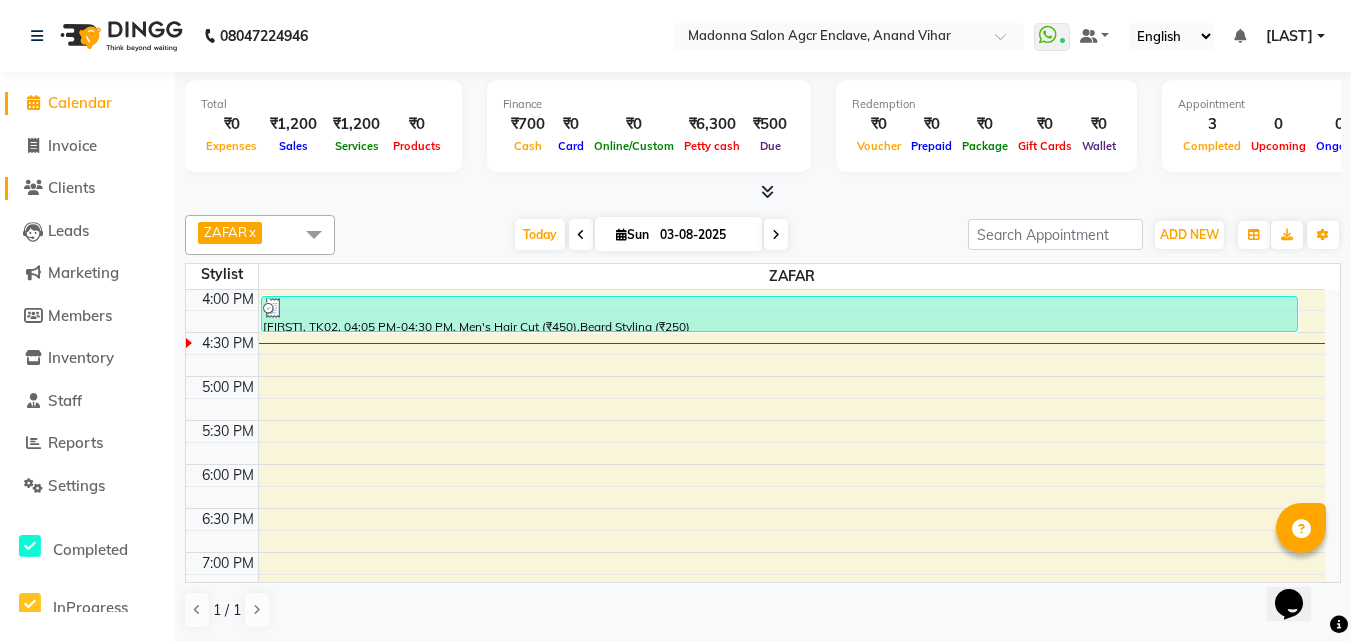 click on "Clients" 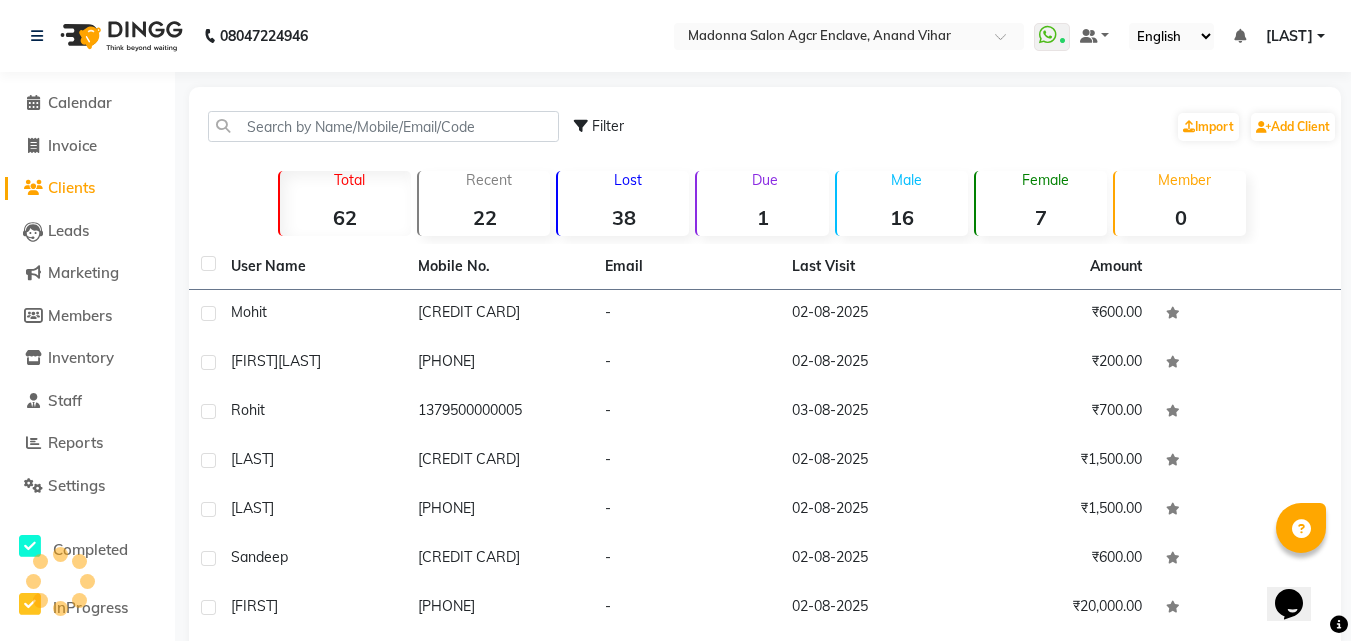 click on "Leads" 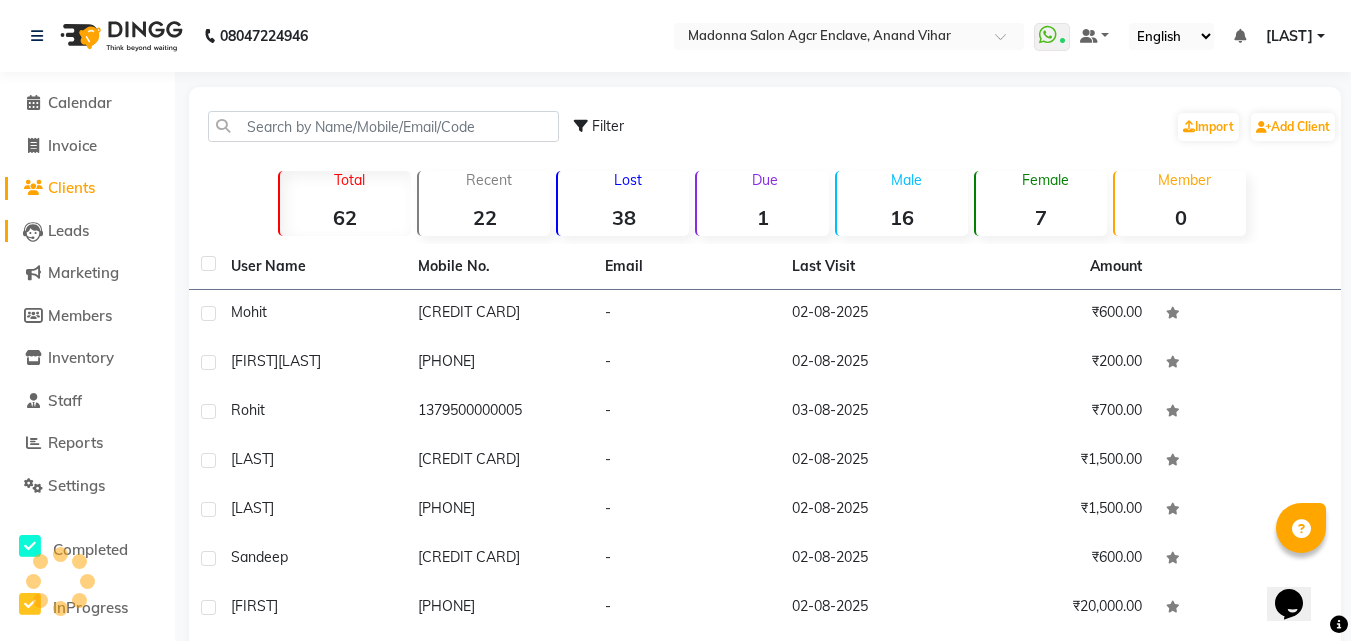 click on "Leads" 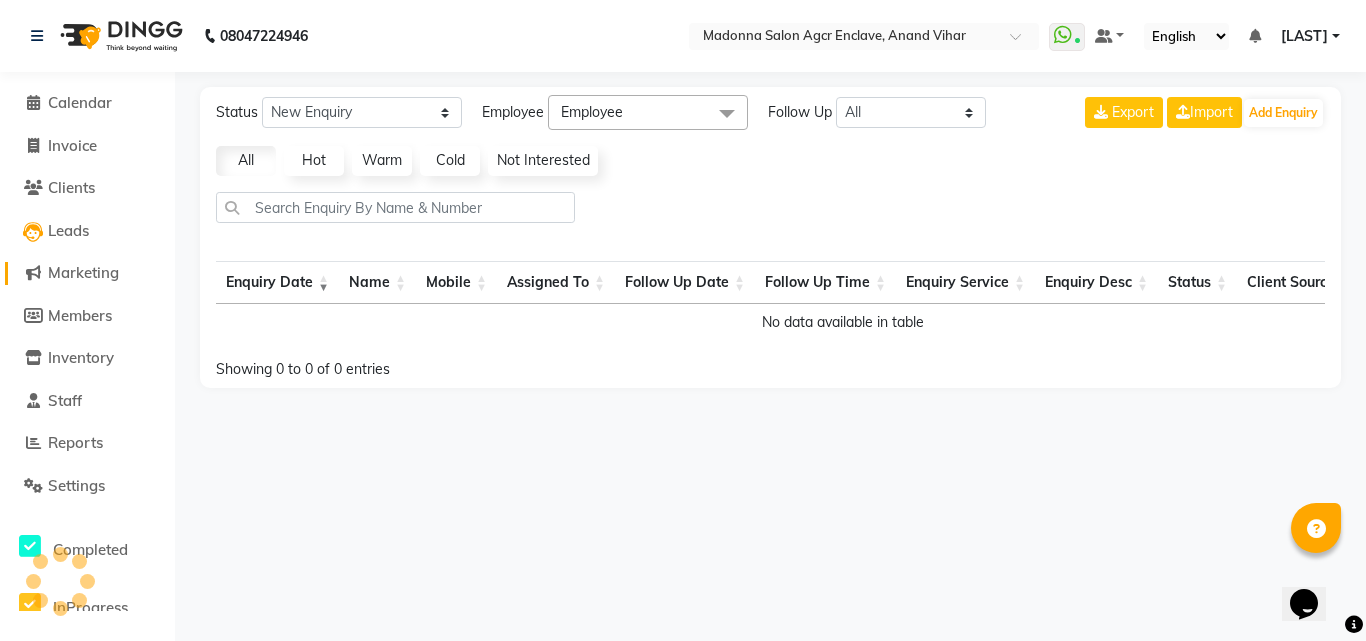 click 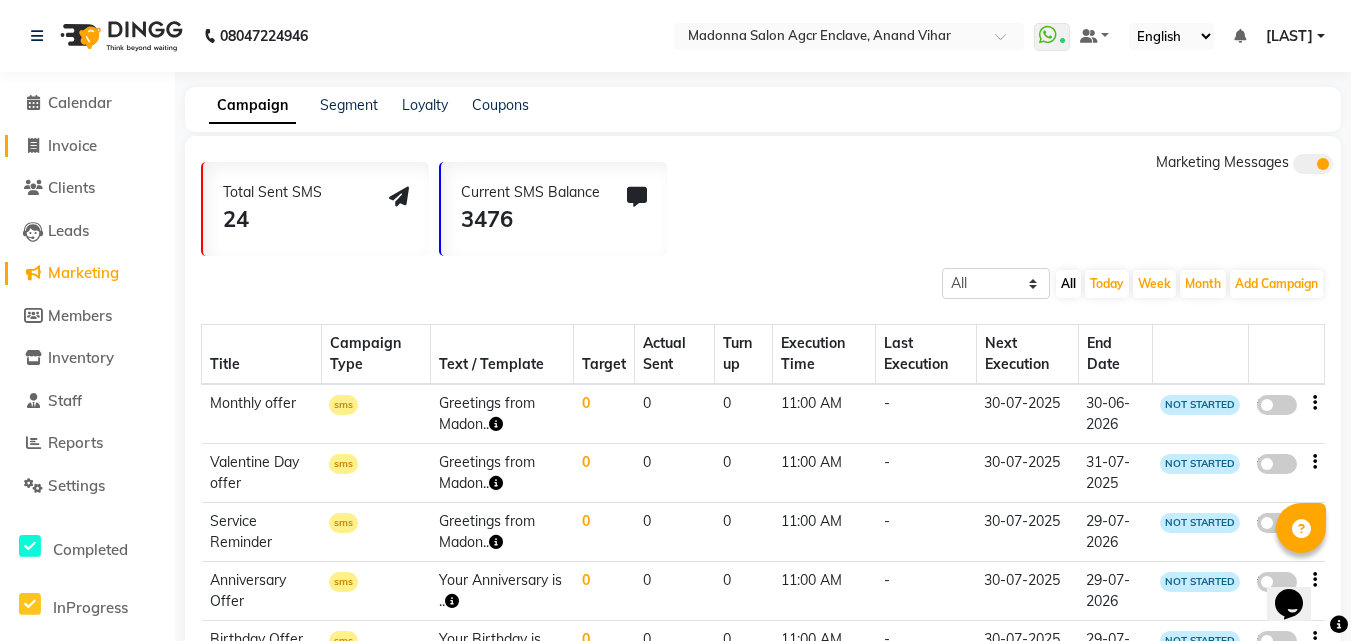 click on "Invoice" 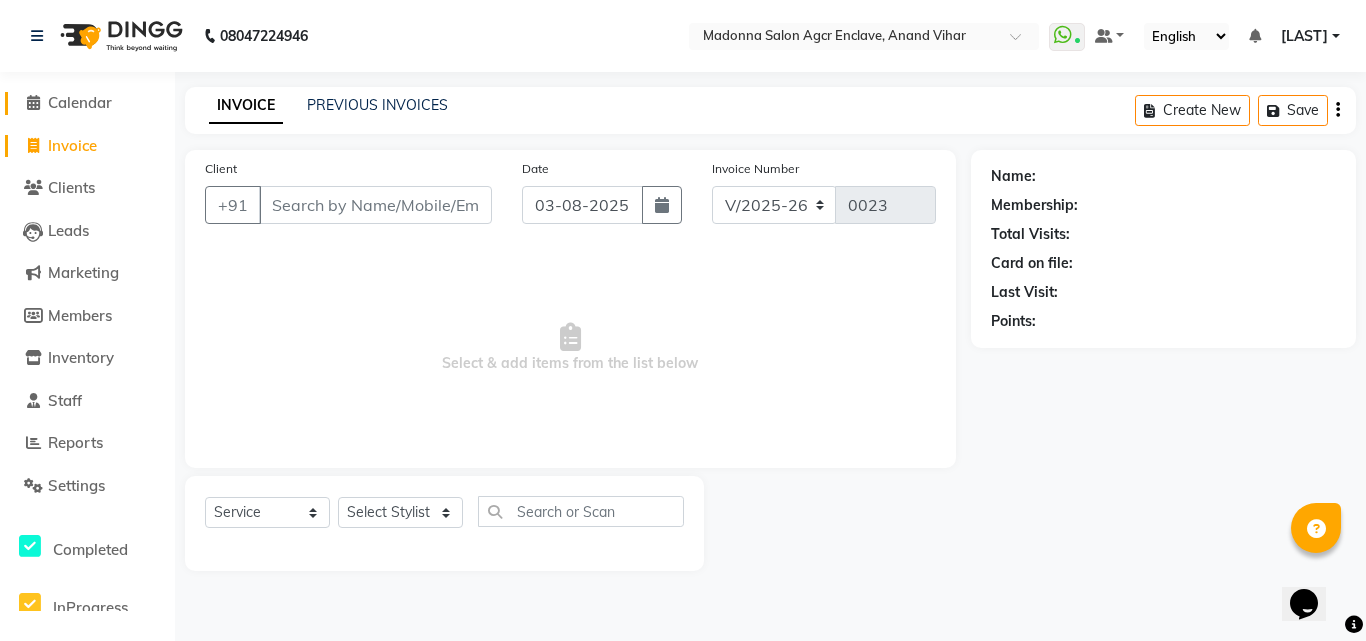click on "Calendar" 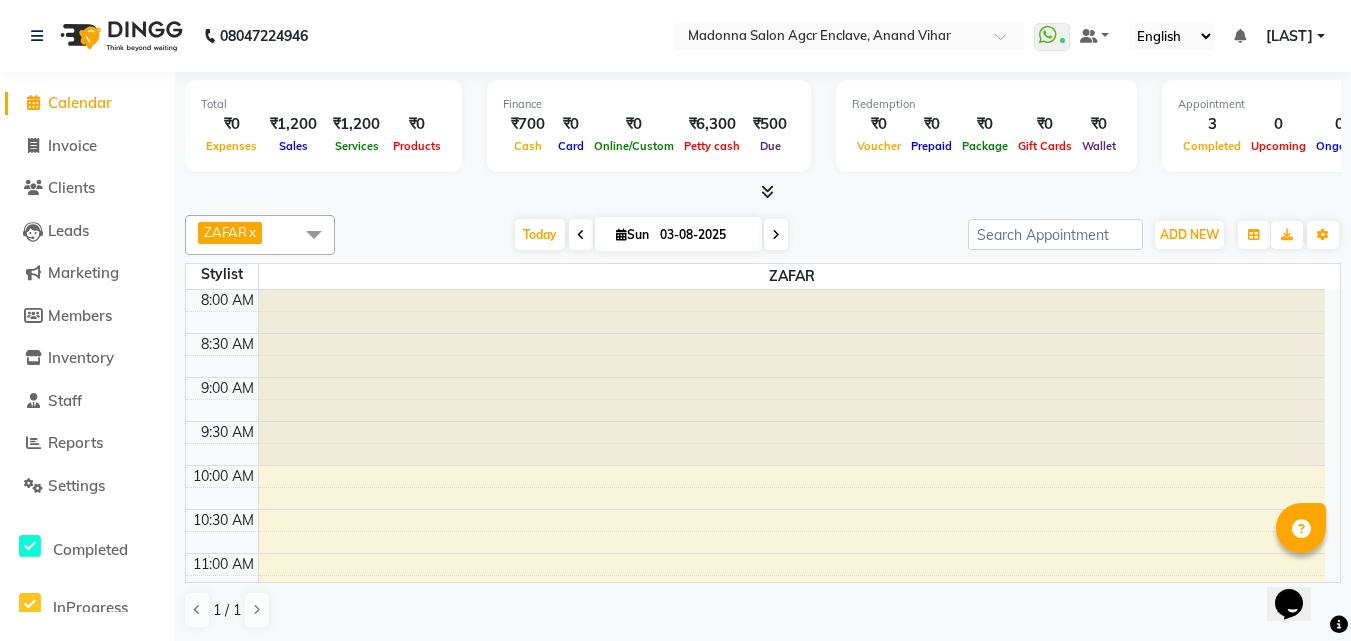 scroll, scrollTop: 0, scrollLeft: 0, axis: both 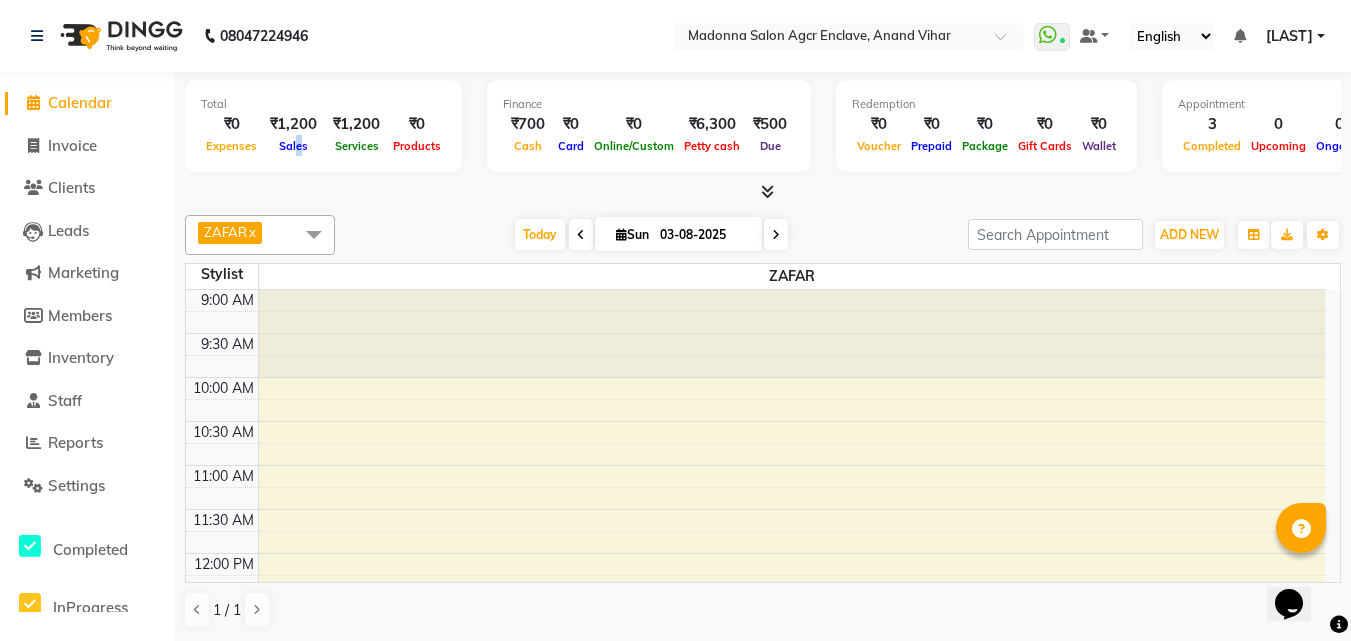 click on "Sales" at bounding box center (293, 145) 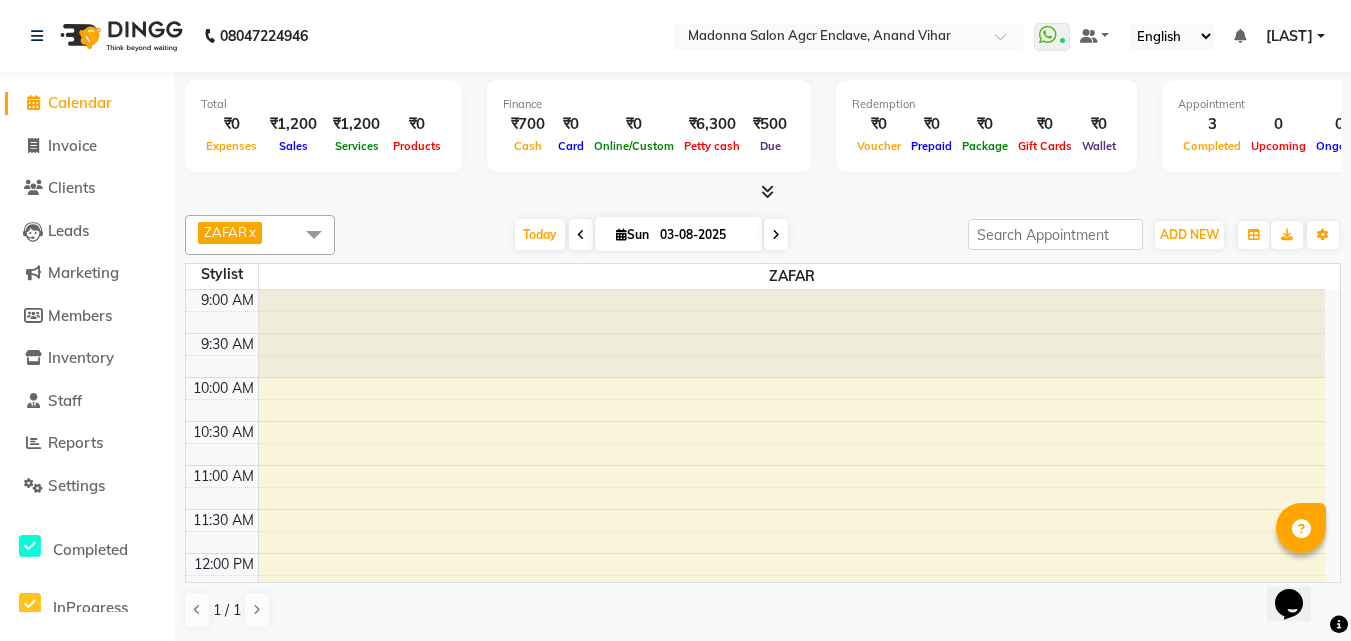 click on "₹1,200" at bounding box center (293, 124) 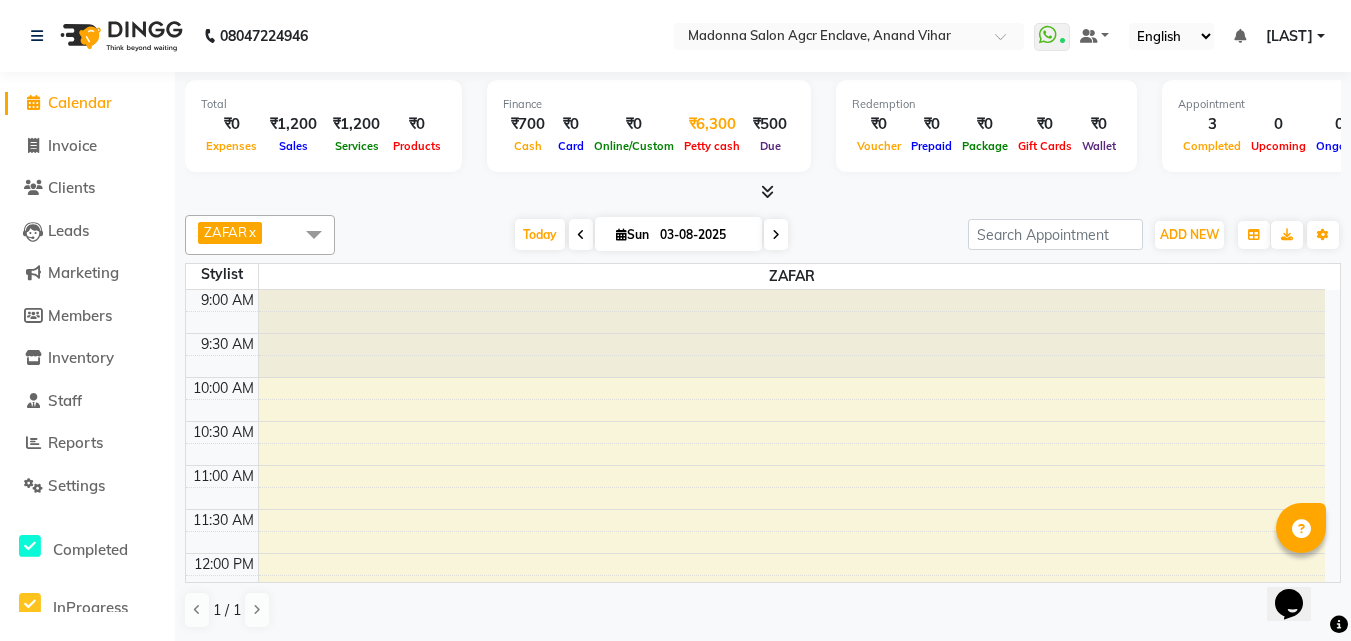click on "₹6,300" at bounding box center [712, 124] 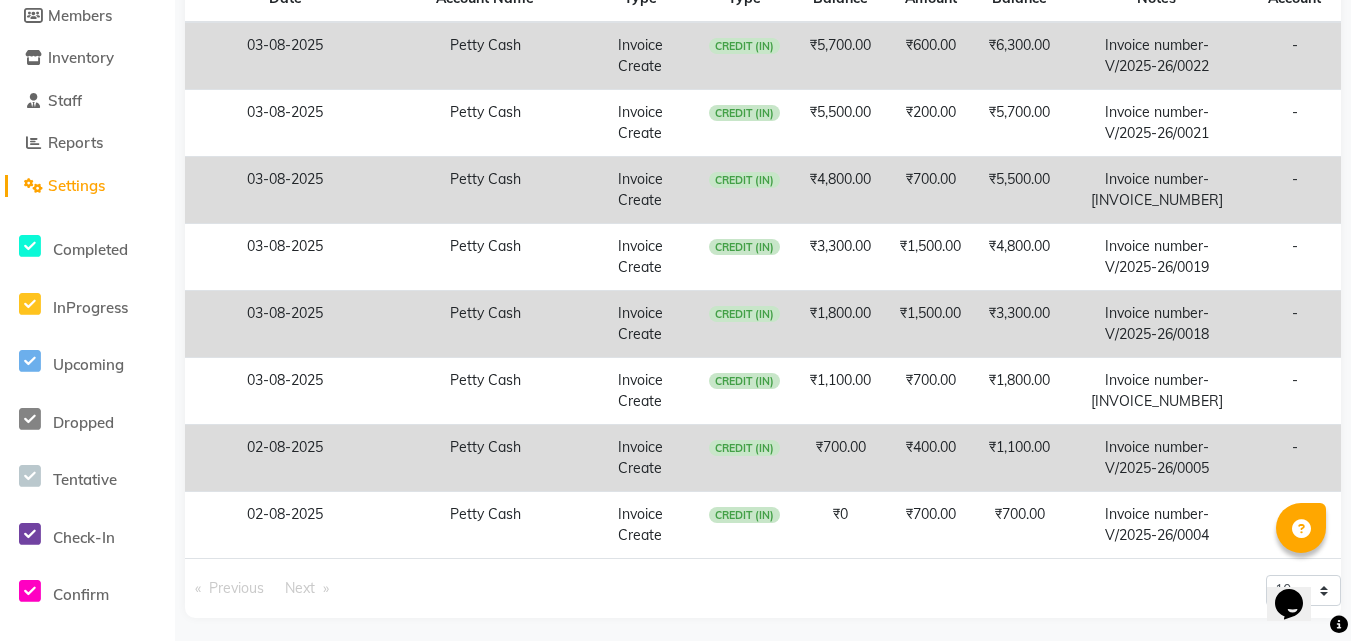 scroll, scrollTop: 307, scrollLeft: 0, axis: vertical 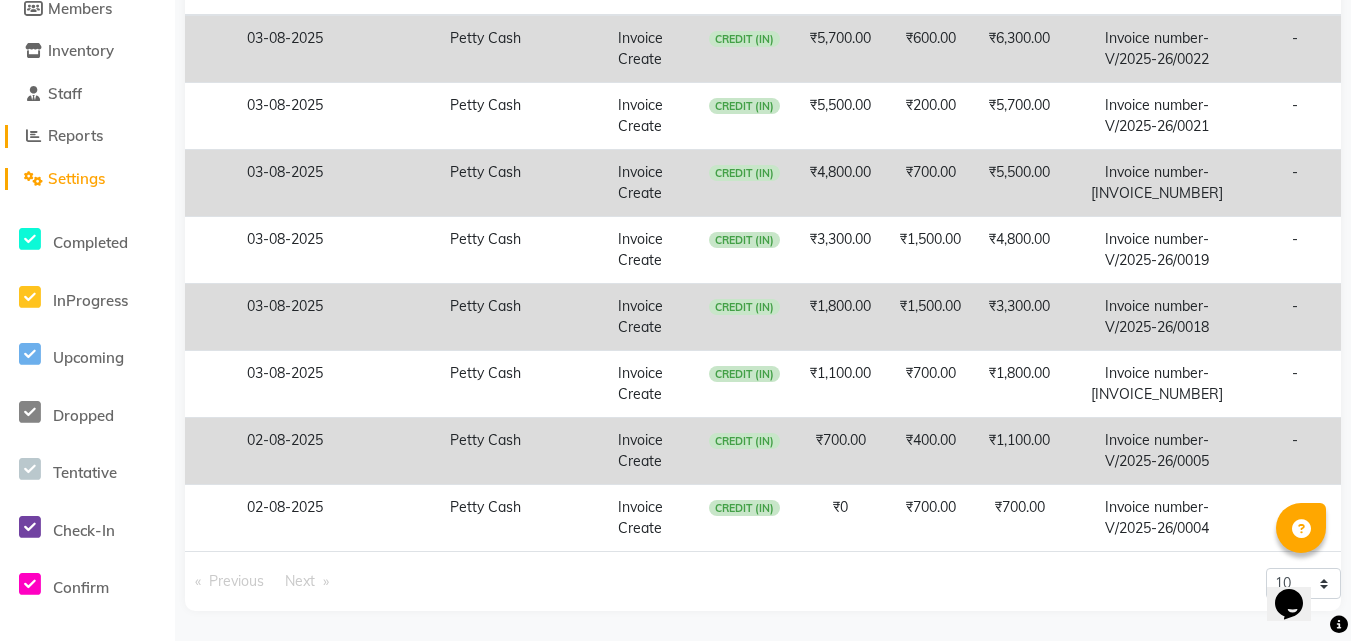 click on "Reports" 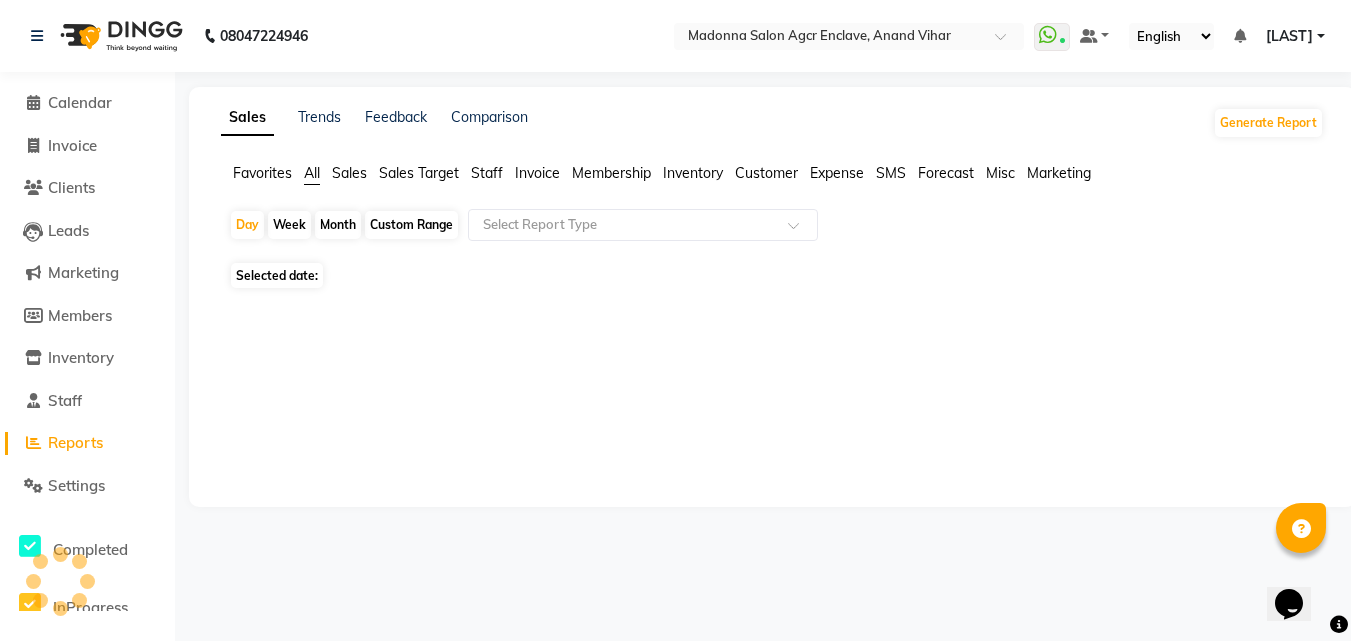 scroll, scrollTop: 0, scrollLeft: 0, axis: both 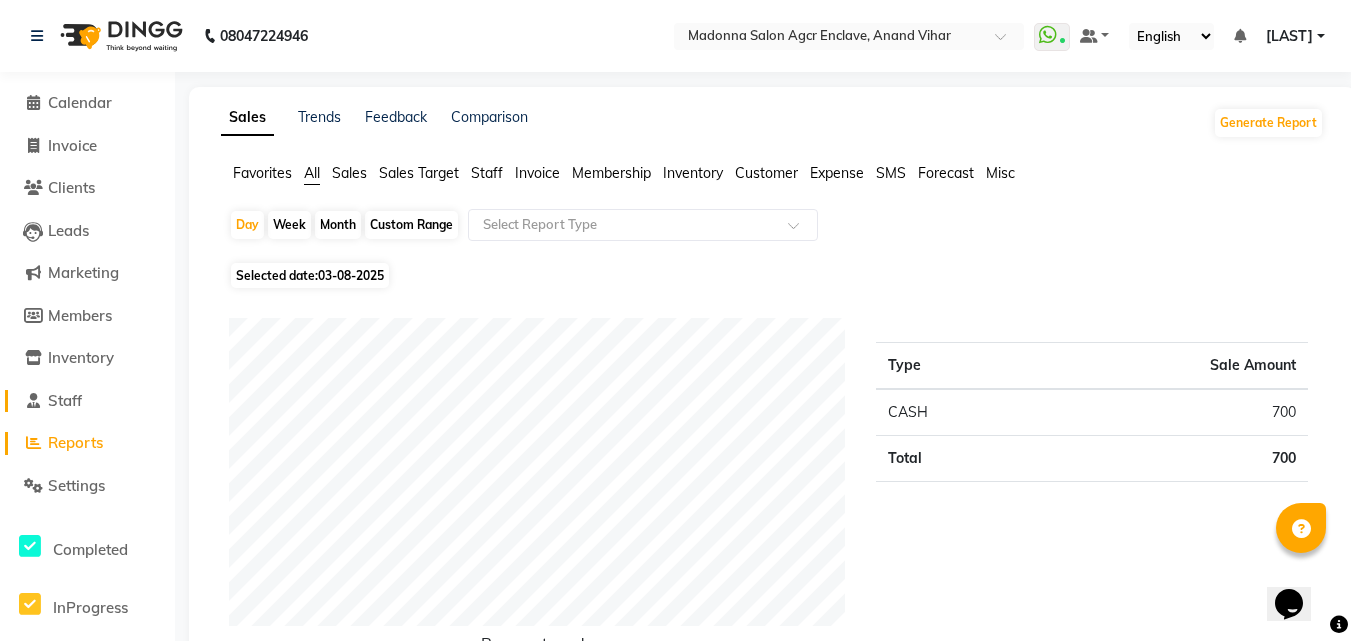 click on "Staff" 